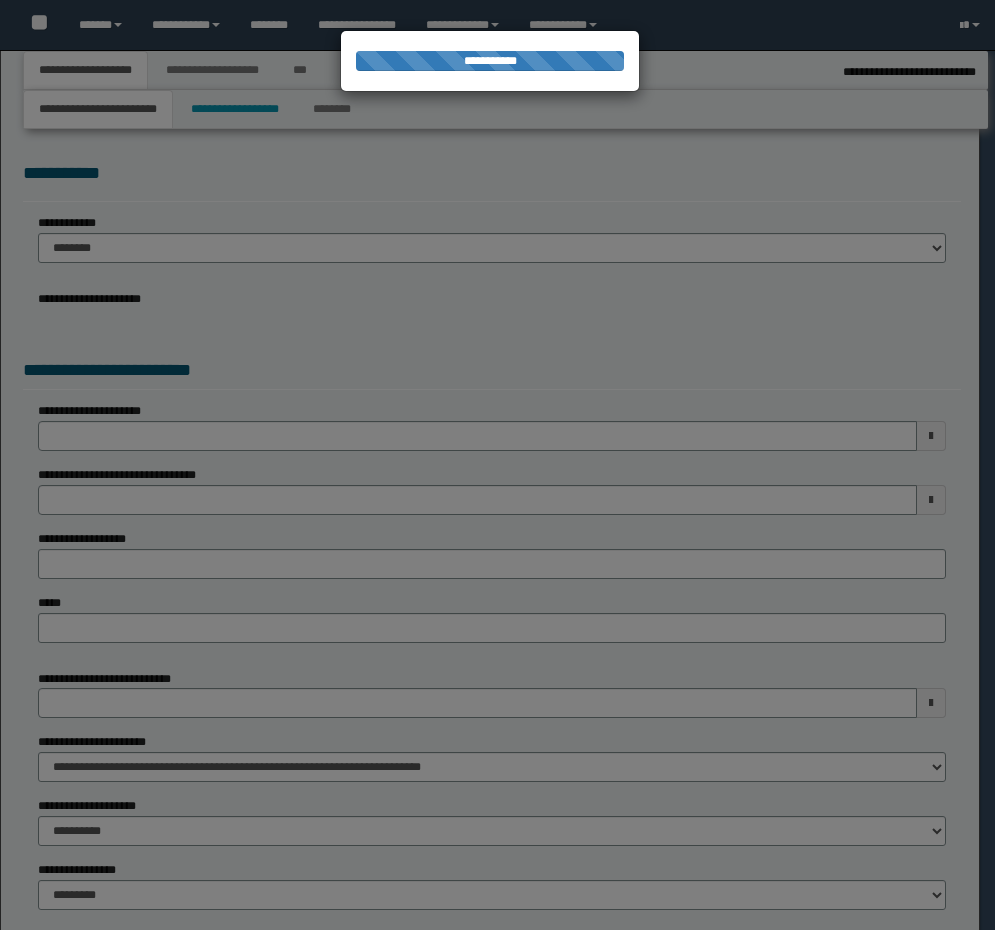 scroll, scrollTop: 0, scrollLeft: 0, axis: both 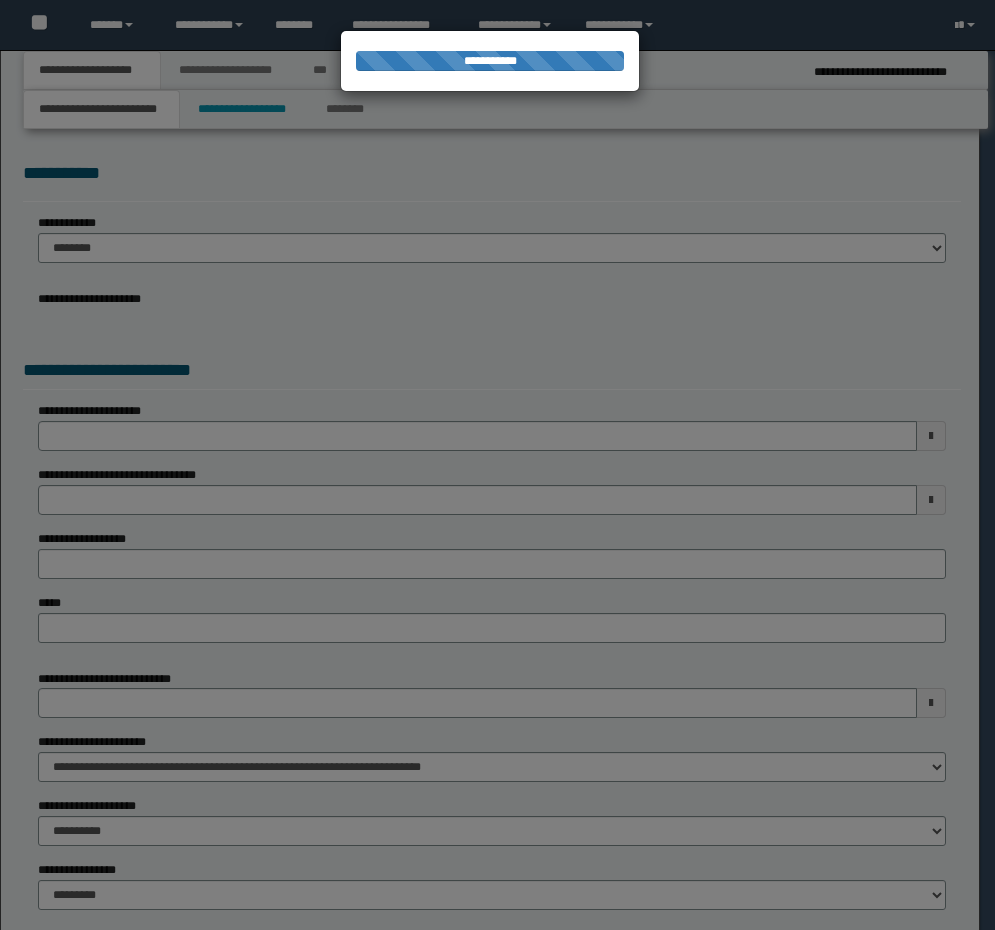 select on "*" 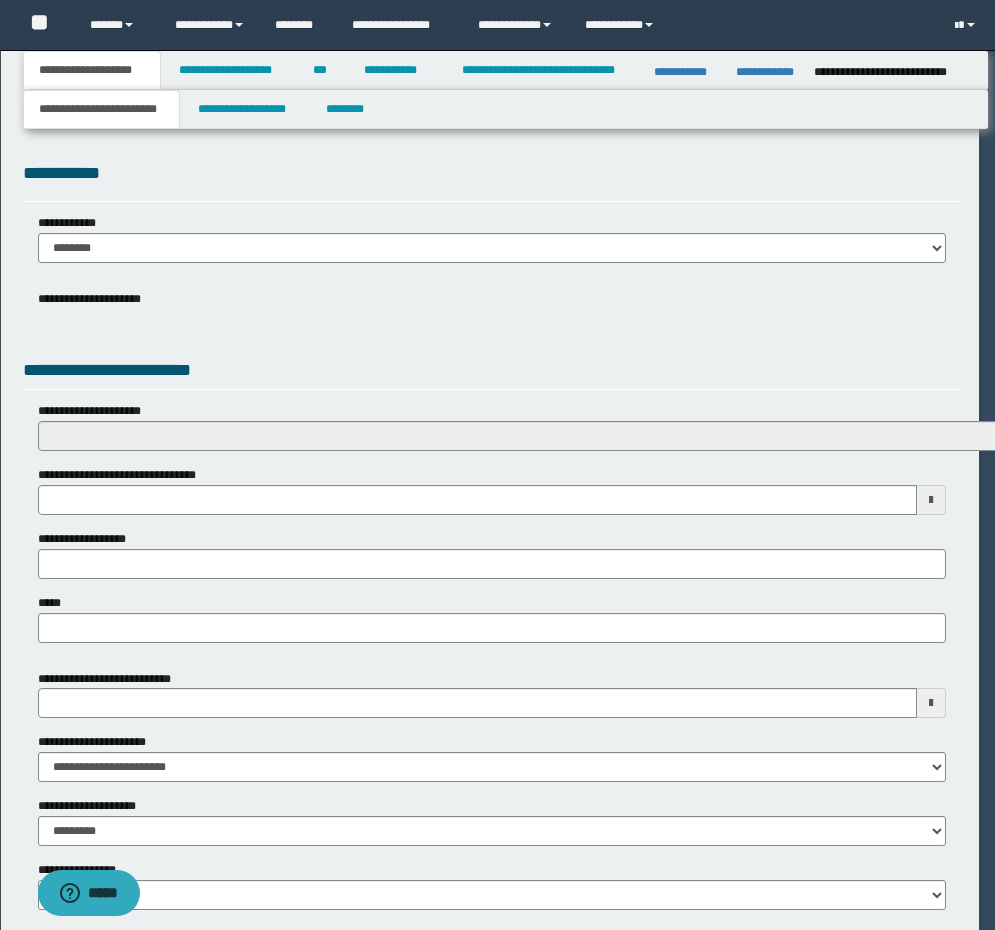 scroll, scrollTop: 0, scrollLeft: 0, axis: both 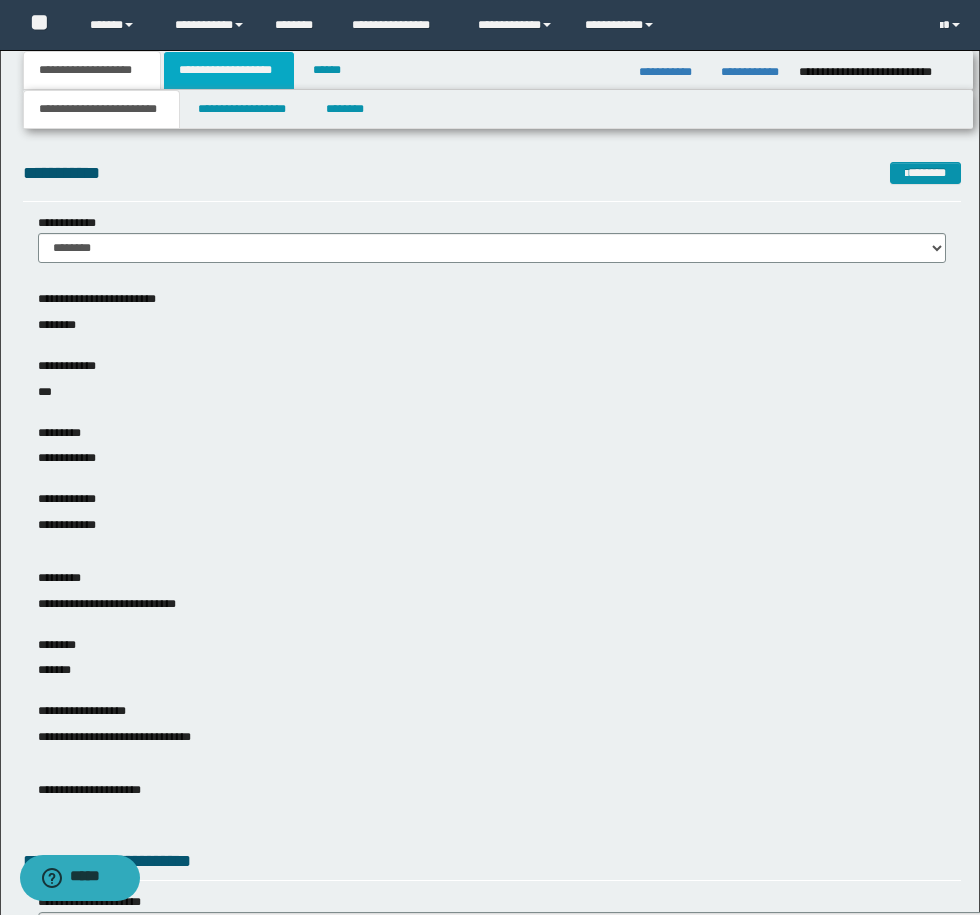 click on "**********" at bounding box center (229, 70) 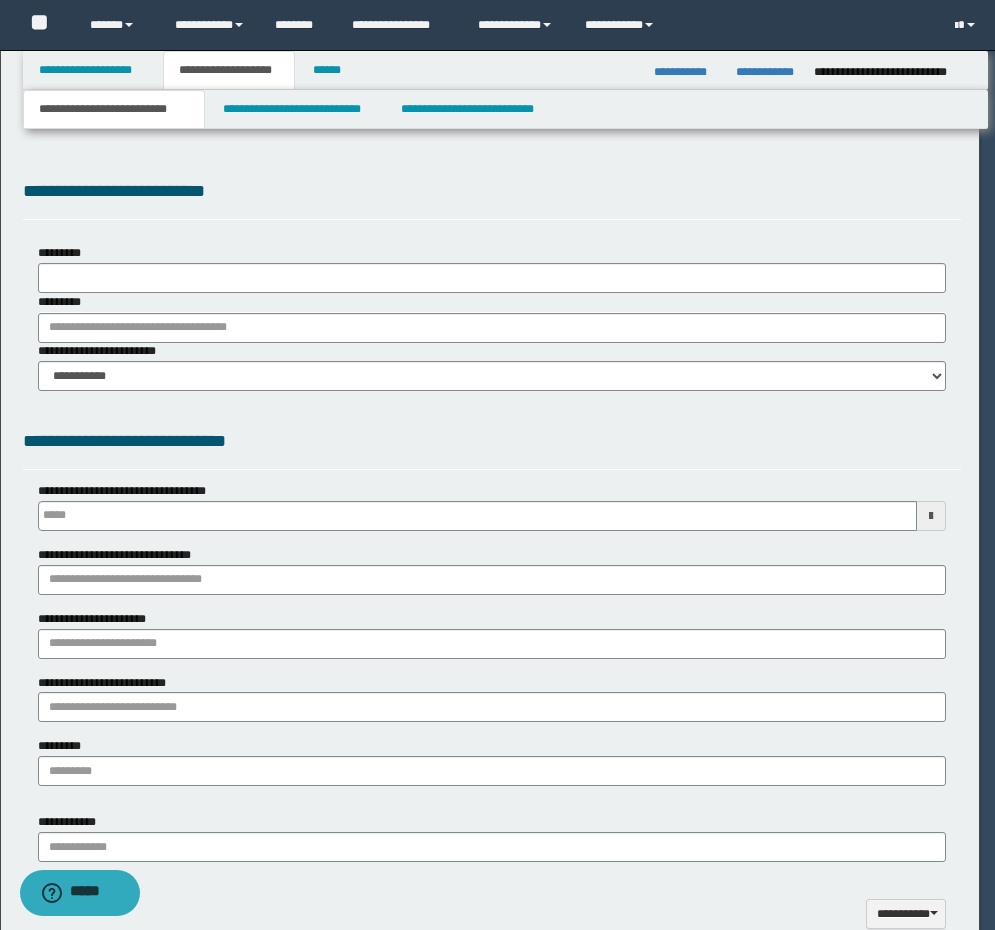 type 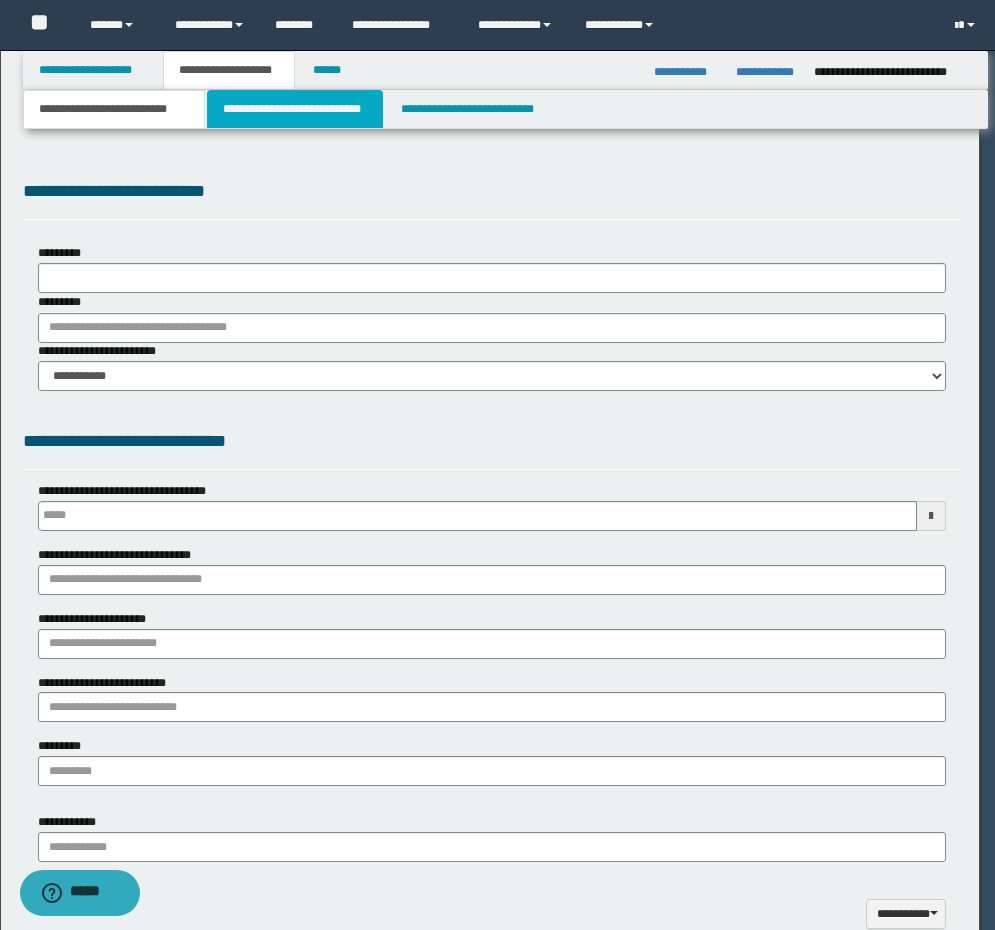 scroll, scrollTop: 0, scrollLeft: 0, axis: both 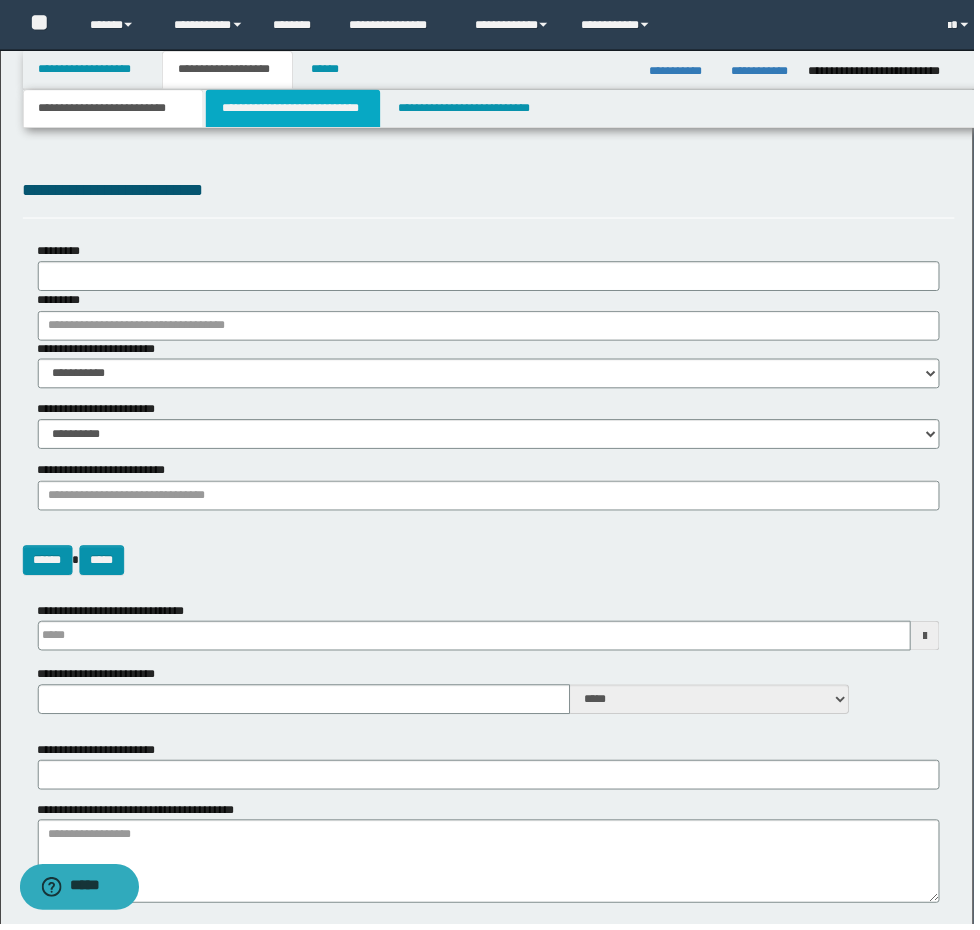click on "**********" at bounding box center [295, 109] 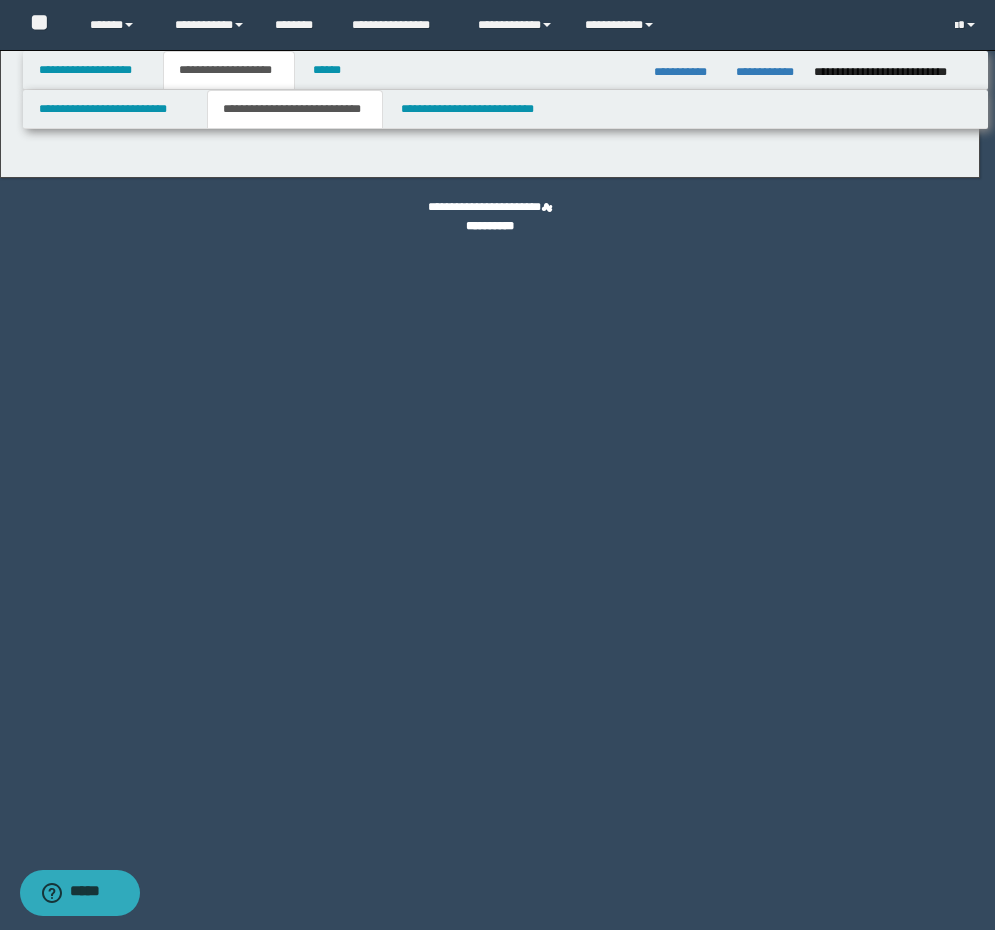 select on "*" 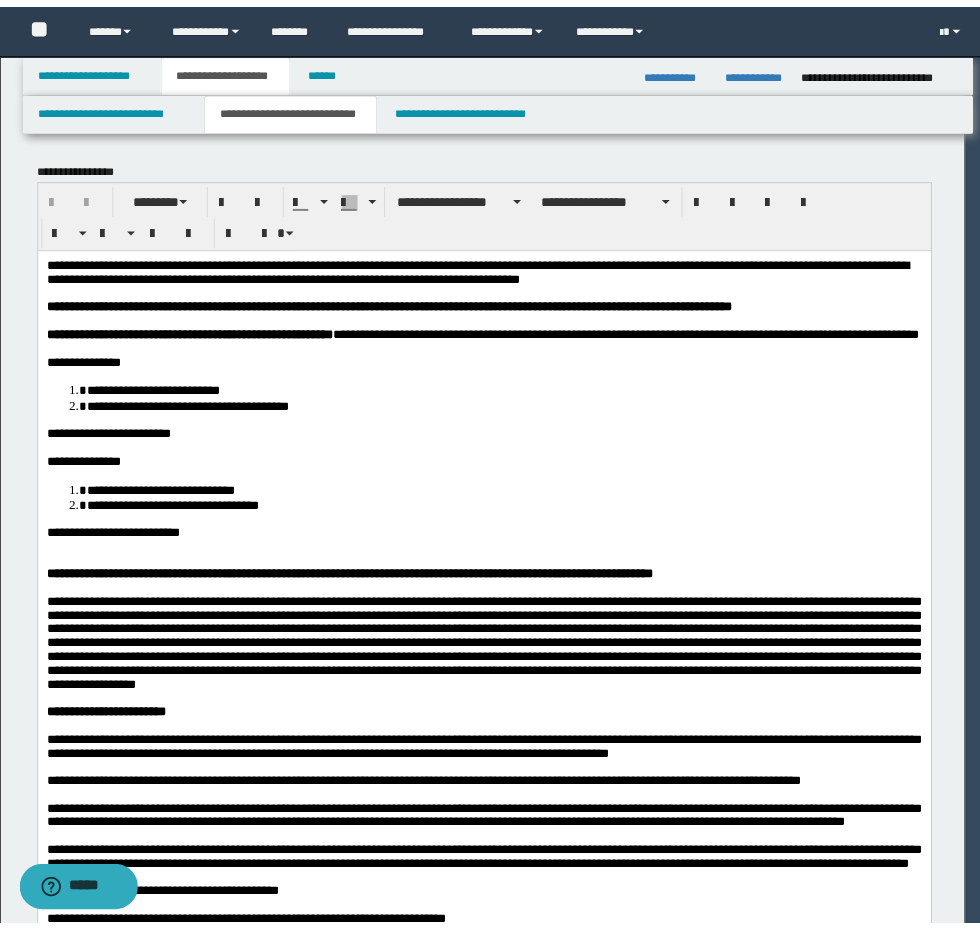 scroll, scrollTop: 0, scrollLeft: 0, axis: both 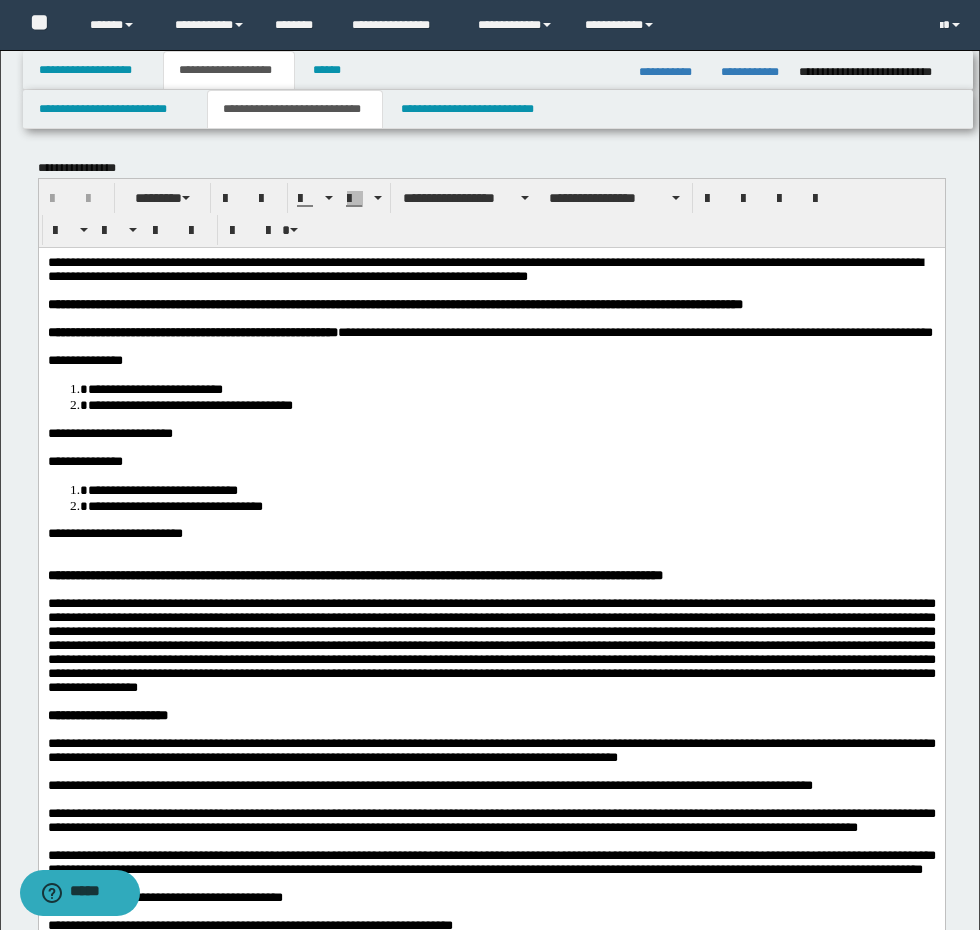 click on "**********" at bounding box center [491, 1132] 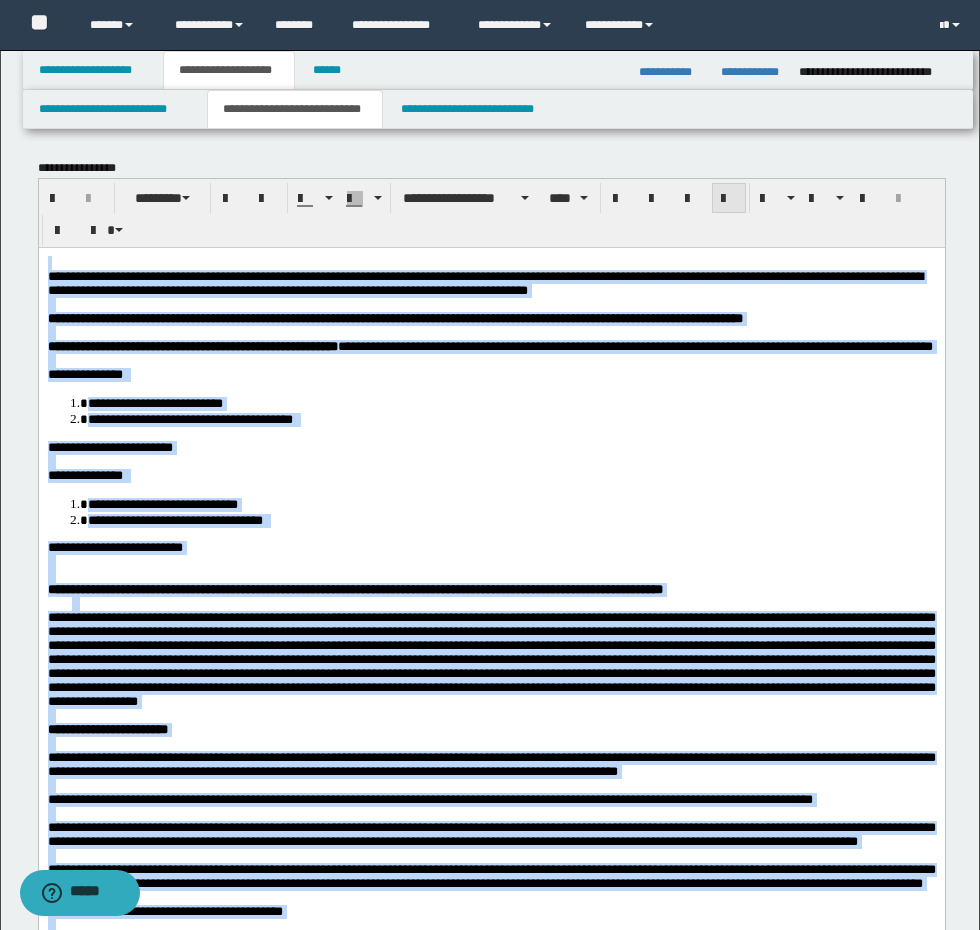 click at bounding box center [729, 199] 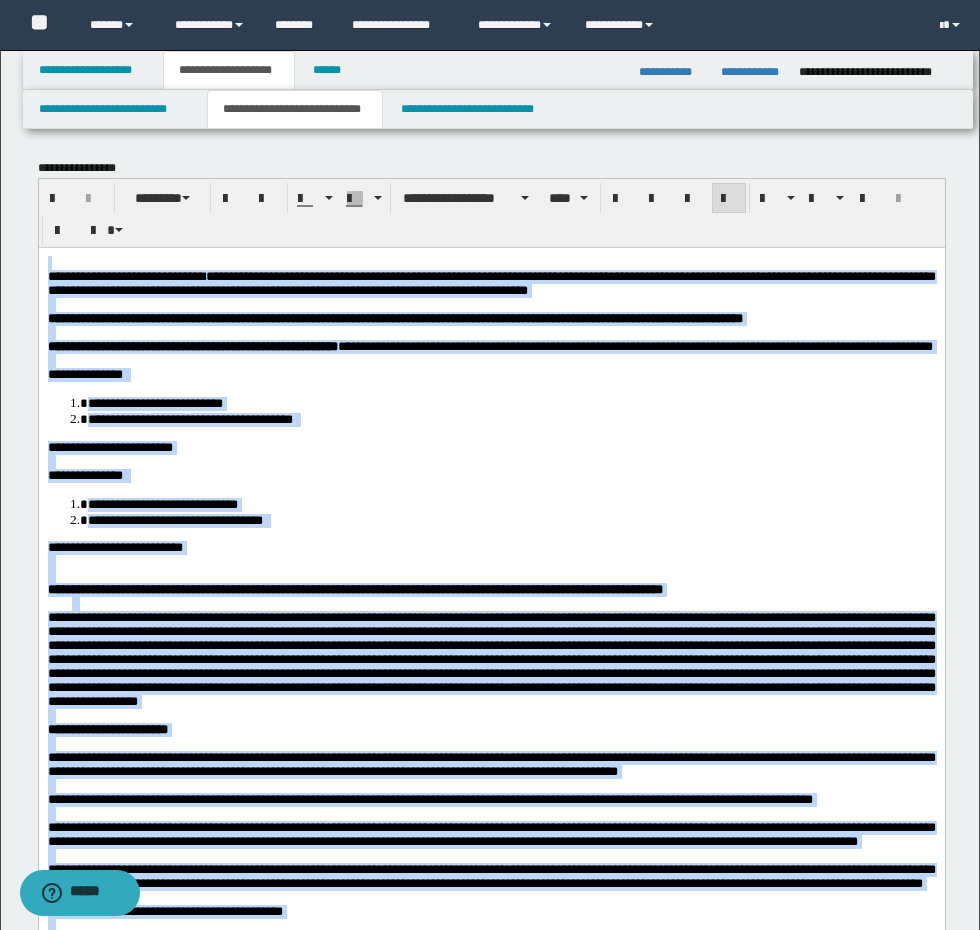 click at bounding box center [729, 199] 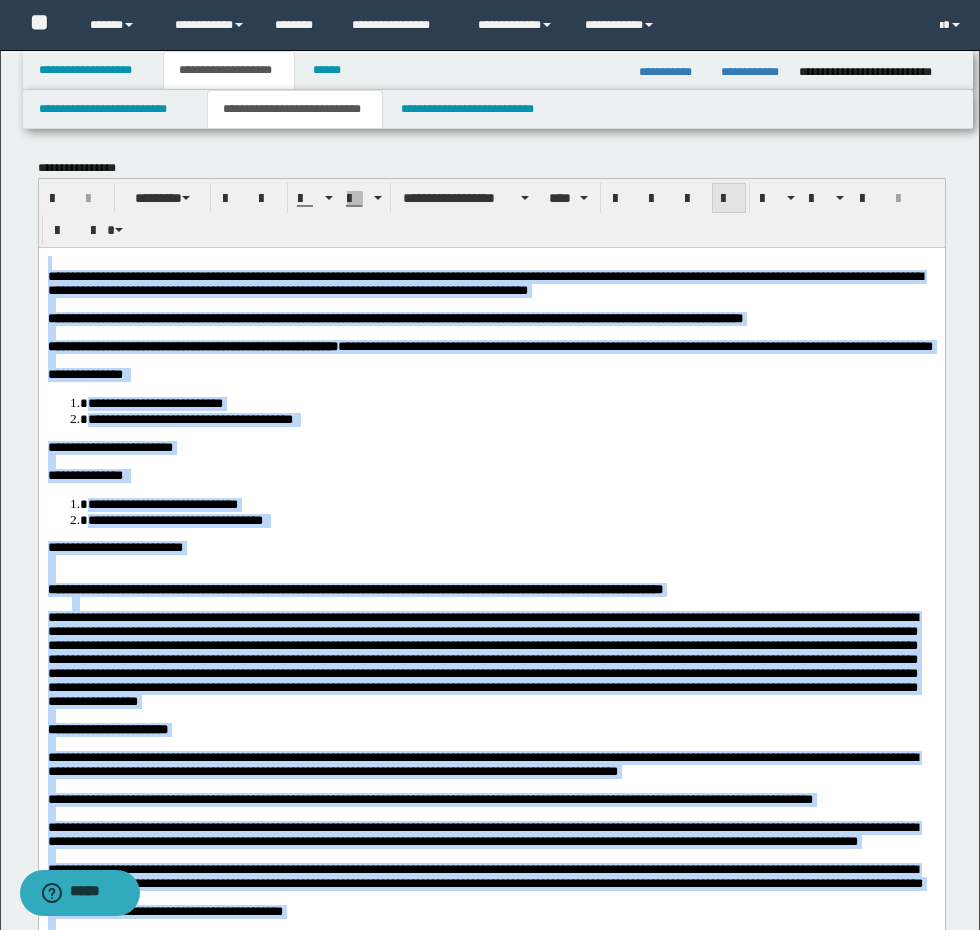 click at bounding box center (729, 199) 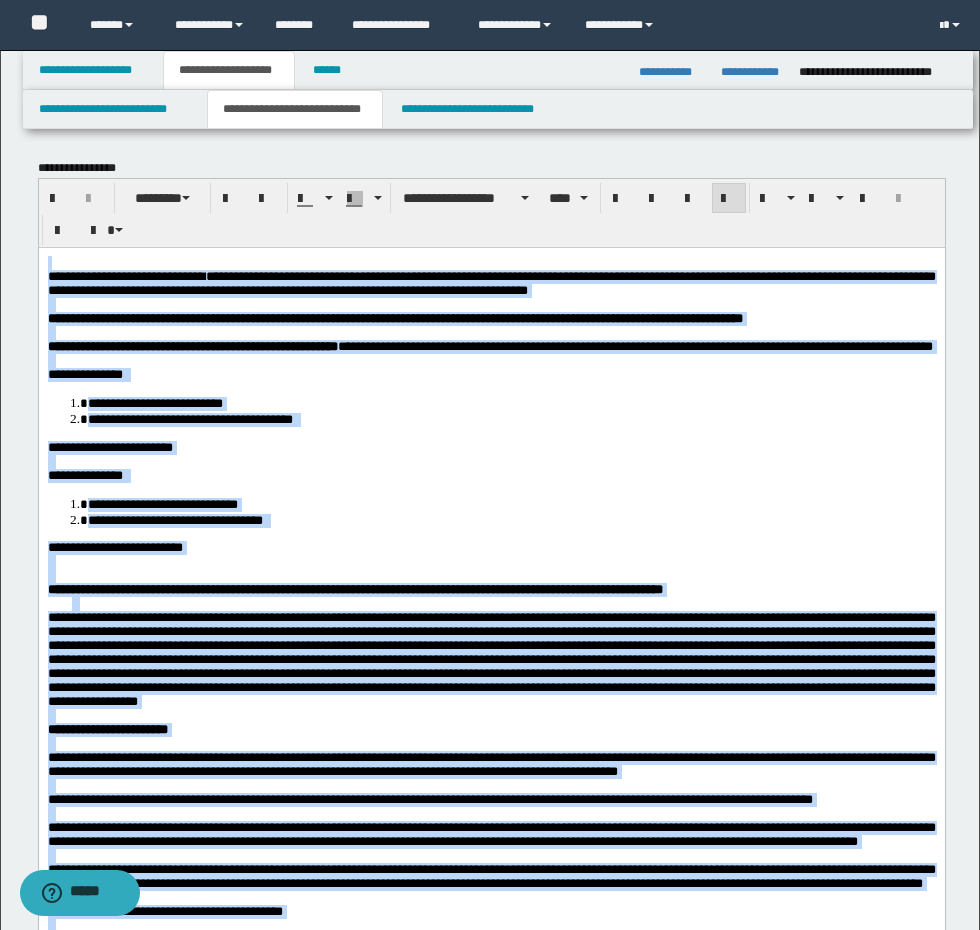 click on "**********" at bounding box center [84, 373] 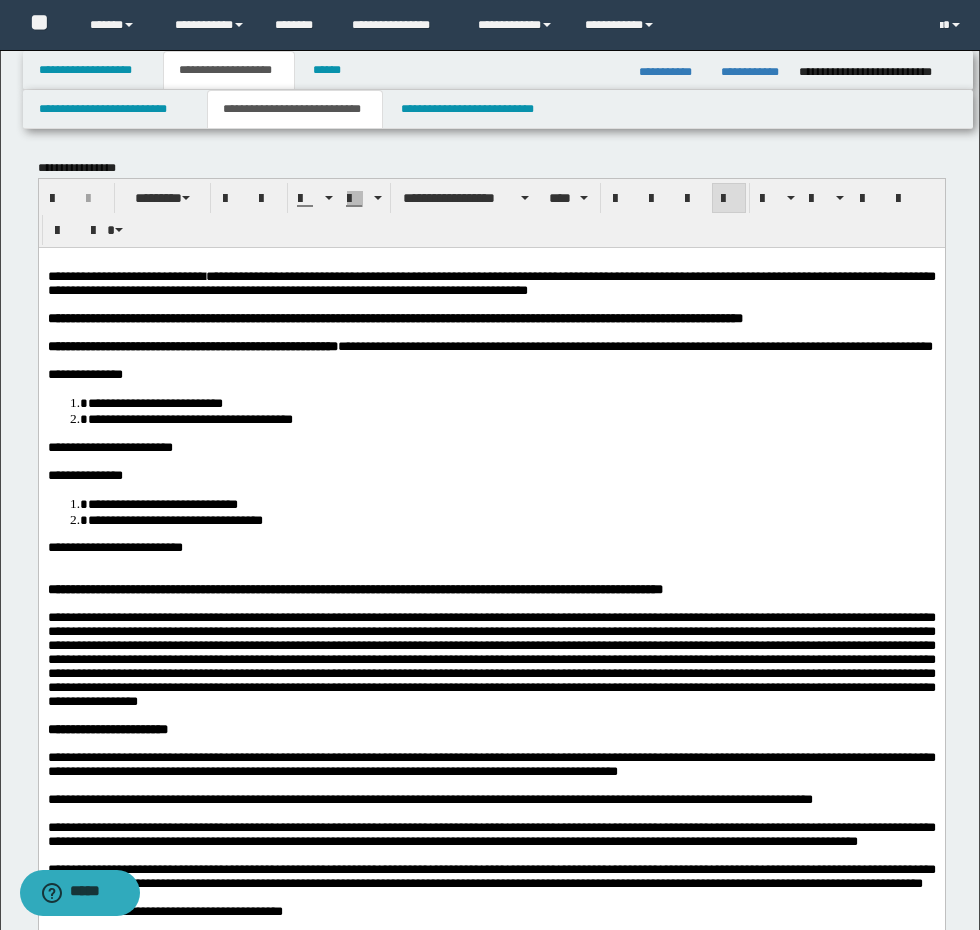 click on "**********" at bounding box center (491, 547) 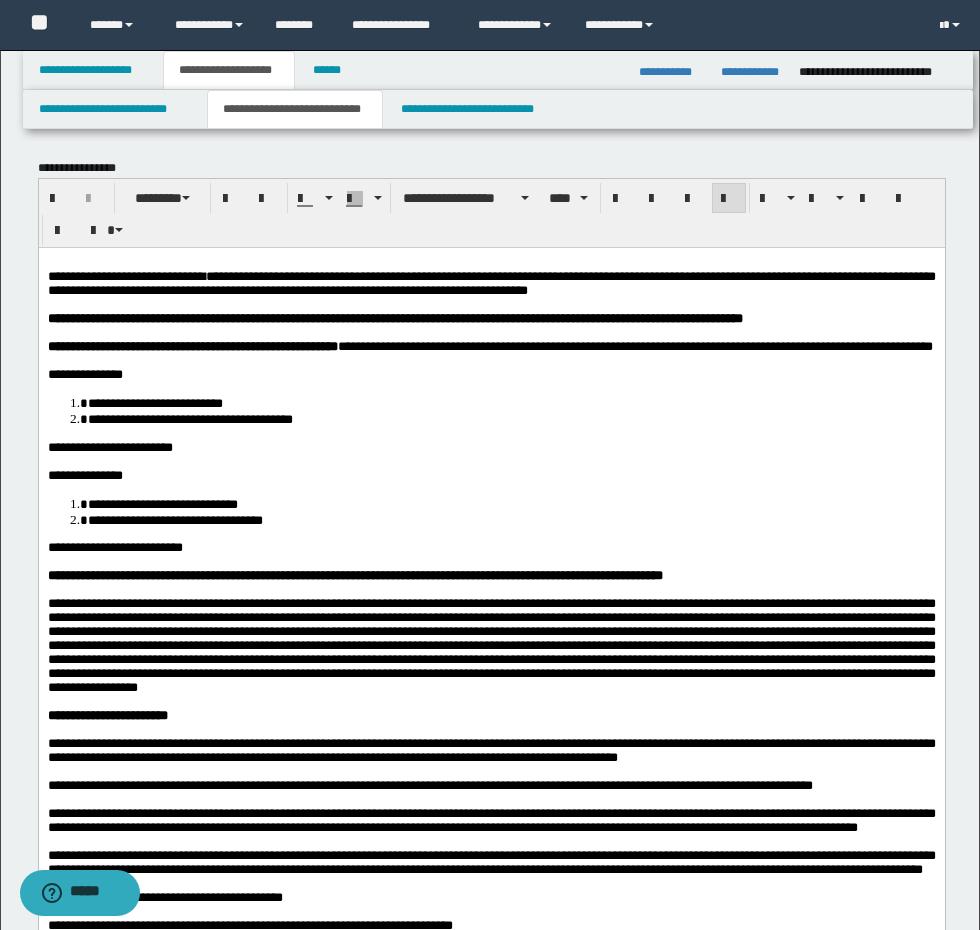 scroll, scrollTop: 300, scrollLeft: 0, axis: vertical 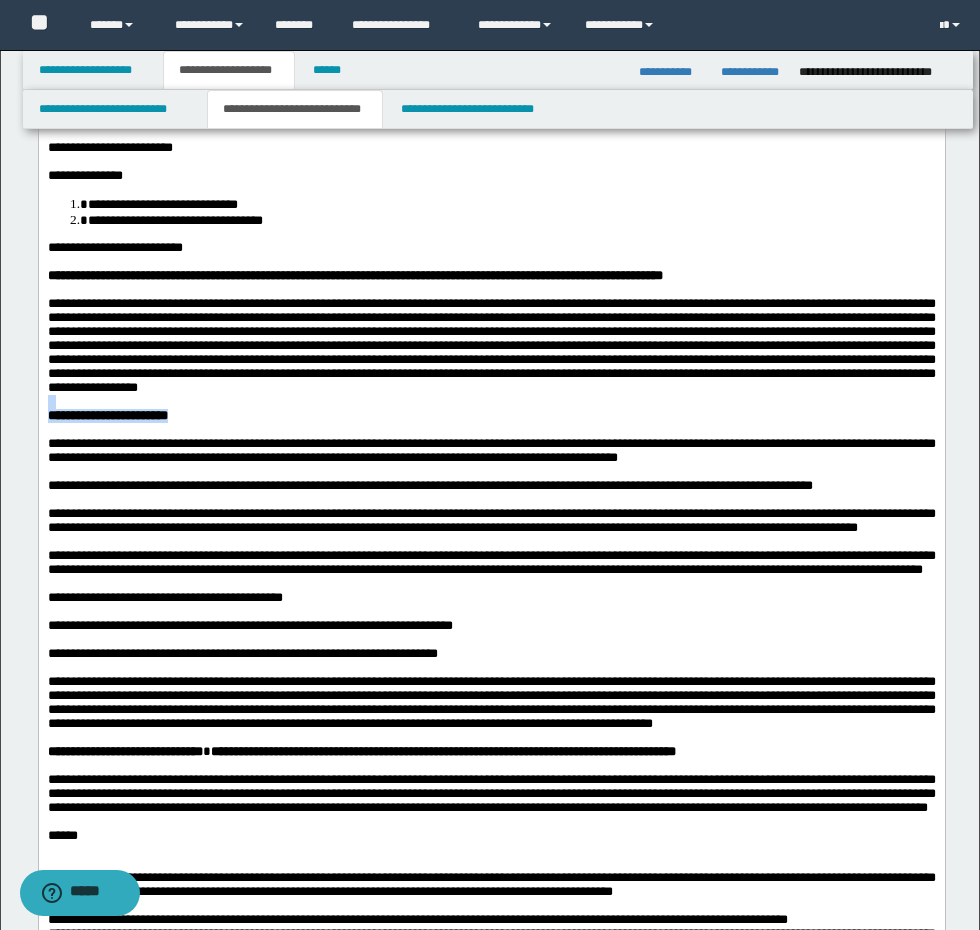 drag, startPoint x: 226, startPoint y: 481, endPoint x: 38, endPoint y: 417, distance: 198.59506 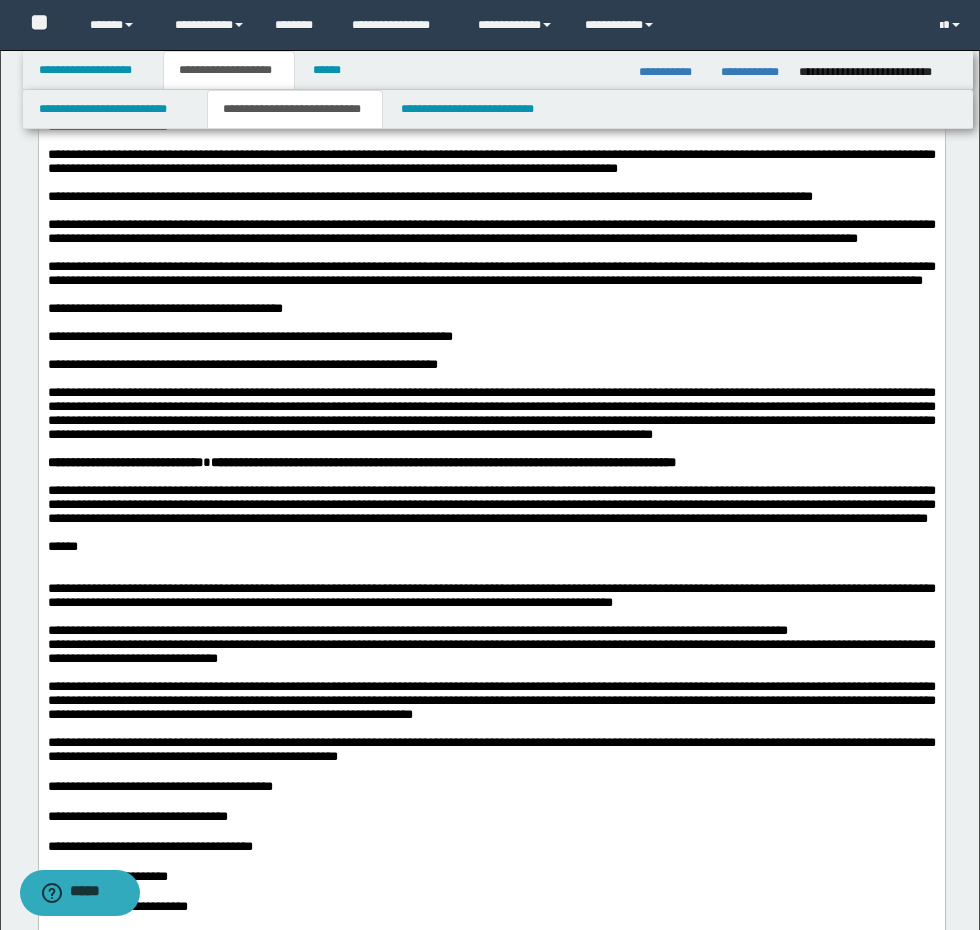 scroll, scrollTop: 600, scrollLeft: 0, axis: vertical 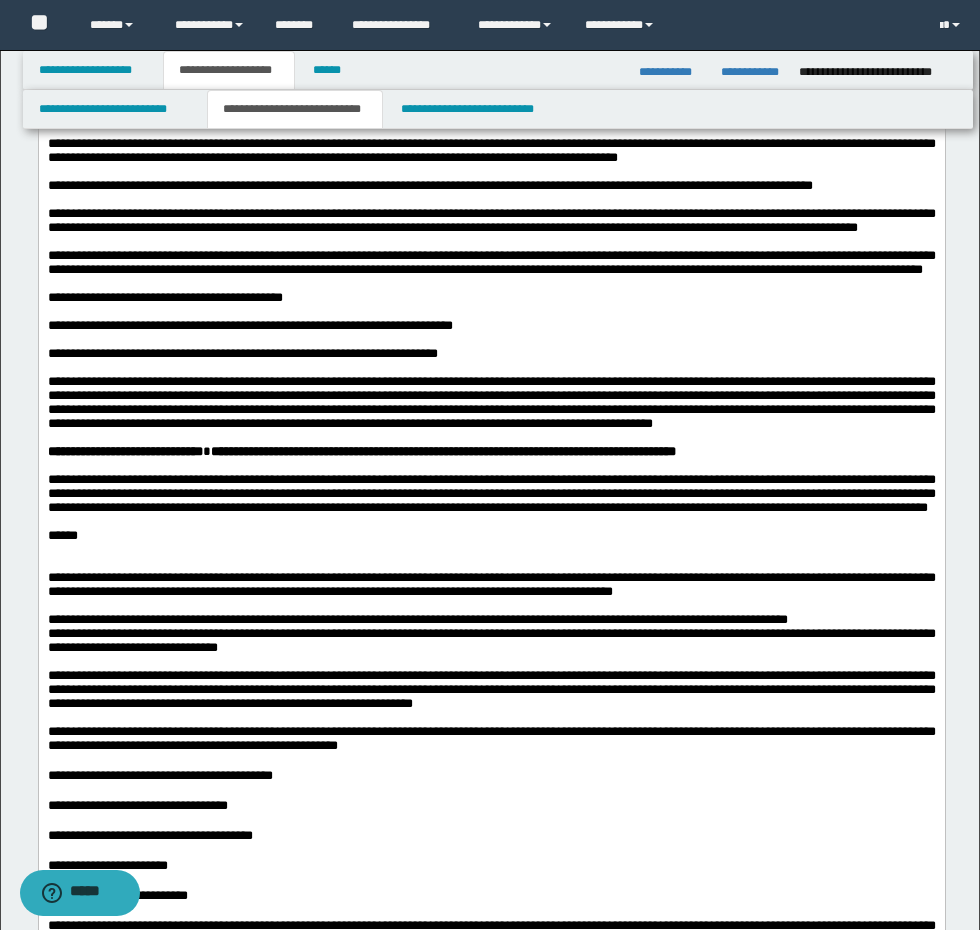 click on "**********" at bounding box center [491, 402] 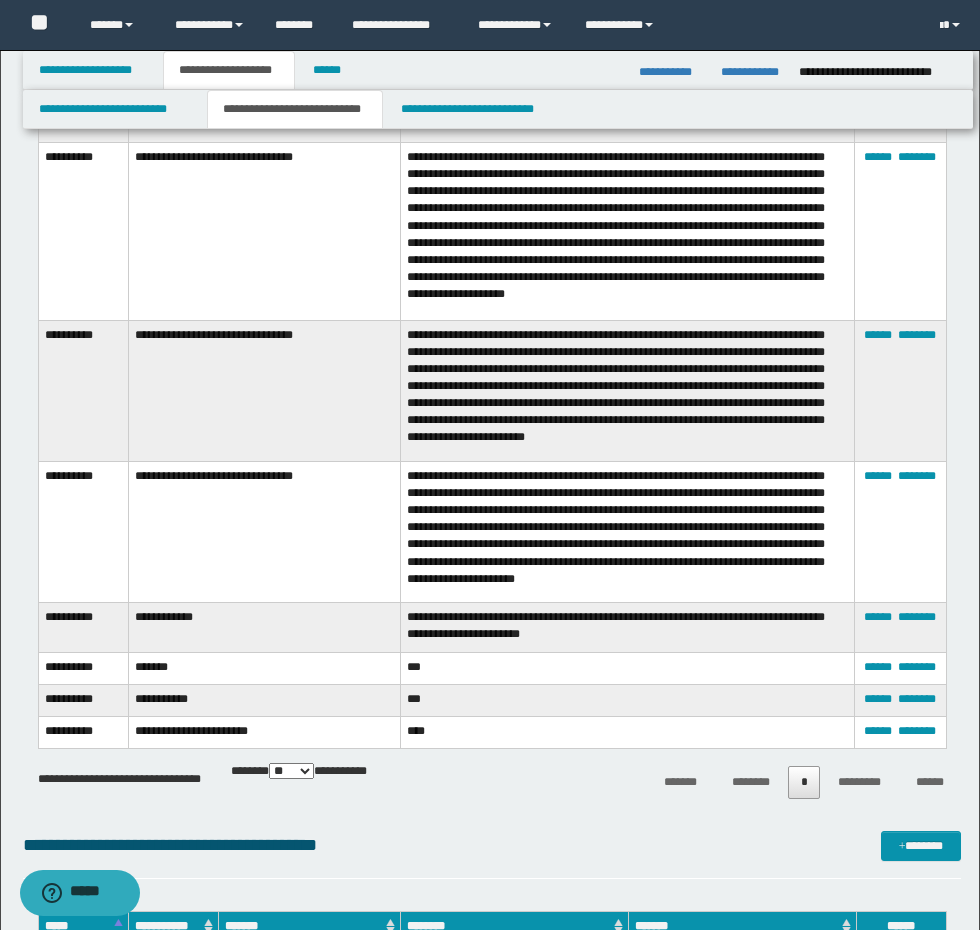 scroll, scrollTop: 4100, scrollLeft: 0, axis: vertical 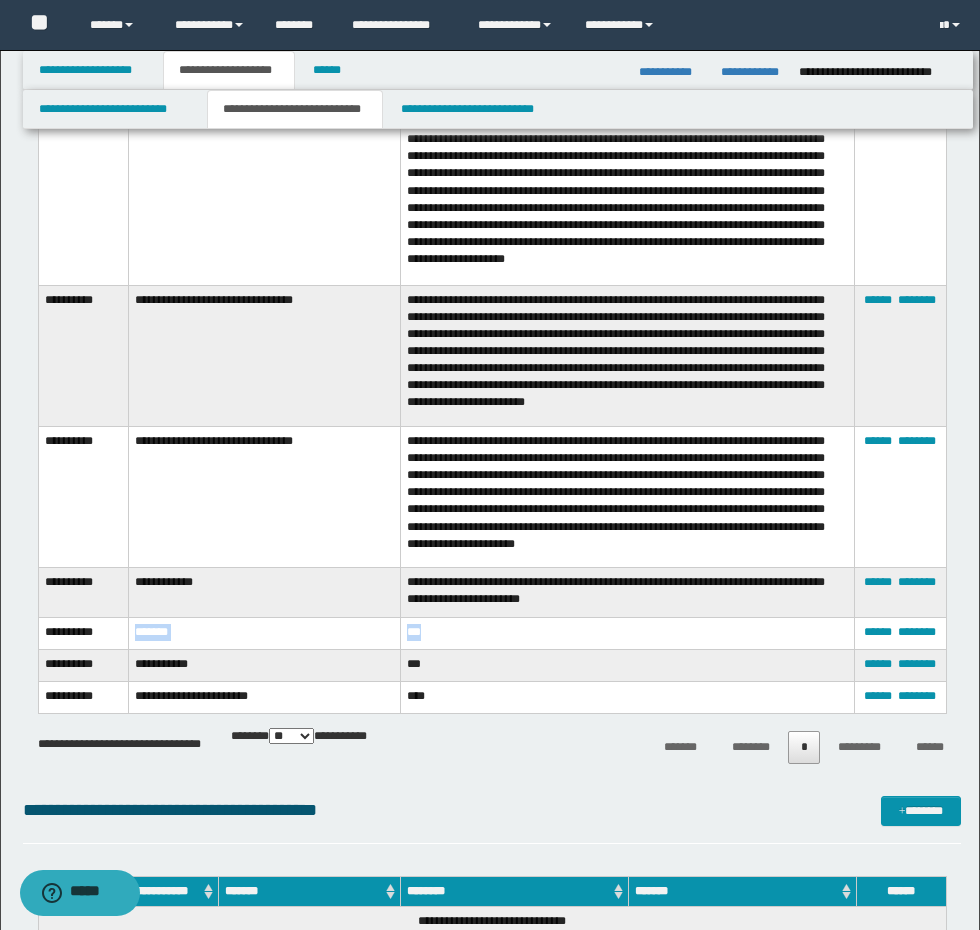 drag, startPoint x: 446, startPoint y: 634, endPoint x: 126, endPoint y: 641, distance: 320.07654 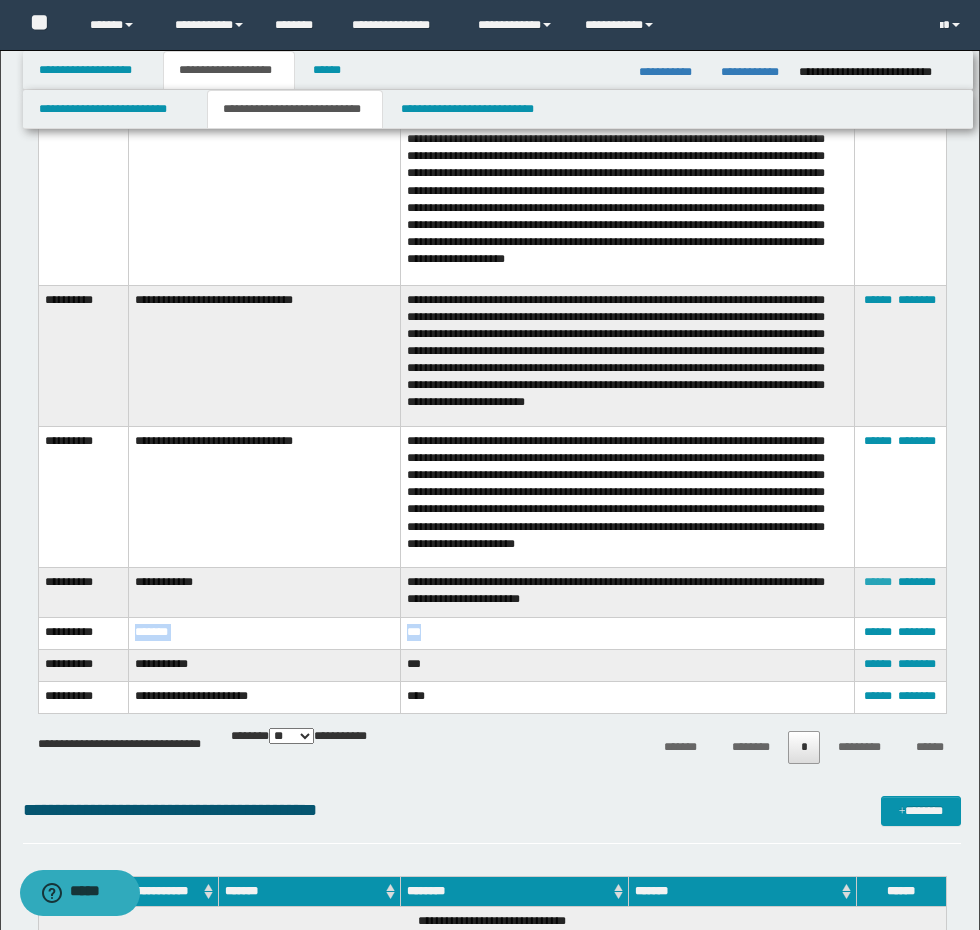 click on "******" at bounding box center [878, 582] 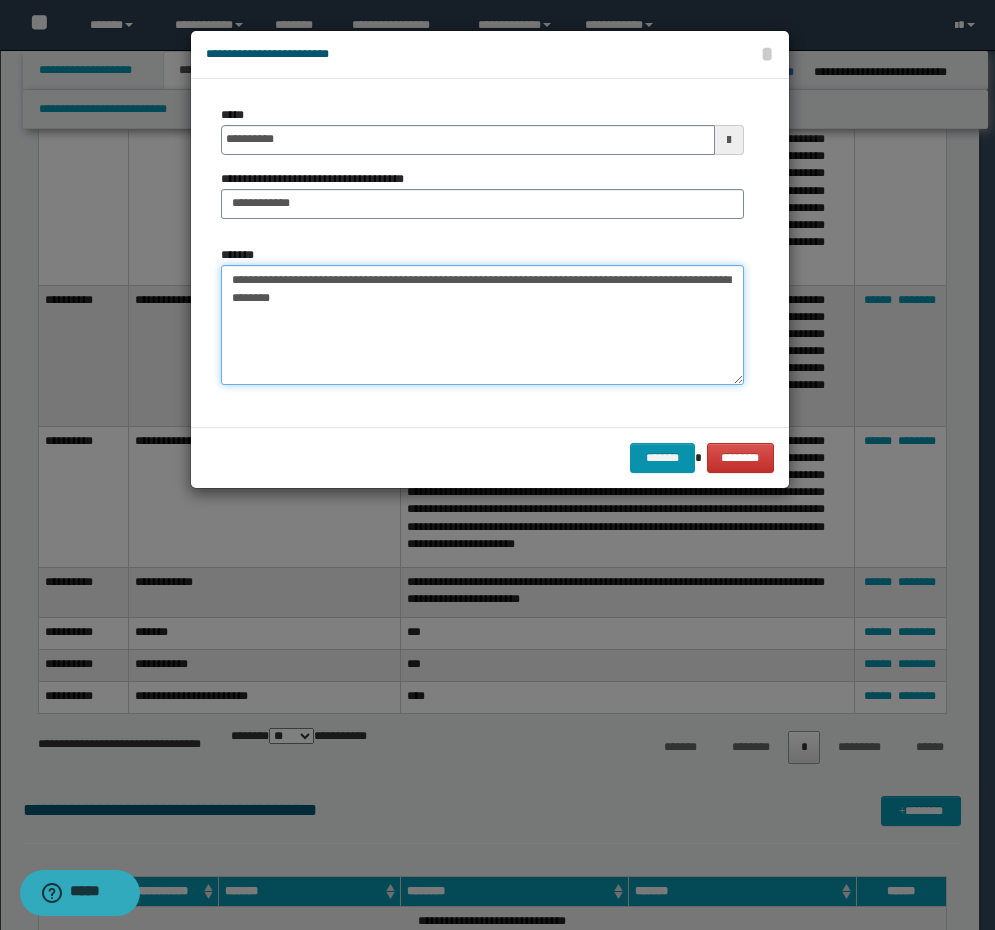 click on "**********" at bounding box center (482, 325) 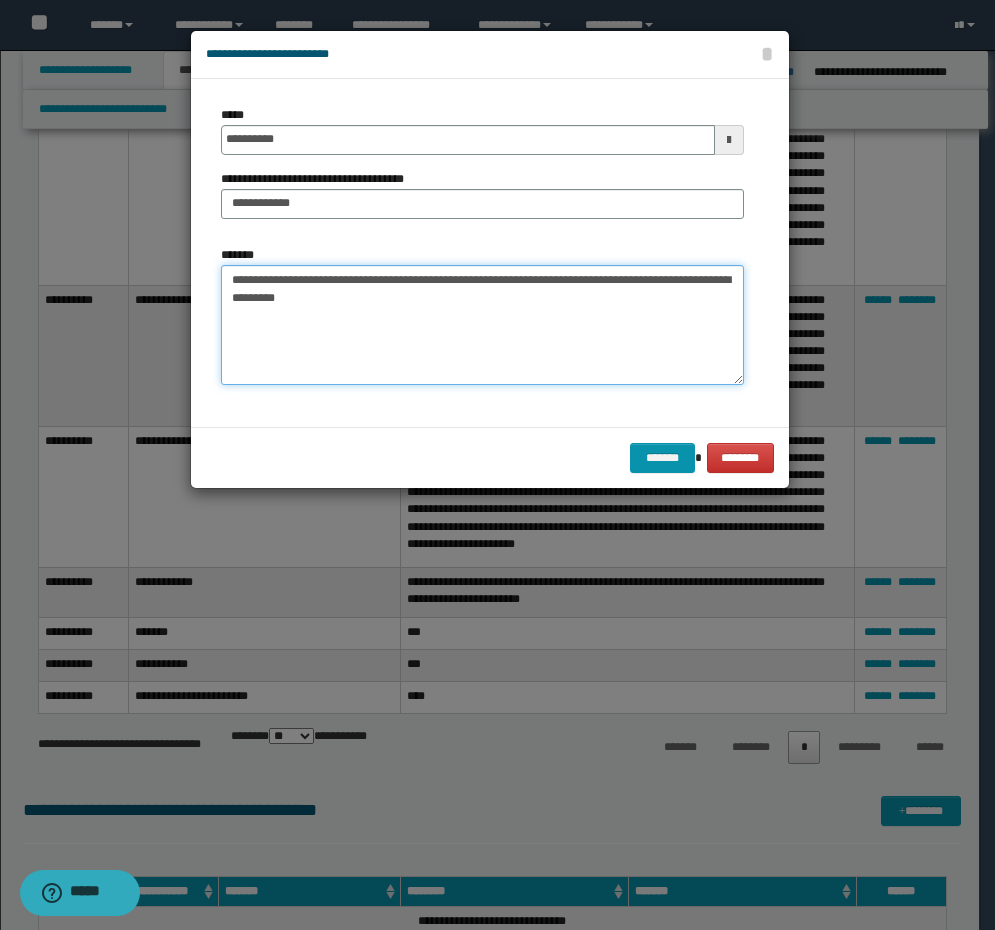 paste on "**********" 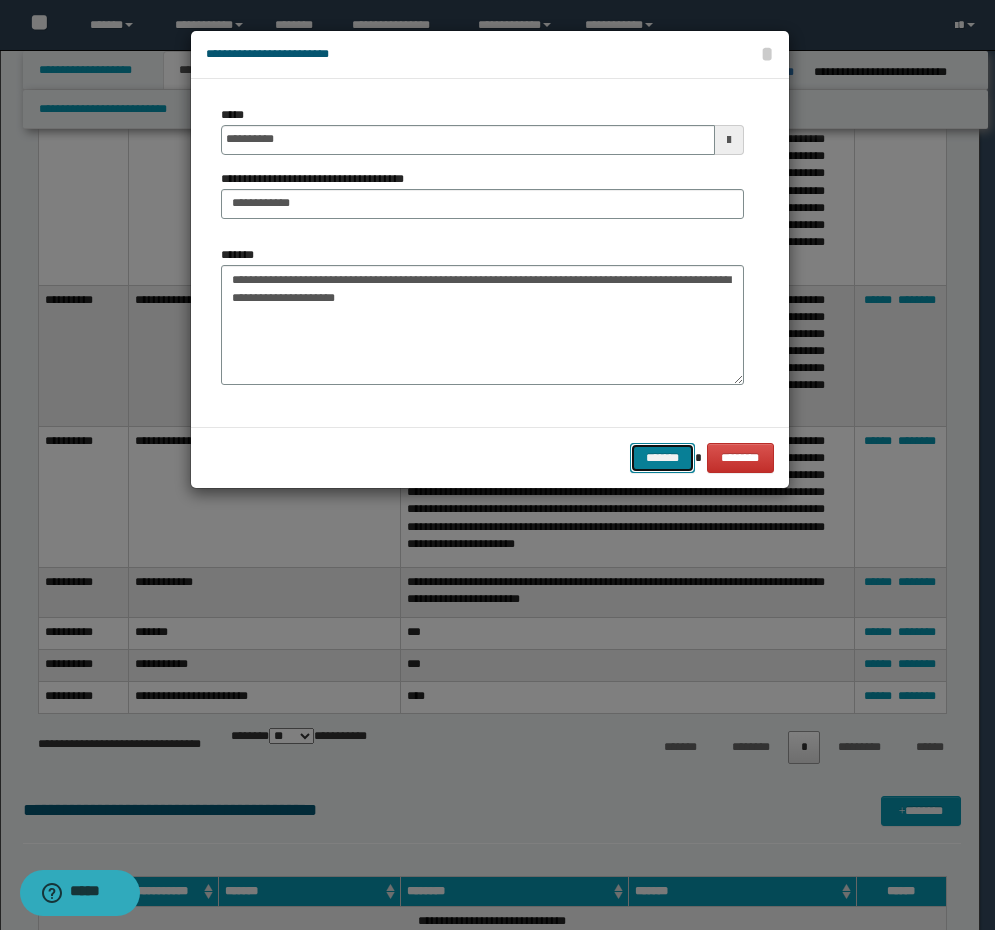 click on "*******" at bounding box center [662, 458] 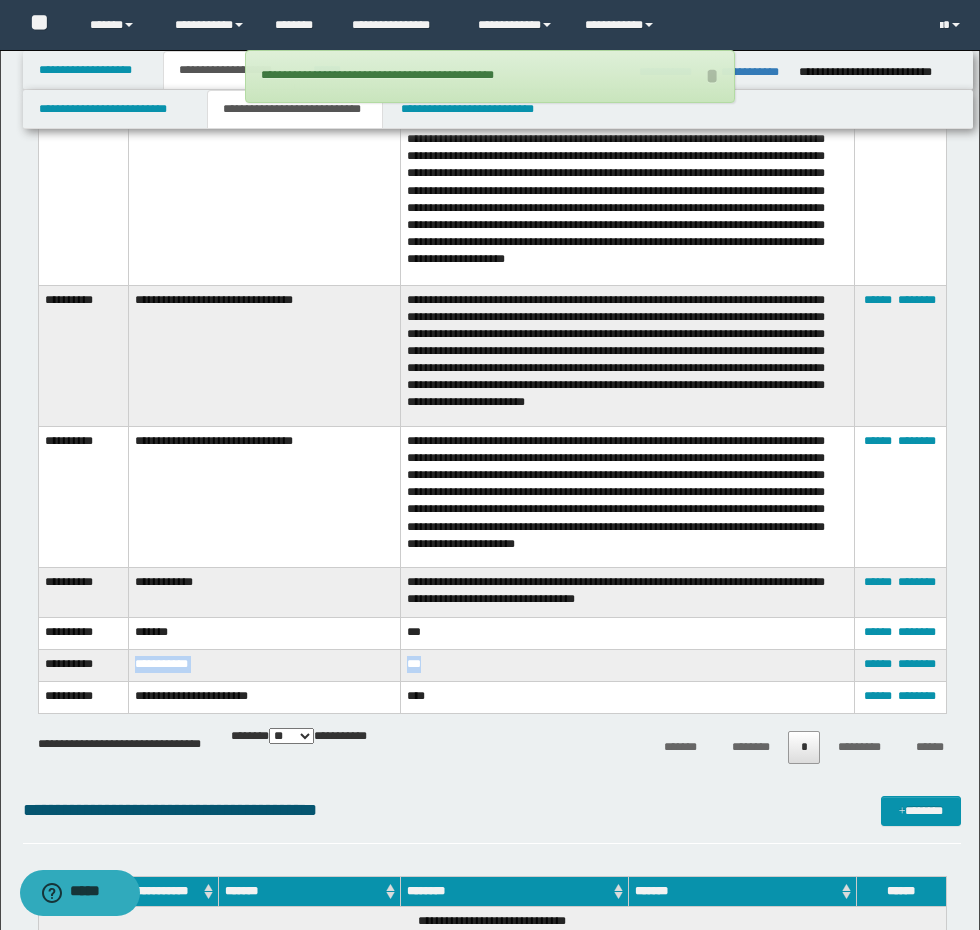 drag, startPoint x: 444, startPoint y: 668, endPoint x: 135, endPoint y: 666, distance: 309.00647 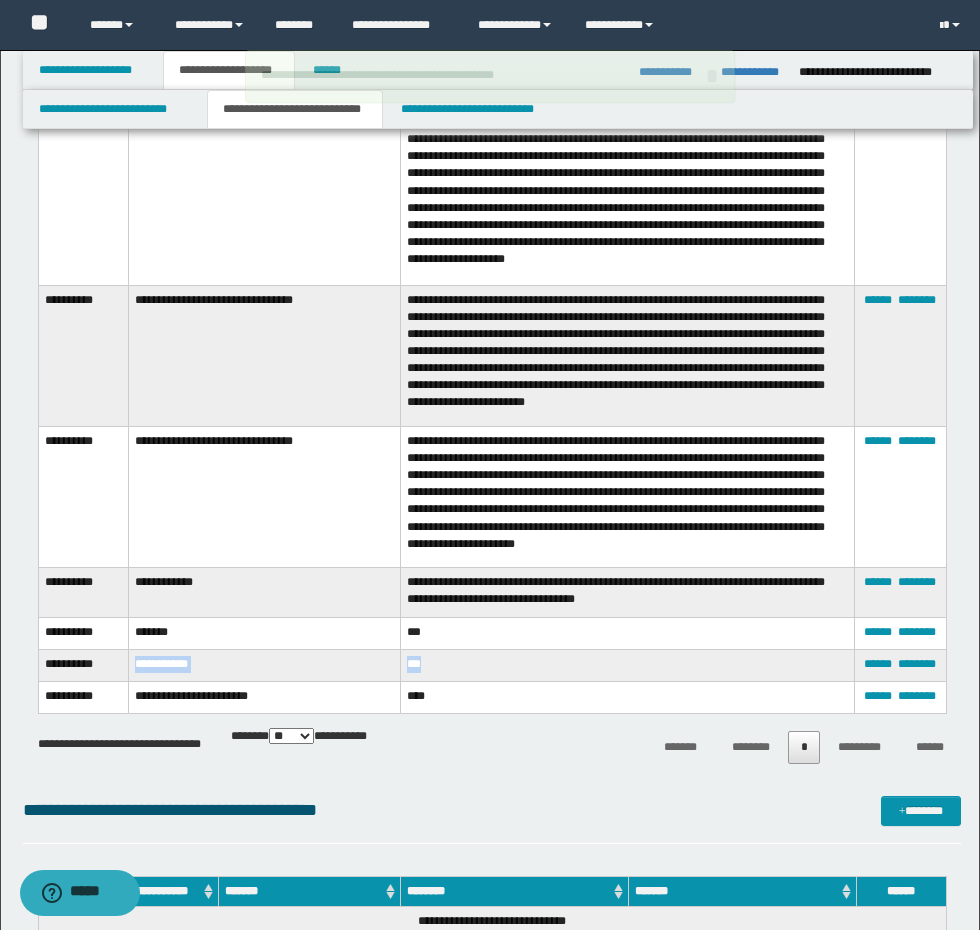copy on "**********" 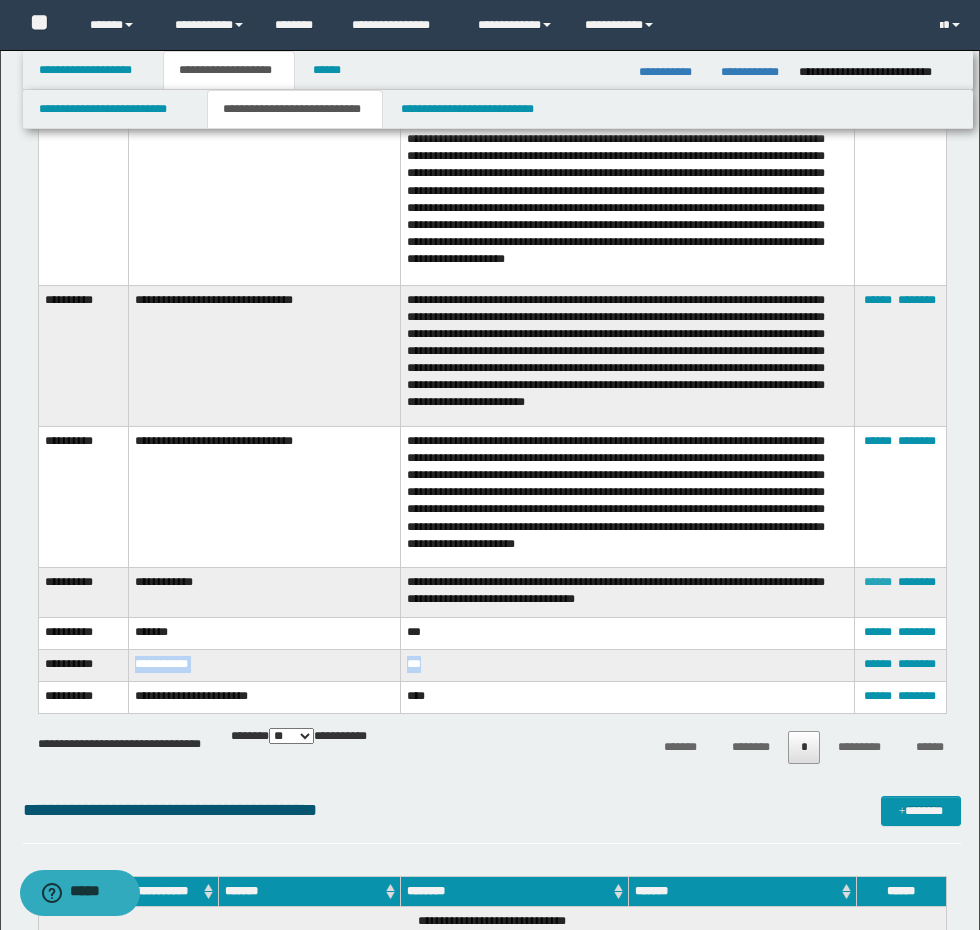 click on "******" at bounding box center (878, 582) 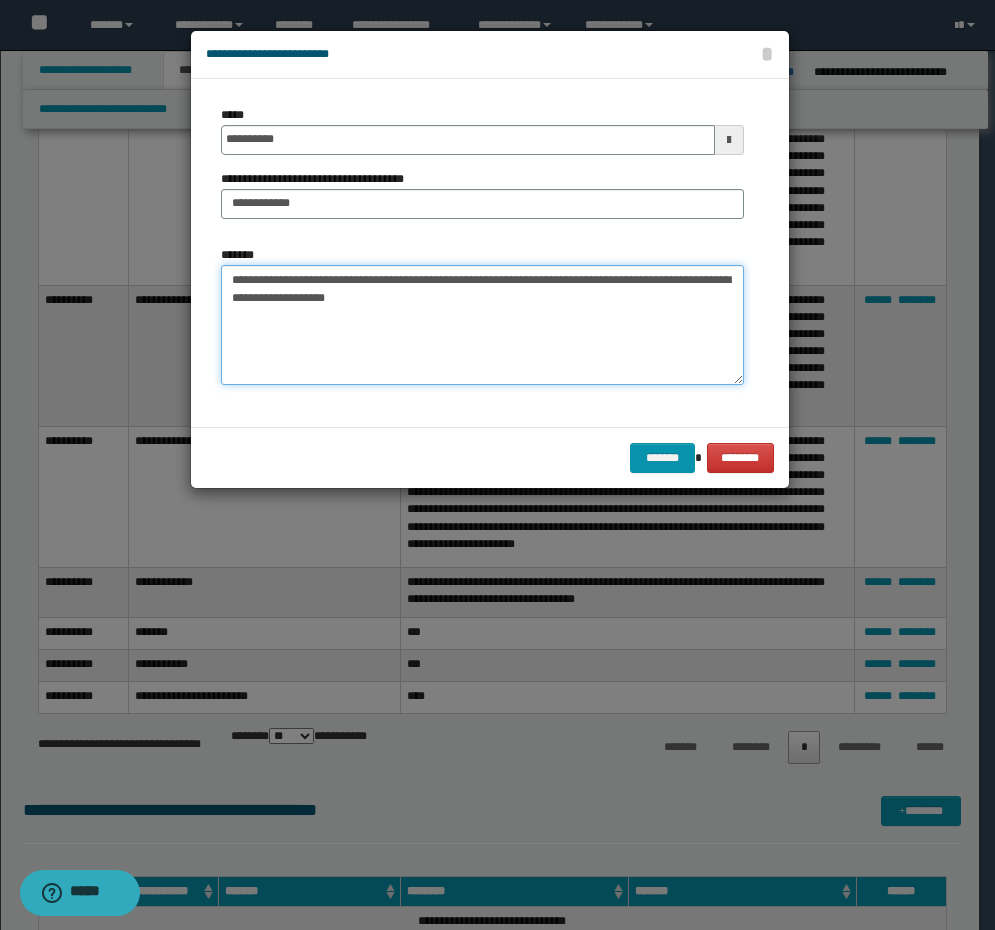 click on "**********" at bounding box center [482, 325] 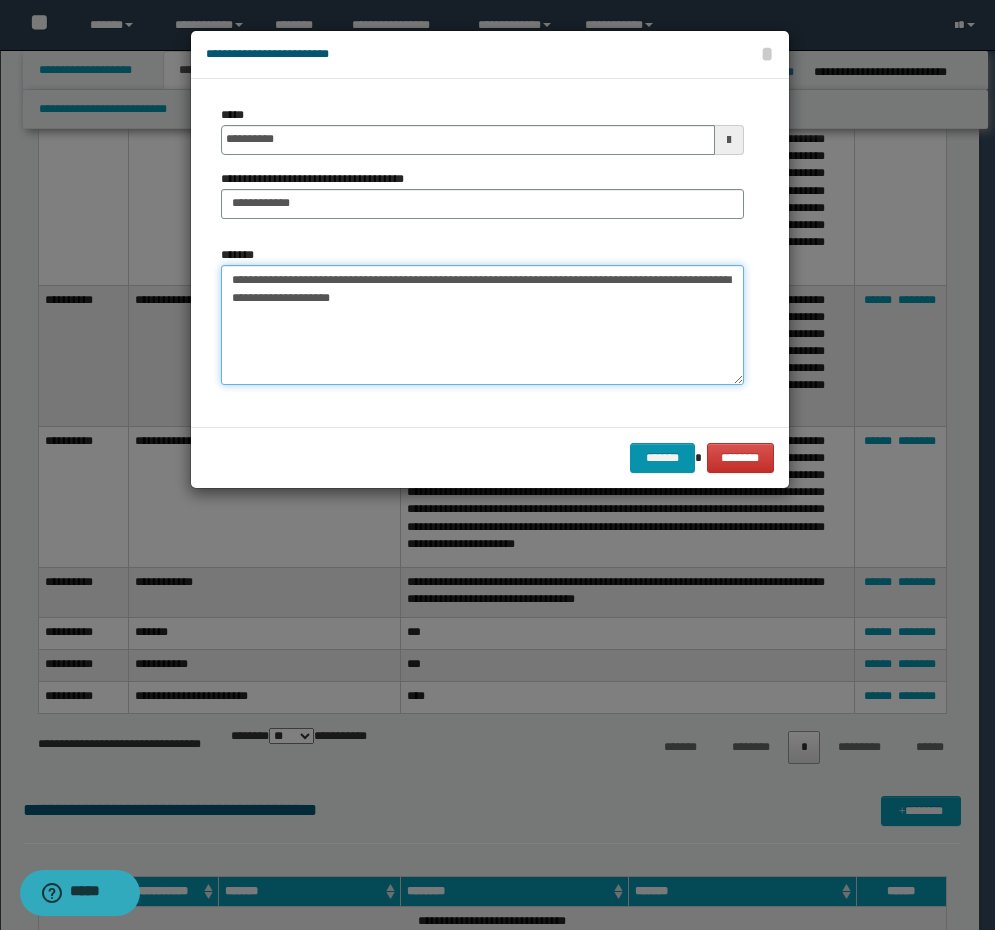 paste on "**********" 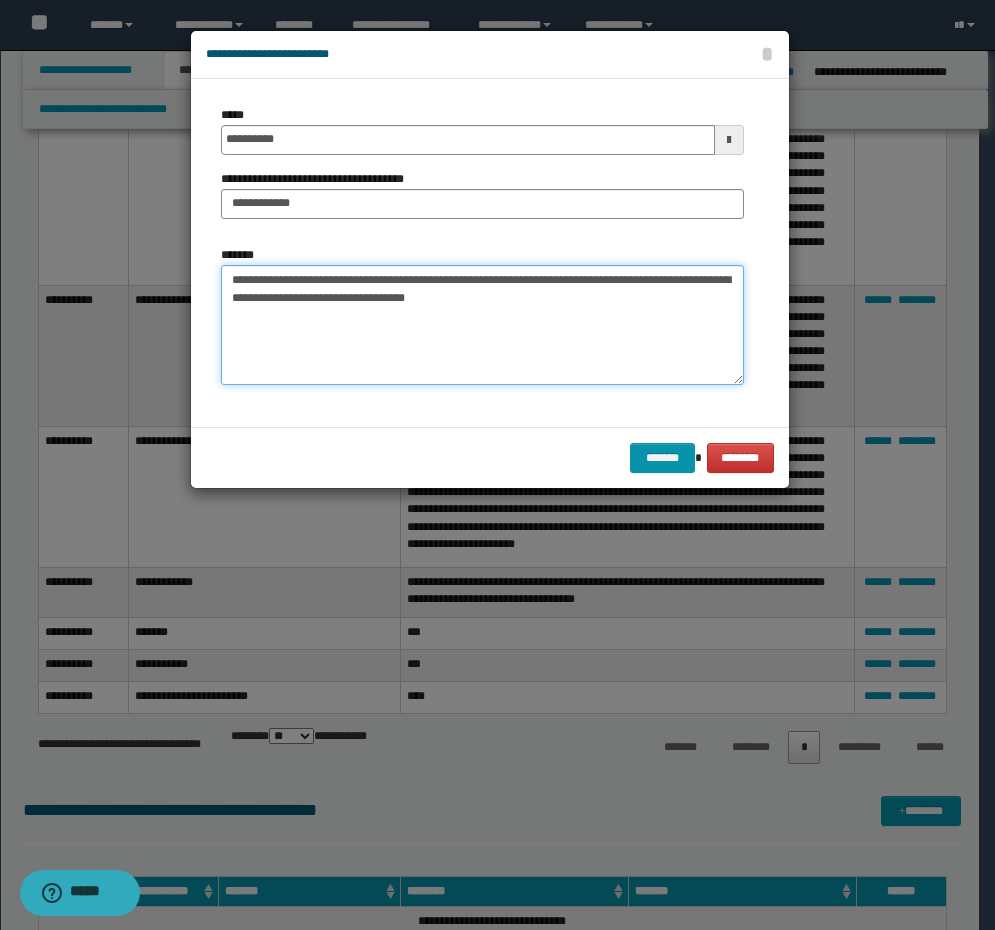 click on "**********" at bounding box center [482, 325] 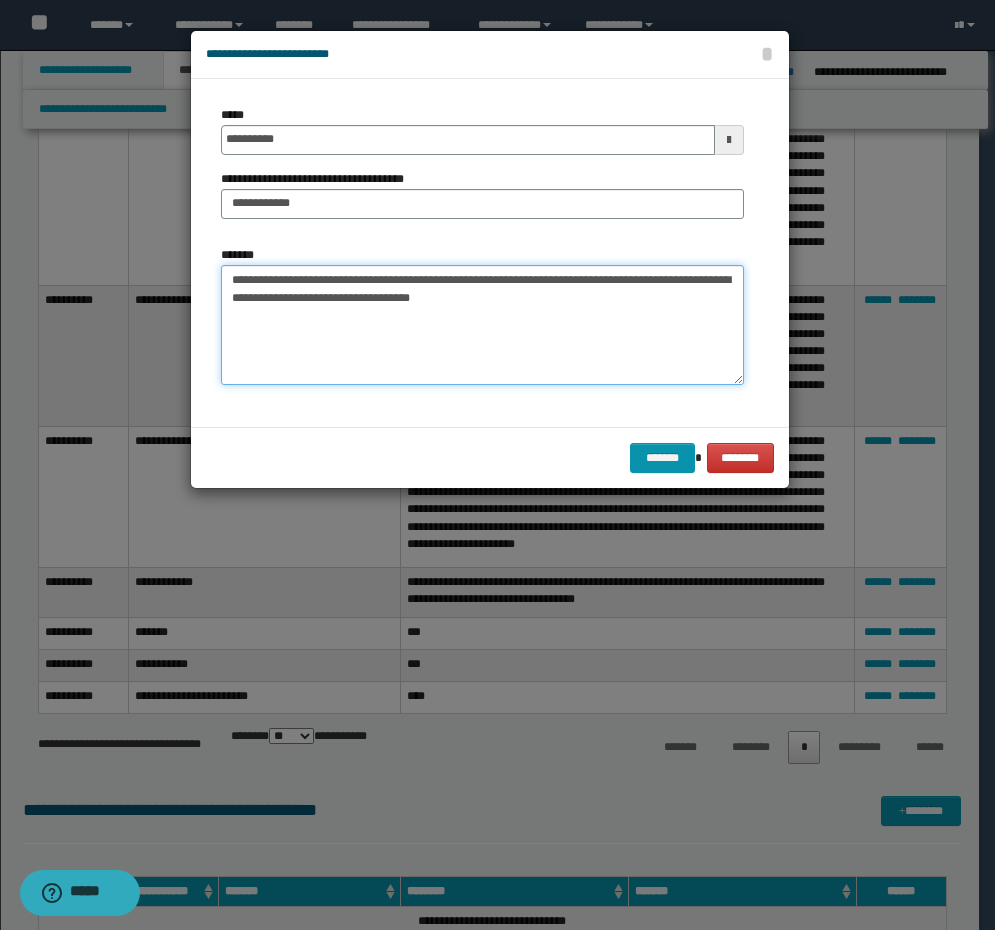 drag, startPoint x: 500, startPoint y: 297, endPoint x: 518, endPoint y: 301, distance: 18.439089 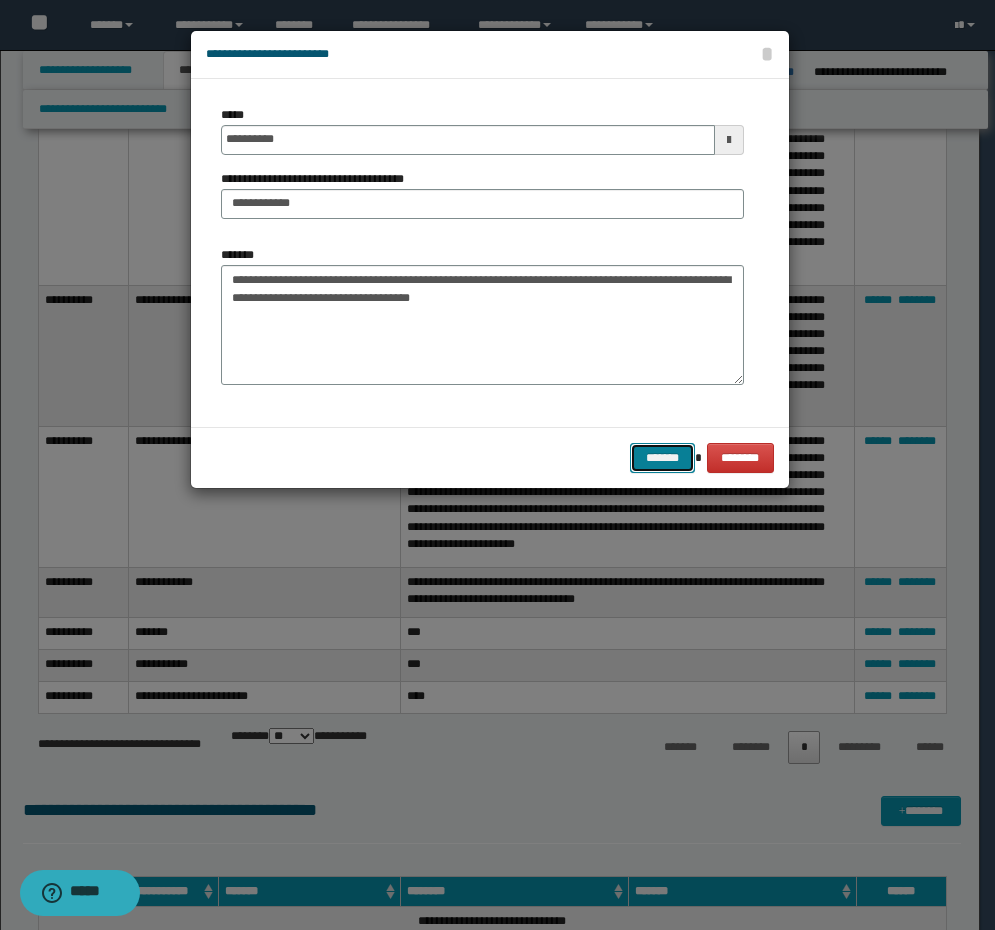 click on "*******" at bounding box center [662, 458] 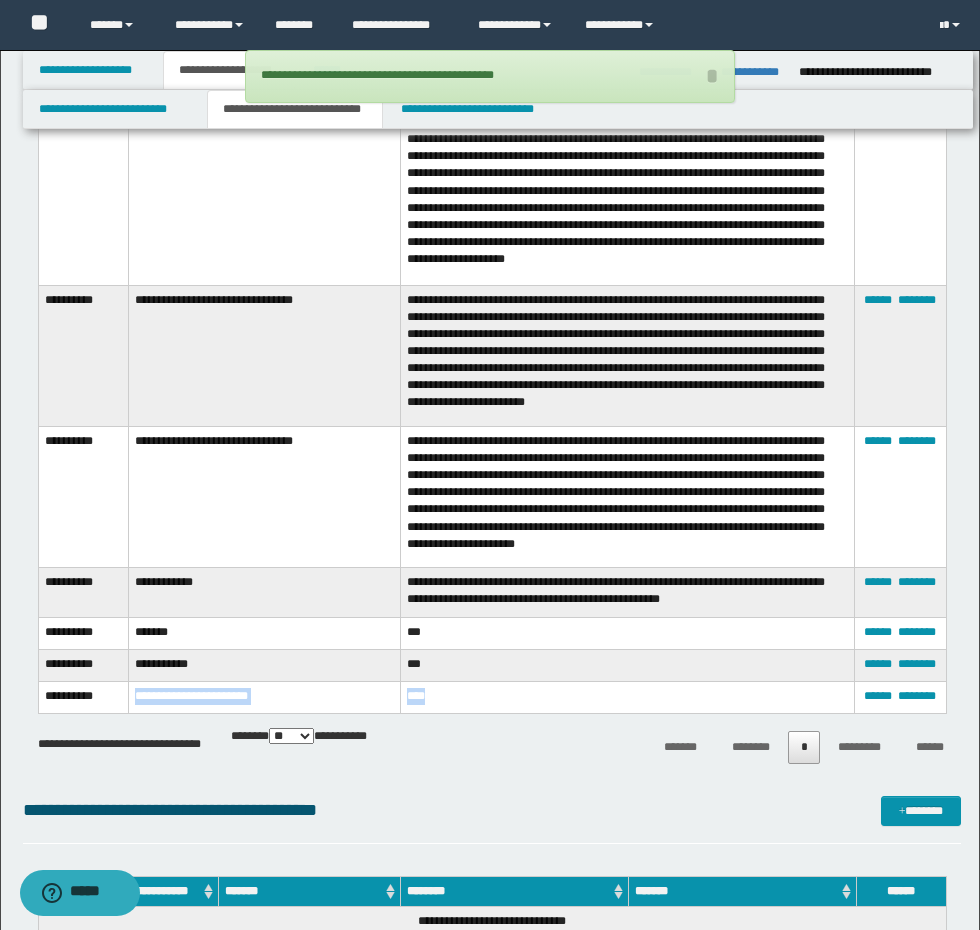 drag, startPoint x: 131, startPoint y: 698, endPoint x: 436, endPoint y: 702, distance: 305.0262 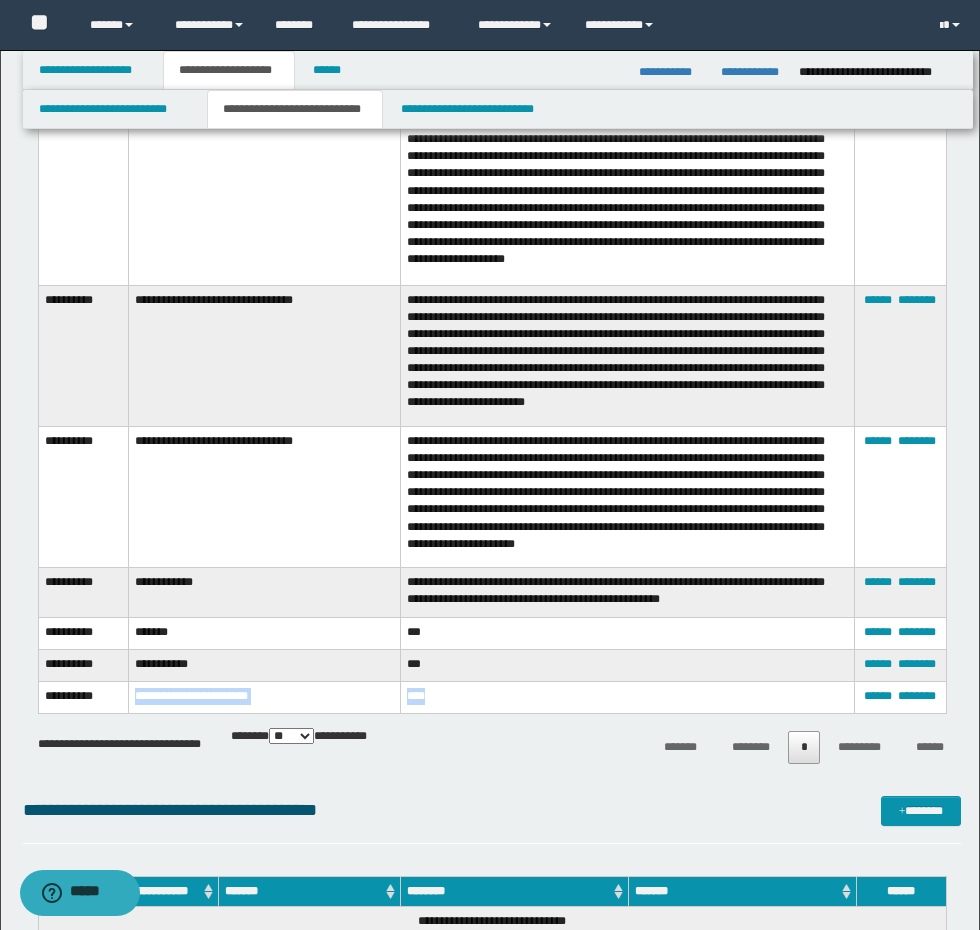 copy on "**********" 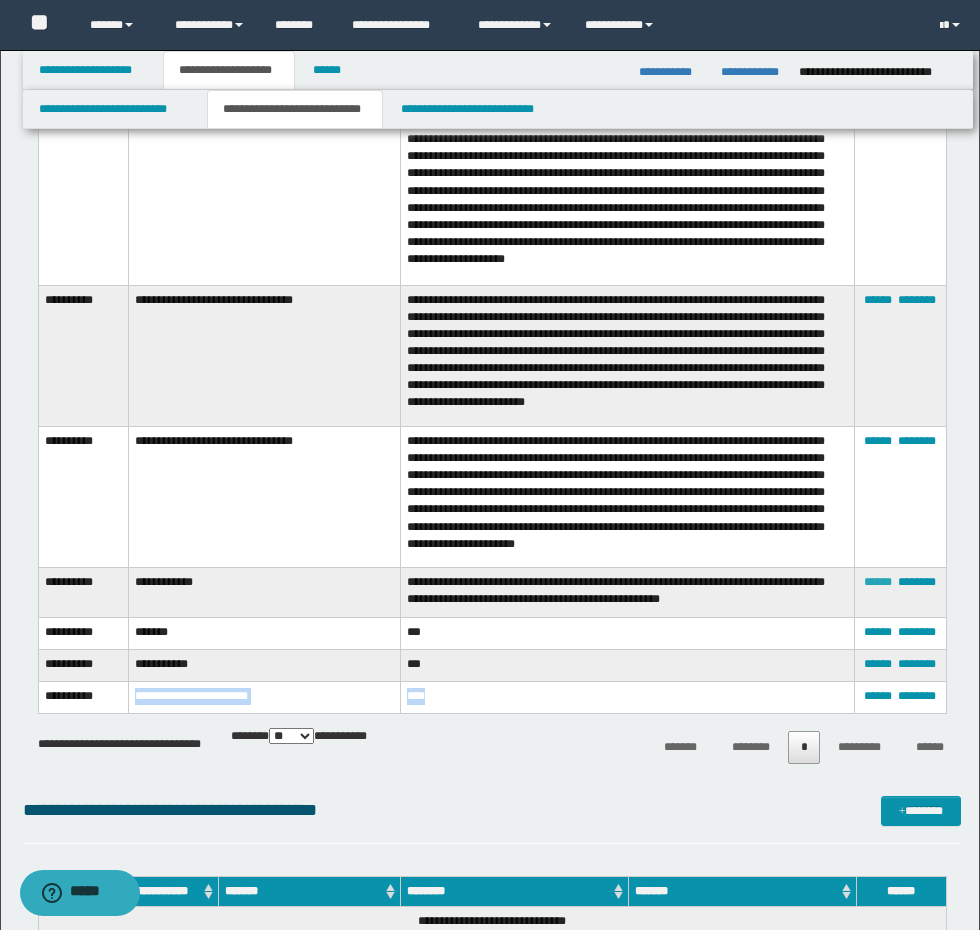 click on "******" at bounding box center (878, 582) 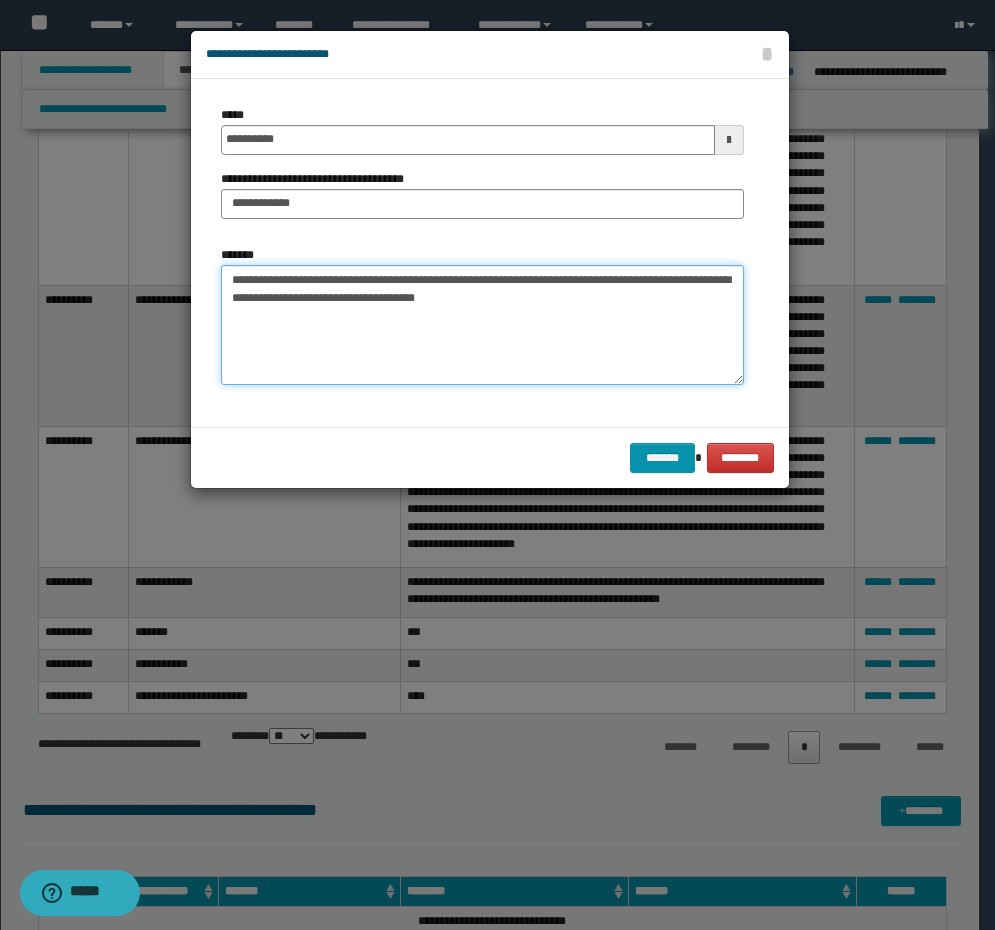 click on "**********" at bounding box center (482, 325) 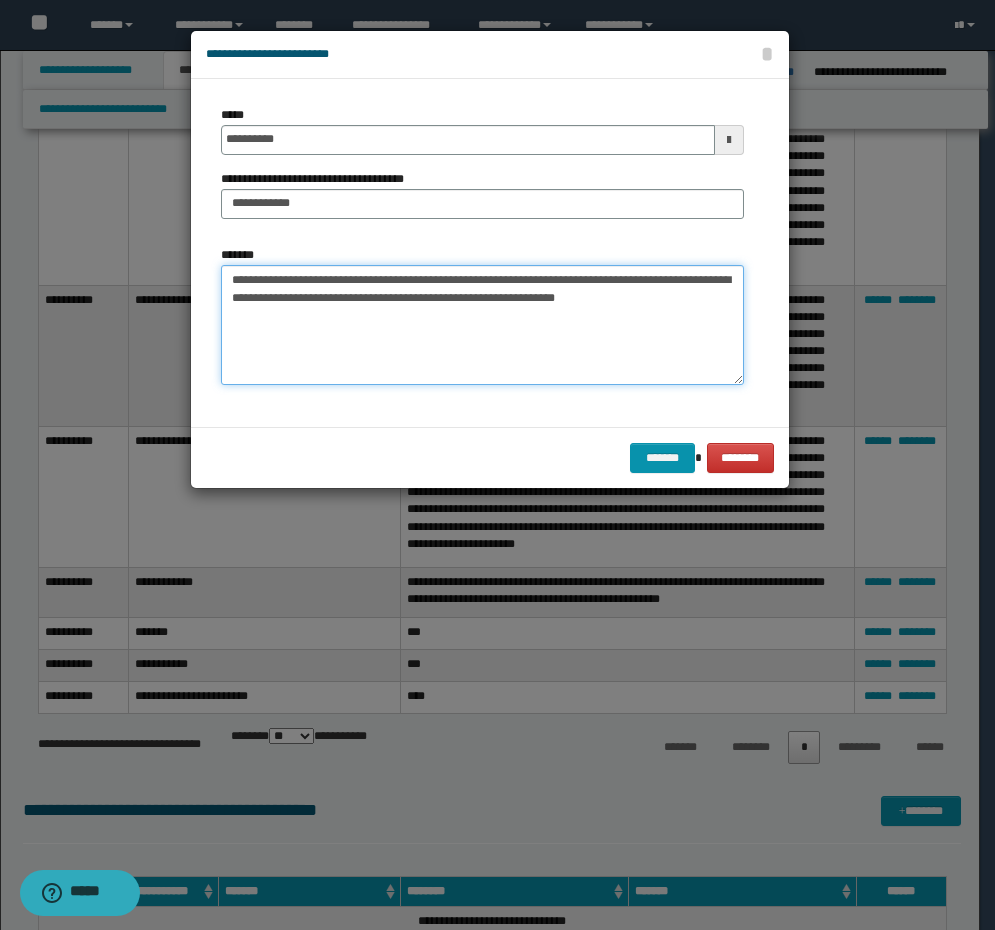 drag, startPoint x: 705, startPoint y: 298, endPoint x: 688, endPoint y: 298, distance: 17 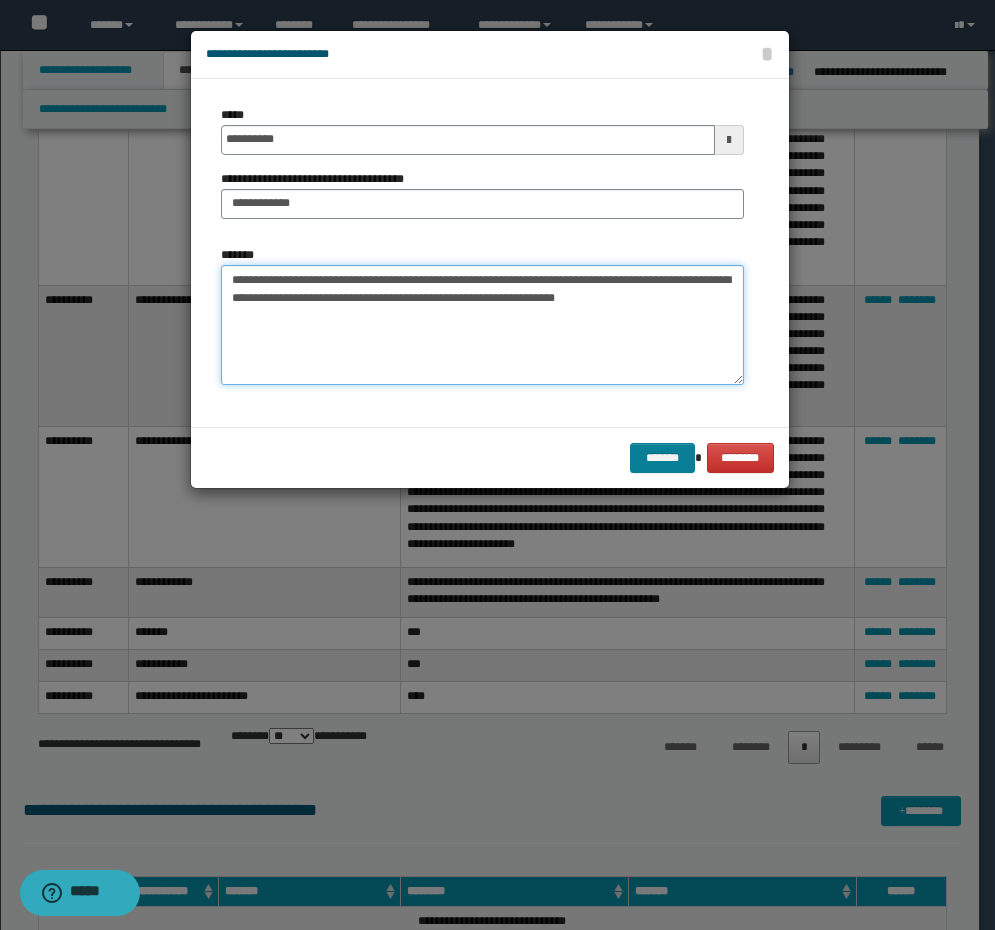 type on "**********" 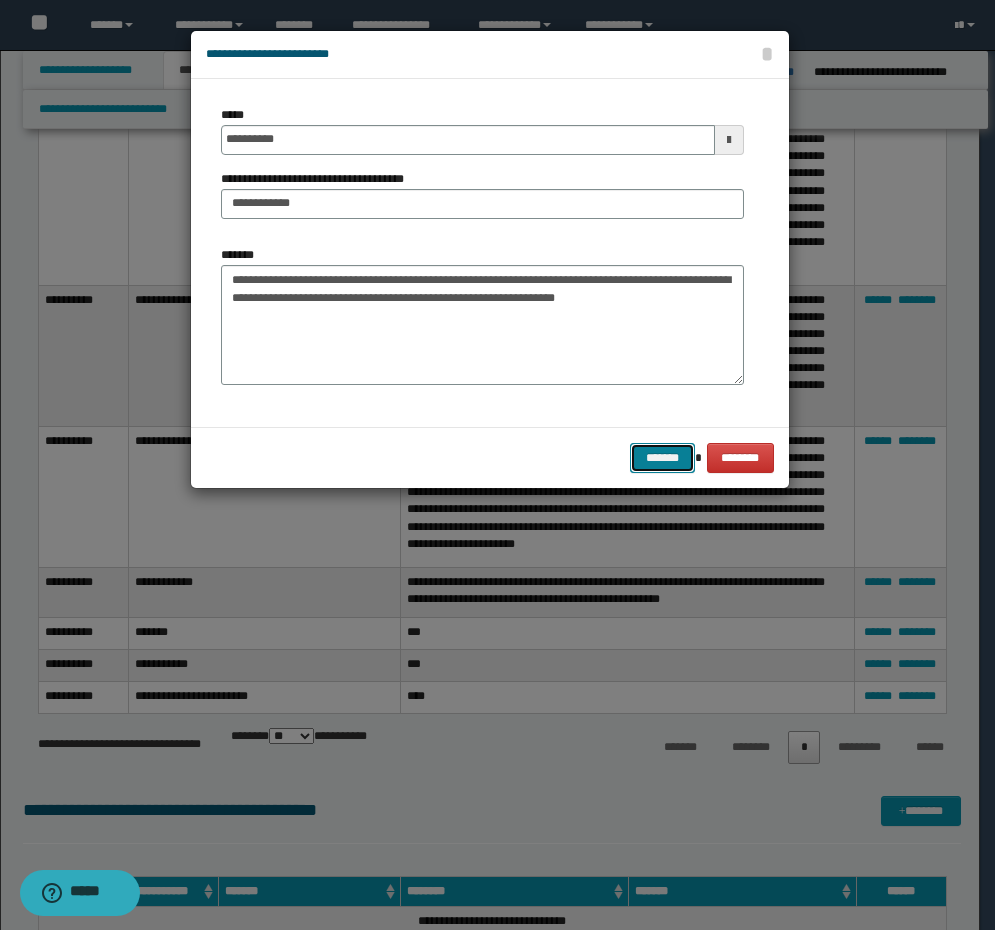 click on "*******" at bounding box center (662, 458) 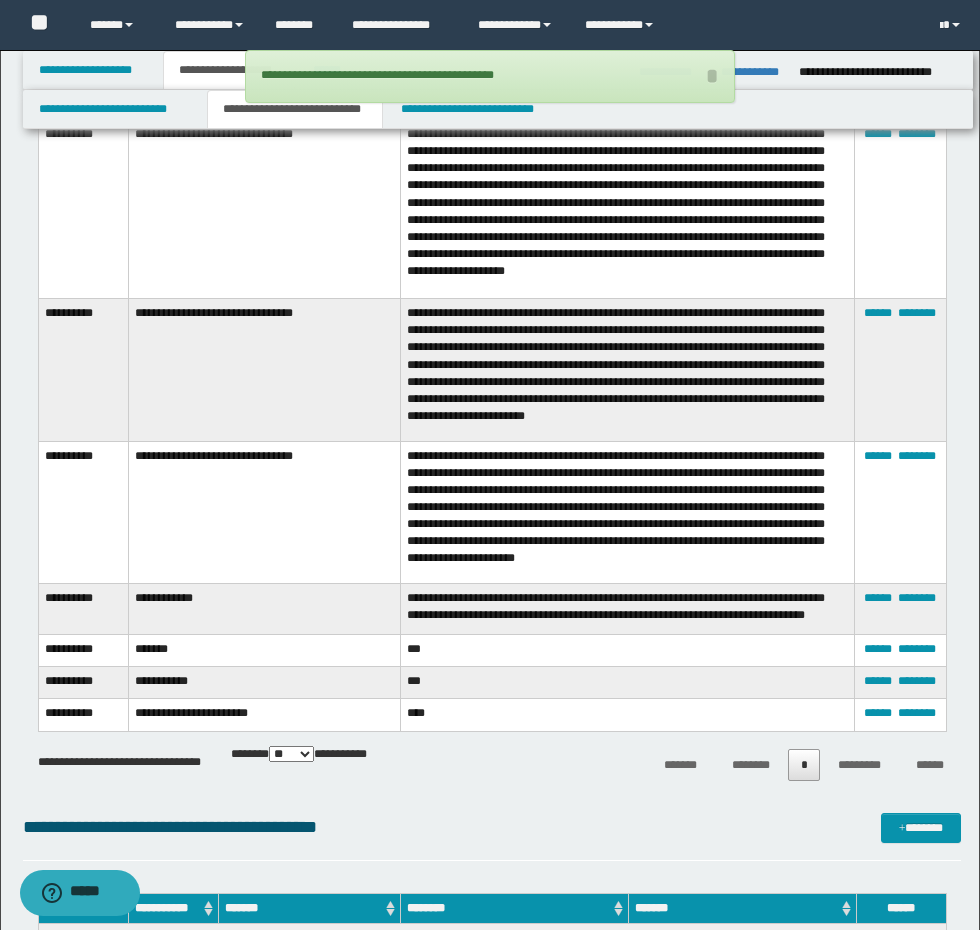 click on "******    ********" at bounding box center [900, 650] 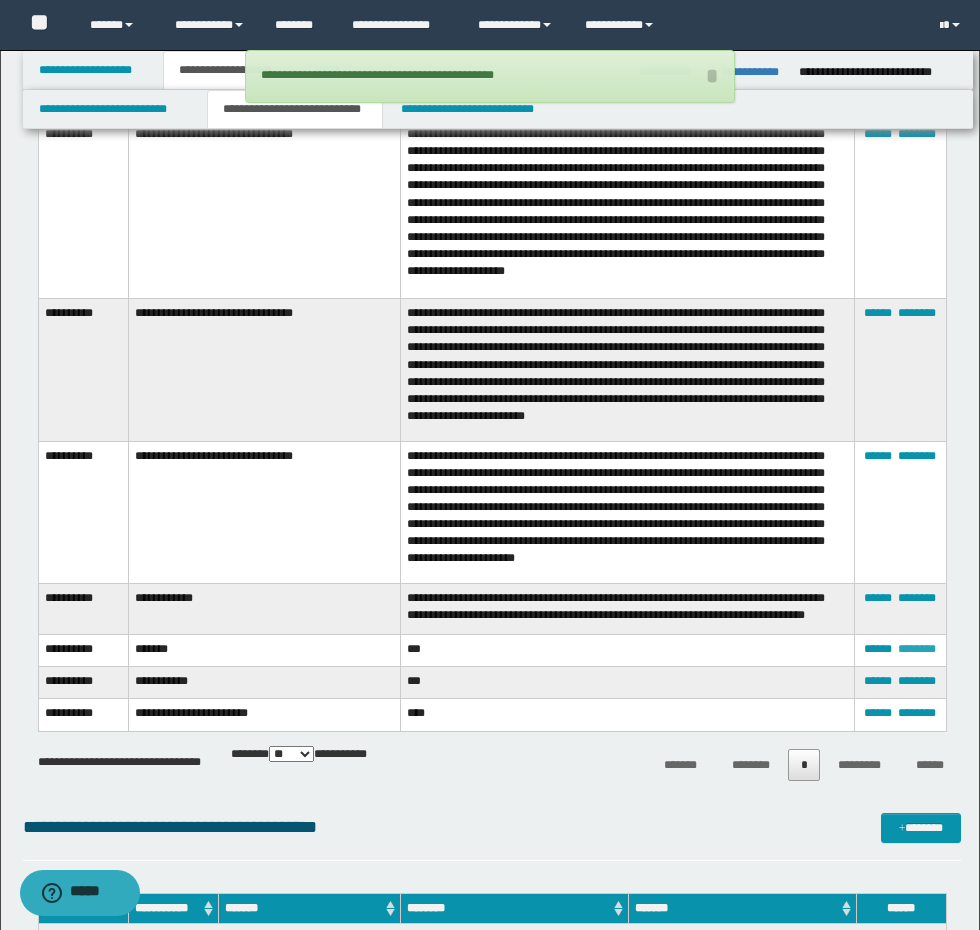 click on "********" at bounding box center [917, 649] 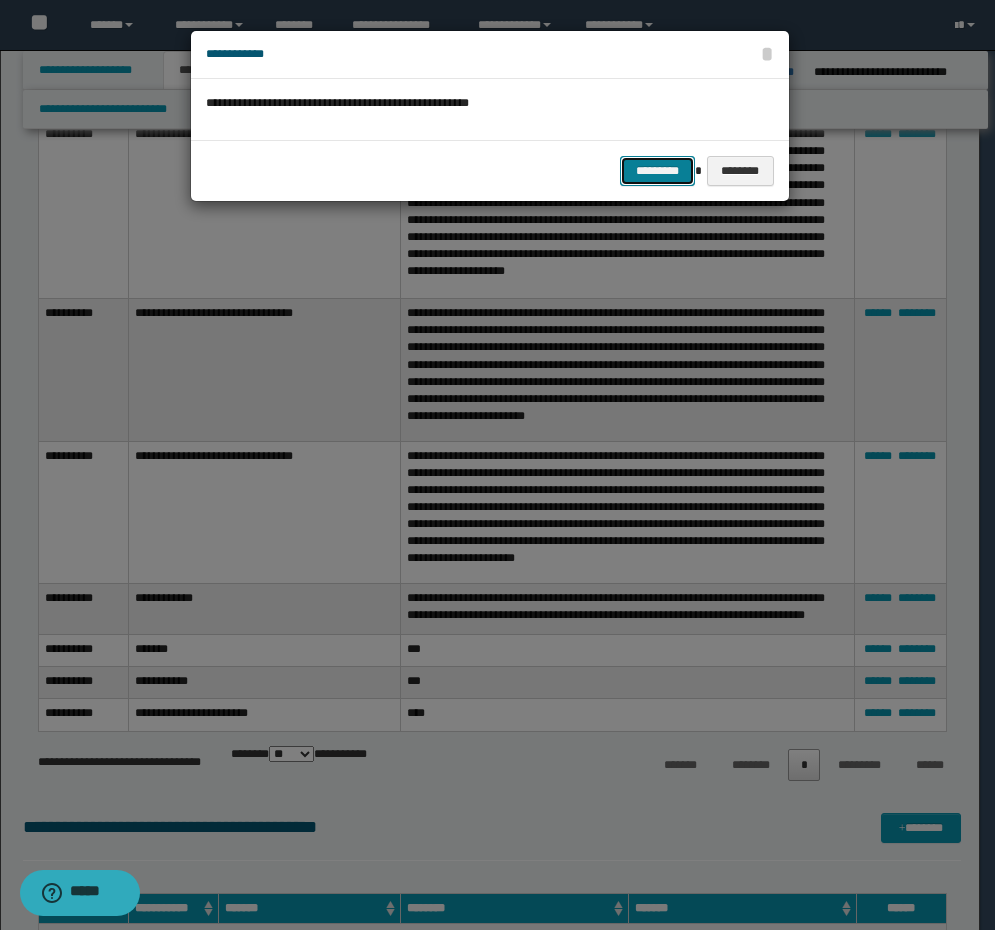 click on "*********" at bounding box center (657, 171) 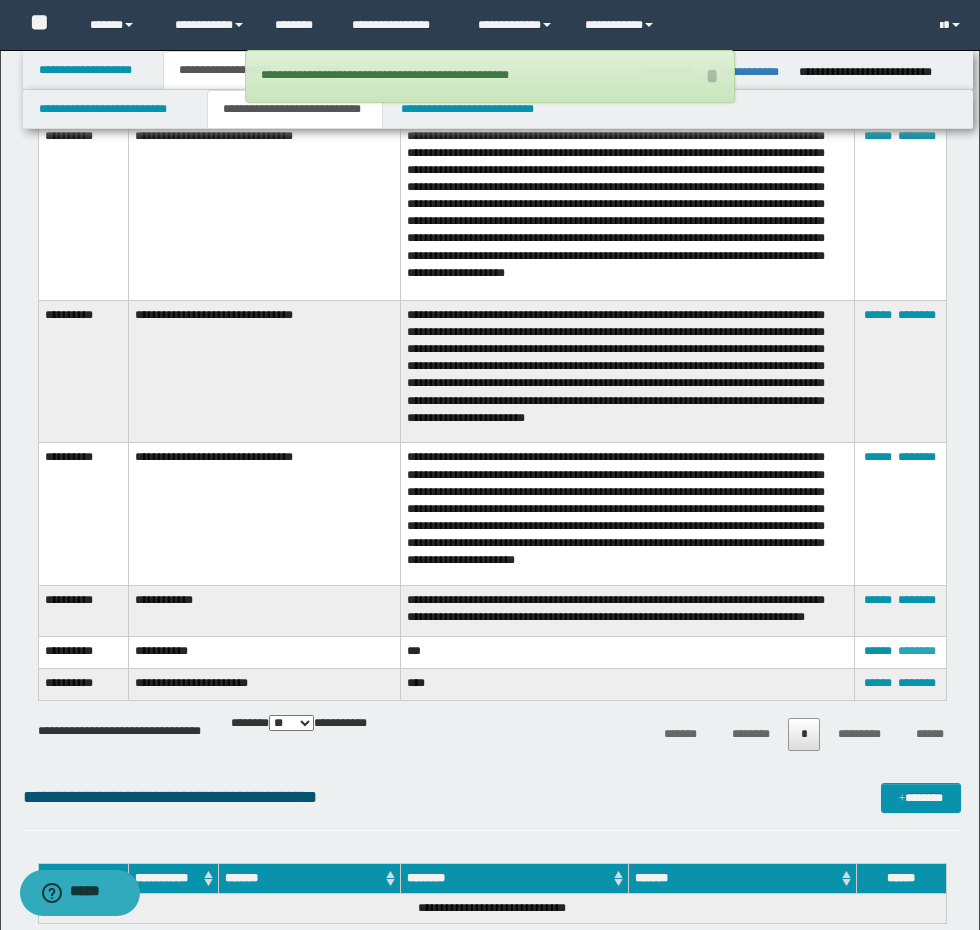 click on "********" at bounding box center [917, 651] 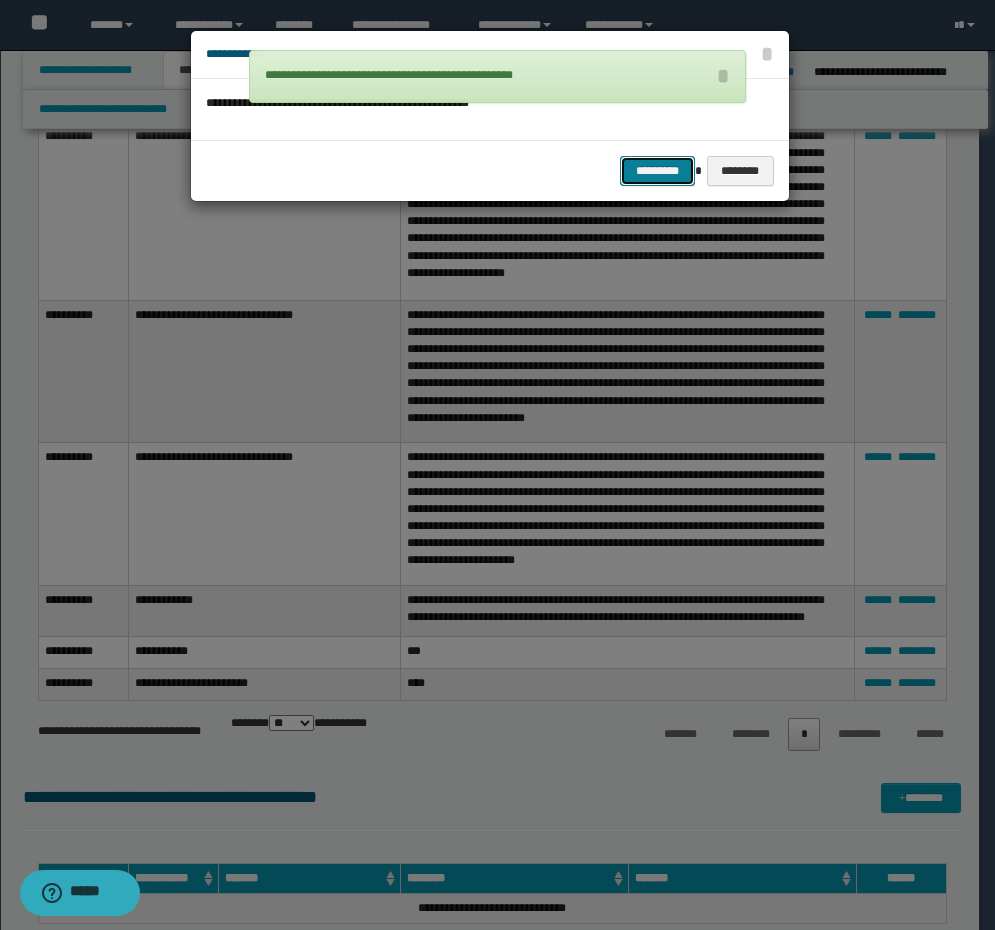 click on "*********" at bounding box center [657, 171] 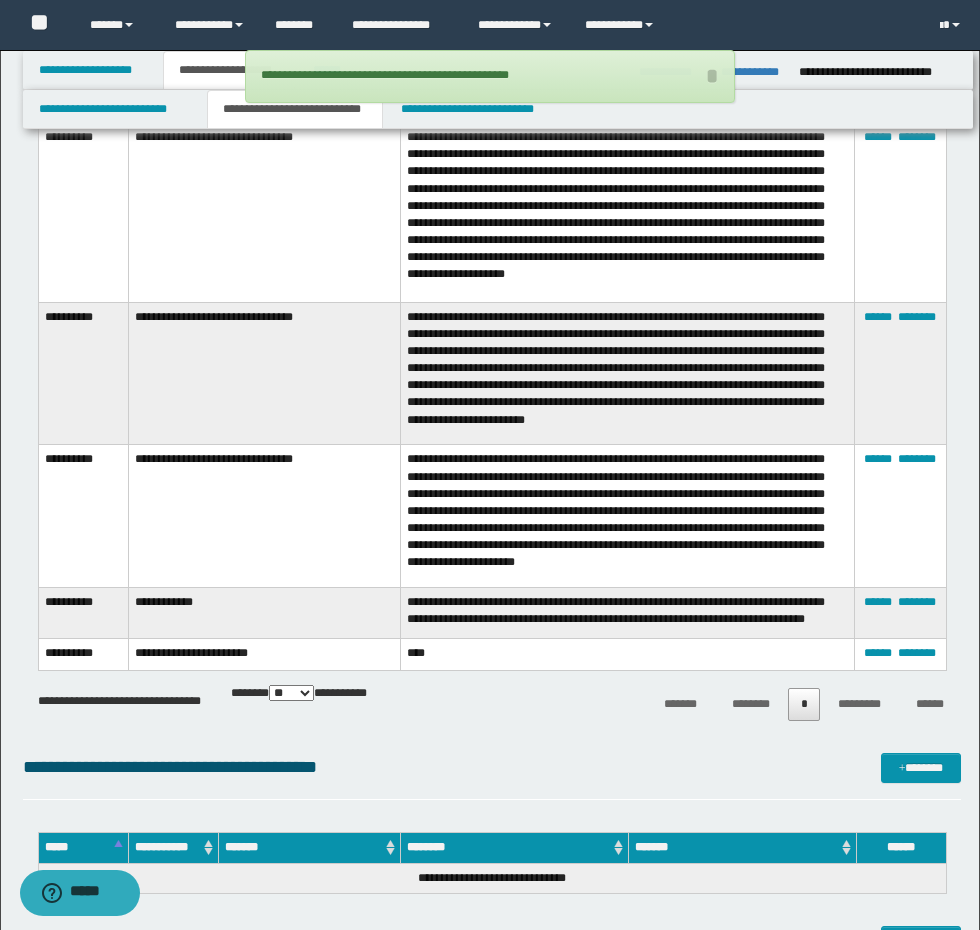 click on "******    ********" at bounding box center [900, 654] 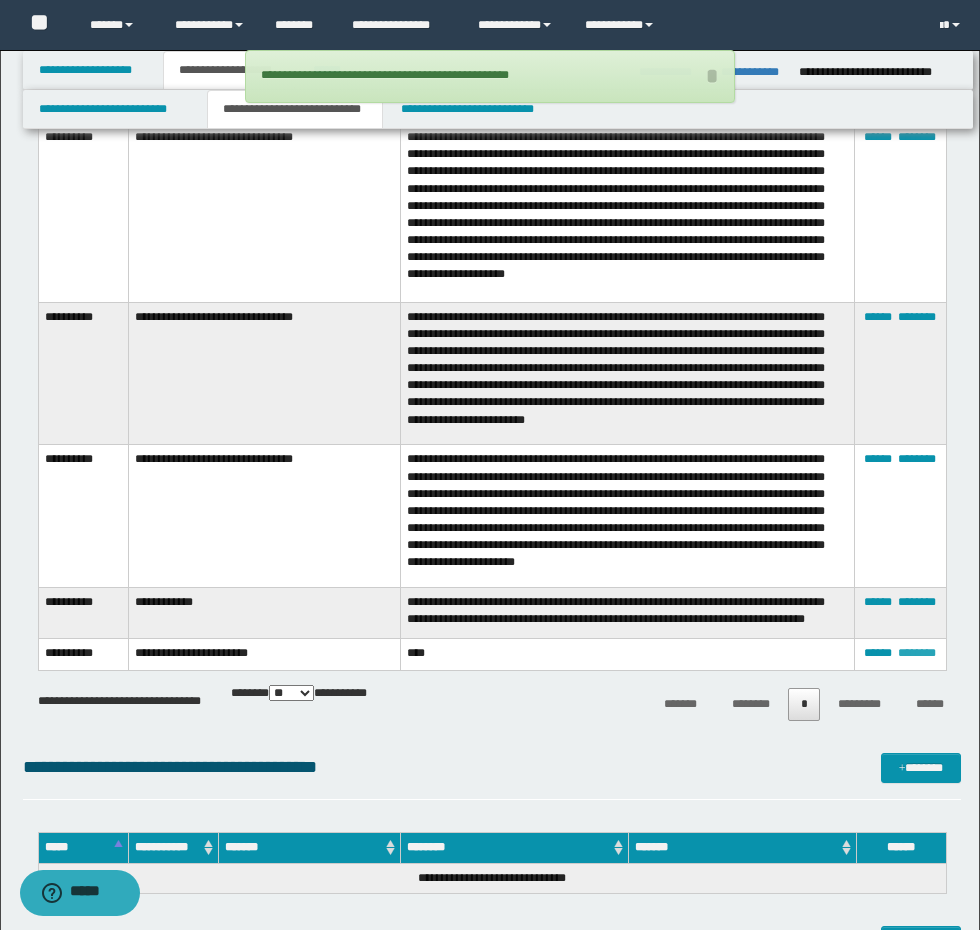 click on "********" at bounding box center [917, 653] 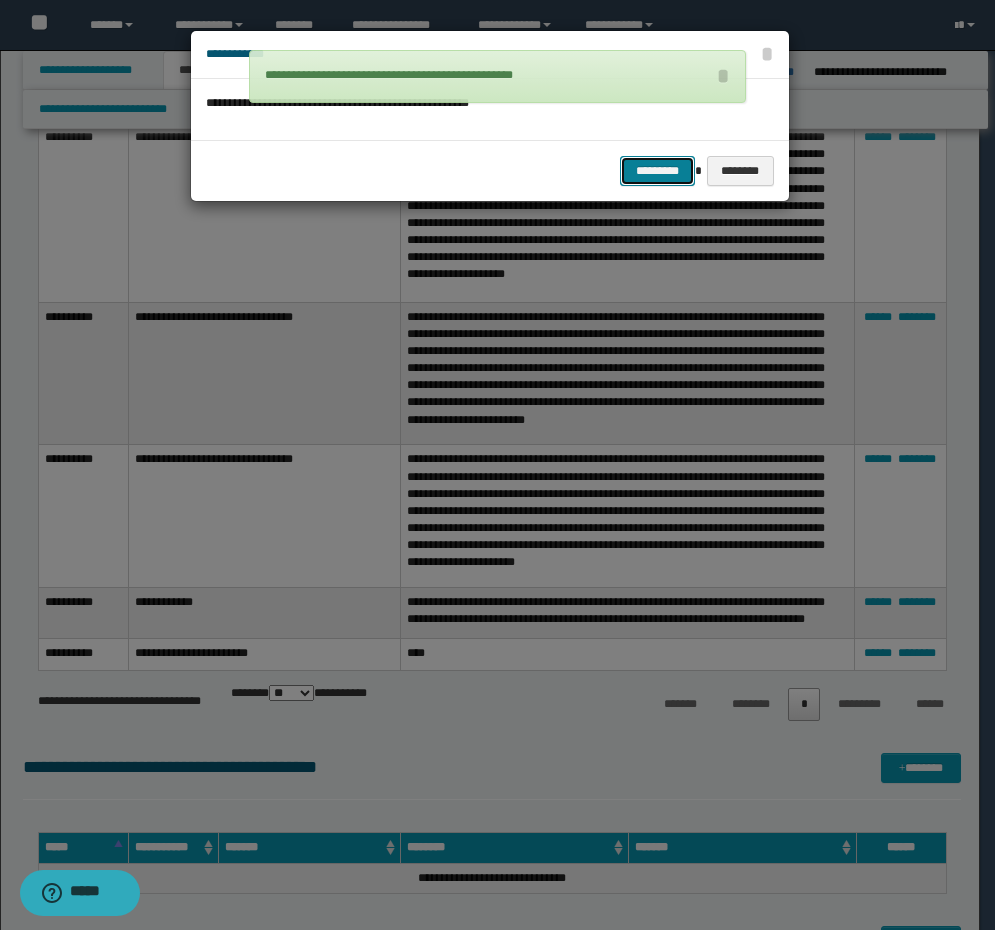click on "*********" at bounding box center (657, 171) 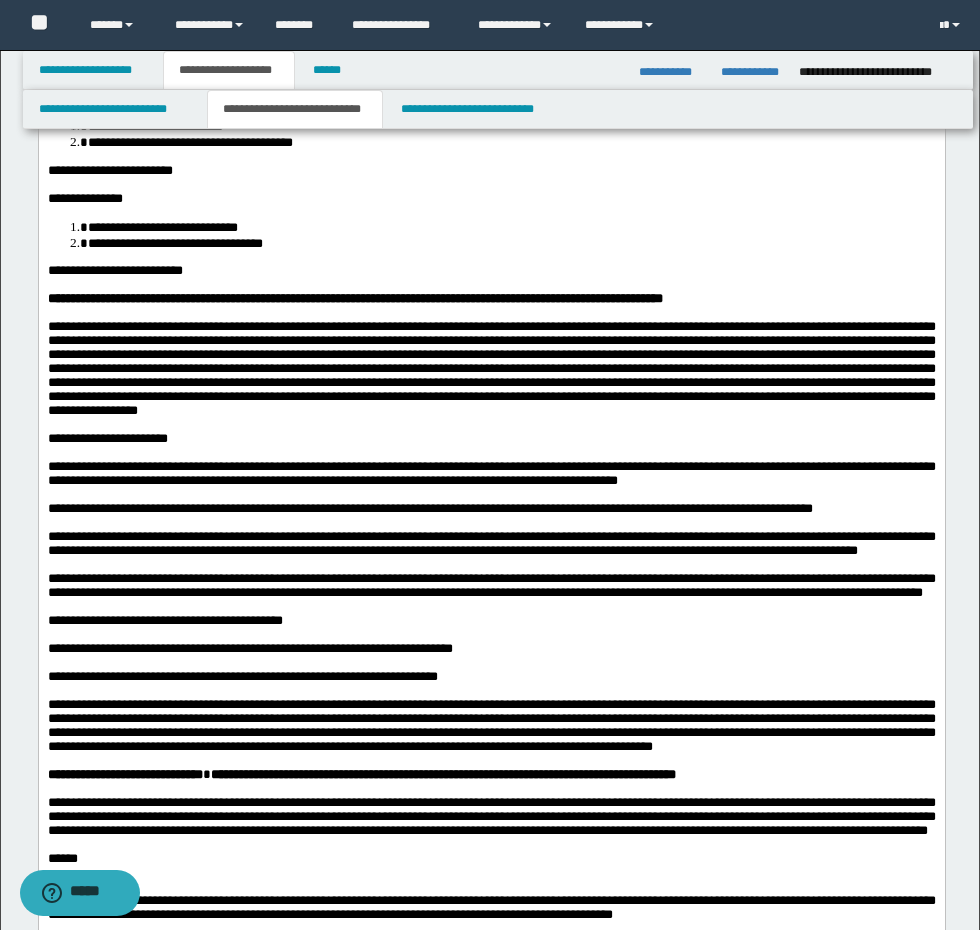 scroll, scrollTop: 400, scrollLeft: 0, axis: vertical 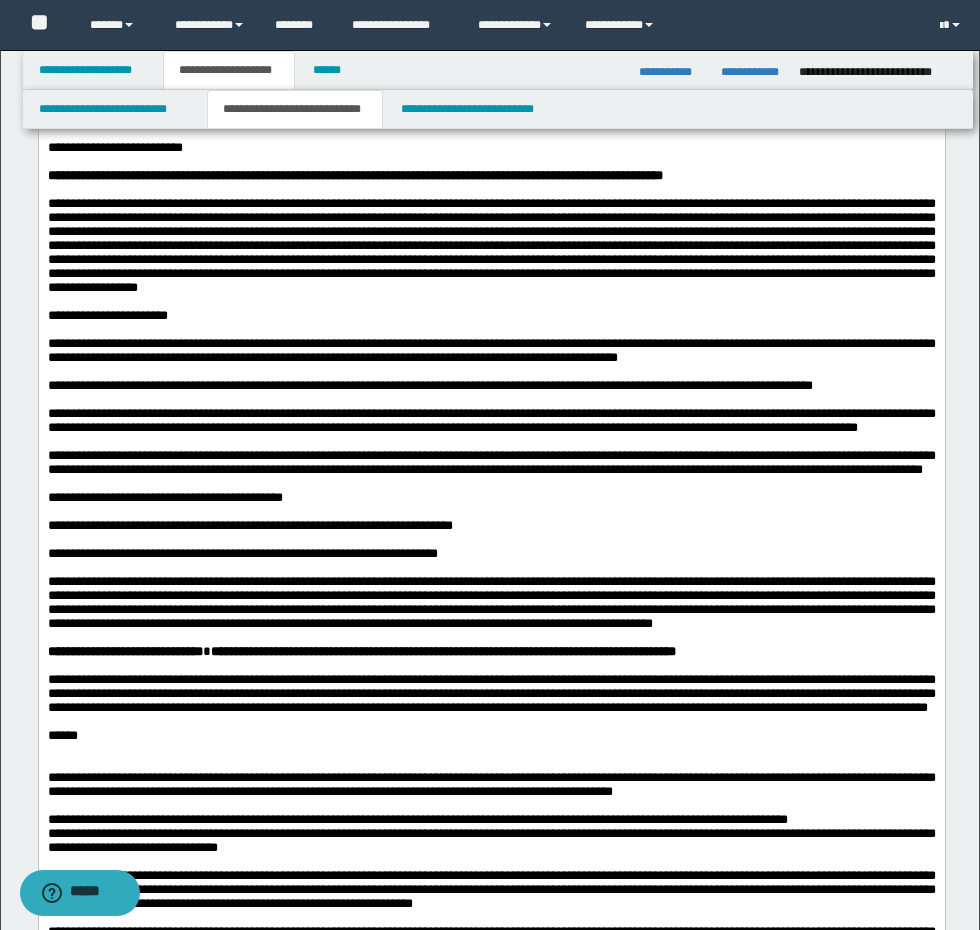 click at bounding box center (491, 400) 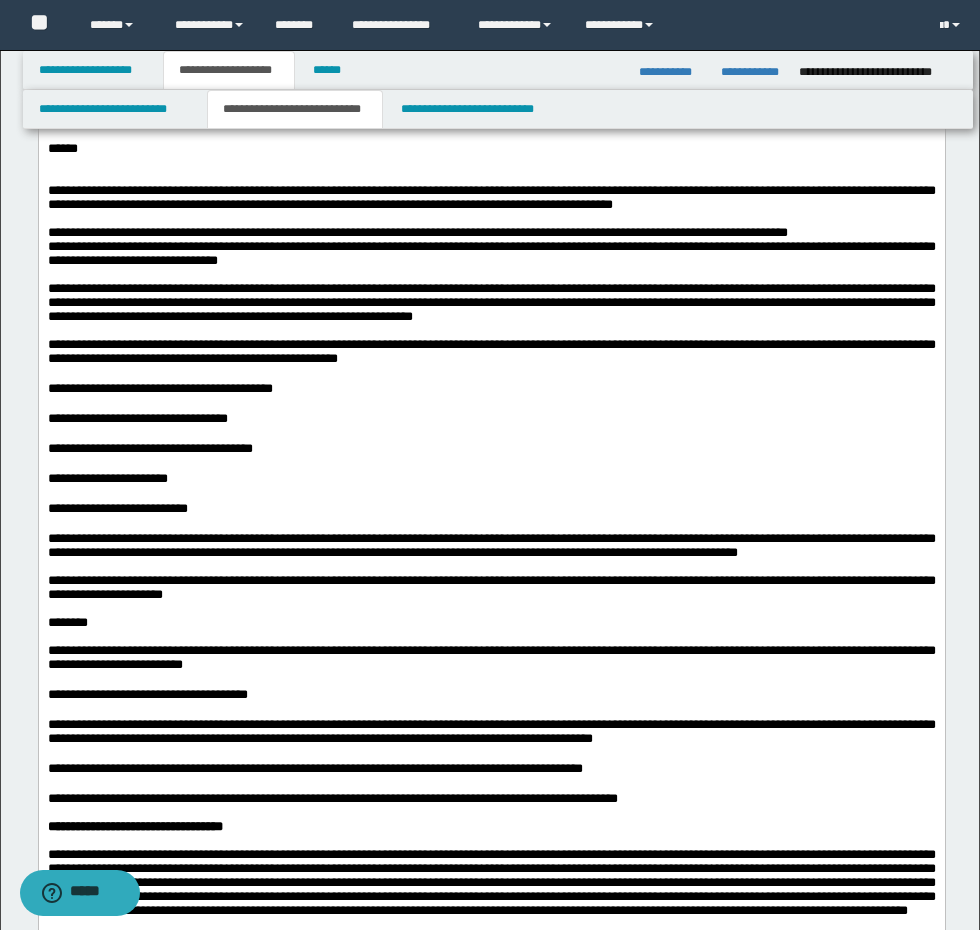 scroll, scrollTop: 1000, scrollLeft: 0, axis: vertical 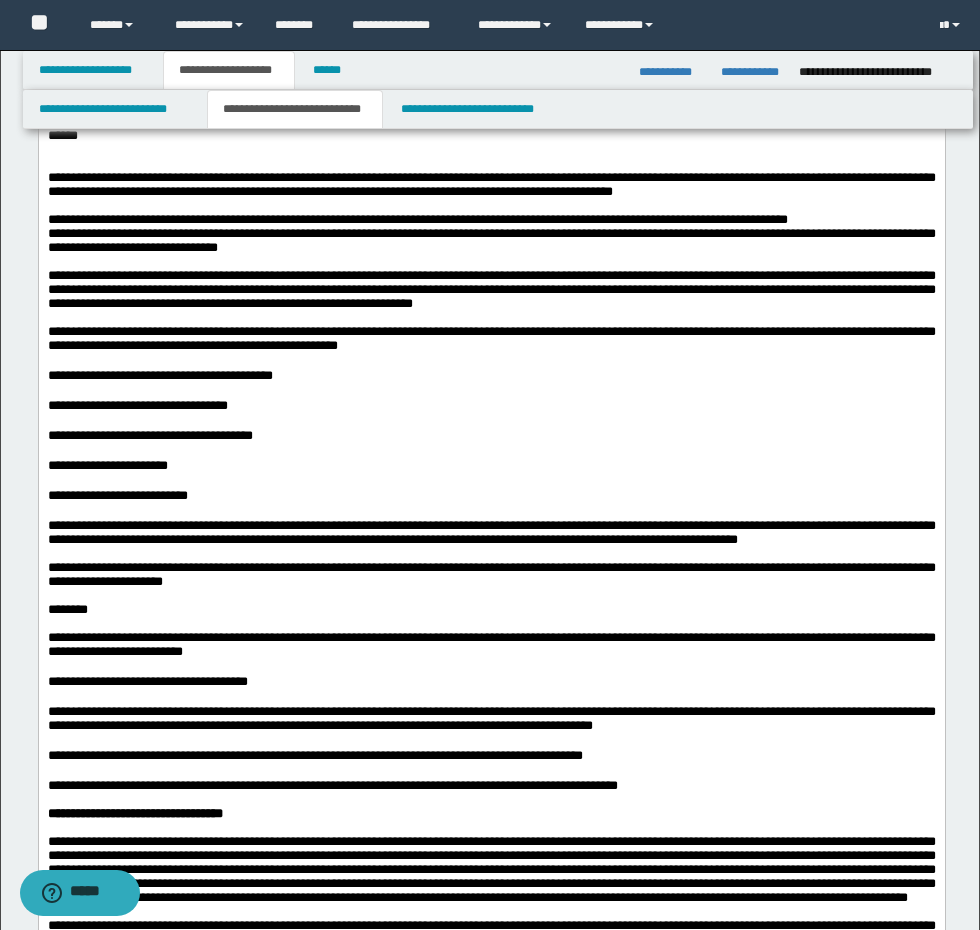 click on "******" at bounding box center [491, 136] 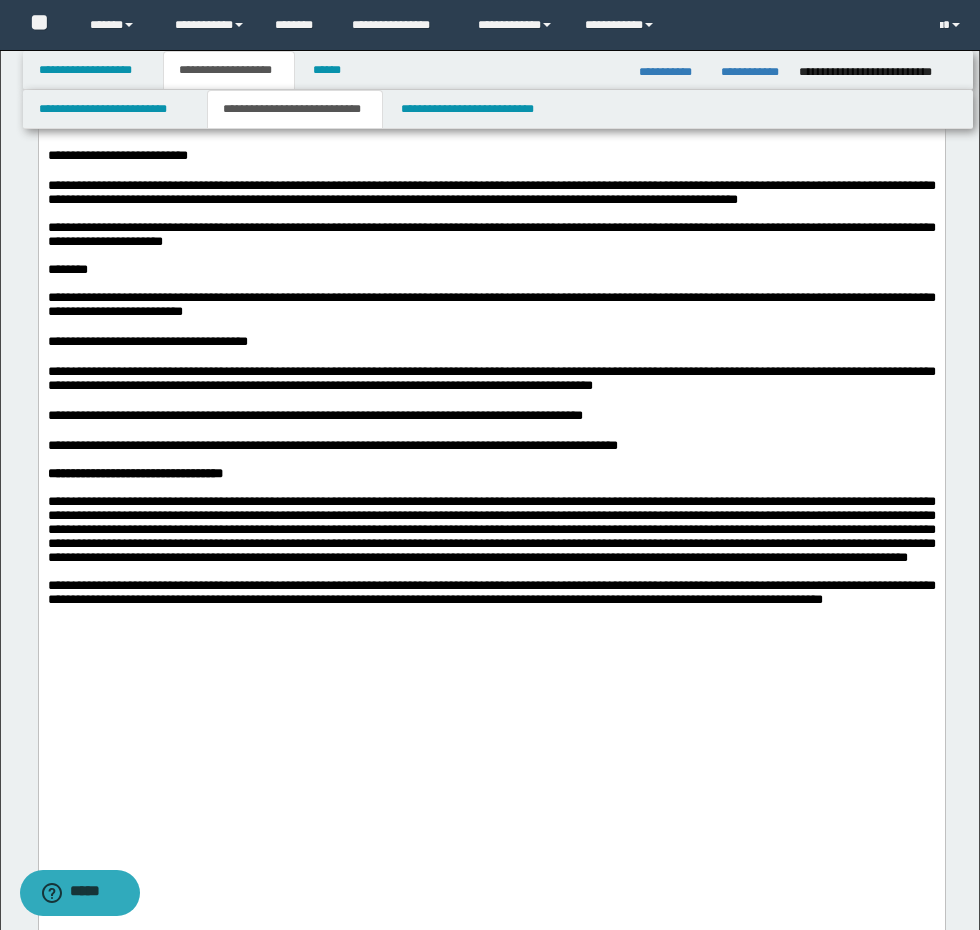 scroll, scrollTop: 1500, scrollLeft: 0, axis: vertical 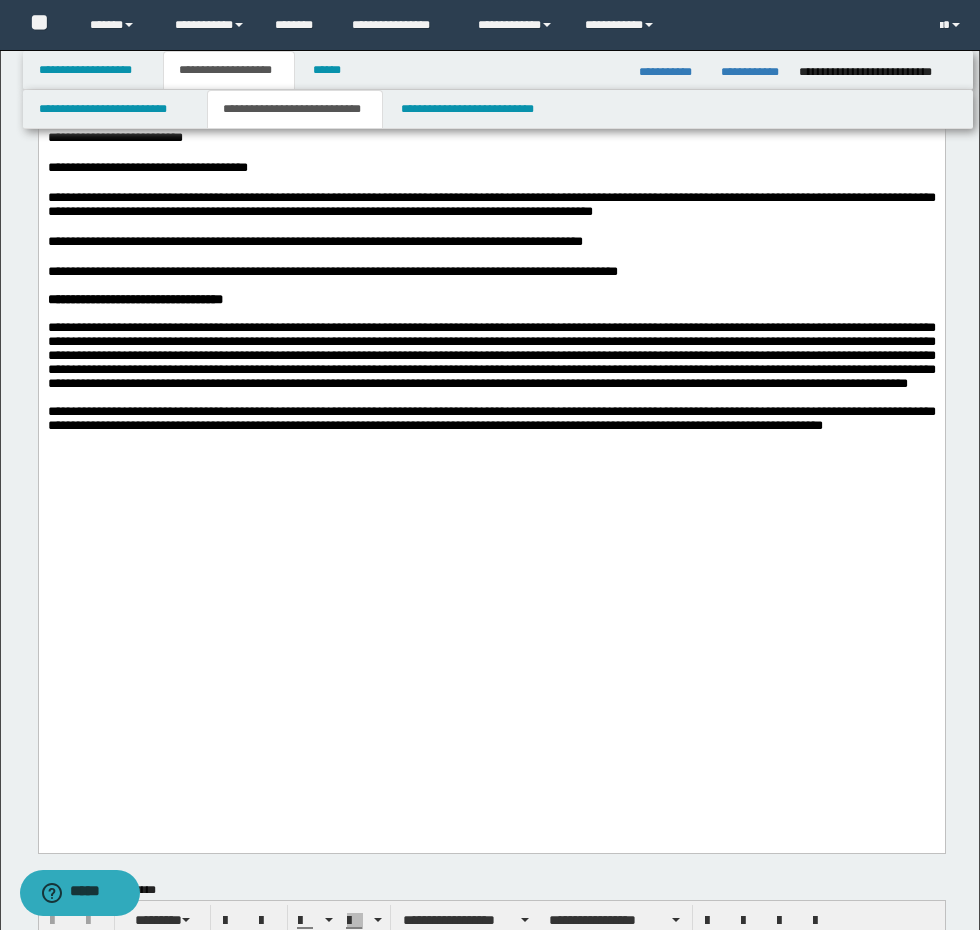 click at bounding box center (491, 440) 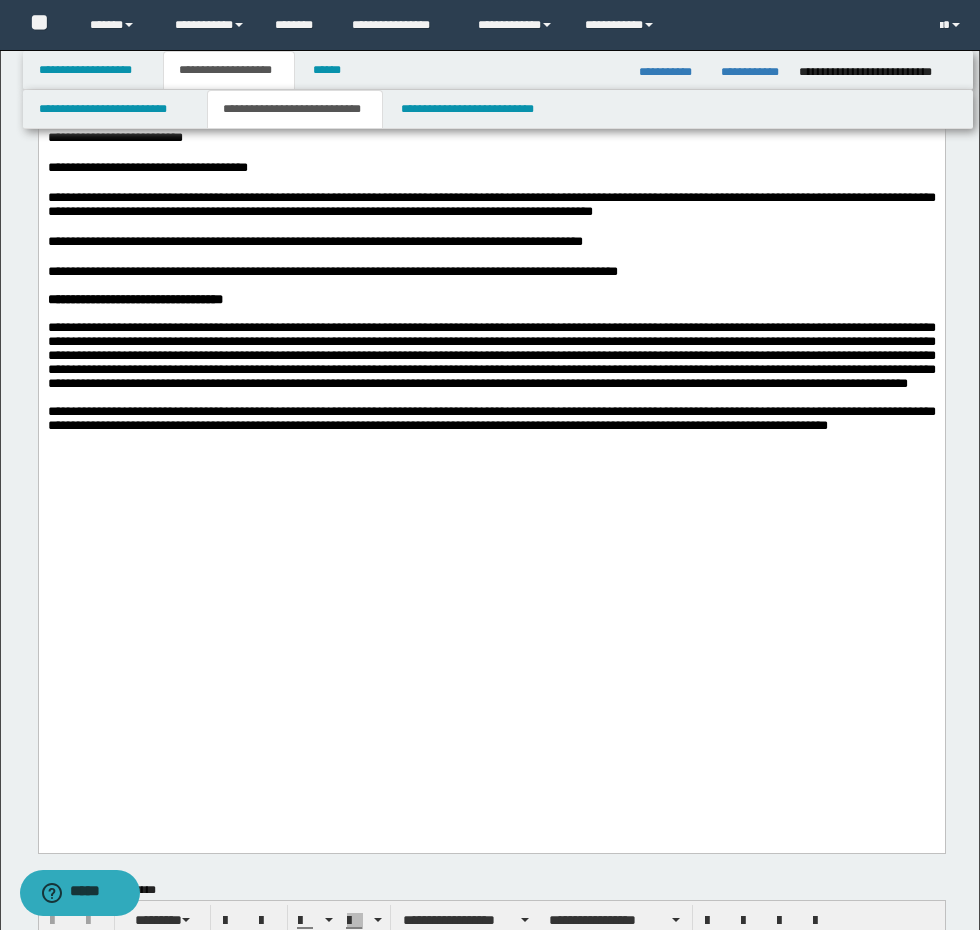 click on "**********" at bounding box center (491, 356) 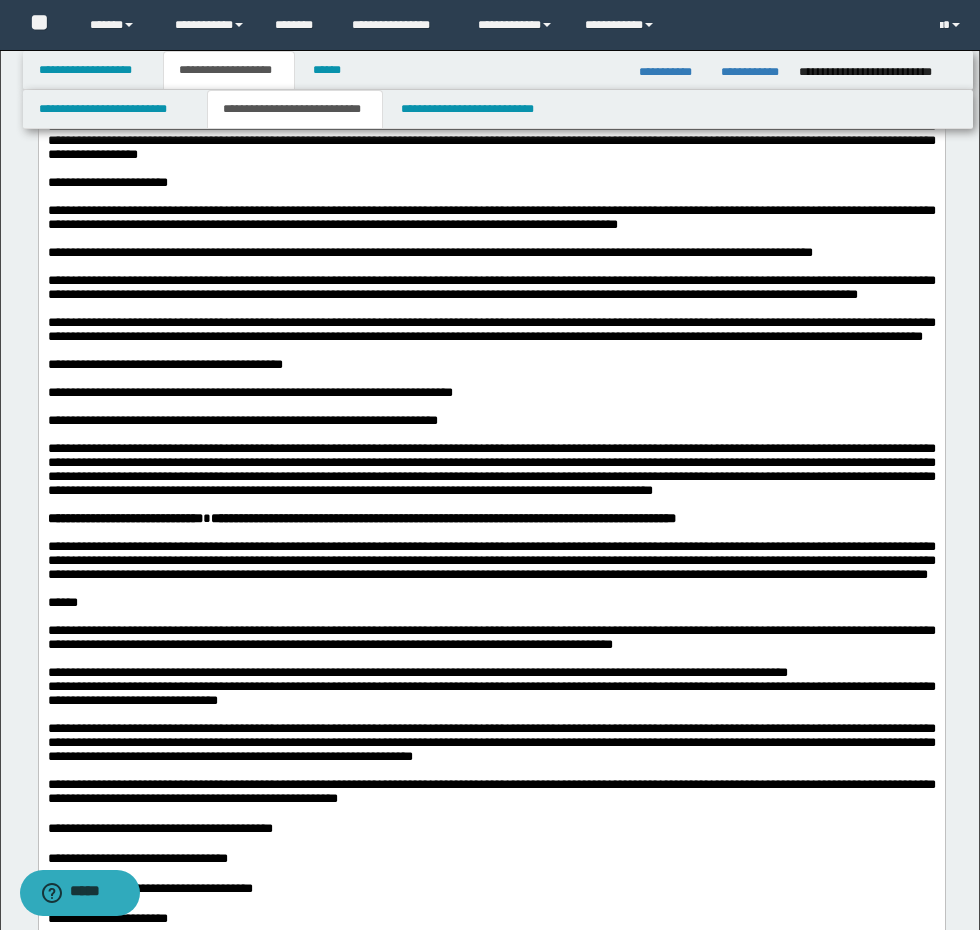 scroll, scrollTop: 900, scrollLeft: 0, axis: vertical 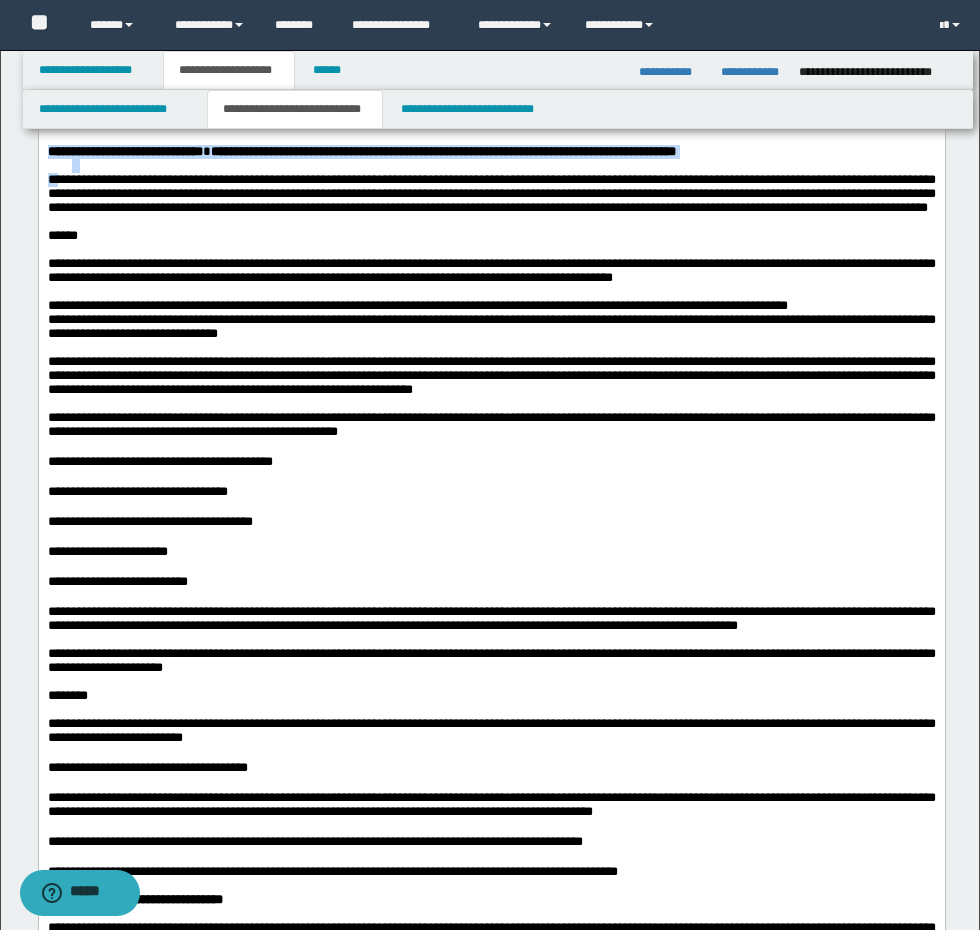 drag, startPoint x: 45, startPoint y: 296, endPoint x: 69, endPoint y: 327, distance: 39.20459 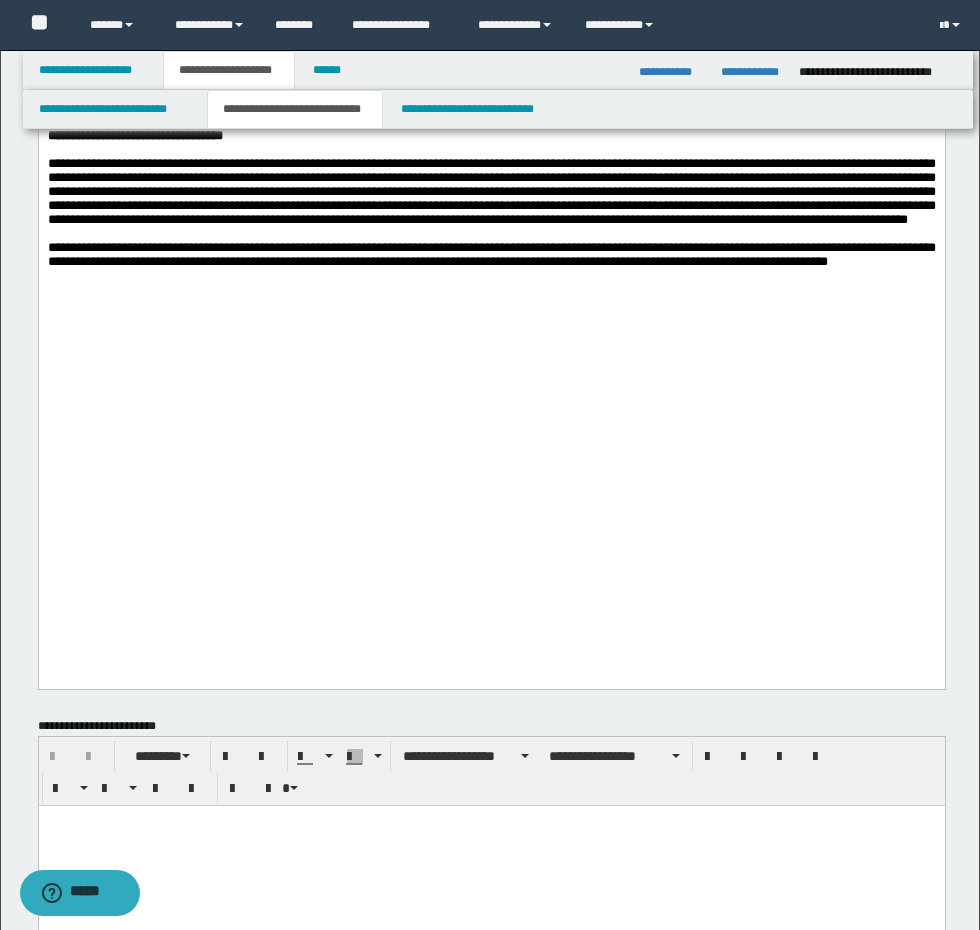scroll, scrollTop: 1600, scrollLeft: 0, axis: vertical 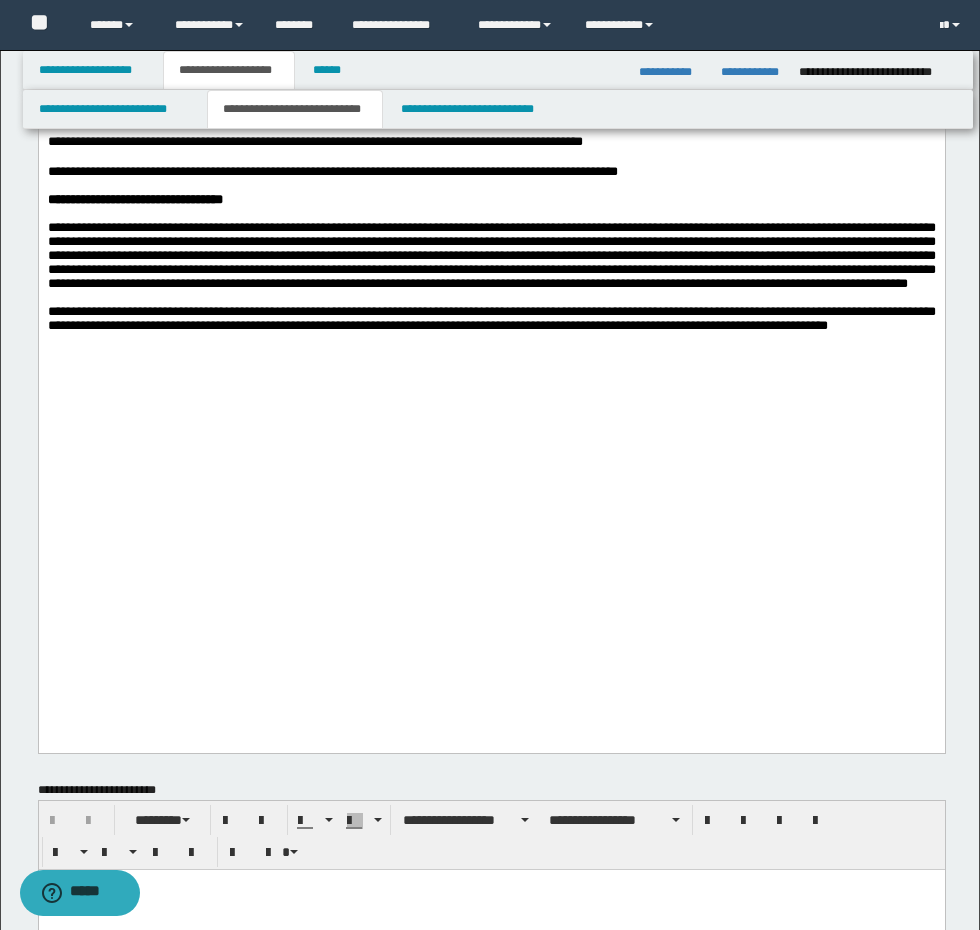 click on "**********" at bounding box center [491, 172] 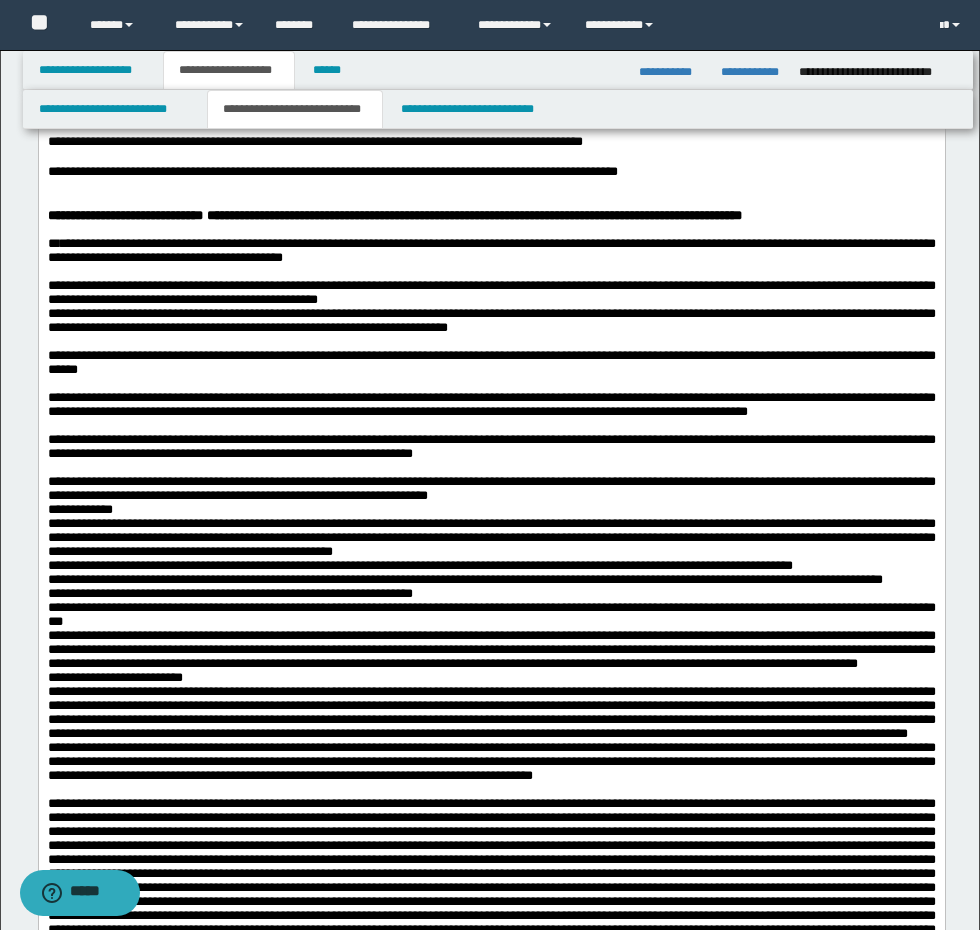click on "**********" at bounding box center (491, 172) 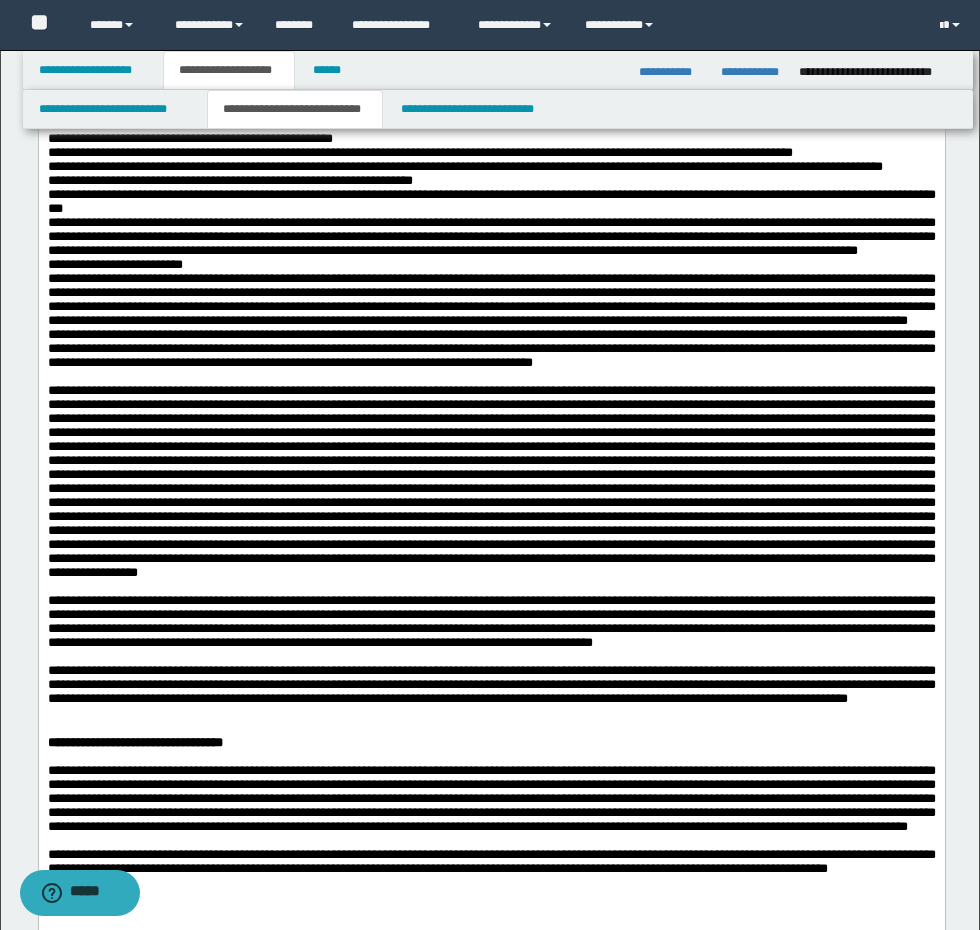 scroll, scrollTop: 2000, scrollLeft: 0, axis: vertical 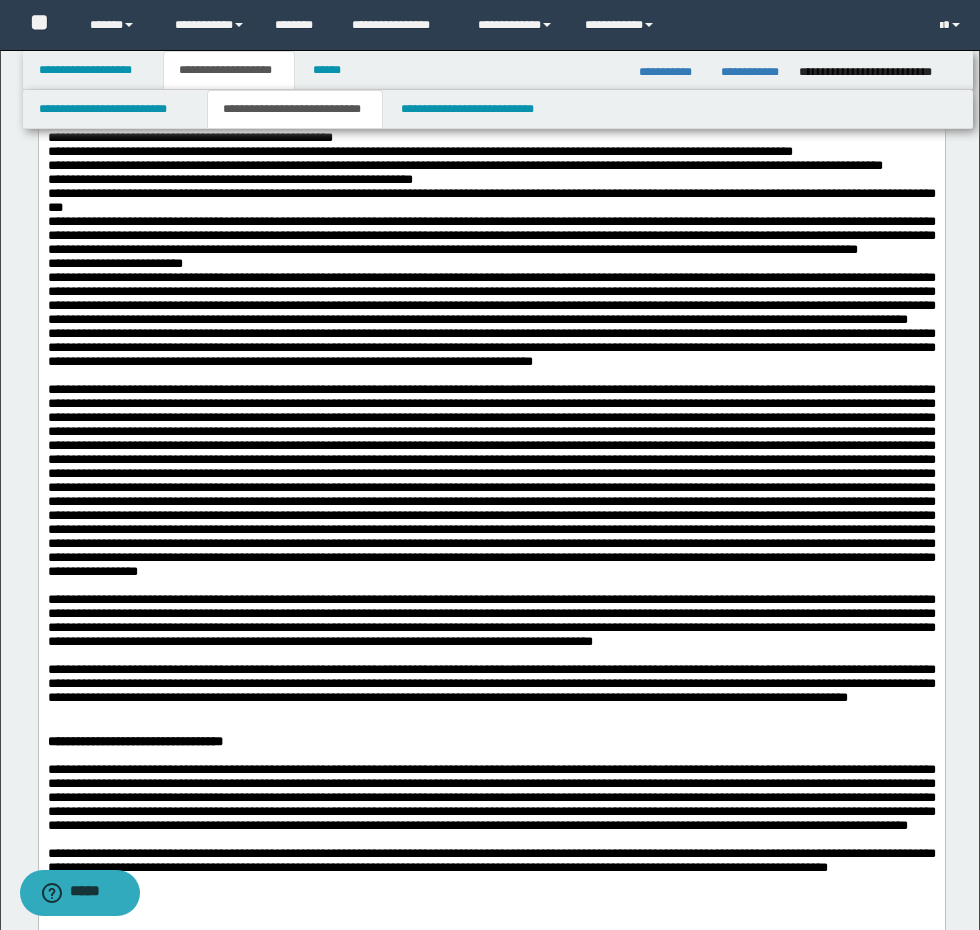 click on "**********" at bounding box center (491, 75) 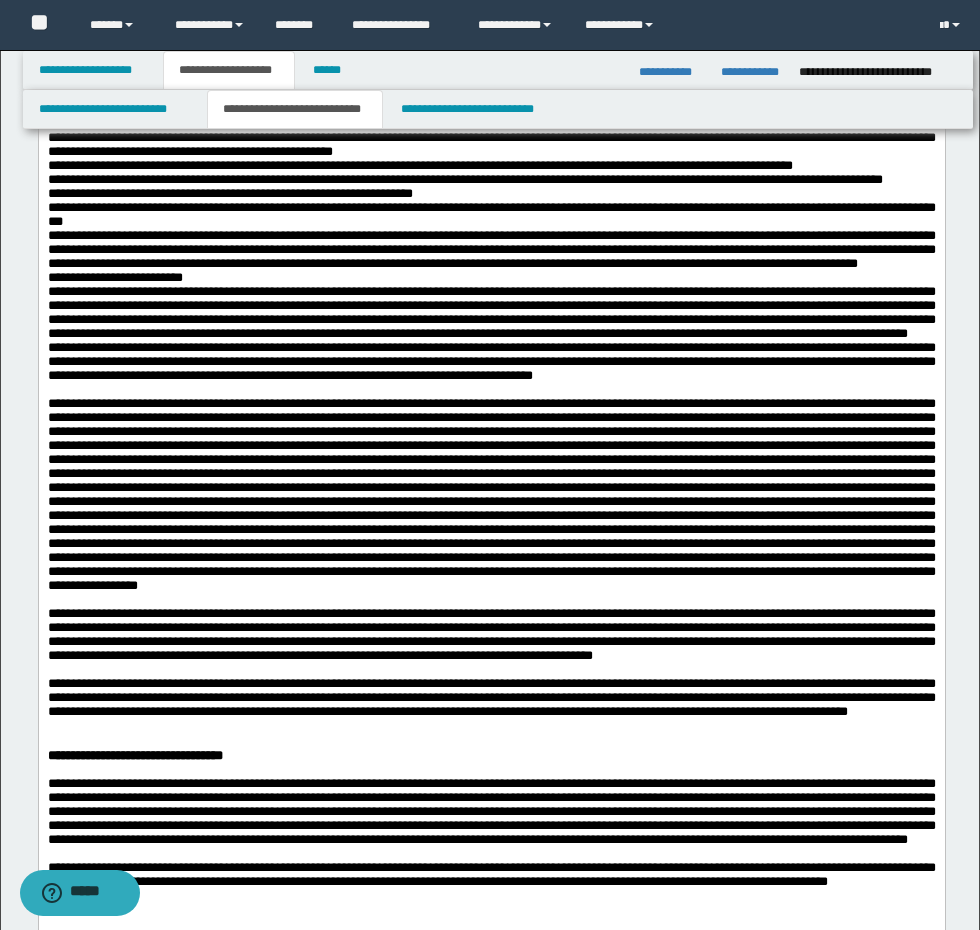 click on "**********" at bounding box center [491, 138] 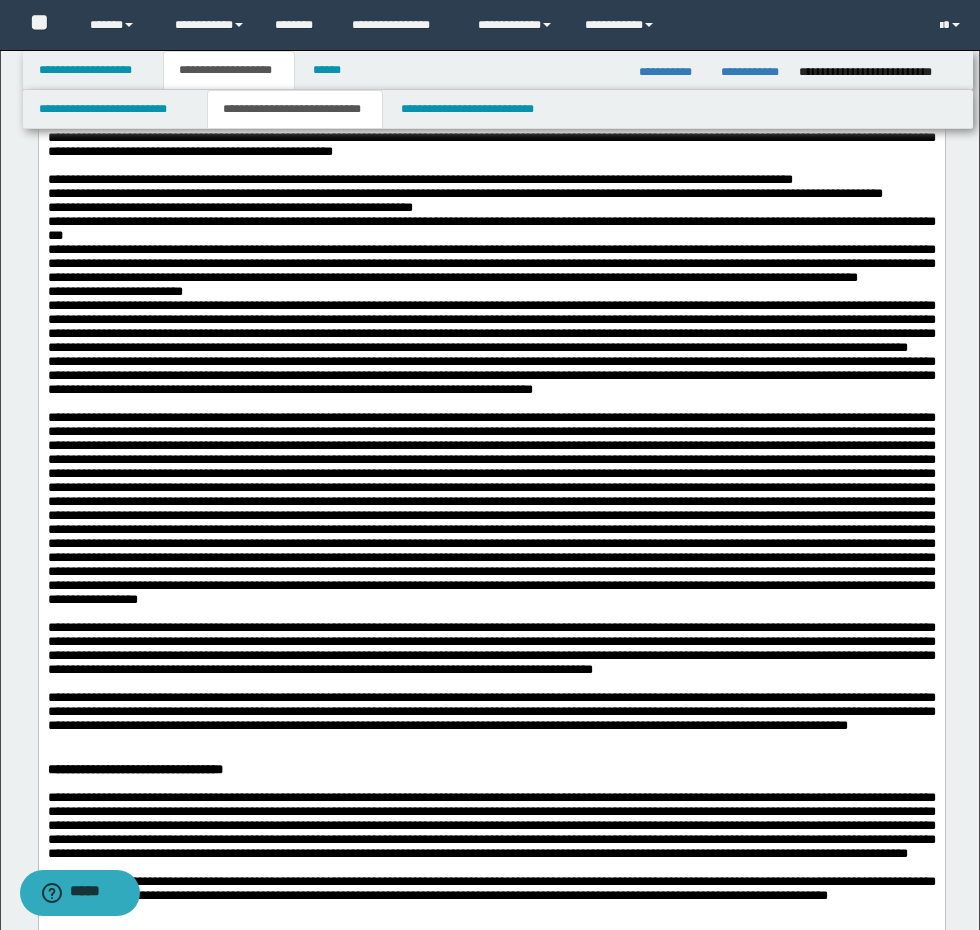 click on "**********" at bounding box center (491, 180) 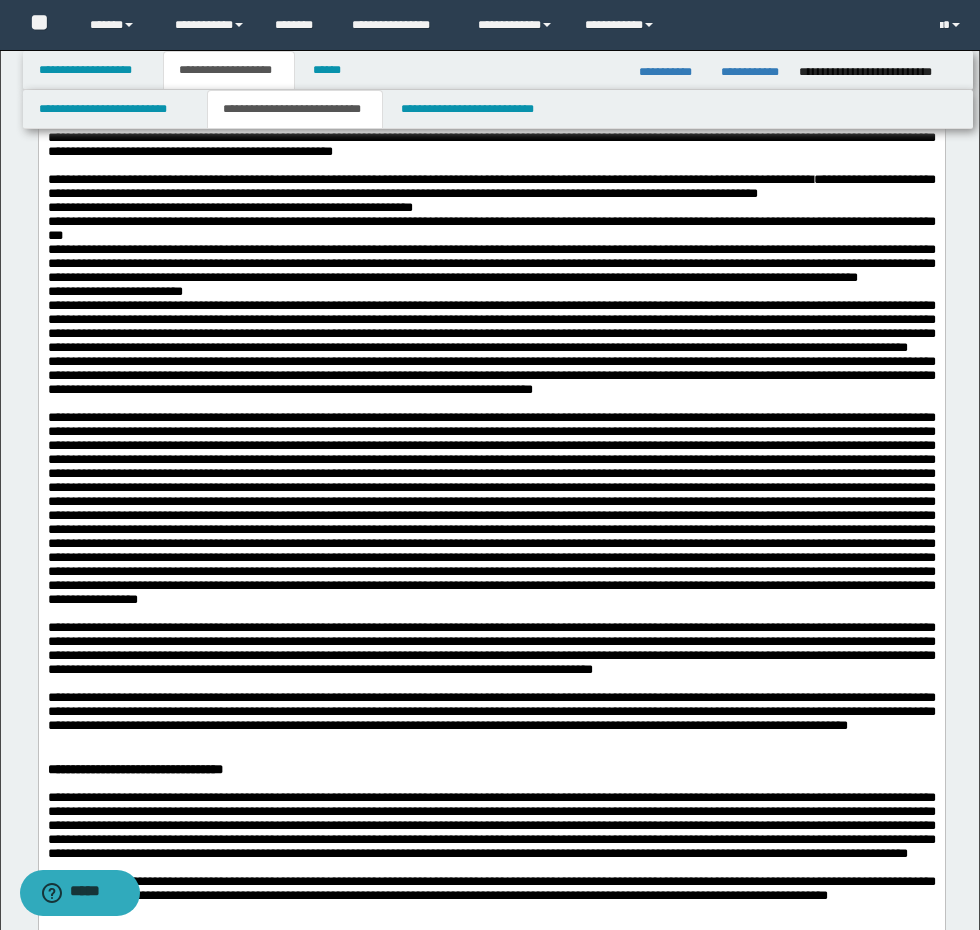 click on "**********" at bounding box center (491, 187) 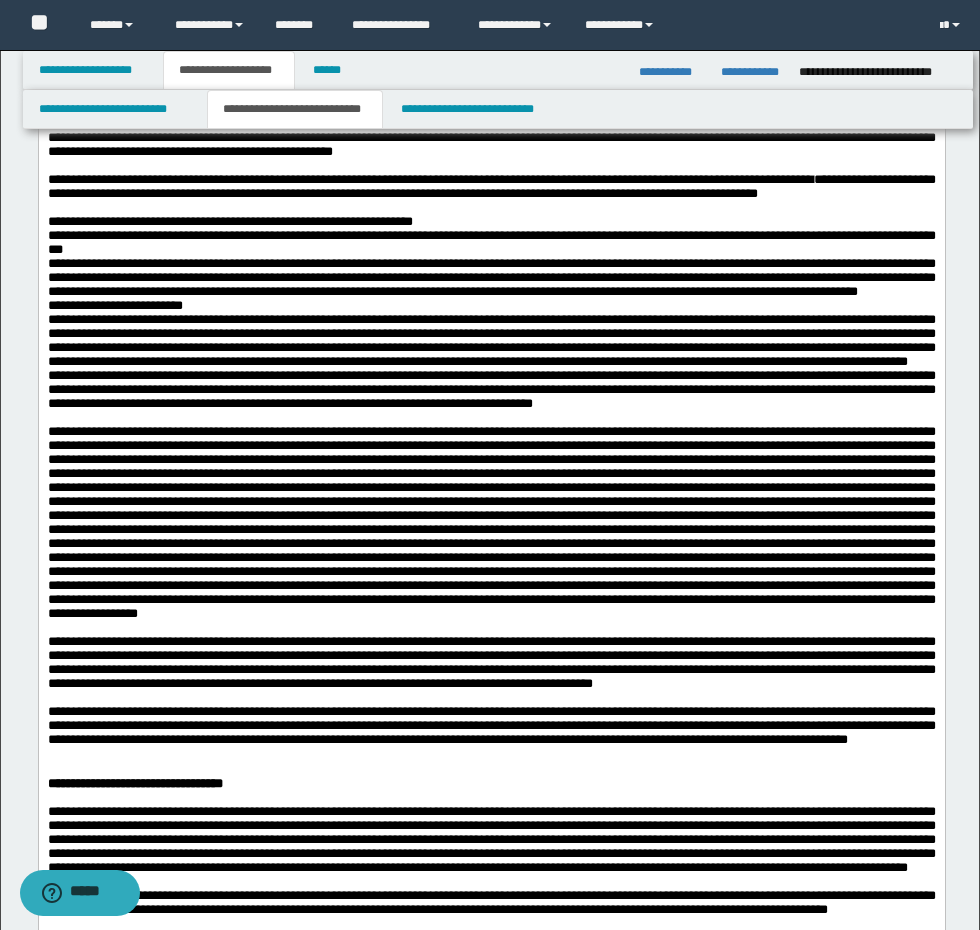 click on "**********" at bounding box center (491, 222) 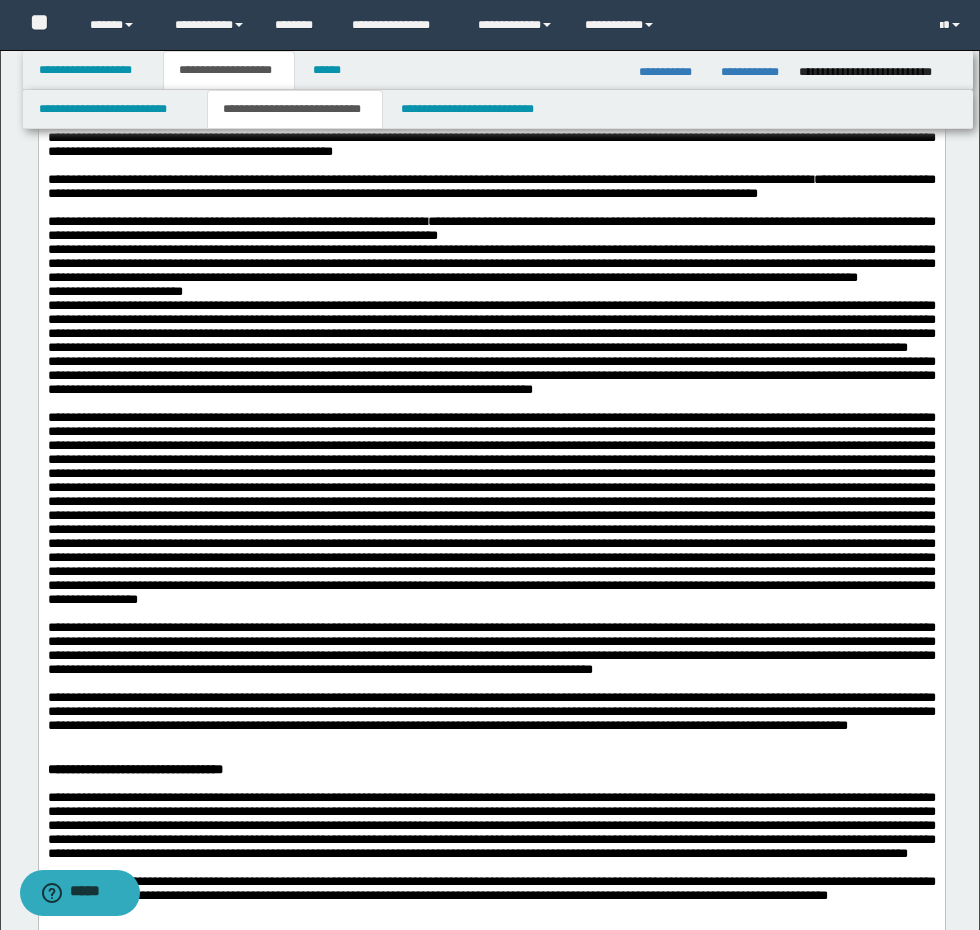 click on "**********" at bounding box center (491, 229) 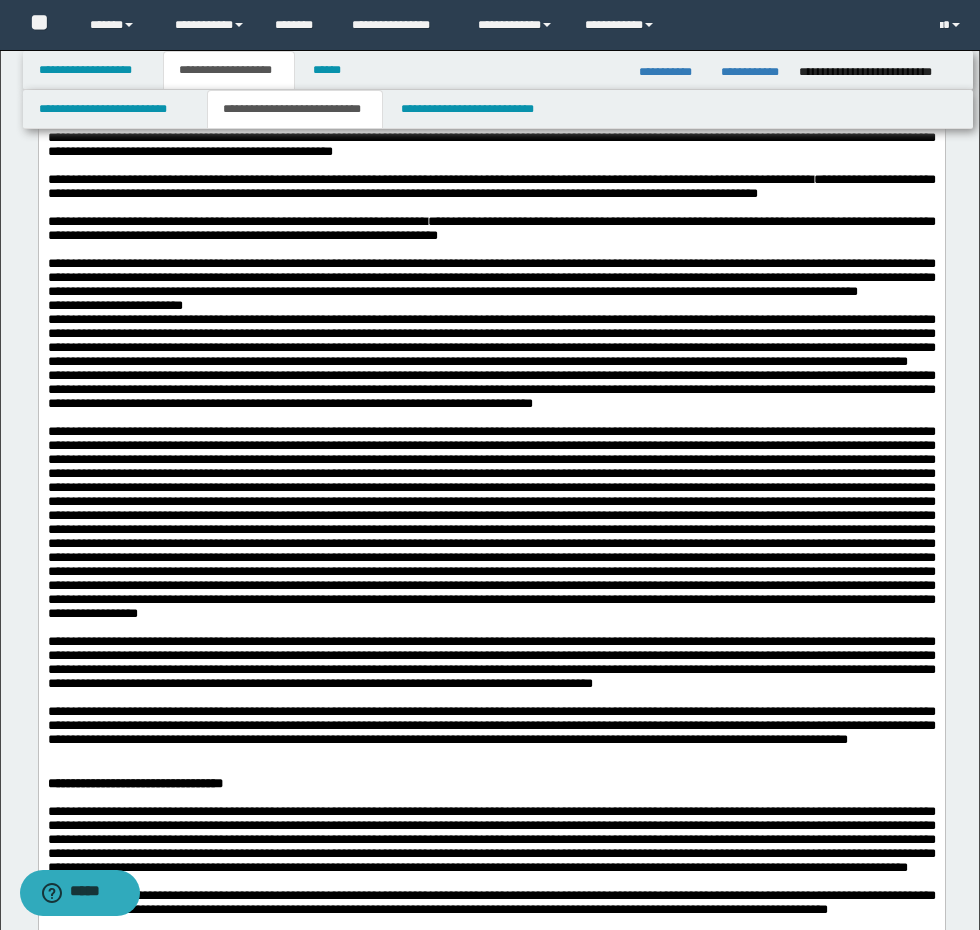 click on "**********" at bounding box center (491, 278) 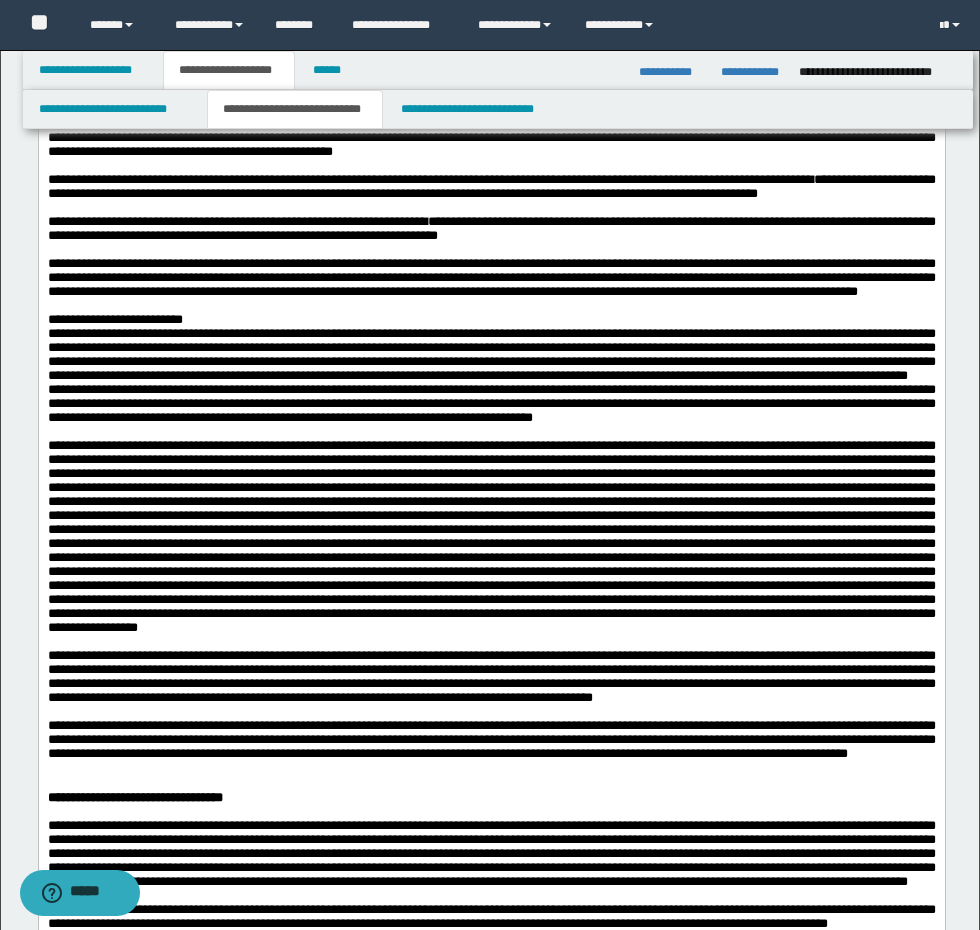 click on "**********" at bounding box center [491, 355] 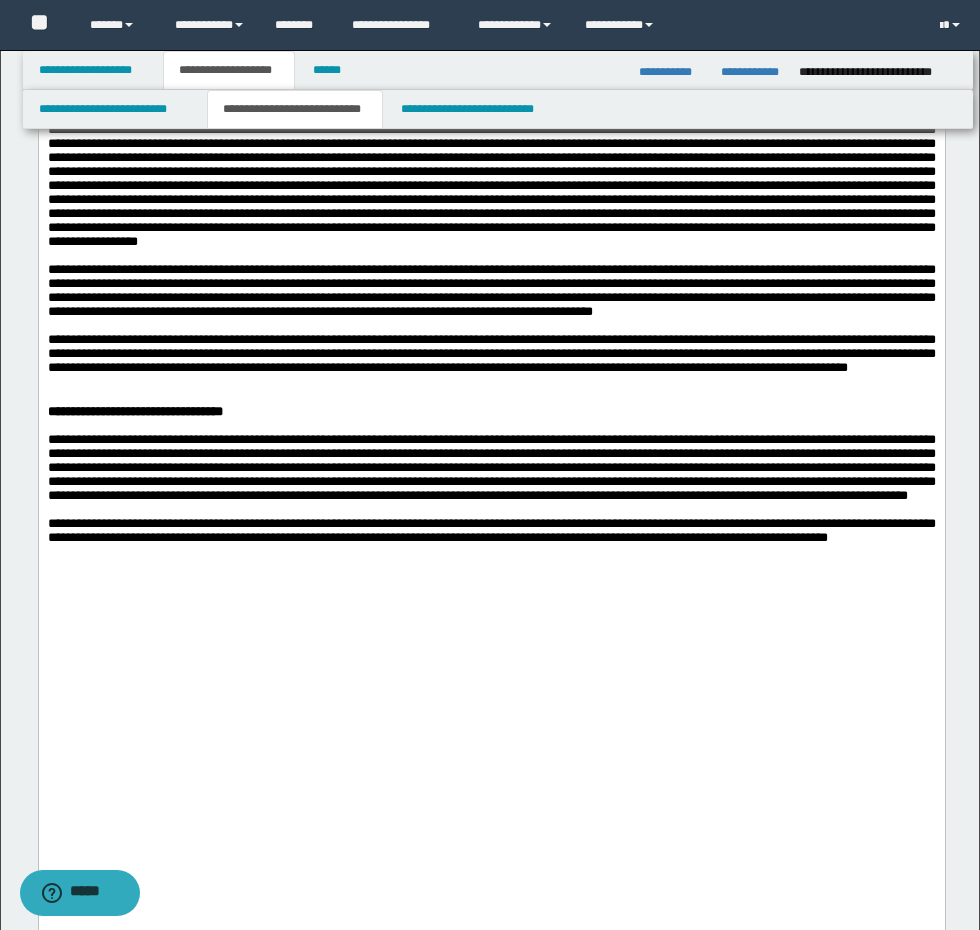 scroll, scrollTop: 2500, scrollLeft: 0, axis: vertical 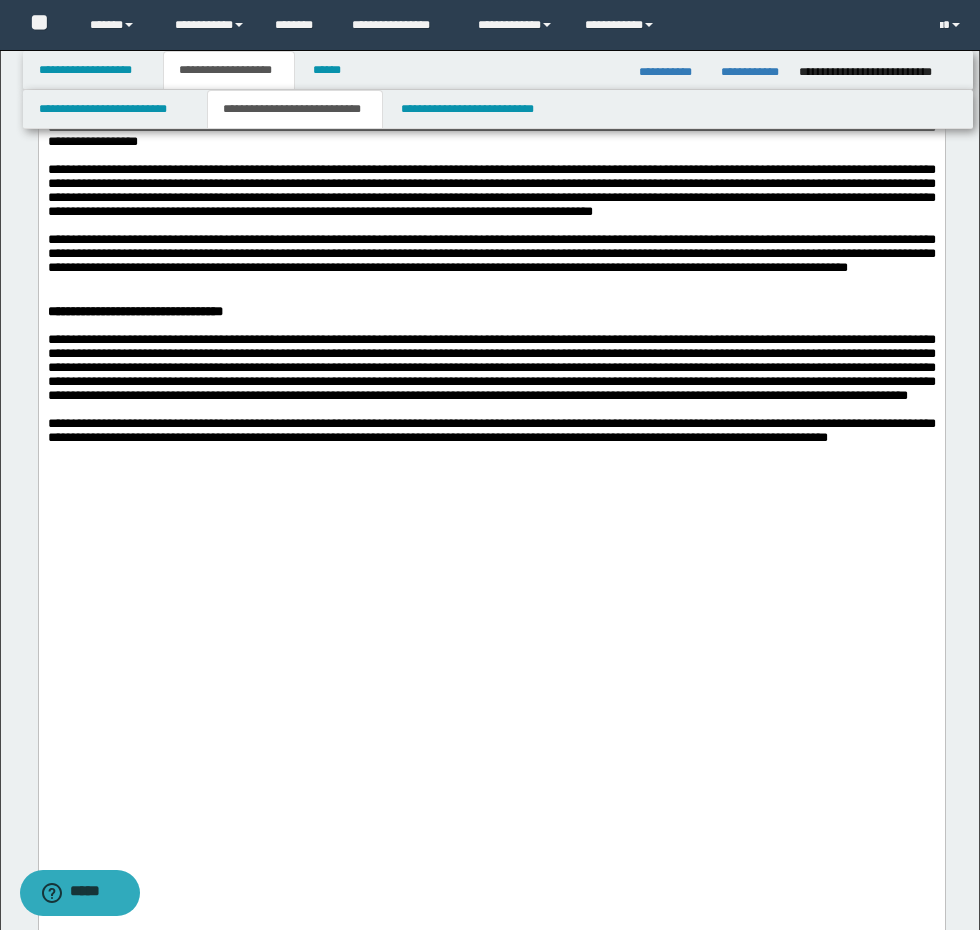 click at bounding box center [491, 283] 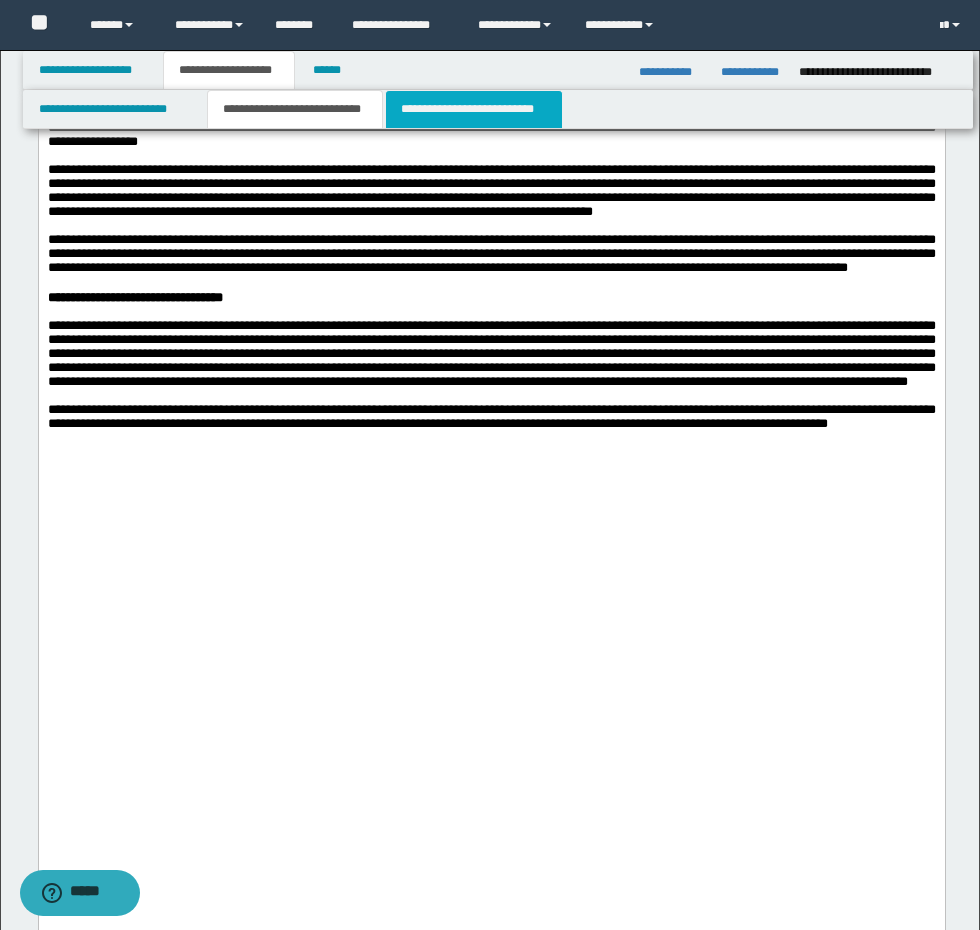 click on "**********" at bounding box center [474, 109] 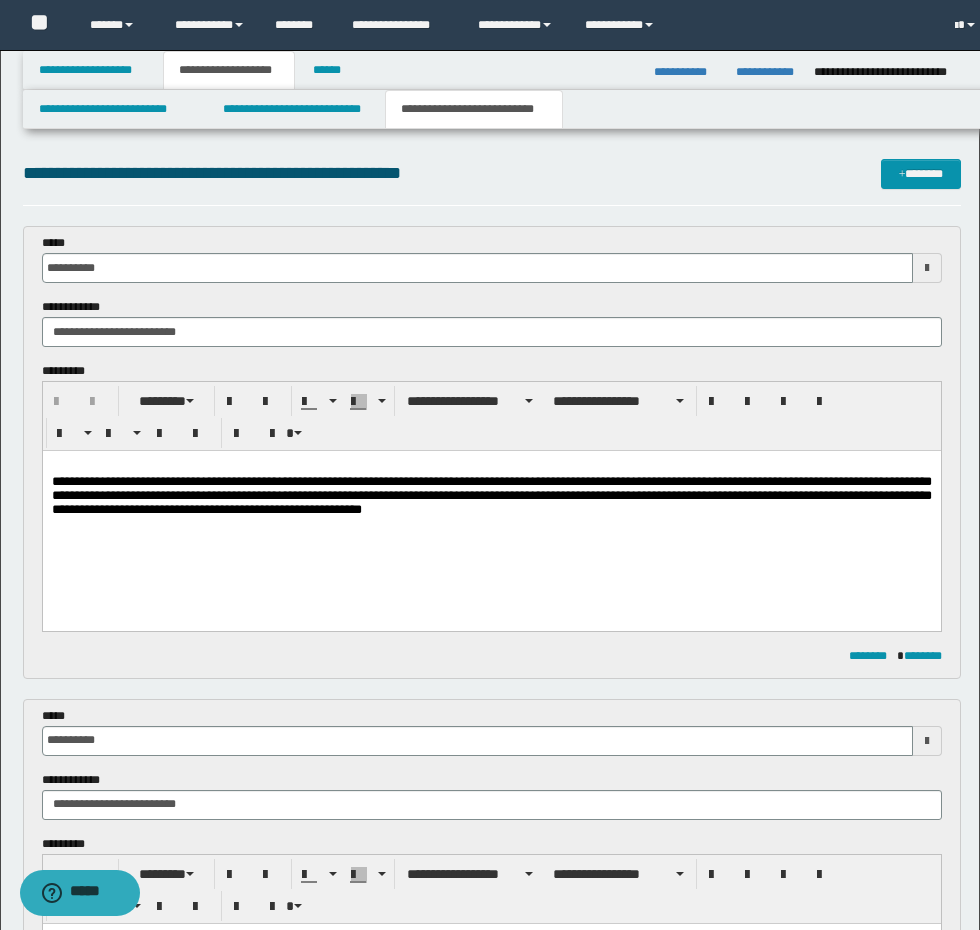 scroll, scrollTop: 0, scrollLeft: 0, axis: both 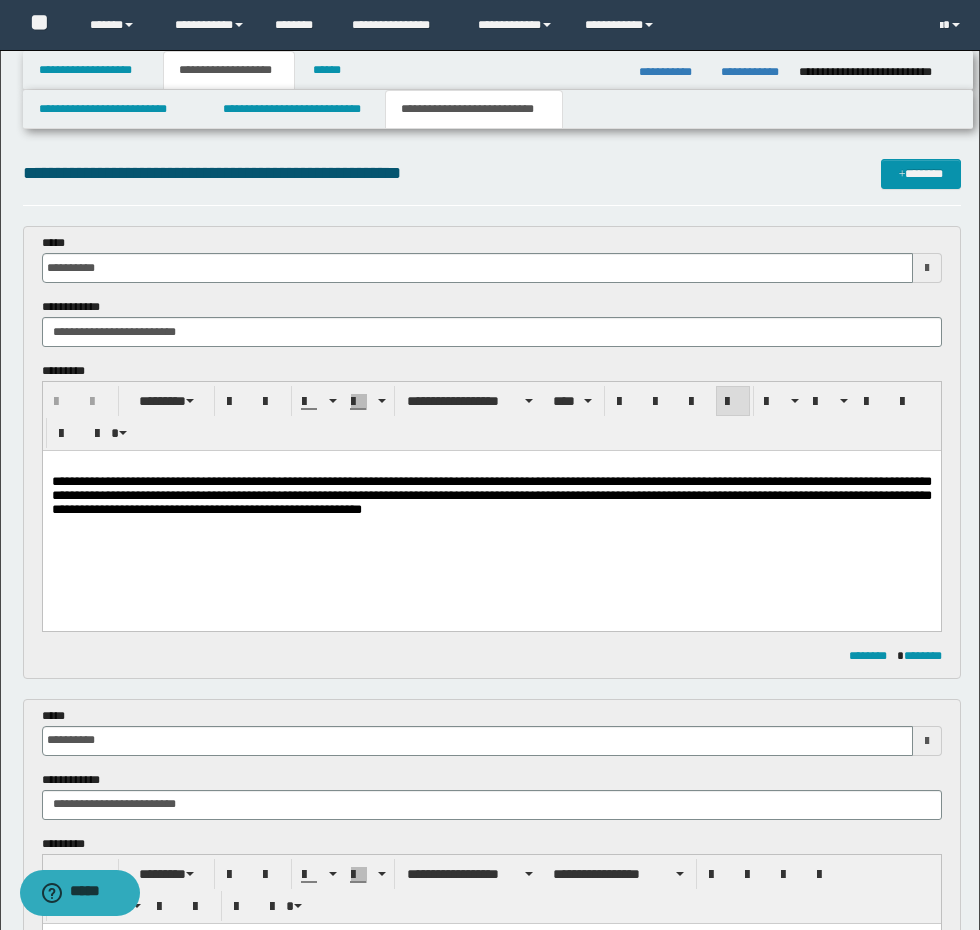 click on "**********" at bounding box center (491, 495) 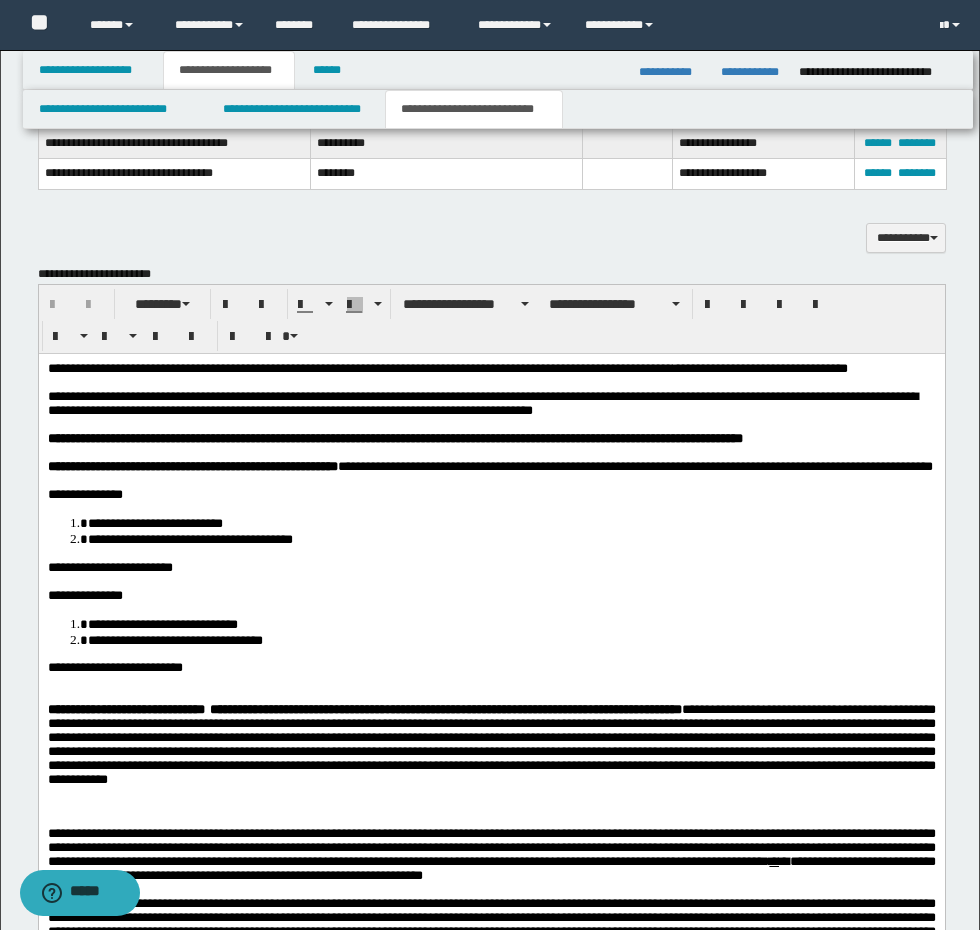 scroll, scrollTop: 1200, scrollLeft: 0, axis: vertical 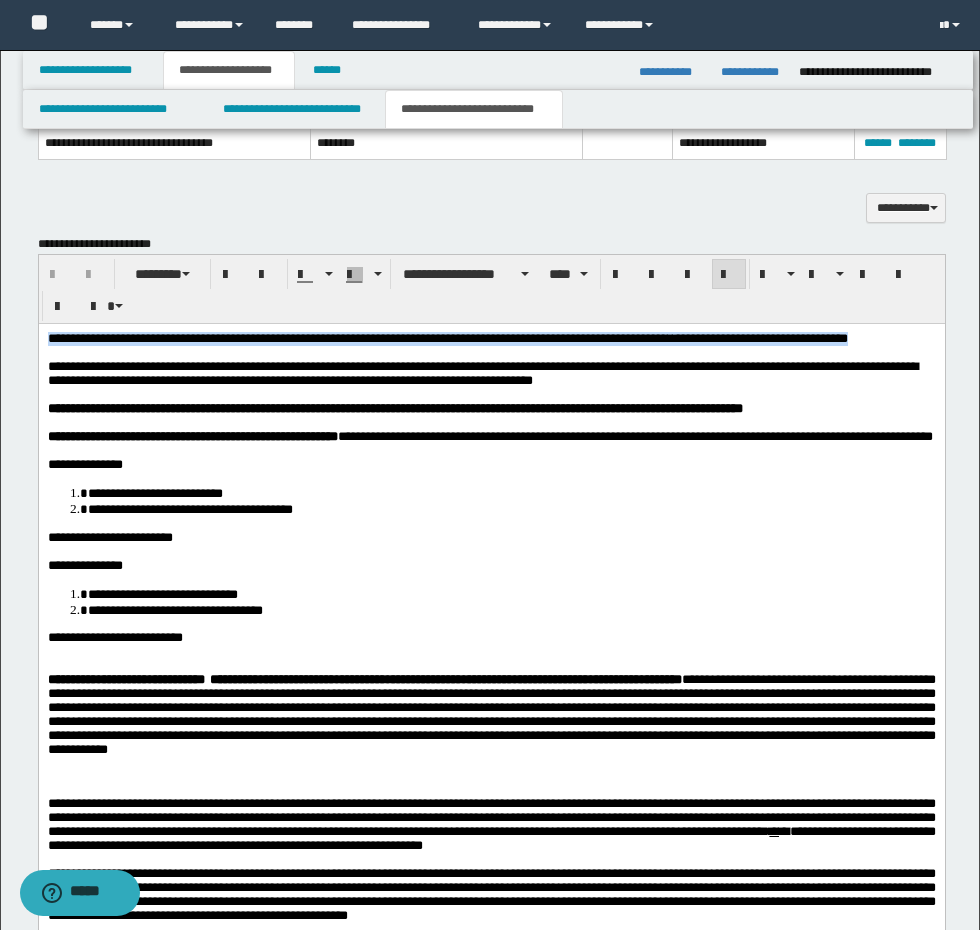type 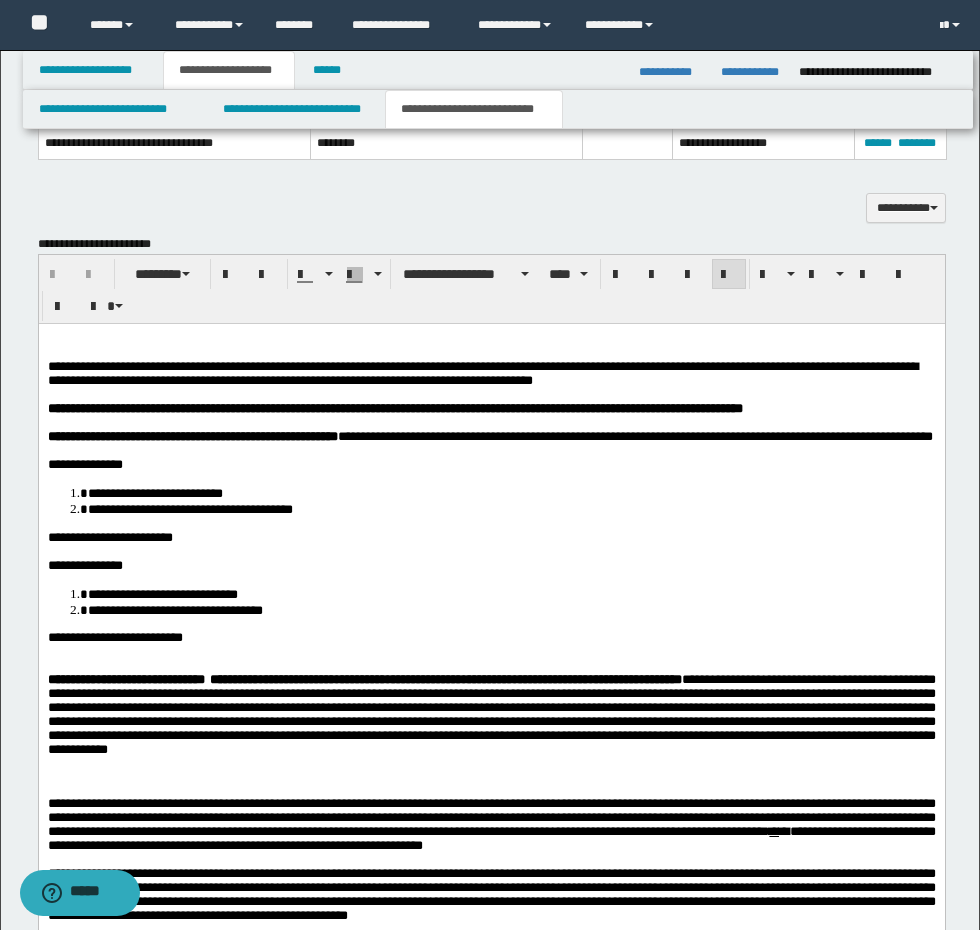 drag, startPoint x: 223, startPoint y: 359, endPoint x: -1, endPoint y: 319, distance: 227.5434 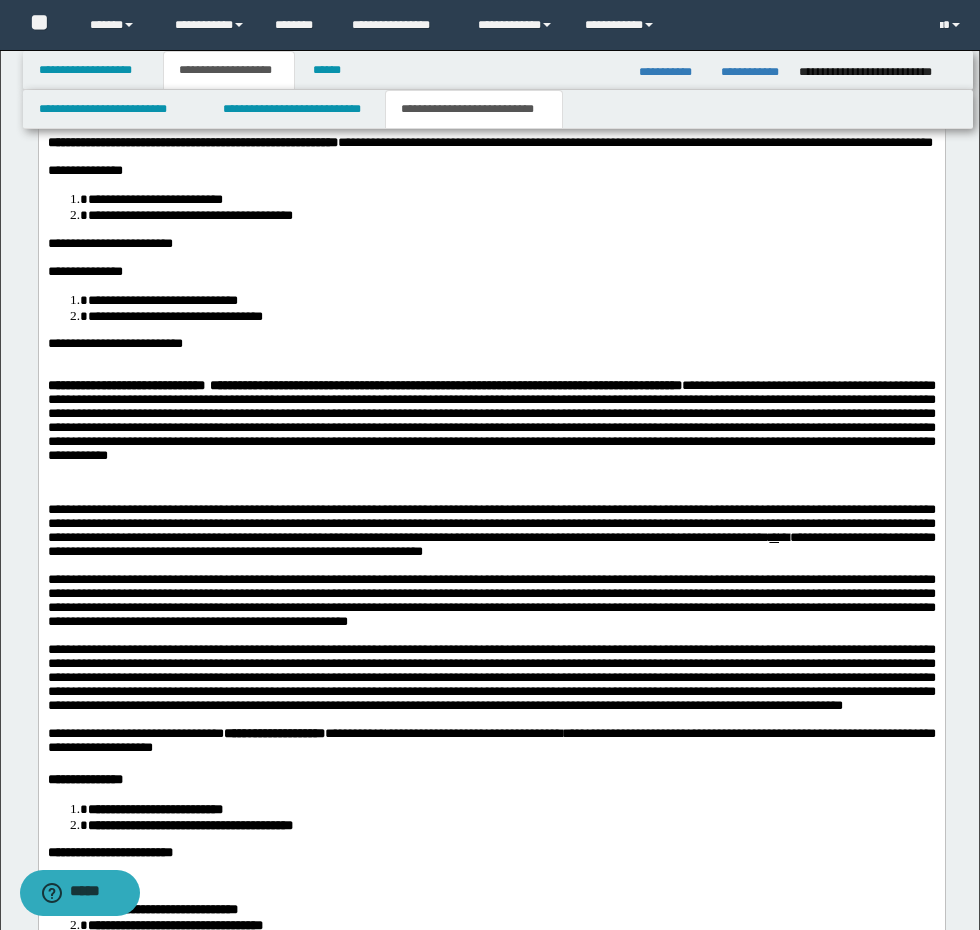 scroll, scrollTop: 1500, scrollLeft: 0, axis: vertical 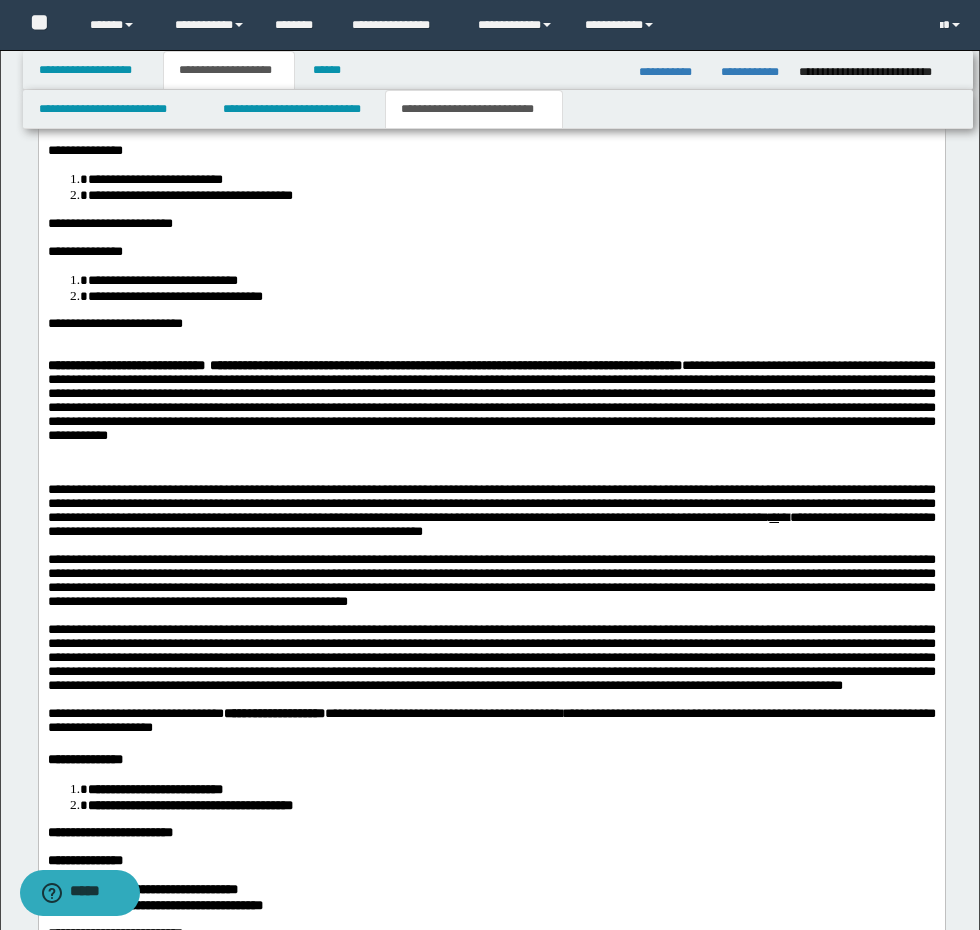 click at bounding box center (491, 461) 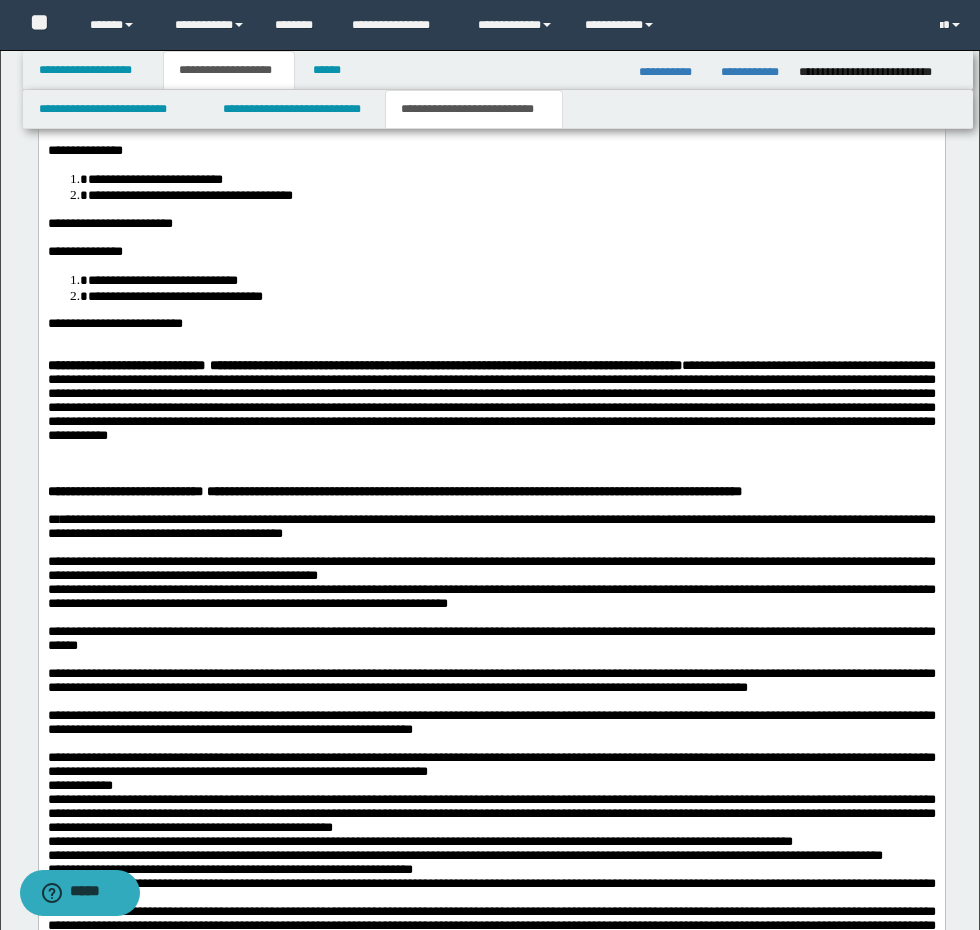 click on "**********" at bounding box center (491, 323) 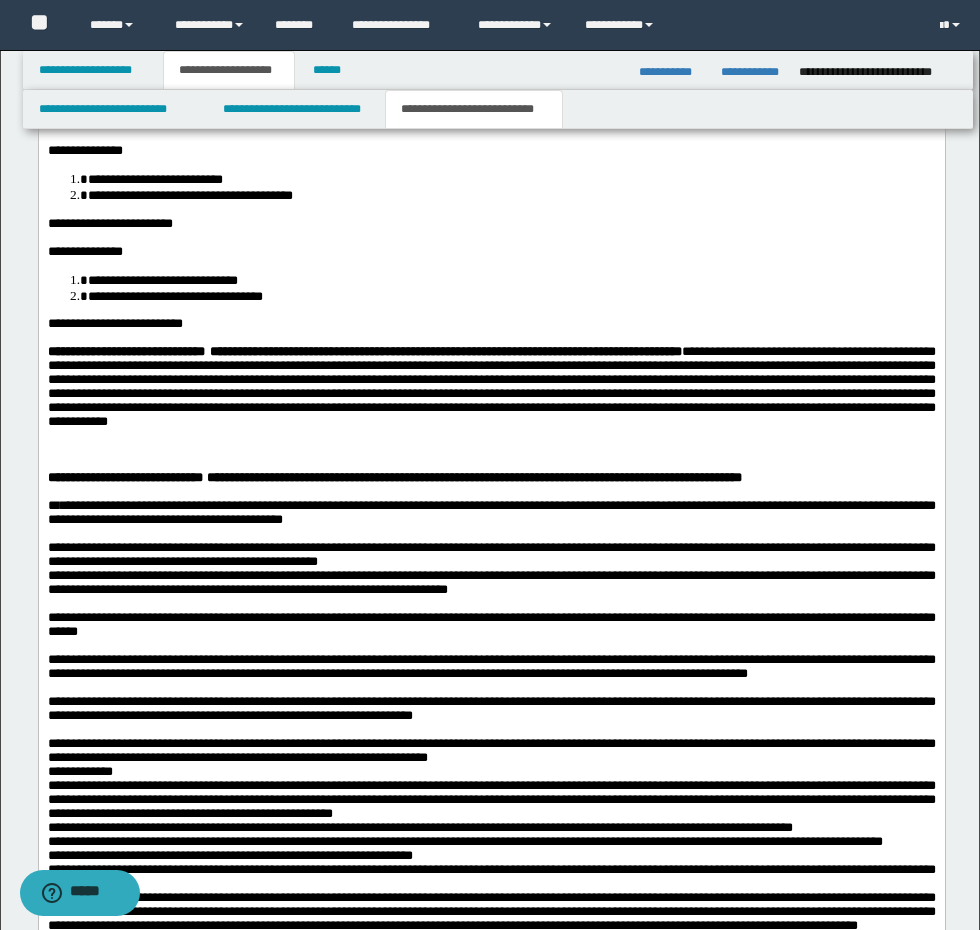click on "**********" at bounding box center (491, 392) 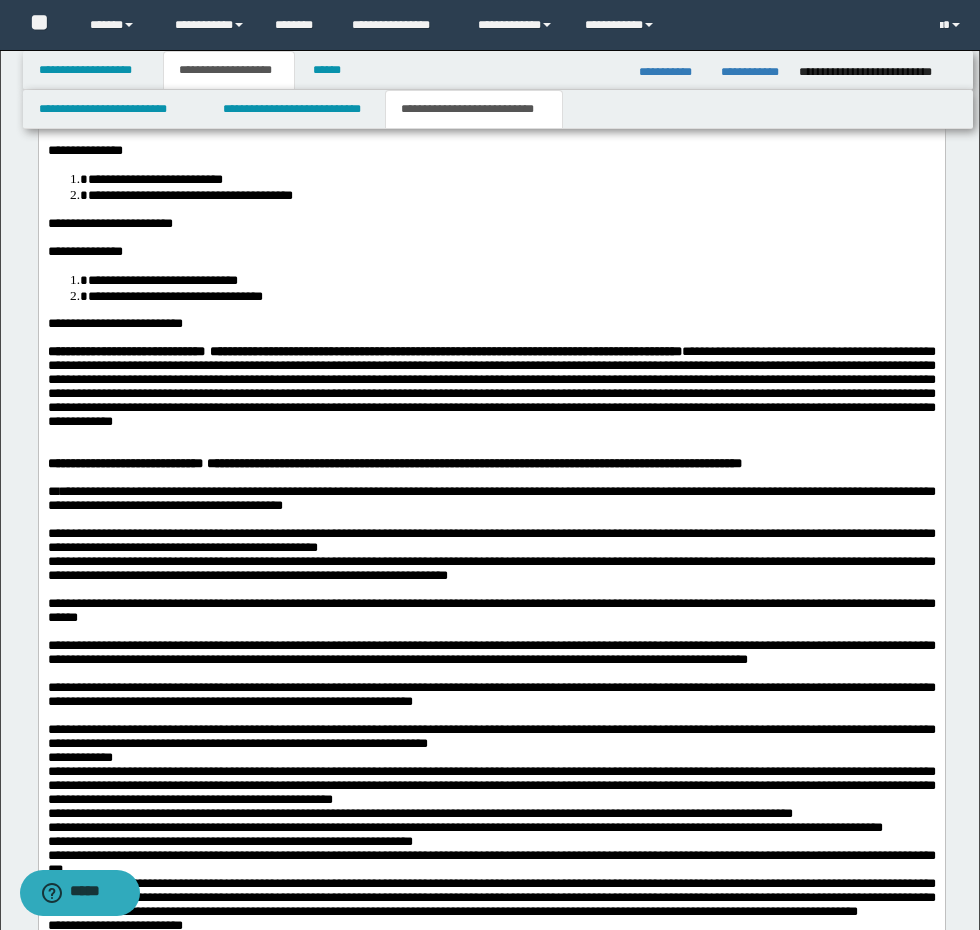 click on "**********" at bounding box center (491, 463) 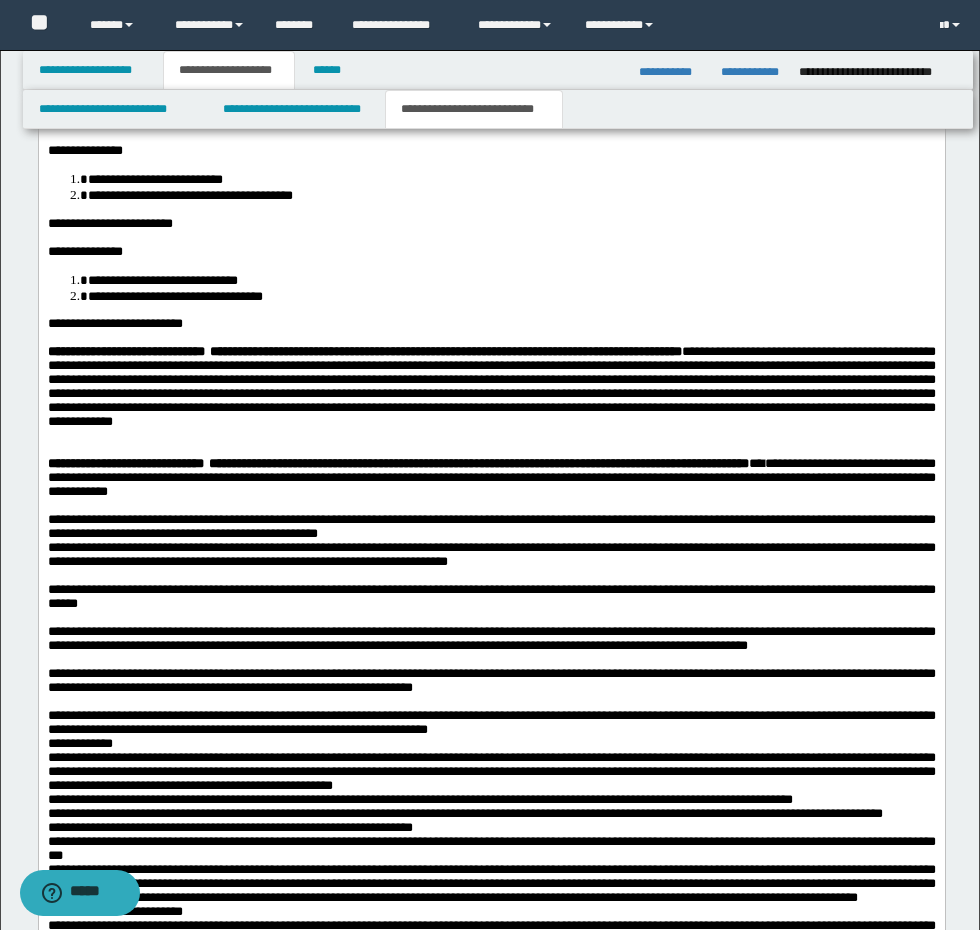 click on "**********" at bounding box center [491, 476] 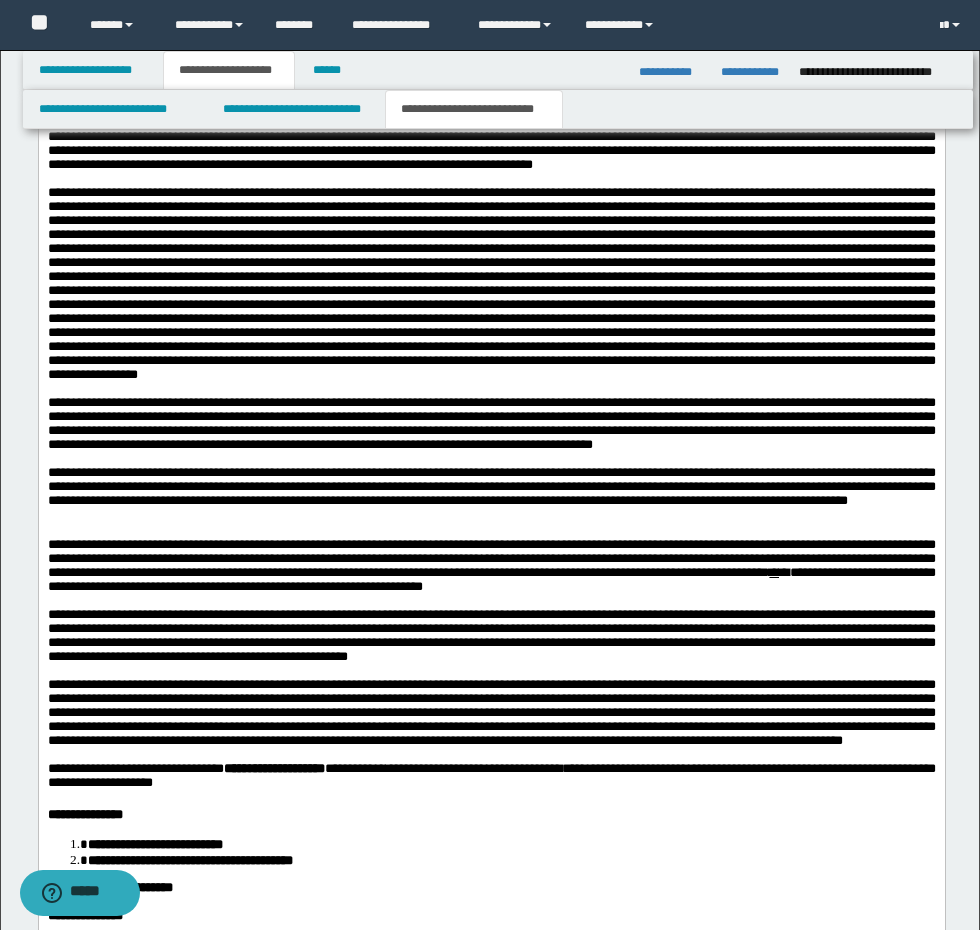 scroll, scrollTop: 2500, scrollLeft: 0, axis: vertical 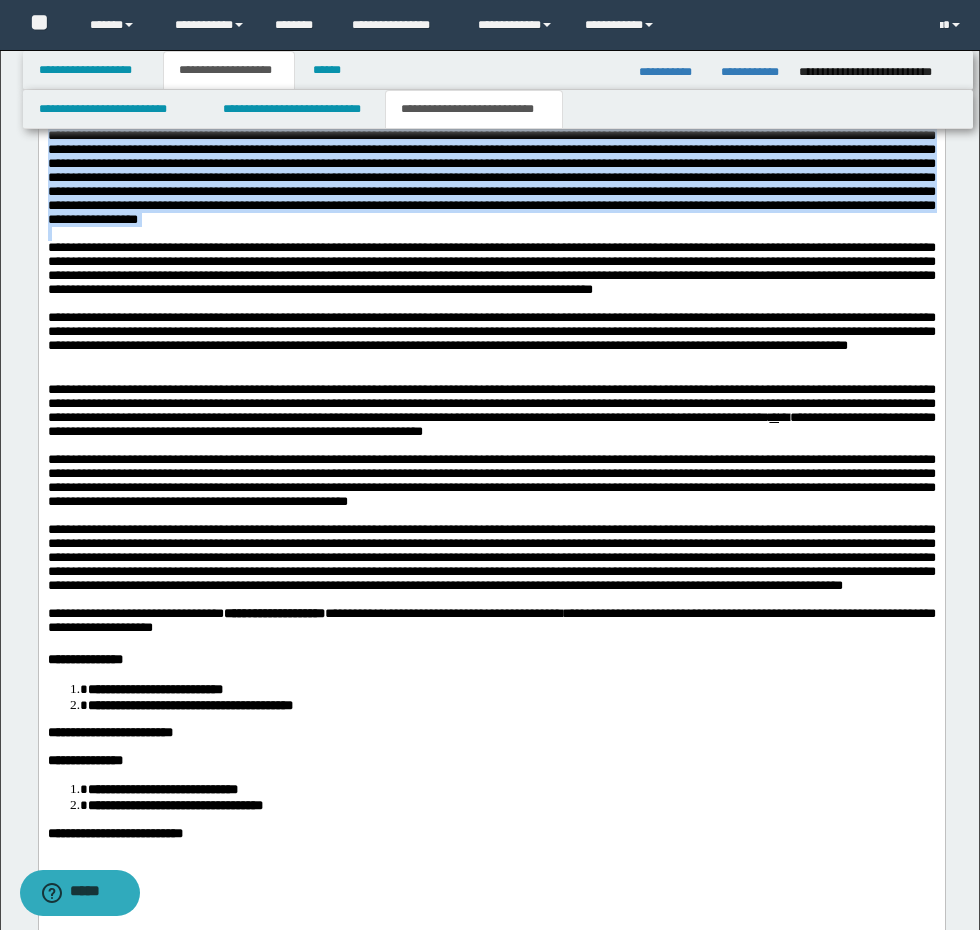 click at bounding box center [491, 234] 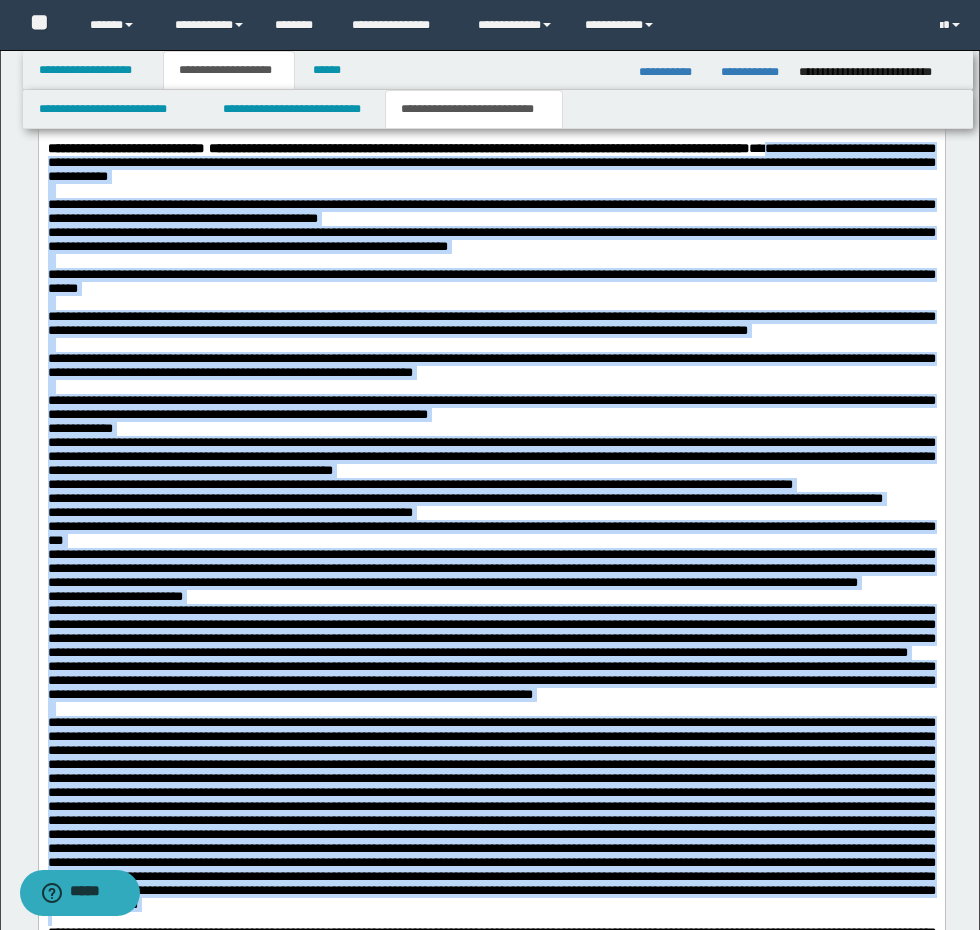 scroll, scrollTop: 1600, scrollLeft: 0, axis: vertical 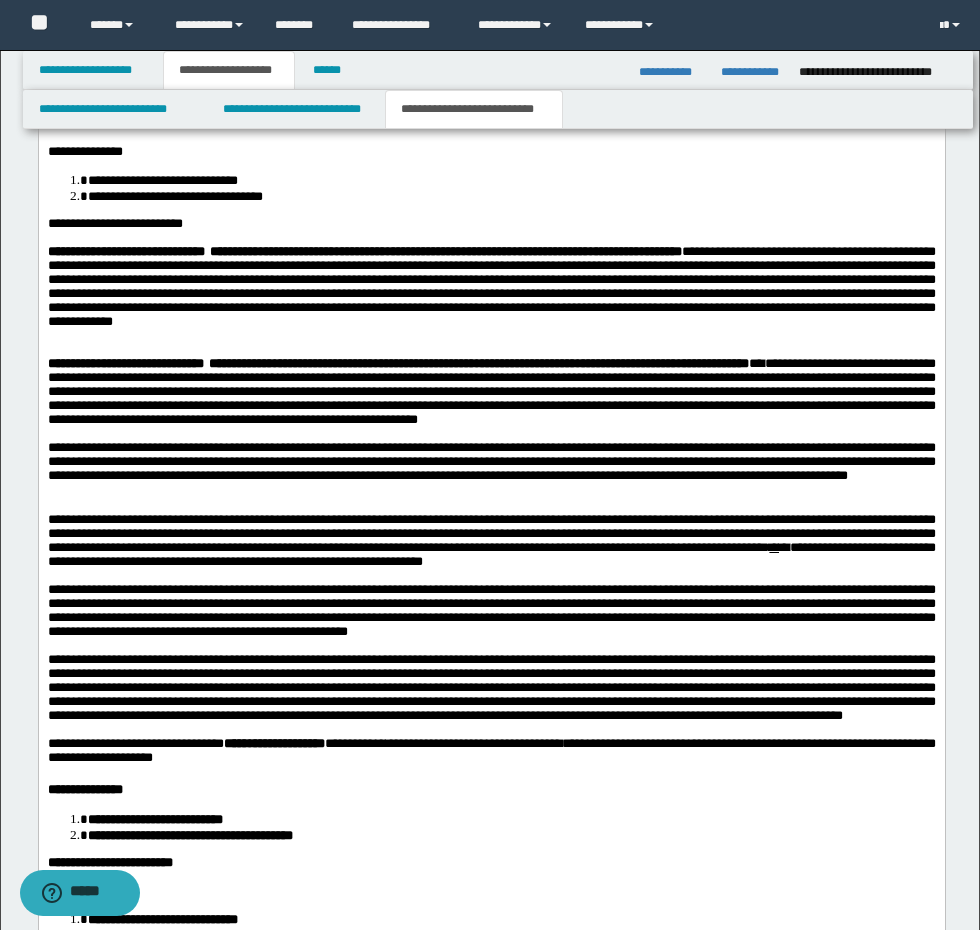 click on "**********" at bounding box center (491, 392) 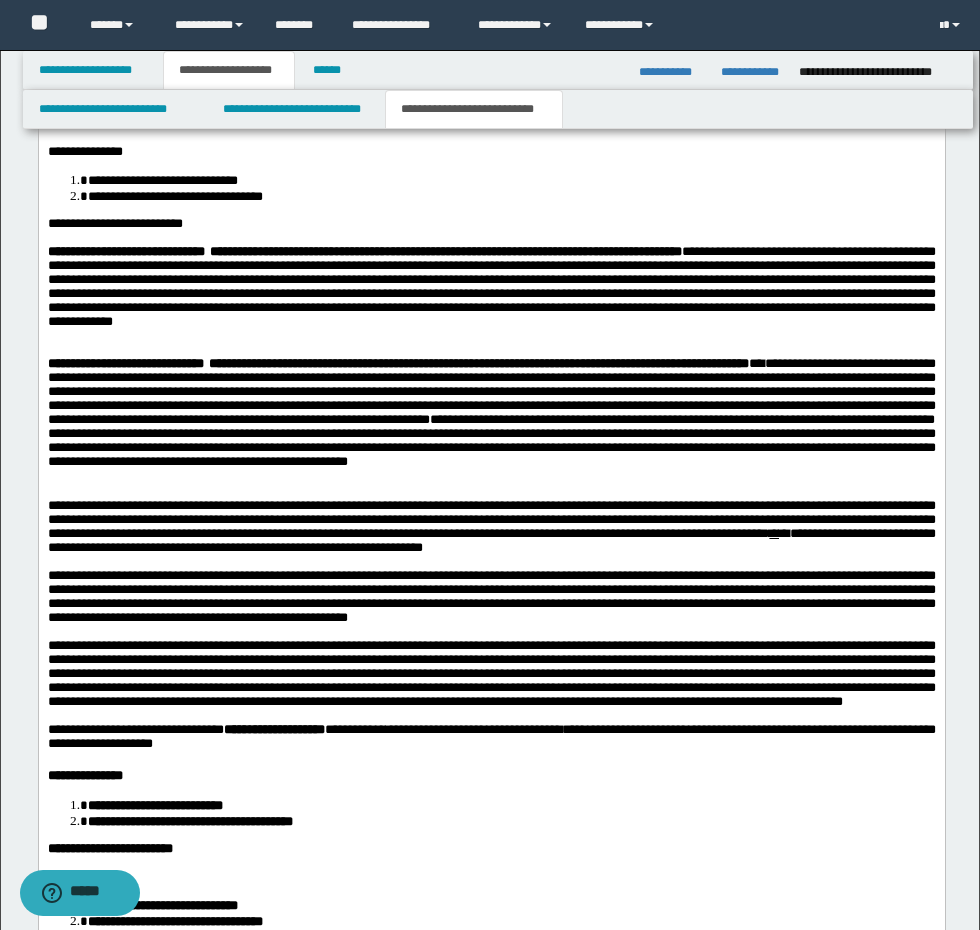 click at bounding box center [491, 492] 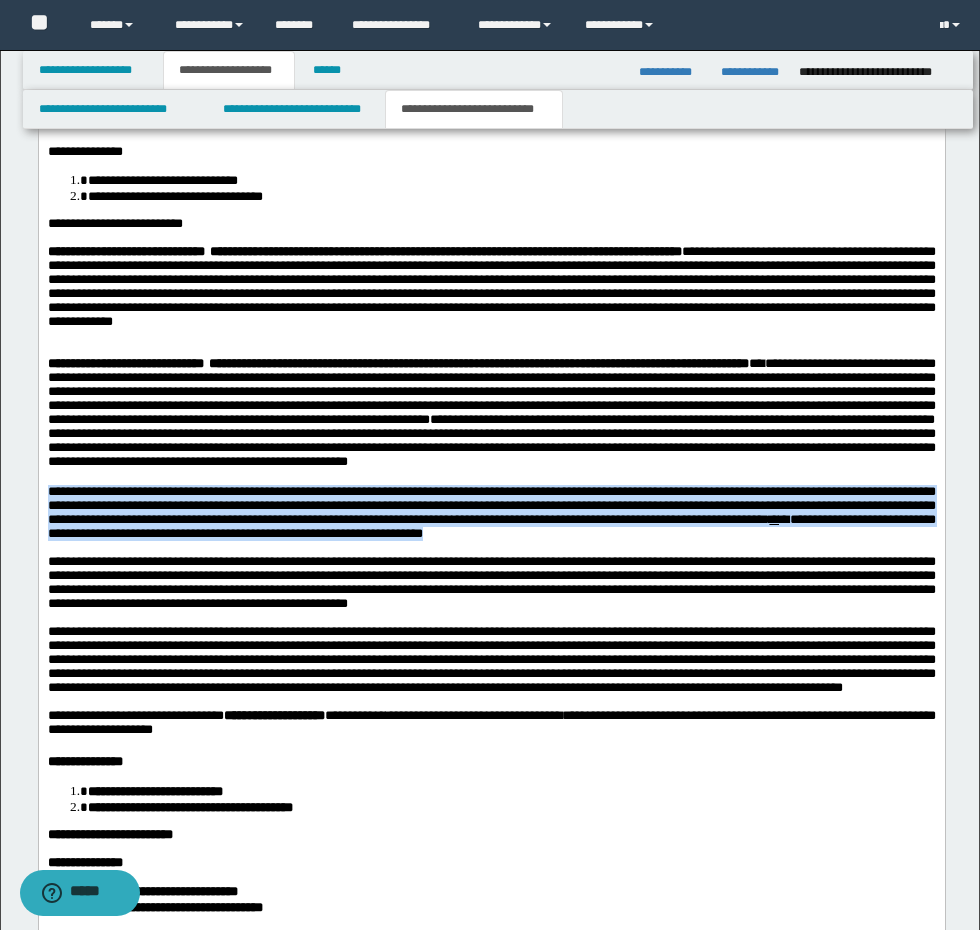 drag, startPoint x: 601, startPoint y: 621, endPoint x: -1, endPoint y: 563, distance: 604.78754 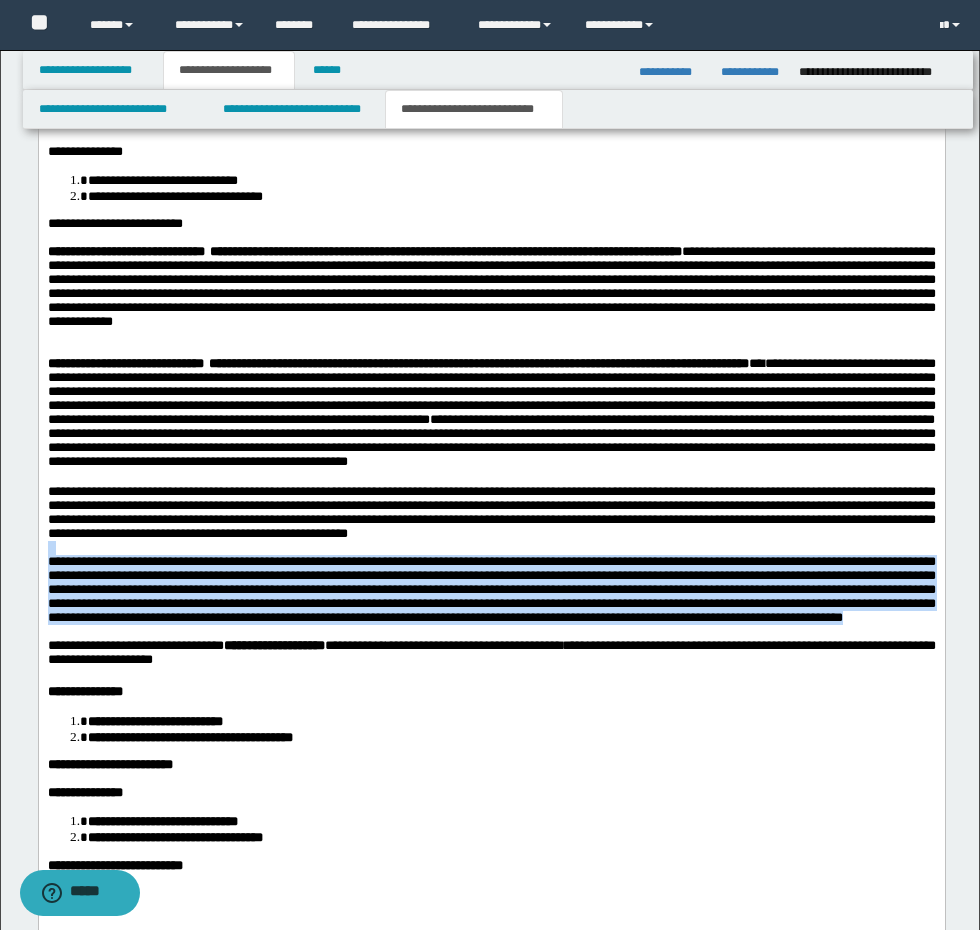 drag, startPoint x: 51, startPoint y: 687, endPoint x: 38, endPoint y: 565, distance: 122.69067 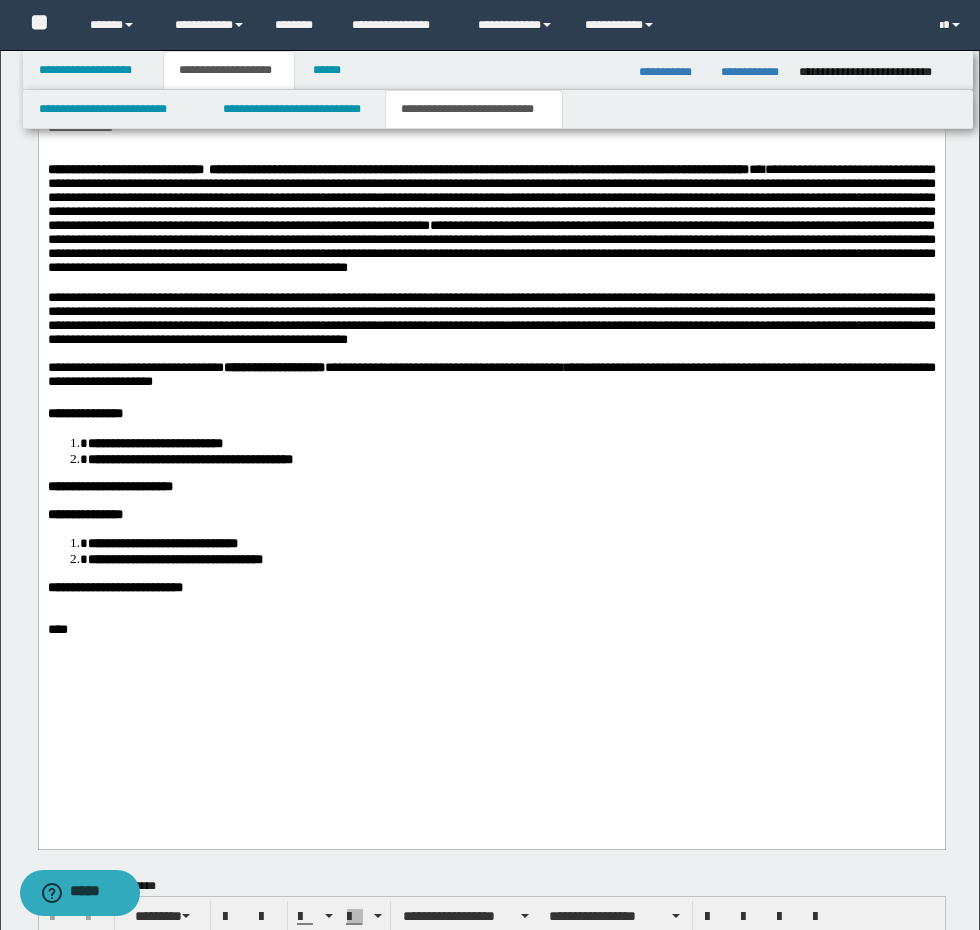 scroll, scrollTop: 1800, scrollLeft: 0, axis: vertical 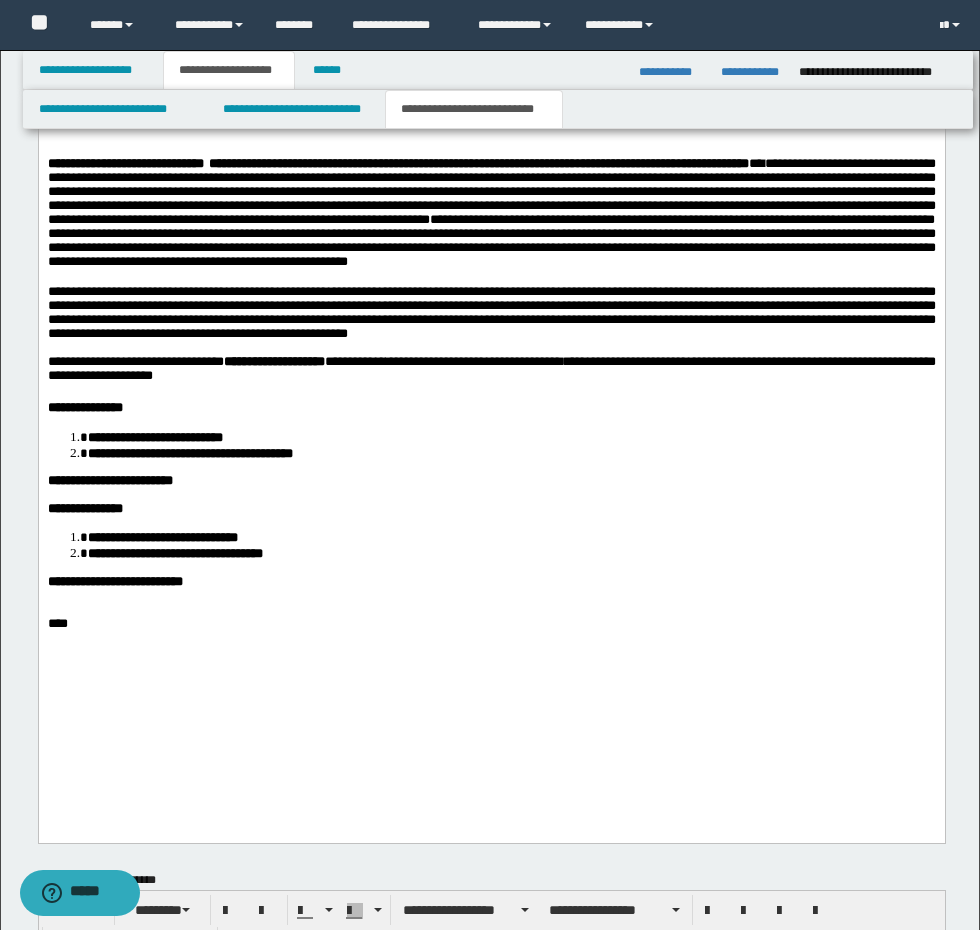 click at bounding box center [491, 596] 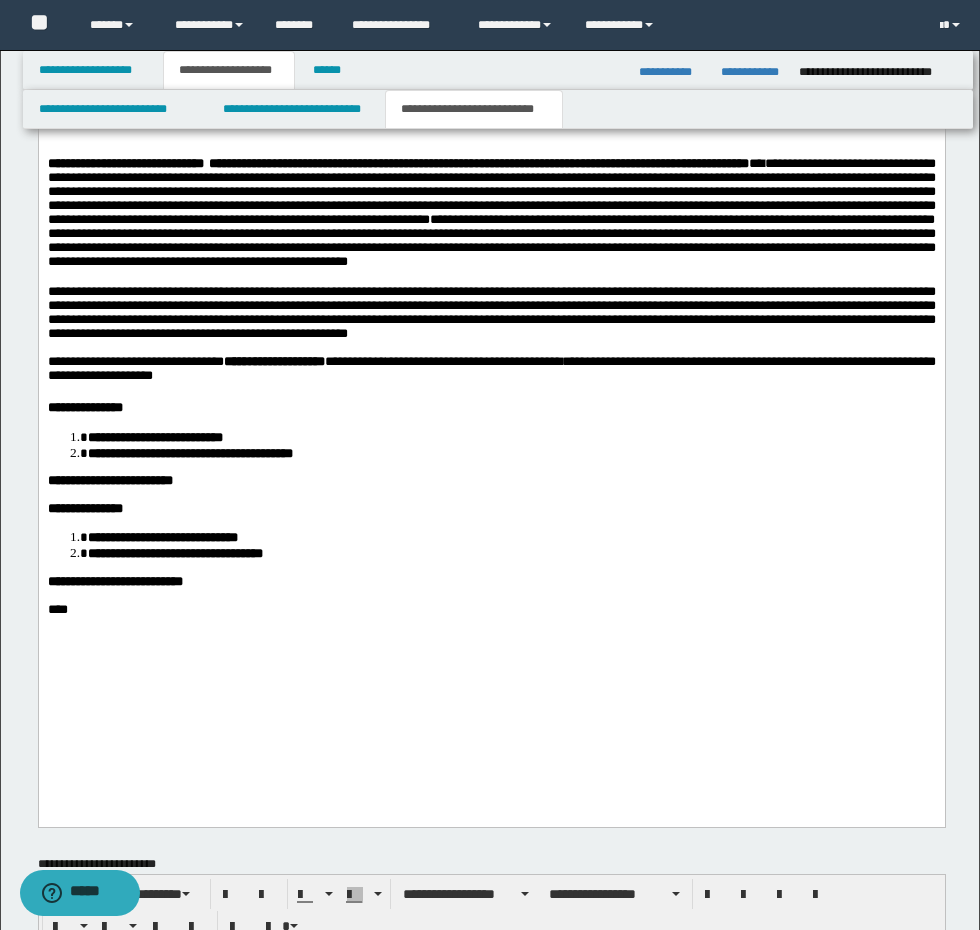 click on "****" at bounding box center (491, 610) 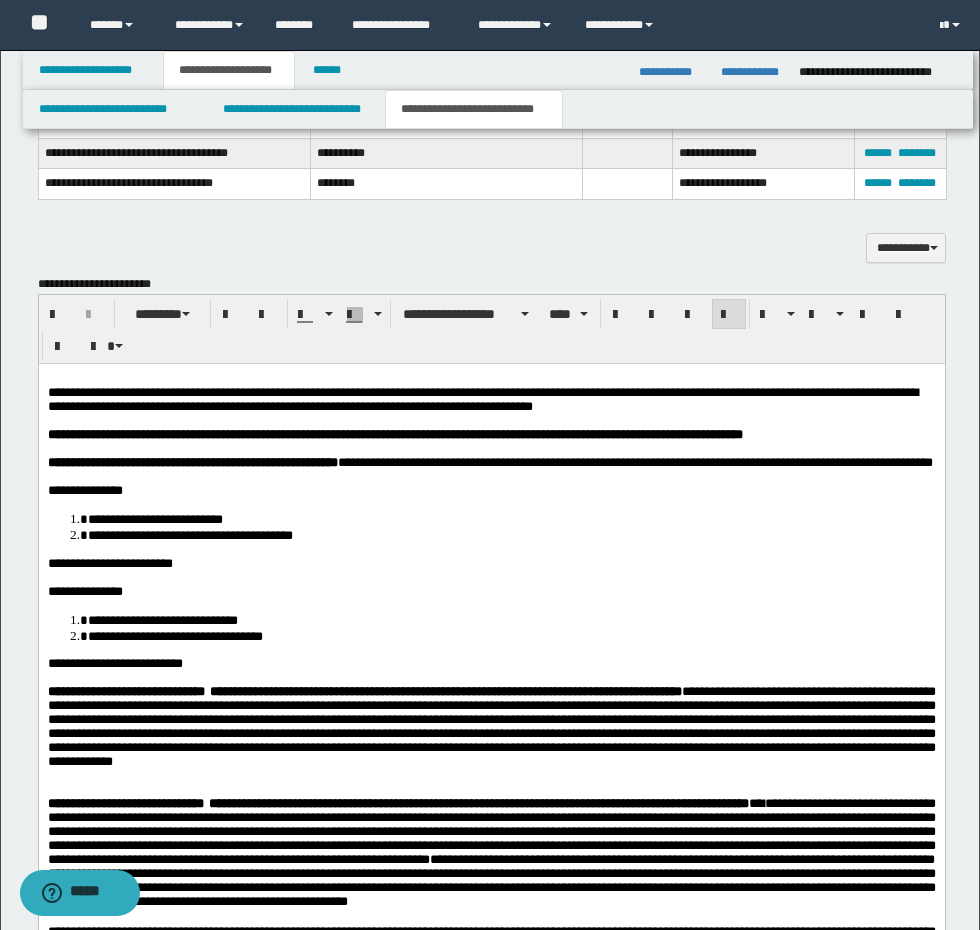scroll, scrollTop: 900, scrollLeft: 0, axis: vertical 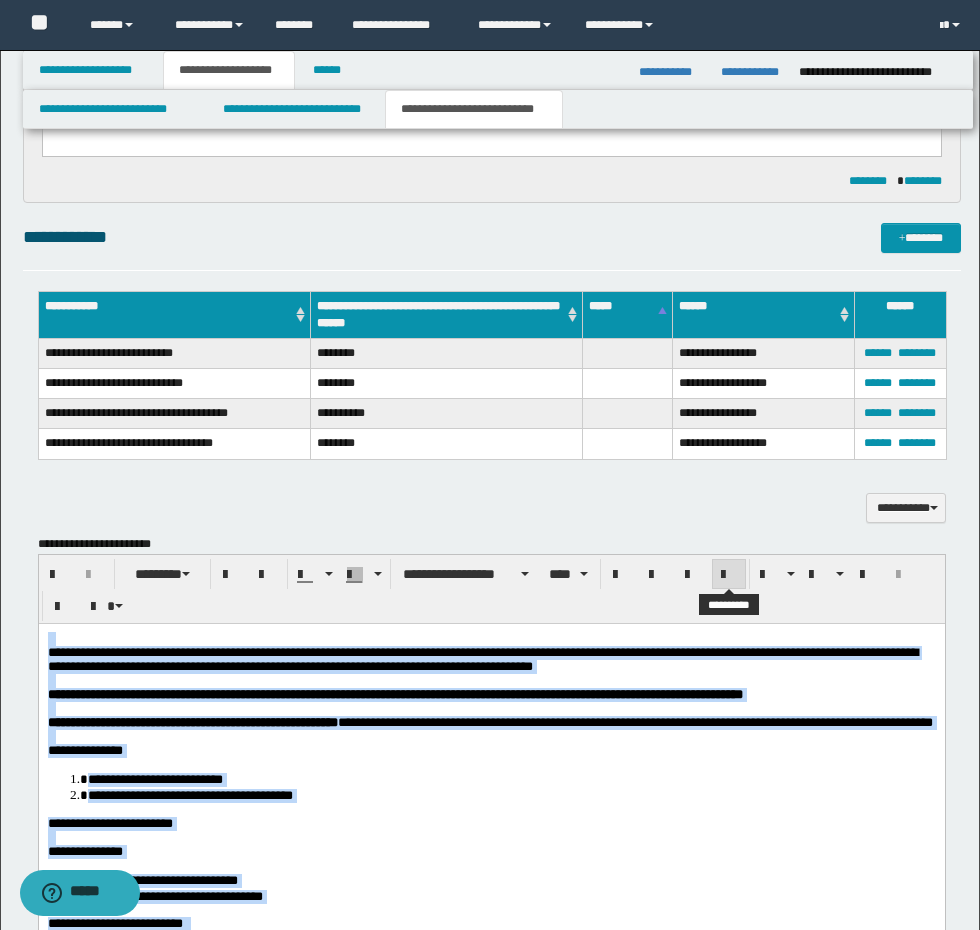 click at bounding box center [729, 575] 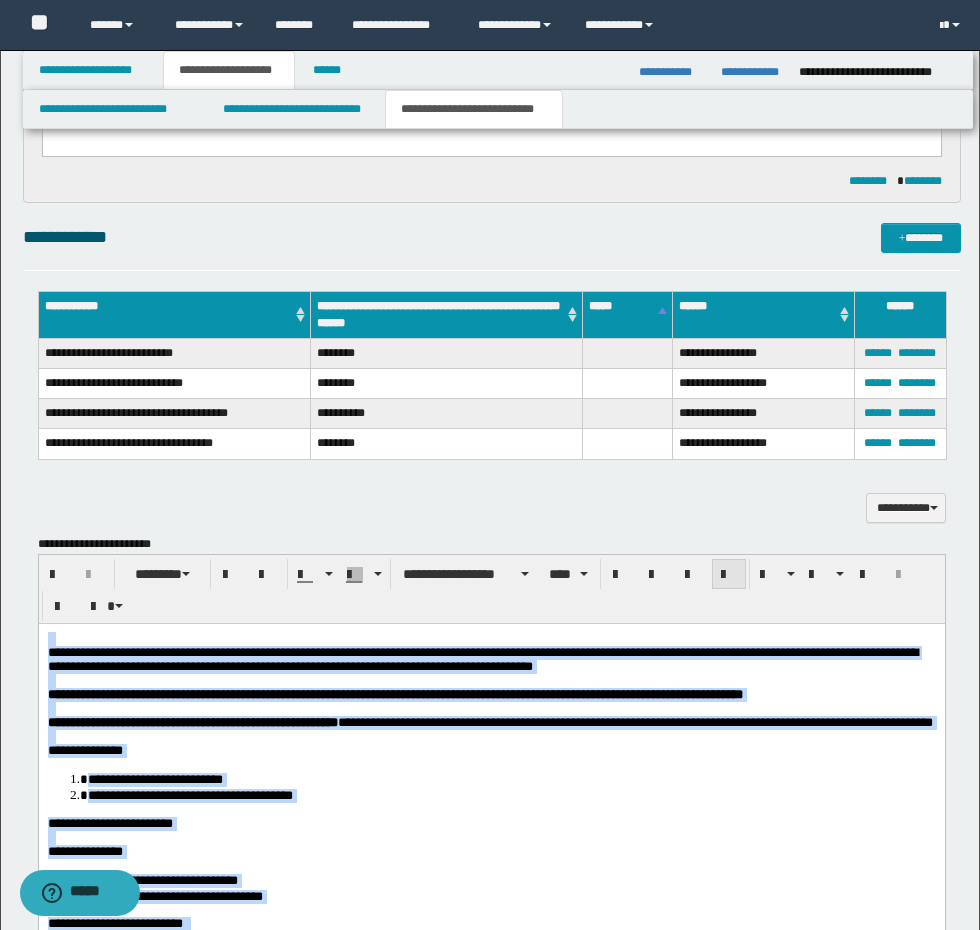 click at bounding box center (729, 575) 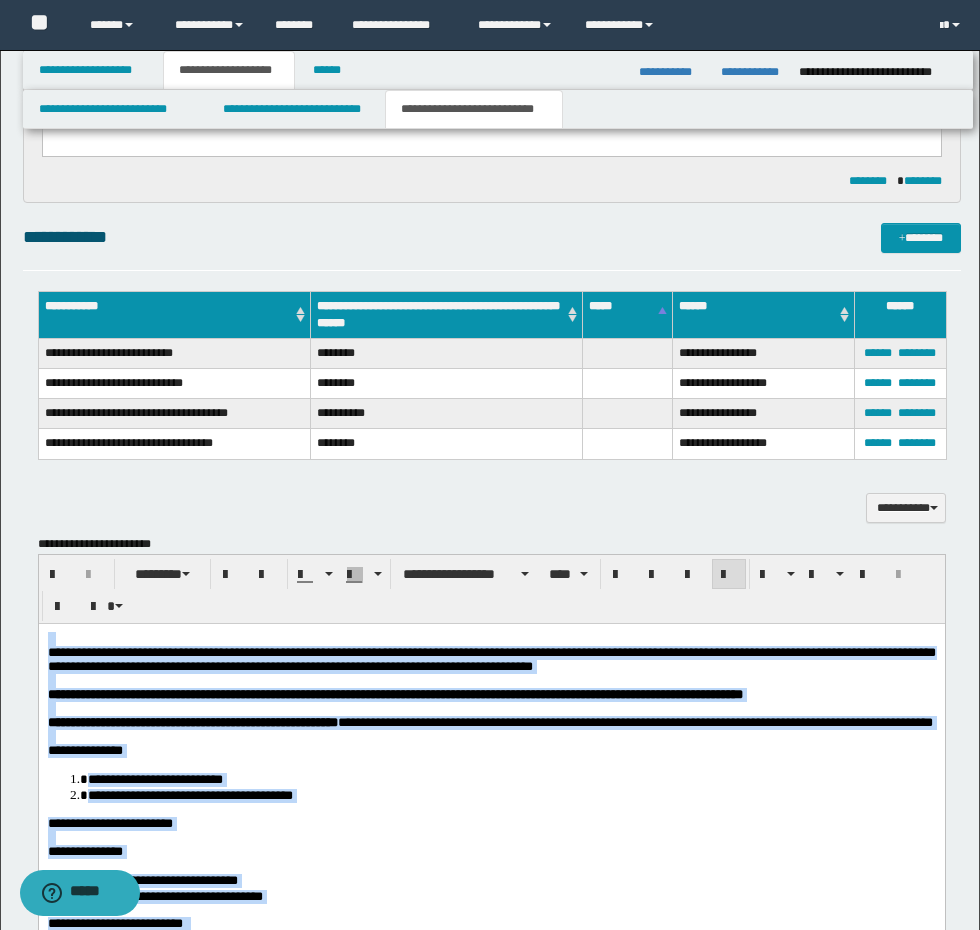 click on "**********" at bounding box center [634, 721] 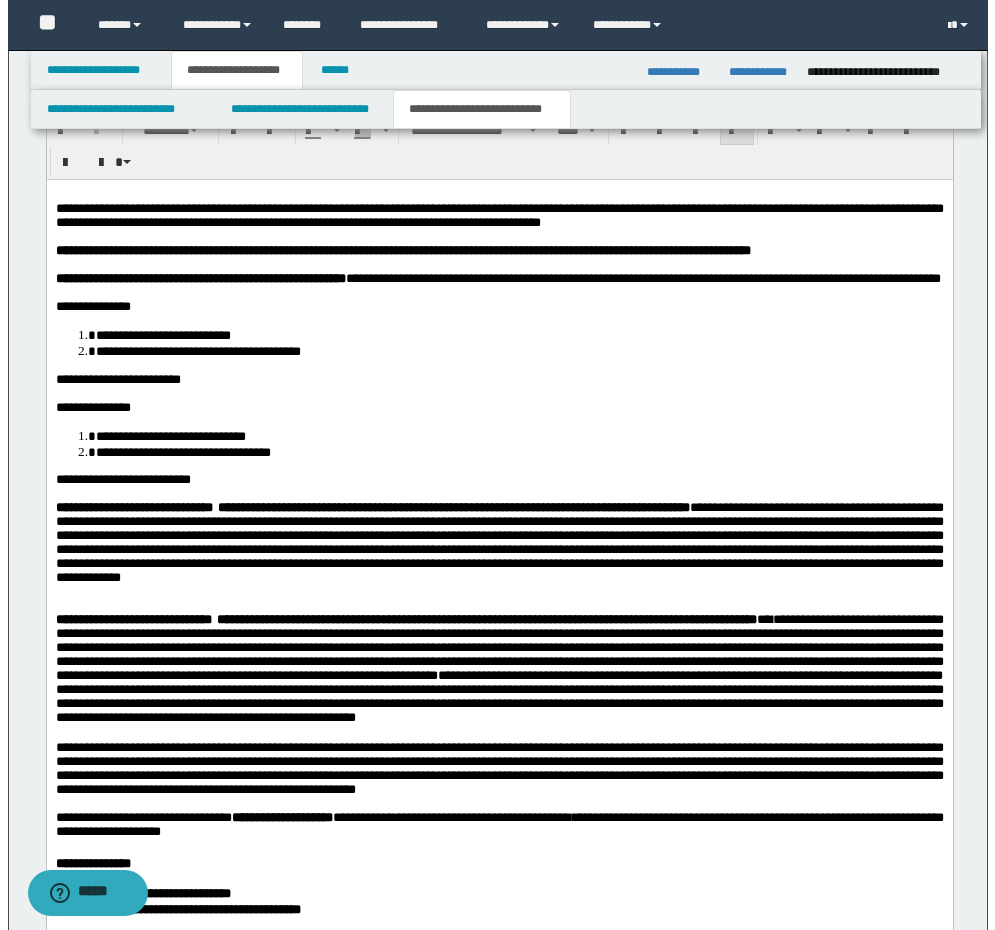 scroll, scrollTop: 1400, scrollLeft: 0, axis: vertical 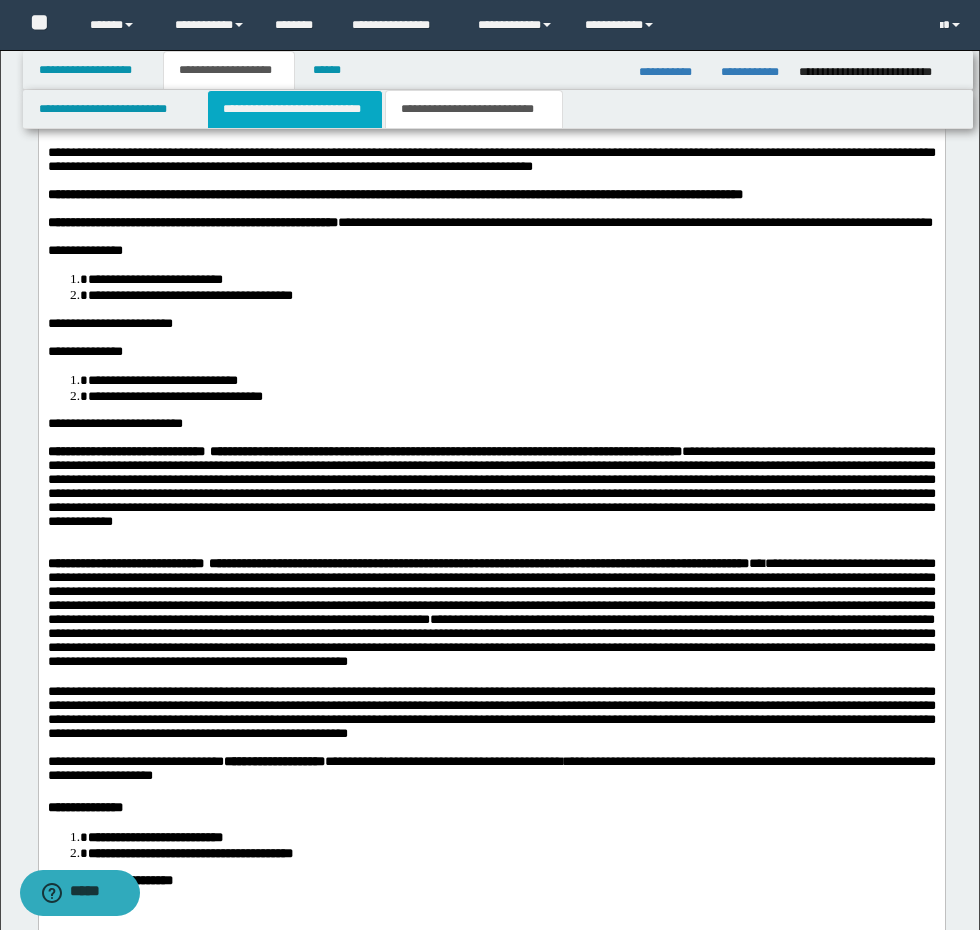 click on "**********" at bounding box center (295, 109) 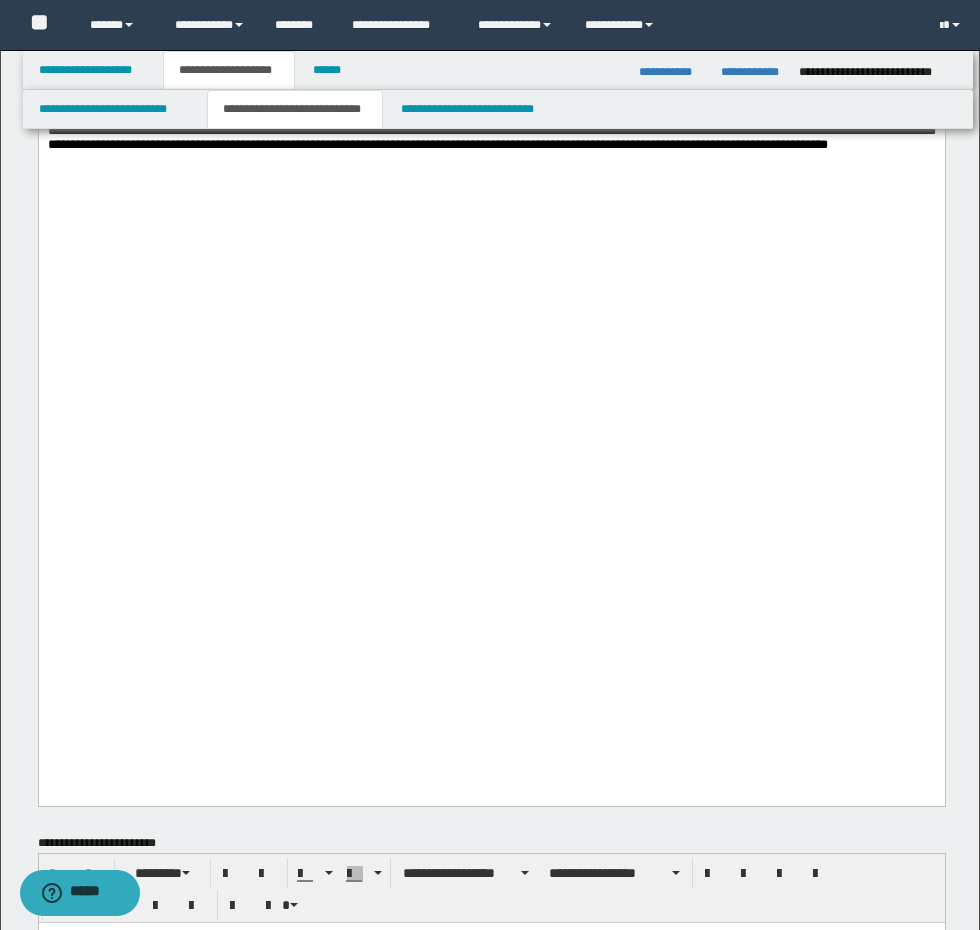 scroll, scrollTop: 3100, scrollLeft: 0, axis: vertical 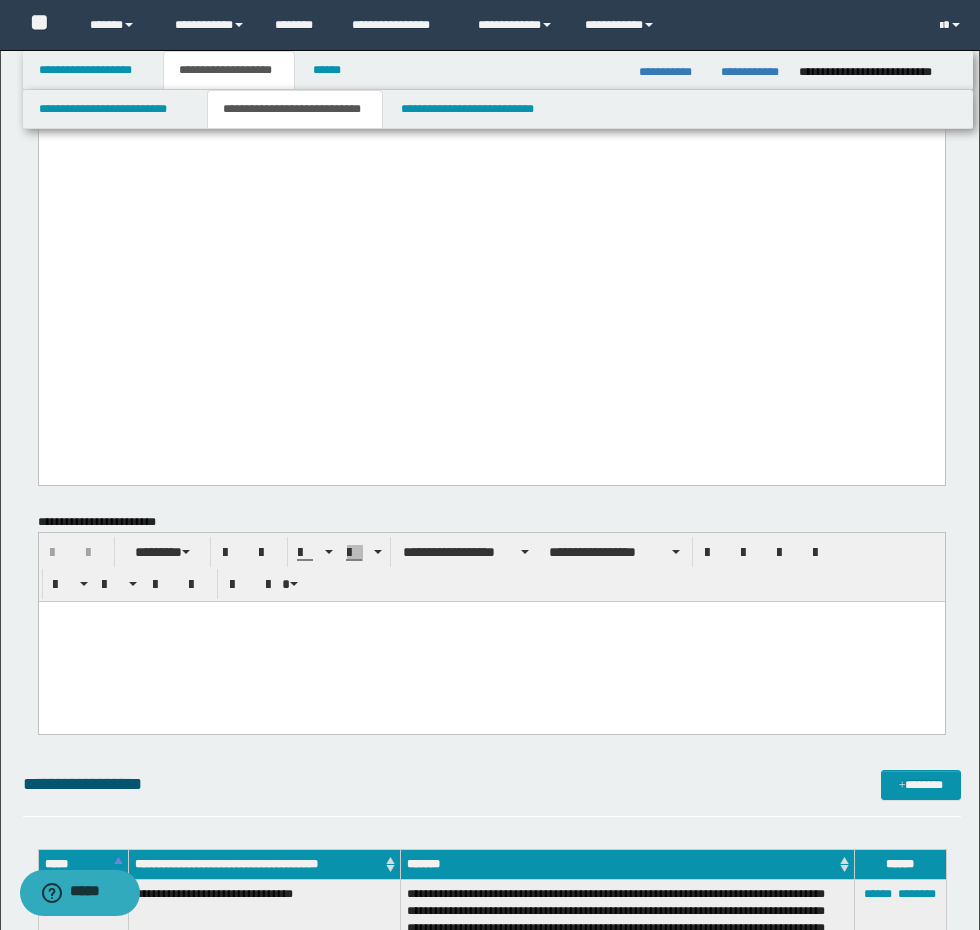 click on "**********" at bounding box center (491, -247) 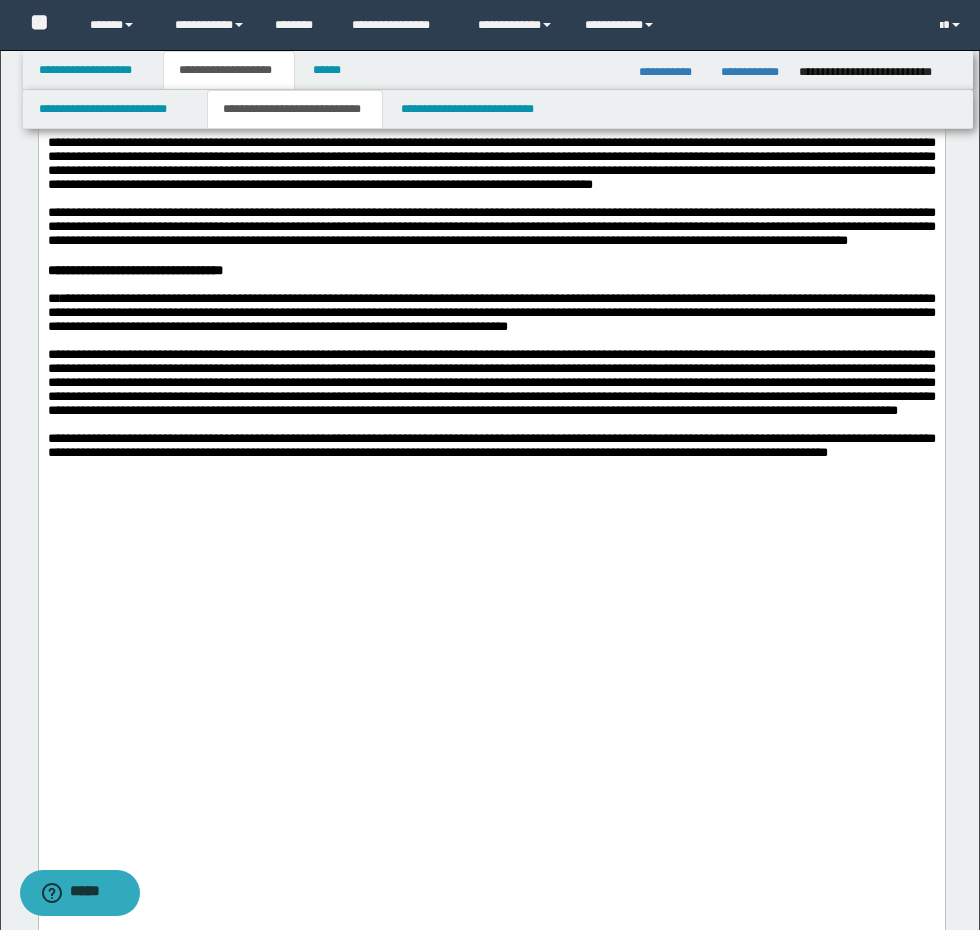 scroll, scrollTop: 2400, scrollLeft: 0, axis: vertical 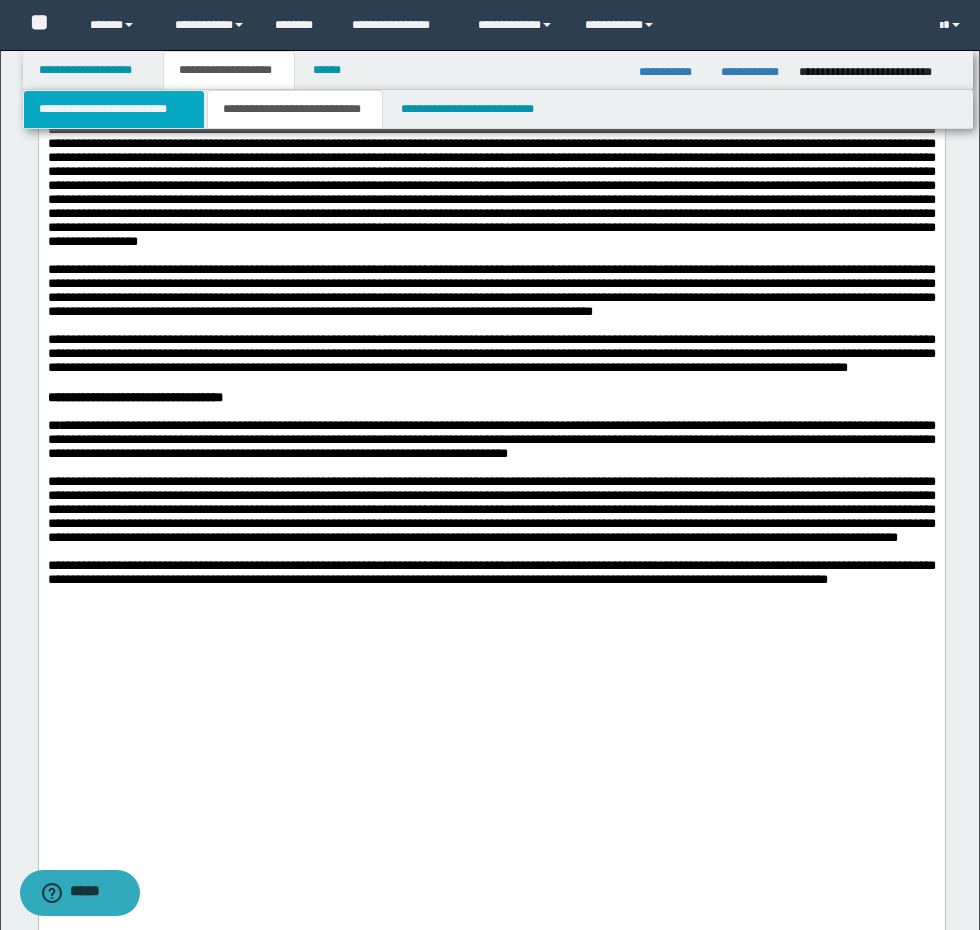 click on "**********" at bounding box center (114, 109) 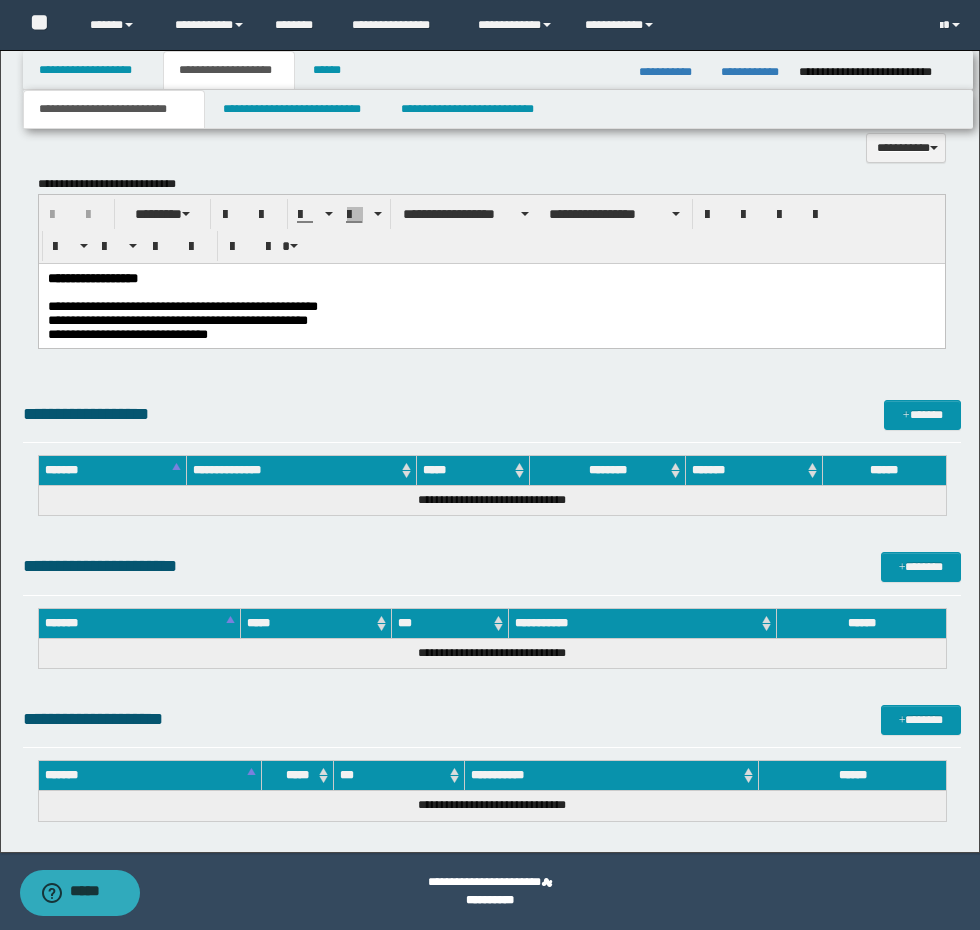 scroll, scrollTop: 1434, scrollLeft: 0, axis: vertical 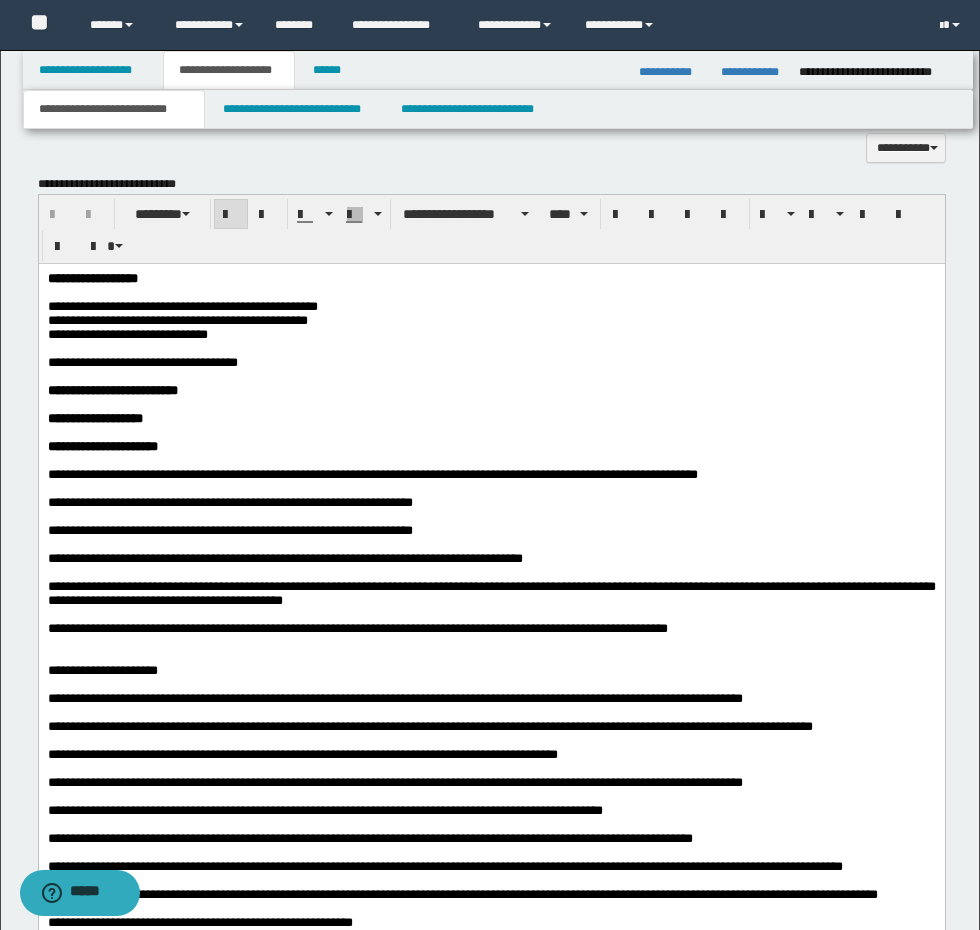 click on "**********" at bounding box center [491, 1311] 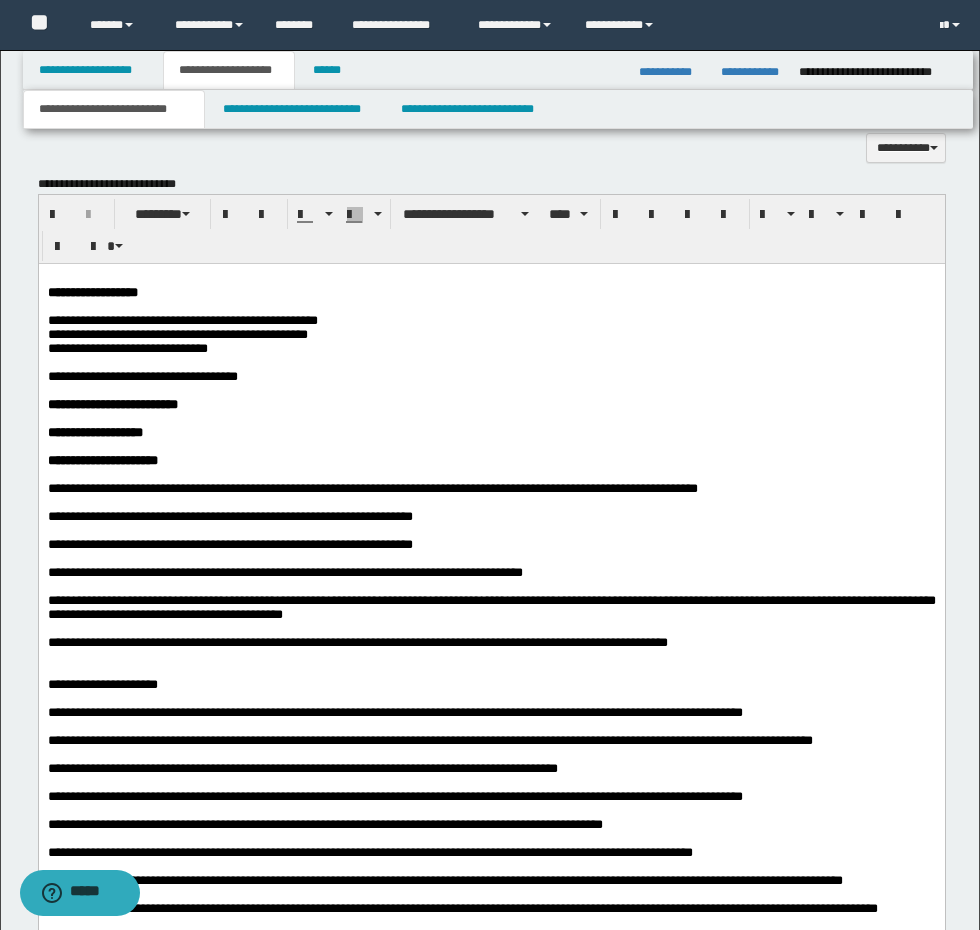 click on "**********" at bounding box center (491, 348) 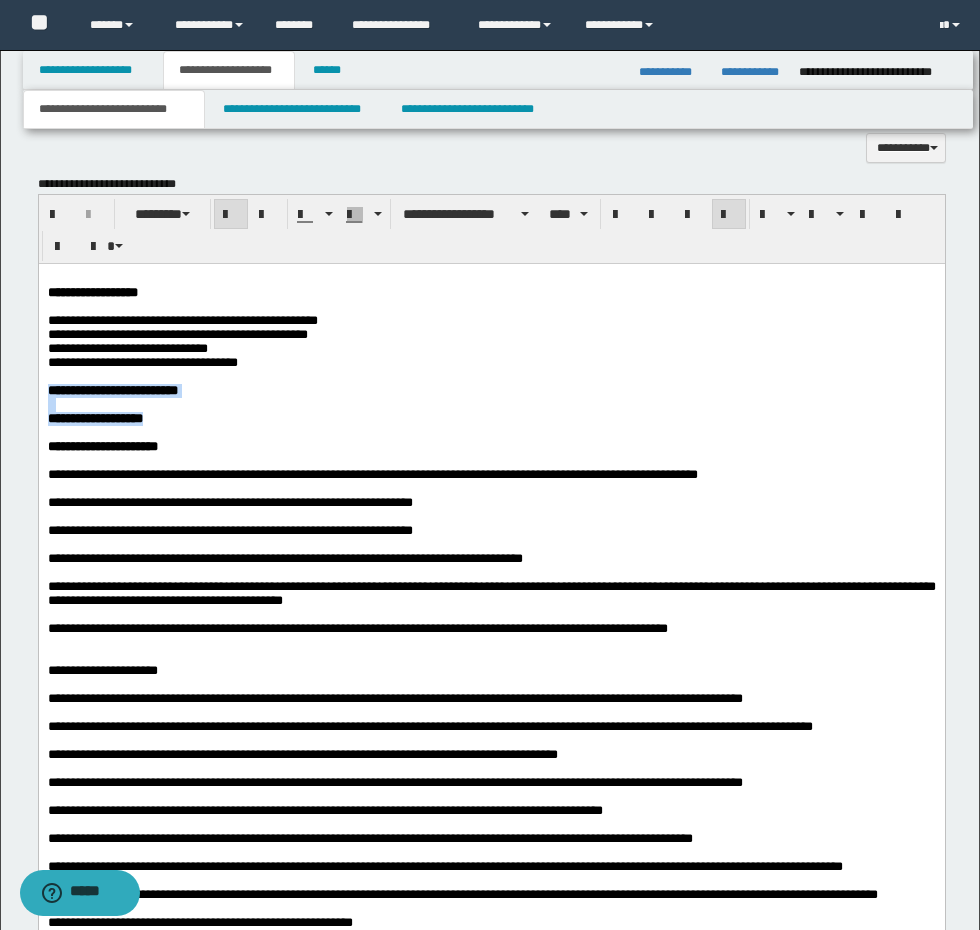 drag, startPoint x: 207, startPoint y: 433, endPoint x: -1, endPoint y: 407, distance: 209.6187 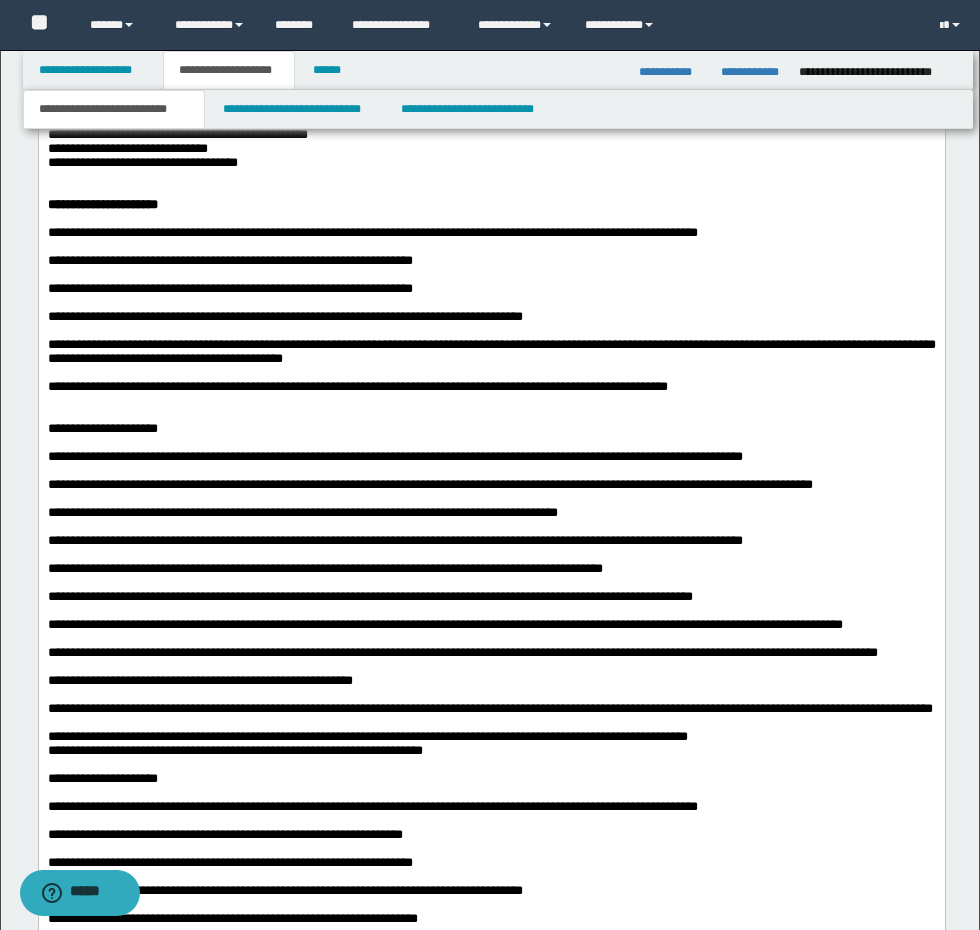 scroll, scrollTop: 1434, scrollLeft: 0, axis: vertical 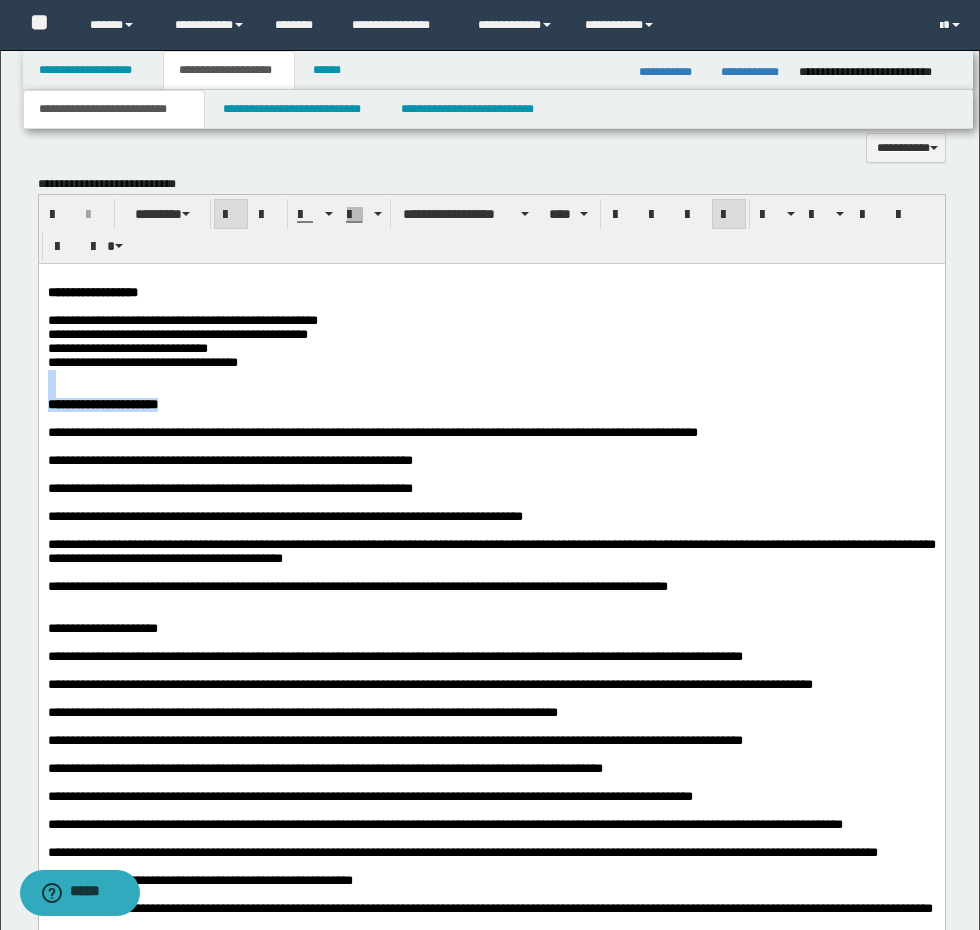 drag, startPoint x: 167, startPoint y: 421, endPoint x: 74, endPoint y: 662, distance: 258.3215 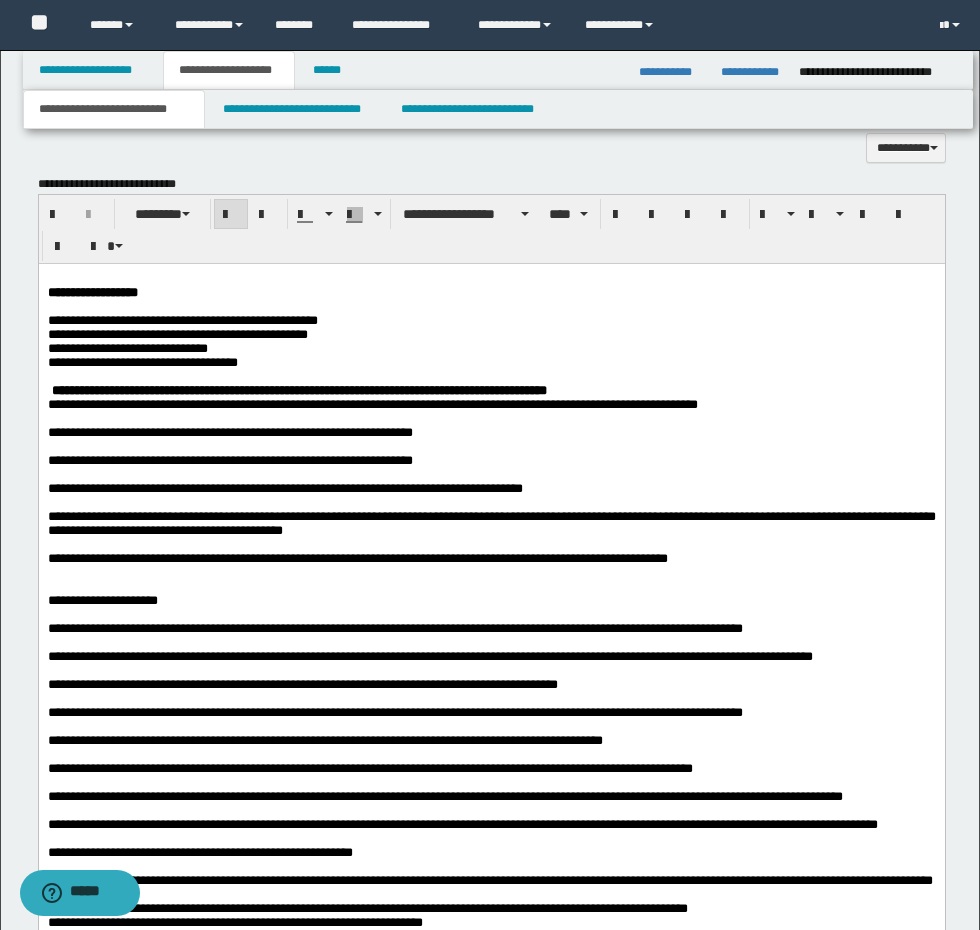 click on "**********" at bounding box center [491, 1276] 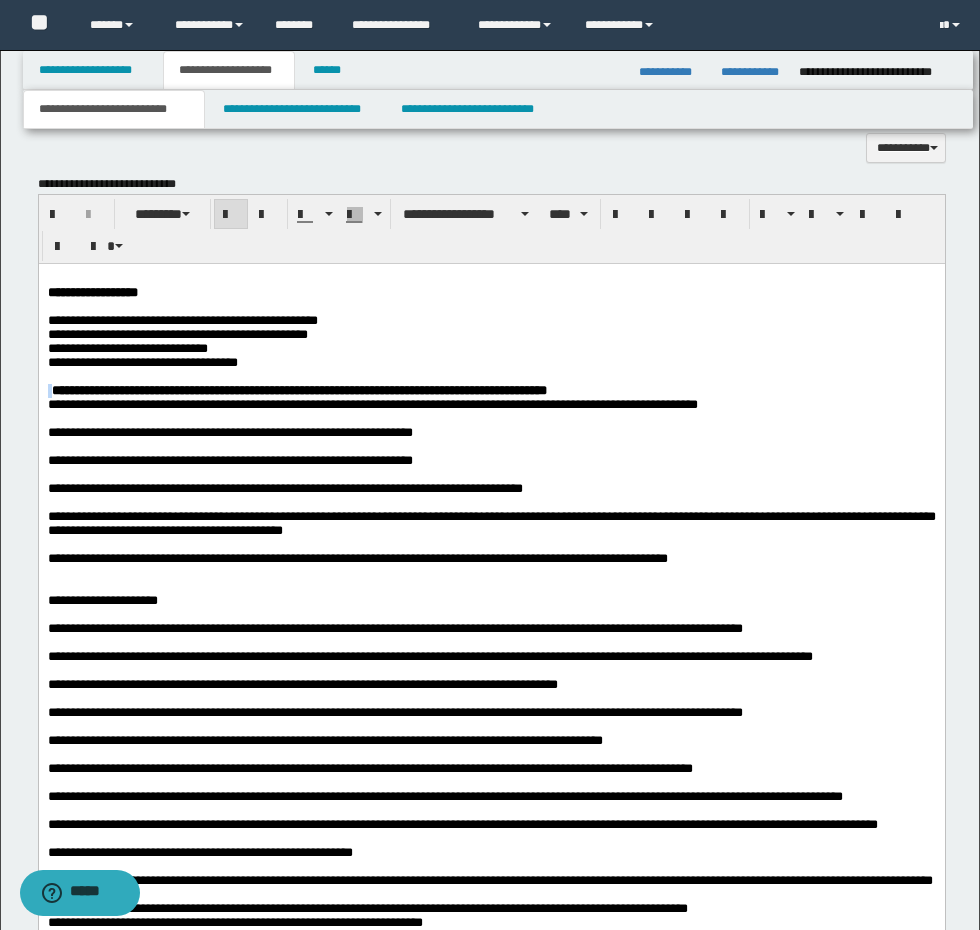 drag, startPoint x: 51, startPoint y: 406, endPoint x: 36, endPoint y: 407, distance: 15.033297 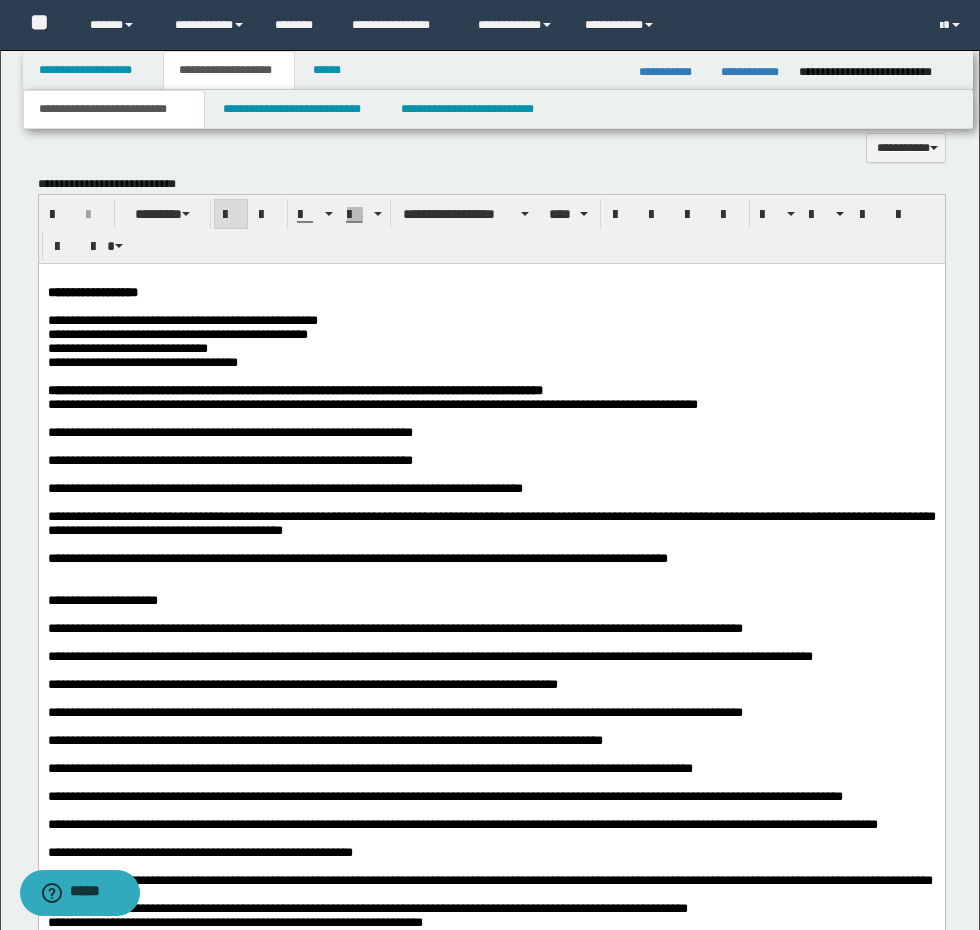 type 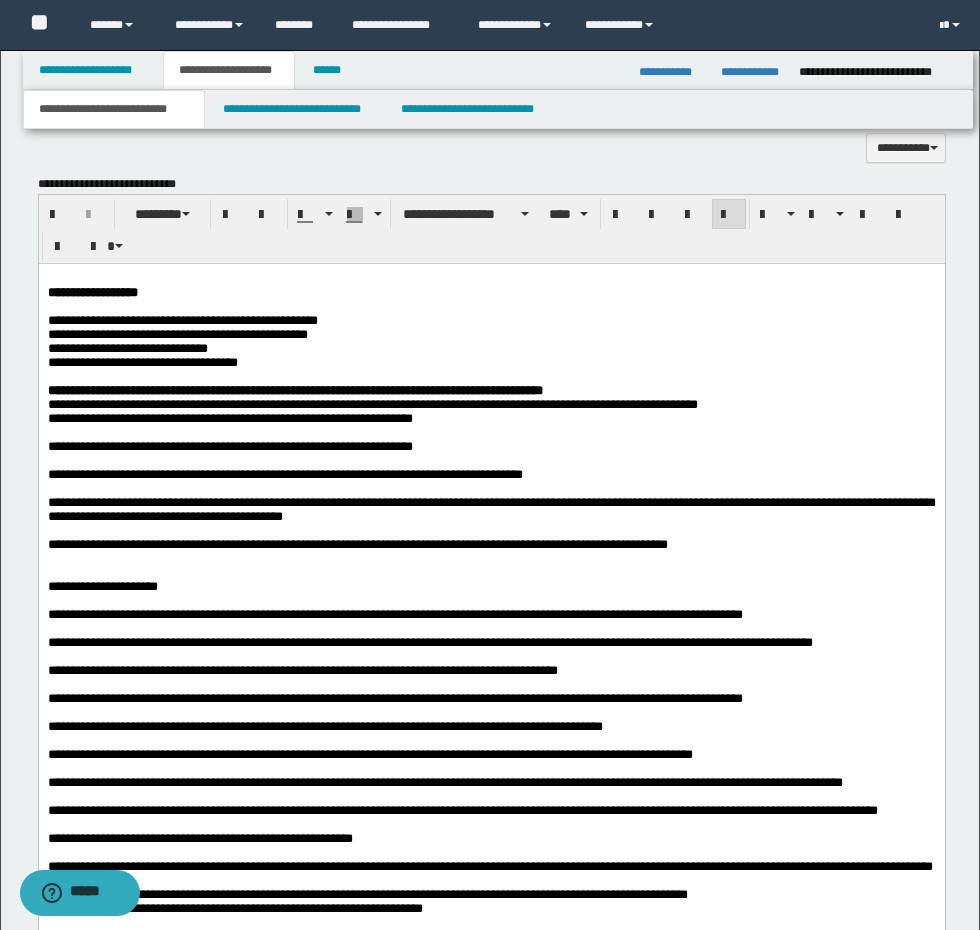 click on "**********" at bounding box center (491, 418) 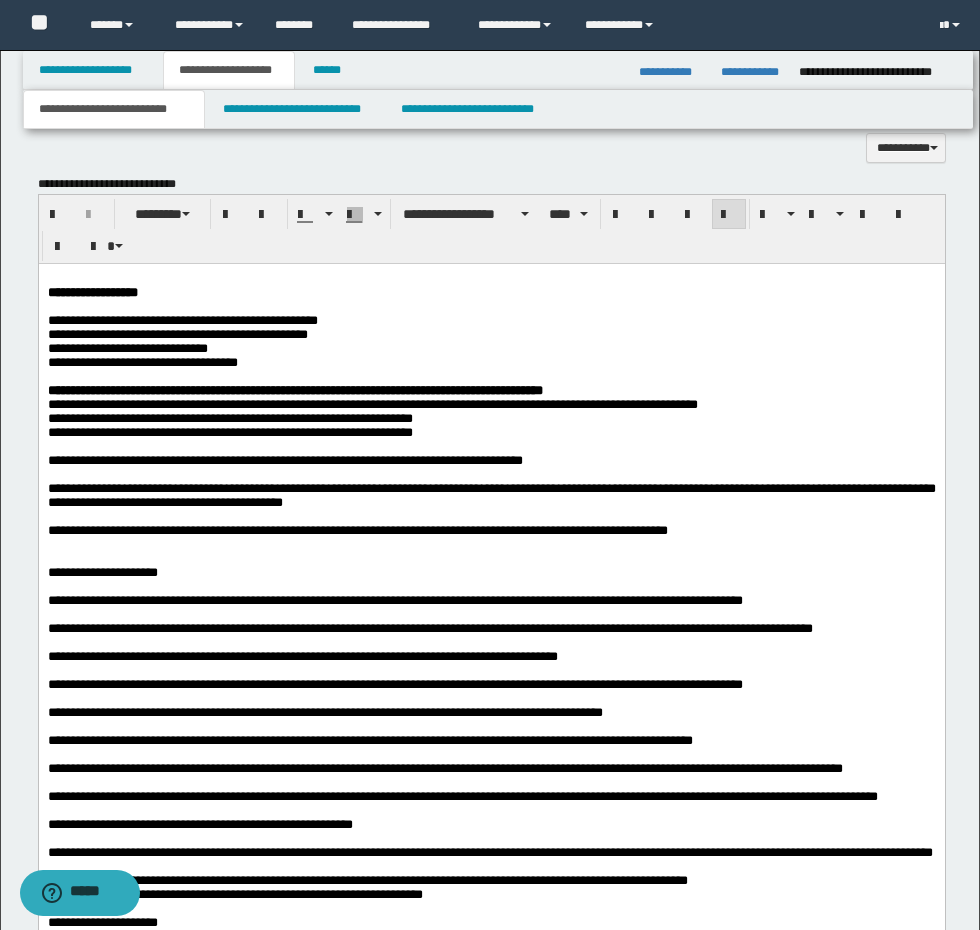 click on "**********" at bounding box center [491, 432] 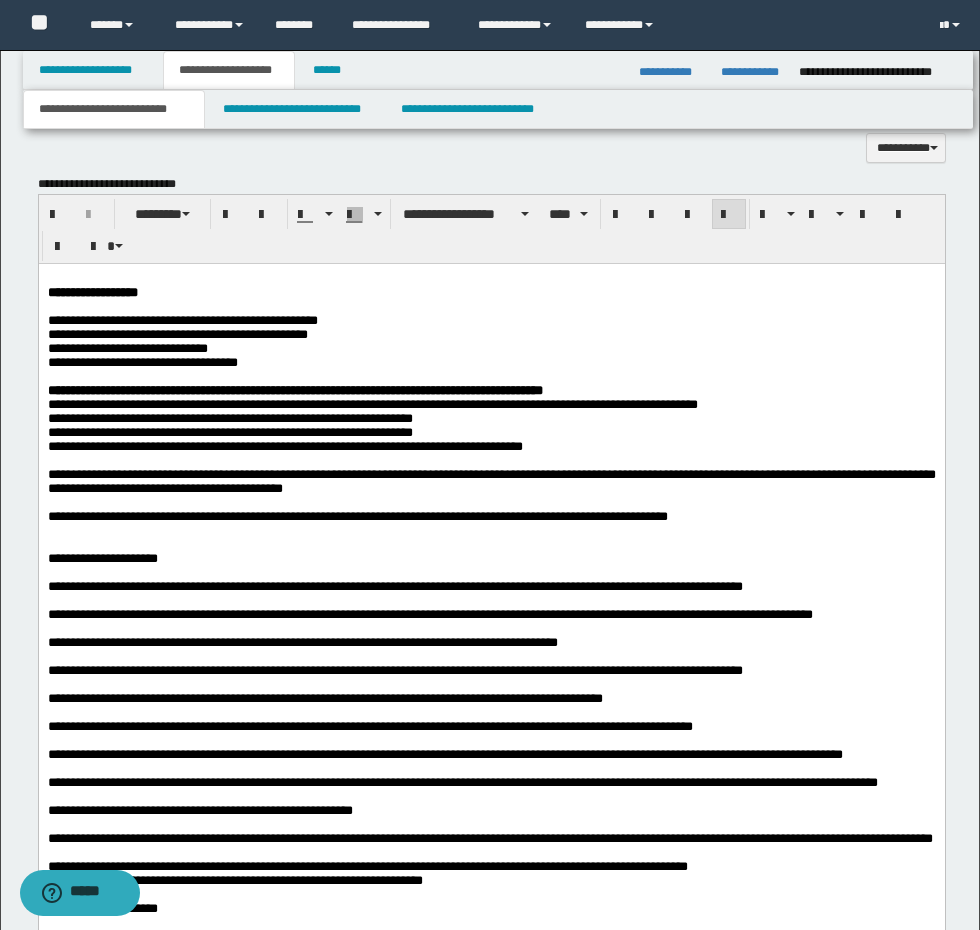click on "**********" at bounding box center (491, 446) 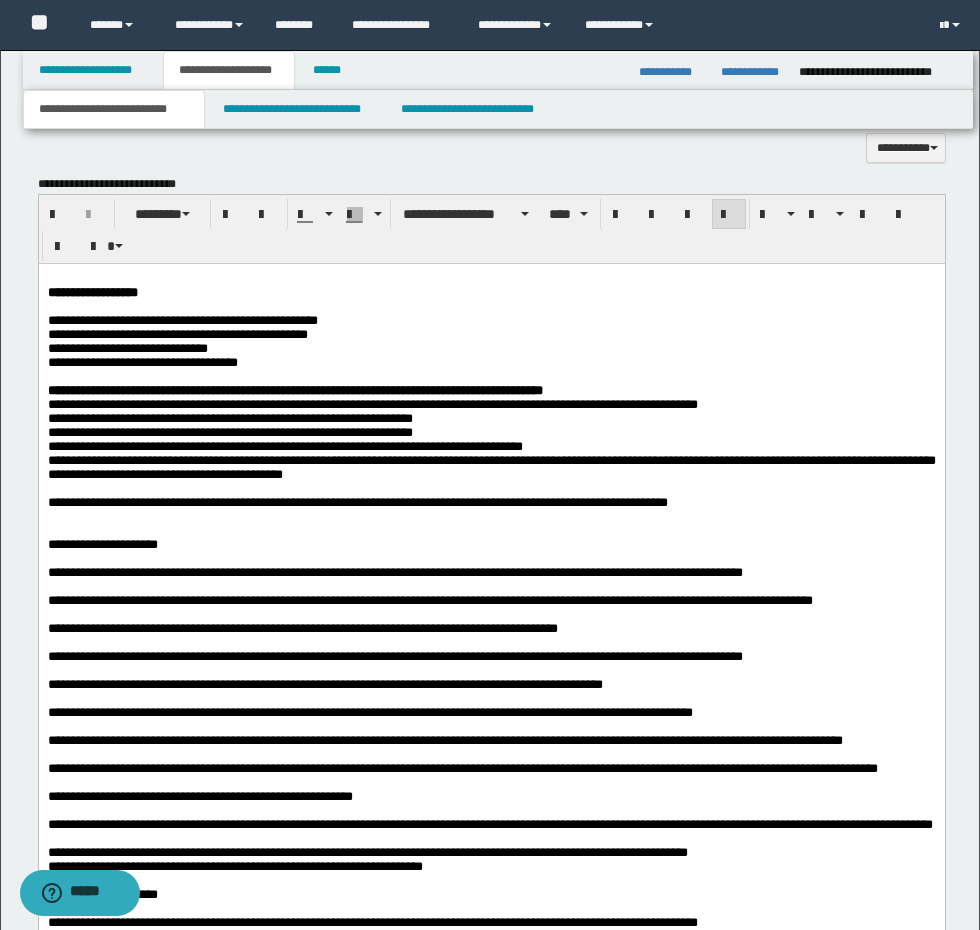 click on "**********" at bounding box center [491, 467] 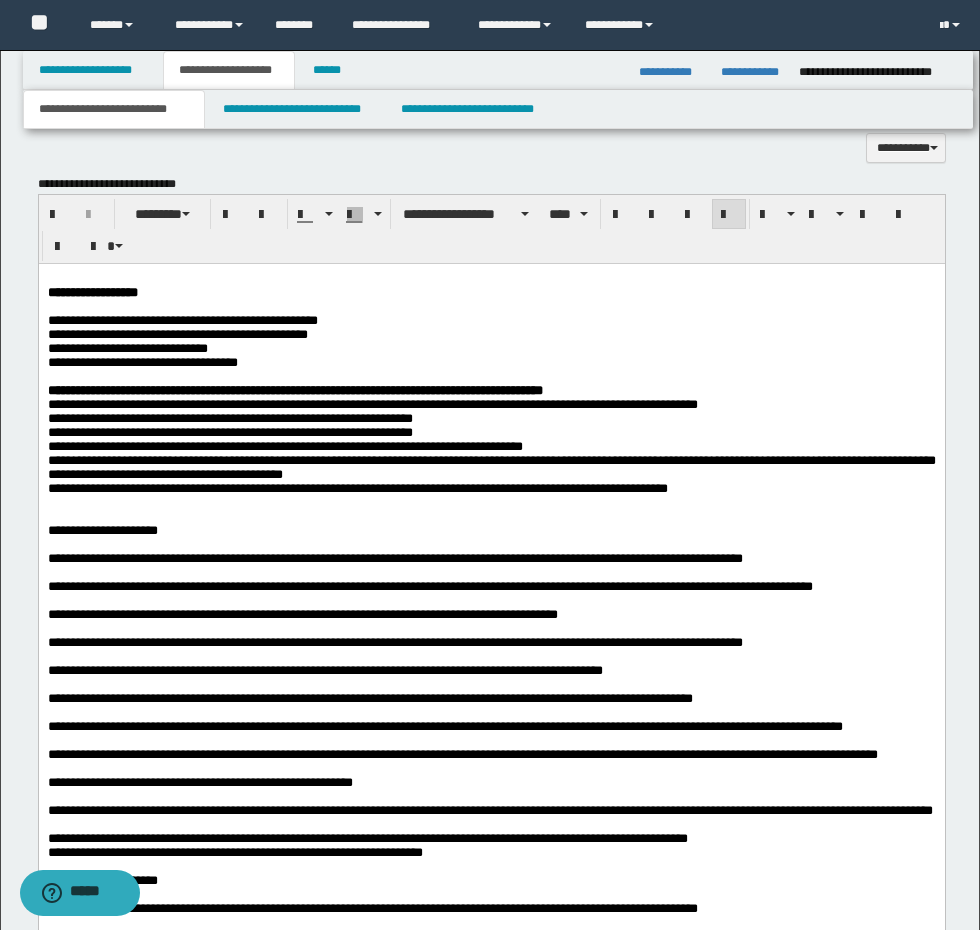 click on "**********" at bounding box center (491, 530) 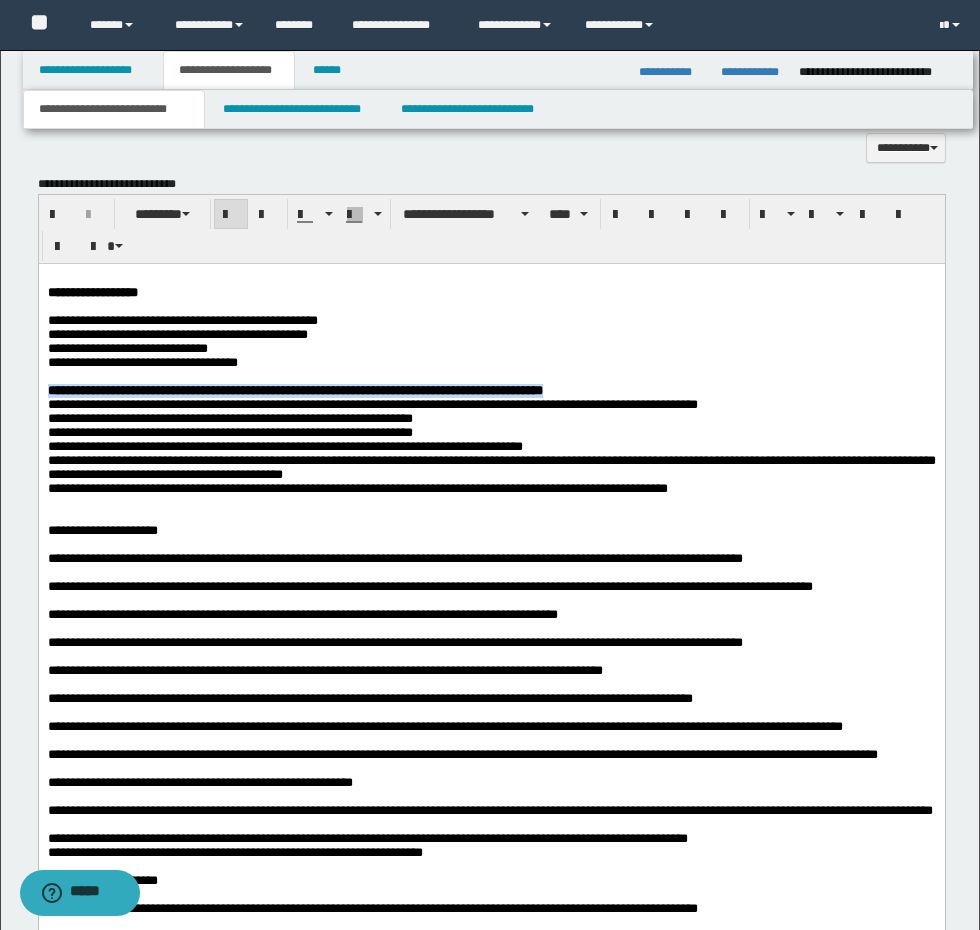 drag, startPoint x: 651, startPoint y: 402, endPoint x: -1, endPoint y: 406, distance: 652.01227 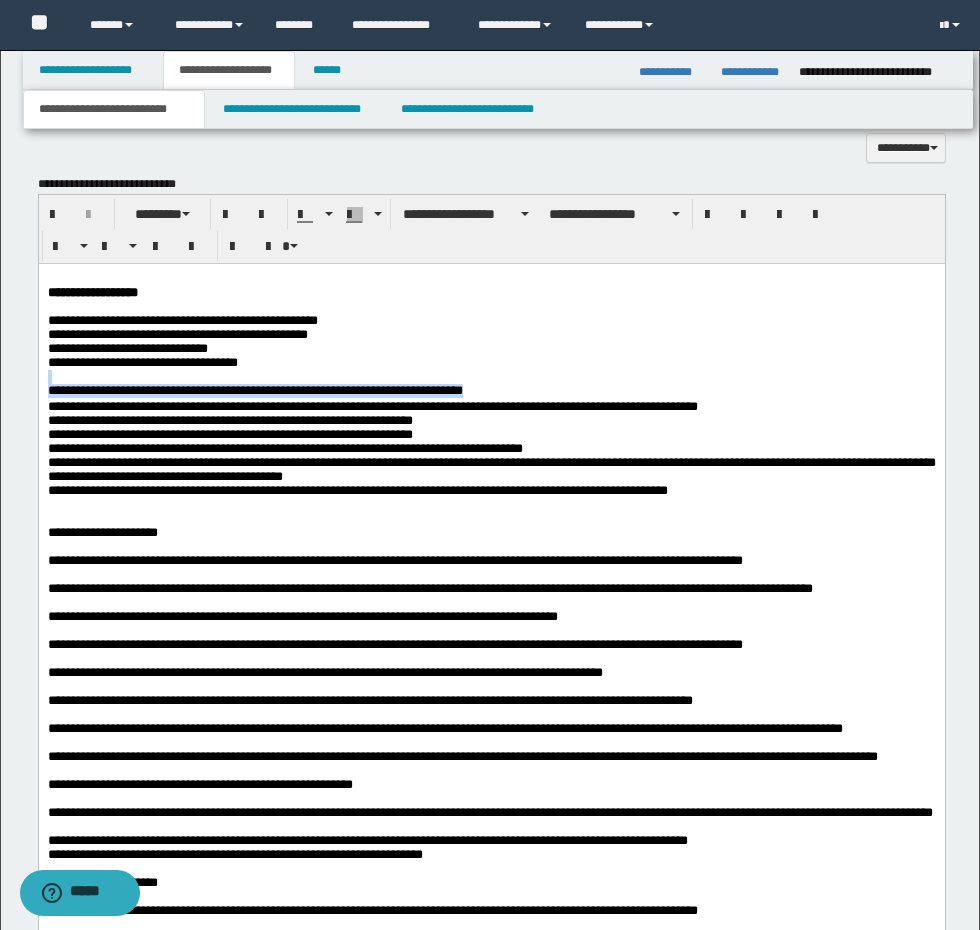 click on "**********" at bounding box center (491, 362) 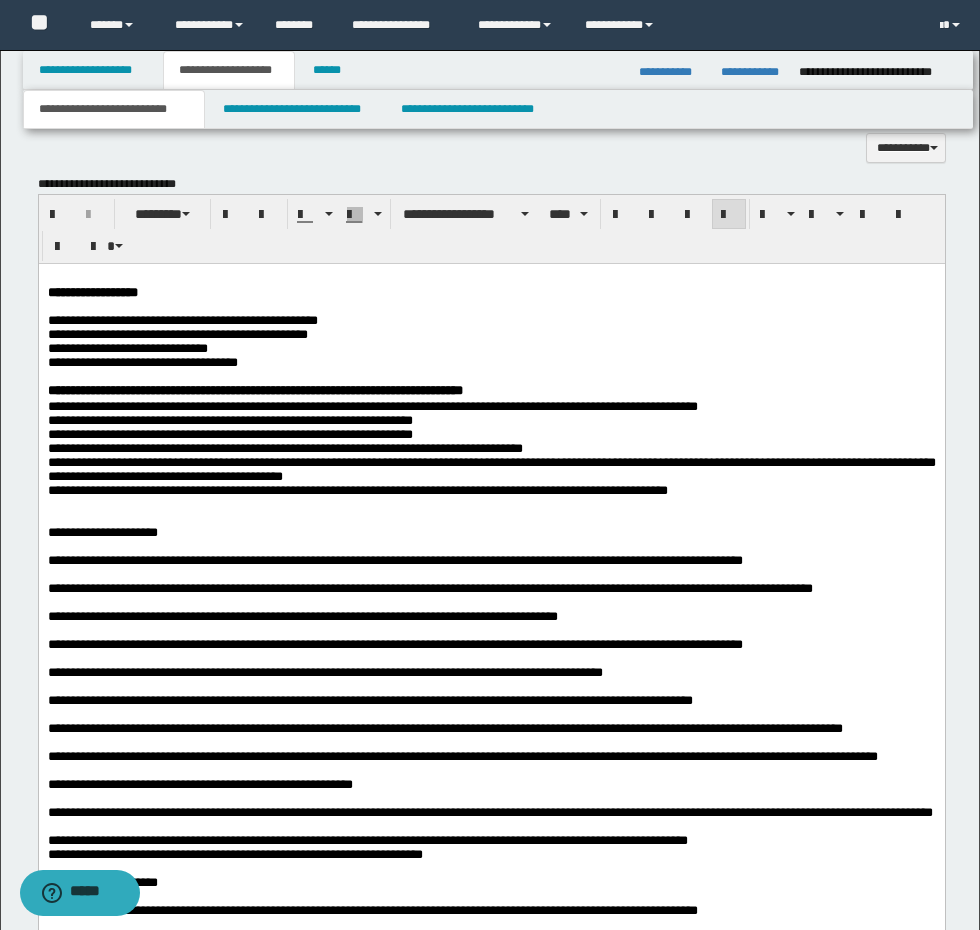 click on "**********" at bounding box center [102, 531] 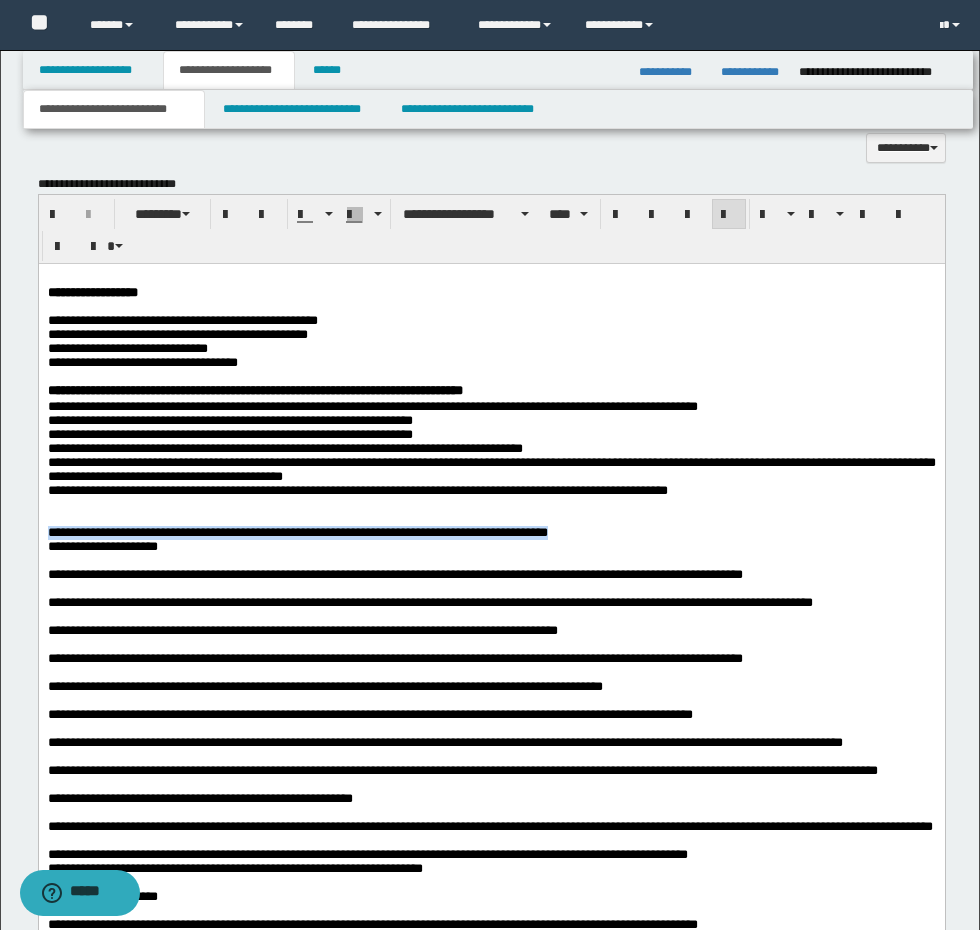 drag, startPoint x: 645, startPoint y: 560, endPoint x: -1, endPoint y: 564, distance: 646.0124 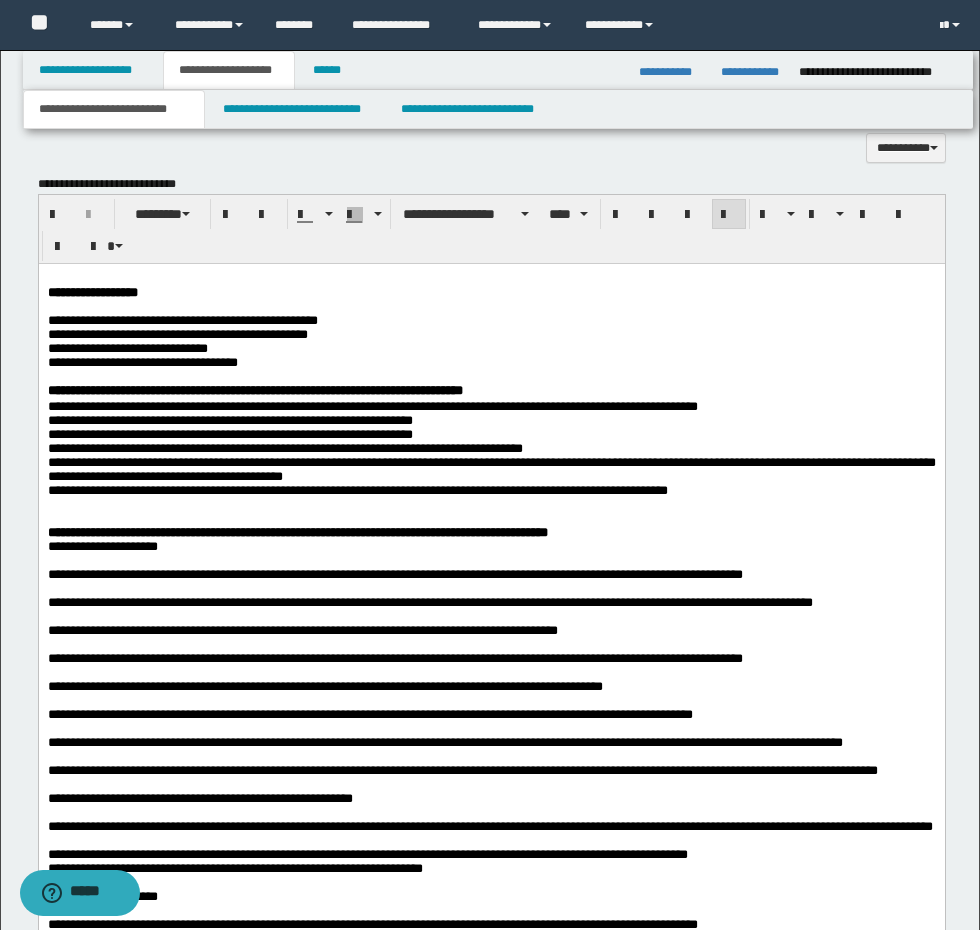 click at bounding box center (491, 504) 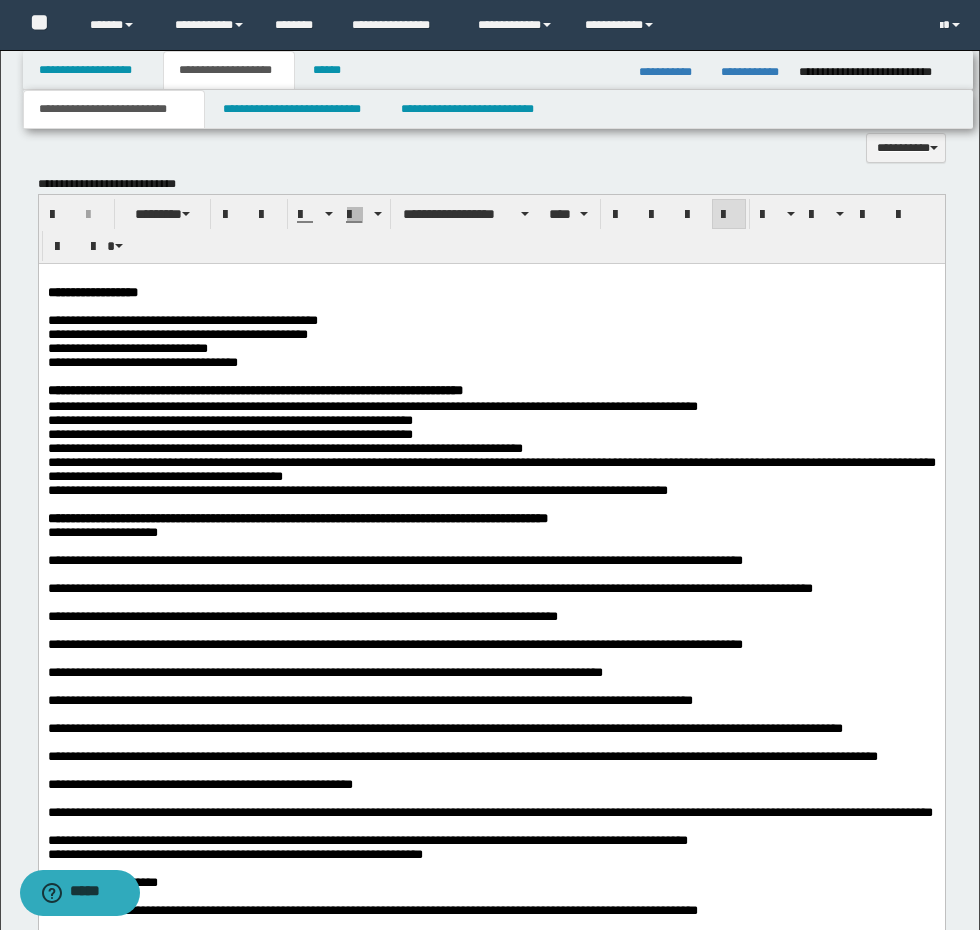 click on "**********" at bounding box center (491, 518) 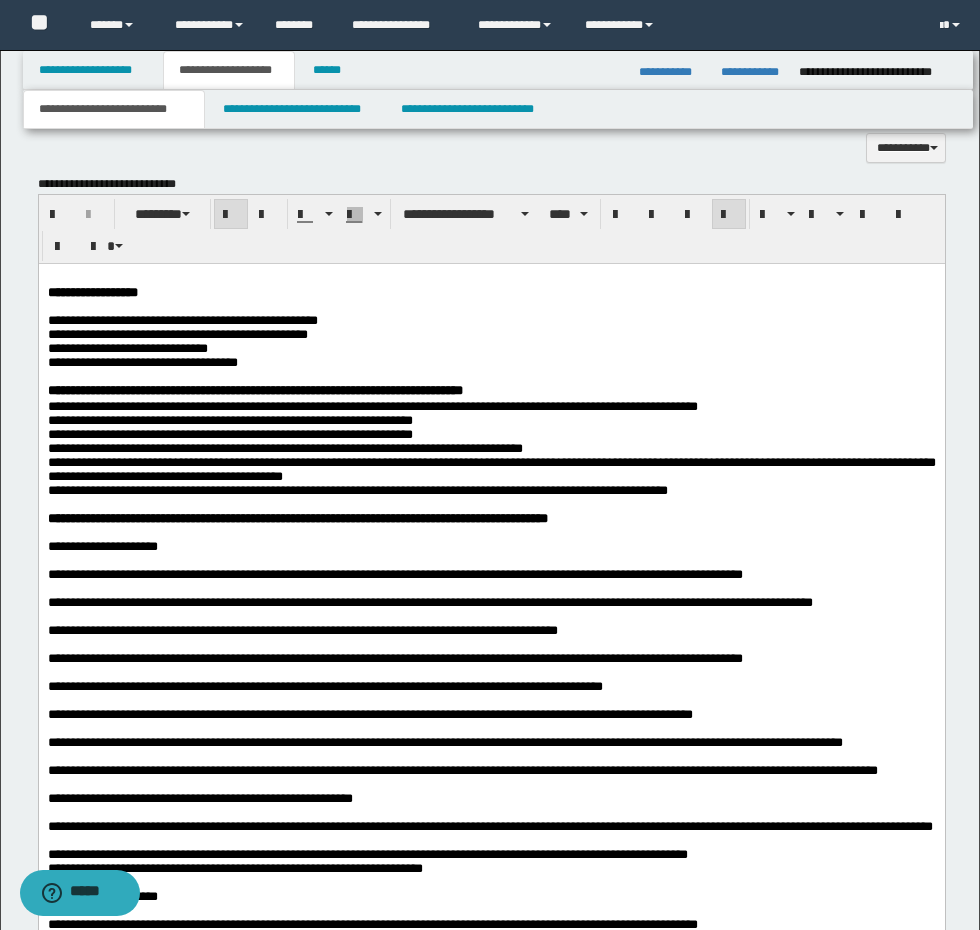 click on "**********" at bounding box center [491, 546] 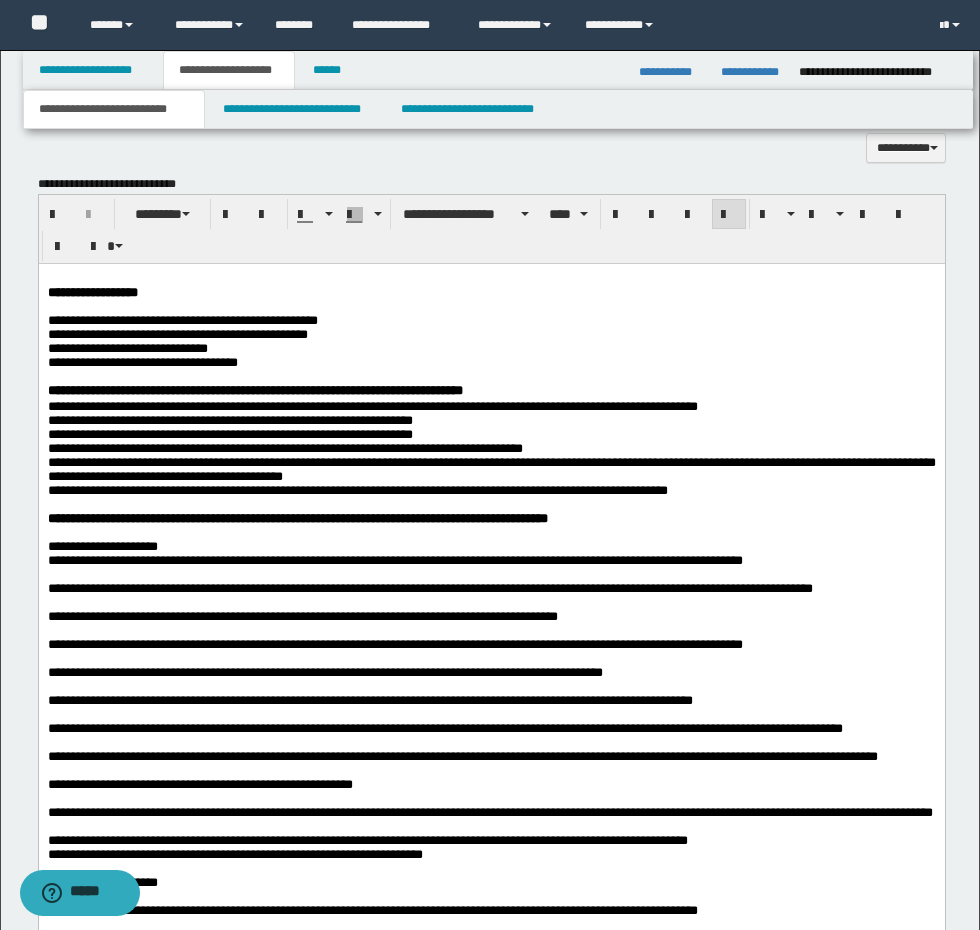 click on "**********" at bounding box center (491, 560) 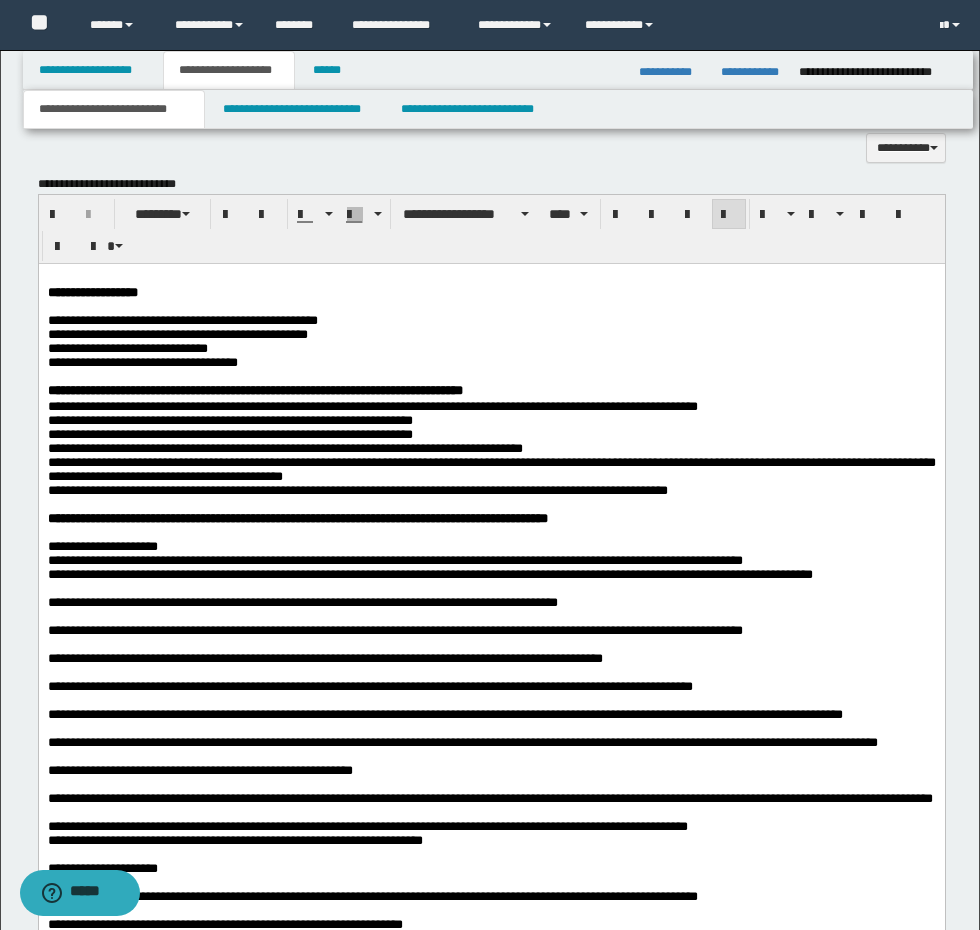 click on "**********" at bounding box center (491, 574) 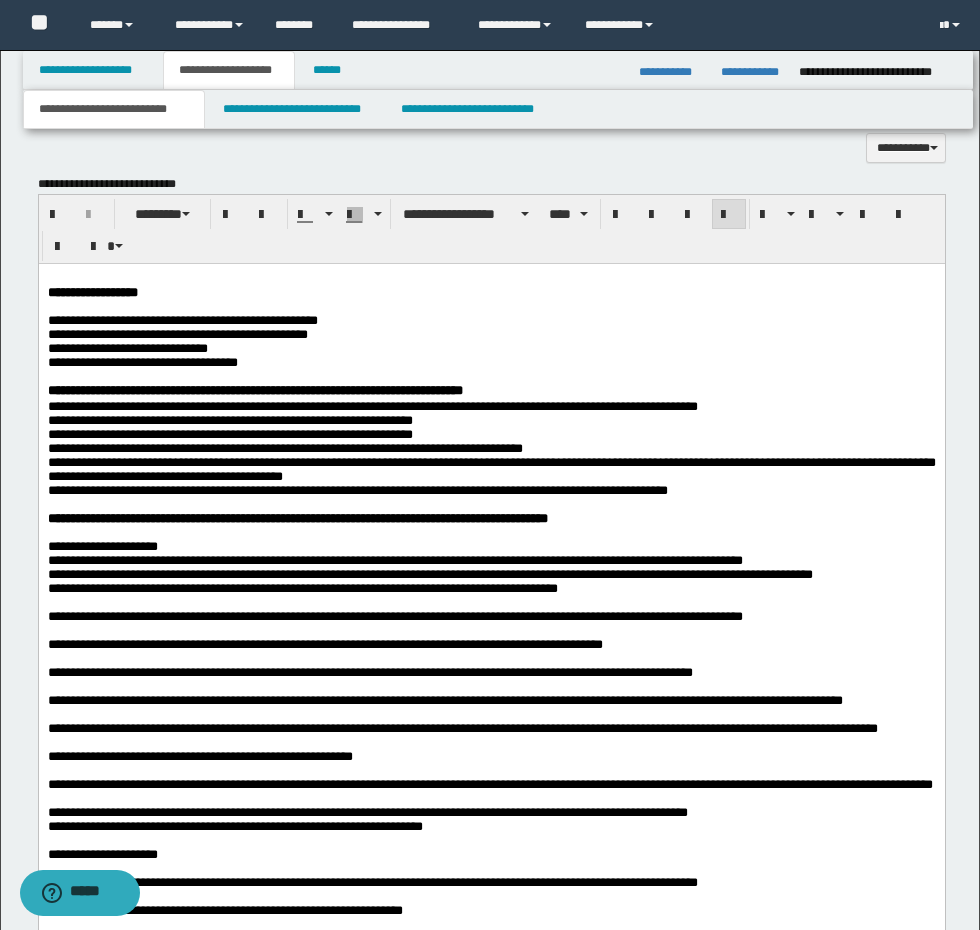 click on "**********" at bounding box center [491, 588] 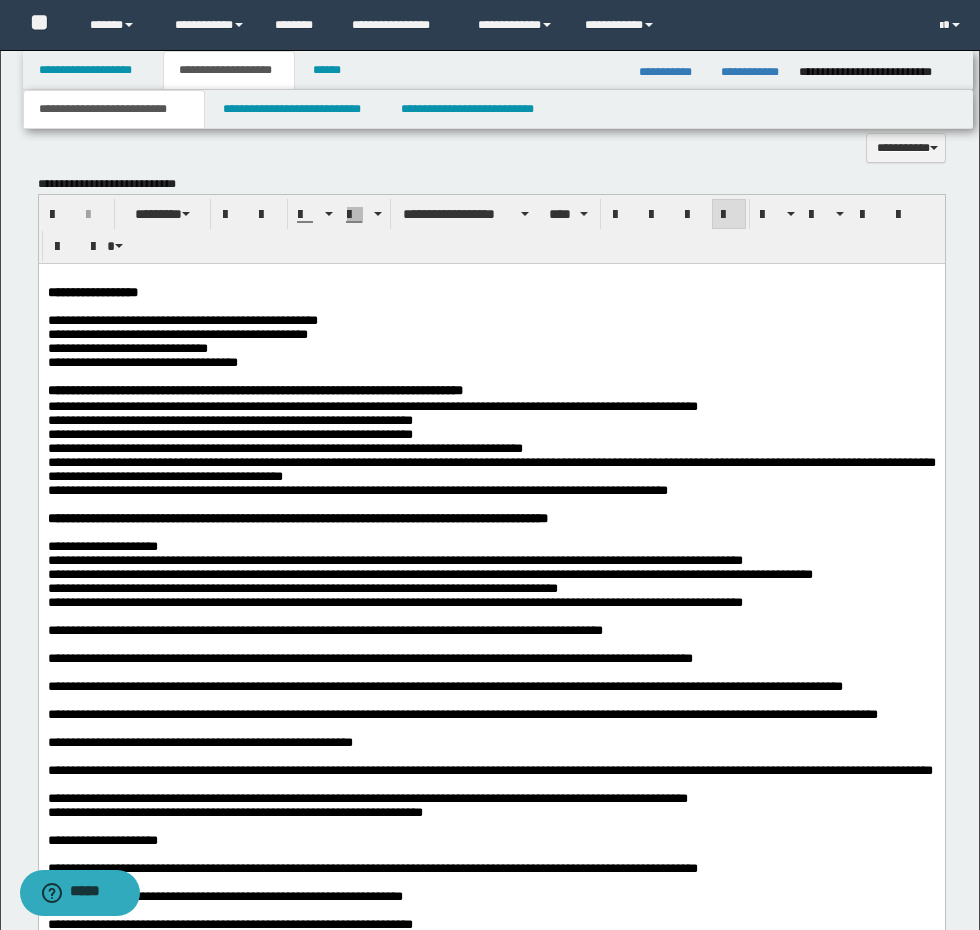 click on "**********" at bounding box center (491, 602) 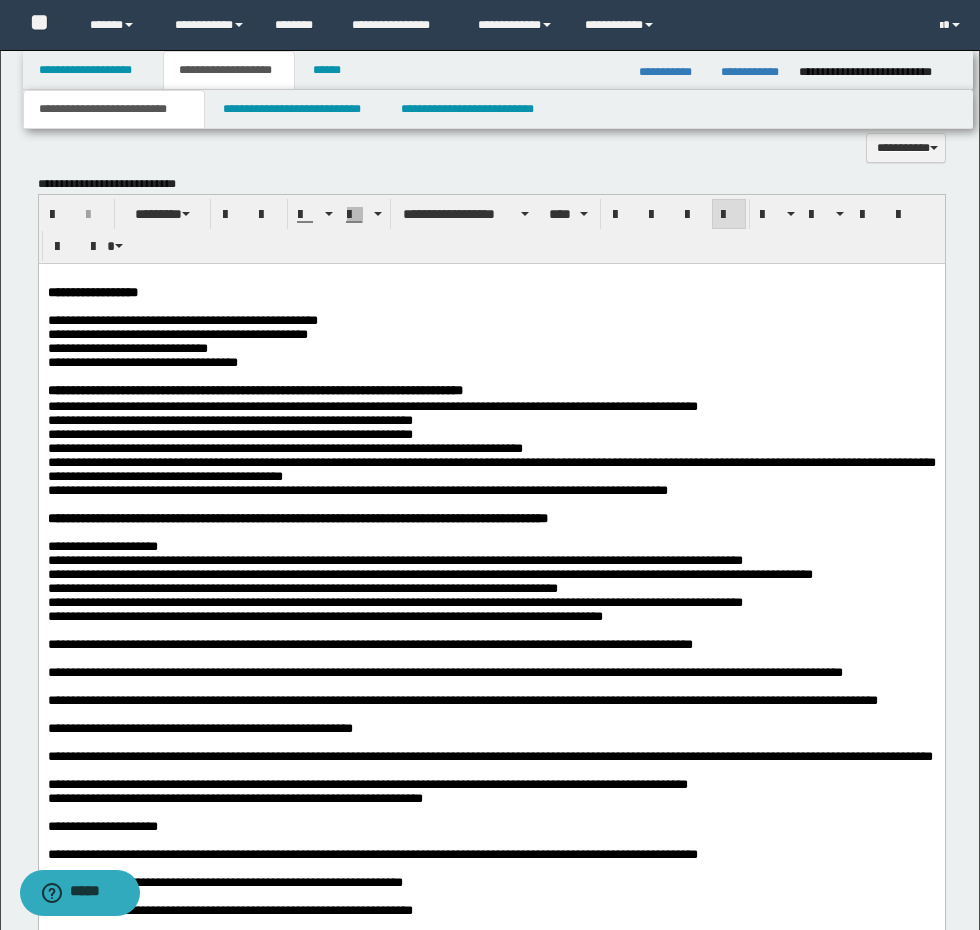 click on "**********" at bounding box center (491, 616) 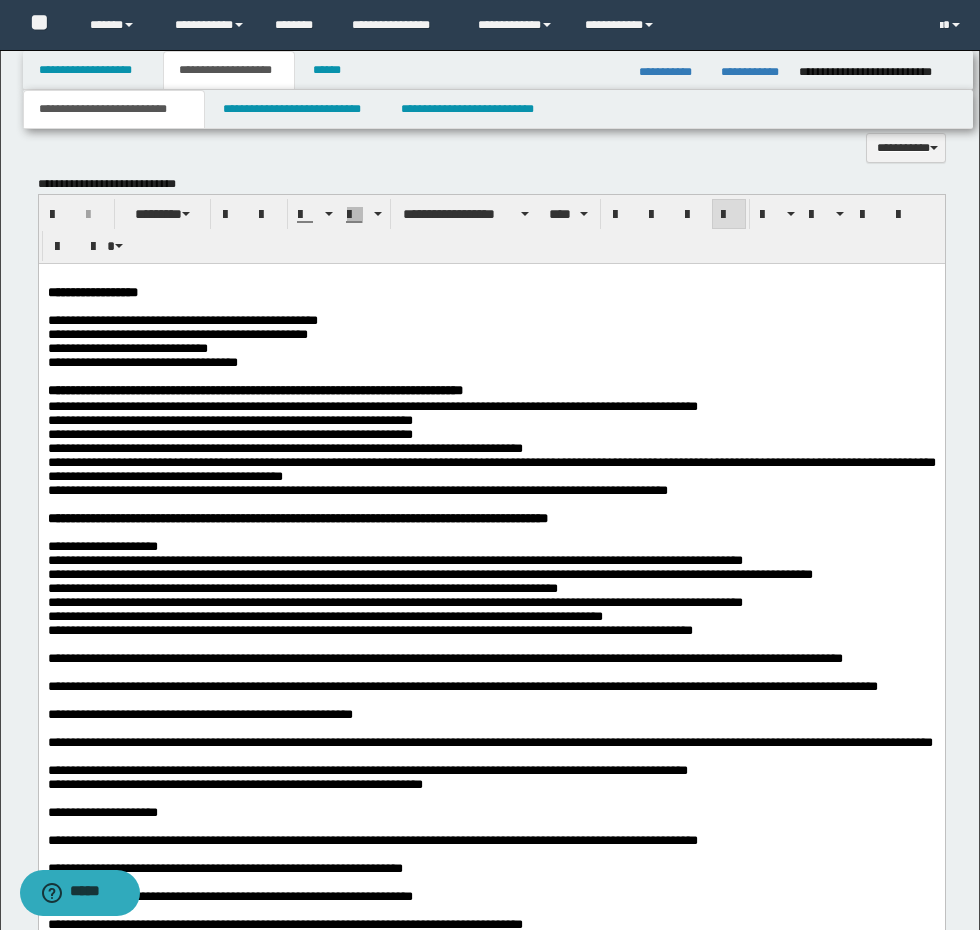 click on "**********" at bounding box center (491, 630) 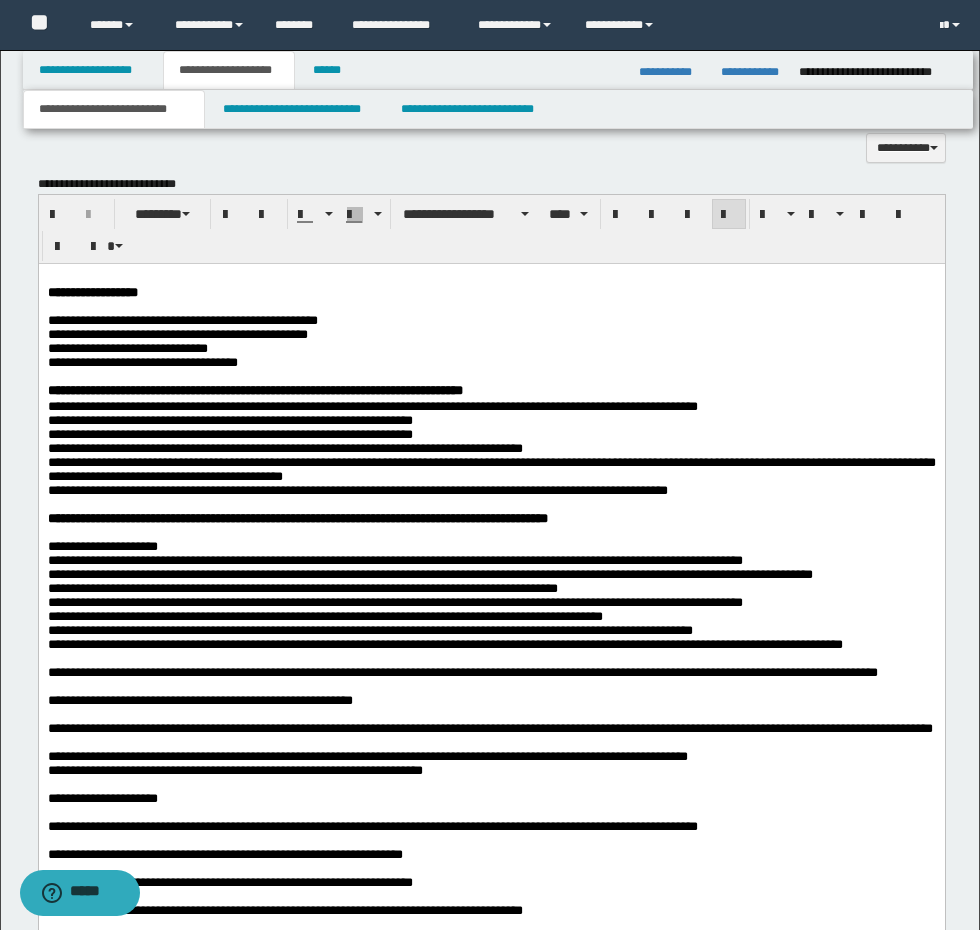 click on "**********" at bounding box center [491, 644] 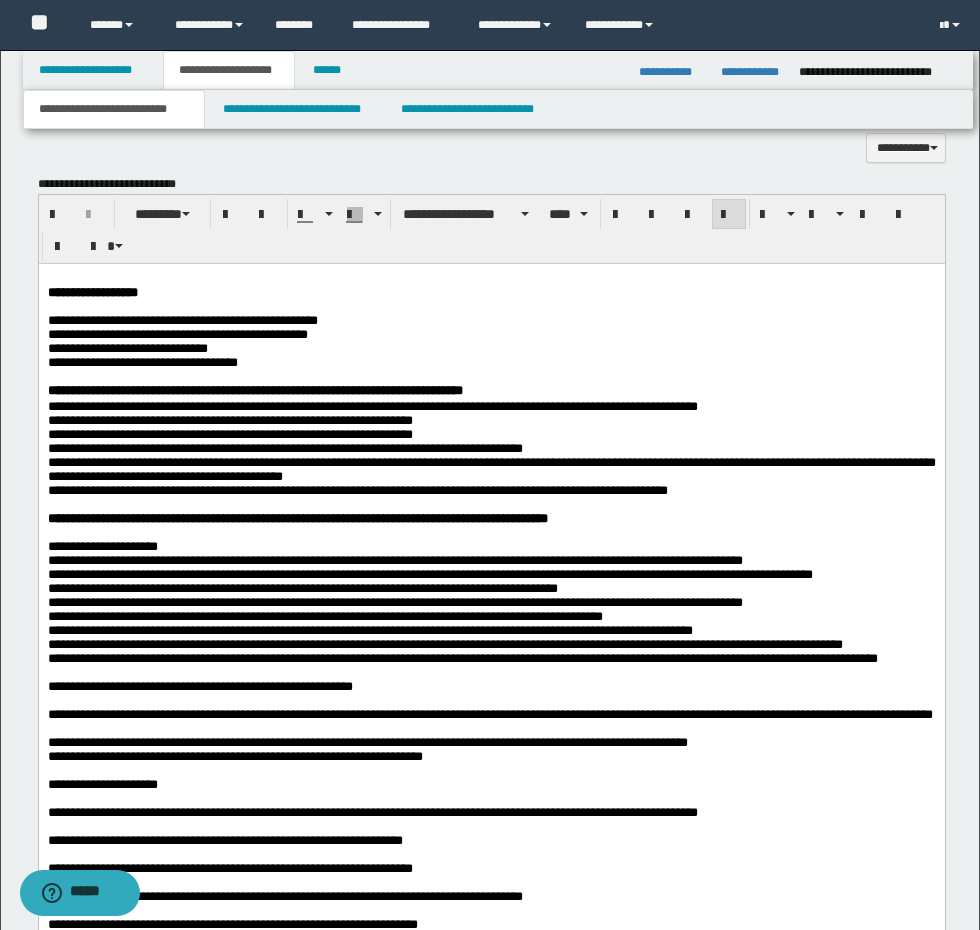 click on "**********" at bounding box center (491, 658) 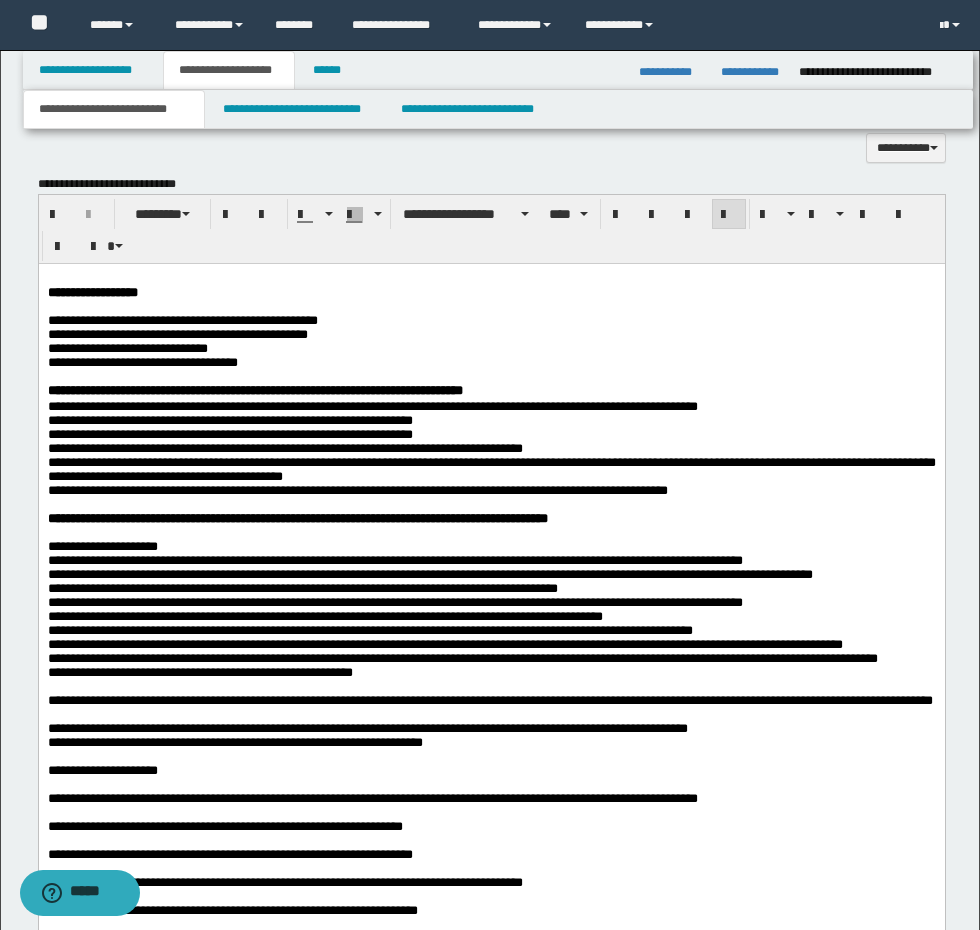 click on "**********" at bounding box center (491, 672) 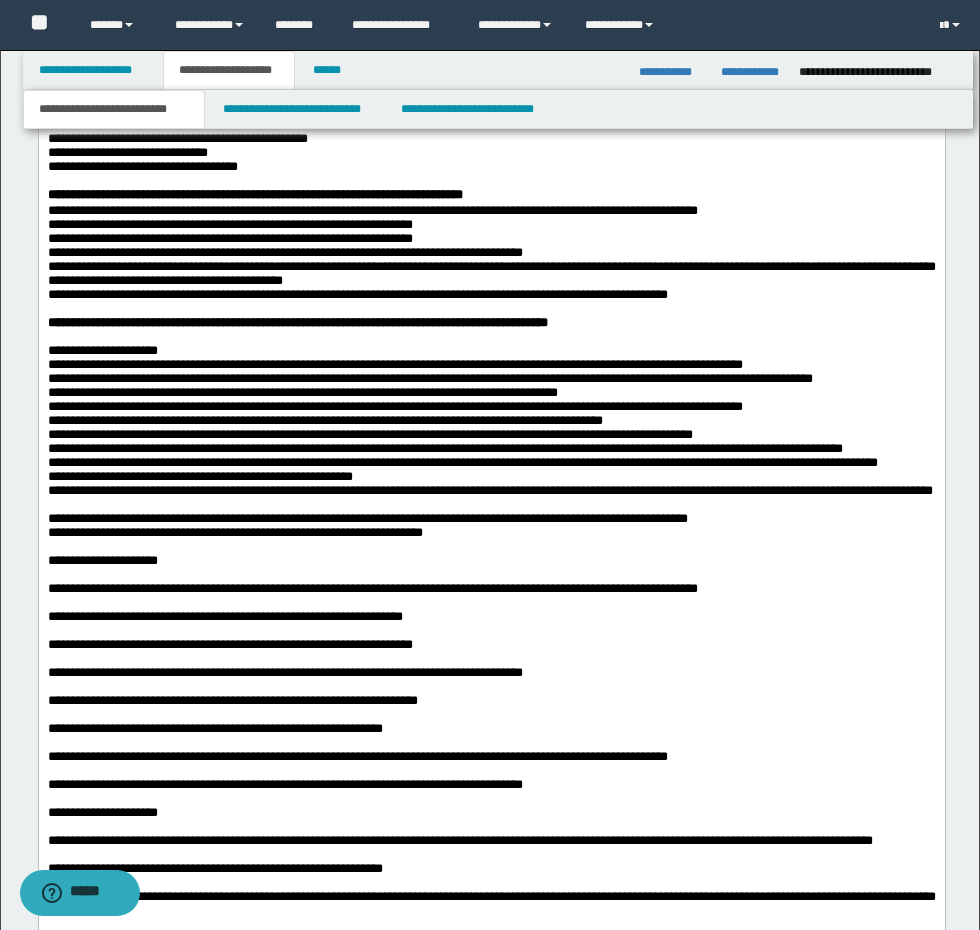 scroll, scrollTop: 1634, scrollLeft: 0, axis: vertical 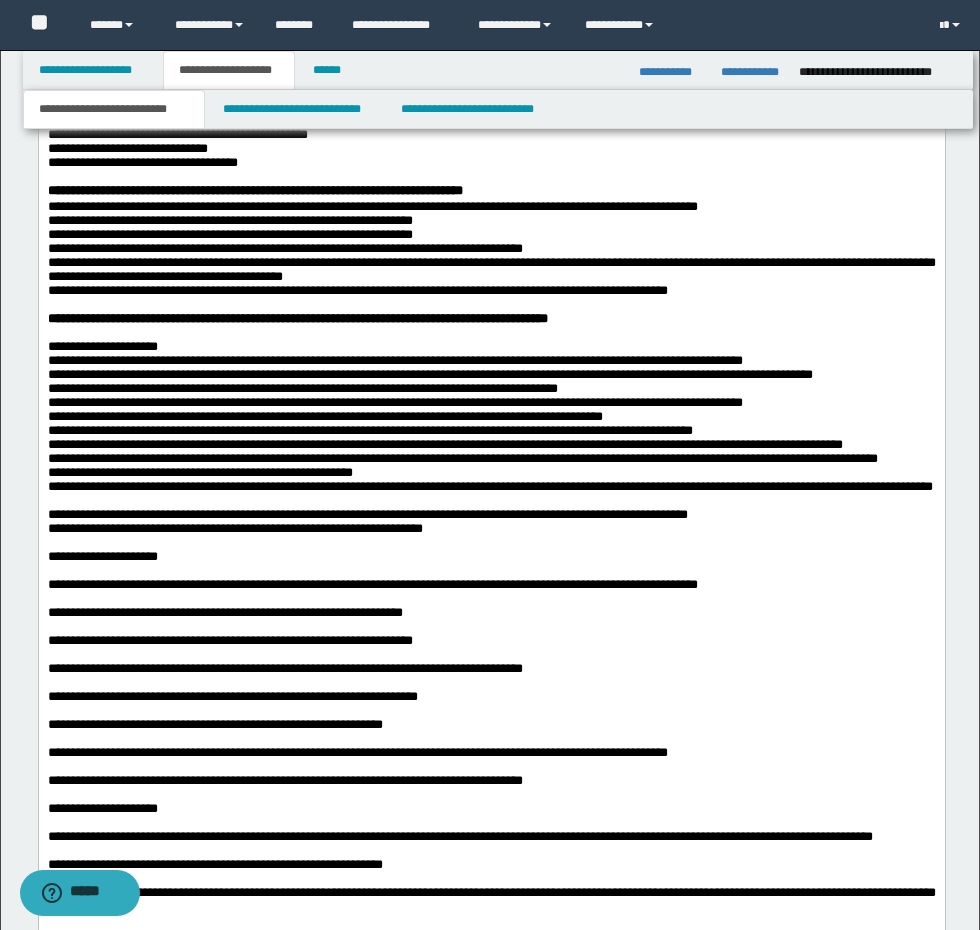 click on "**********" at bounding box center (491, 486) 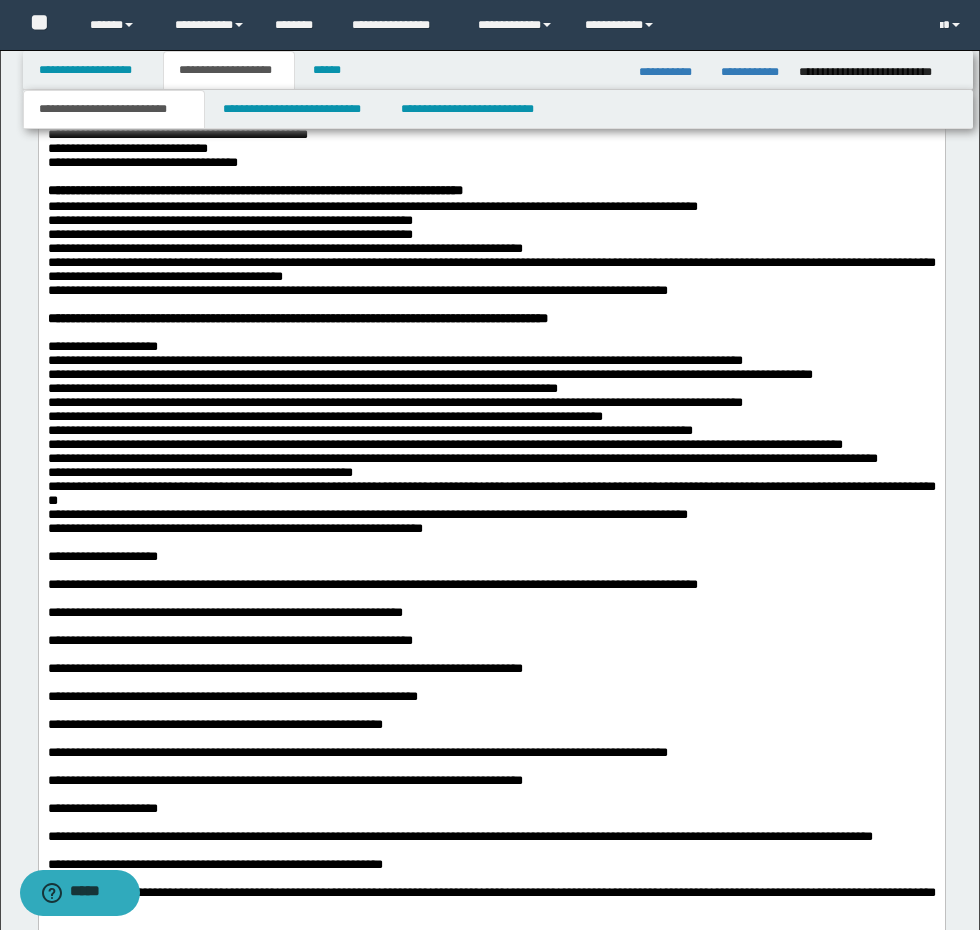 click on "**********" at bounding box center [491, 514] 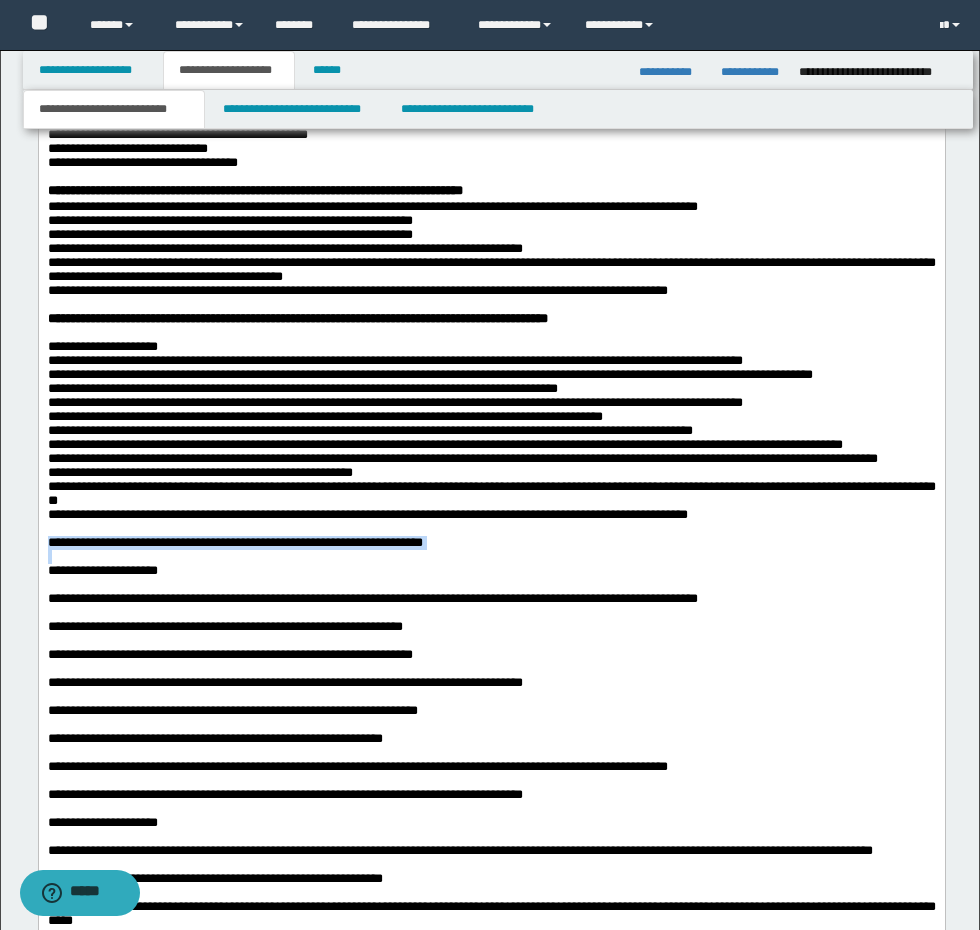 drag, startPoint x: 515, startPoint y: 616, endPoint x: -1, endPoint y: 604, distance: 516.1395 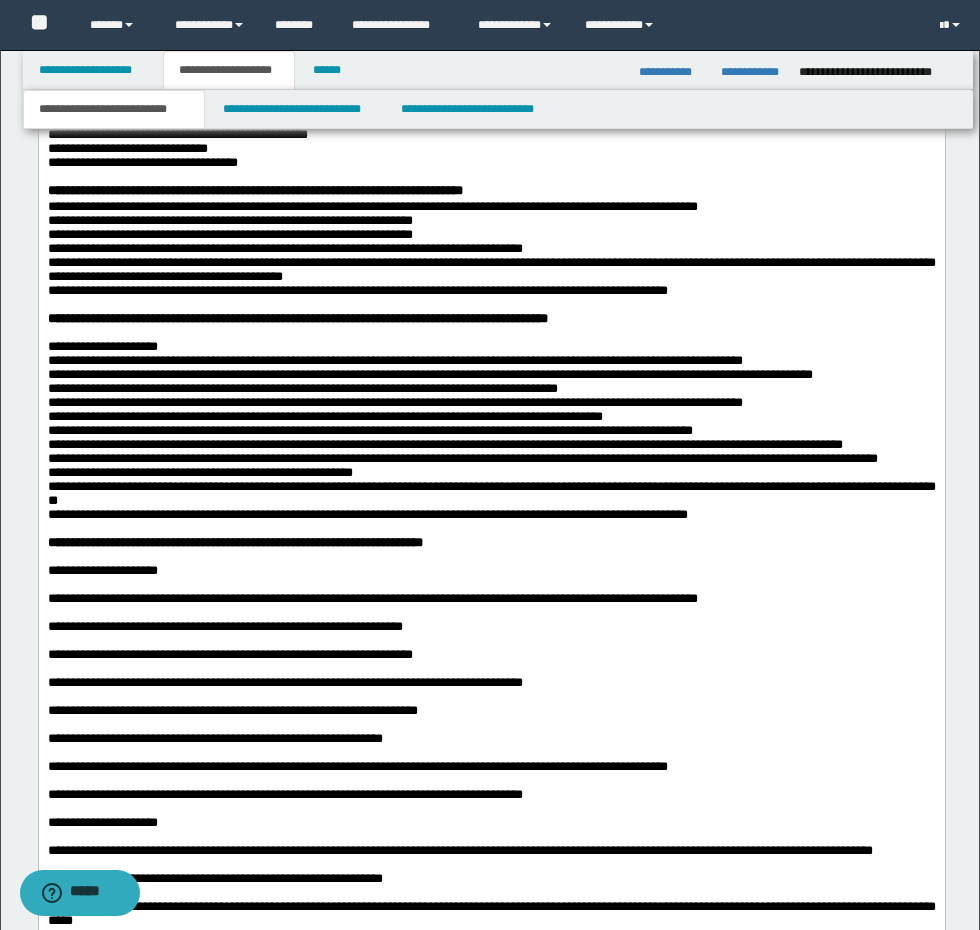 click on "**********" at bounding box center [491, 570] 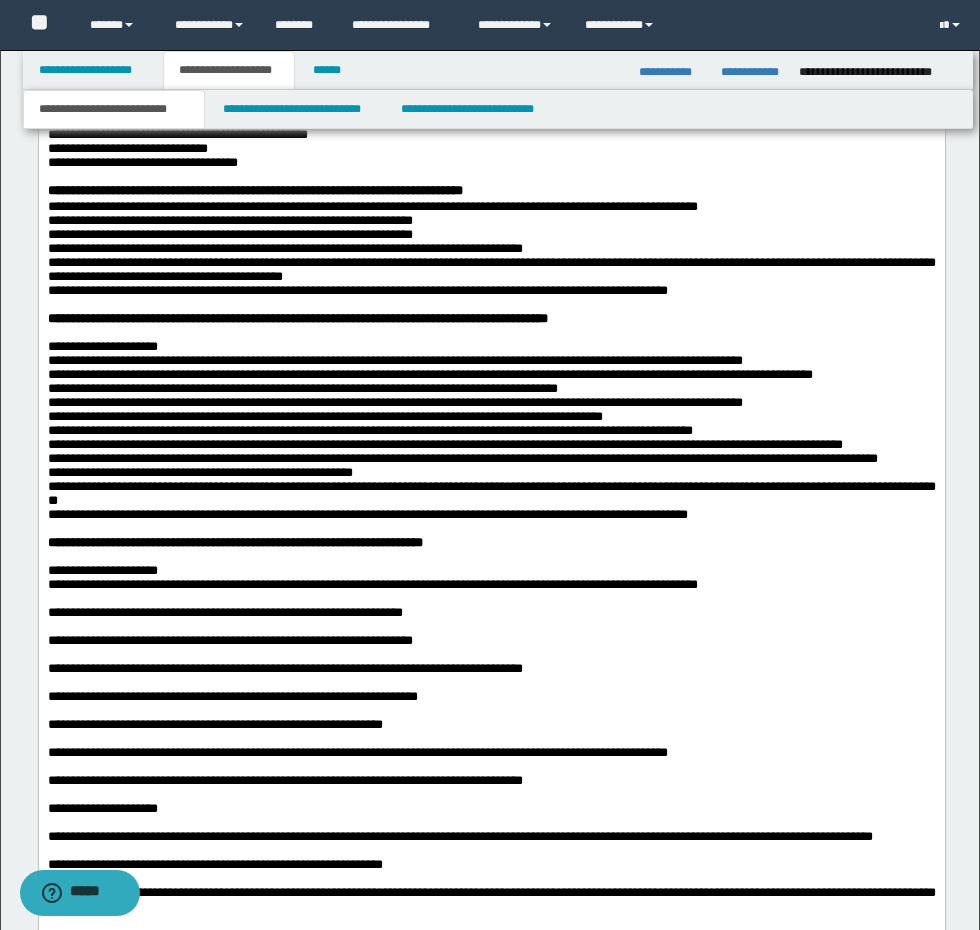 click on "**********" at bounding box center (491, 542) 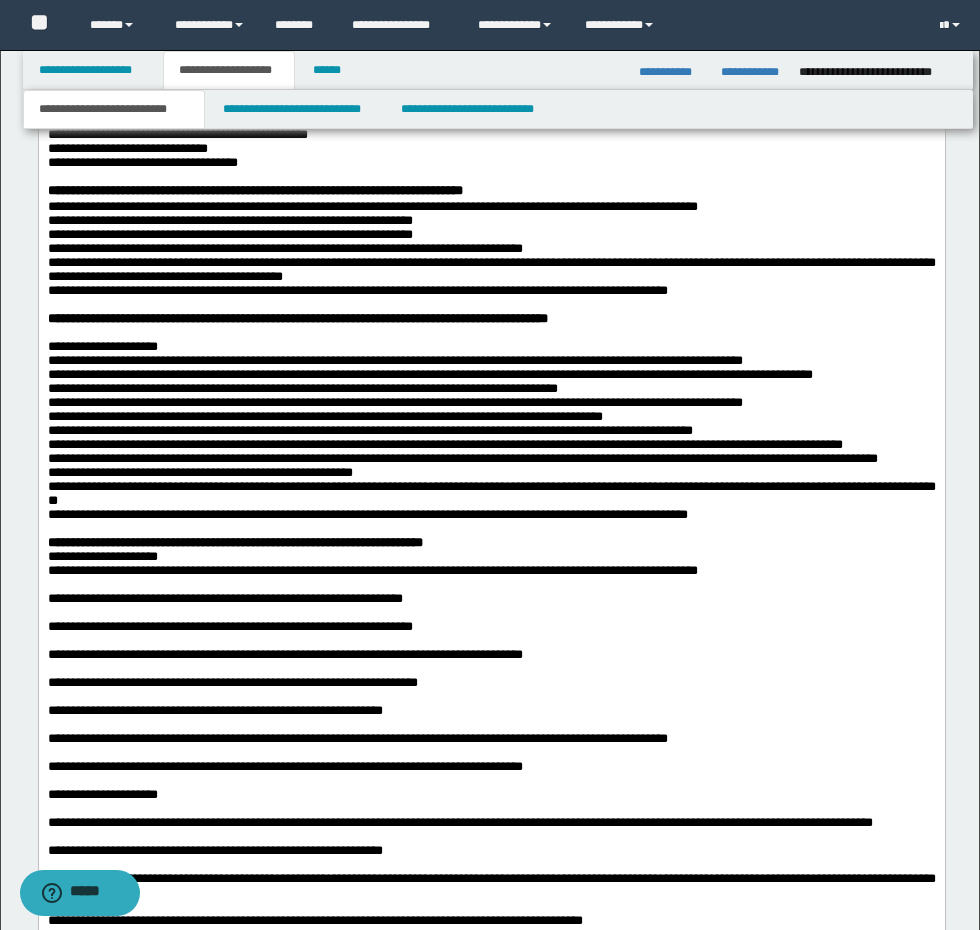 click on "**********" at bounding box center (491, 570) 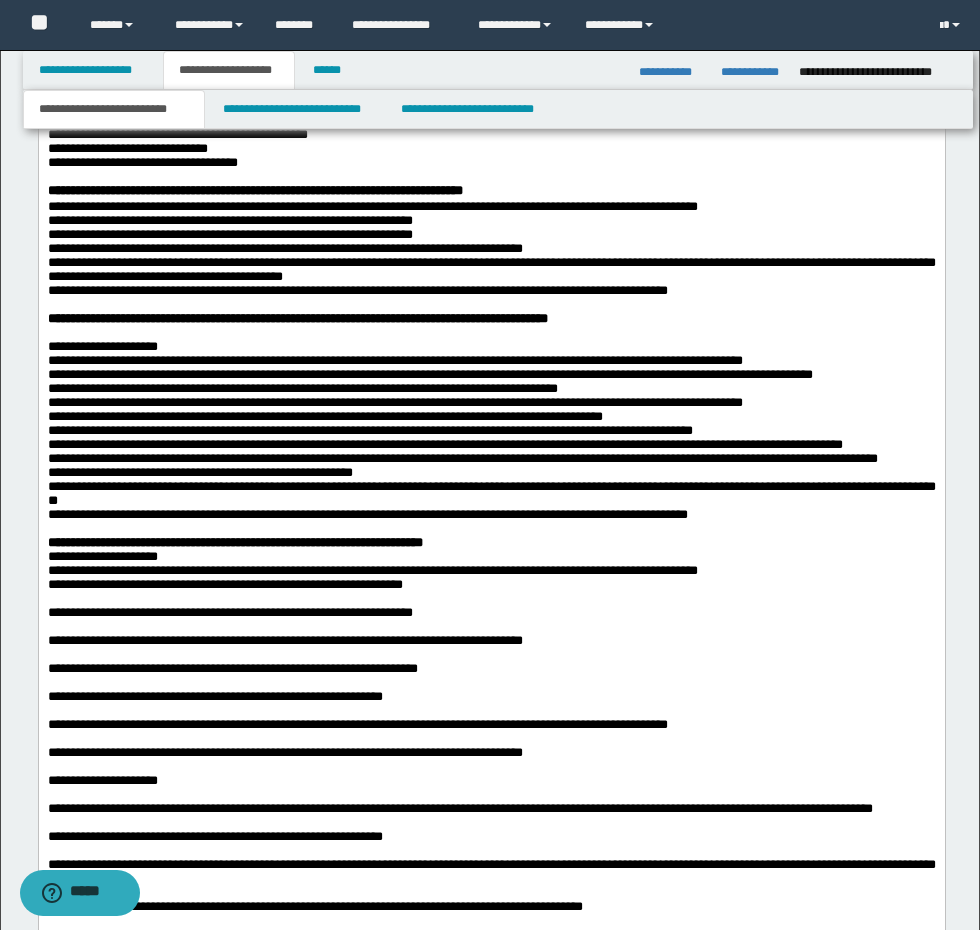 click on "**********" at bounding box center (491, 584) 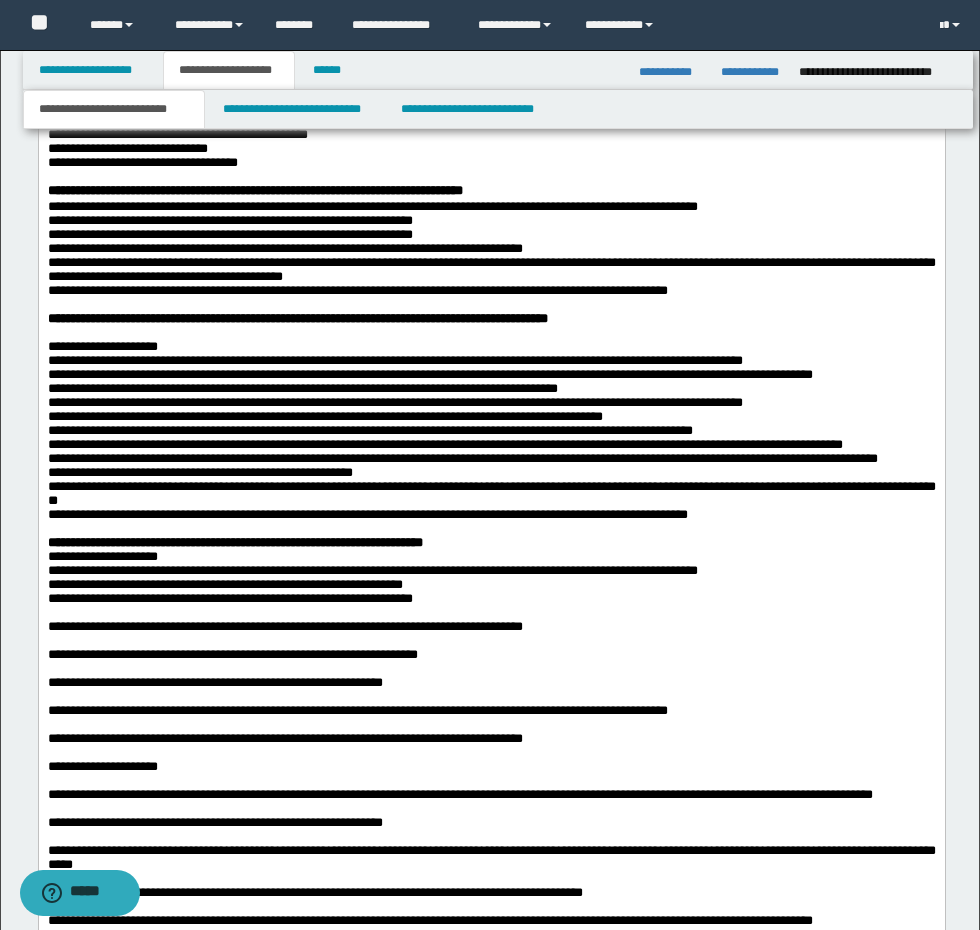 click on "**********" at bounding box center [491, 598] 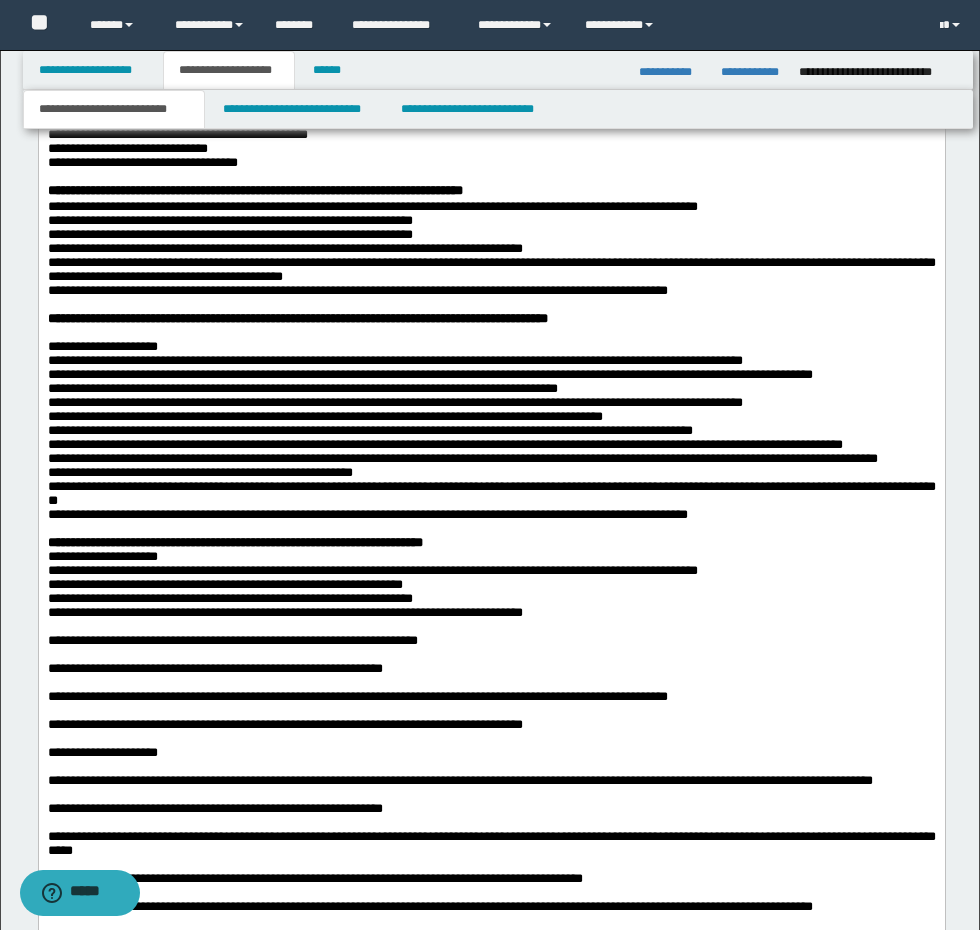 click on "**********" at bounding box center (491, 612) 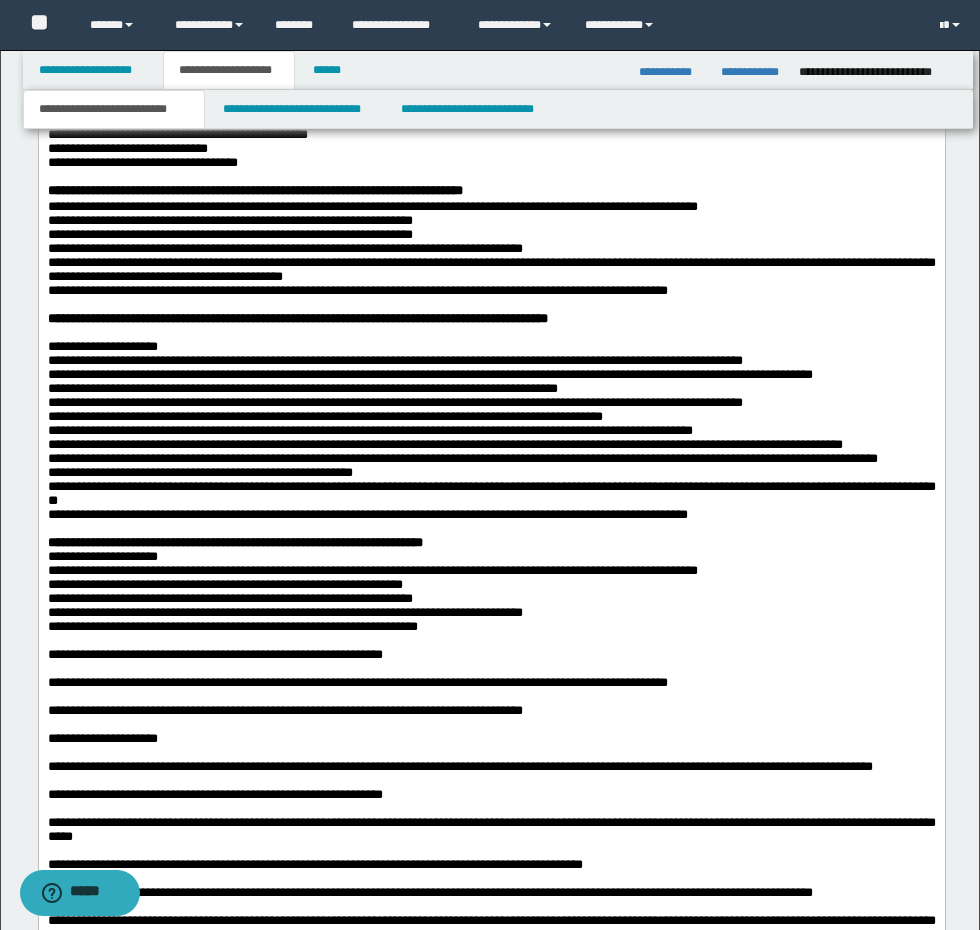click on "**********" at bounding box center [491, 626] 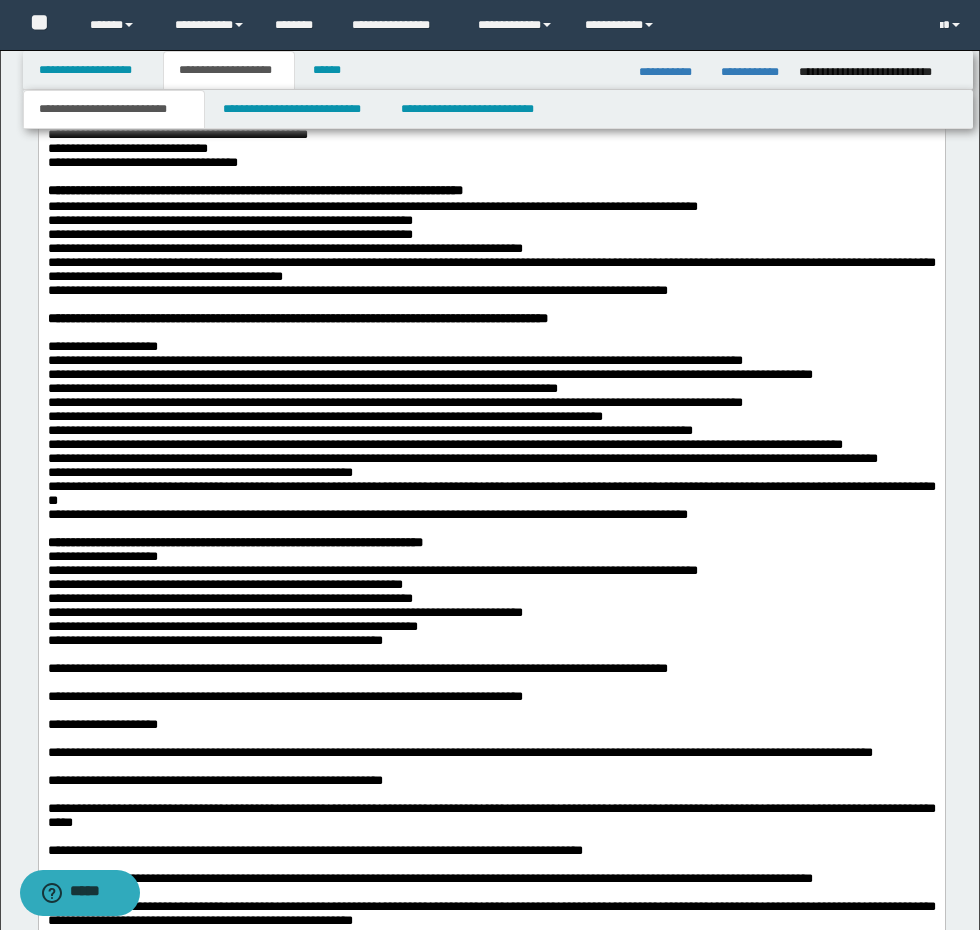 click on "**********" at bounding box center [491, 640] 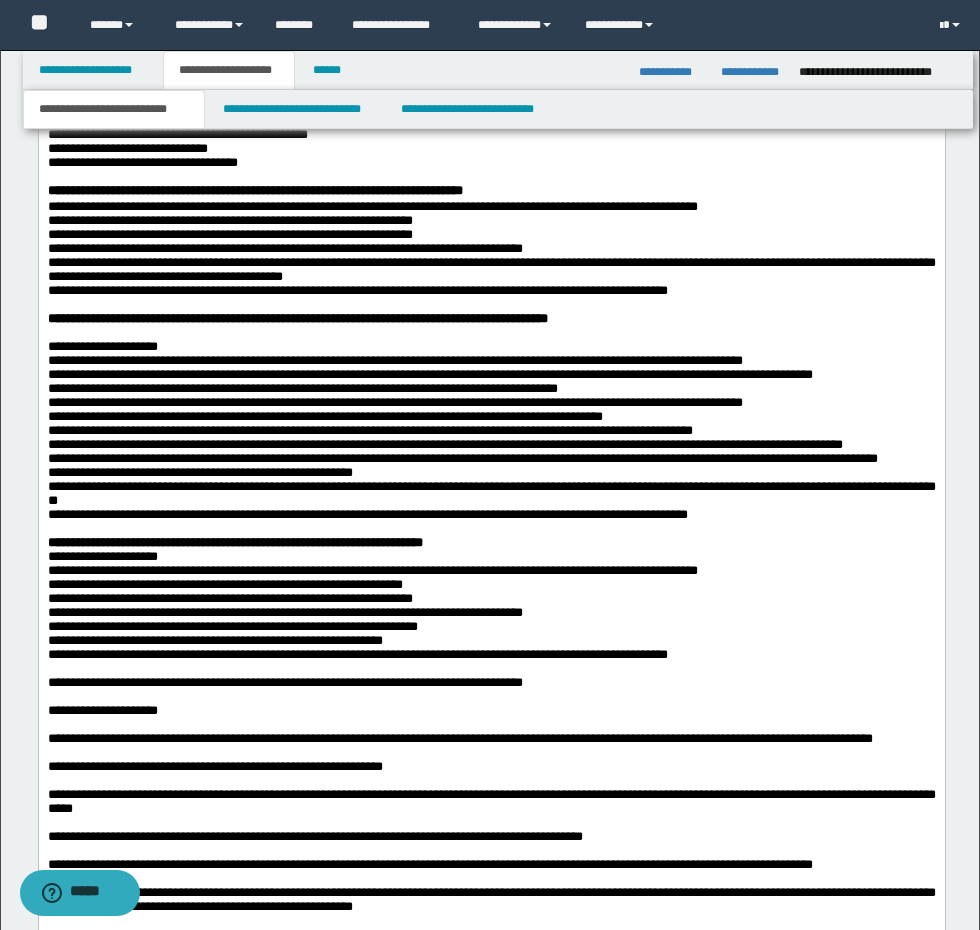 click on "**********" at bounding box center [491, 654] 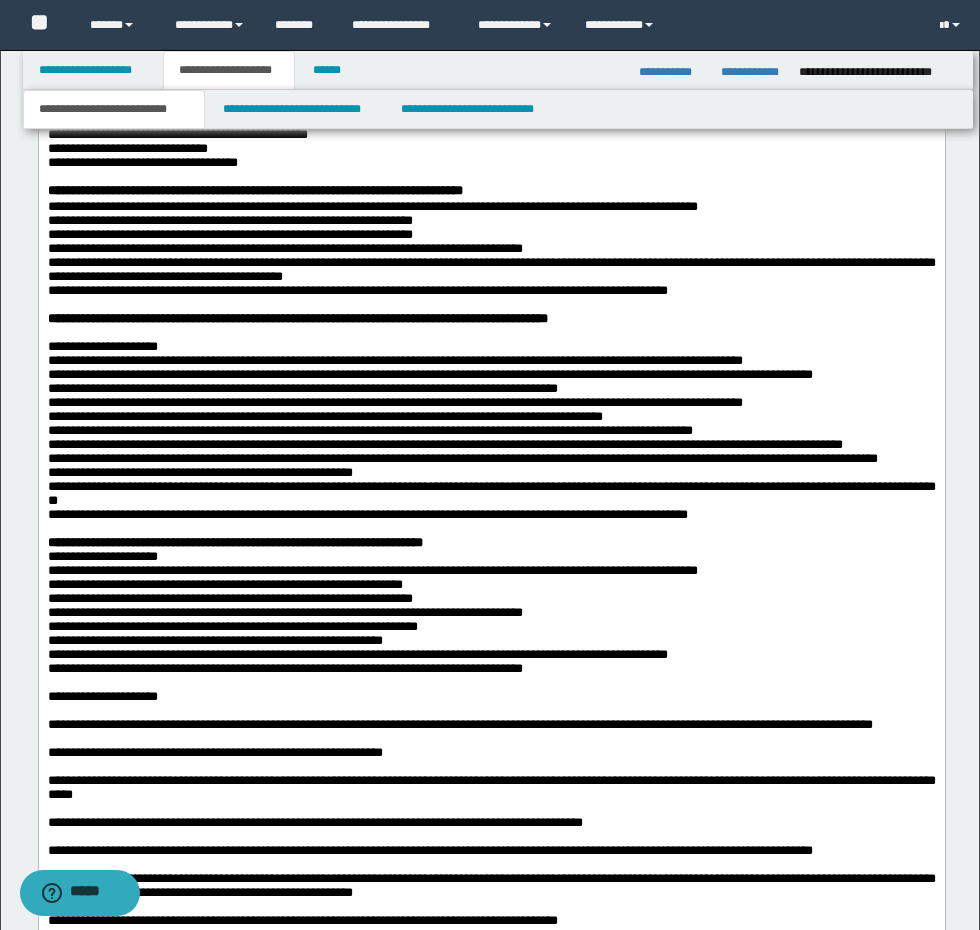 click on "**********" at bounding box center (491, 668) 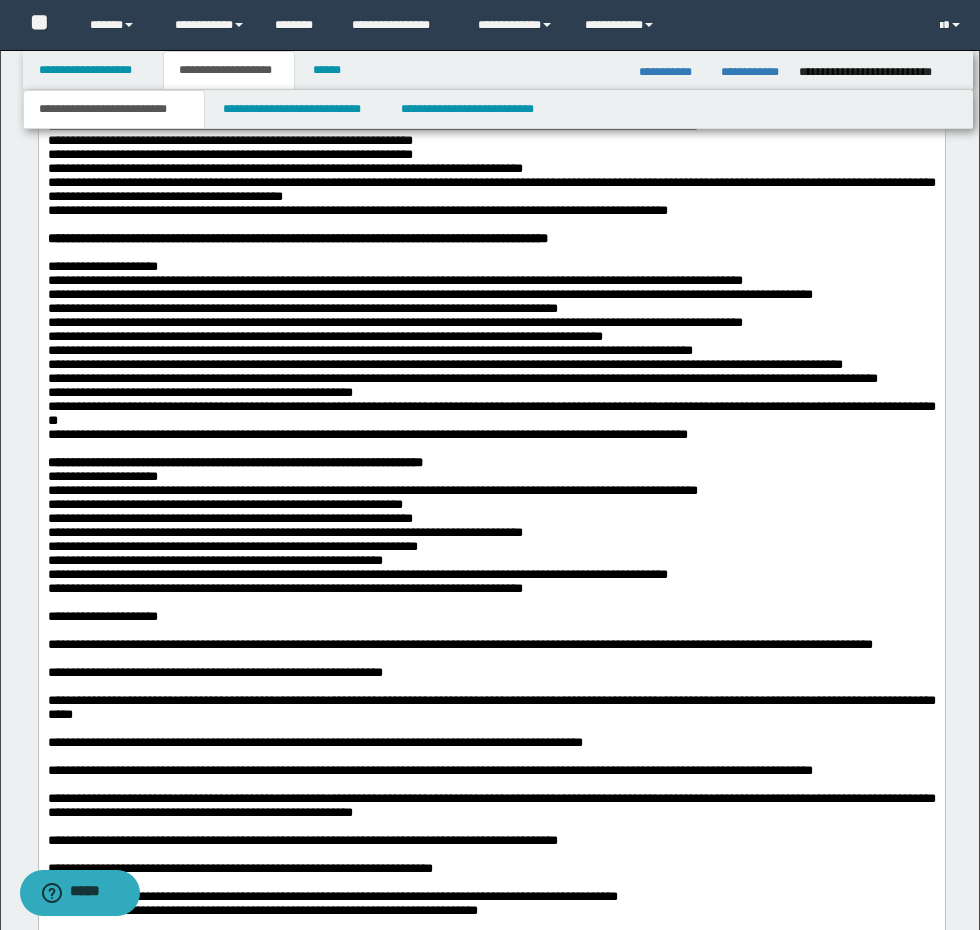 scroll, scrollTop: 1834, scrollLeft: 0, axis: vertical 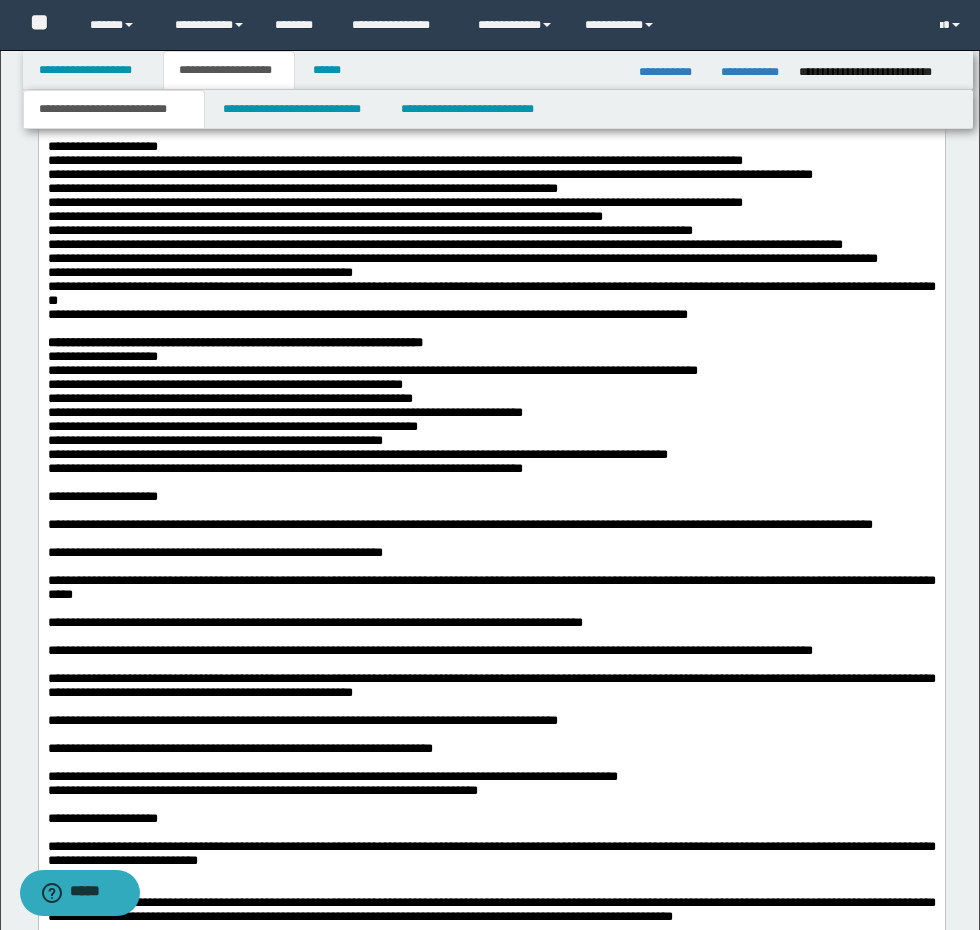 click on "**********" at bounding box center (102, 496) 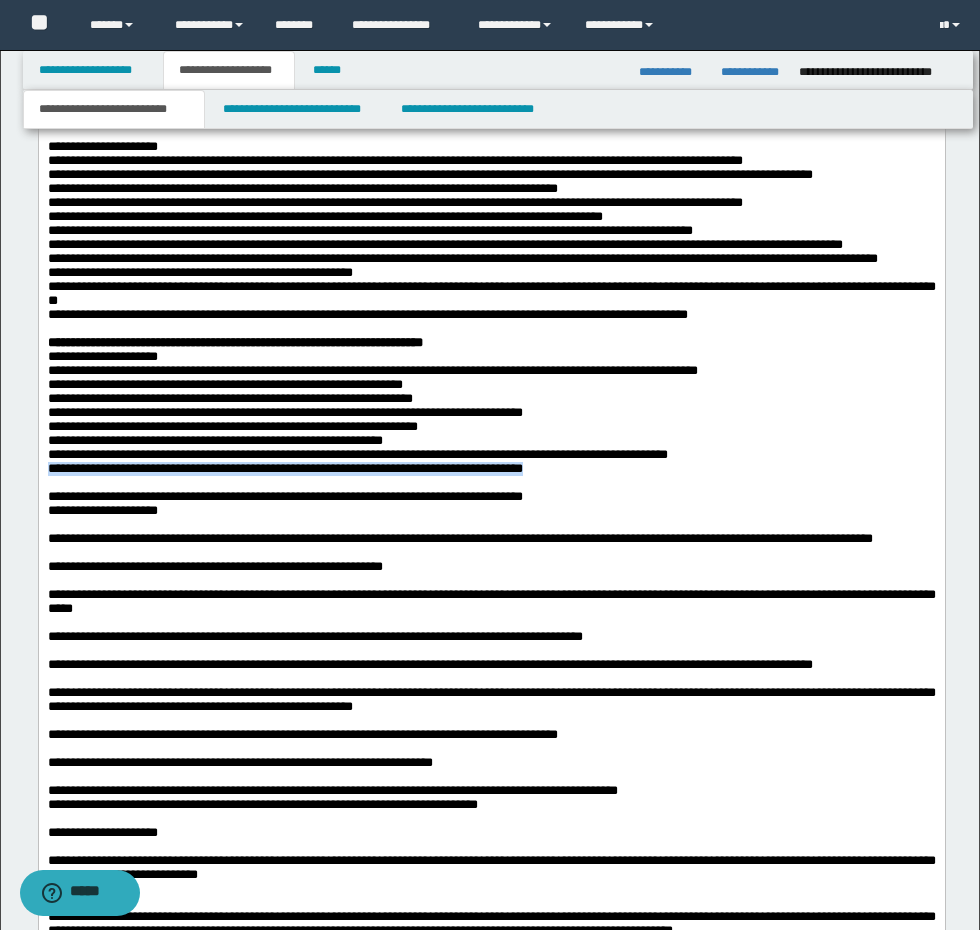 drag, startPoint x: 615, startPoint y: 556, endPoint x: 28, endPoint y: 547, distance: 587.069 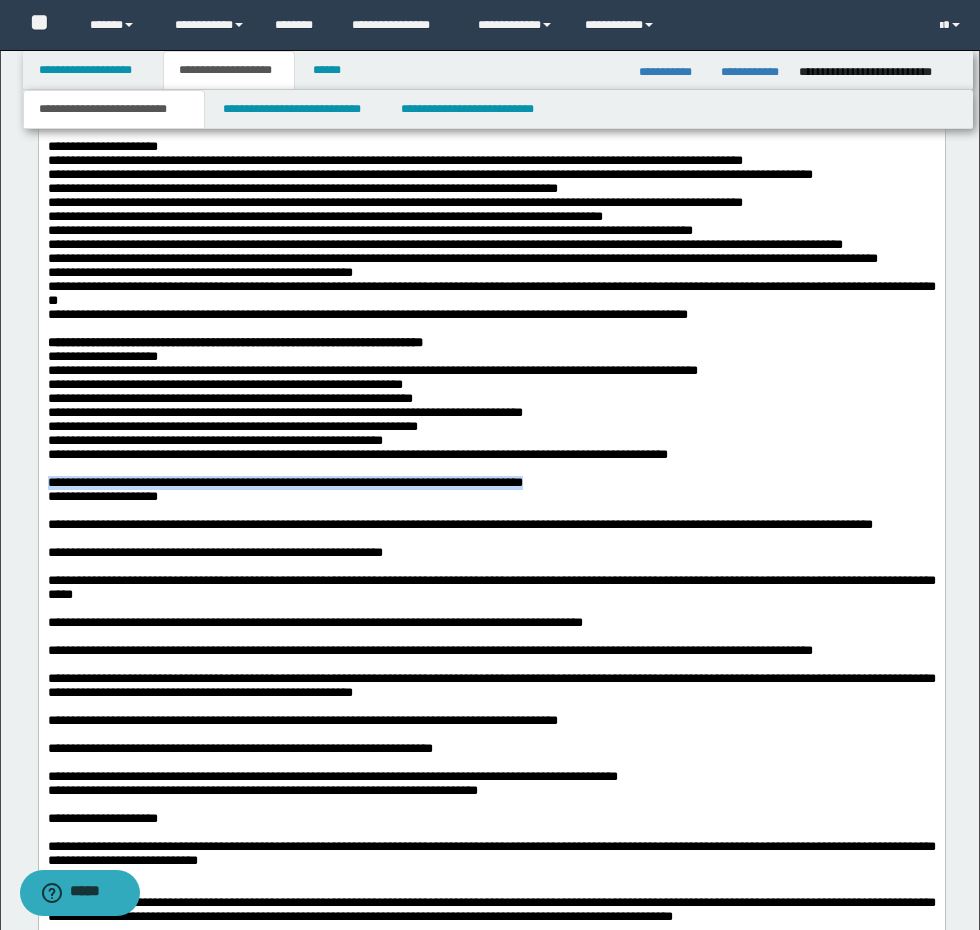 drag, startPoint x: 606, startPoint y: 570, endPoint x: 47, endPoint y: 425, distance: 577.49976 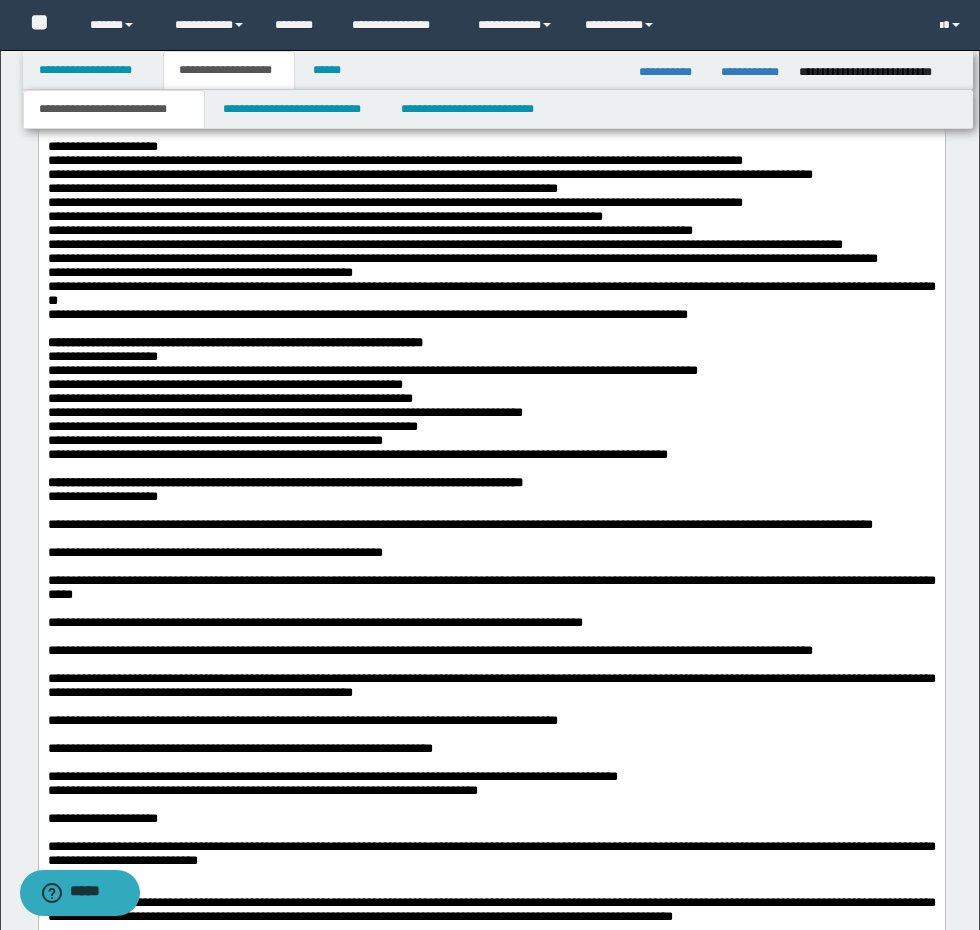 click on "**********" at bounding box center (491, 497) 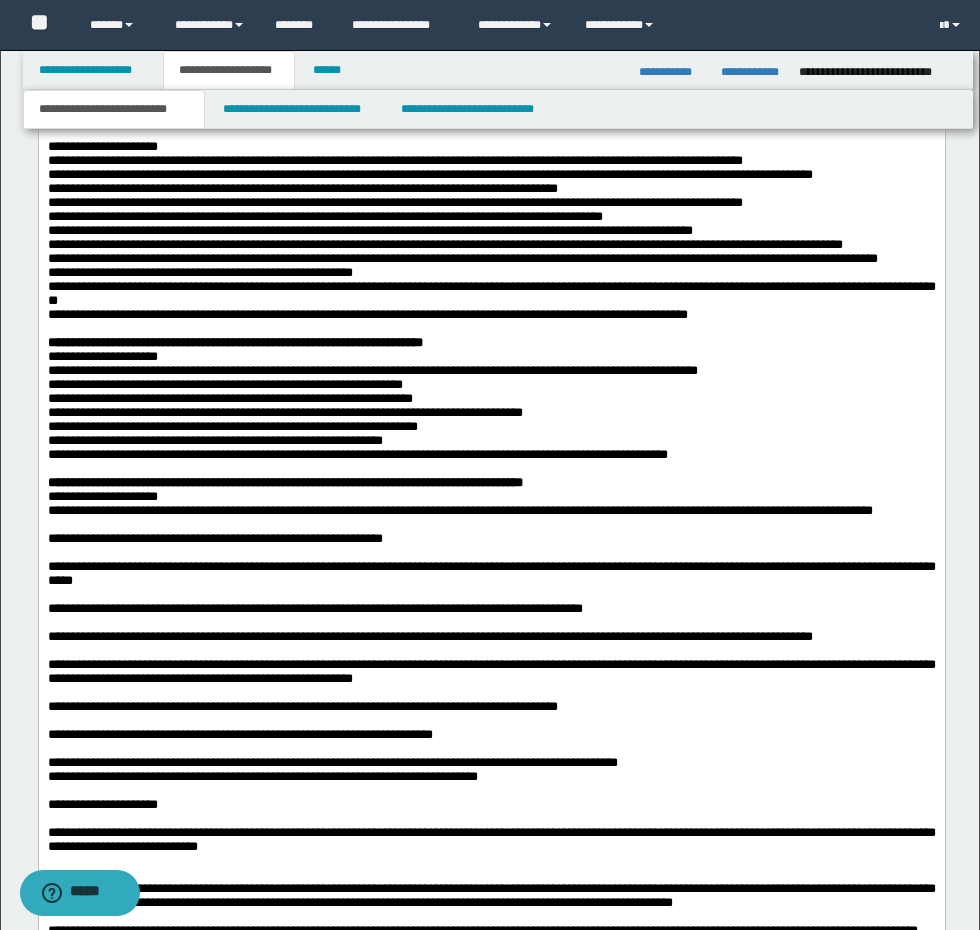 click at bounding box center (491, 525) 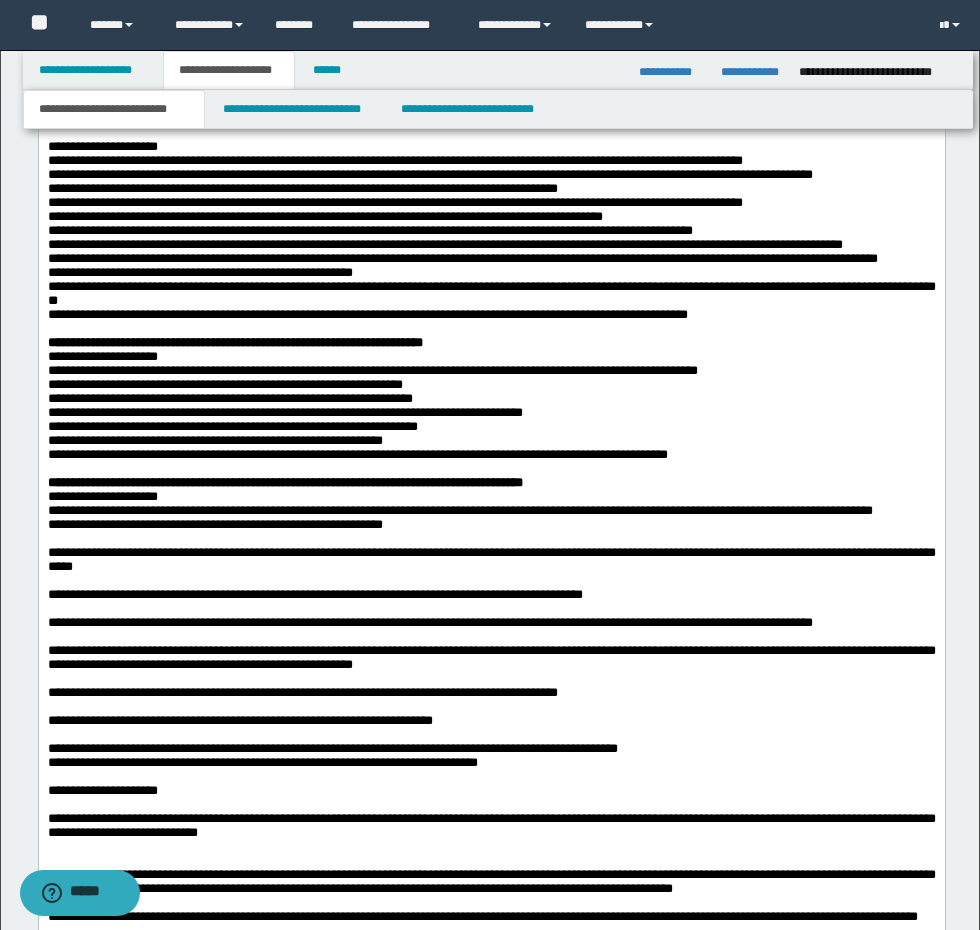 click on "**********" at bounding box center (491, 525) 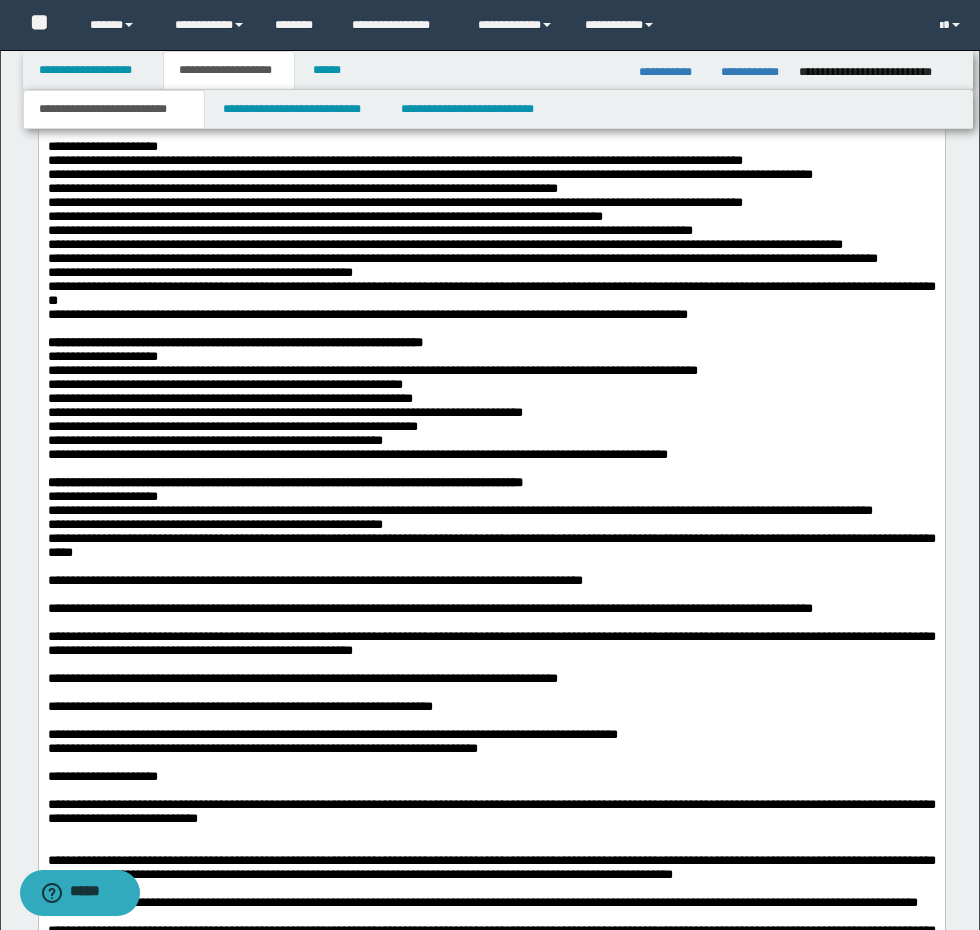 click on "**********" at bounding box center [491, 546] 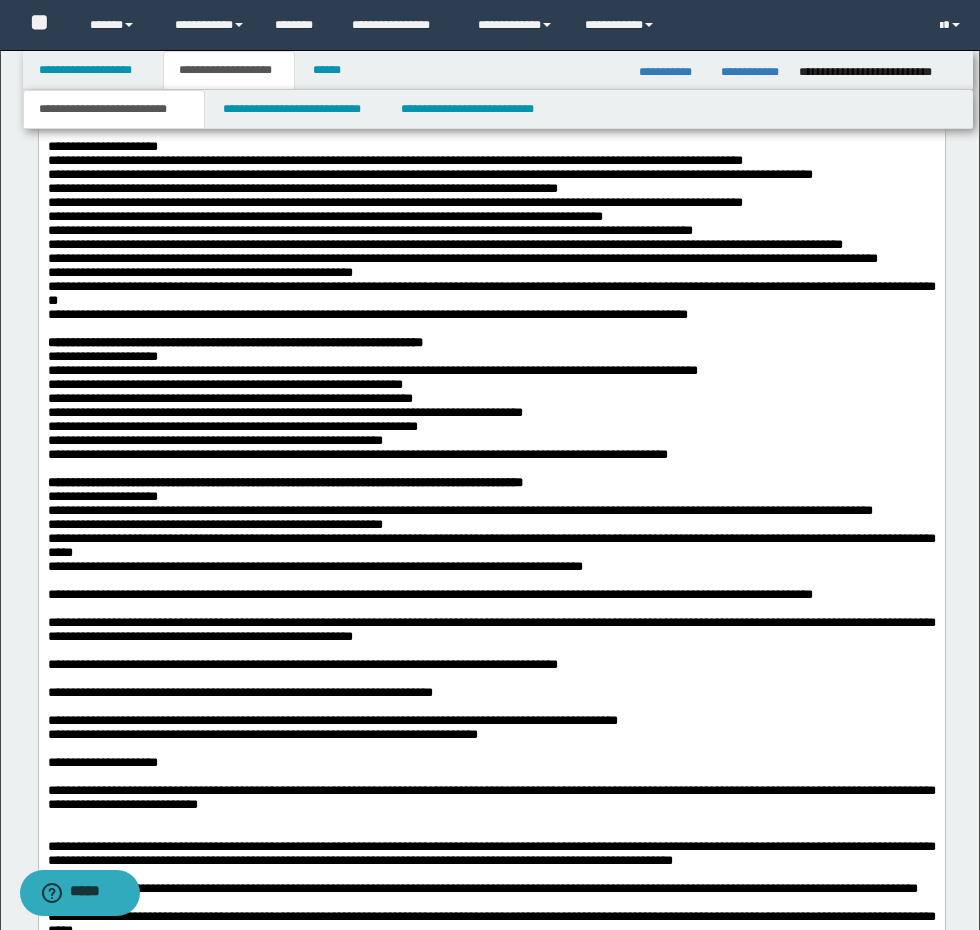 click on "**********" at bounding box center (491, 567) 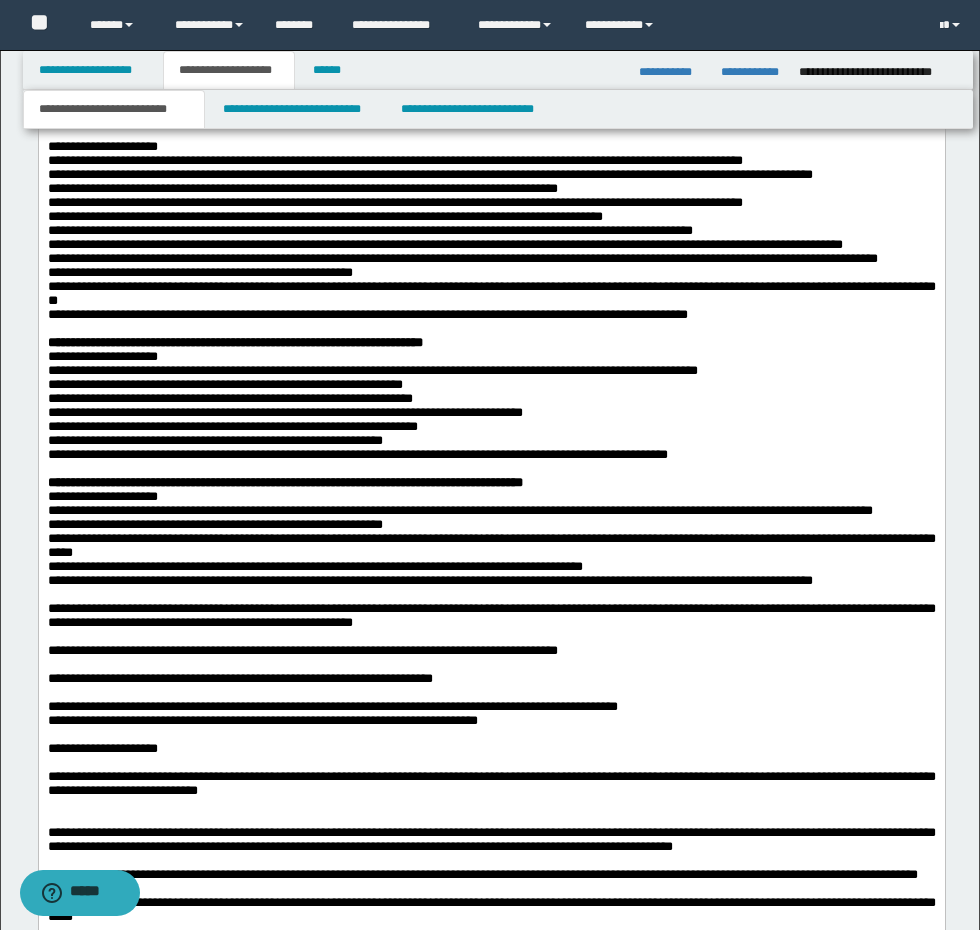 click on "**********" at bounding box center (491, 581) 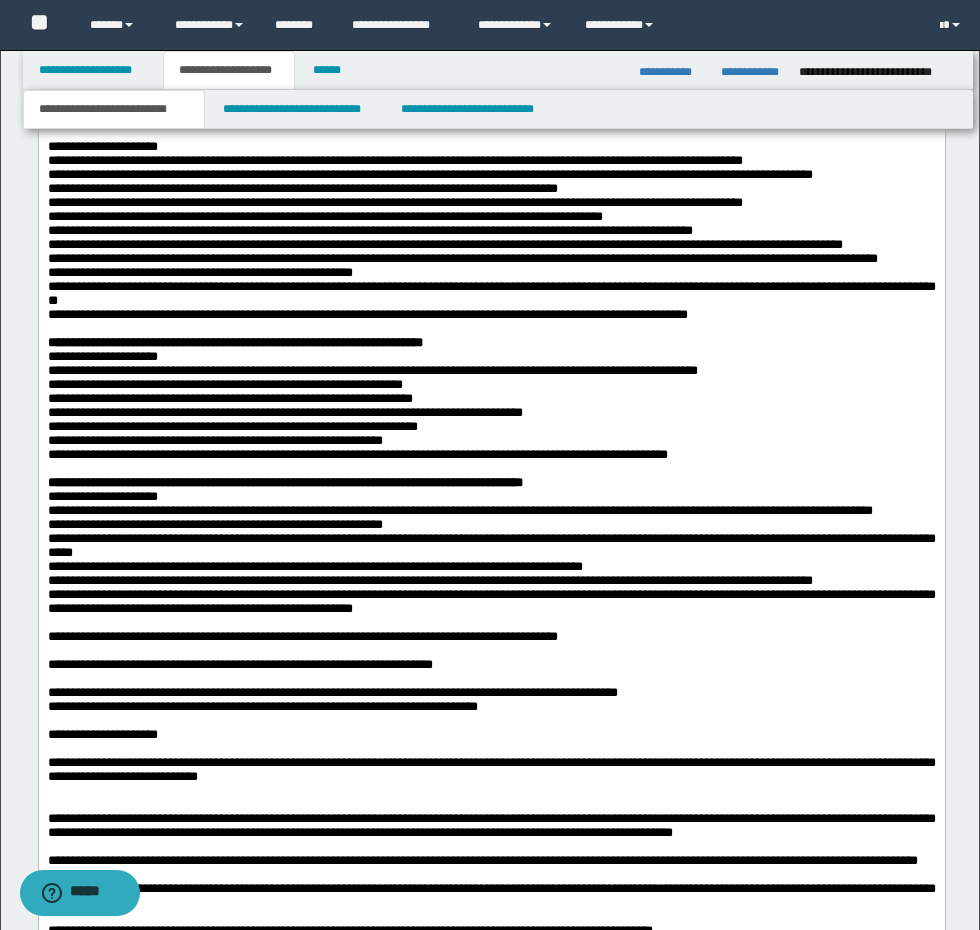 click on "**********" at bounding box center [491, 602] 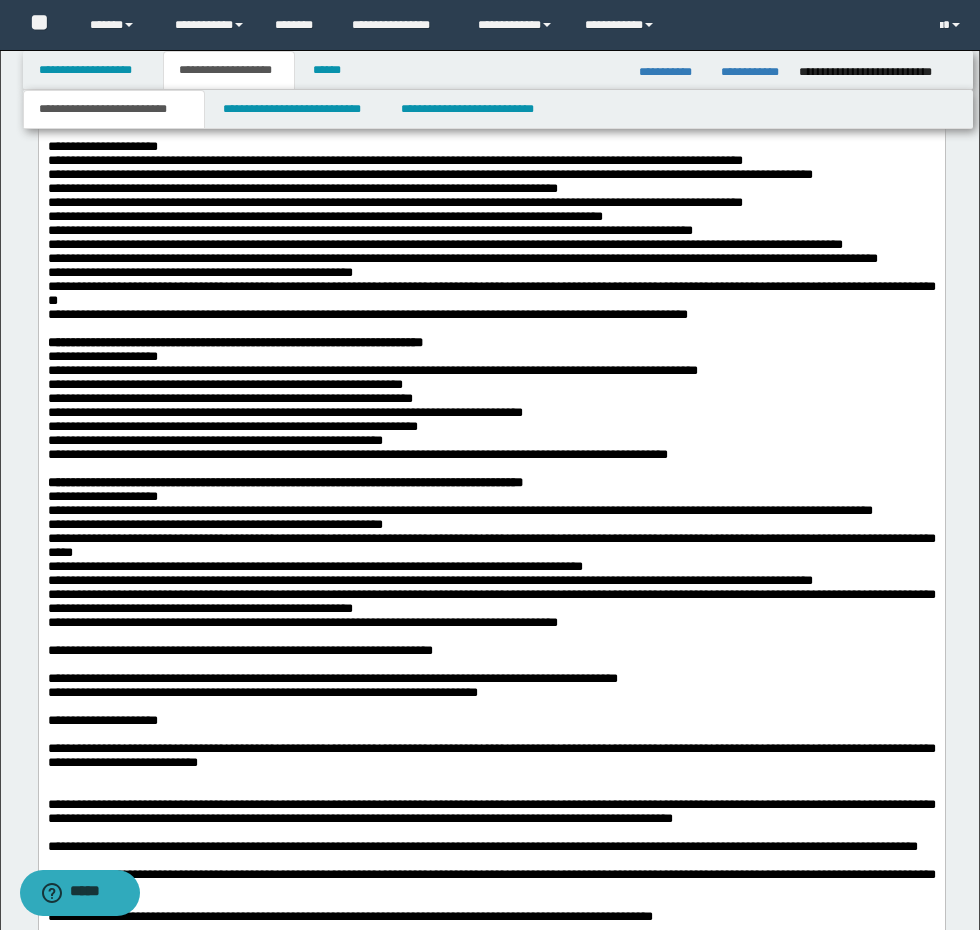 click on "**********" at bounding box center [491, 623] 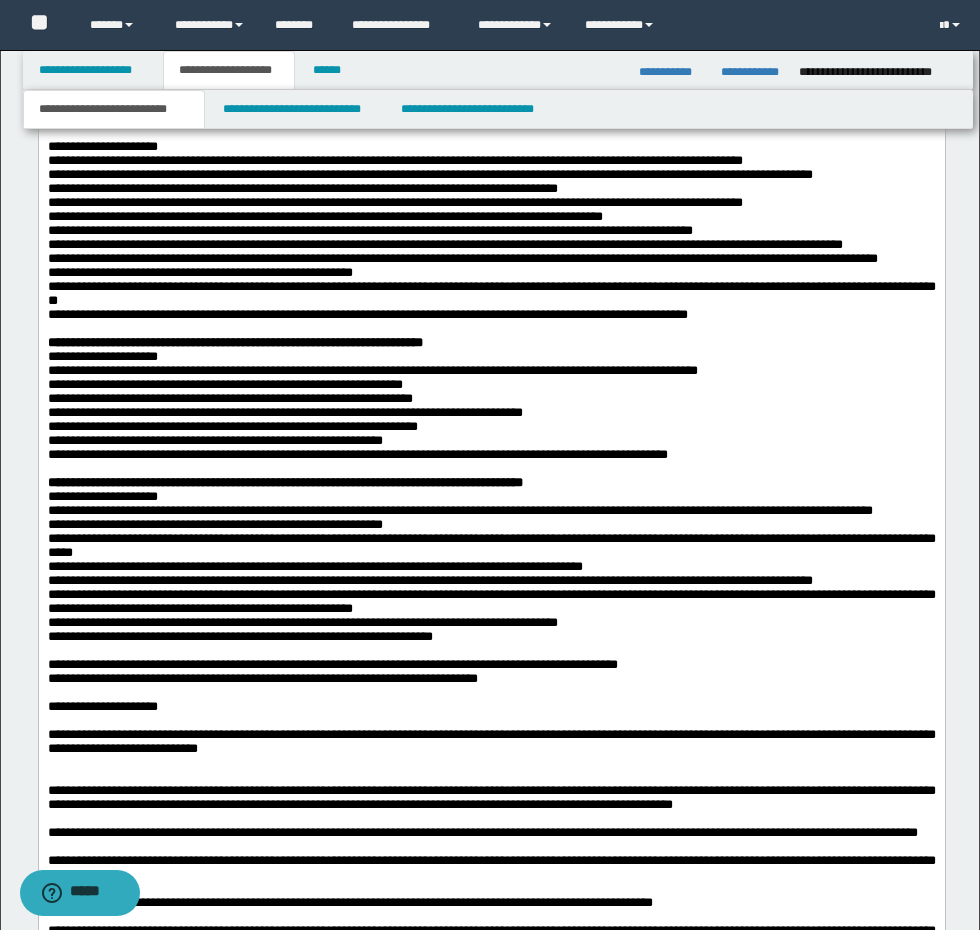 click on "**********" at bounding box center (491, 637) 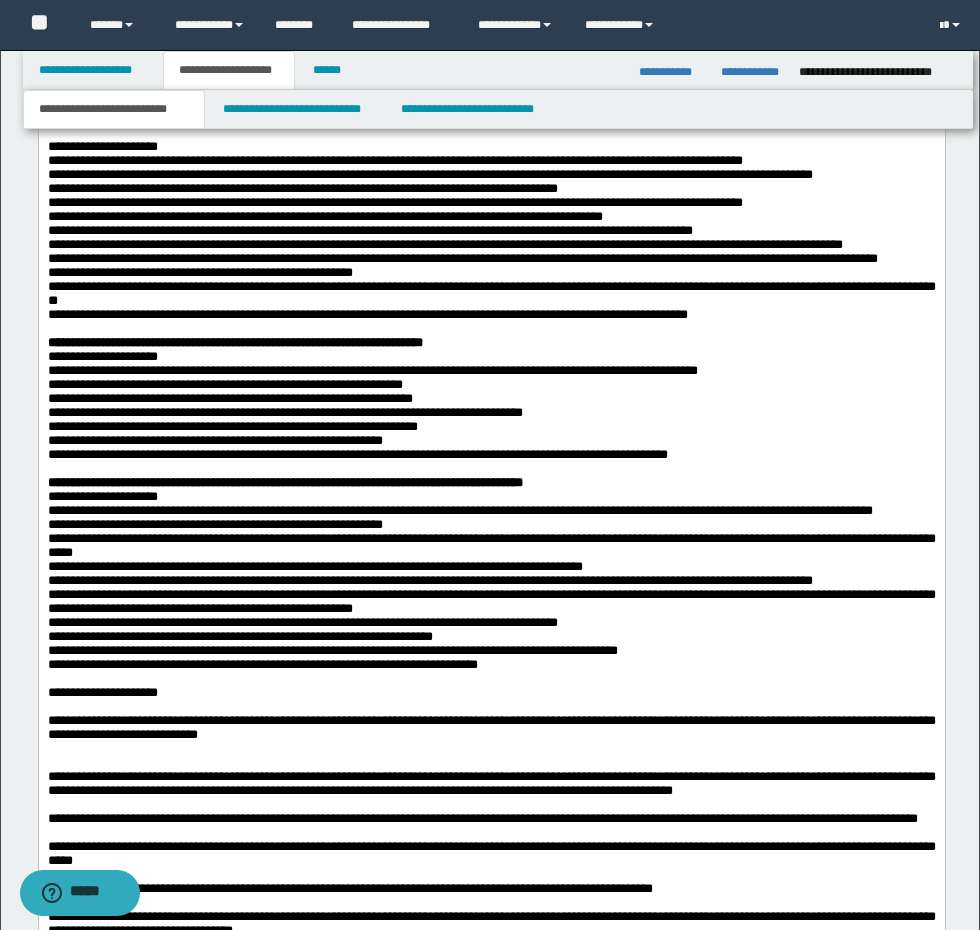 click on "**********" at bounding box center [491, 651] 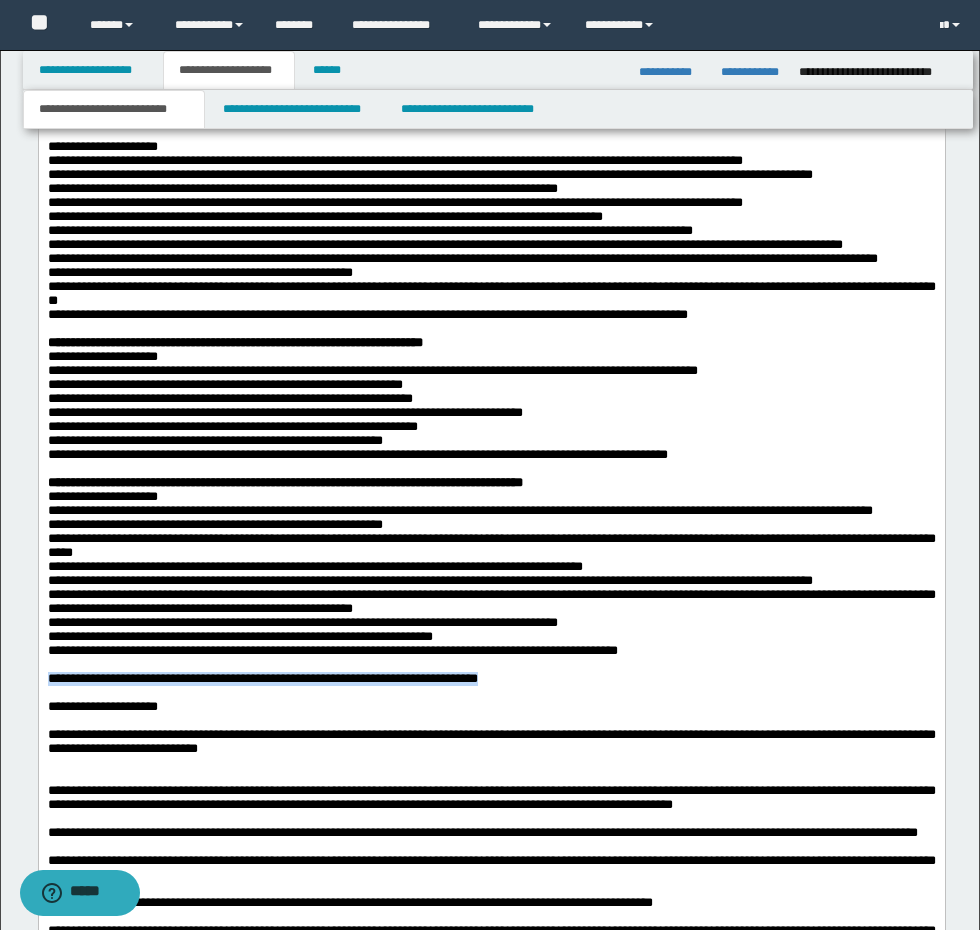 drag, startPoint x: 524, startPoint y: 790, endPoint x: -1, endPoint y: 787, distance: 525.00854 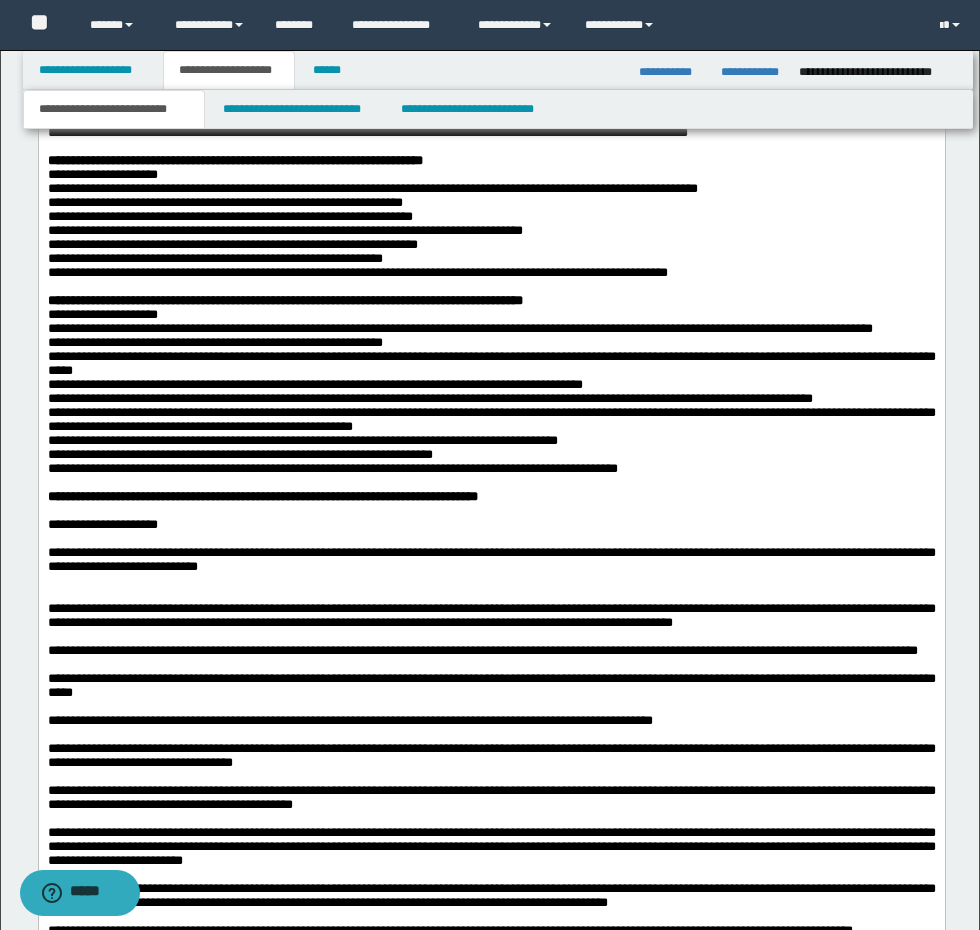 scroll, scrollTop: 2034, scrollLeft: 0, axis: vertical 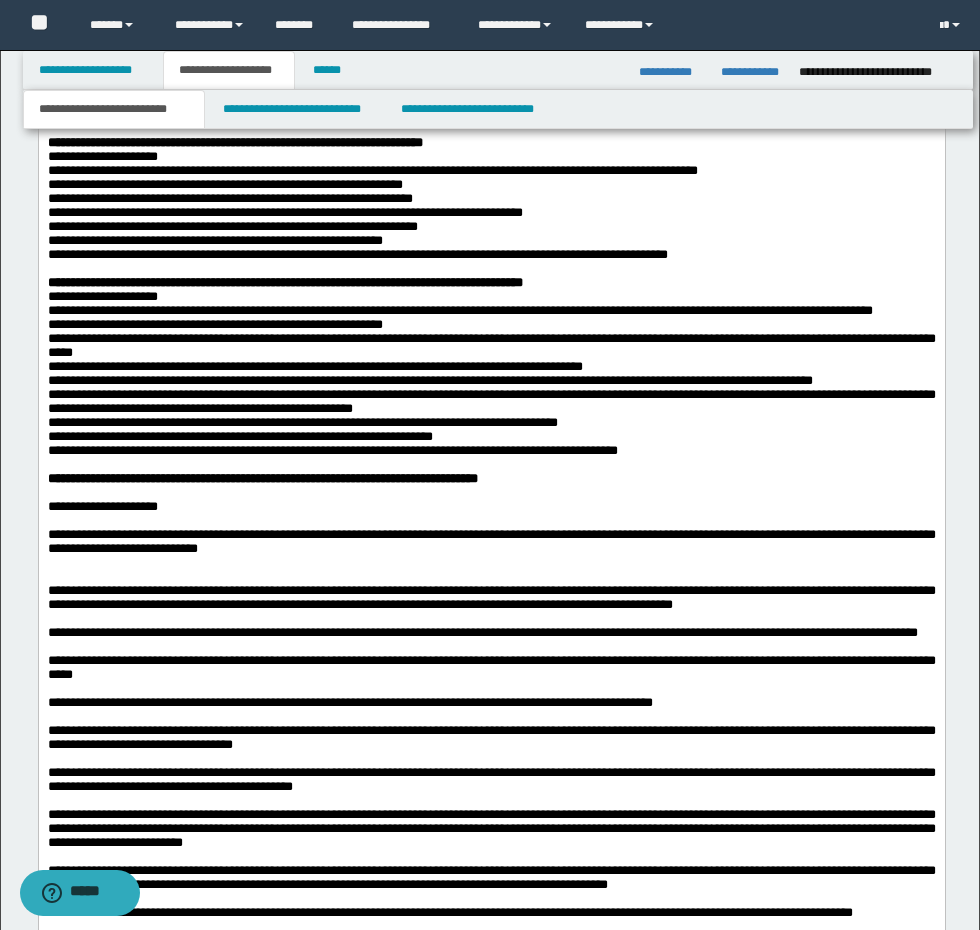 click at bounding box center (491, 493) 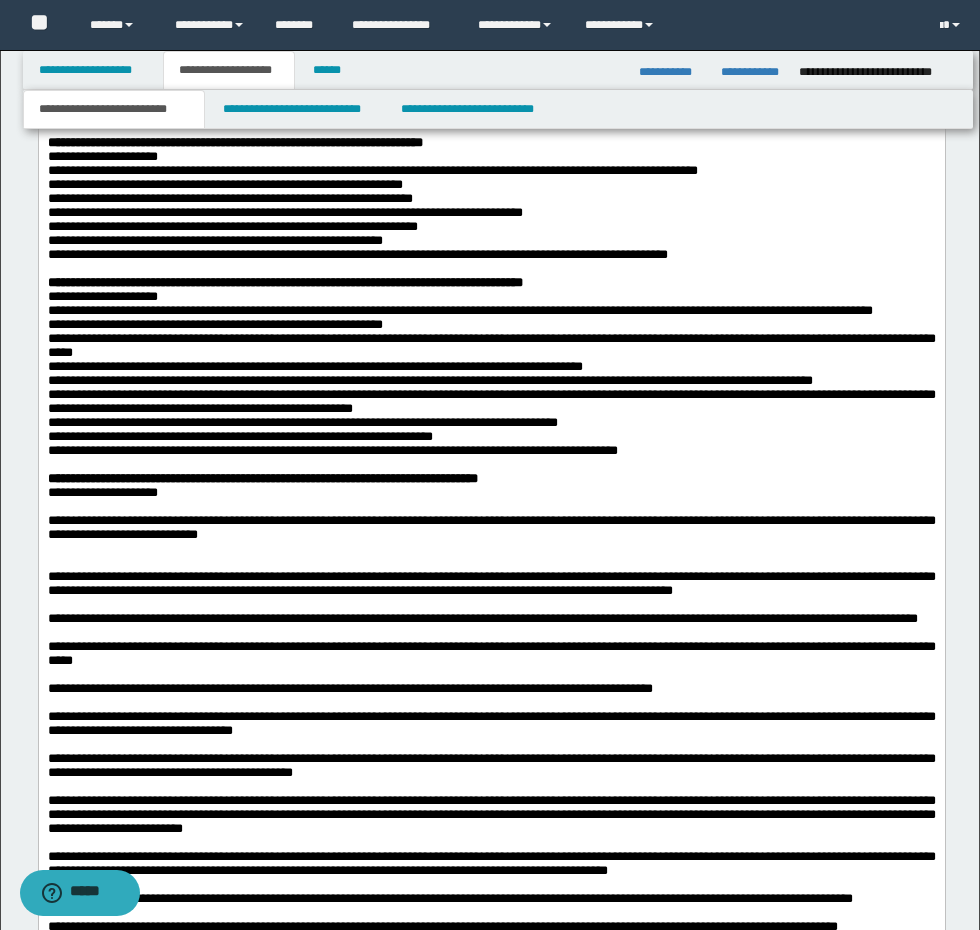 click on "**********" at bounding box center (491, 493) 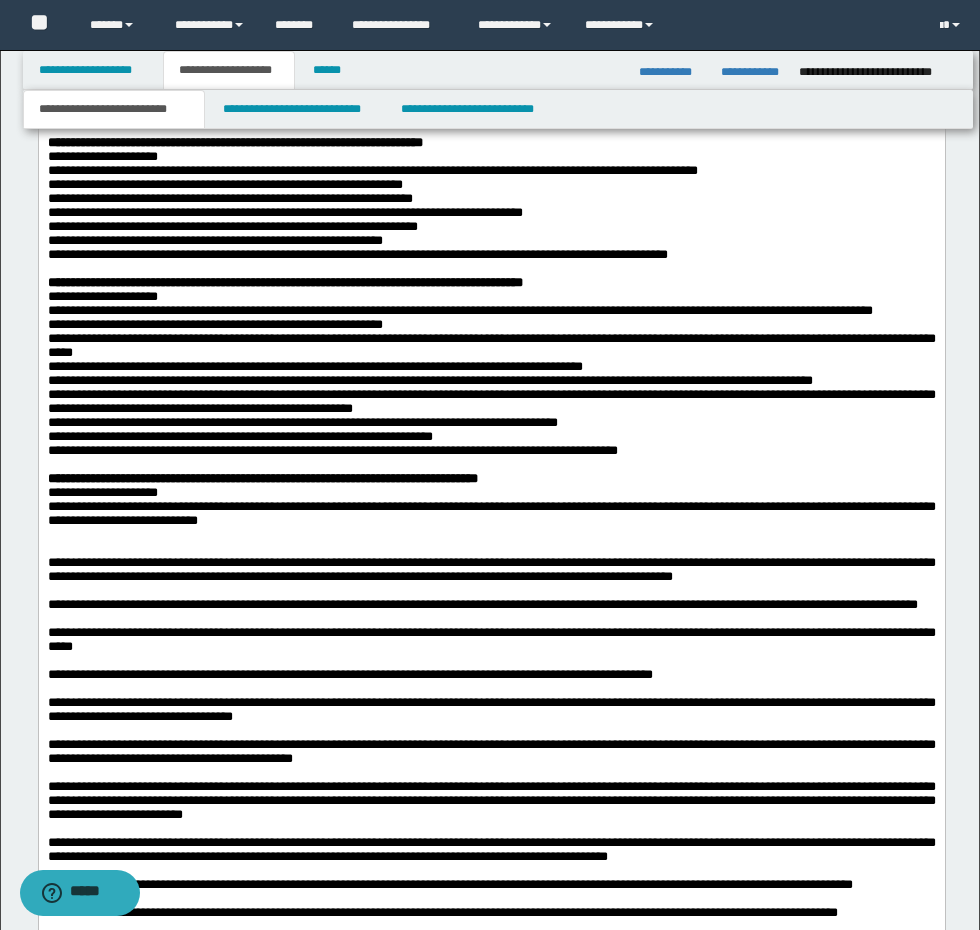 click on "**********" at bounding box center (491, 514) 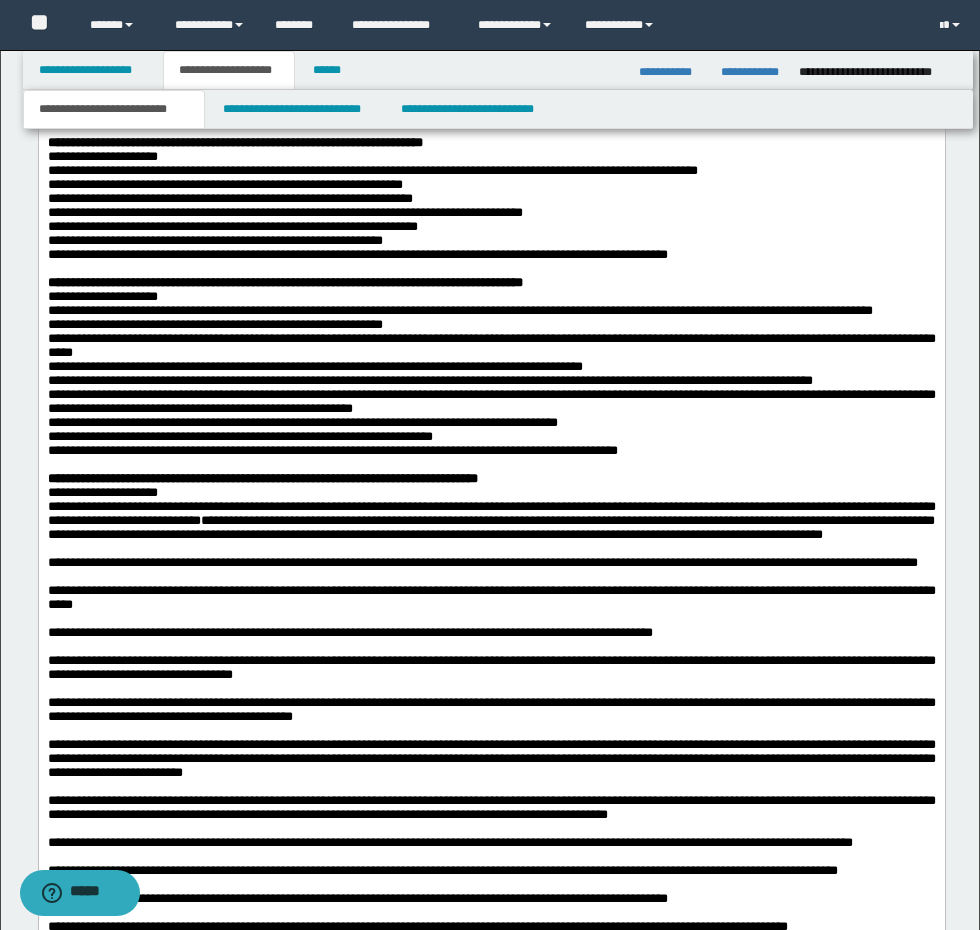 click on "**********" at bounding box center [491, 521] 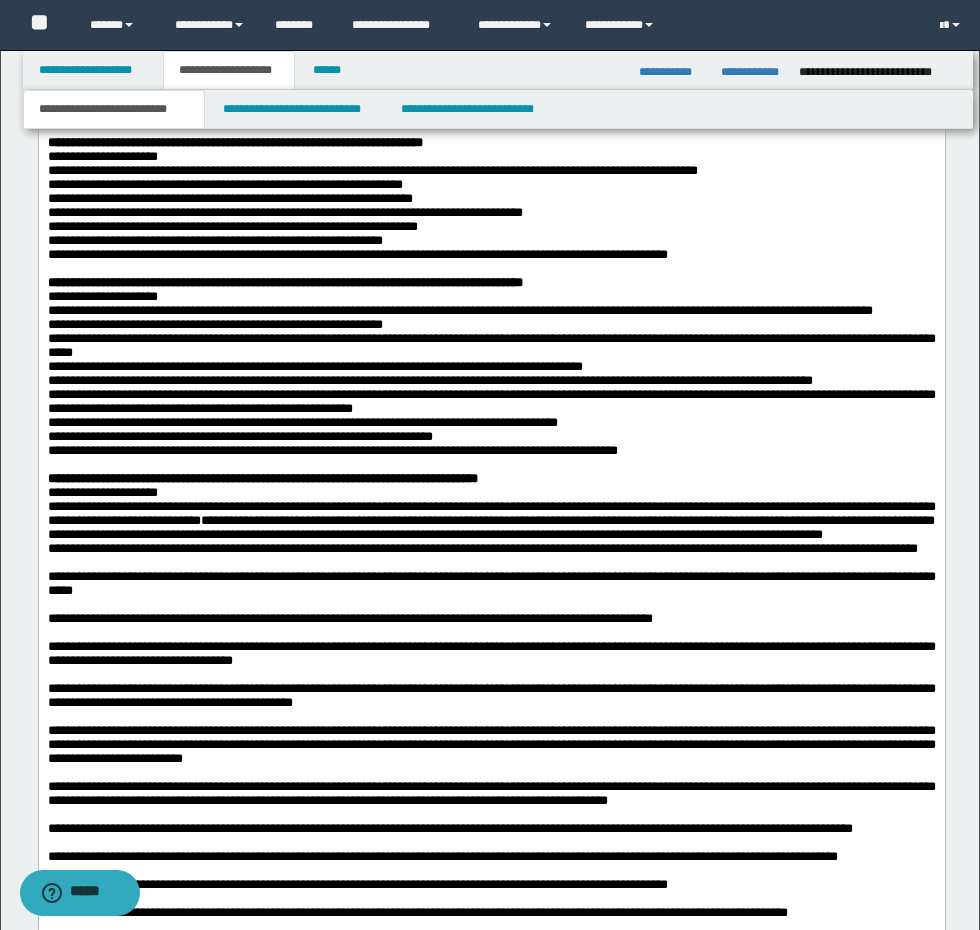 click on "**********" at bounding box center (491, 549) 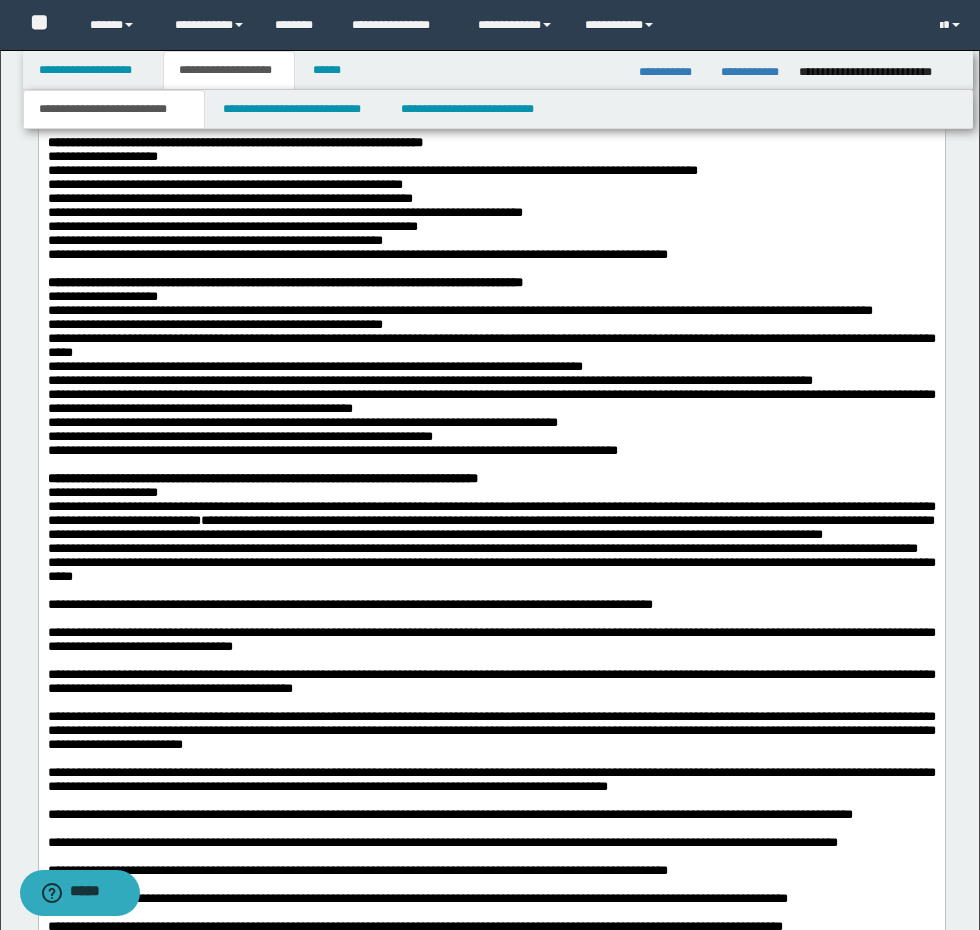 drag, startPoint x: 169, startPoint y: 738, endPoint x: 183, endPoint y: 755, distance: 22.022715 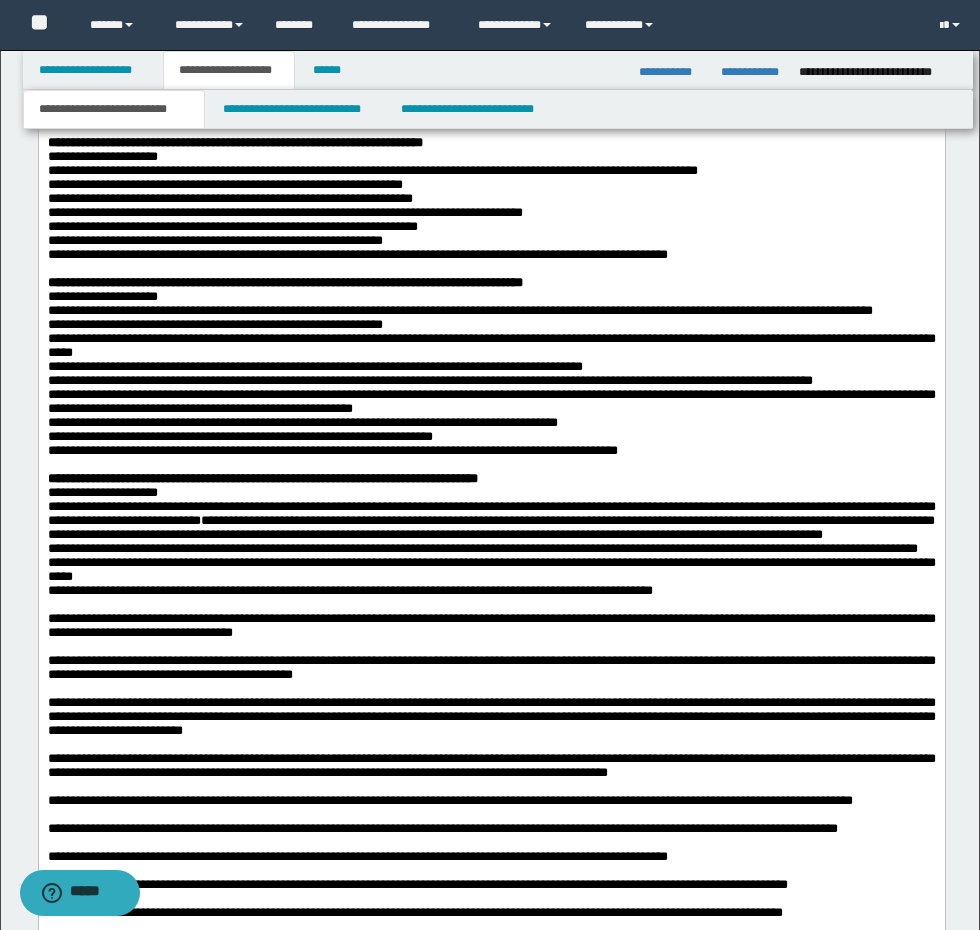 click on "**********" at bounding box center [491, 591] 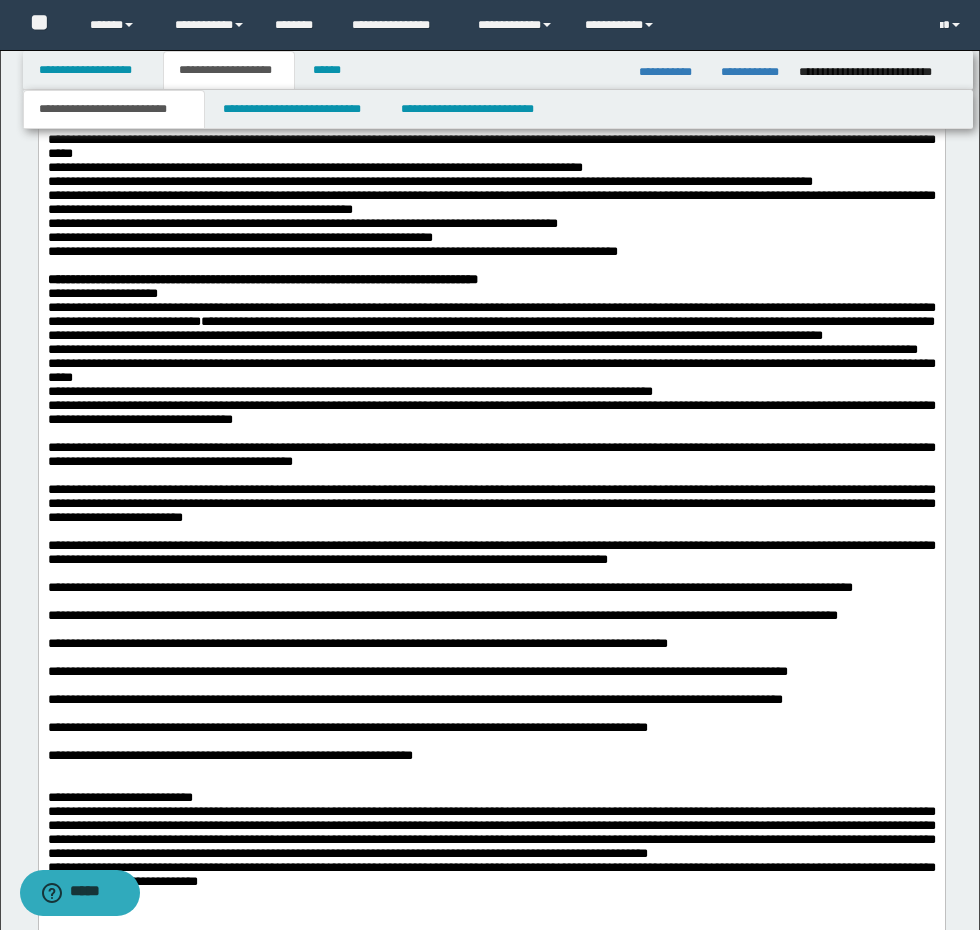 scroll, scrollTop: 2234, scrollLeft: 0, axis: vertical 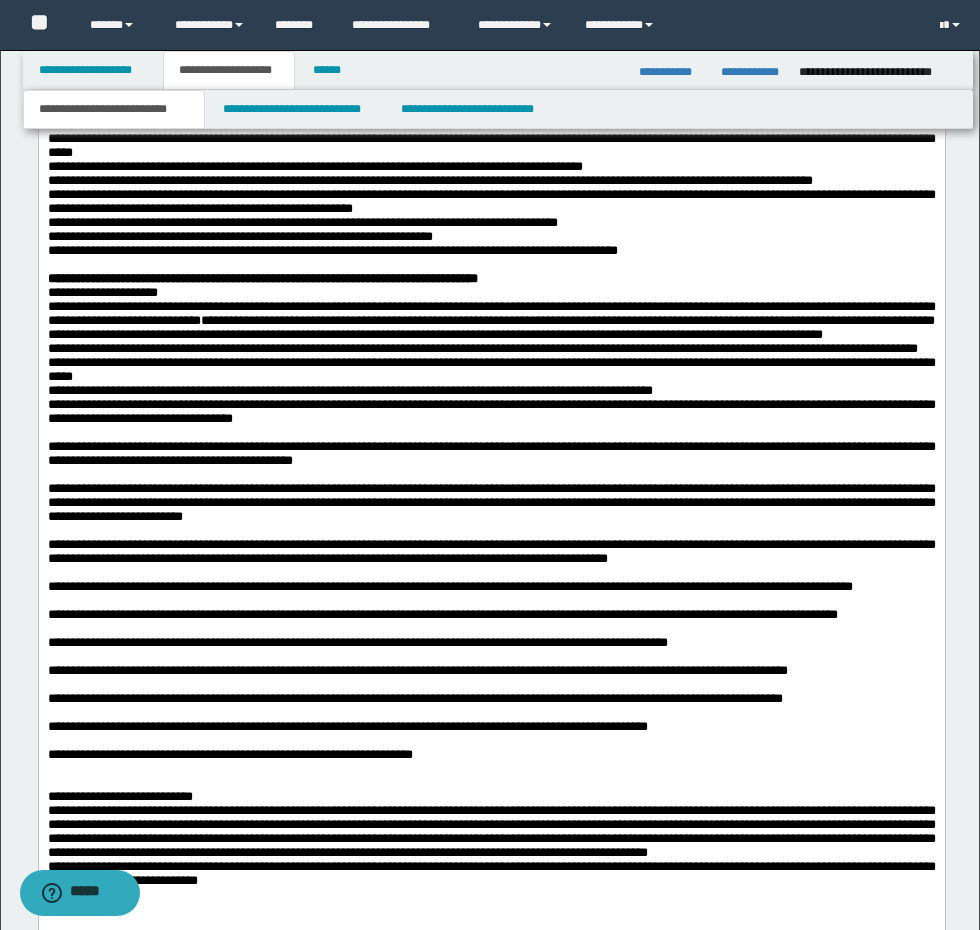 click on "**********" at bounding box center [491, 412] 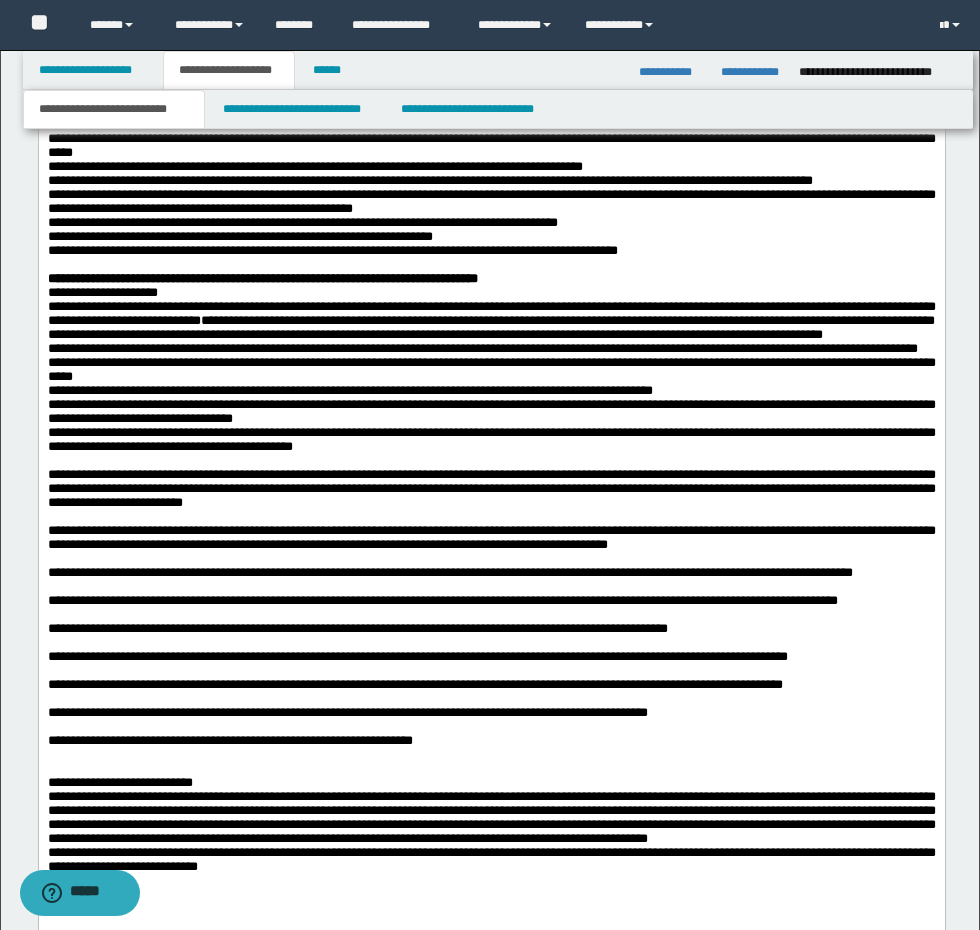 click on "**********" at bounding box center (491, 440) 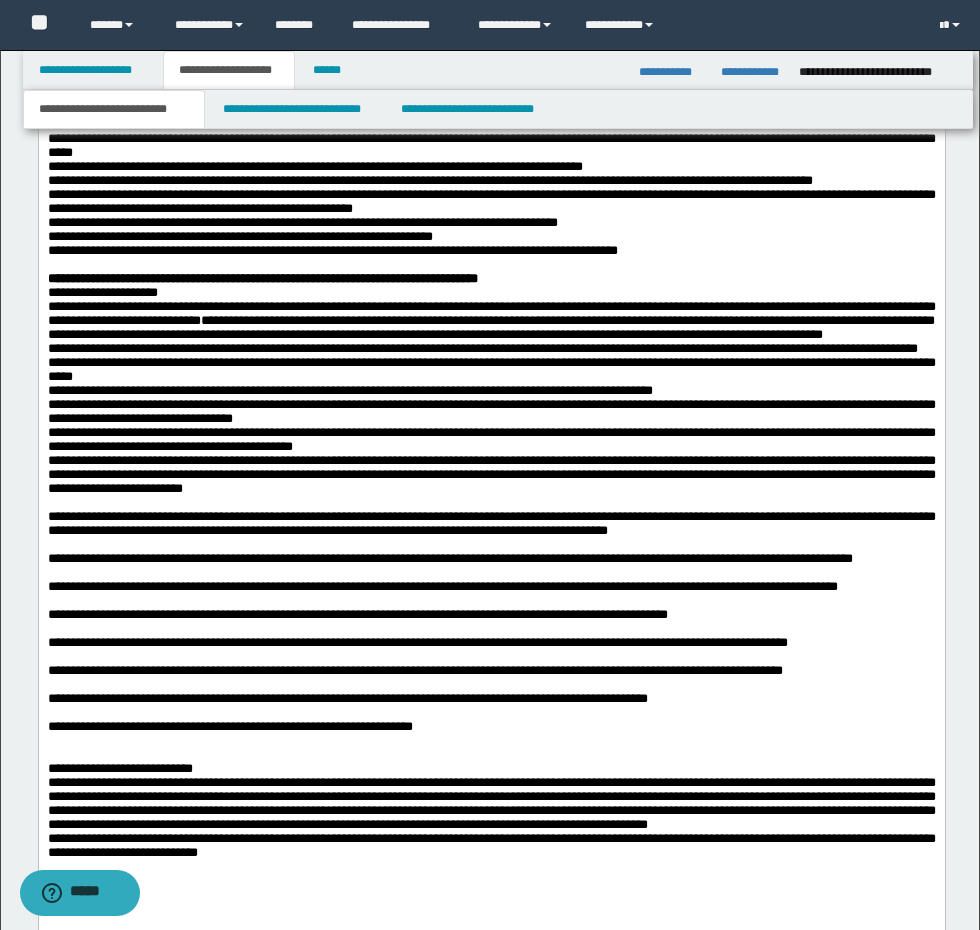click on "**********" at bounding box center [491, 475] 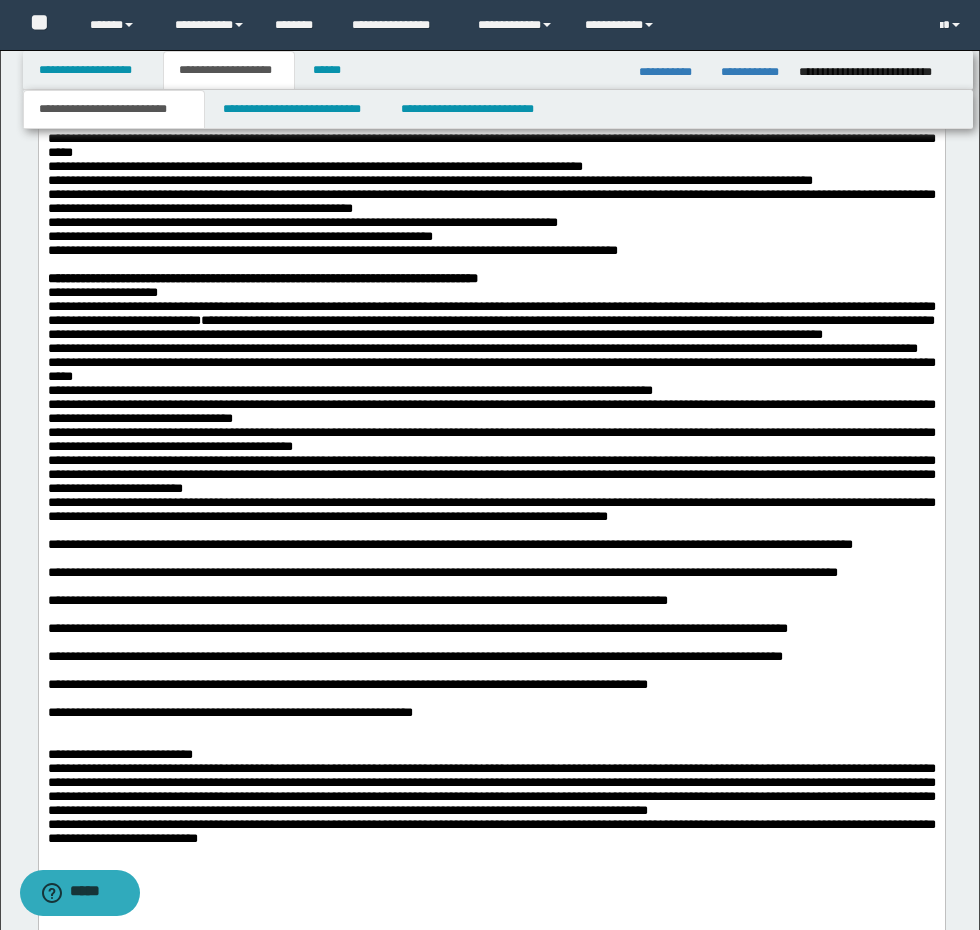 scroll, scrollTop: 2334, scrollLeft: 0, axis: vertical 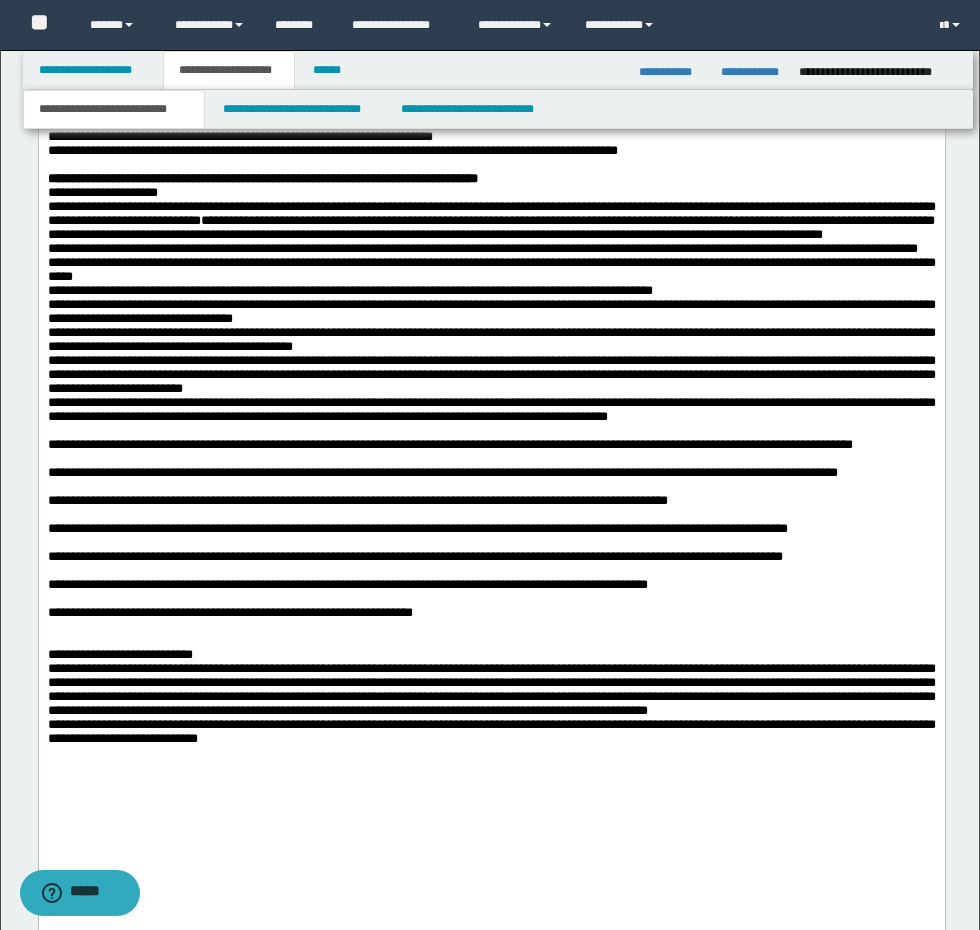 click at bounding box center [491, 431] 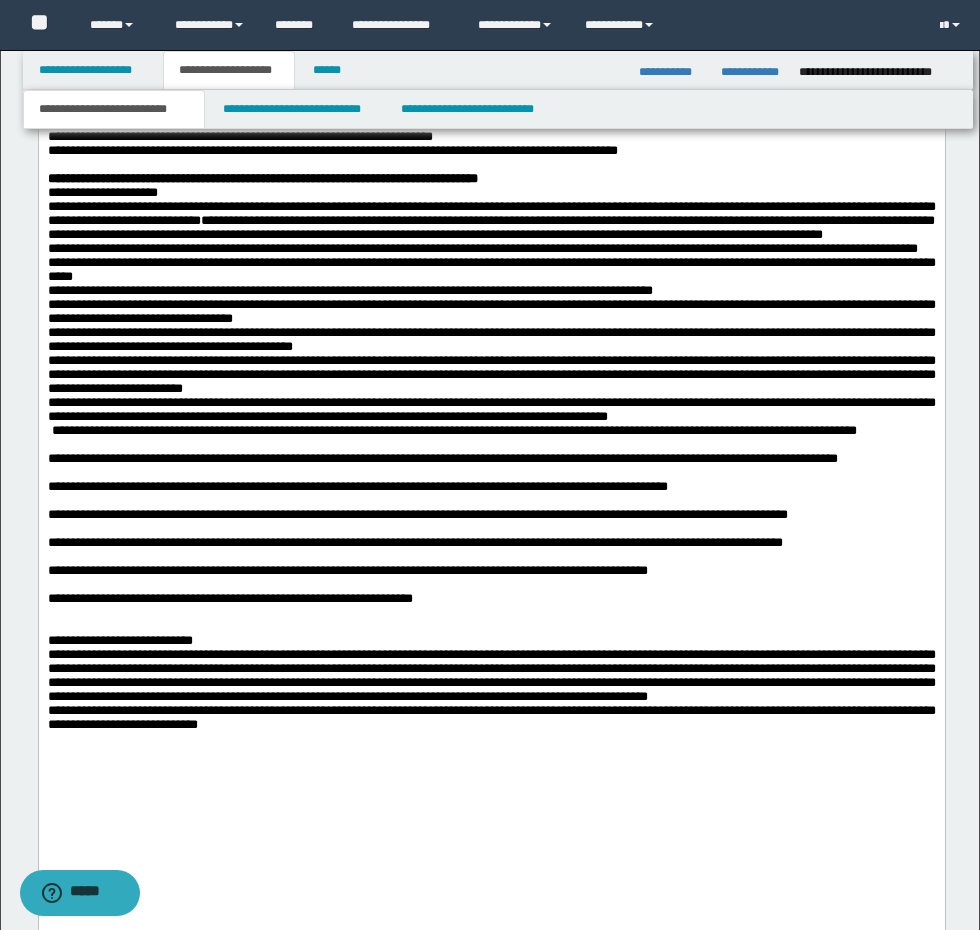 click on "**********" at bounding box center (491, 431) 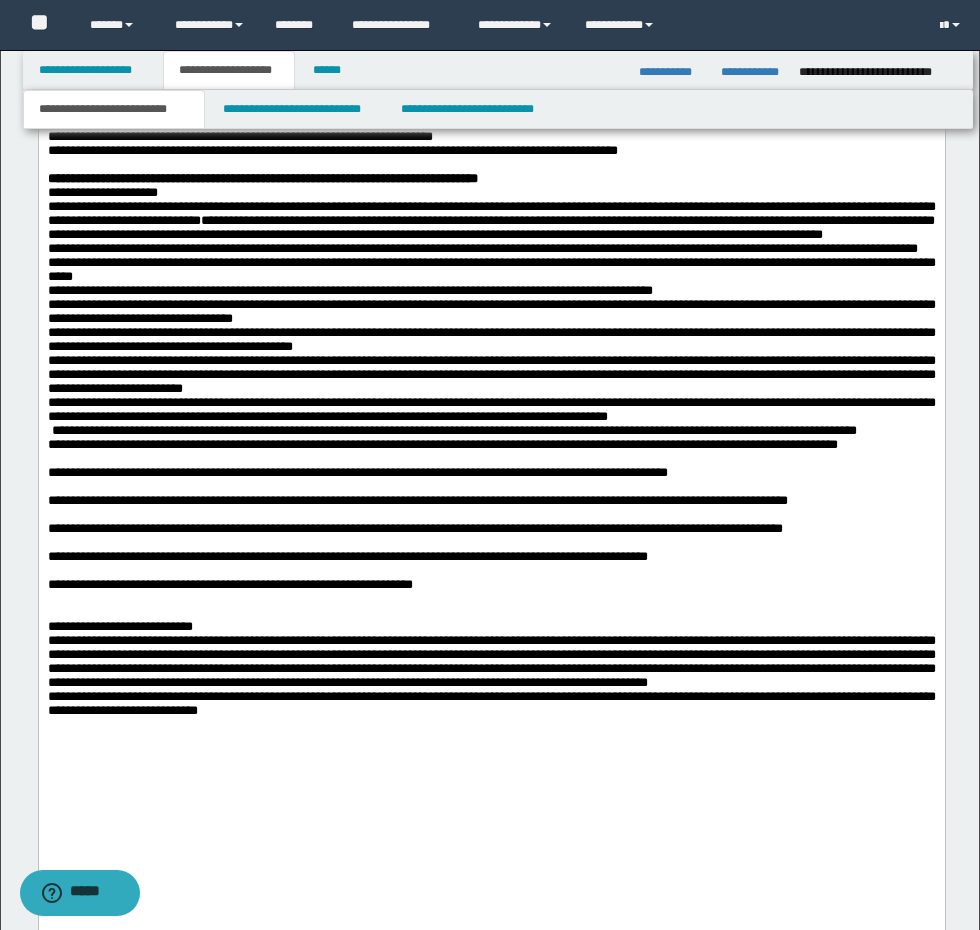 click on "**********" at bounding box center [491, 445] 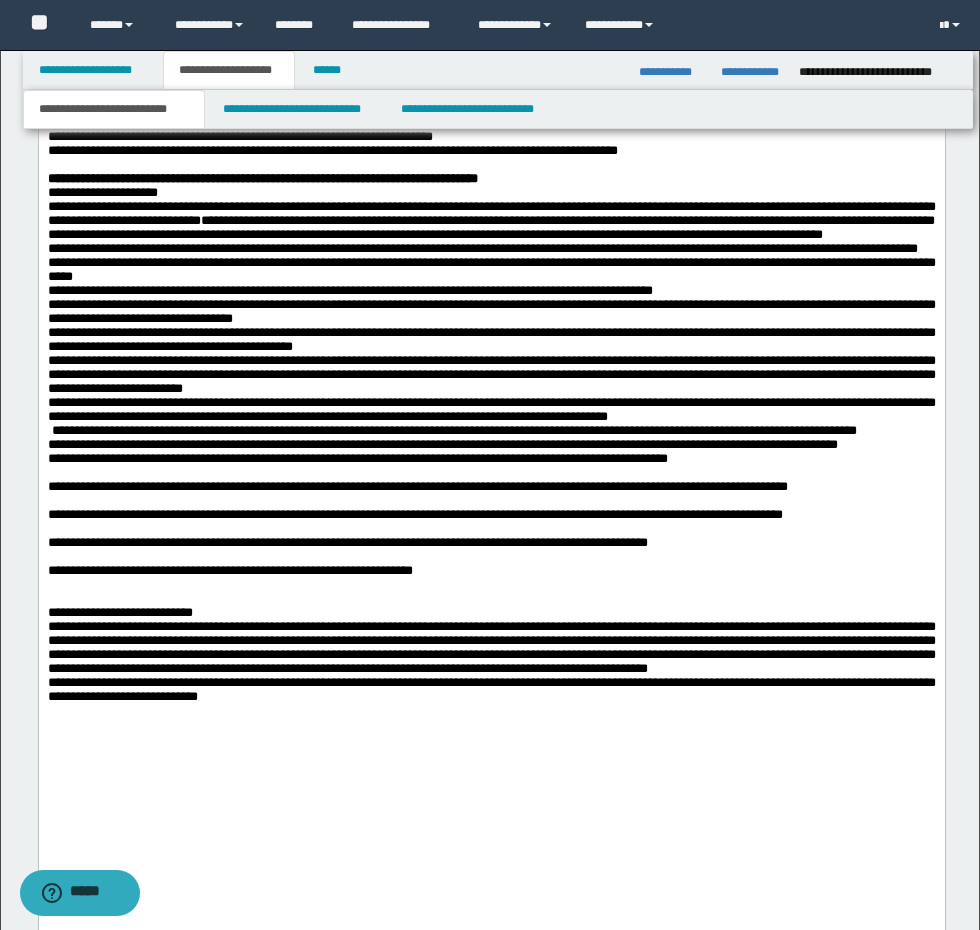 click on "**********" at bounding box center [491, 459] 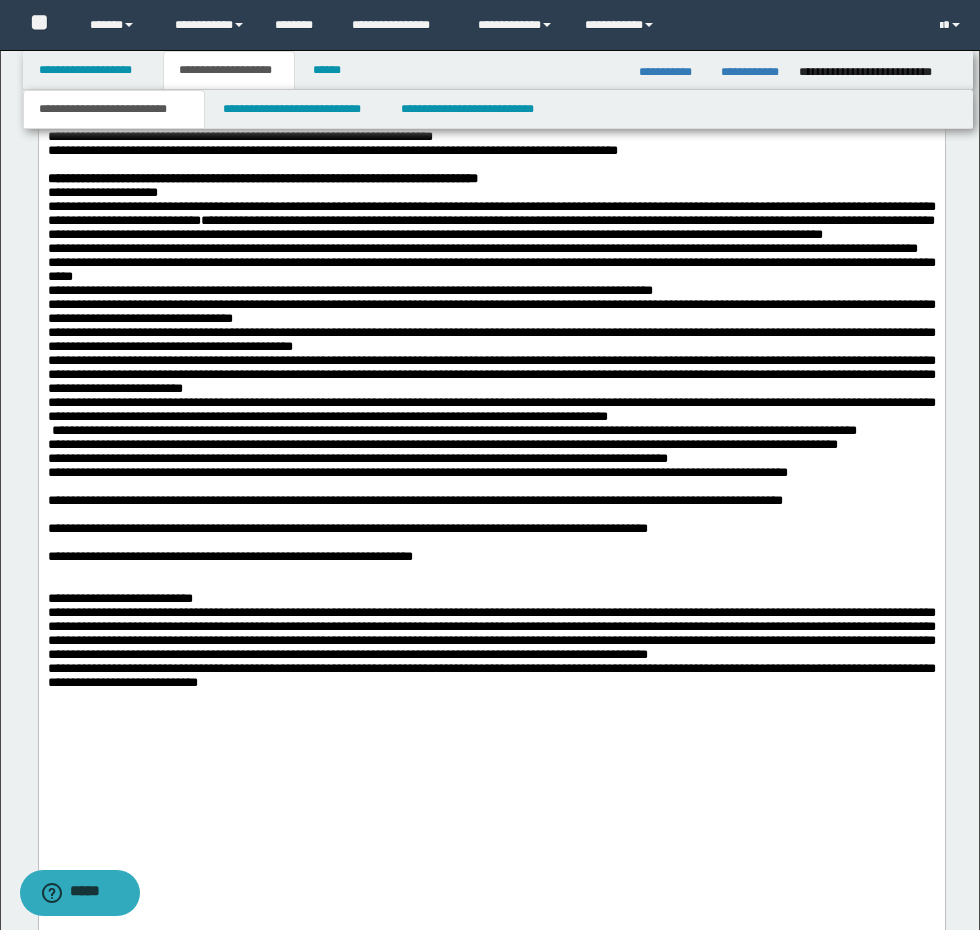 click on "**********" at bounding box center [491, 473] 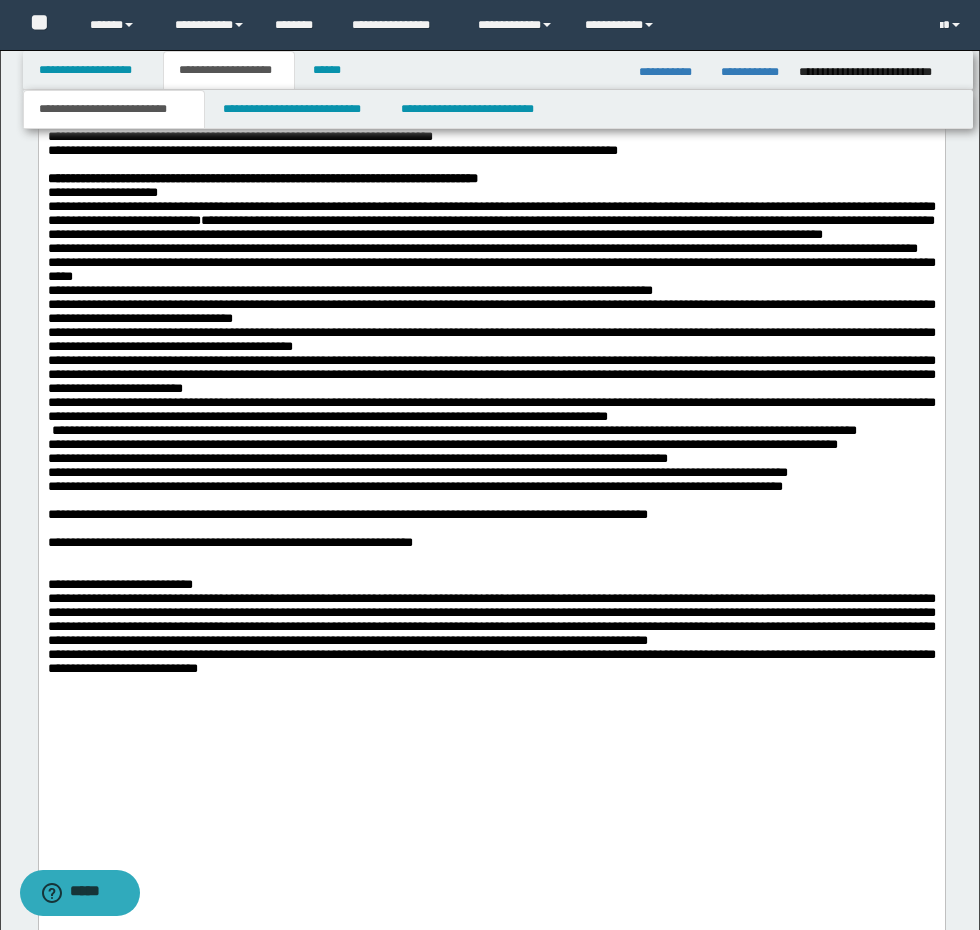 click on "**********" at bounding box center [491, 487] 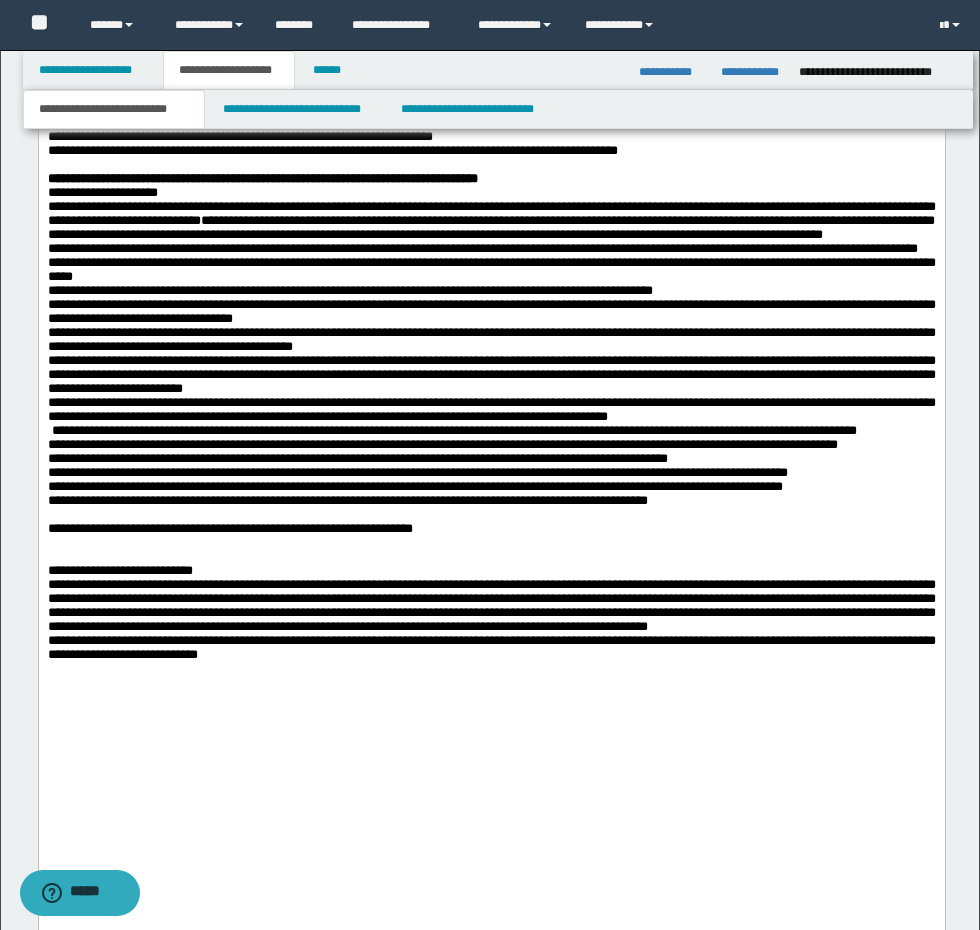 click on "**********" at bounding box center (491, 501) 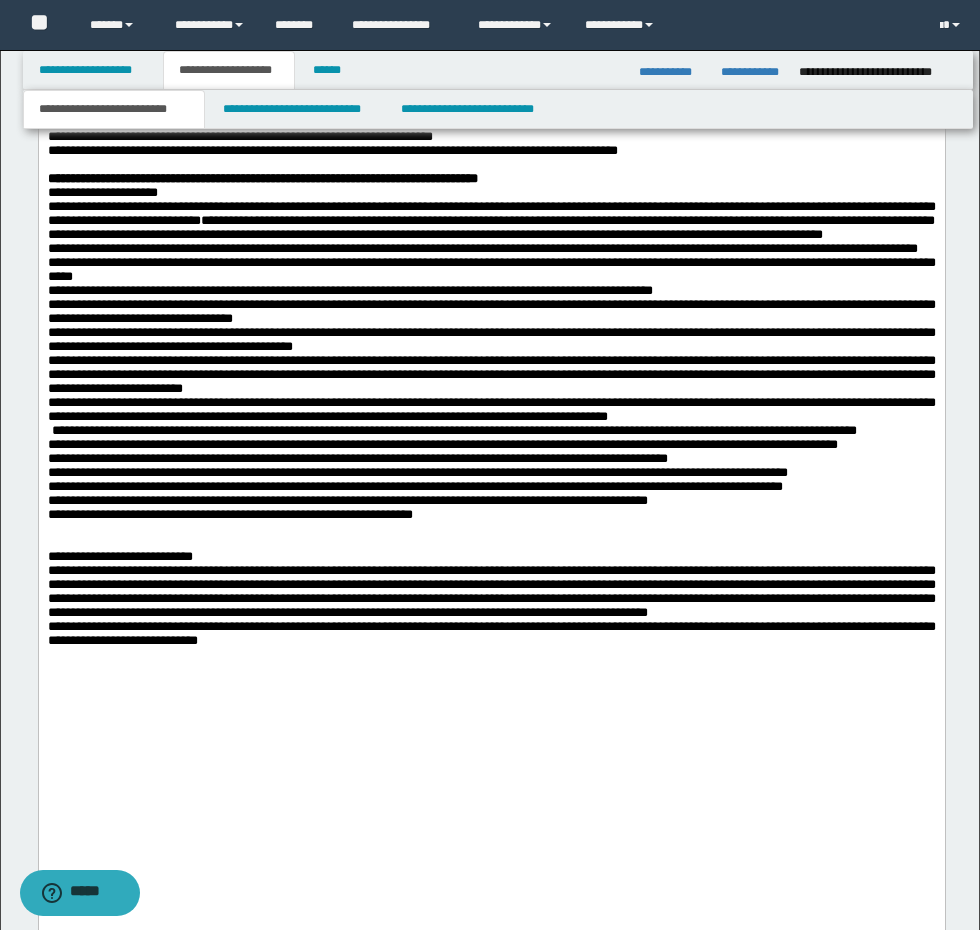 click at bounding box center (503, 543) 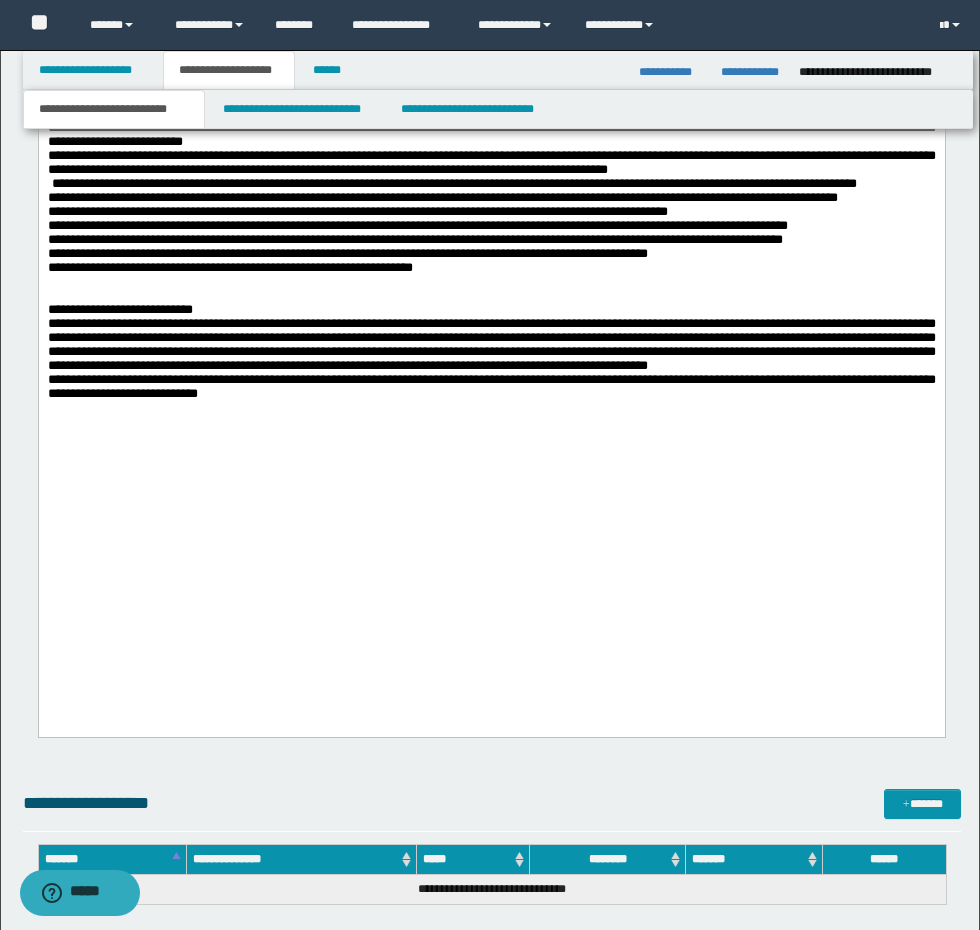 scroll, scrollTop: 2634, scrollLeft: 0, axis: vertical 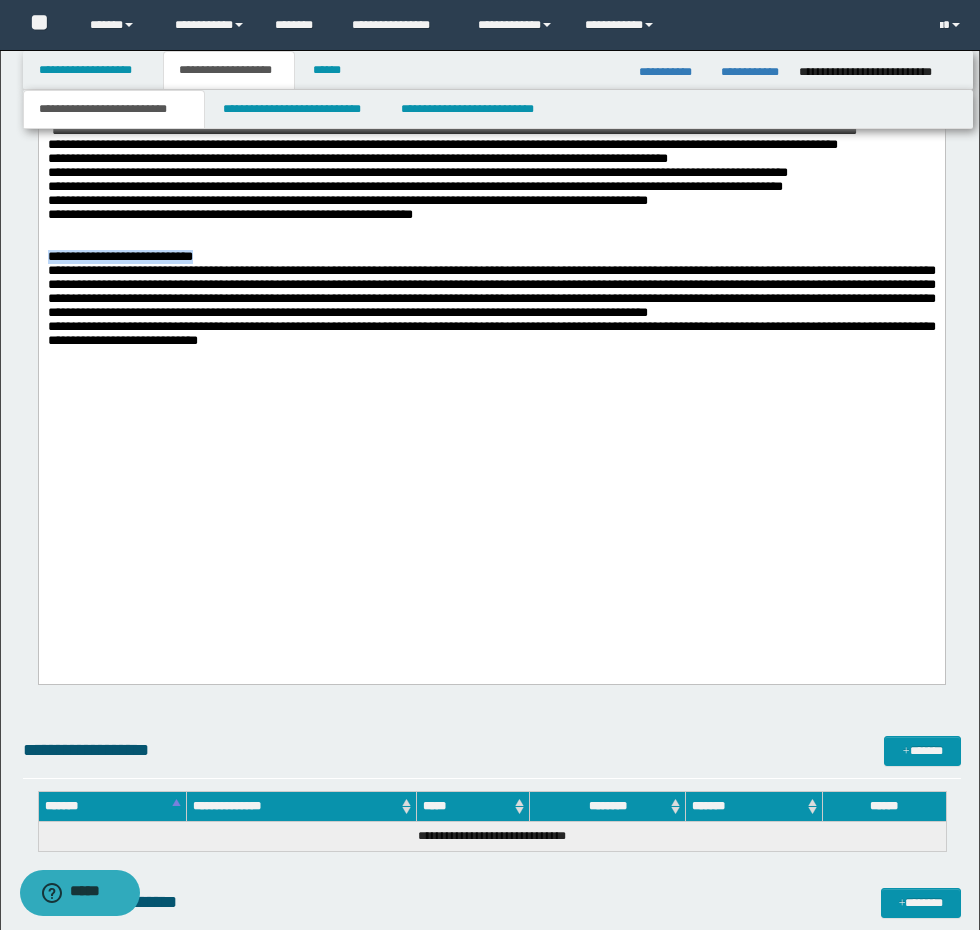 drag, startPoint x: 313, startPoint y: 446, endPoint x: 322, endPoint y: 451, distance: 10.29563 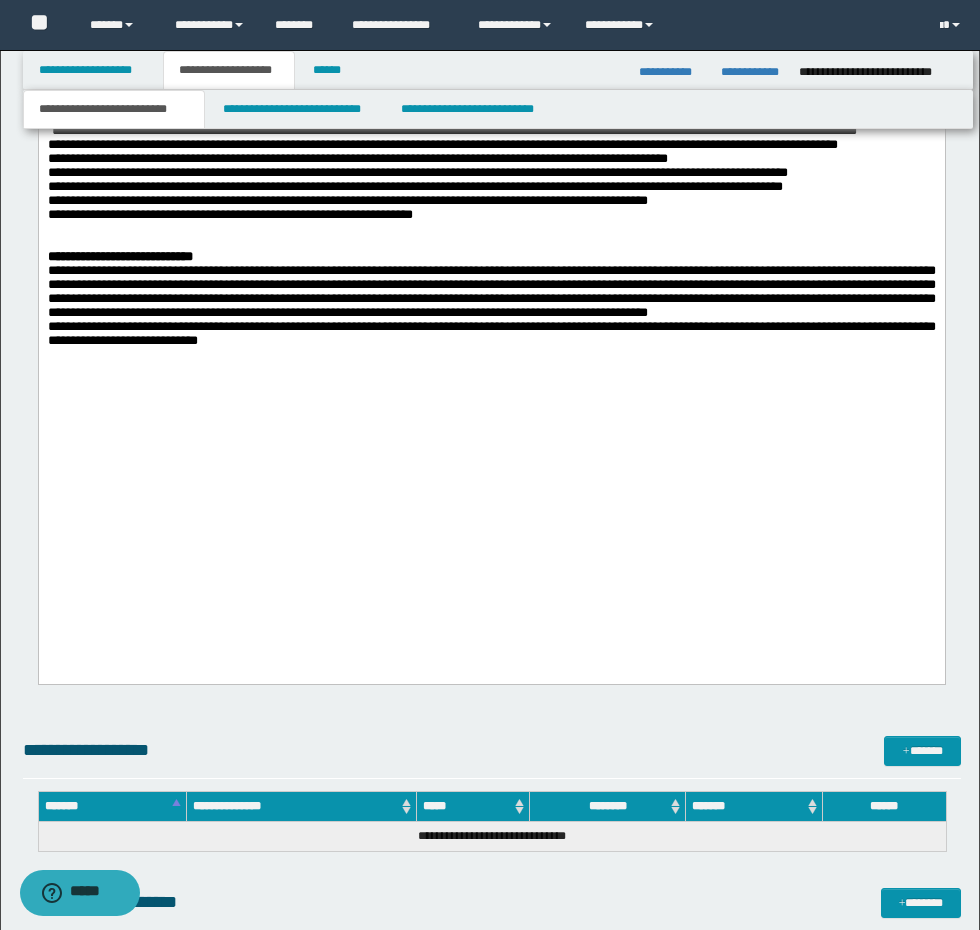 click at bounding box center [503, 243] 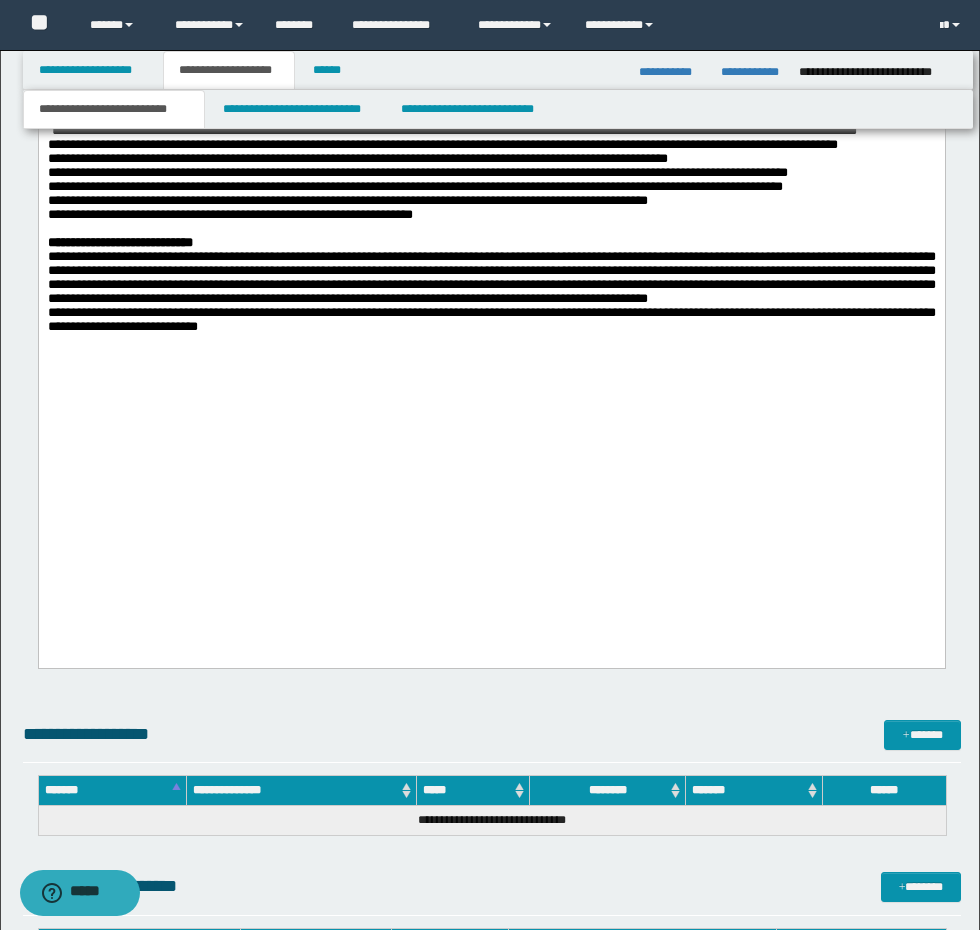click on "**********" at bounding box center [491, 278] 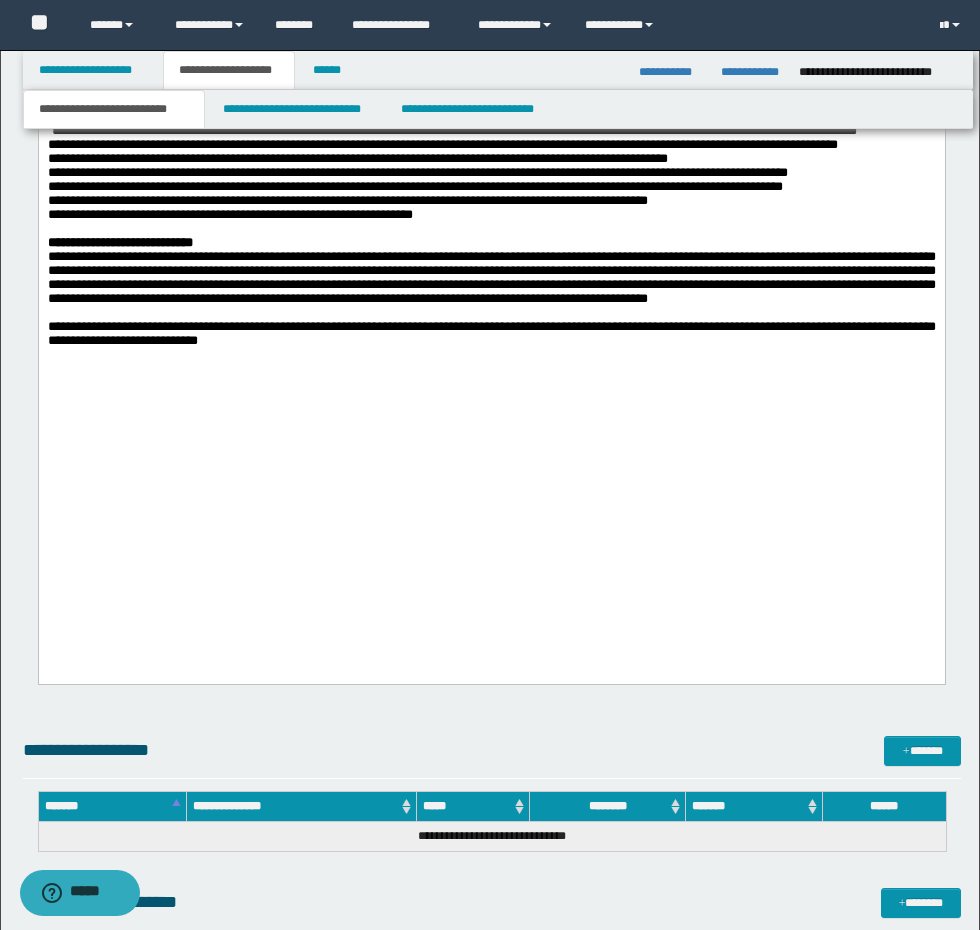 click on "**********" at bounding box center [491, 334] 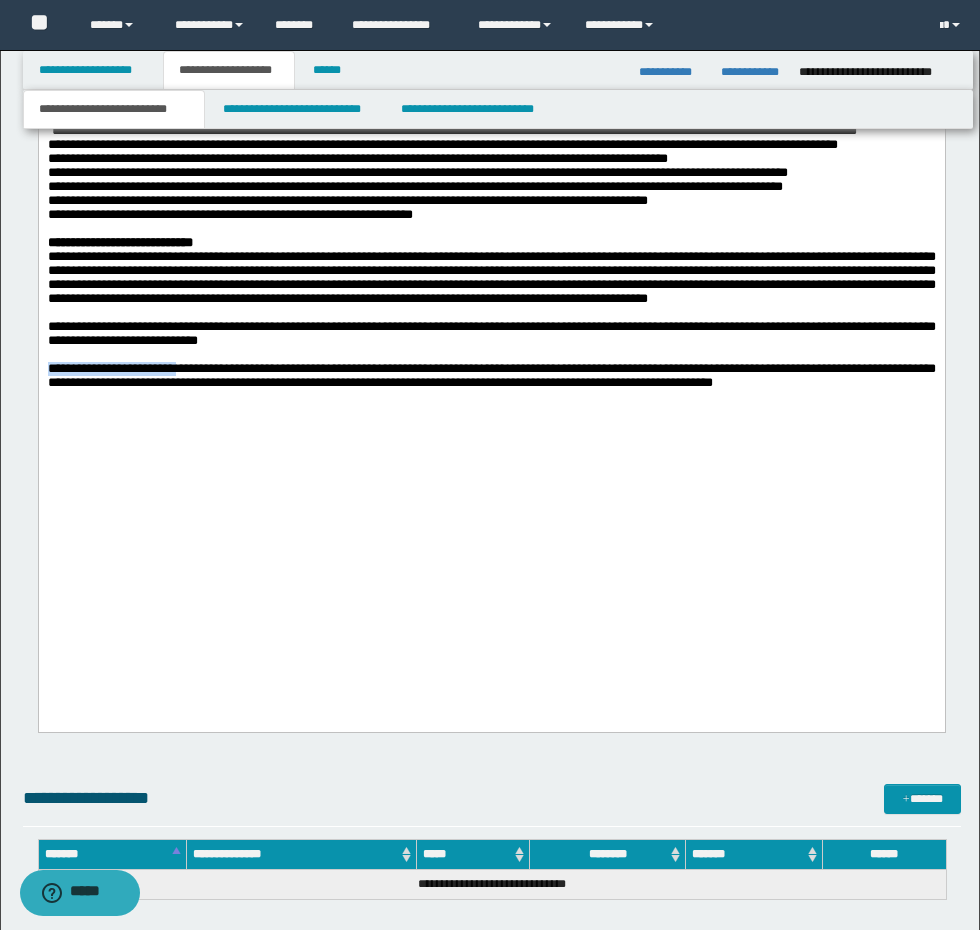 drag, startPoint x: 185, startPoint y: 596, endPoint x: -1, endPoint y: 599, distance: 186.02419 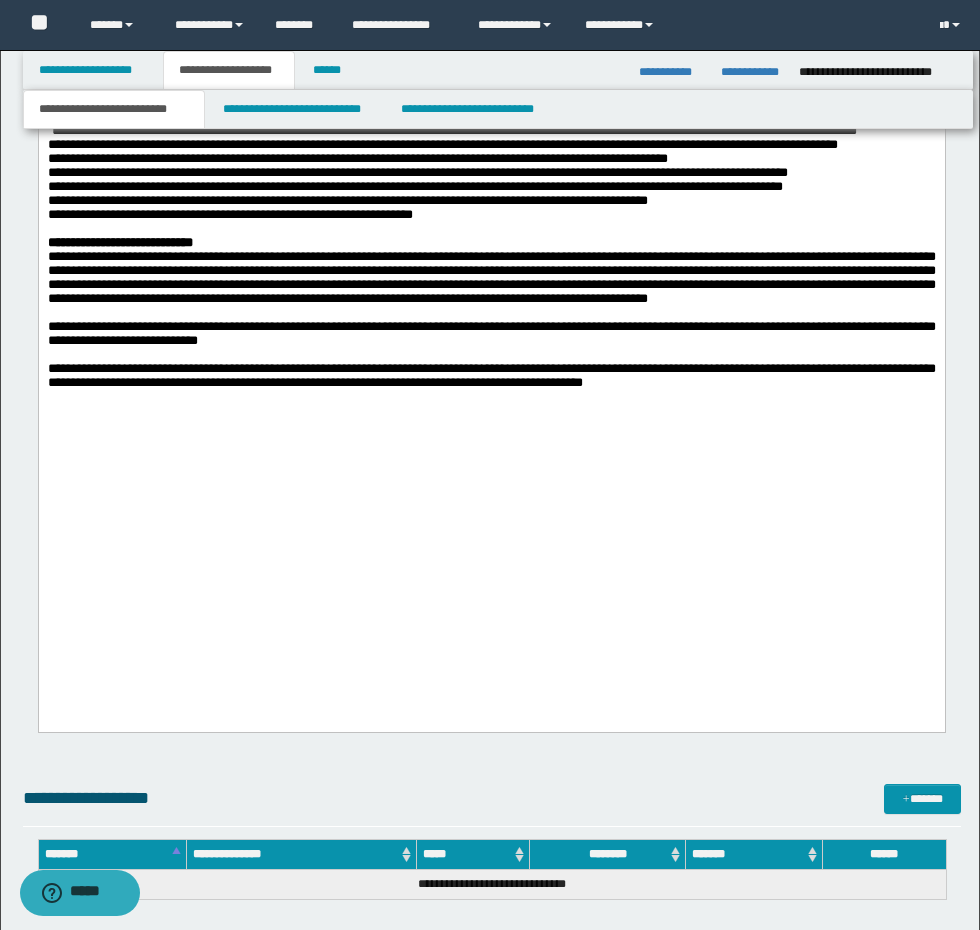 drag, startPoint x: 853, startPoint y: 600, endPoint x: 836, endPoint y: 620, distance: 26.24881 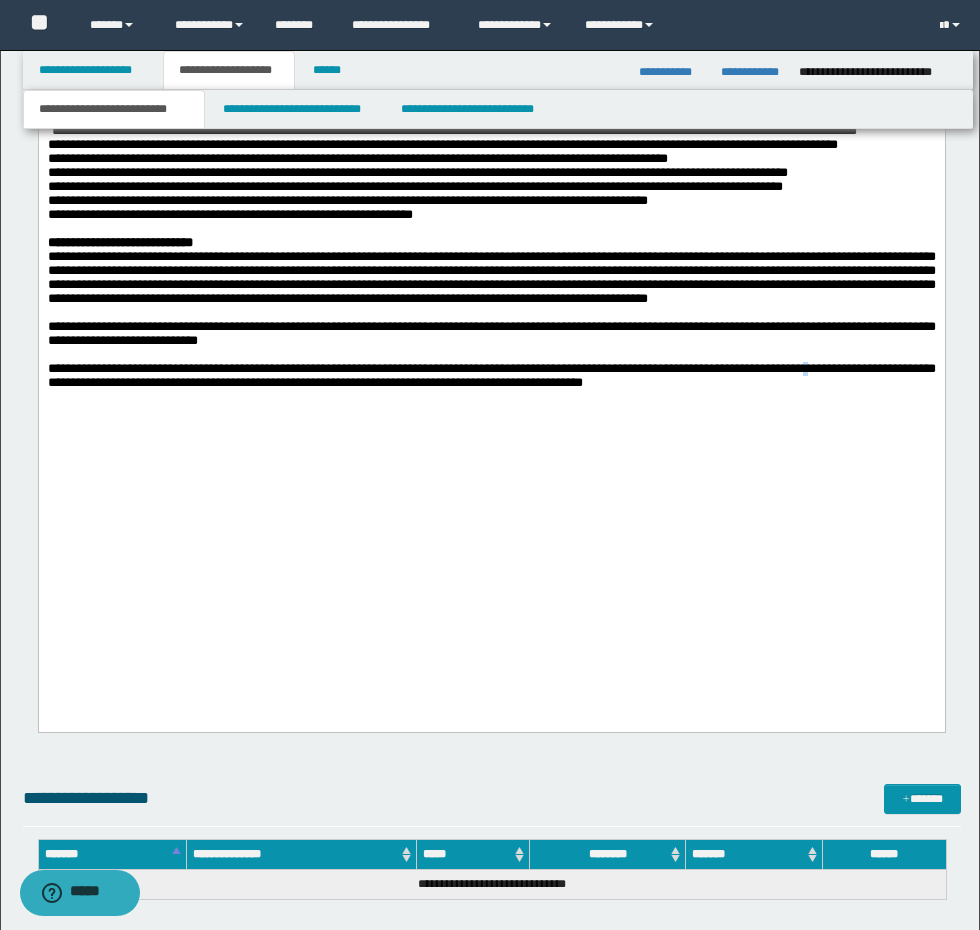 click on "**********" at bounding box center [491, 375] 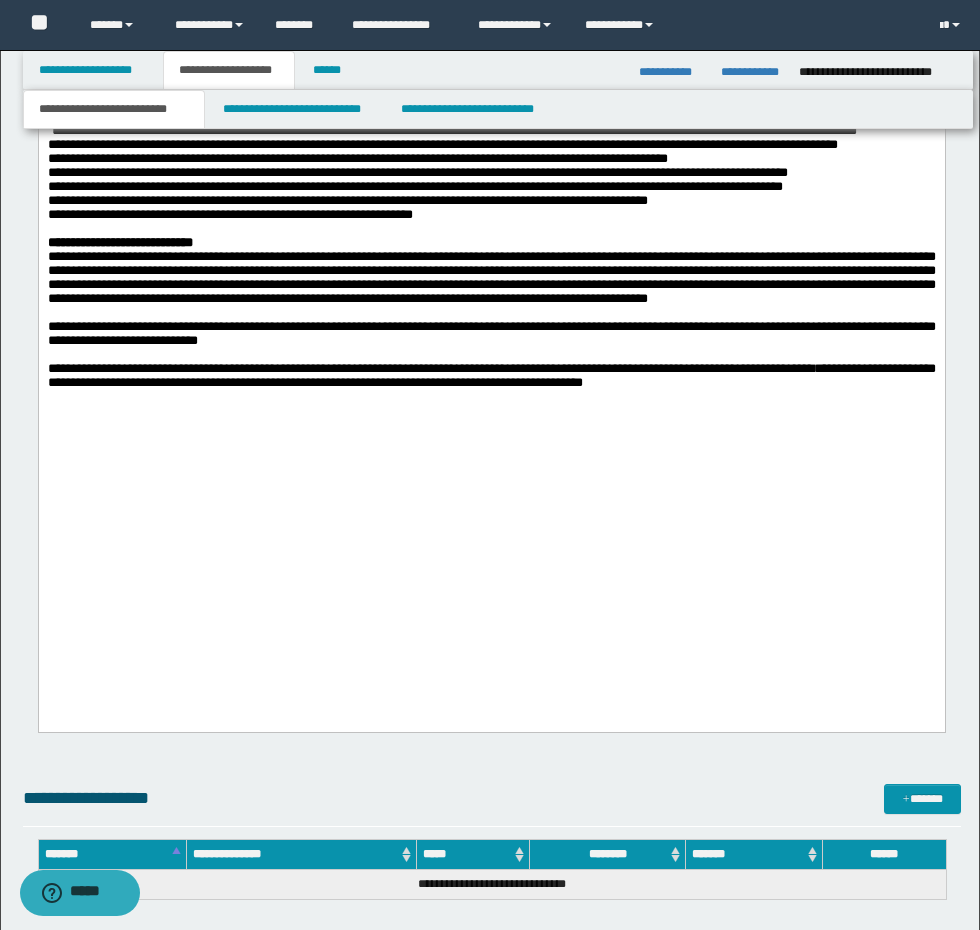 click on "**********" at bounding box center (491, 376) 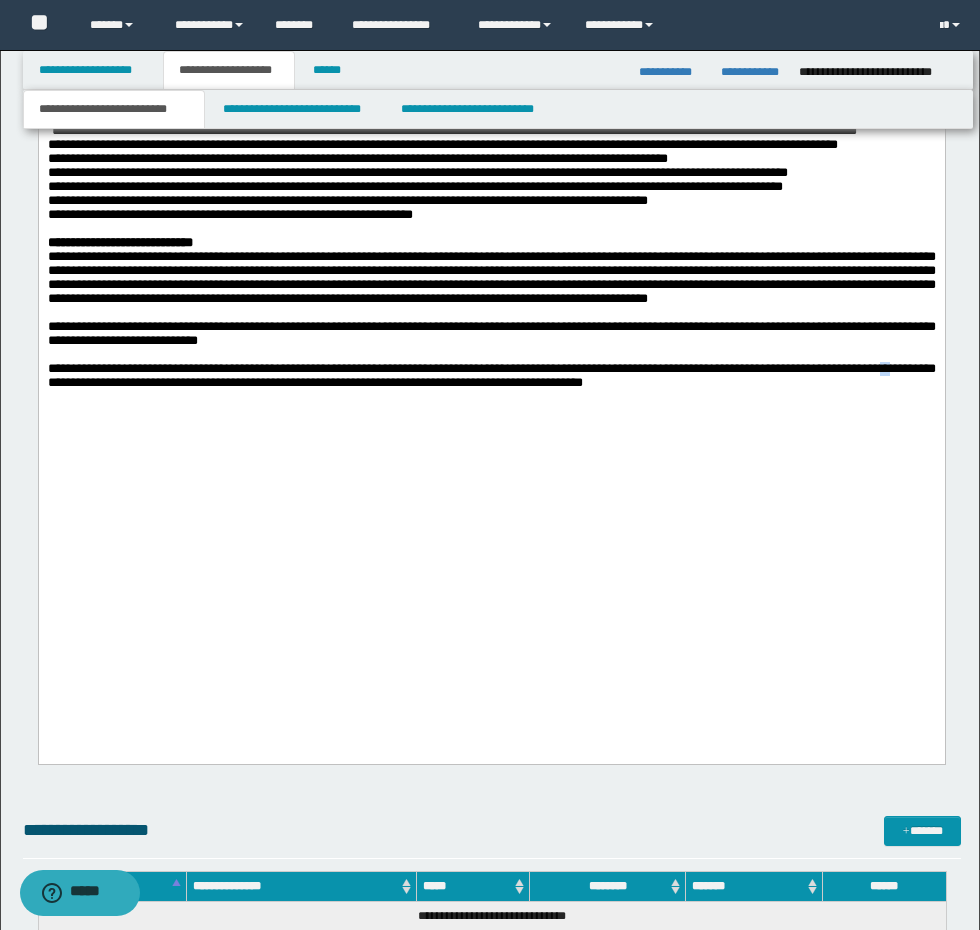 drag, startPoint x: 55, startPoint y: 614, endPoint x: 39, endPoint y: 618, distance: 16.492422 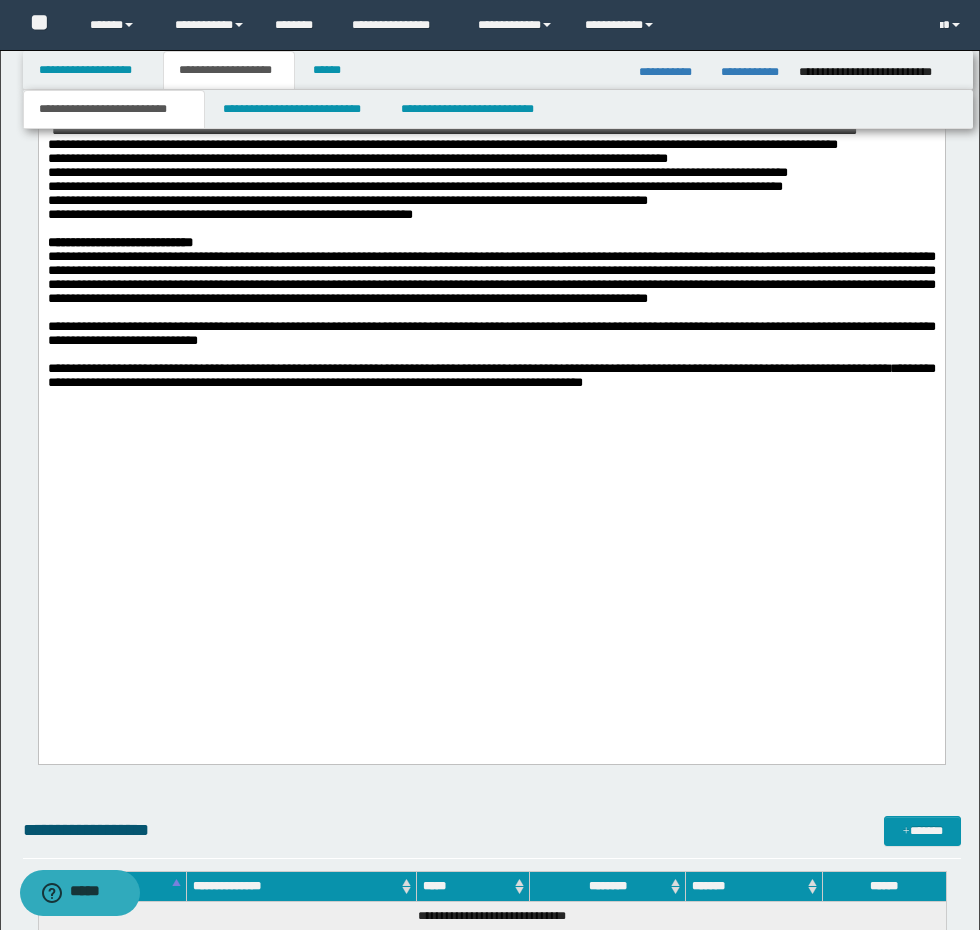 click on "**********" at bounding box center [491, 376] 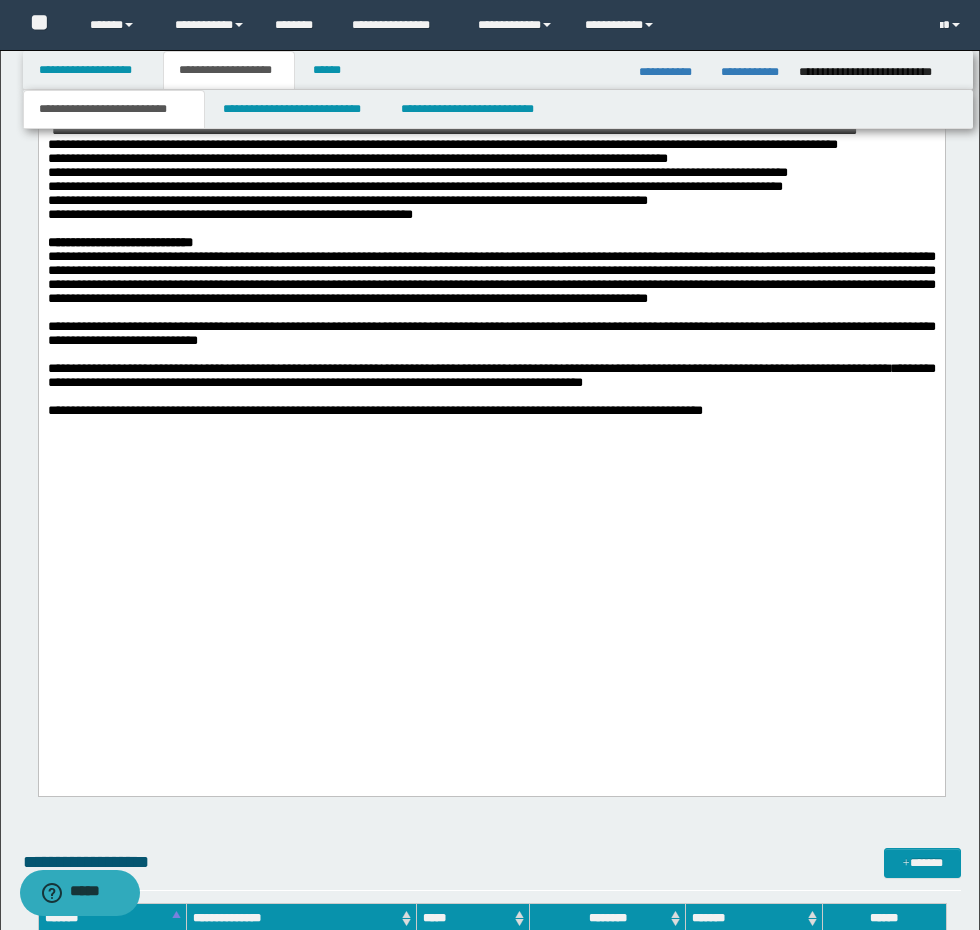 click on "**********" at bounding box center [491, 411] 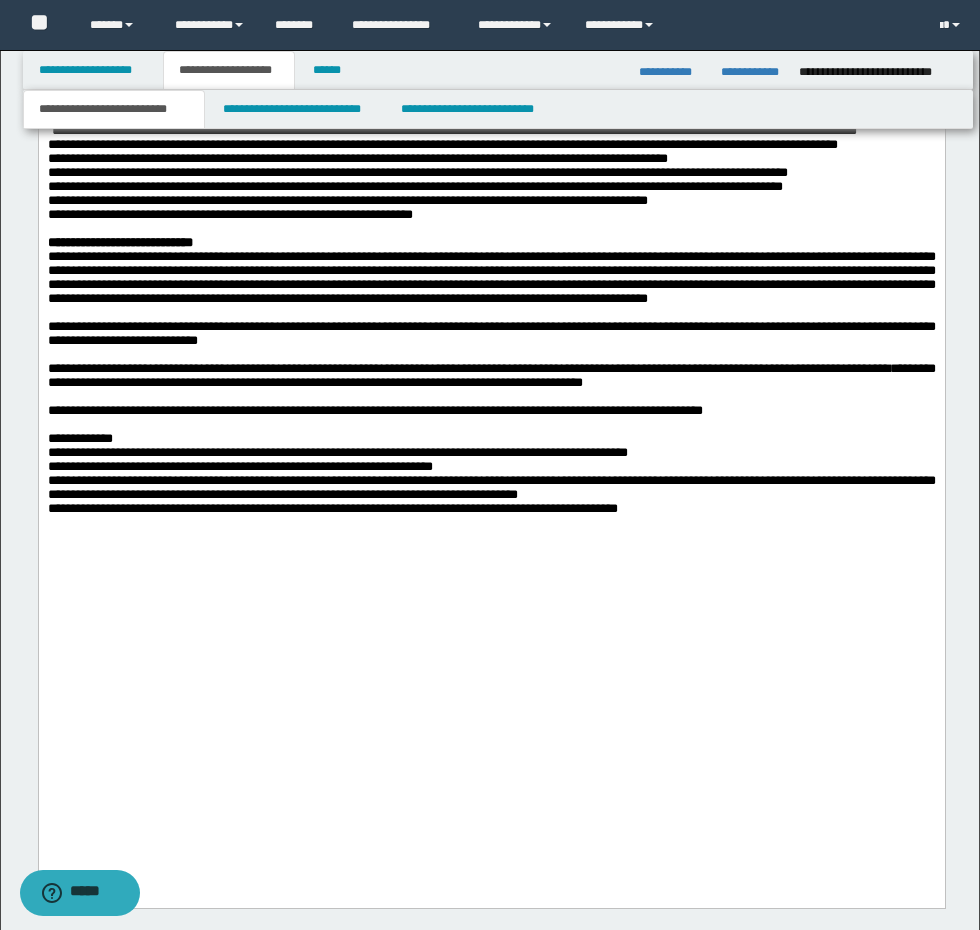 click on "**********" at bounding box center (491, 474) 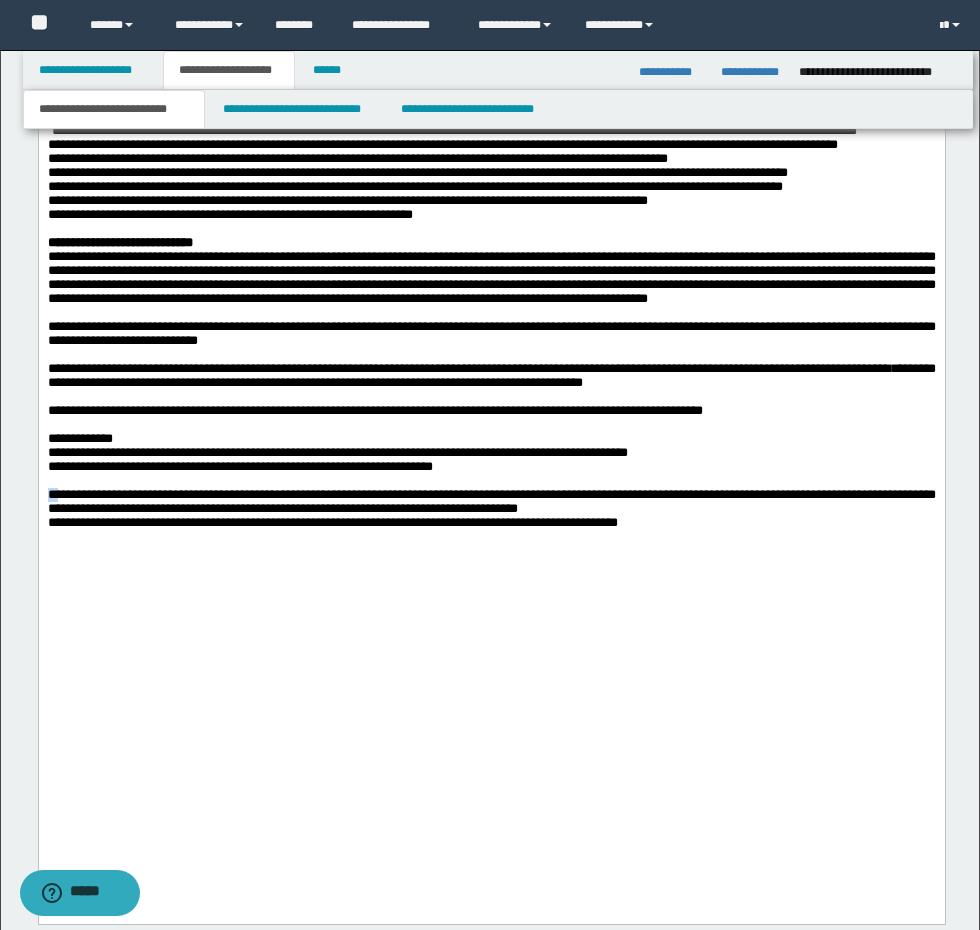 drag, startPoint x: 55, startPoint y: 744, endPoint x: 37, endPoint y: 744, distance: 18 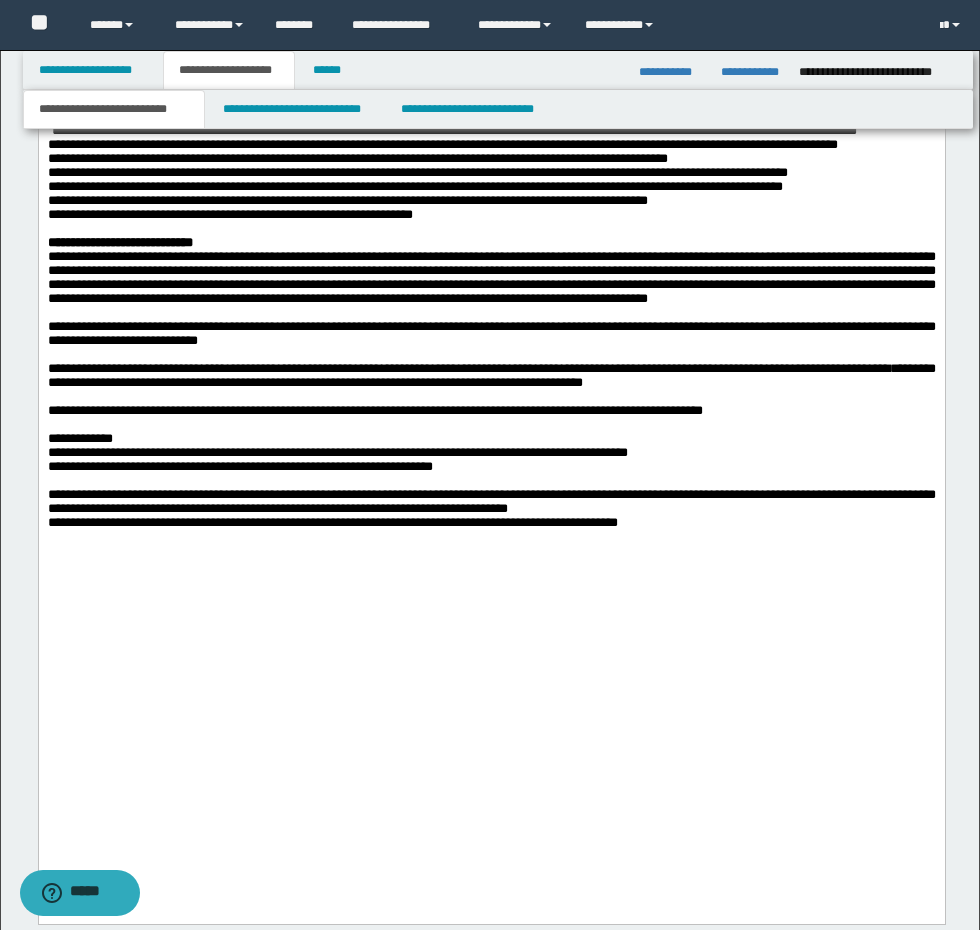 click on "**********" at bounding box center (491, 502) 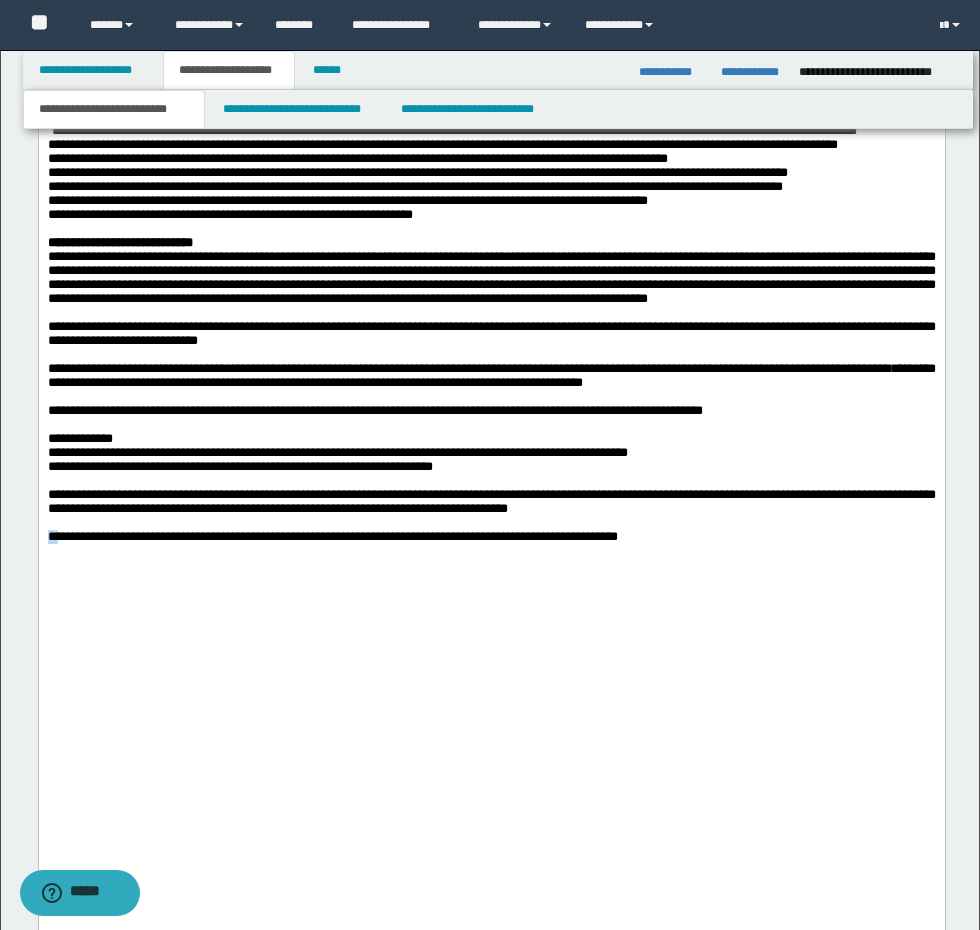drag, startPoint x: 55, startPoint y: 790, endPoint x: 71, endPoint y: -141, distance: 931.13745 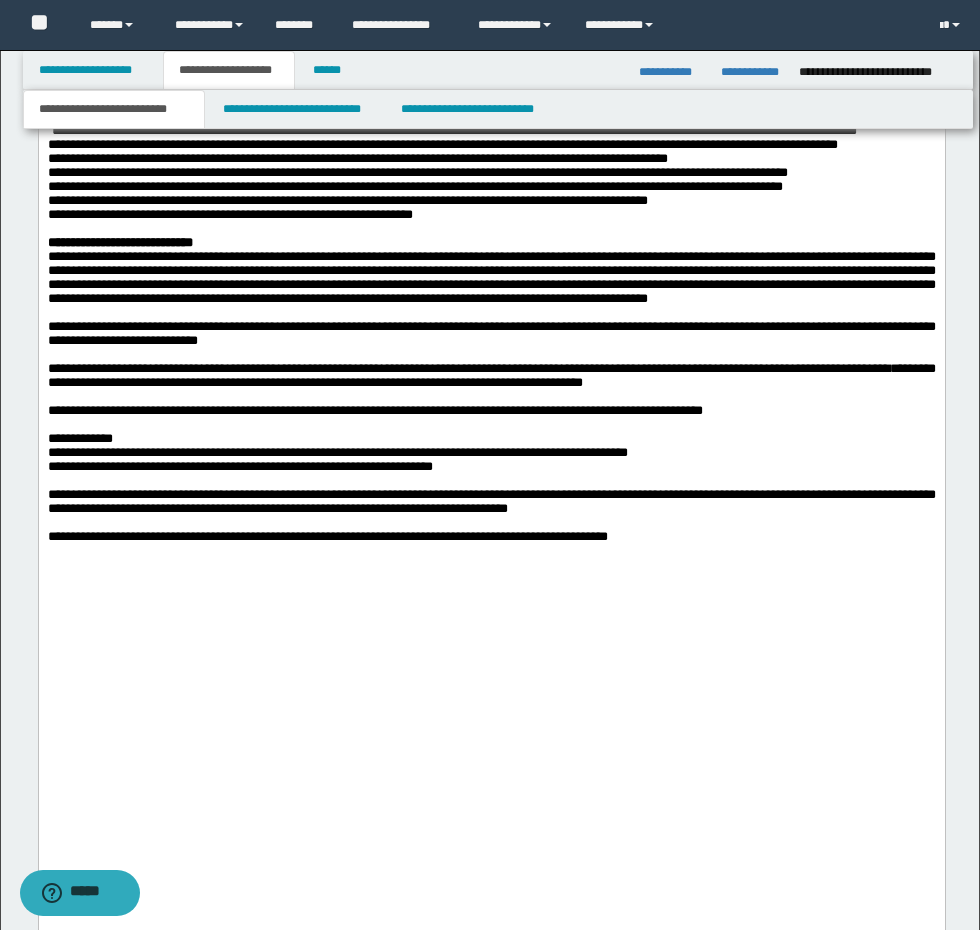 click on "**********" at bounding box center [327, 536] 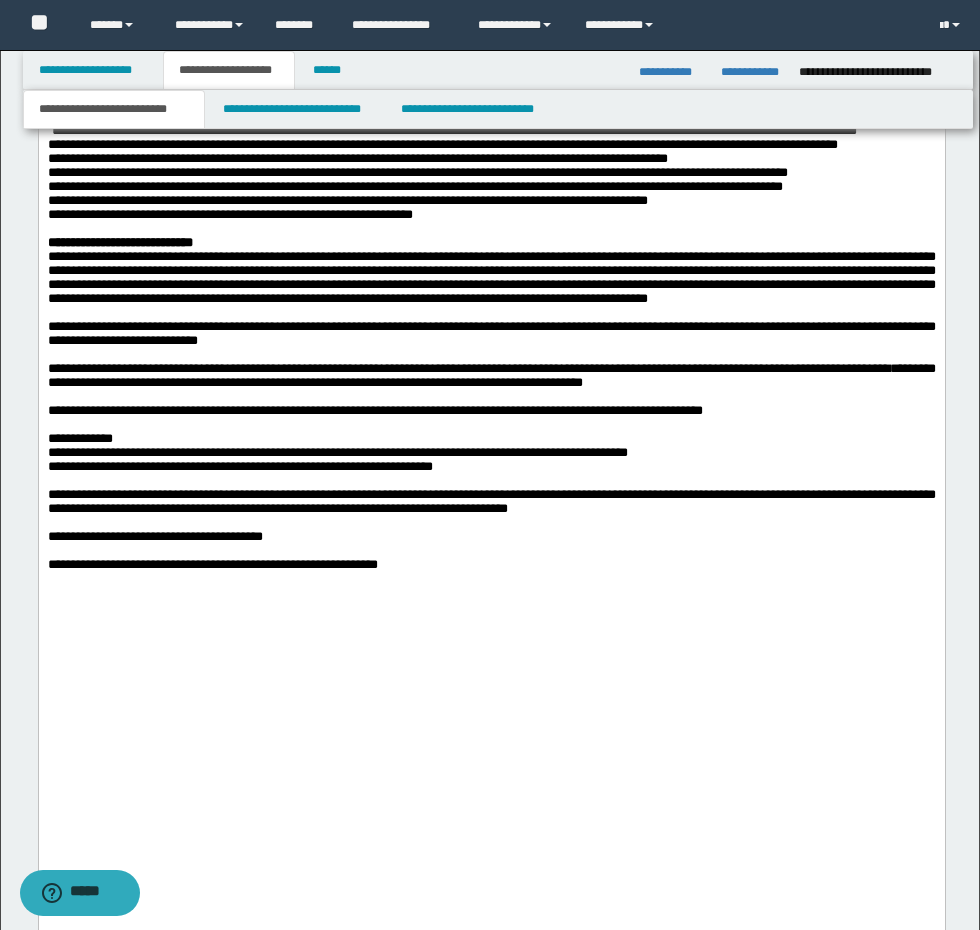 click on "**********" at bounding box center (491, 530) 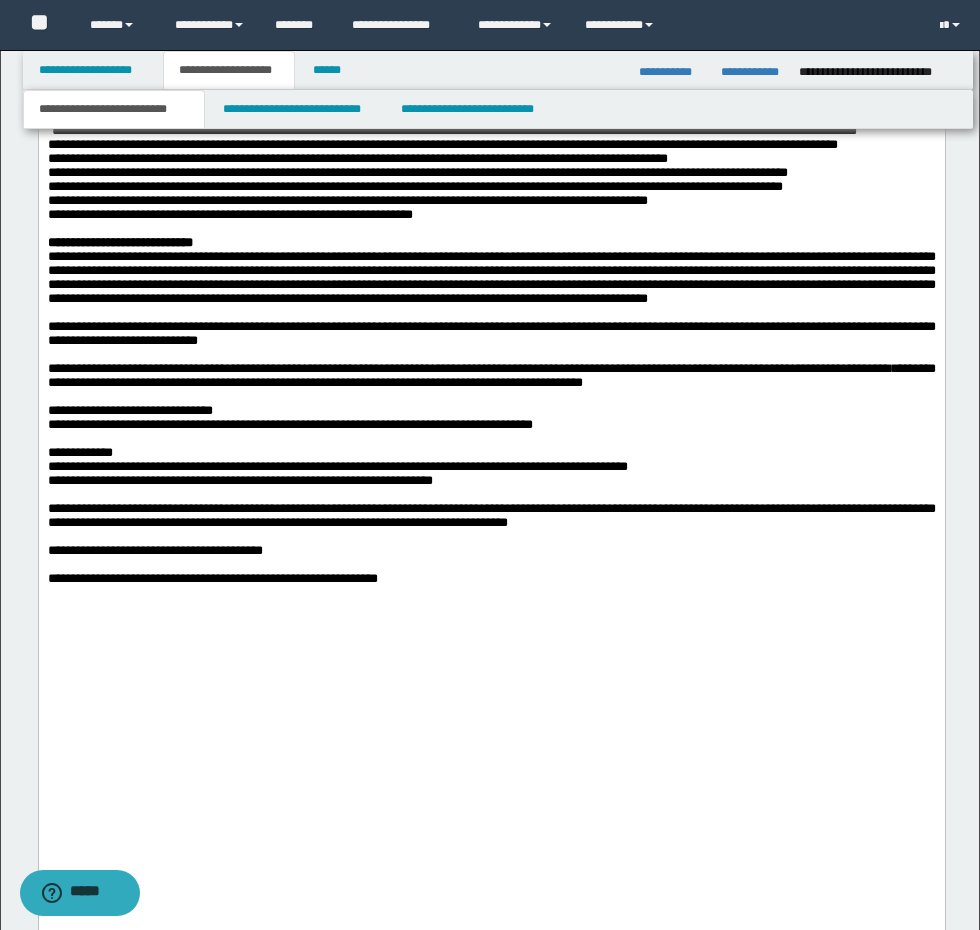 click on "**********" at bounding box center (289, 424) 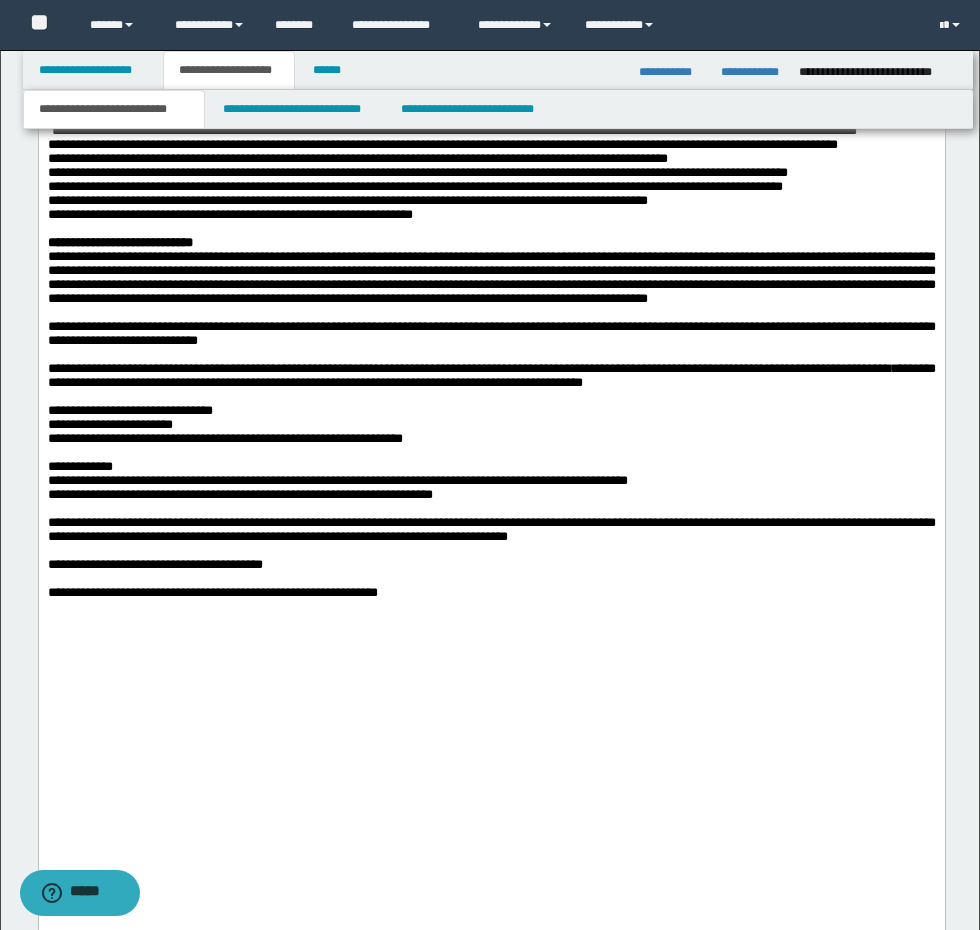 click on "**********" at bounding box center [224, 438] 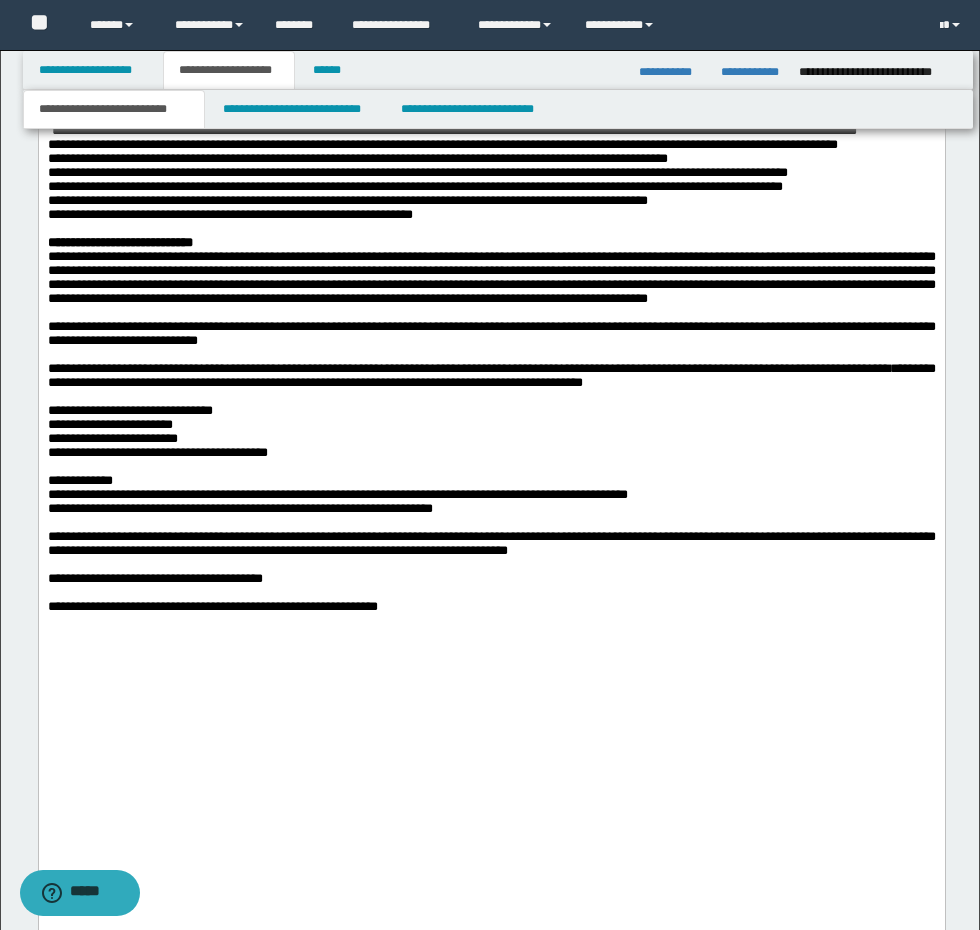 click on "**********" at bounding box center (491, 453) 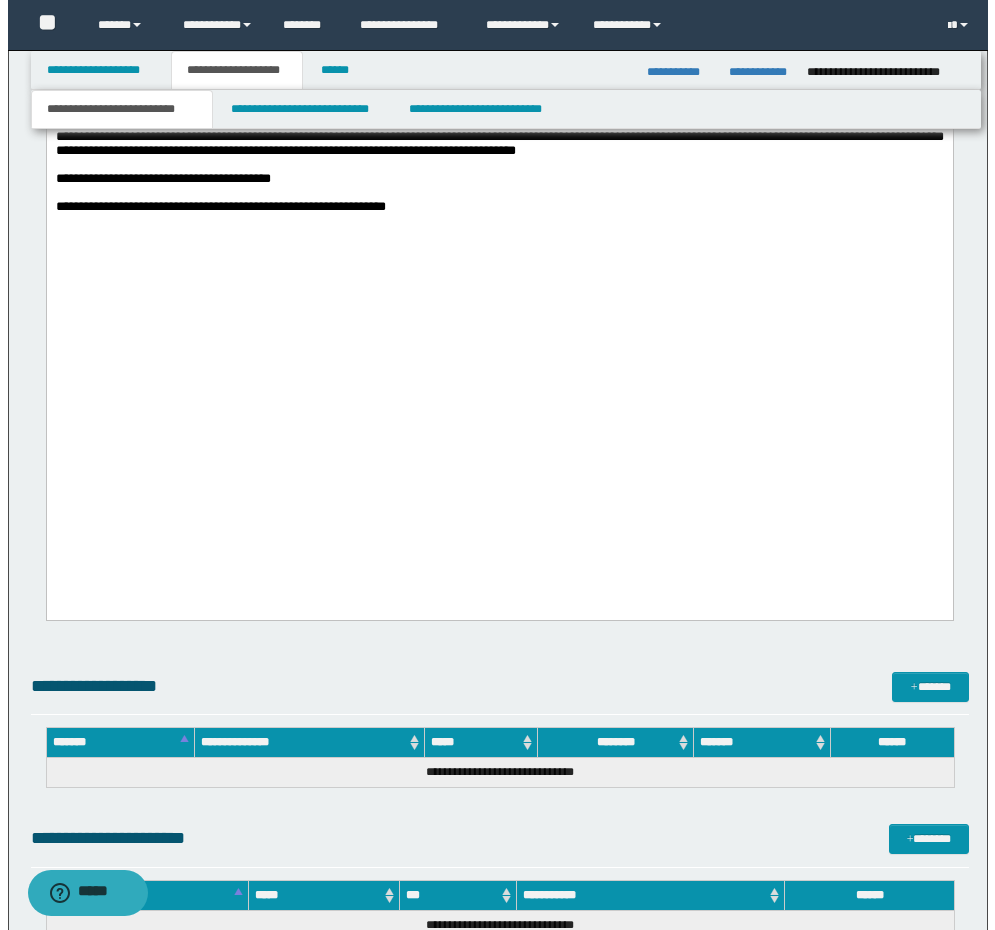 scroll, scrollTop: 3306, scrollLeft: 0, axis: vertical 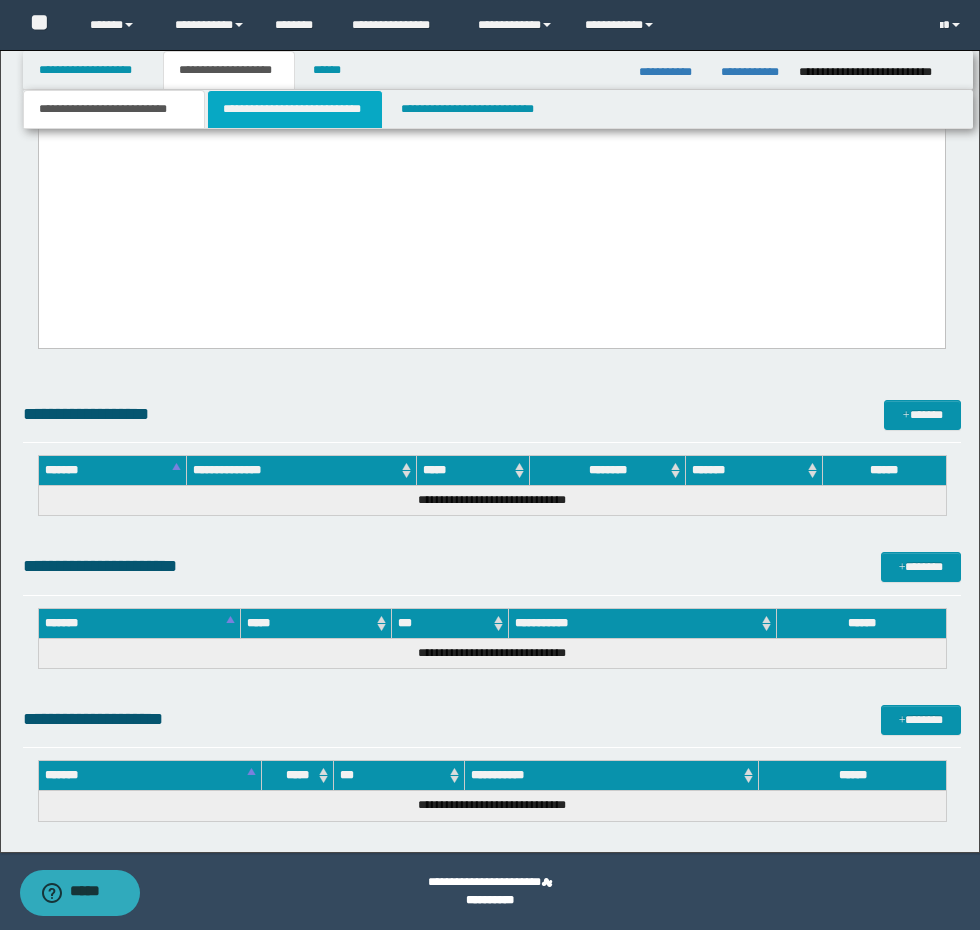 click on "**********" at bounding box center [295, 109] 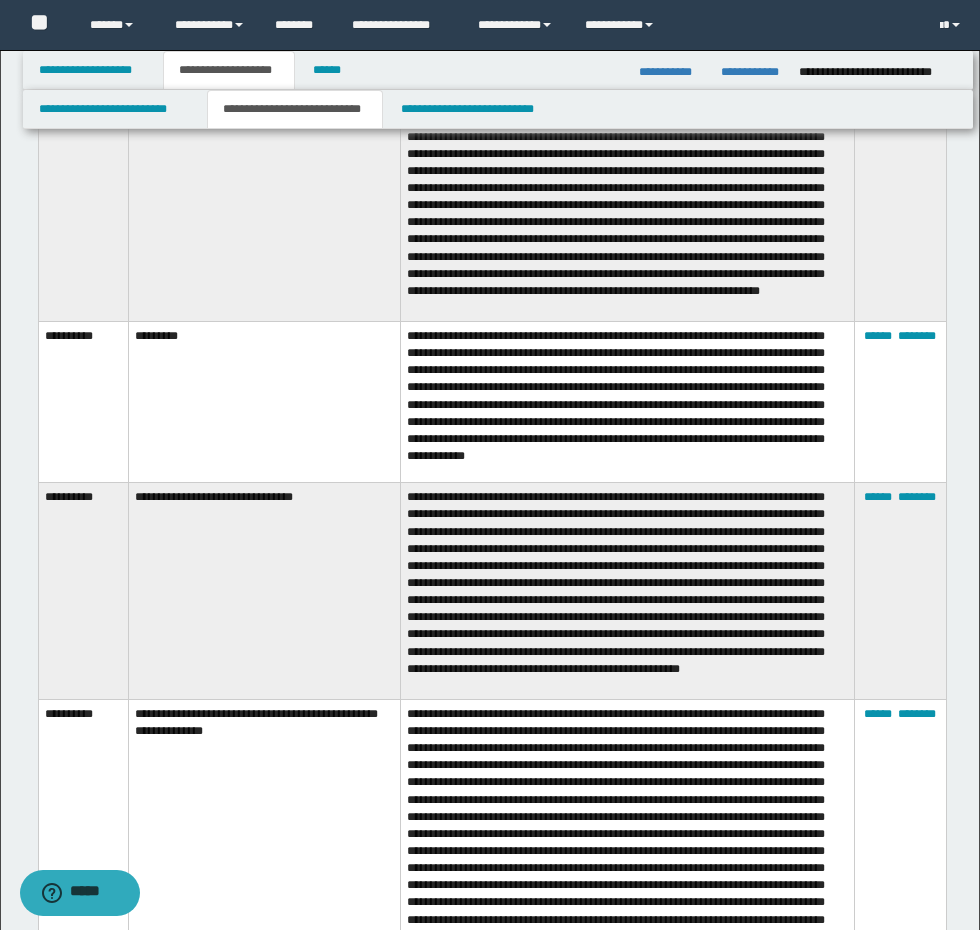scroll, scrollTop: 4706, scrollLeft: 0, axis: vertical 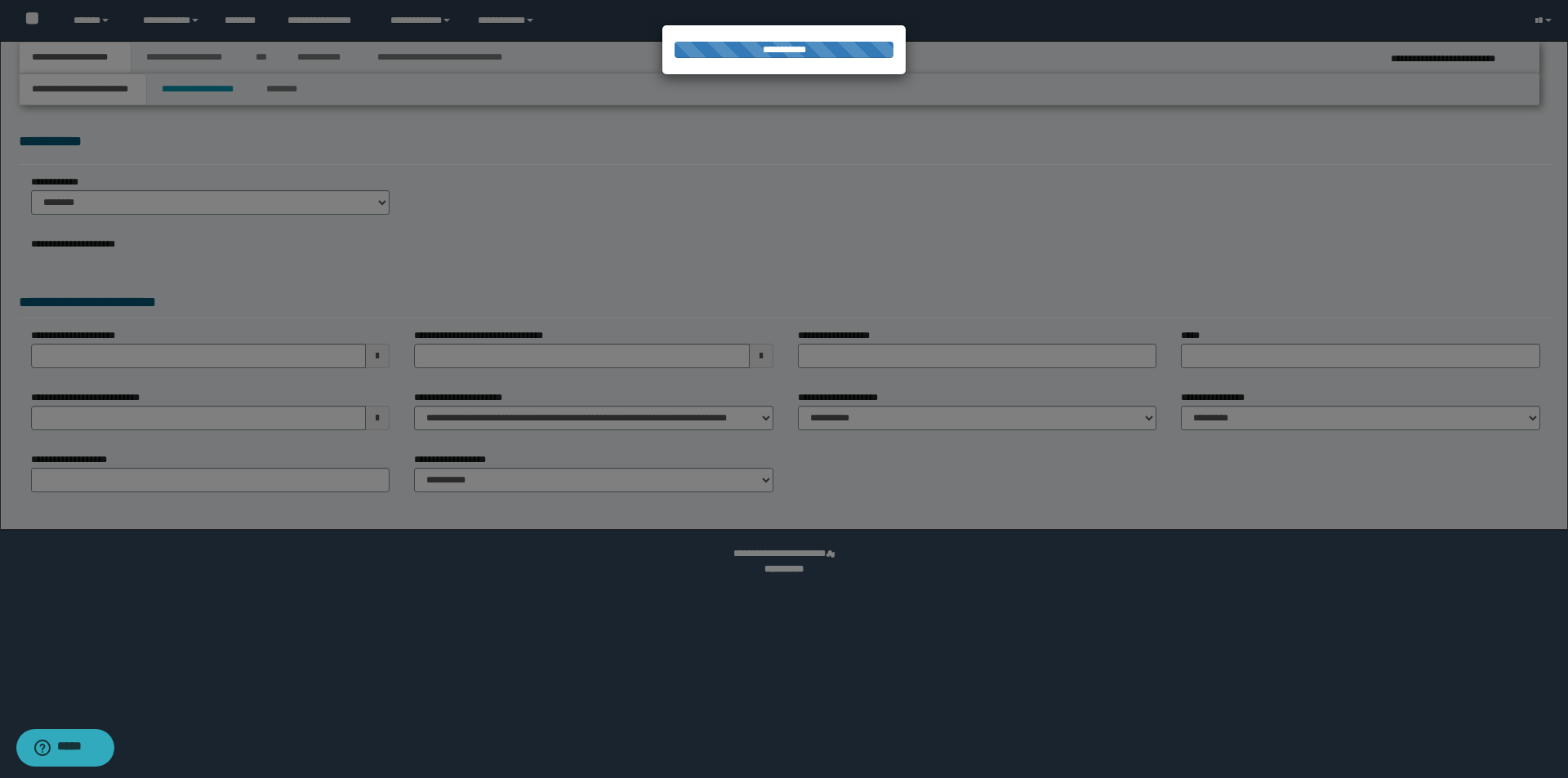 select on "*" 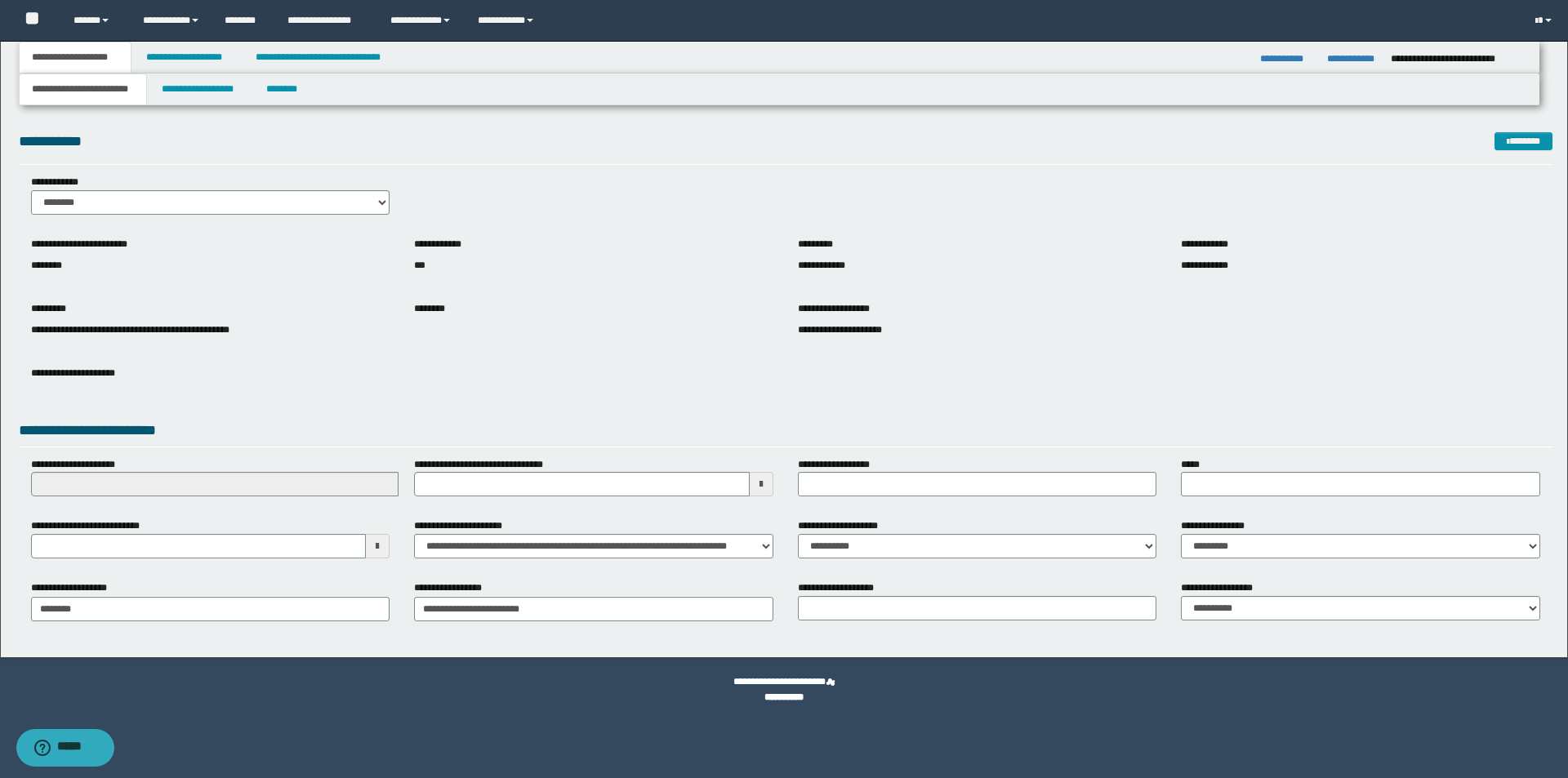 click on "**********" at bounding box center (842, 588) 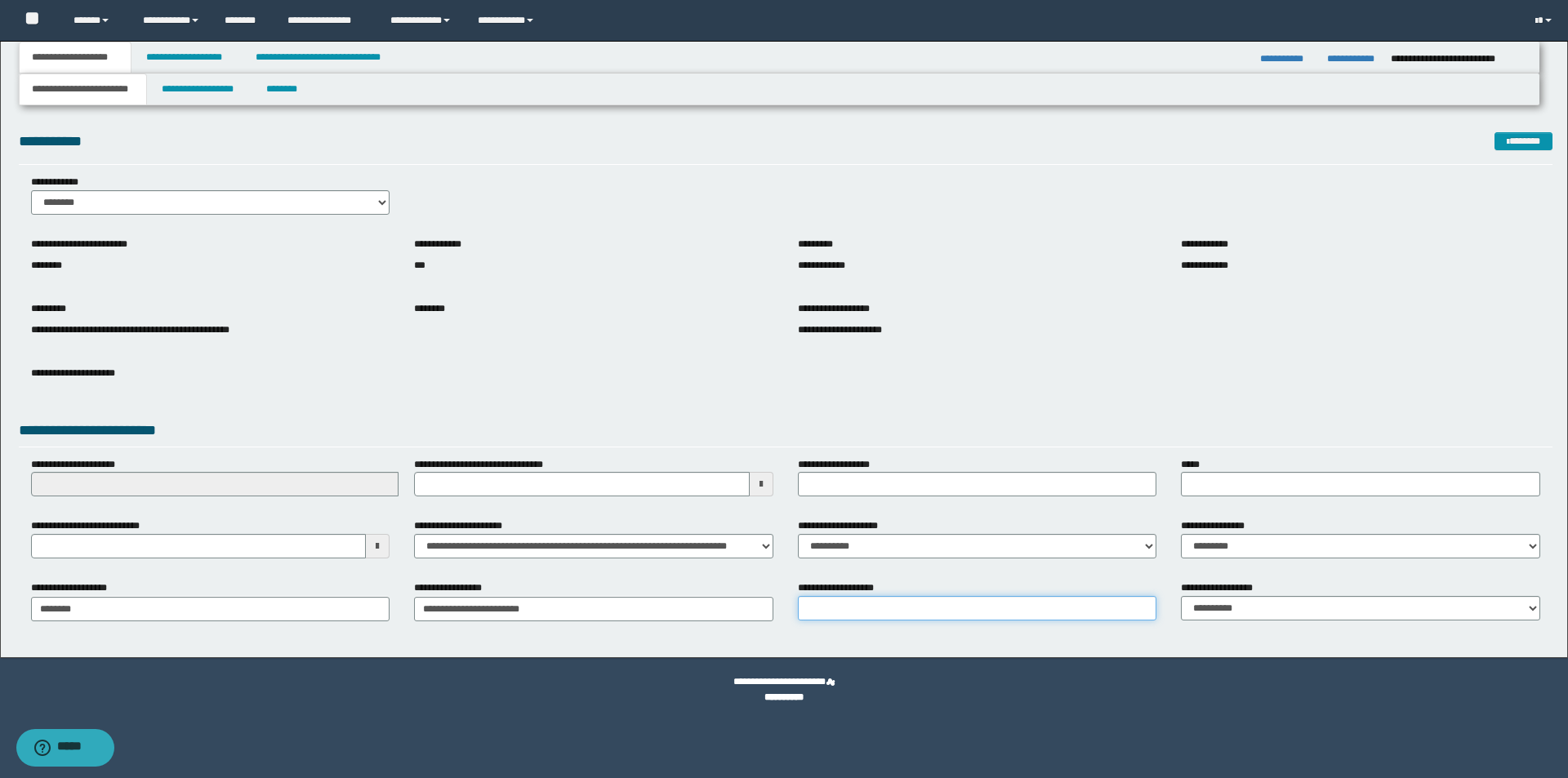 click on "**********" at bounding box center [978, 608] 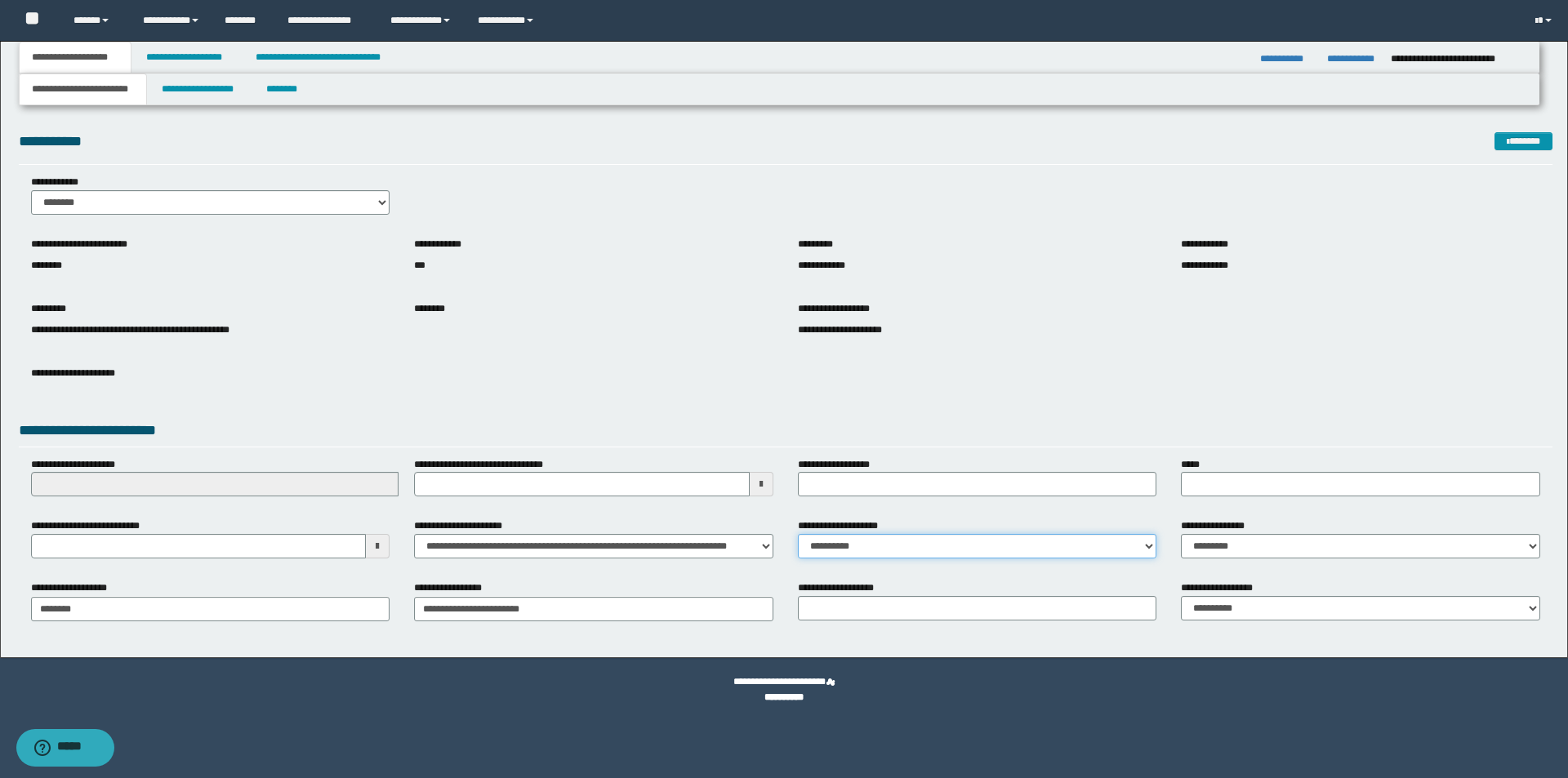 click on "**********" at bounding box center (978, 546) 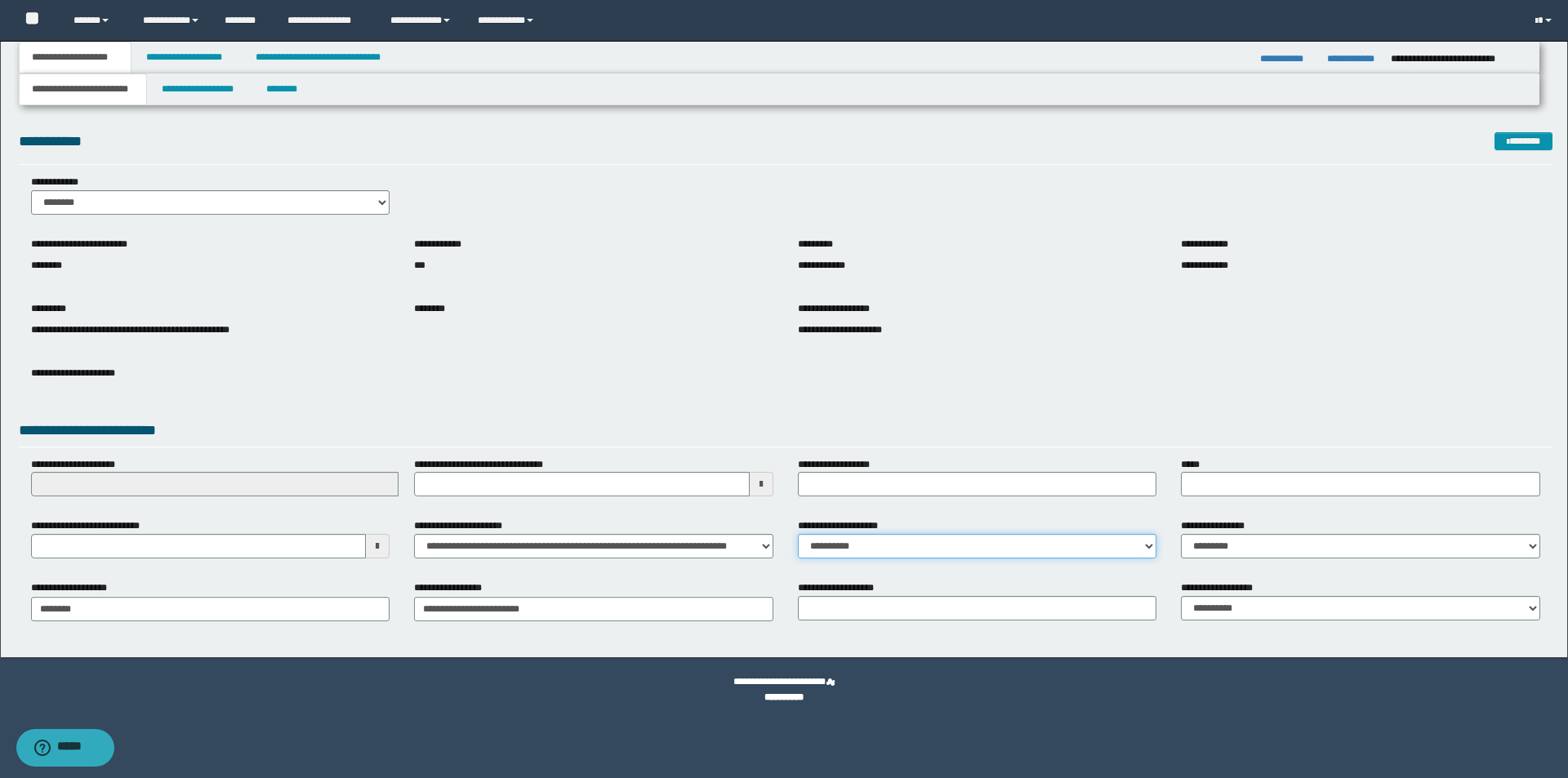 select on "*" 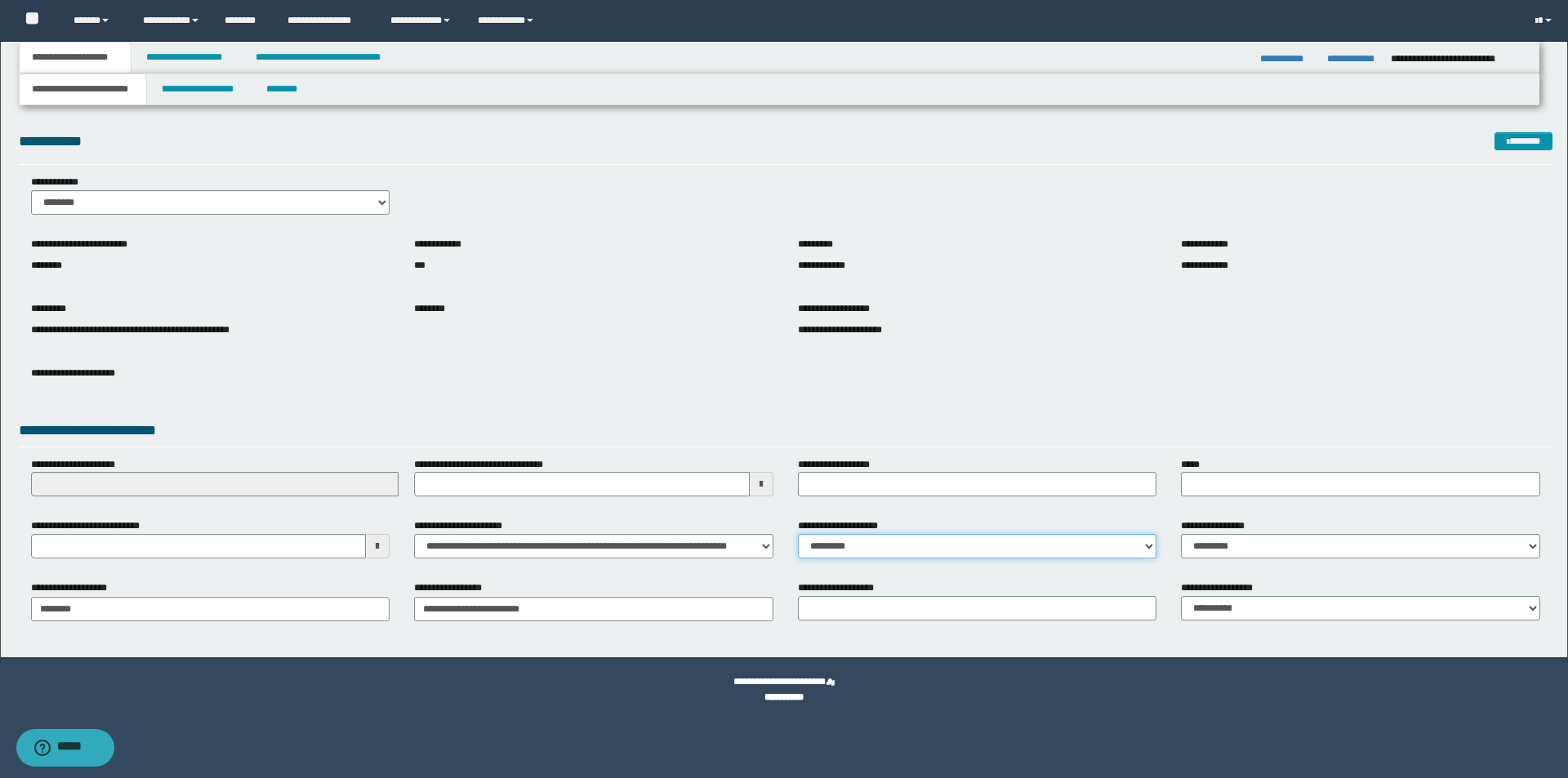 click on "**********" at bounding box center (978, 546) 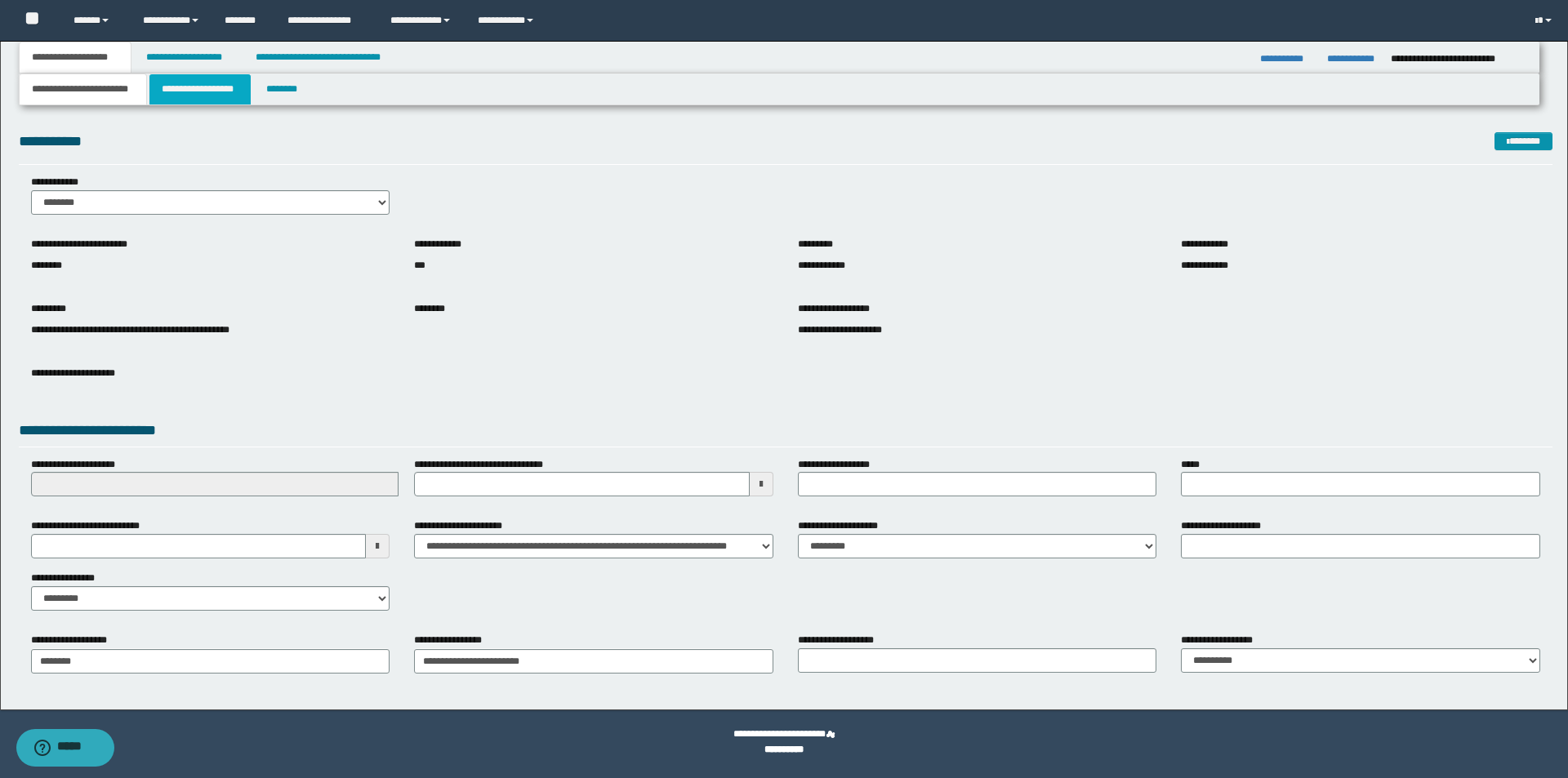 click on "**********" at bounding box center [200, 89] 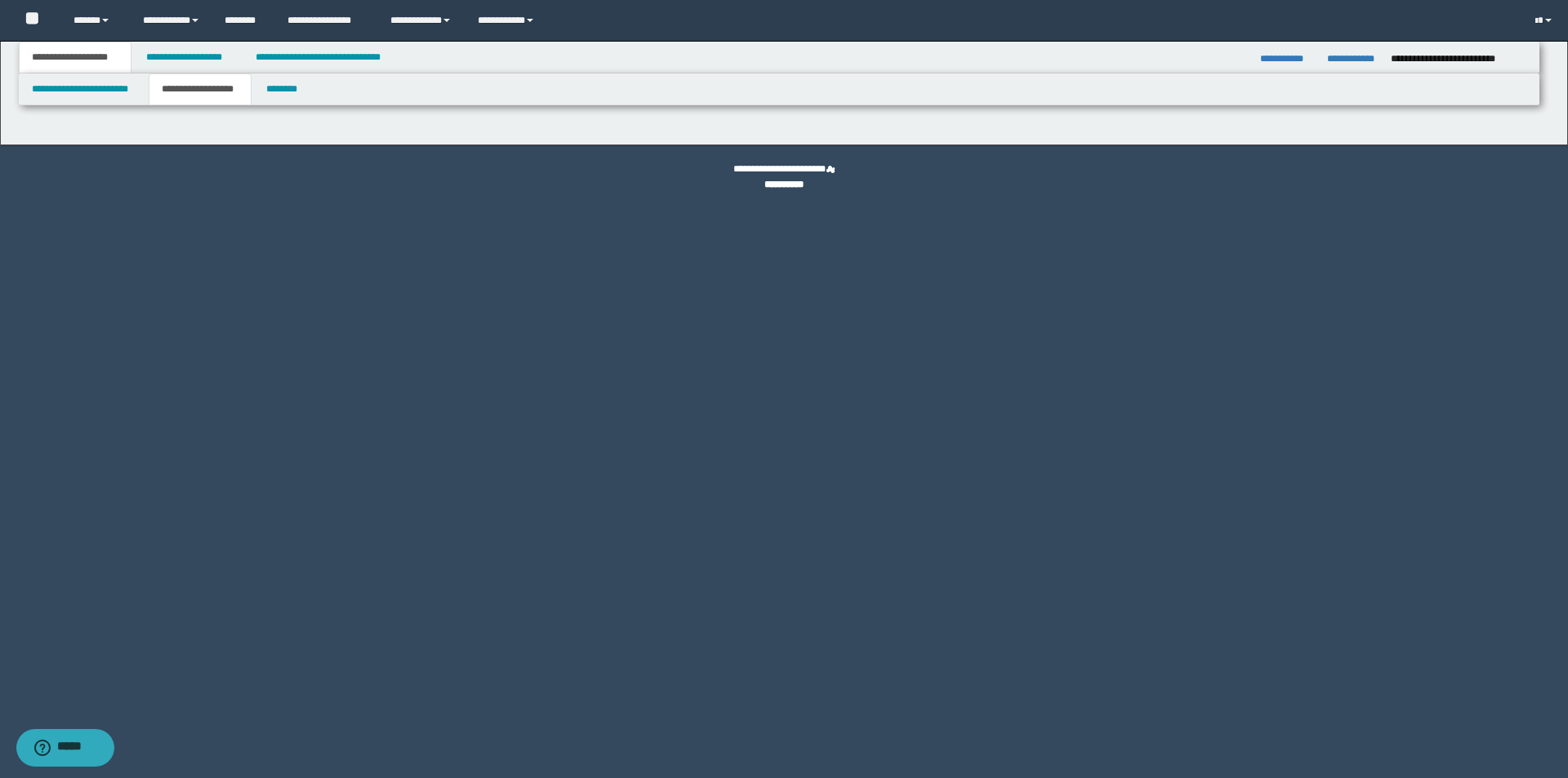 type on "**********" 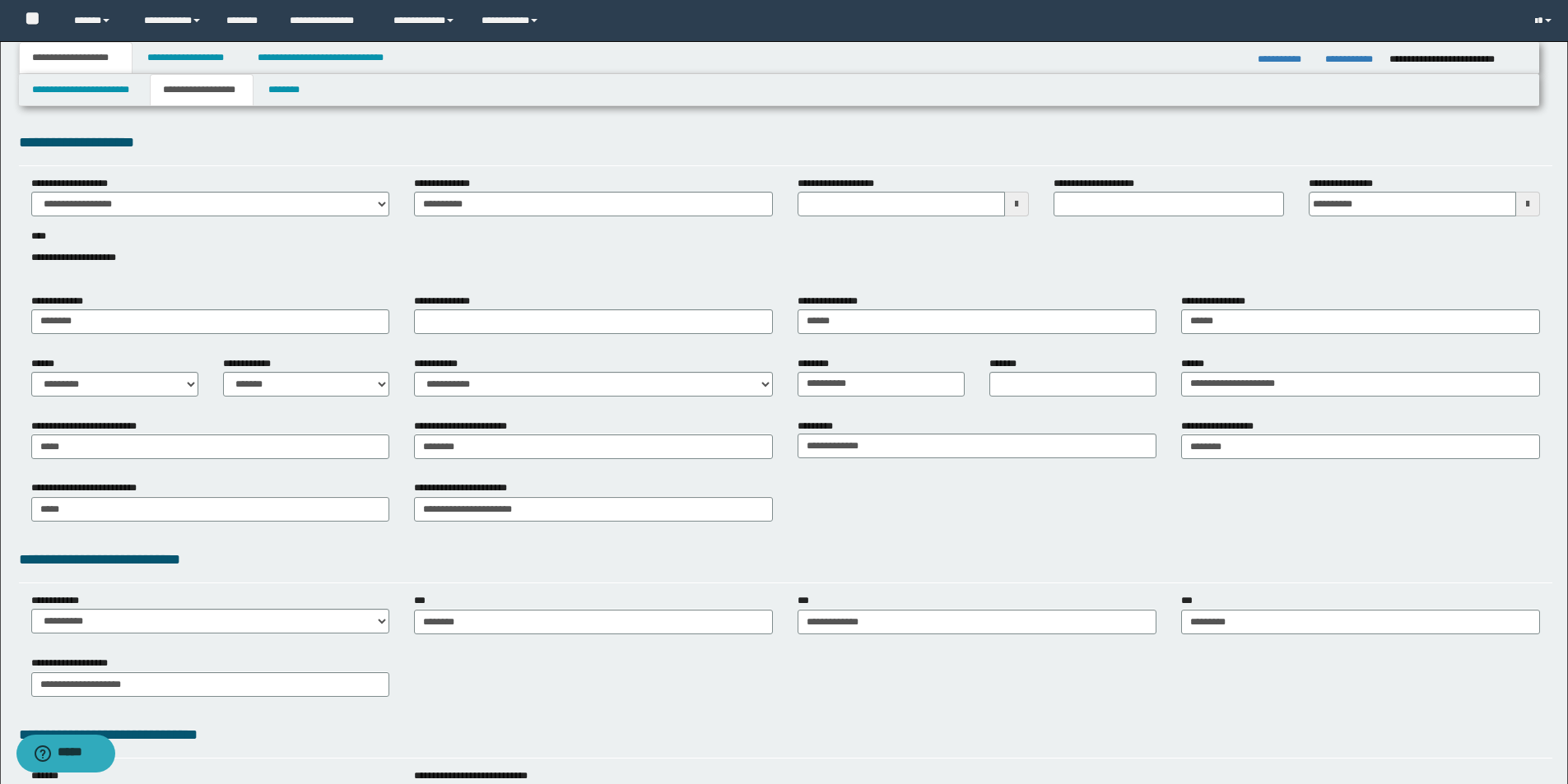 click on "**********" at bounding box center (785, 230) 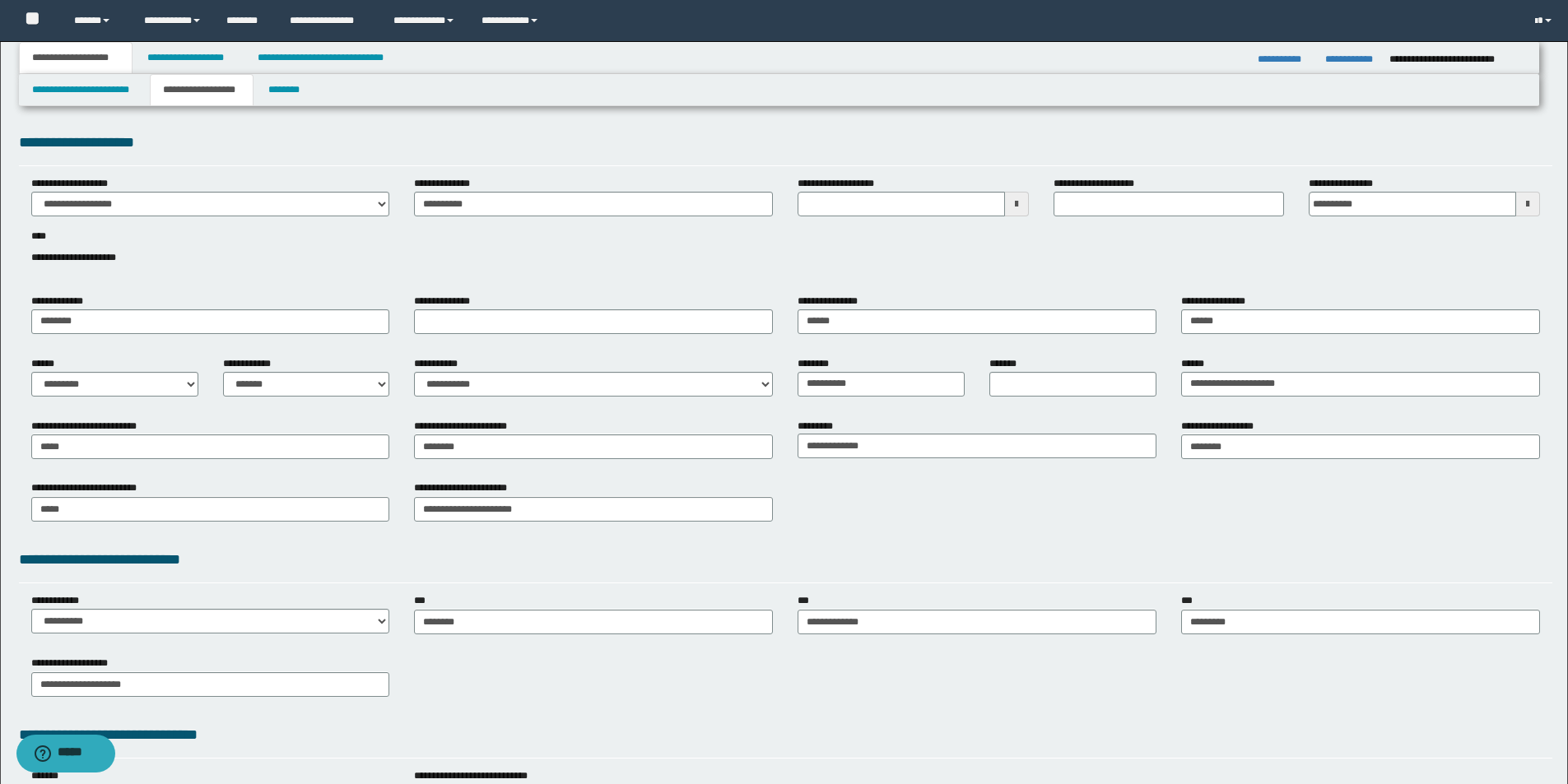 click on "**********" at bounding box center [785, 565] 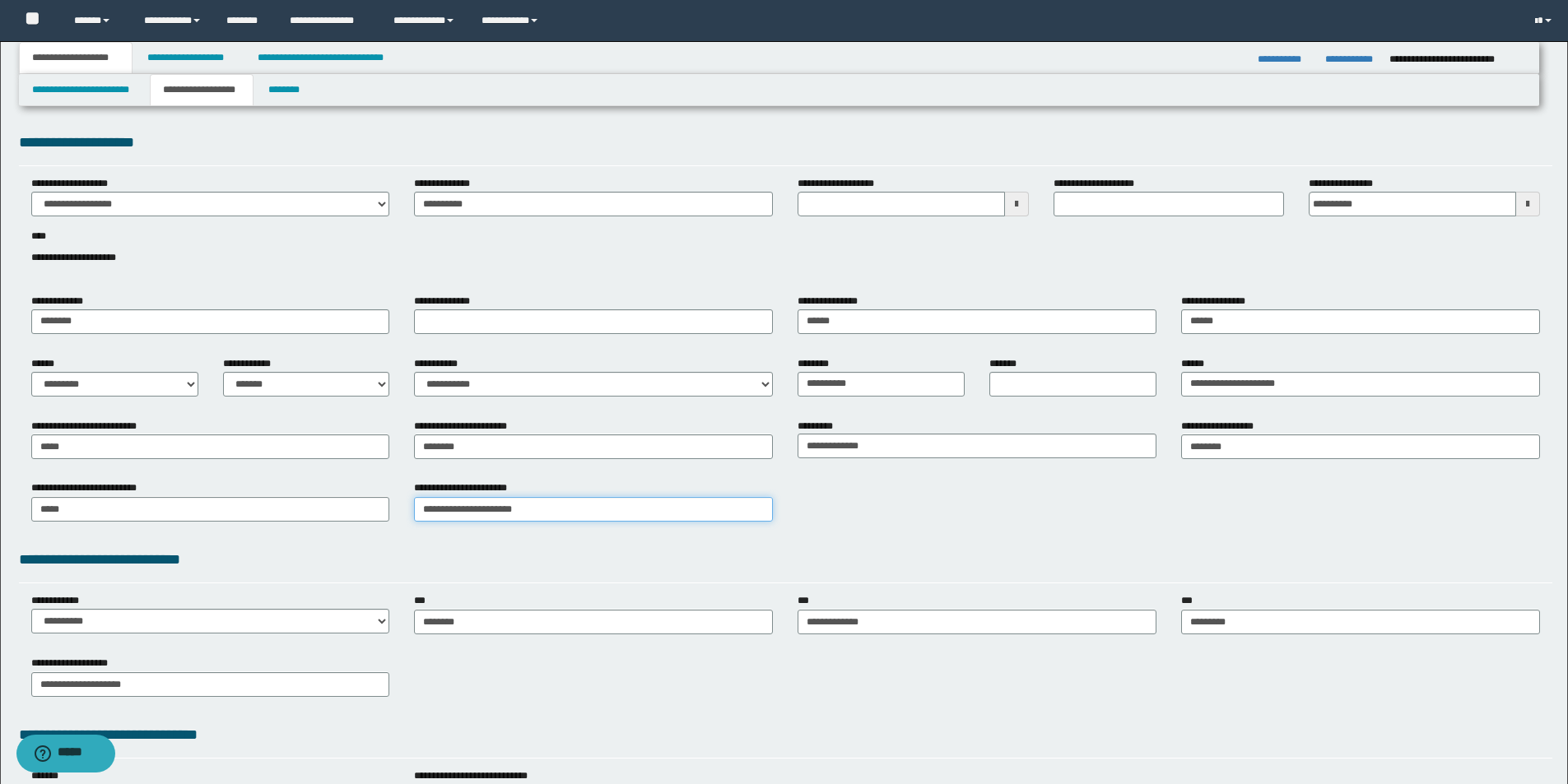 type on "**********" 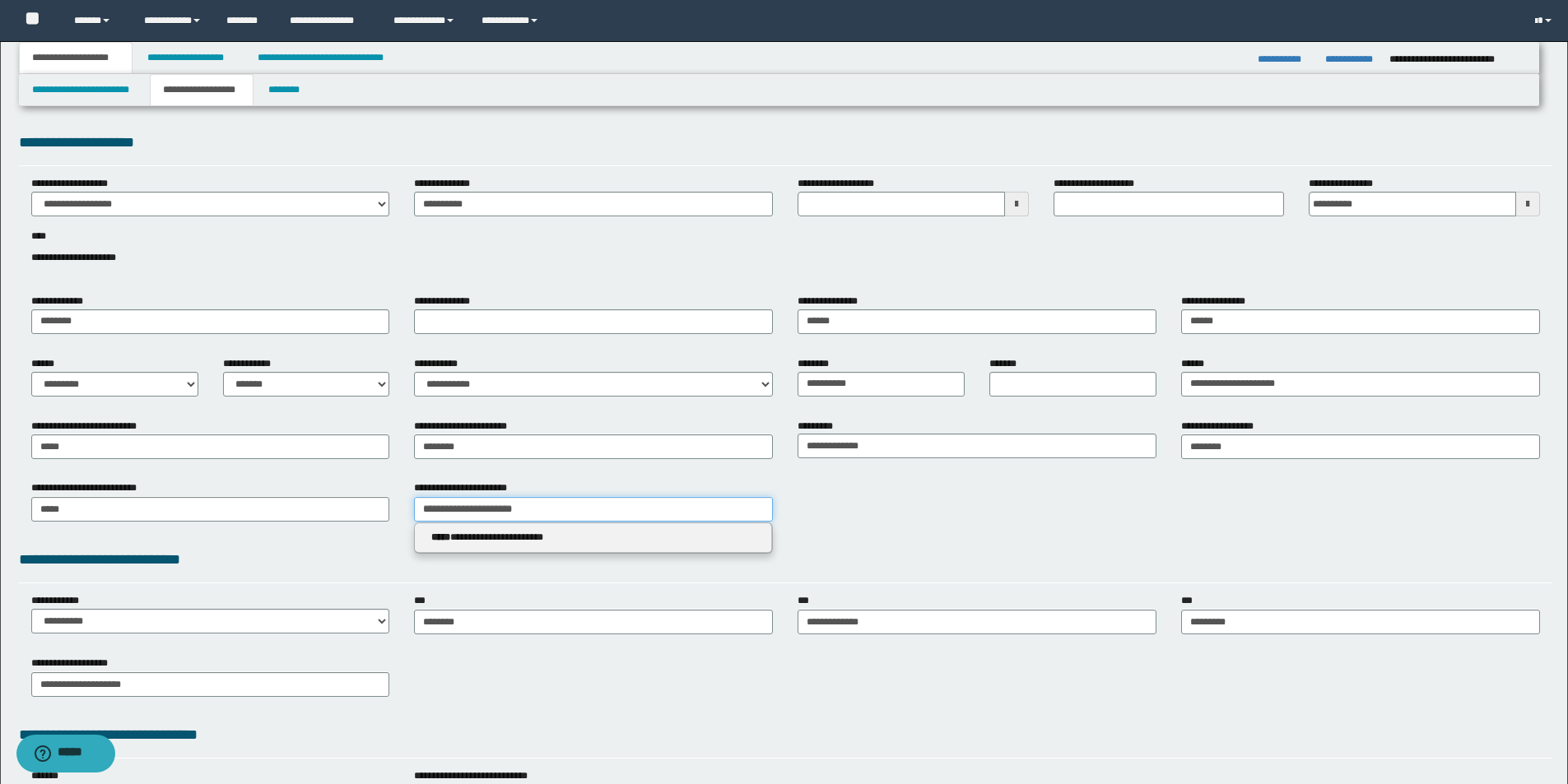 drag, startPoint x: 445, startPoint y: 511, endPoint x: 410, endPoint y: 511, distance: 35 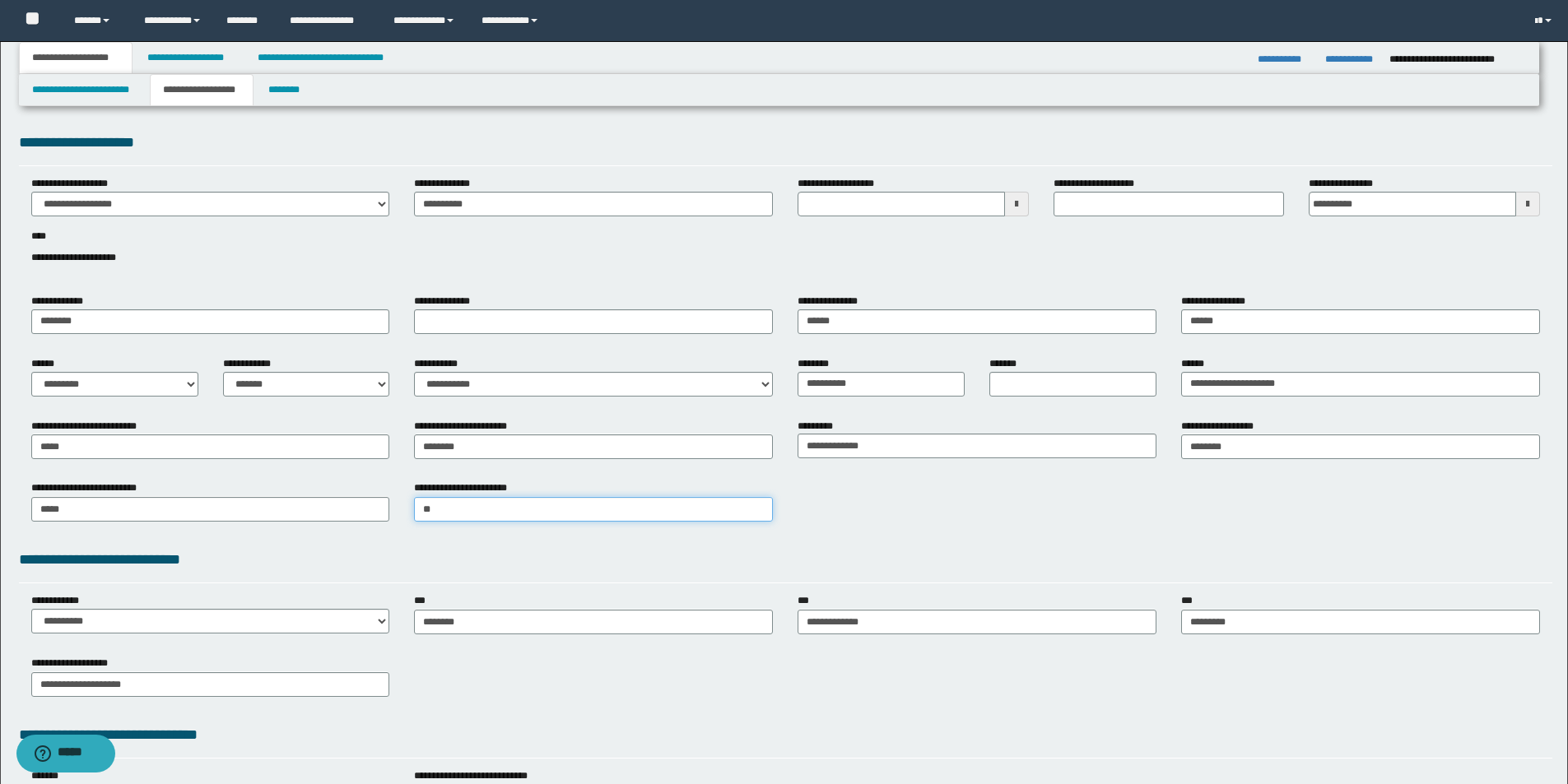 type on "***" 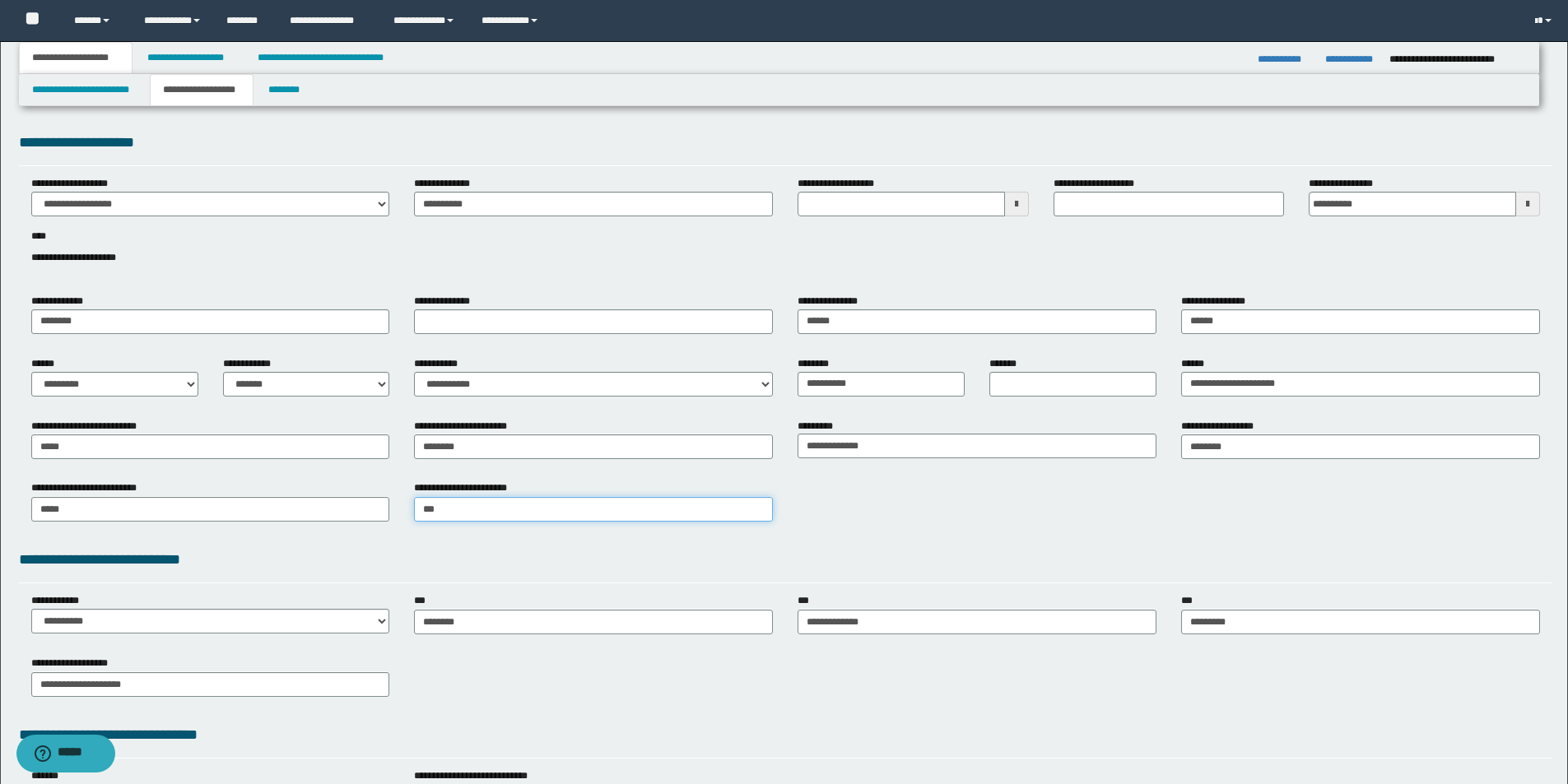 type 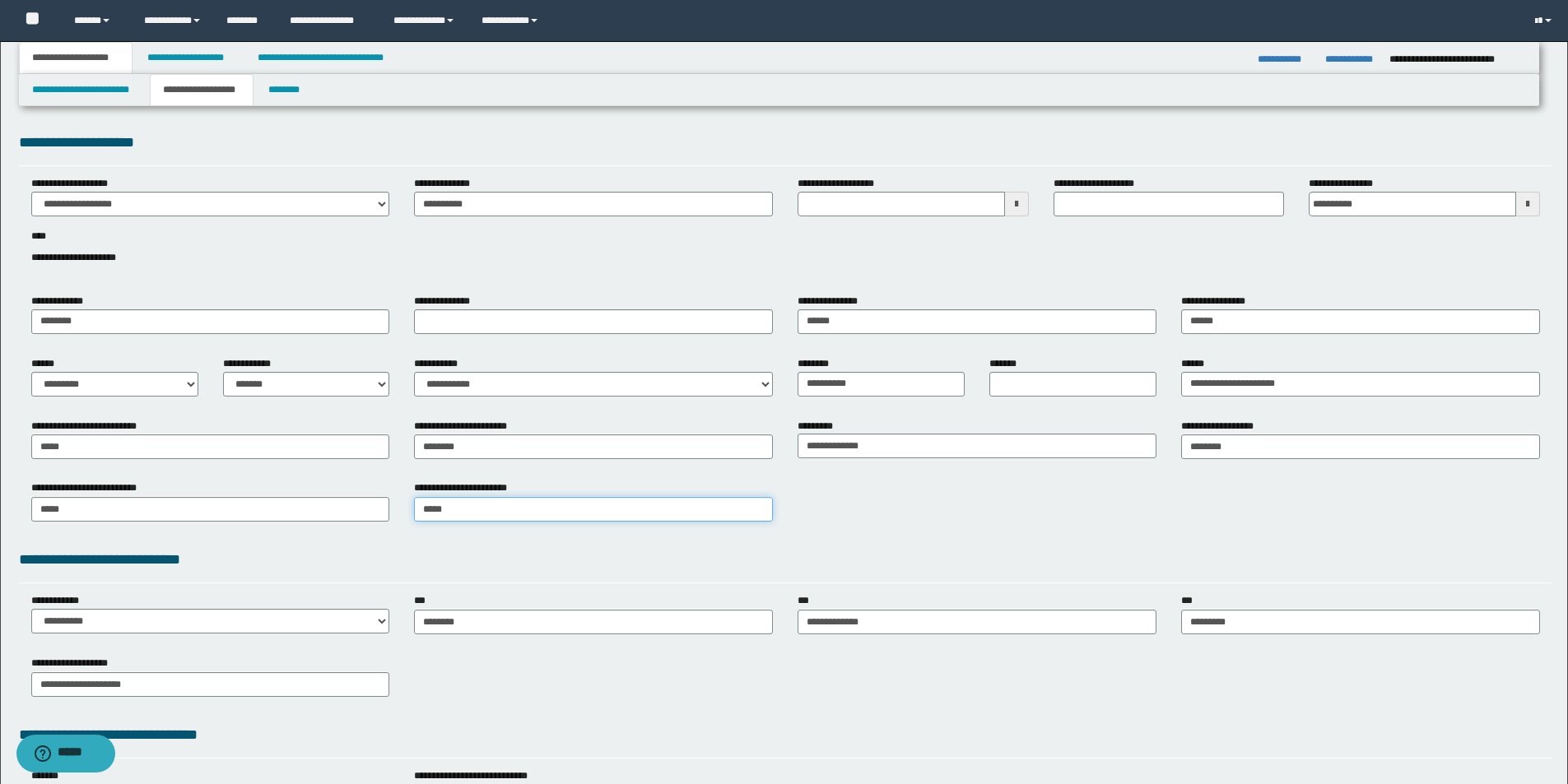 type on "******" 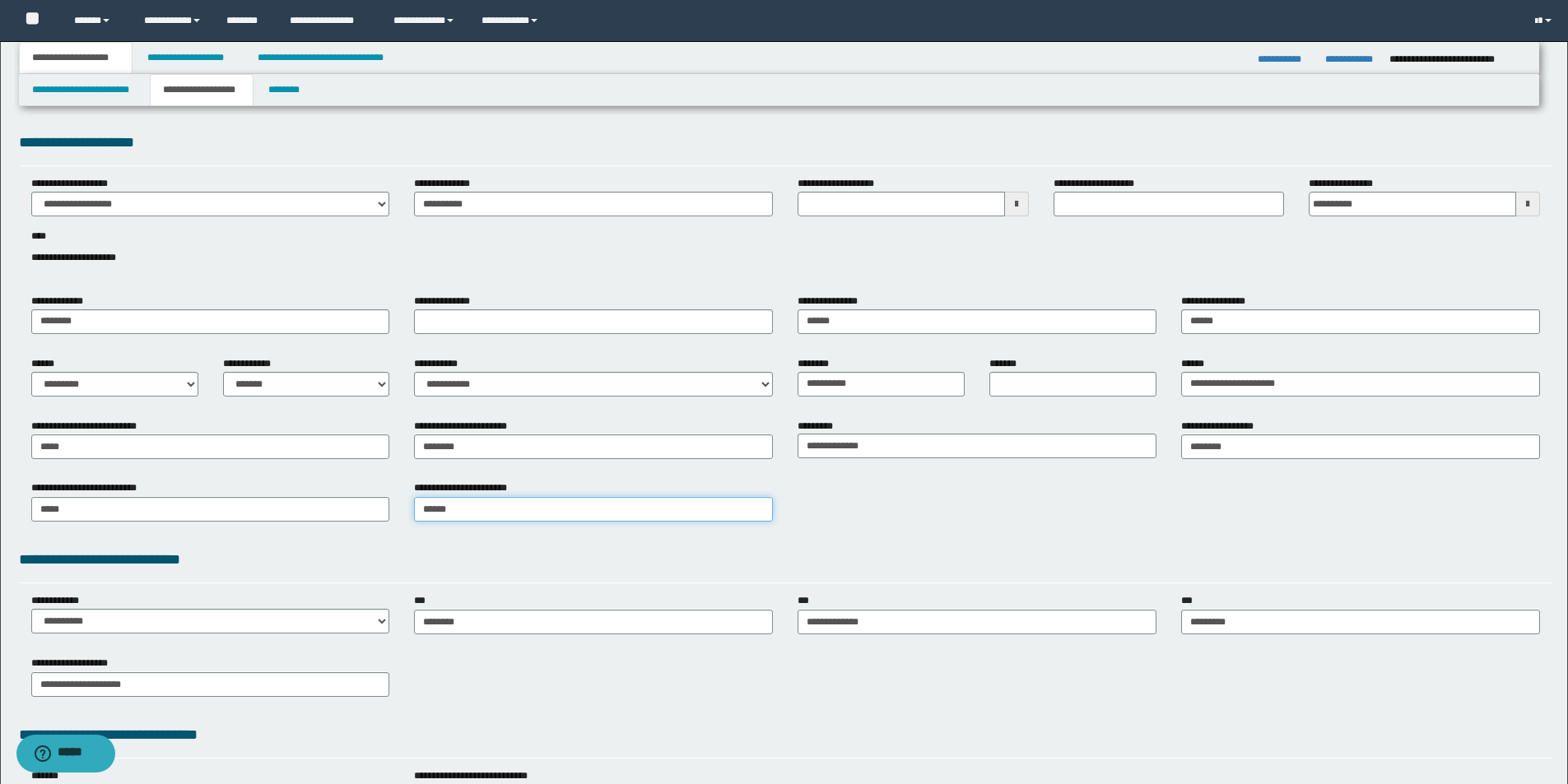 type on "******" 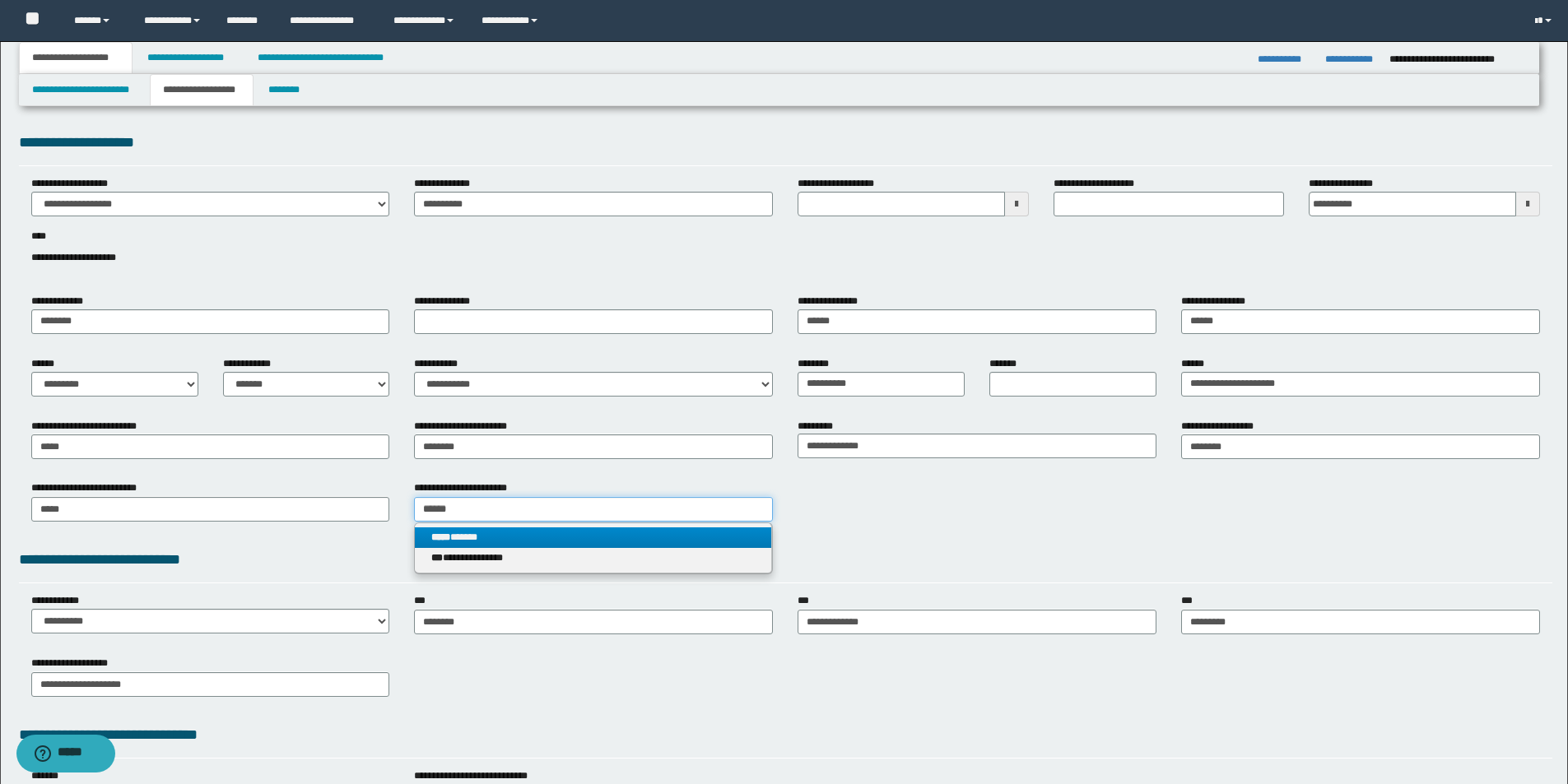 type on "******" 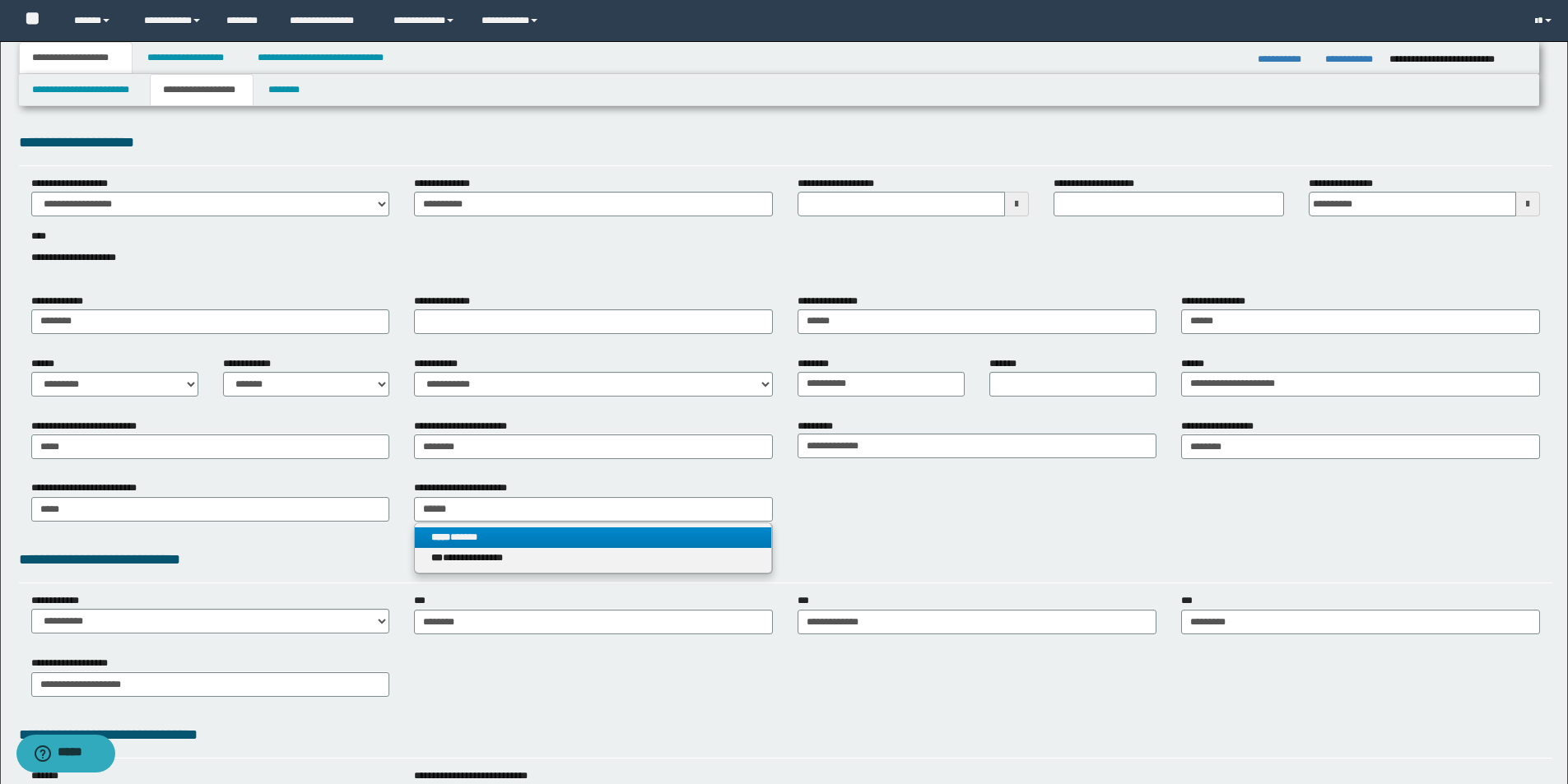click on "**********" at bounding box center [593, 548] 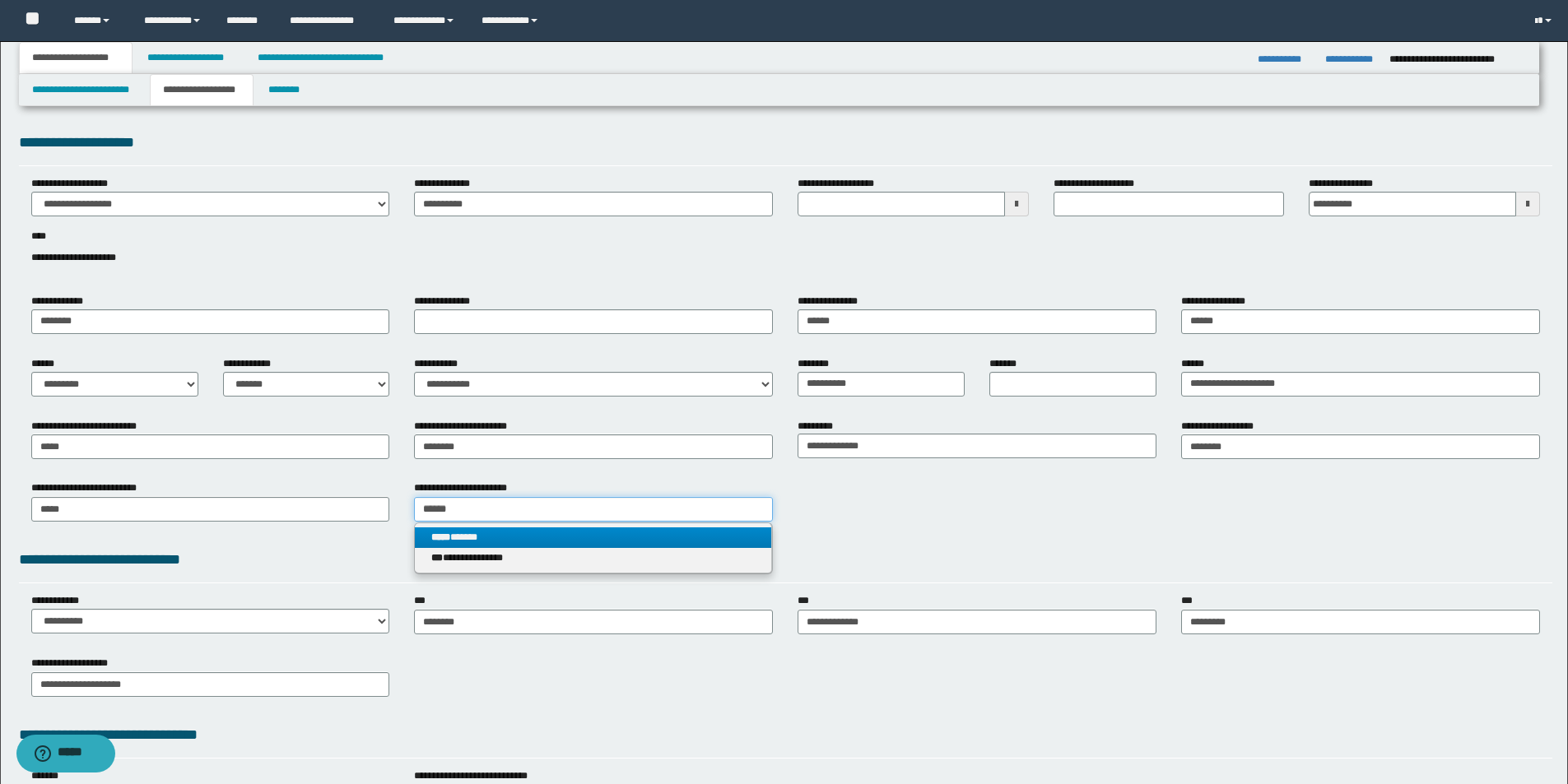 type 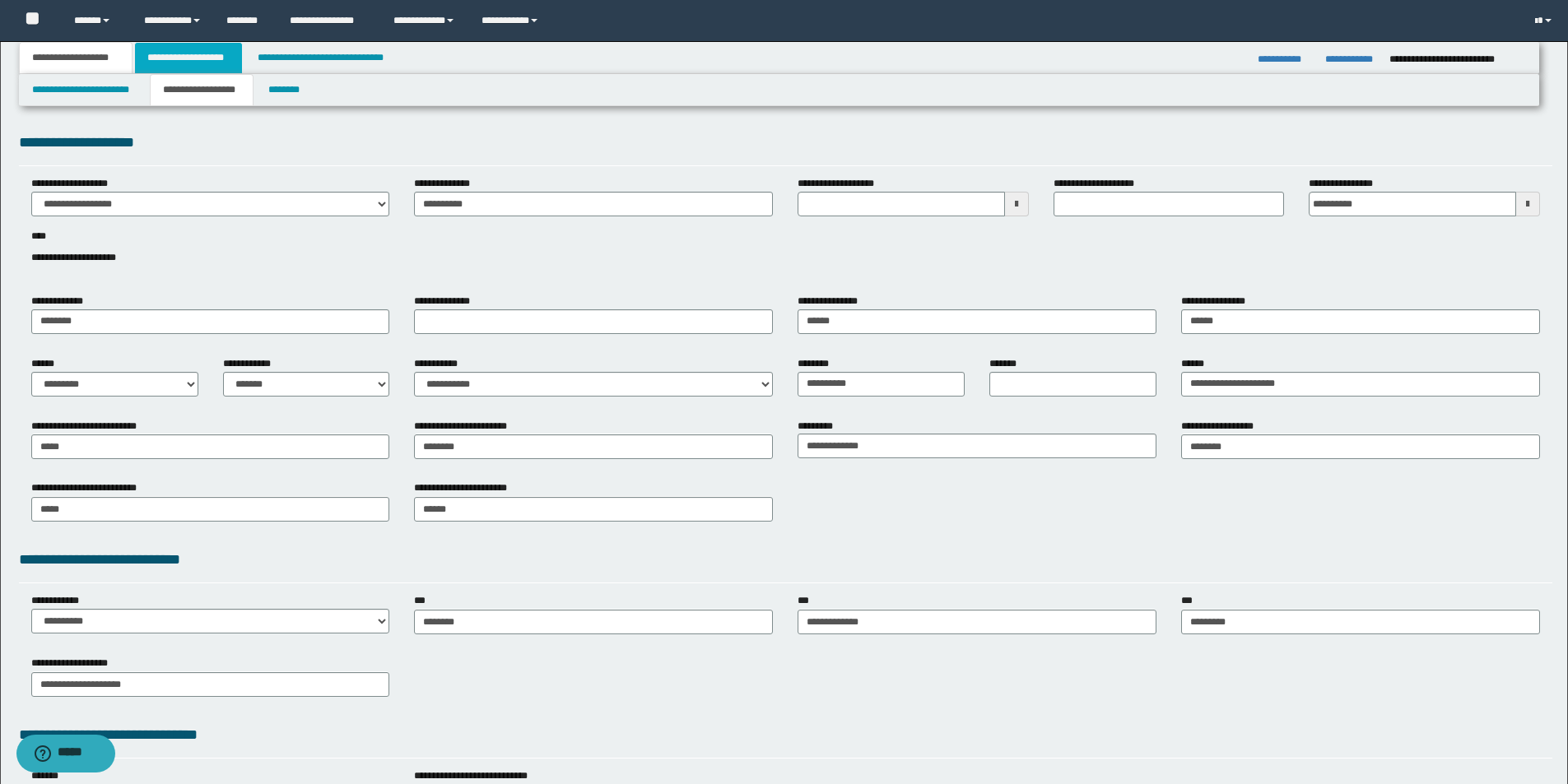 click on "**********" at bounding box center (188, 58) 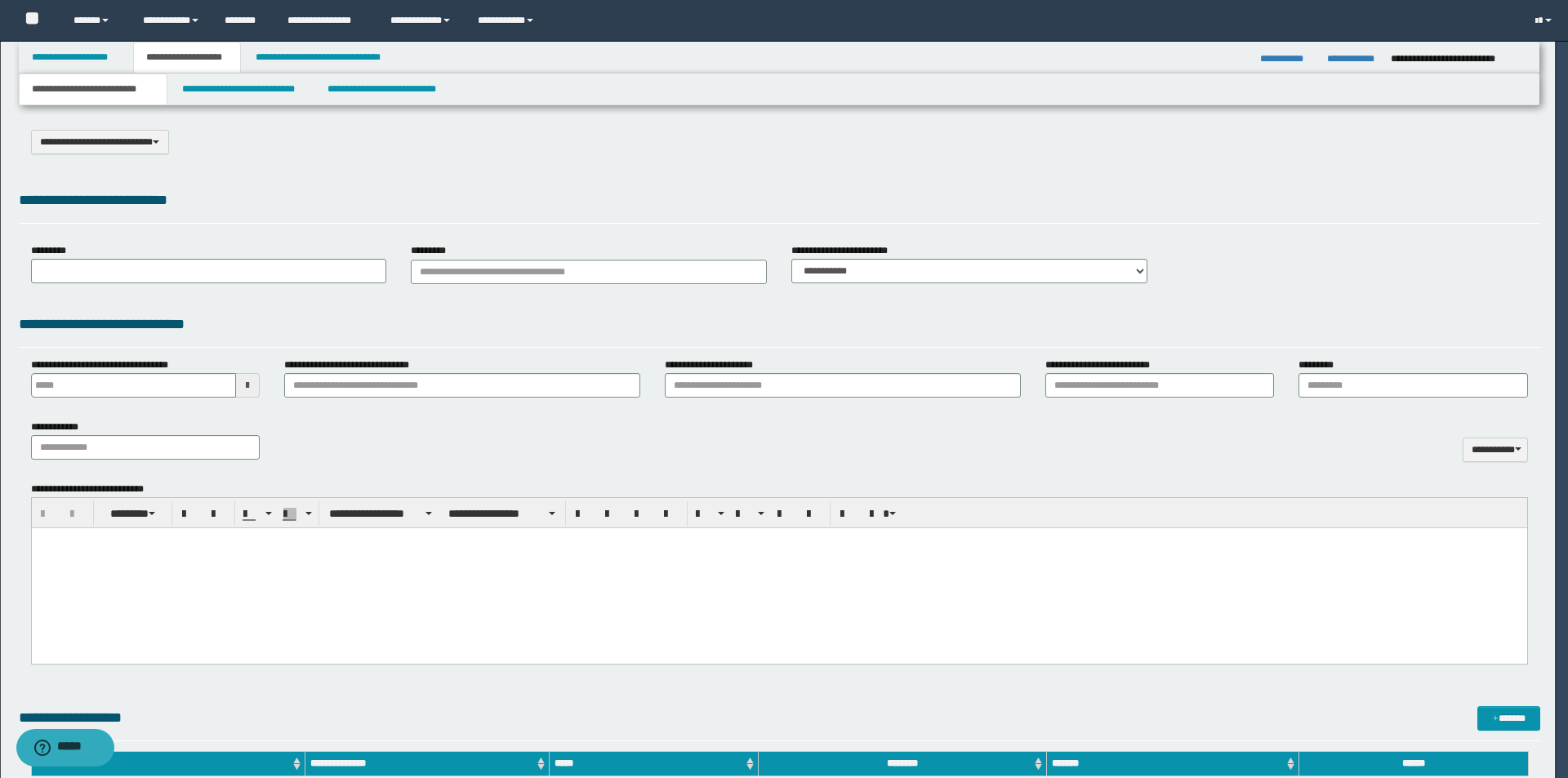 select on "*" 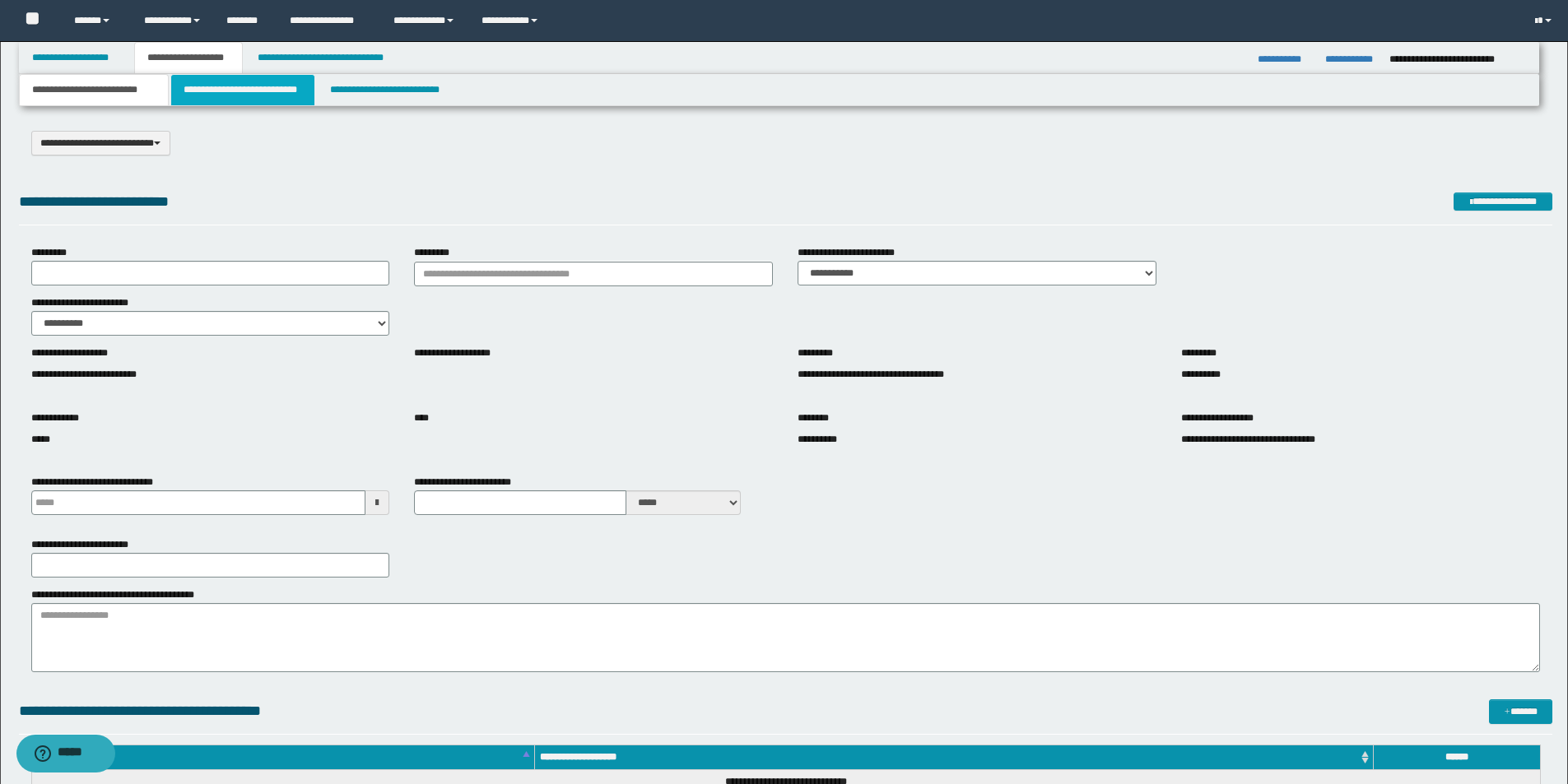 click on "**********" at bounding box center (243, 90) 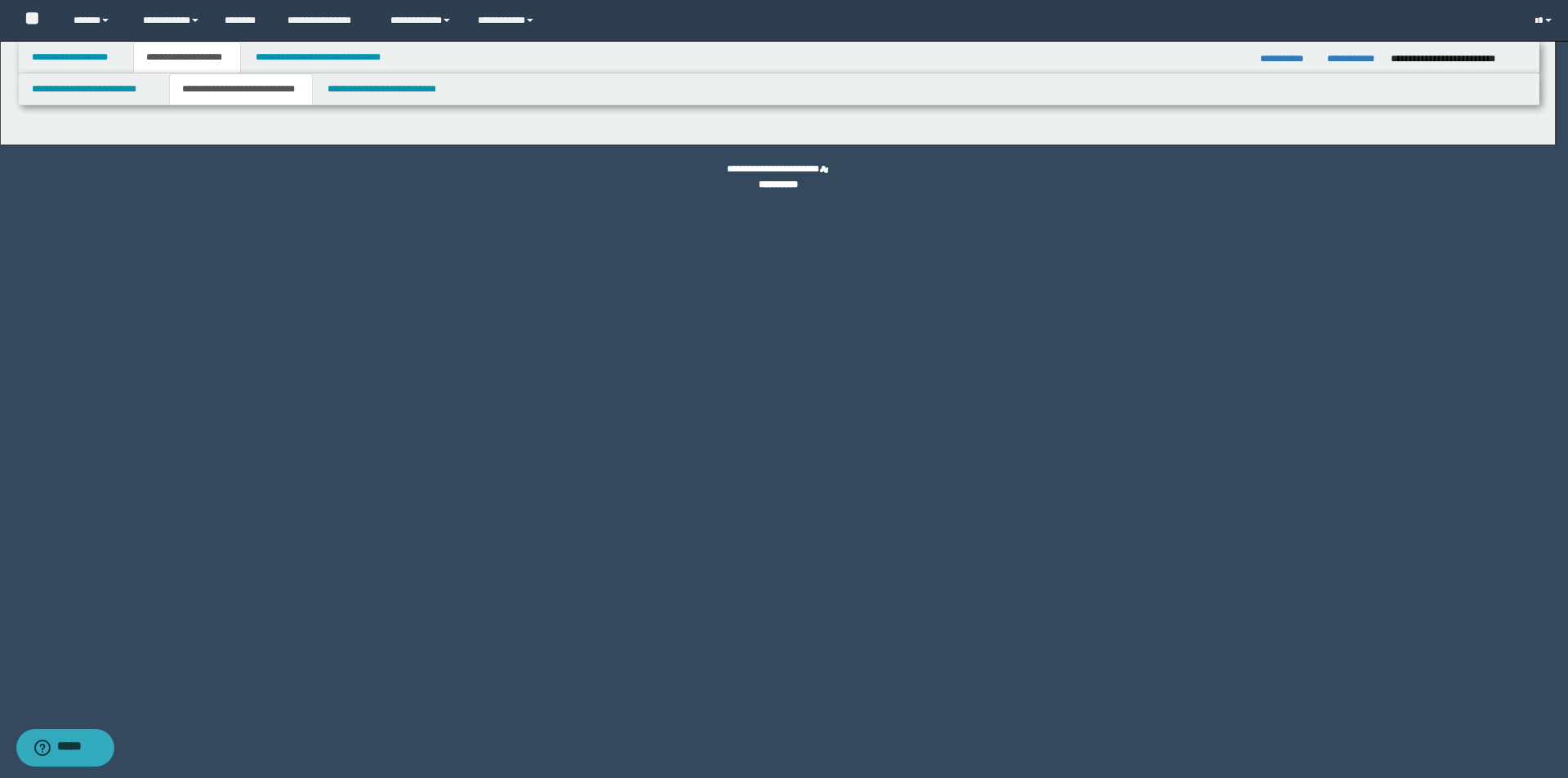 select on "*" 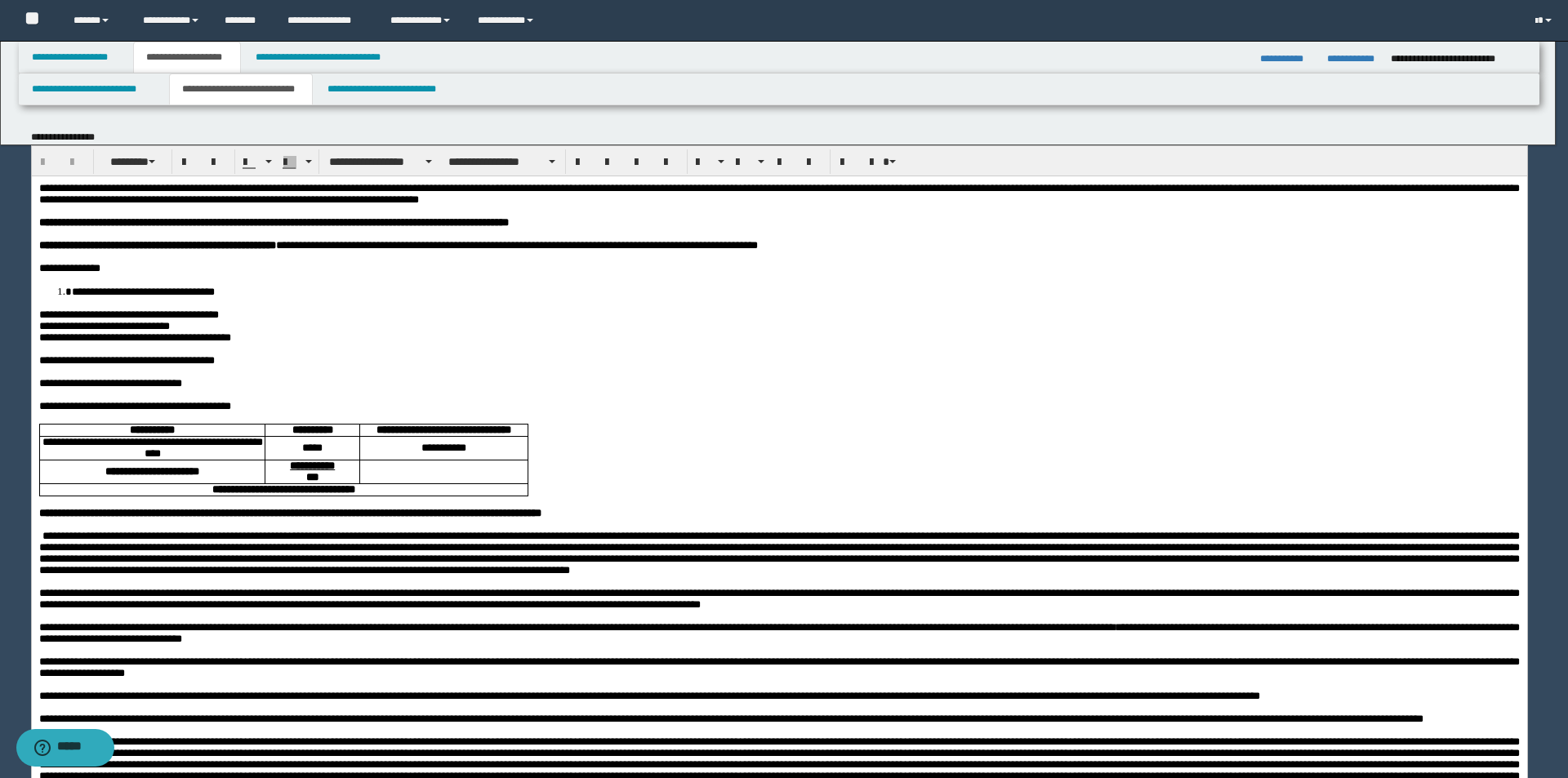 scroll, scrollTop: 0, scrollLeft: 0, axis: both 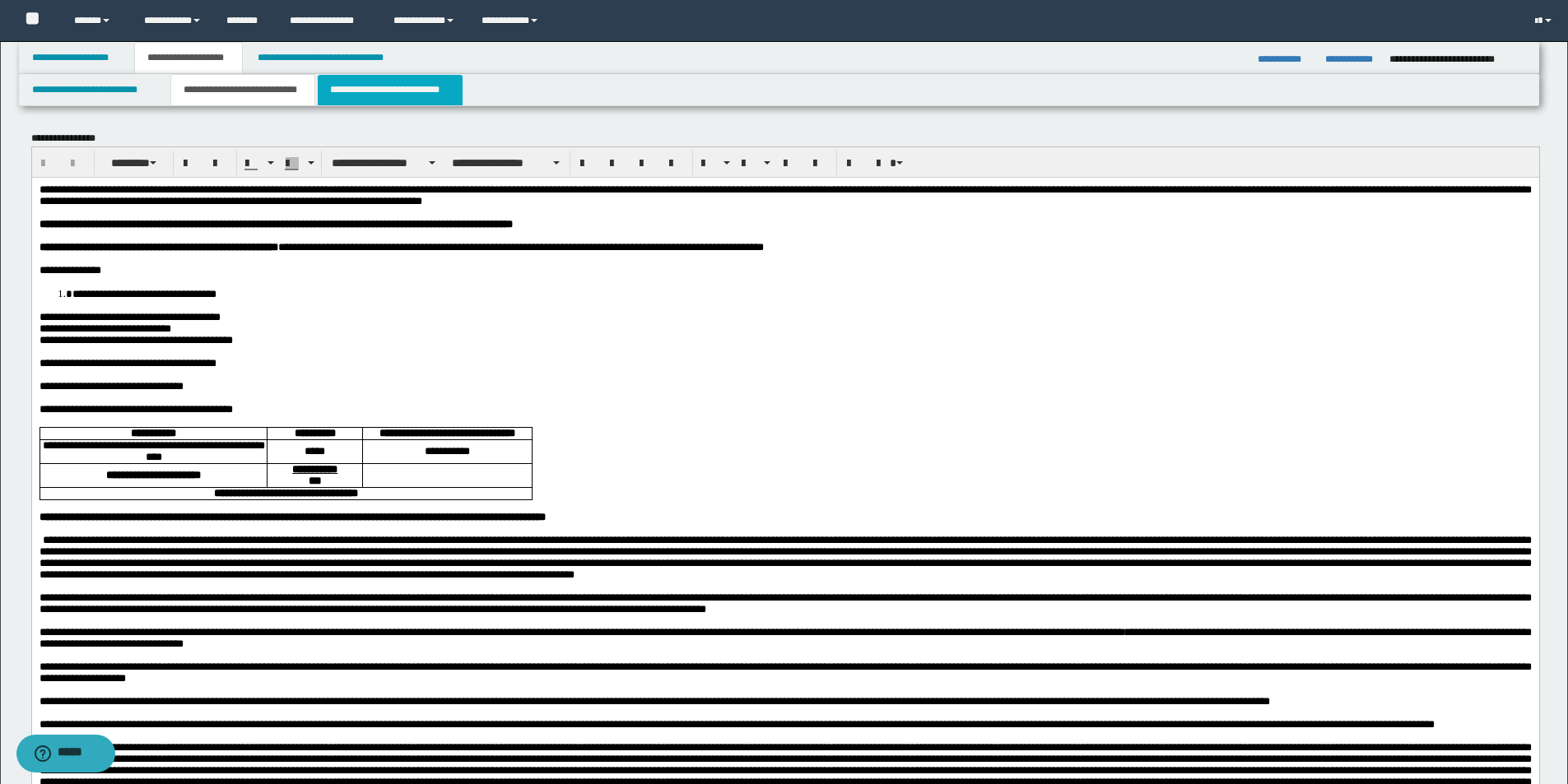 click on "**********" at bounding box center [390, 90] 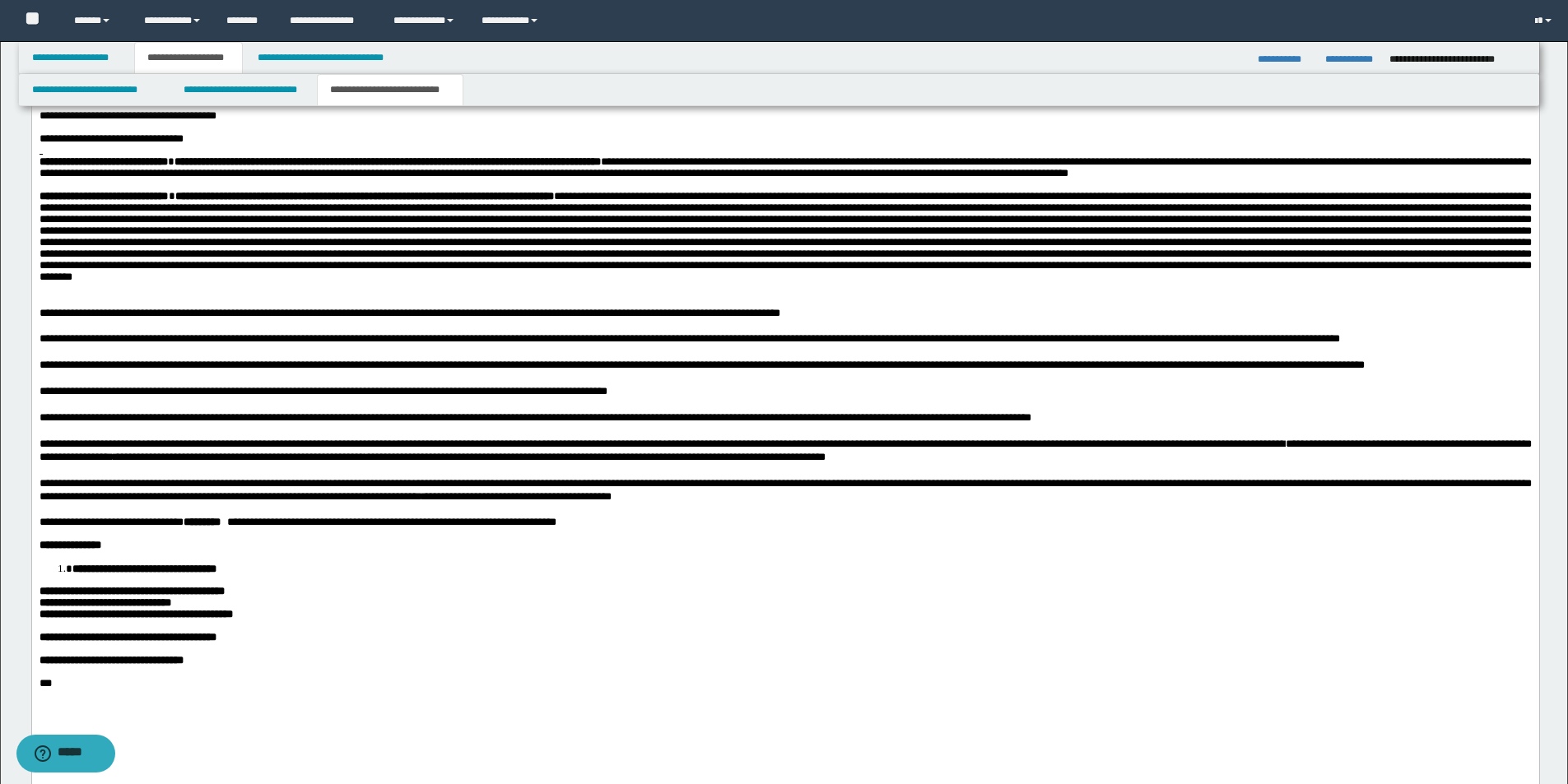 scroll, scrollTop: 1069, scrollLeft: 0, axis: vertical 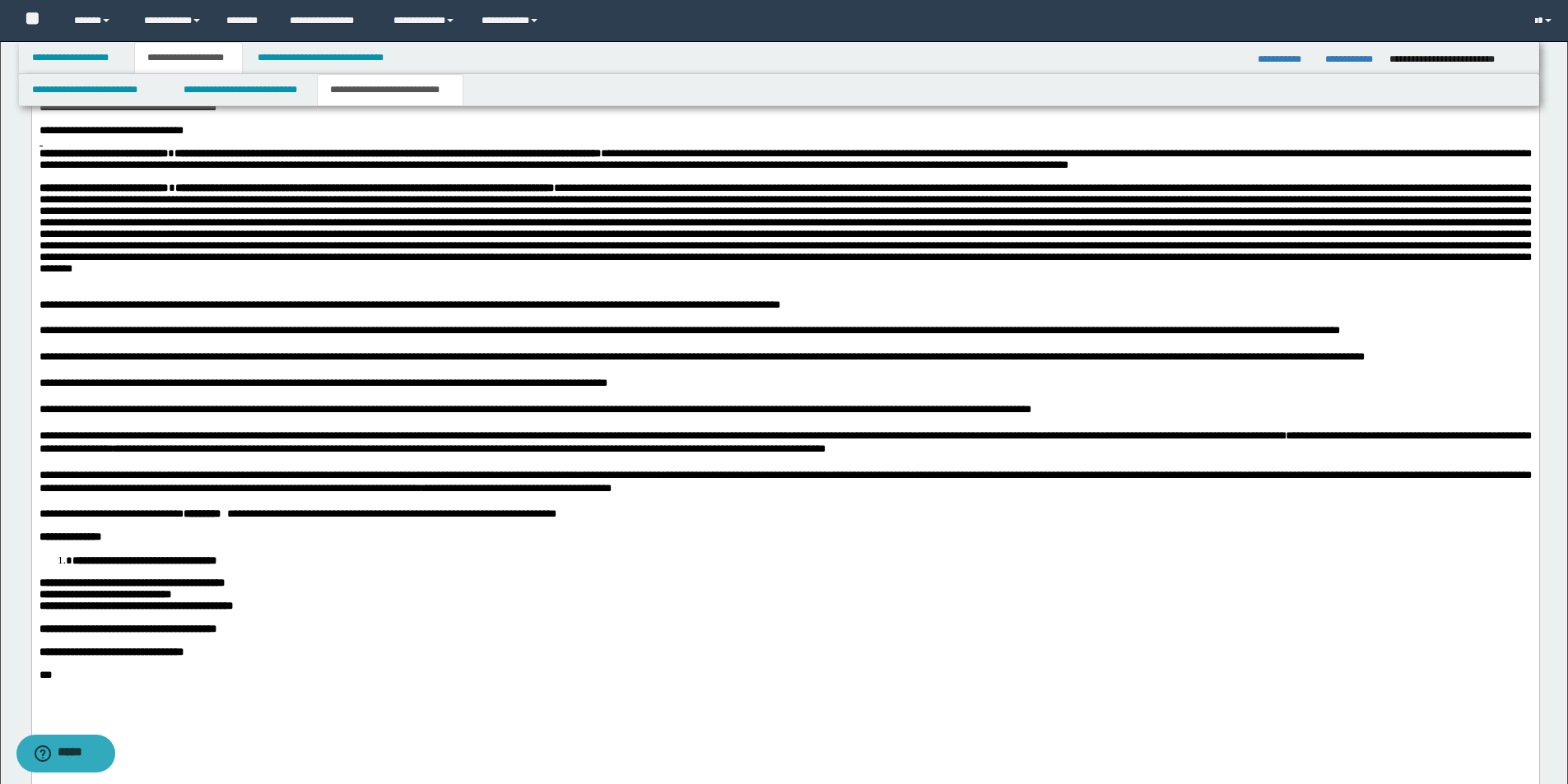 click on "**********" at bounding box center (409, 304) 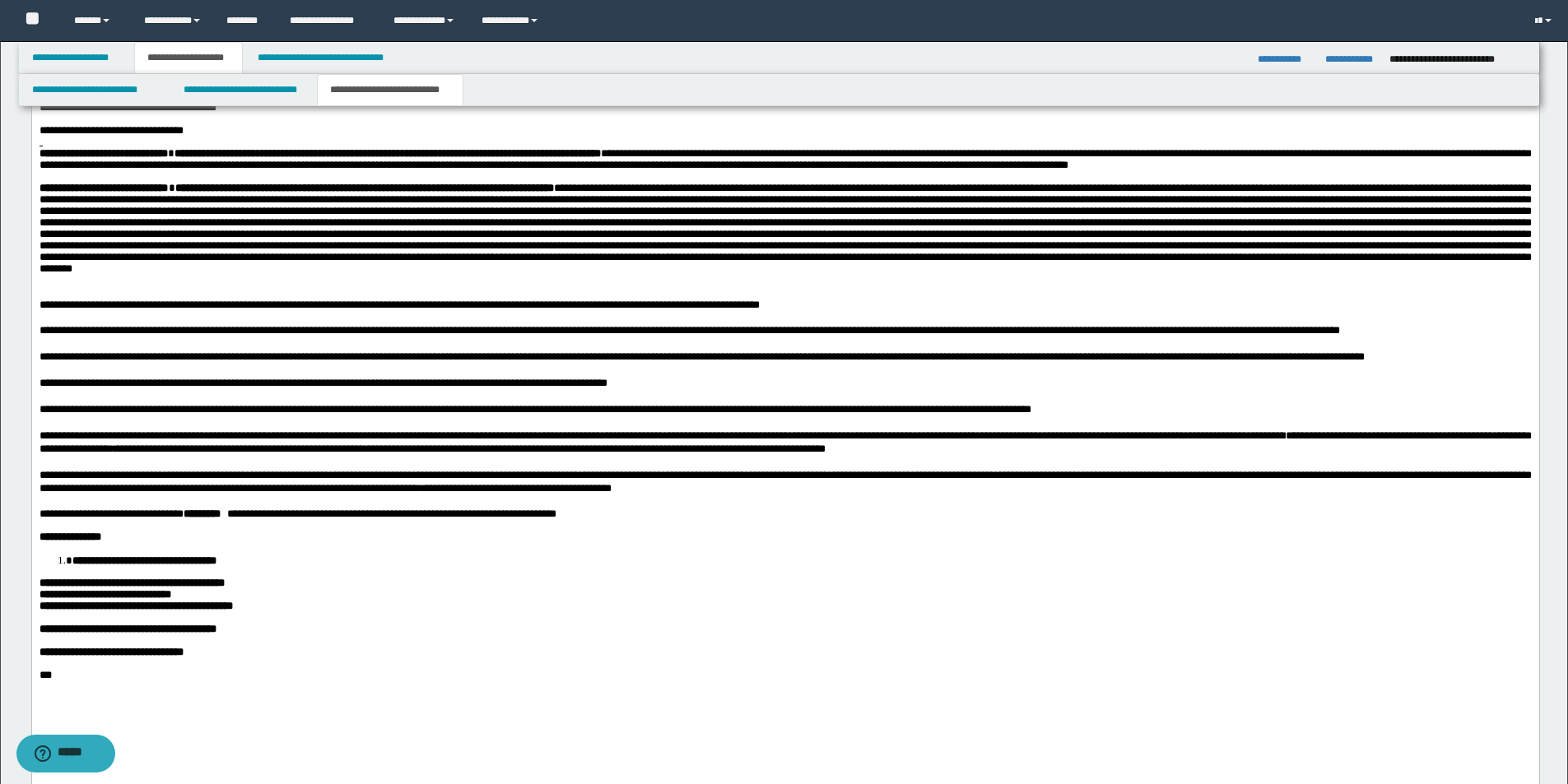 drag, startPoint x: 402, startPoint y: 341, endPoint x: 491, endPoint y: 342, distance: 89.00562 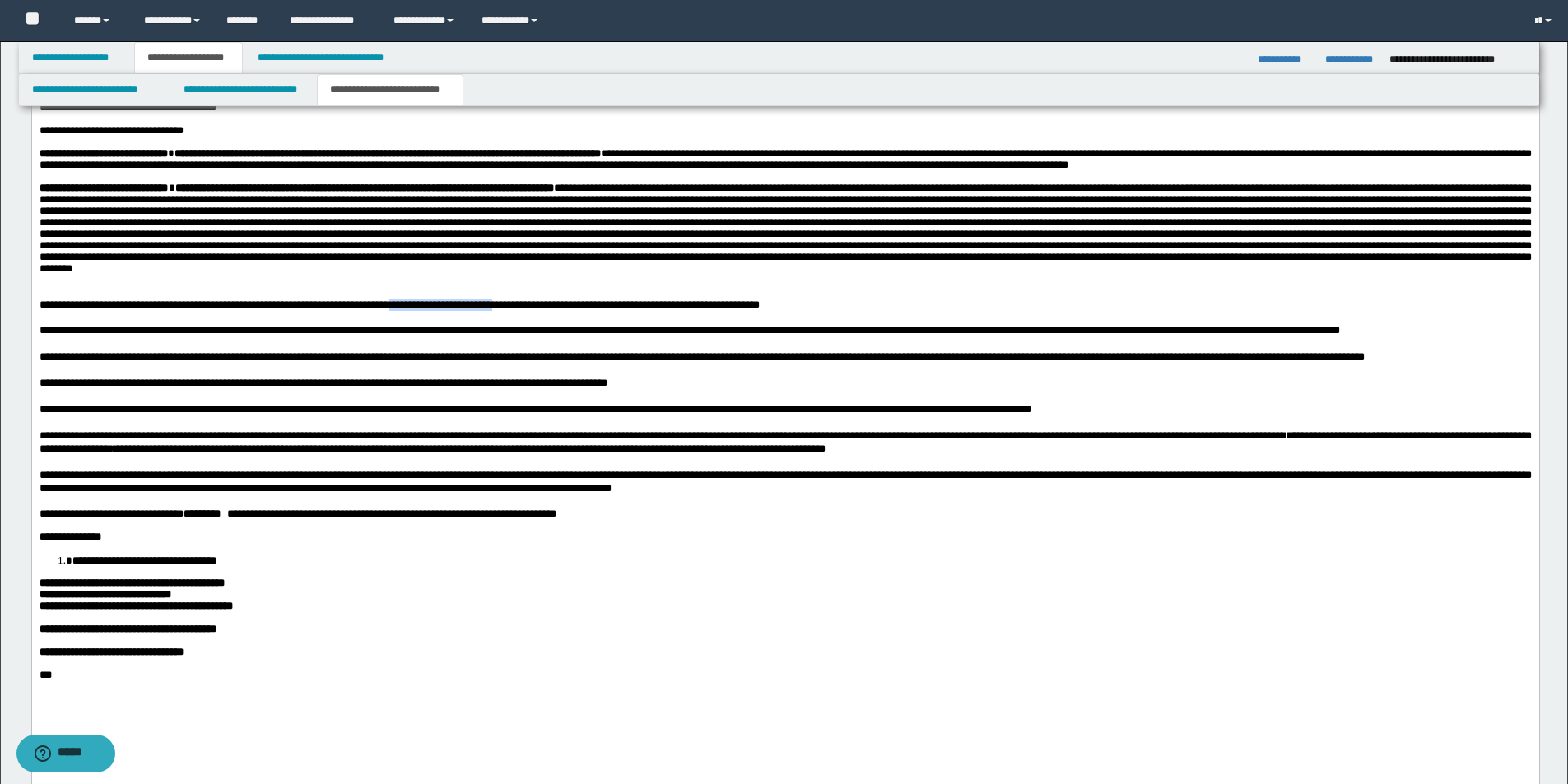 drag, startPoint x: 505, startPoint y: 338, endPoint x: 398, endPoint y: 337, distance: 107.00467 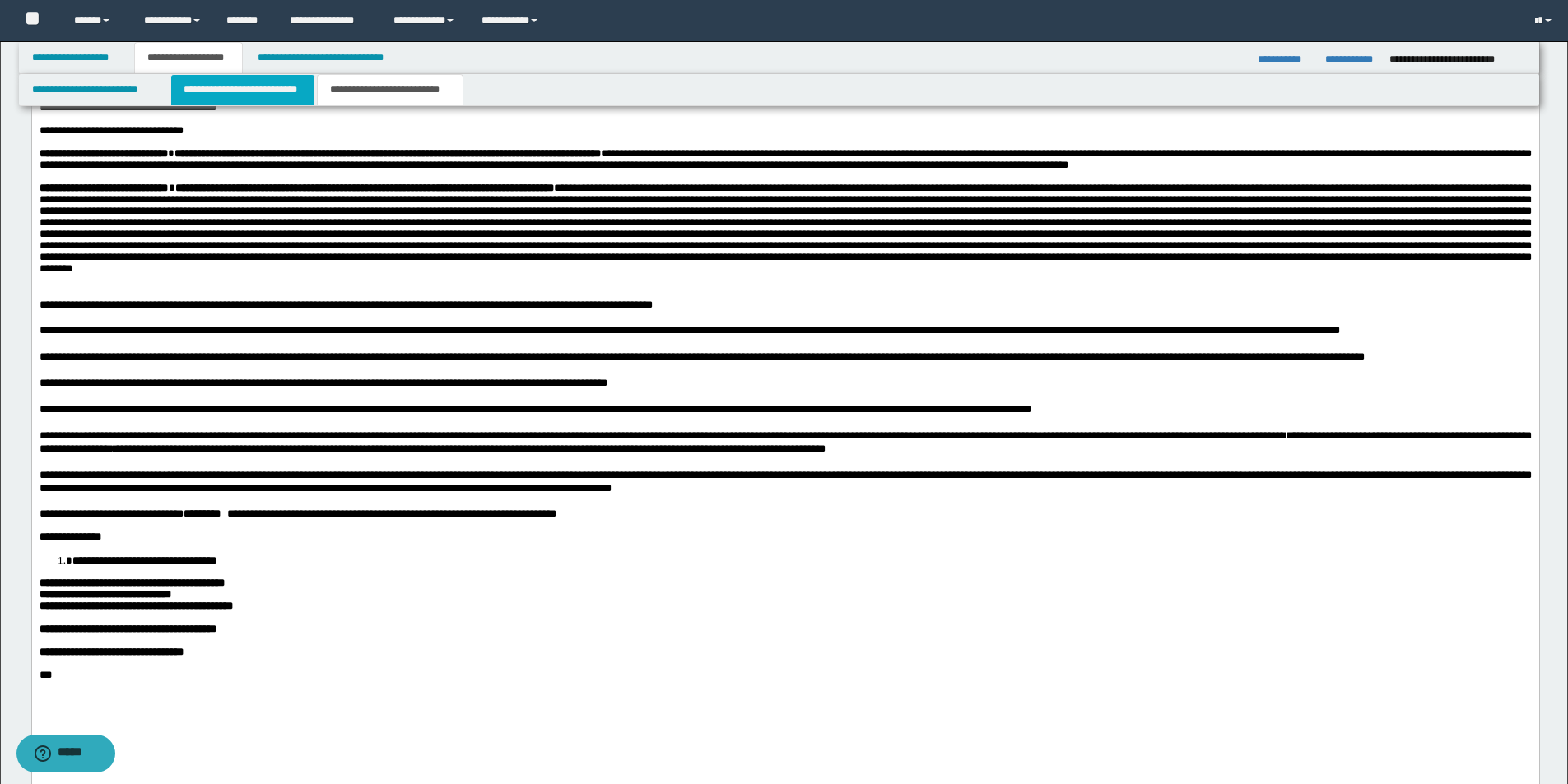 click on "**********" at bounding box center [243, 90] 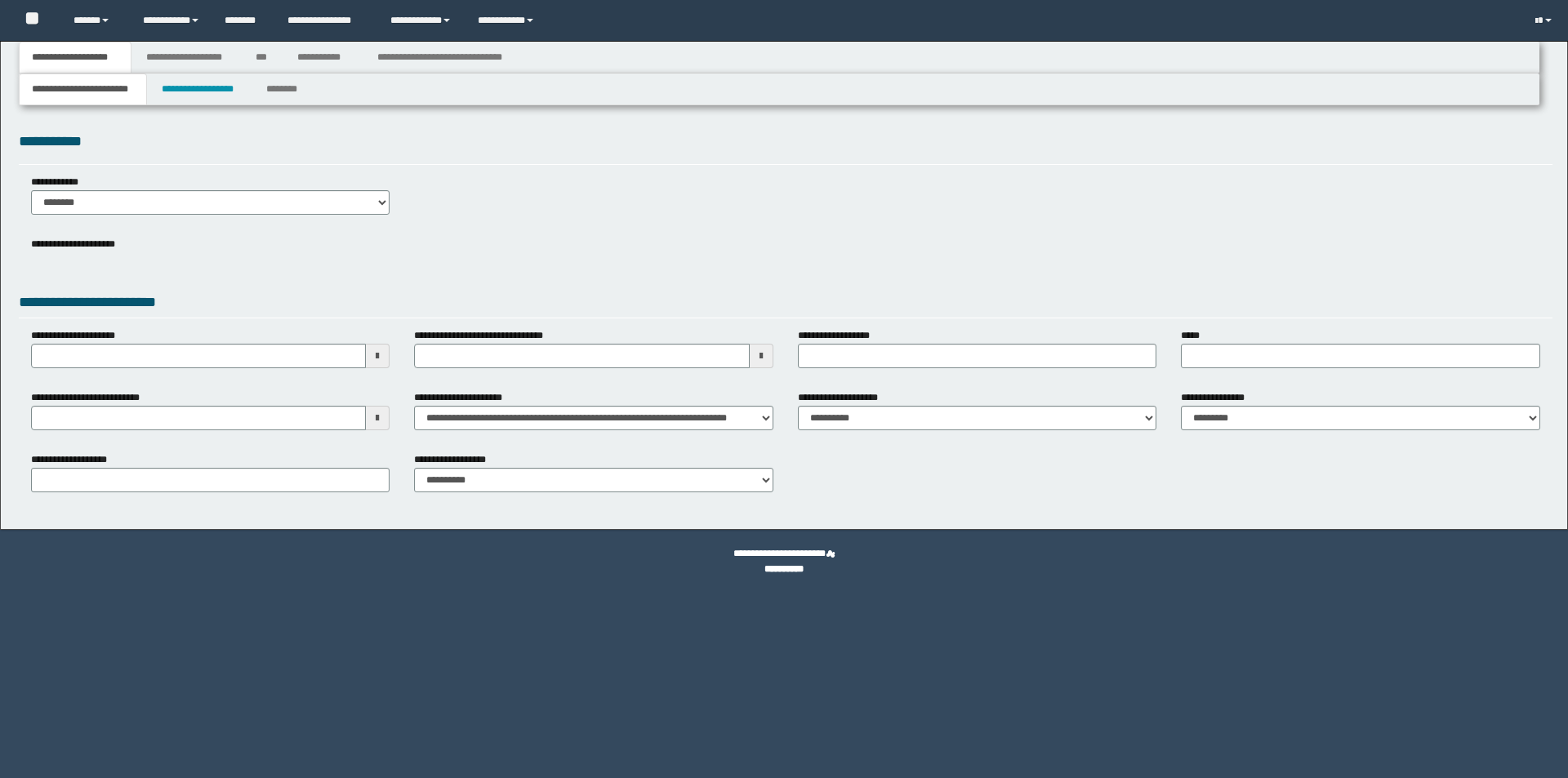 scroll, scrollTop: 0, scrollLeft: 0, axis: both 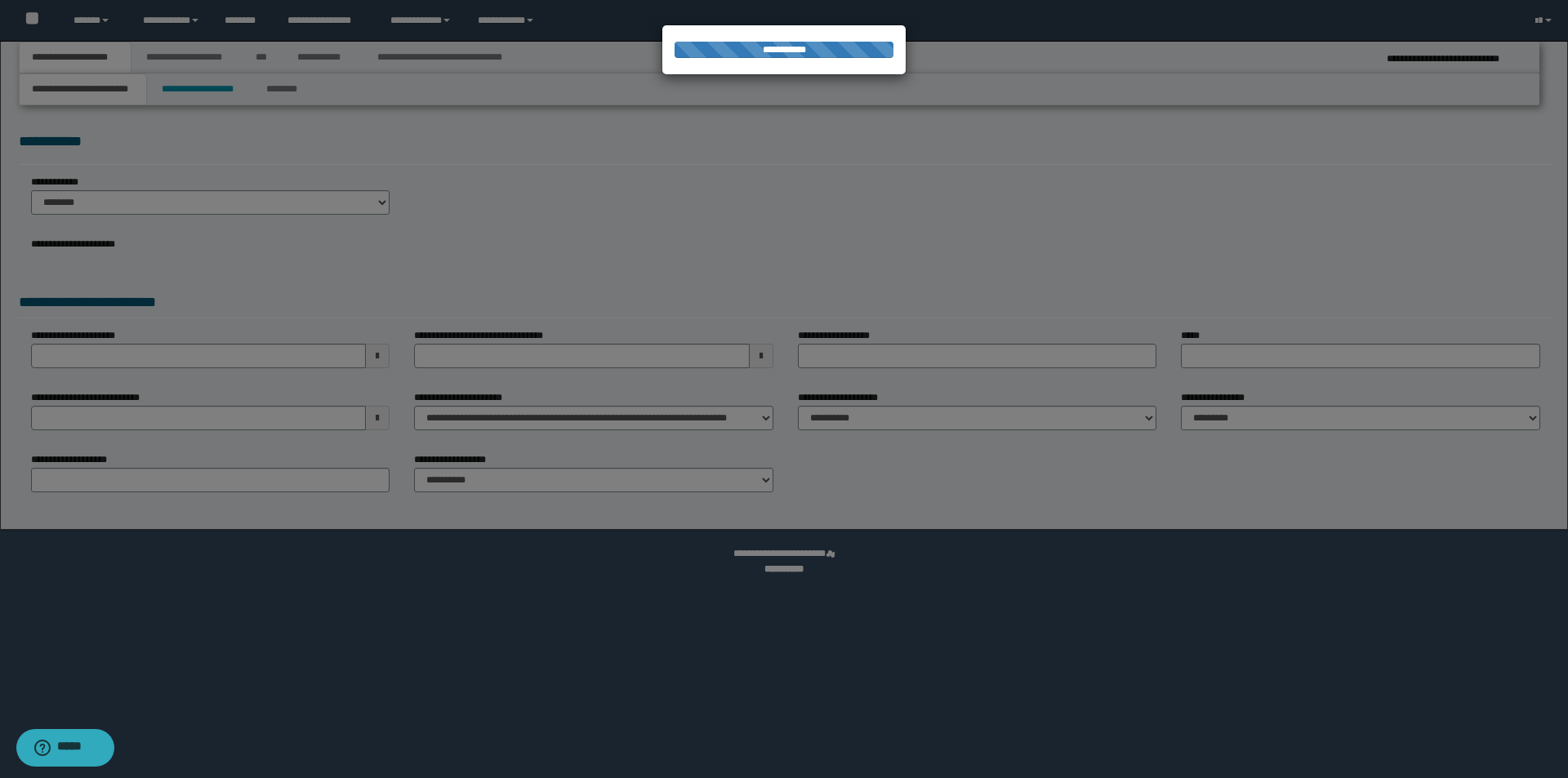 select on "*" 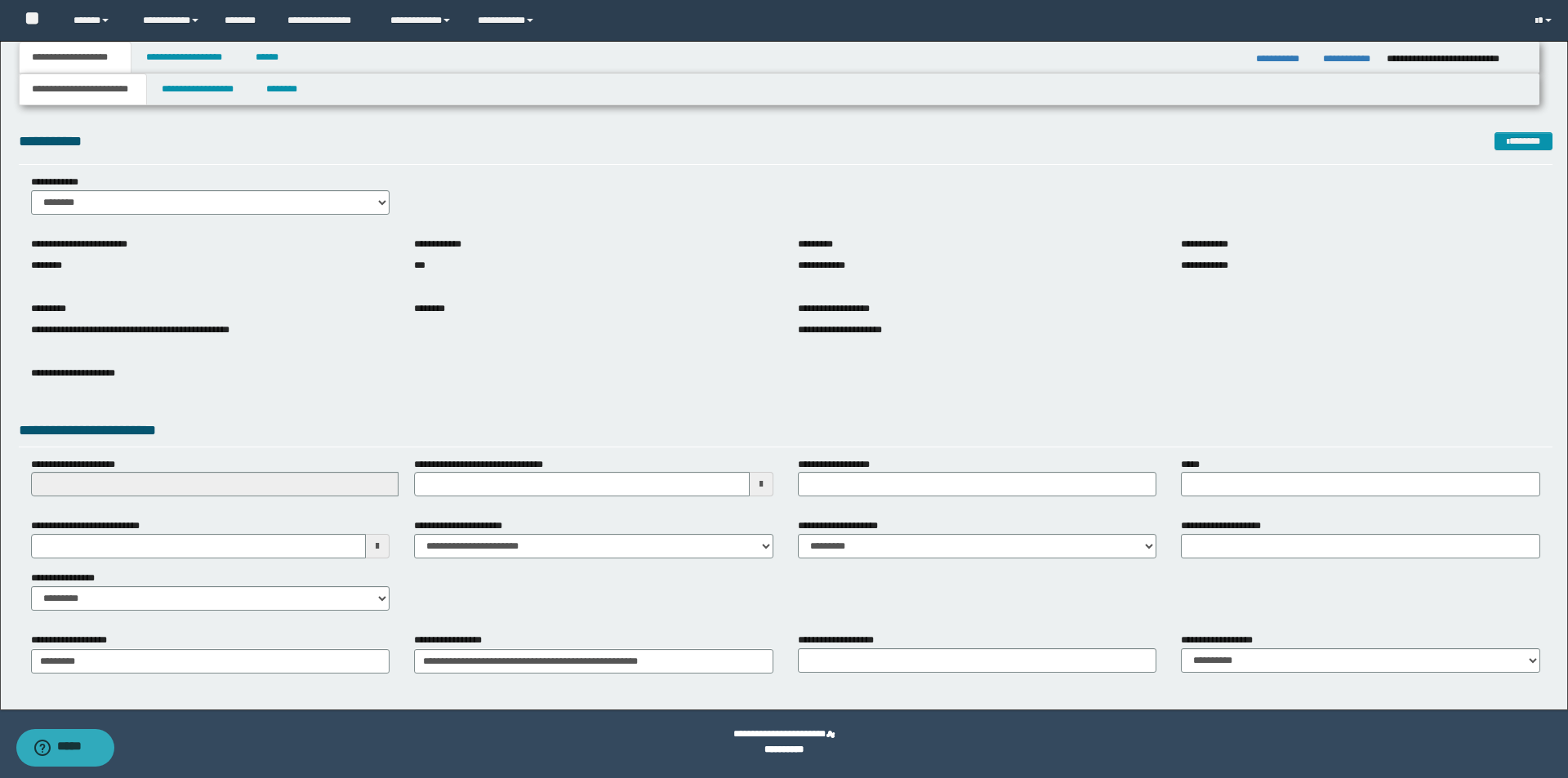 click on "**********" at bounding box center [784, 742] 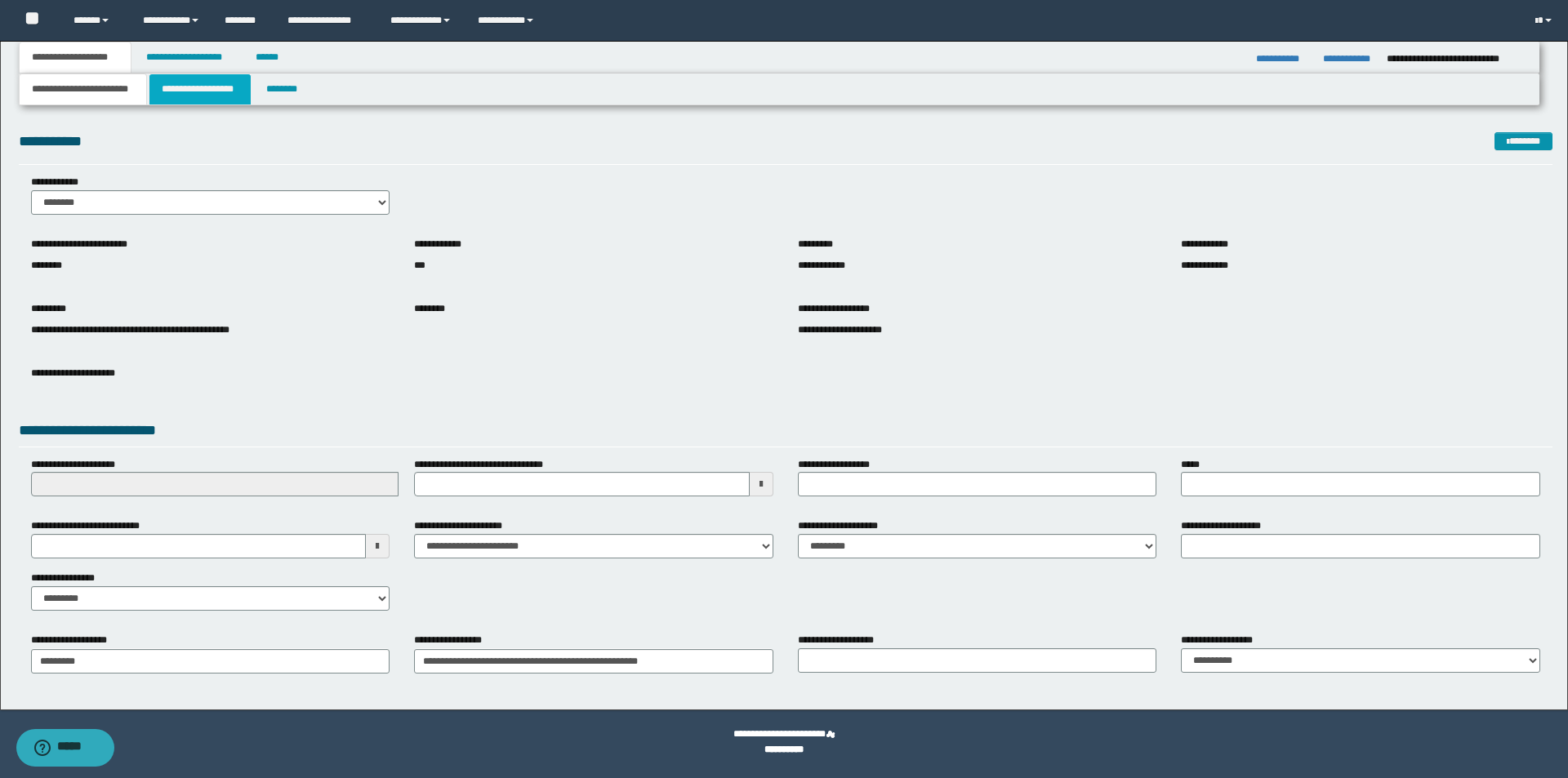 click on "**********" at bounding box center [200, 89] 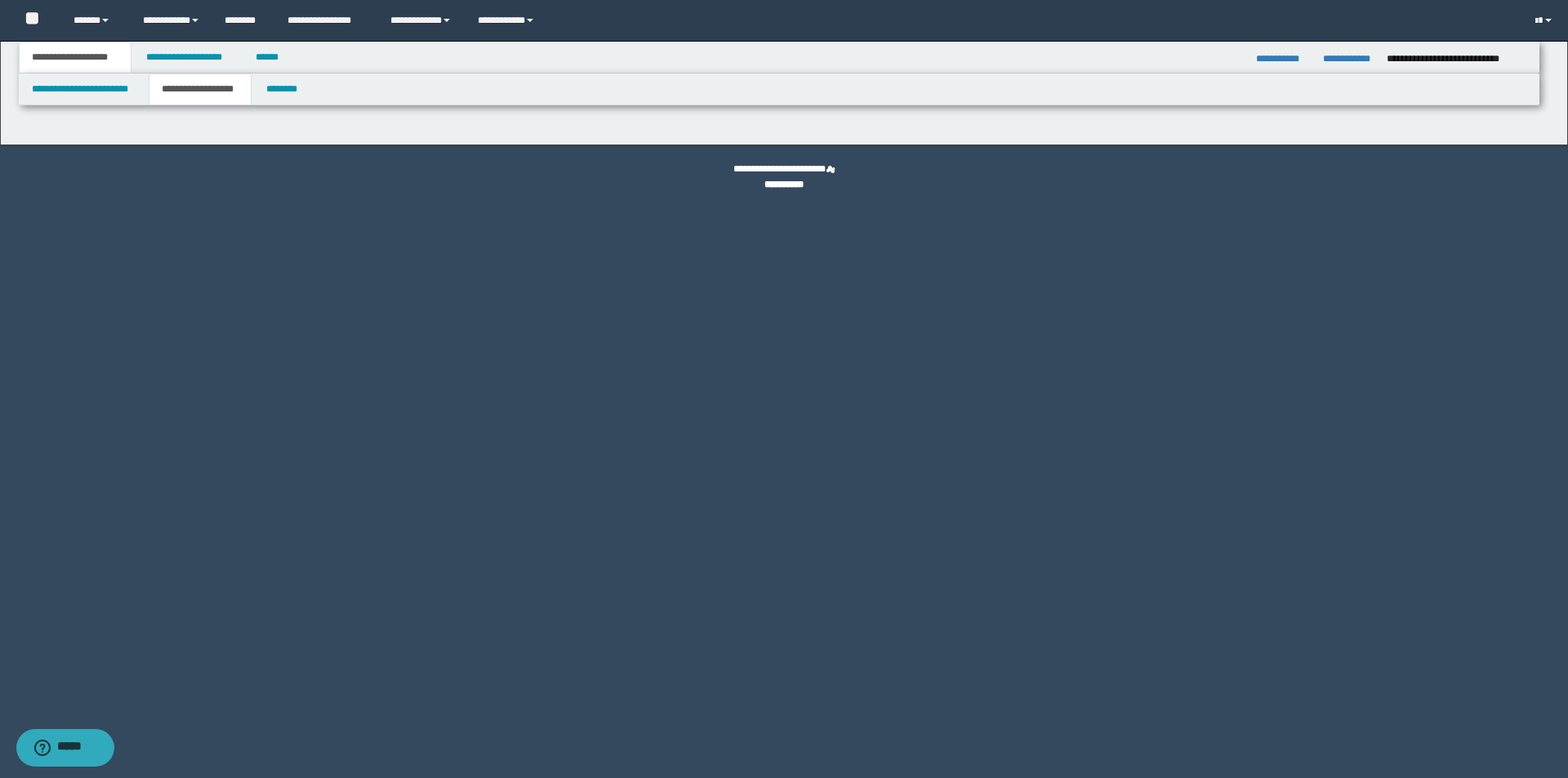 type on "**********" 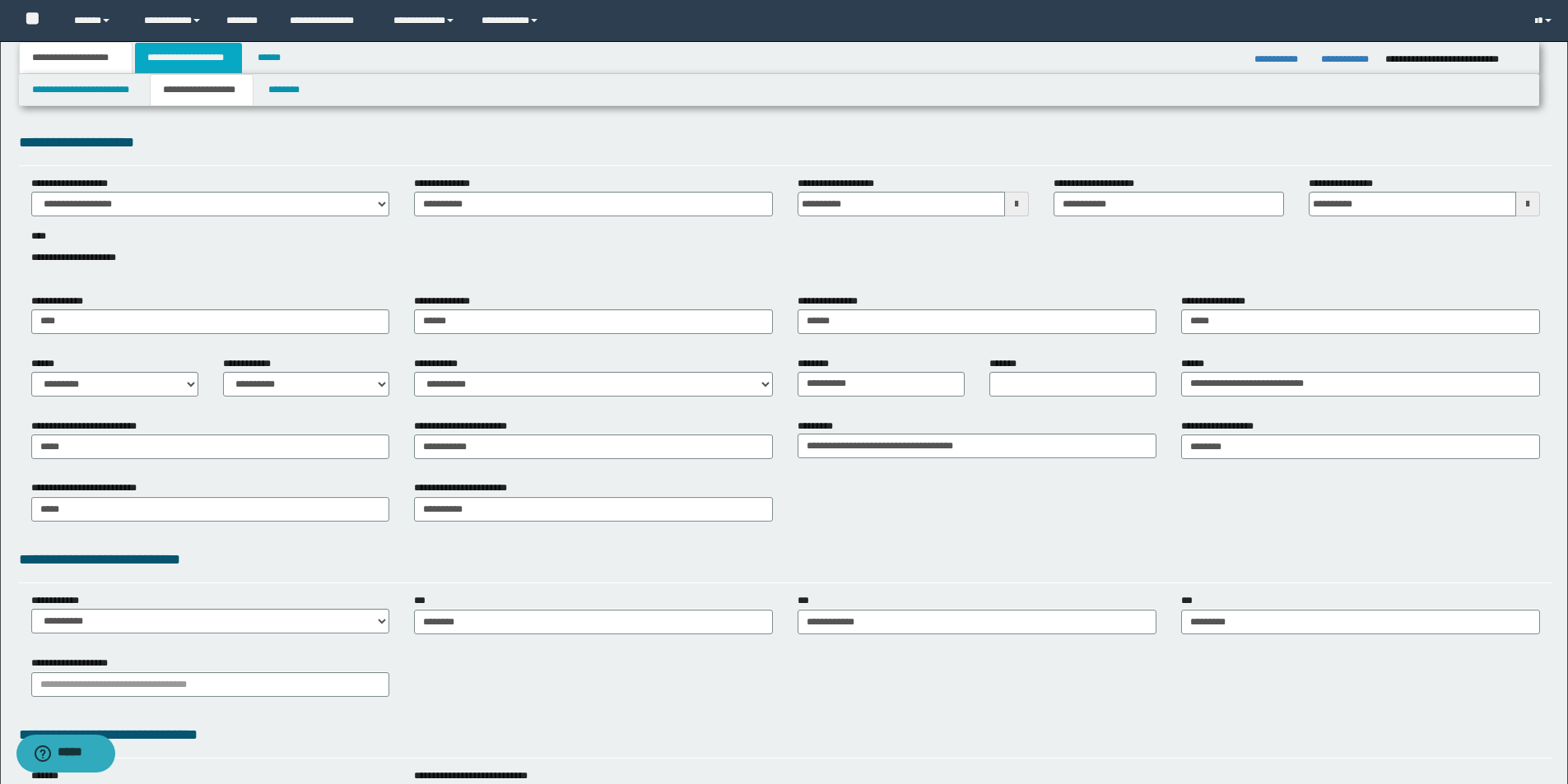 click on "**********" at bounding box center [188, 58] 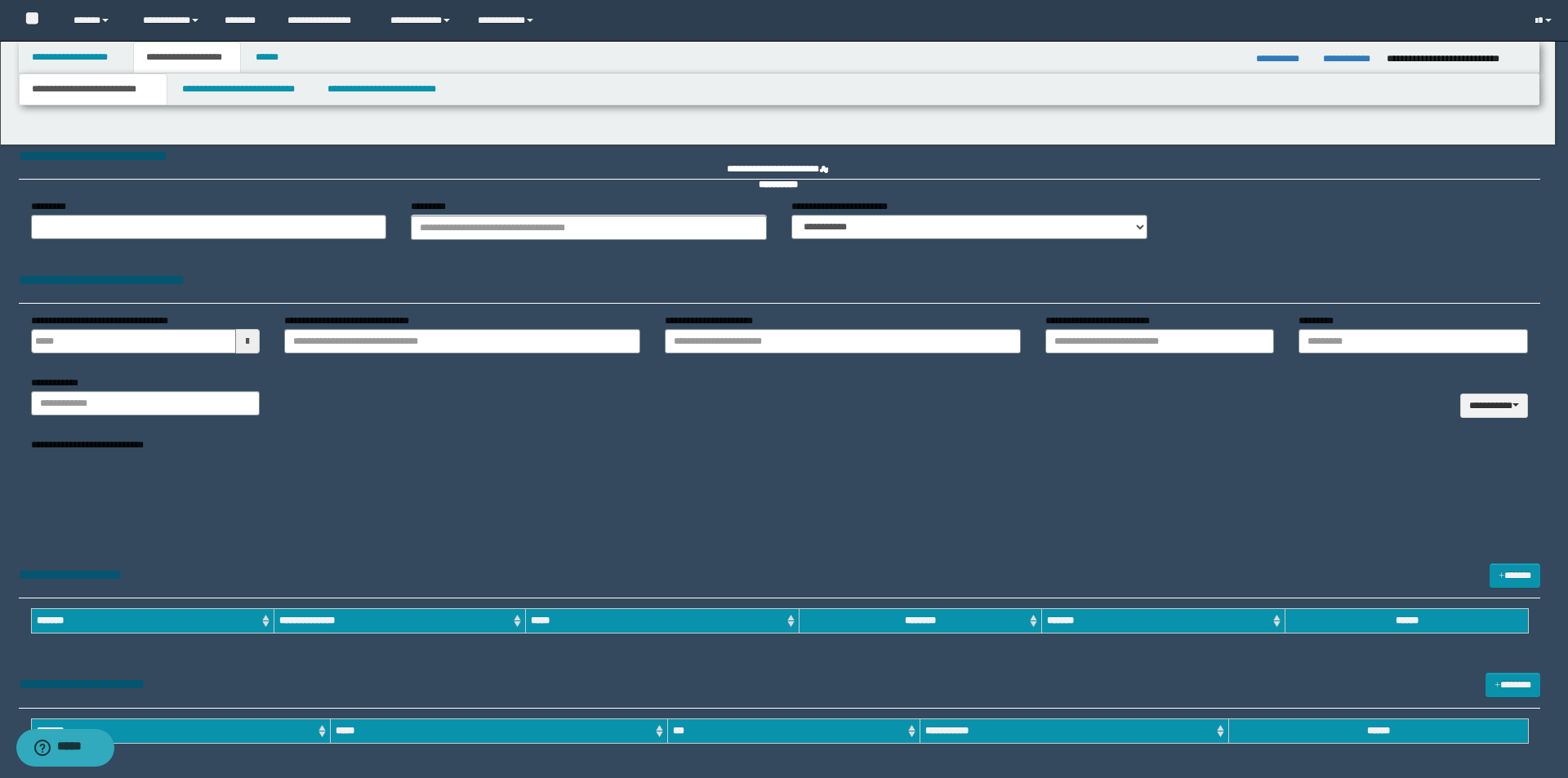 select on "*" 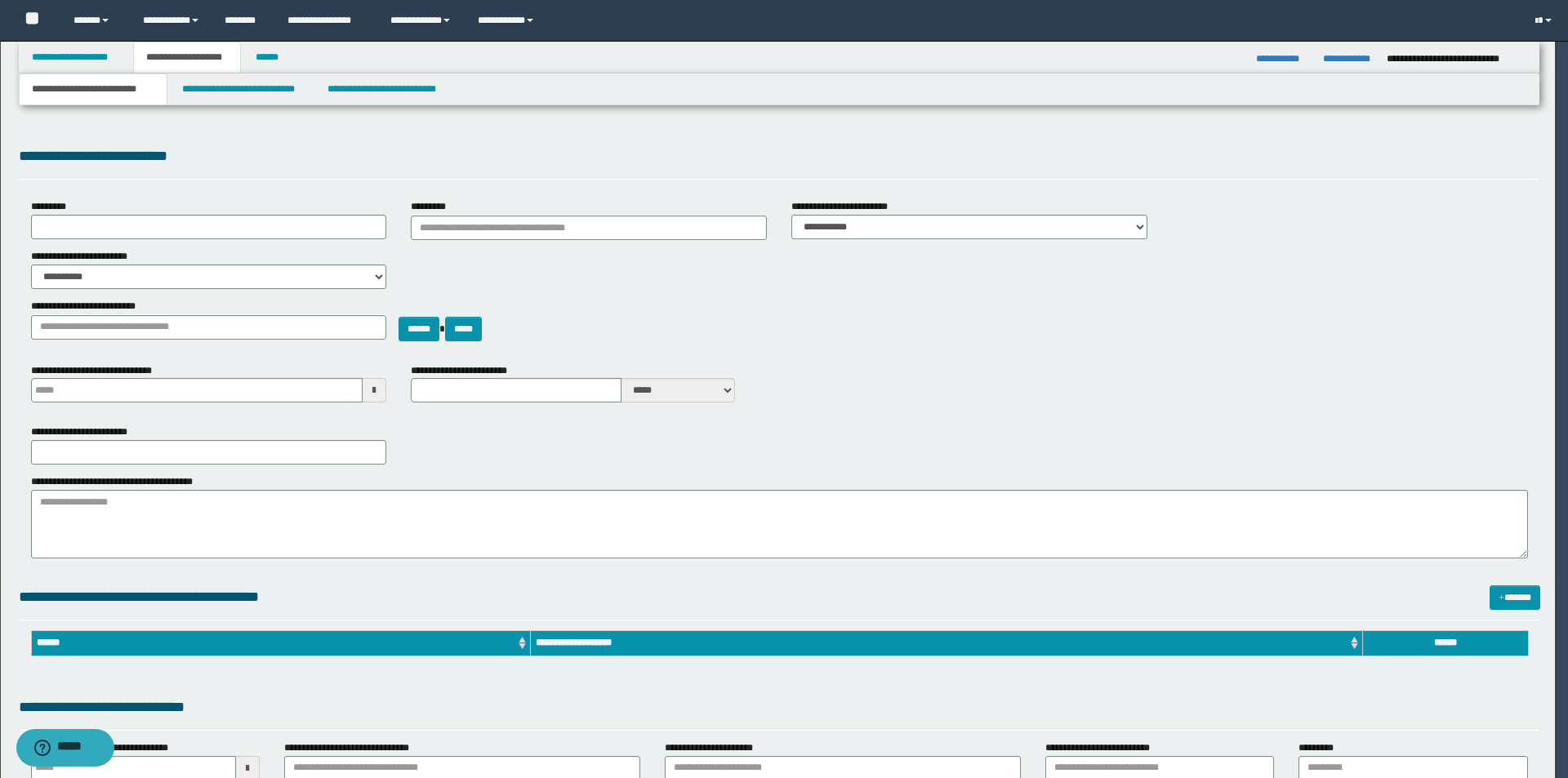 type 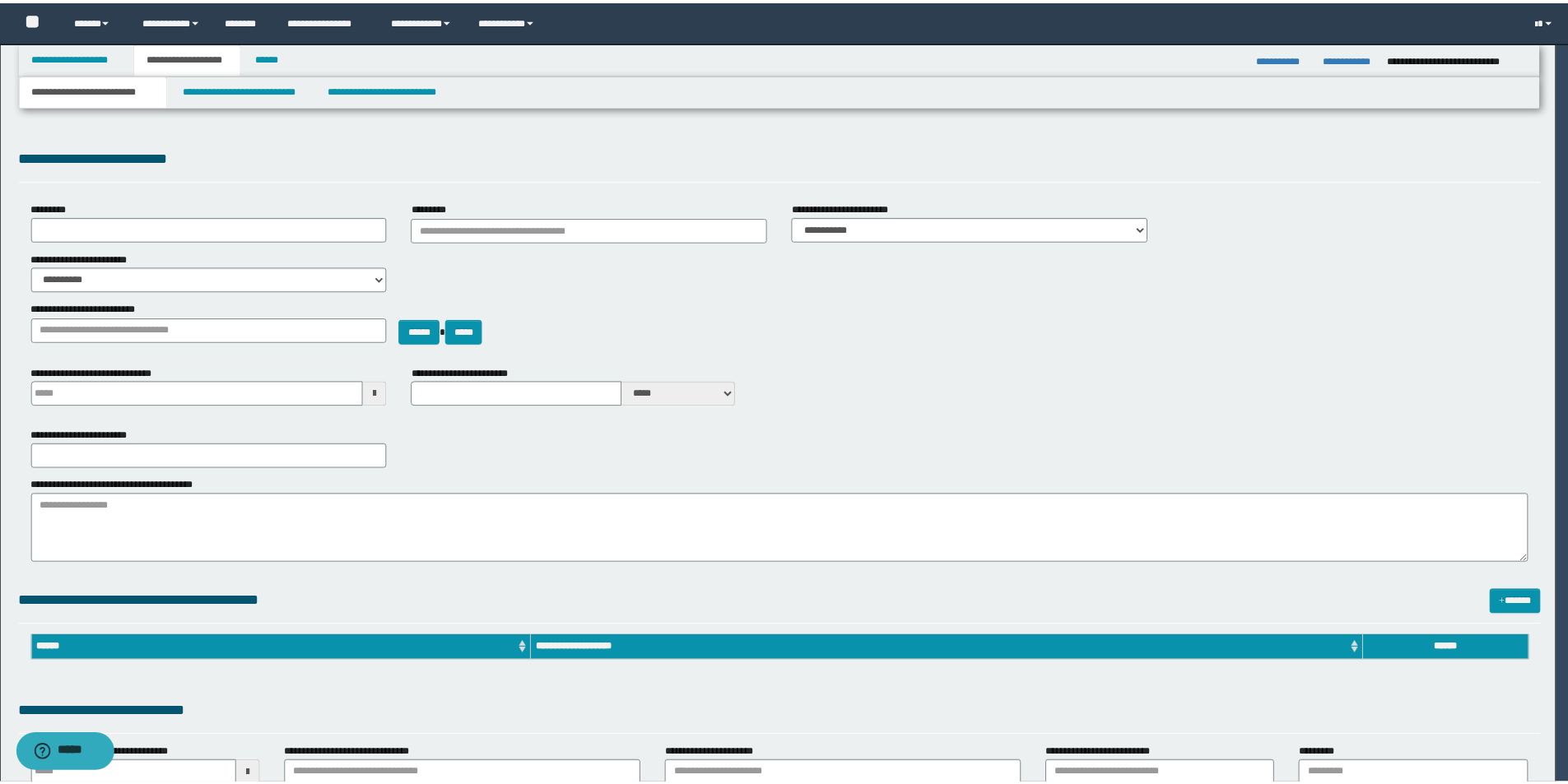 scroll, scrollTop: 0, scrollLeft: 0, axis: both 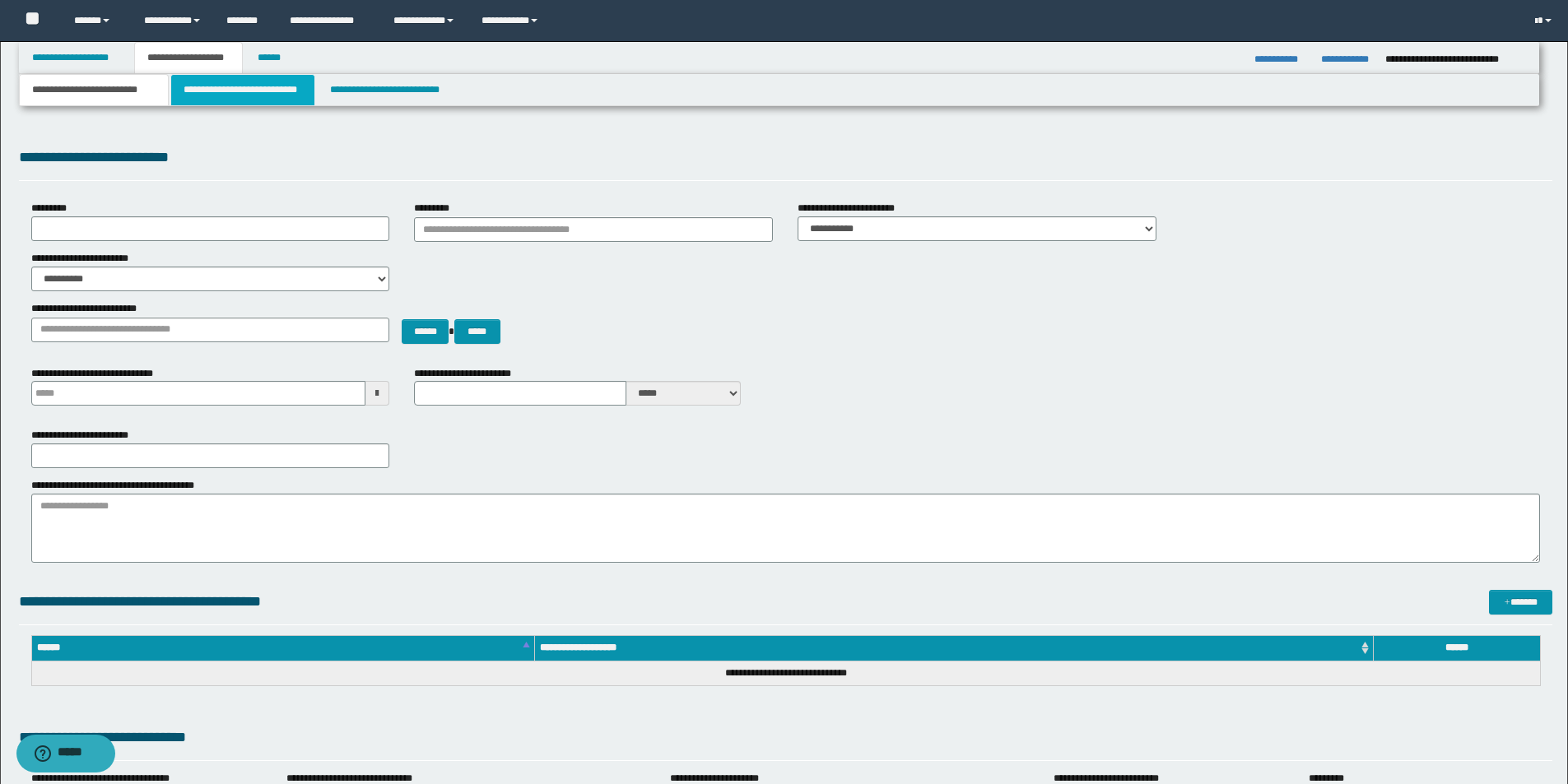 click on "**********" at bounding box center [243, 90] 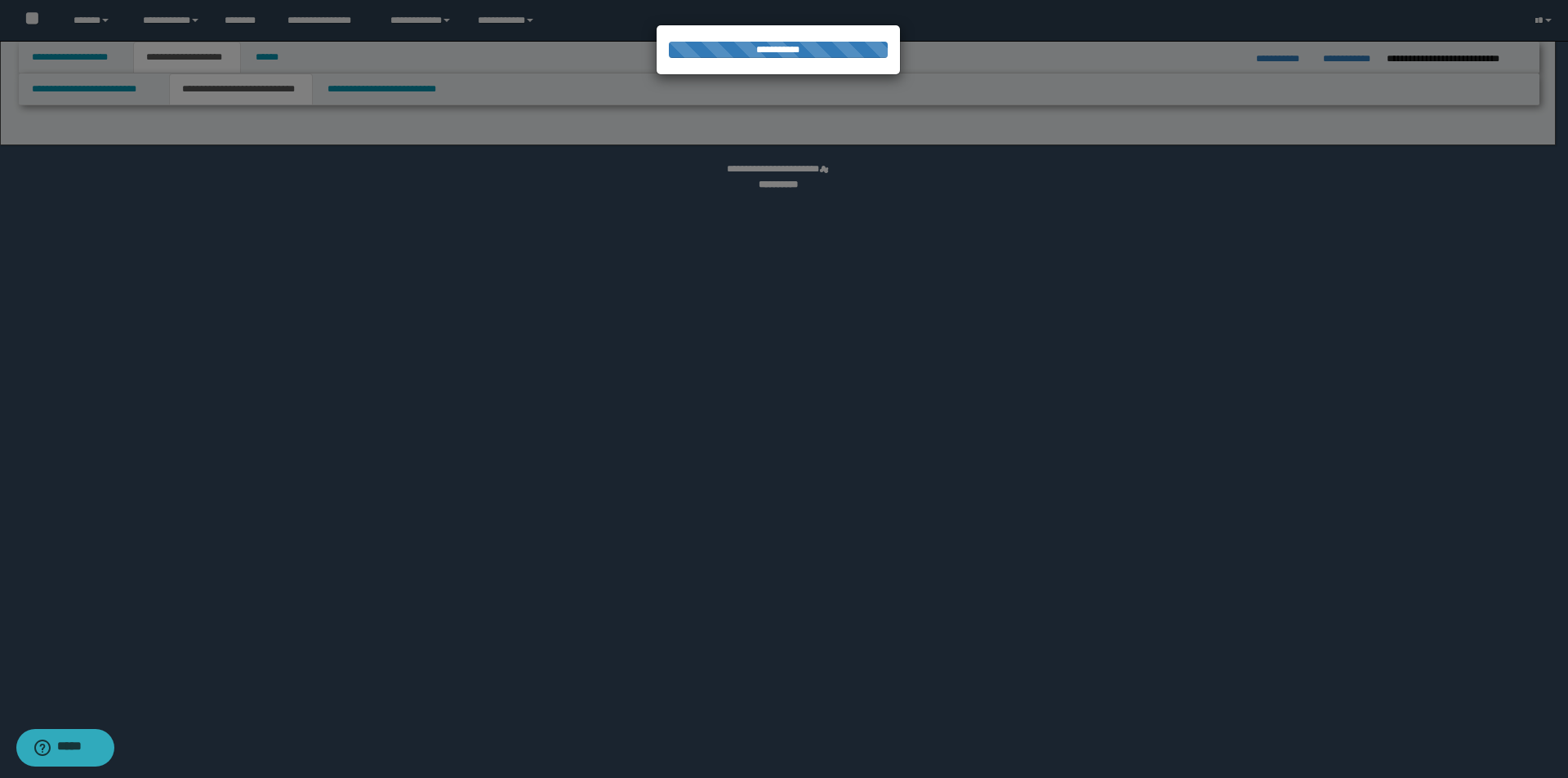 select on "*" 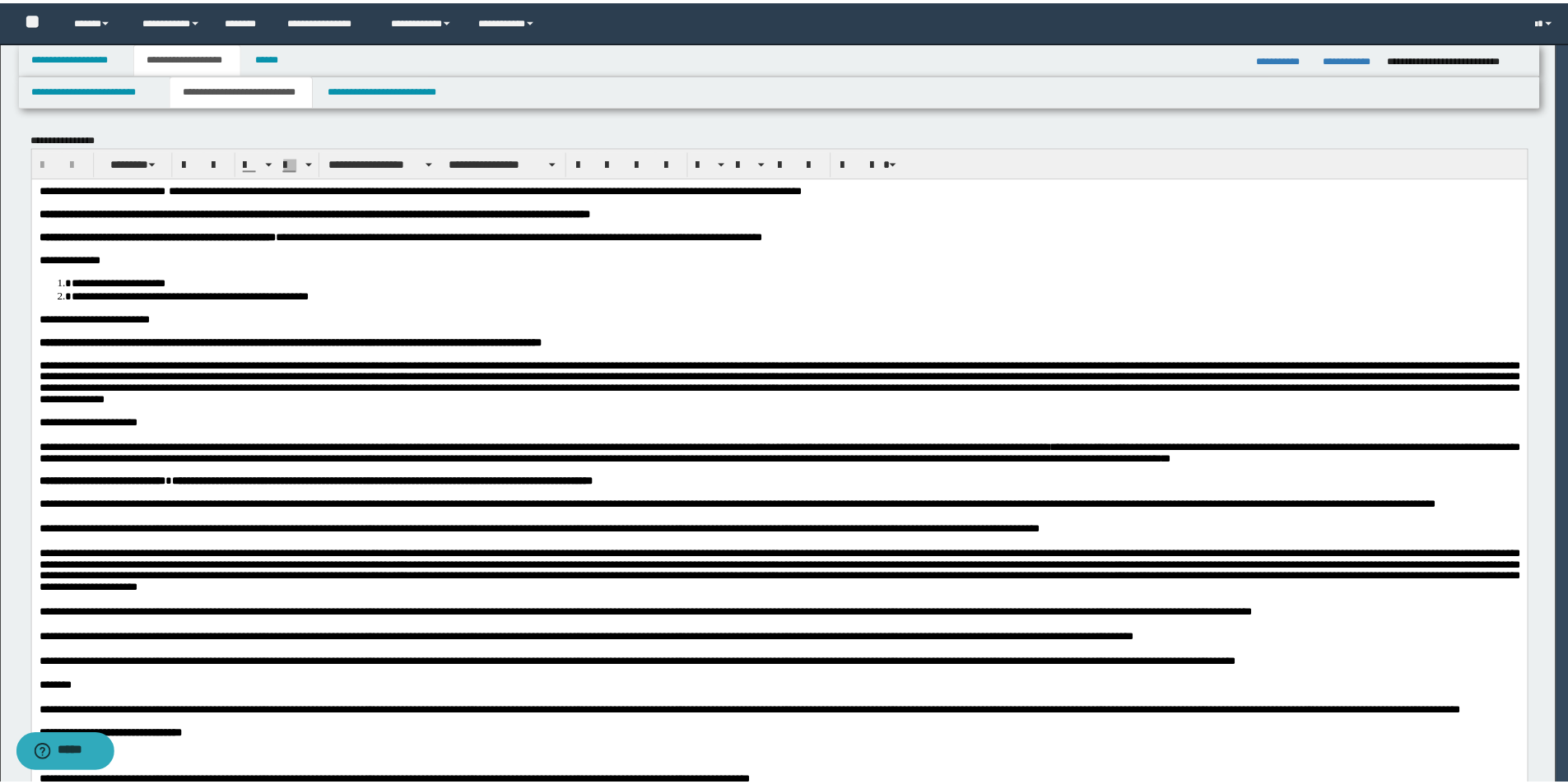 scroll, scrollTop: 0, scrollLeft: 0, axis: both 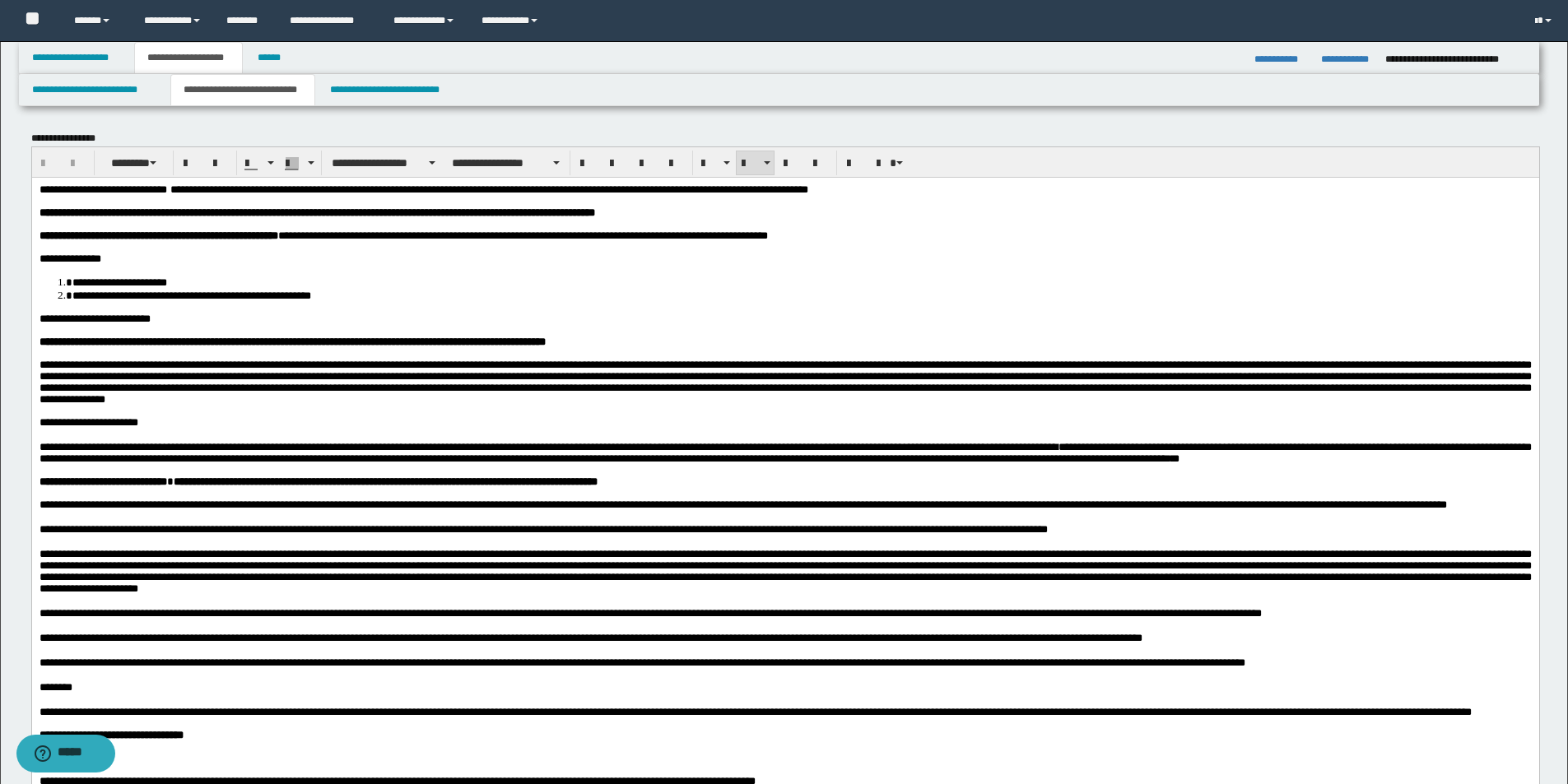 click on "**********" at bounding box center [801, 295] 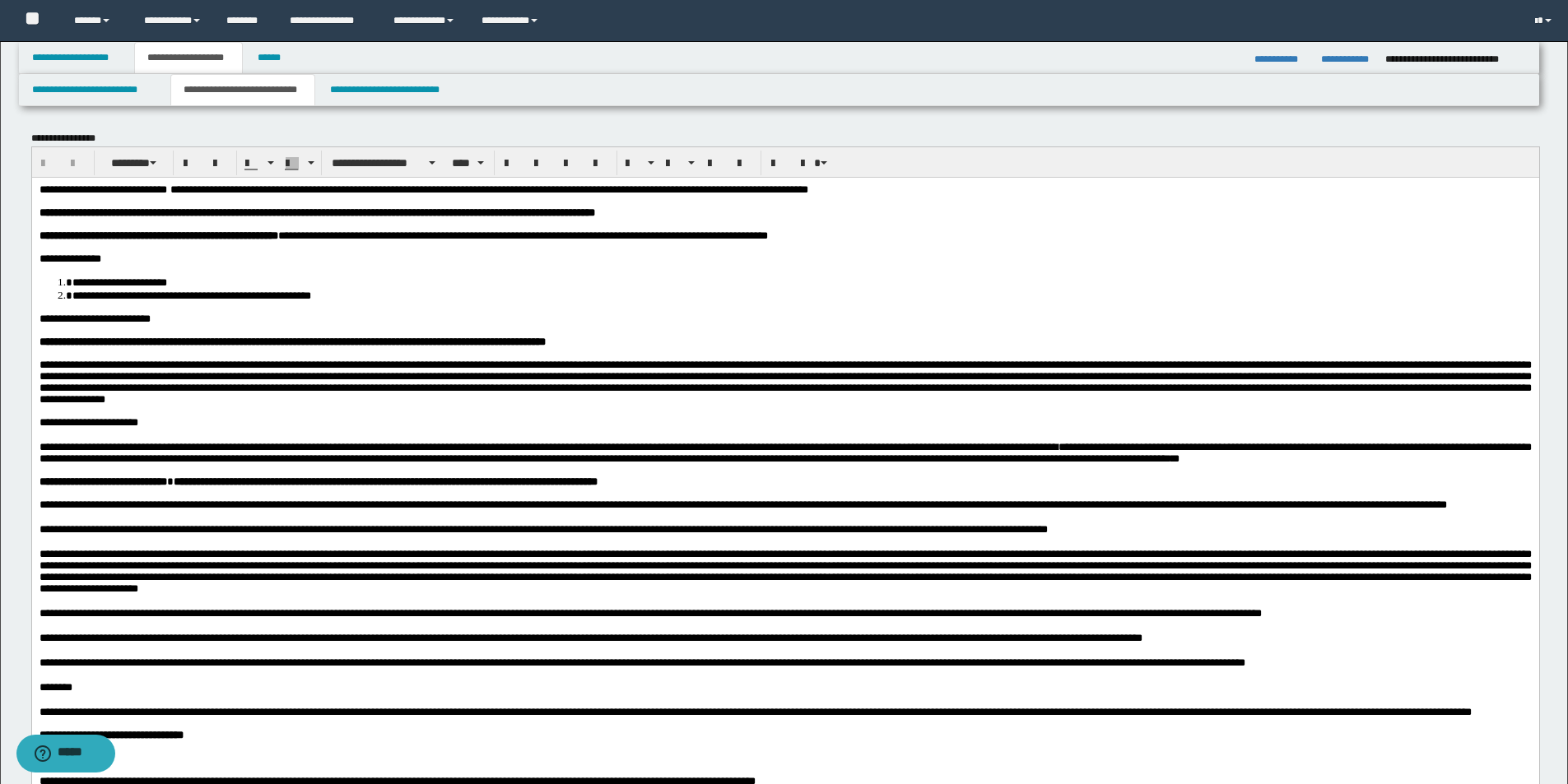 click on "**********" at bounding box center (784, 563) 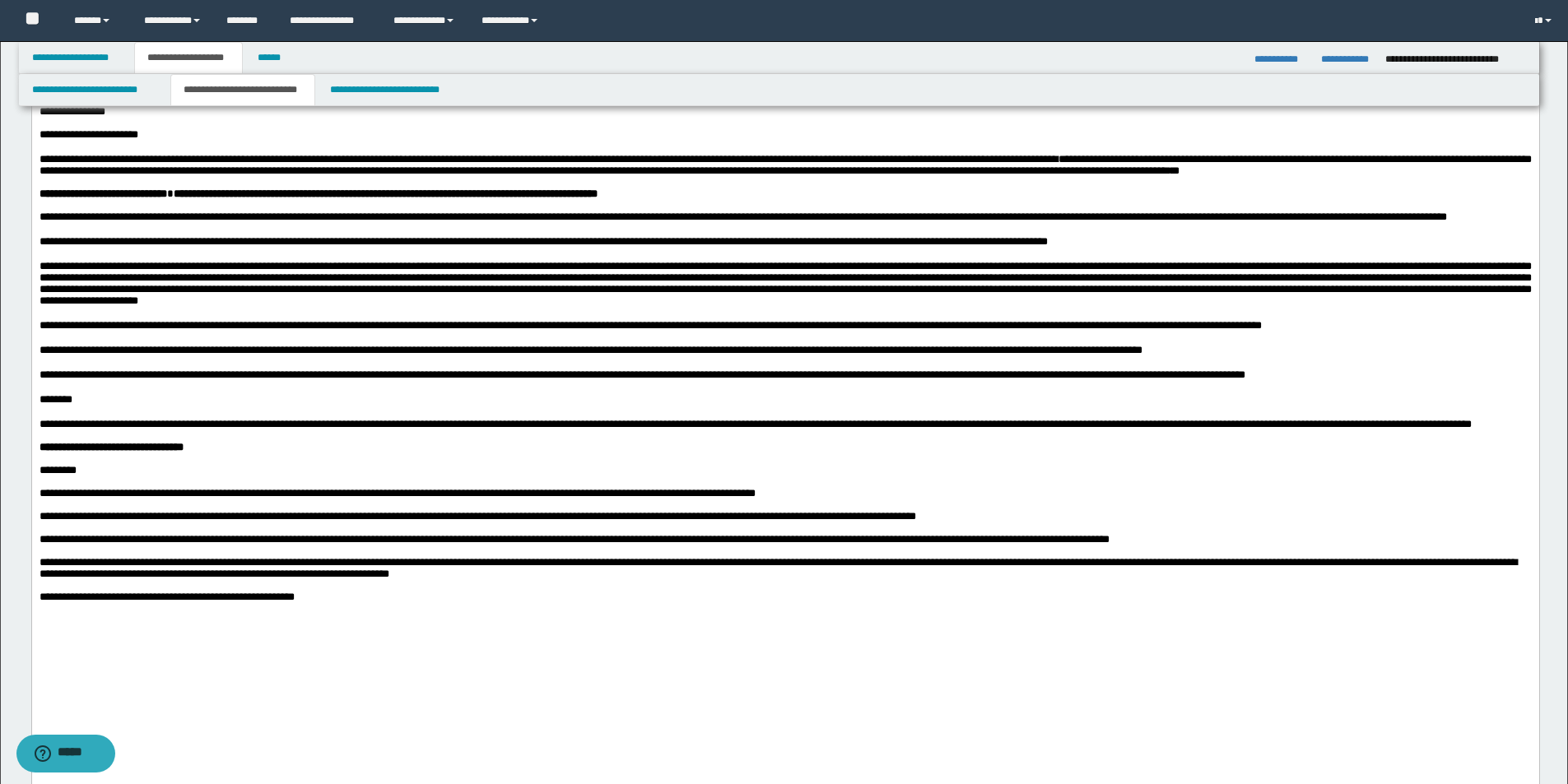 scroll, scrollTop: 329, scrollLeft: 0, axis: vertical 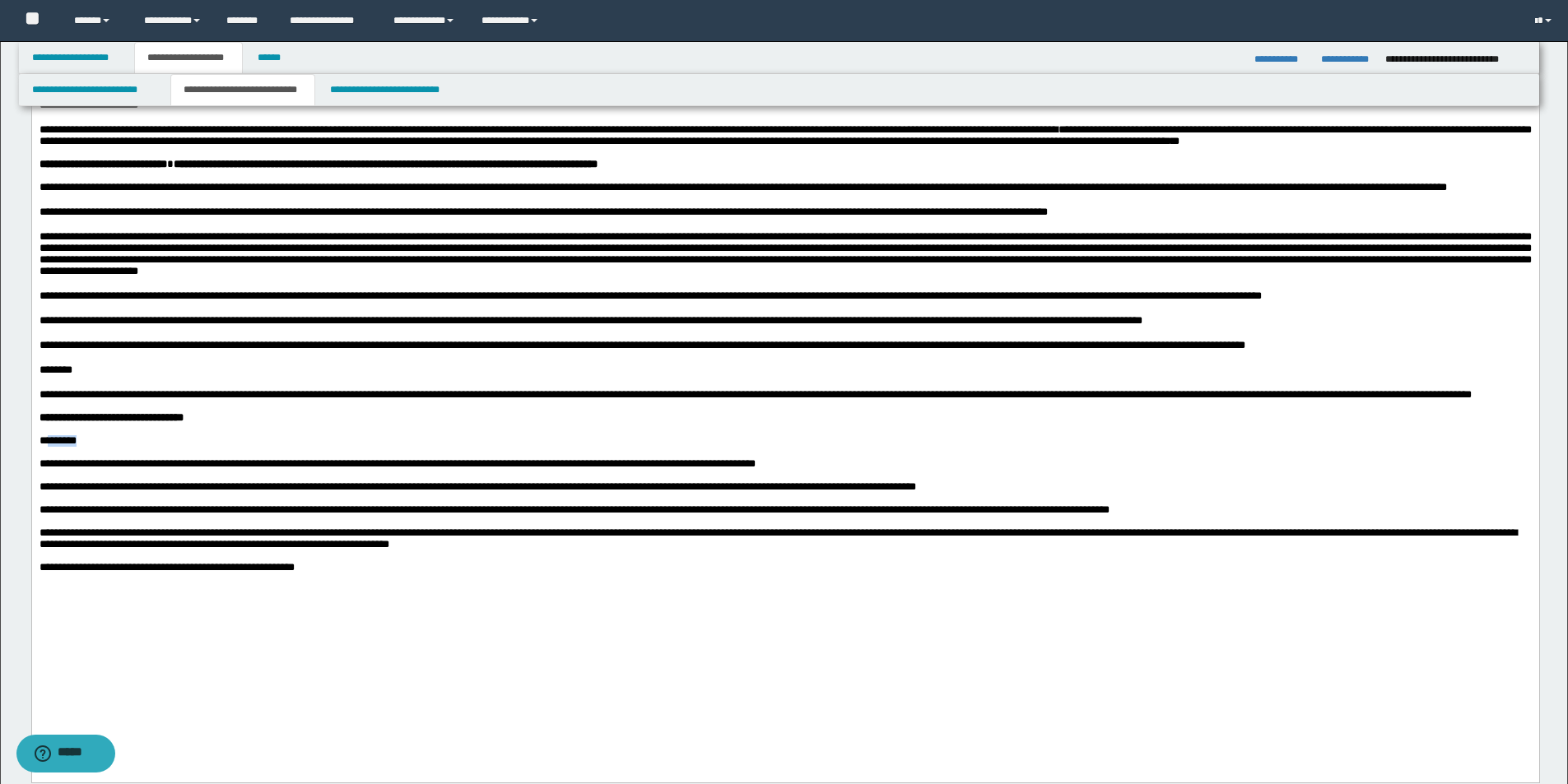 drag, startPoint x: 109, startPoint y: 529, endPoint x: 54, endPoint y: 532, distance: 55.081757 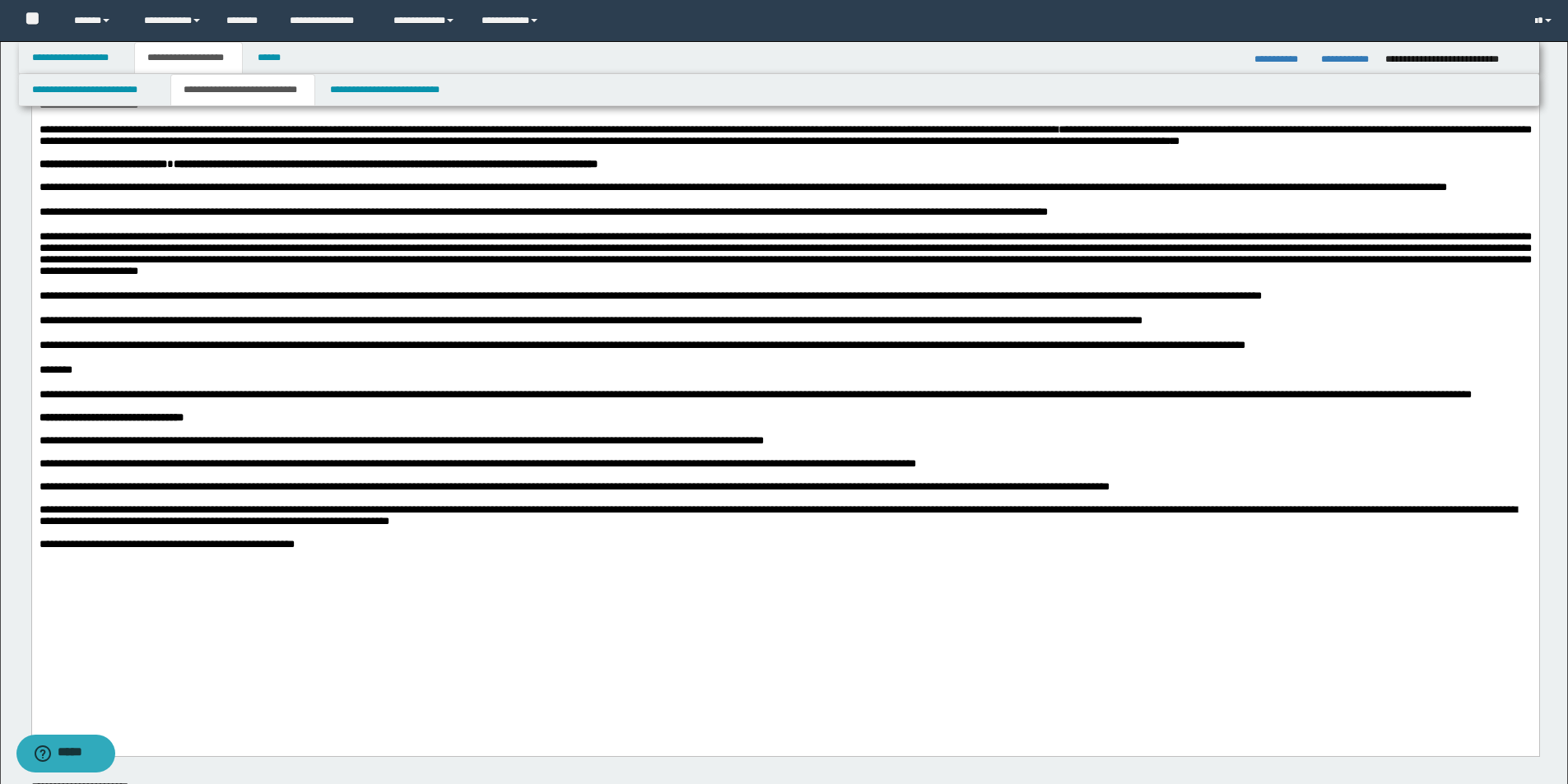 click at bounding box center (784, 556) 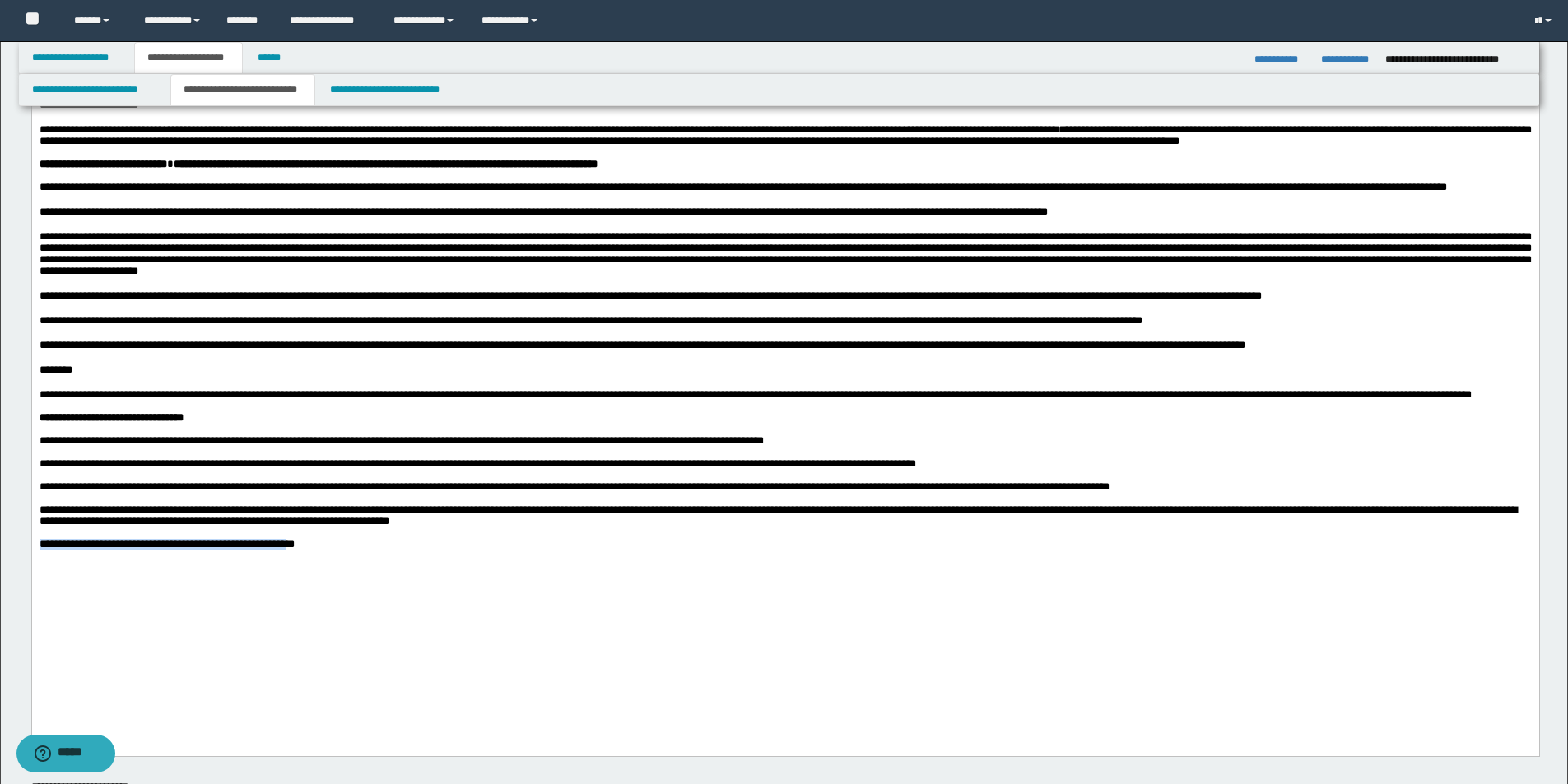 drag, startPoint x: 323, startPoint y: 644, endPoint x: -1, endPoint y: 643, distance: 324.00154 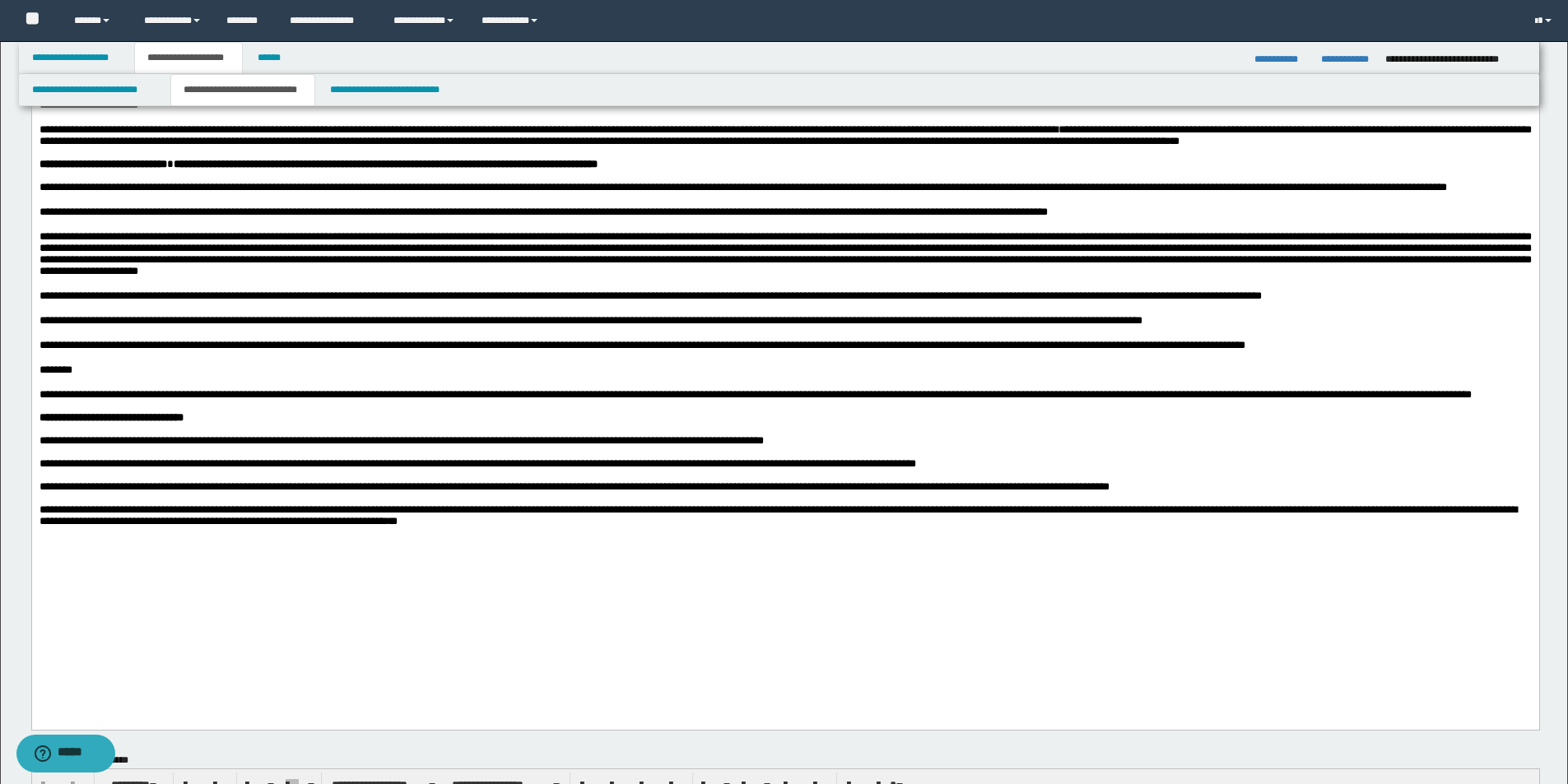 click on "**********" at bounding box center [777, 515] 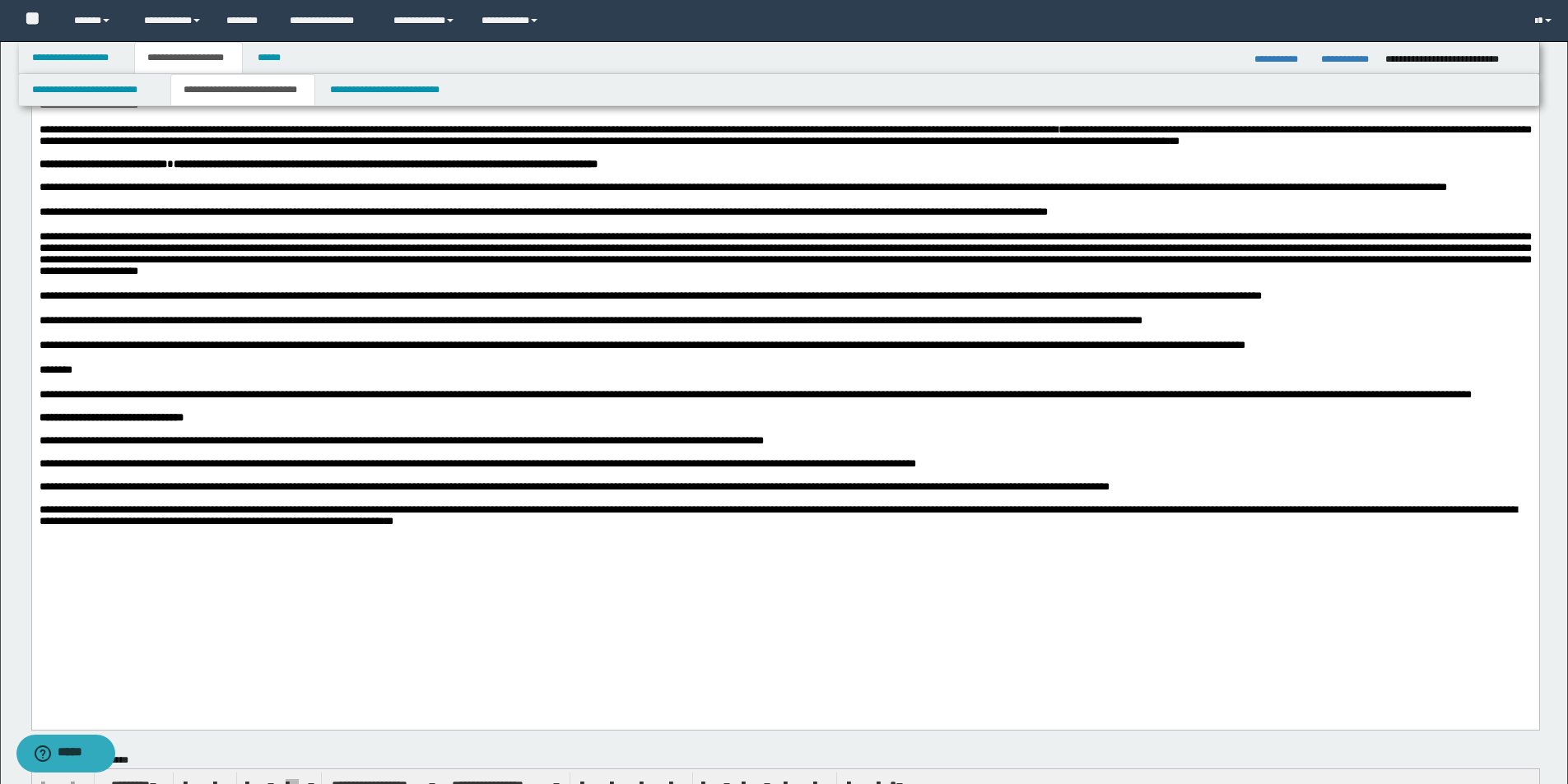 click on "**********" at bounding box center [777, 515] 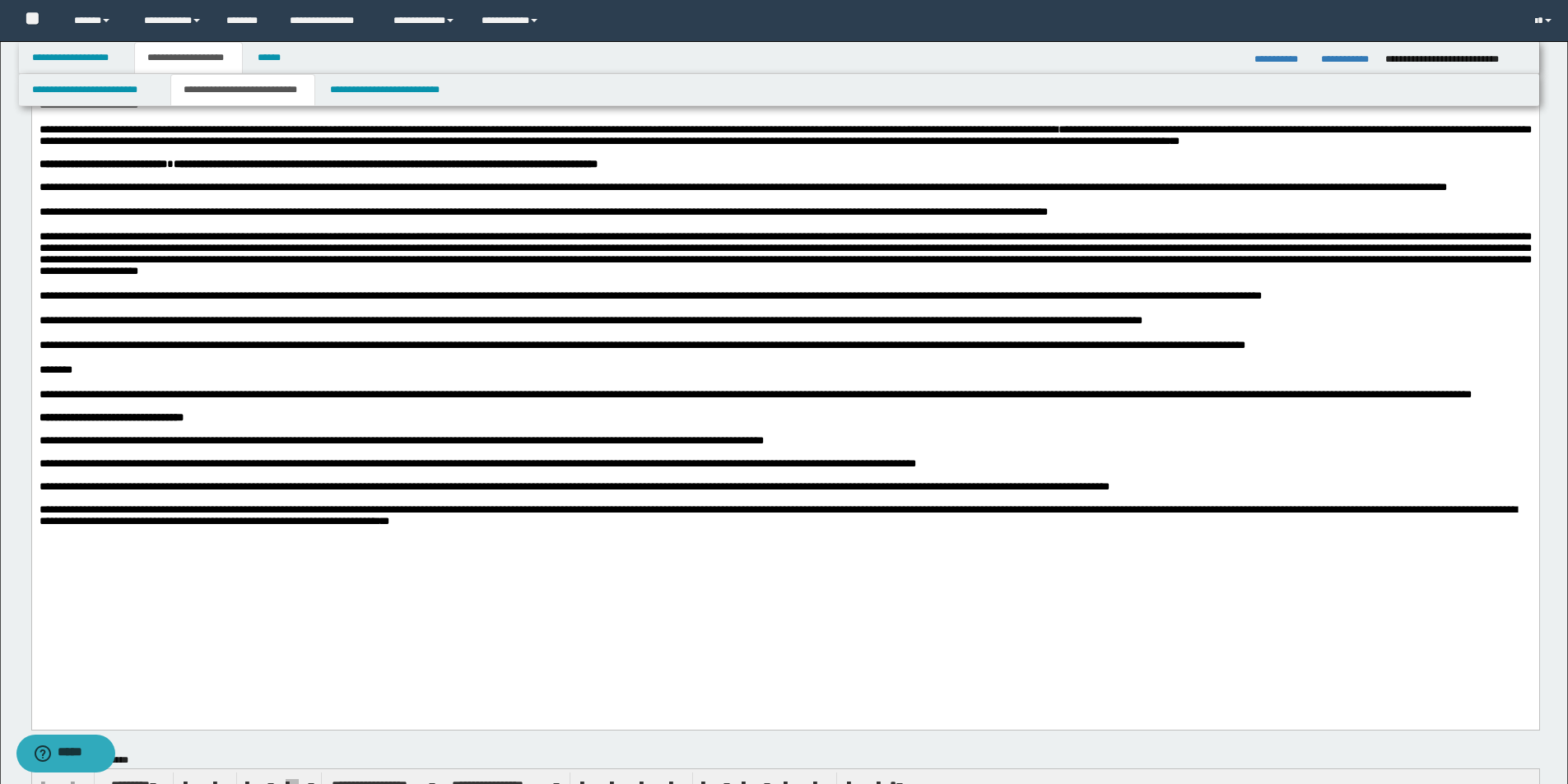 click on "**********" at bounding box center [784, 516] 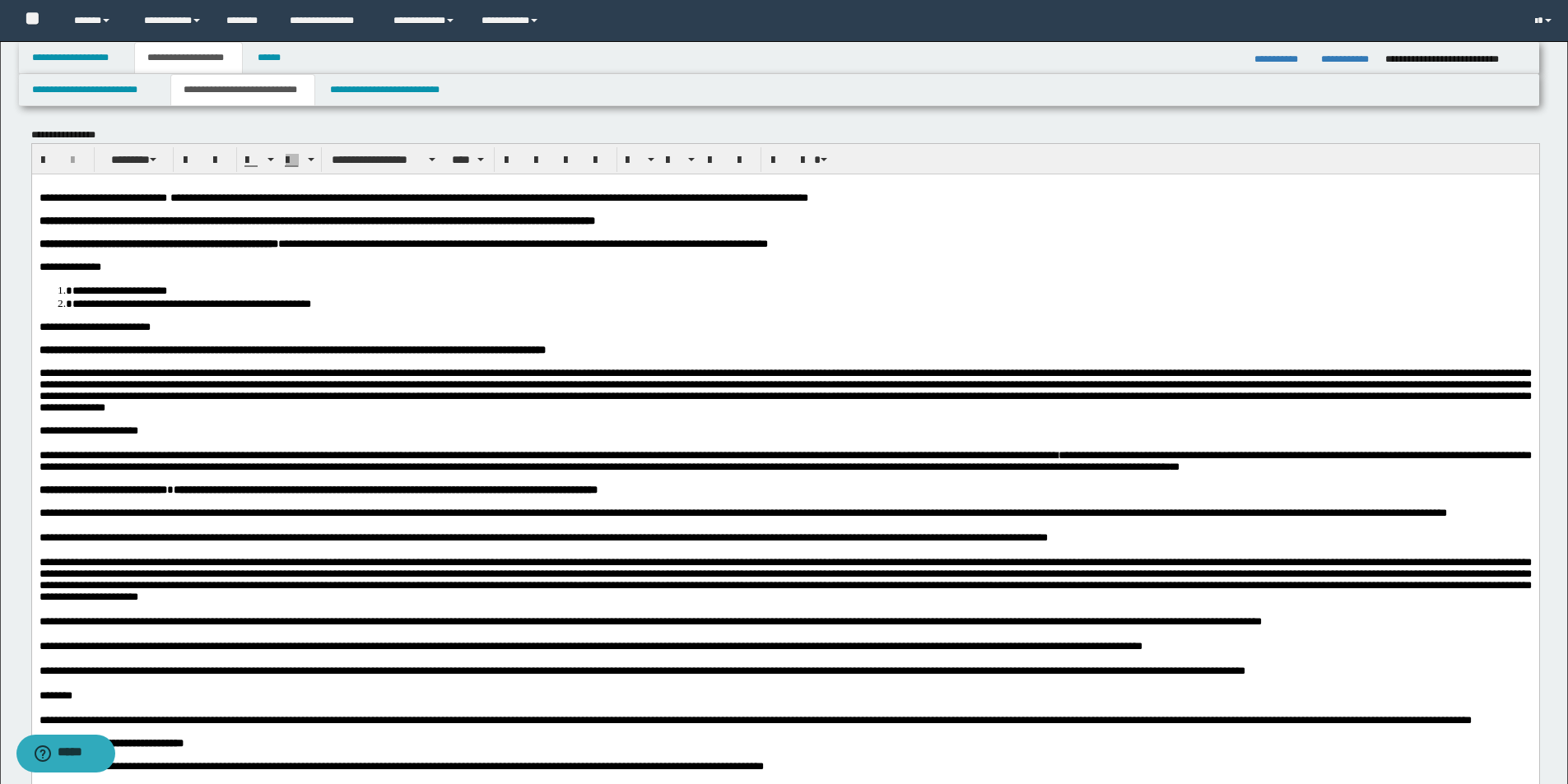 scroll, scrollTop: 0, scrollLeft: 0, axis: both 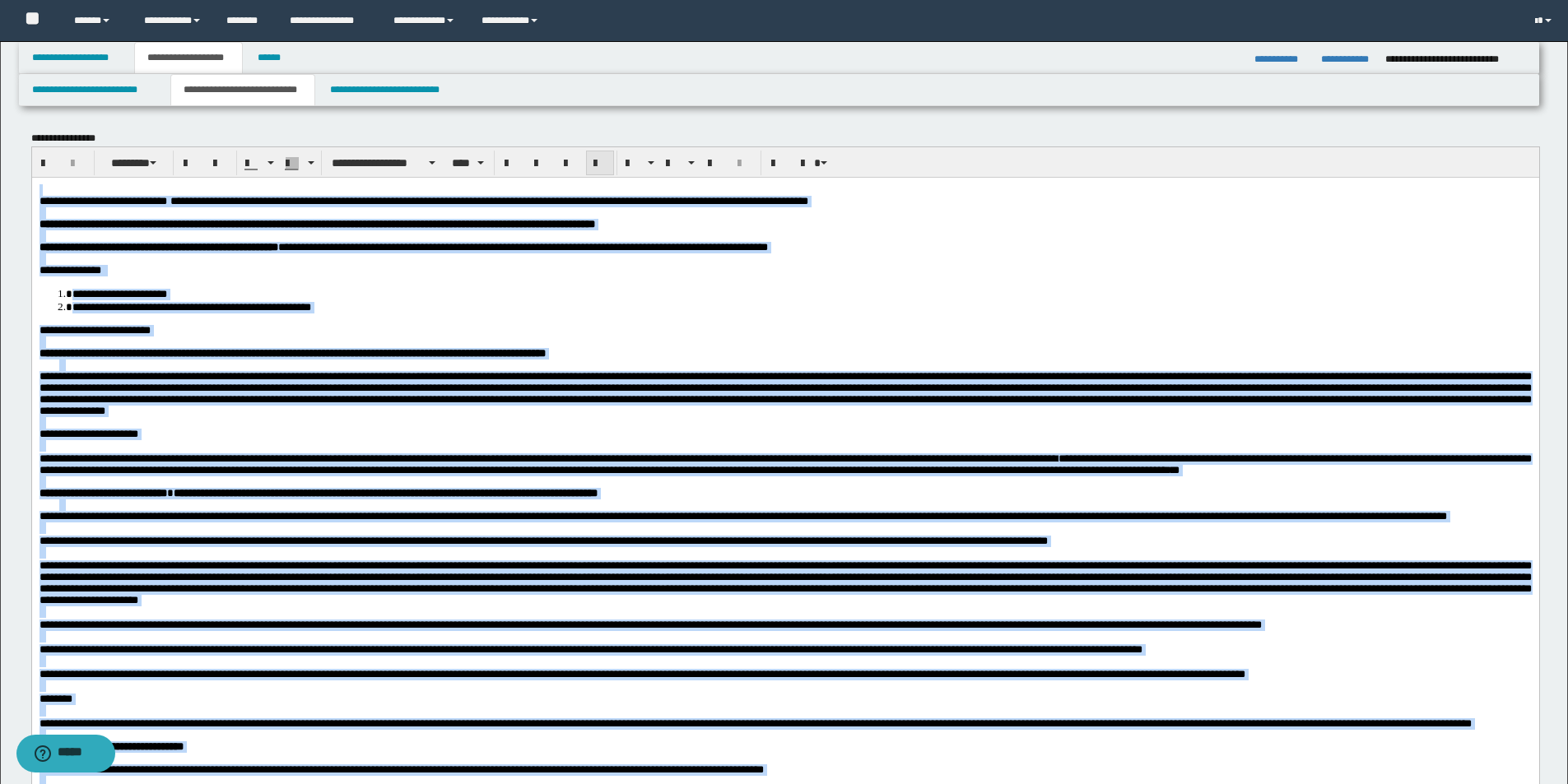 click at bounding box center [600, 163] 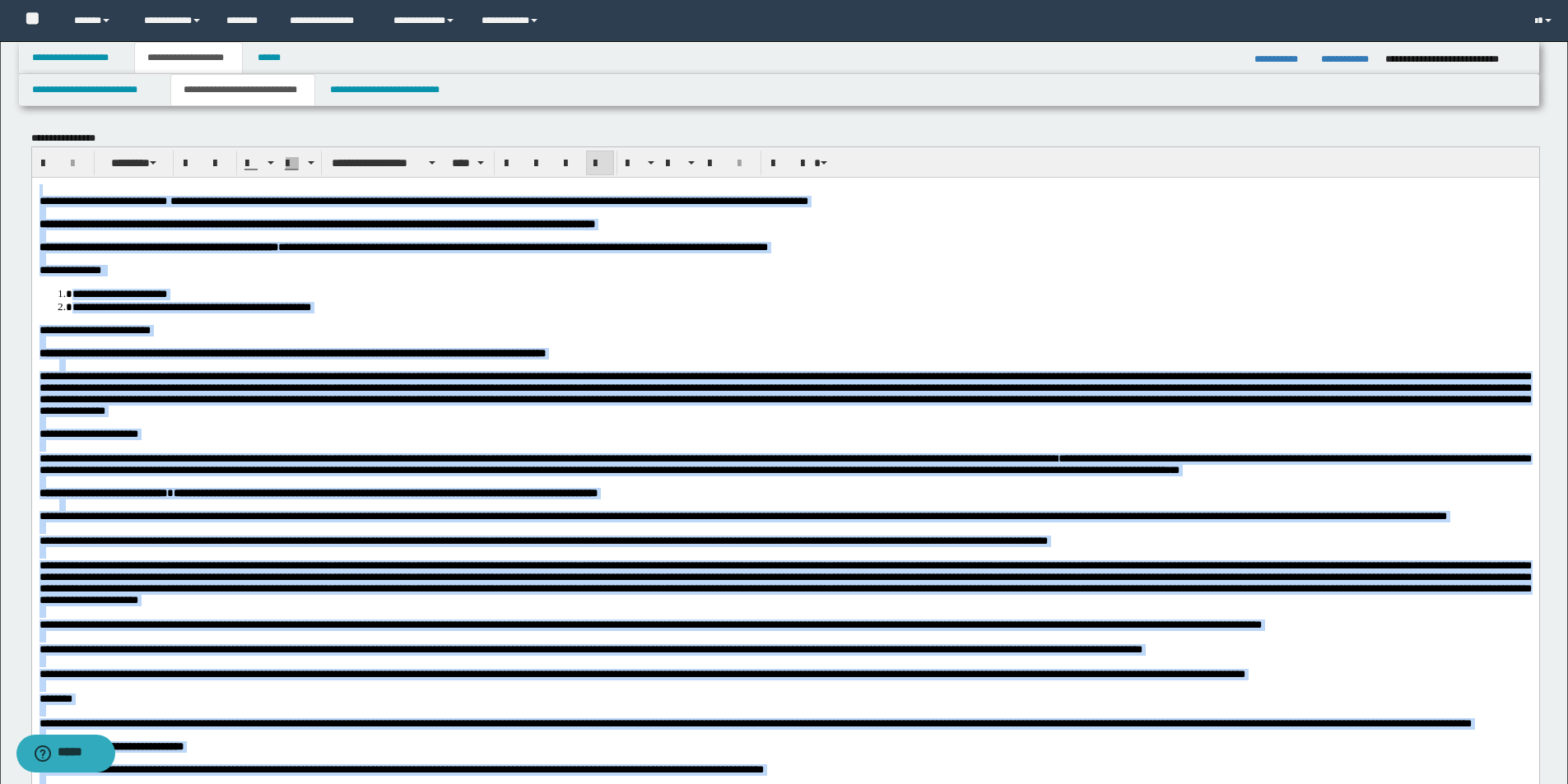click on "**********" at bounding box center (211, 457) 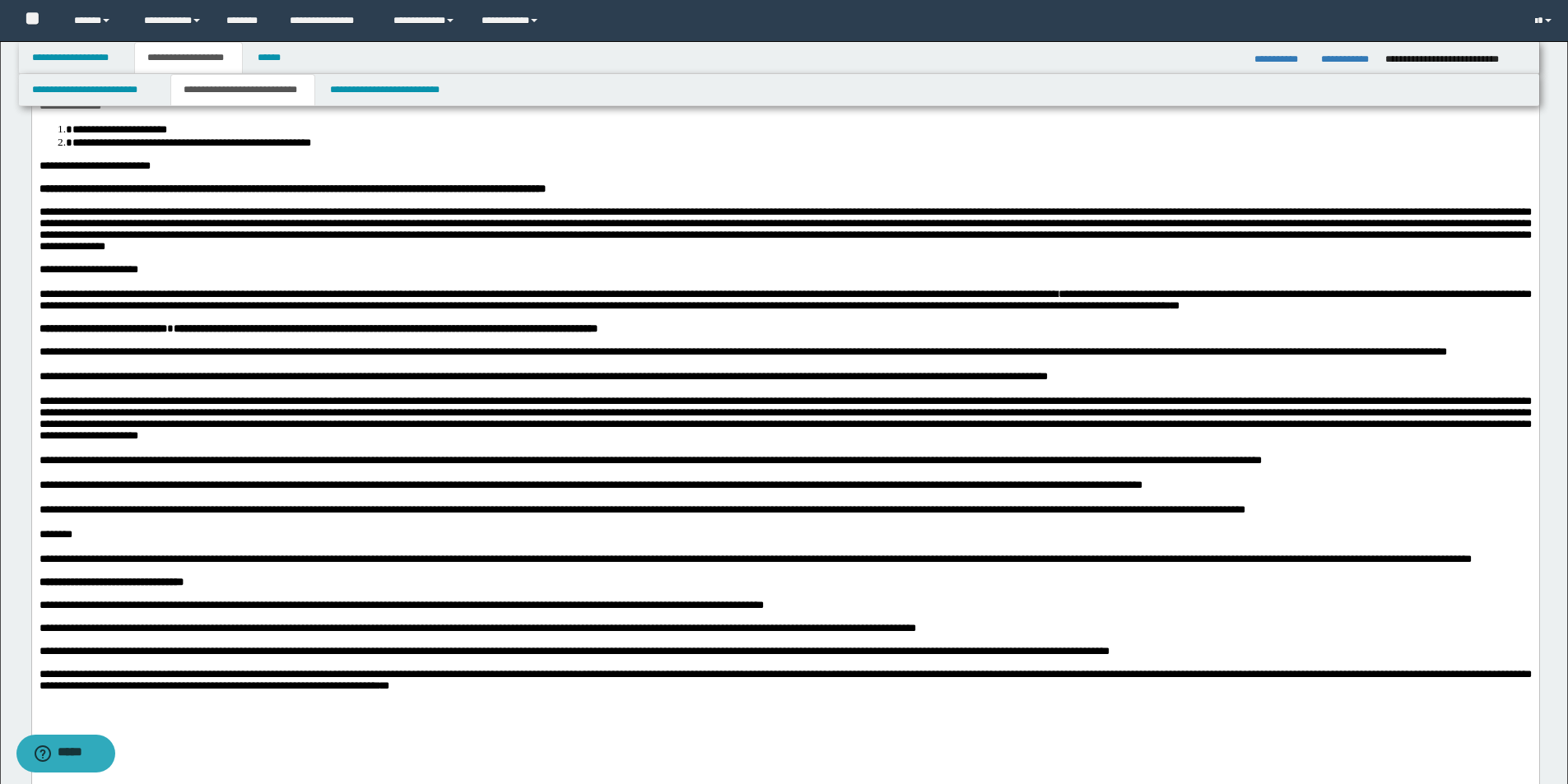 scroll, scrollTop: 247, scrollLeft: 0, axis: vertical 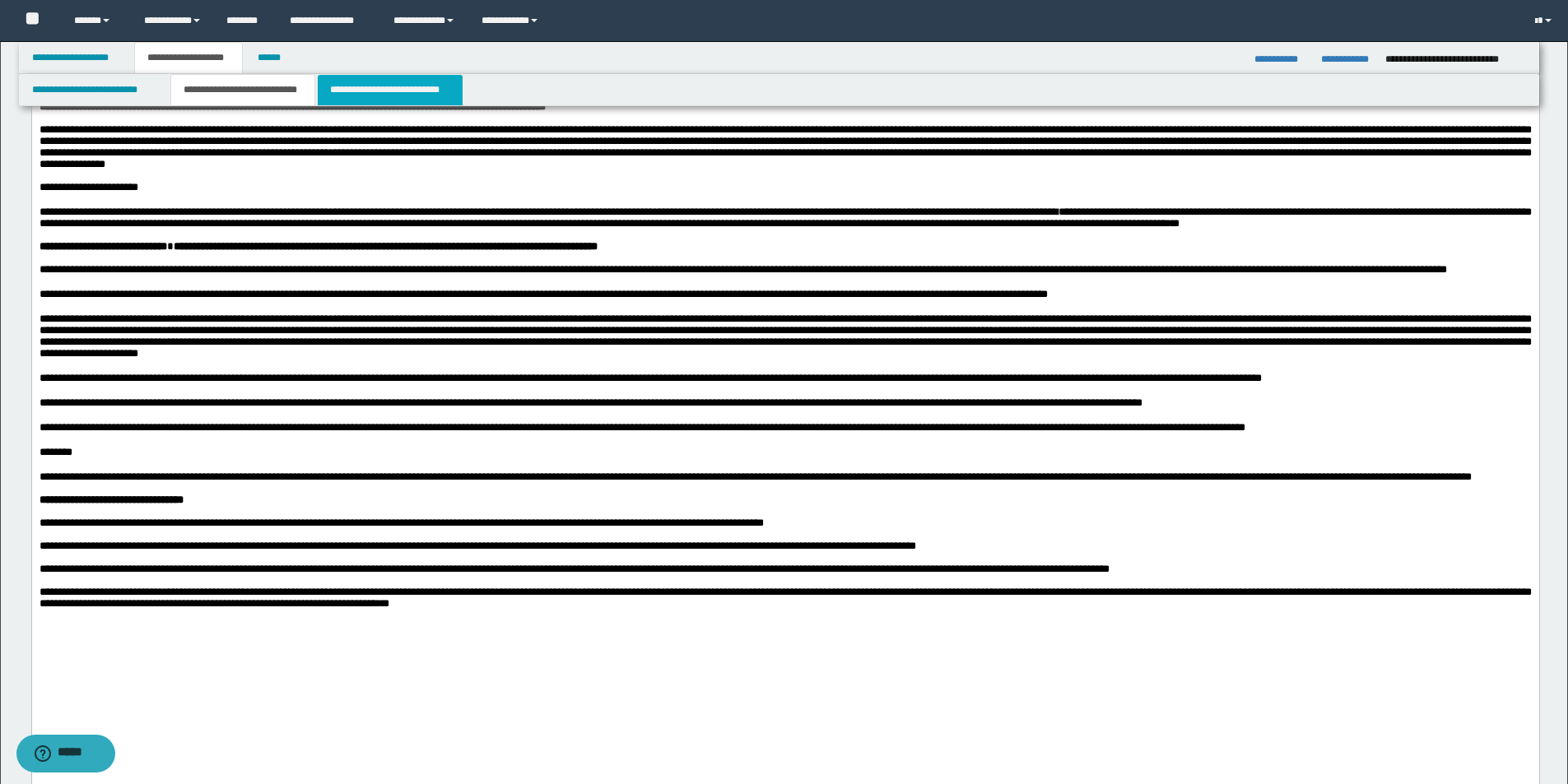 click on "**********" at bounding box center [390, 90] 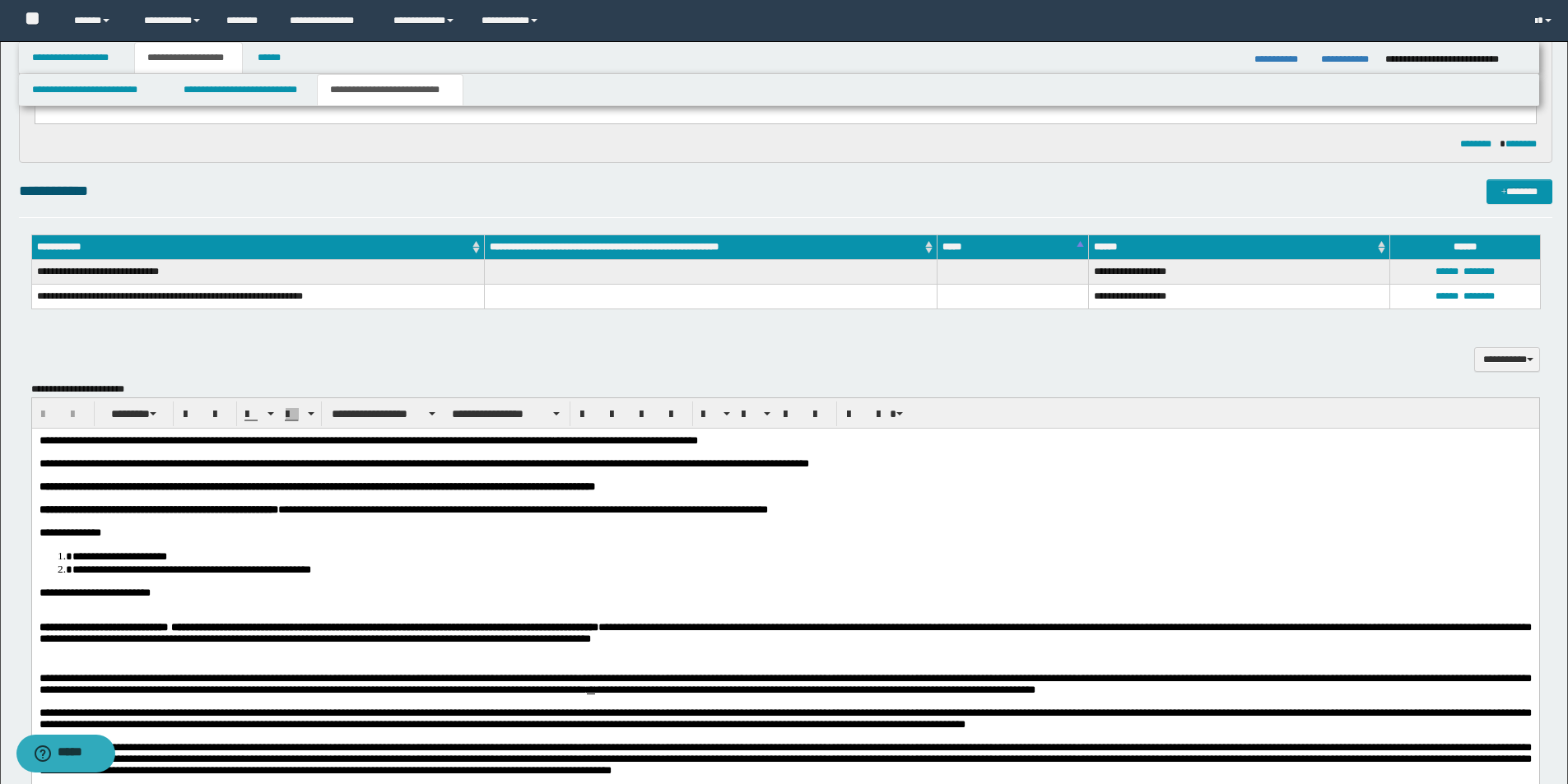scroll, scrollTop: 576, scrollLeft: 0, axis: vertical 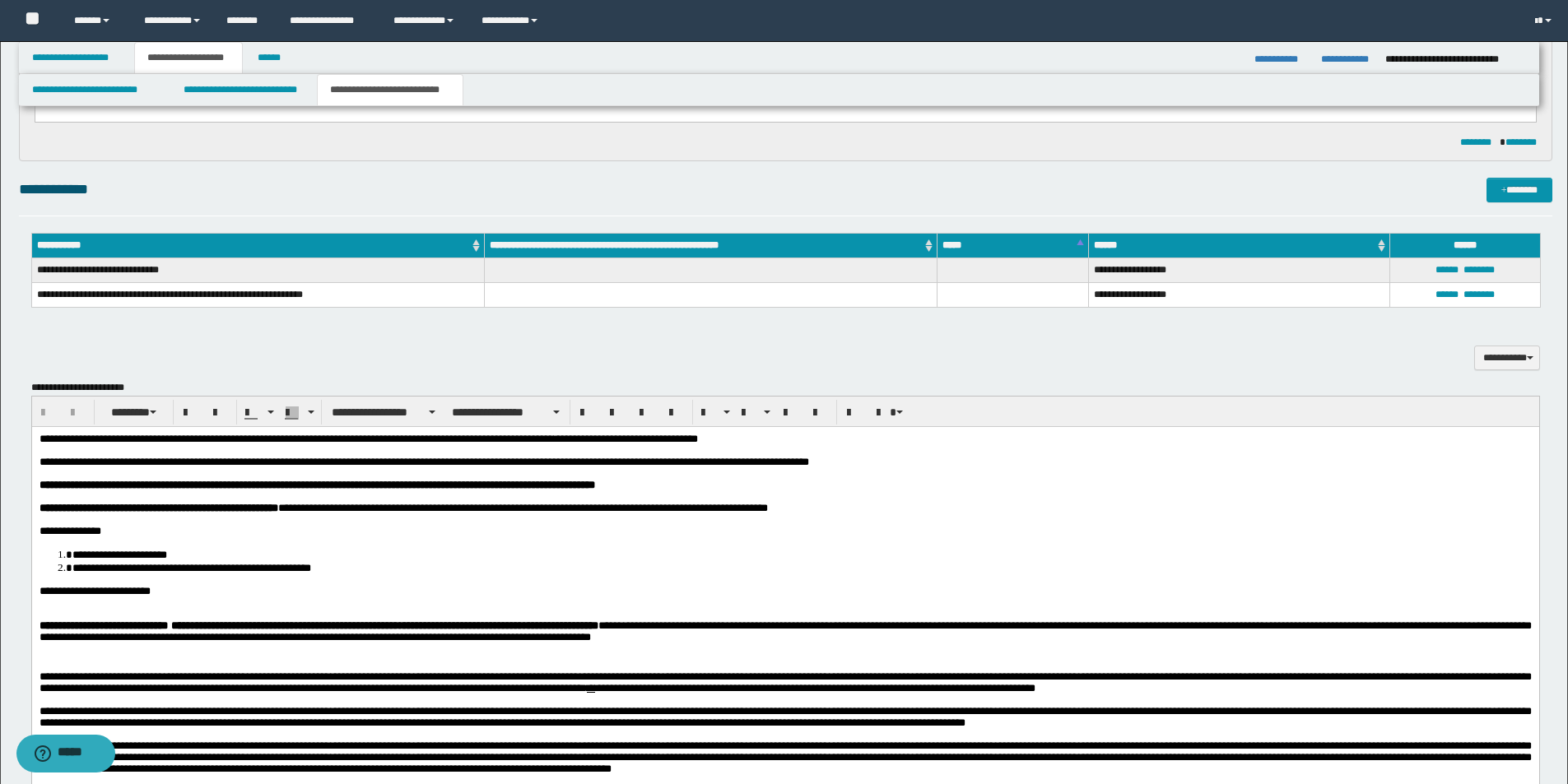 click at bounding box center (784, 450) 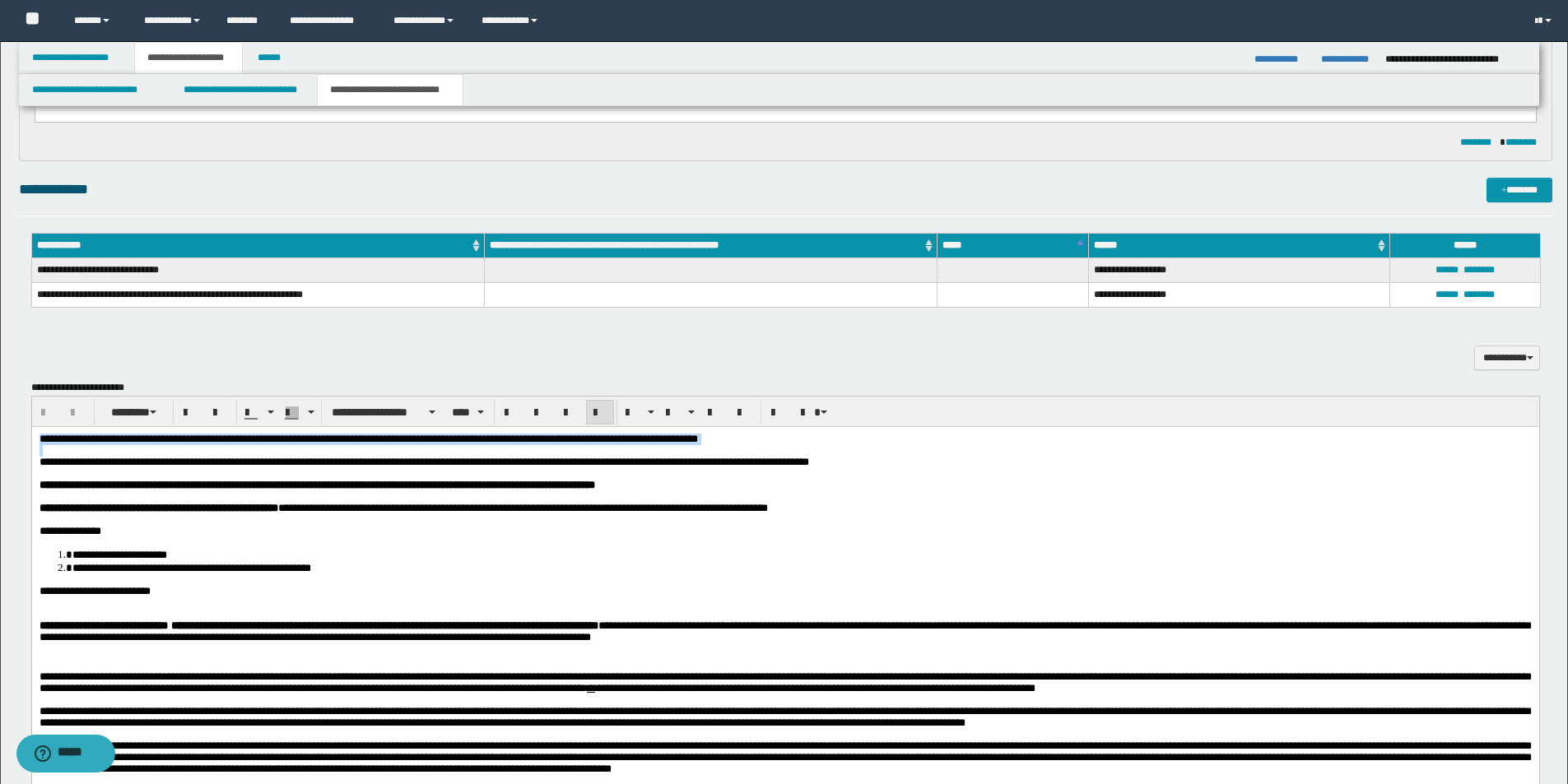 drag, startPoint x: 57, startPoint y: 455, endPoint x: -1, endPoint y: 437, distance: 60.72891 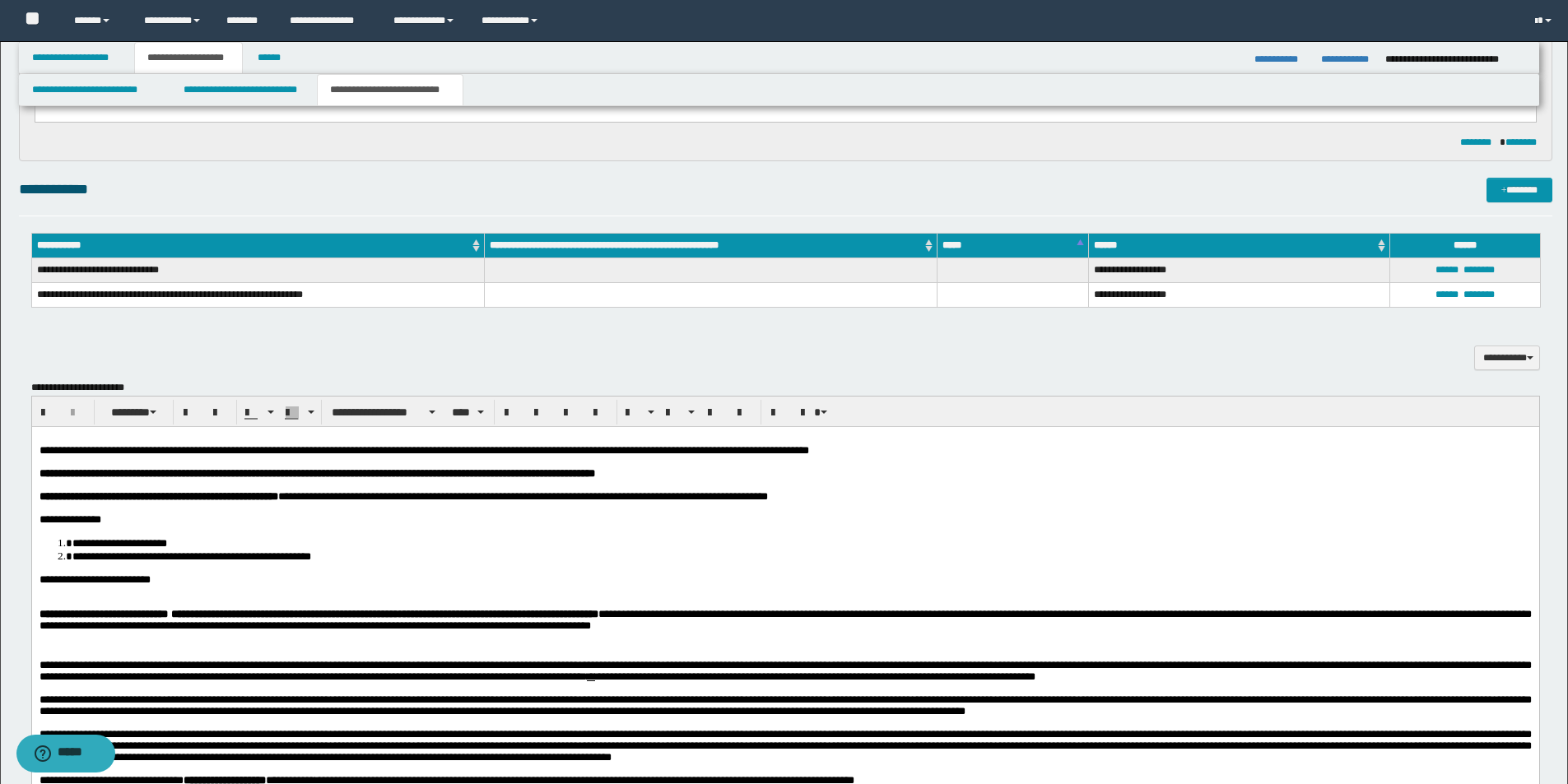 click on "**********" at bounding box center [784, 579] 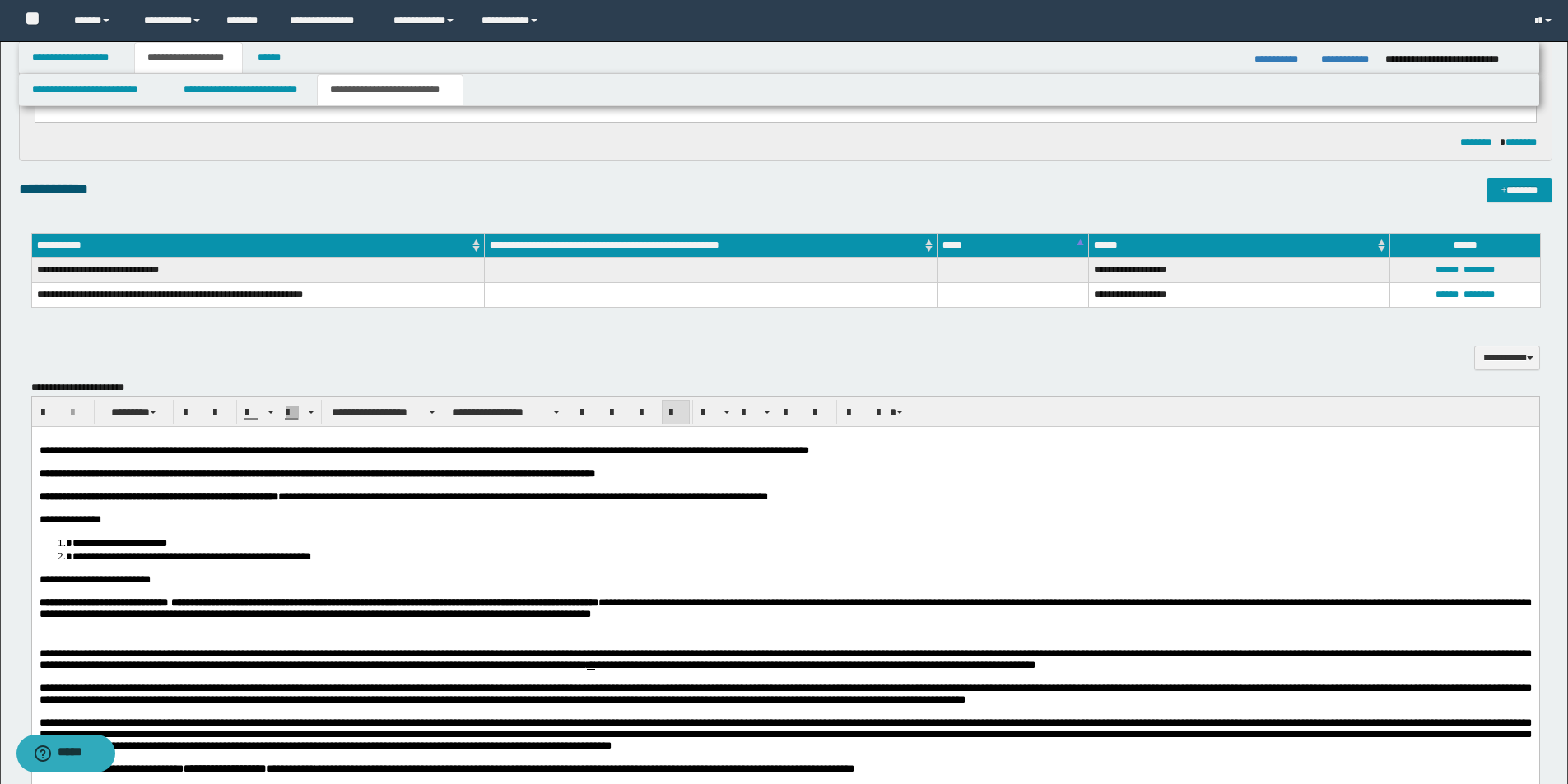 click on "**********" at bounding box center (784, 605) 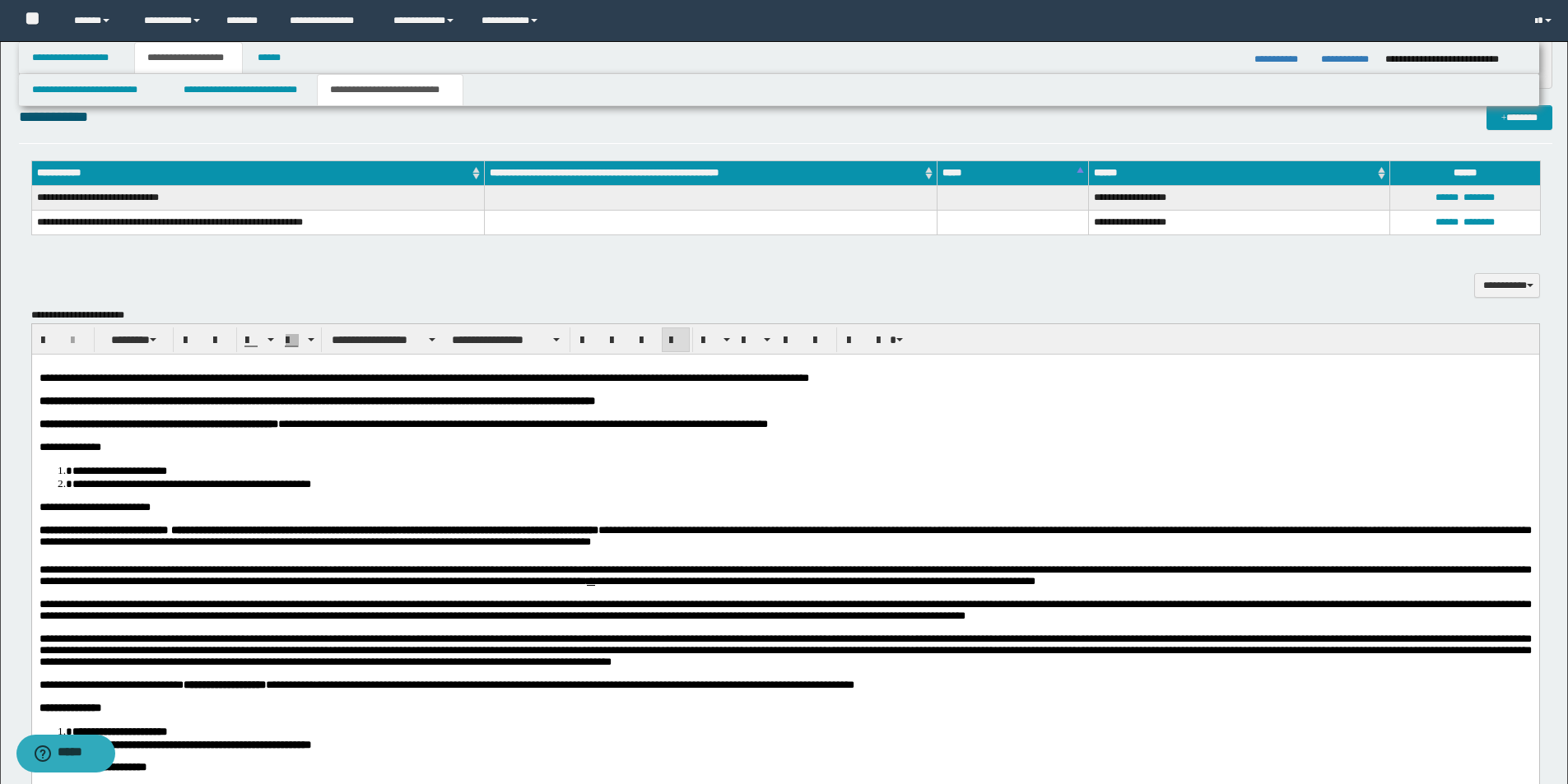 scroll, scrollTop: 740, scrollLeft: 0, axis: vertical 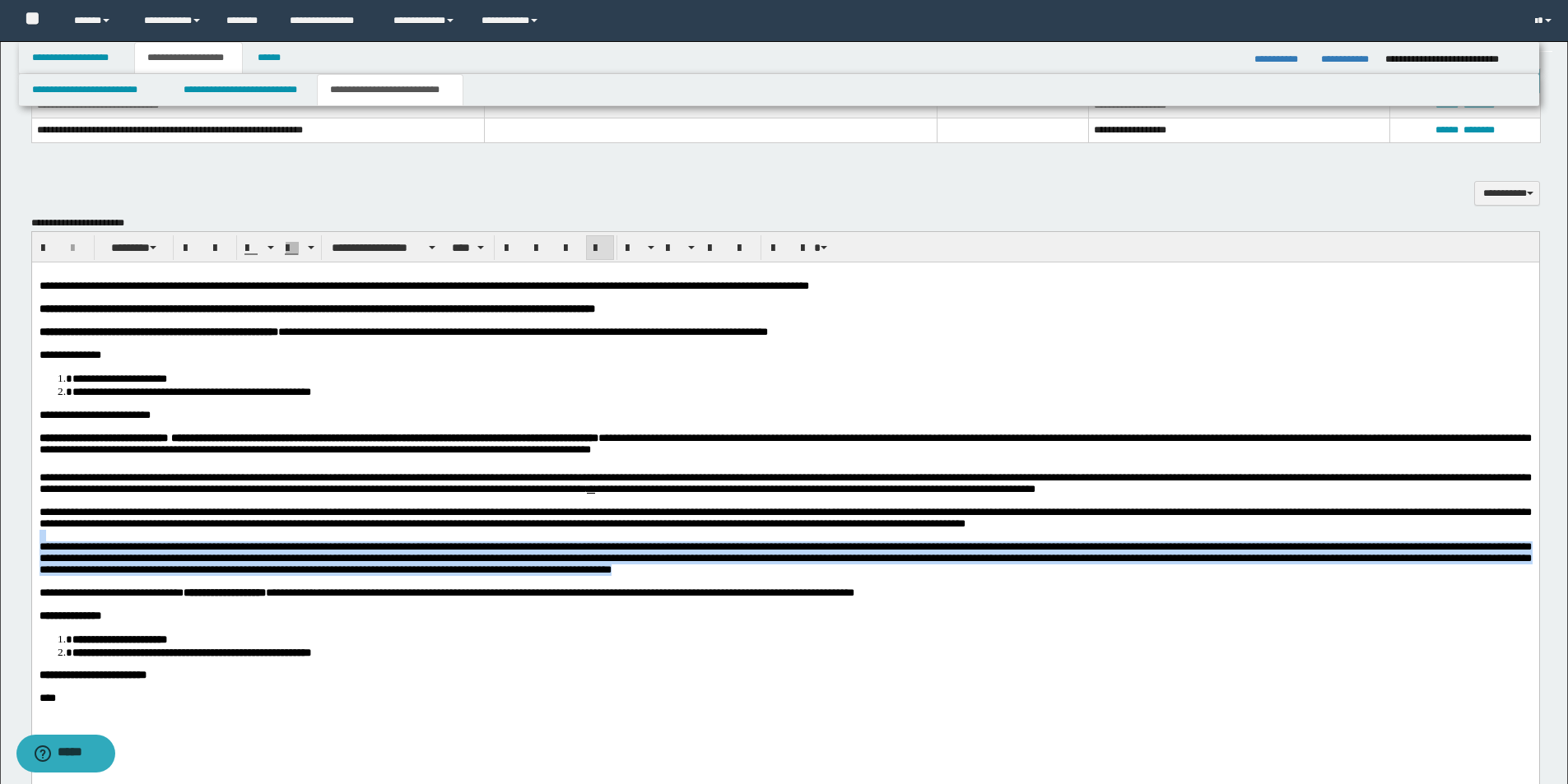 drag, startPoint x: 880, startPoint y: 601, endPoint x: -1, endPoint y: 559, distance: 882.0006 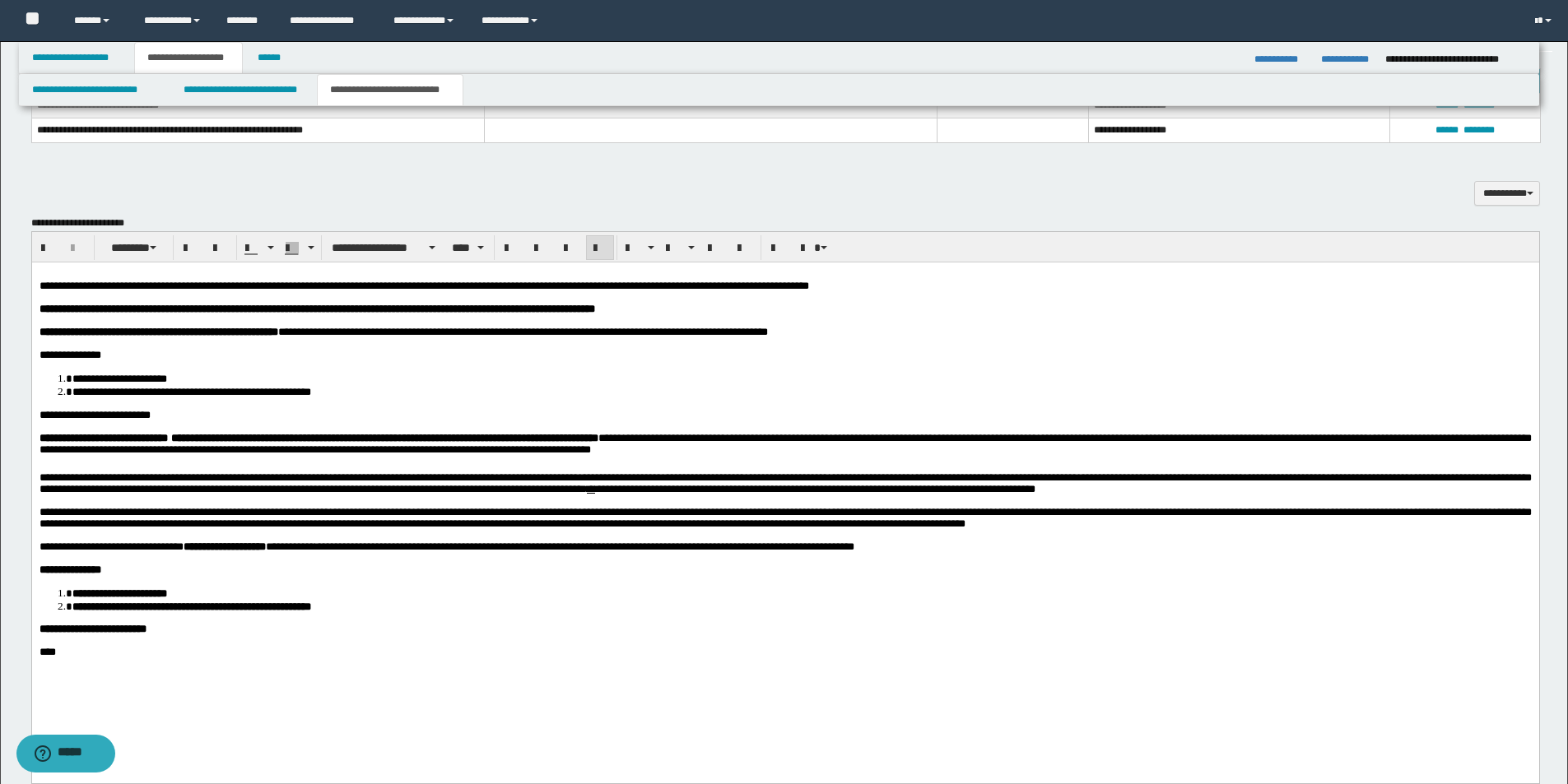 click on "****" at bounding box center (784, 652) 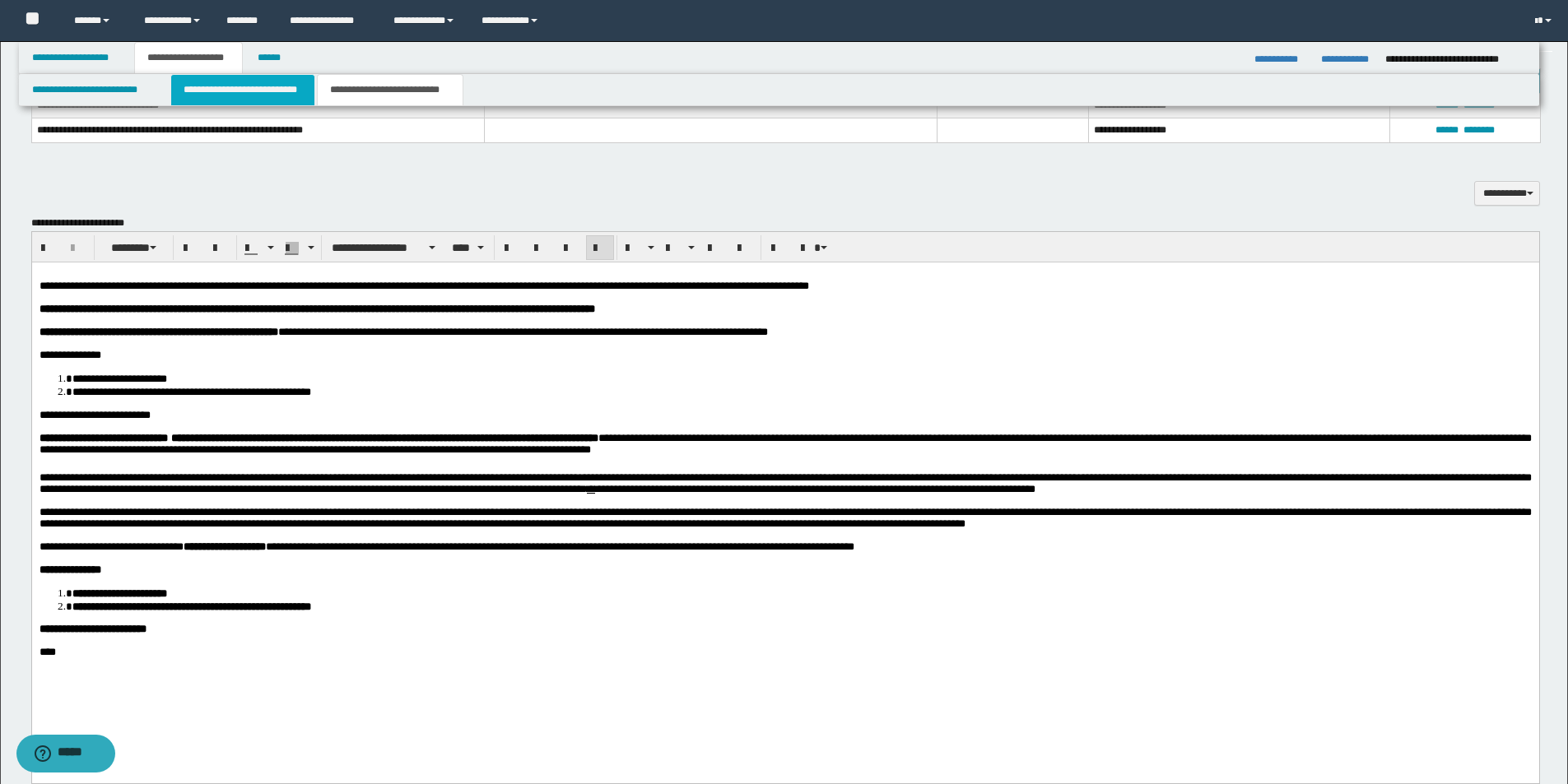 click on "**********" at bounding box center [243, 90] 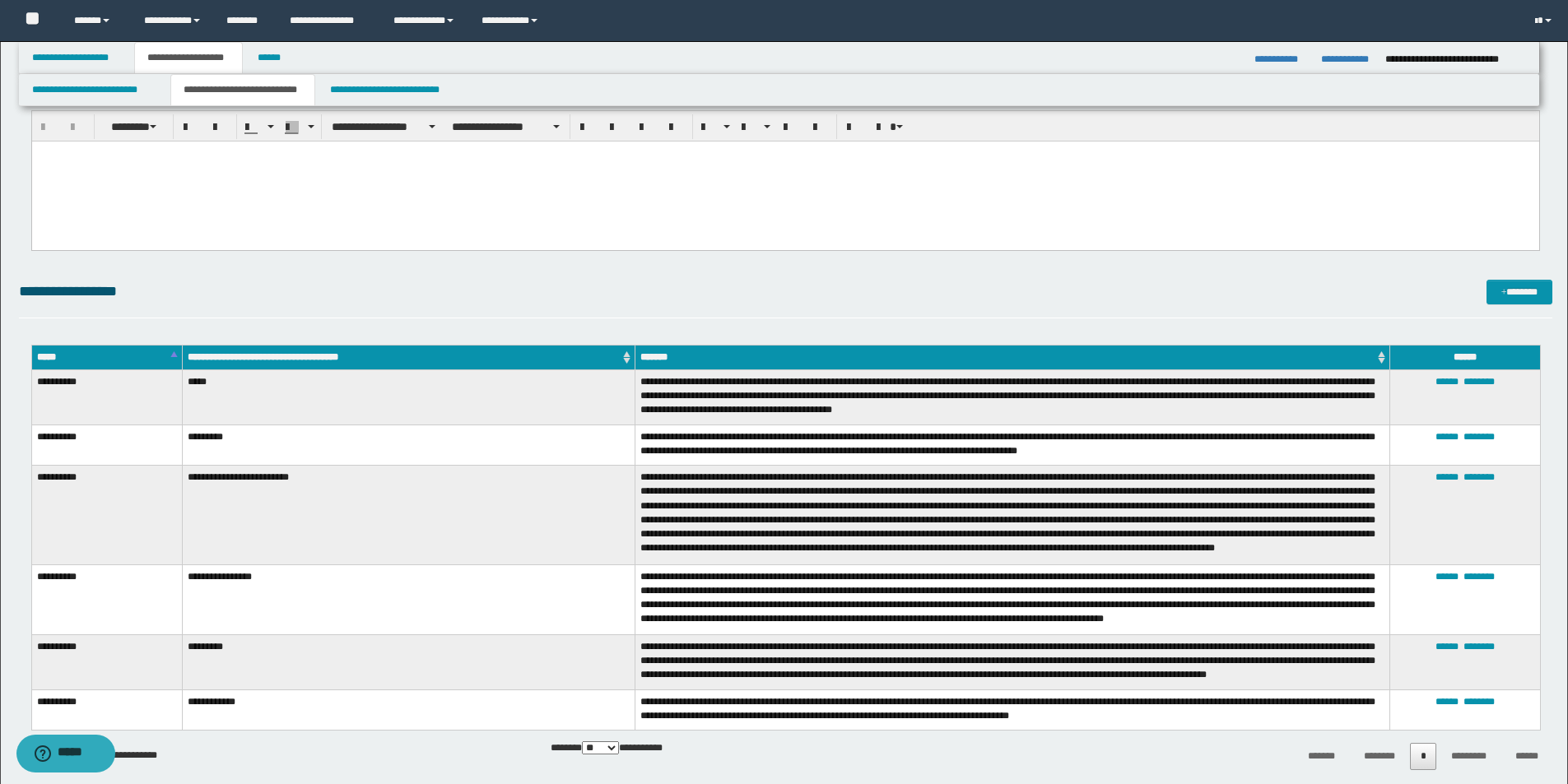scroll, scrollTop: 1069, scrollLeft: 0, axis: vertical 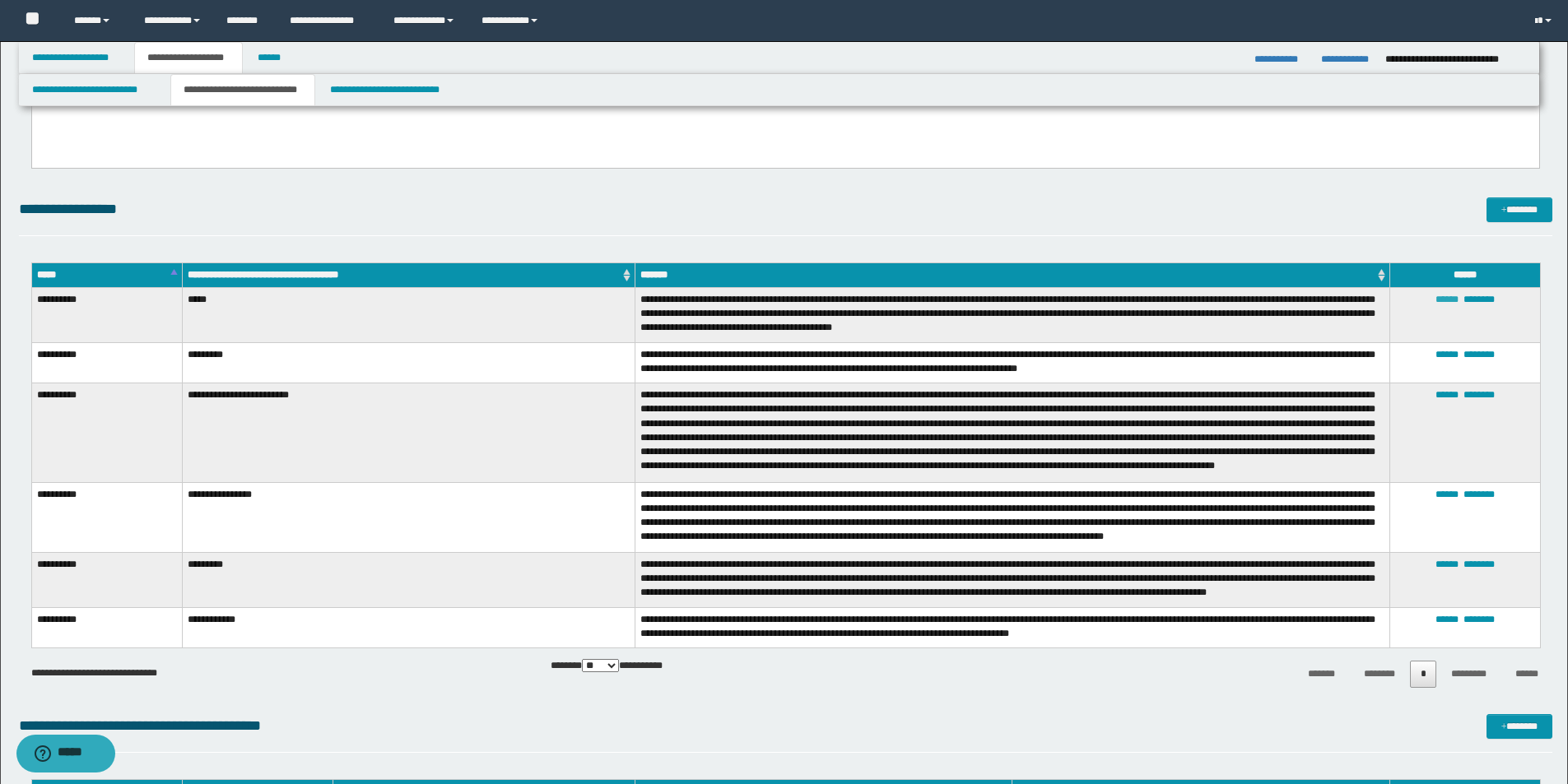 click on "******" at bounding box center (1447, 299) 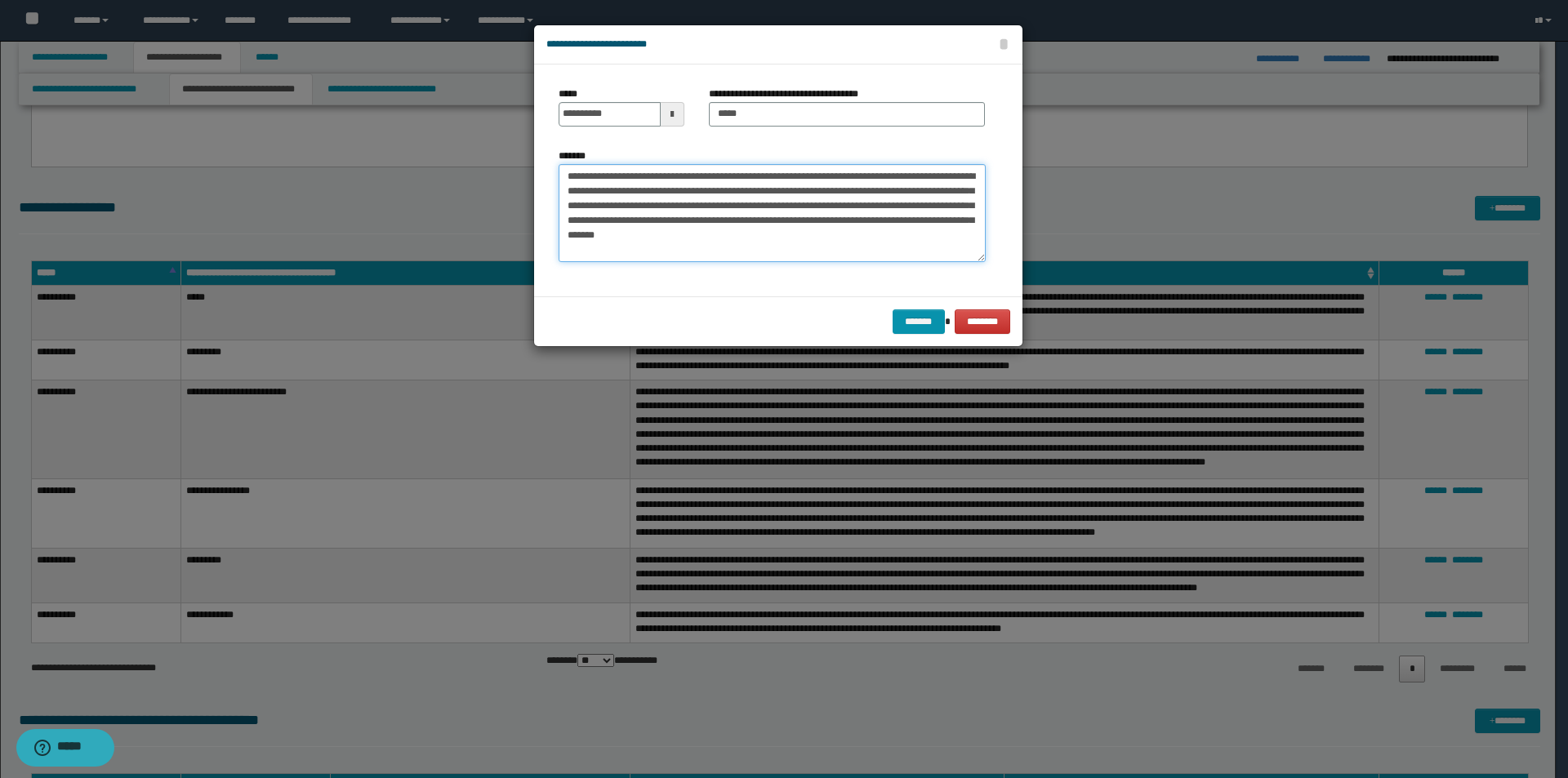 drag, startPoint x: 879, startPoint y: 177, endPoint x: 457, endPoint y: 170, distance: 422.0581 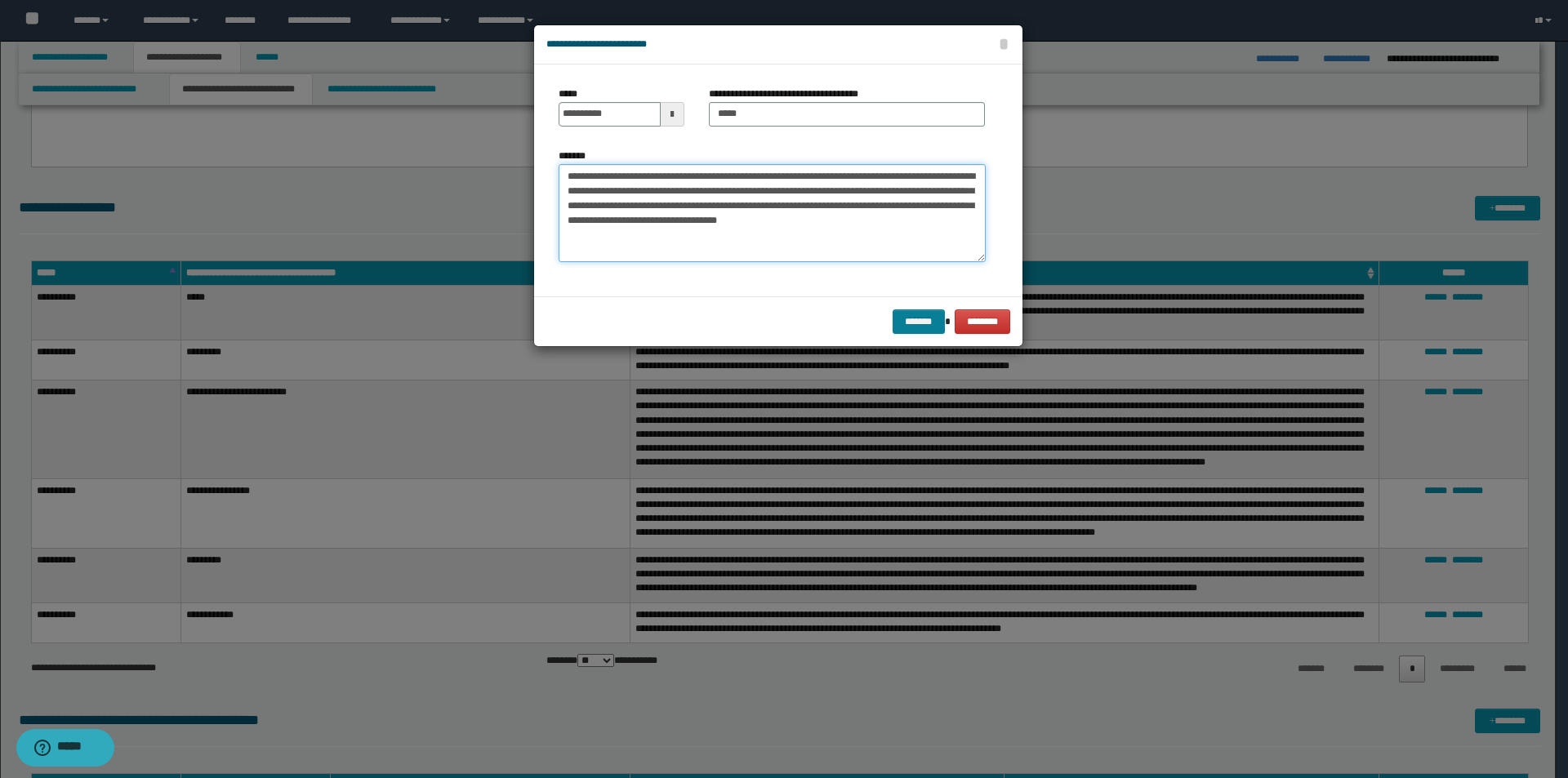 type on "**********" 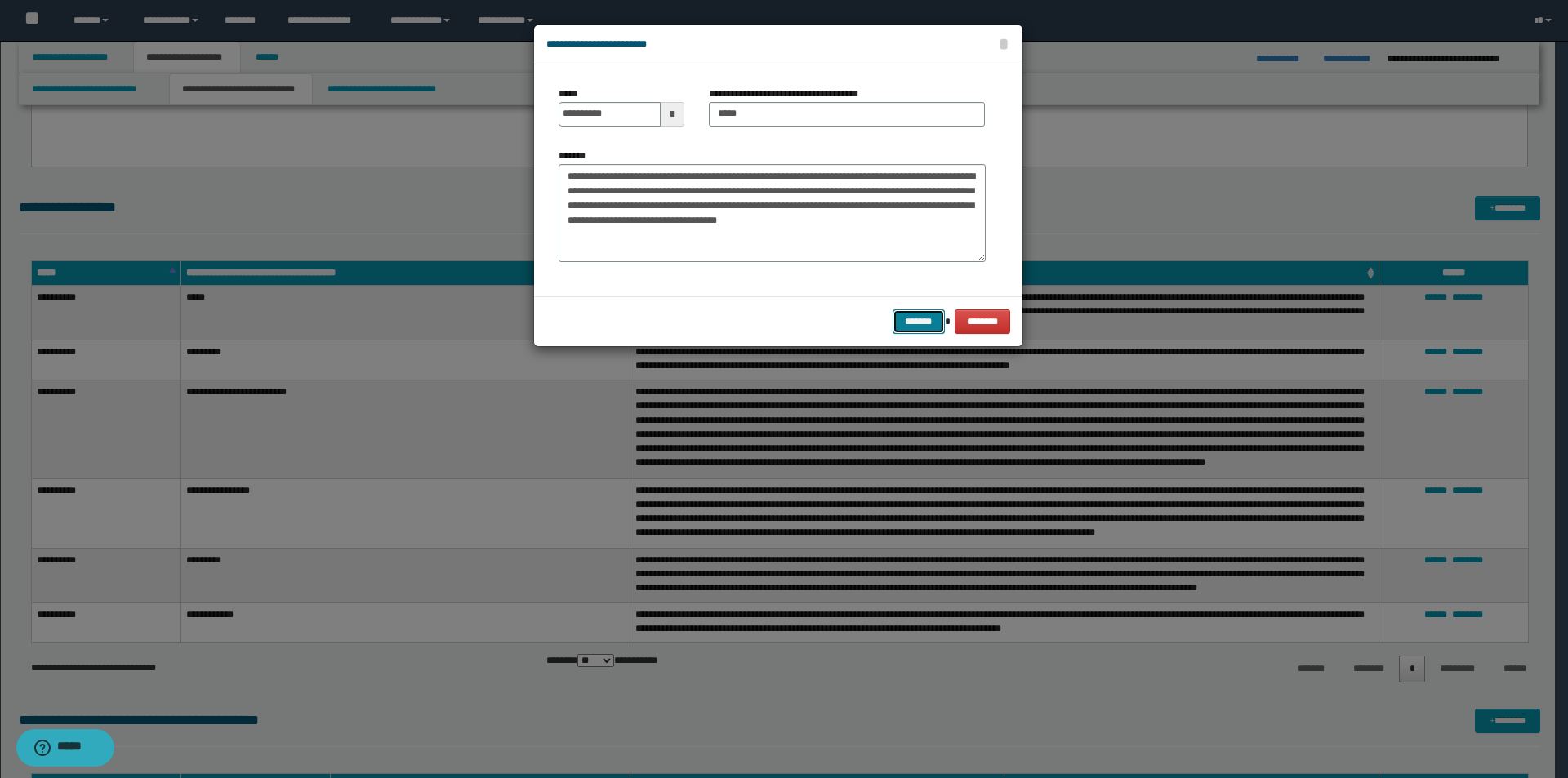 click on "*******" at bounding box center (919, 322) 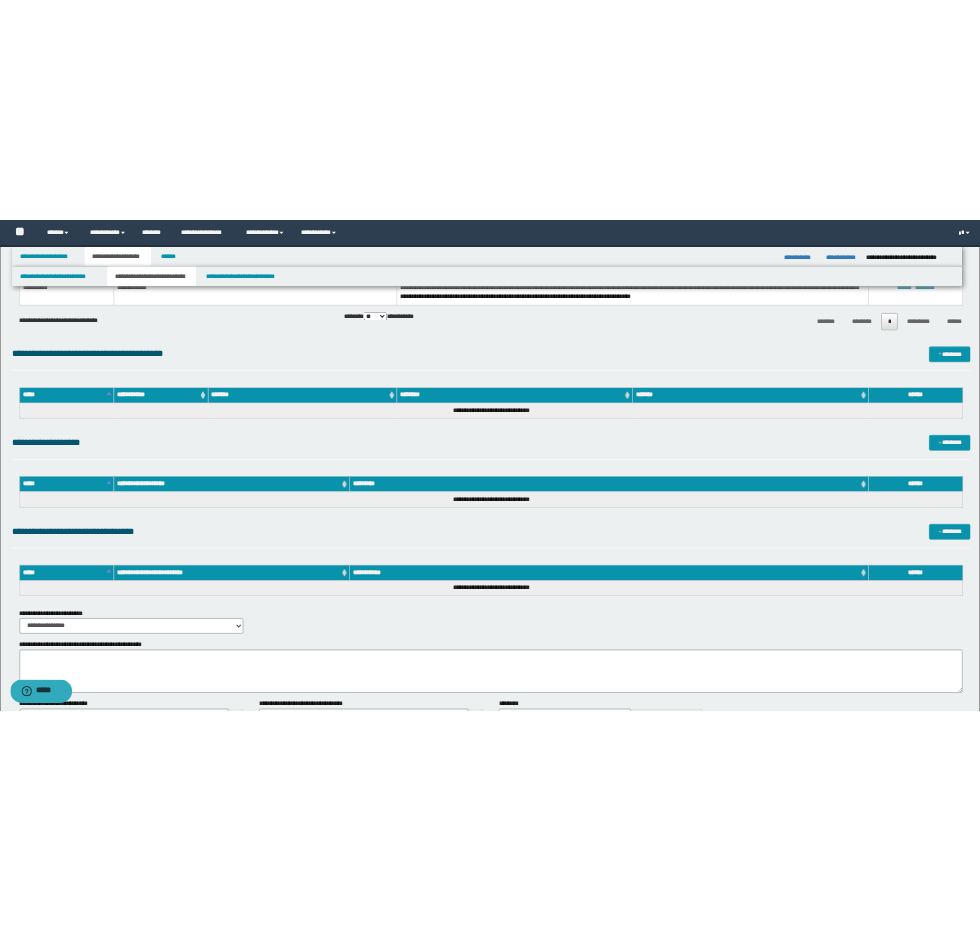scroll, scrollTop: 2056, scrollLeft: 0, axis: vertical 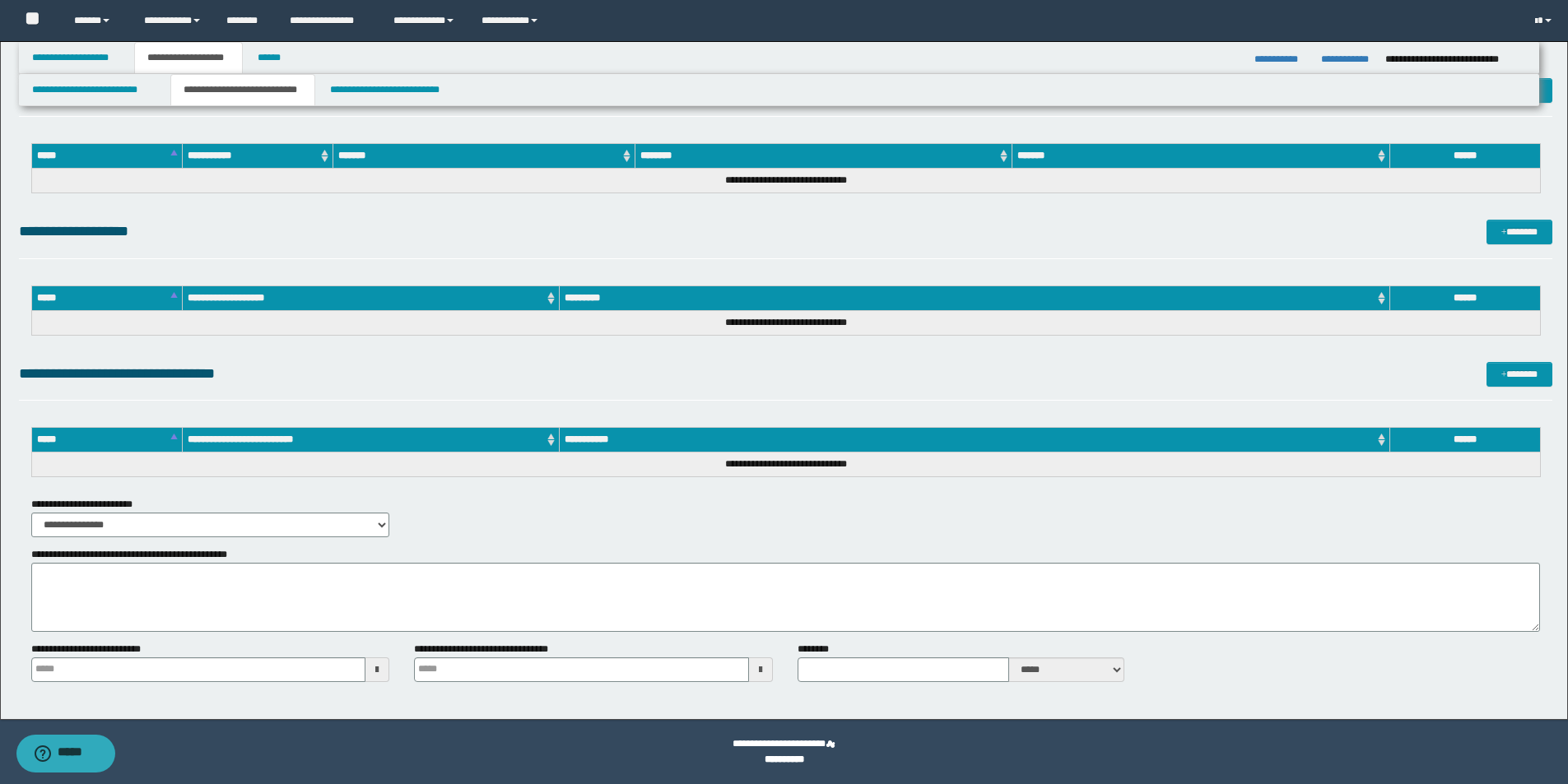 type 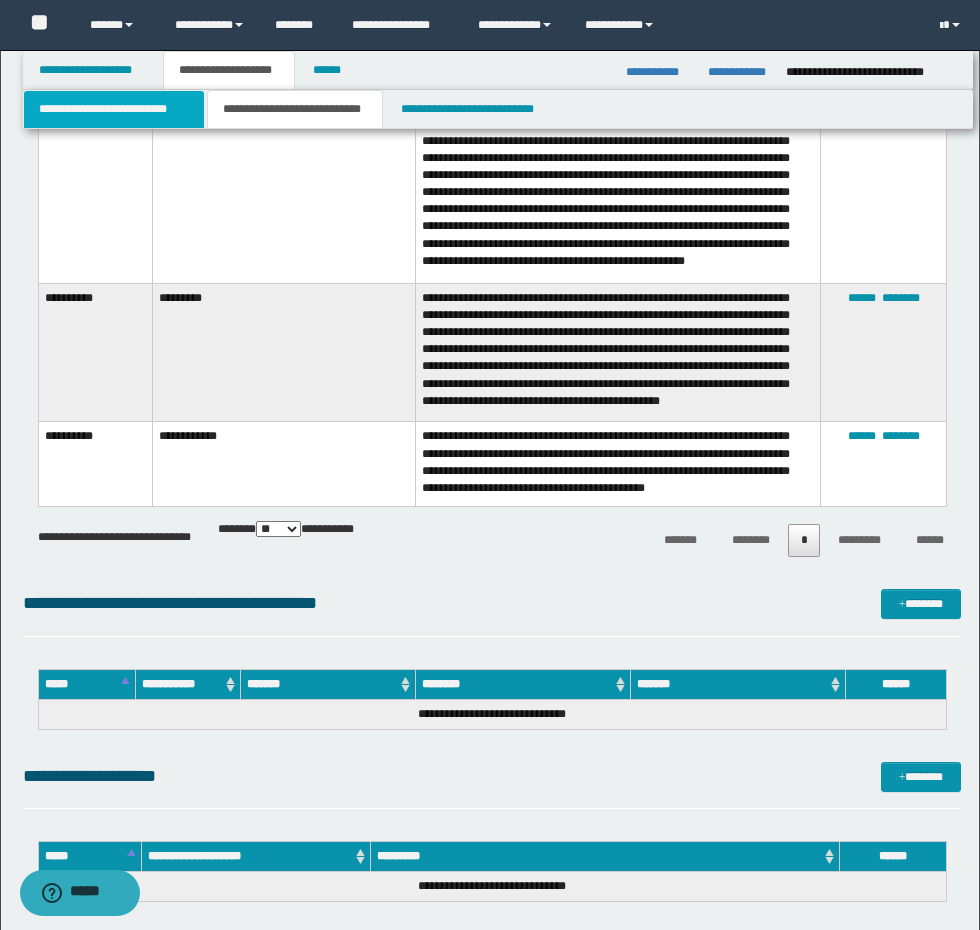 click on "**********" at bounding box center (114, 109) 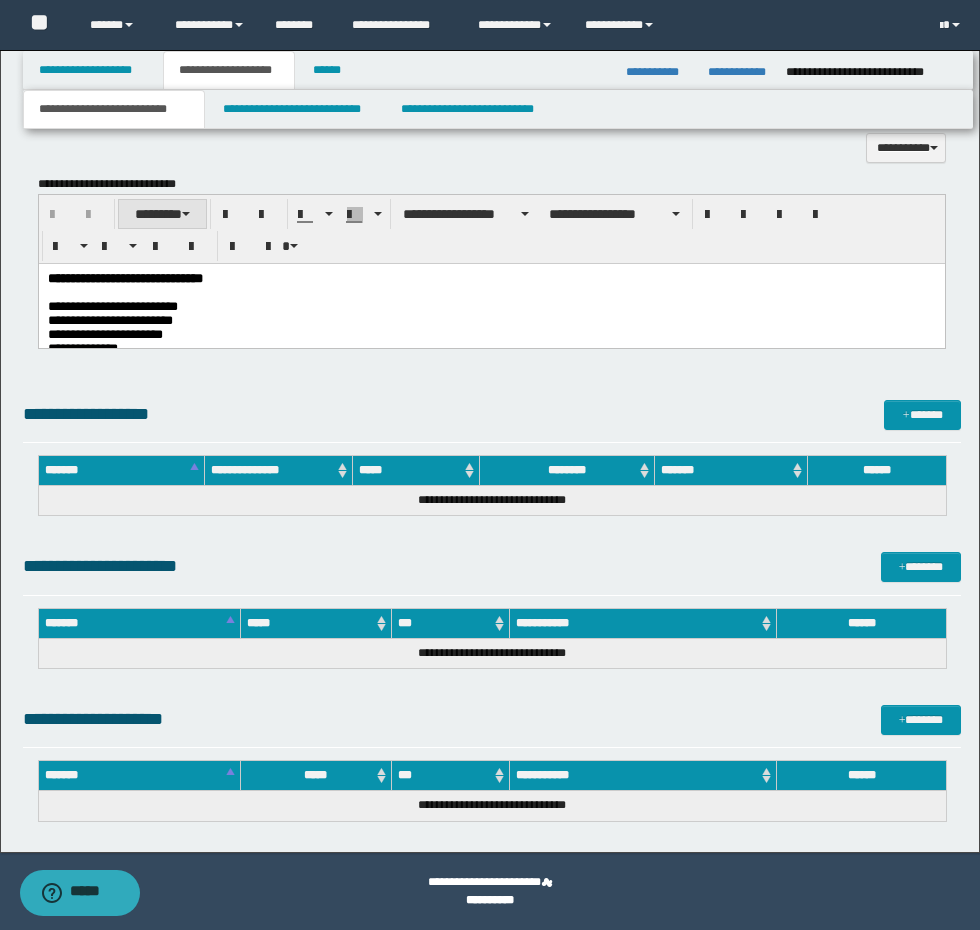 scroll, scrollTop: 1434, scrollLeft: 0, axis: vertical 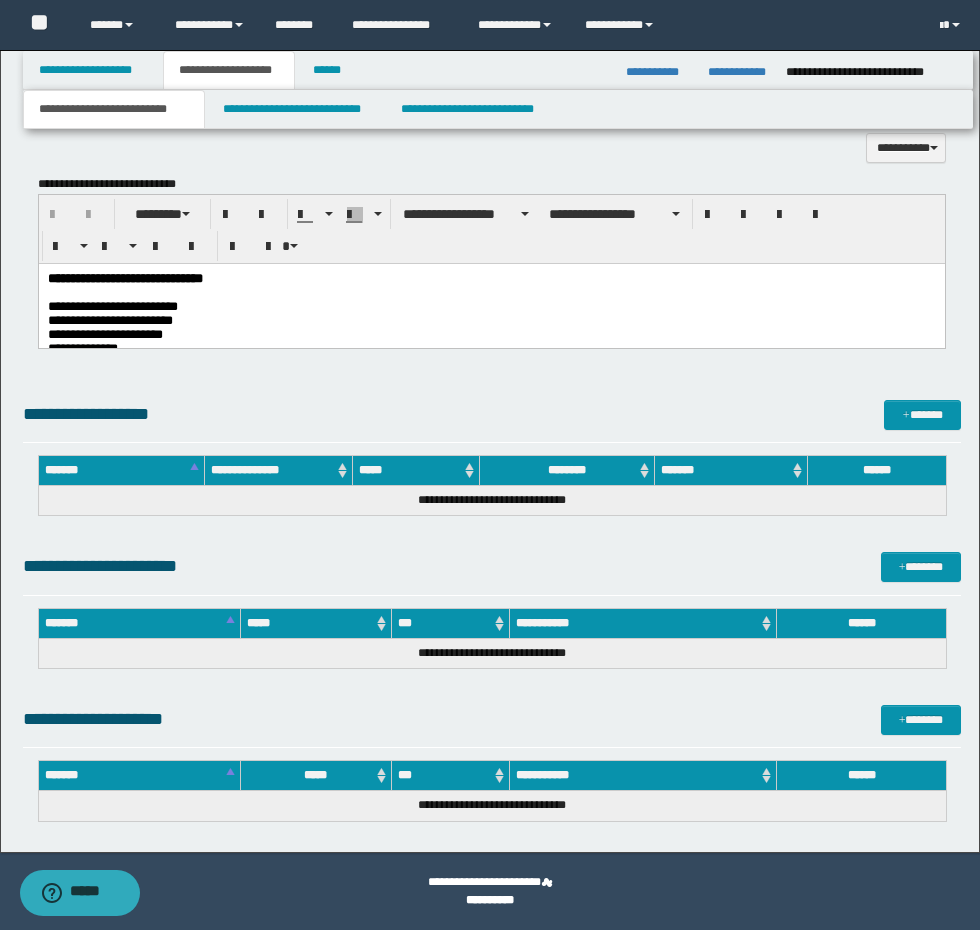 click on "**********" at bounding box center [491, 306] 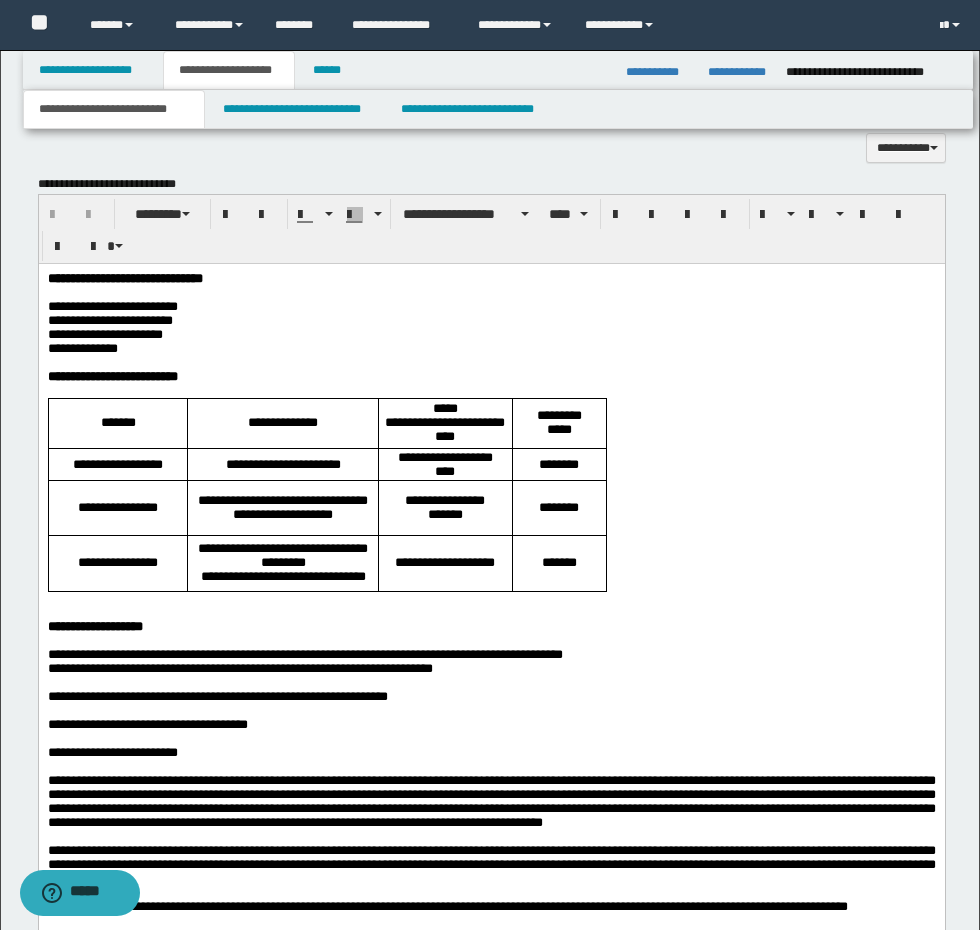 click on "**********" at bounding box center [491, 320] 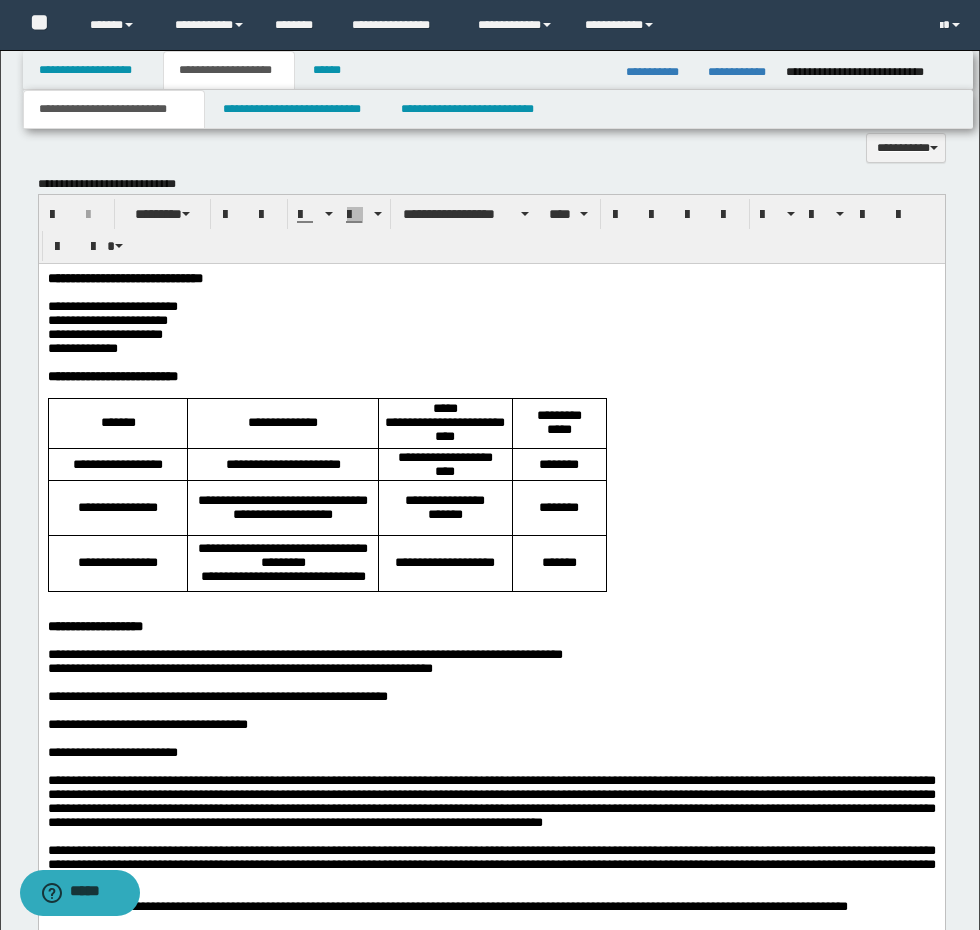 click on "**********" at bounding box center (491, 334) 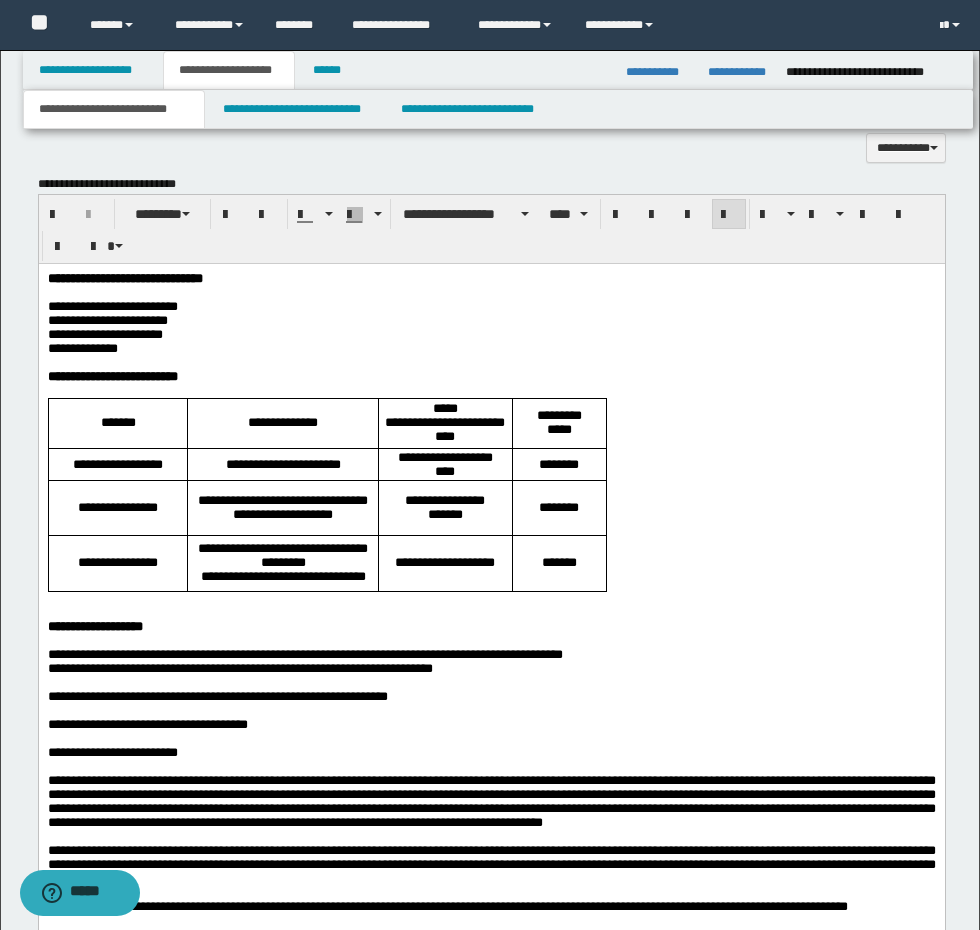 click on "**********" at bounding box center [491, 348] 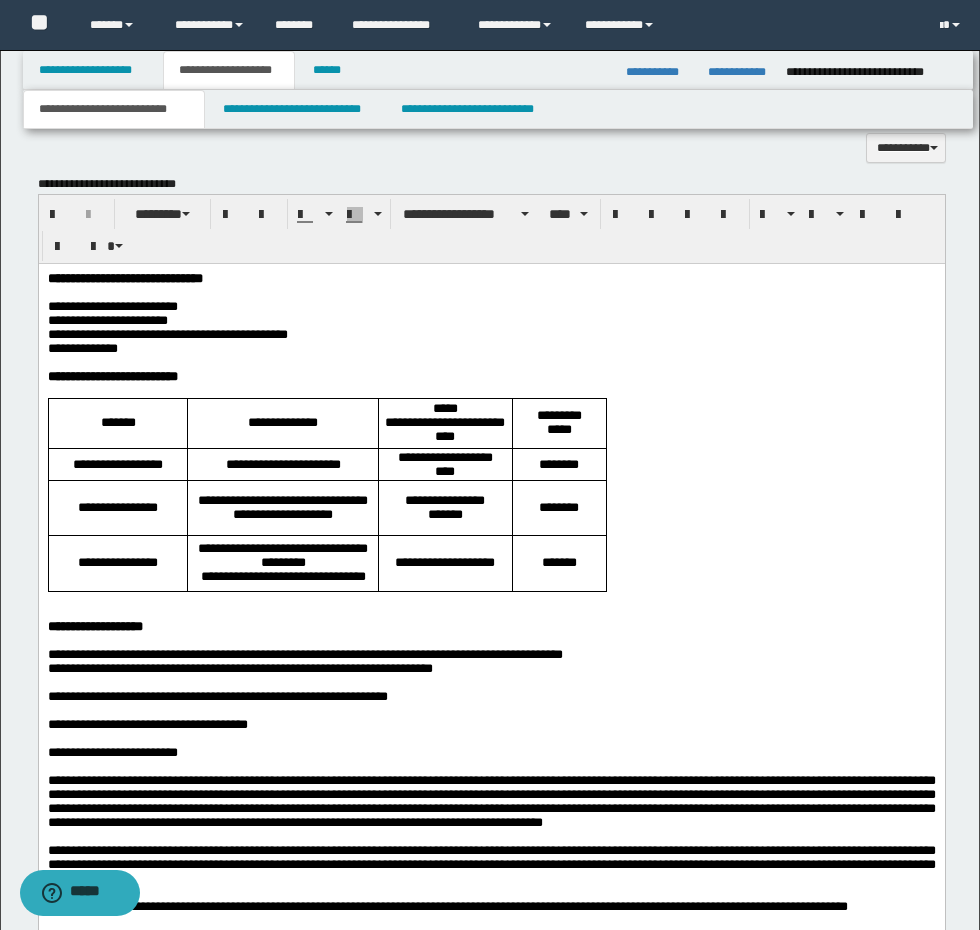 click on "**********" at bounding box center [167, 333] 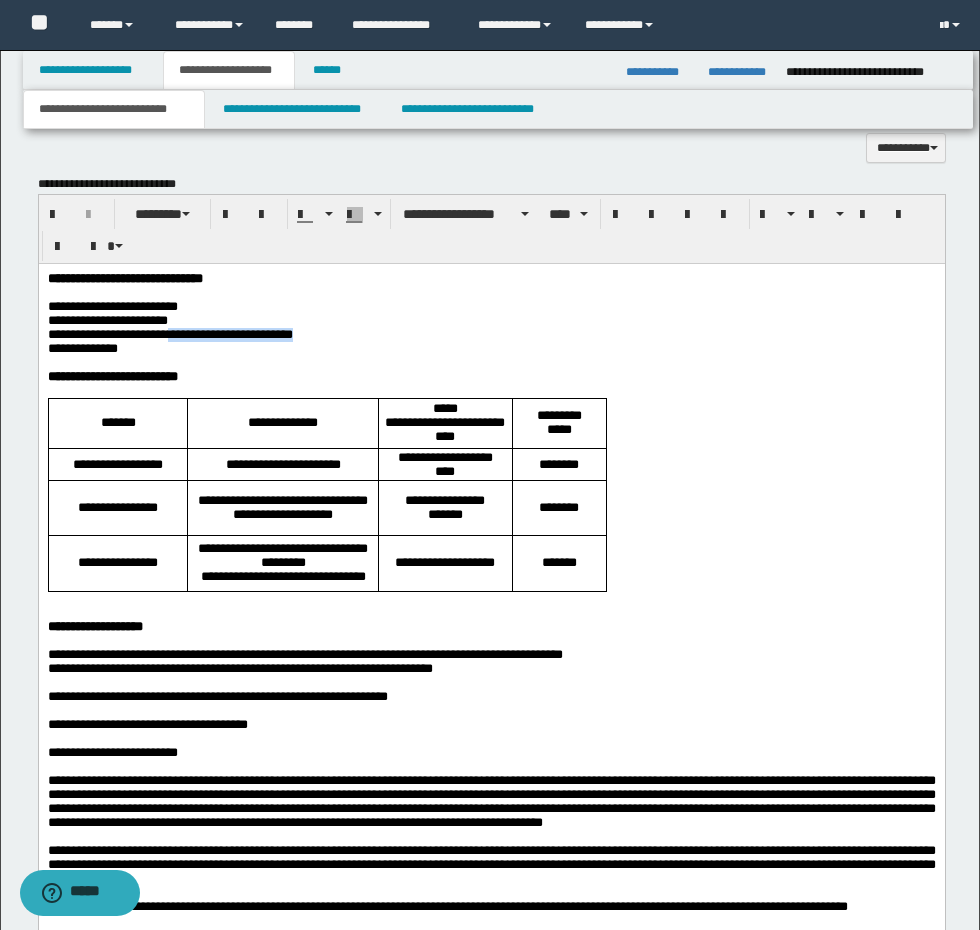 click on "**********" at bounding box center [491, 334] 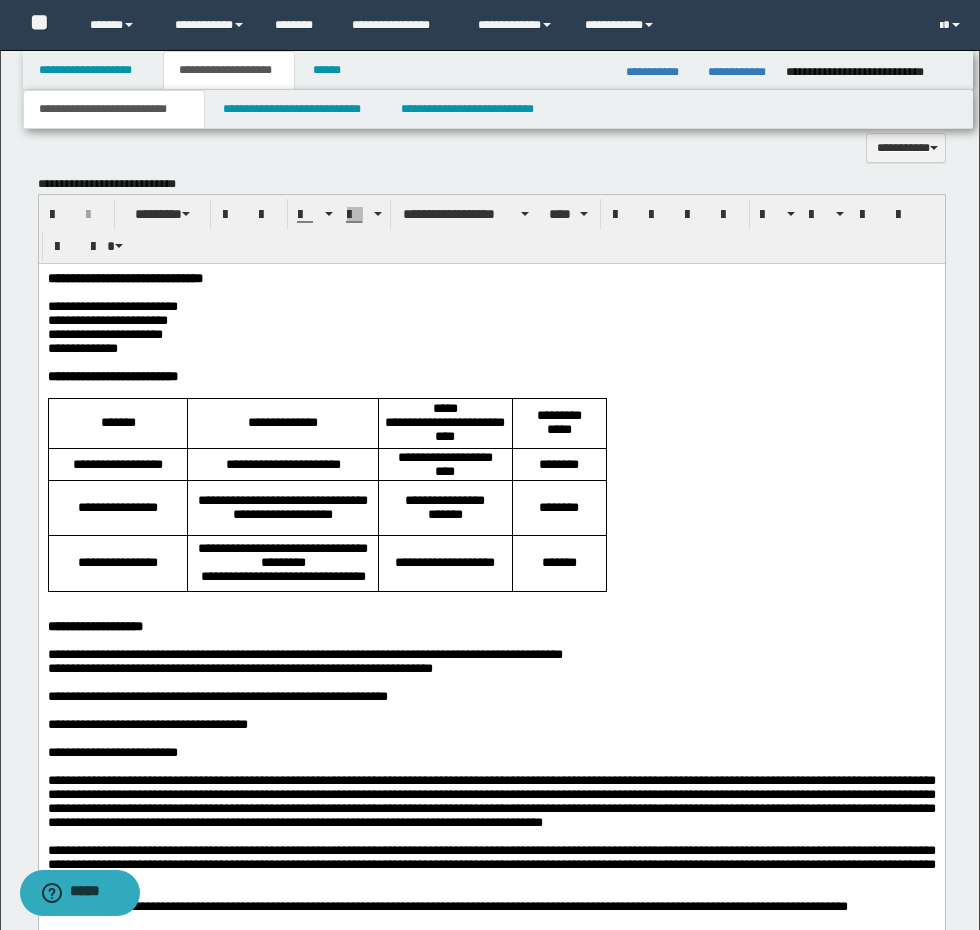 click on "**********" at bounding box center [491, 348] 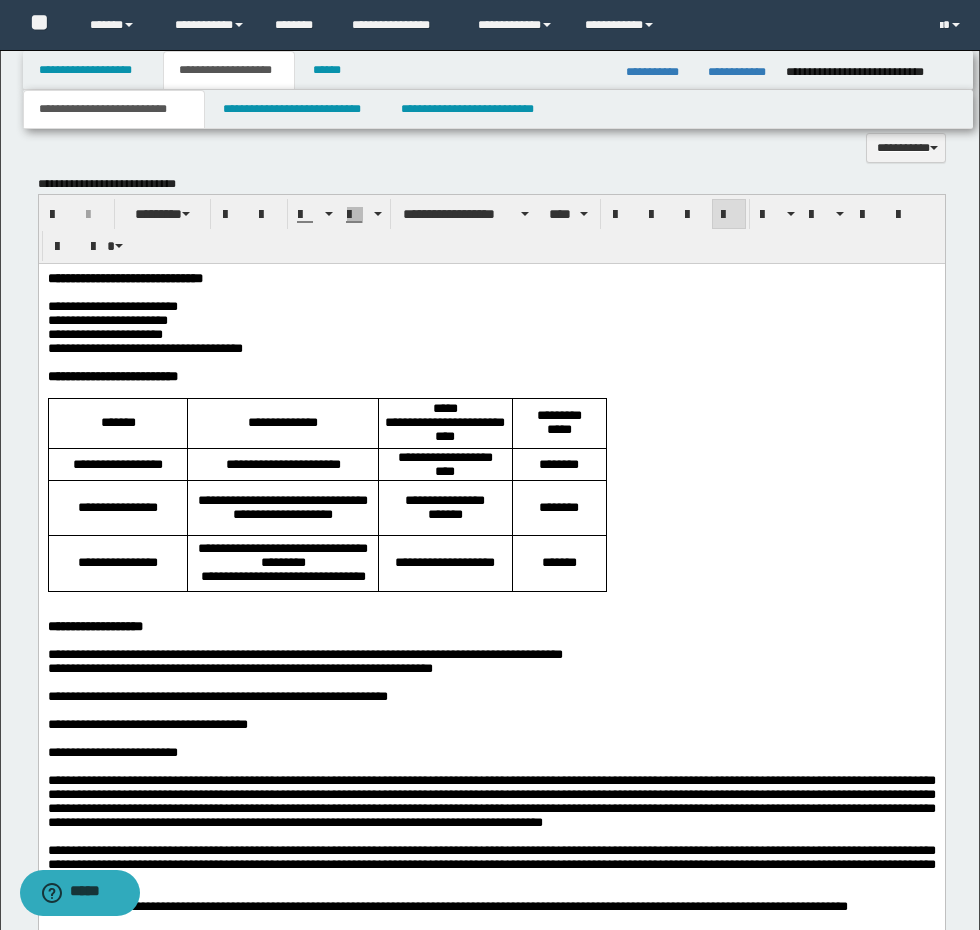 click on "**********" at bounding box center [144, 347] 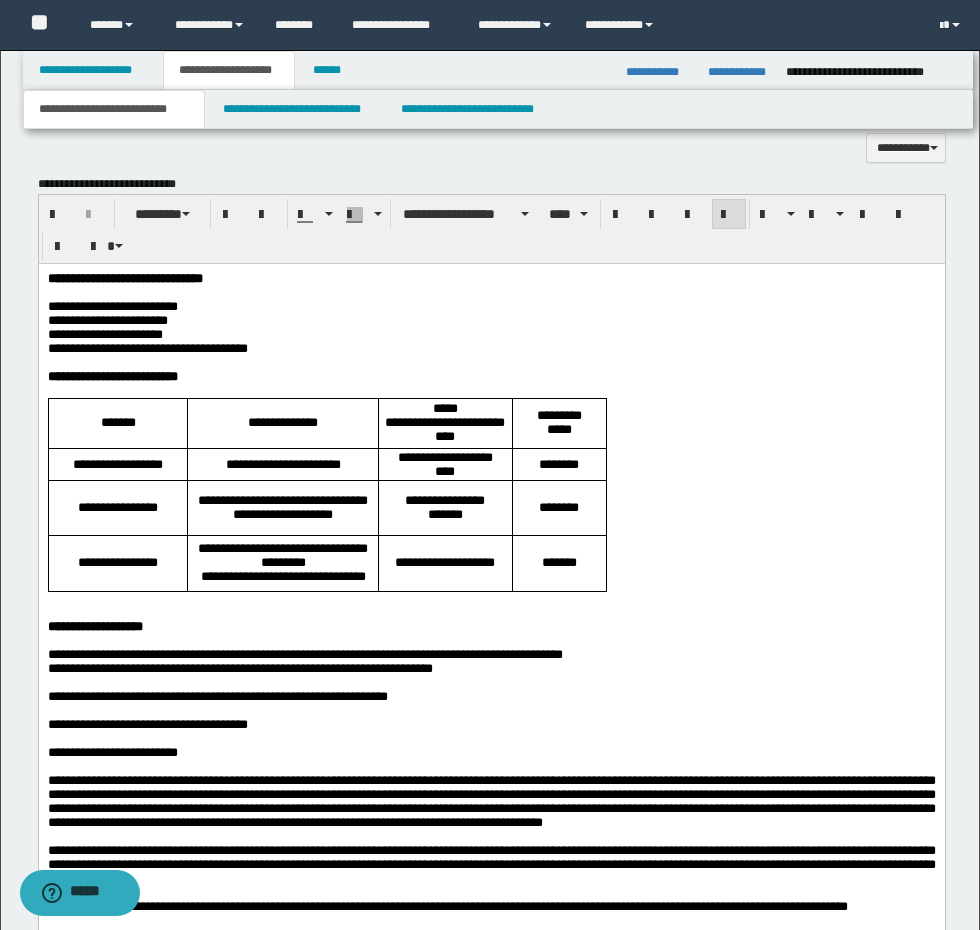 click on "**********" at bounding box center [491, 320] 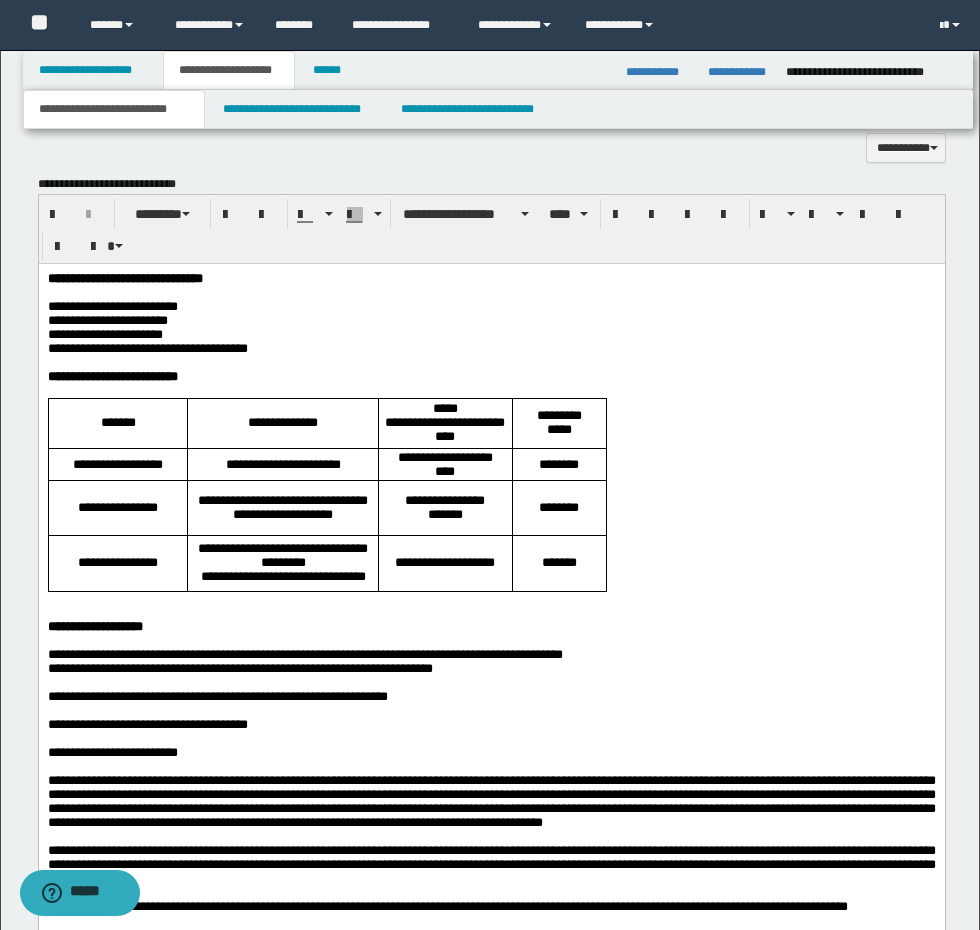 click on "**********" at bounding box center [491, 334] 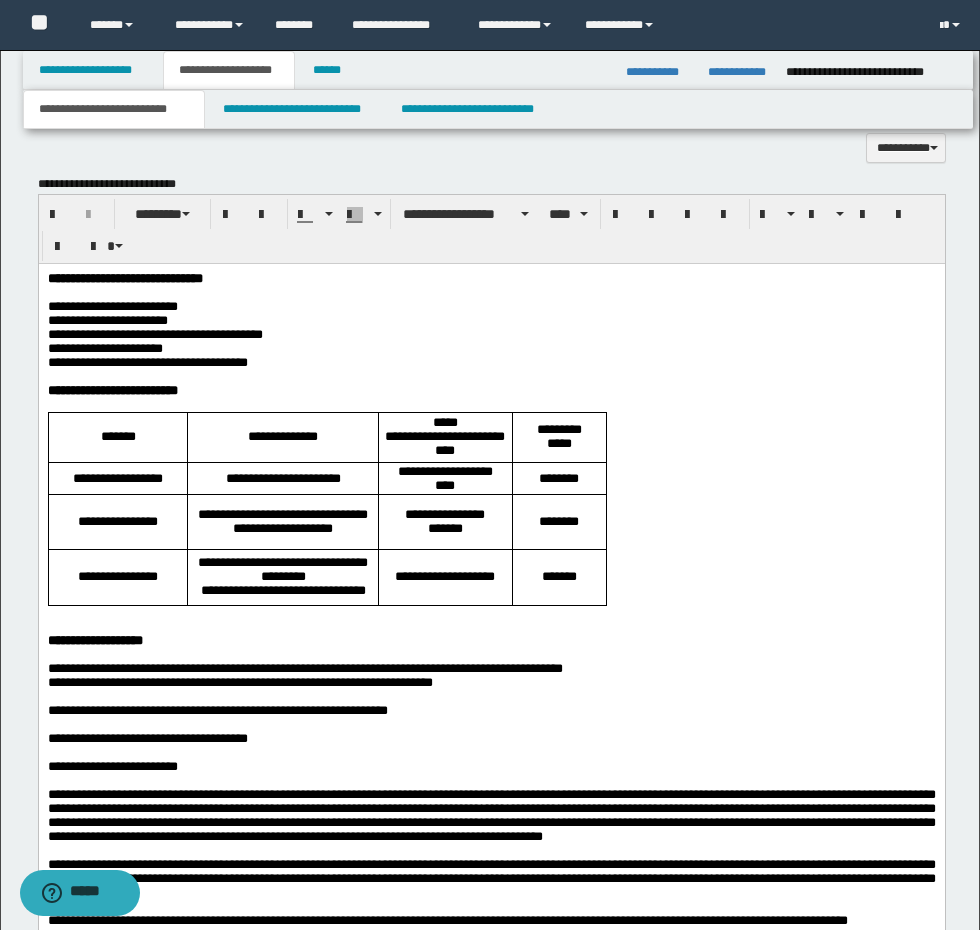 click on "**********" at bounding box center [154, 333] 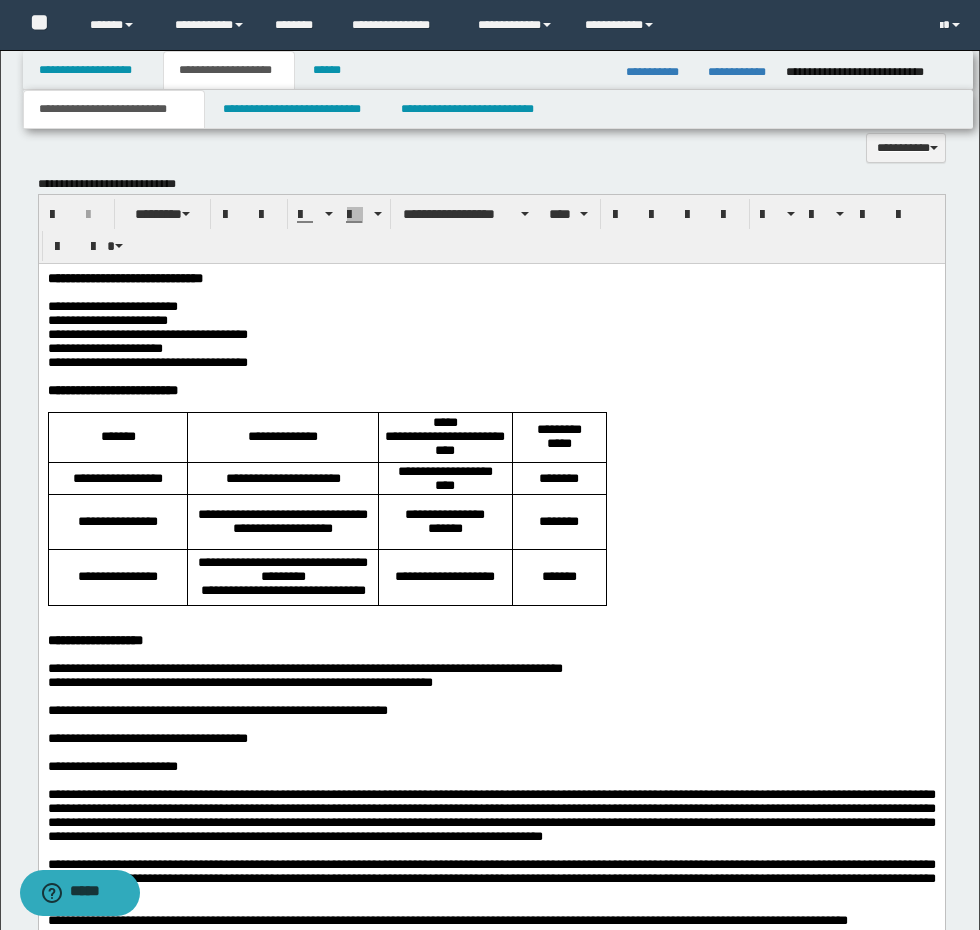 click on "**********" at bounding box center (104, 347) 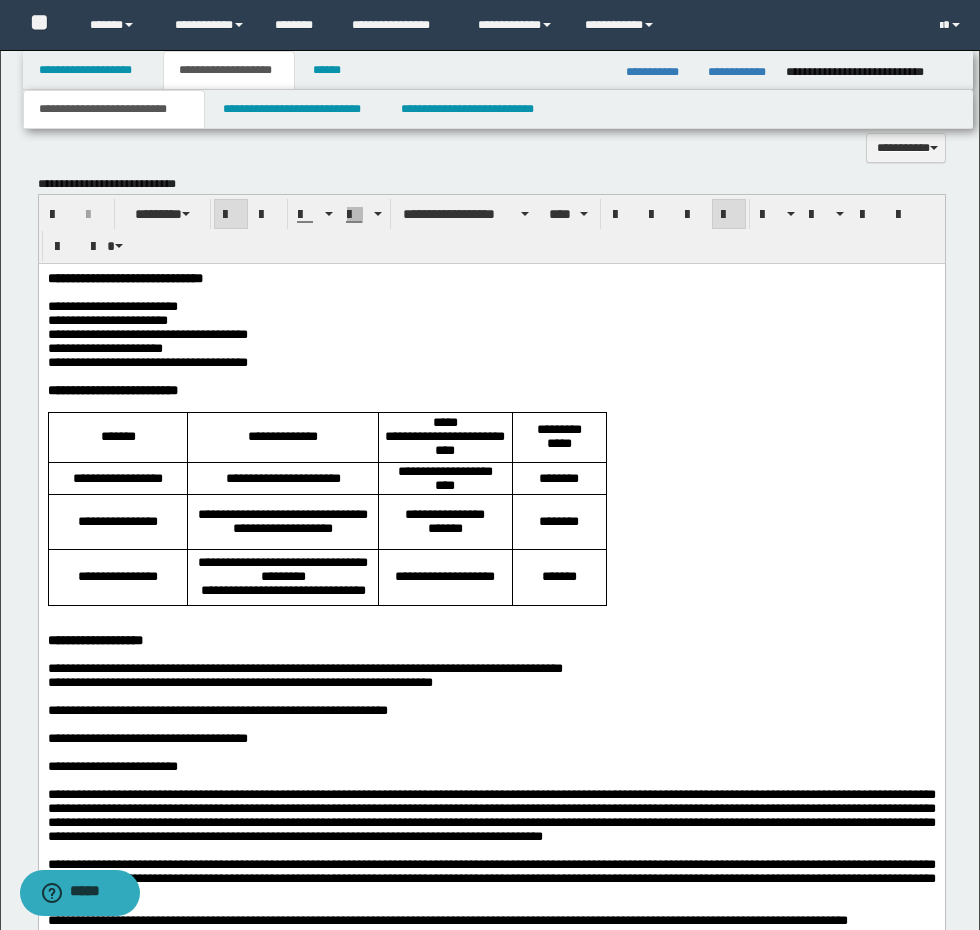 click at bounding box center [491, 376] 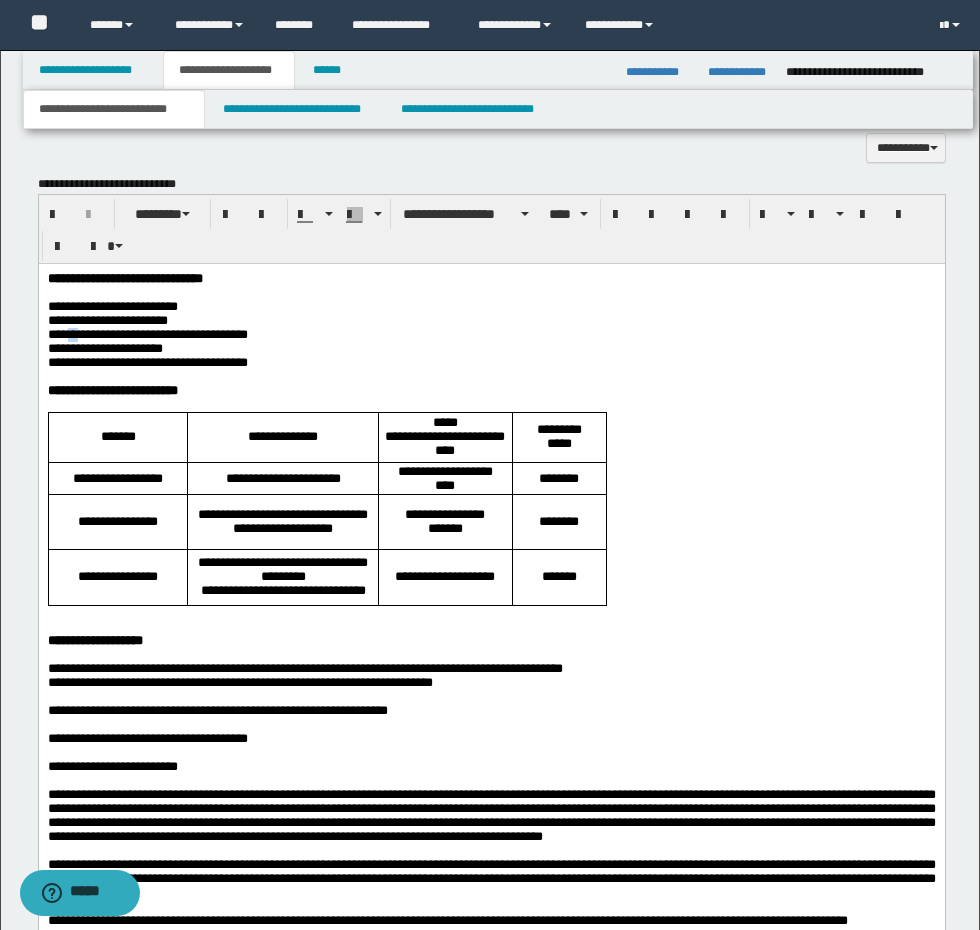 click on "**********" at bounding box center [147, 333] 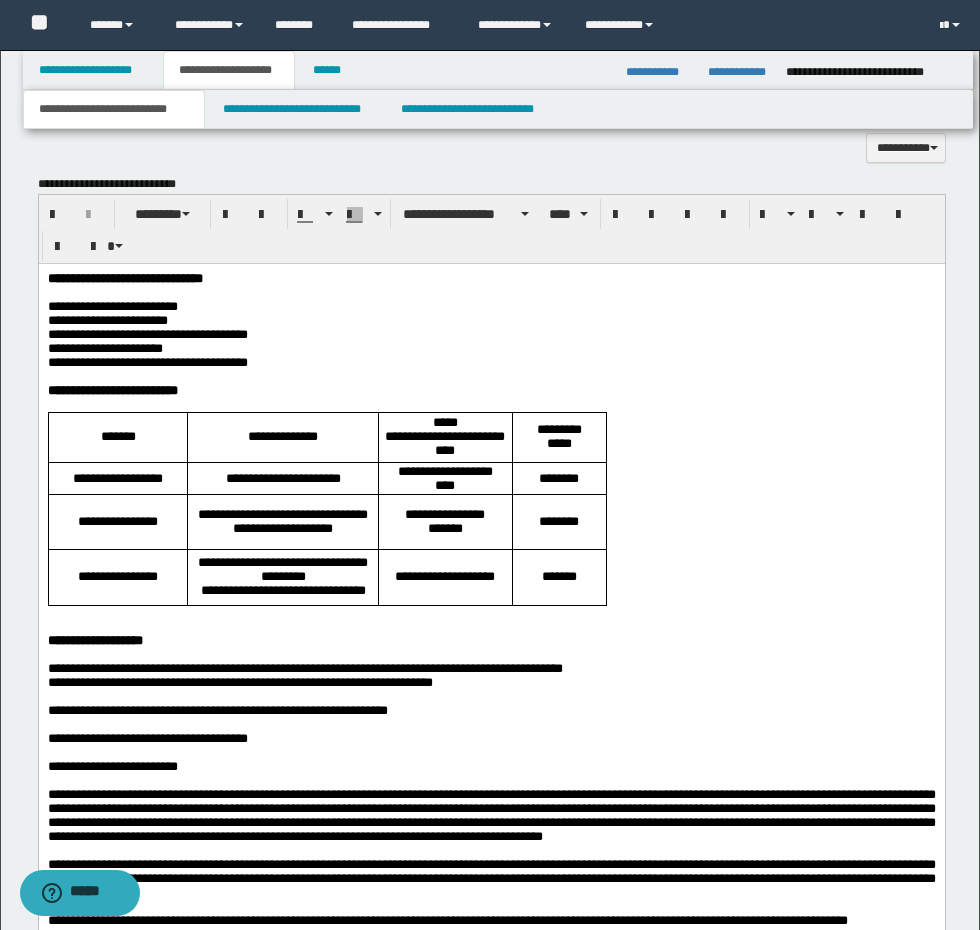 click on "**********" at bounding box center (491, 348) 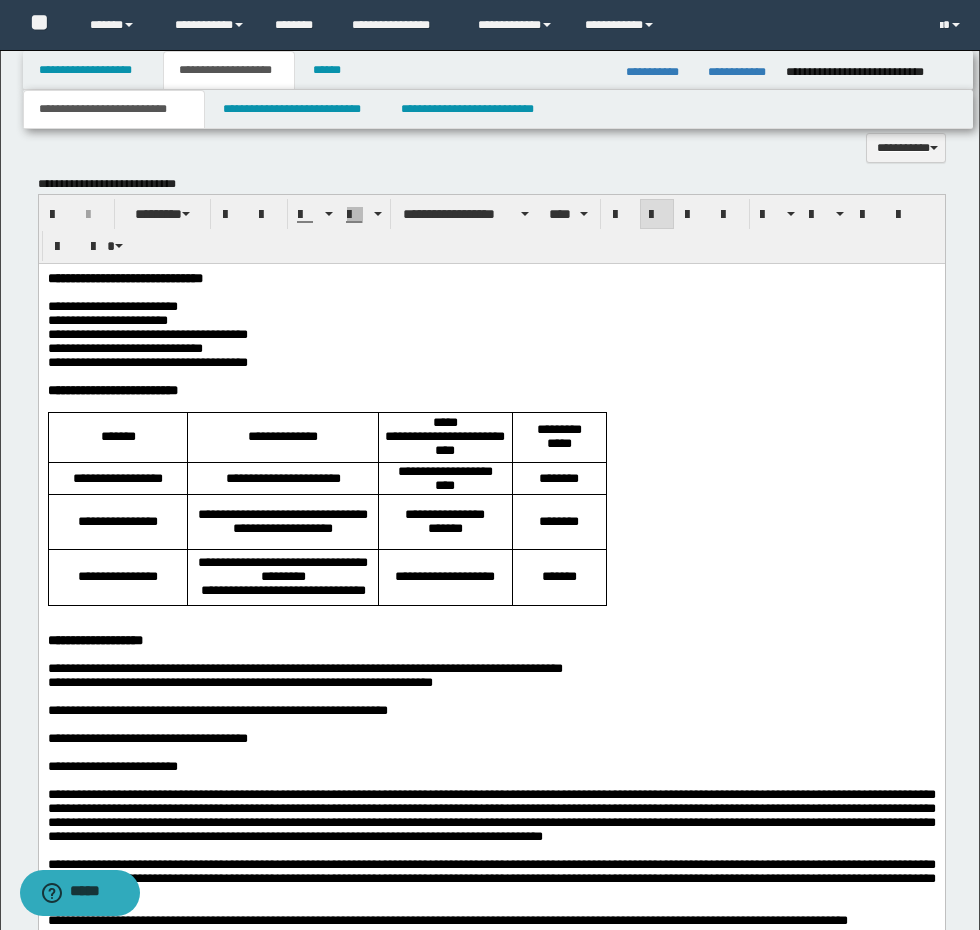 click on "**********" at bounding box center [117, 477] 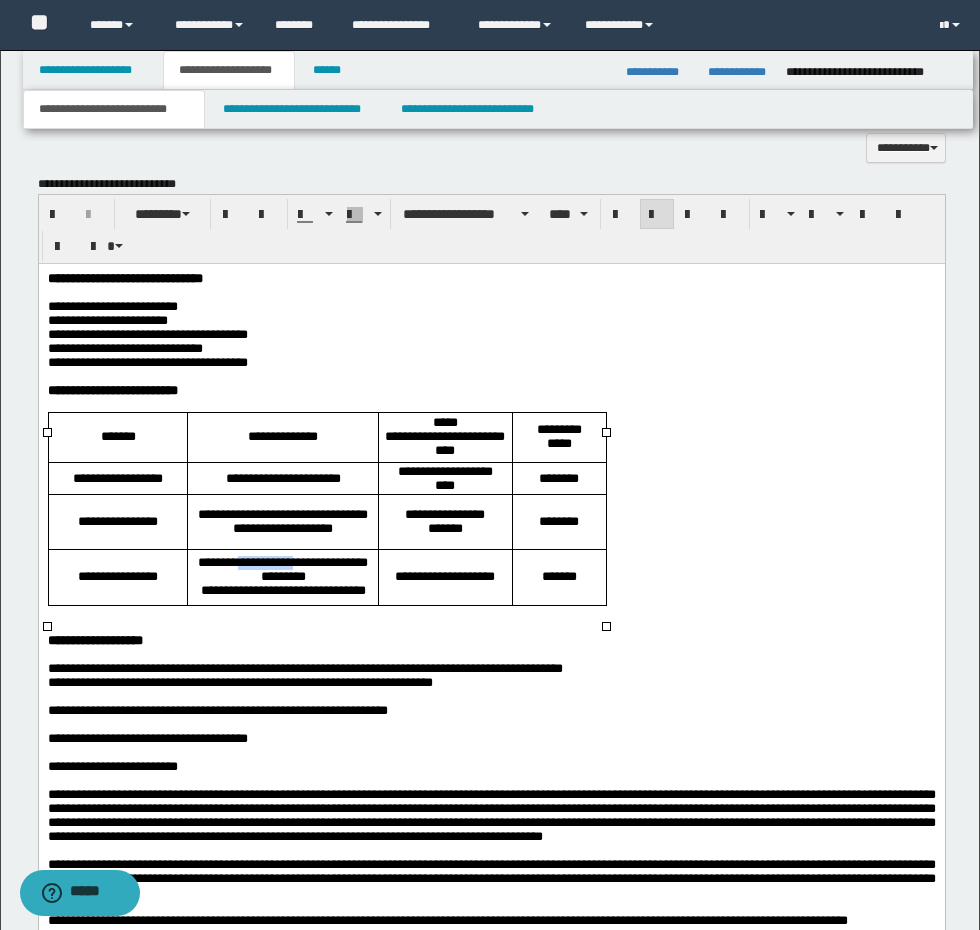 drag, startPoint x: 292, startPoint y: 578, endPoint x: 254, endPoint y: 577, distance: 38.013157 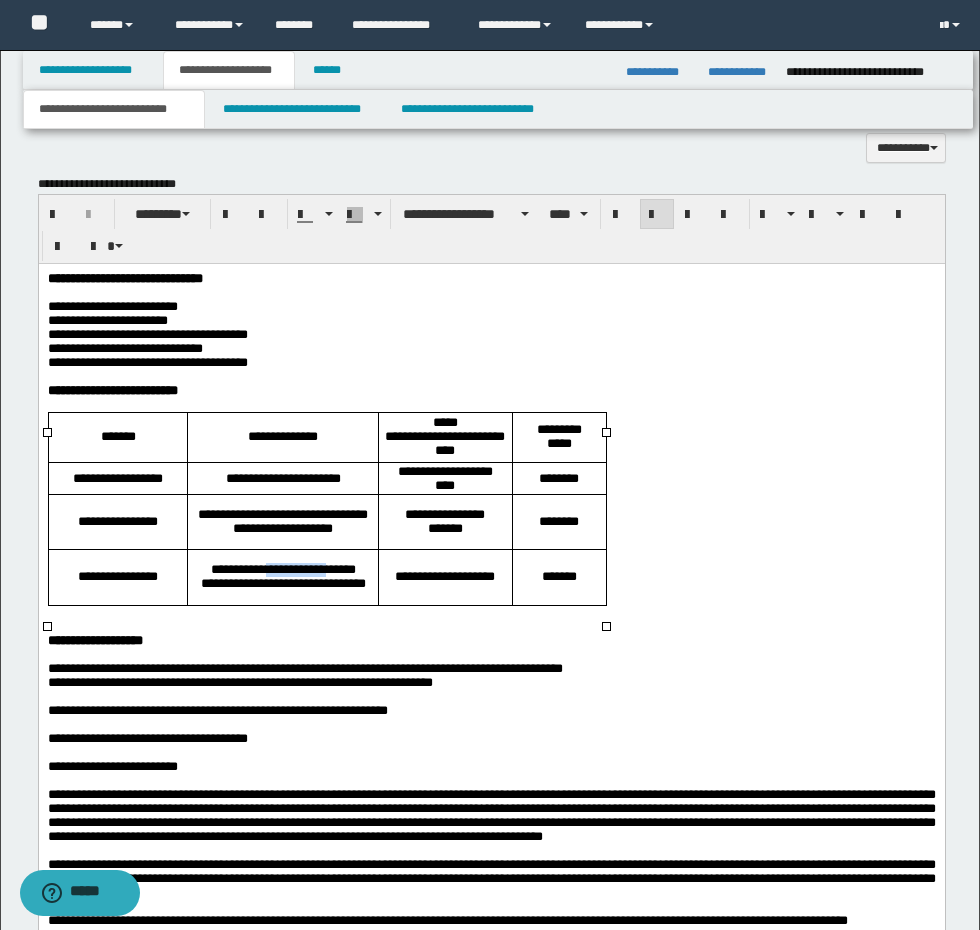 drag, startPoint x: 314, startPoint y: 590, endPoint x: 274, endPoint y: 582, distance: 40.792156 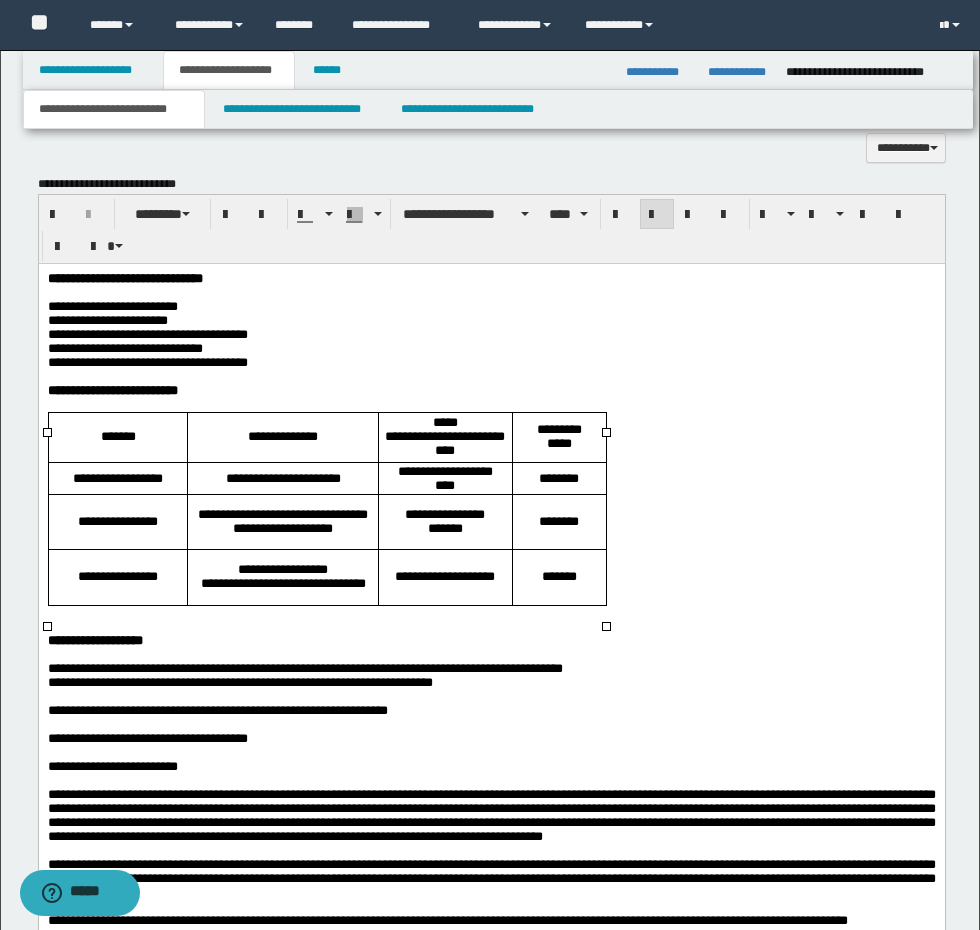 click on "**********" at bounding box center (281, 569) 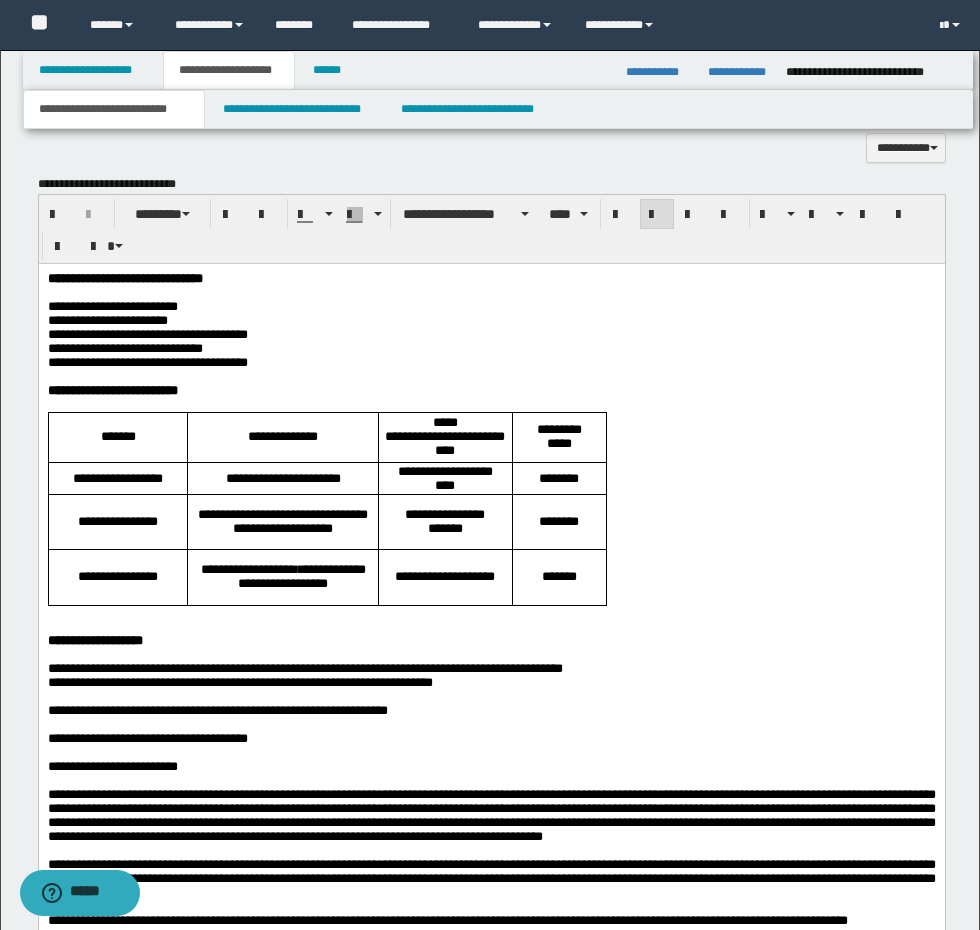 click on "**********" at bounding box center (491, 390) 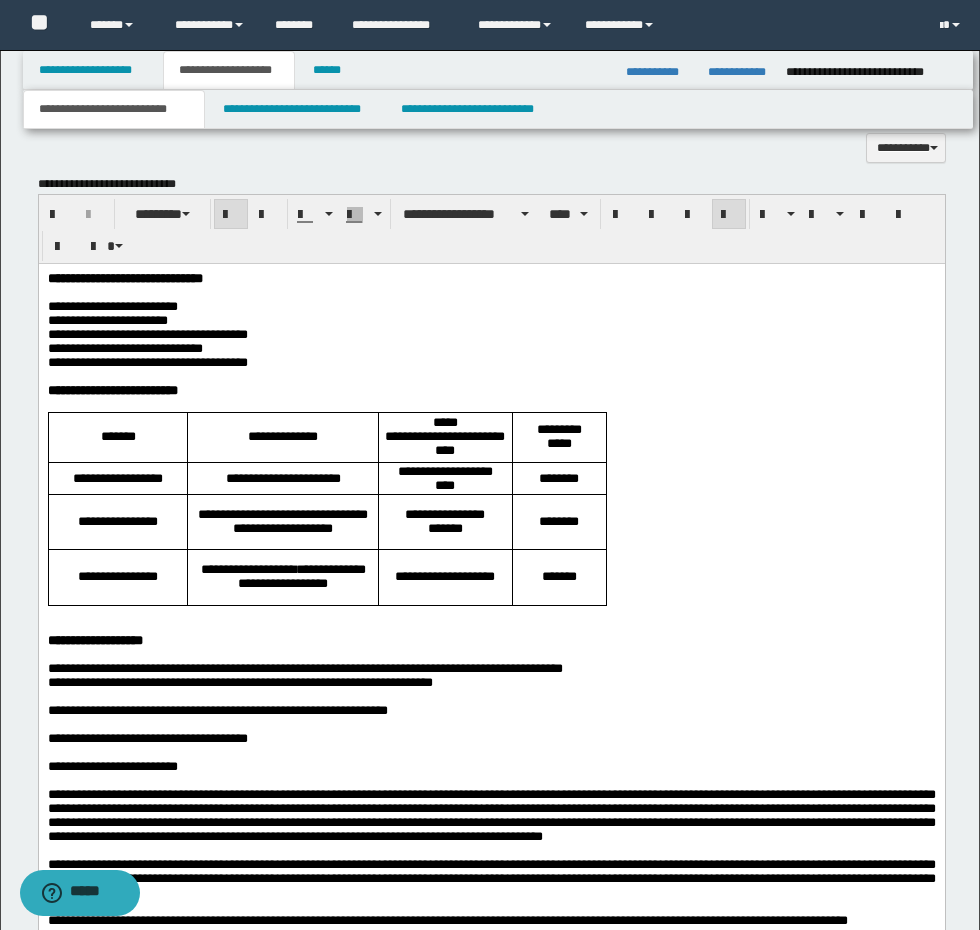scroll, scrollTop: 1534, scrollLeft: 0, axis: vertical 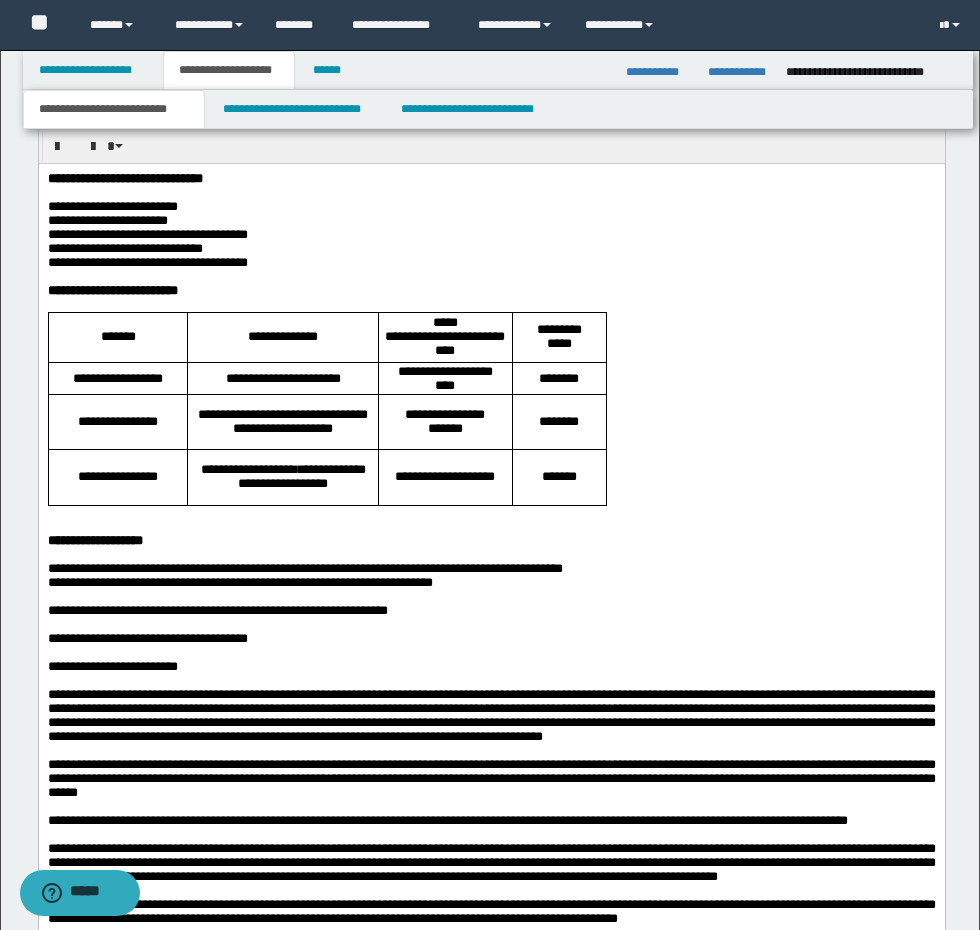 click at bounding box center (491, 526) 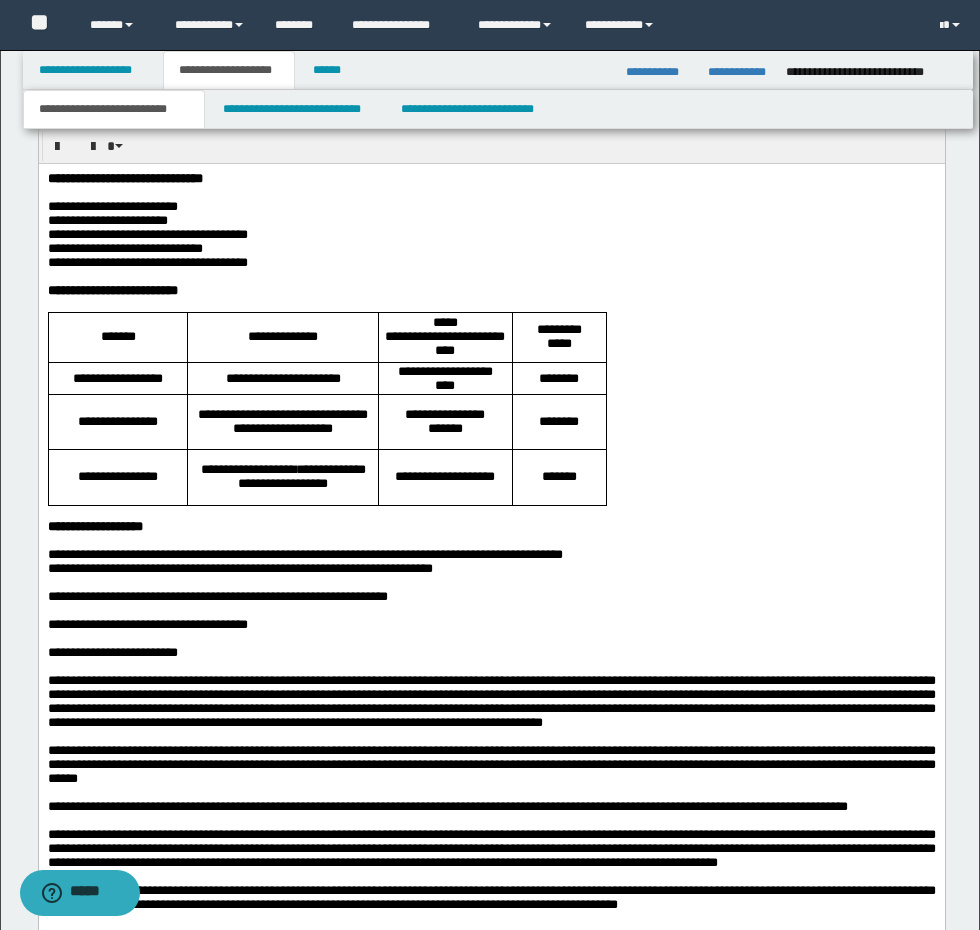 click on "**********" at bounding box center (491, 554) 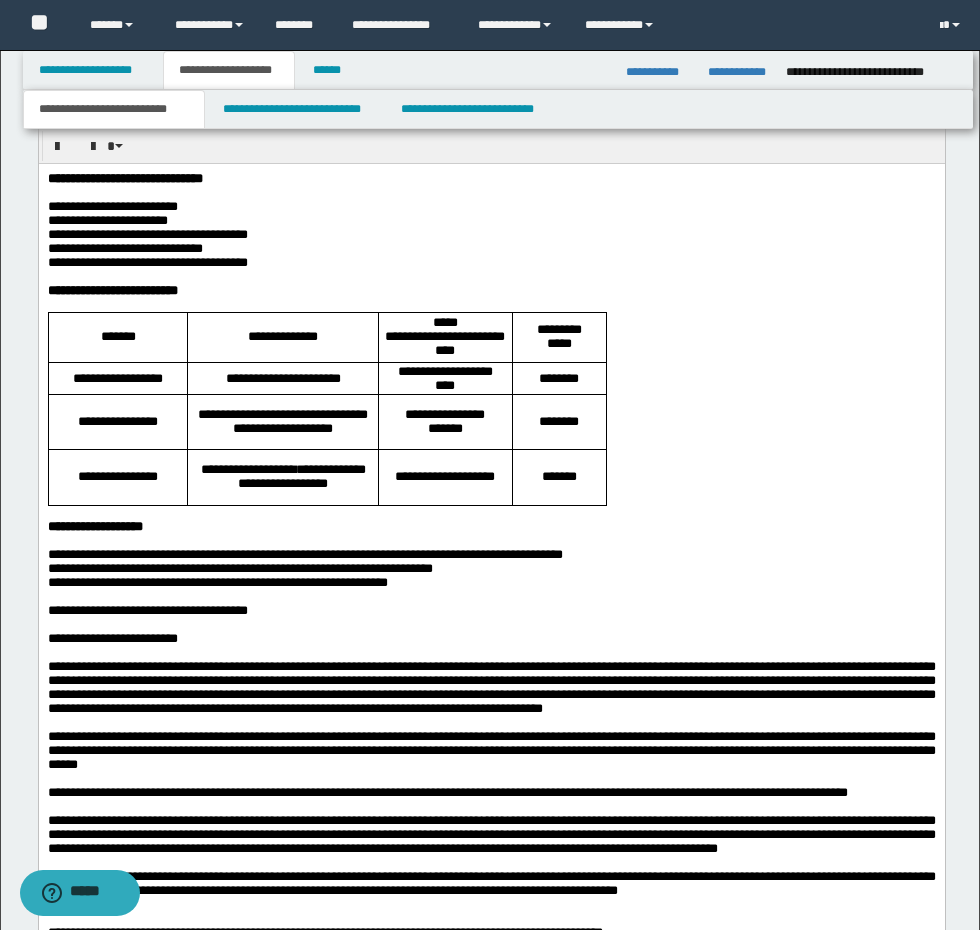 click on "**********" at bounding box center [491, 582] 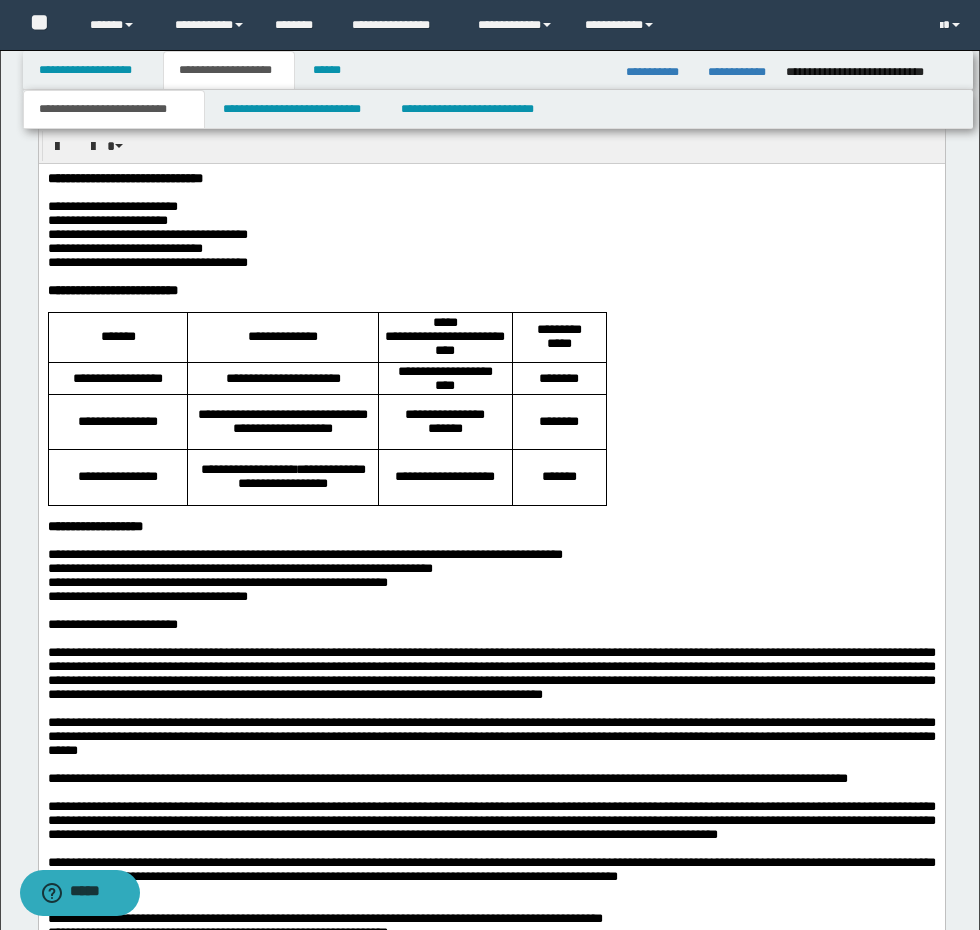 click on "**********" at bounding box center [491, 596] 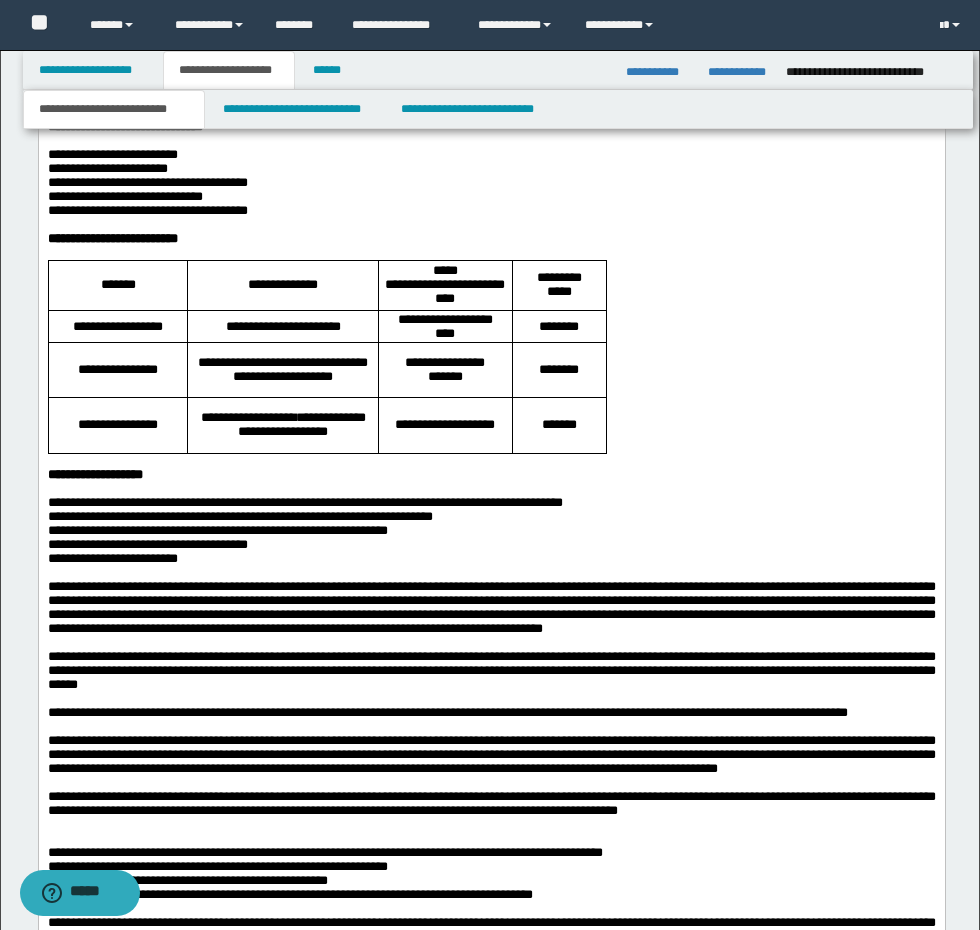 scroll, scrollTop: 1634, scrollLeft: 0, axis: vertical 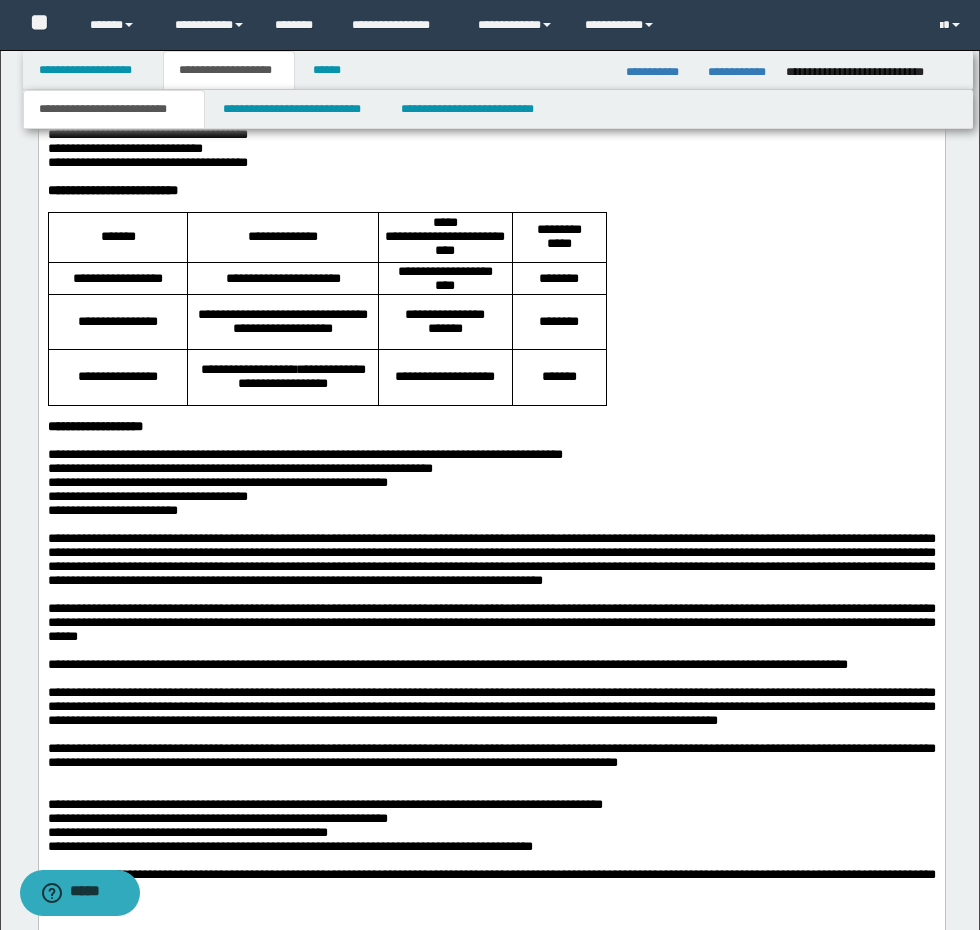 click on "**********" at bounding box center [491, 510] 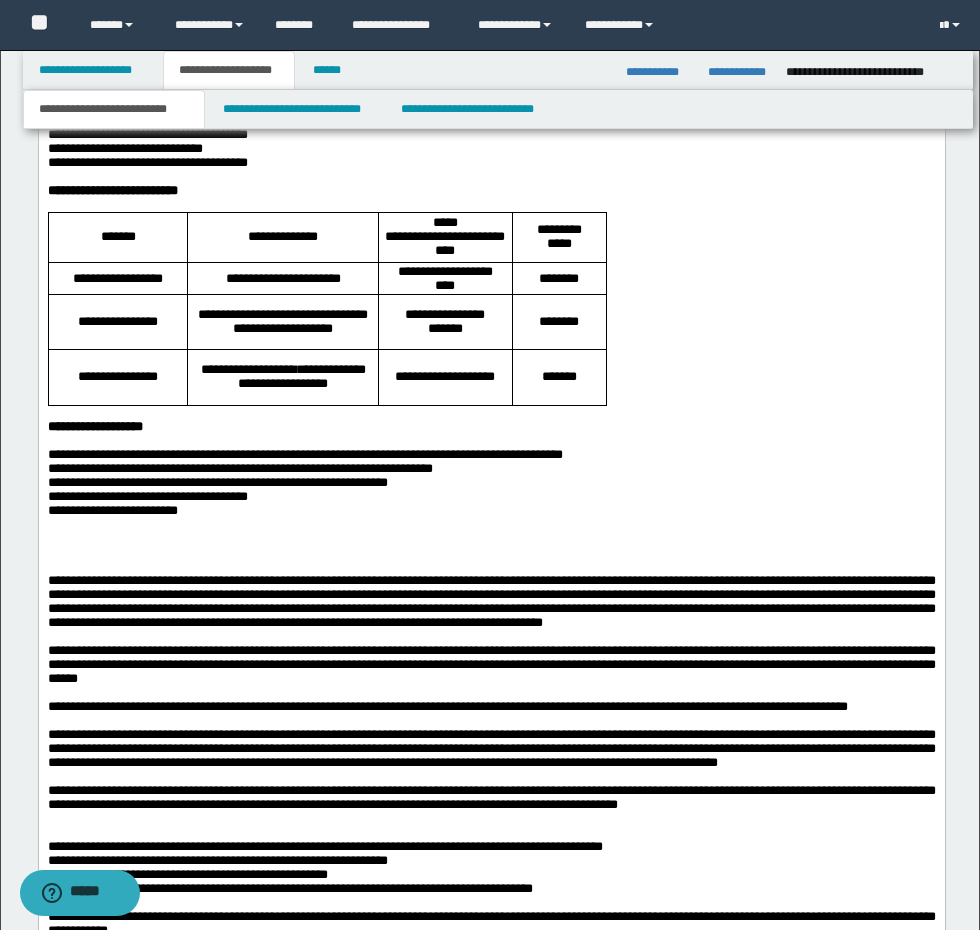 click at bounding box center [491, 538] 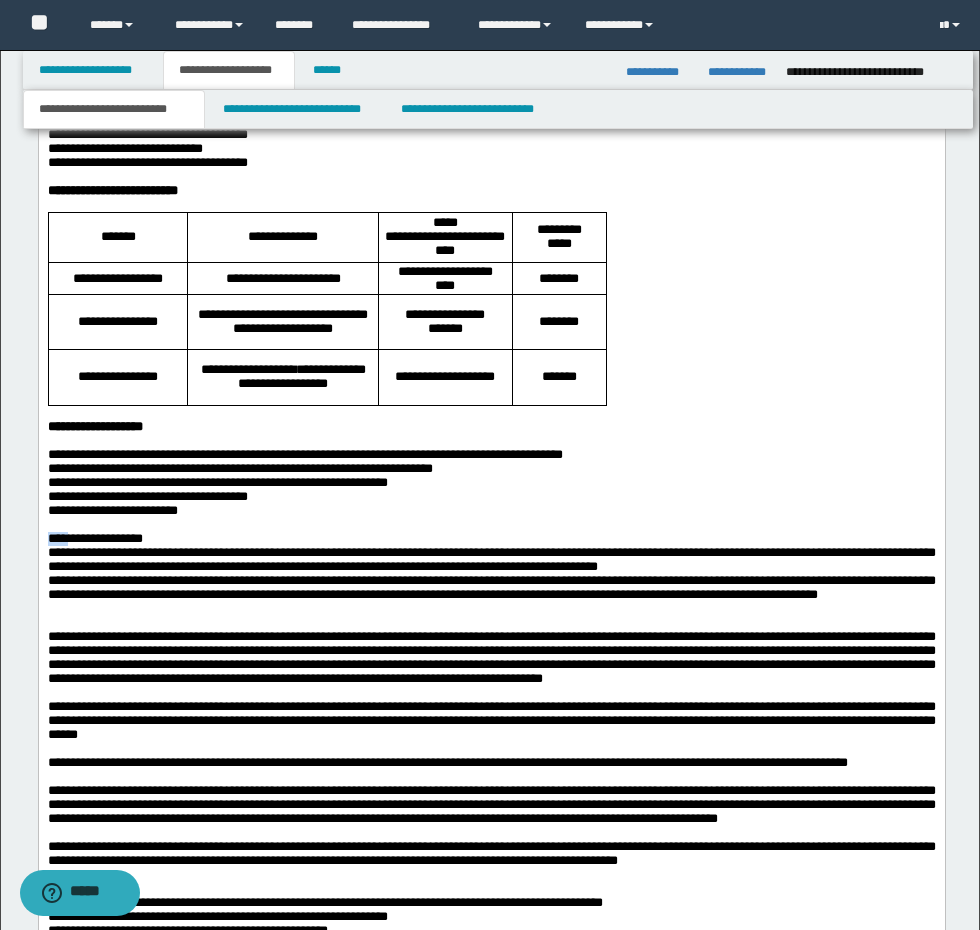 drag, startPoint x: 65, startPoint y: 577, endPoint x: 11, endPoint y: 577, distance: 54 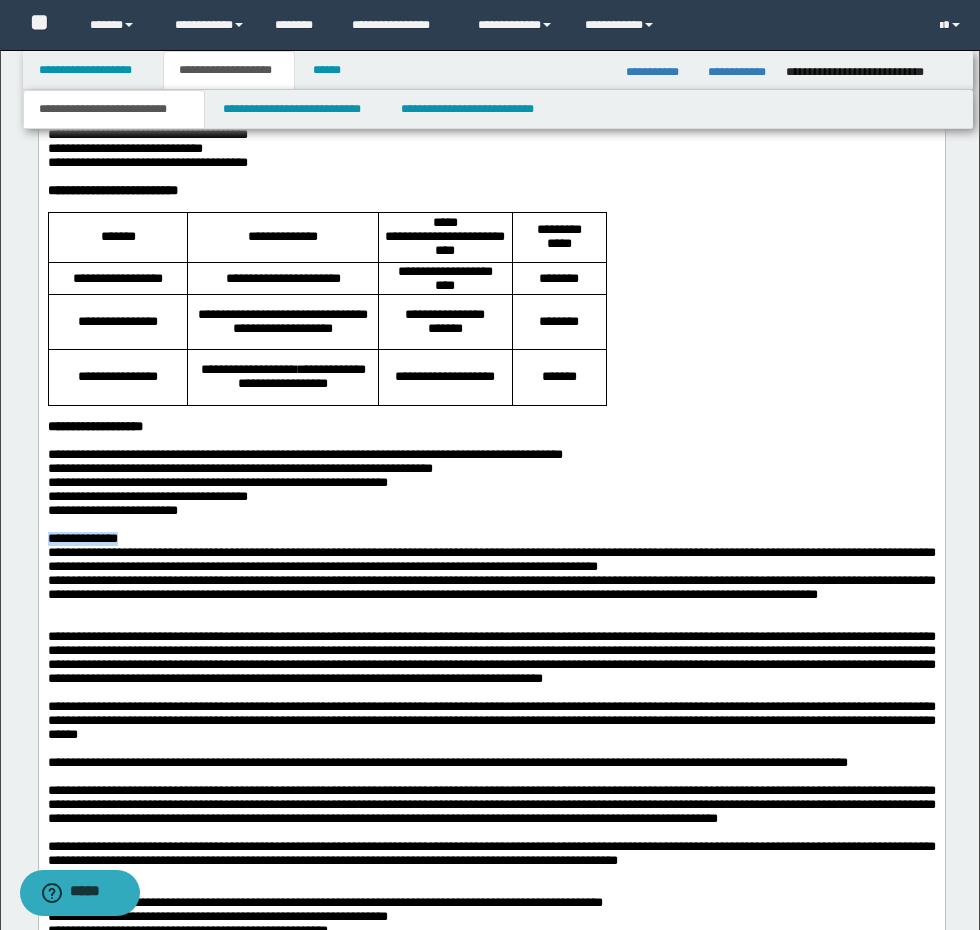 drag, startPoint x: 147, startPoint y: 573, endPoint x: 24, endPoint y: 575, distance: 123.01626 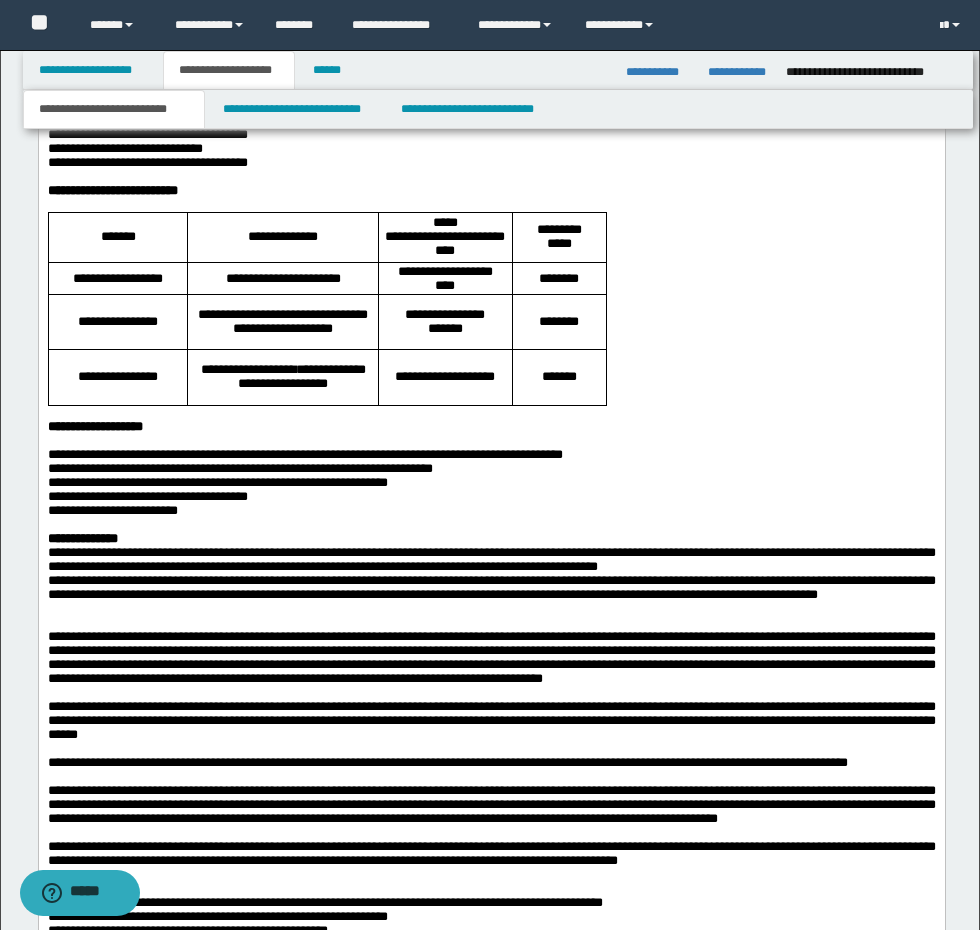 click on "**********" at bounding box center [491, 566] 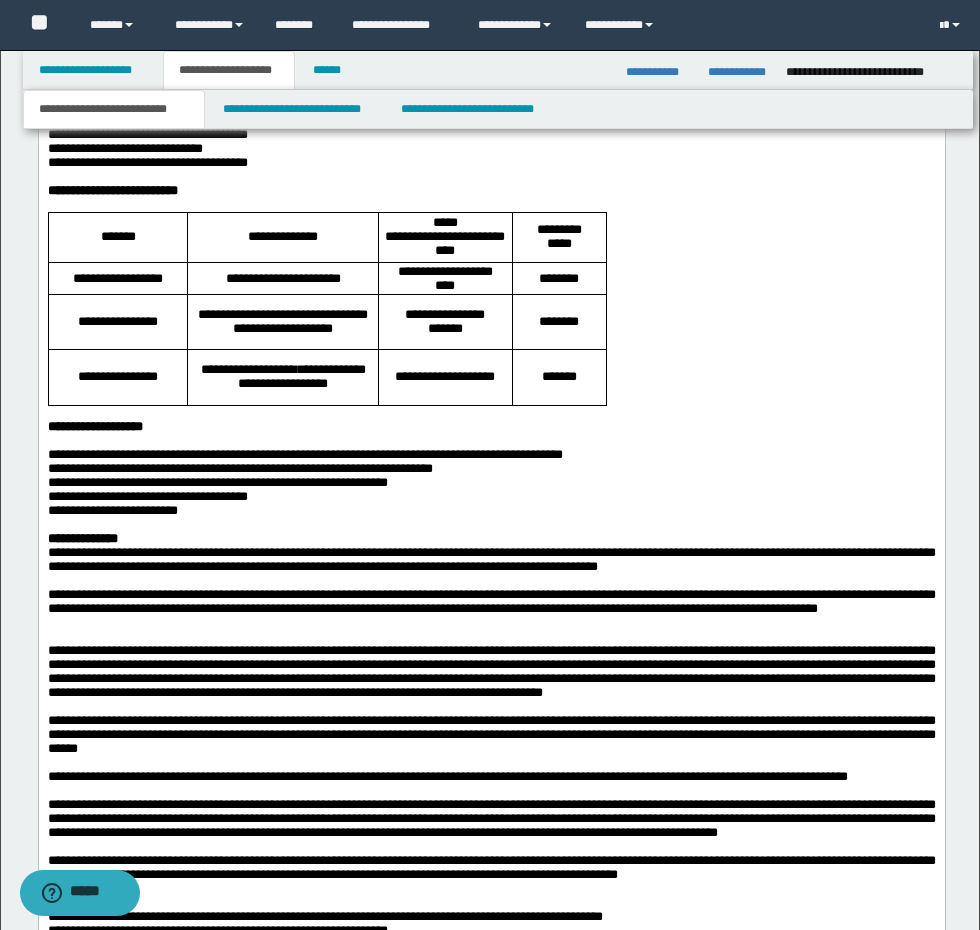 click at bounding box center (491, 622) 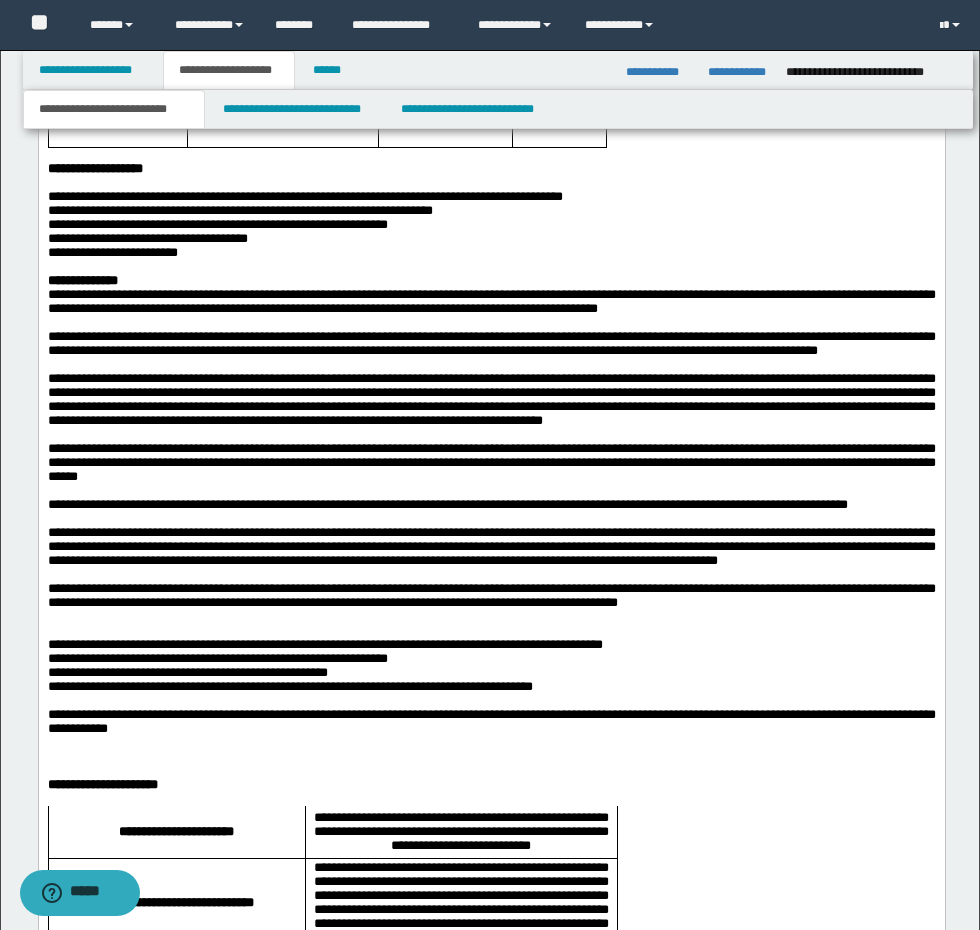scroll, scrollTop: 1934, scrollLeft: 0, axis: vertical 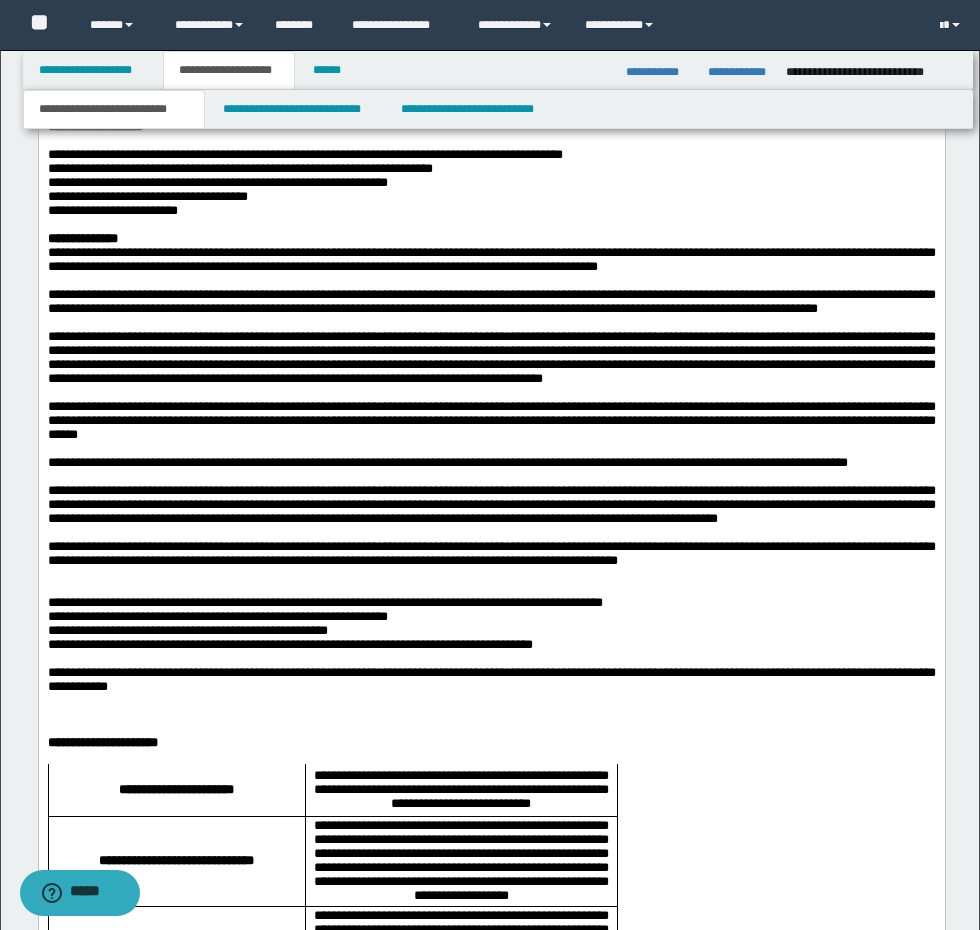 click on "**********" at bounding box center (491, 554) 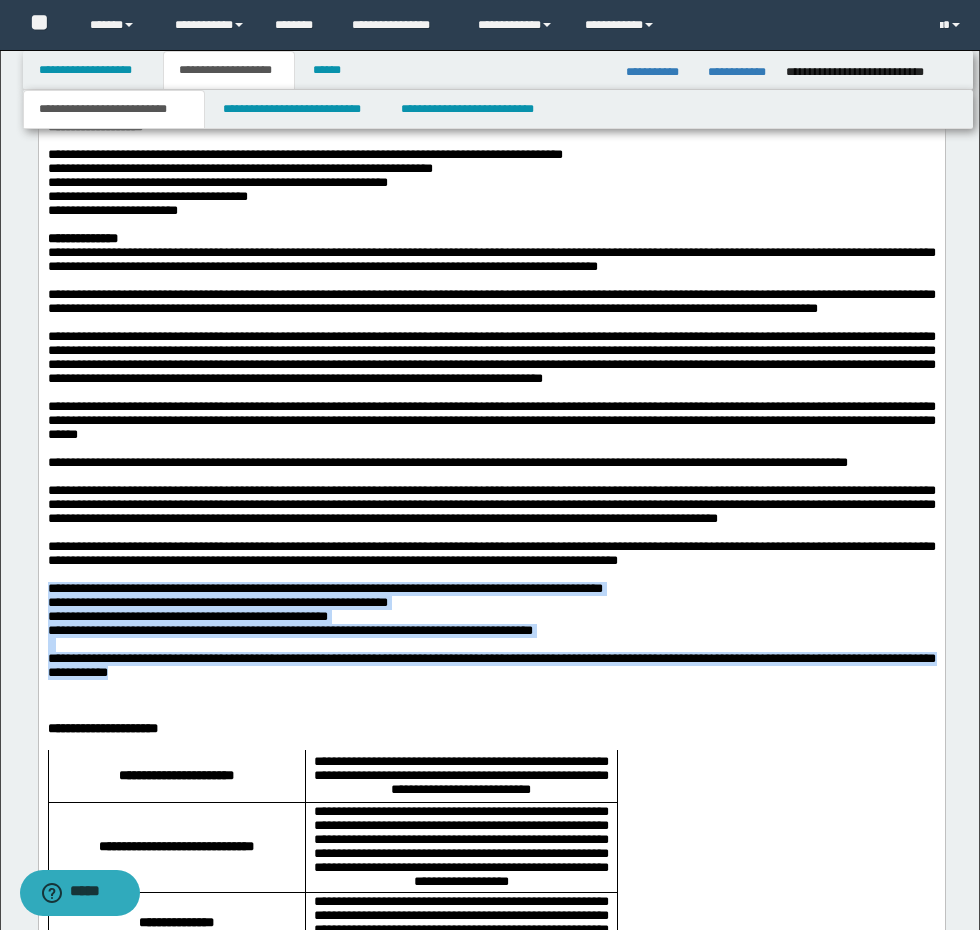 drag, startPoint x: 210, startPoint y: 780, endPoint x: 30, endPoint y: 676, distance: 207.88458 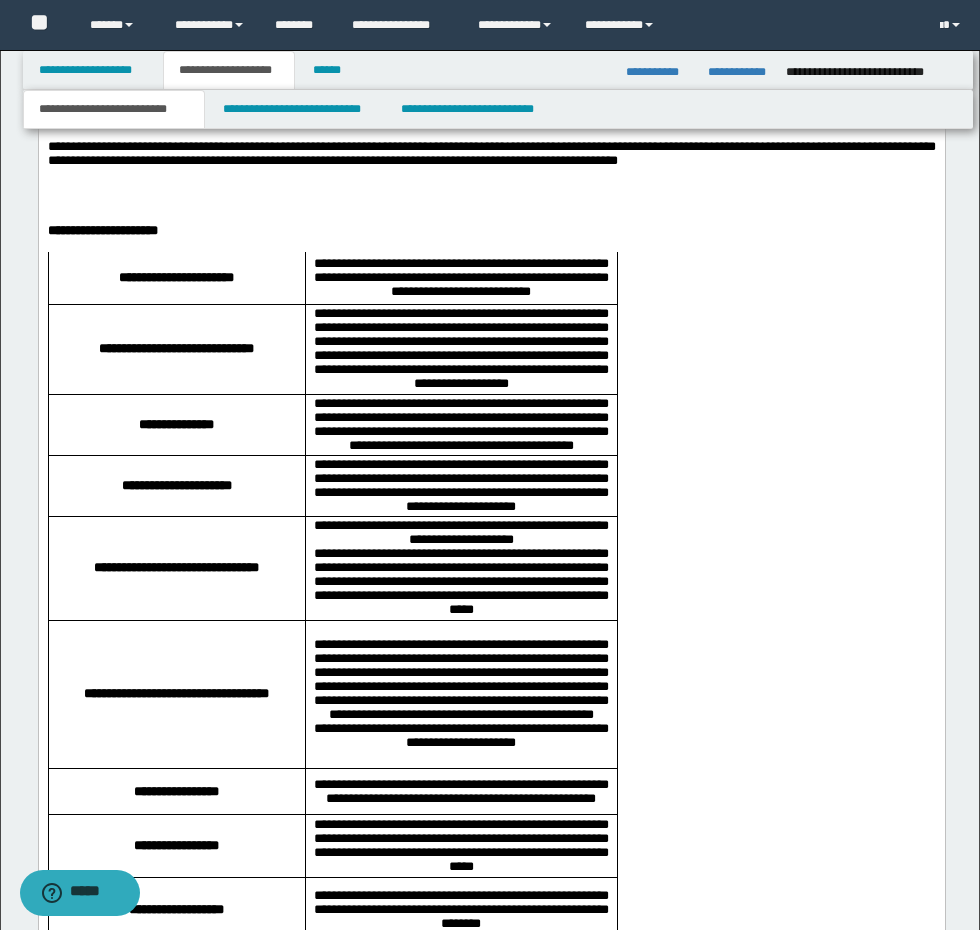scroll, scrollTop: 2434, scrollLeft: 0, axis: vertical 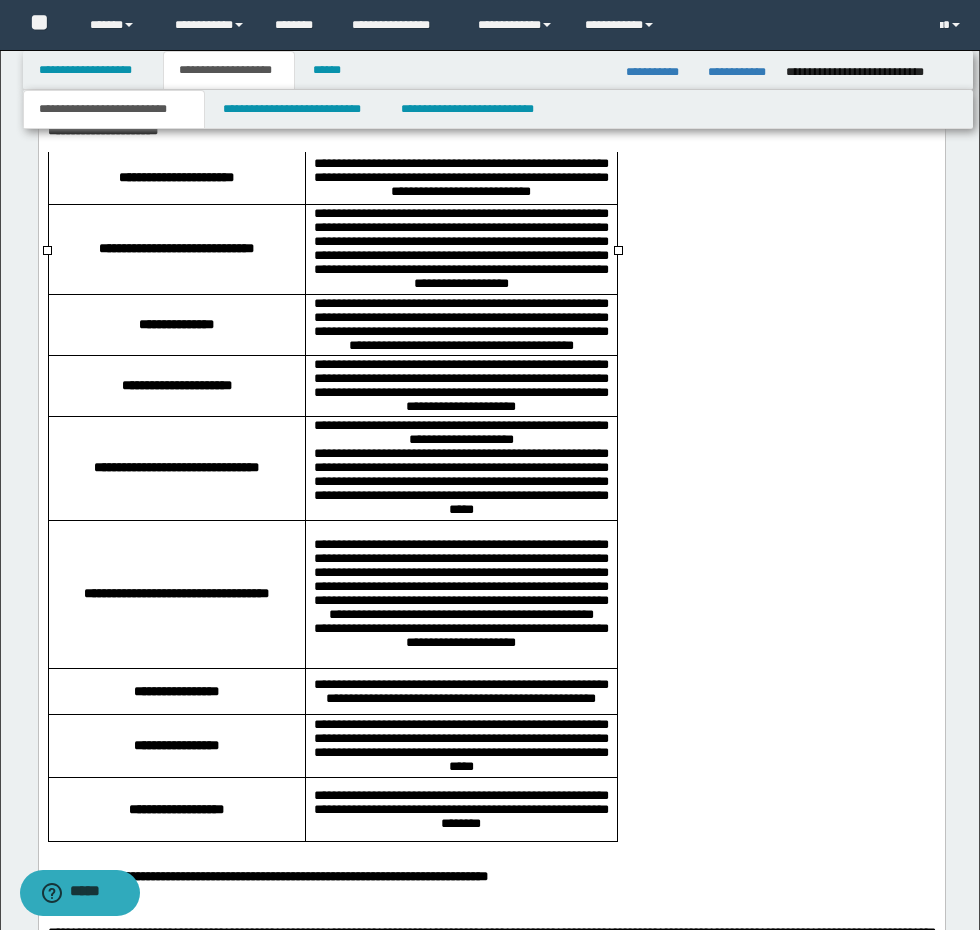 click on "**********" at bounding box center (460, 579) 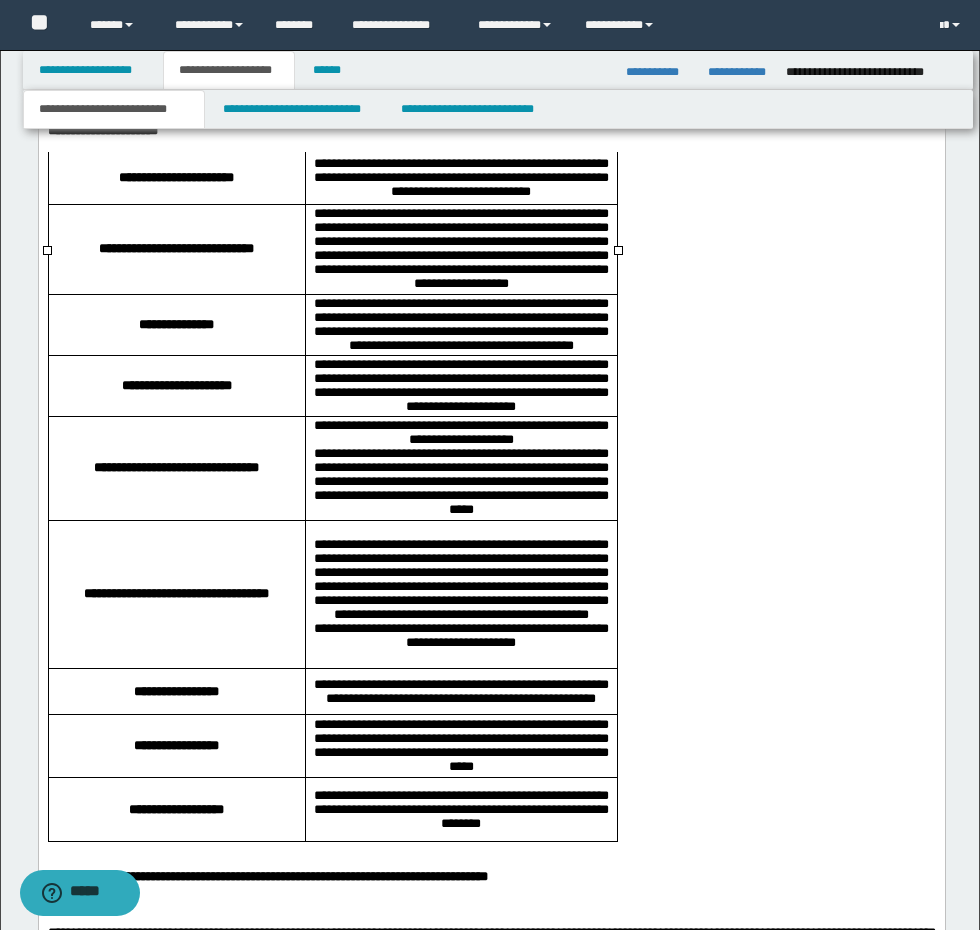 click at bounding box center [491, 89] 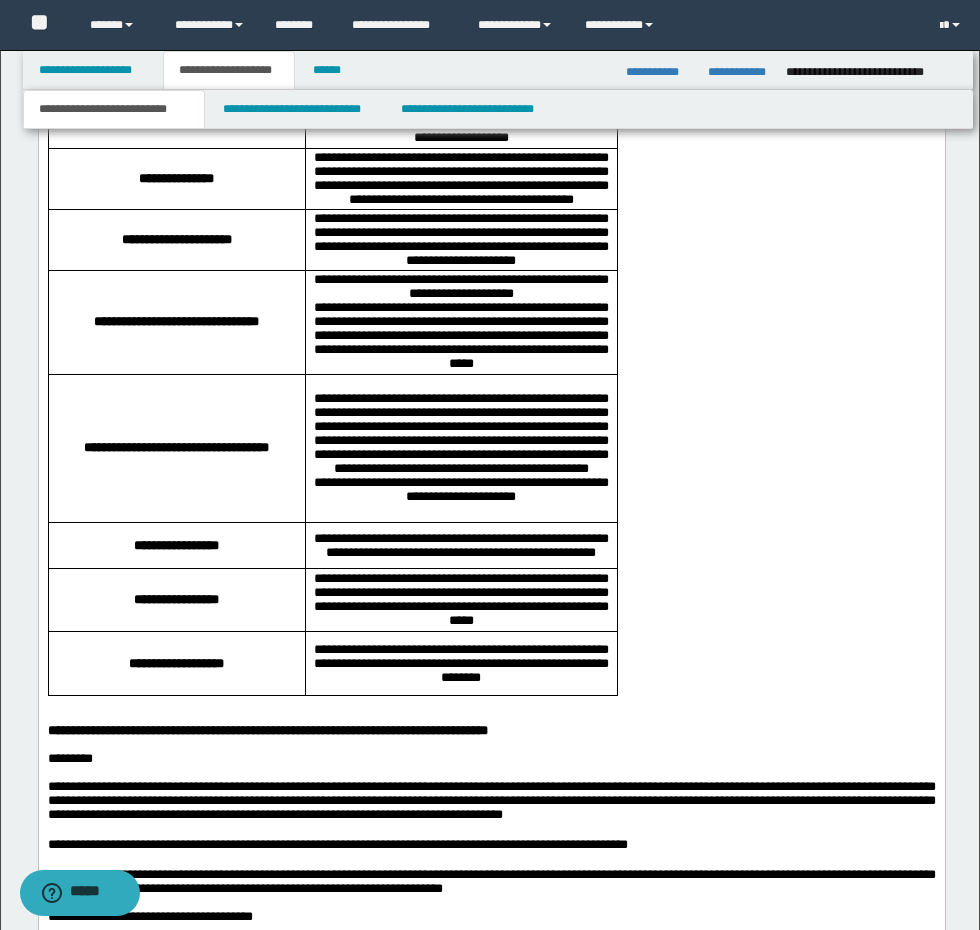 scroll, scrollTop: 2634, scrollLeft: 0, axis: vertical 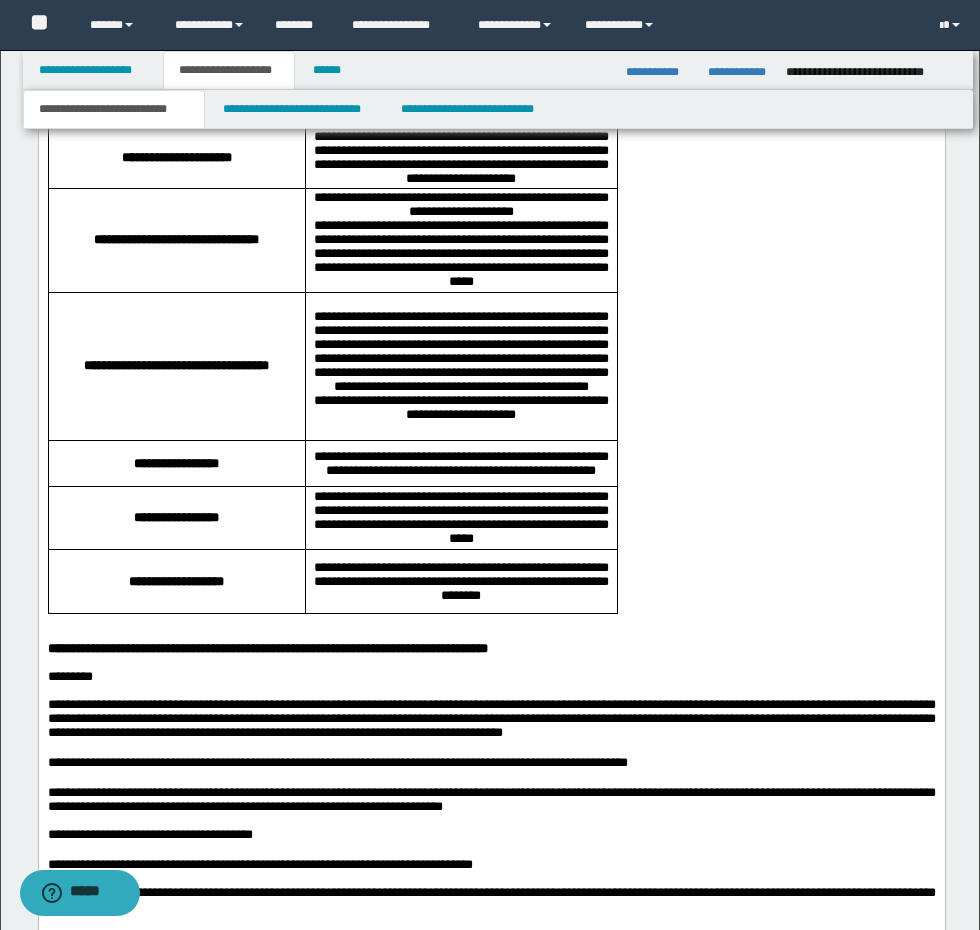 click at bounding box center [491, 621] 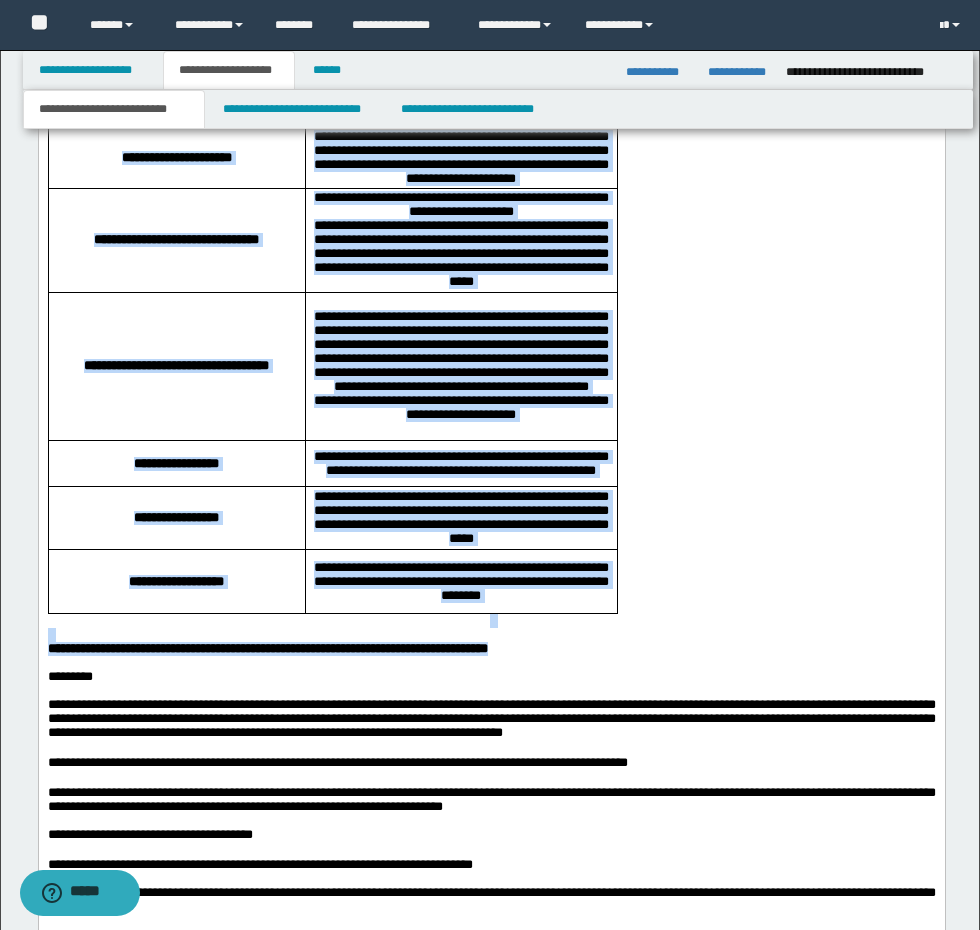 drag, startPoint x: 618, startPoint y: 772, endPoint x: 48, endPoint y: 137, distance: 853.3024 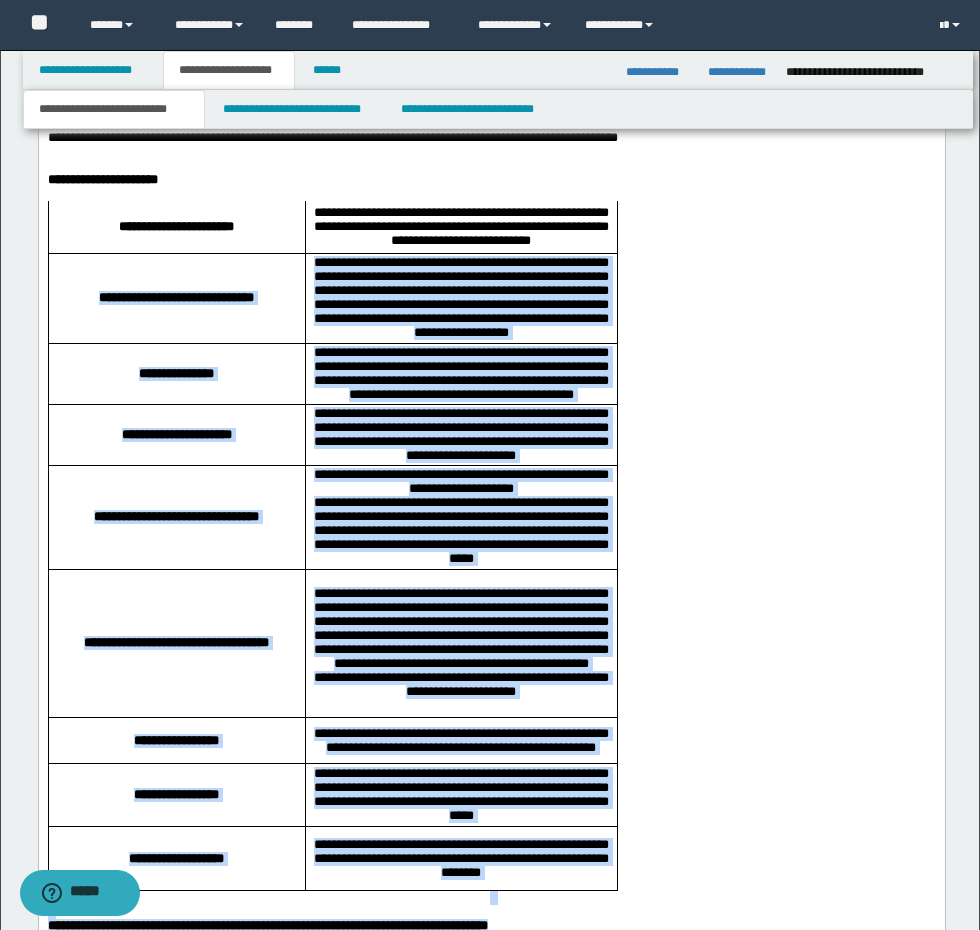 scroll, scrollTop: 2334, scrollLeft: 0, axis: vertical 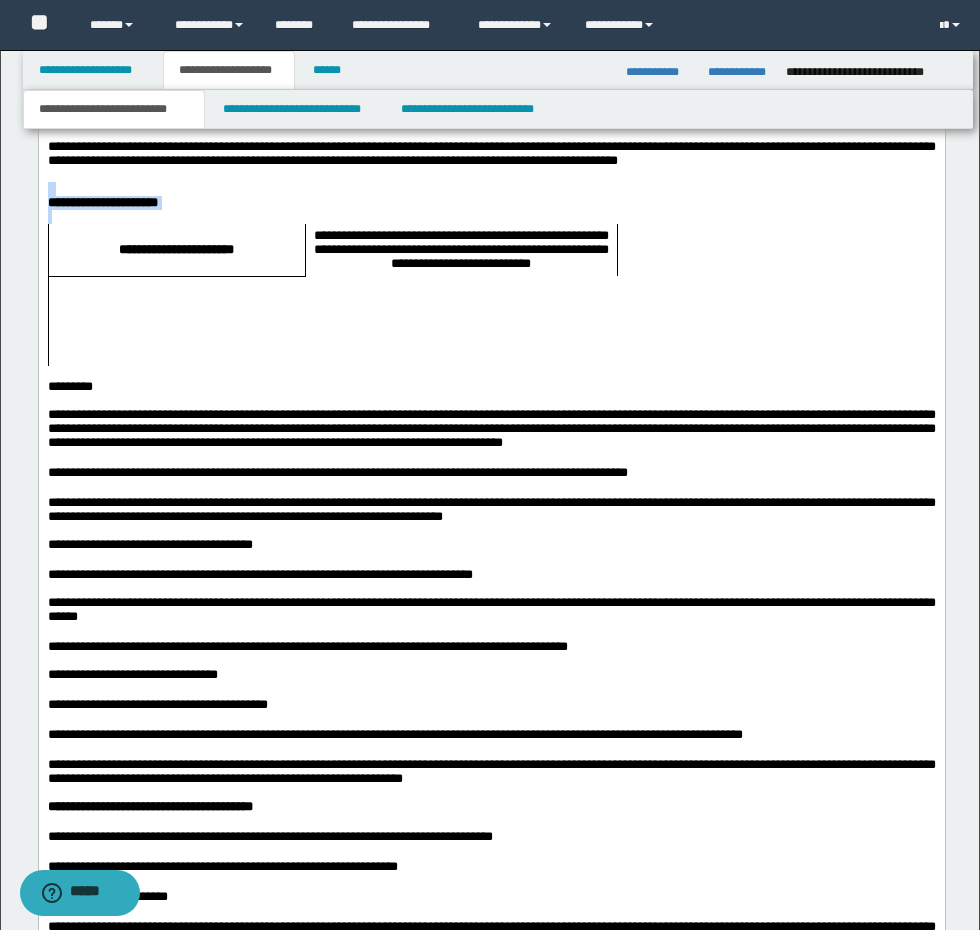 drag, startPoint x: 218, startPoint y: 443, endPoint x: 72, endPoint y: -348, distance: 804.36127 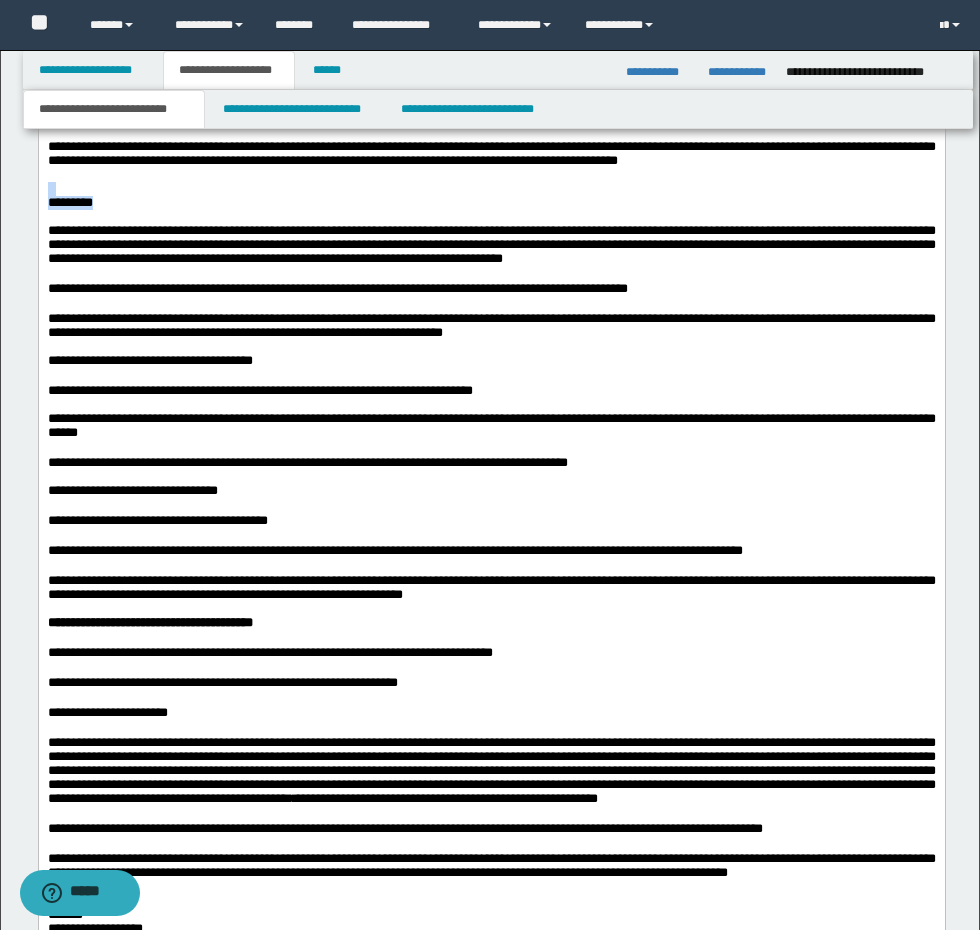 drag, startPoint x: 153, startPoint y: 290, endPoint x: 8, endPoint y: 286, distance: 145.05516 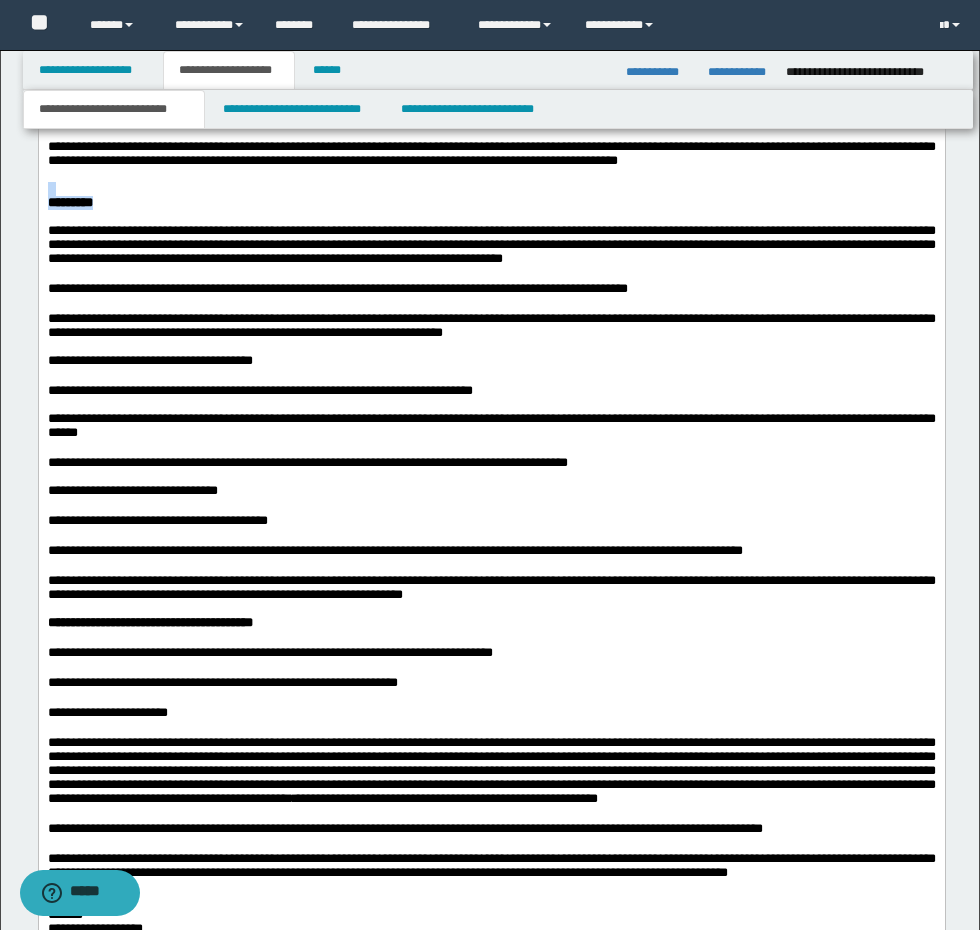 click on "*********" at bounding box center [491, 203] 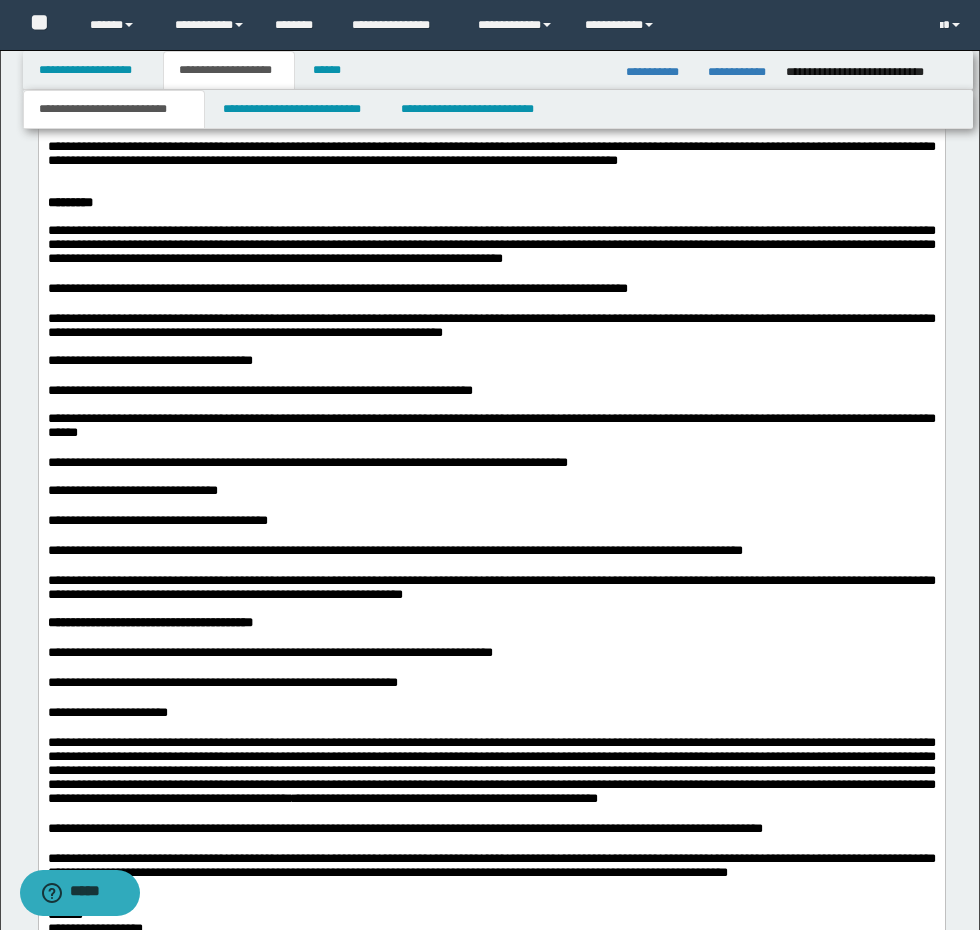 click at bounding box center (491, 189) 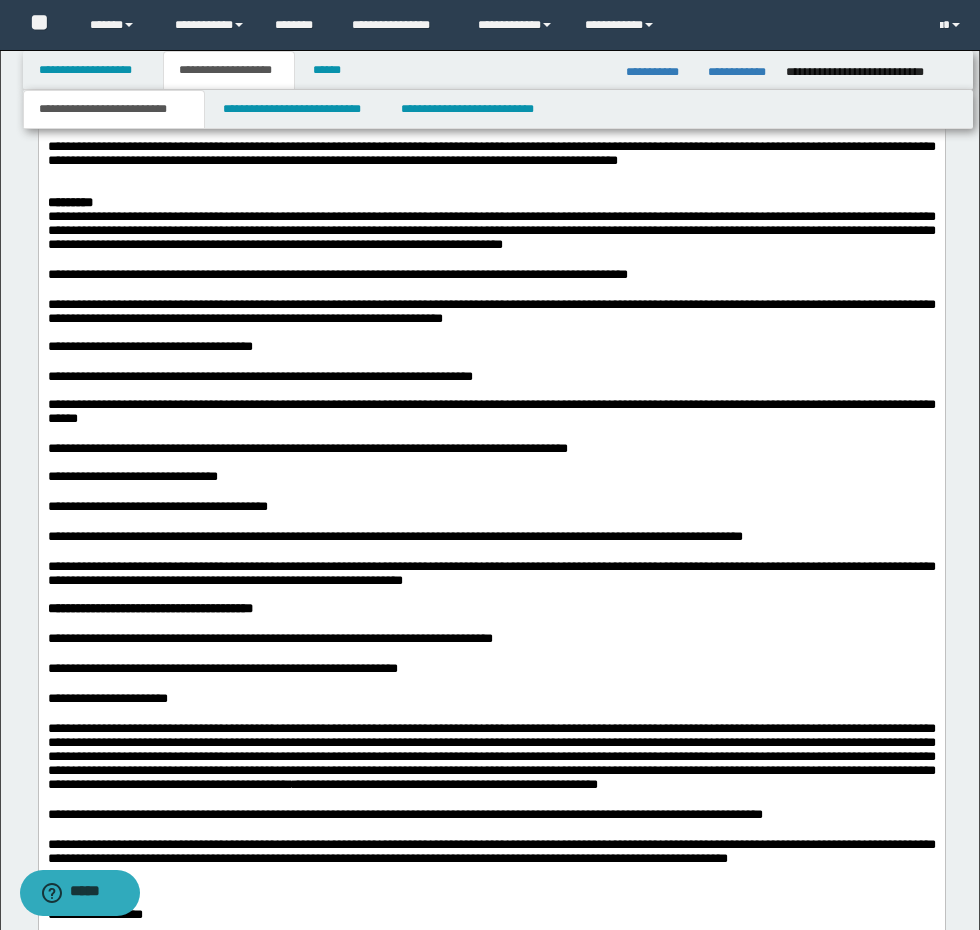 click on "**********" at bounding box center (491, 347) 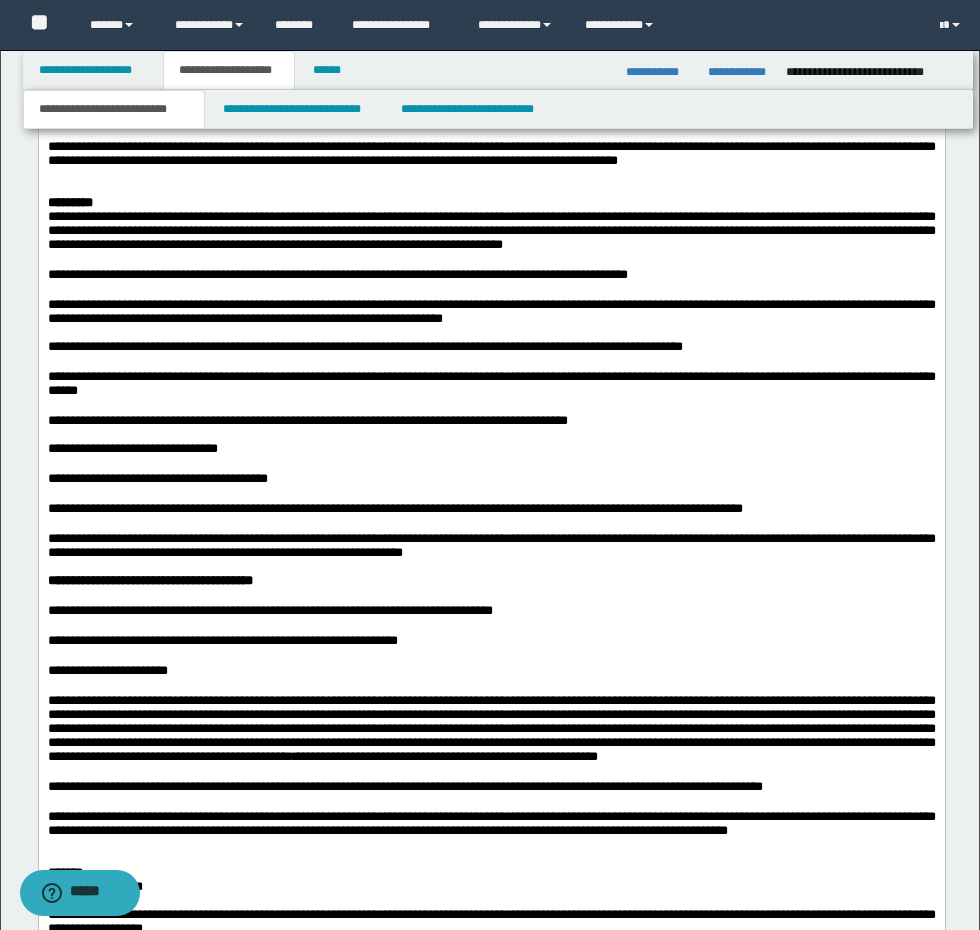 click on "**********" at bounding box center [491, 384] 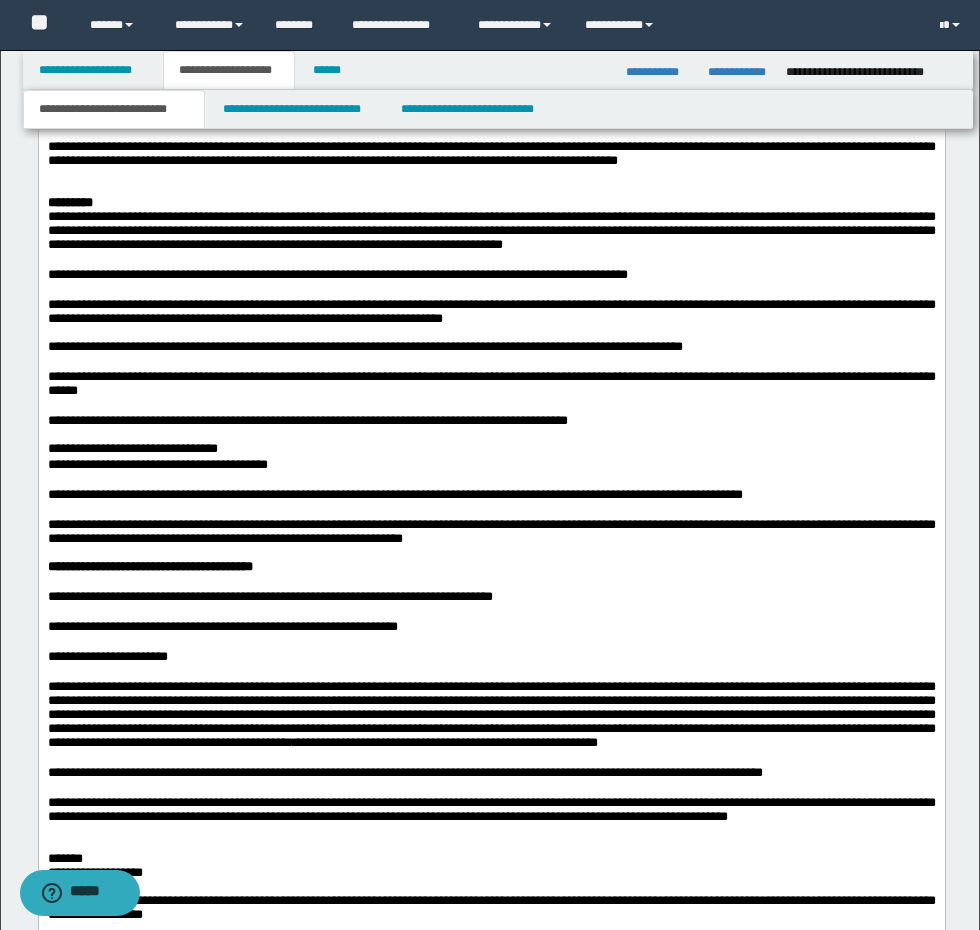 click on "*********" at bounding box center [491, 203] 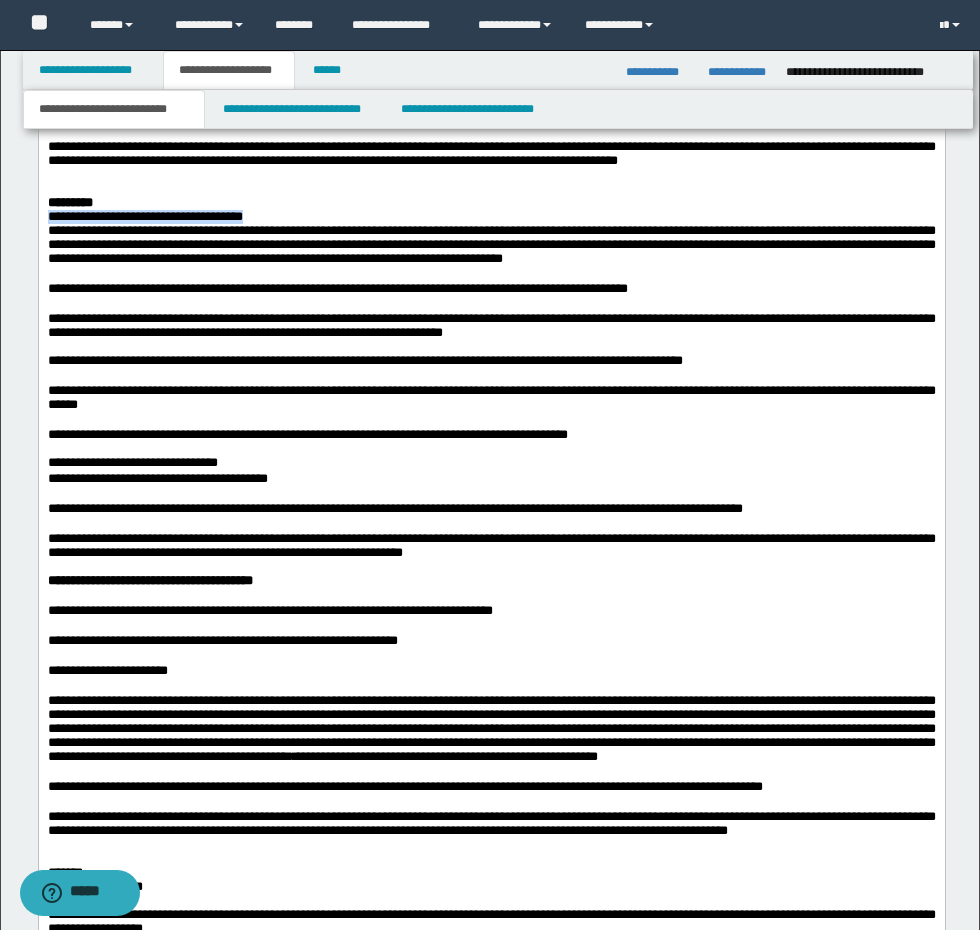 click on "**********" at bounding box center [491, 217] 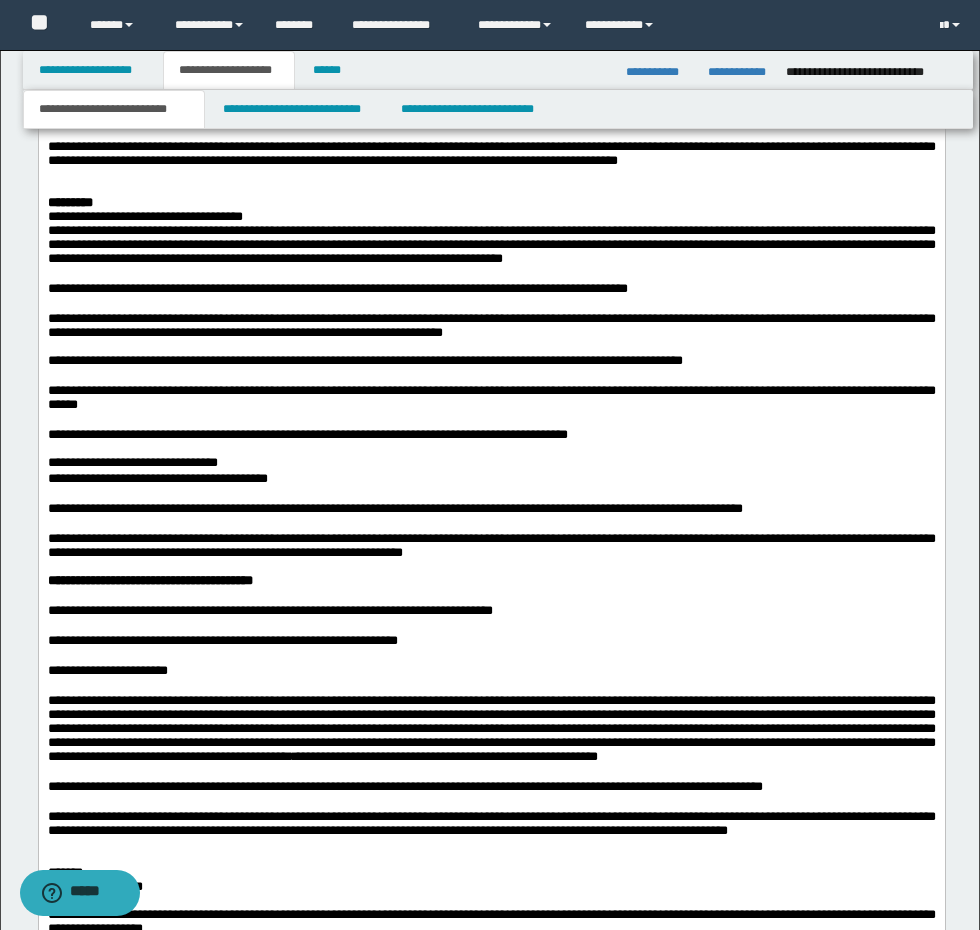 click at bounding box center [491, 274] 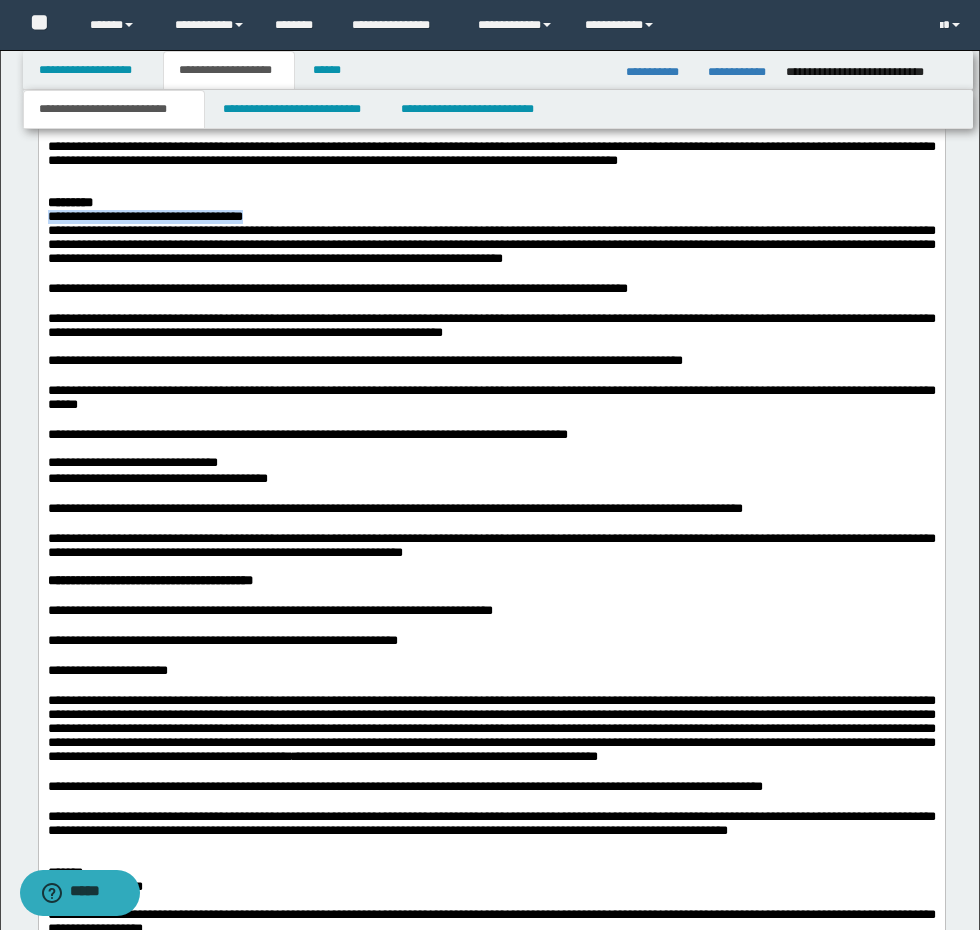 drag, startPoint x: 266, startPoint y: 308, endPoint x: 64, endPoint y: -328, distance: 667.30804 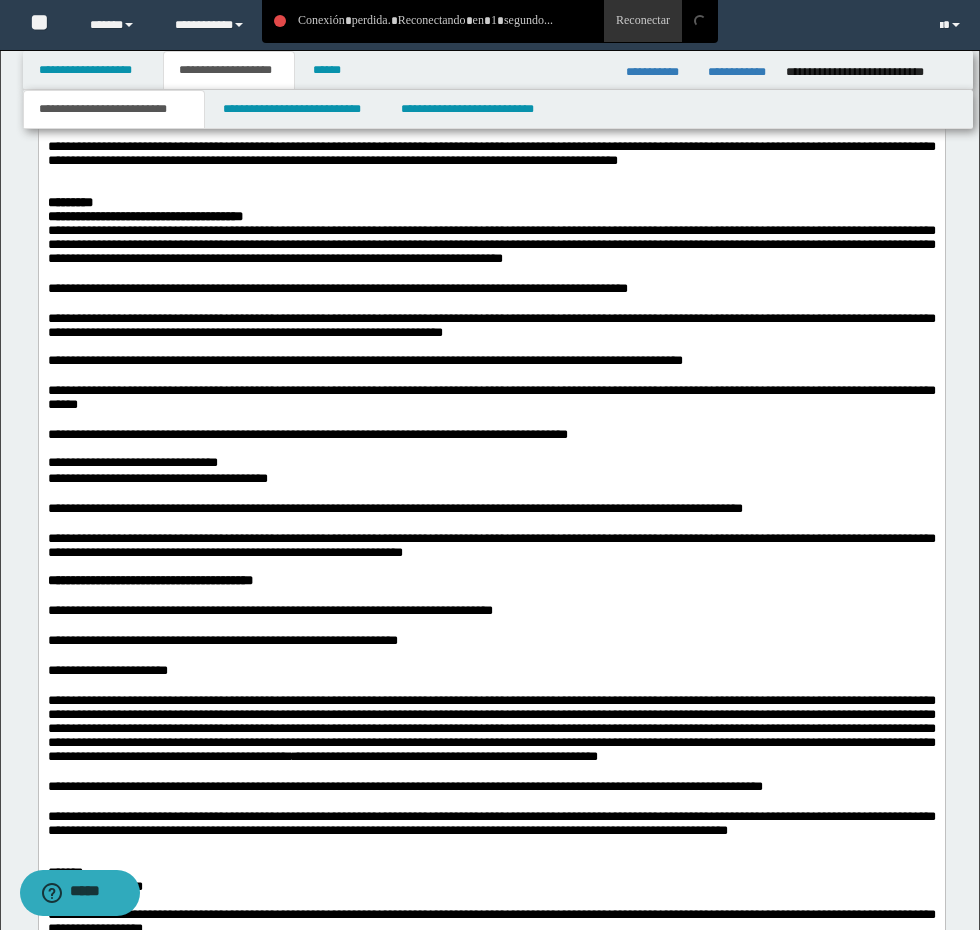click at bounding box center (491, 304) 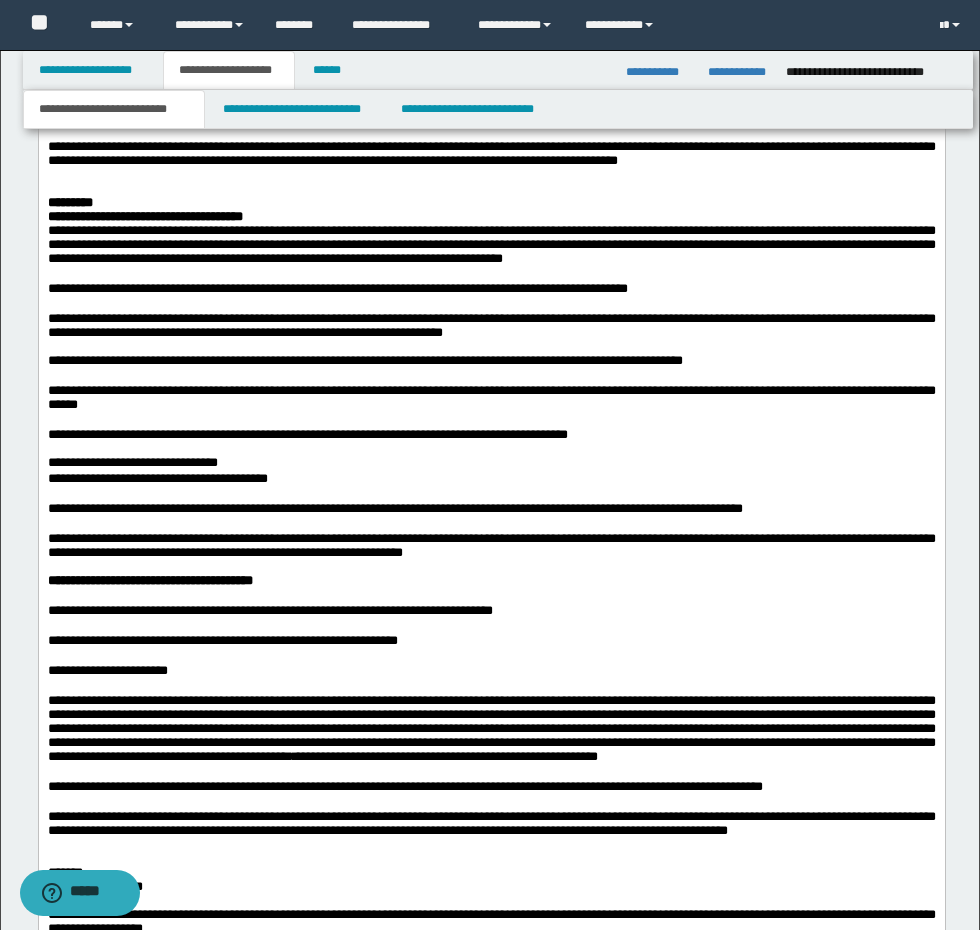 scroll, scrollTop: 2434, scrollLeft: 0, axis: vertical 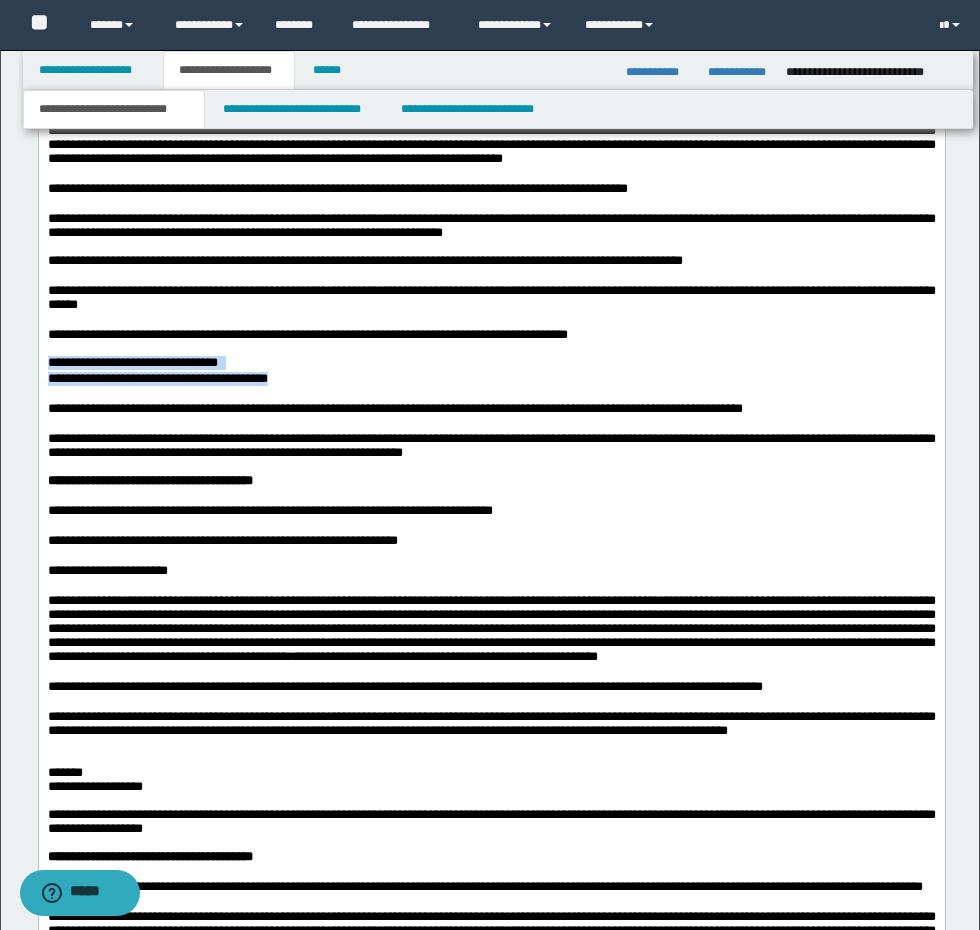 drag, startPoint x: 330, startPoint y: 494, endPoint x: -1, endPoint y: 478, distance: 331.38647 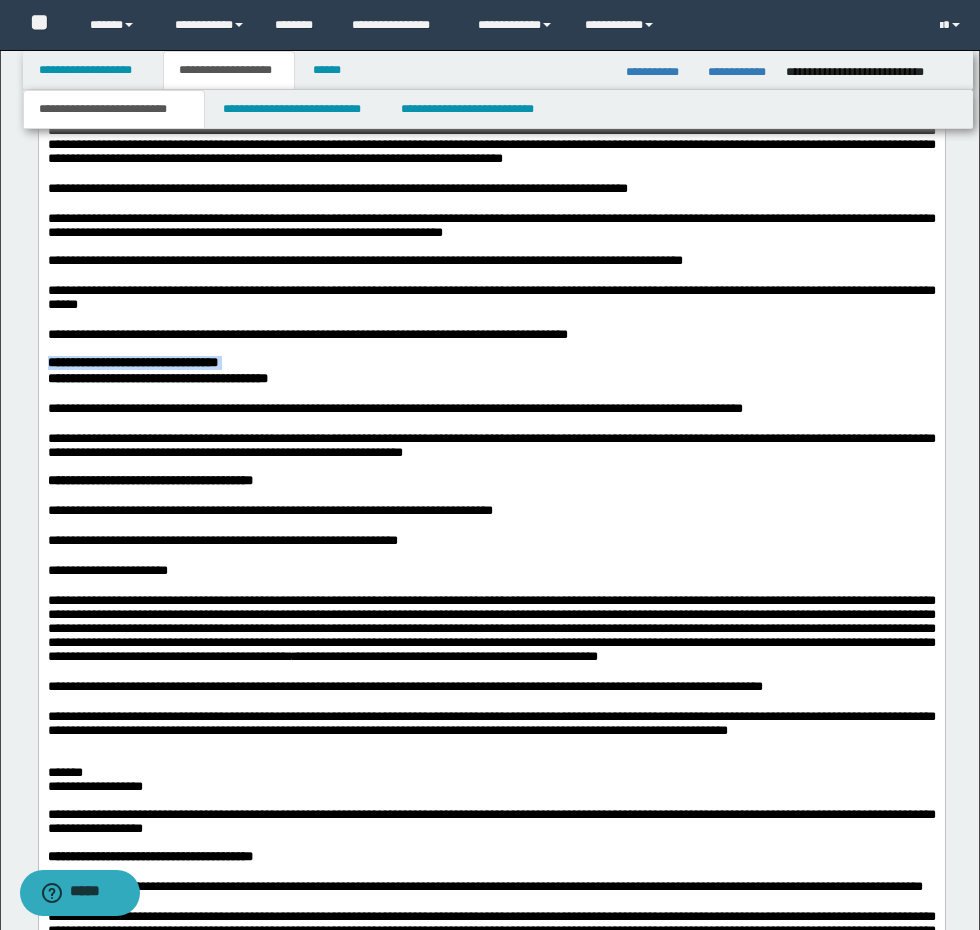 click on "**********" at bounding box center (491, 364) 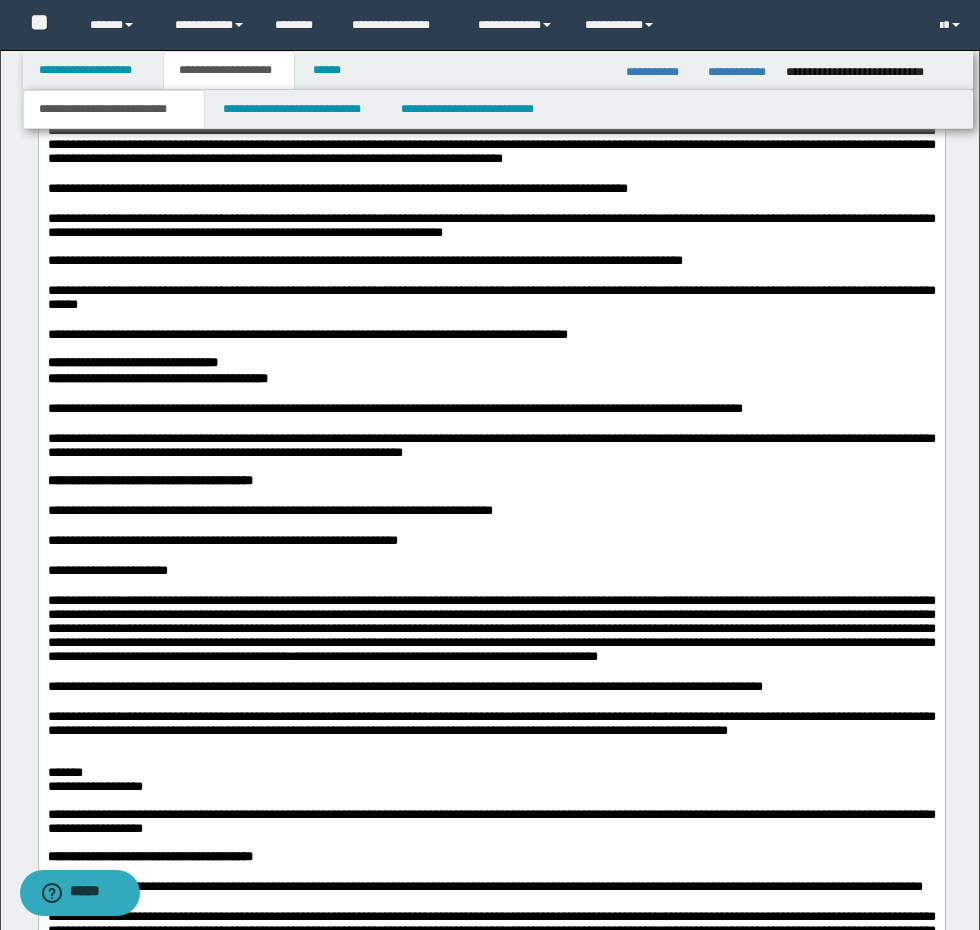 click on "**********" at bounding box center (491, 379) 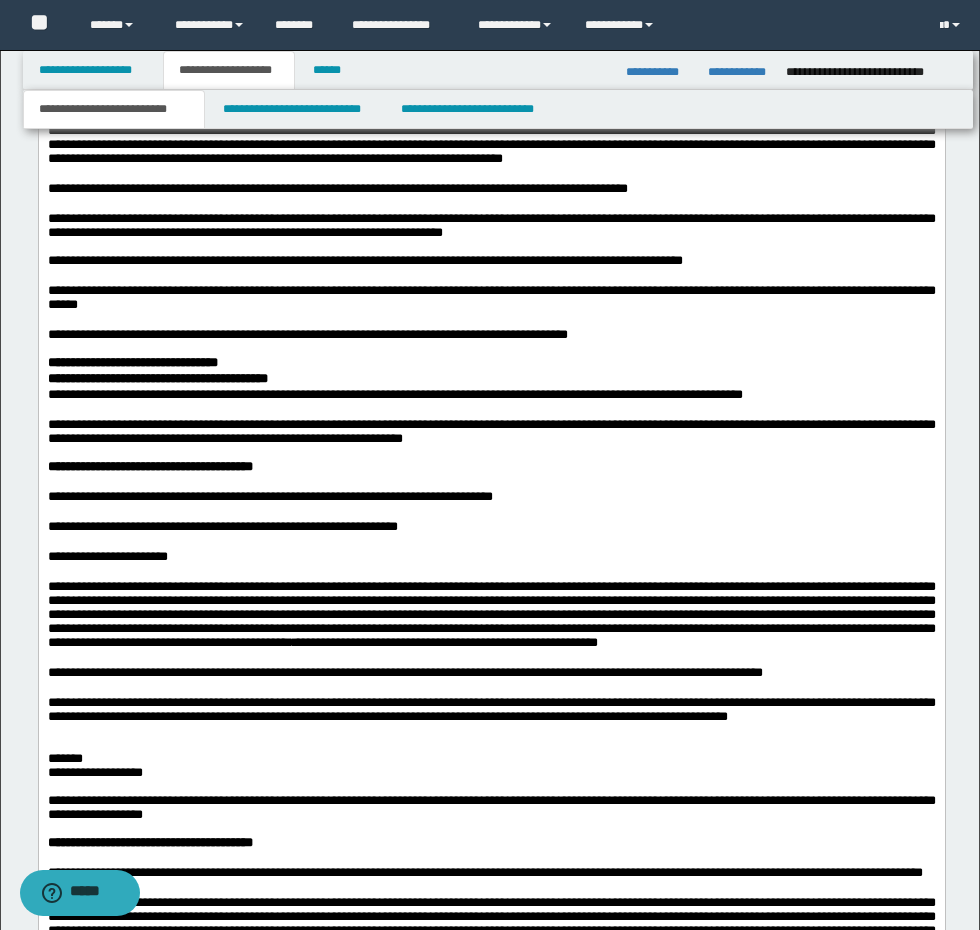 click on "**********" at bounding box center (491, 467) 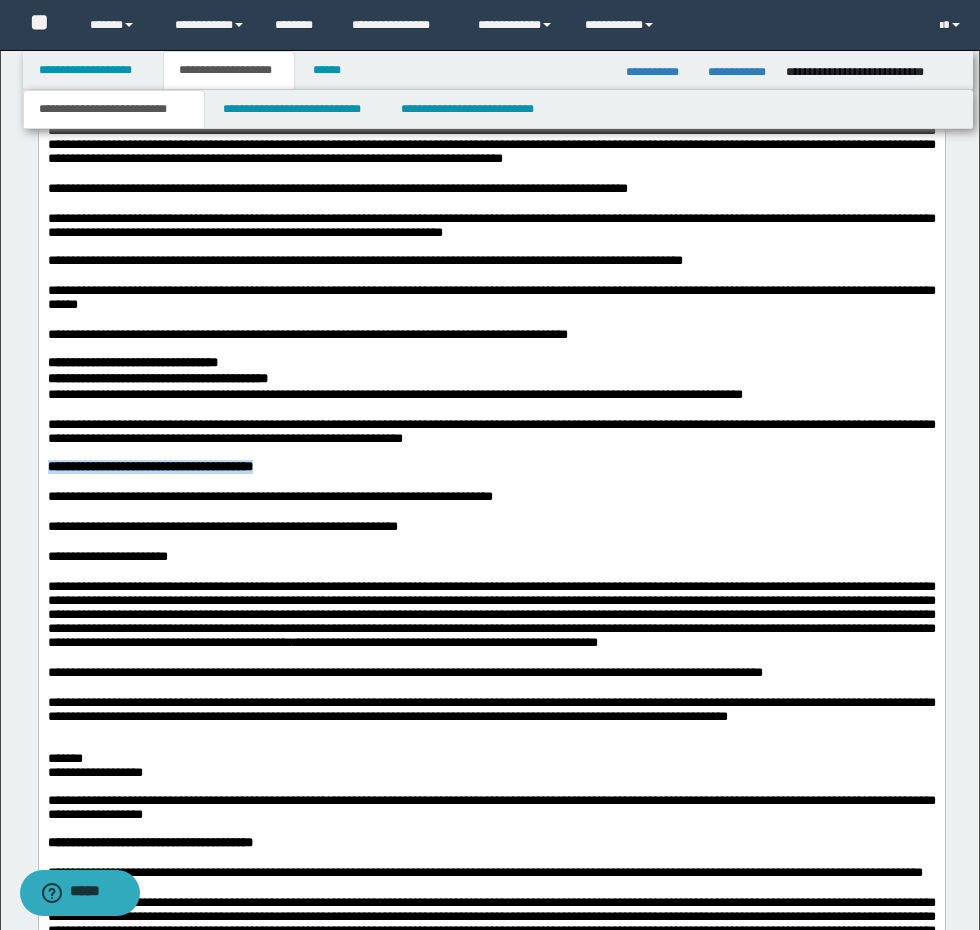 drag, startPoint x: 323, startPoint y: 599, endPoint x: 70, endPoint y: -139, distance: 780.1622 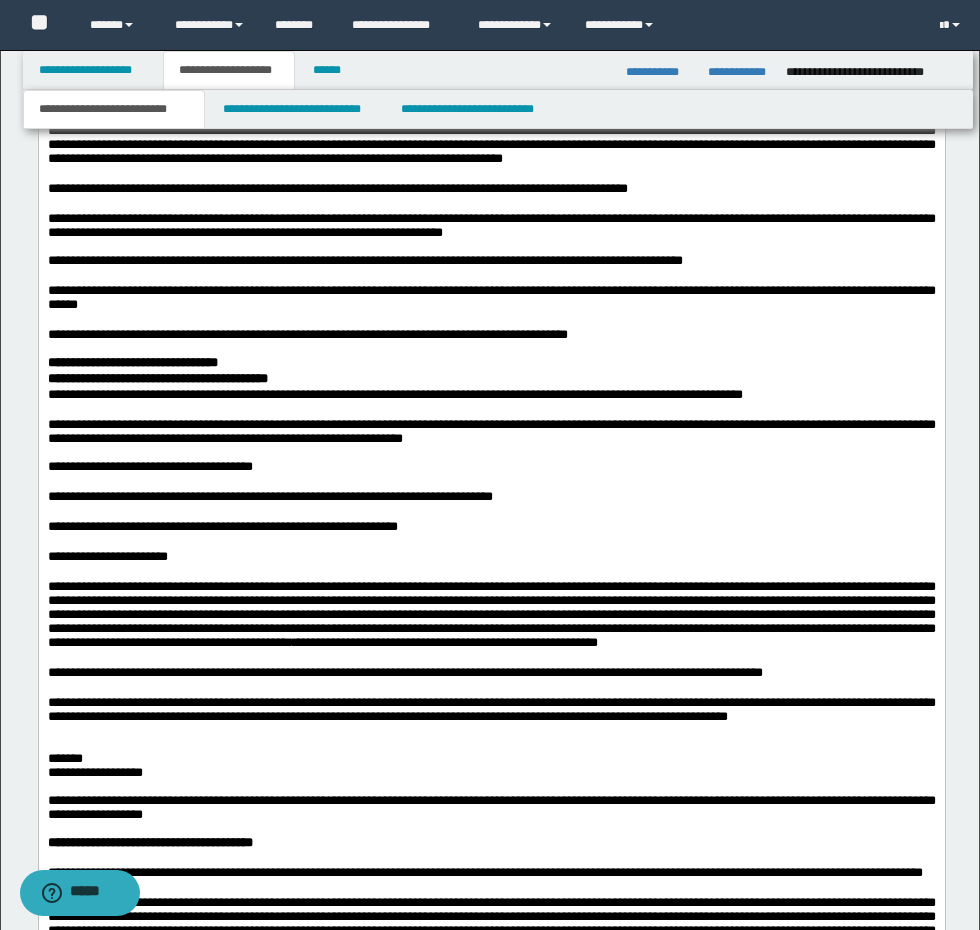 click at bounding box center (491, 453) 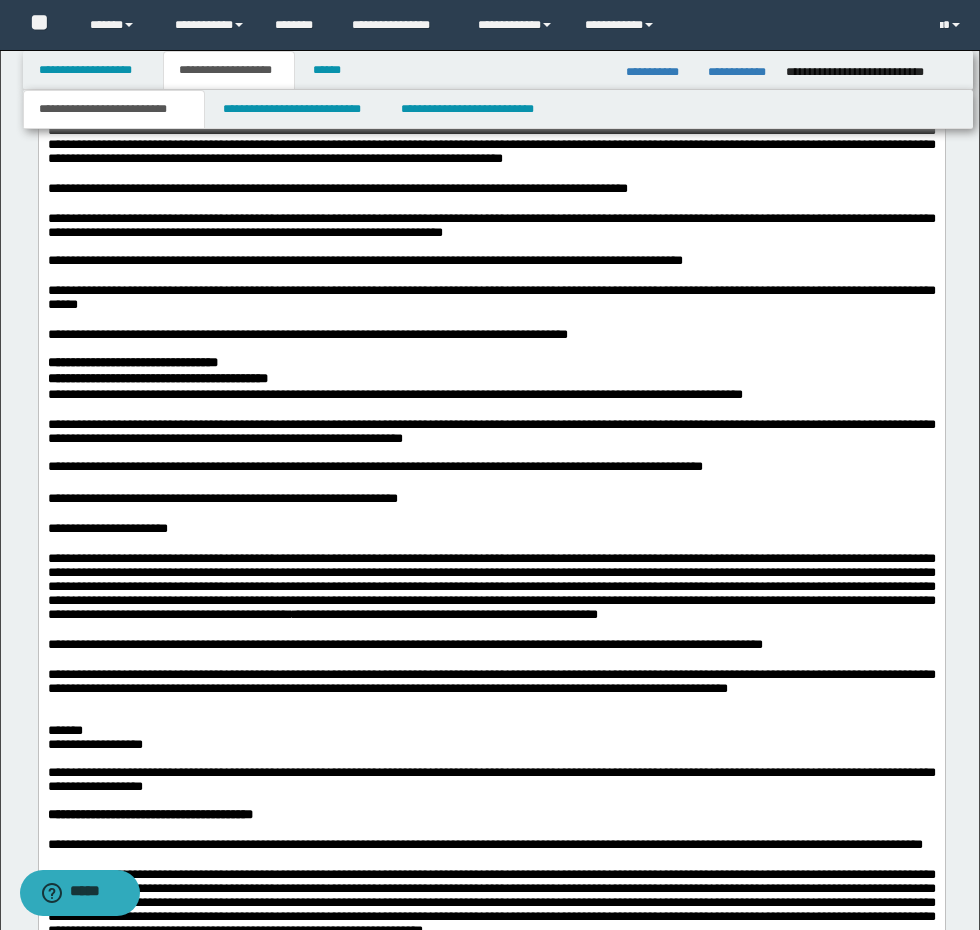 click on "**********" at bounding box center [491, 499] 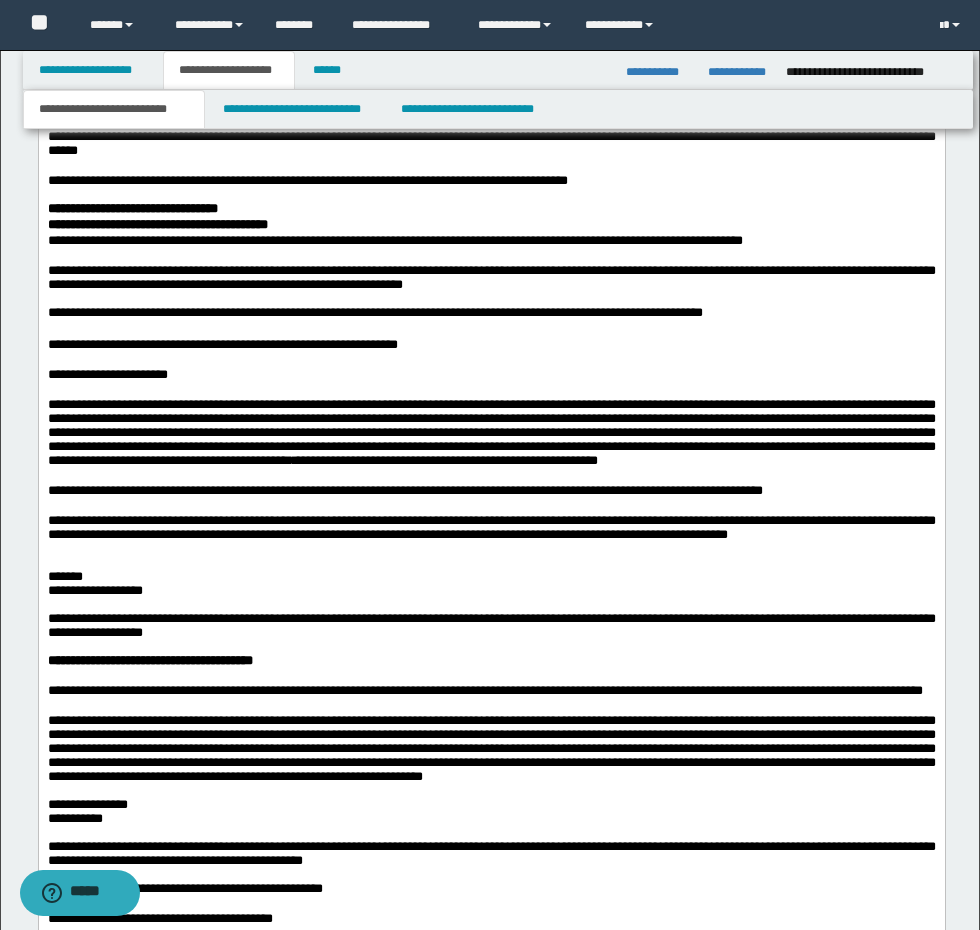 scroll, scrollTop: 2634, scrollLeft: 0, axis: vertical 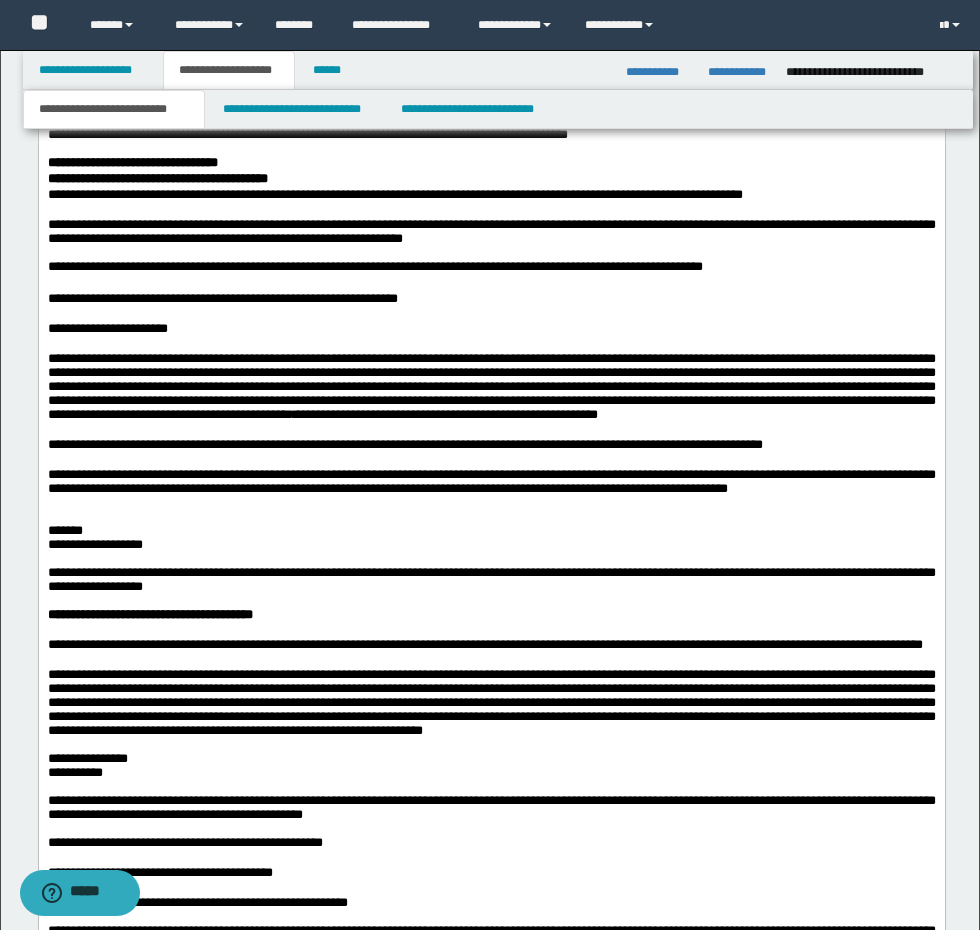 click on "**********" at bounding box center [491, 268] 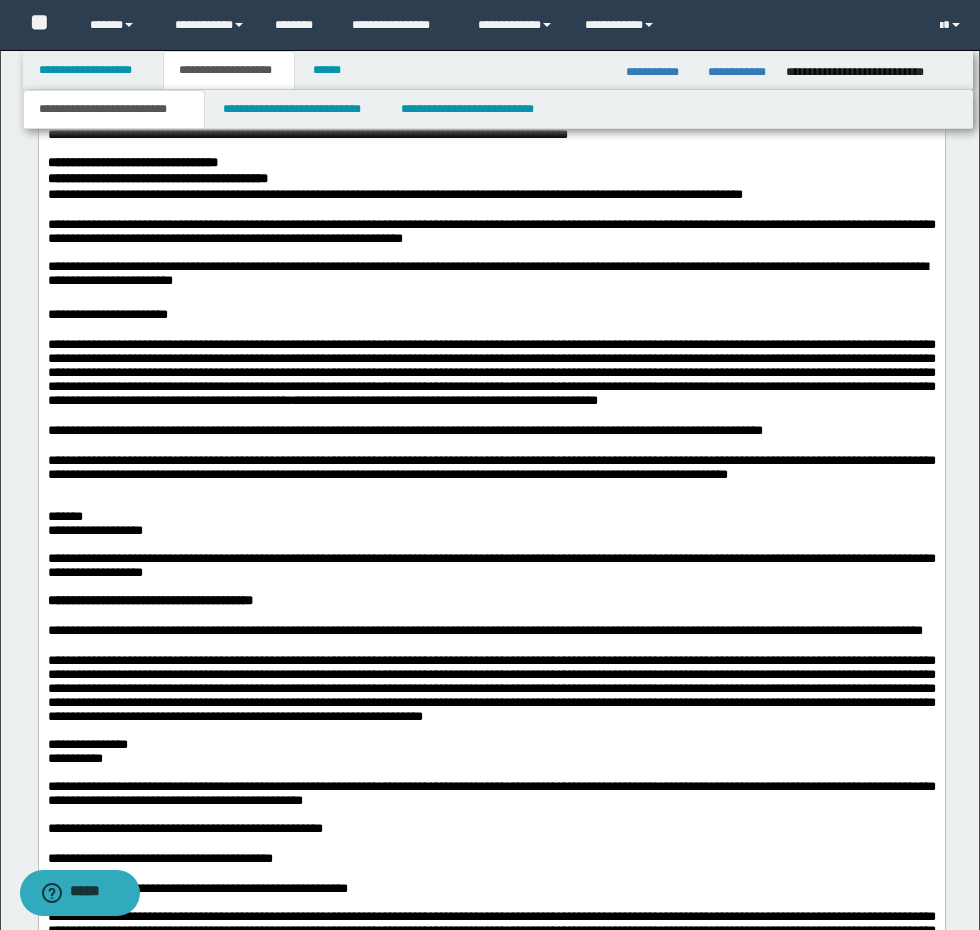 click on "**********" at bounding box center (491, 276) 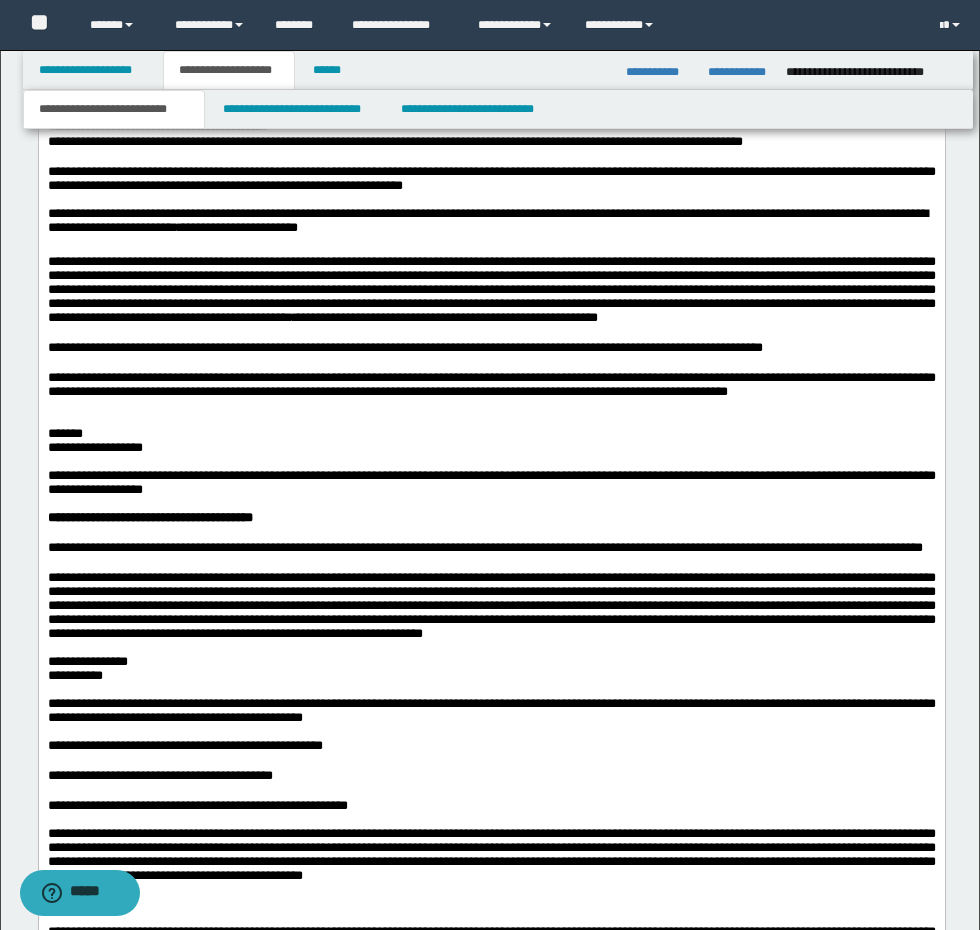 scroll, scrollTop: 2734, scrollLeft: 0, axis: vertical 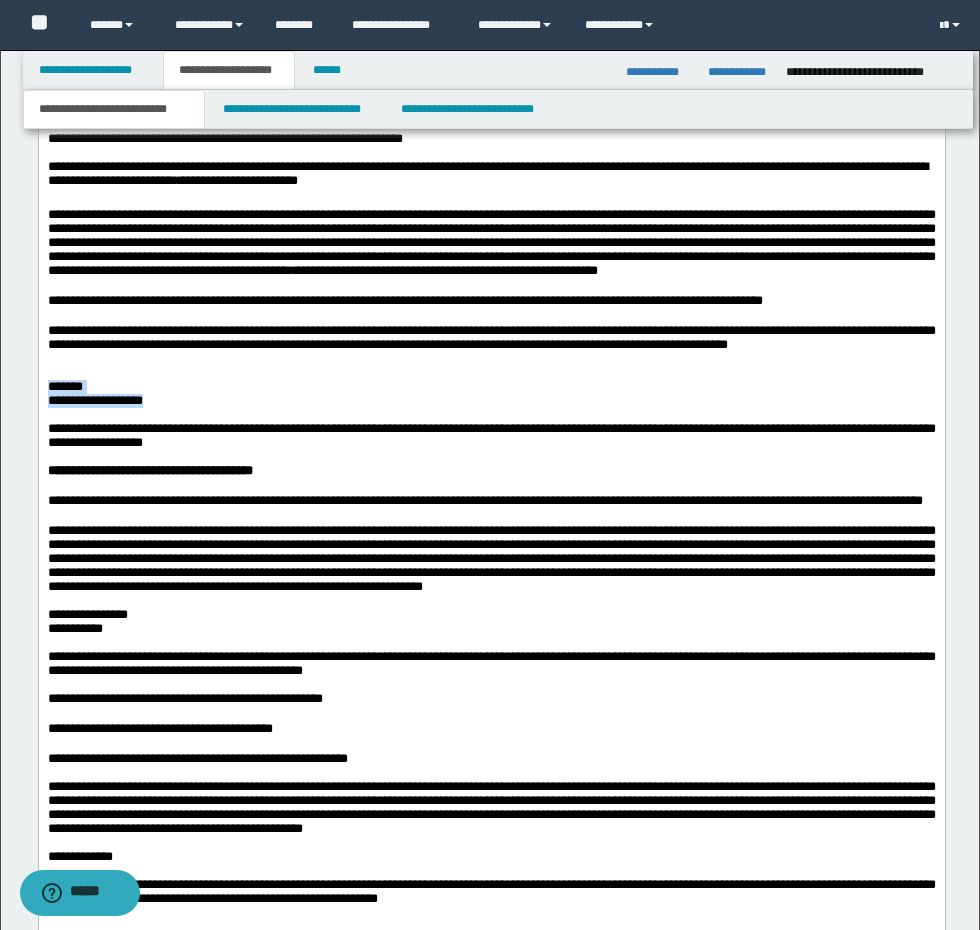 drag, startPoint x: 228, startPoint y: 550, endPoint x: 56, endPoint y: -498, distance: 1062.0208 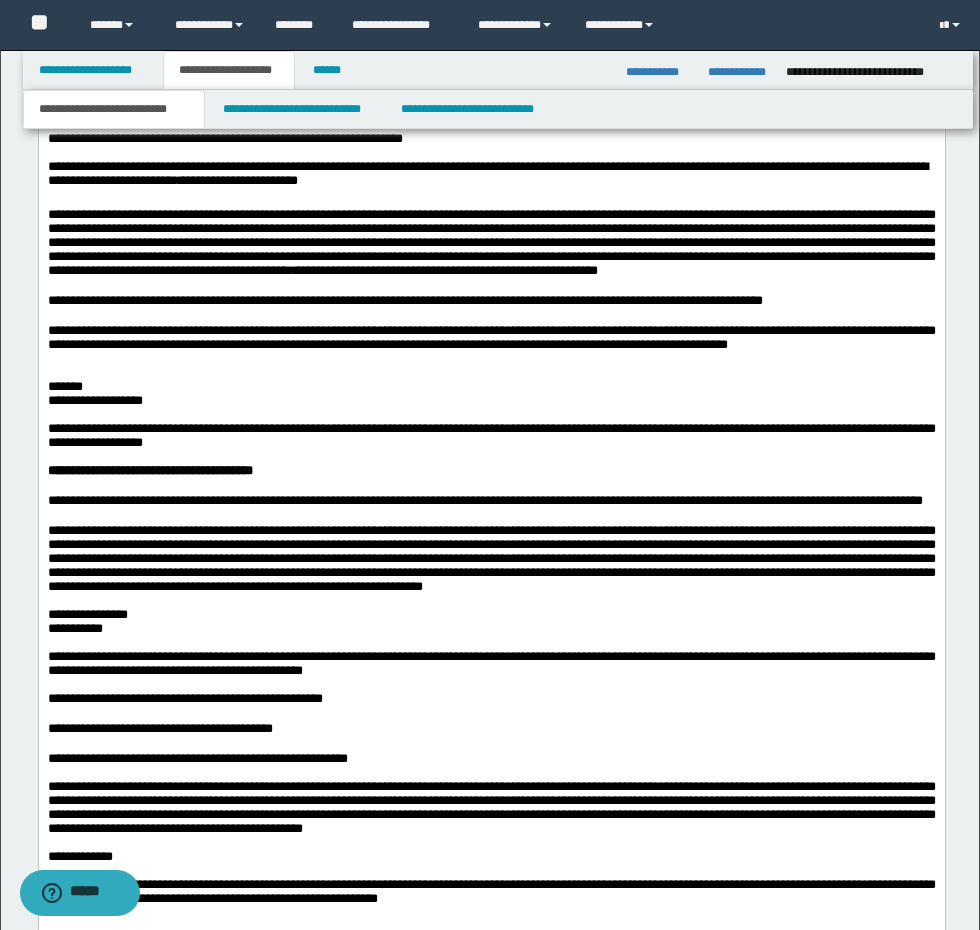 drag, startPoint x: 328, startPoint y: 201, endPoint x: 71, endPoint y: -847, distance: 1079.0519 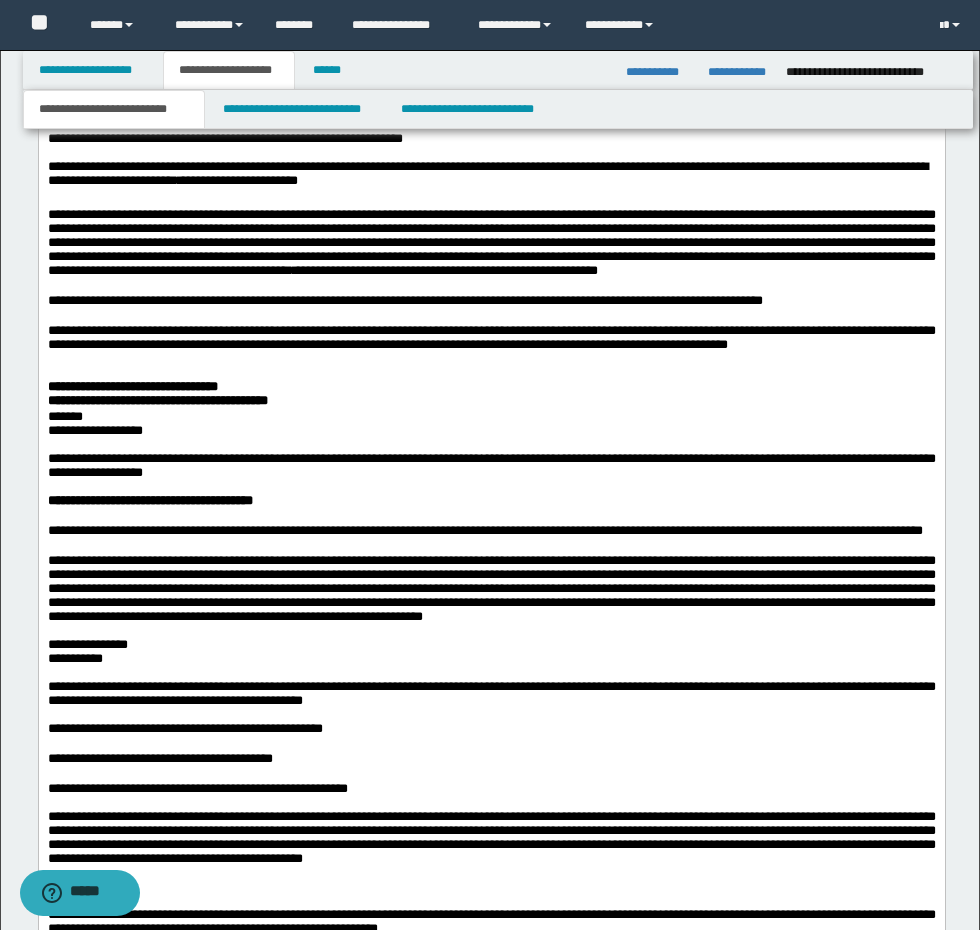 click on "**********" at bounding box center (132, 386) 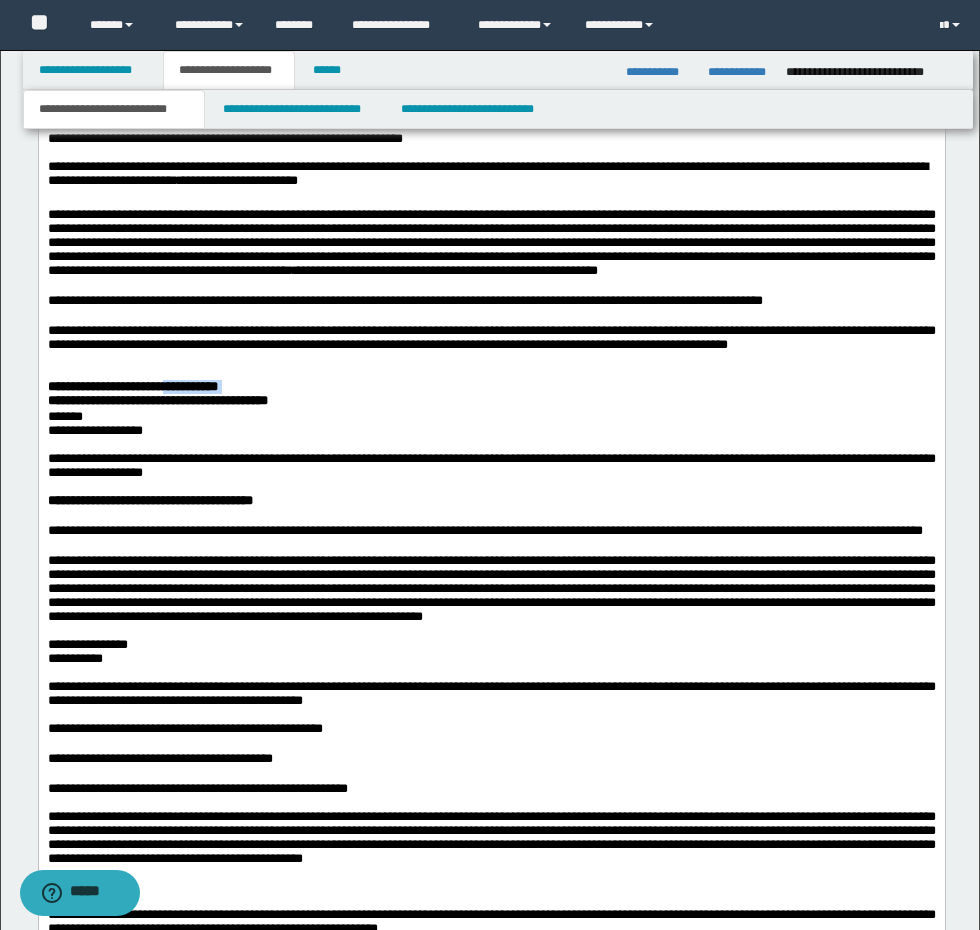 click on "**********" at bounding box center (132, 386) 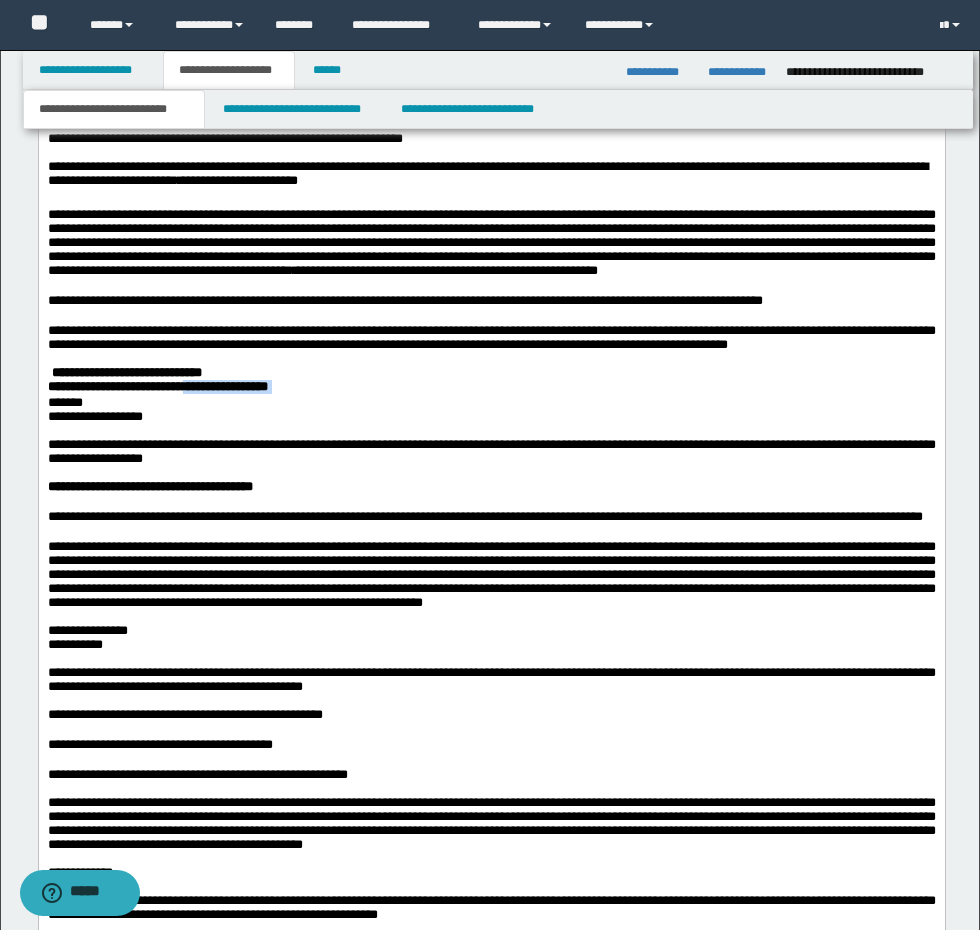 drag, startPoint x: 214, startPoint y: 532, endPoint x: 326, endPoint y: 538, distance: 112.1606 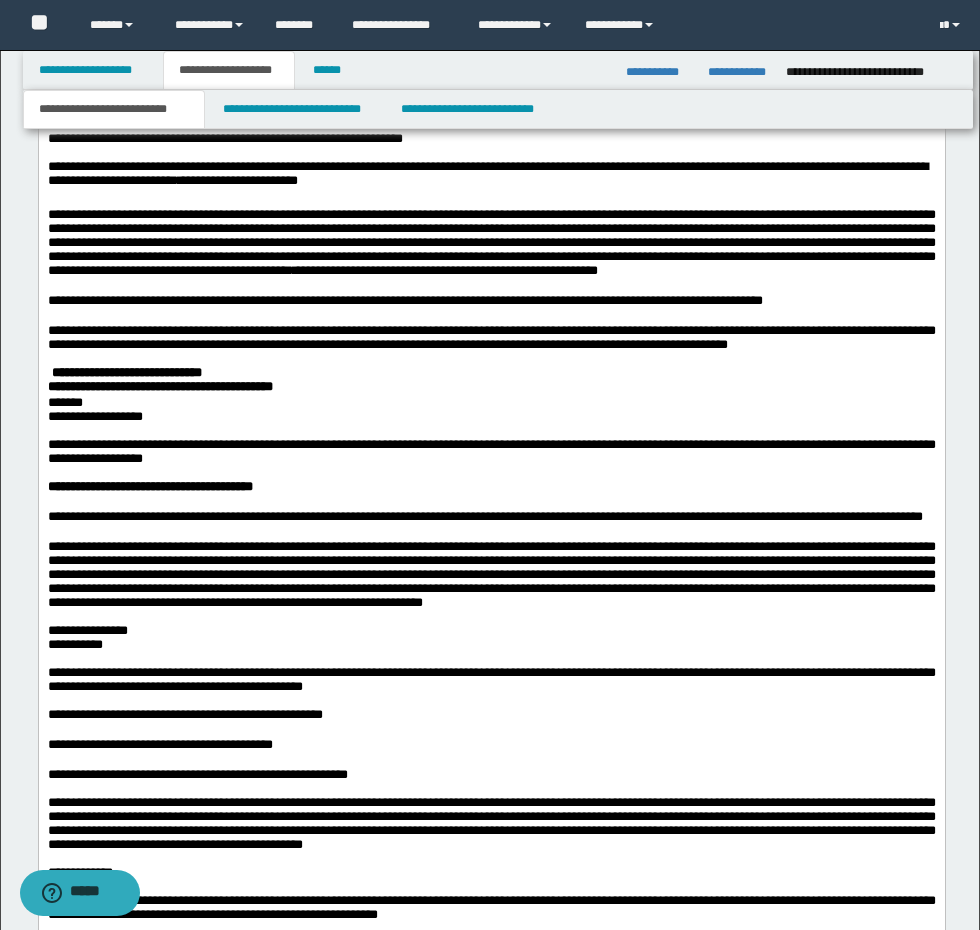 click on "**********" at bounding box center [94, 416] 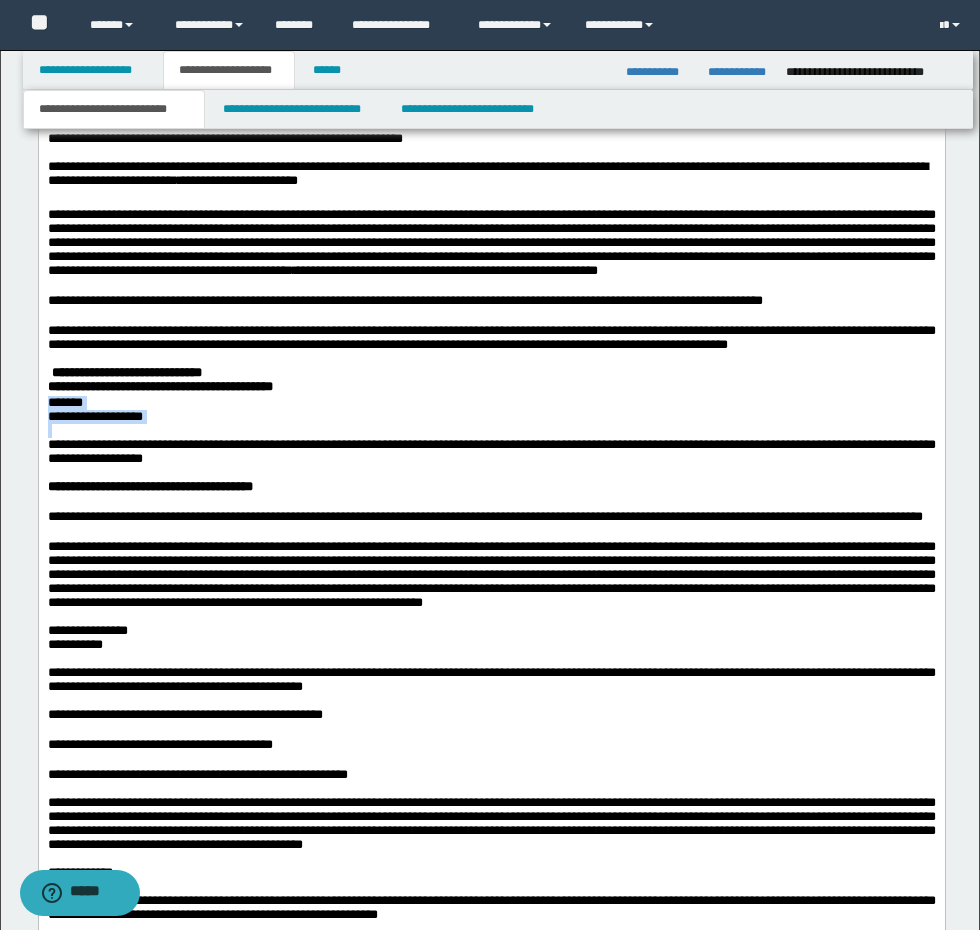 drag, startPoint x: 135, startPoint y: 584, endPoint x: 38, endPoint y: -489, distance: 1077.3755 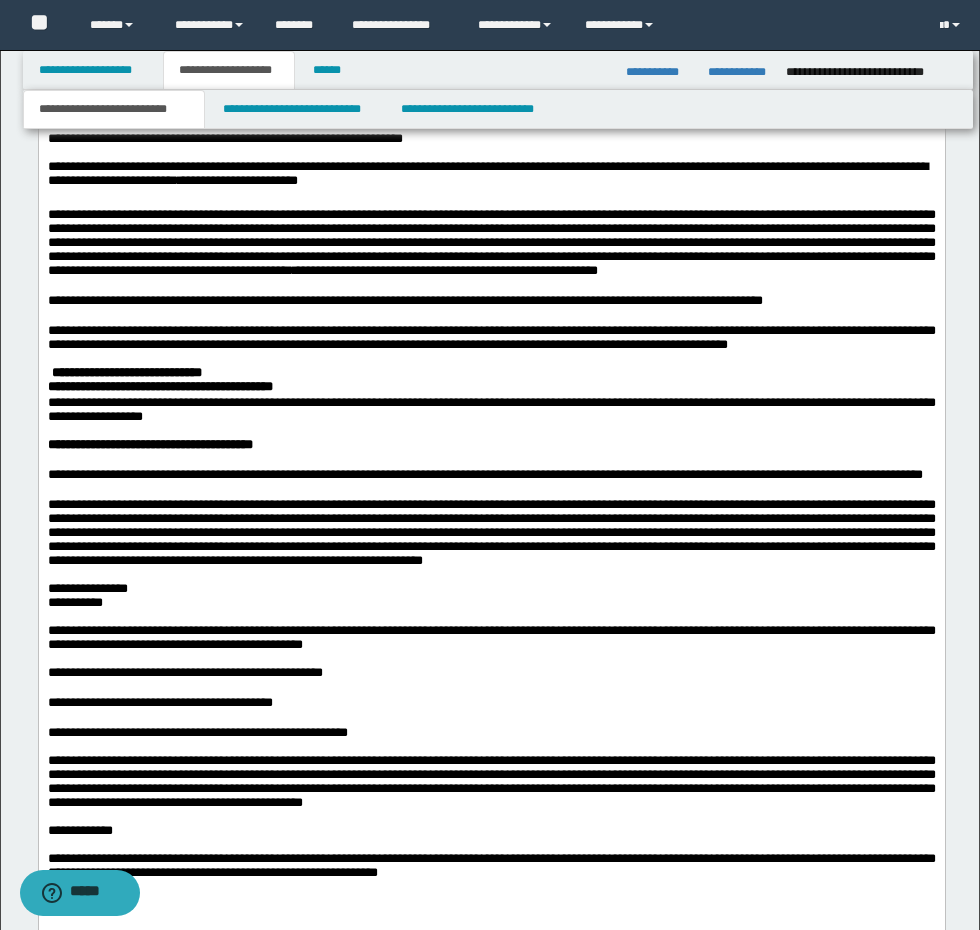 click on "**********" at bounding box center [491, 410] 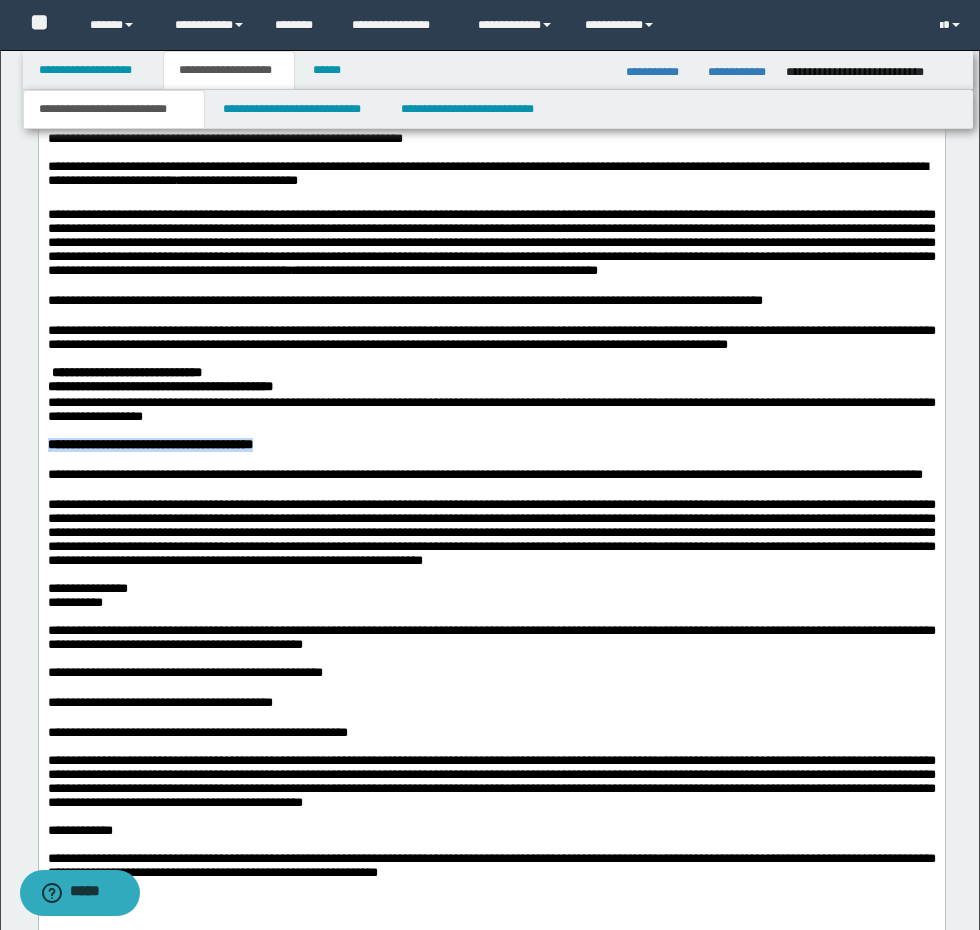drag, startPoint x: 319, startPoint y: 599, endPoint x: 22, endPoint y: 595, distance: 297.02695 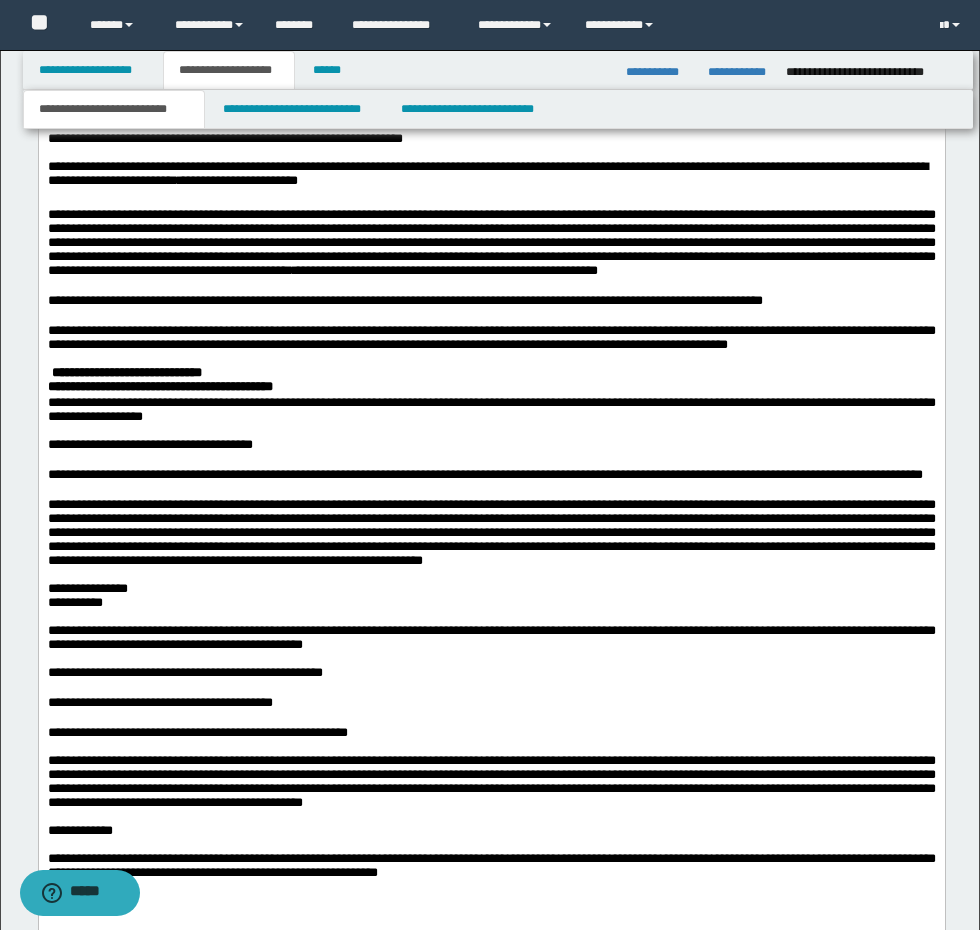 click on "**********" at bounding box center [491, 445] 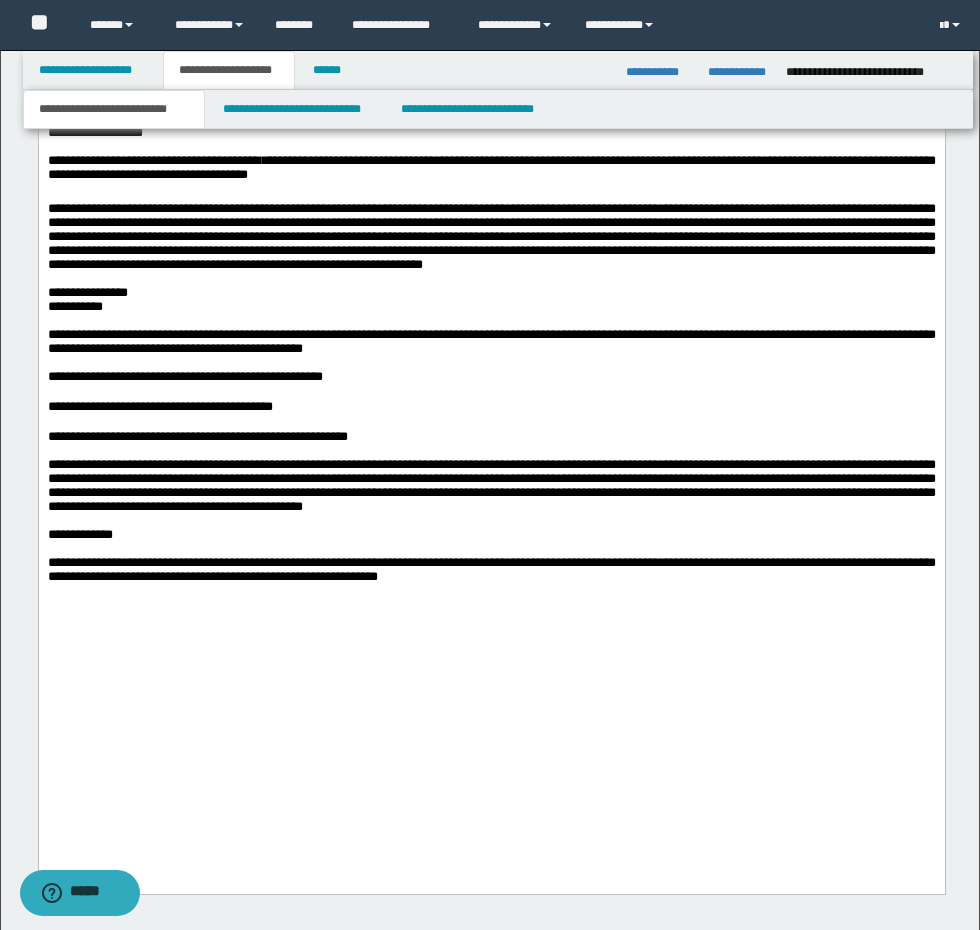 scroll, scrollTop: 3034, scrollLeft: 0, axis: vertical 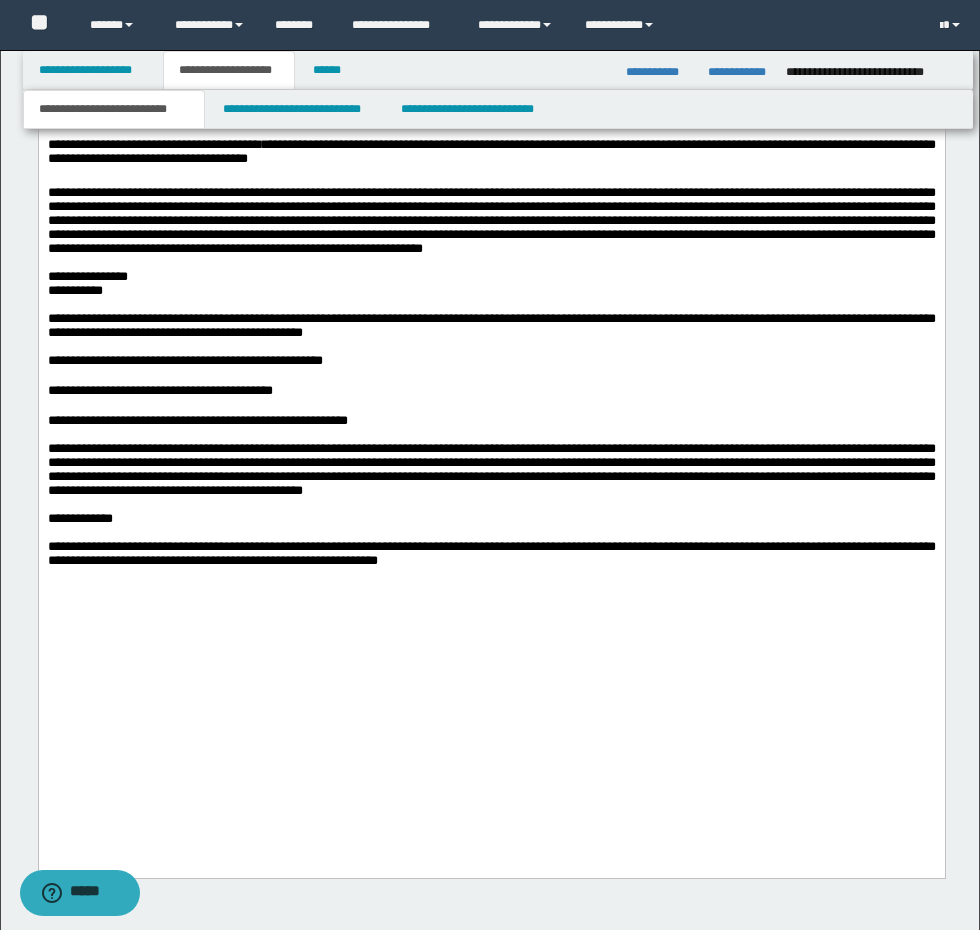drag, startPoint x: 329, startPoint y: 232, endPoint x: 12, endPoint y: 215, distance: 317.4555 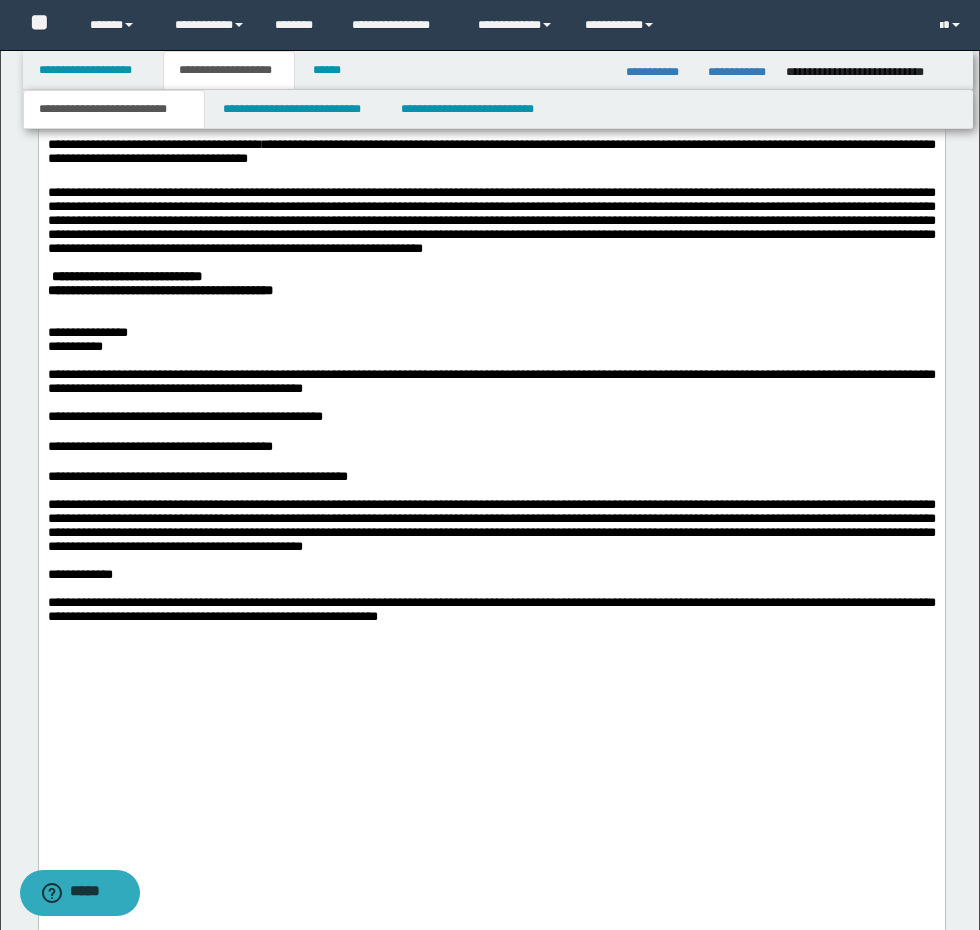 click on "**********" at bounding box center [159, 290] 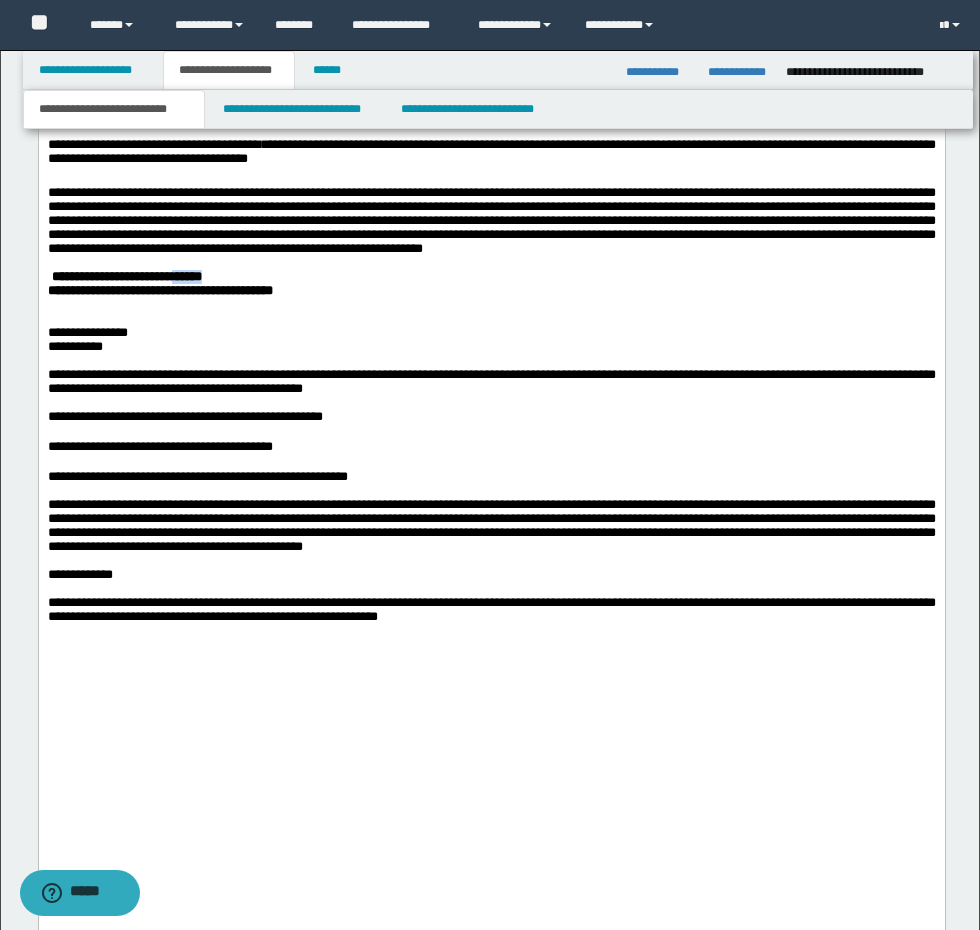 drag, startPoint x: 238, startPoint y: 442, endPoint x: 189, endPoint y: 435, distance: 49.497475 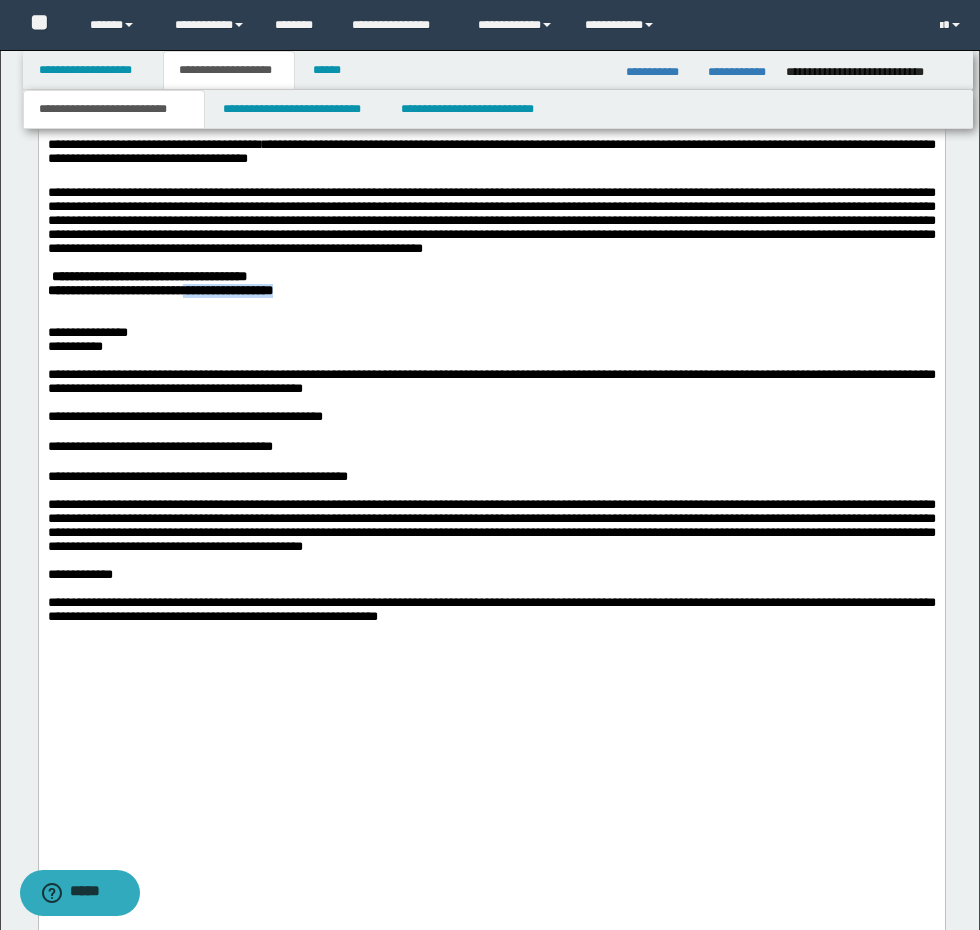 drag, startPoint x: 209, startPoint y: 461, endPoint x: 331, endPoint y: 461, distance: 122 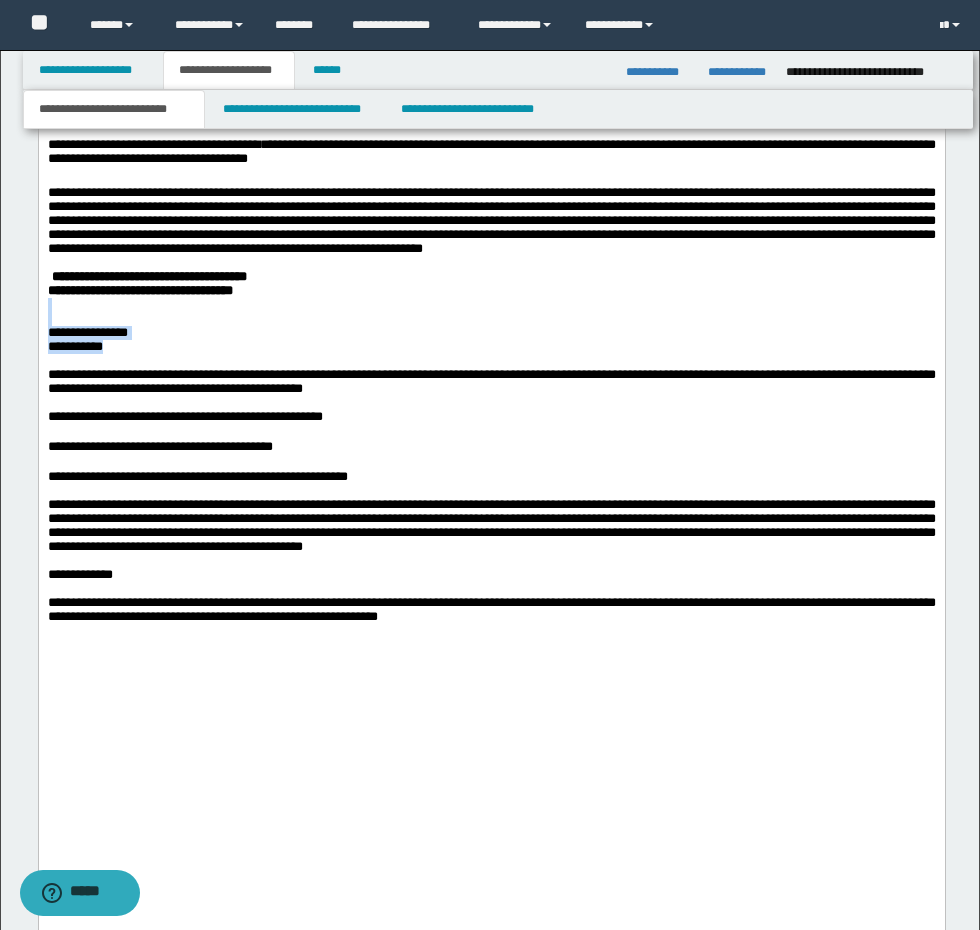drag, startPoint x: 210, startPoint y: 522, endPoint x: -1, endPoint y: 473, distance: 216.61487 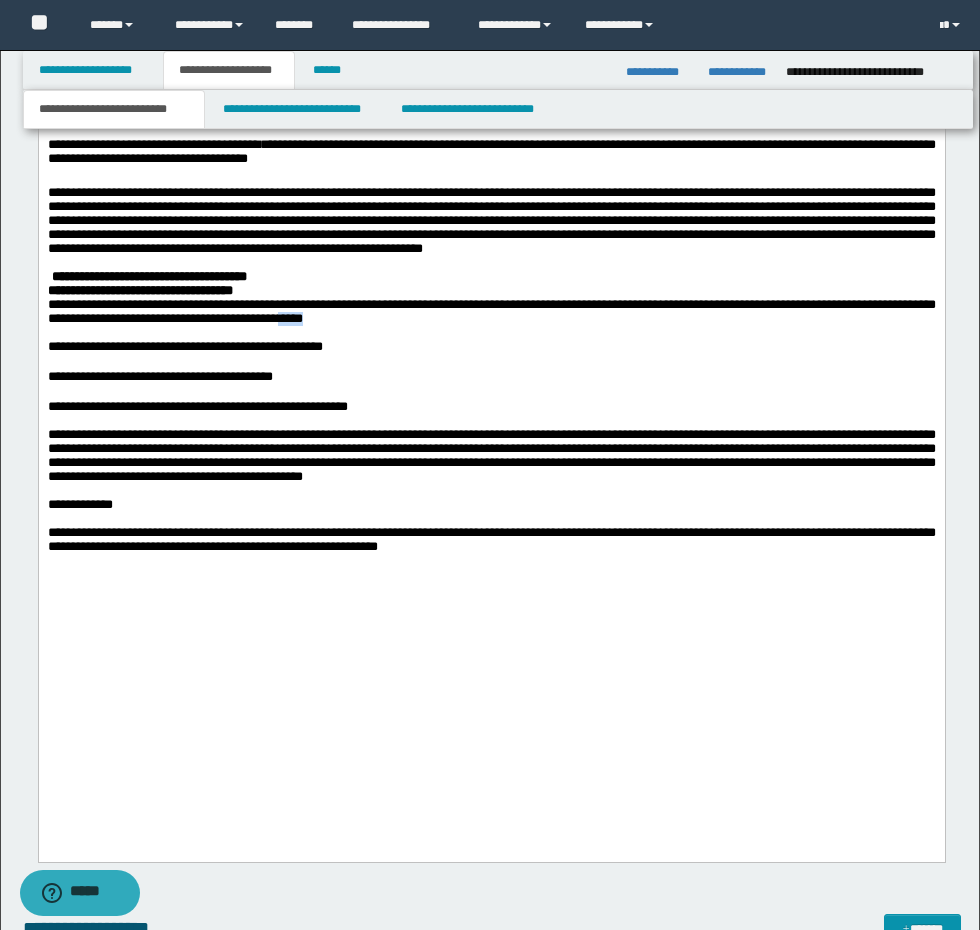 drag, startPoint x: 316, startPoint y: 489, endPoint x: 381, endPoint y: 496, distance: 65.37584 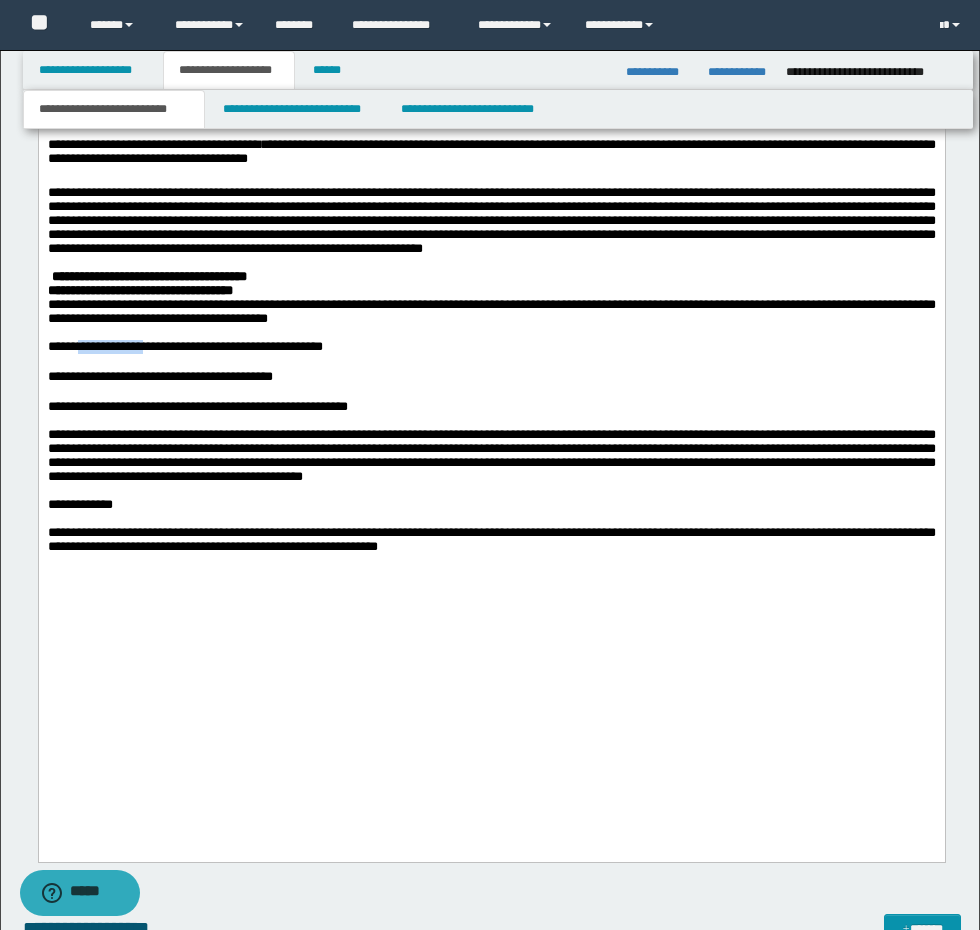 drag, startPoint x: 141, startPoint y: 524, endPoint x: 95, endPoint y: 524, distance: 46 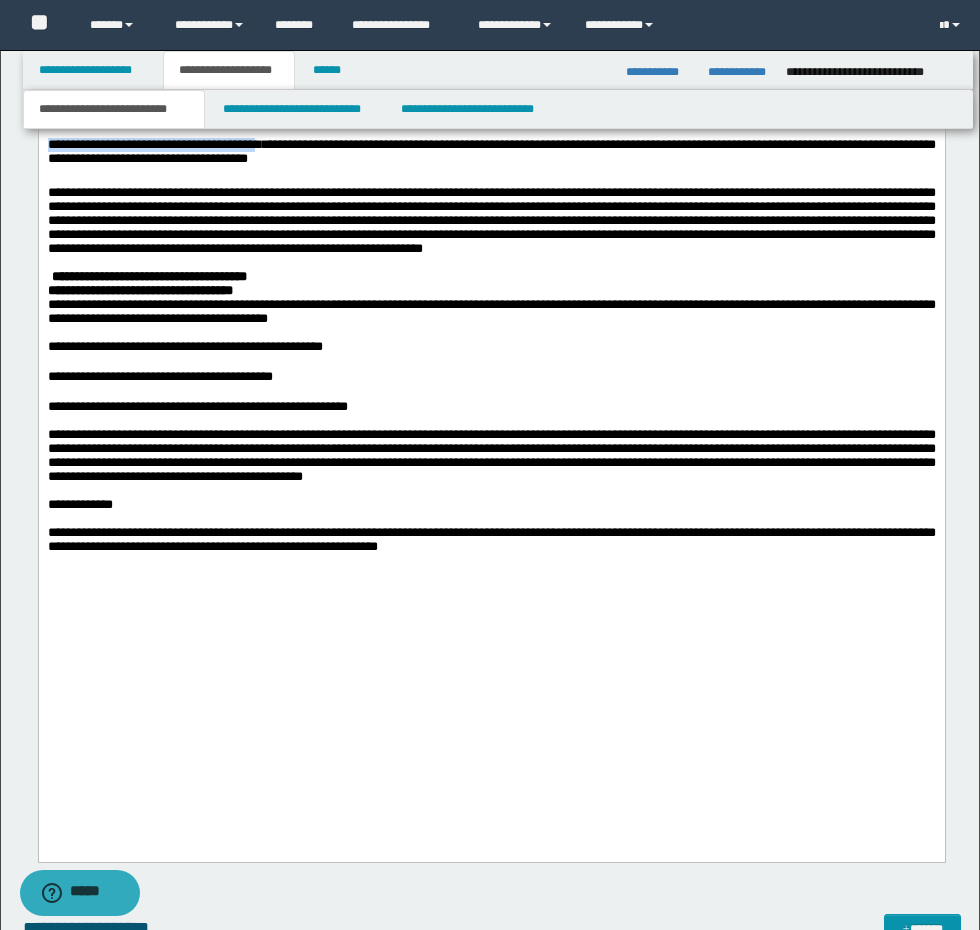 drag, startPoint x: 280, startPoint y: 292, endPoint x: 44, endPoint y: 301, distance: 236.17155 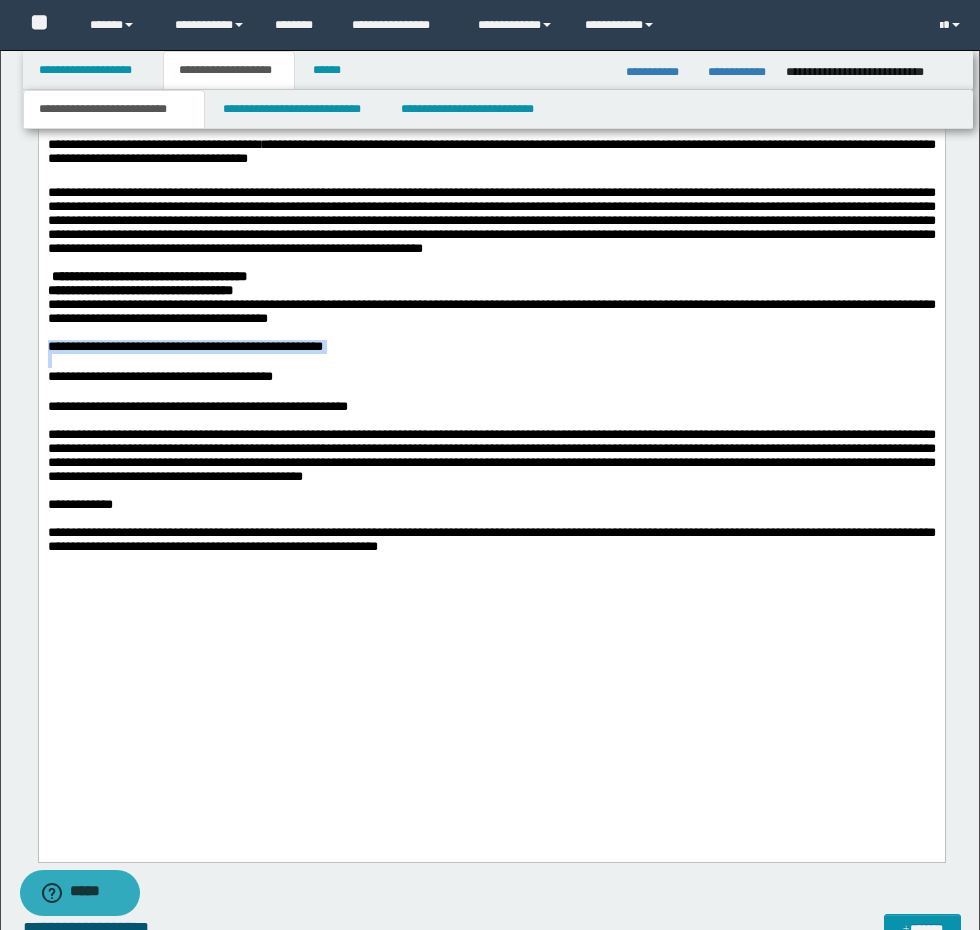 drag, startPoint x: 430, startPoint y: 508, endPoint x: 502, endPoint y: 535, distance: 76.896034 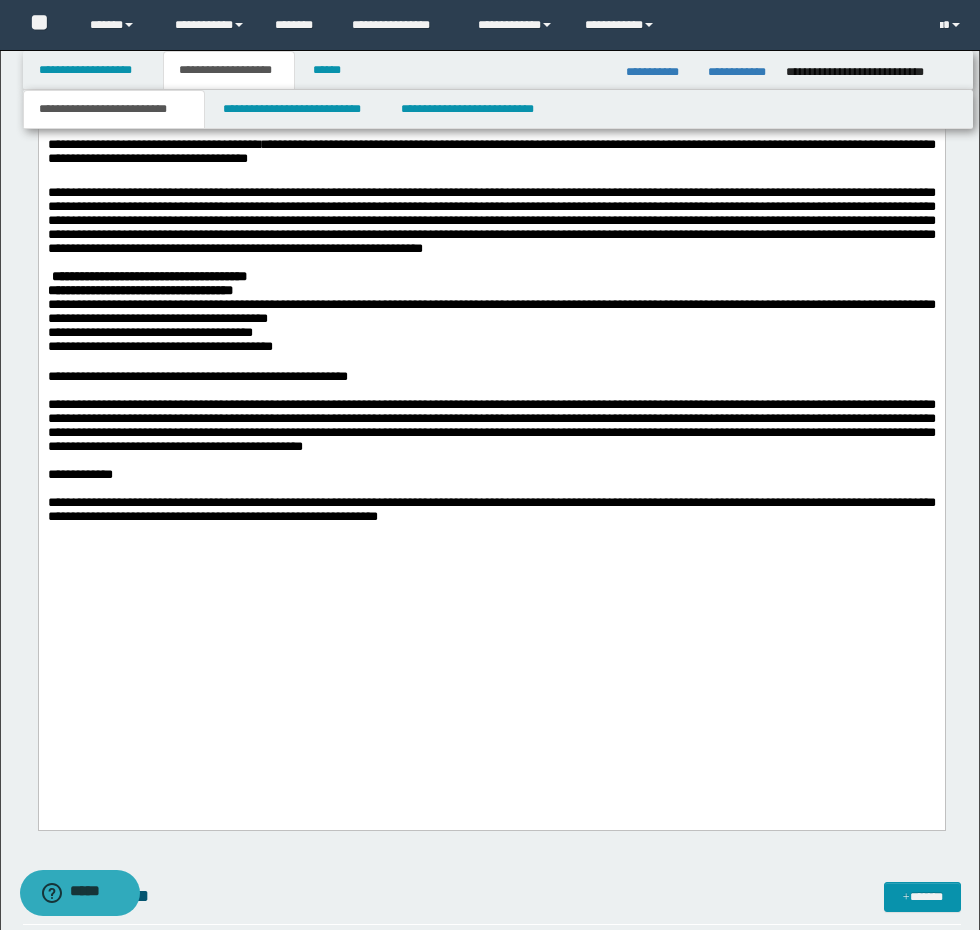 click on "**********" at bounding box center (491, 312) 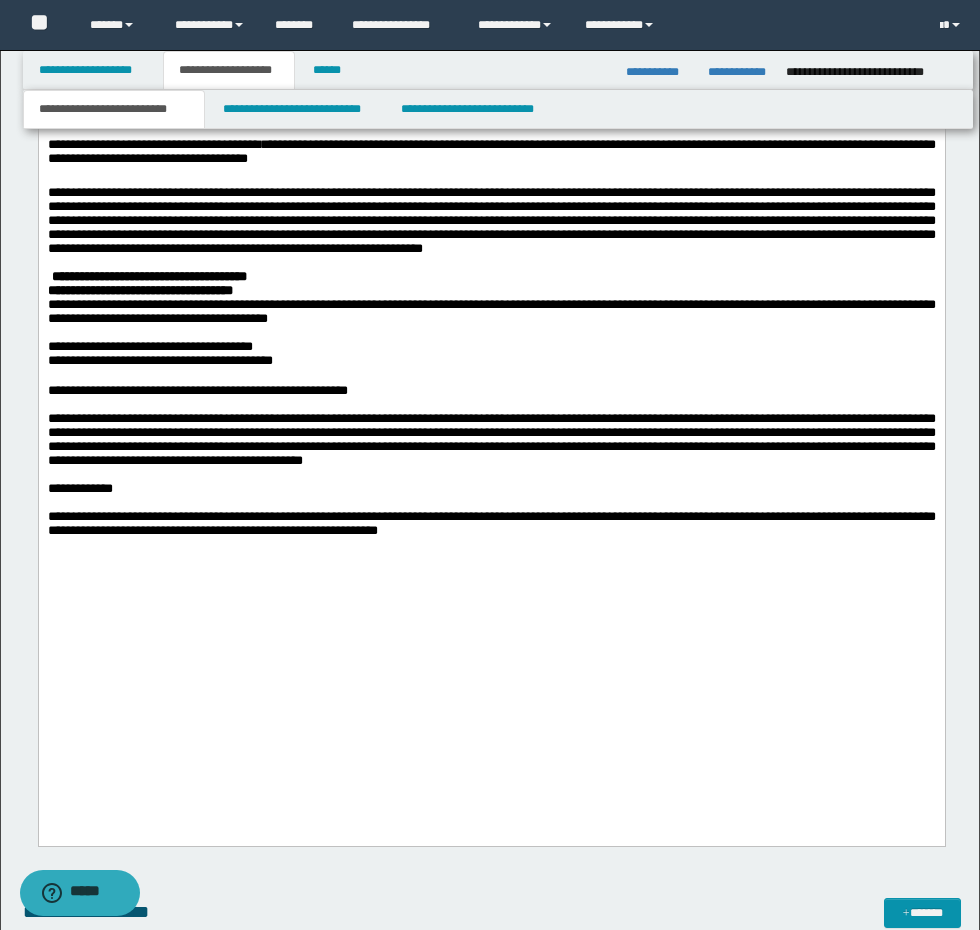 click on "**********" at bounding box center [491, 347] 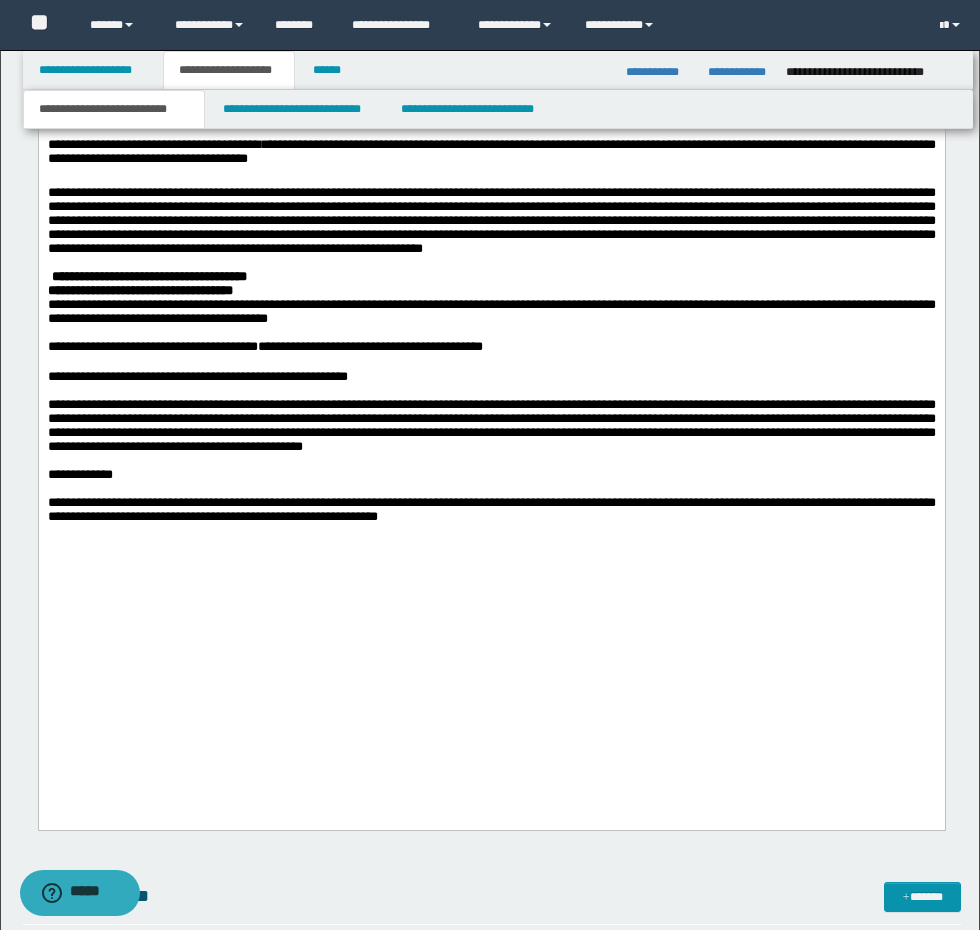click on "**********" at bounding box center (197, 376) 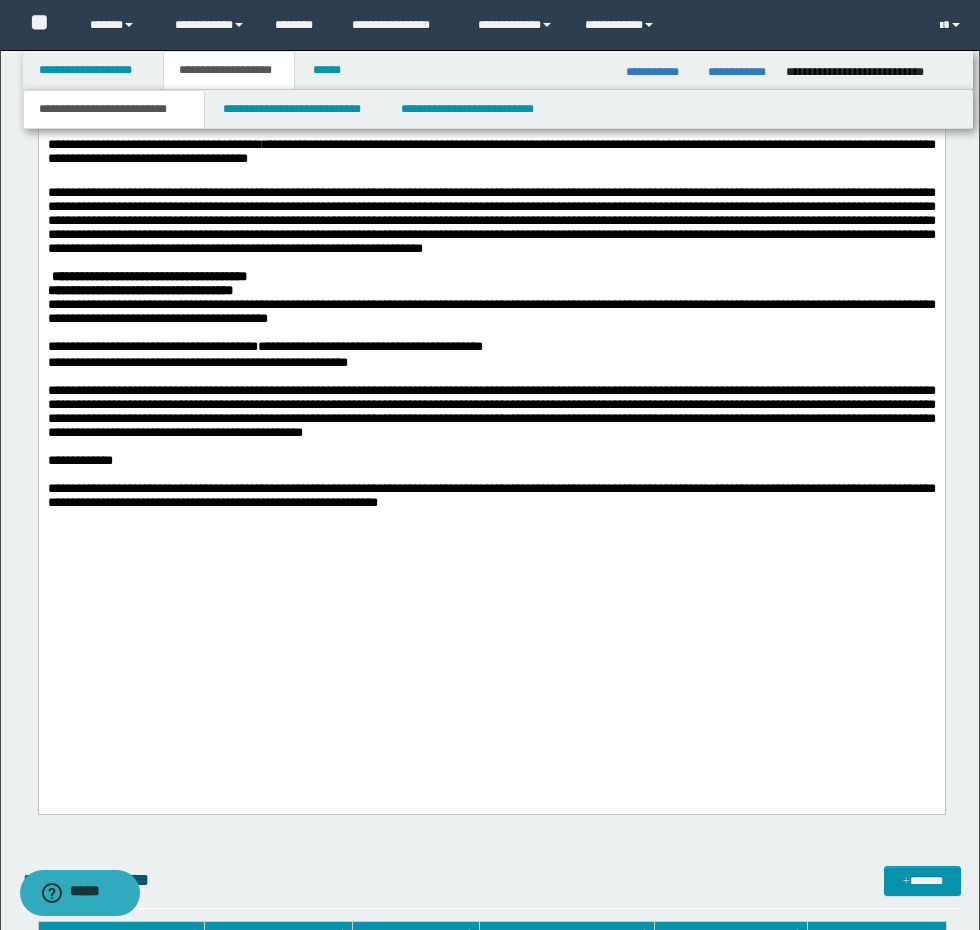 click on "**********" at bounding box center (491, 411) 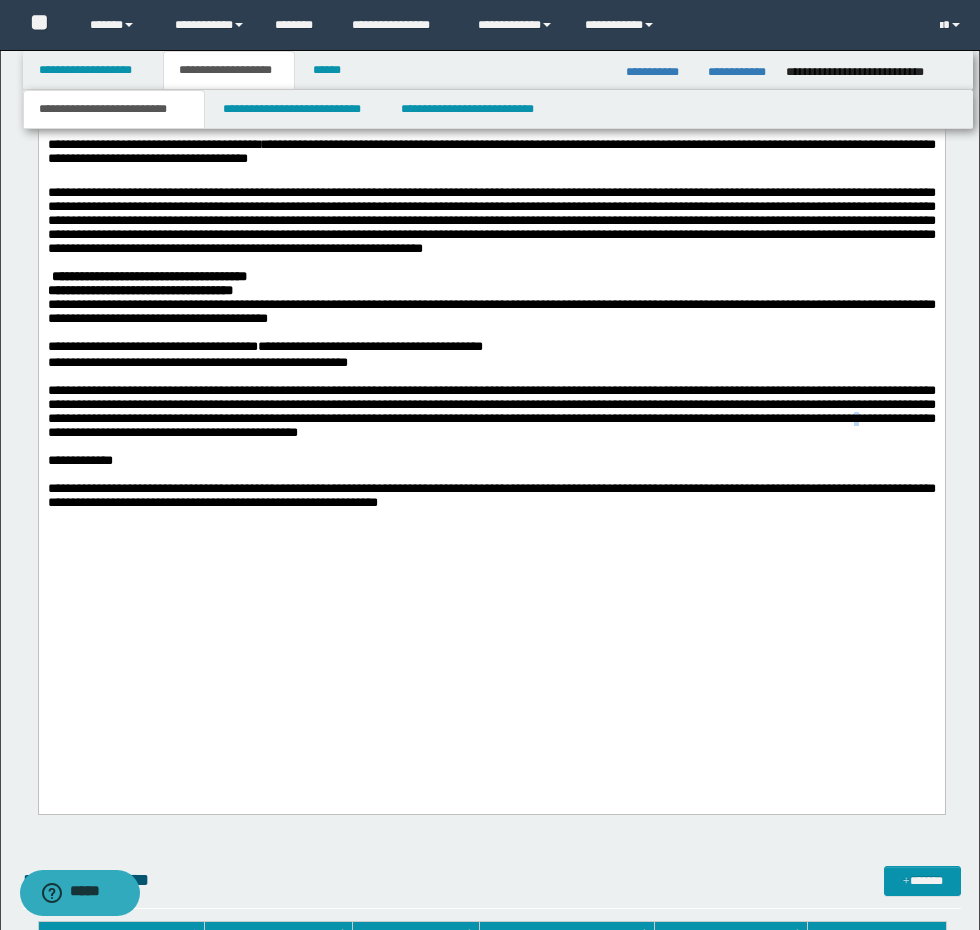 click on "**********" at bounding box center [491, 411] 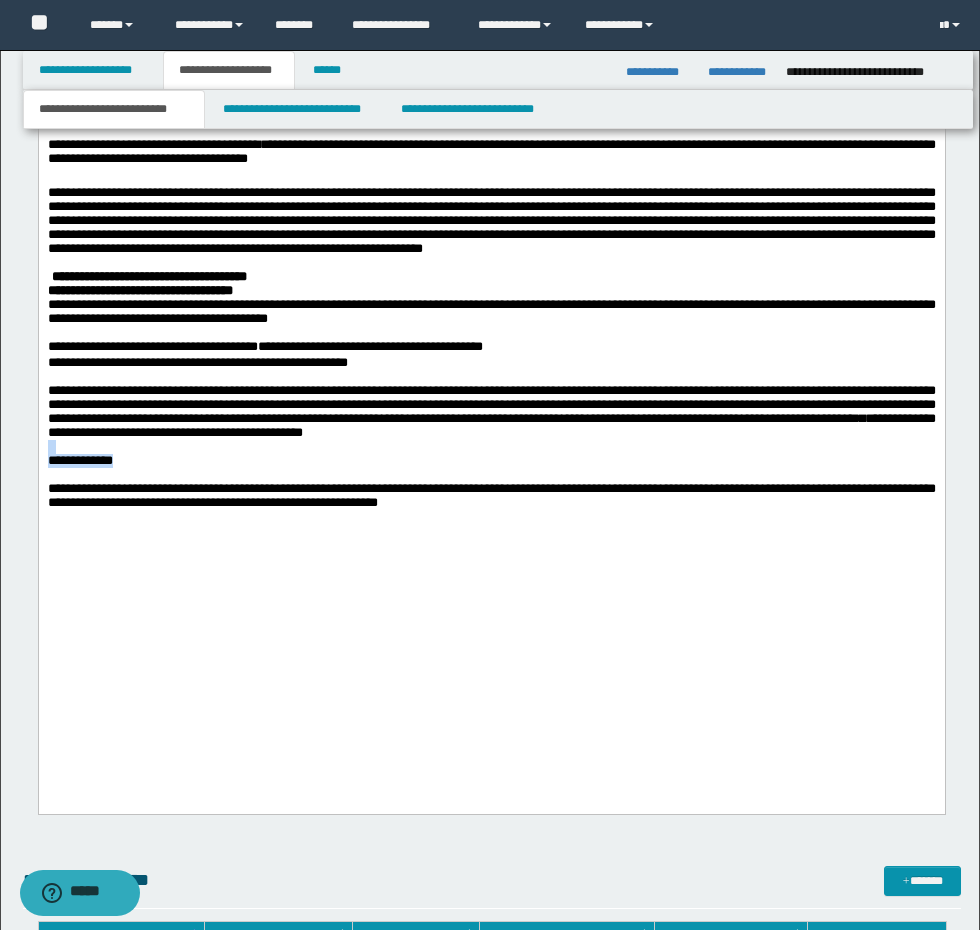 drag, startPoint x: 182, startPoint y: 654, endPoint x: 8, endPoint y: 641, distance: 174.48495 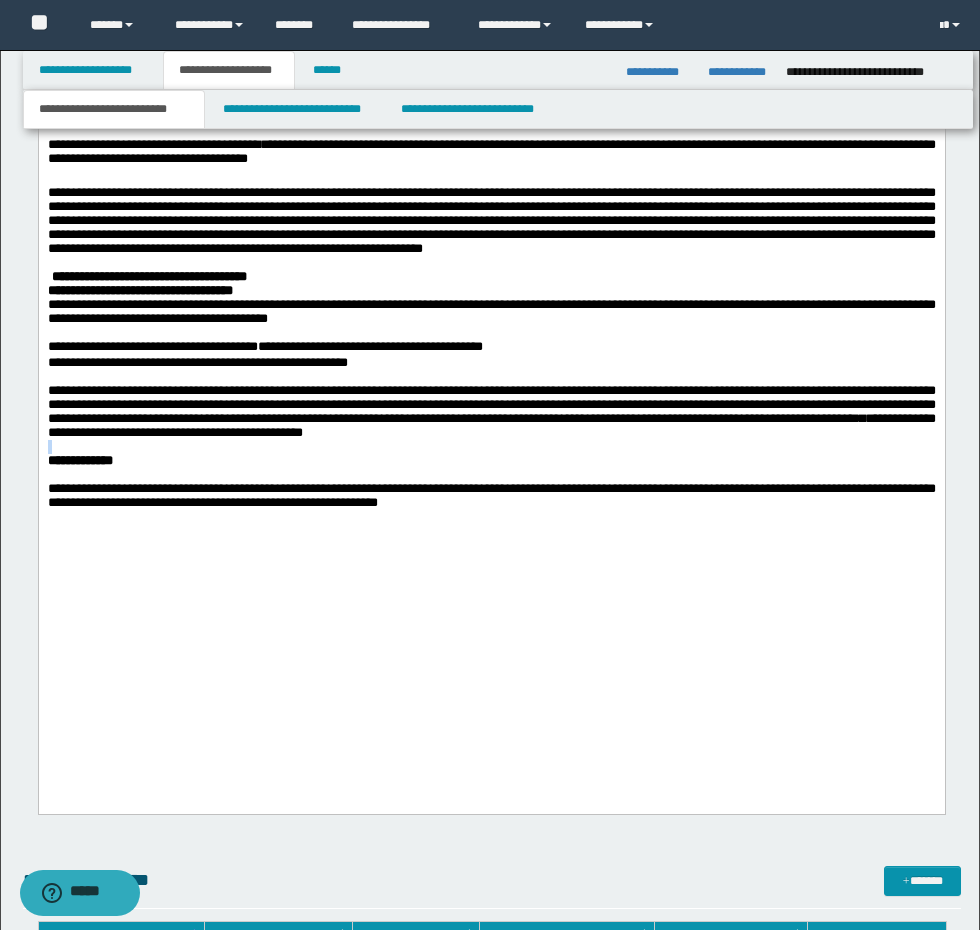 click on "**********" at bounding box center (491, 461) 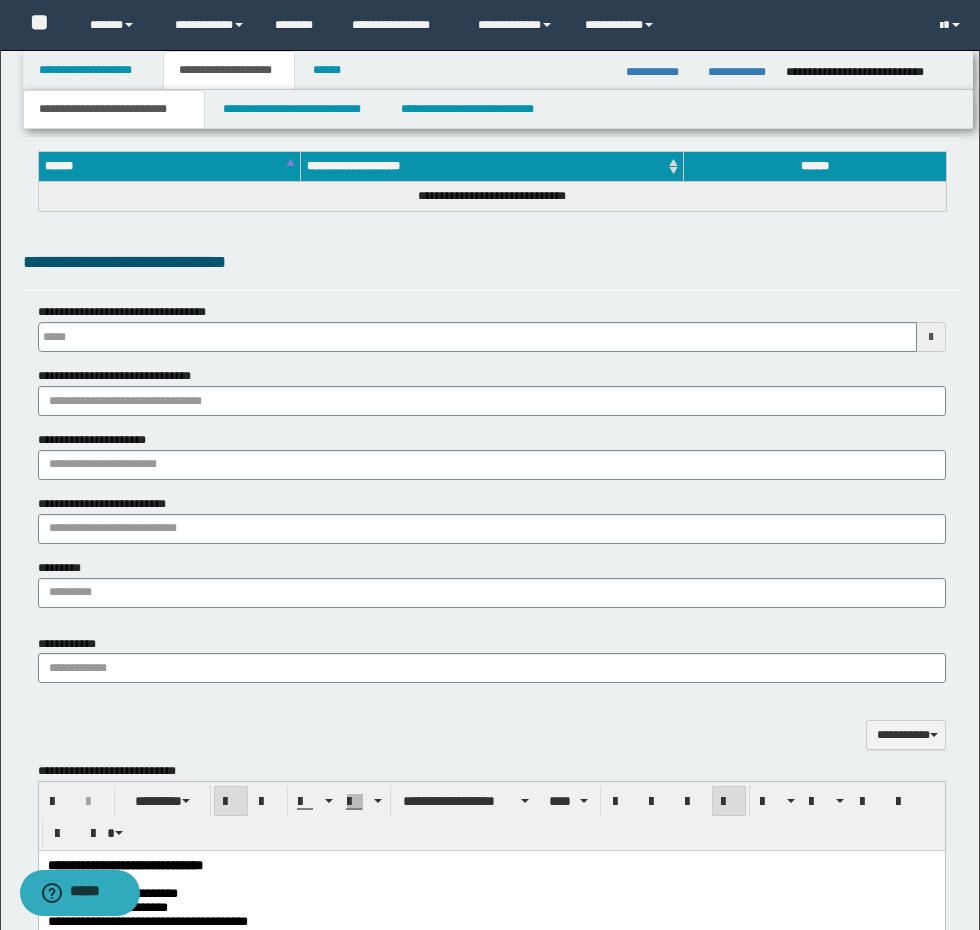 scroll, scrollTop: 834, scrollLeft: 0, axis: vertical 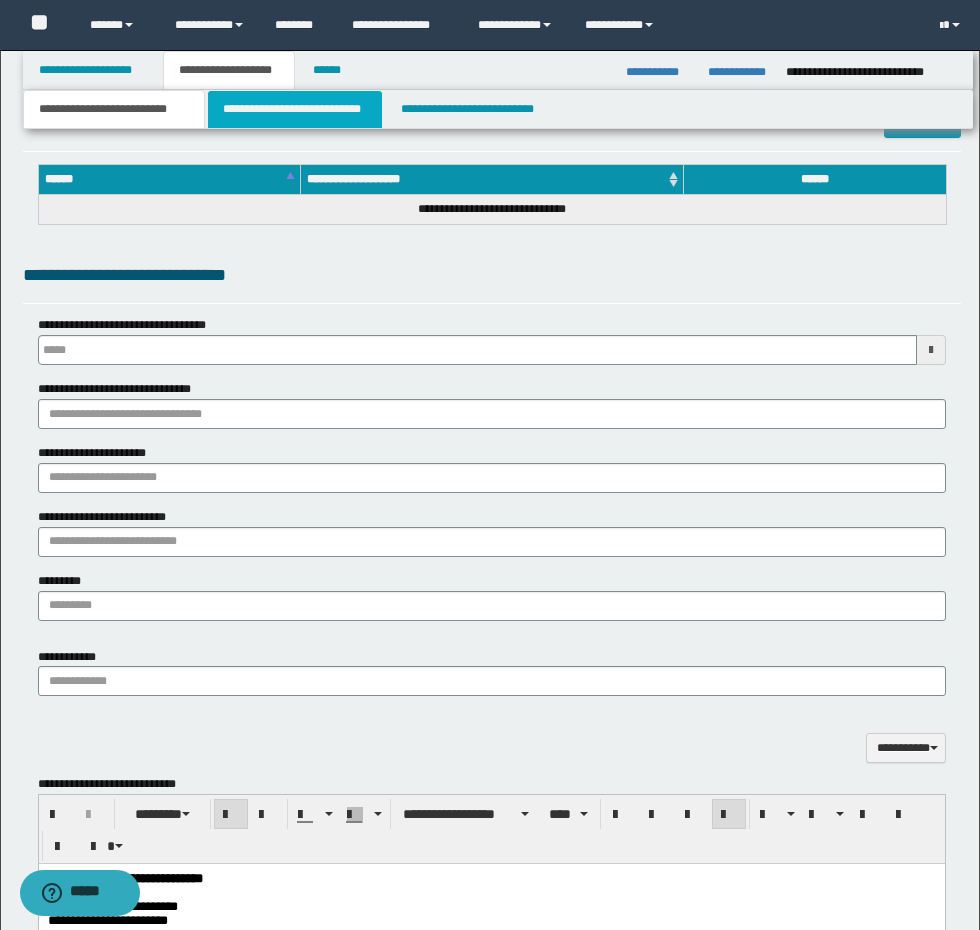 click on "**********" at bounding box center [295, 109] 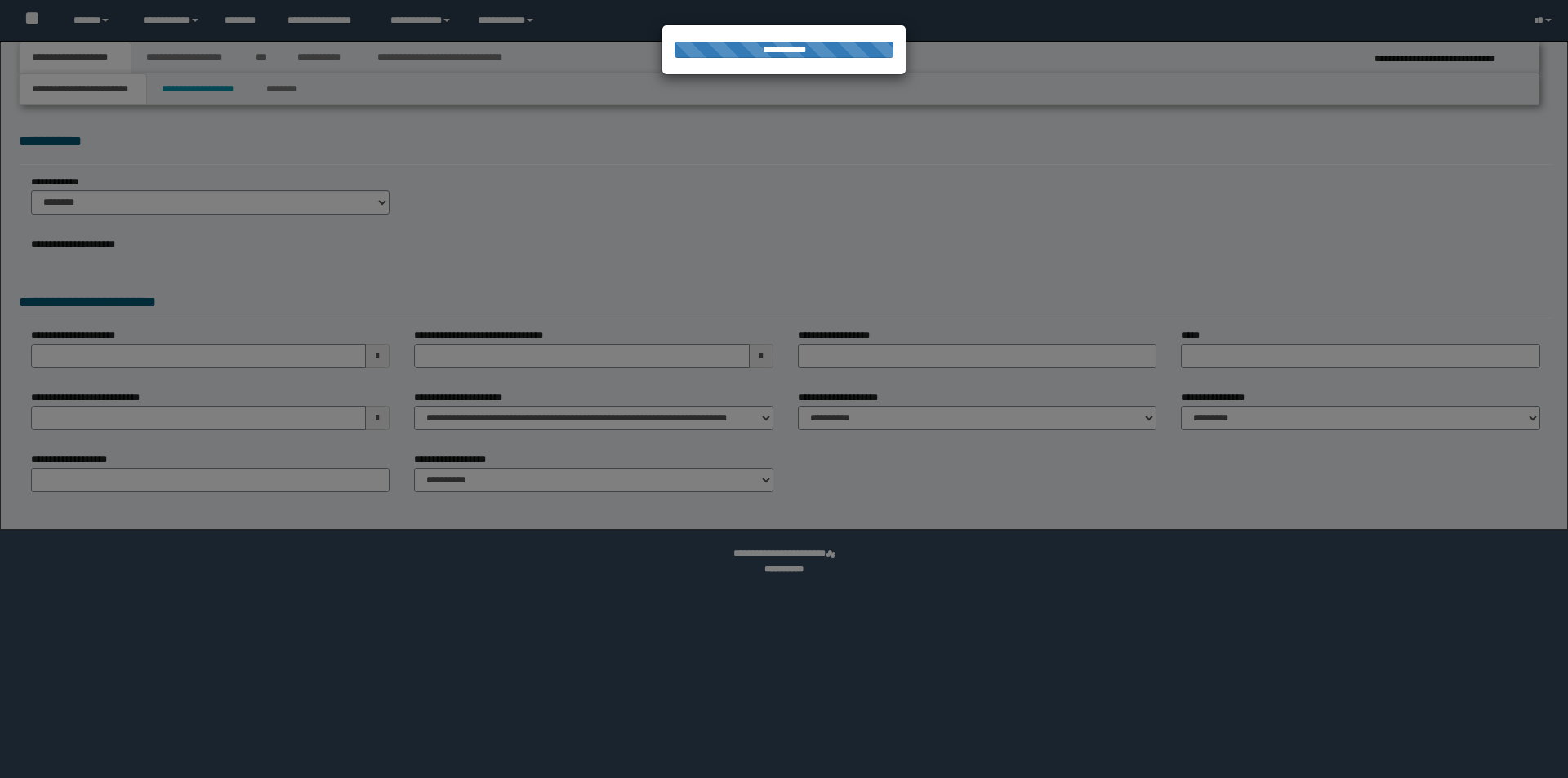 scroll, scrollTop: 0, scrollLeft: 0, axis: both 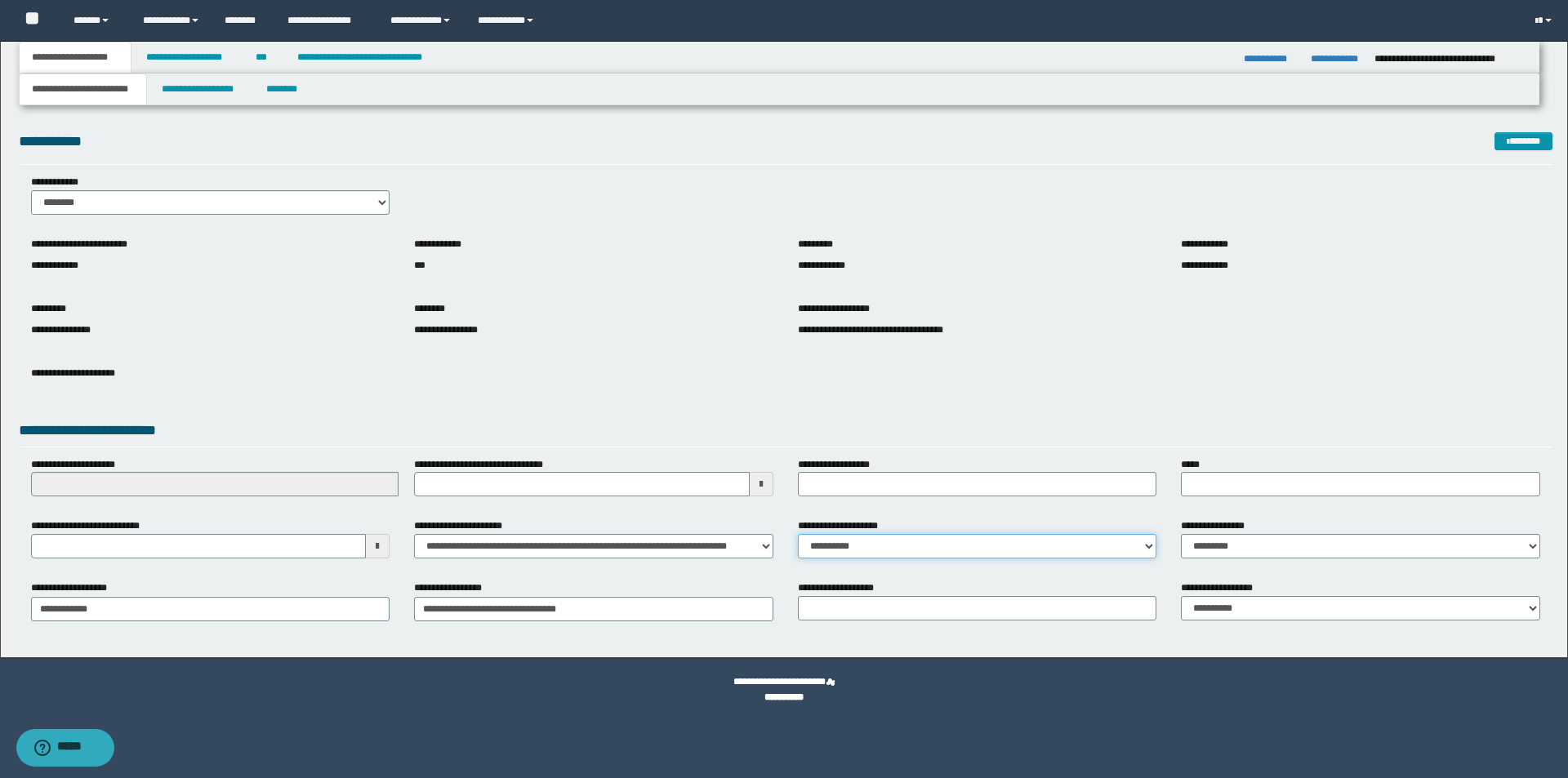 click on "**********" at bounding box center (978, 546) 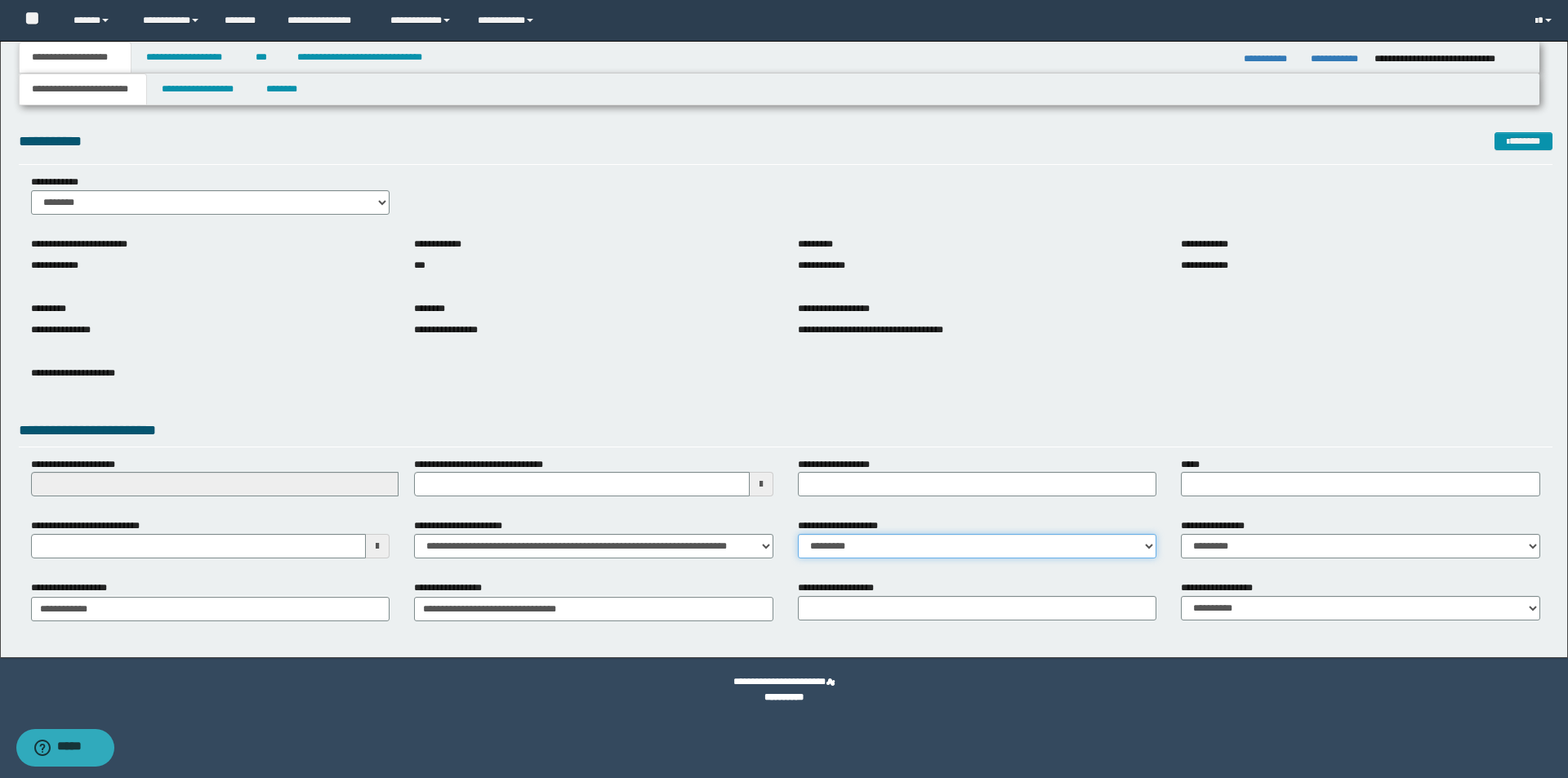 click on "**********" at bounding box center [978, 546] 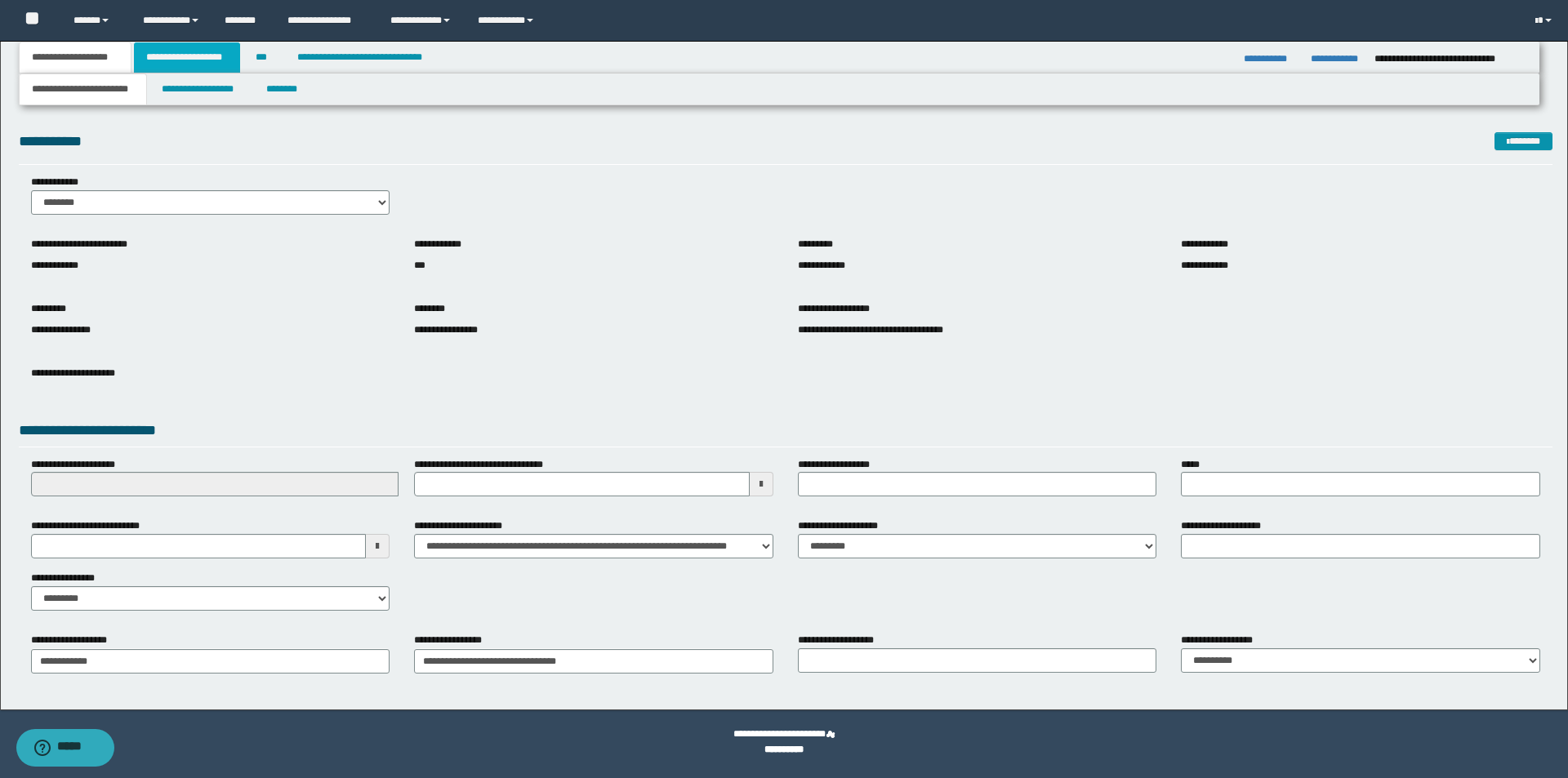 click on "**********" at bounding box center (187, 57) 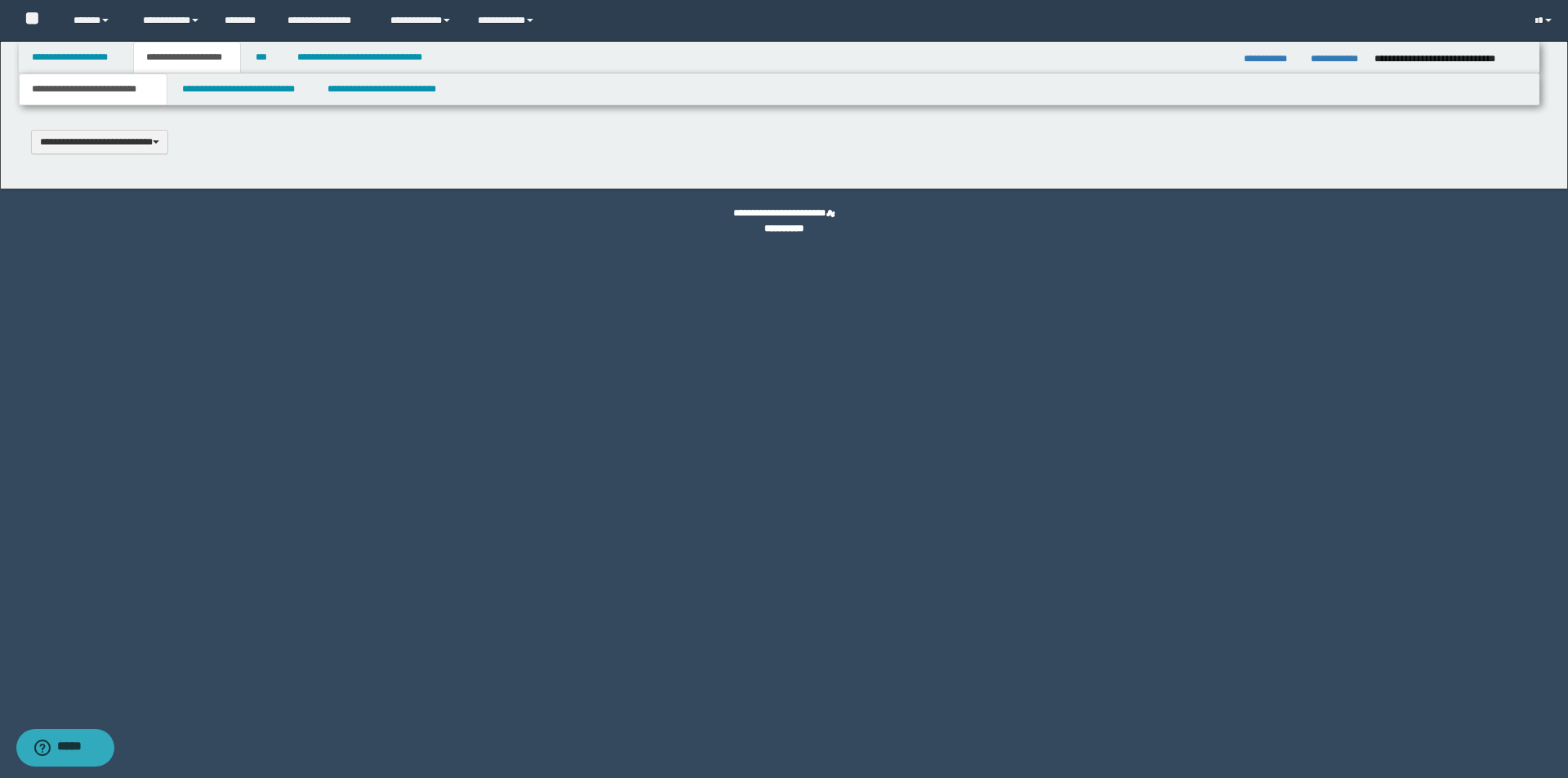 type 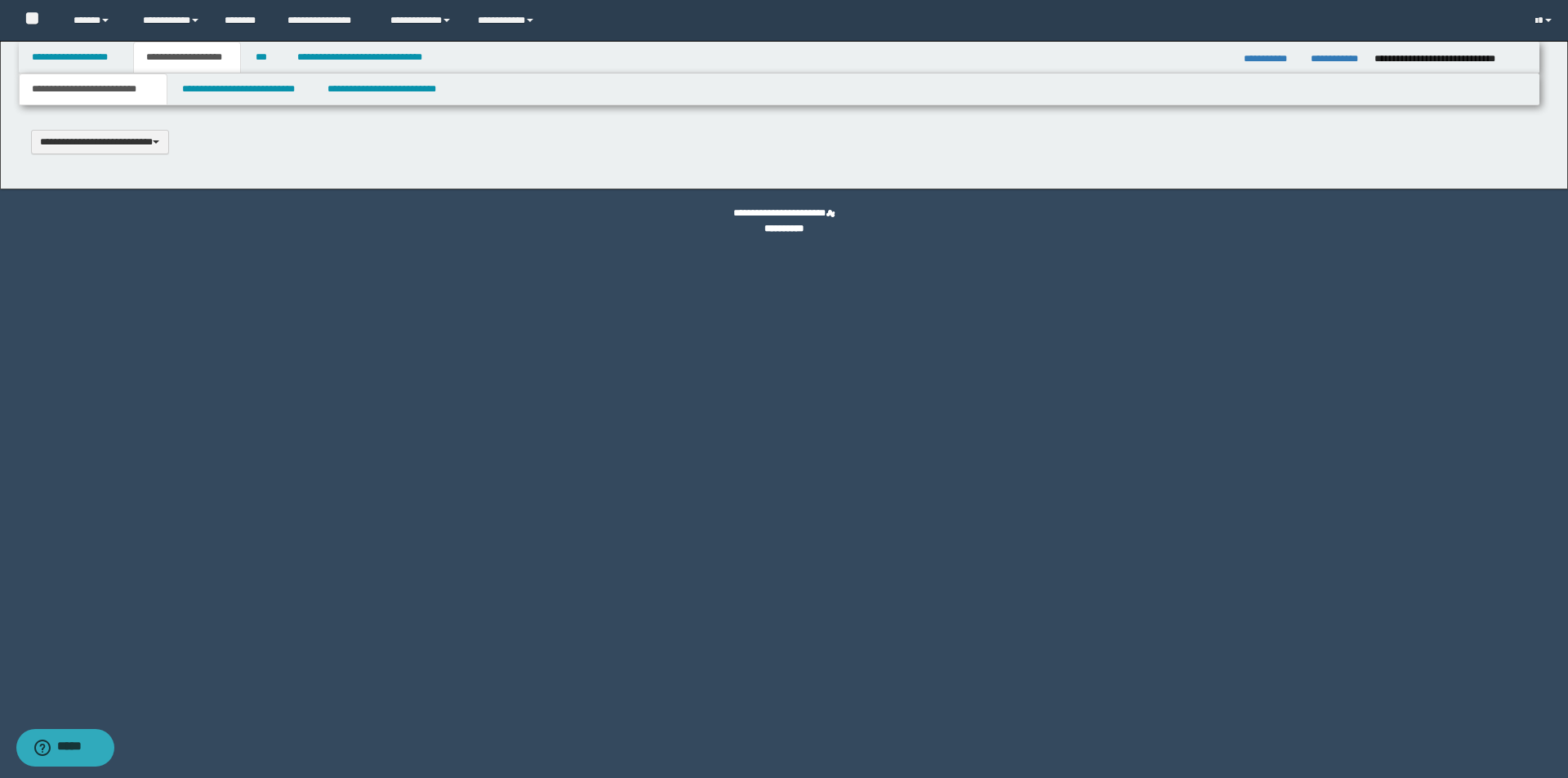 select on "*" 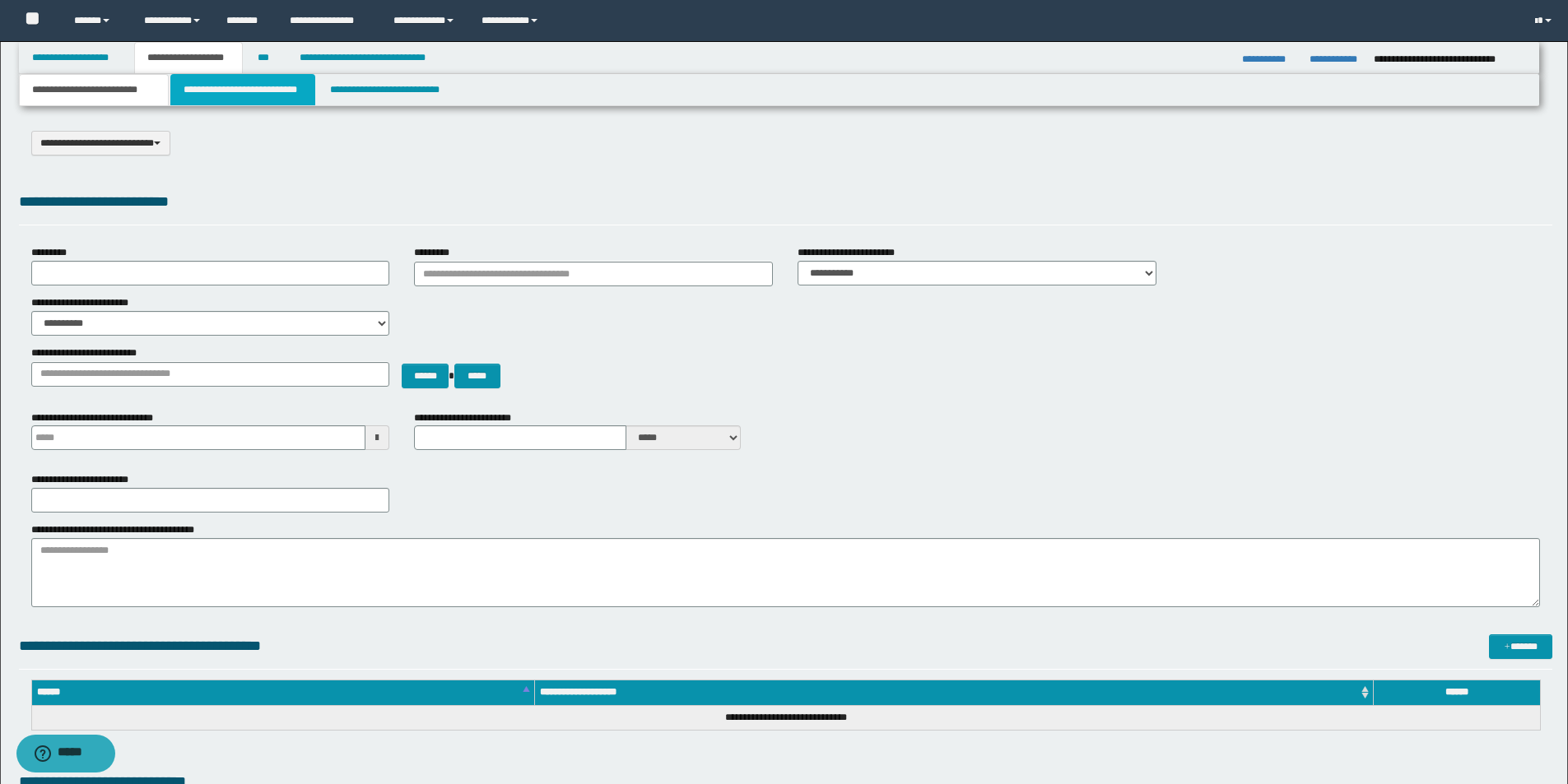click on "**********" at bounding box center [243, 90] 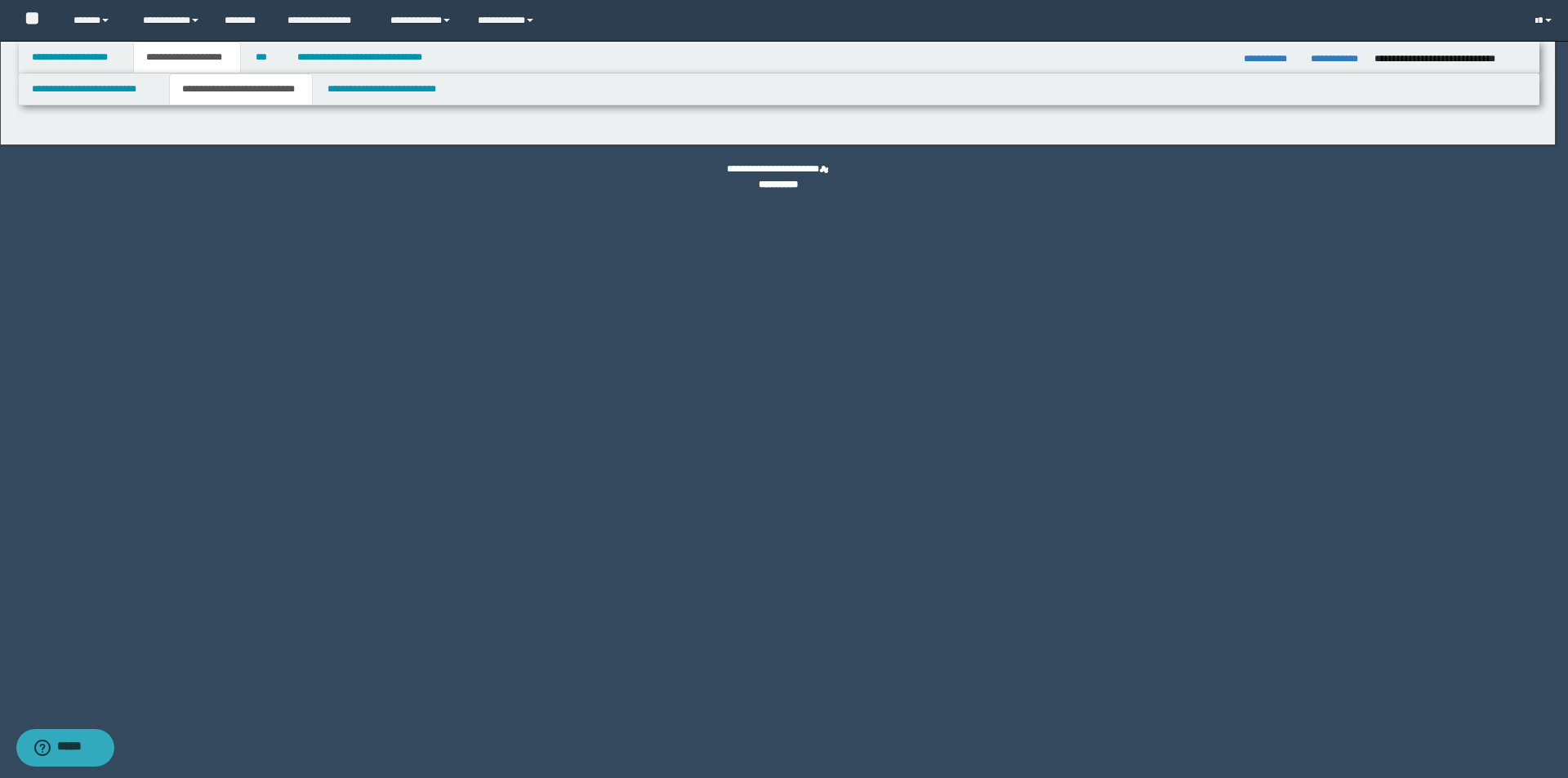 select on "*" 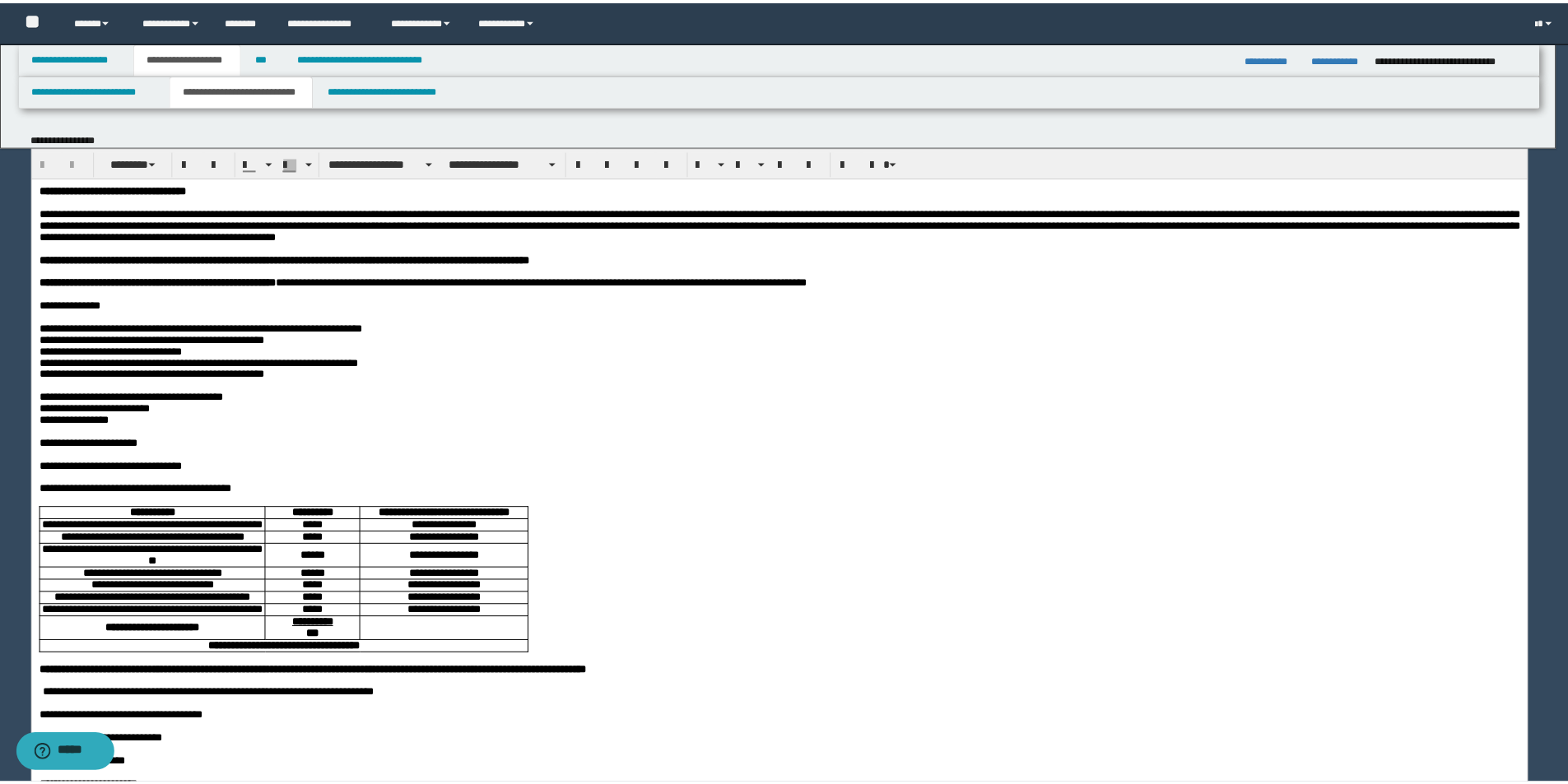 scroll, scrollTop: 0, scrollLeft: 0, axis: both 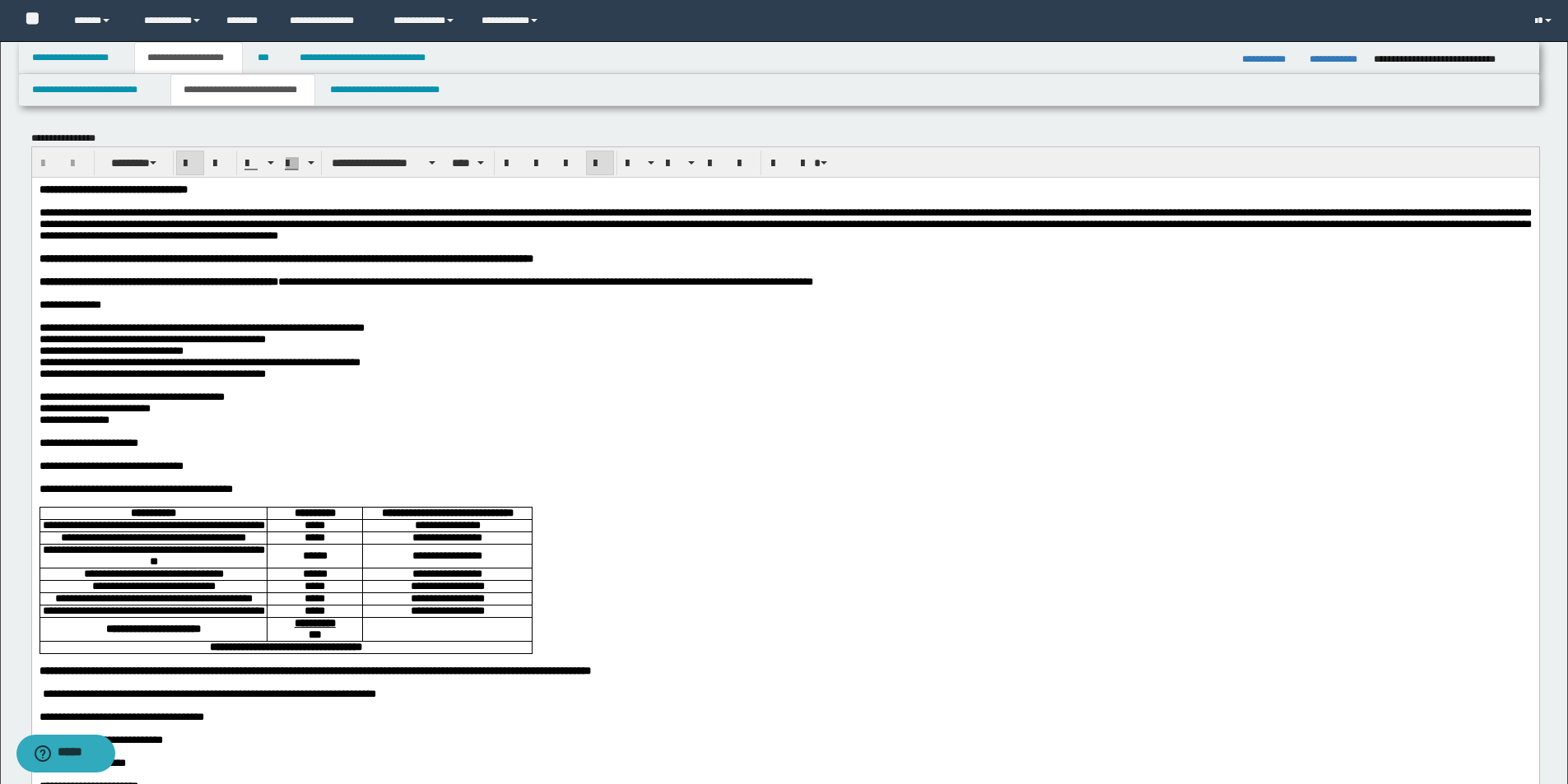 click on "**********" at bounding box center [113, 188] 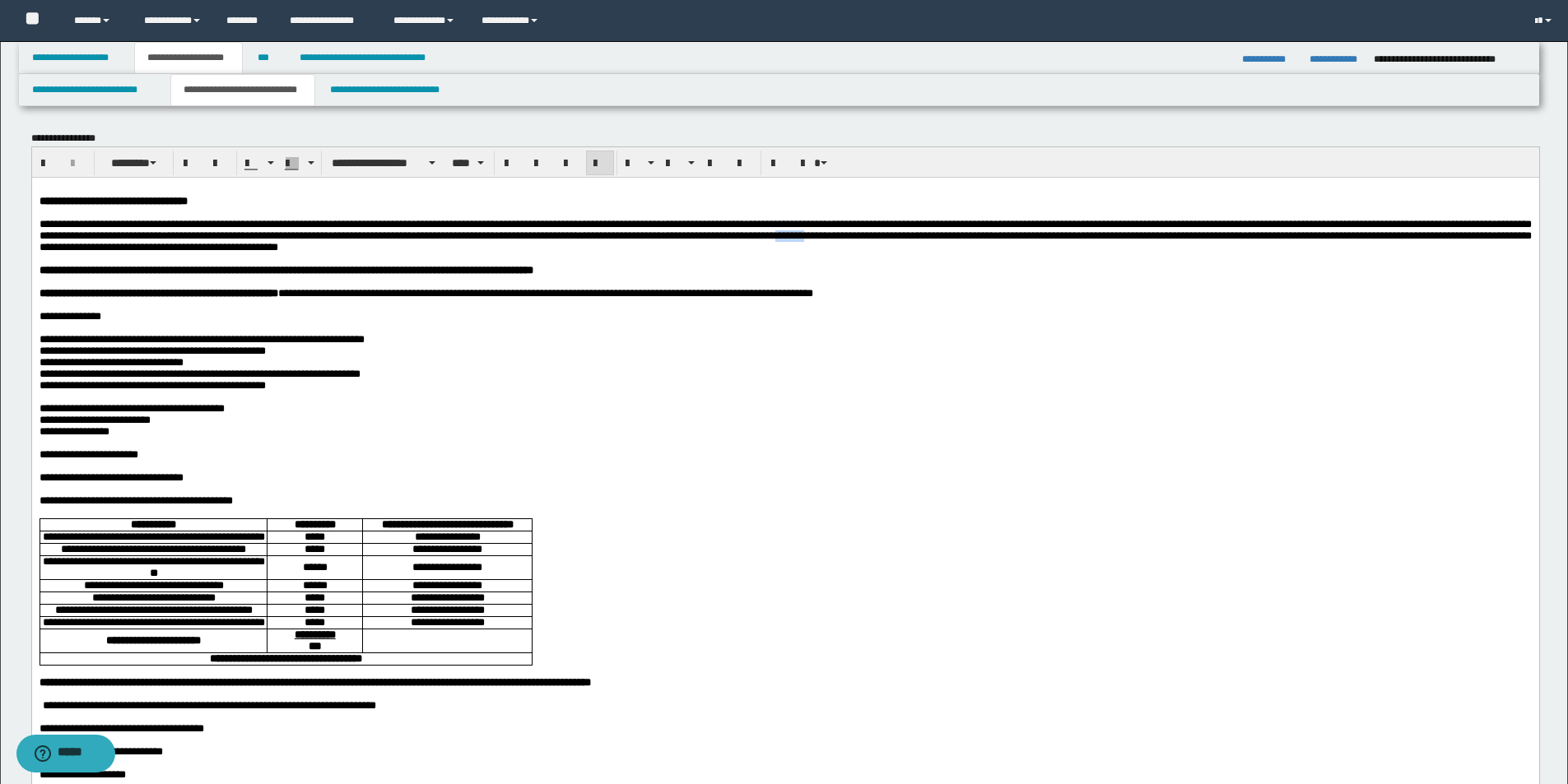 type 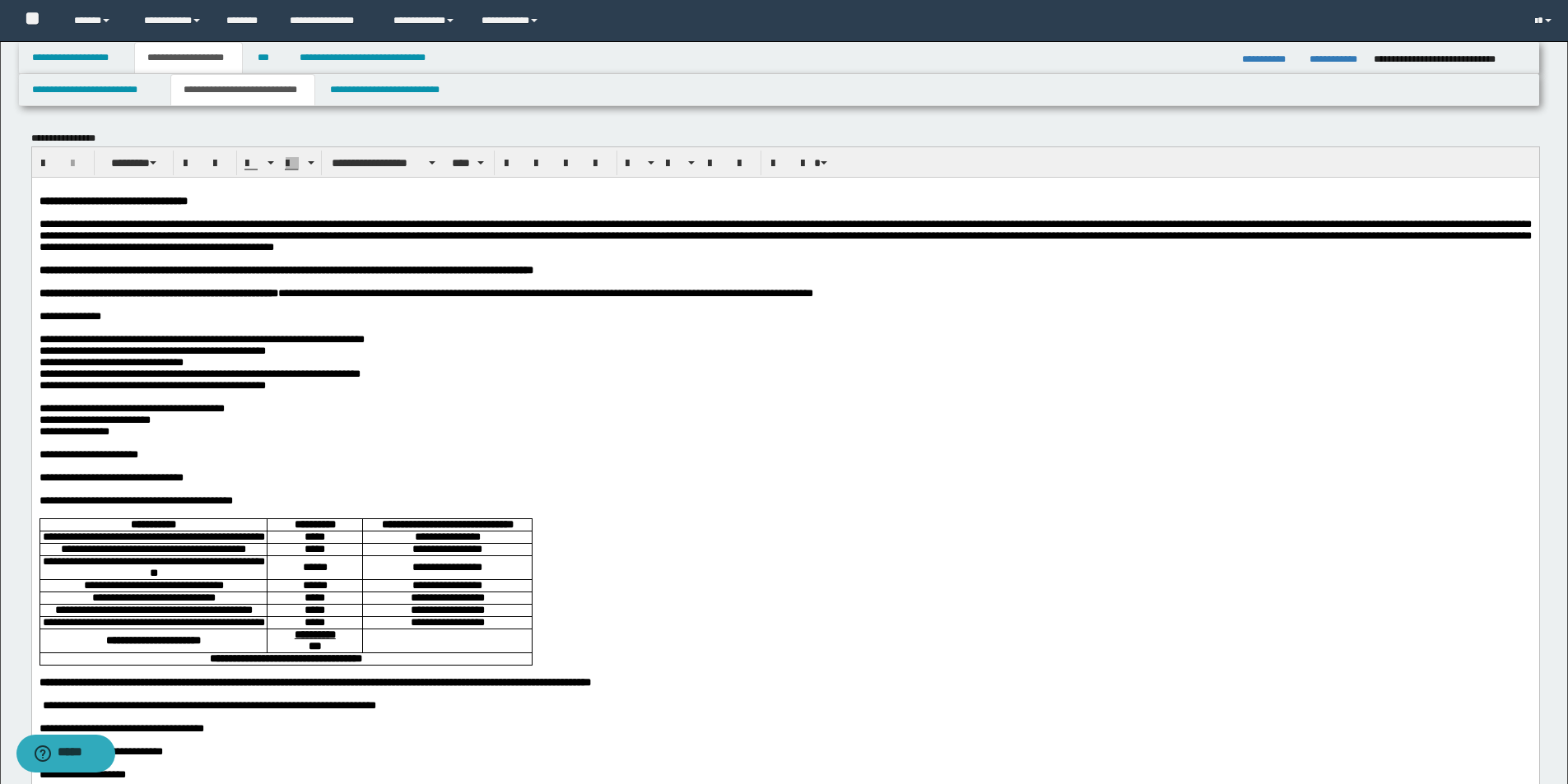 click on "**********" at bounding box center [81, 419] 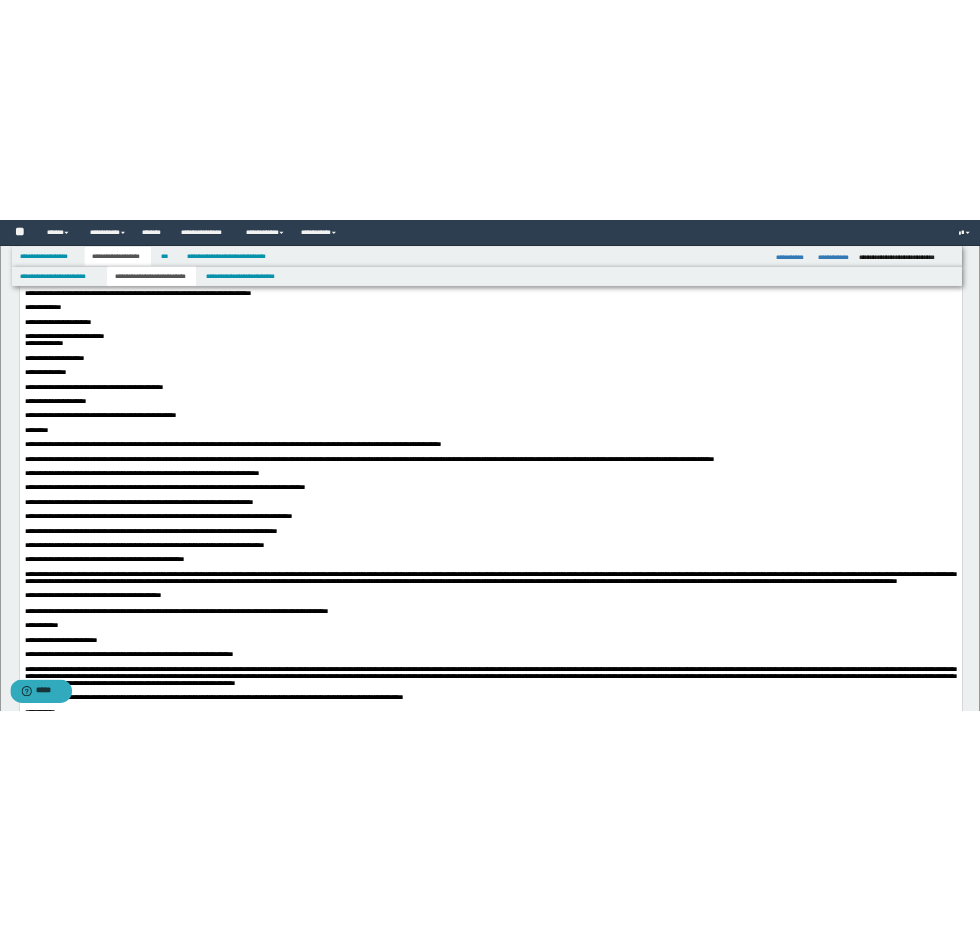 scroll, scrollTop: 1000, scrollLeft: 0, axis: vertical 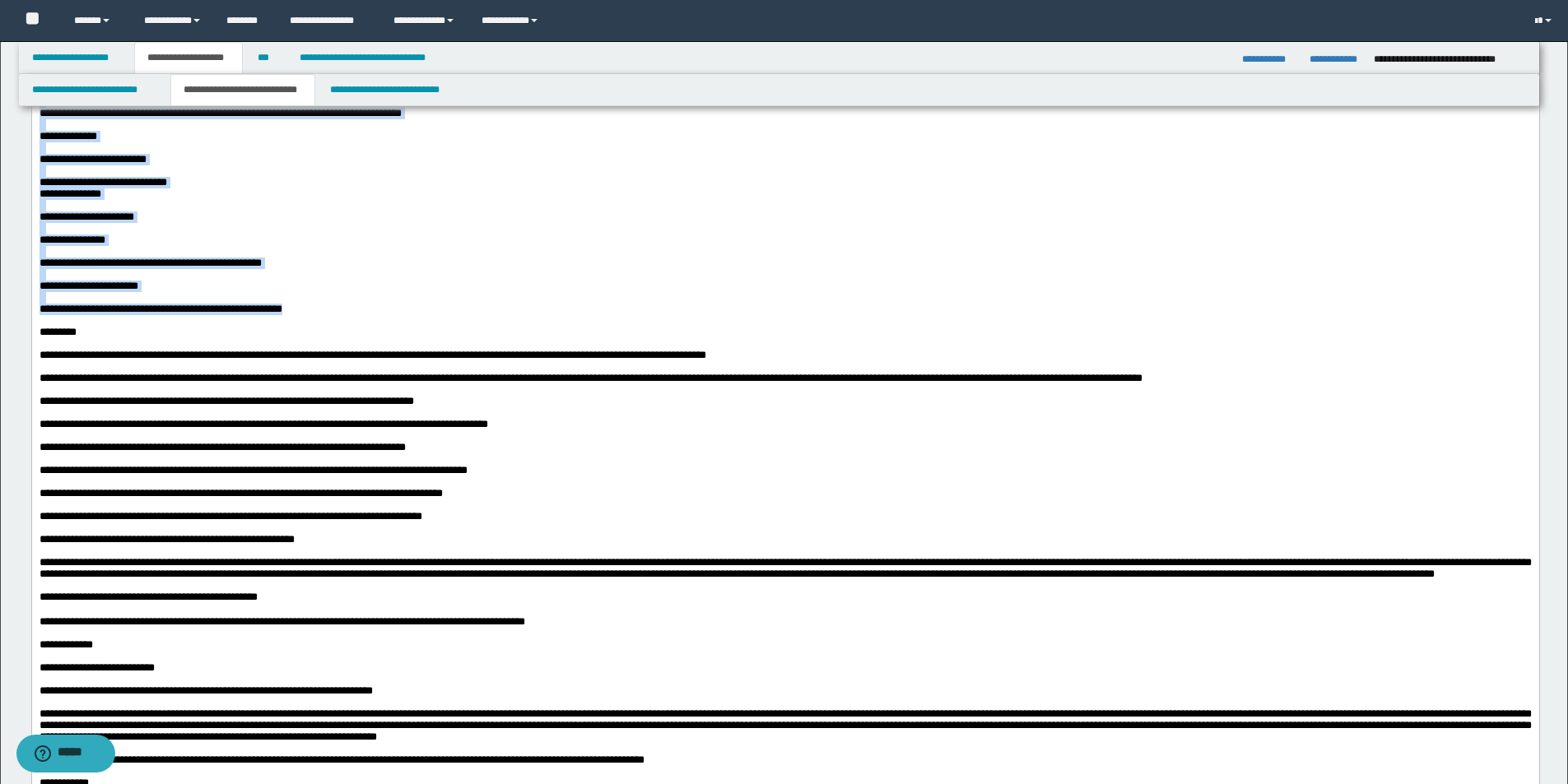 drag, startPoint x: 349, startPoint y: 485, endPoint x: 58, endPoint y: -461, distance: 989.7459 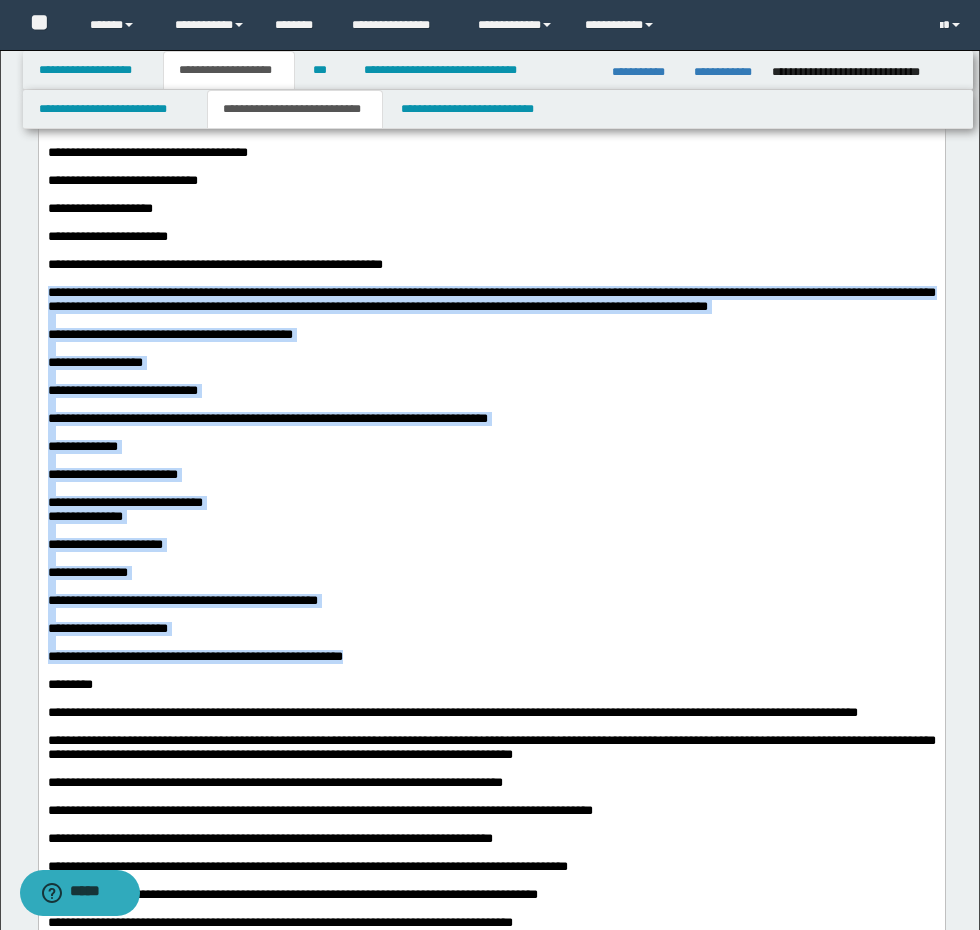 scroll, scrollTop: 800, scrollLeft: 0, axis: vertical 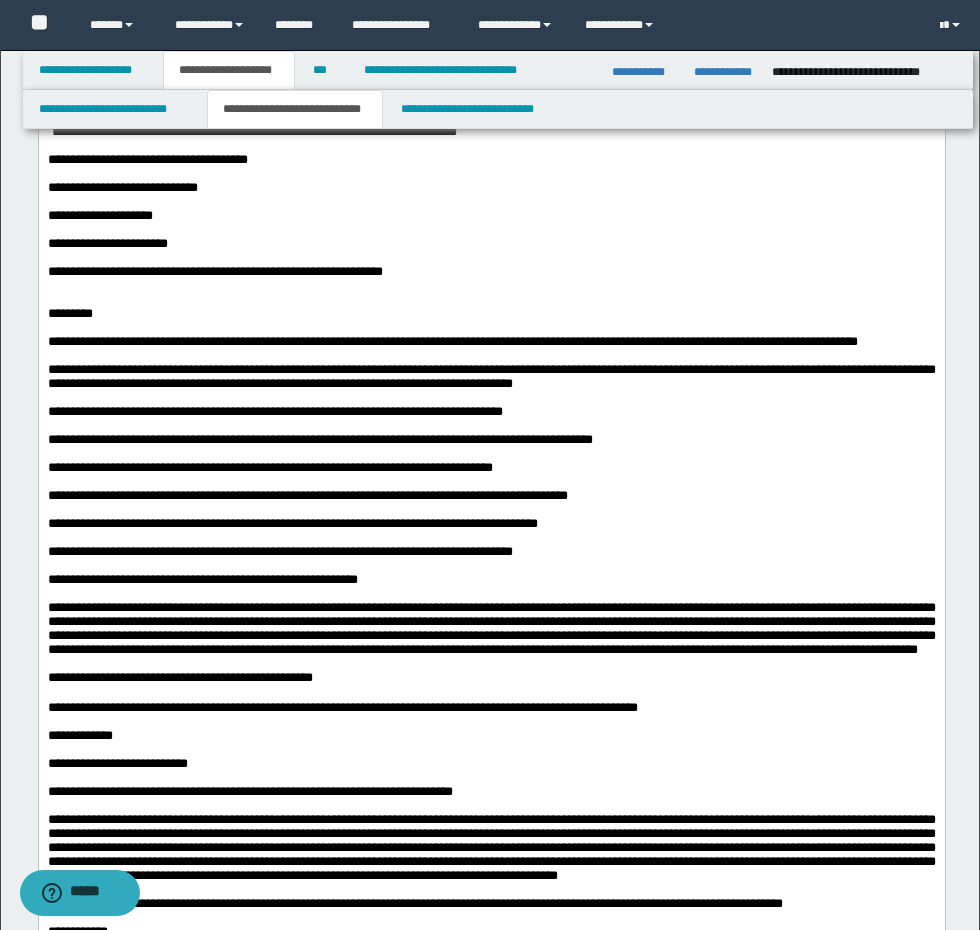 click on "**********" at bounding box center (491, 132) 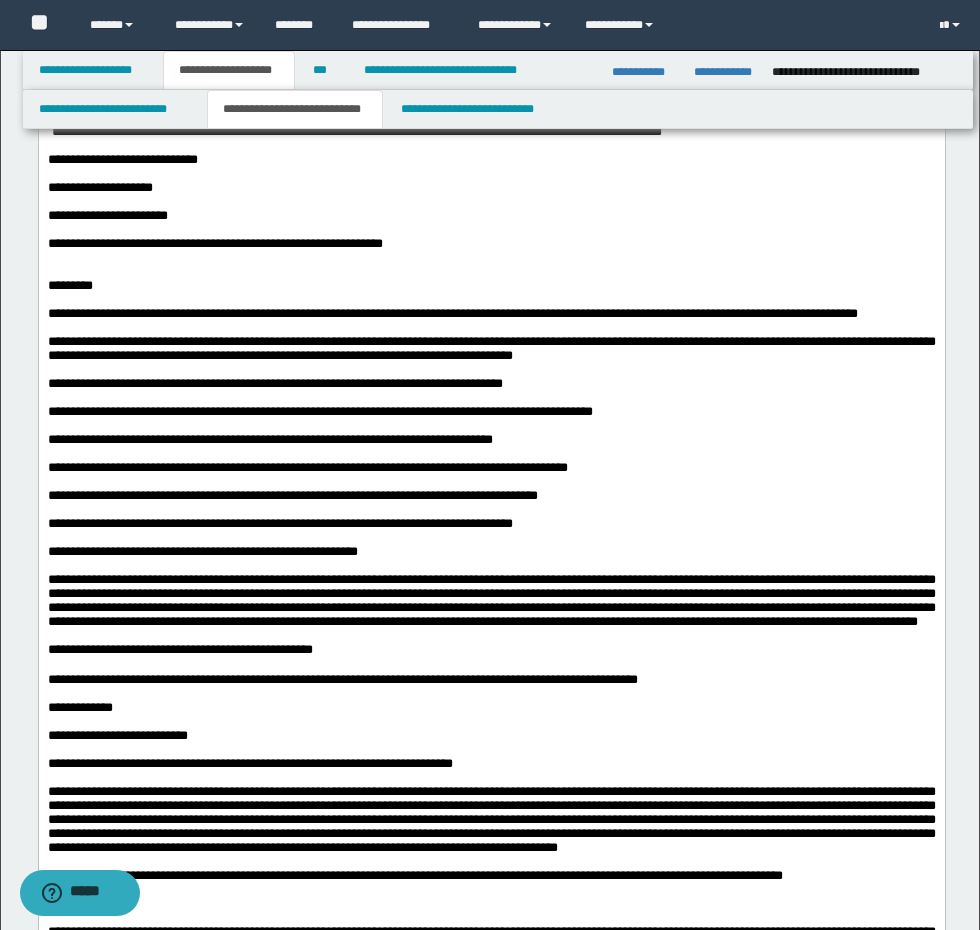 click on "**********" at bounding box center (491, 132) 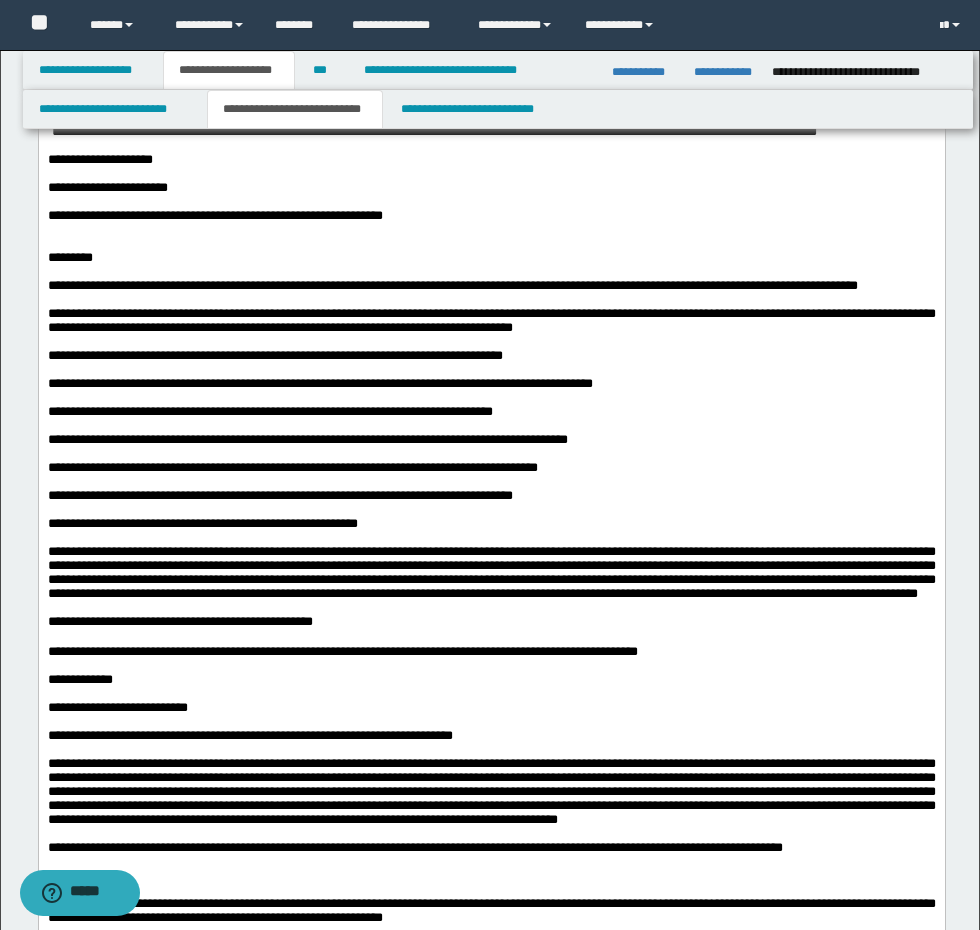click on "**********" at bounding box center (491, 160) 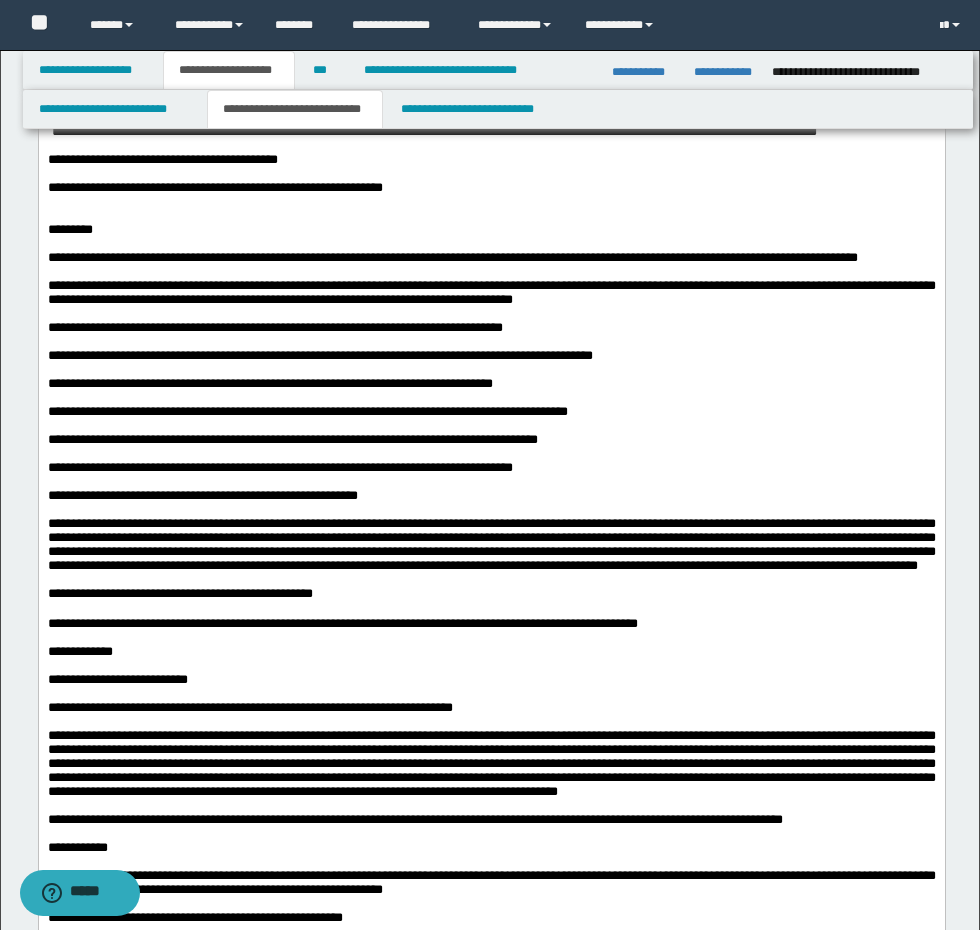 click on "**********" at bounding box center [491, 132] 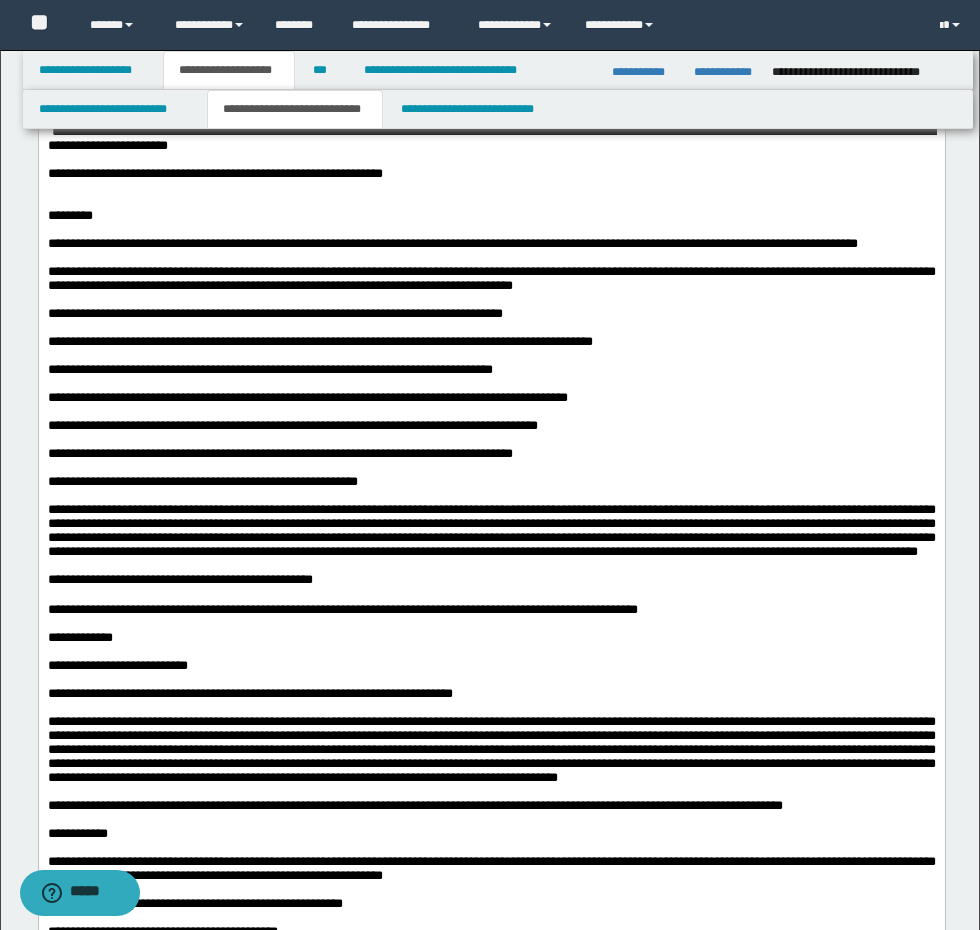 click at bounding box center (491, 188) 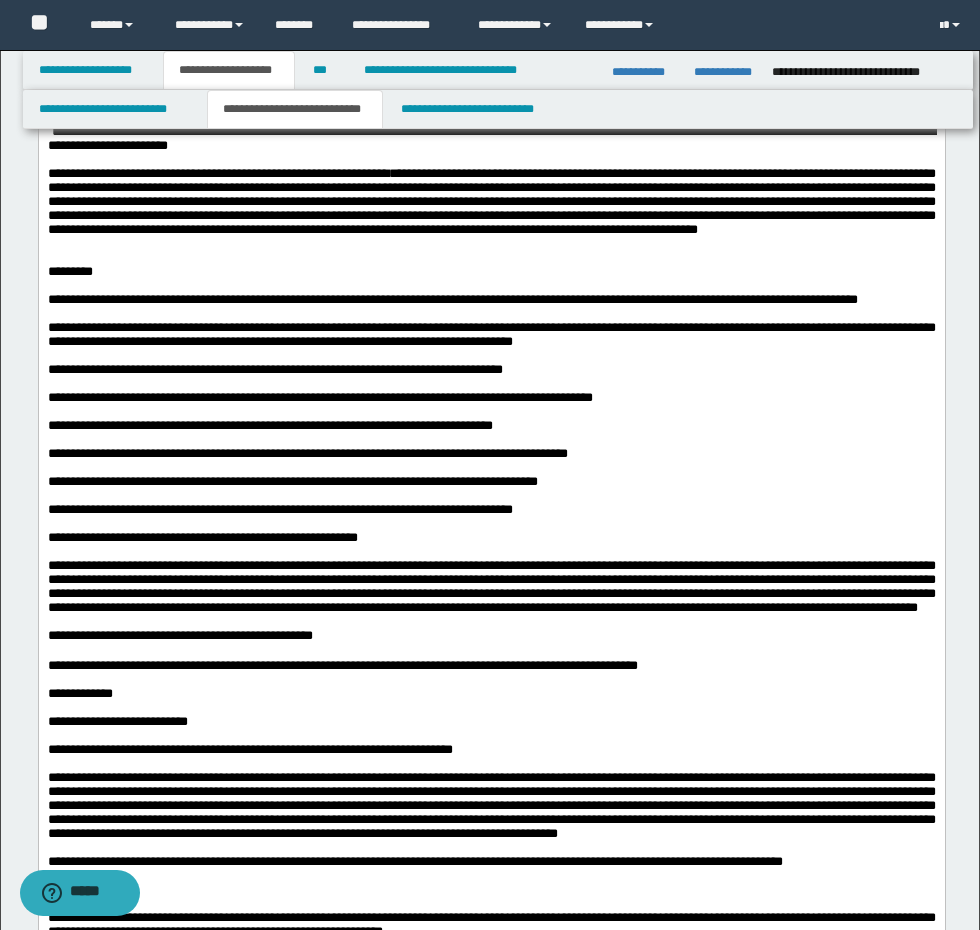 scroll, scrollTop: 900, scrollLeft: 0, axis: vertical 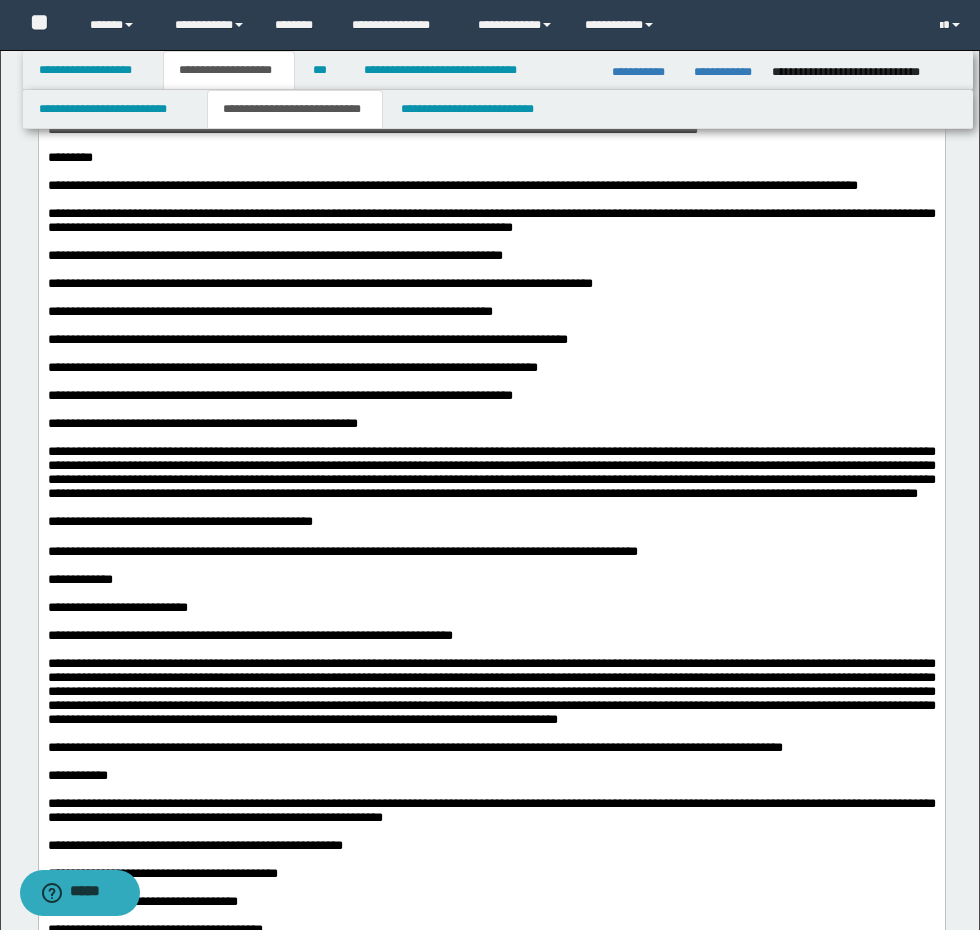 click on "**********" at bounding box center (491, 256) 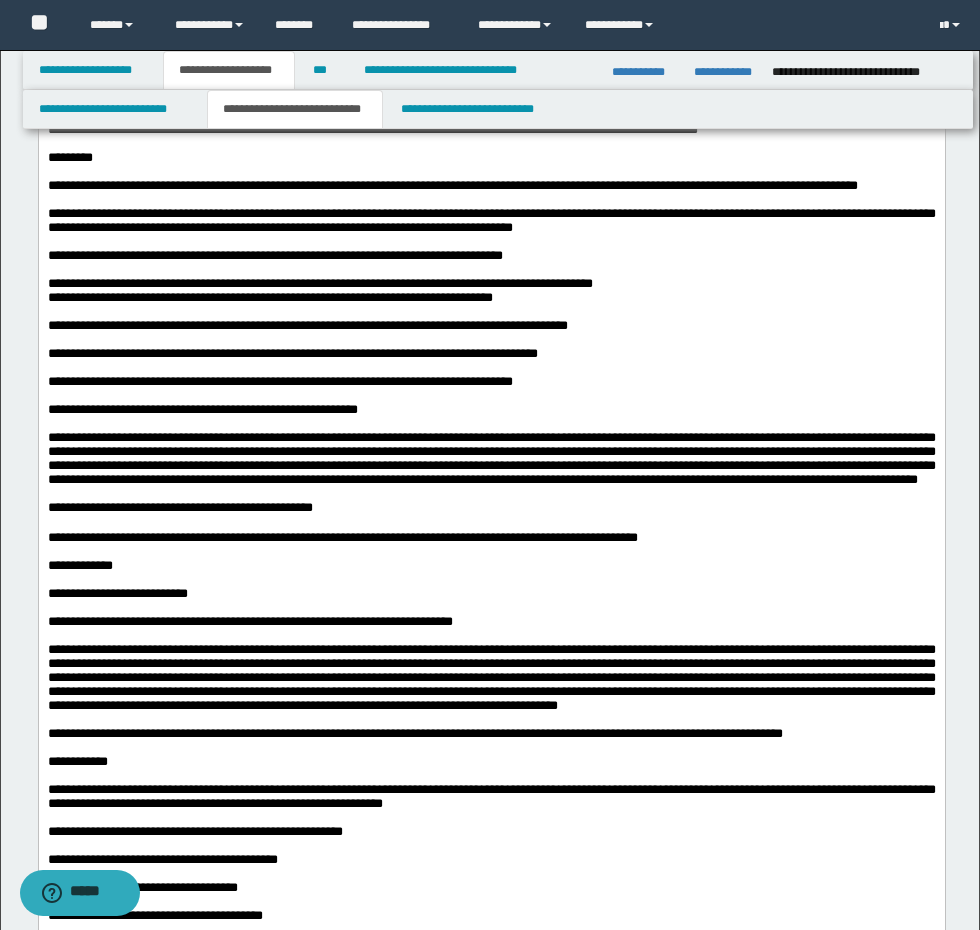 click on "**********" at bounding box center (491, 298) 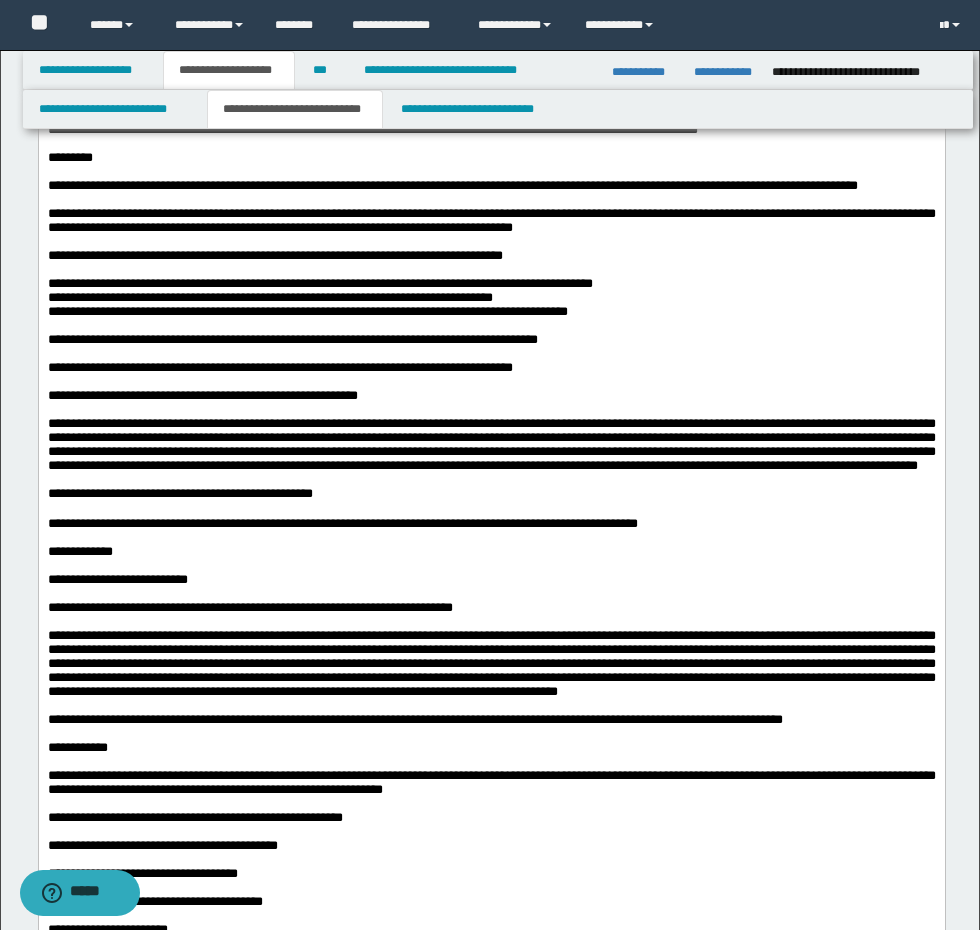 click on "**********" at bounding box center [491, 312] 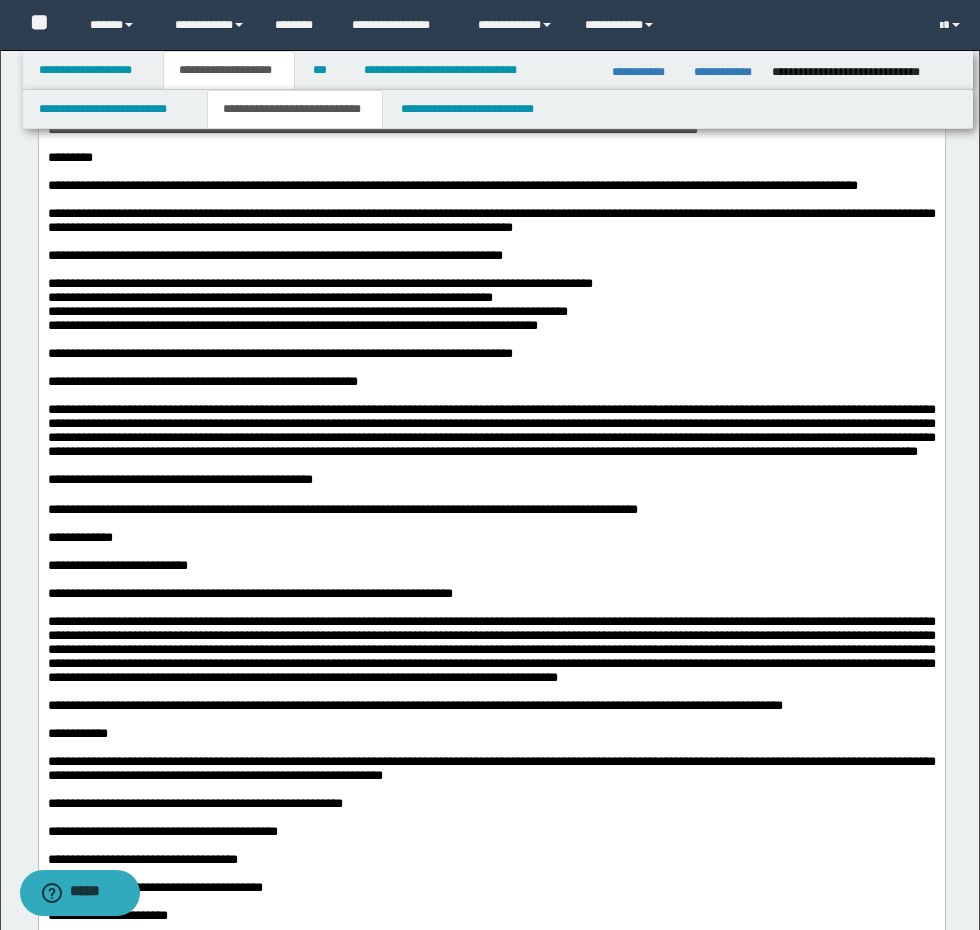 click on "**********" at bounding box center (491, 326) 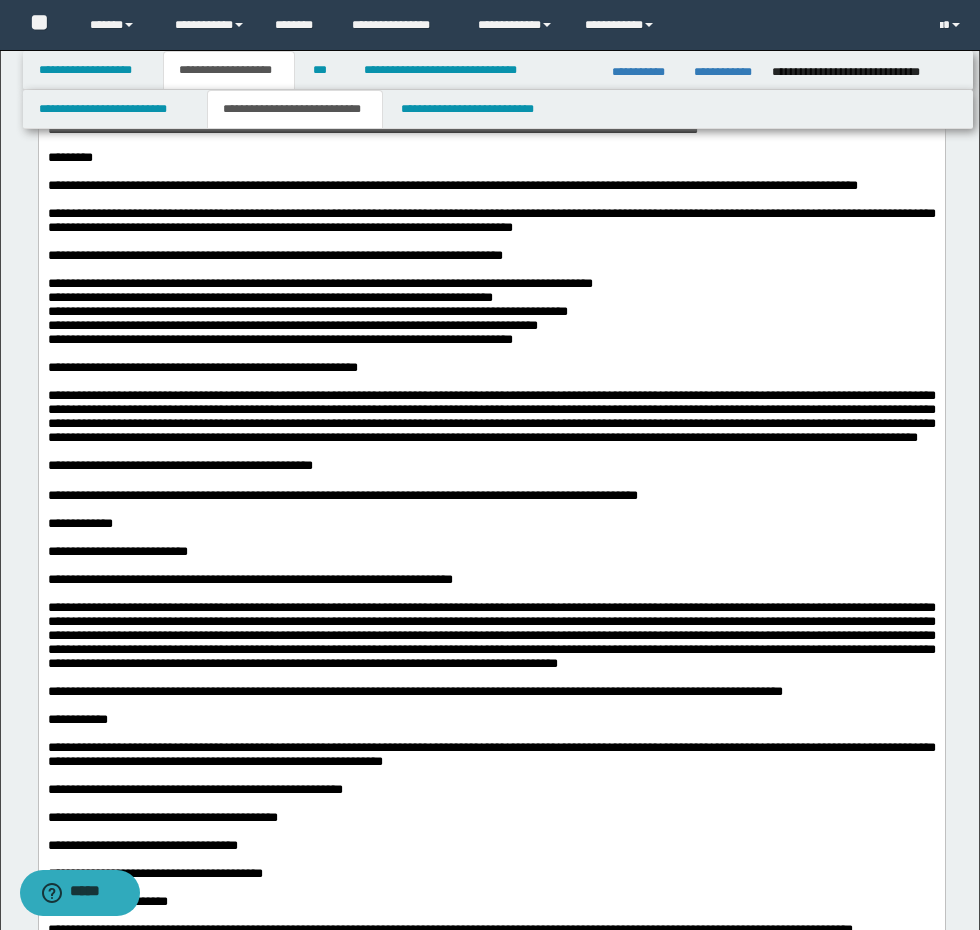 click on "**********" at bounding box center (491, 340) 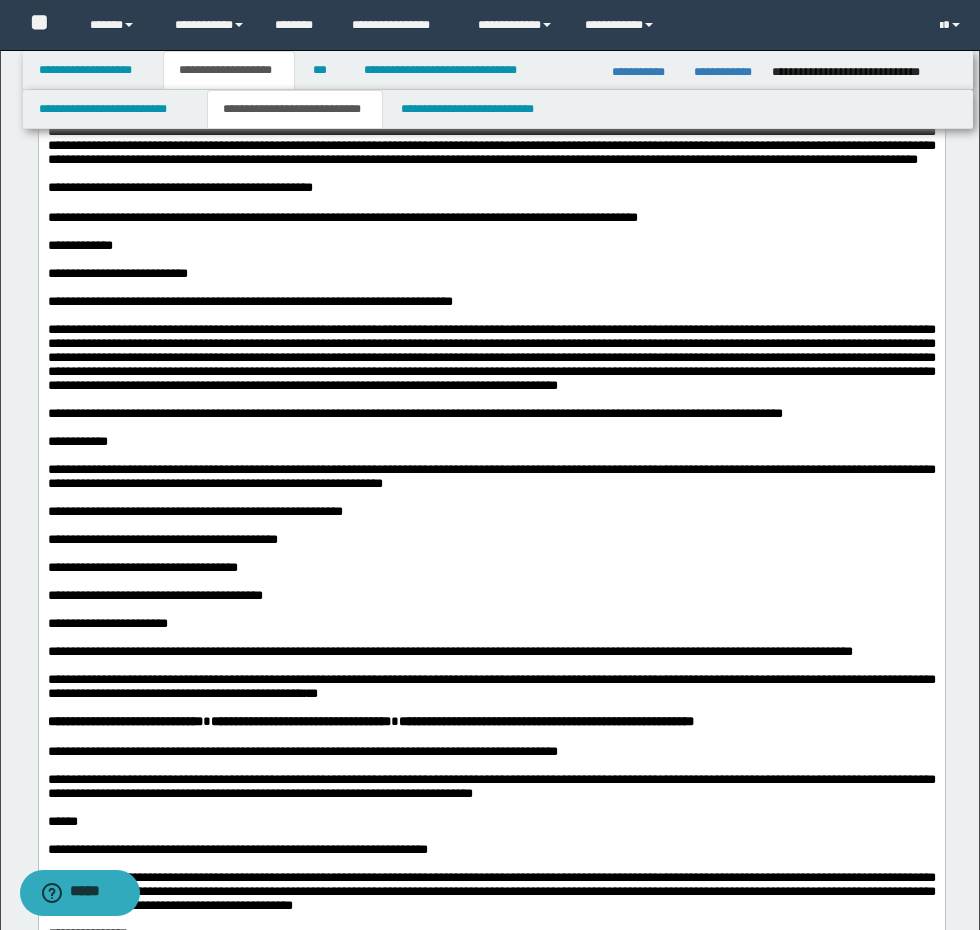 scroll, scrollTop: 1200, scrollLeft: 0, axis: vertical 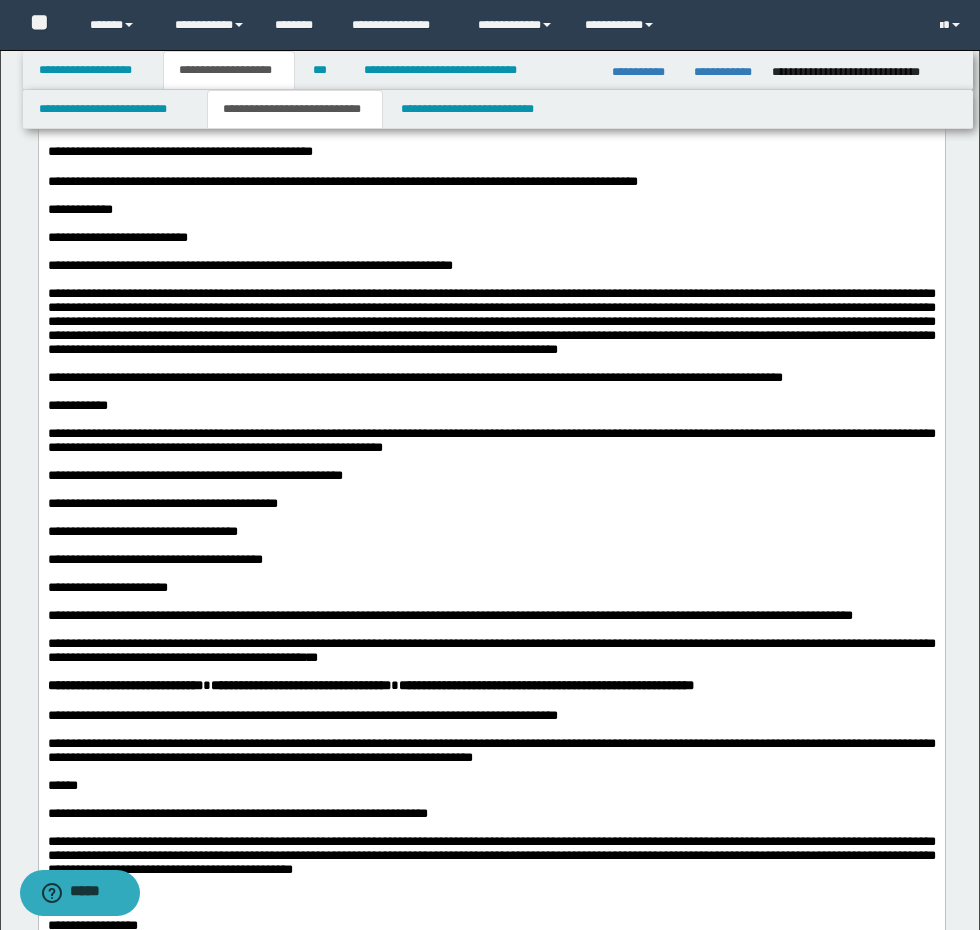 click on "**********" at bounding box center (491, 210) 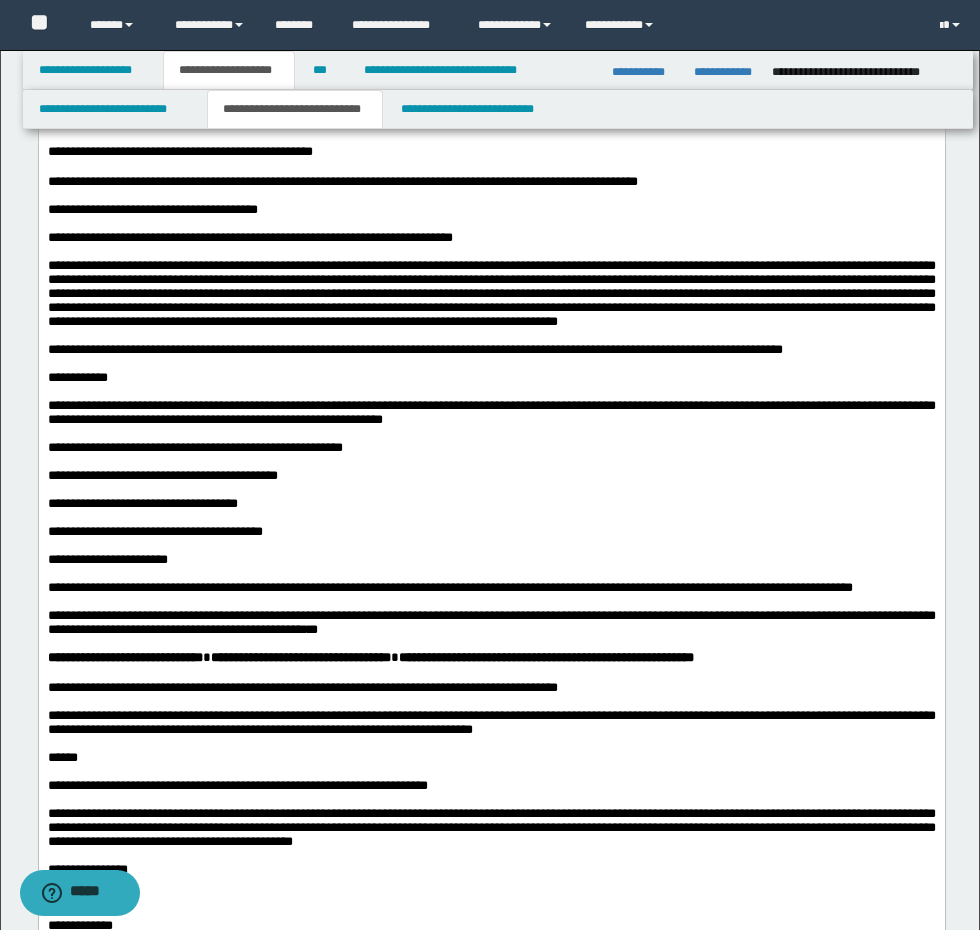 click on "**********" at bounding box center (491, 210) 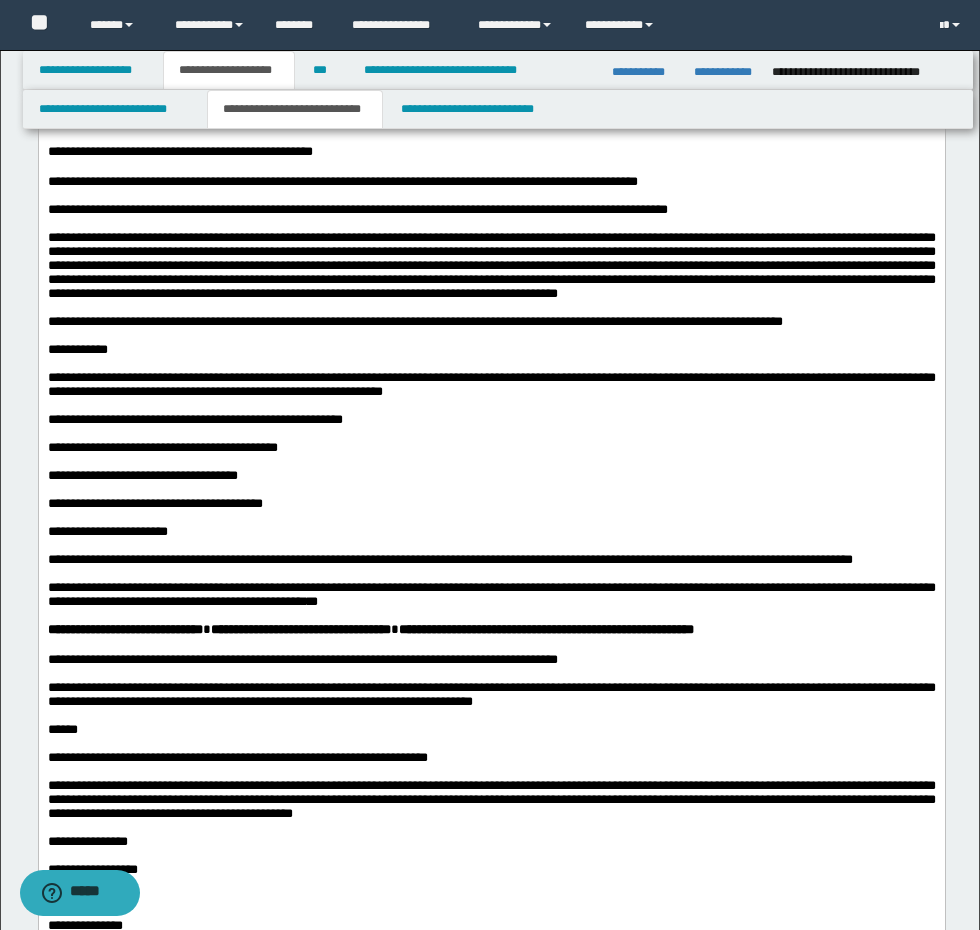 click on "**********" at bounding box center [491, 210] 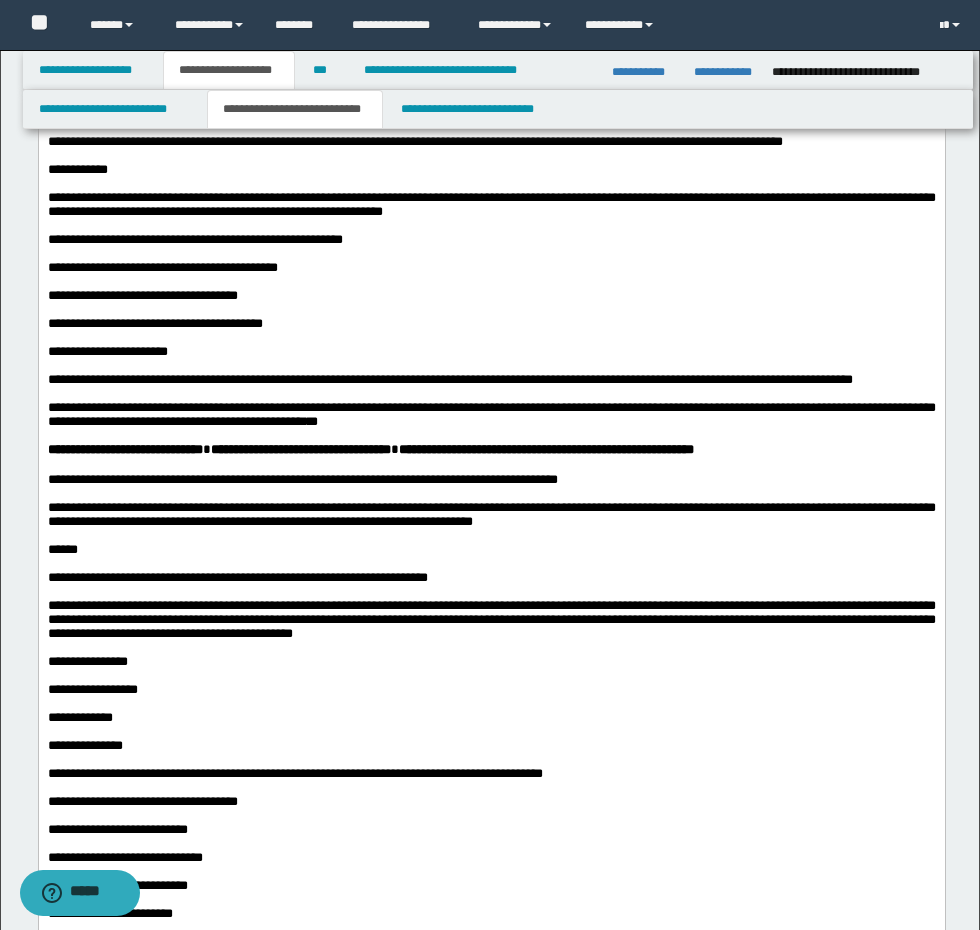 scroll, scrollTop: 1400, scrollLeft: 0, axis: vertical 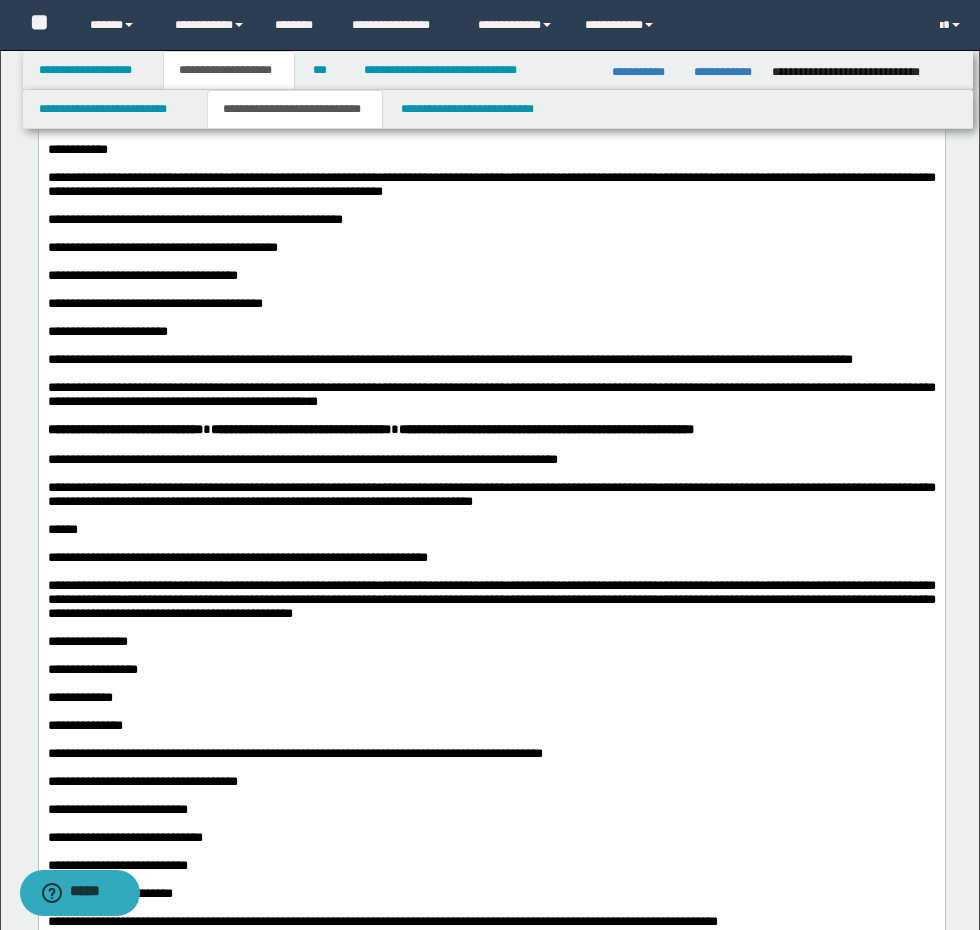 click on "**********" at bounding box center [491, 150] 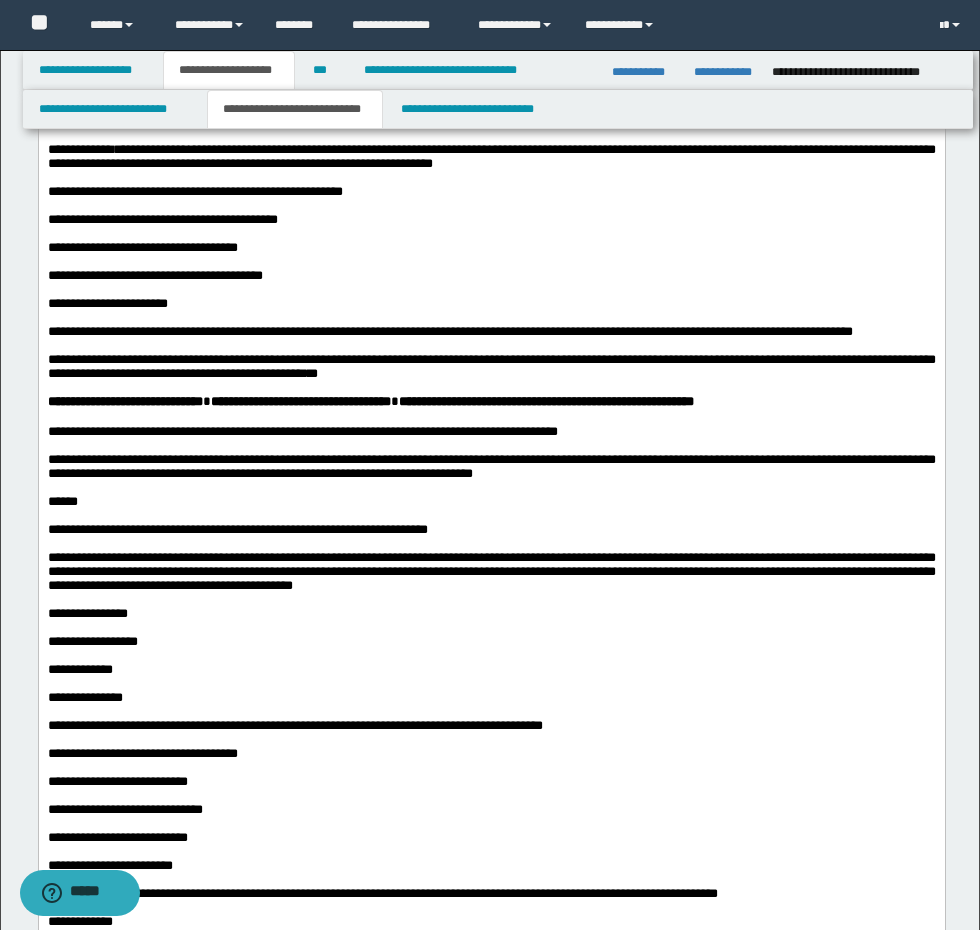 click on "**********" at bounding box center [491, 157] 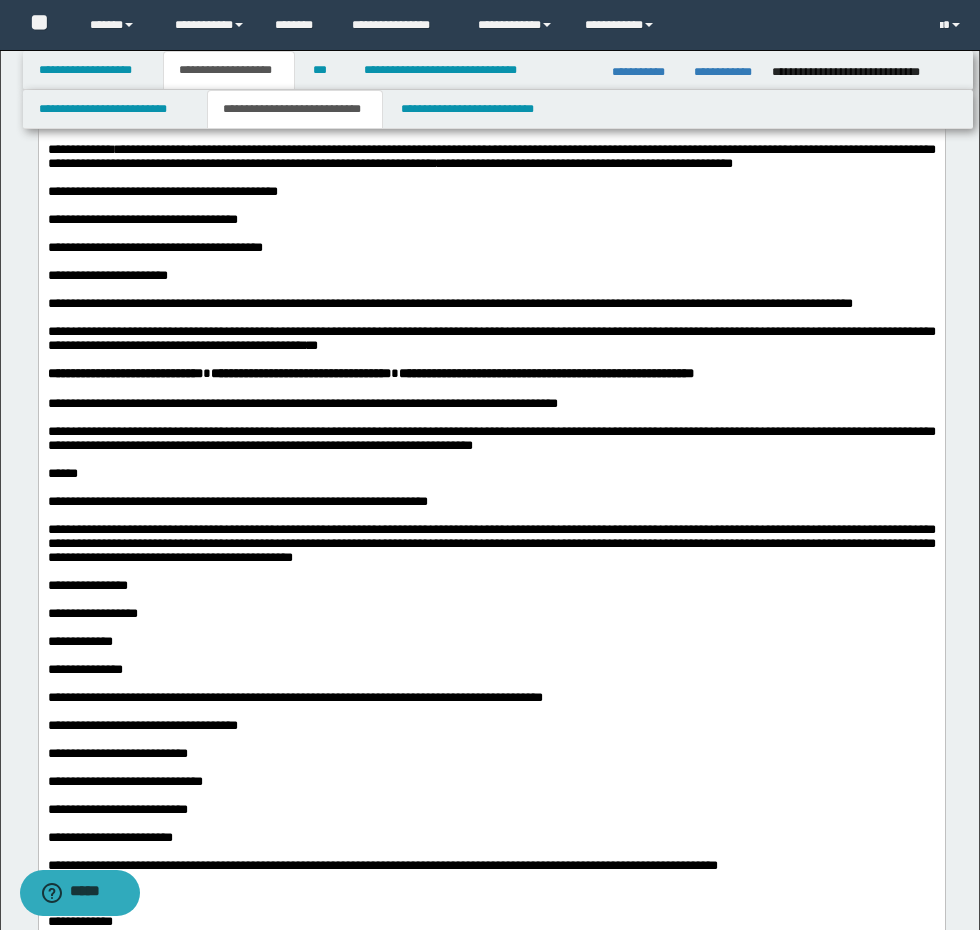 click on "**********" at bounding box center [491, 157] 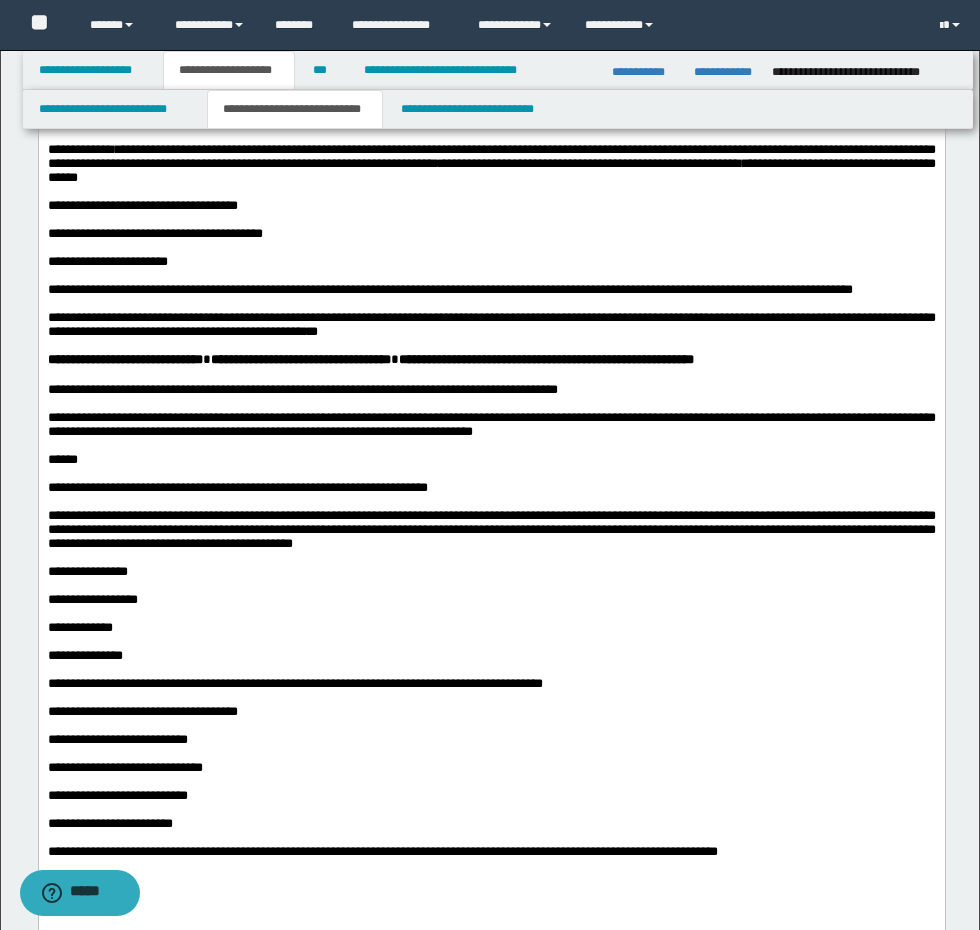 click on "**********" at bounding box center (491, 206) 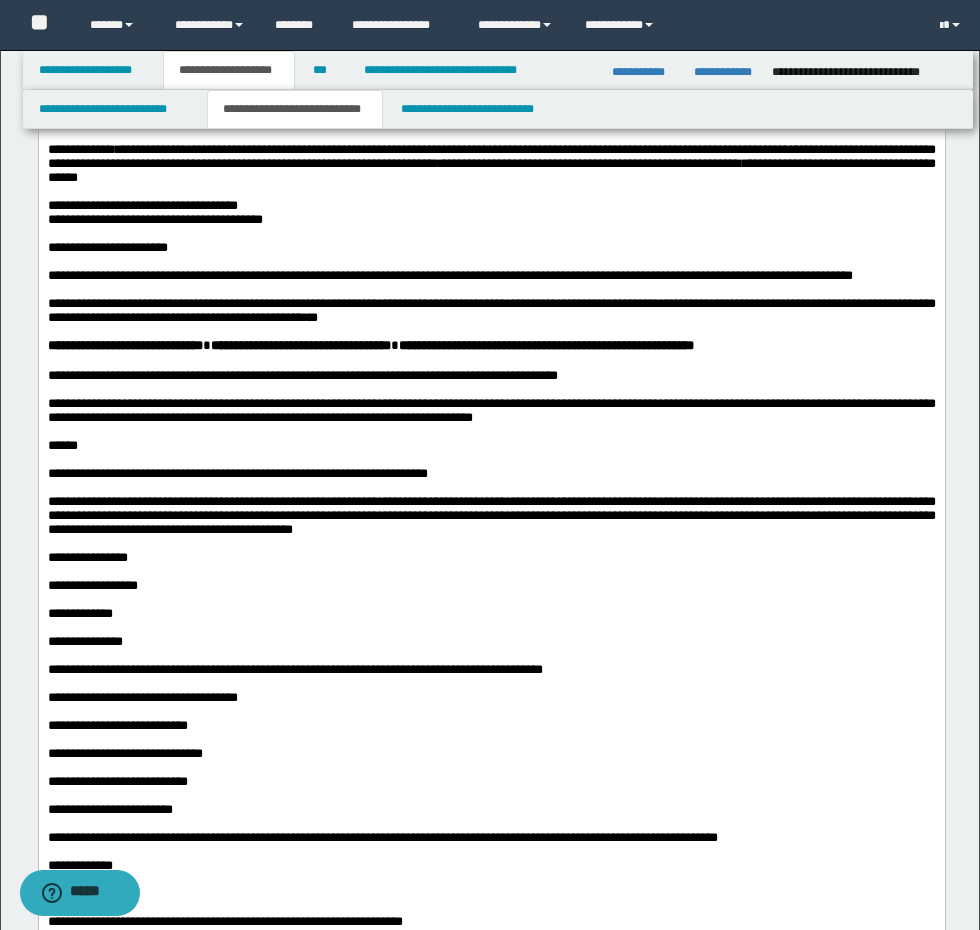 click on "**********" at bounding box center (491, 220) 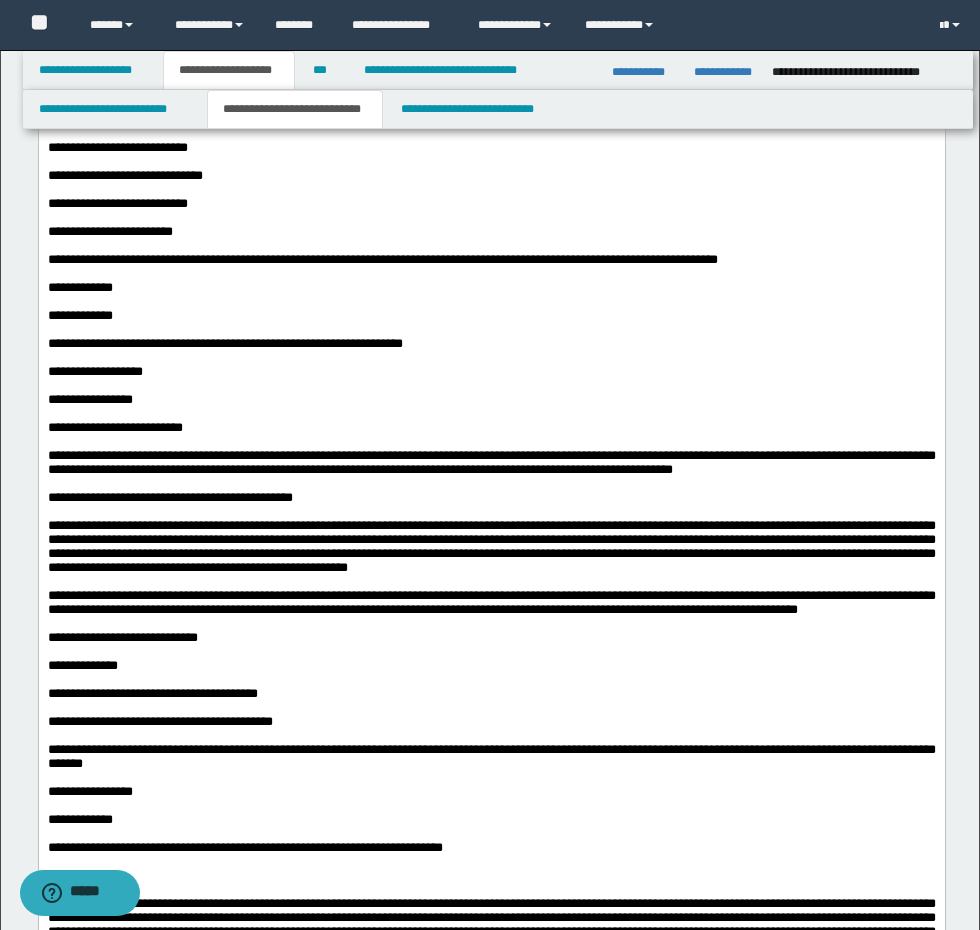 scroll, scrollTop: 2000, scrollLeft: 0, axis: vertical 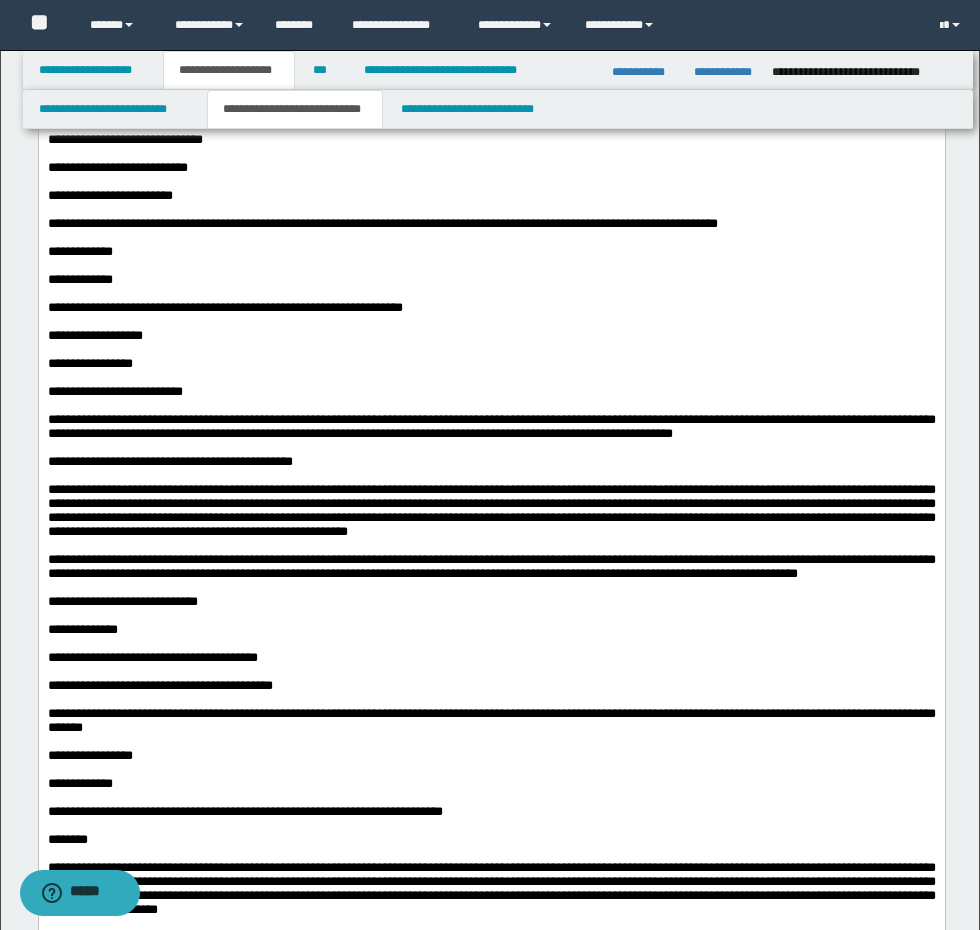click on "**********" at bounding box center [491, -28] 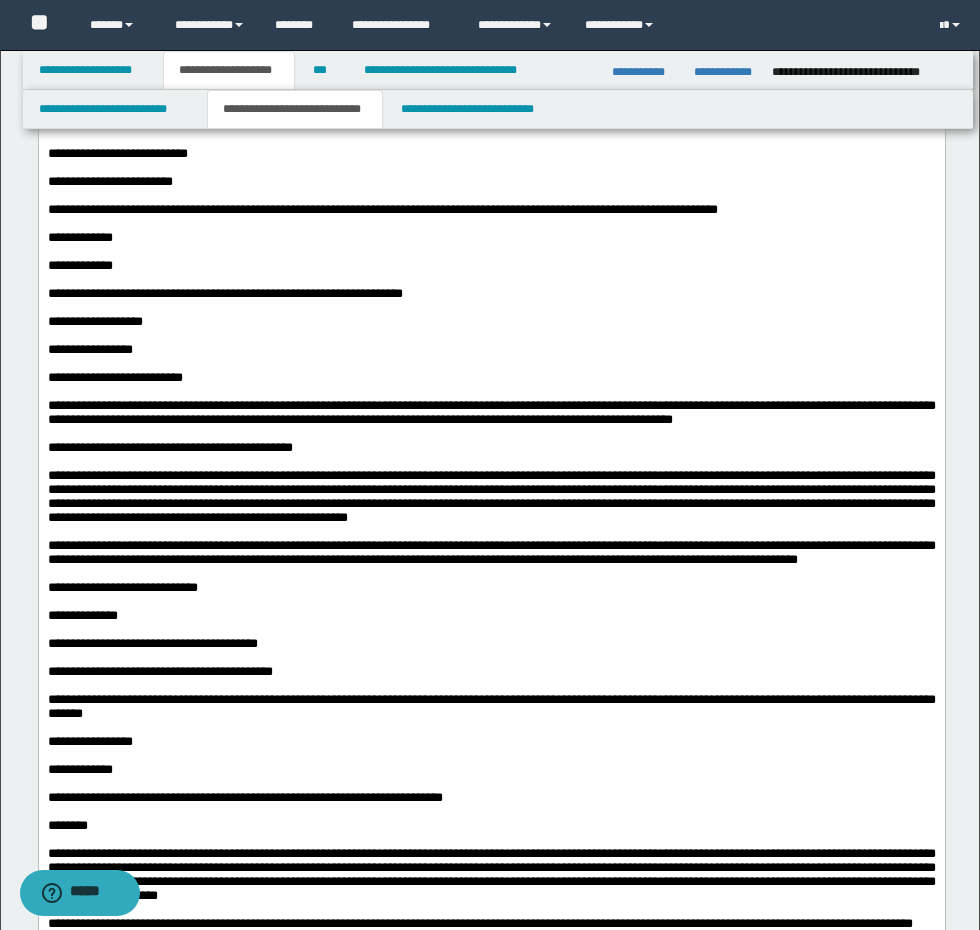 click on "**********" at bounding box center [491, -14] 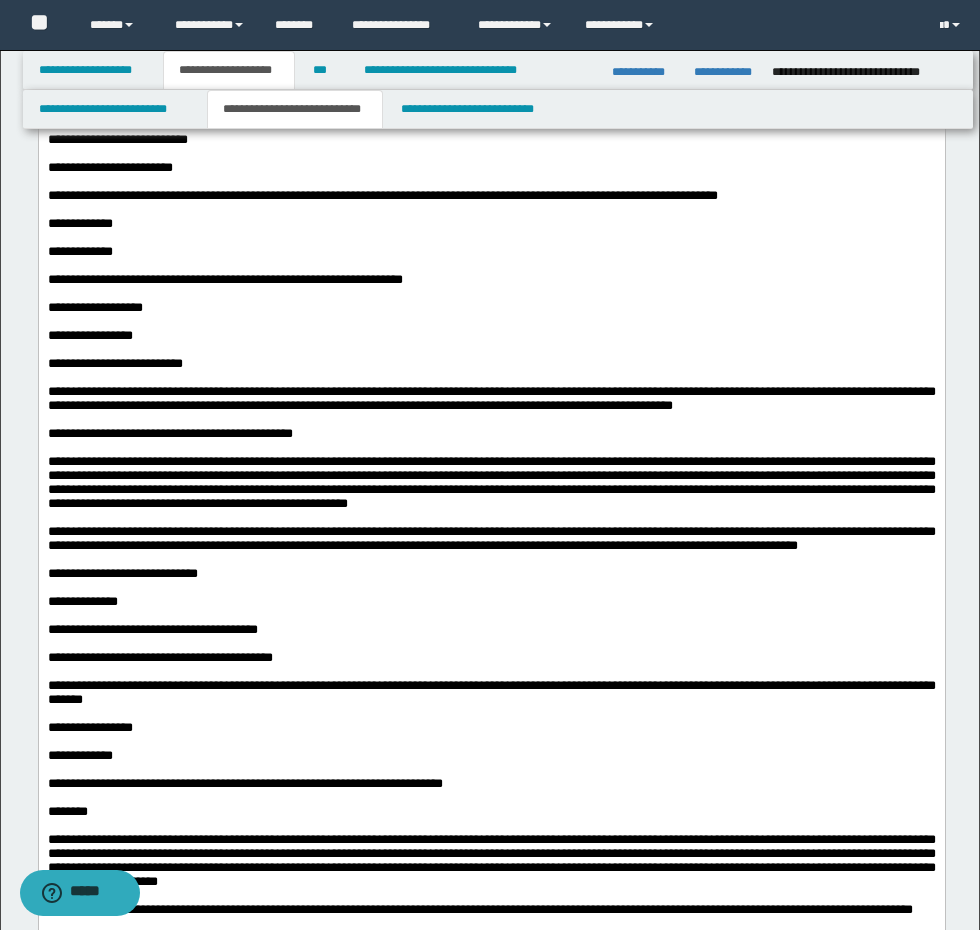 click on "**********" at bounding box center [491, 0] 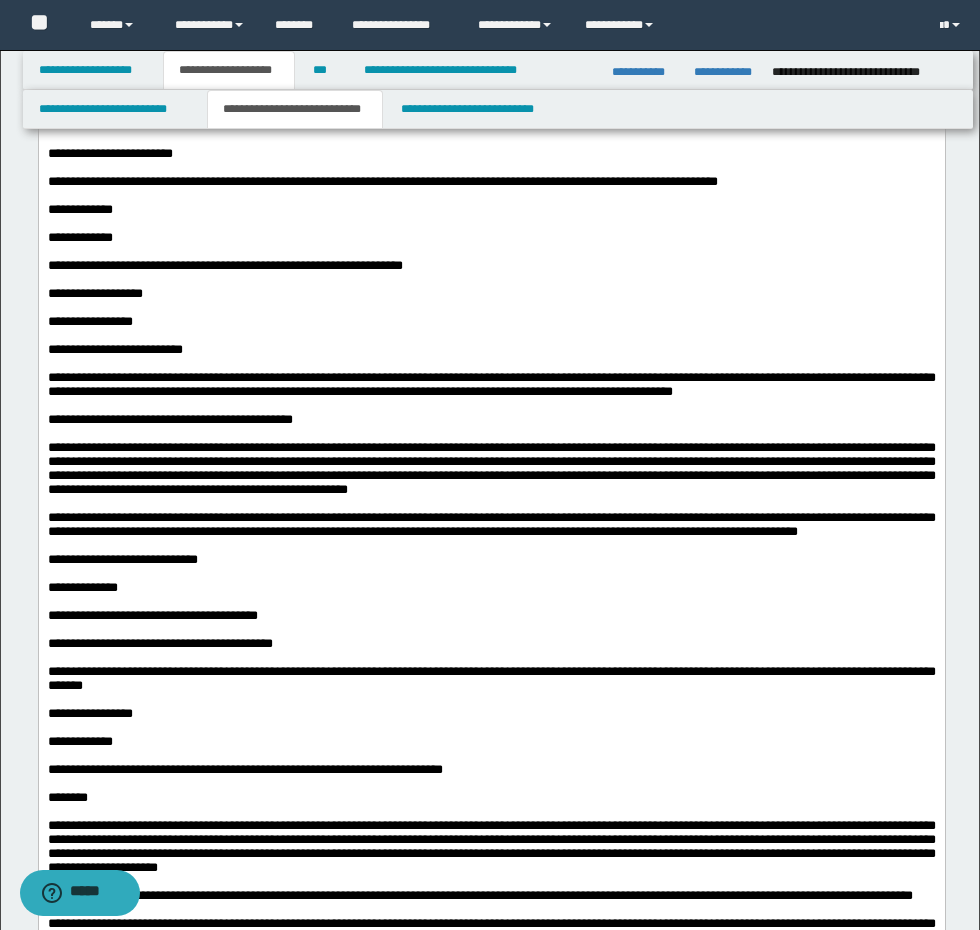 click on "**********" at bounding box center (491, 14) 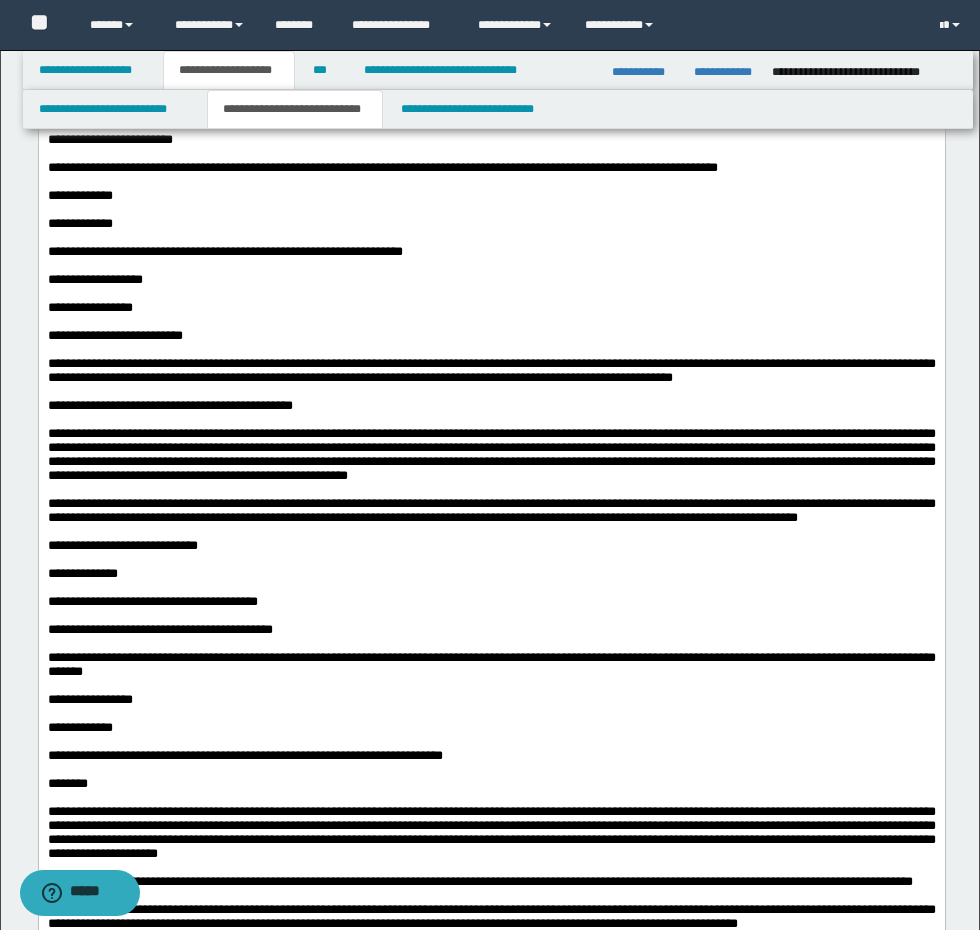 click on "**********" at bounding box center [491, -144] 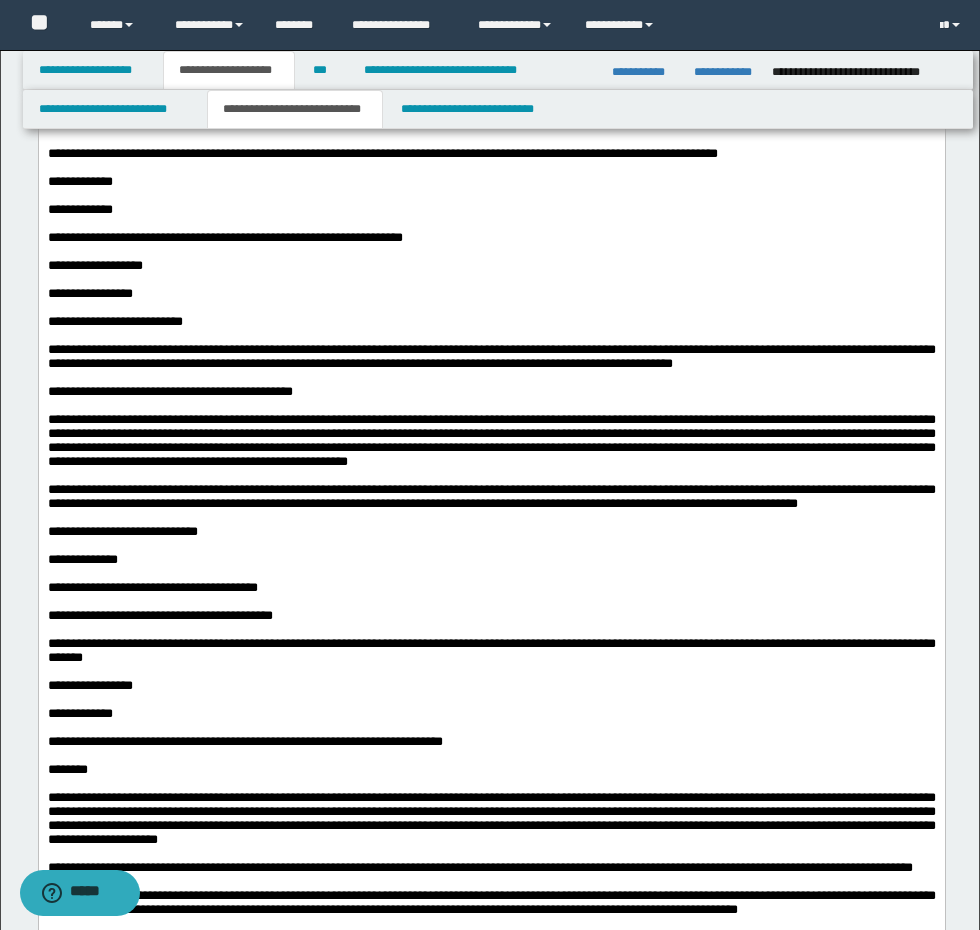 click on "**********" at bounding box center [491, 42] 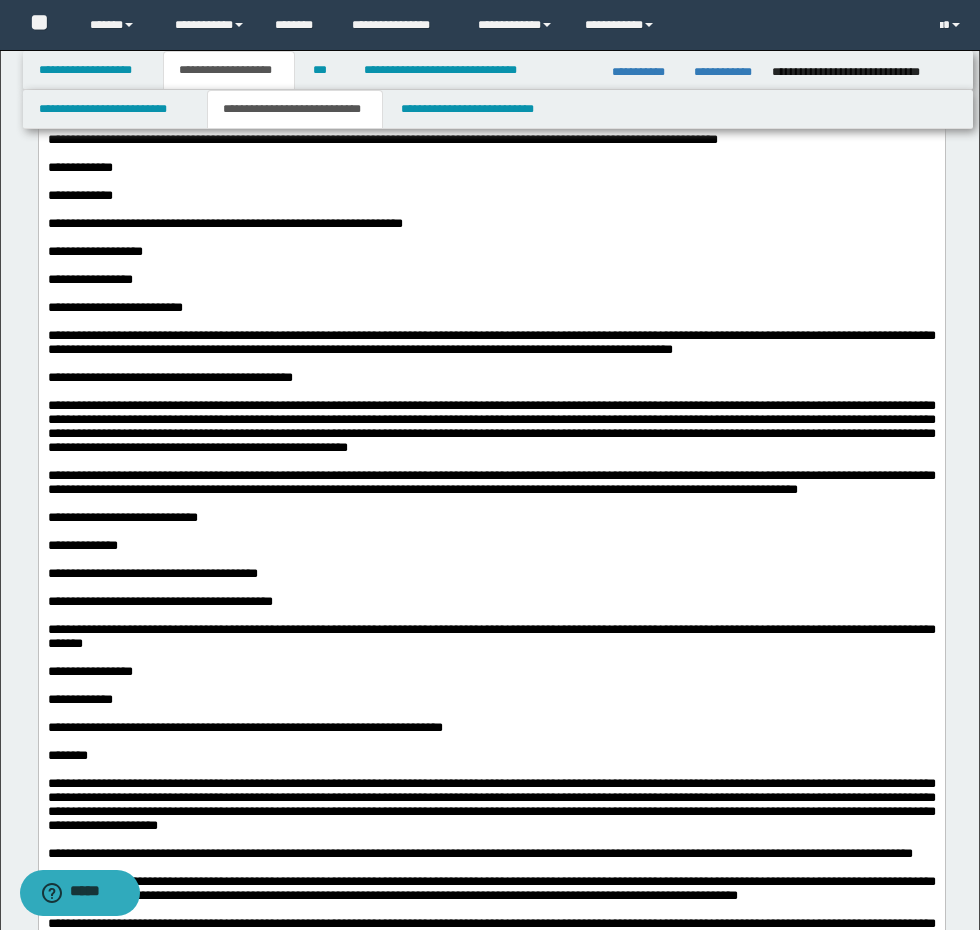 click at bounding box center [491, 70] 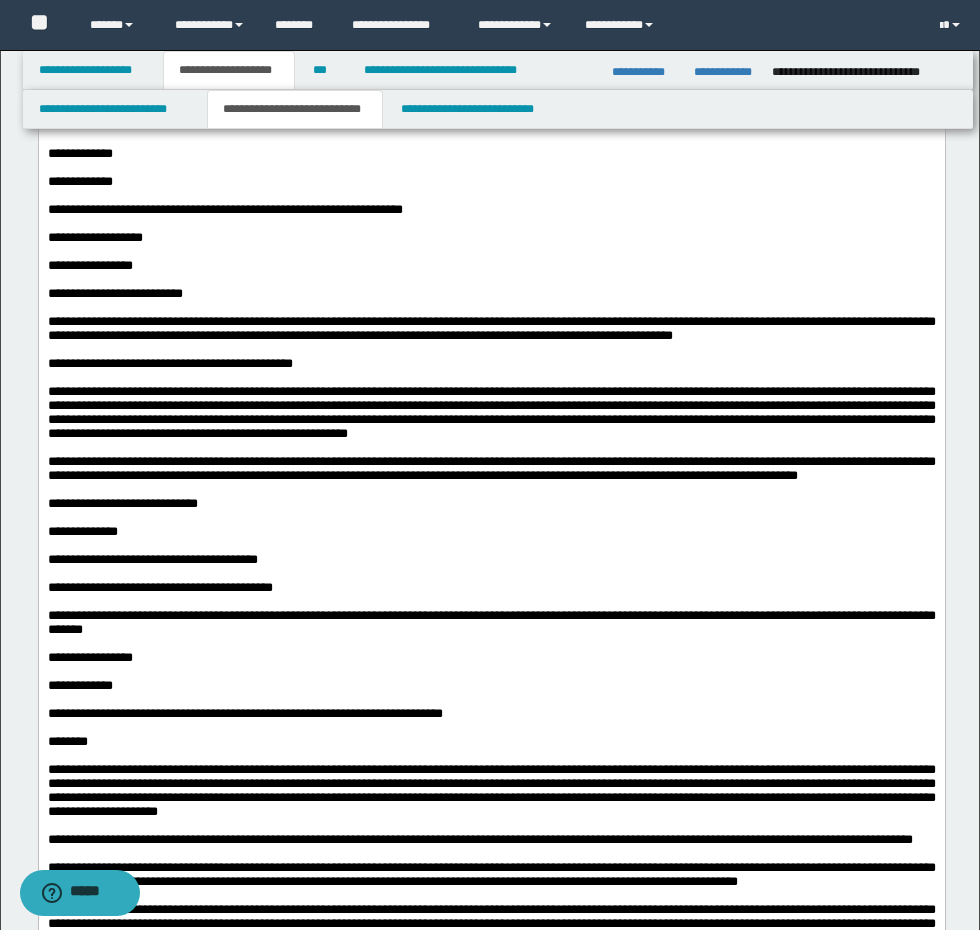 click on "**********" at bounding box center [491, 70] 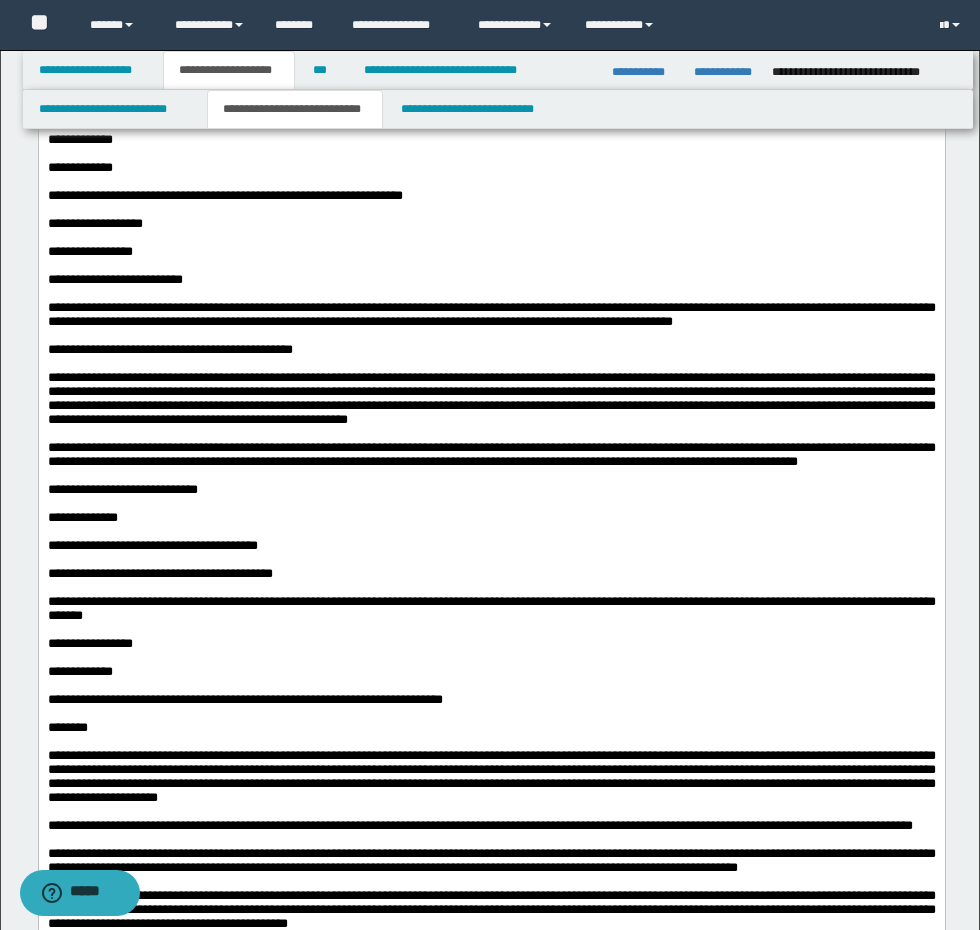 click on "**********" at bounding box center [491, 84] 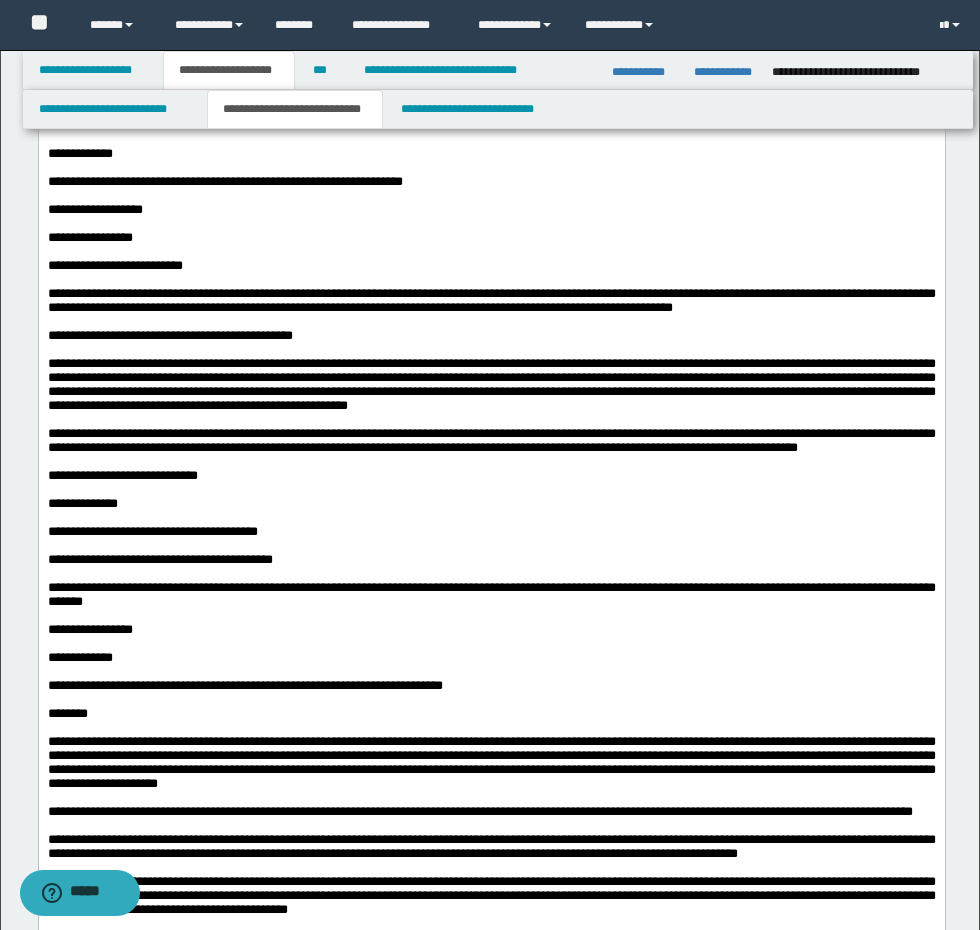 click at bounding box center (491, 112) 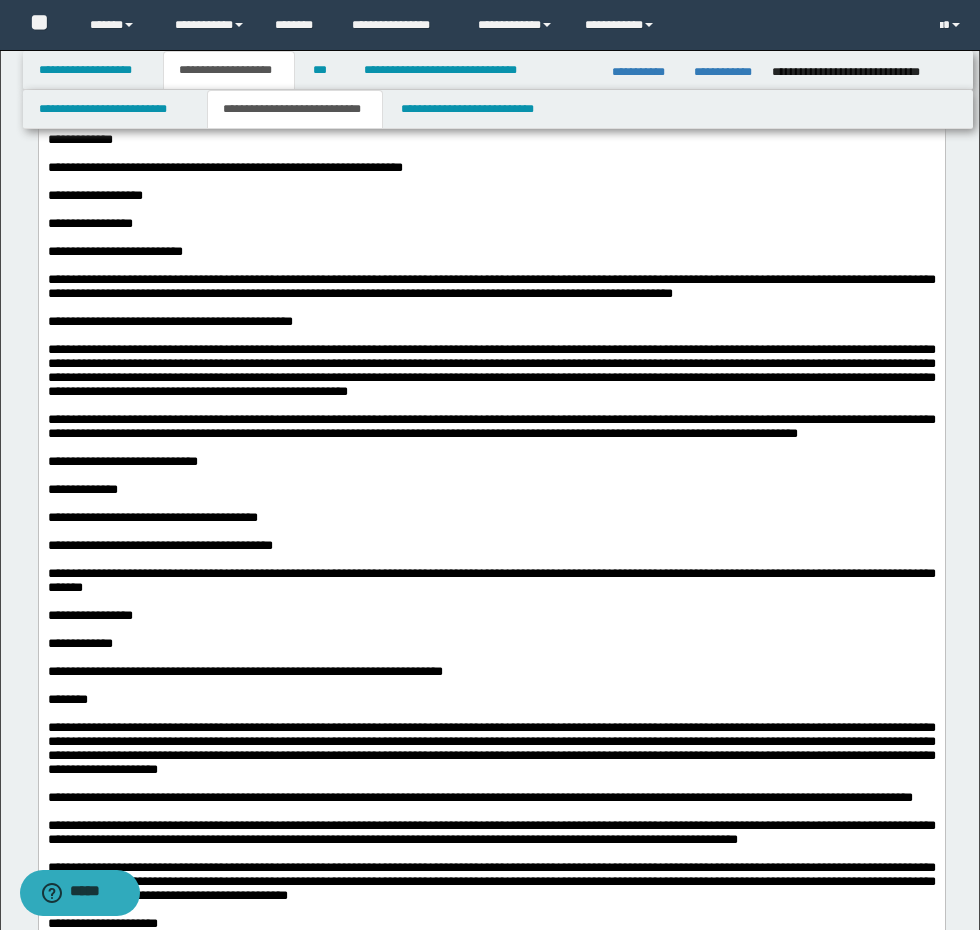 click on "**********" at bounding box center (491, 112) 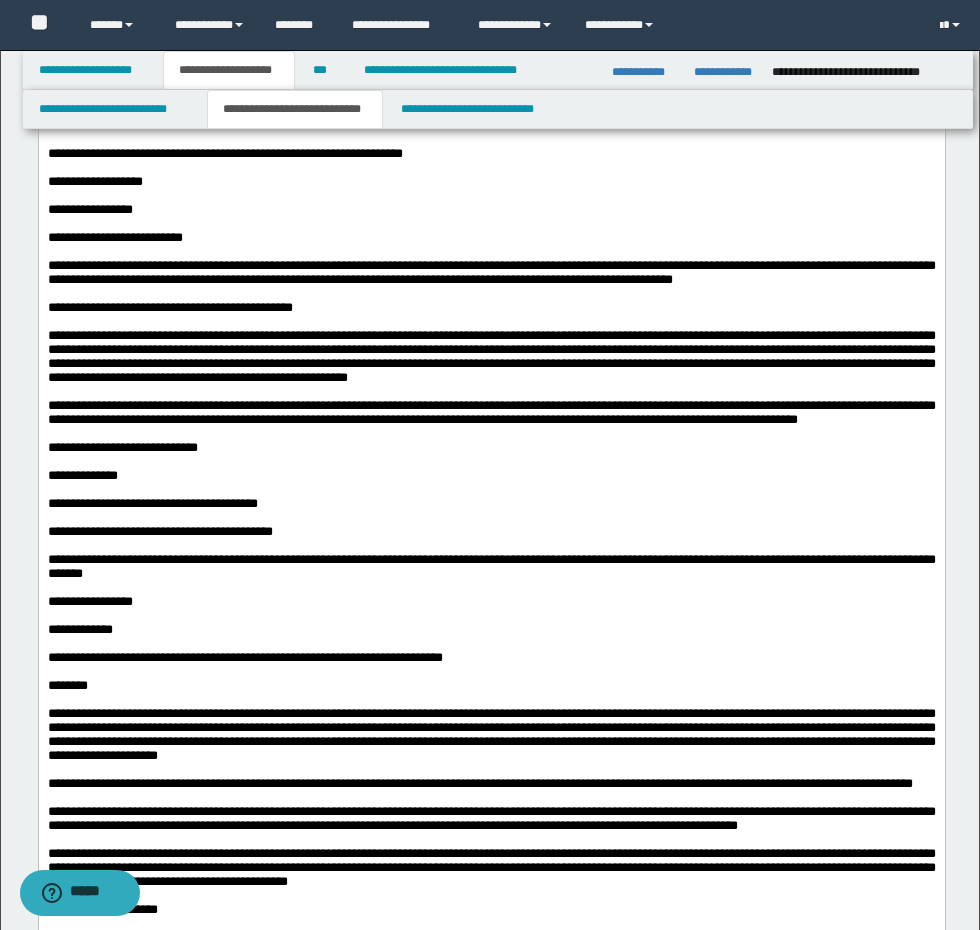click on "**********" at bounding box center (491, 126) 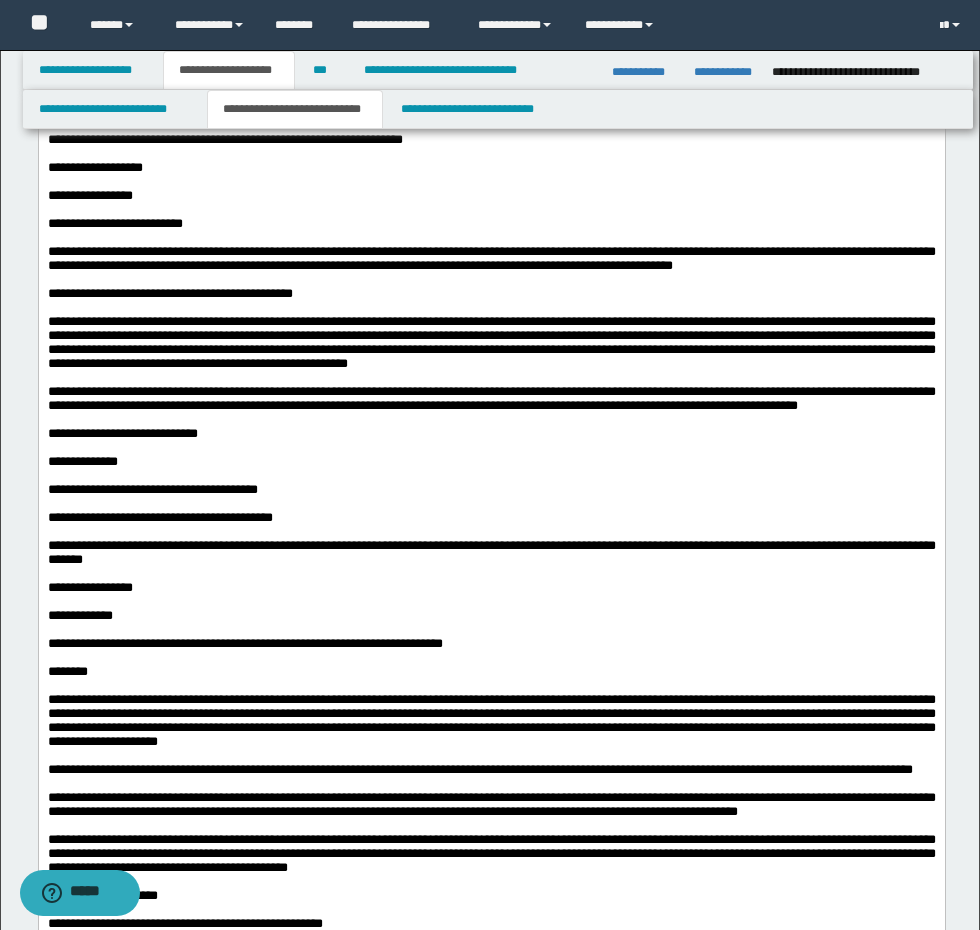 click on "**********" at bounding box center [491, 140] 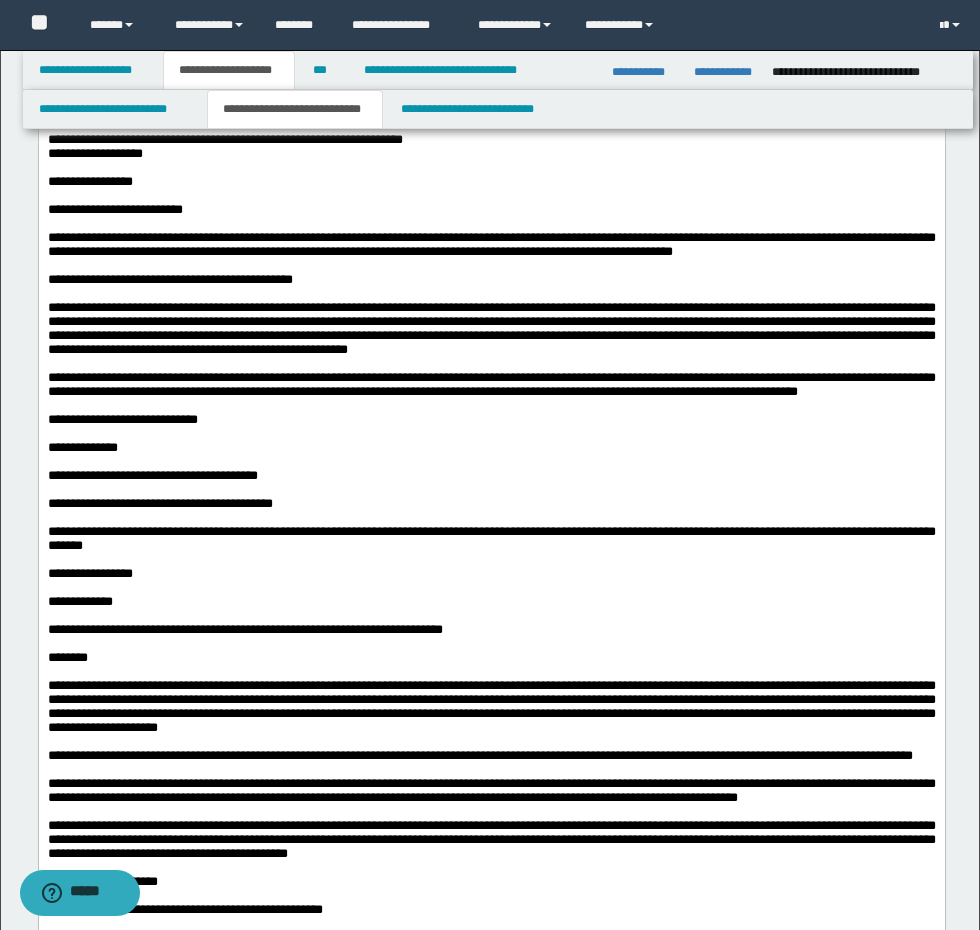 click on "**********" at bounding box center [491, 154] 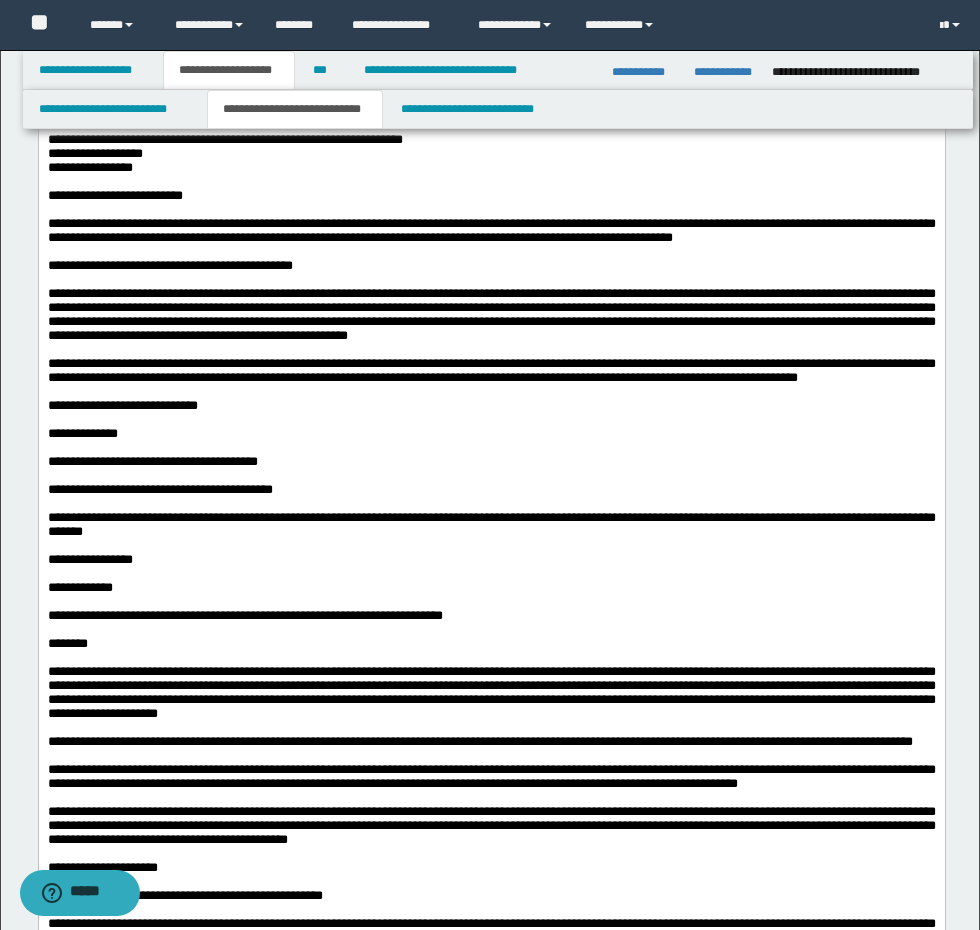 click on "**********" at bounding box center (491, 168) 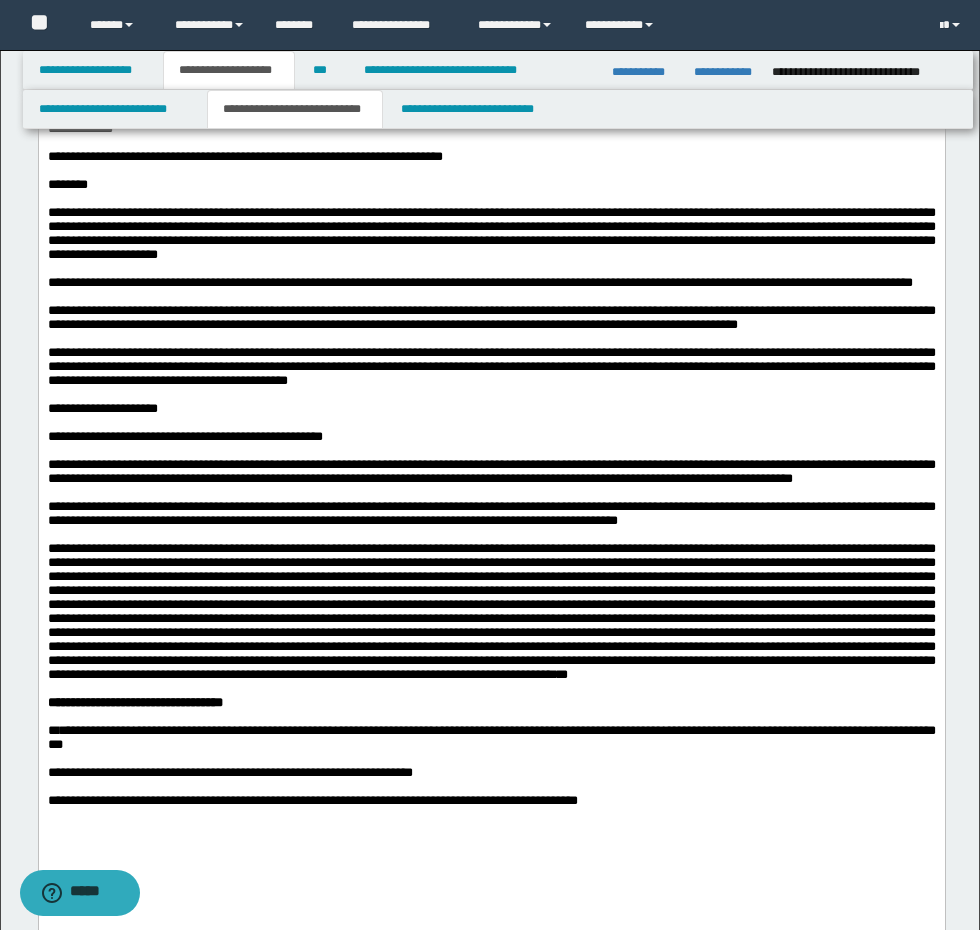 scroll, scrollTop: 2500, scrollLeft: 0, axis: vertical 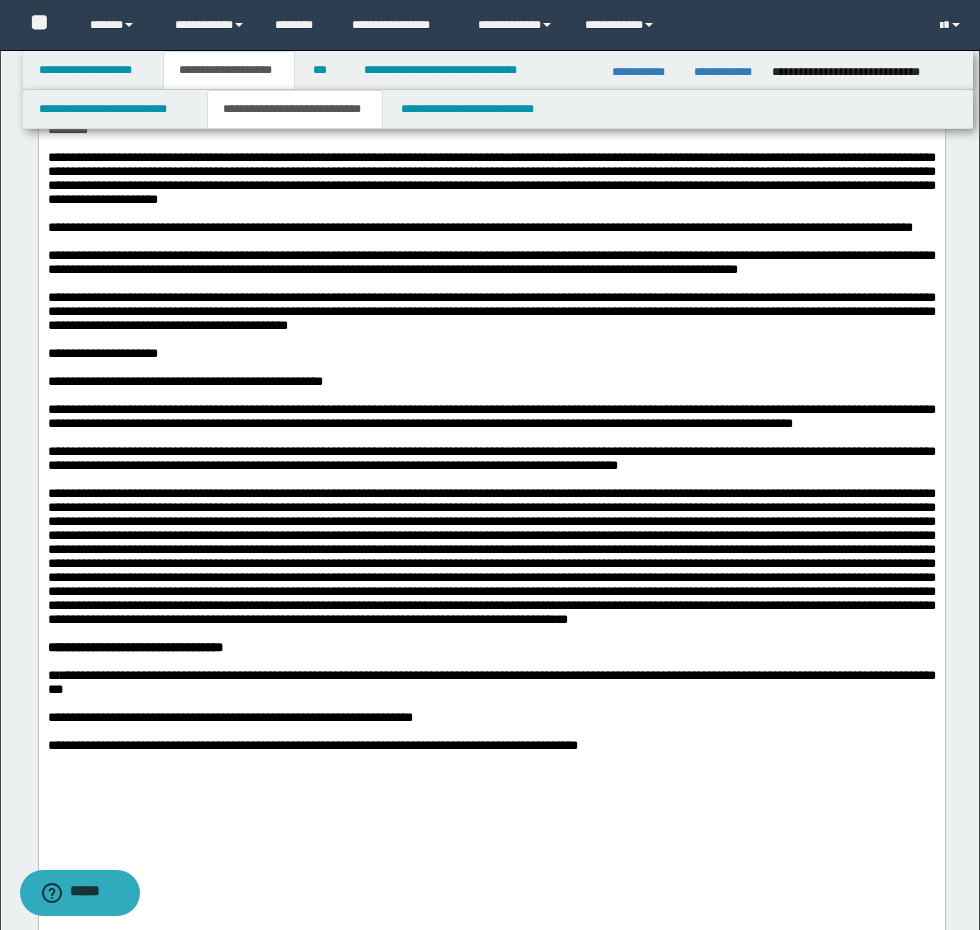 click on "**********" at bounding box center [491, -80] 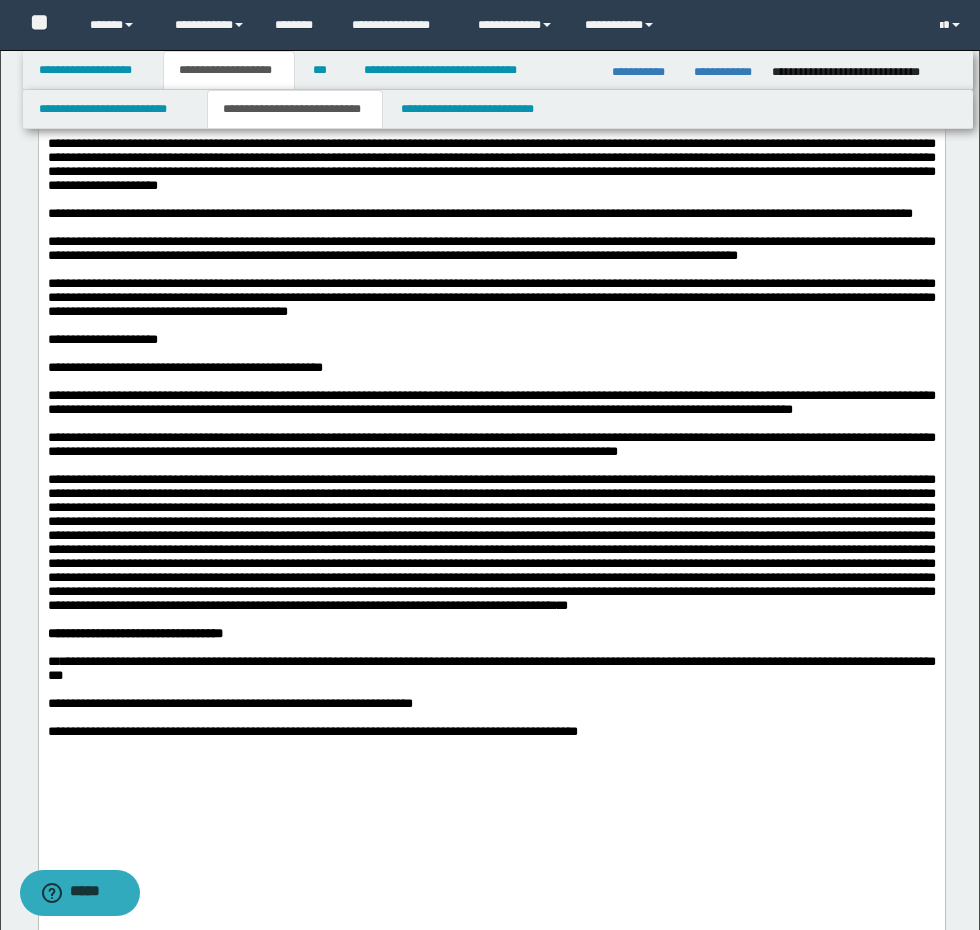 click on "**********" at bounding box center [491, -108] 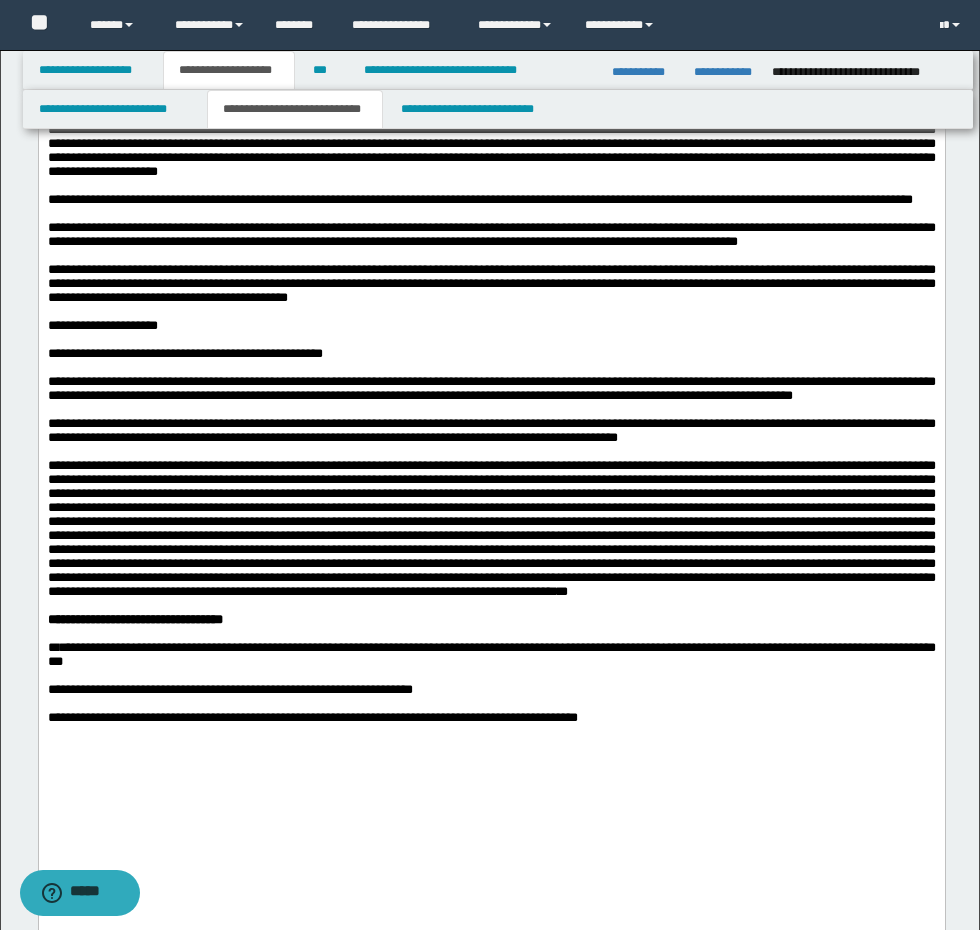 click on "**********" at bounding box center (491, -80) 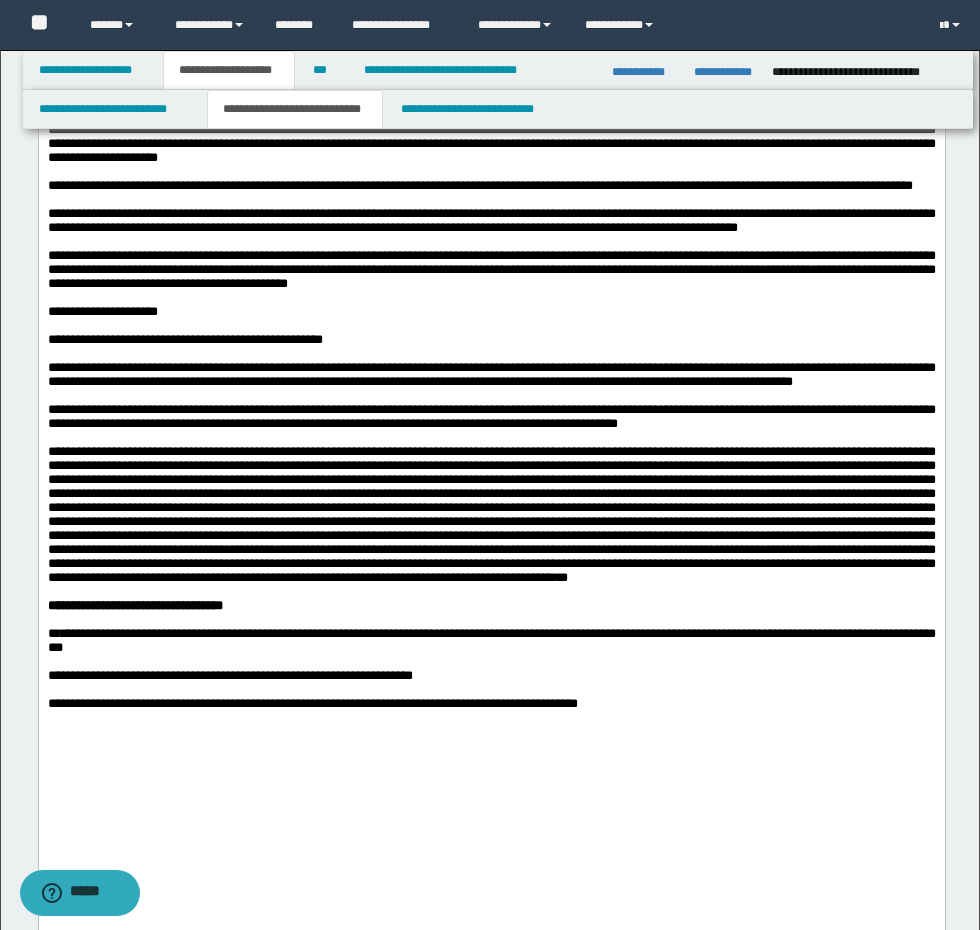 click on "**********" at bounding box center (491, -66) 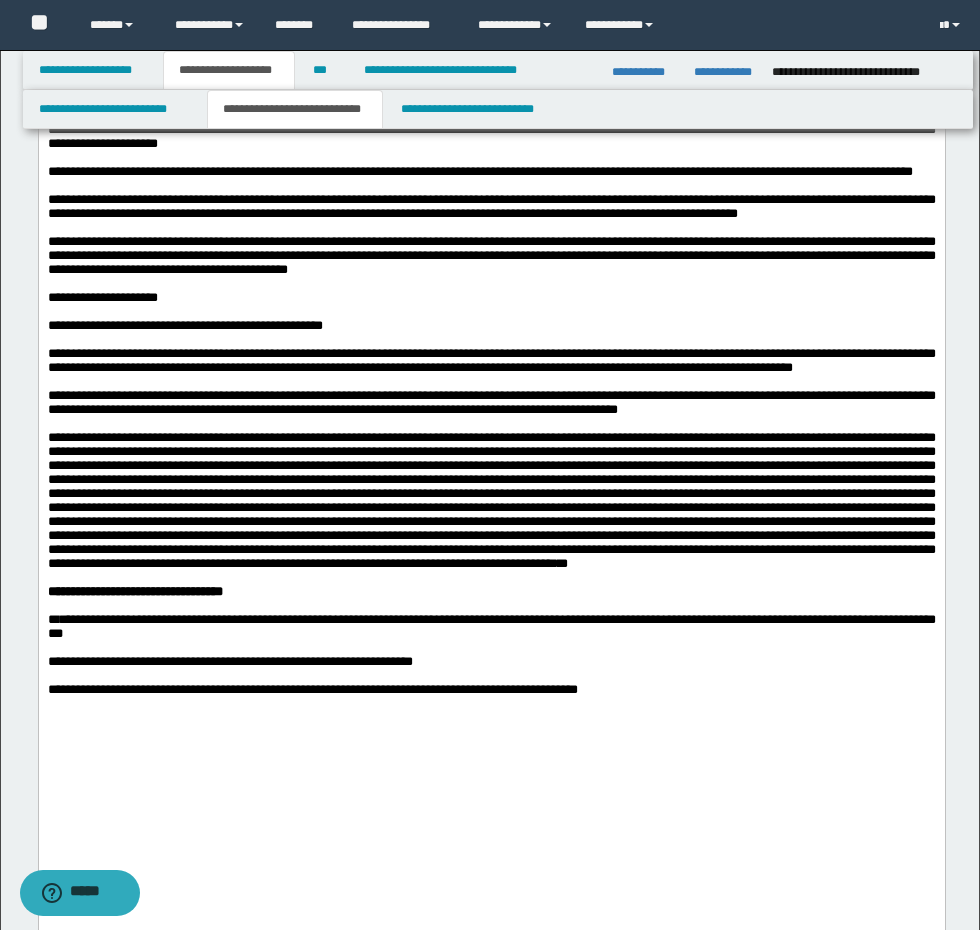 click on "**********" at bounding box center [491, -45] 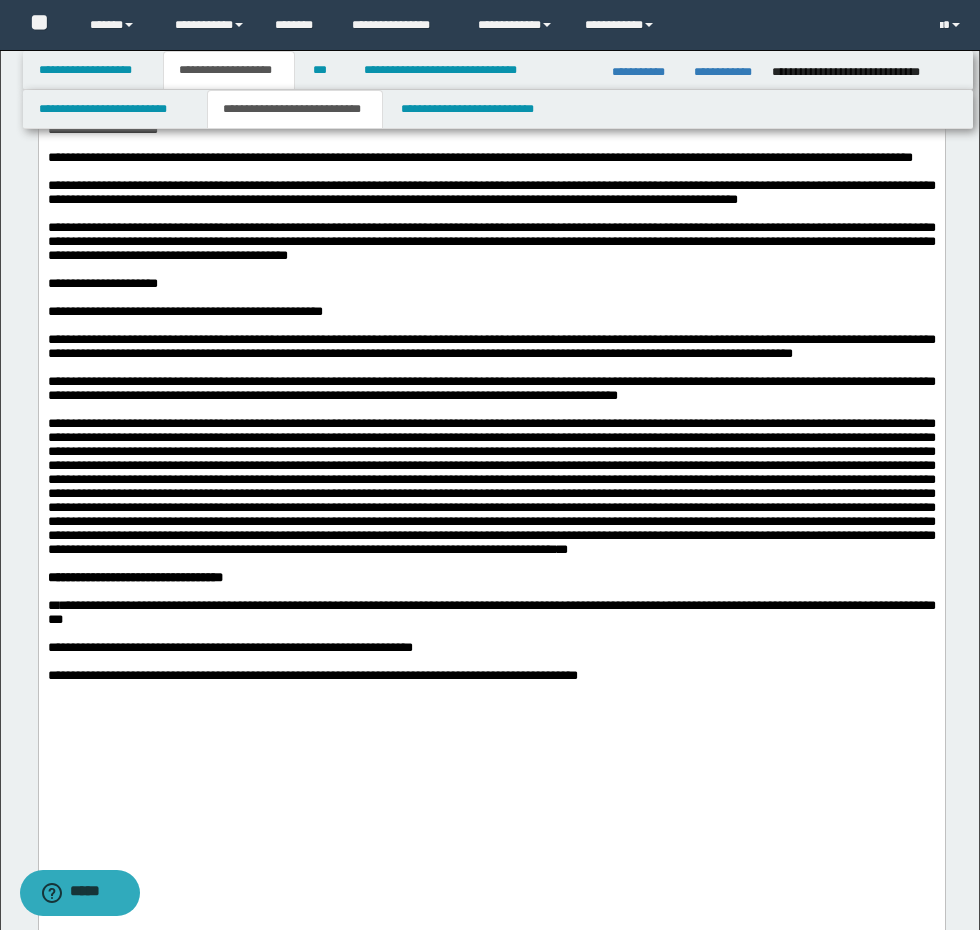 click on "**********" at bounding box center (491, -24) 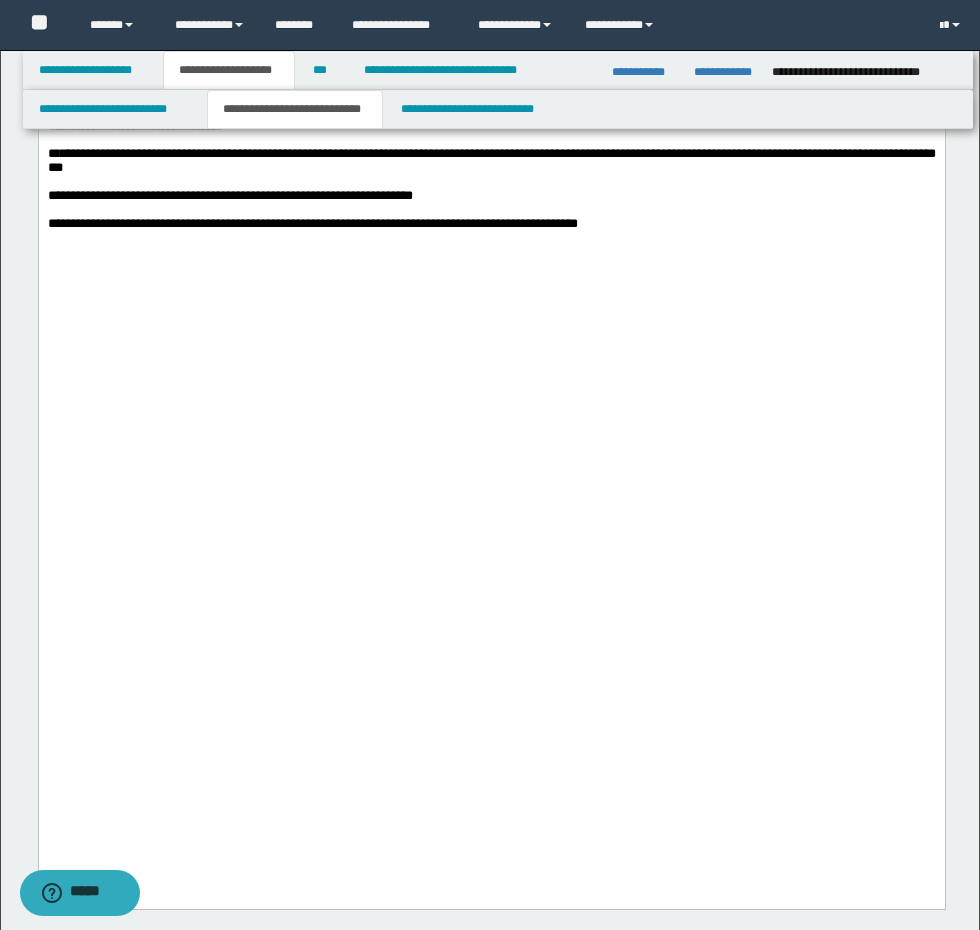 scroll, scrollTop: 3000, scrollLeft: 0, axis: vertical 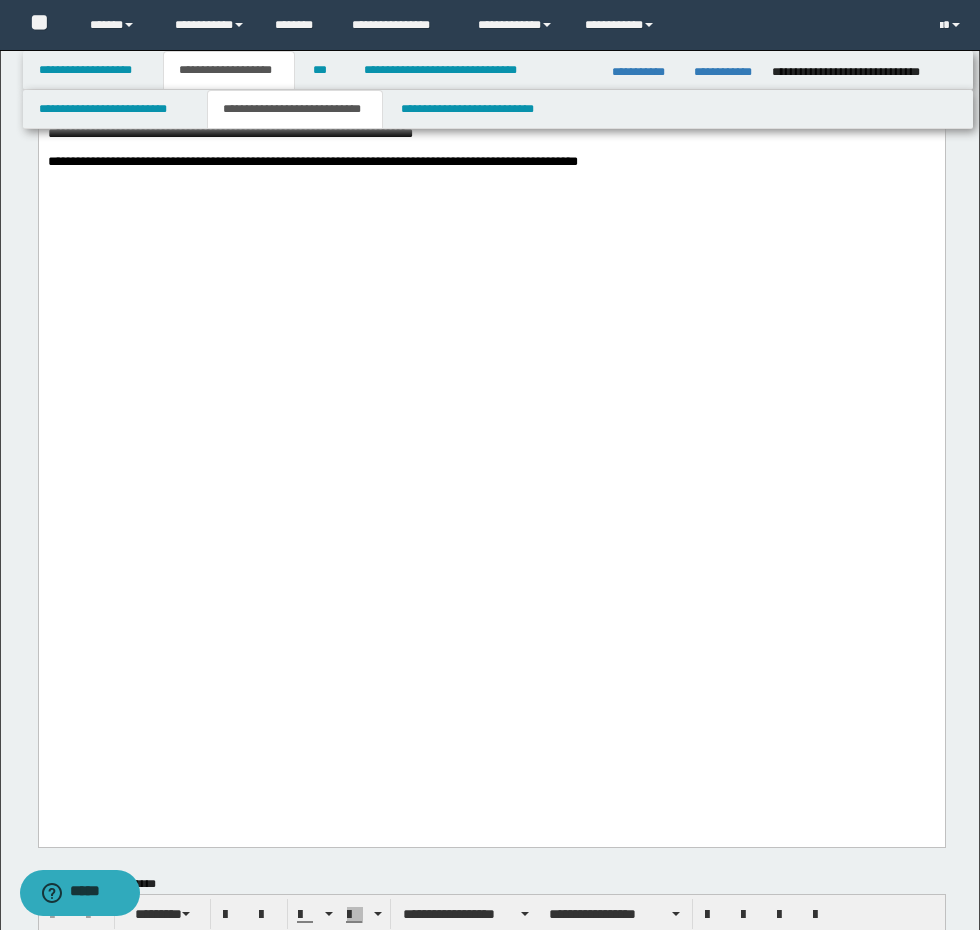 drag, startPoint x: 349, startPoint y: 585, endPoint x: 38, endPoint y: -2496, distance: 3096.6565 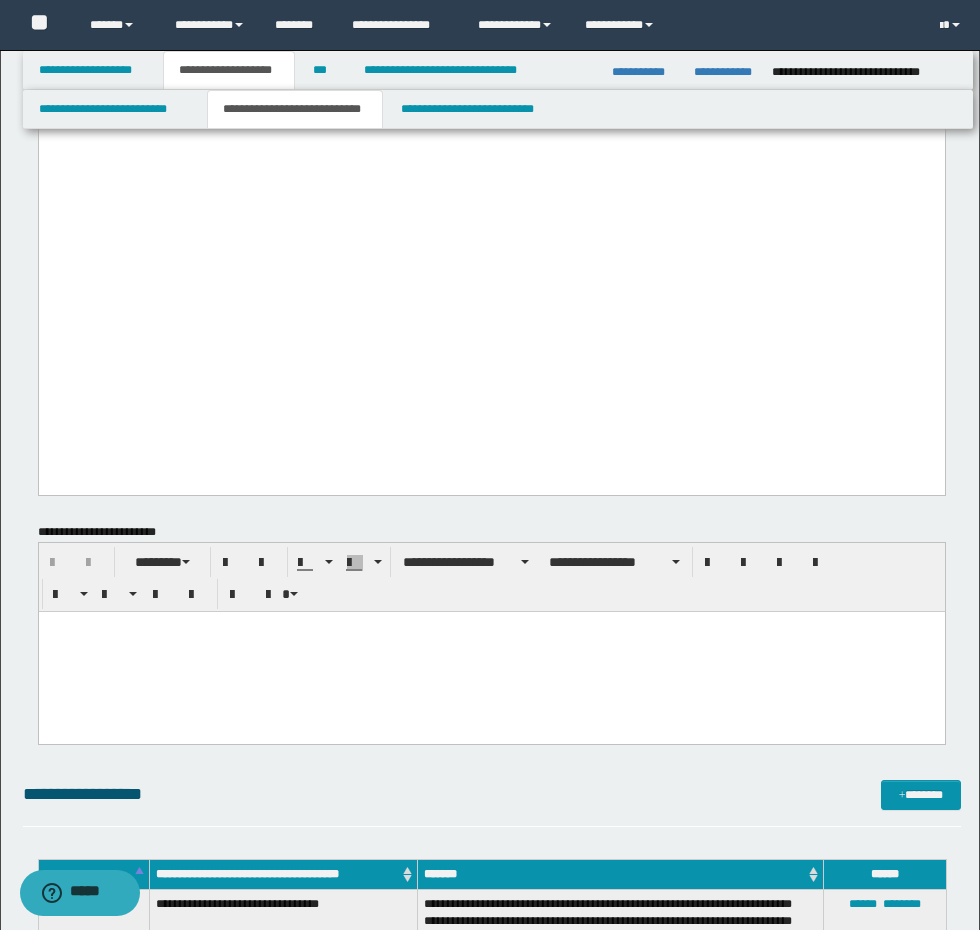 click on "**********" at bounding box center (491, -196) 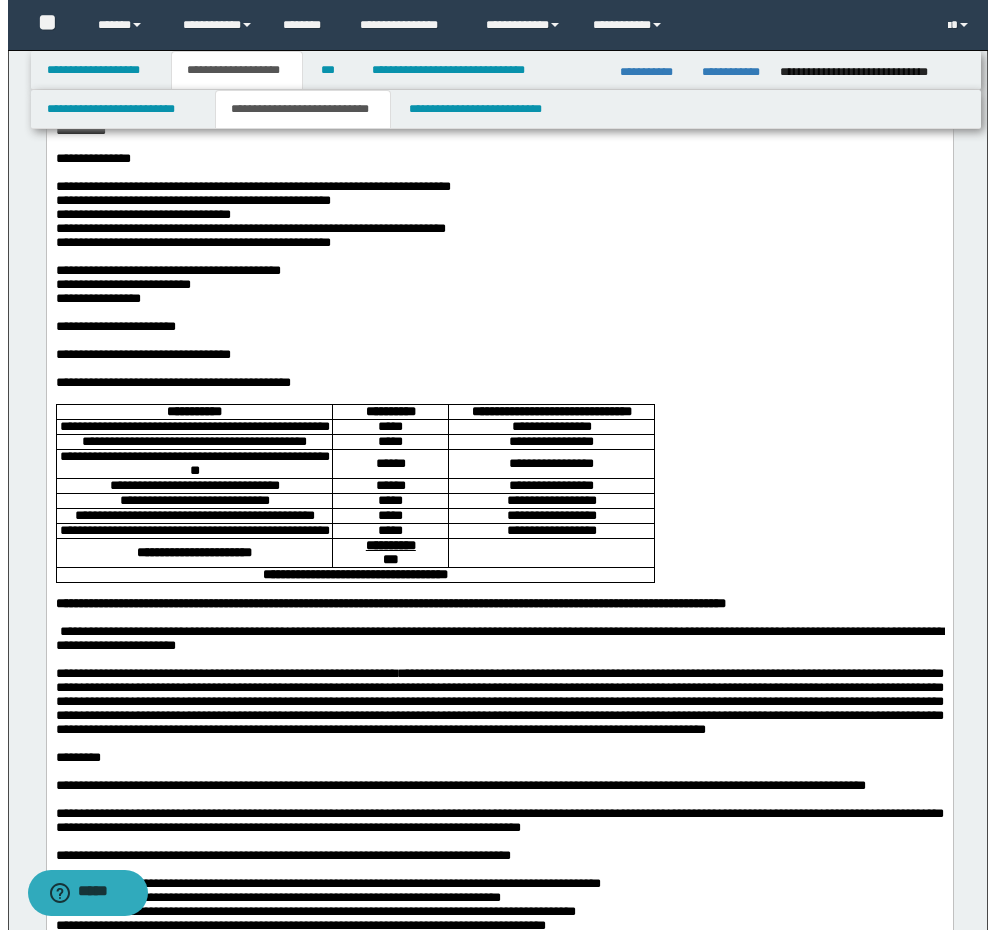 scroll, scrollTop: 0, scrollLeft: 0, axis: both 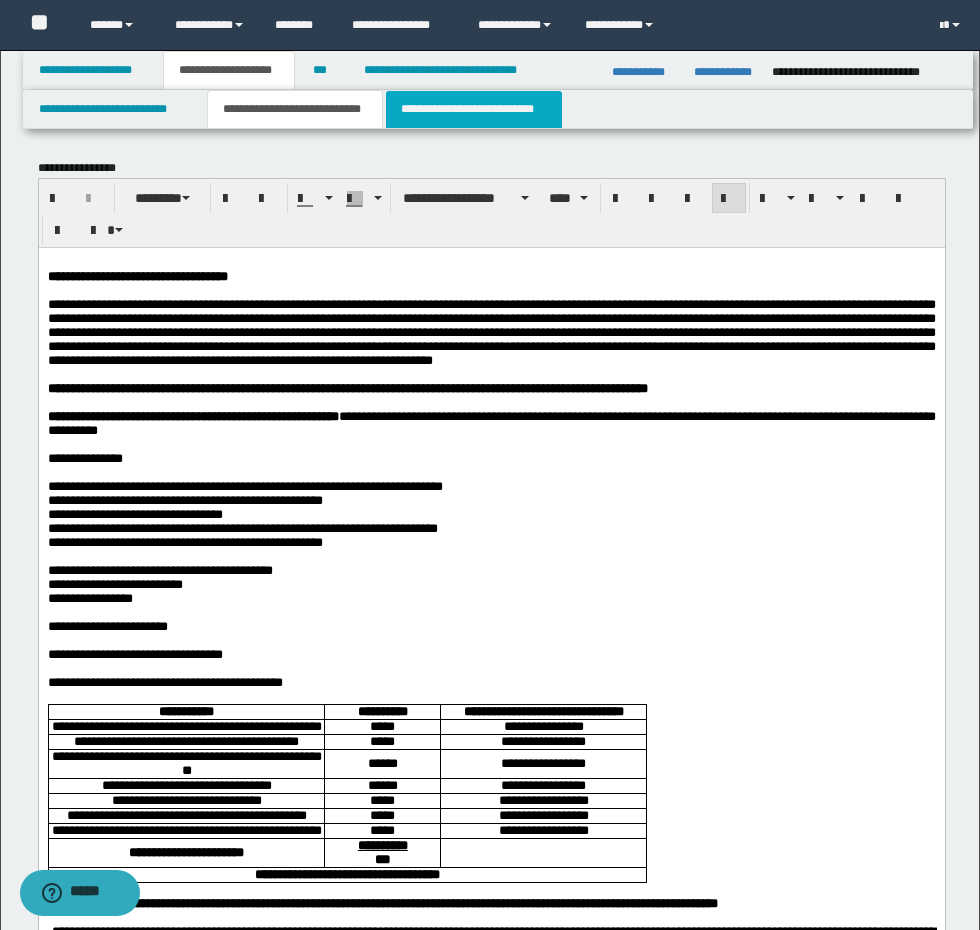 click on "**********" at bounding box center (474, 109) 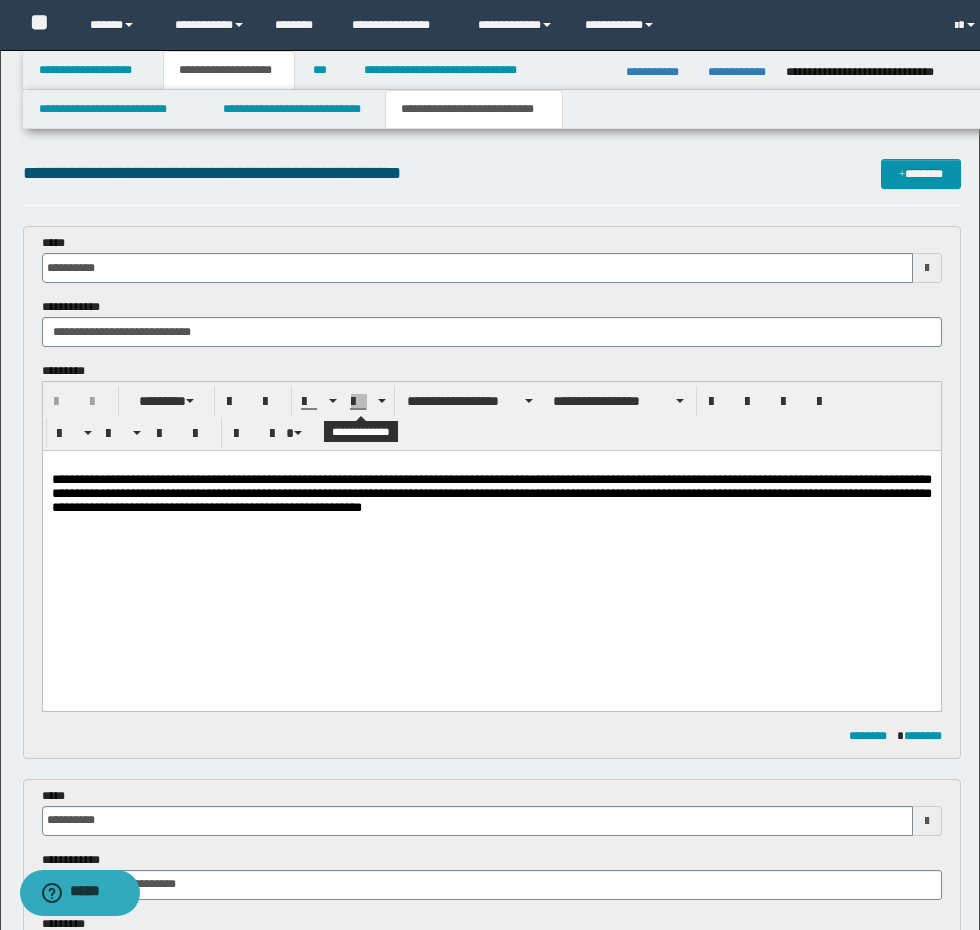 scroll, scrollTop: 0, scrollLeft: 0, axis: both 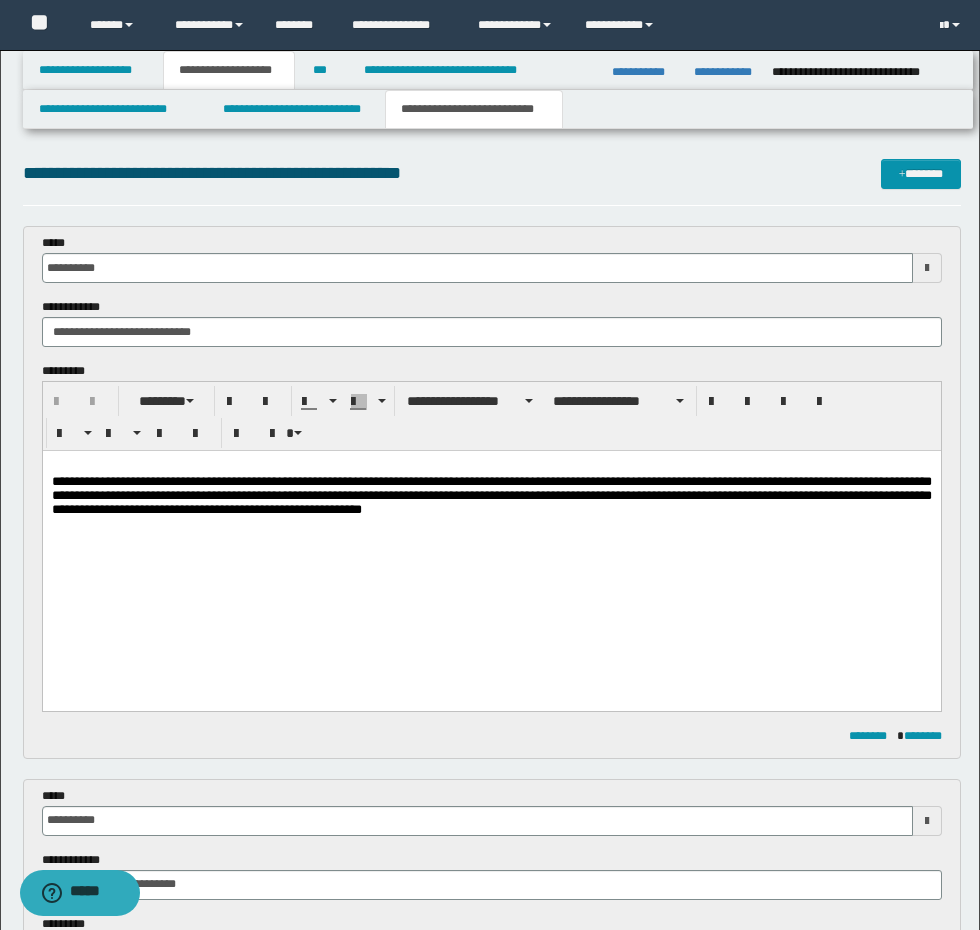 click on "**********" at bounding box center [491, 496] 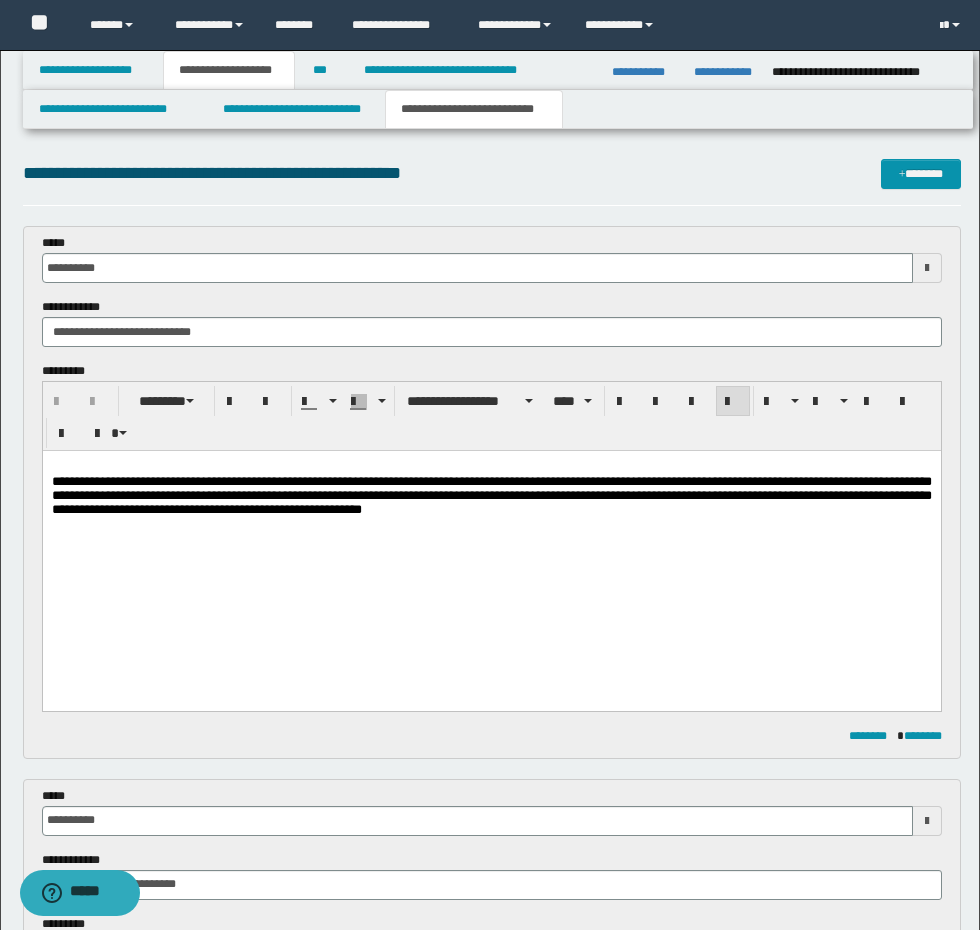 type 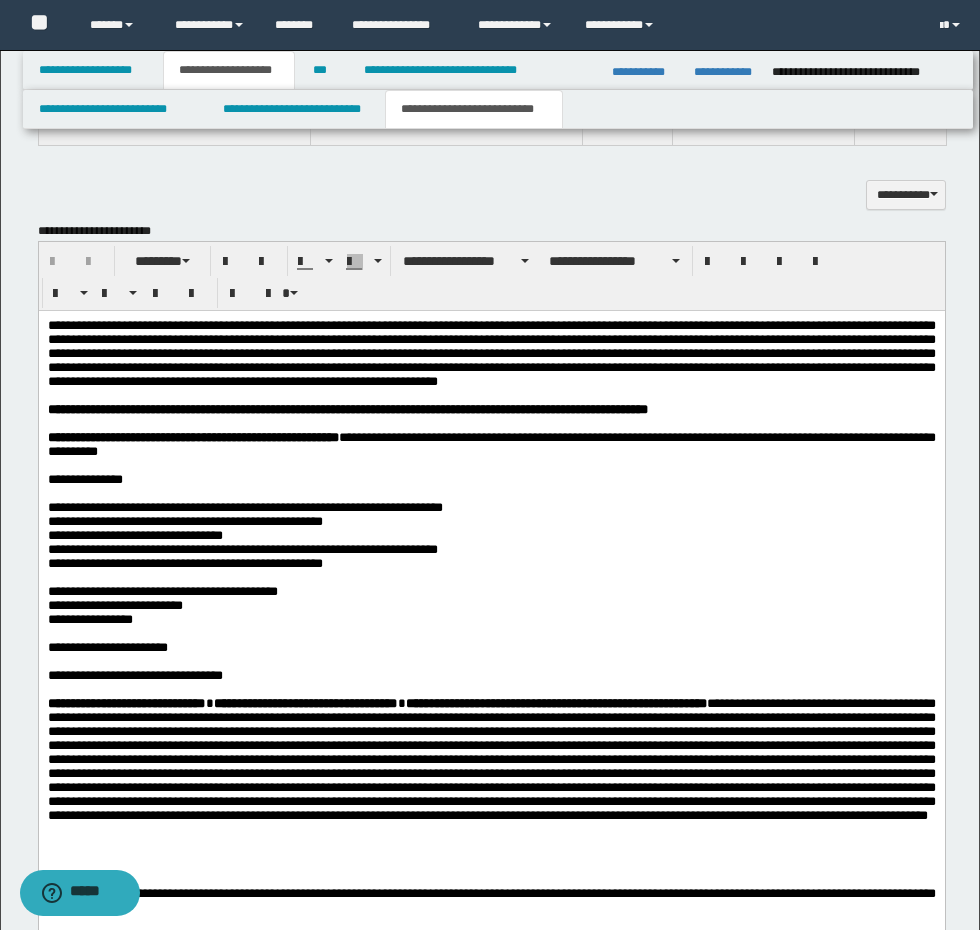 scroll, scrollTop: 1400, scrollLeft: 0, axis: vertical 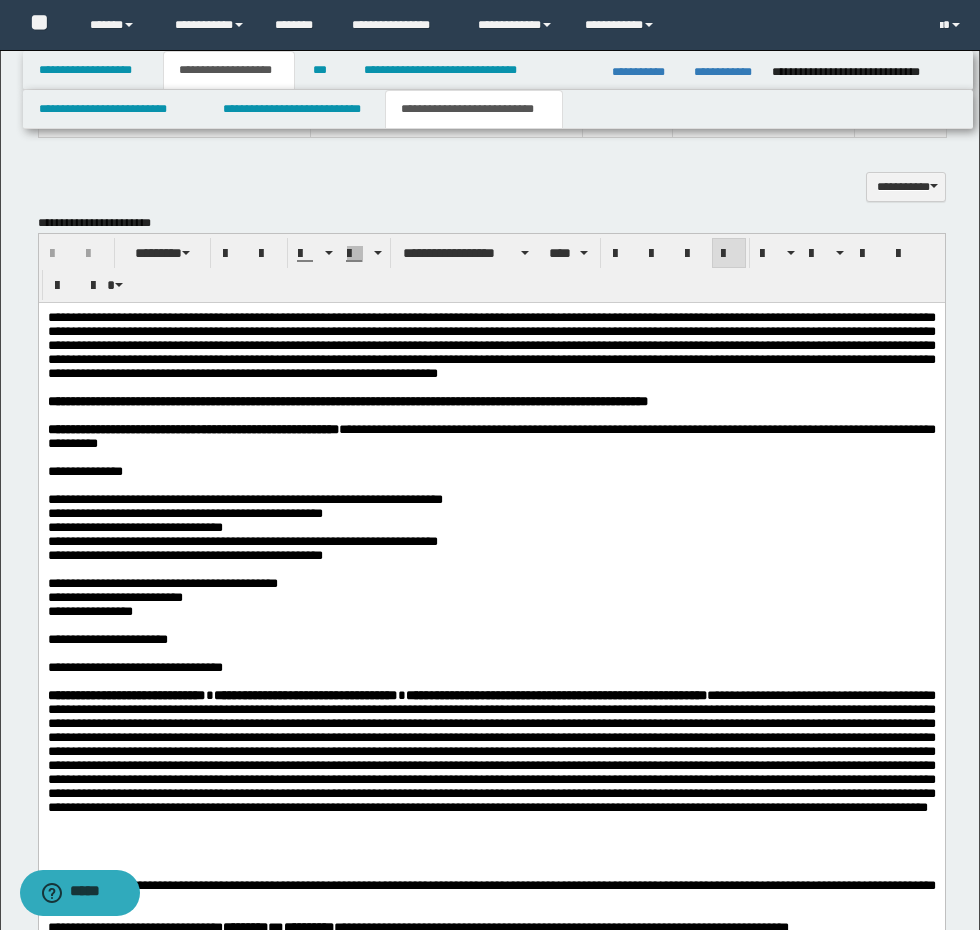 click on "**********" at bounding box center (491, 773) 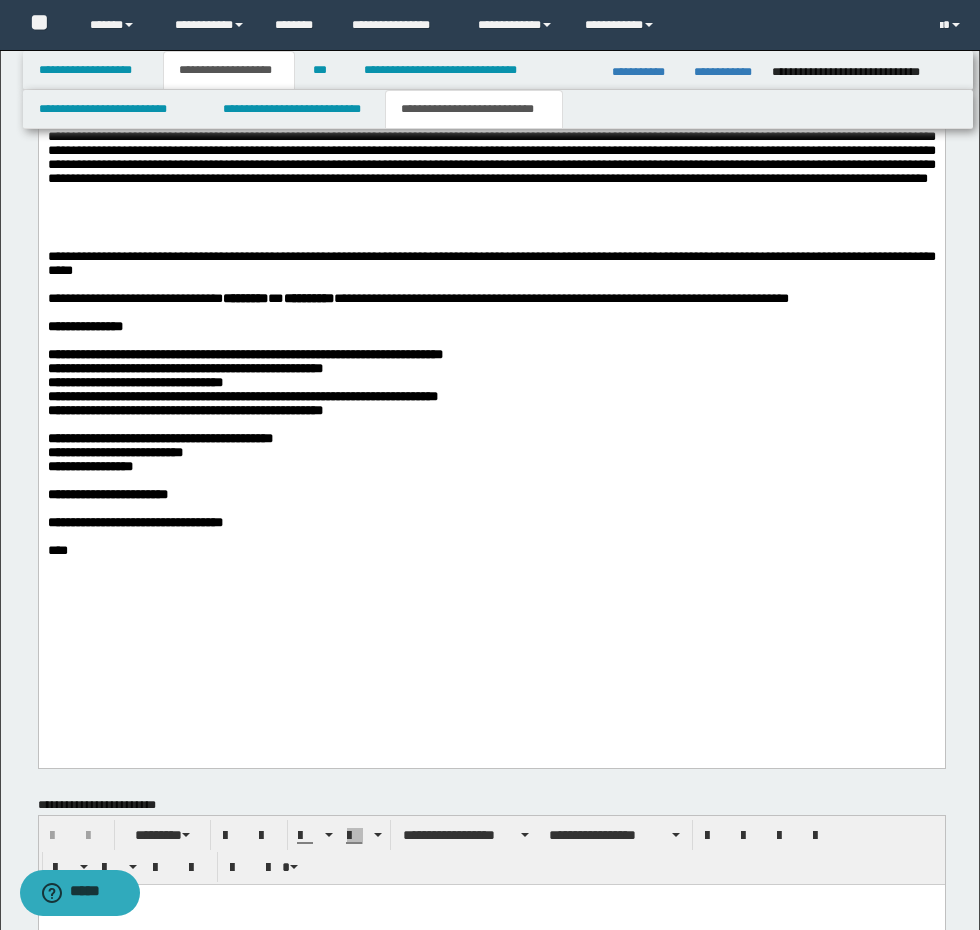 scroll, scrollTop: 2100, scrollLeft: 0, axis: vertical 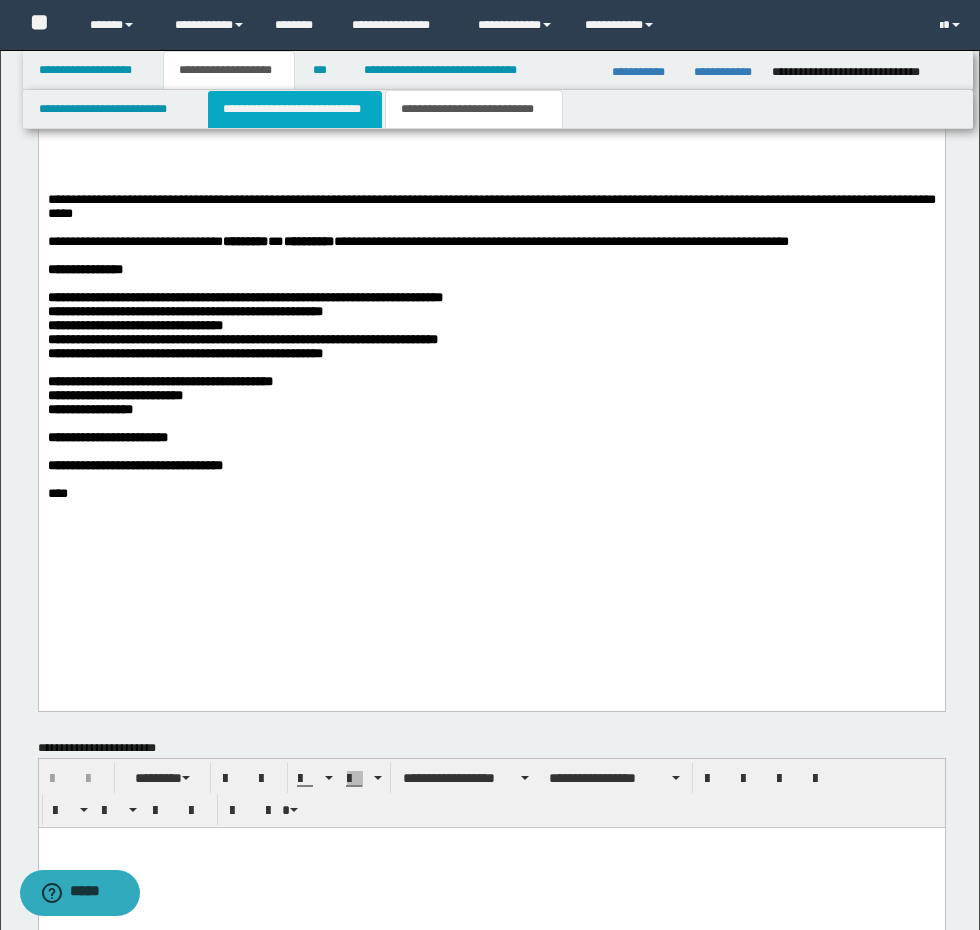 click on "**********" at bounding box center (295, 109) 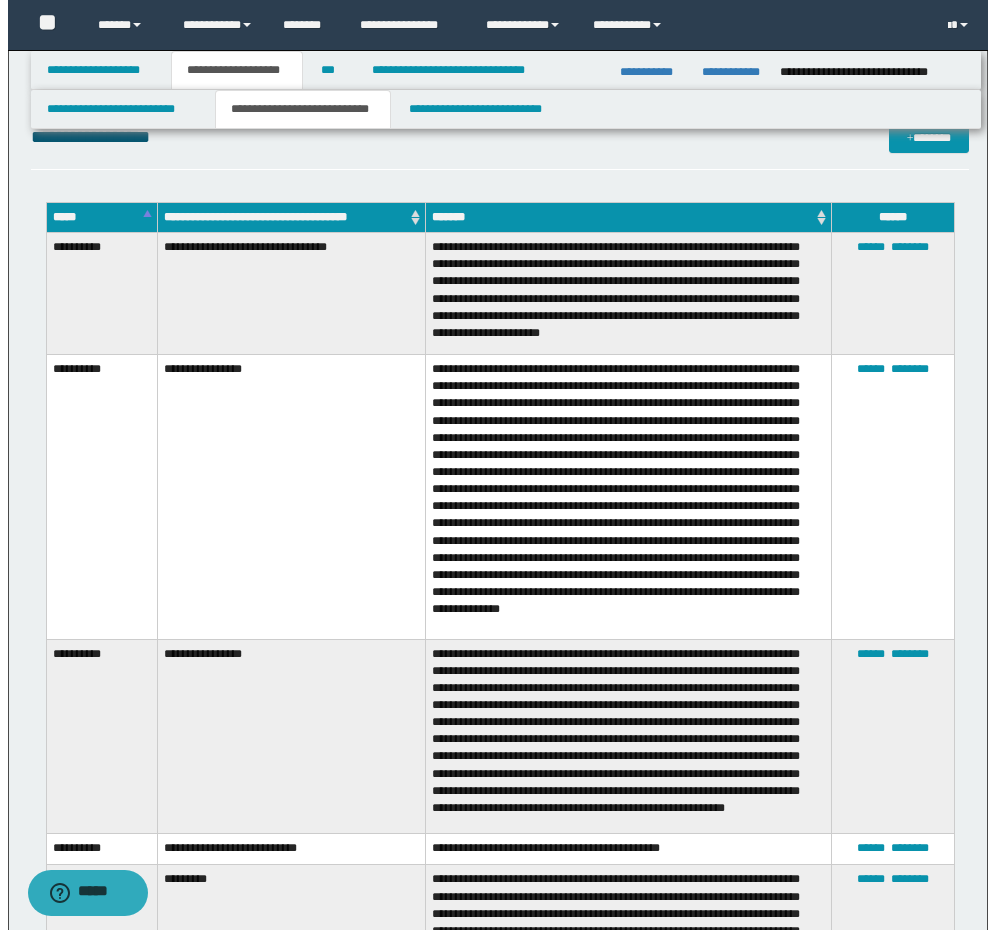 scroll, scrollTop: 3600, scrollLeft: 0, axis: vertical 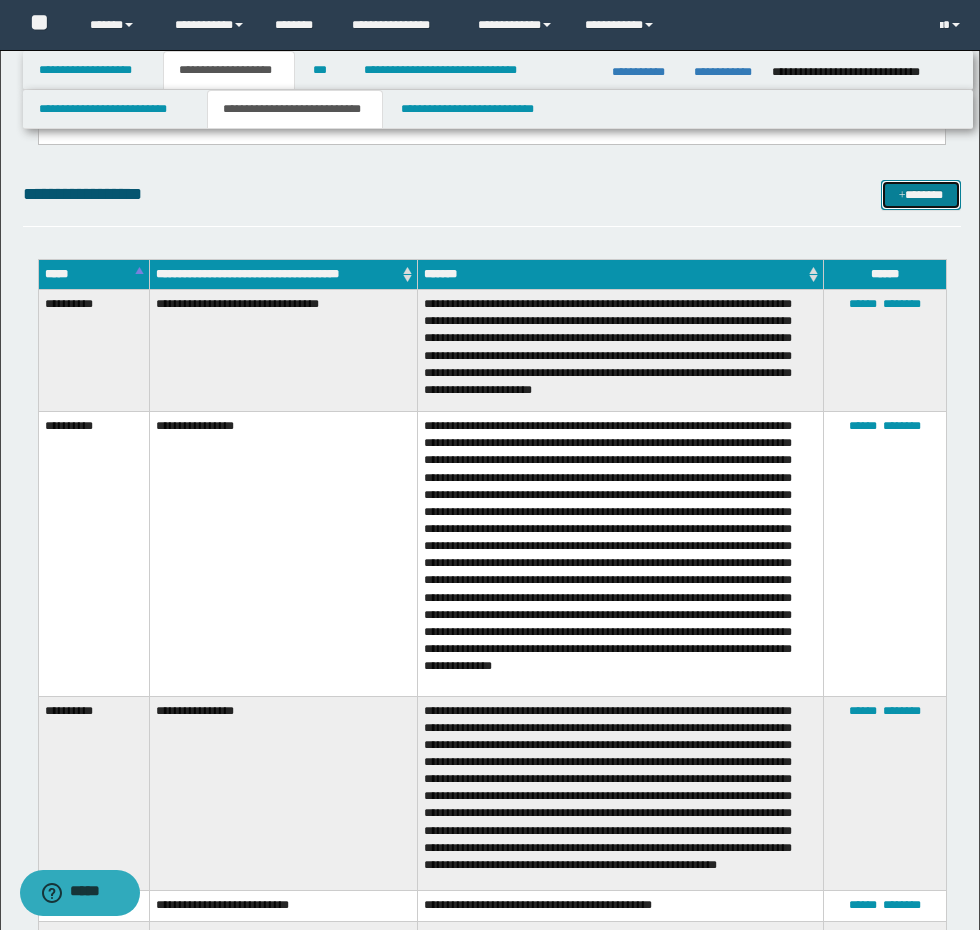 click on "*******" at bounding box center [921, 195] 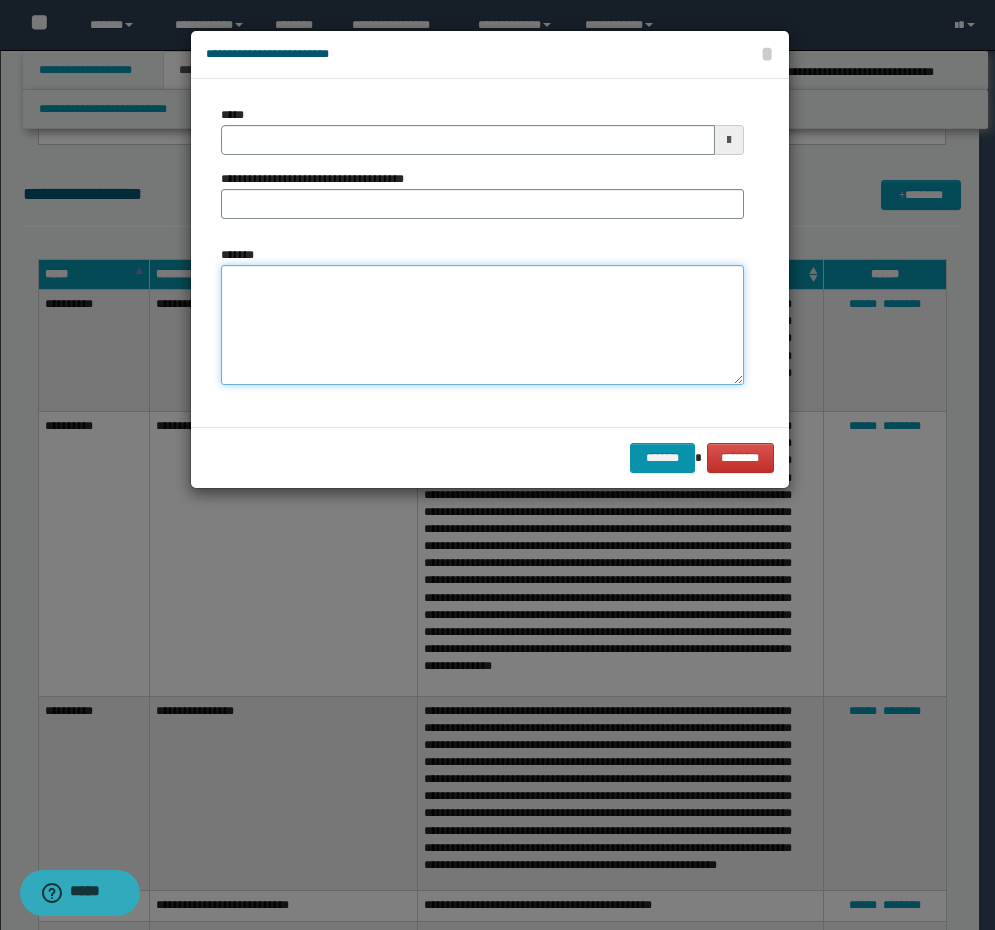 click on "*******" at bounding box center [482, 325] 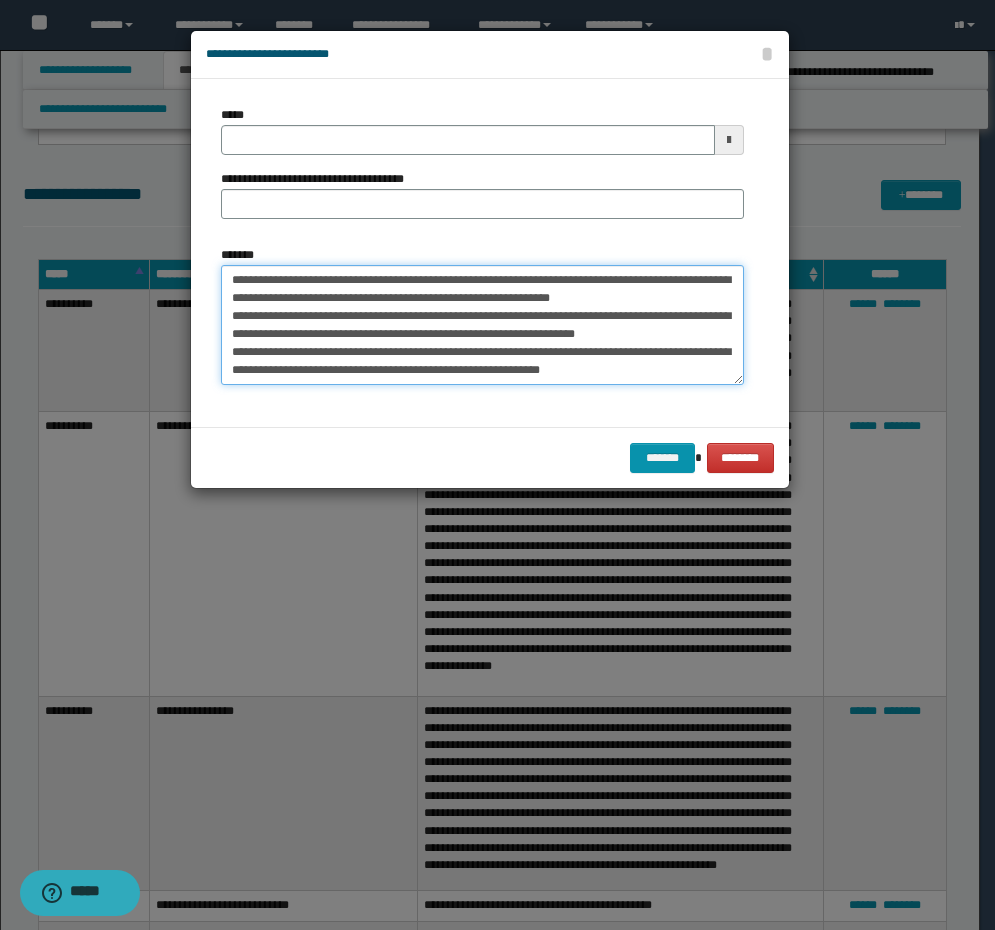 scroll, scrollTop: 174, scrollLeft: 0, axis: vertical 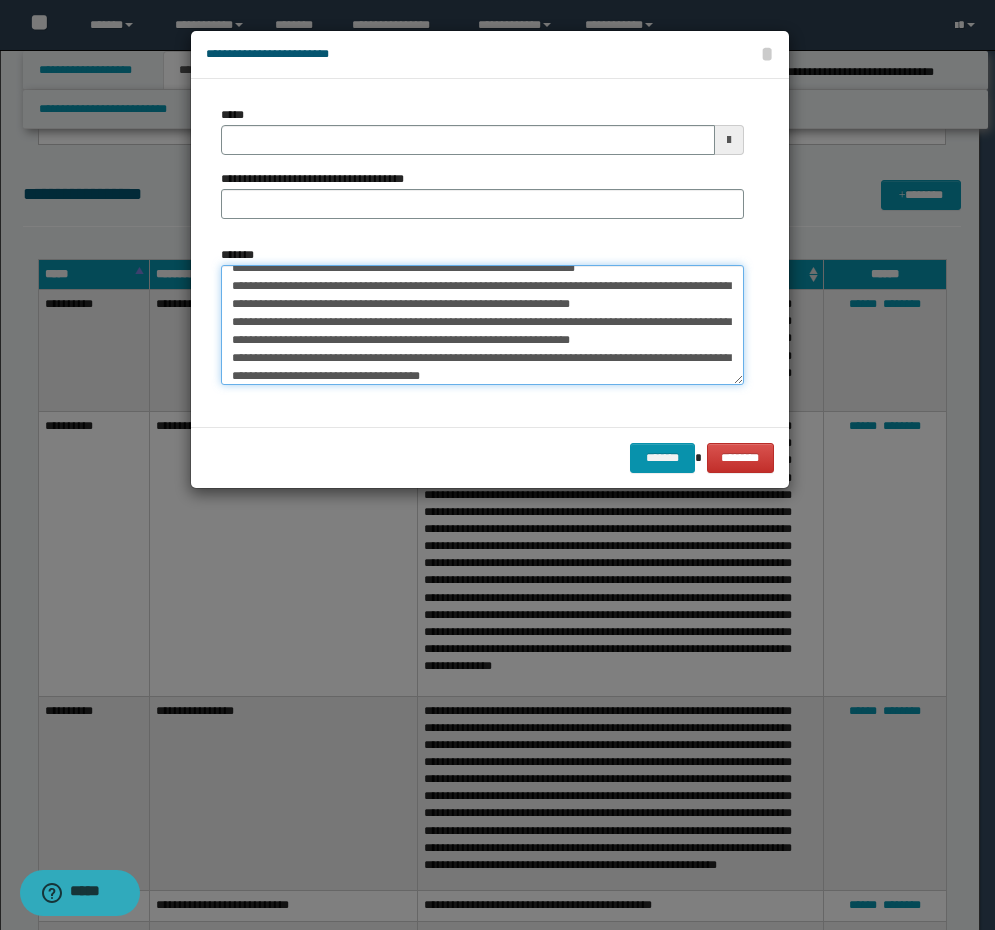 click on "*******" at bounding box center [482, 325] 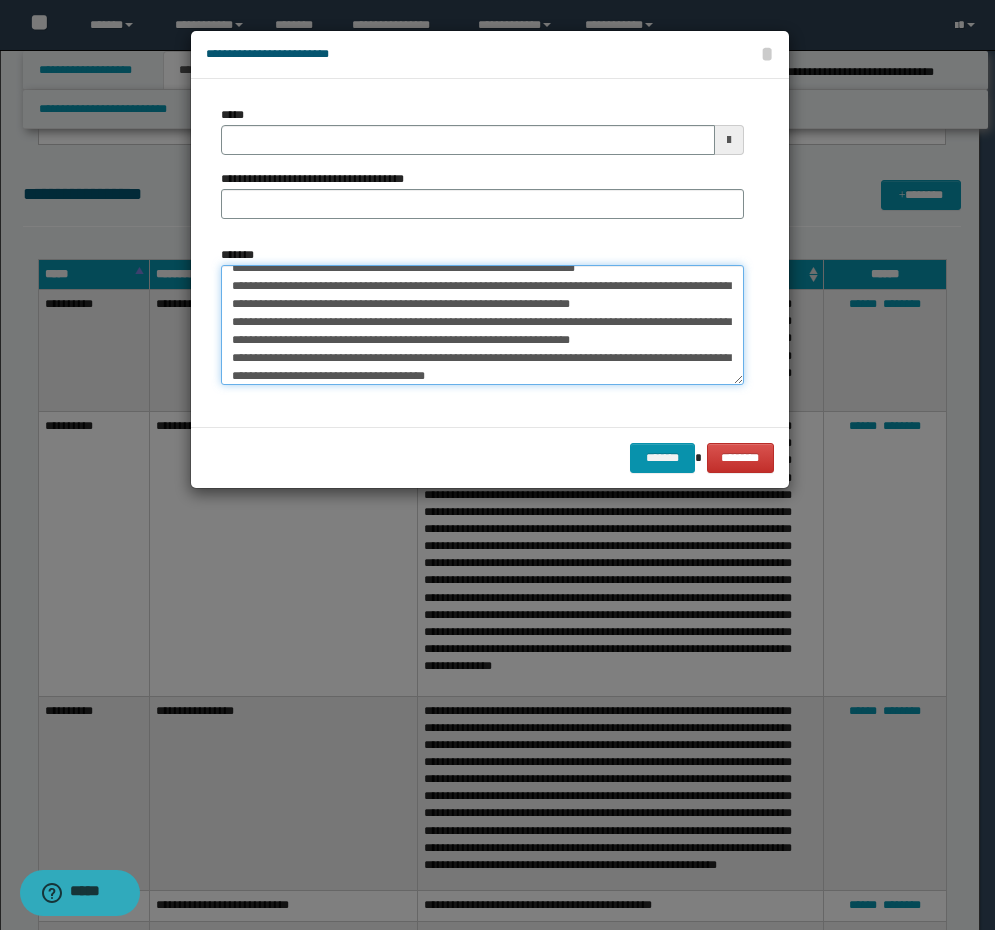 paste on "**********" 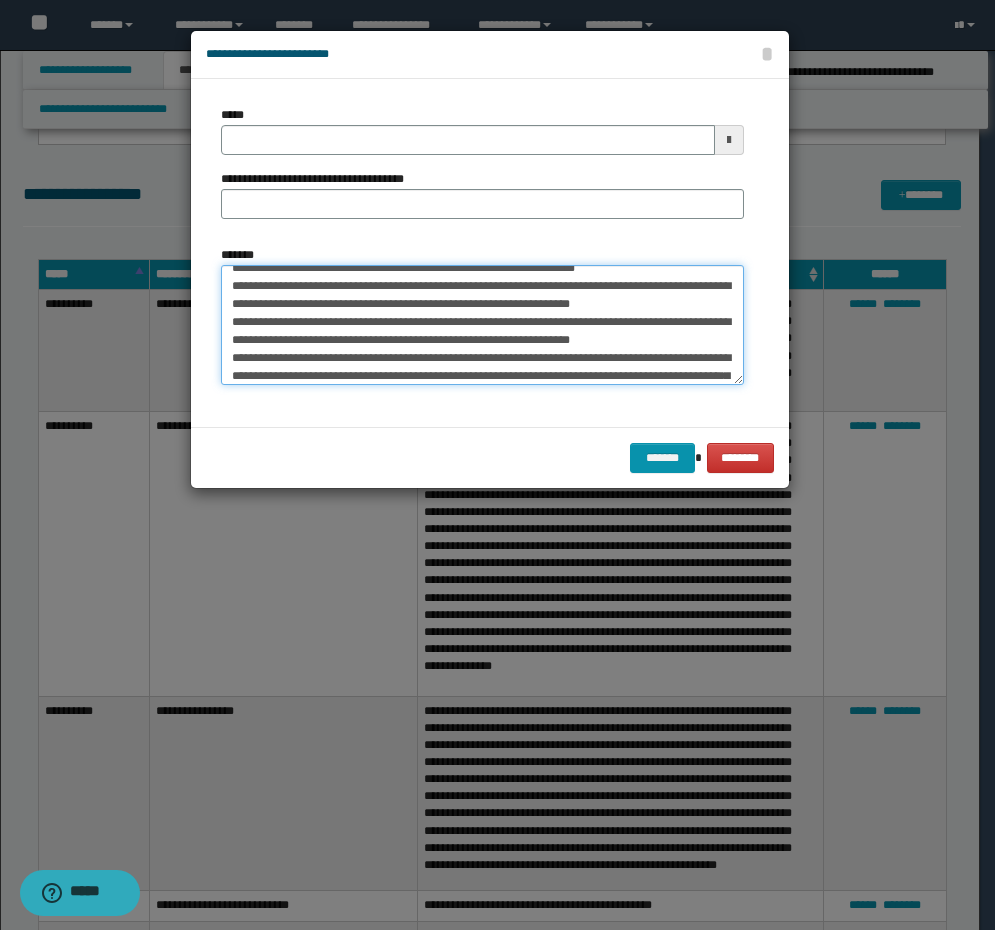 scroll, scrollTop: 318, scrollLeft: 0, axis: vertical 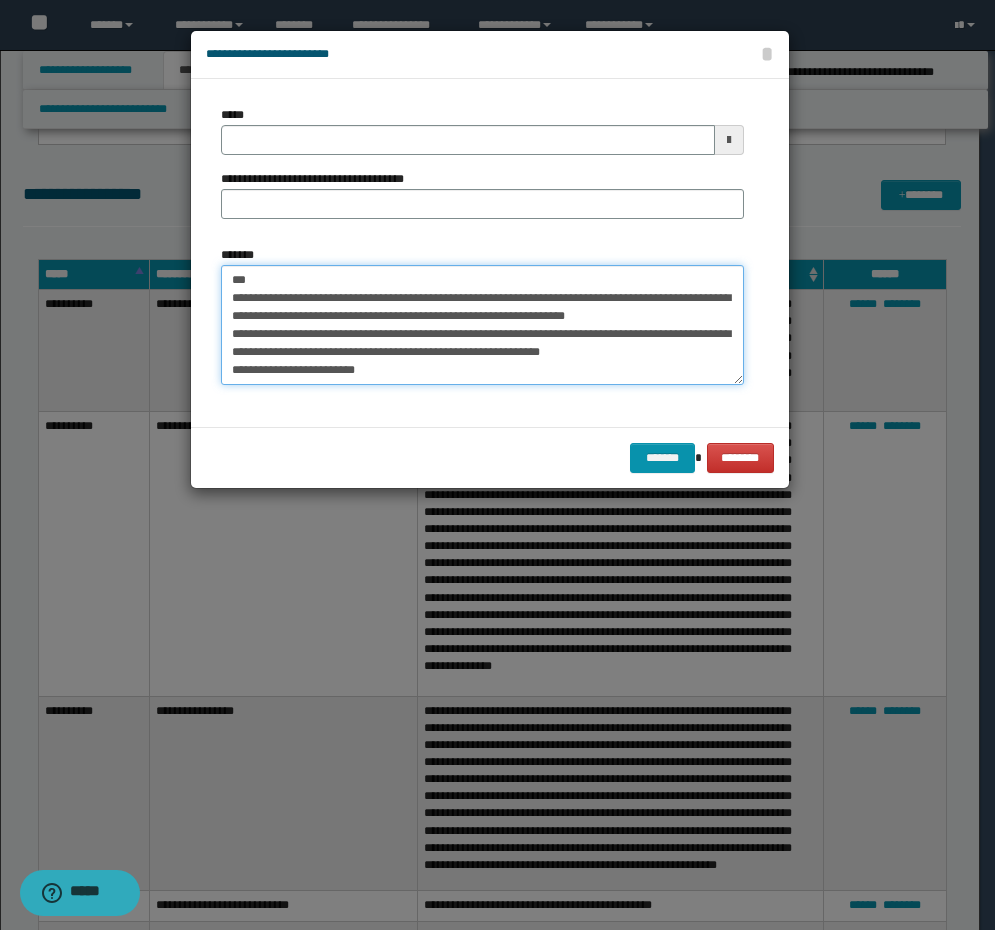 click on "*******" at bounding box center [482, 325] 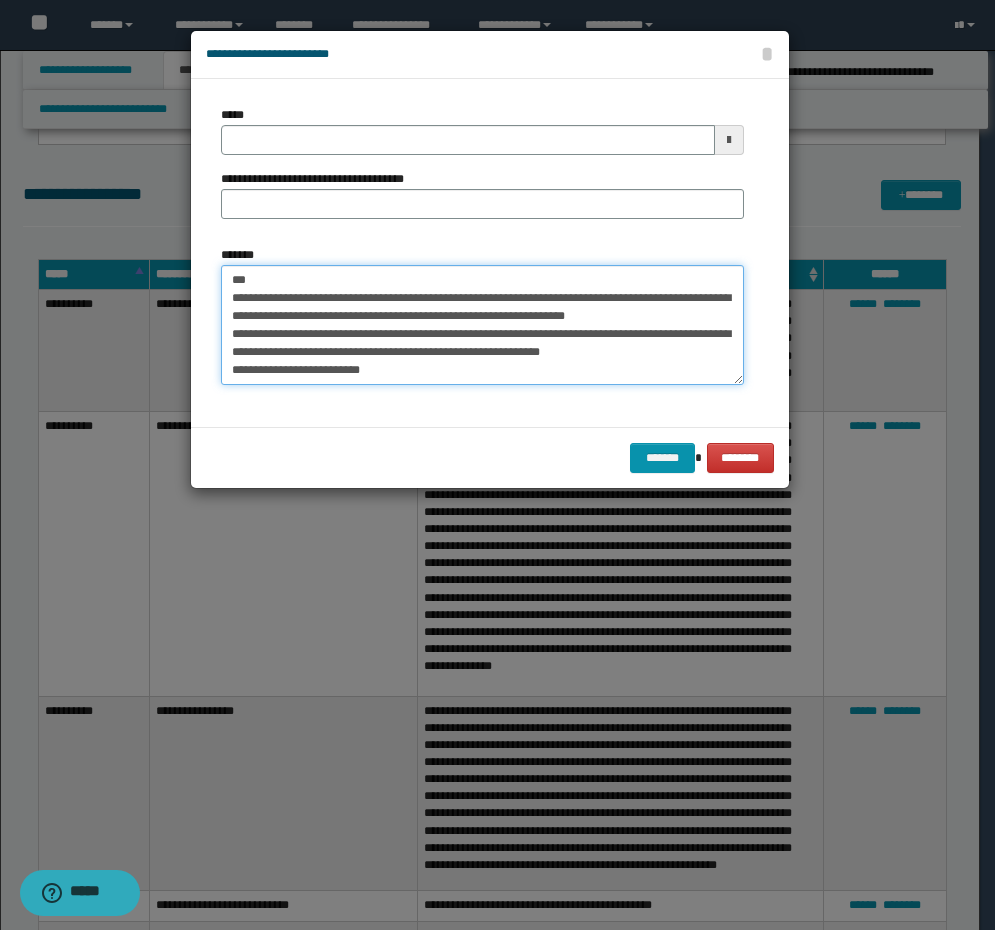 paste on "**********" 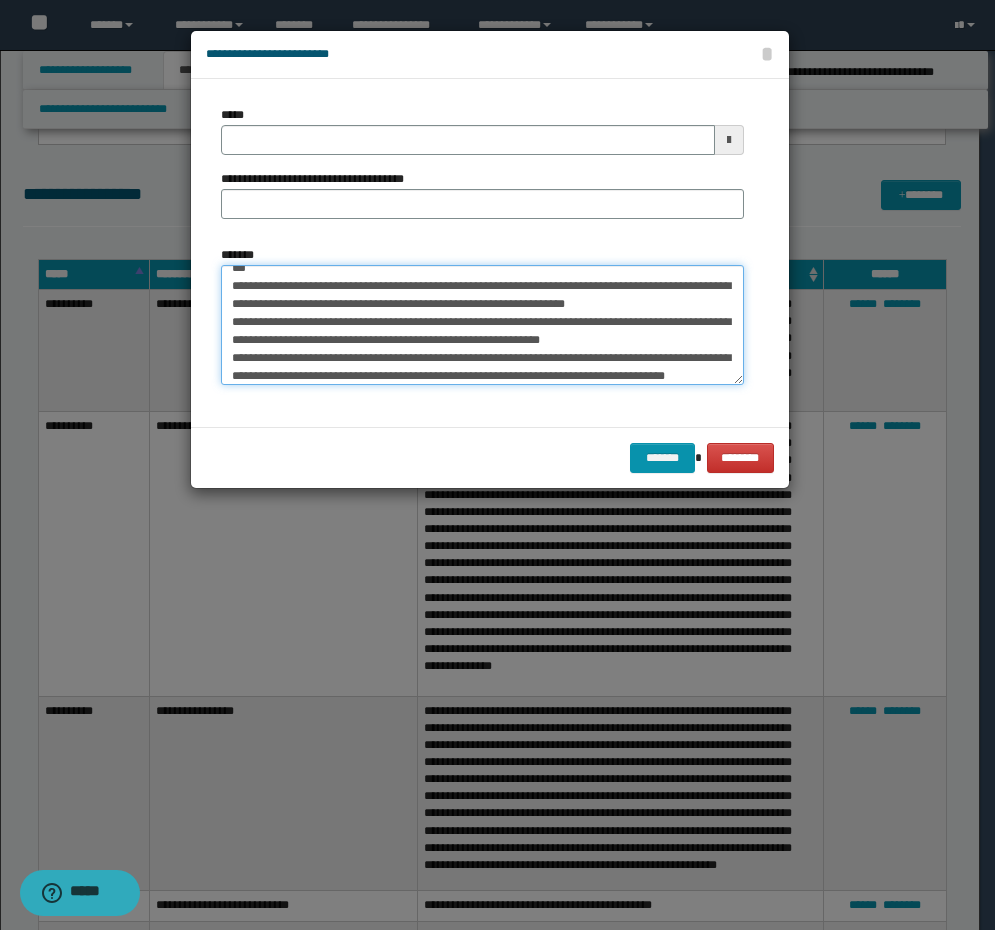 scroll, scrollTop: 444, scrollLeft: 0, axis: vertical 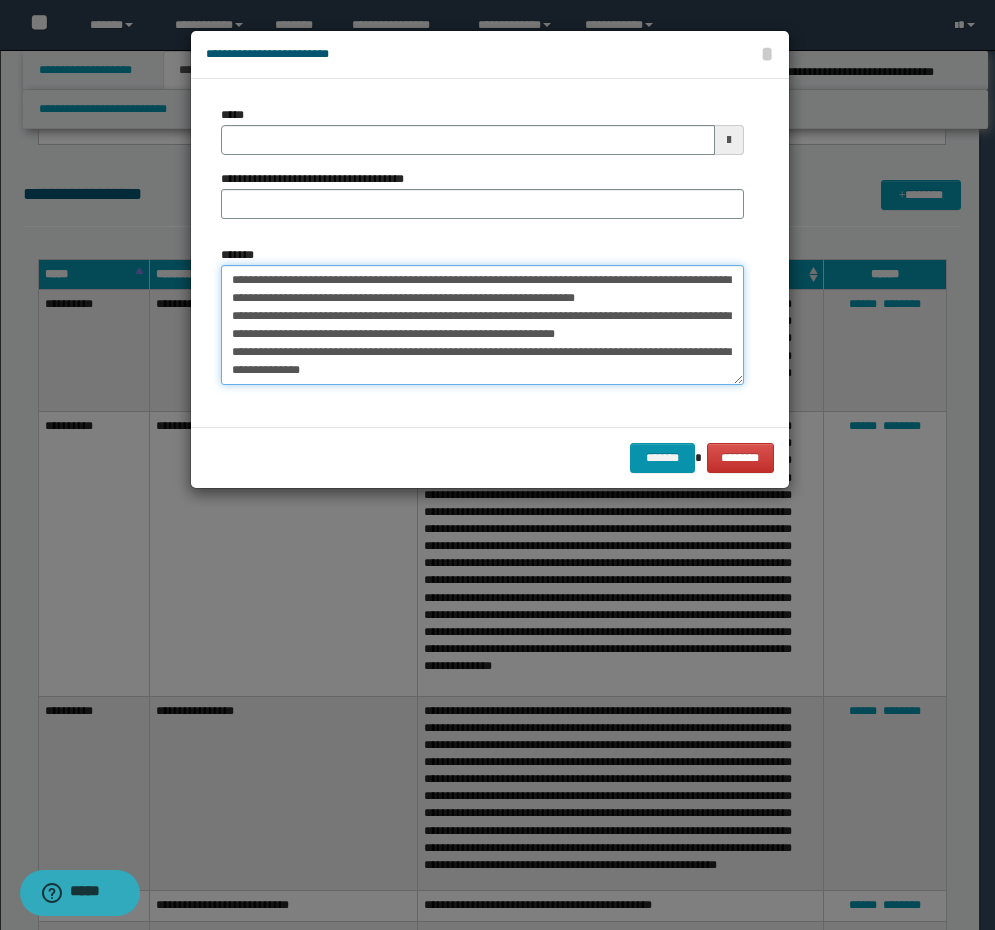type 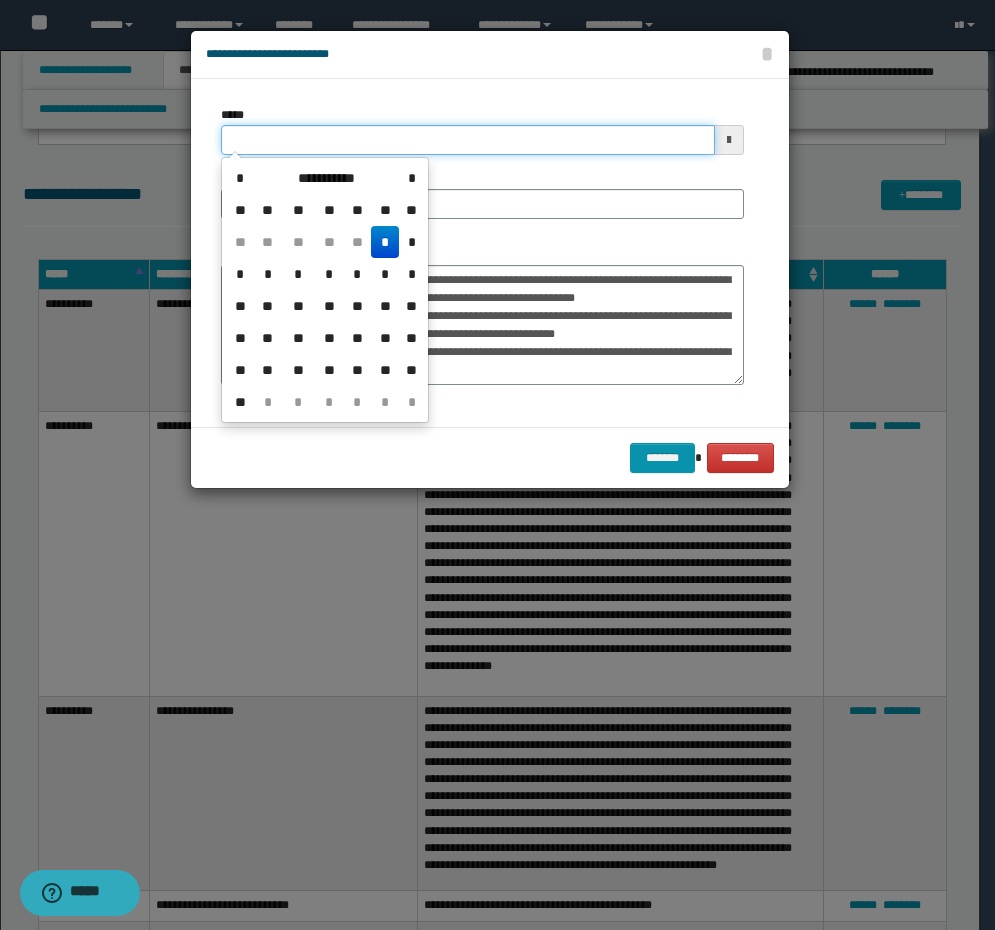 click on "*****" at bounding box center [468, 140] 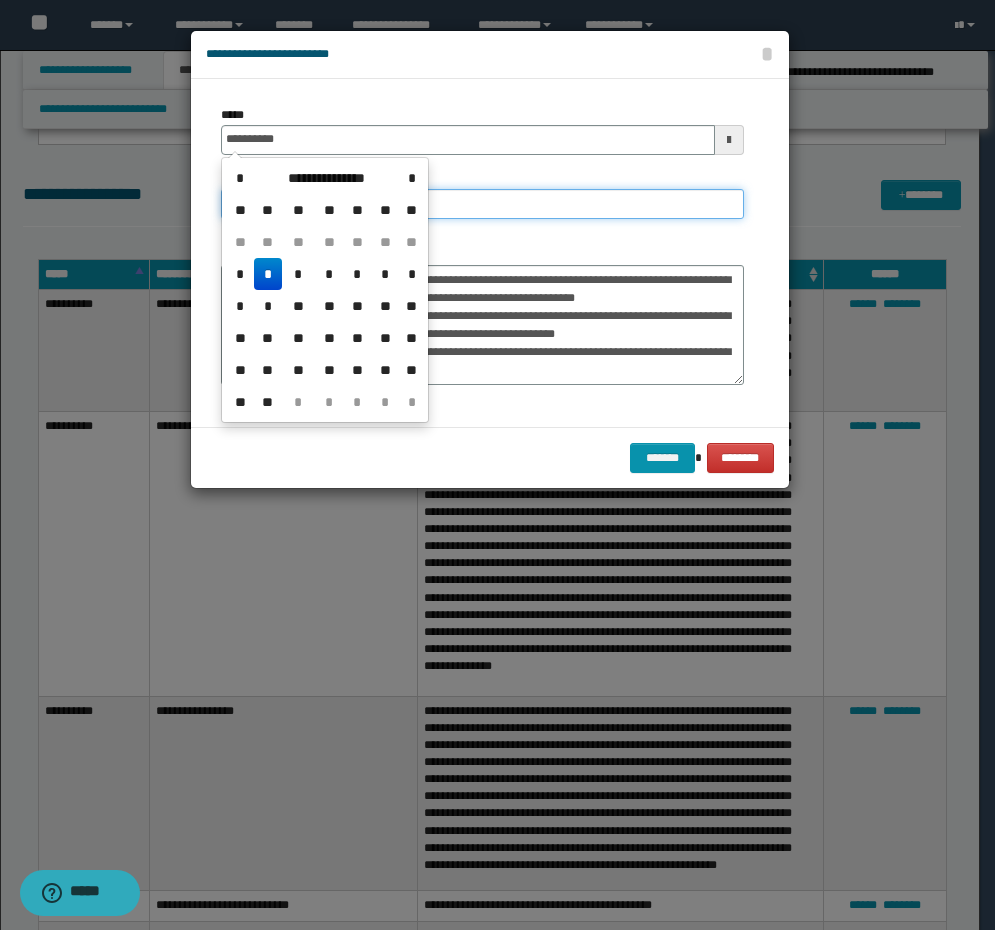 type on "**********" 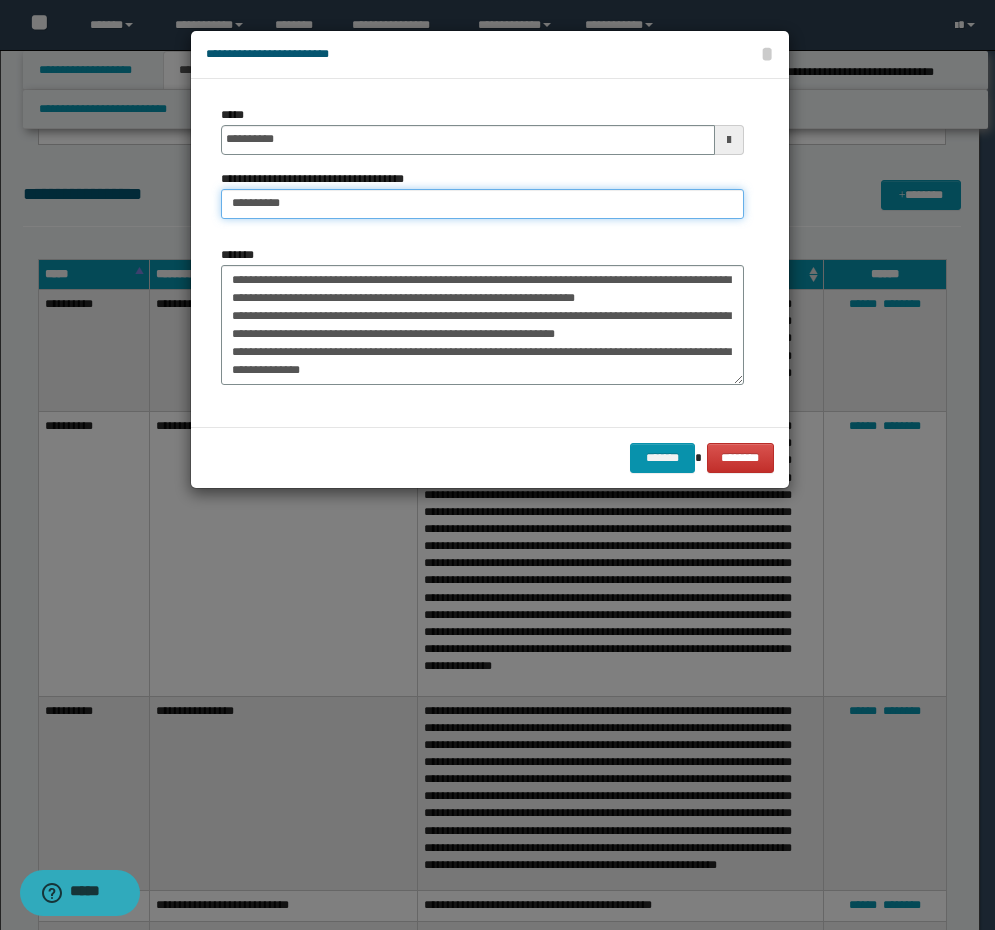 type on "**********" 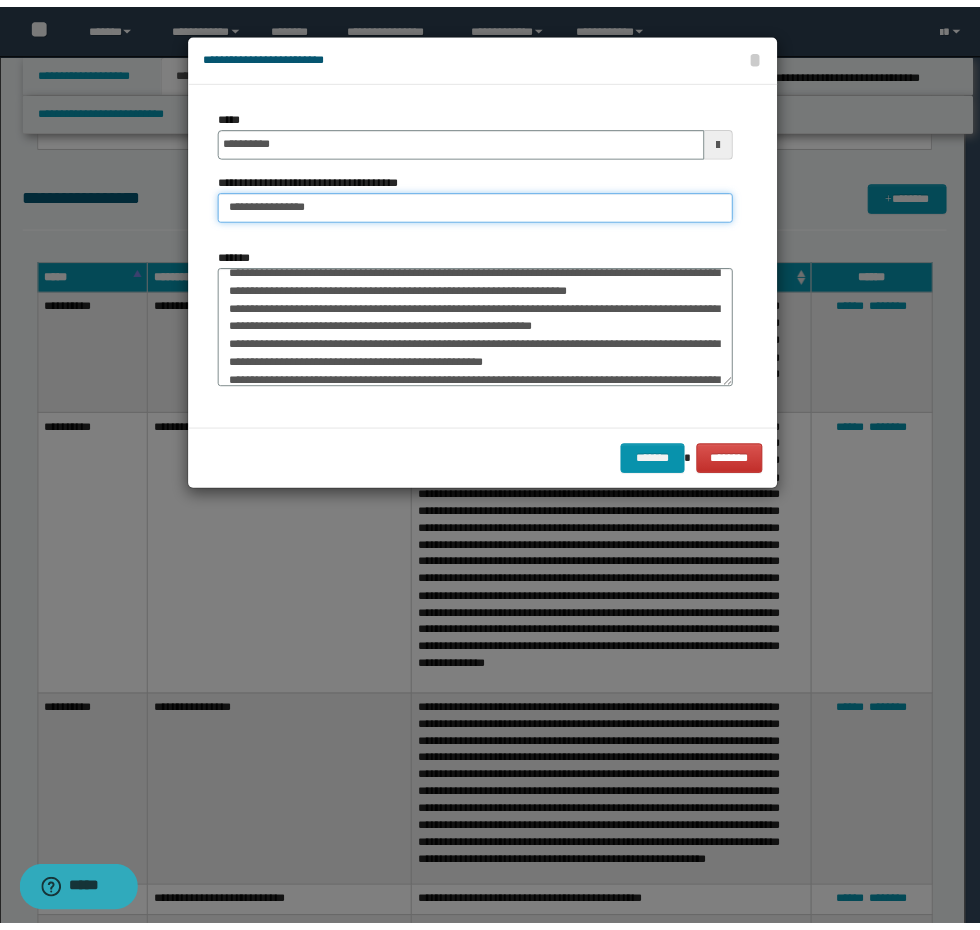 scroll, scrollTop: 0, scrollLeft: 0, axis: both 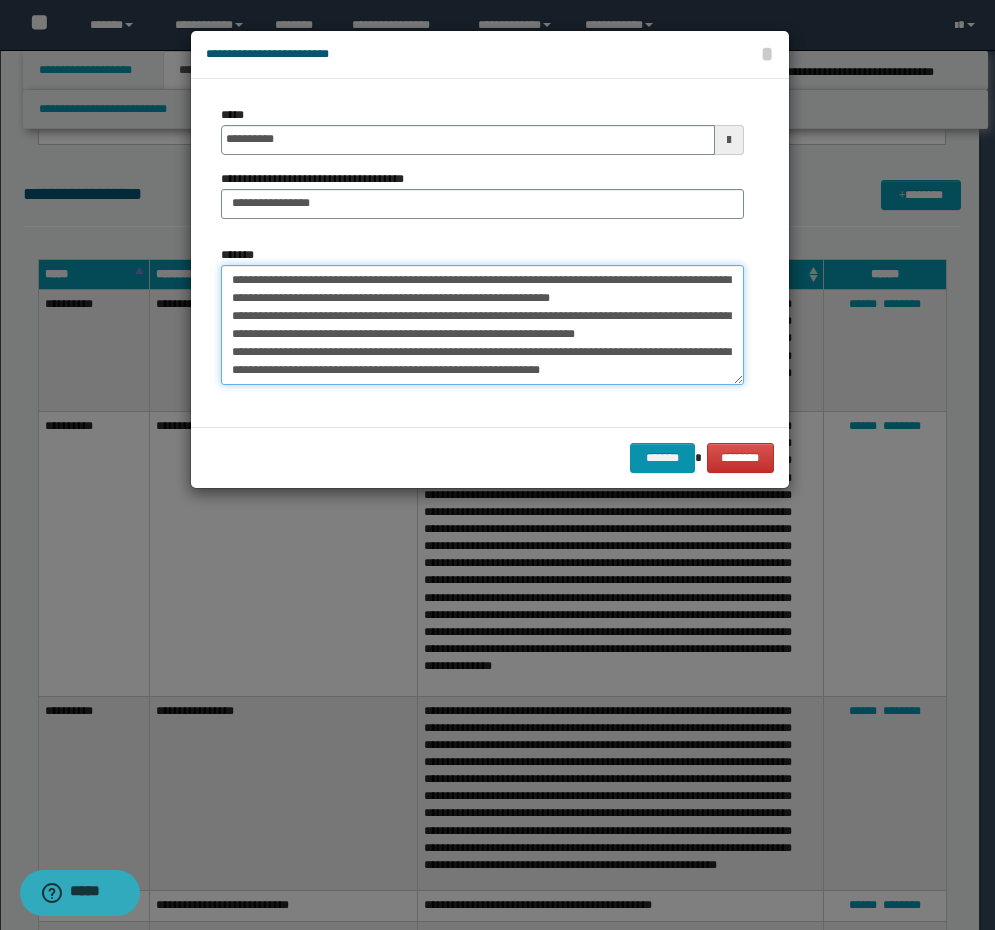 click on "*******" at bounding box center (482, 325) 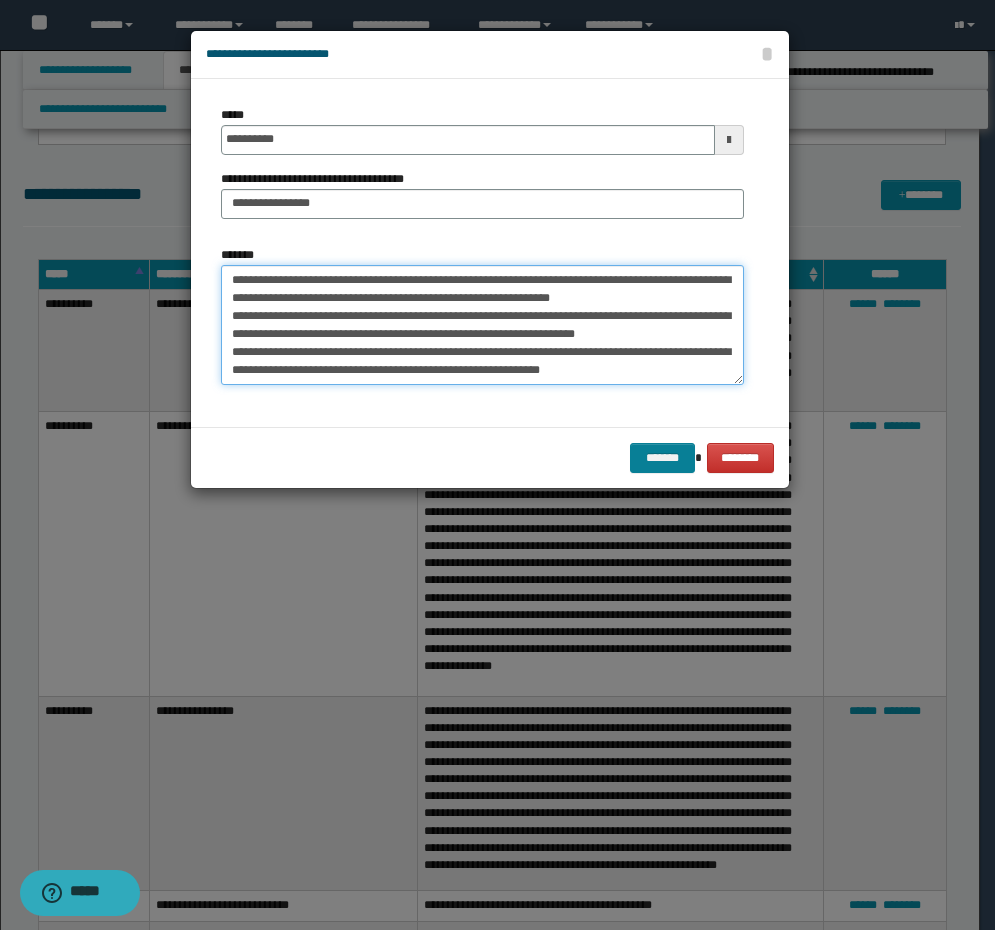 type on "**********" 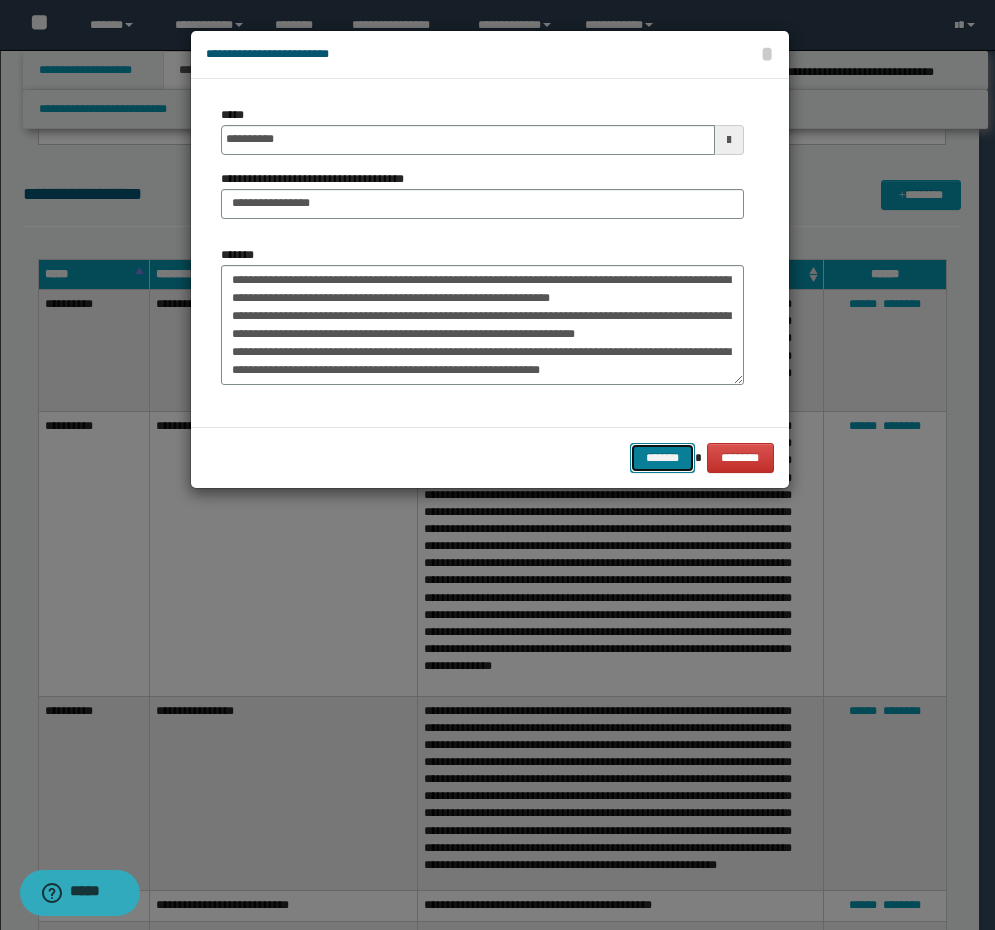 click on "*******" at bounding box center [662, 458] 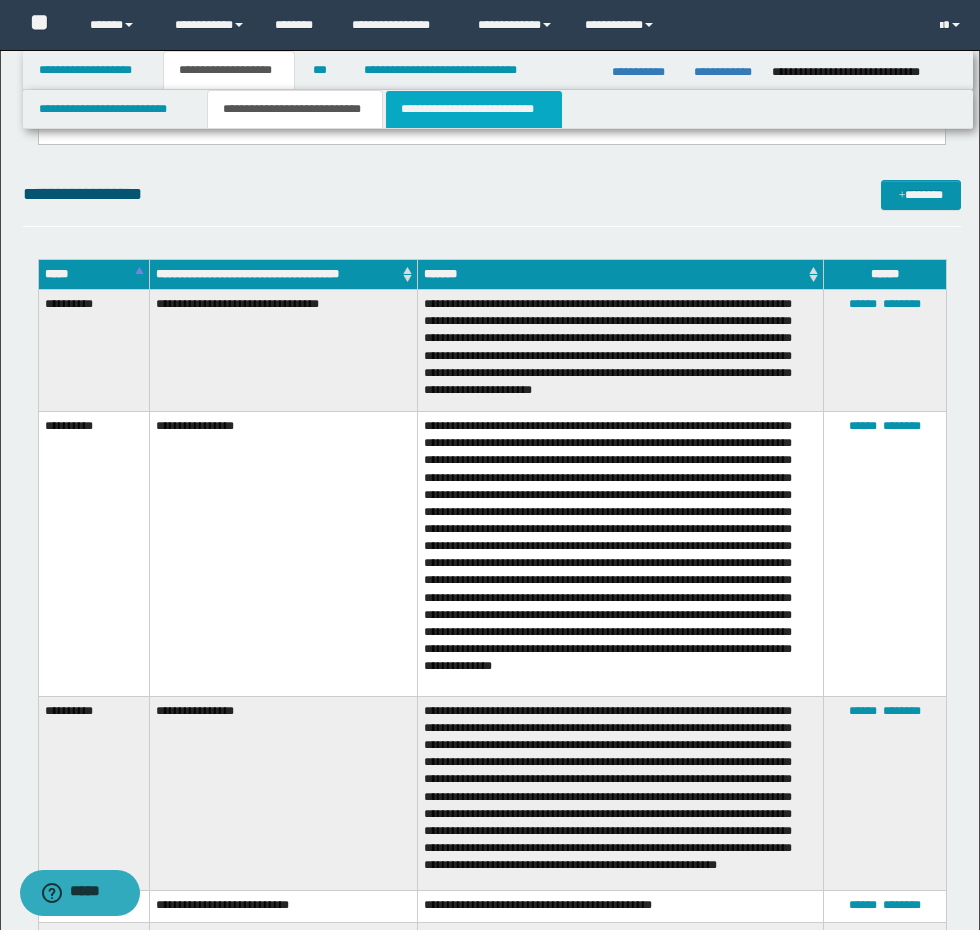 click on "**********" at bounding box center (474, 109) 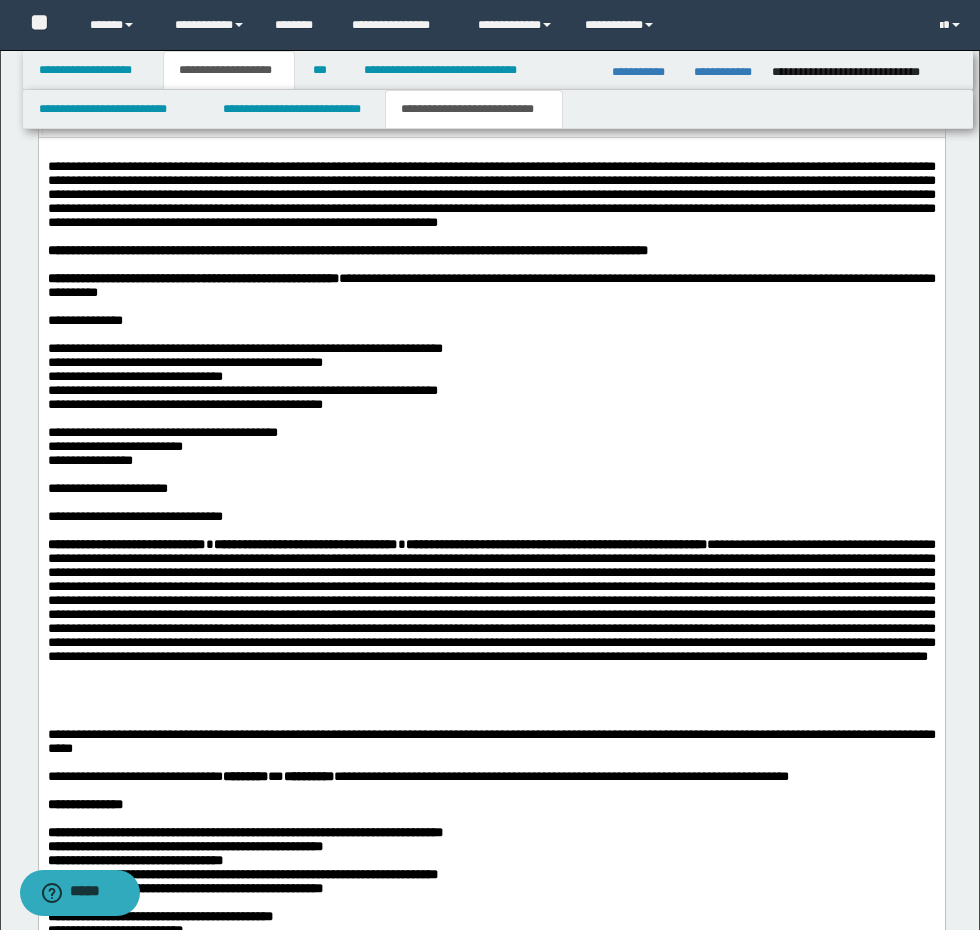 scroll, scrollTop: 1555, scrollLeft: 0, axis: vertical 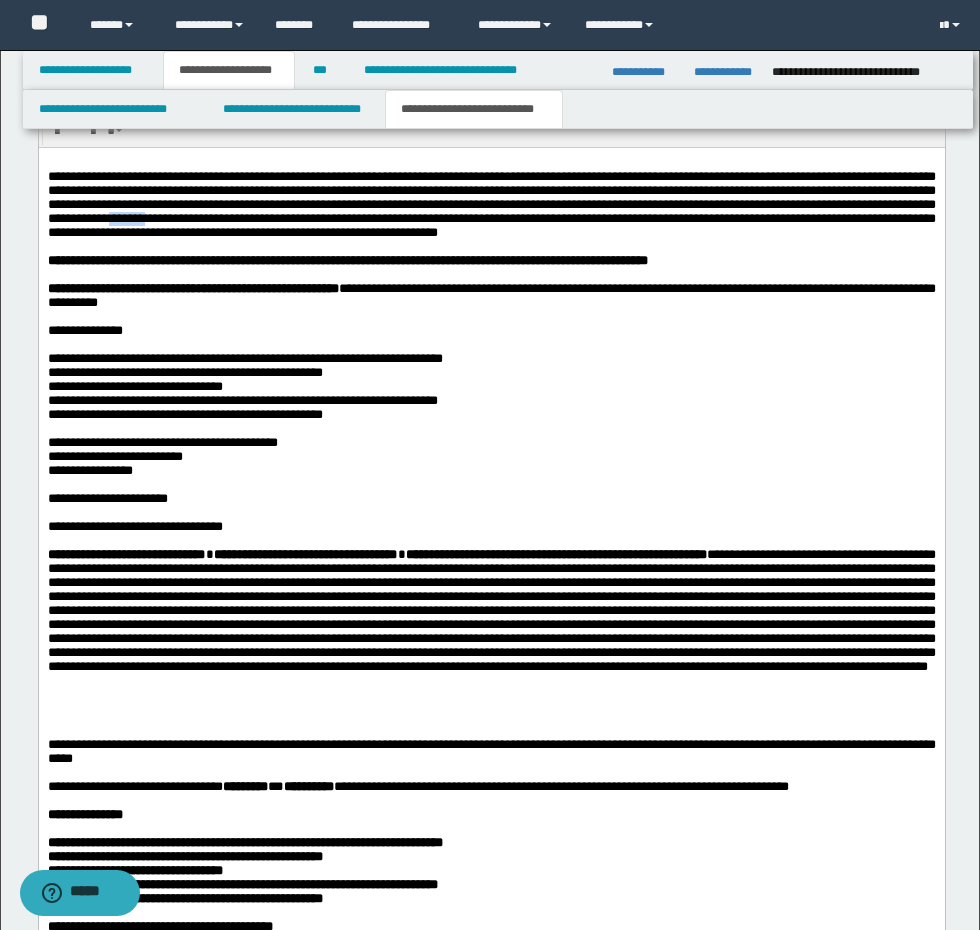 type 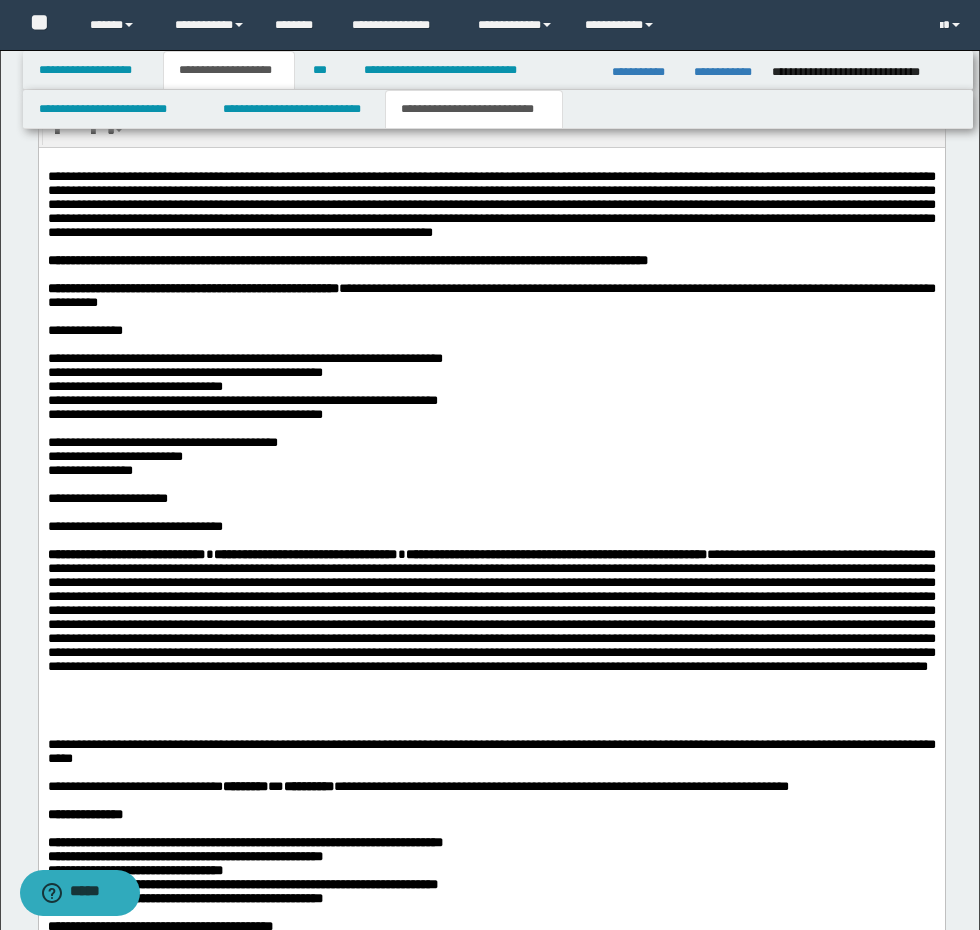 click at bounding box center (491, 246) 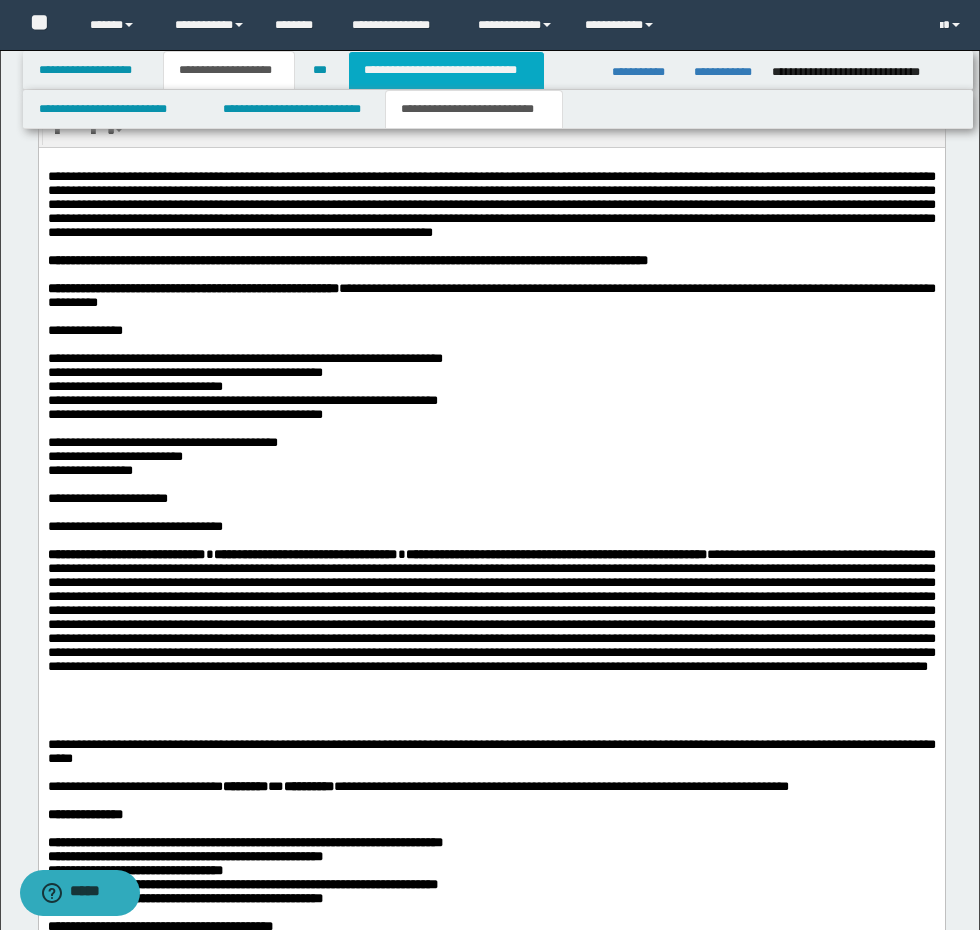 click on "**********" at bounding box center [446, 70] 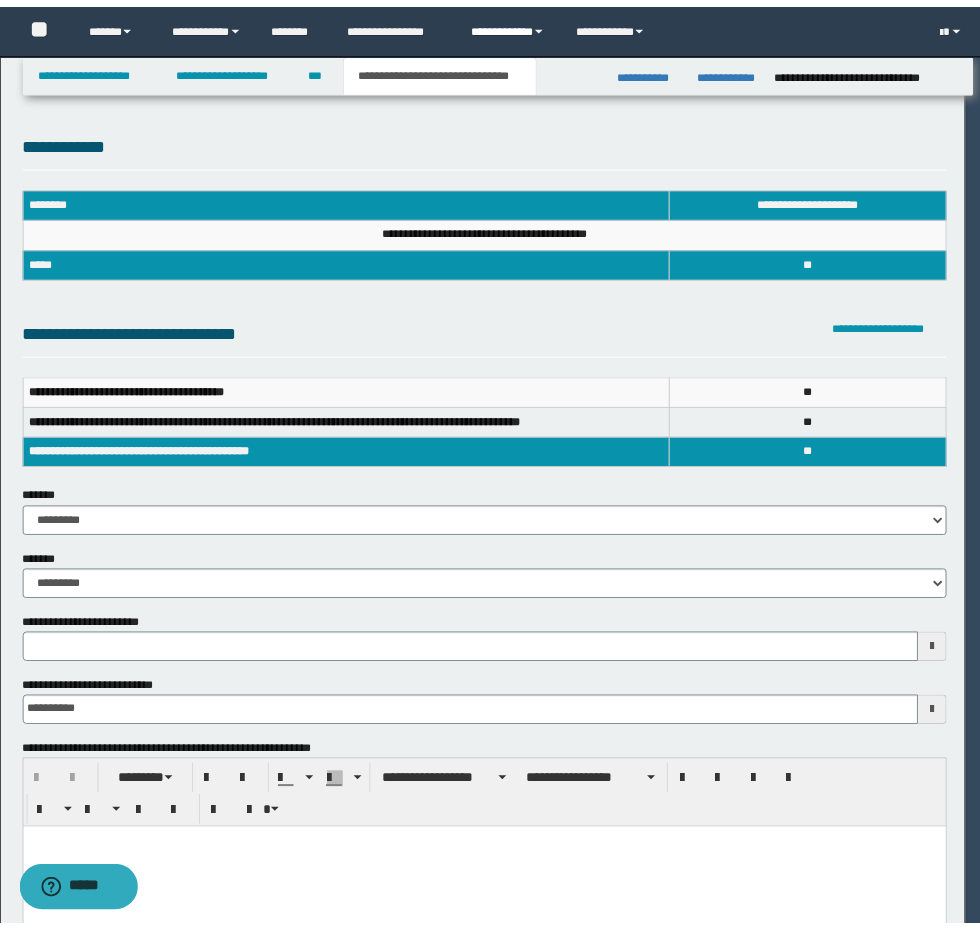 scroll, scrollTop: 0, scrollLeft: 0, axis: both 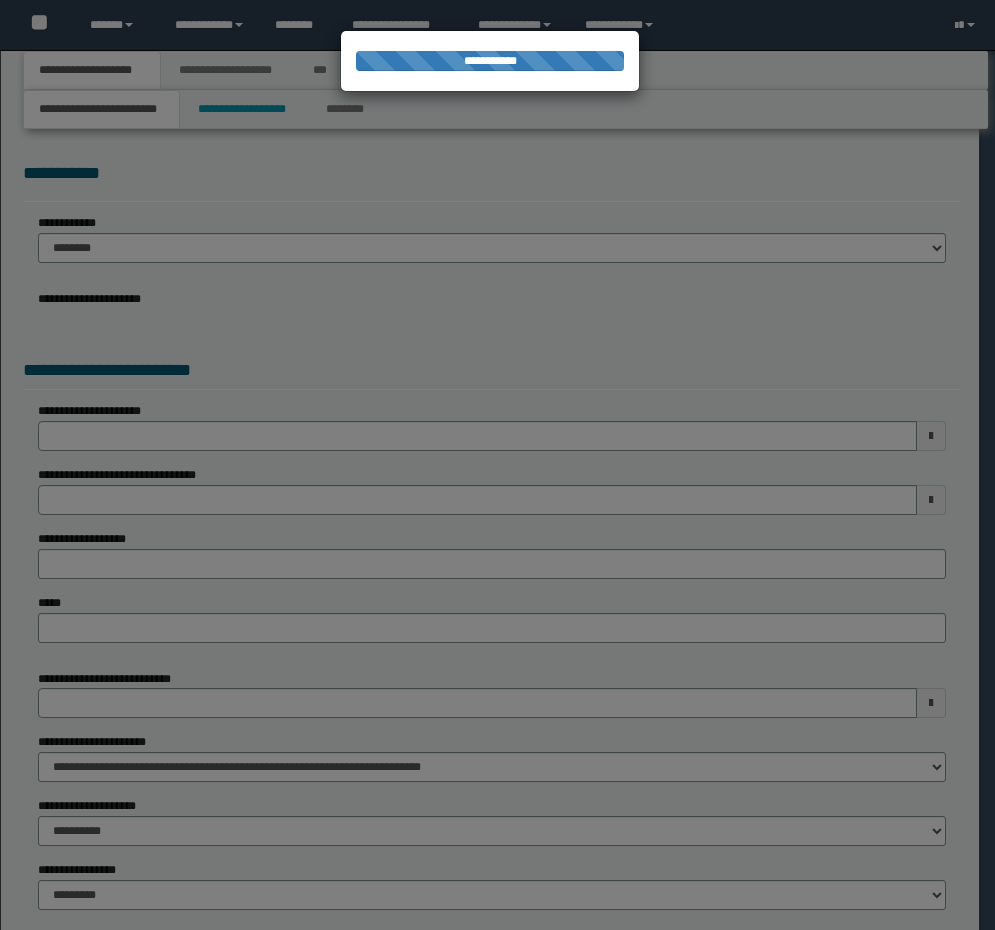 select on "*" 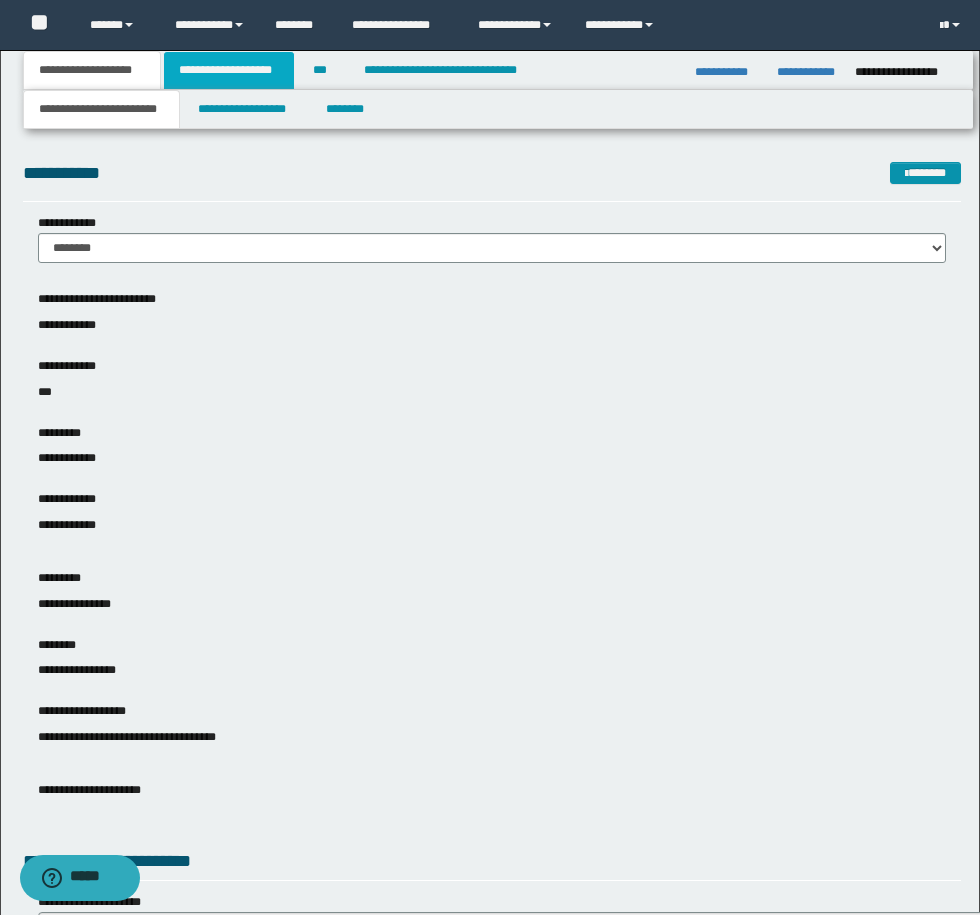 click on "**********" at bounding box center (229, 70) 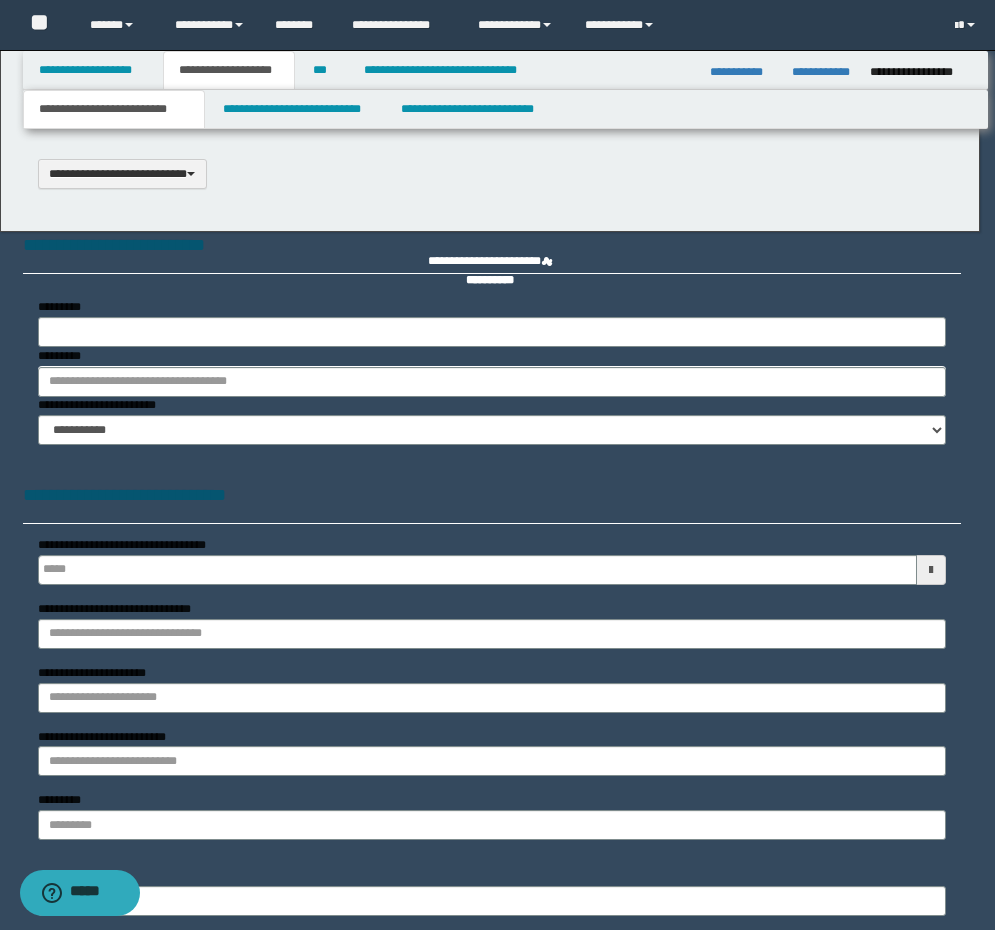 scroll, scrollTop: 0, scrollLeft: 0, axis: both 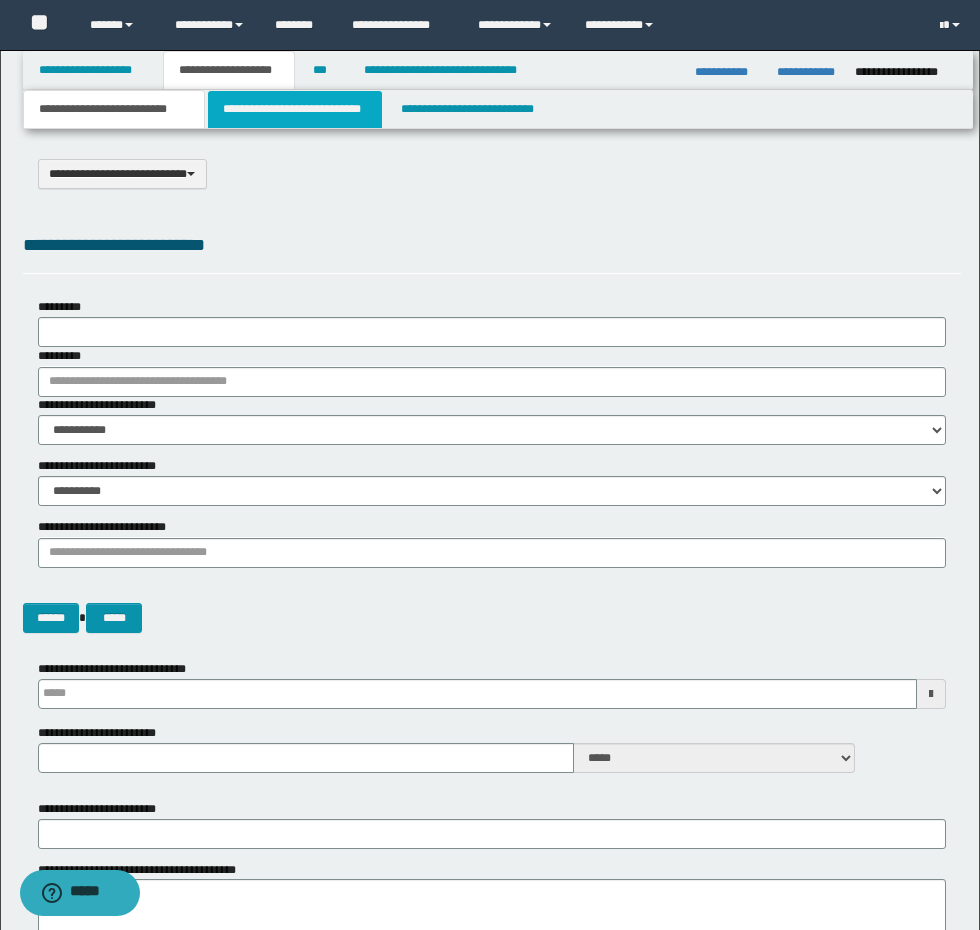 click on "**********" at bounding box center (295, 109) 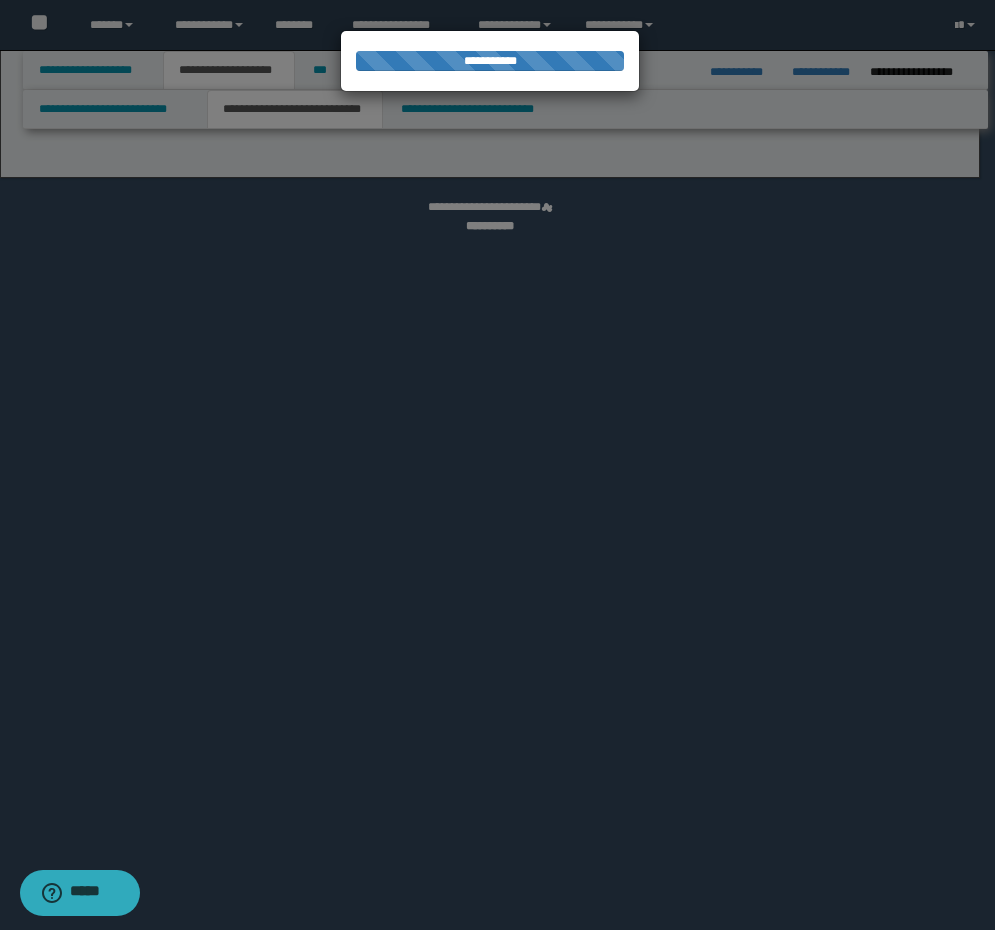 select on "*" 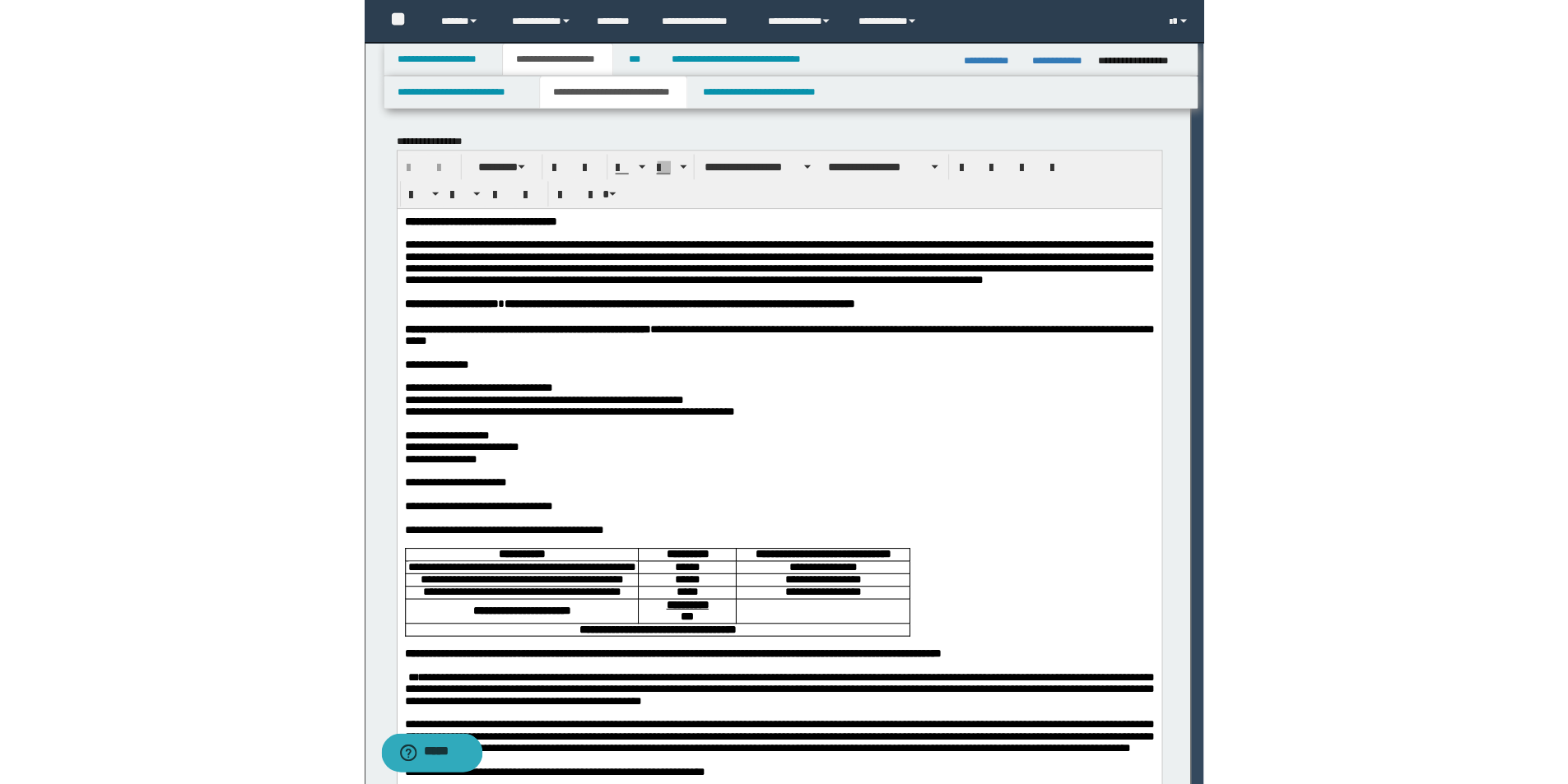 scroll, scrollTop: 0, scrollLeft: 0, axis: both 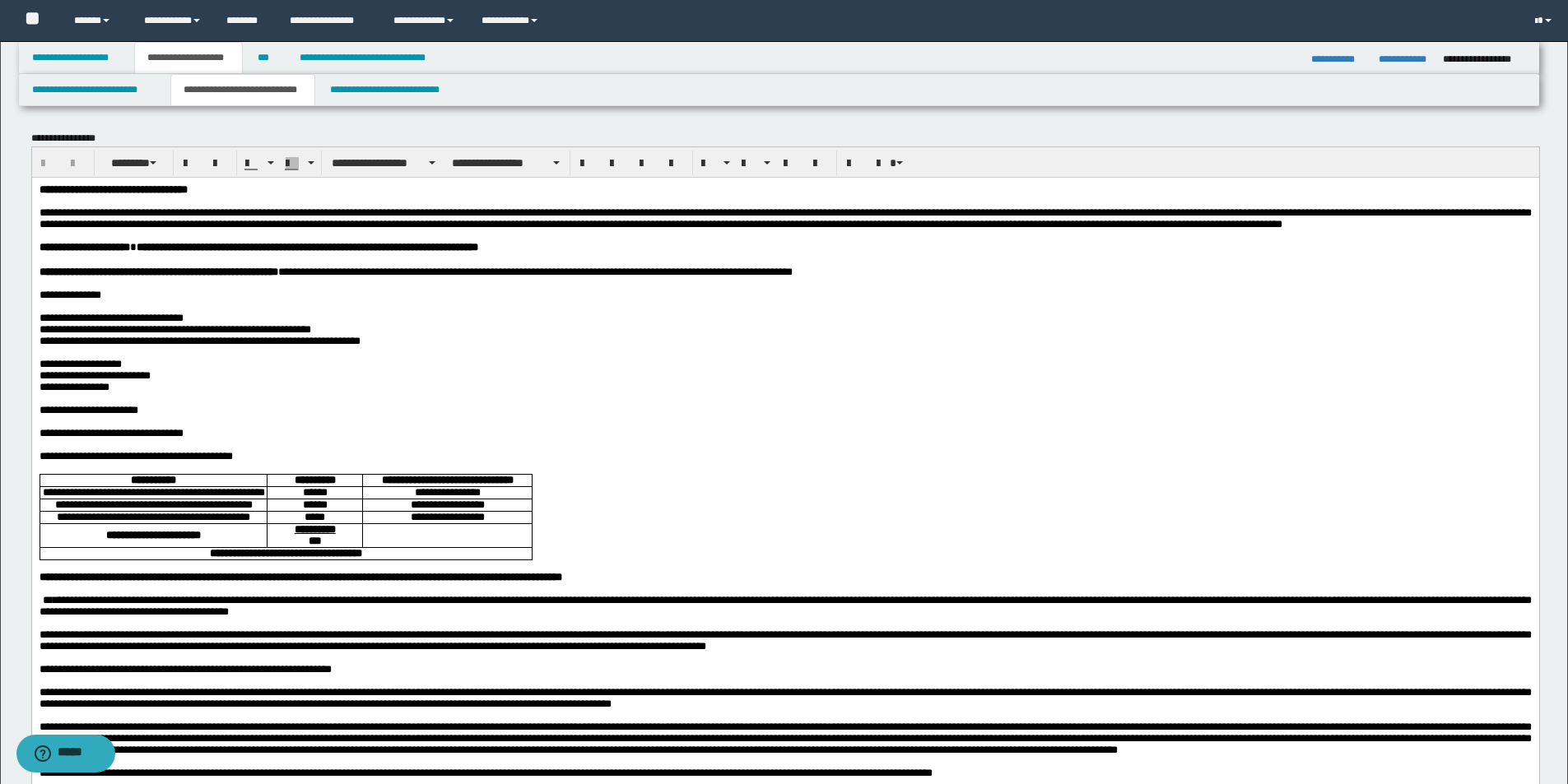 click on "**********" at bounding box center [784, 1117] 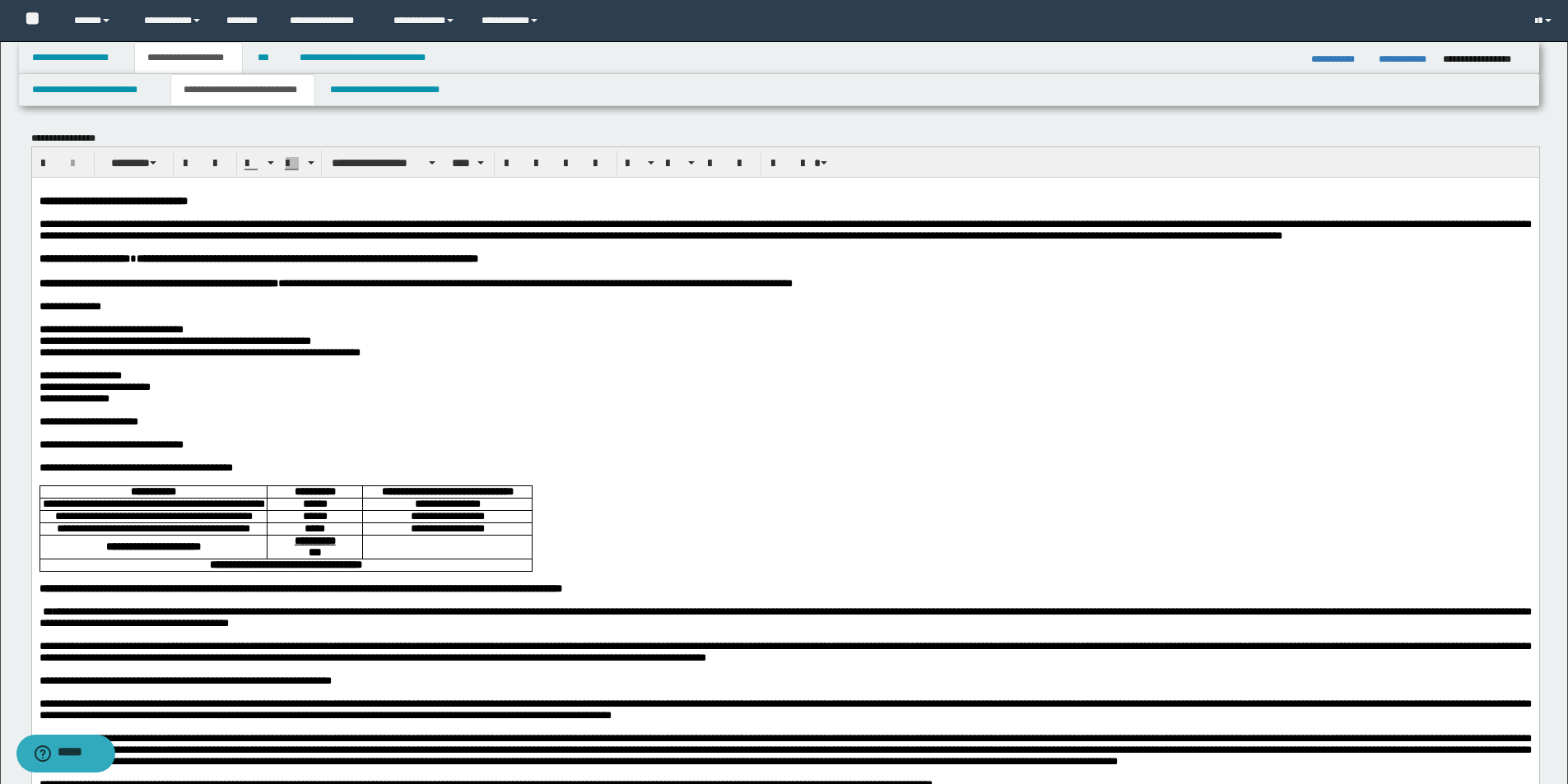 click on "*****" at bounding box center (137, 386) 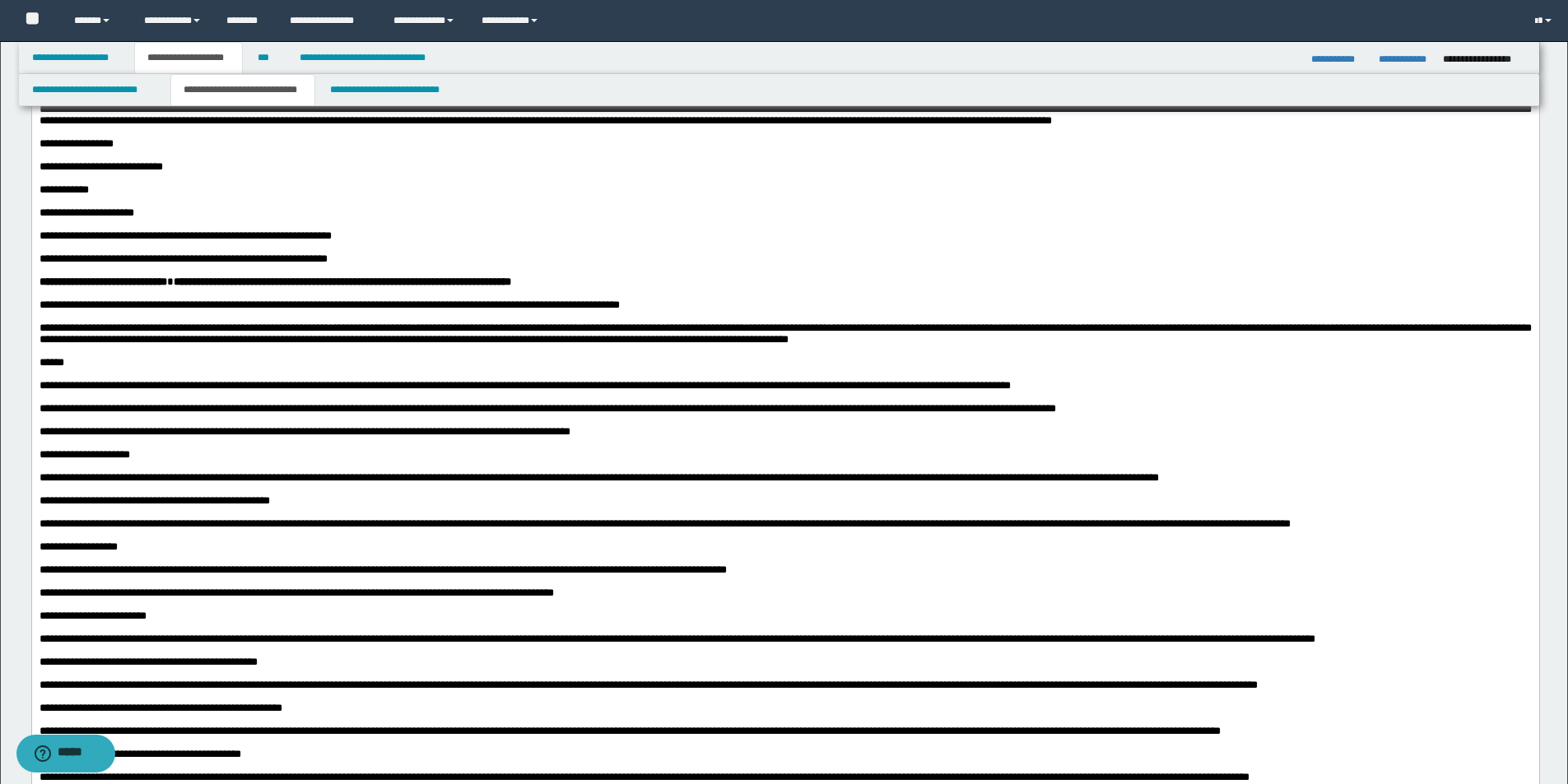 scroll, scrollTop: 823, scrollLeft: 0, axis: vertical 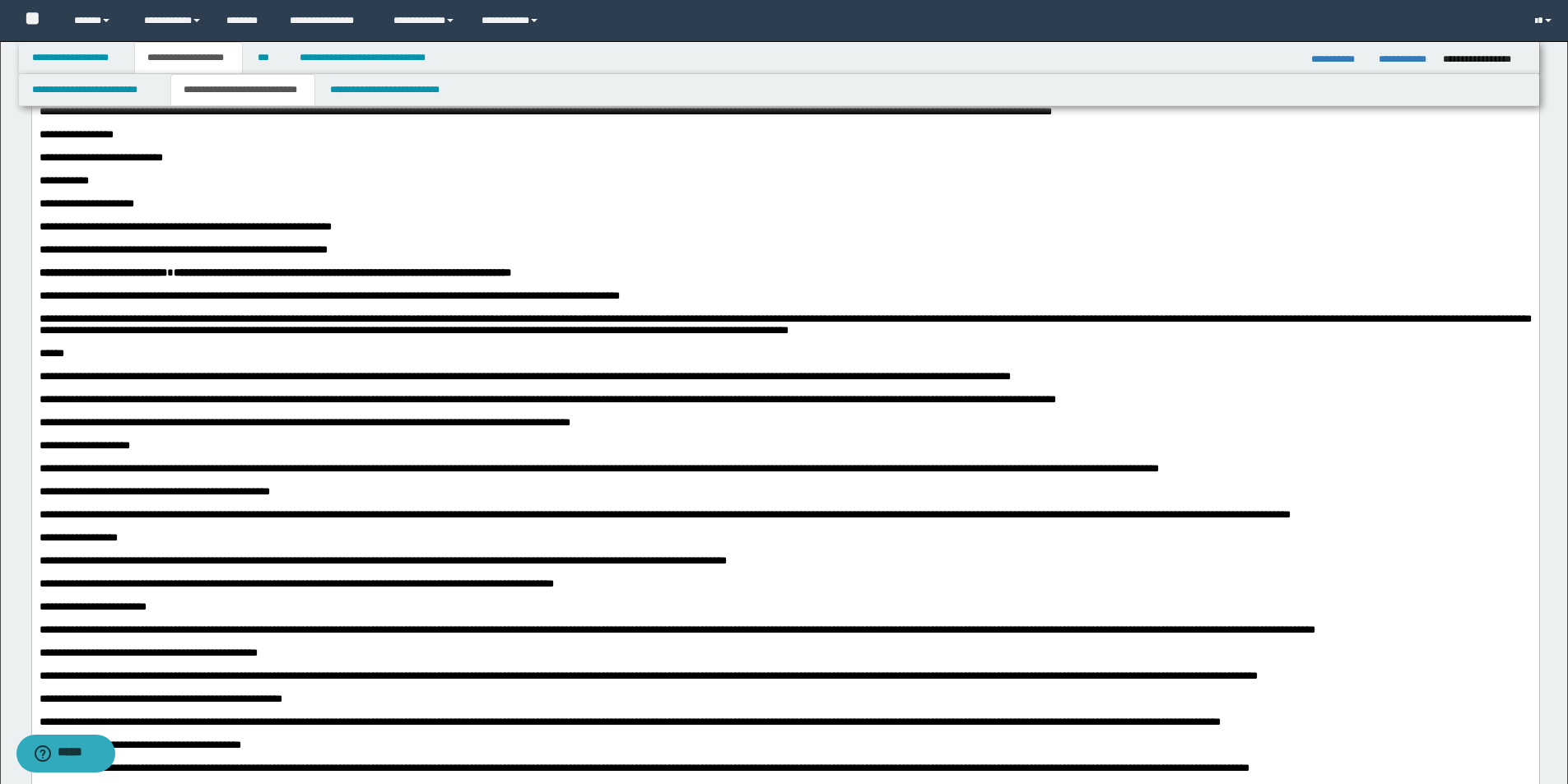 click on "**********" at bounding box center (784, 204) 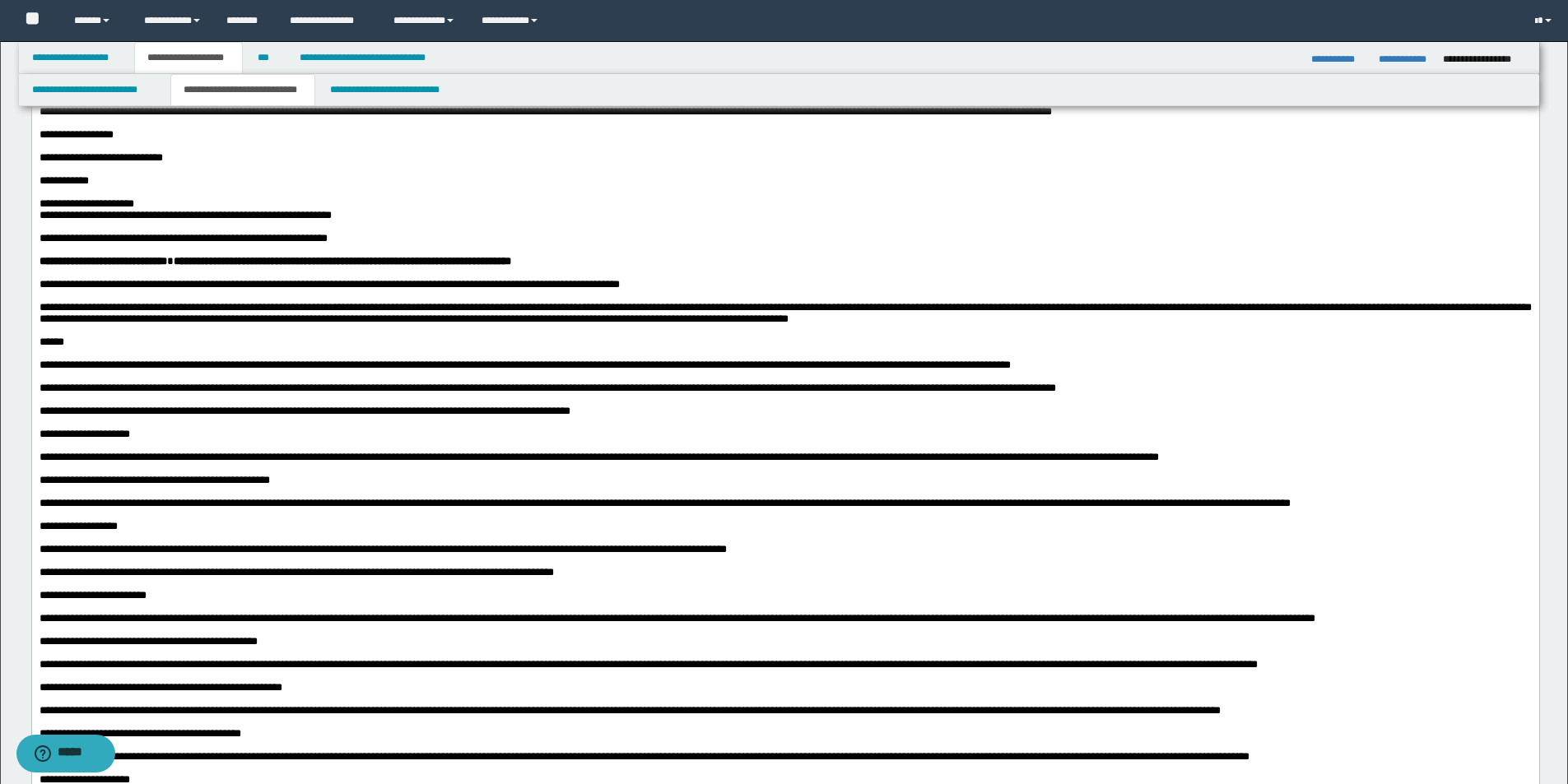 click on "***** ******" at bounding box center (784, 181) 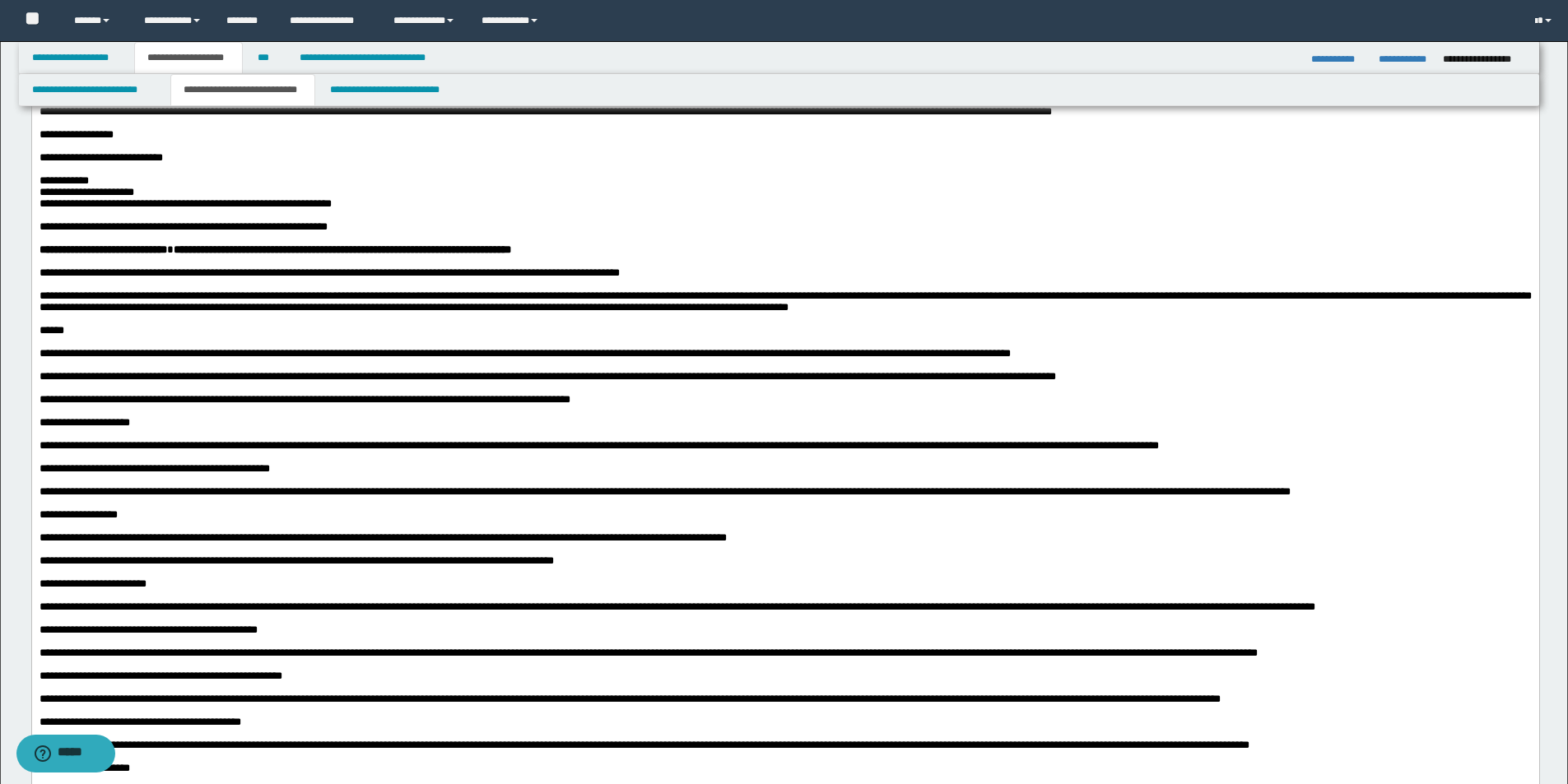 drag, startPoint x: 209, startPoint y: 321, endPoint x: 200, endPoint y: 315, distance: 10.816654 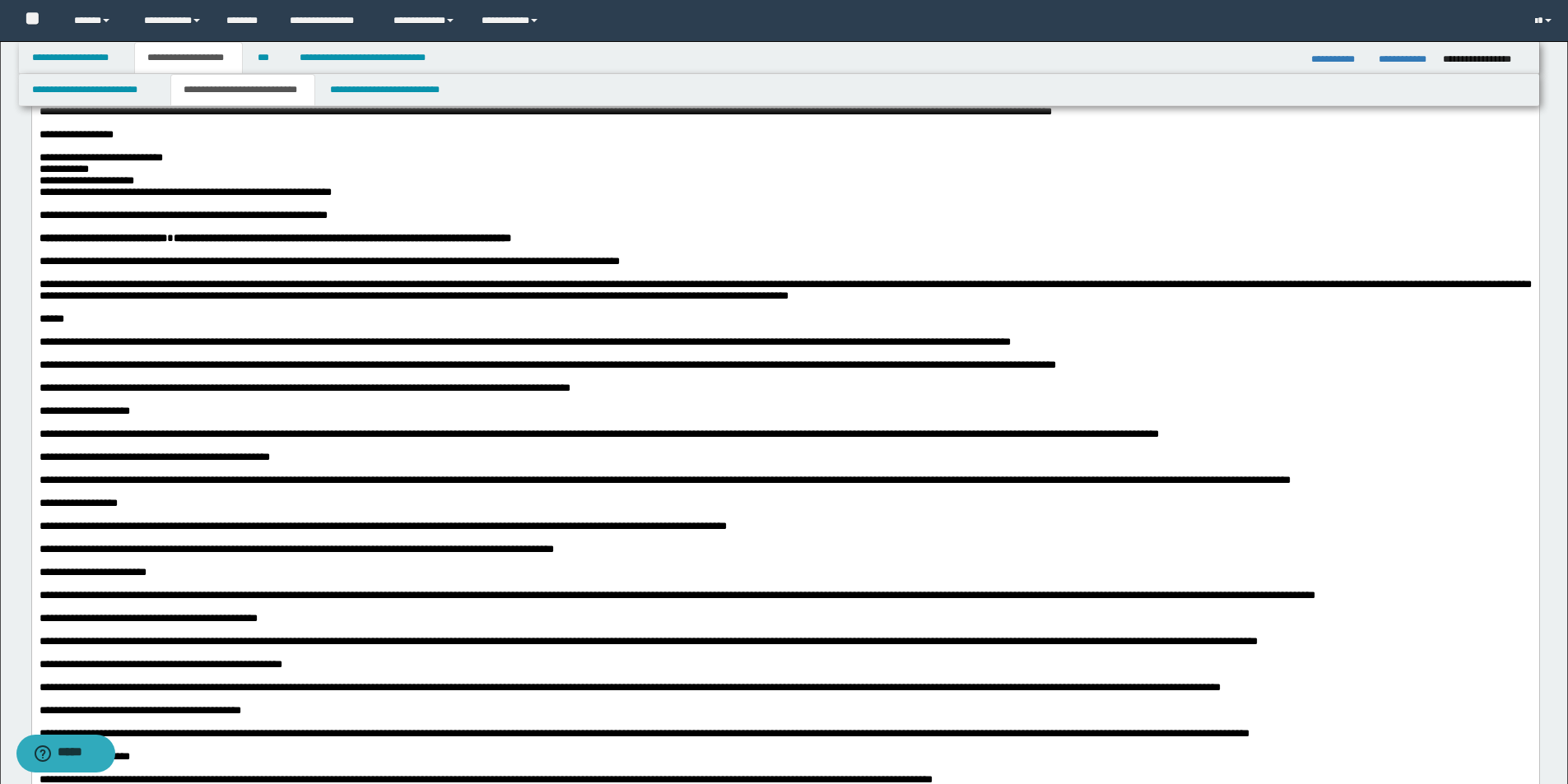 click on "**********" at bounding box center (784, 135) 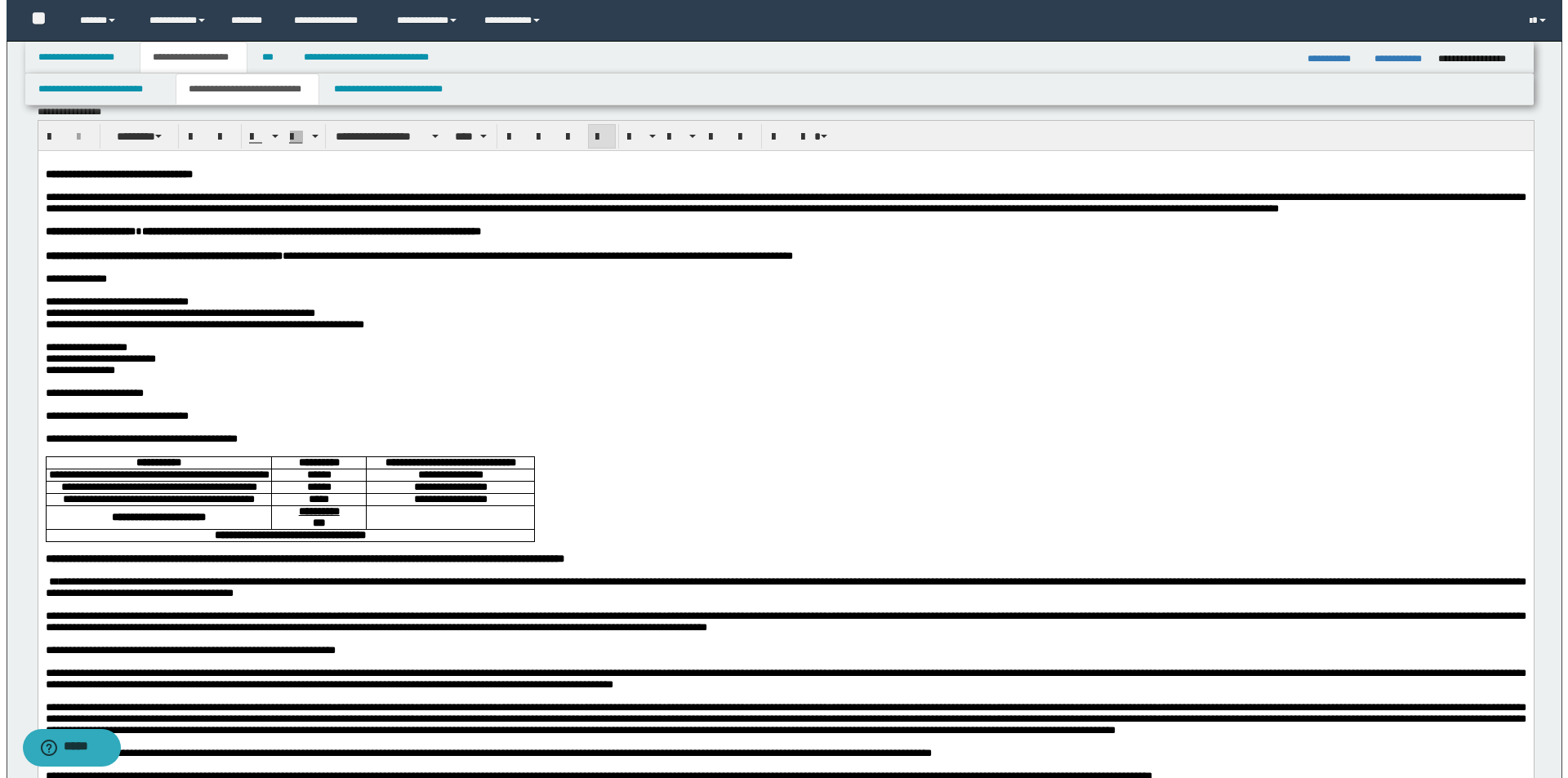 scroll, scrollTop: 0, scrollLeft: 0, axis: both 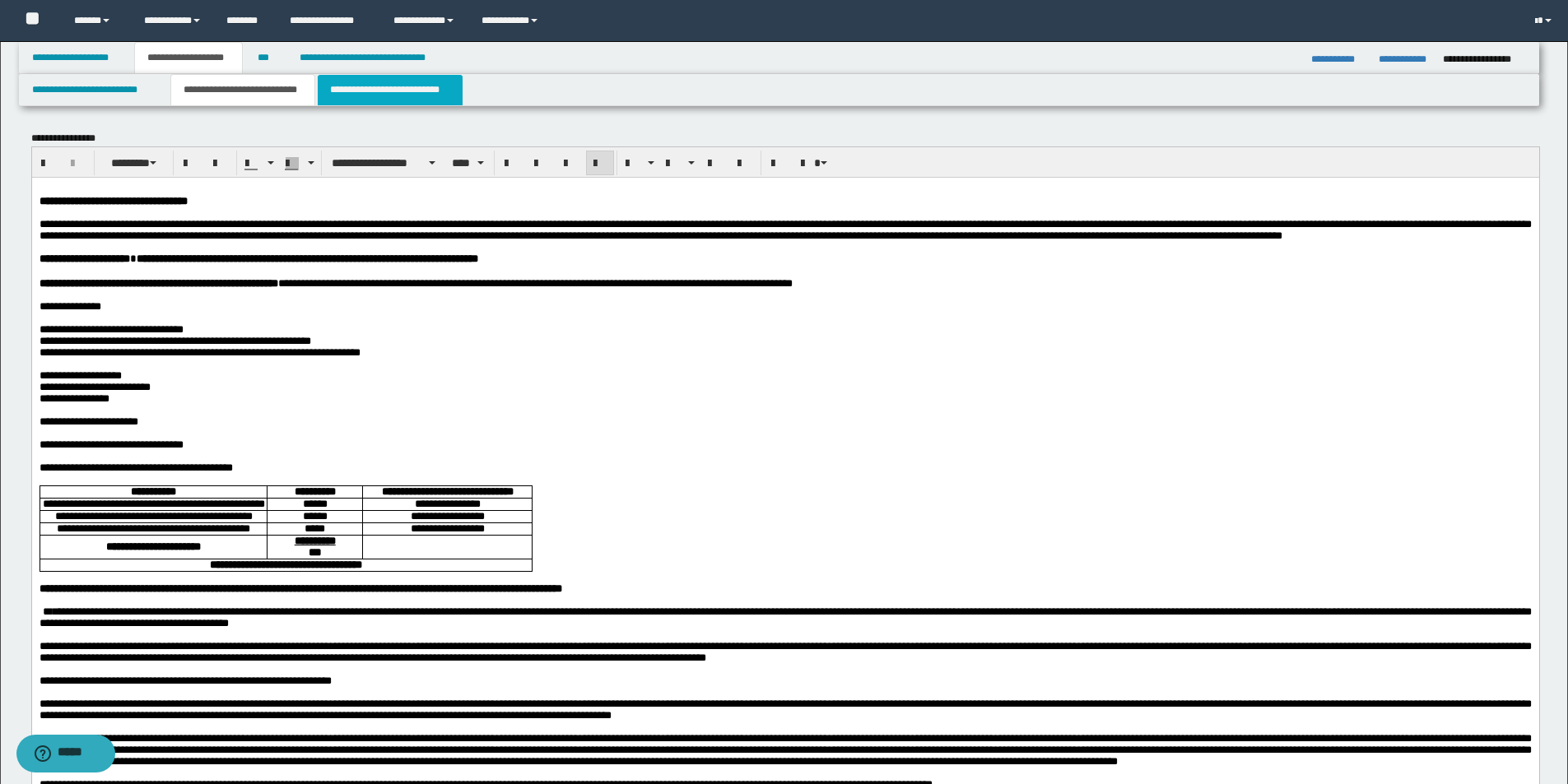 click on "**********" at bounding box center [390, 90] 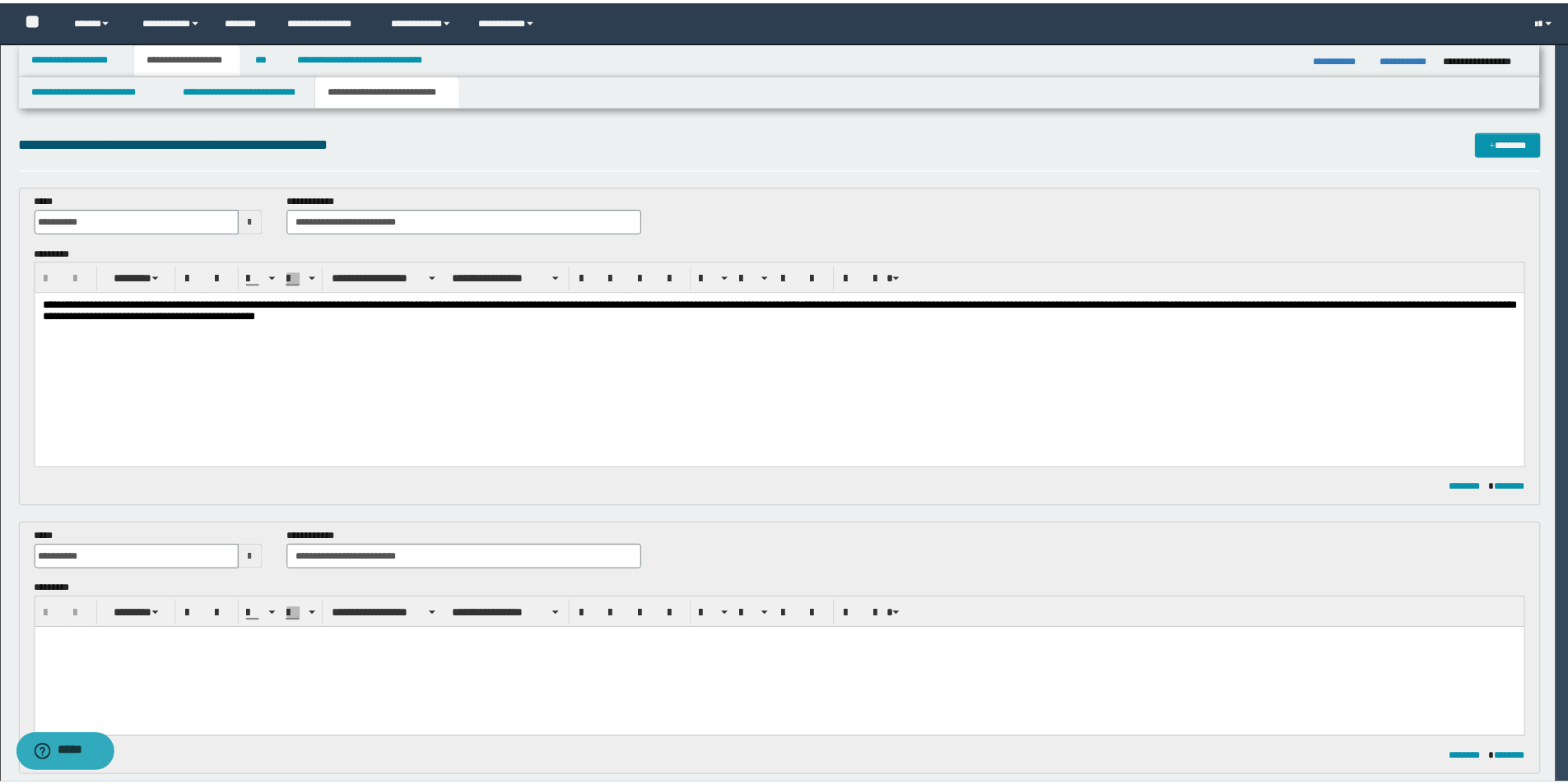 scroll, scrollTop: 0, scrollLeft: 0, axis: both 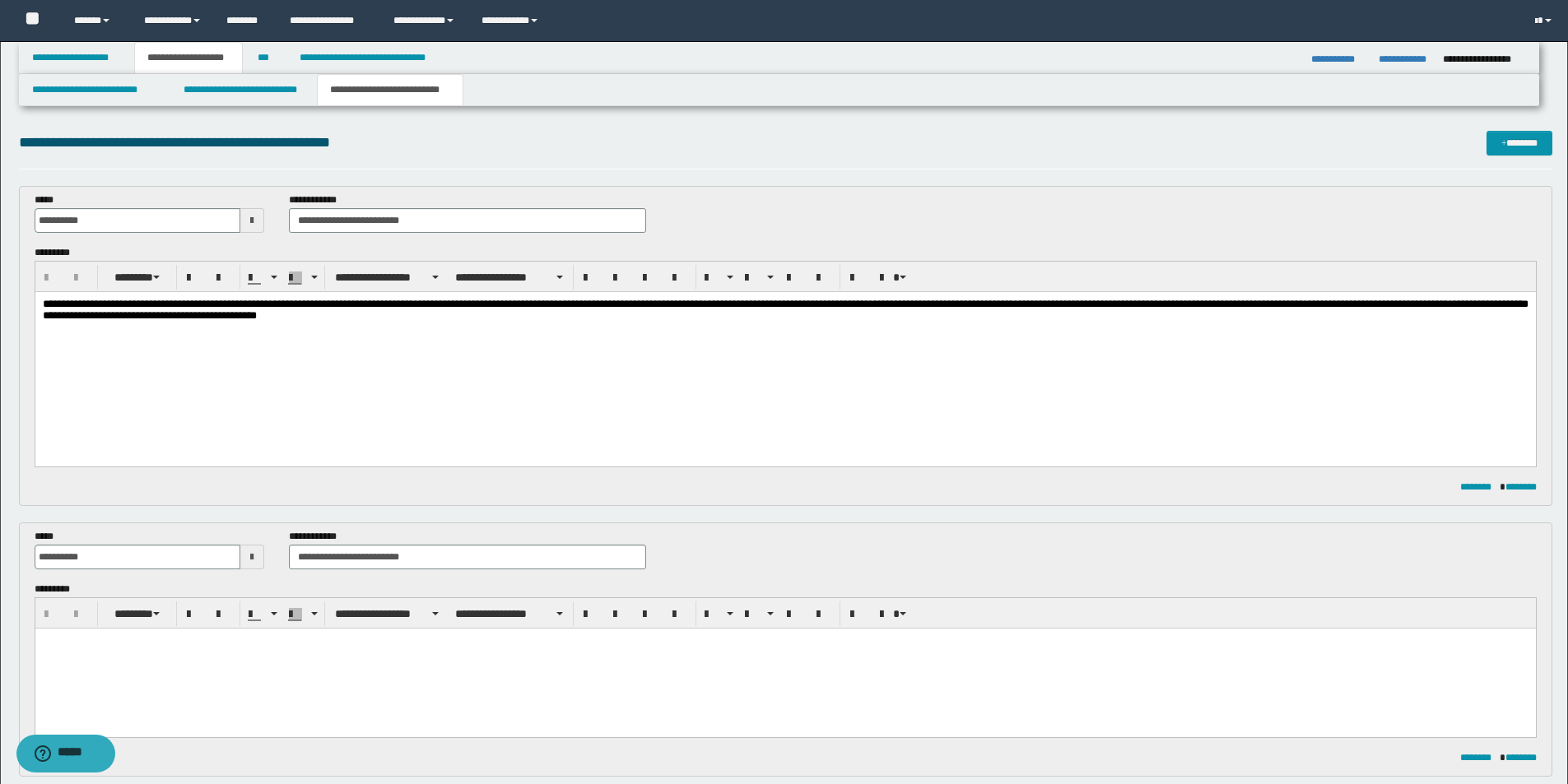 click on "**********" at bounding box center (784, 355) 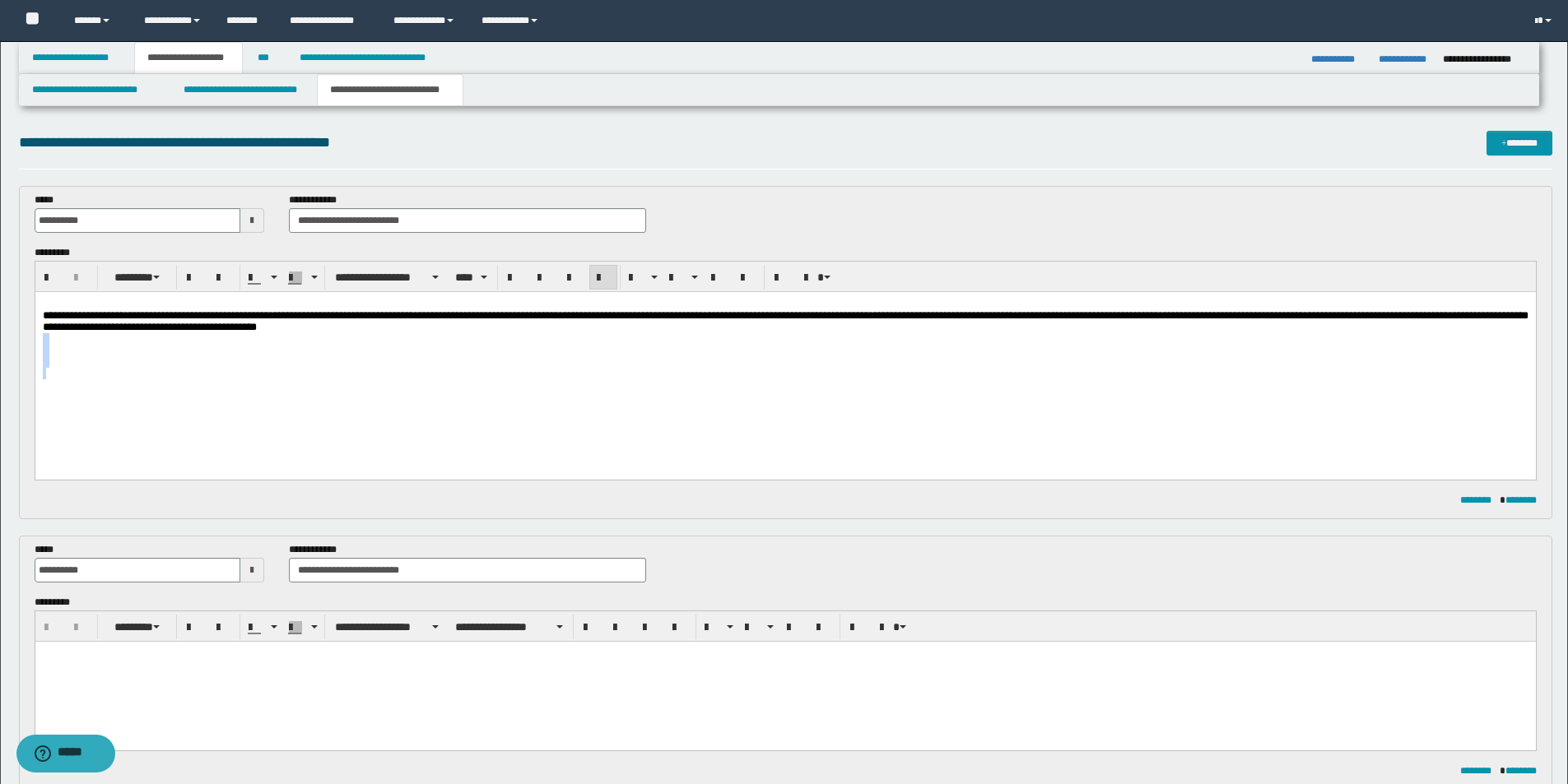 drag, startPoint x: 384, startPoint y: 336, endPoint x: 402, endPoint y: 517, distance: 181.89283 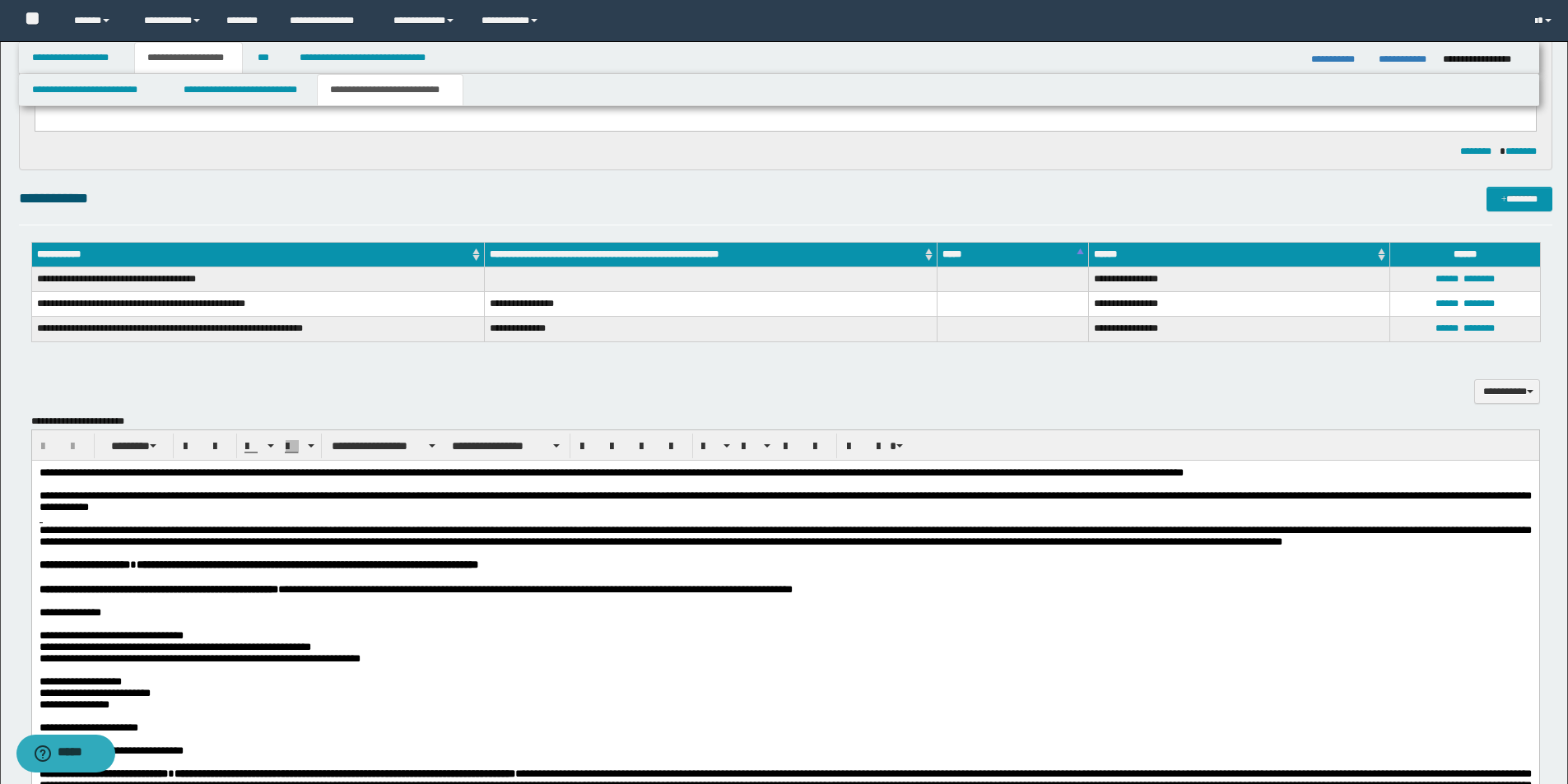 scroll, scrollTop: 576, scrollLeft: 0, axis: vertical 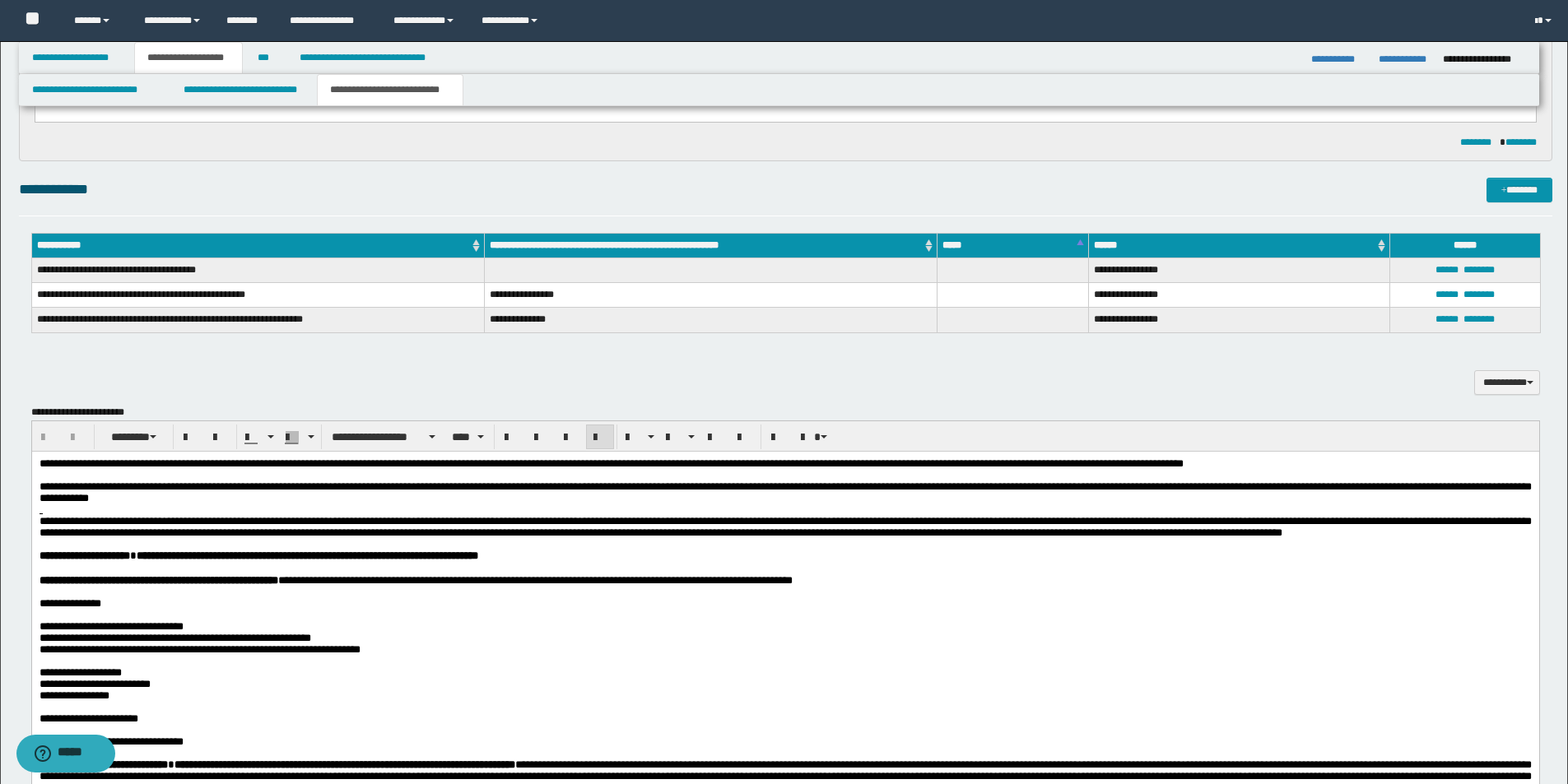 click on "**********" at bounding box center [611, 463] 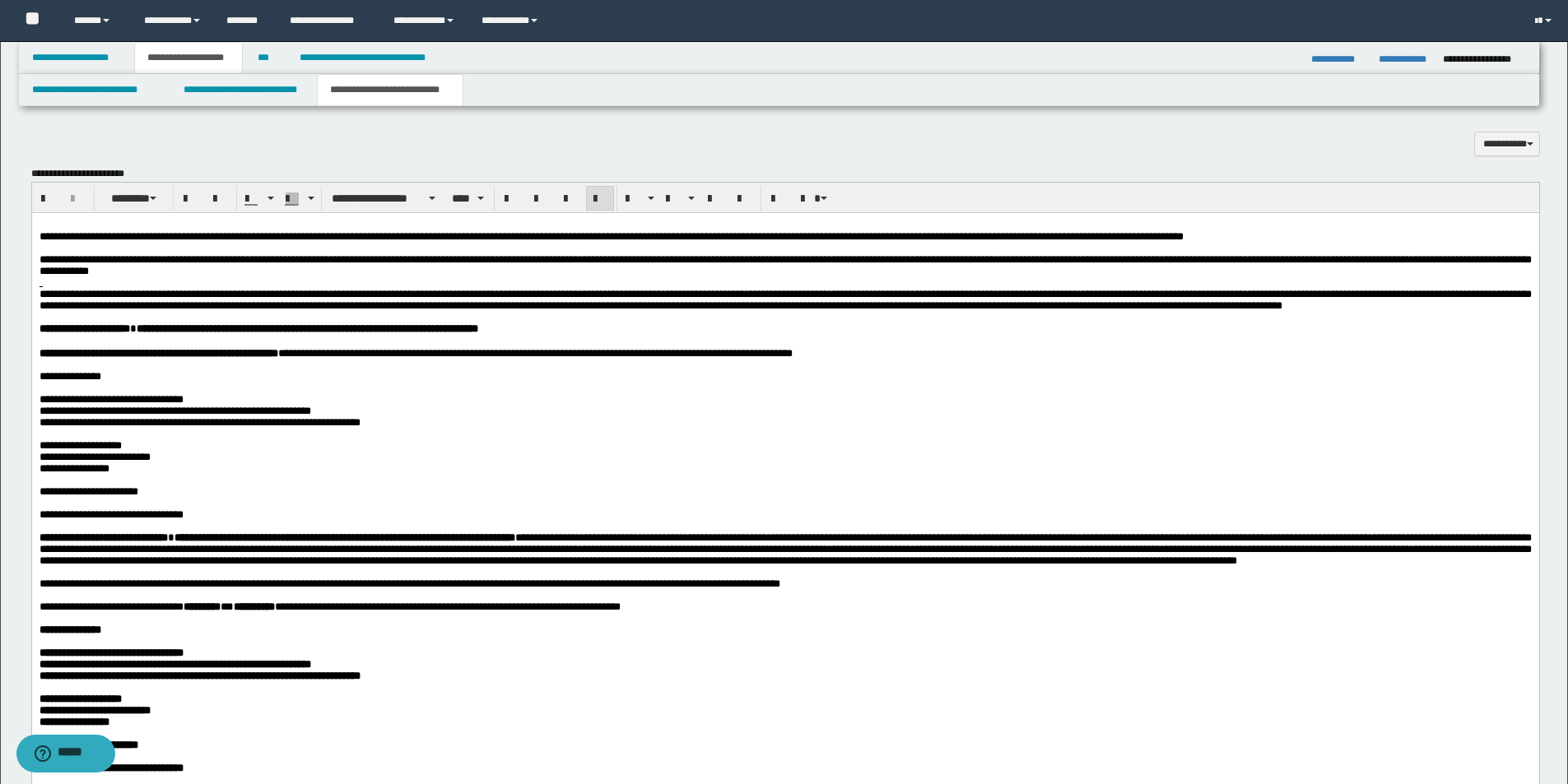 scroll, scrollTop: 823, scrollLeft: 0, axis: vertical 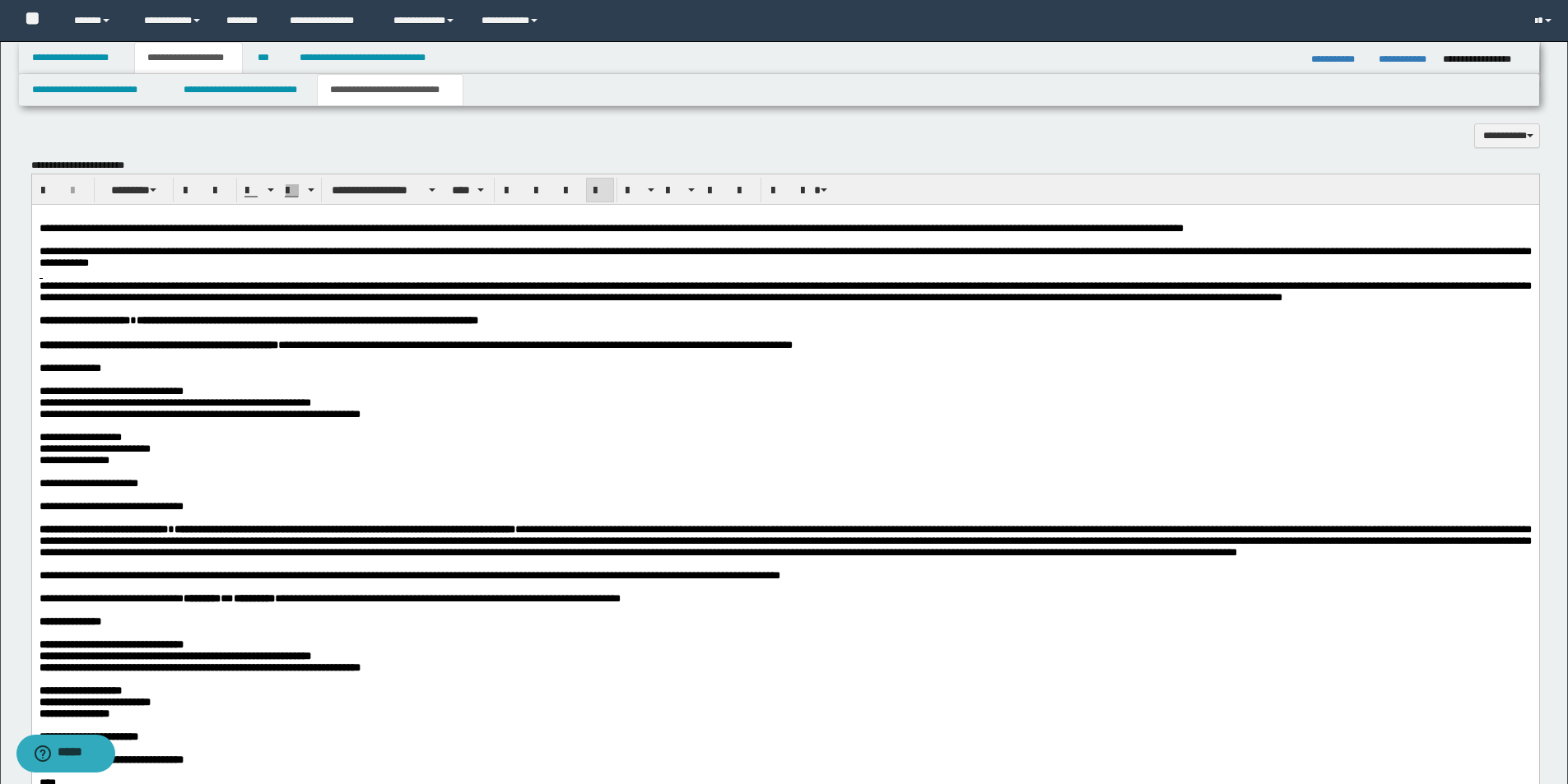 click on "**********" at bounding box center [784, 507] 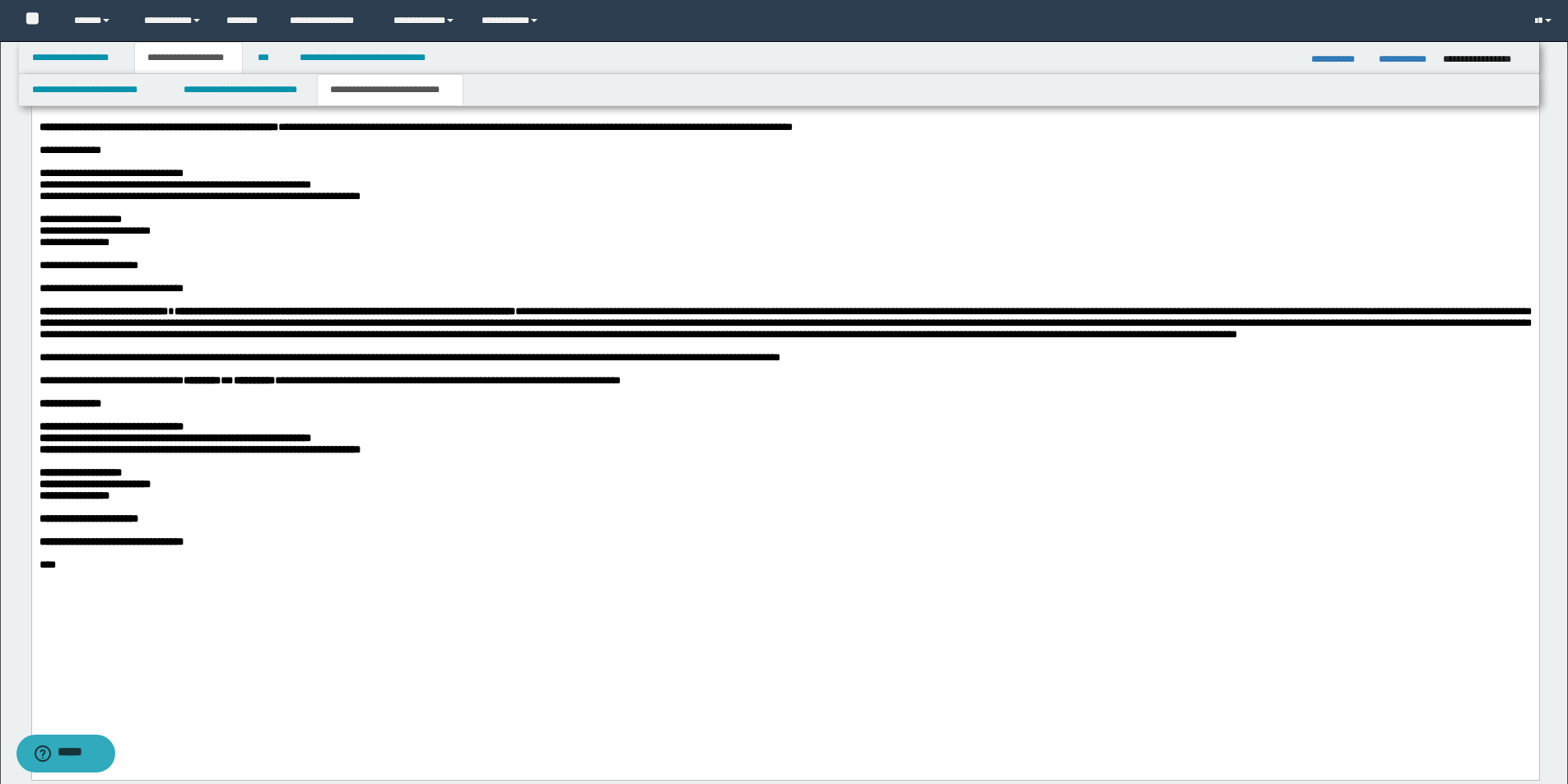 scroll, scrollTop: 1069, scrollLeft: 0, axis: vertical 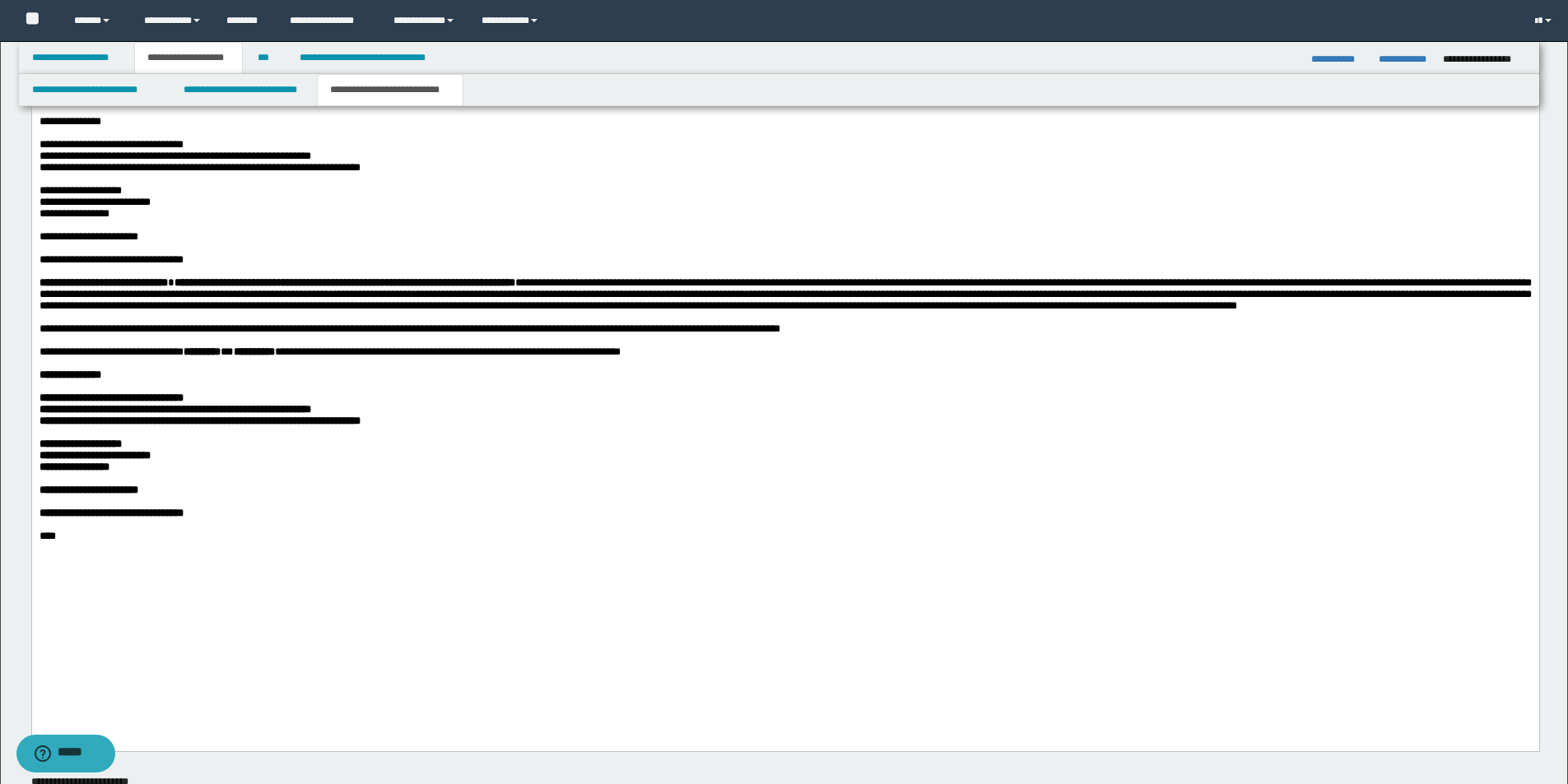 click at bounding box center [784, 548] 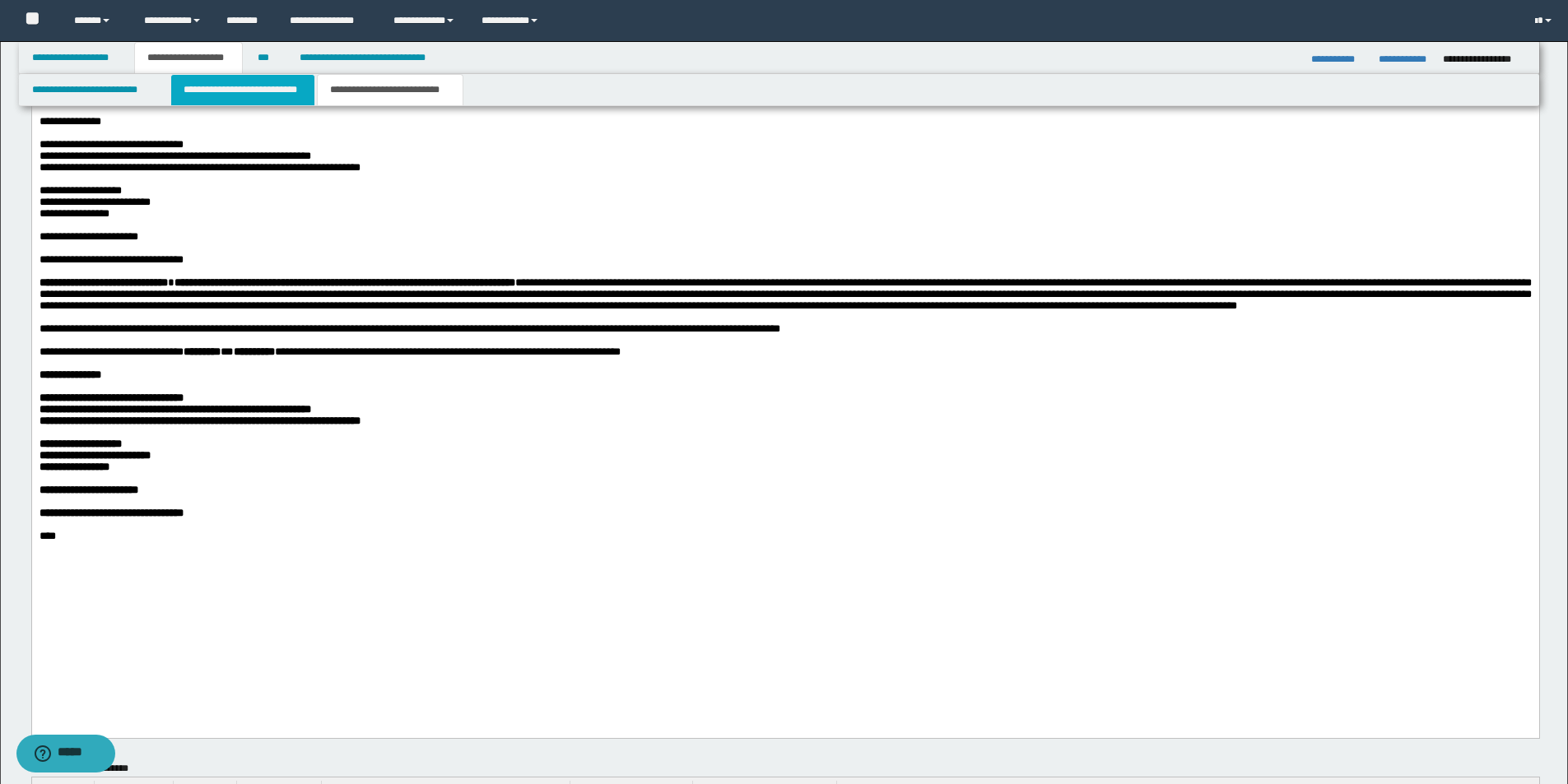 click on "**********" at bounding box center (243, 90) 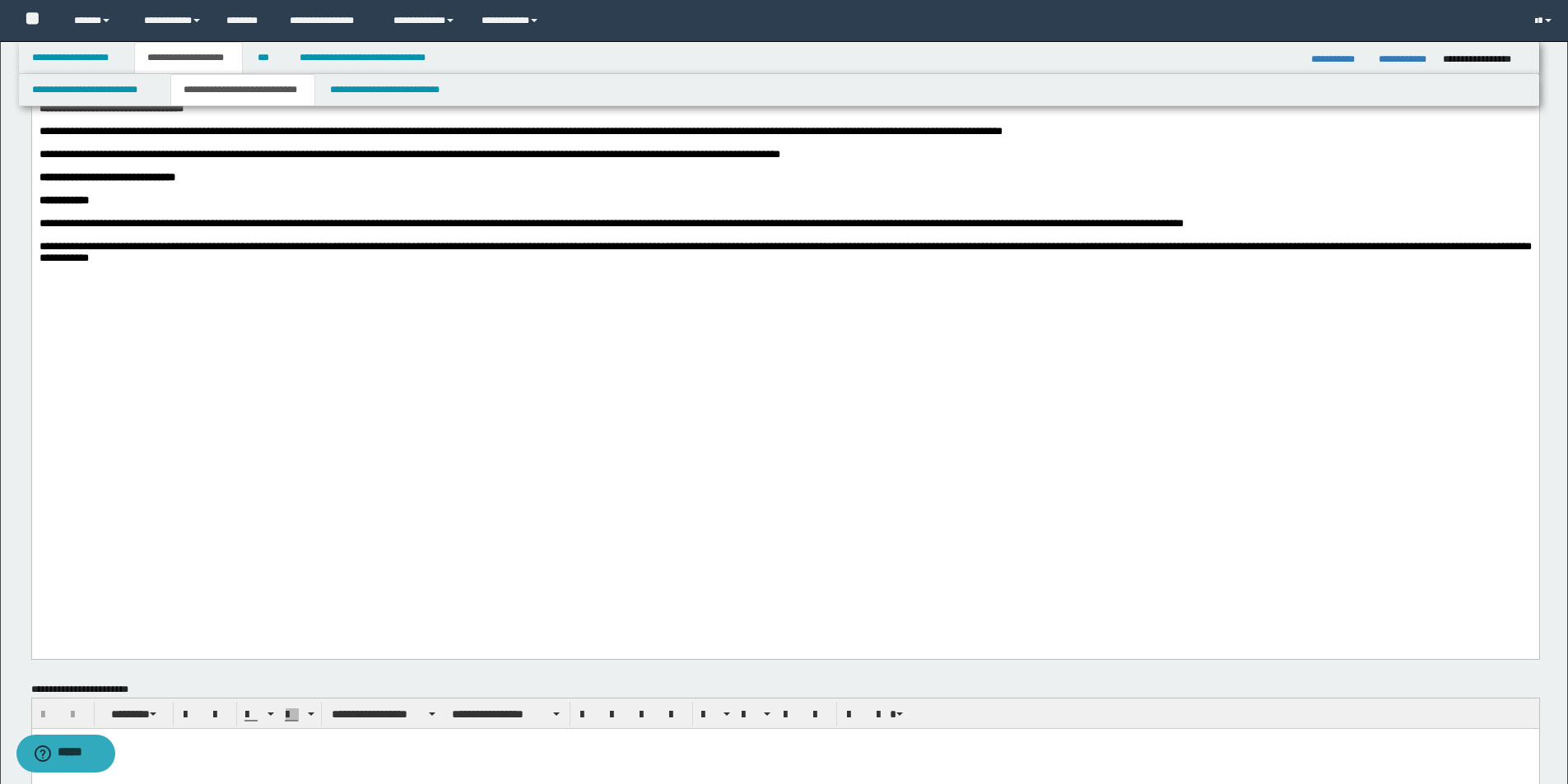 scroll, scrollTop: 1563, scrollLeft: 0, axis: vertical 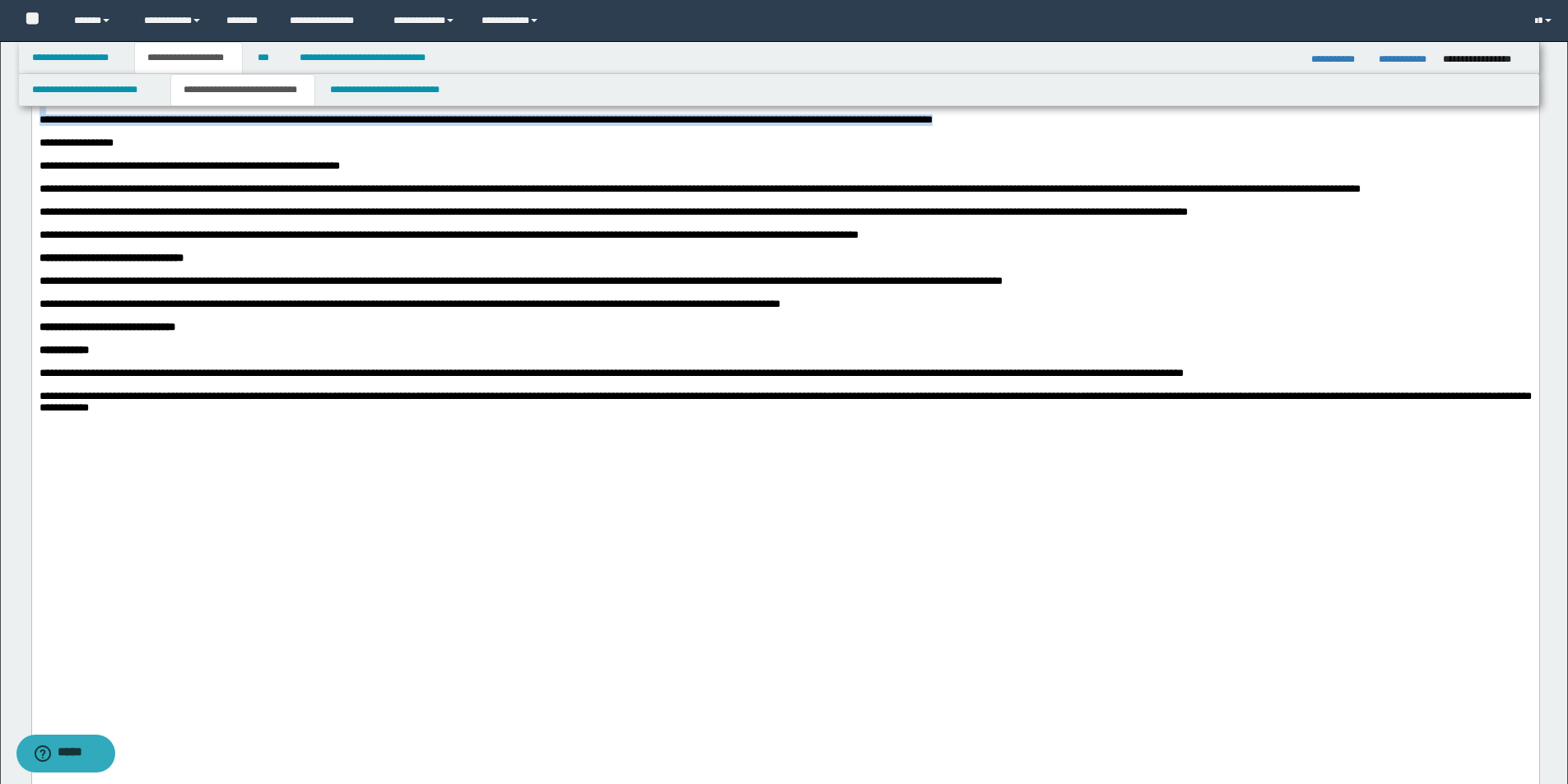 drag, startPoint x: 1020, startPoint y: 382, endPoint x: 54, endPoint y: -1138, distance: 1800.9875 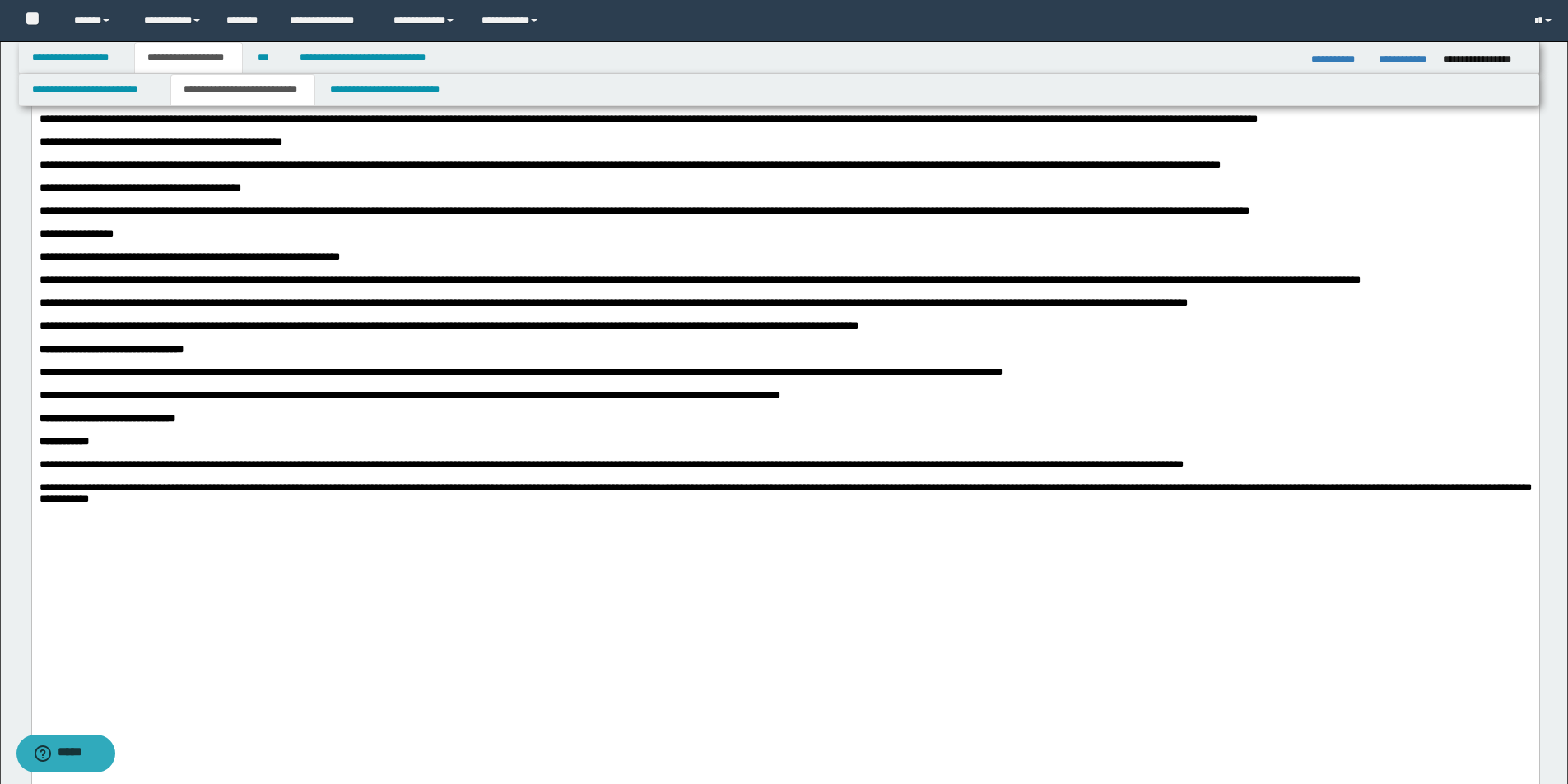scroll, scrollTop: 1316, scrollLeft: 0, axis: vertical 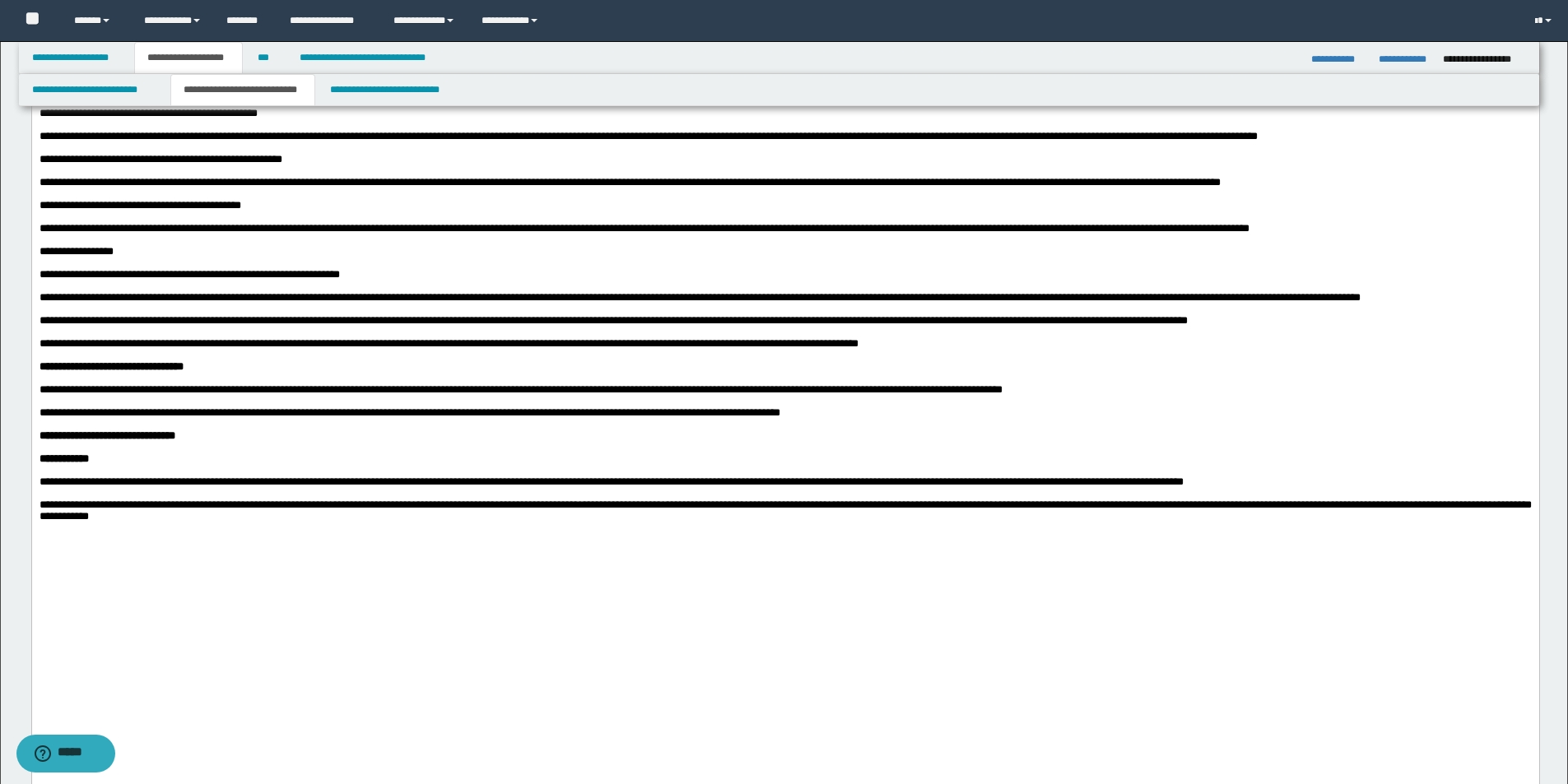 click on "**********" at bounding box center [784, 206] 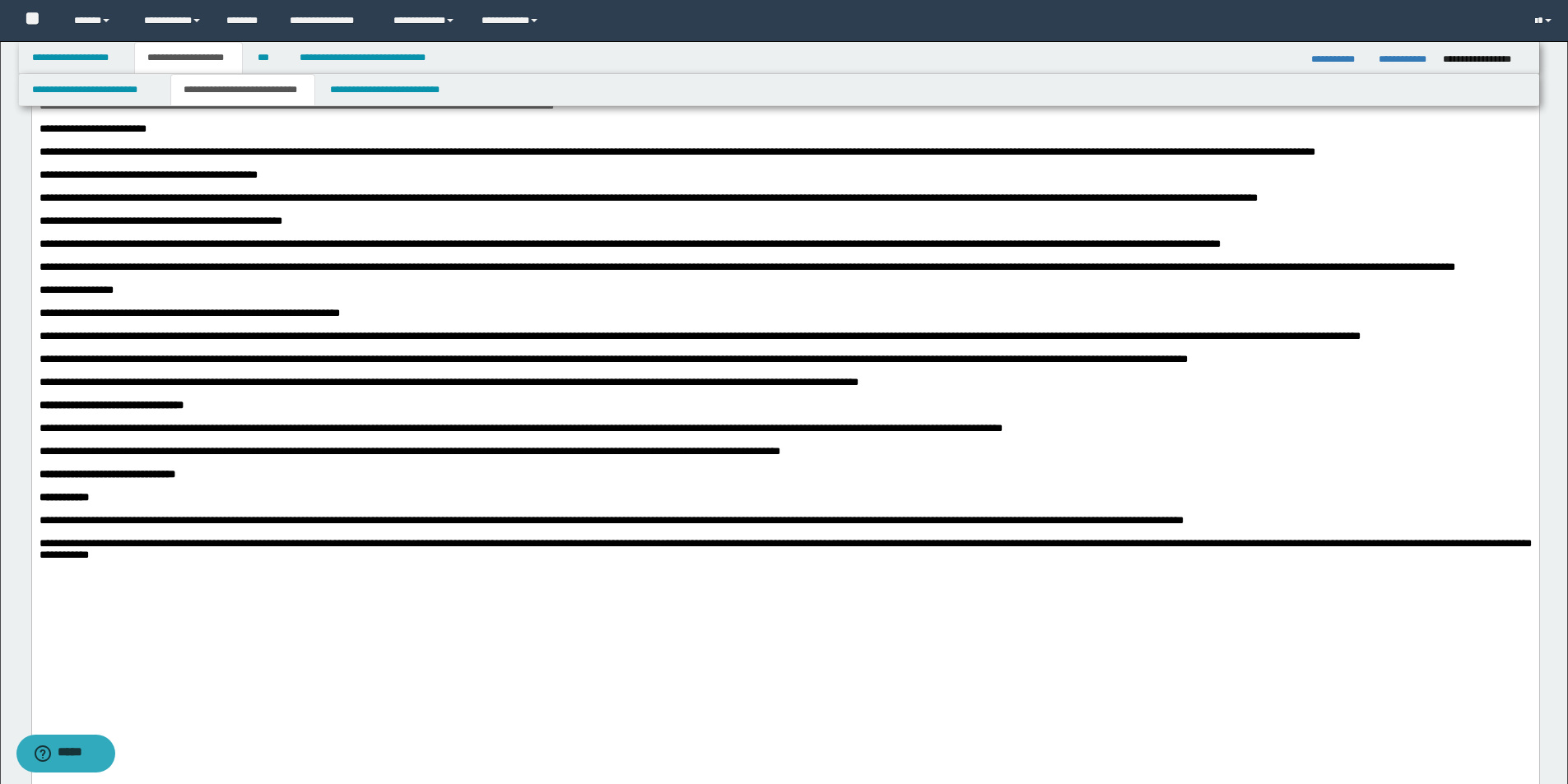 scroll, scrollTop: 1152, scrollLeft: 0, axis: vertical 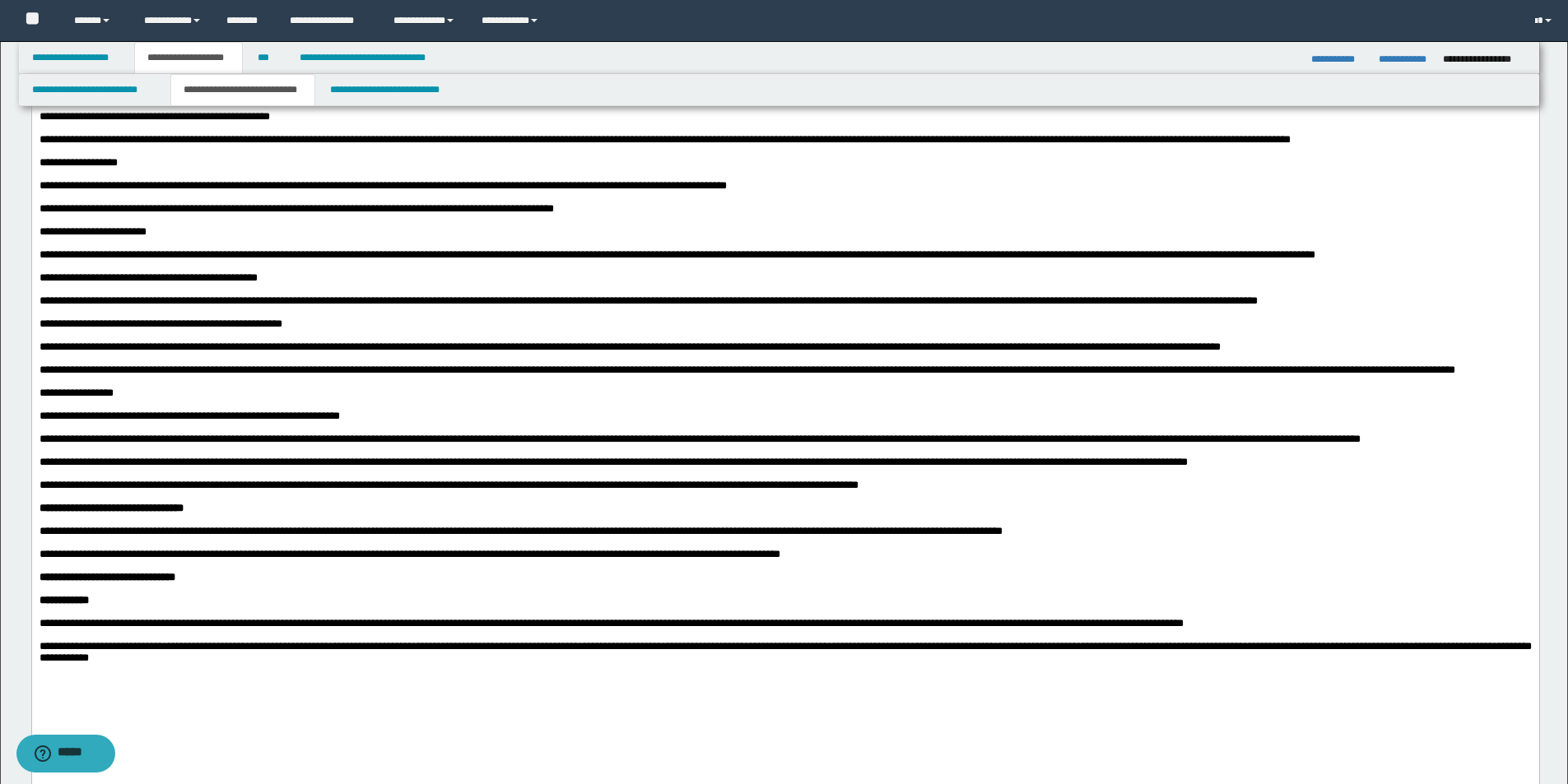 click on "**********" at bounding box center [784, 232] 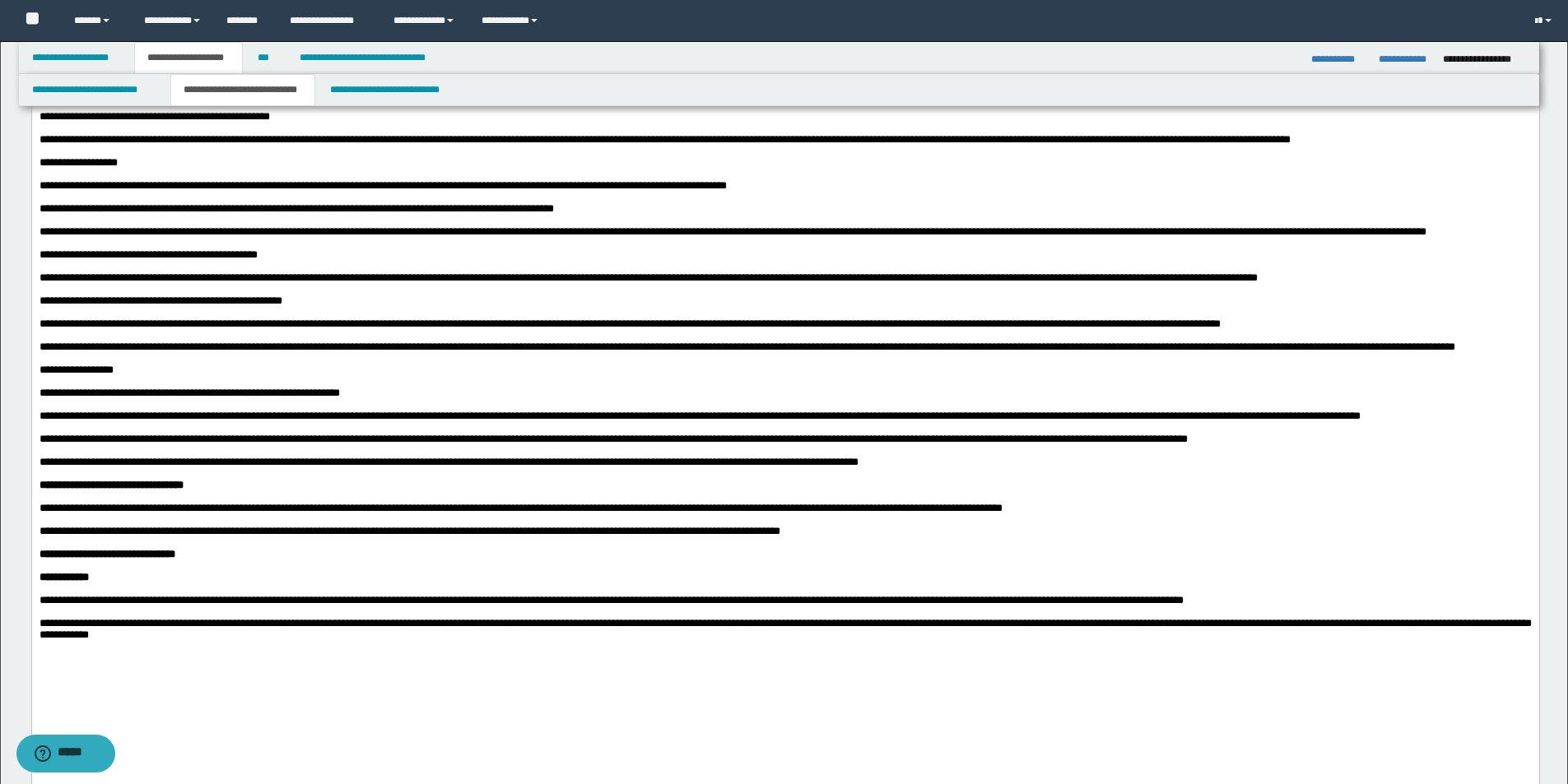 click on "**********" at bounding box center (784, 255) 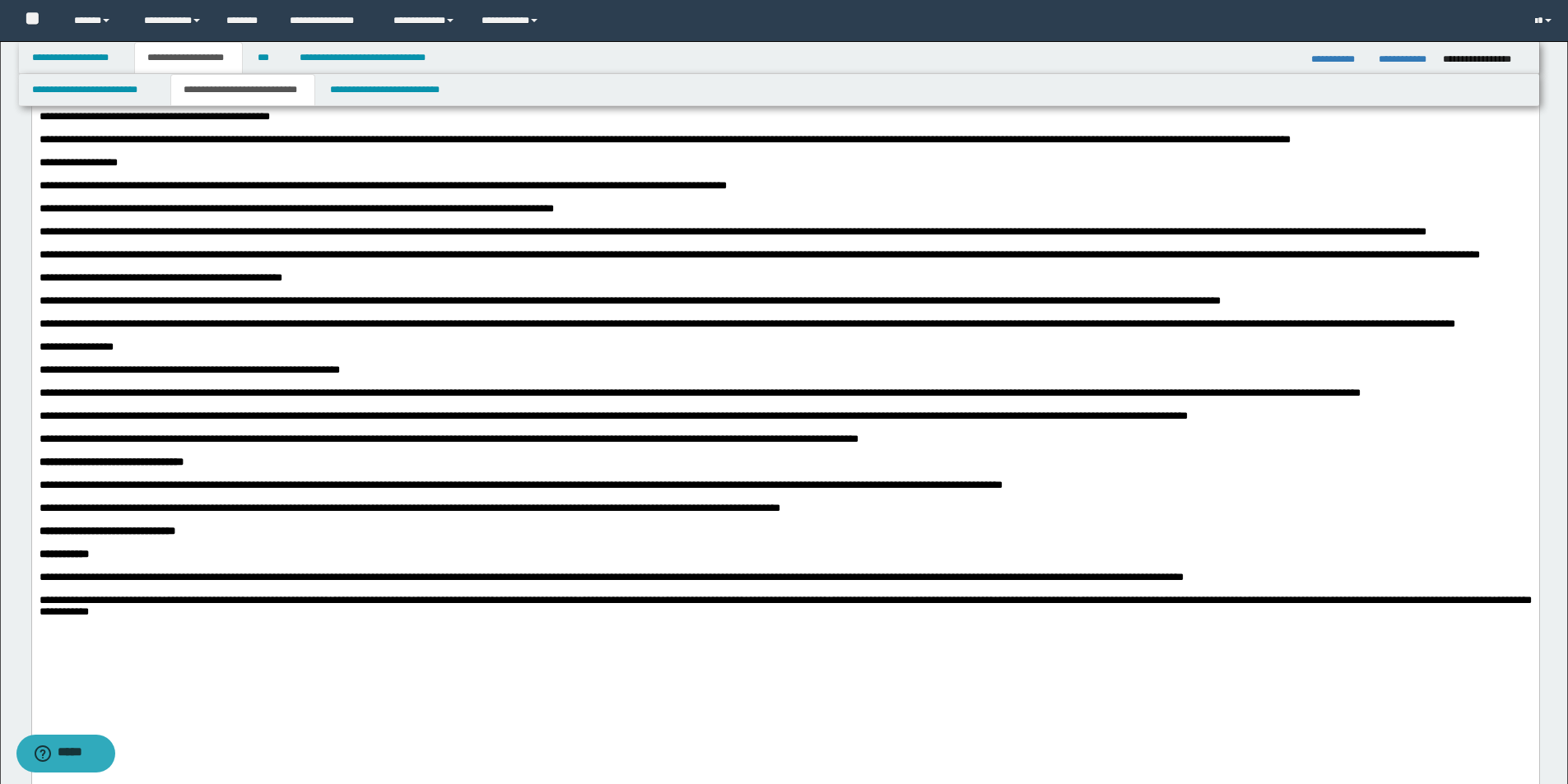 click on "**********" at bounding box center [784, 278] 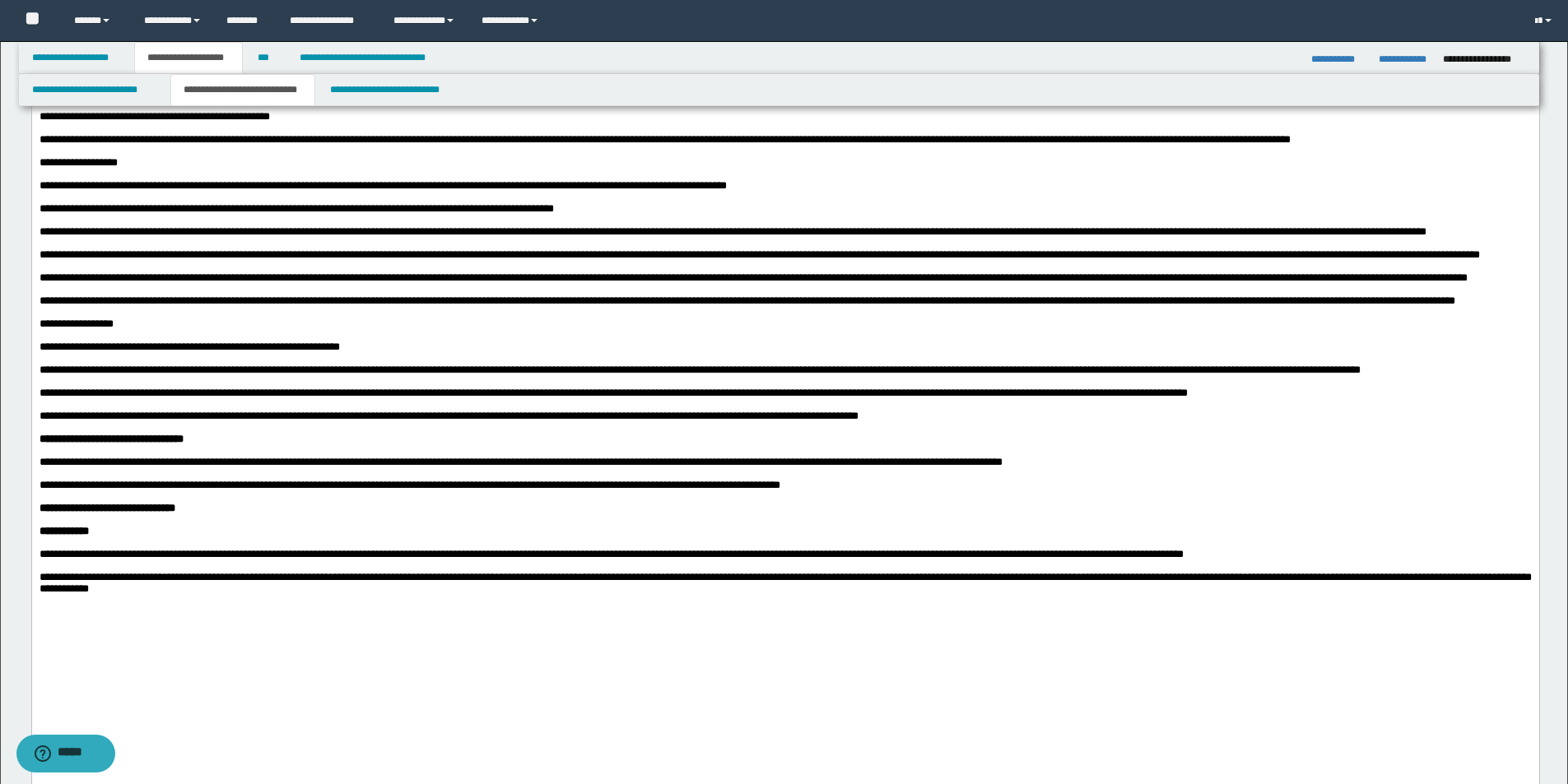 click on "**********" at bounding box center (784, 163) 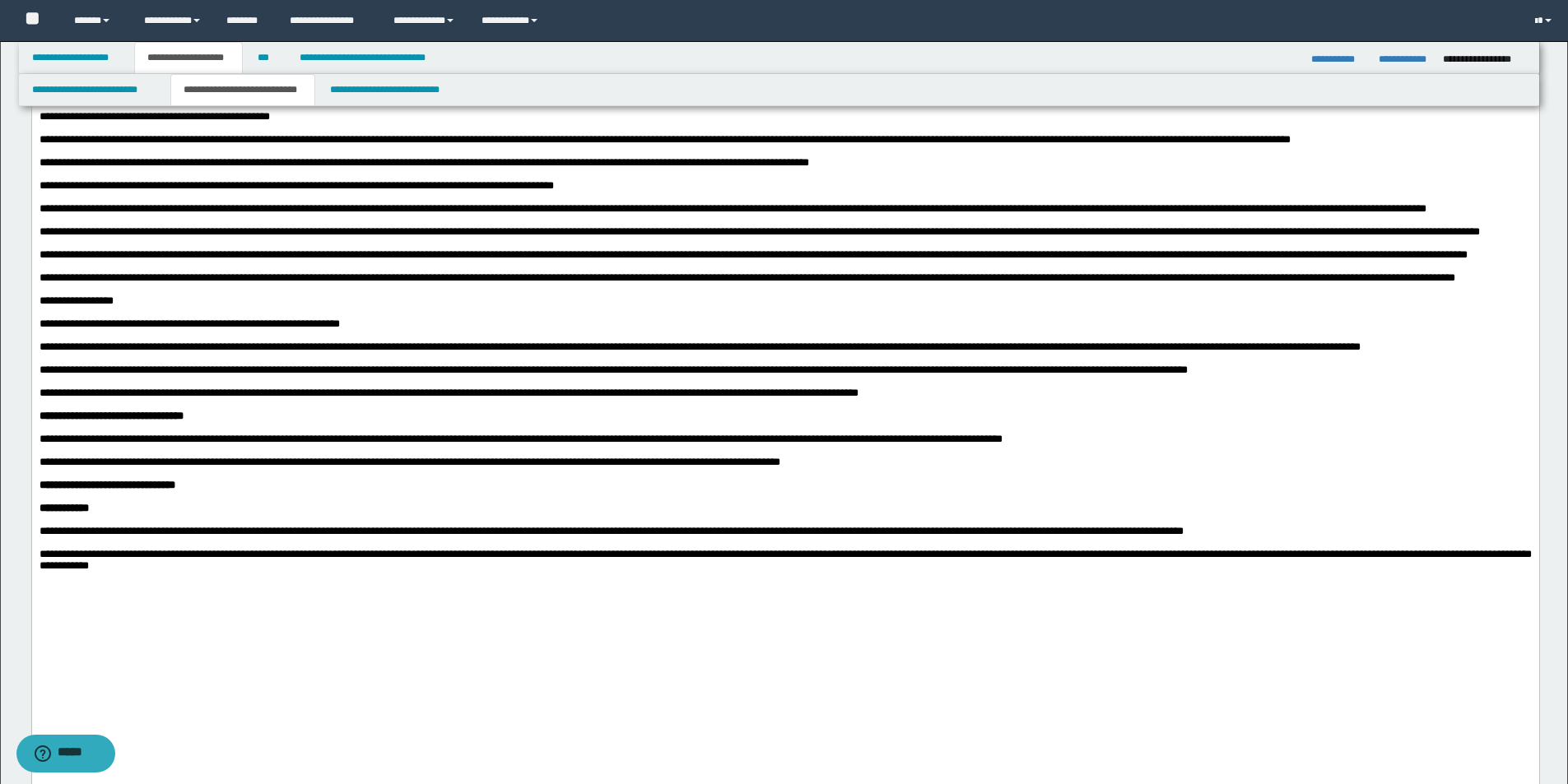 click on "**********" at bounding box center (784, 163) 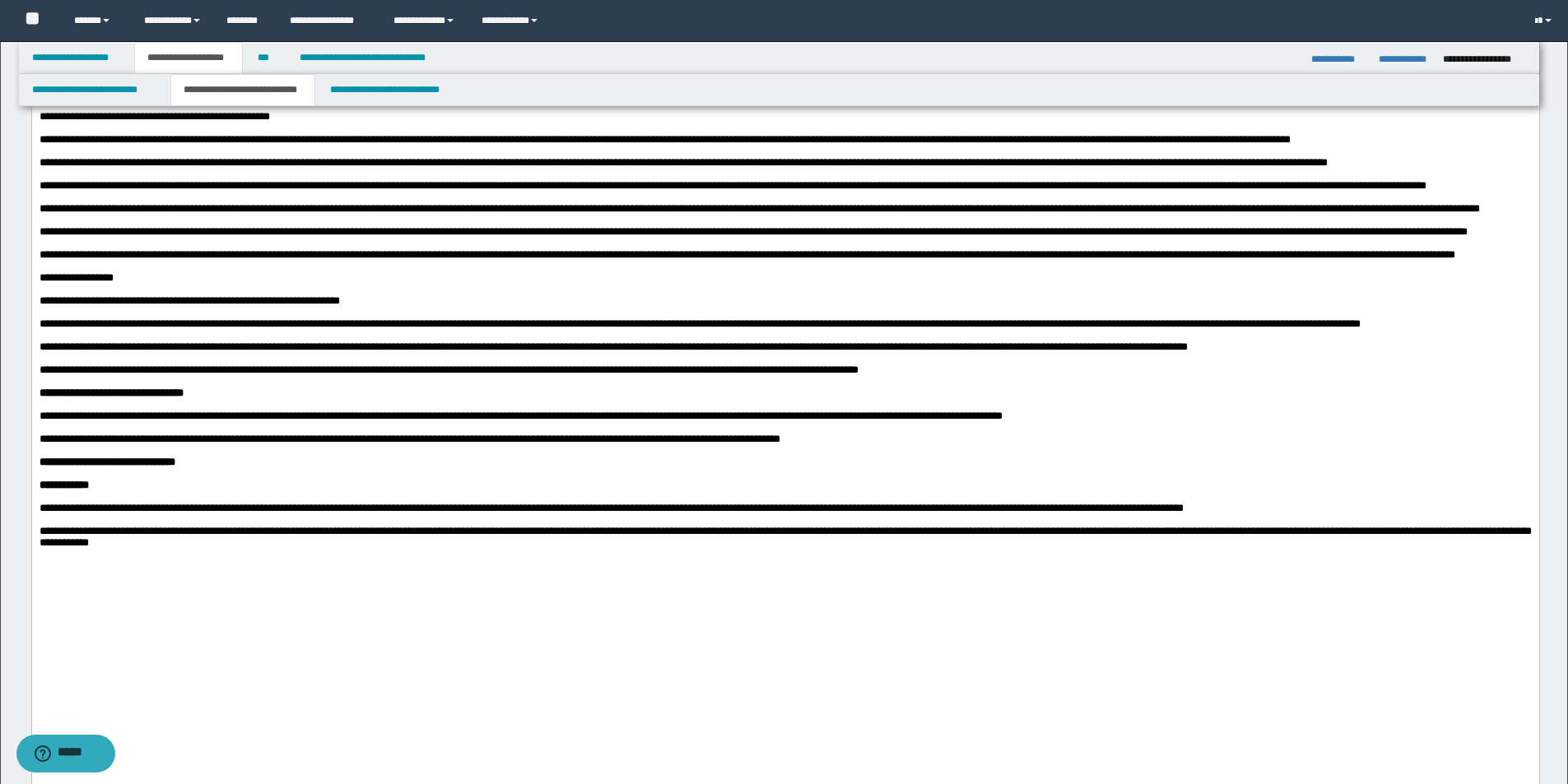 click on "**********" at bounding box center (784, 117) 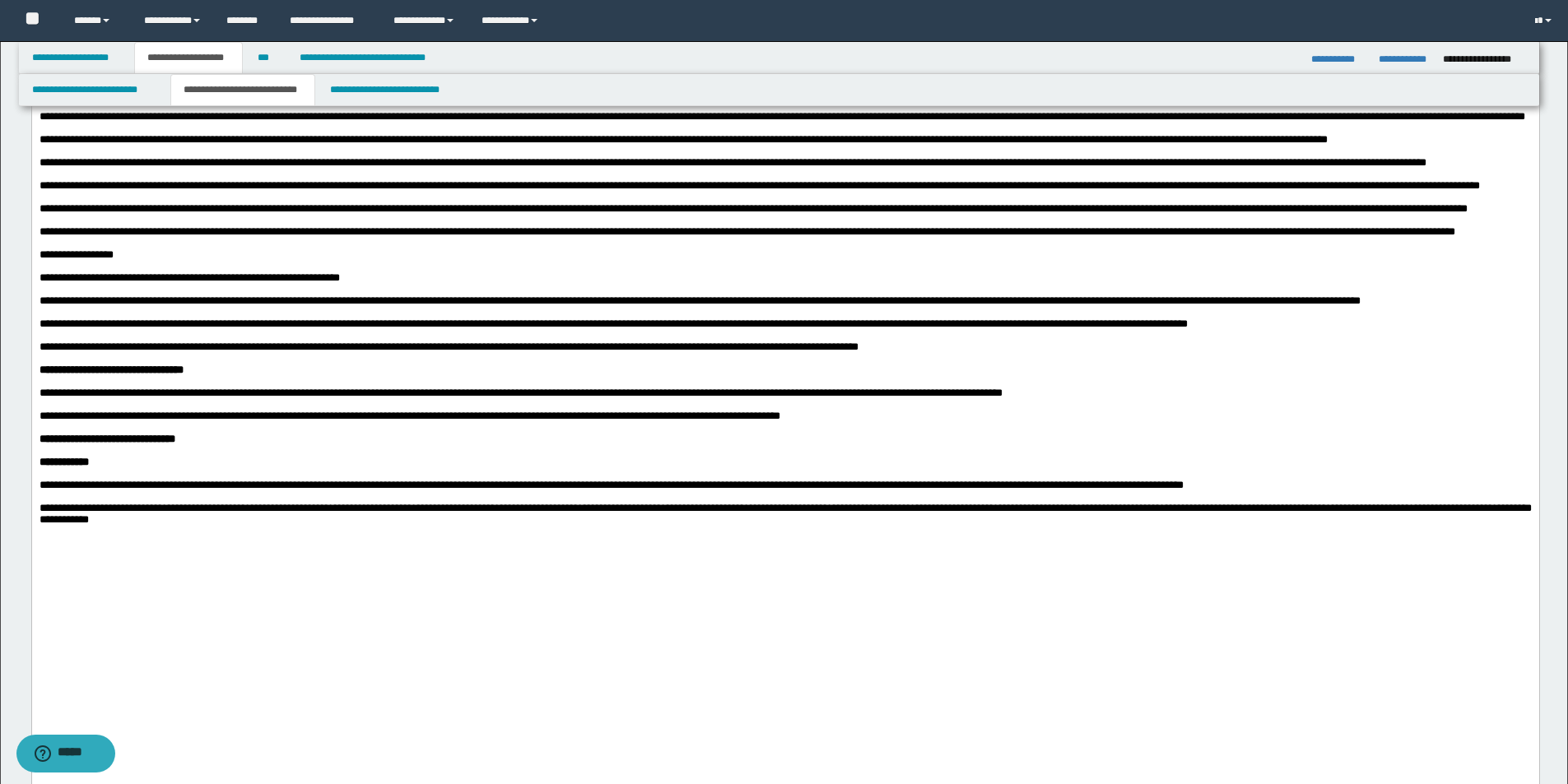 click on "**********" at bounding box center [784, 71] 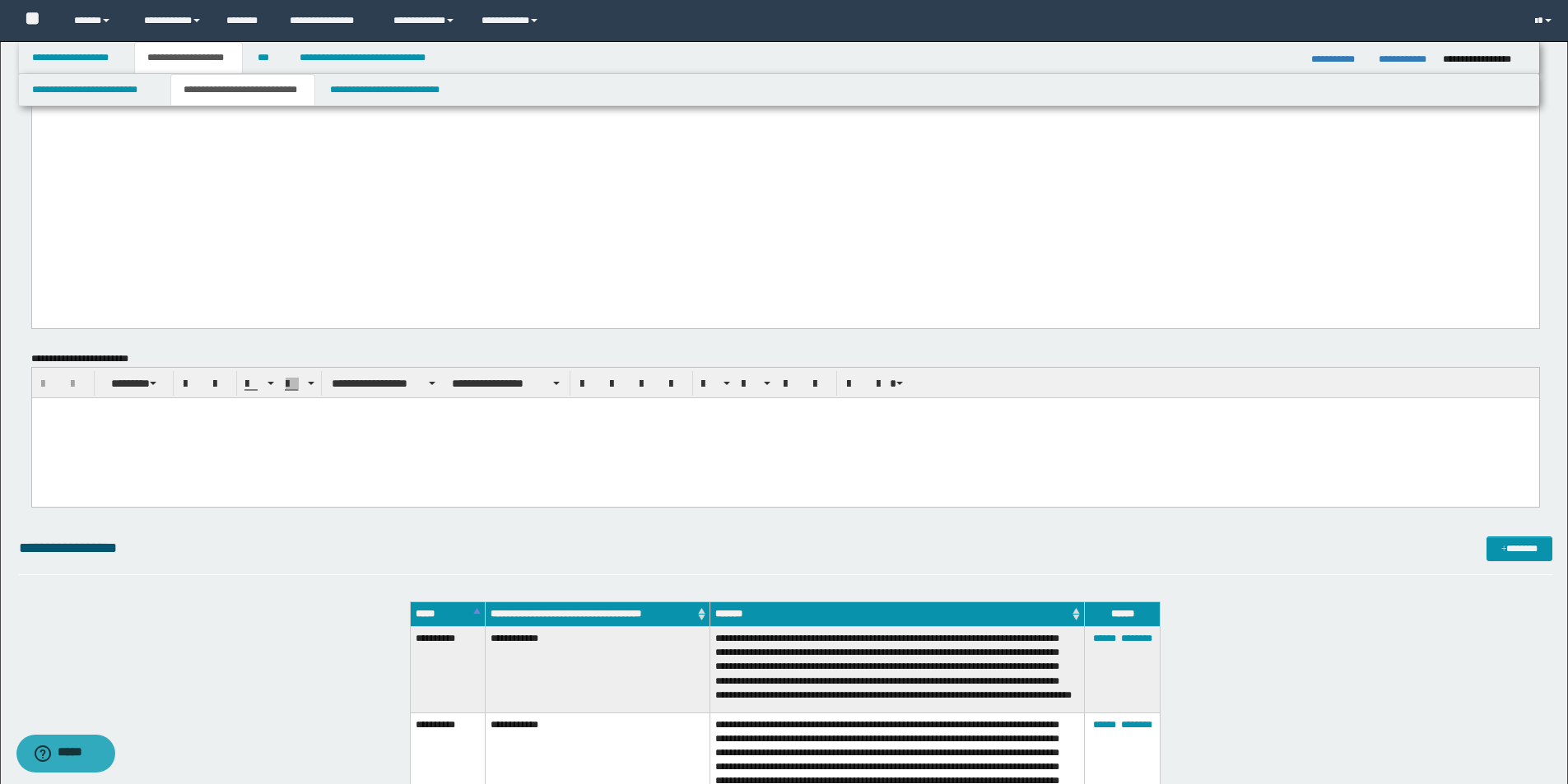scroll, scrollTop: 2057, scrollLeft: 0, axis: vertical 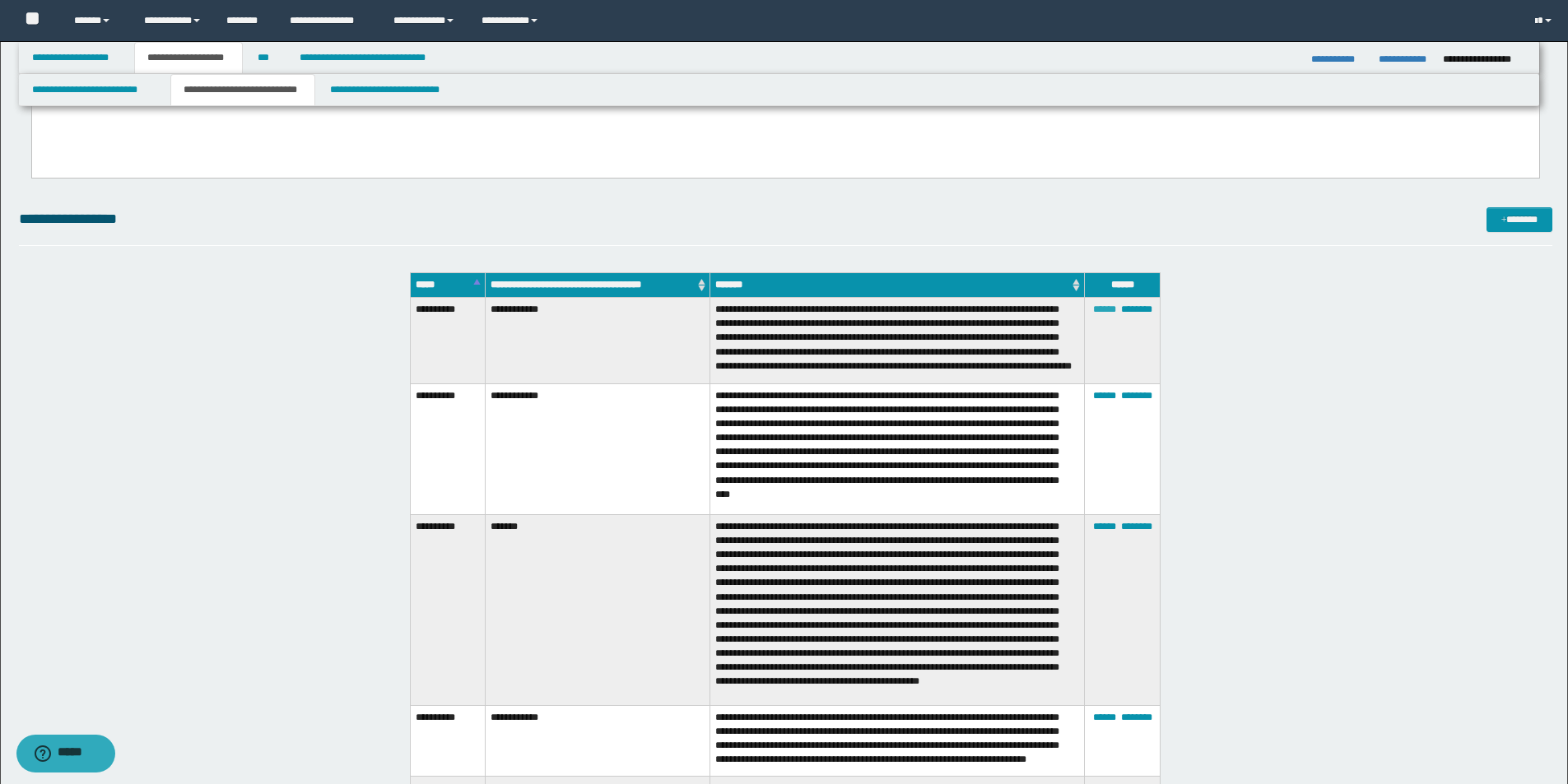 click on "******" at bounding box center [1105, 309] 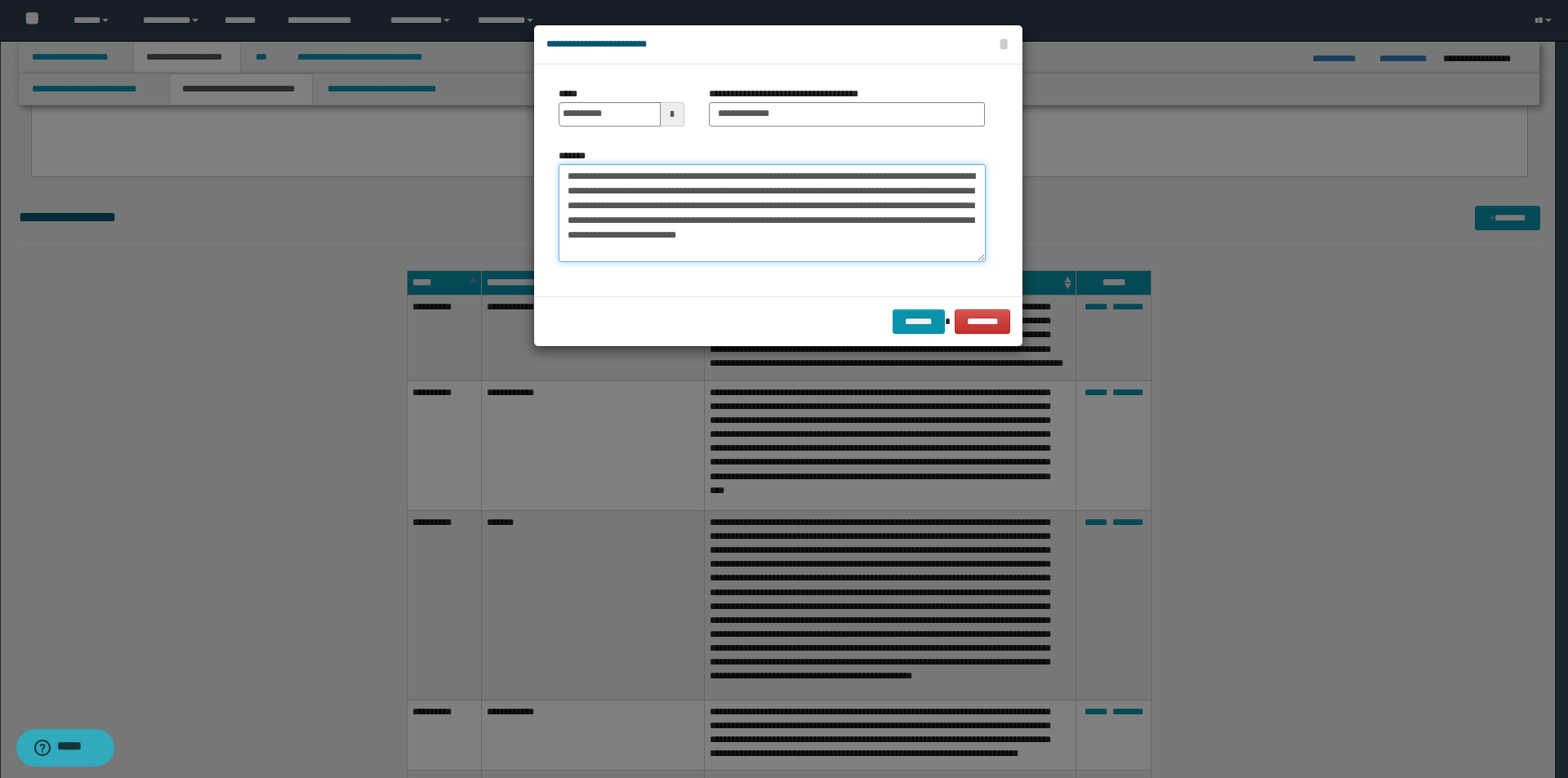 click on "**********" at bounding box center (772, 213) 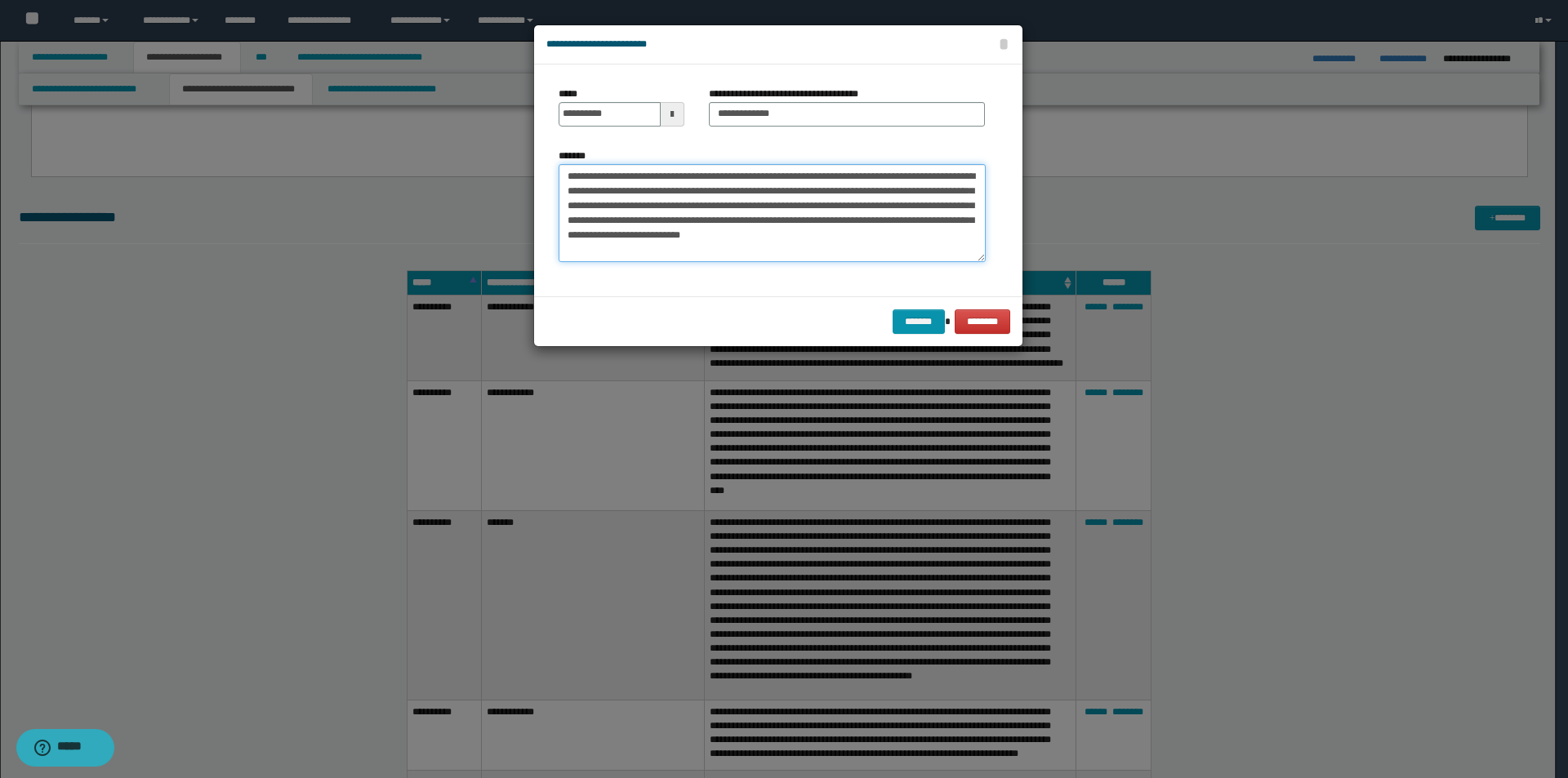 click on "**********" at bounding box center [772, 213] 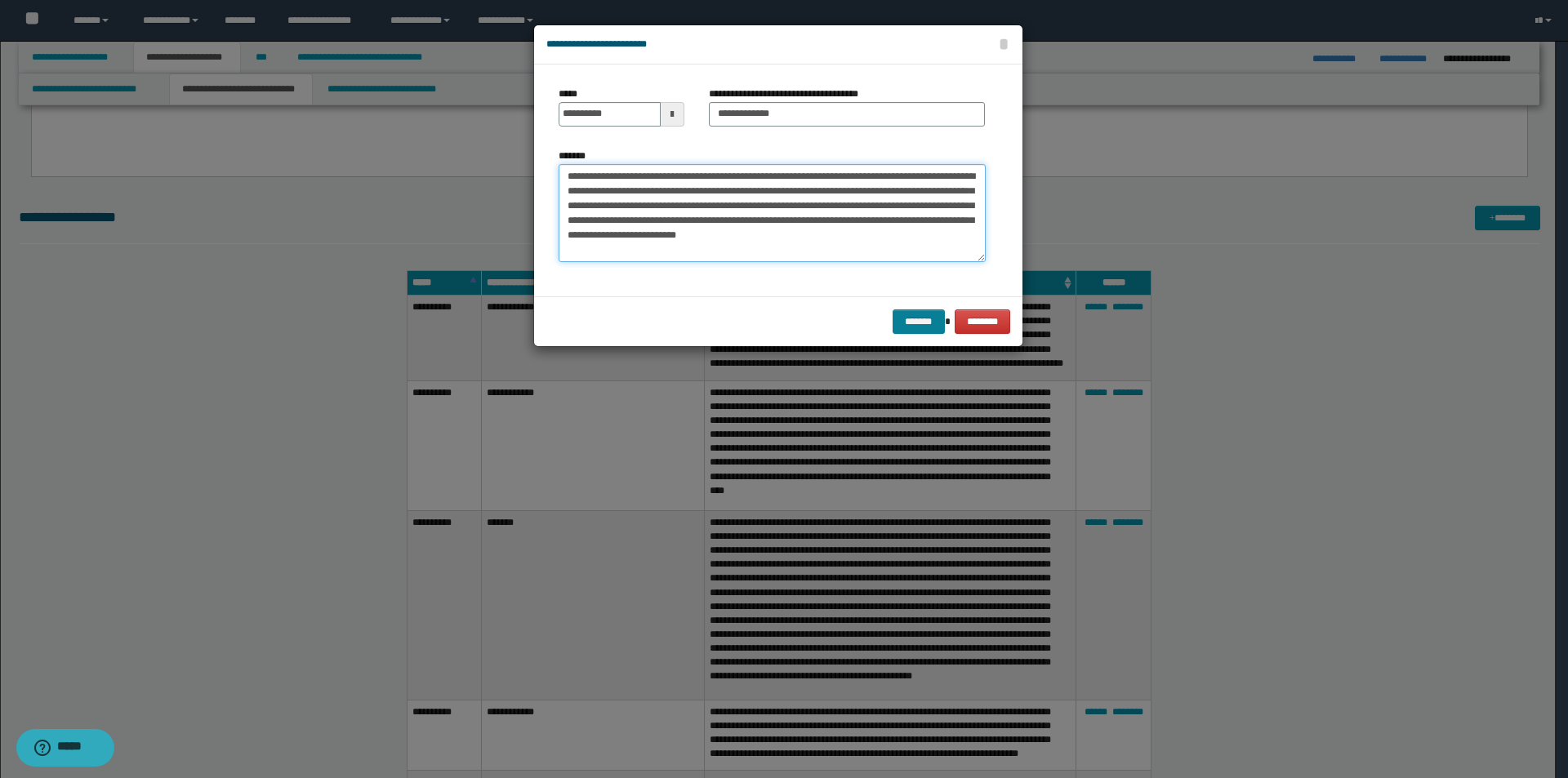 type on "**********" 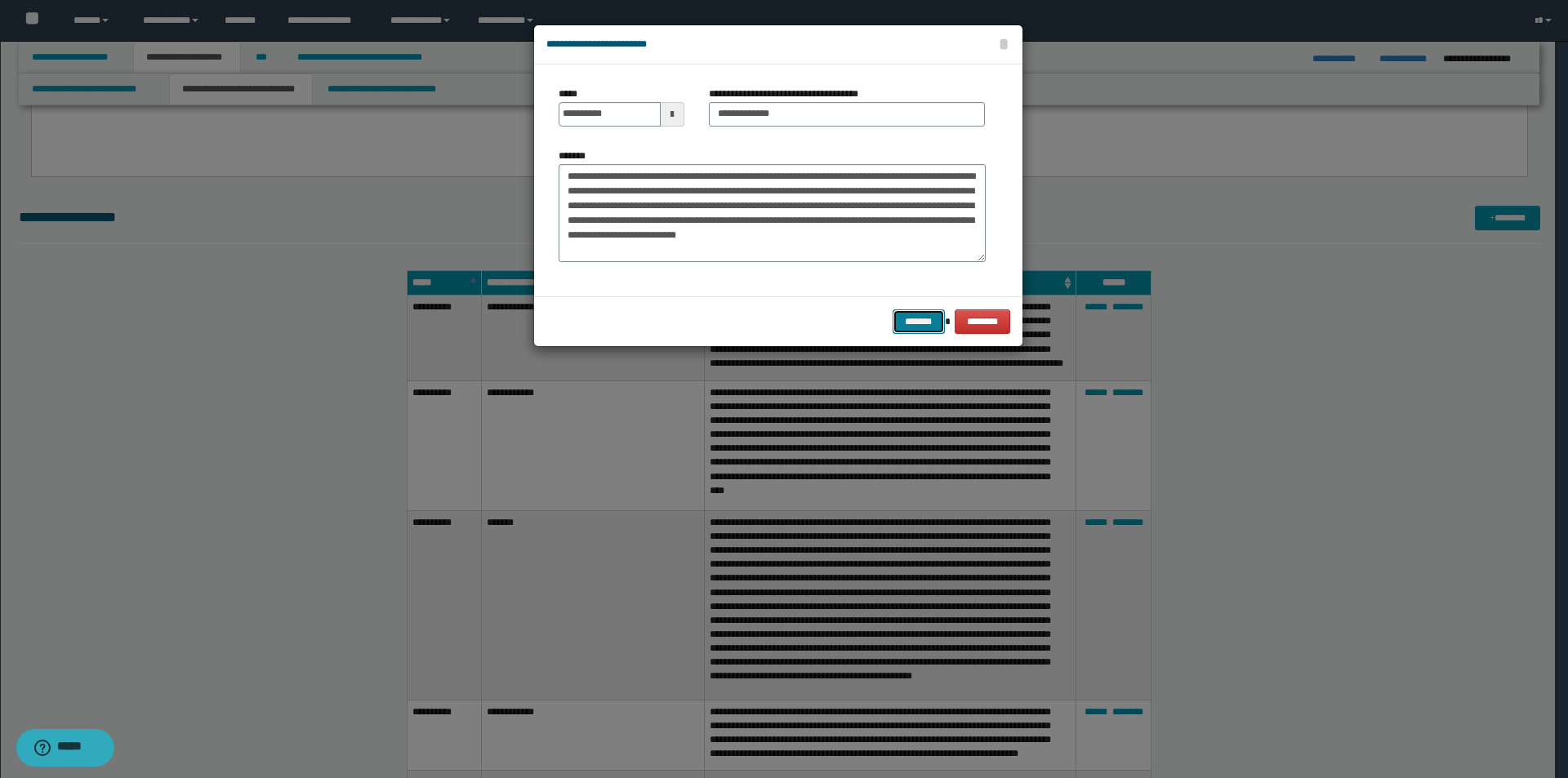 click on "*******" at bounding box center (919, 322) 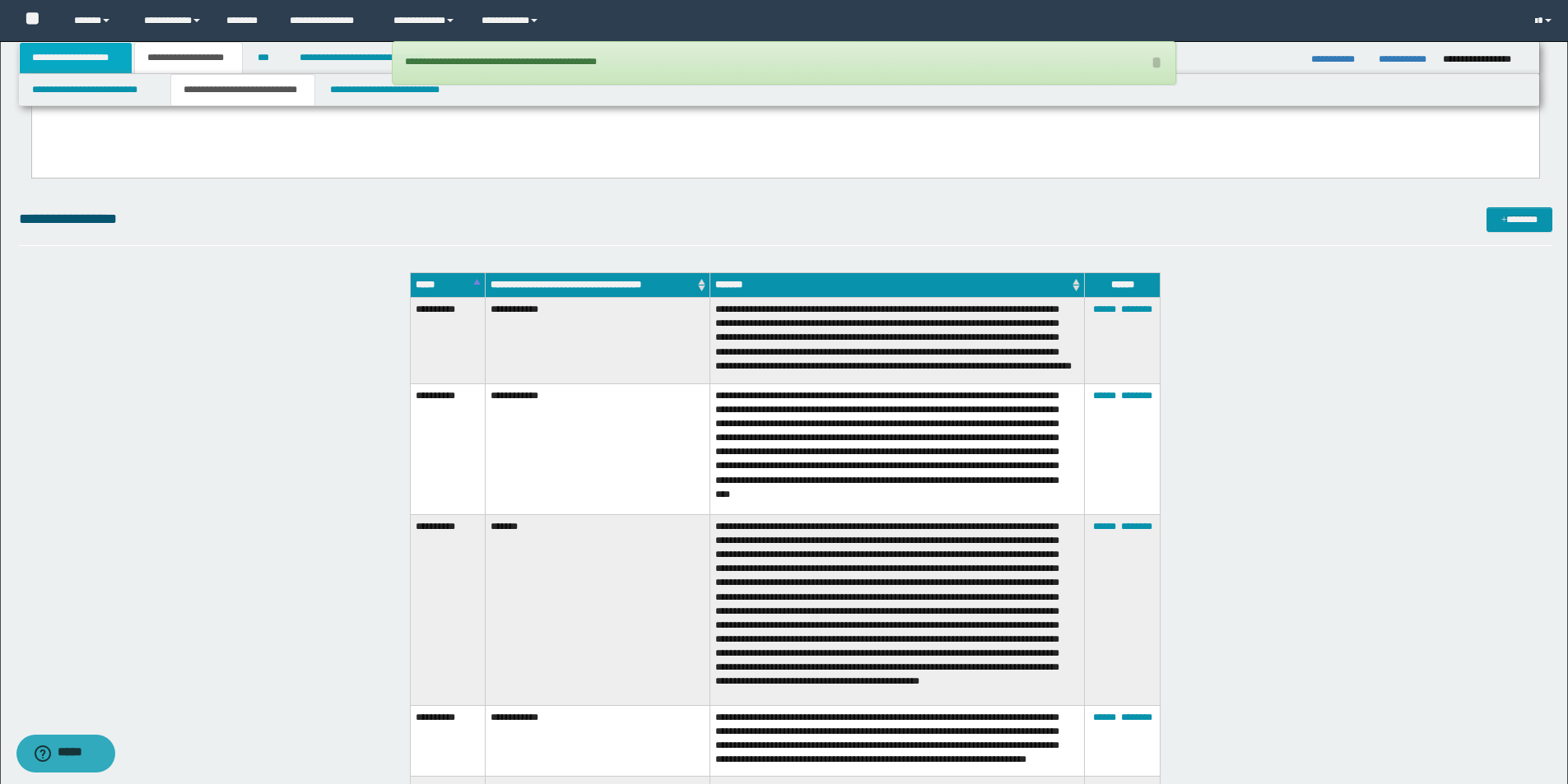 click on "**********" at bounding box center [76, 58] 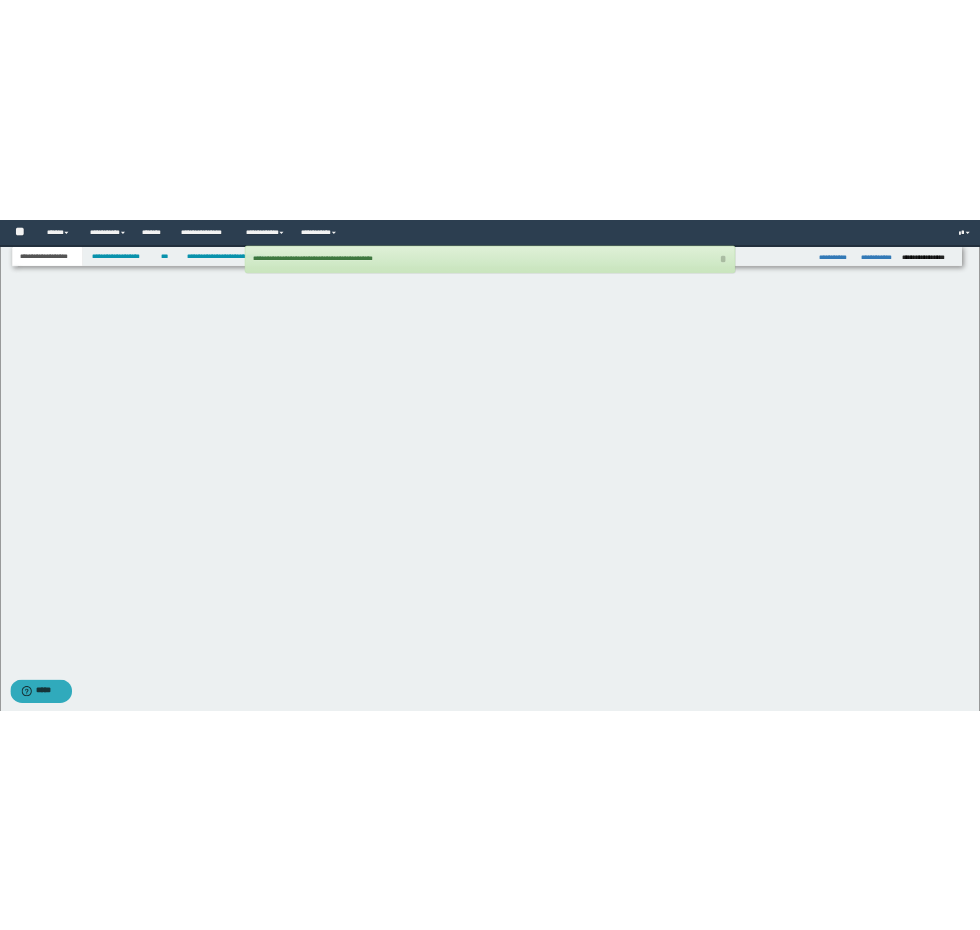 scroll, scrollTop: 0, scrollLeft: 0, axis: both 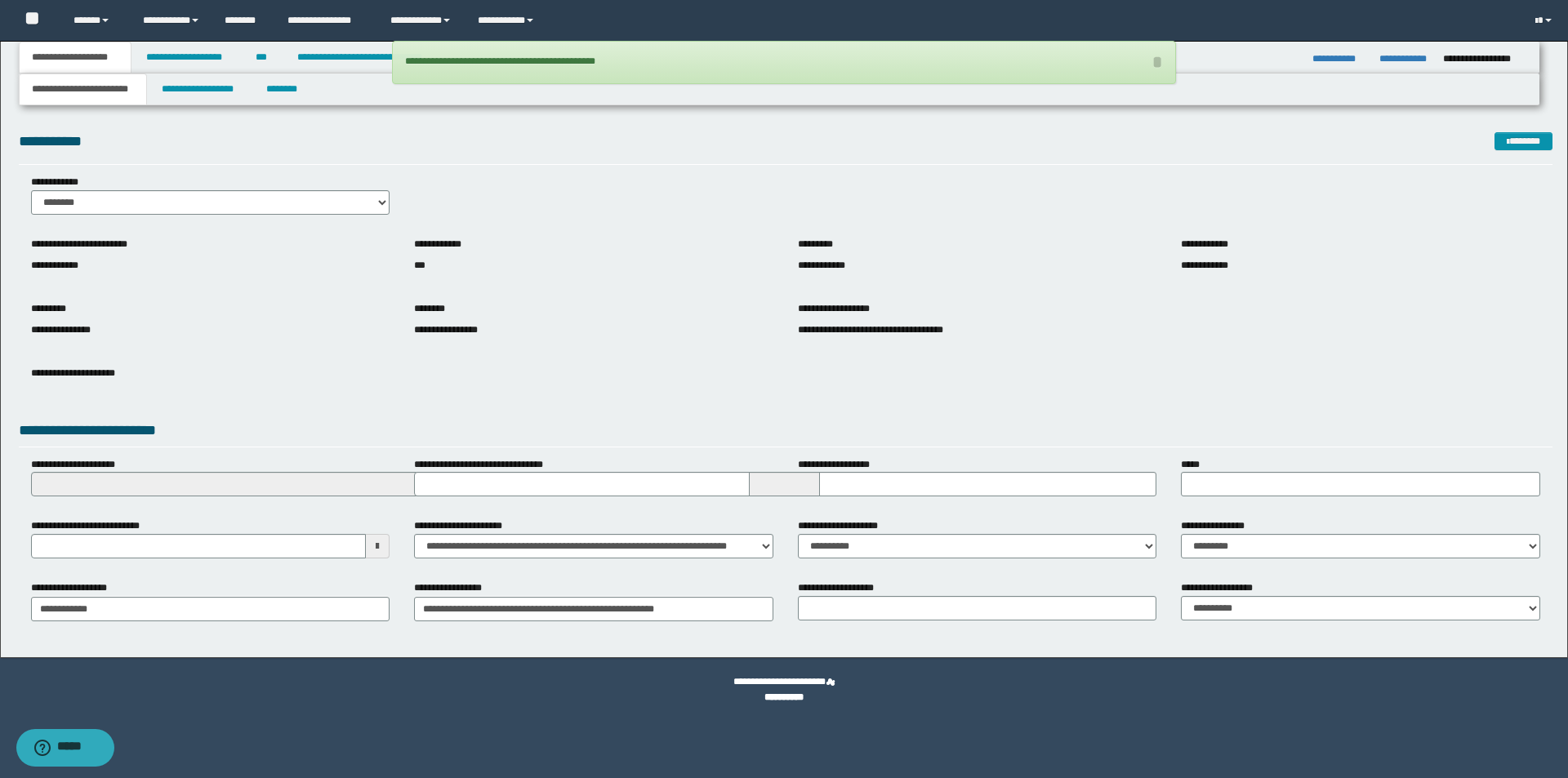 click on "**********" at bounding box center (839, 526) 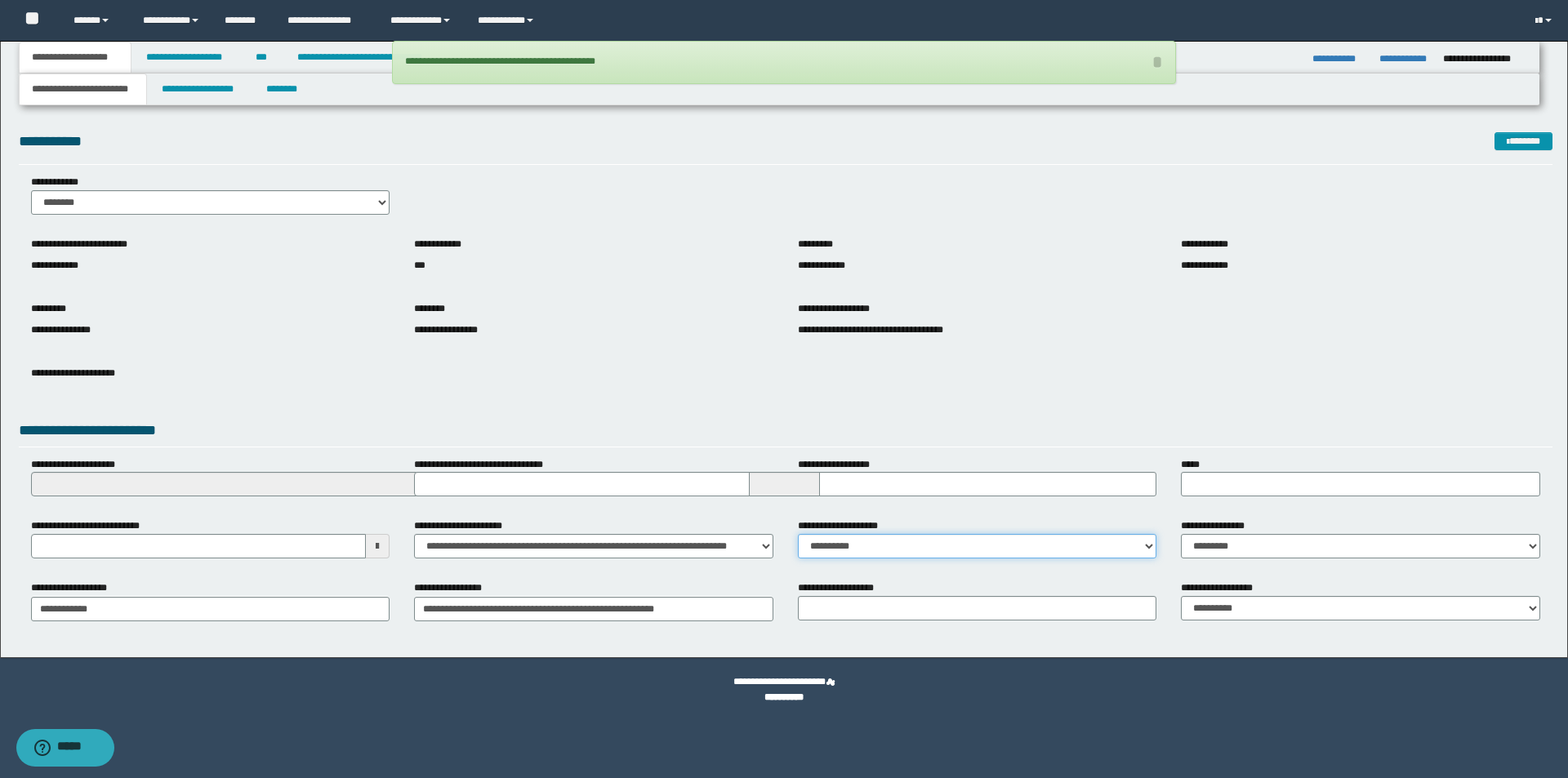 click on "**********" at bounding box center [978, 546] 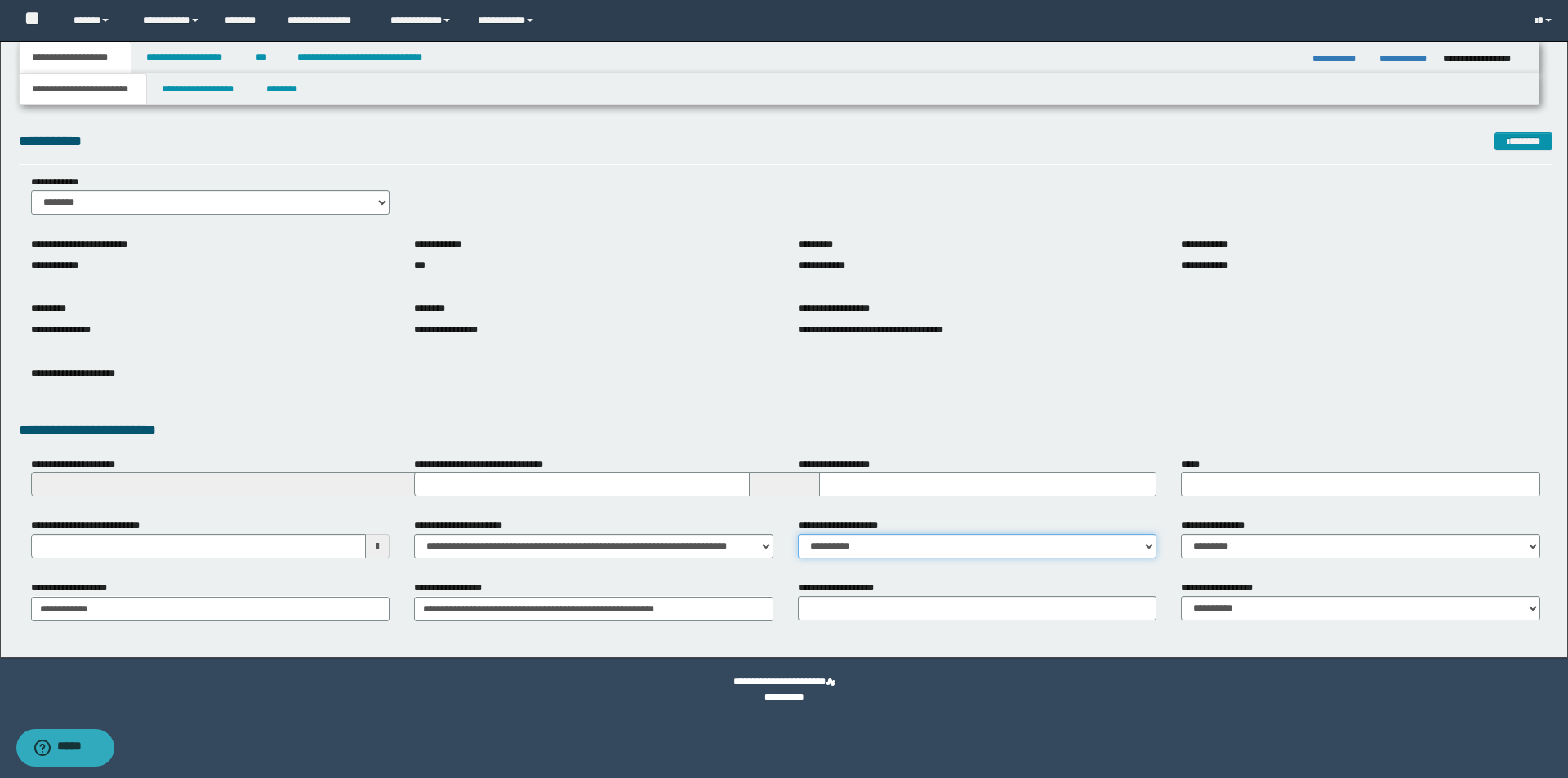 select on "*" 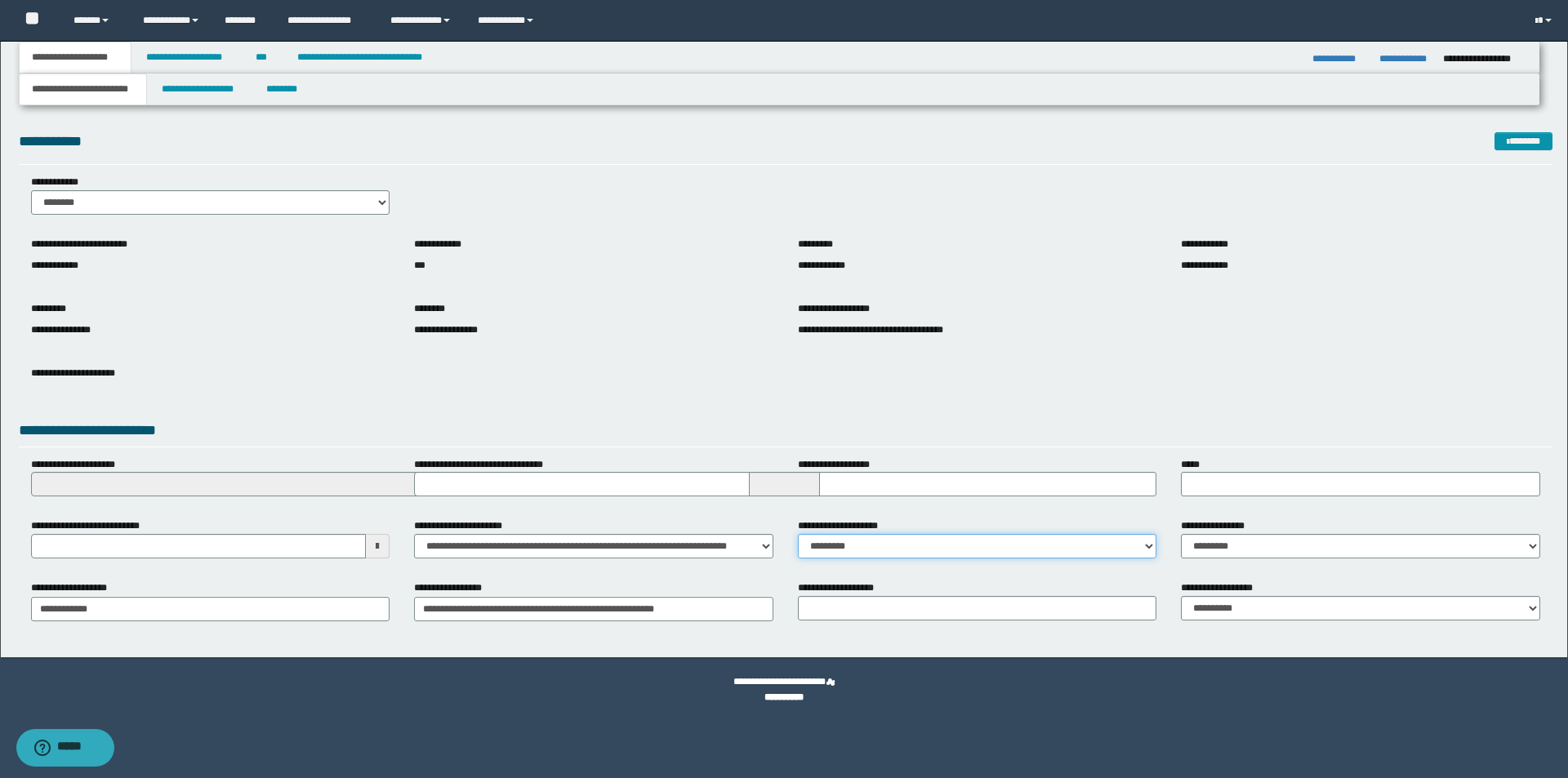 click on "**********" at bounding box center (978, 546) 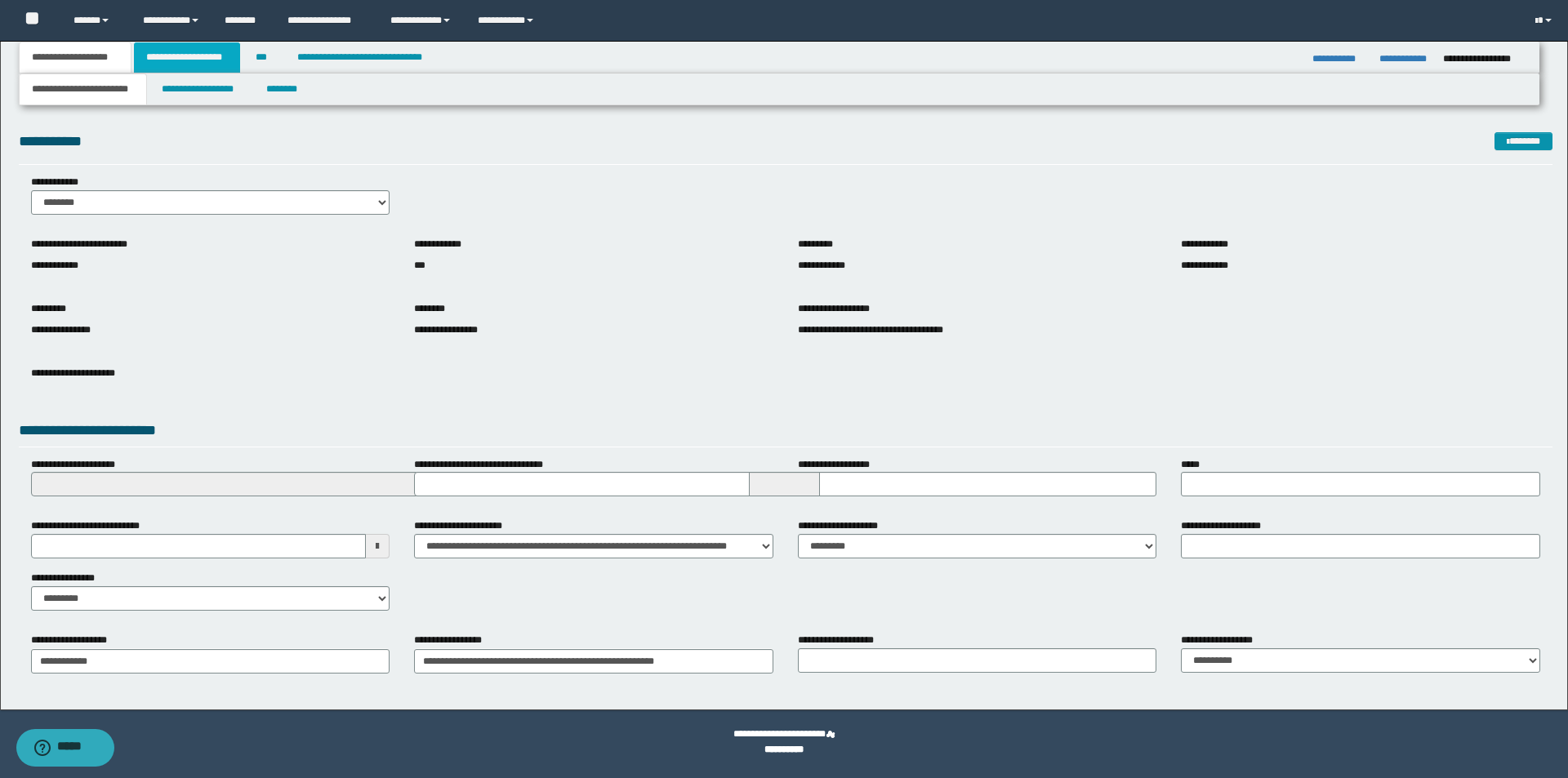 click on "**********" at bounding box center (187, 57) 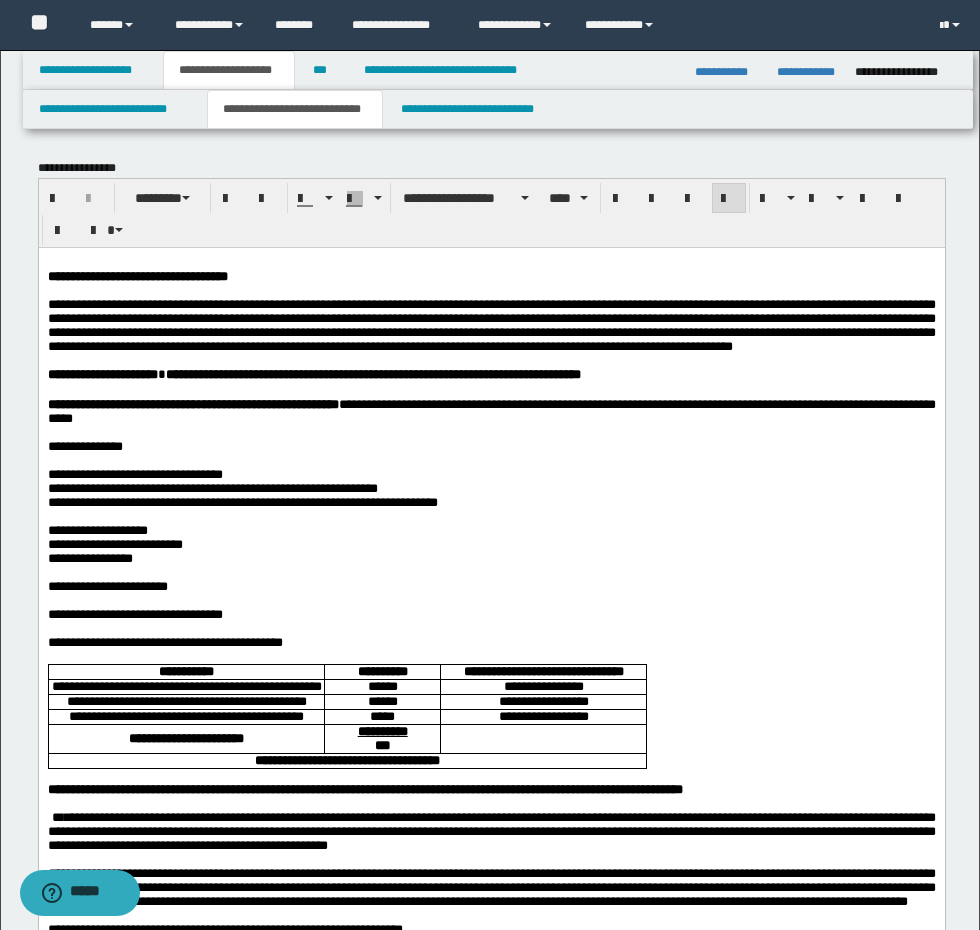 click at bounding box center [491, 775] 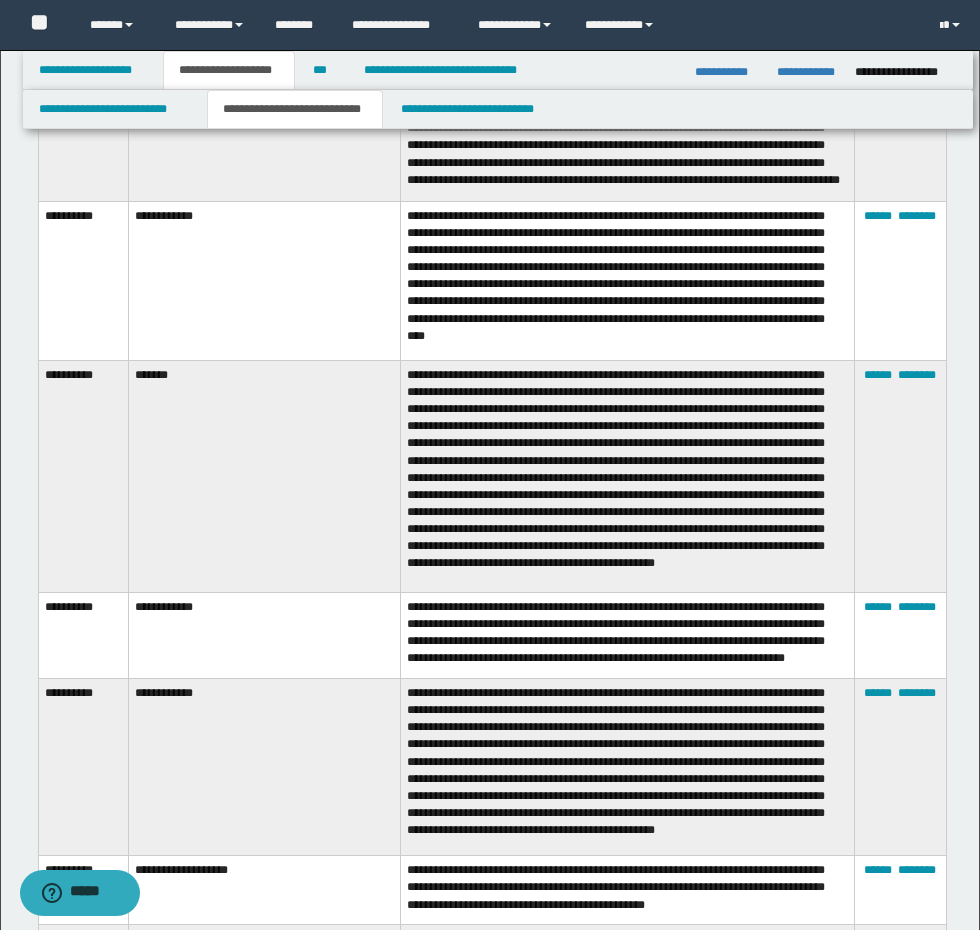 scroll, scrollTop: 3500, scrollLeft: 0, axis: vertical 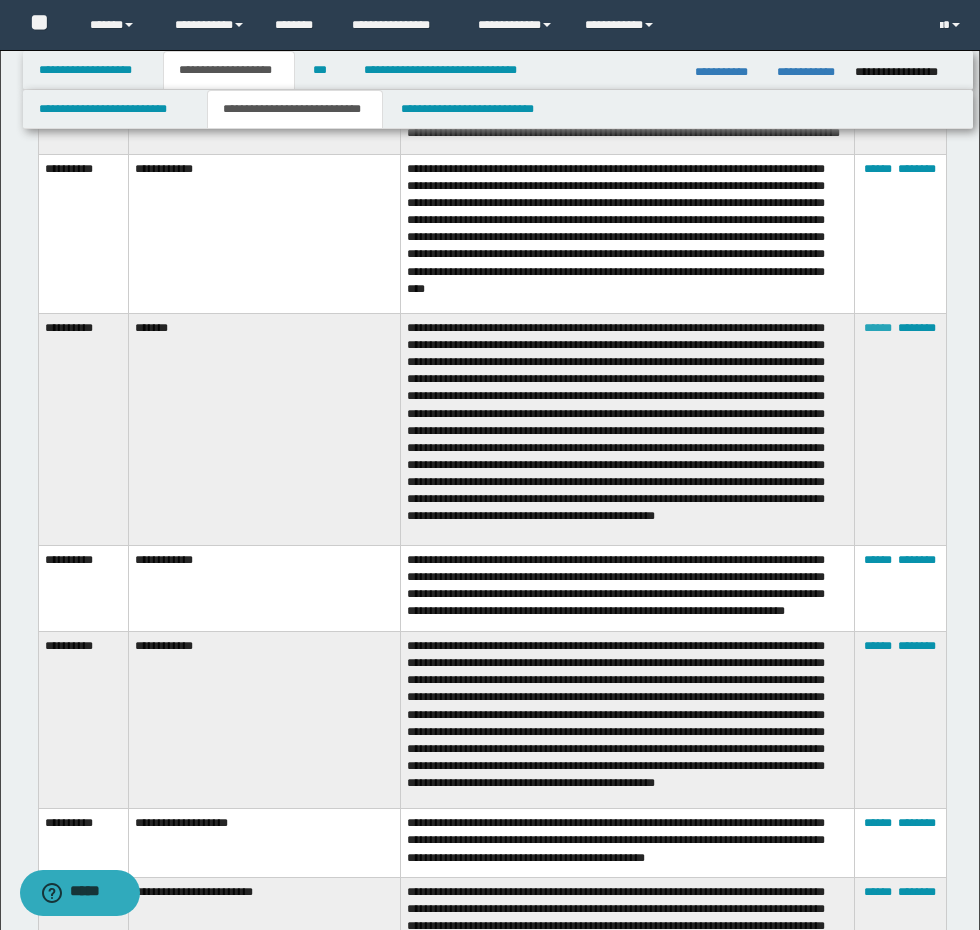 click on "******" at bounding box center (878, 328) 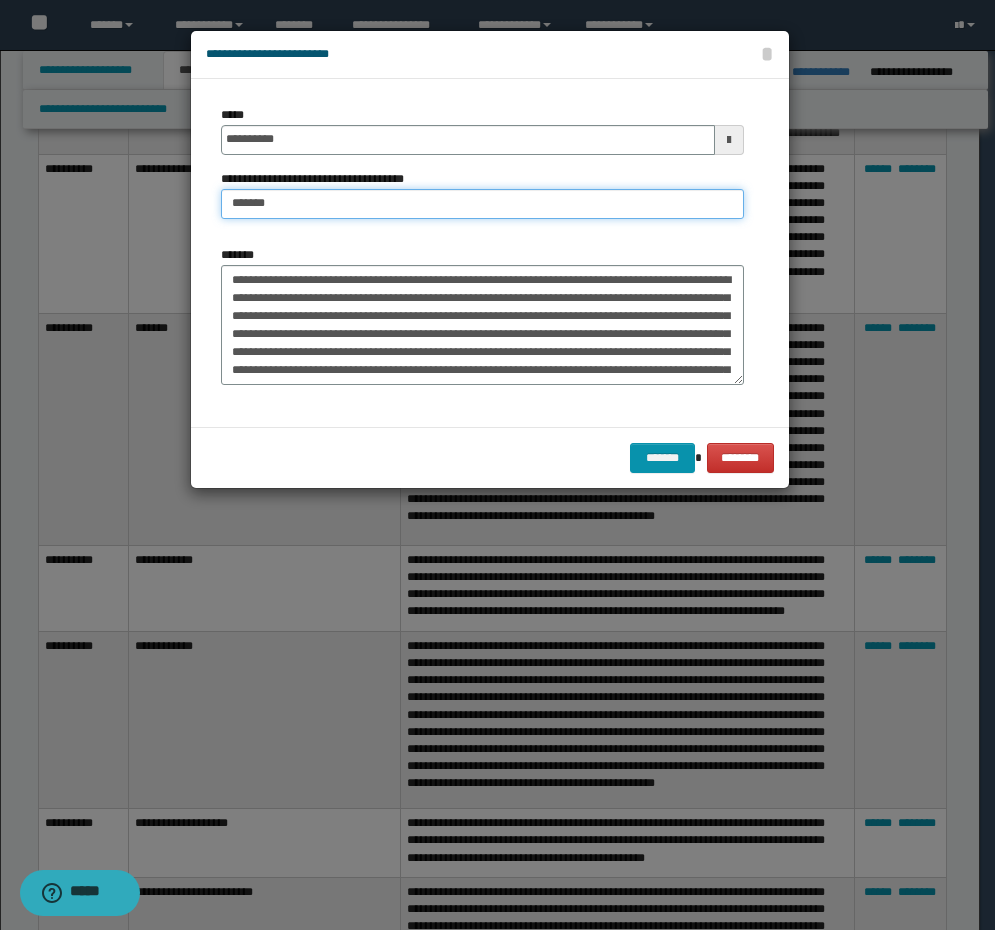 drag, startPoint x: 405, startPoint y: 204, endPoint x: 11, endPoint y: 178, distance: 394.85693 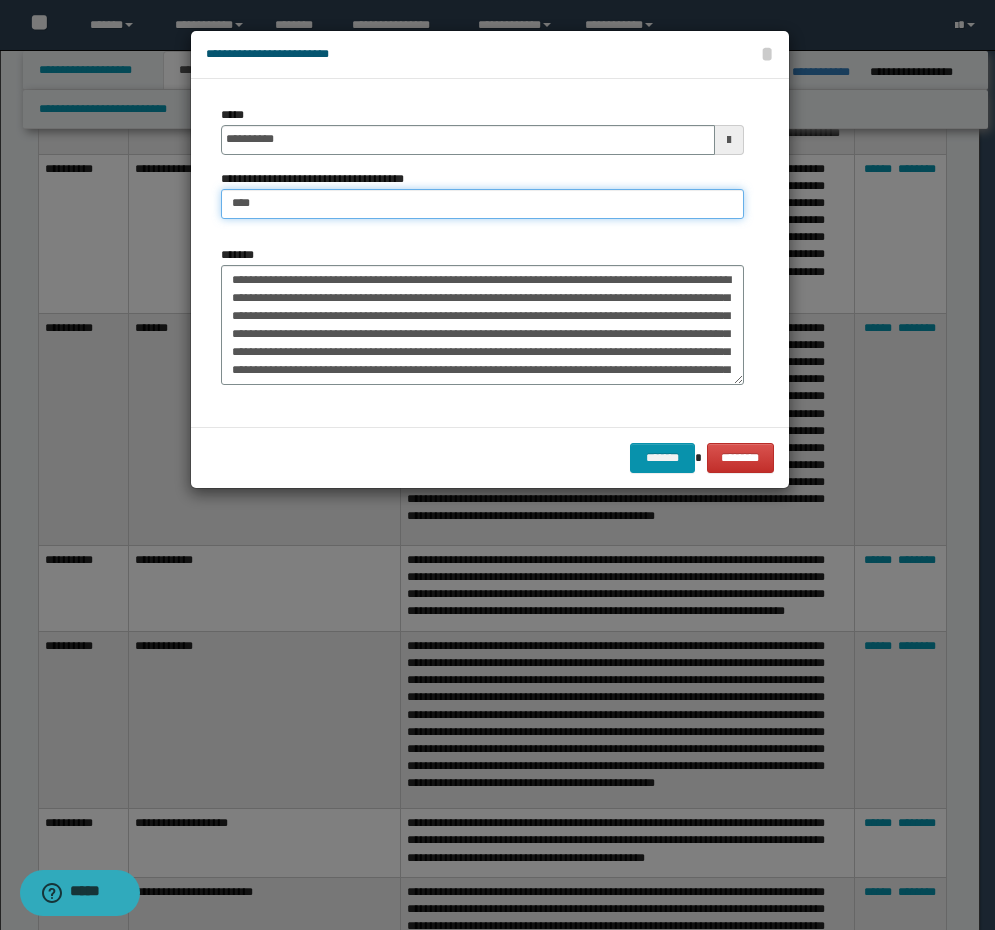 type on "*********" 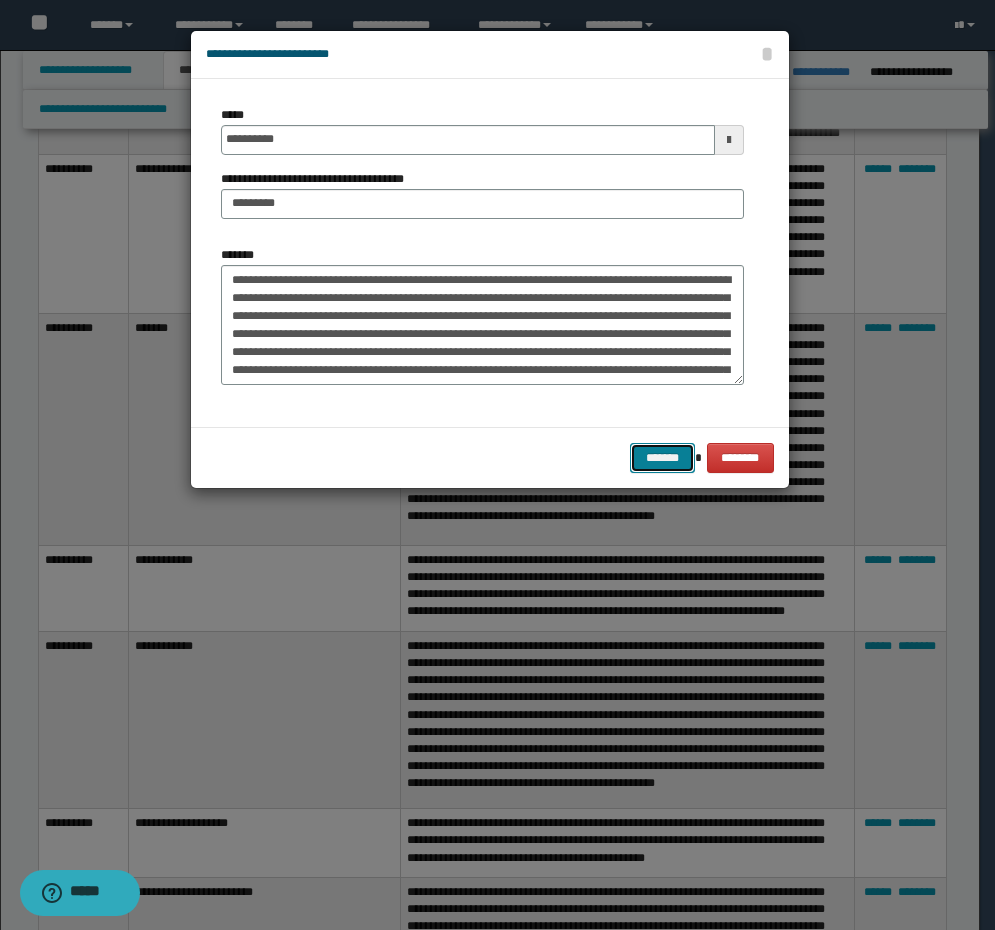 click on "*******" at bounding box center [662, 458] 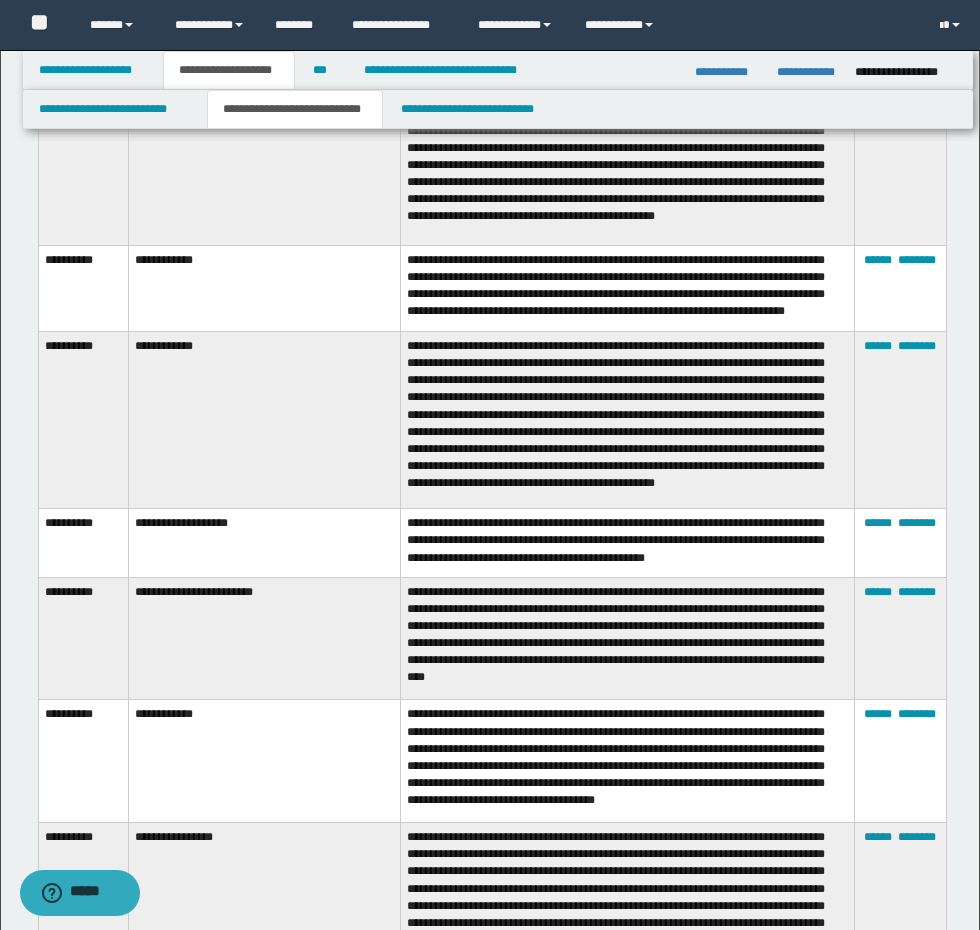 scroll, scrollTop: 3900, scrollLeft: 0, axis: vertical 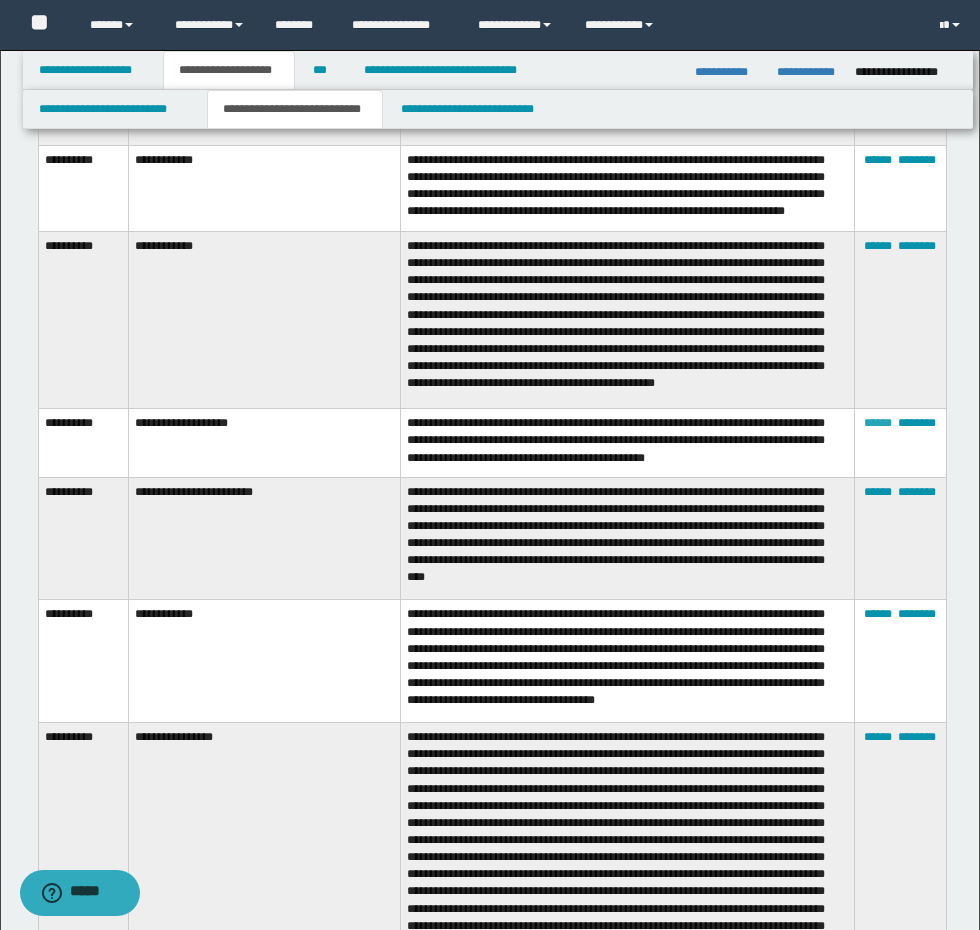 click on "******" at bounding box center [878, 423] 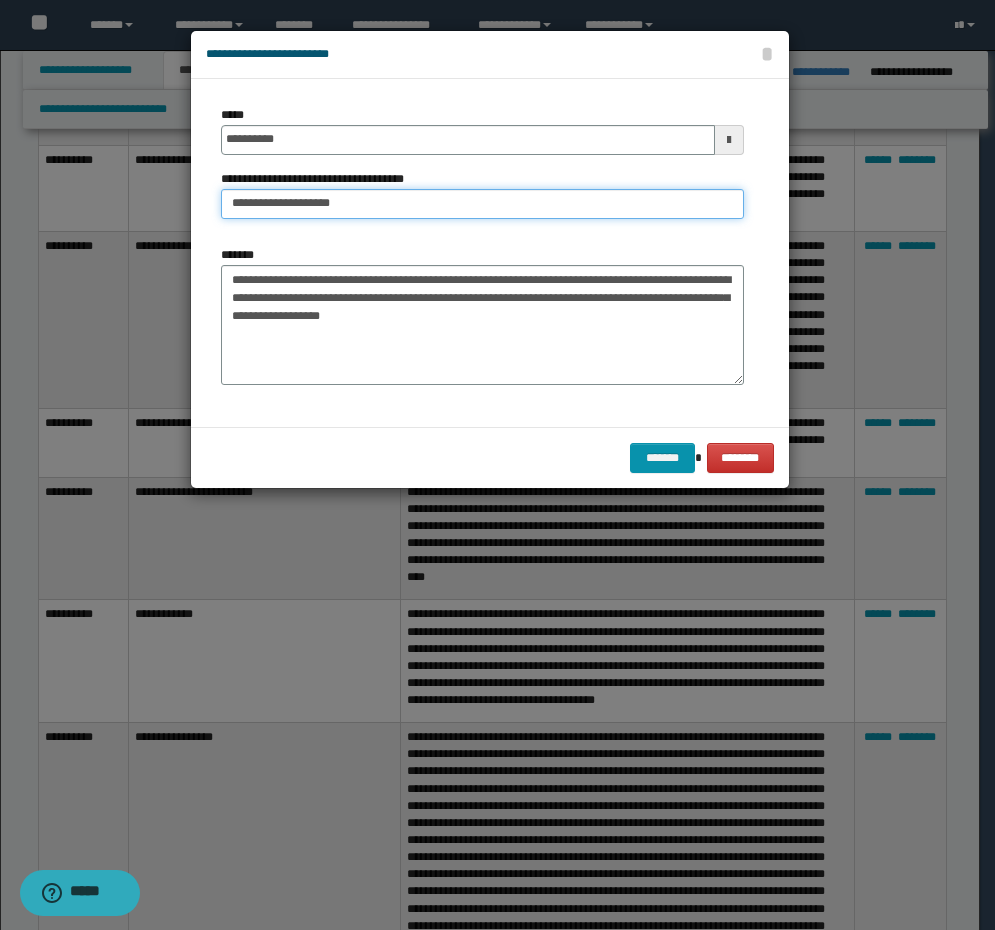 click on "**********" at bounding box center [482, 204] 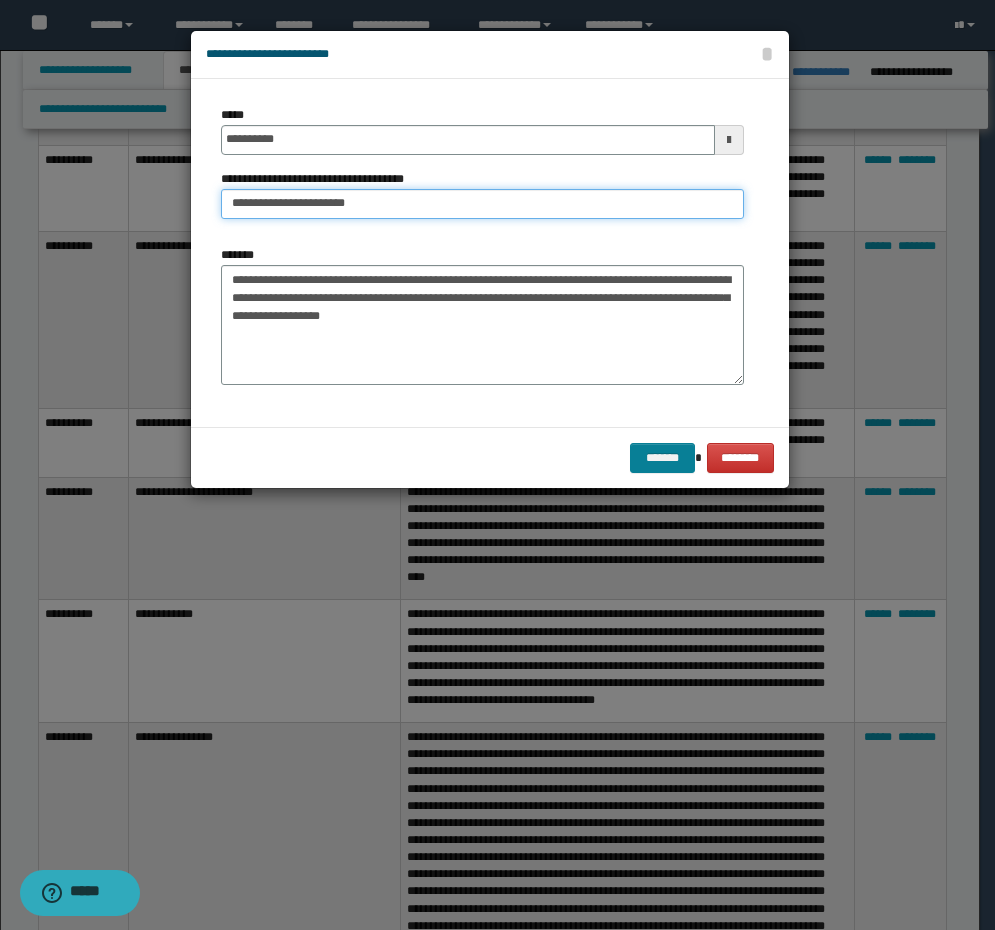 type on "**********" 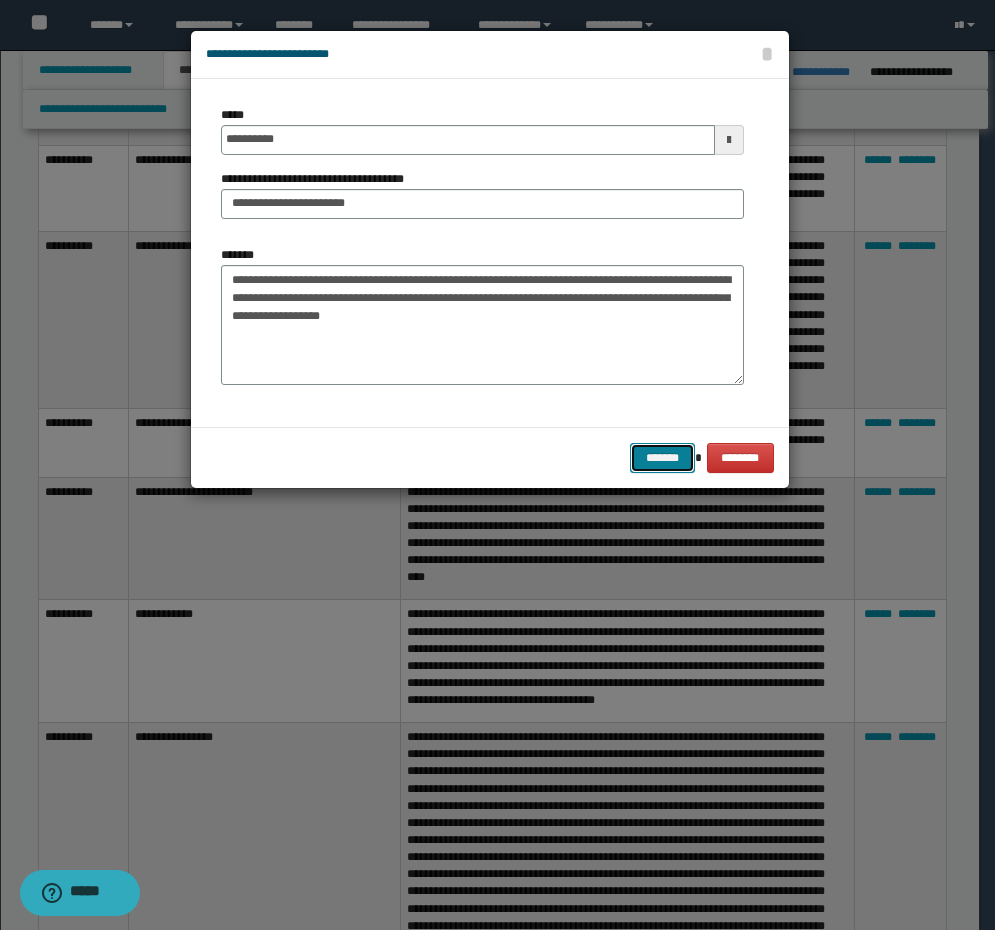 click on "*******" at bounding box center [662, 458] 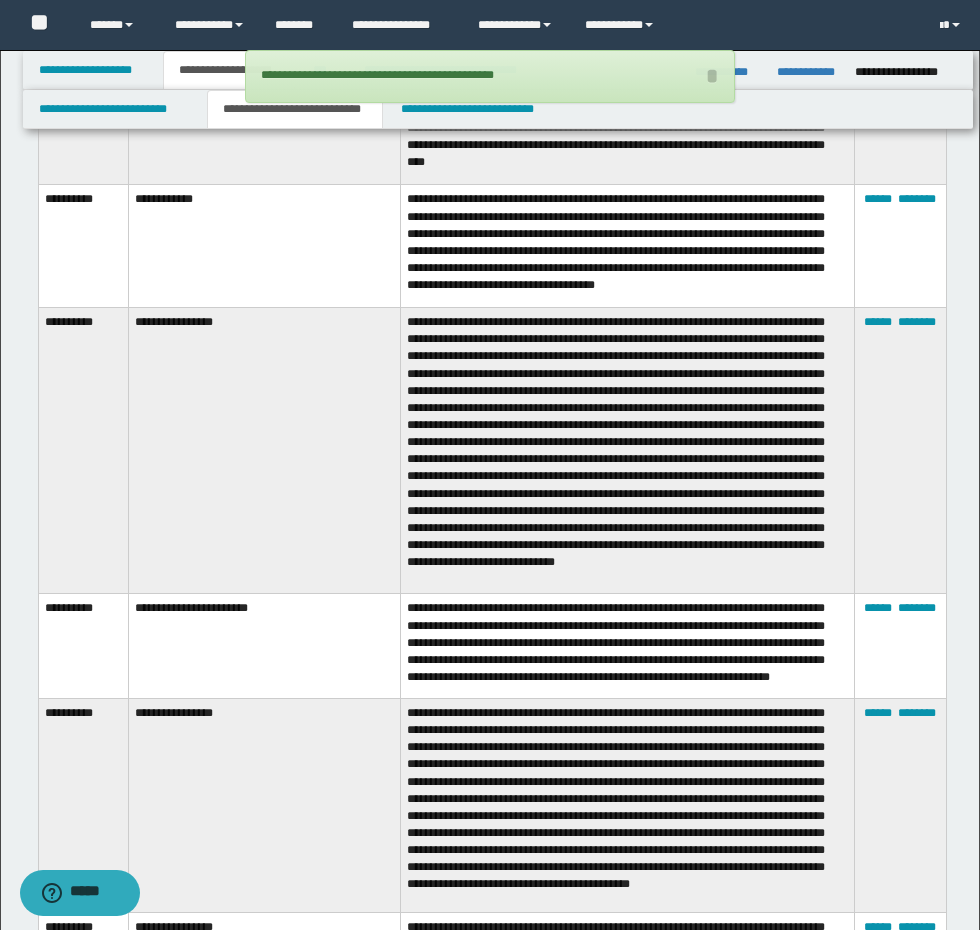 scroll, scrollTop: 4400, scrollLeft: 0, axis: vertical 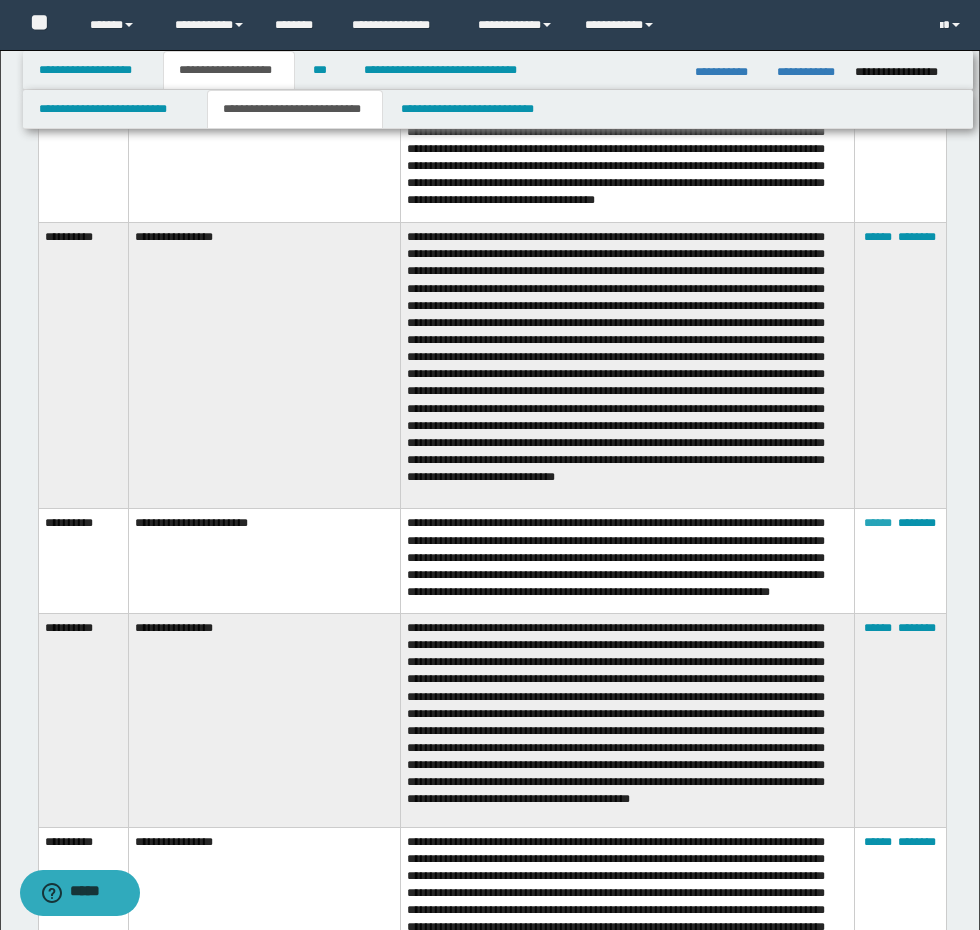 click on "******" at bounding box center (878, 523) 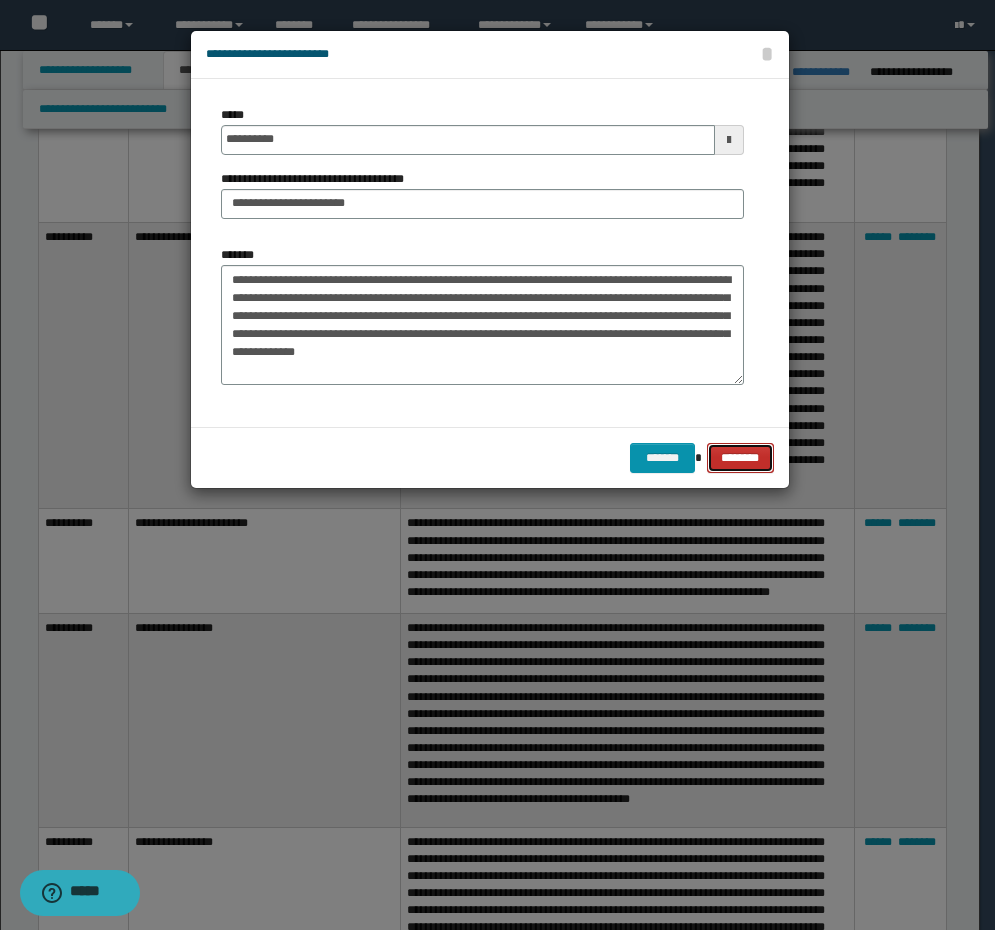click on "********" at bounding box center (740, 458) 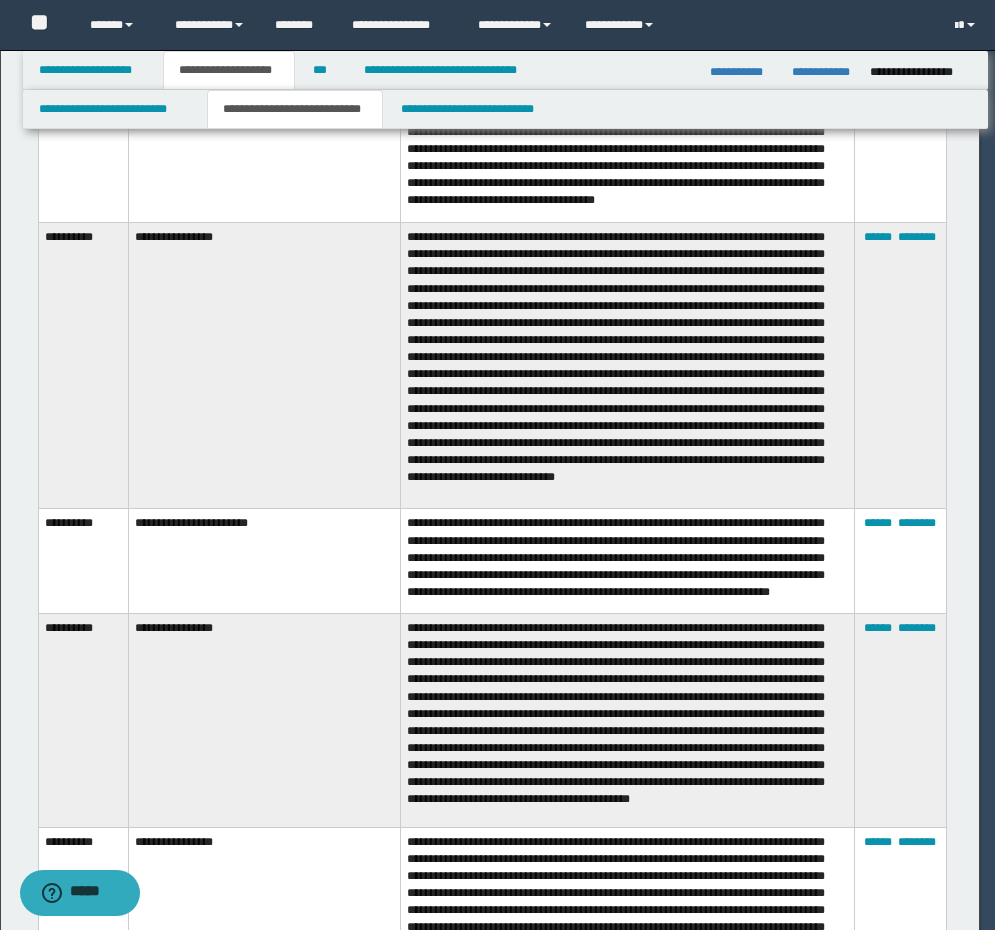 type 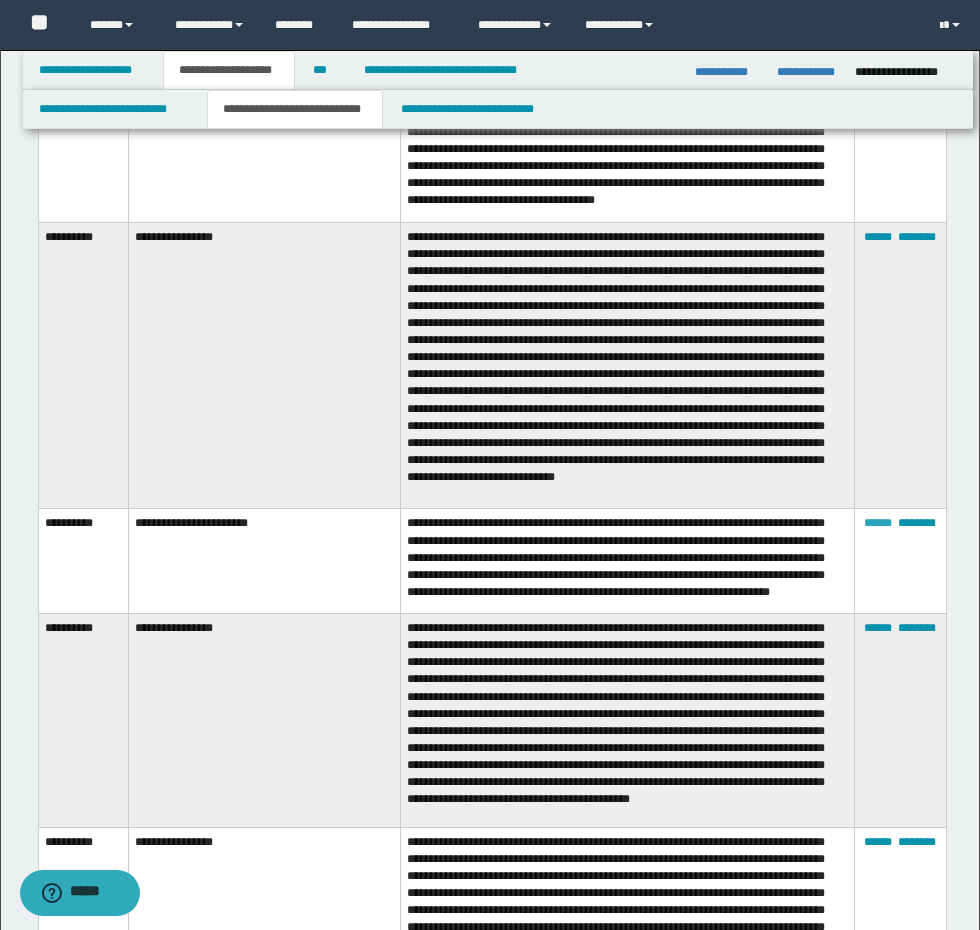 click on "******" at bounding box center [878, 523] 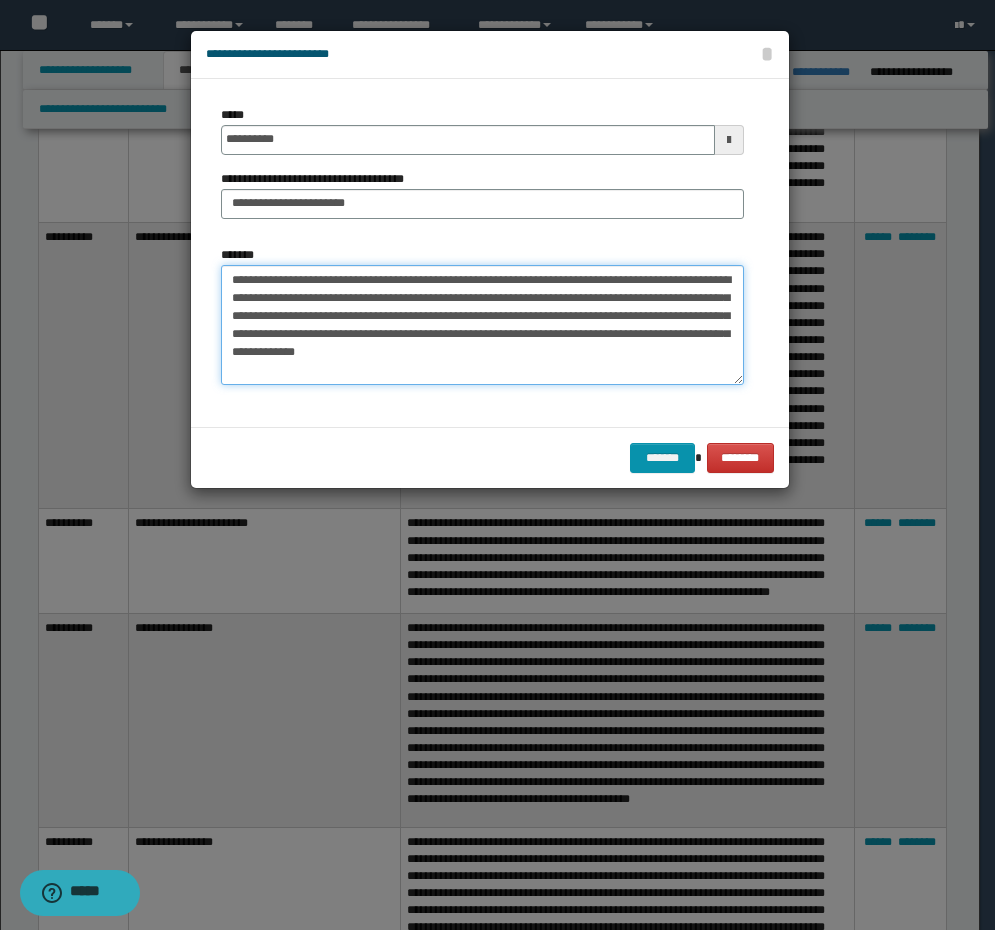 click on "**********" at bounding box center [482, 325] 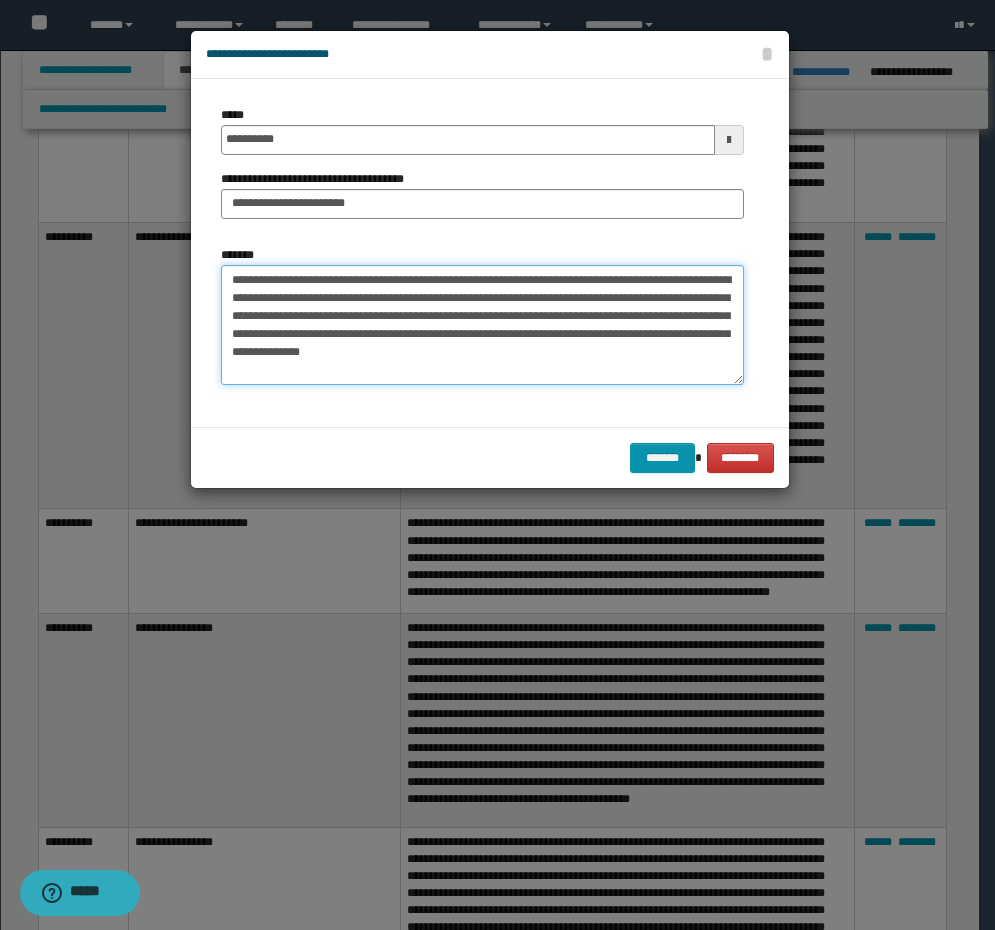 click on "**********" at bounding box center (482, 325) 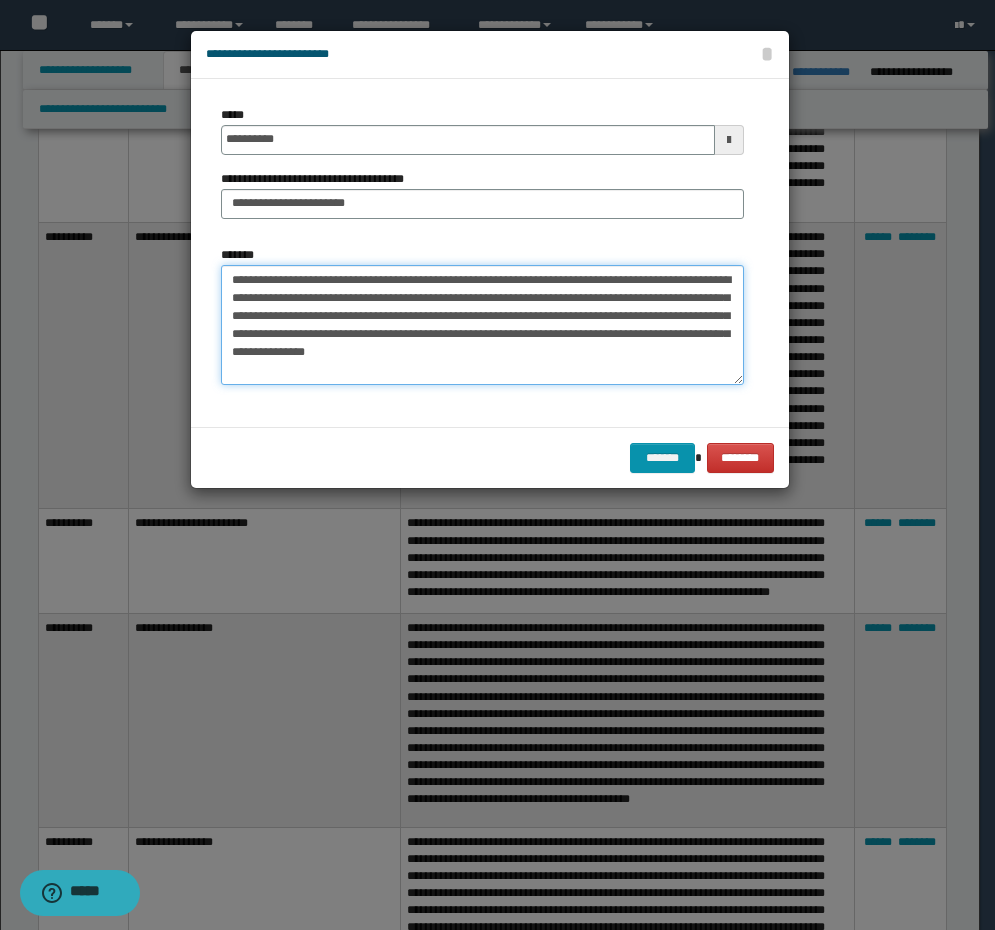 click on "**********" at bounding box center (482, 325) 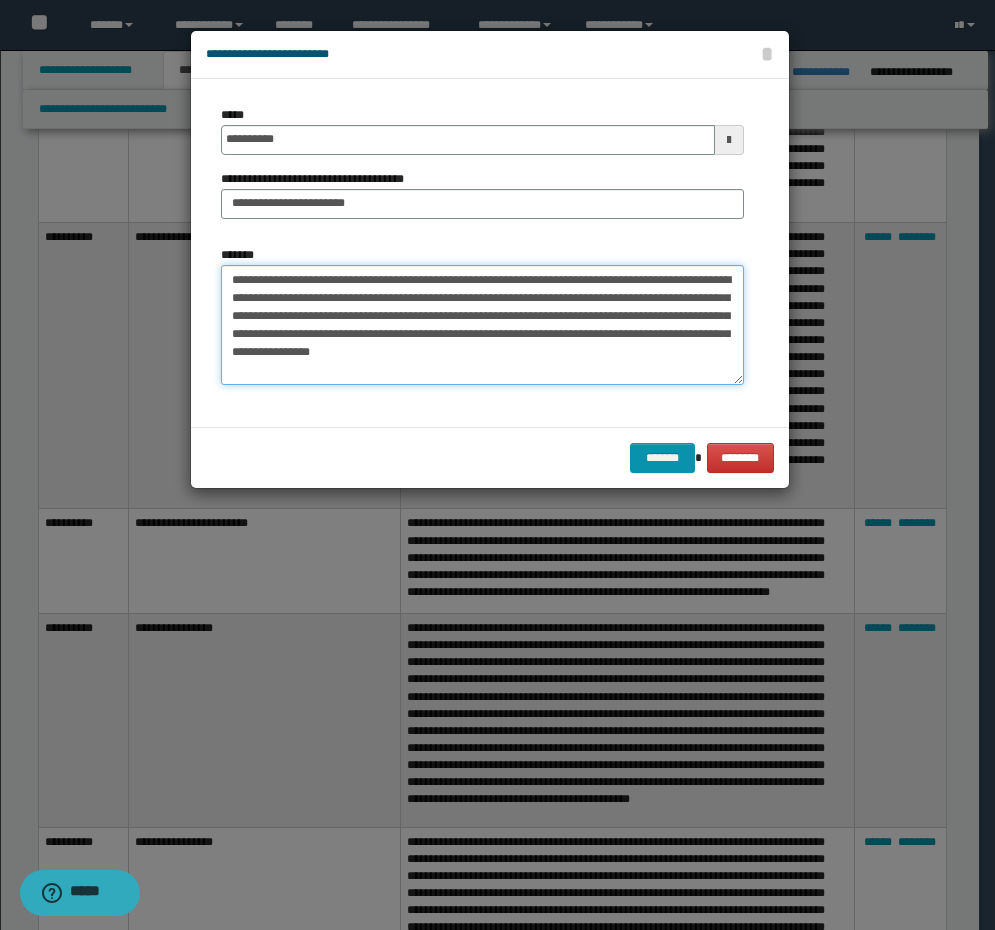 drag, startPoint x: 531, startPoint y: 282, endPoint x: 489, endPoint y: 280, distance: 42.047592 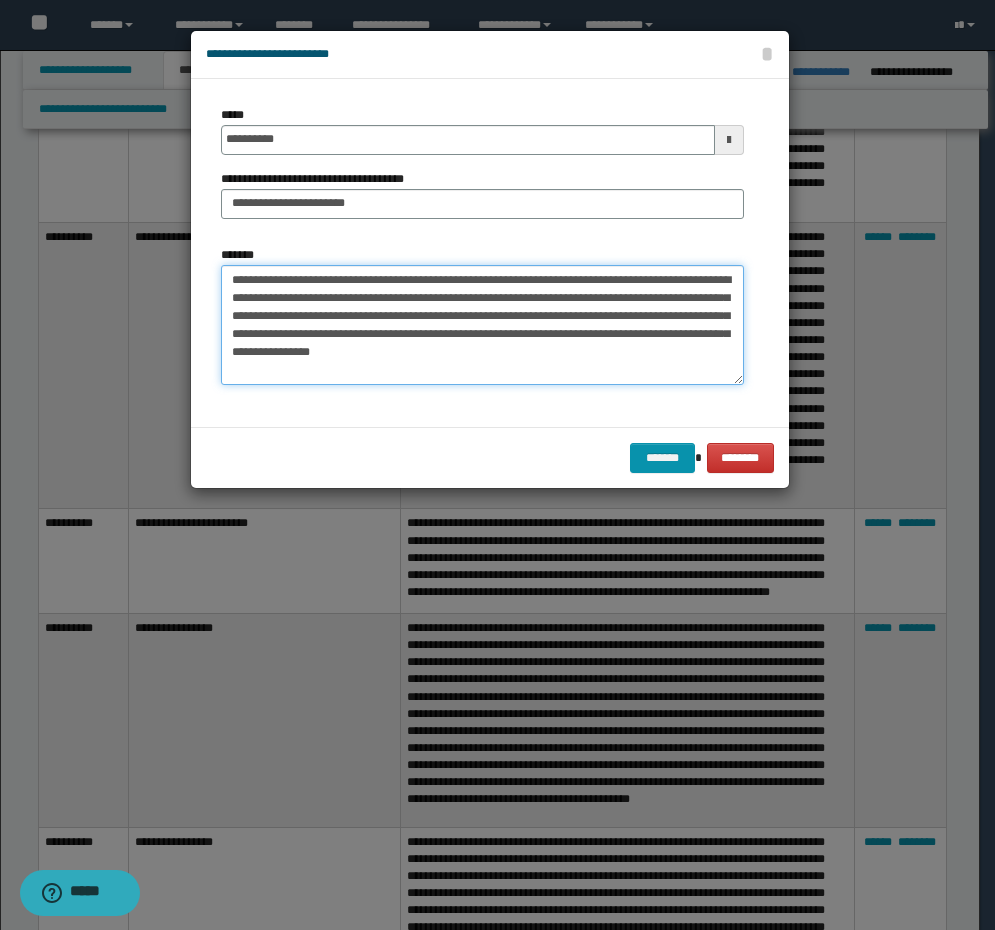 drag, startPoint x: 524, startPoint y: 300, endPoint x: 495, endPoint y: 301, distance: 29.017237 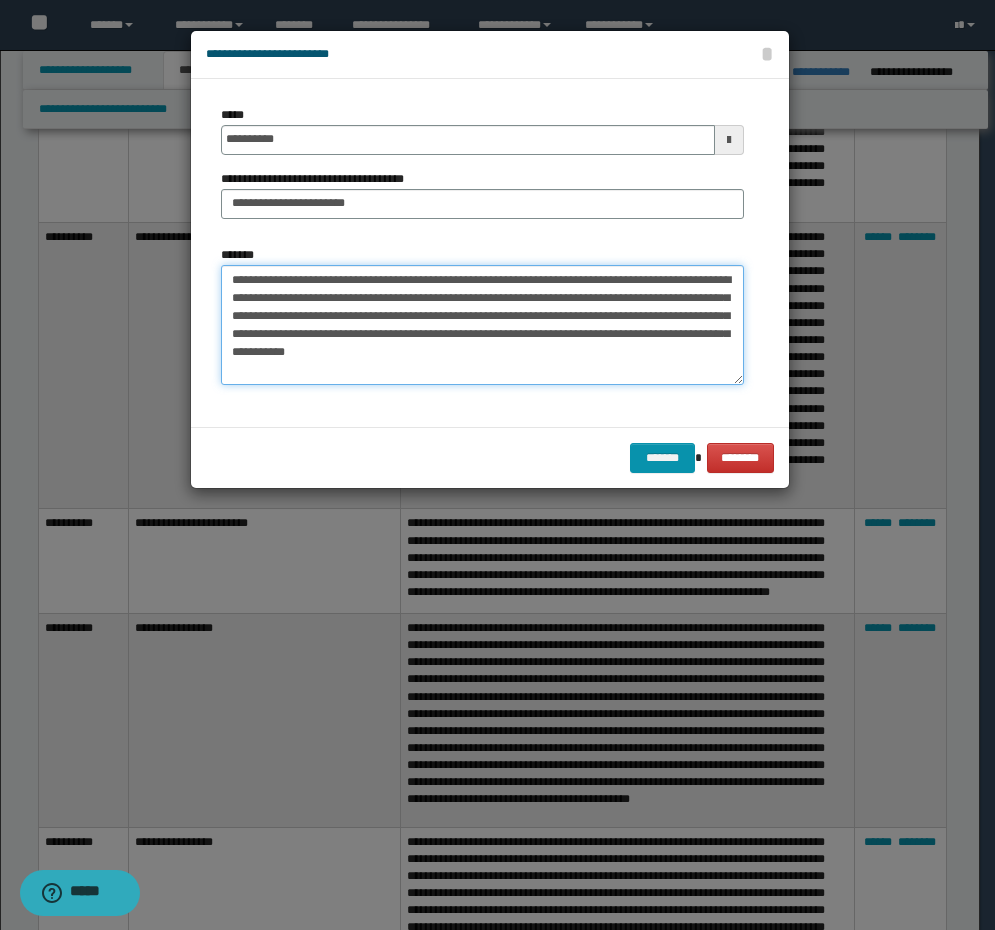 paste on "*********" 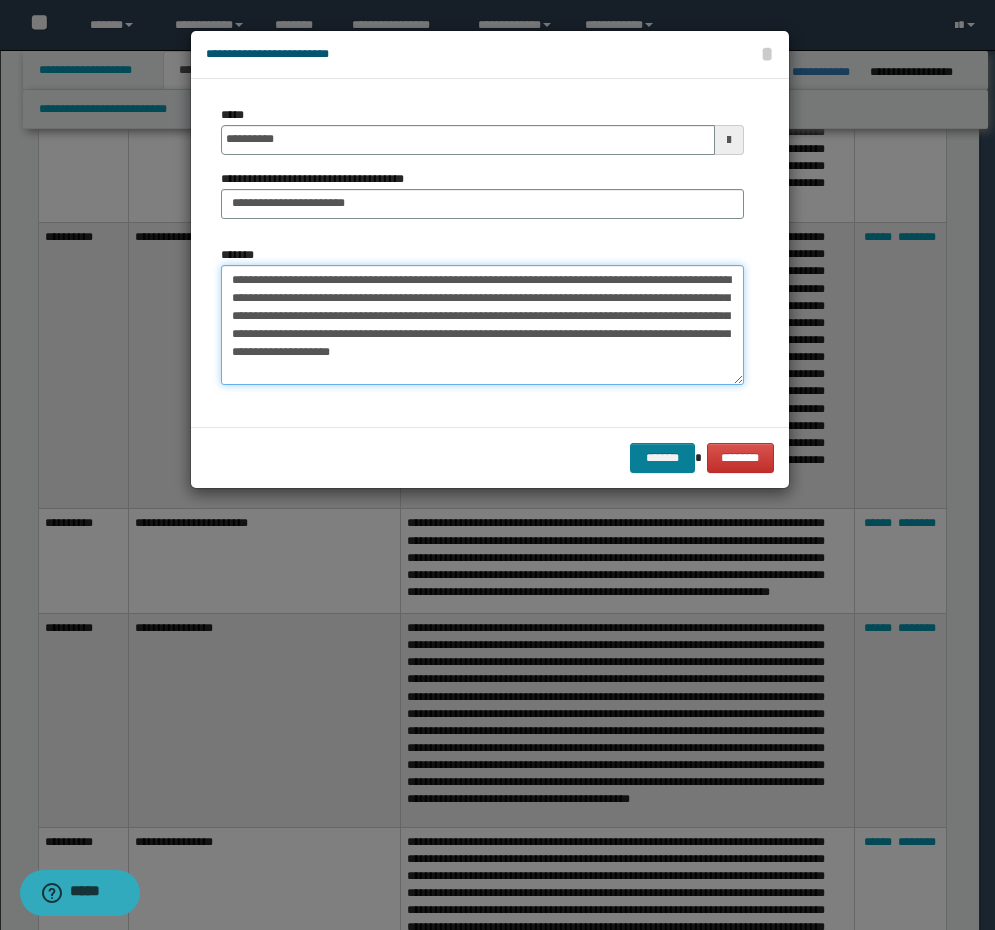 type on "**********" 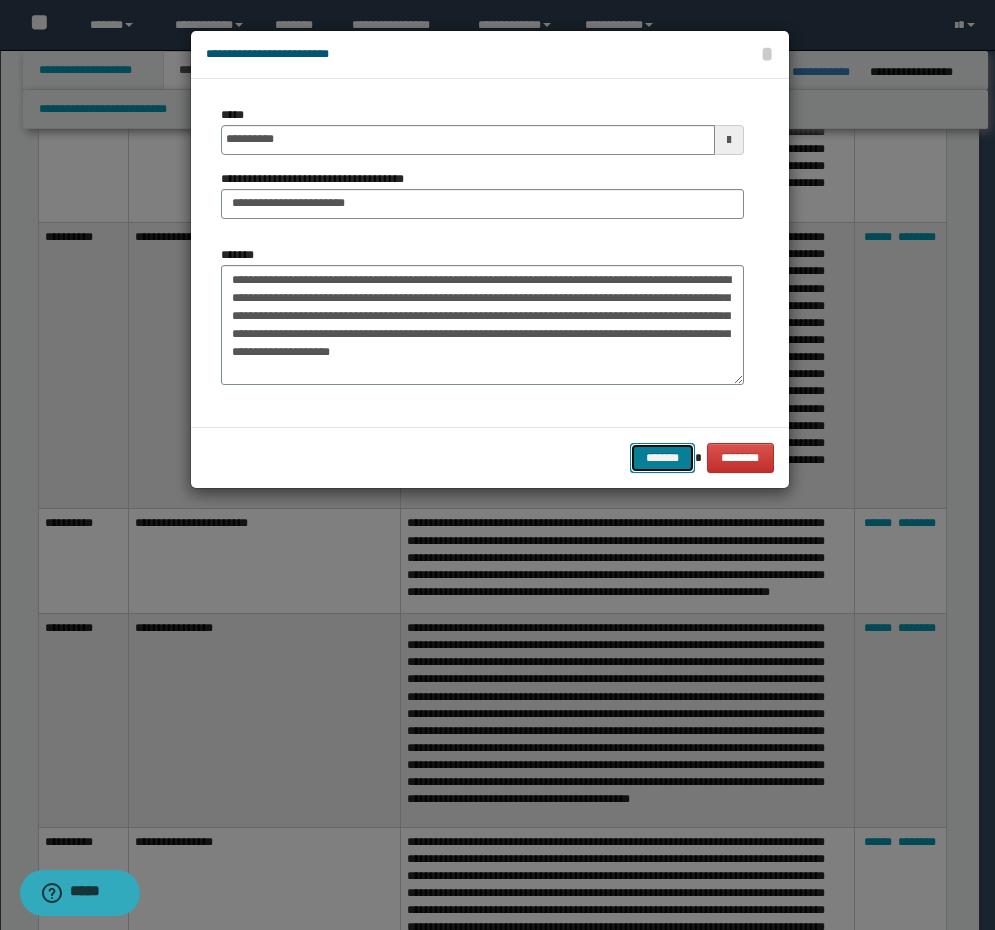 click on "*******" at bounding box center (662, 458) 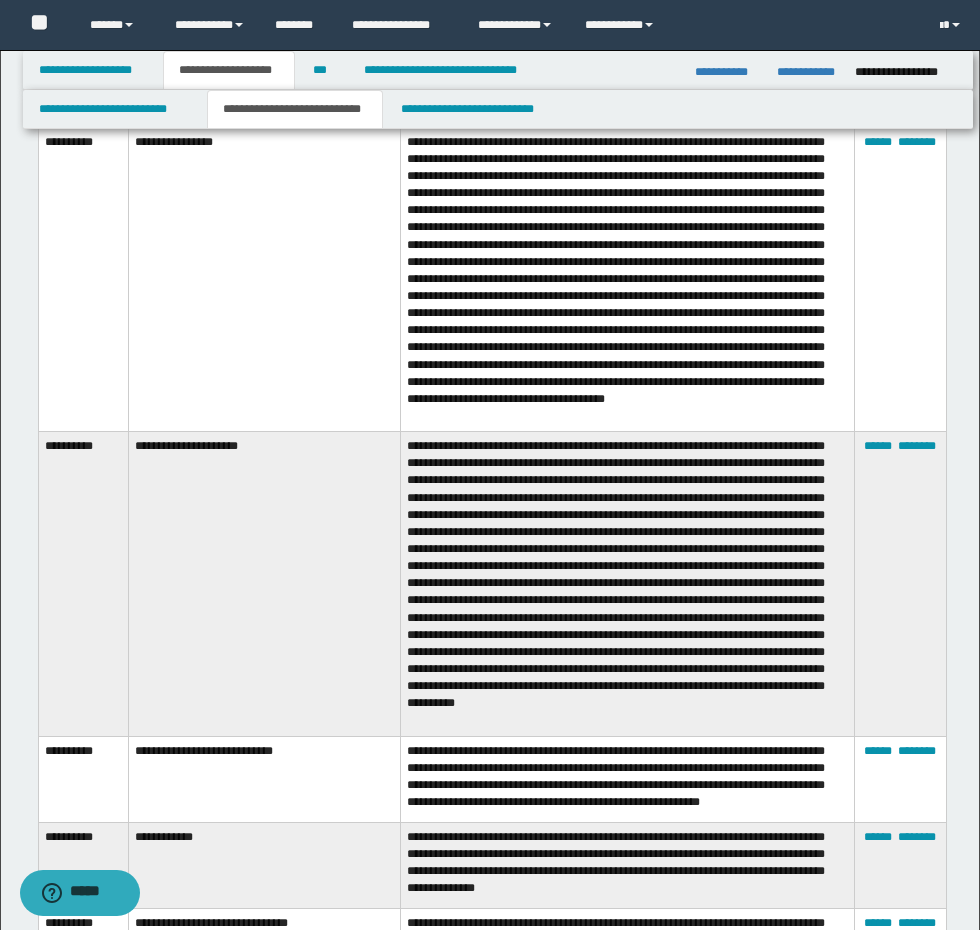 scroll, scrollTop: 5200, scrollLeft: 0, axis: vertical 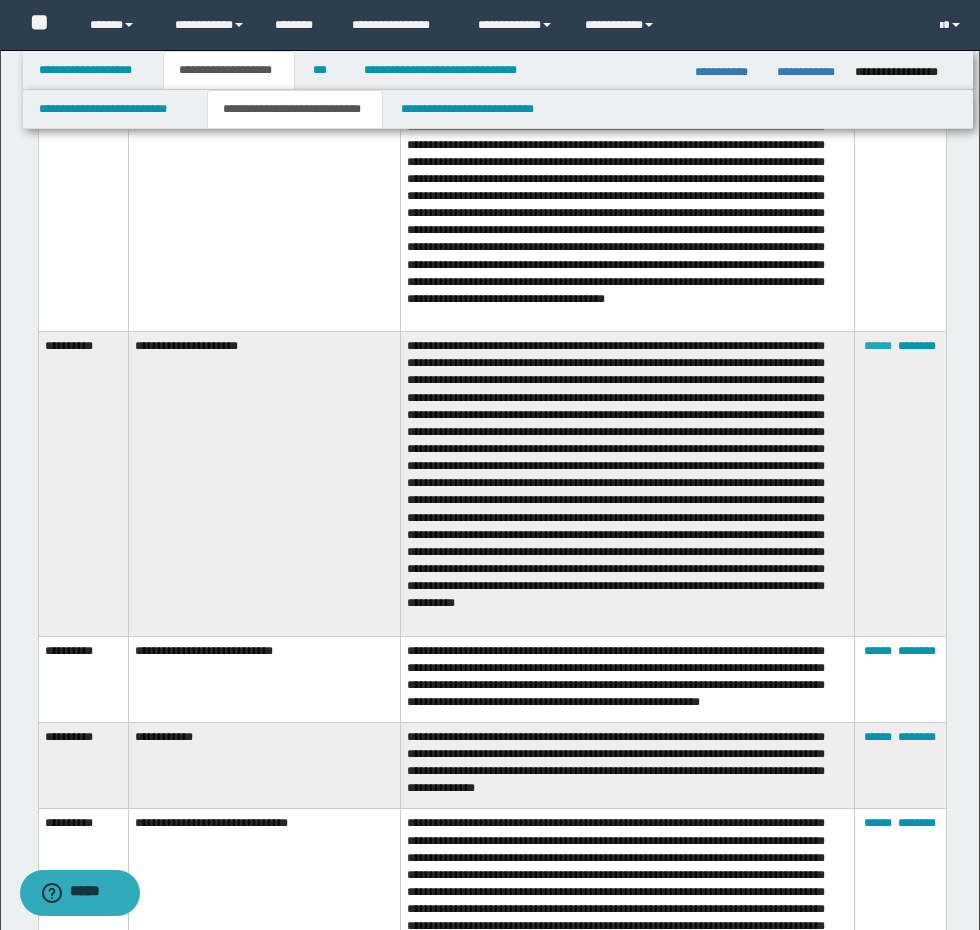 click on "******" at bounding box center (878, 346) 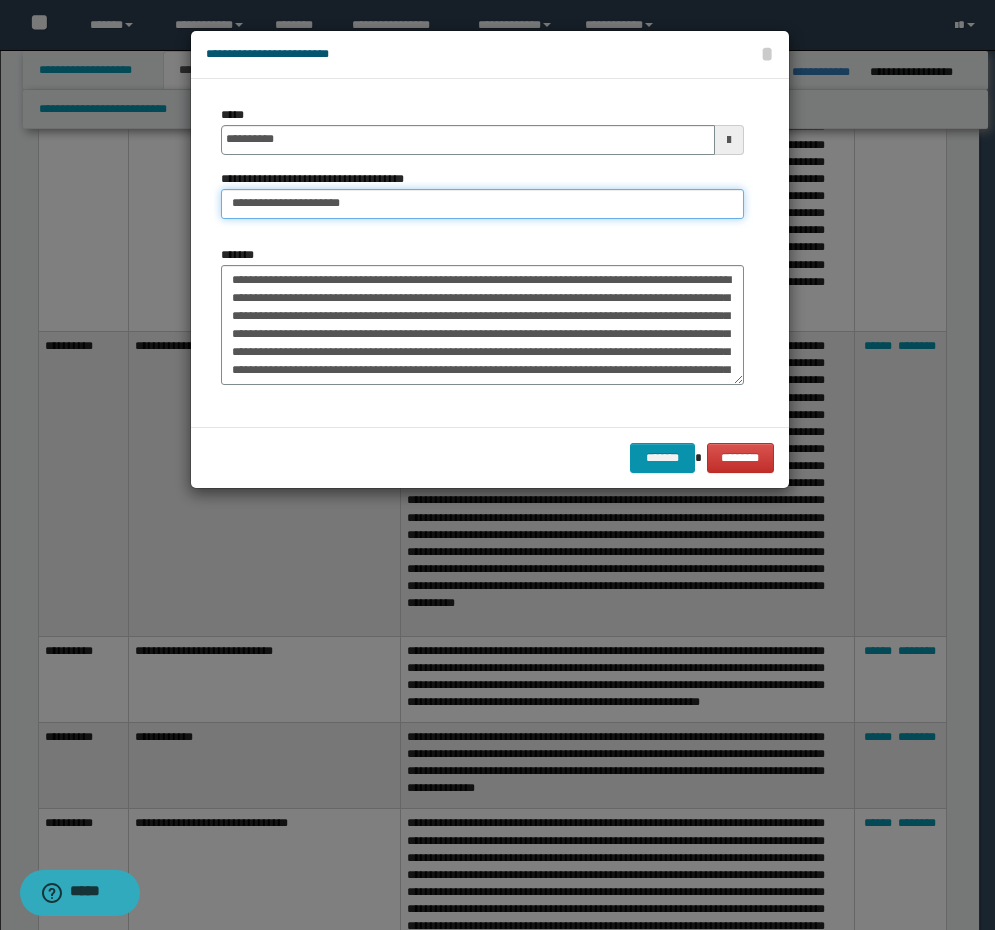 drag, startPoint x: 256, startPoint y: 207, endPoint x: 67, endPoint y: 179, distance: 191.06282 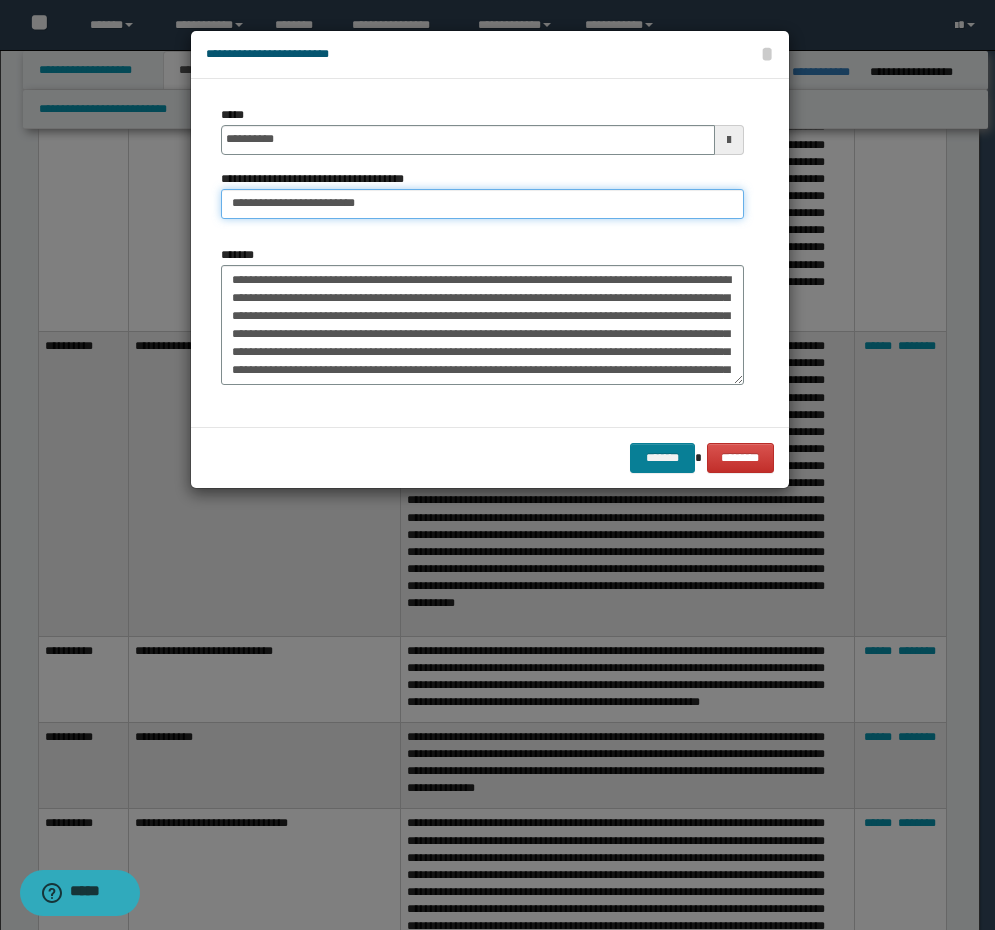 type on "**********" 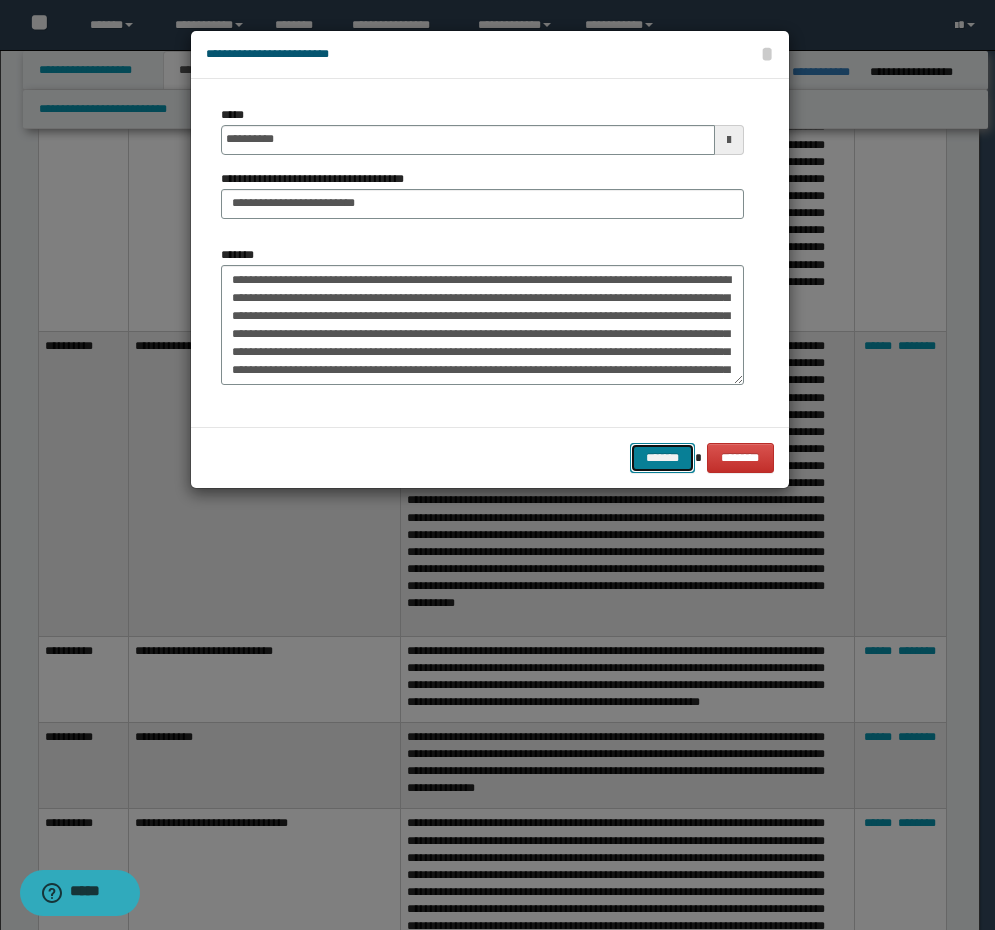 click on "*******" at bounding box center [662, 458] 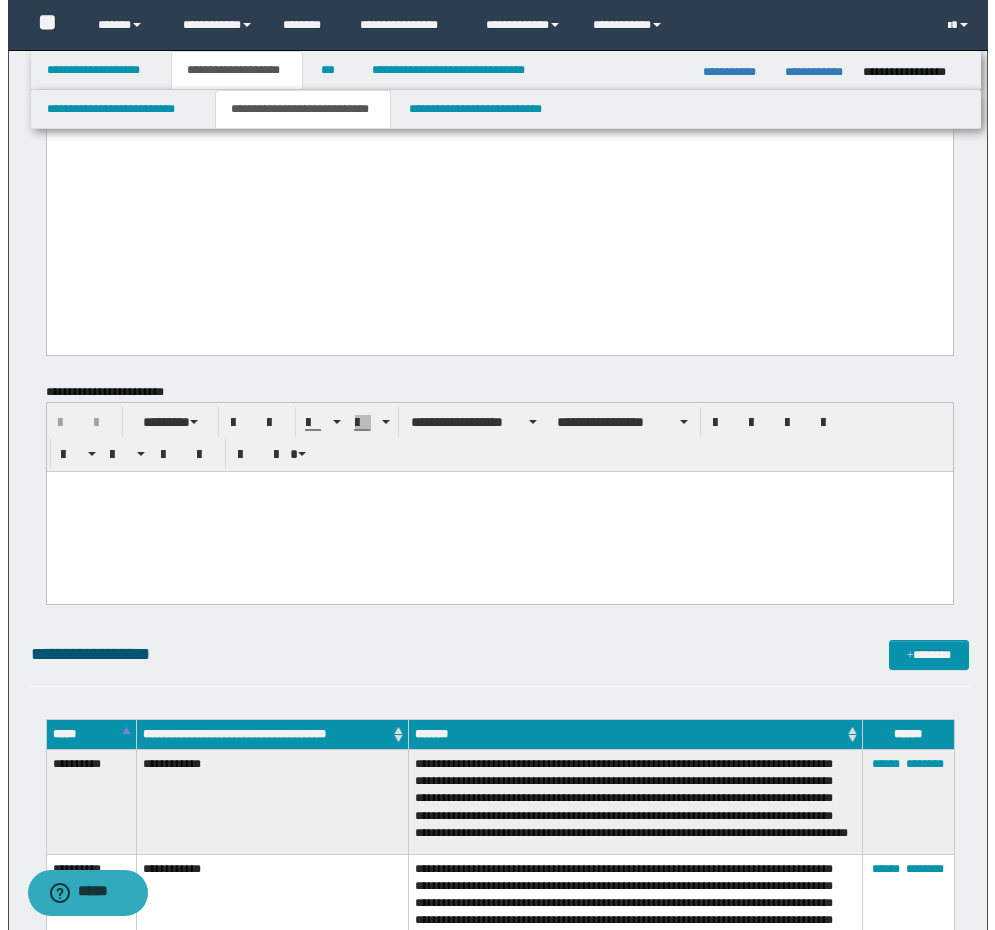 scroll, scrollTop: 2900, scrollLeft: 0, axis: vertical 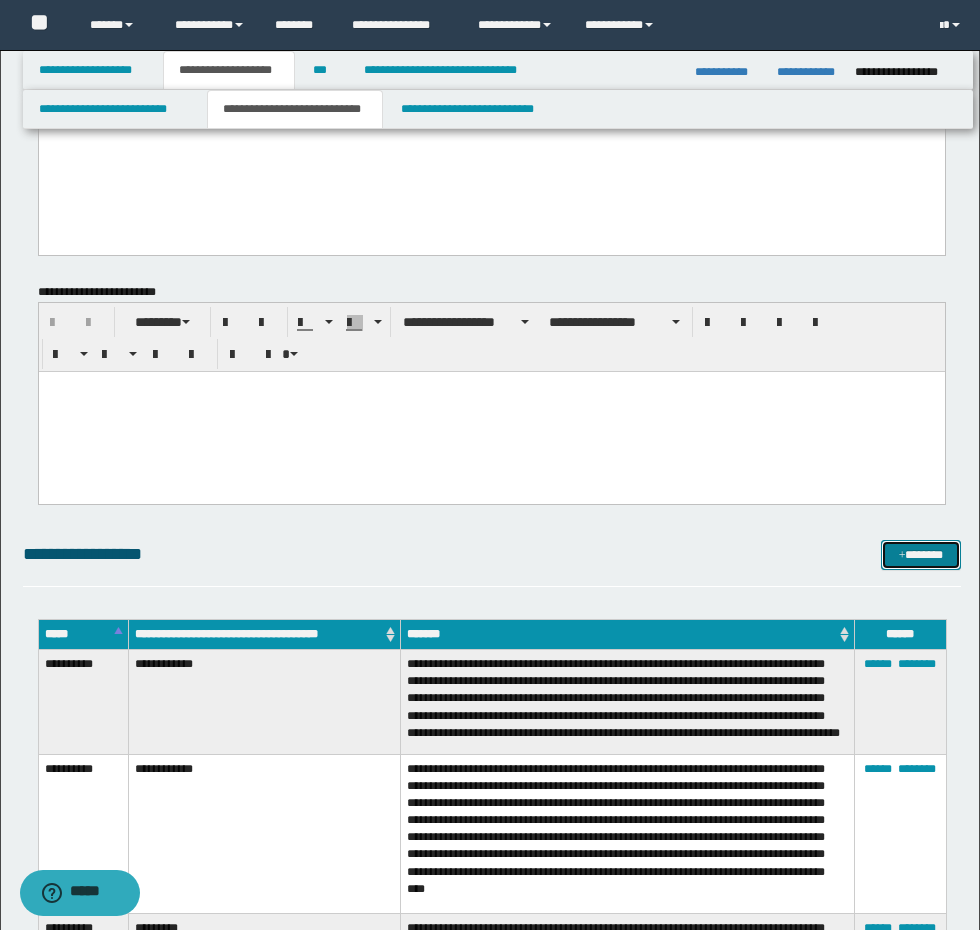 click on "*******" at bounding box center (921, 555) 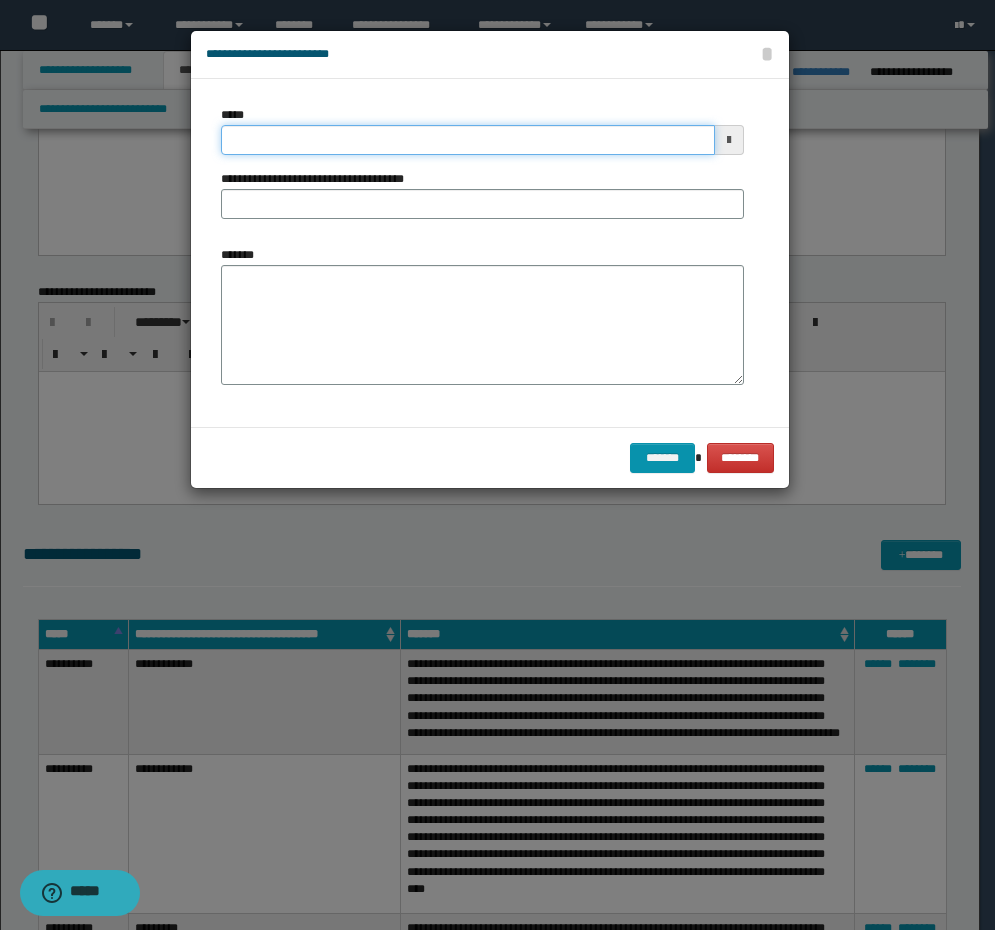 click on "*****" at bounding box center [468, 140] 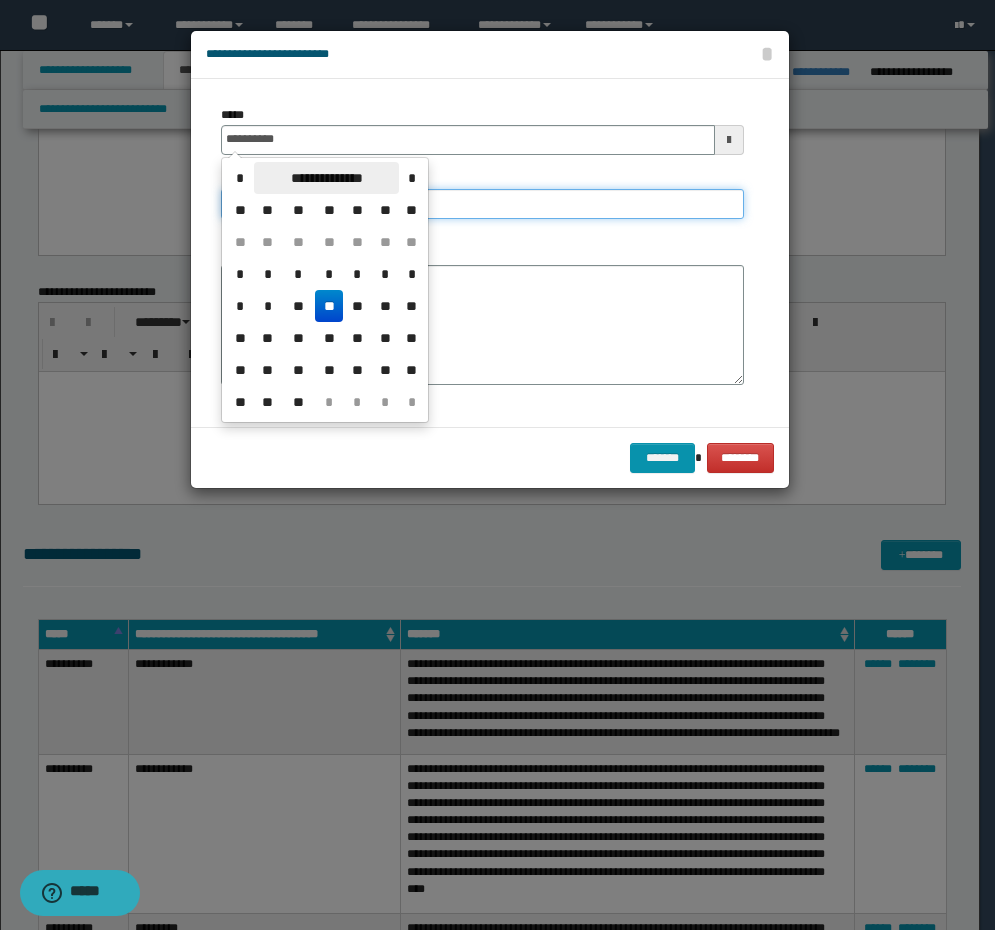 type on "**********" 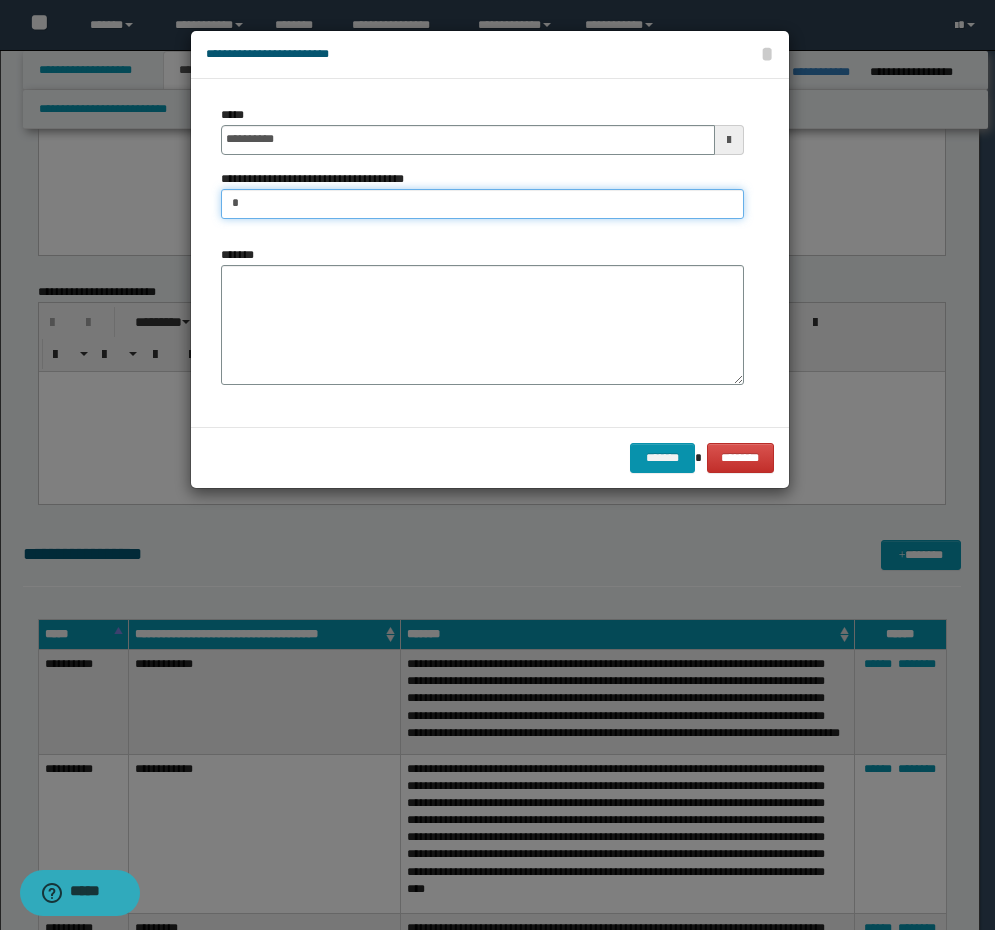 type on "**********" 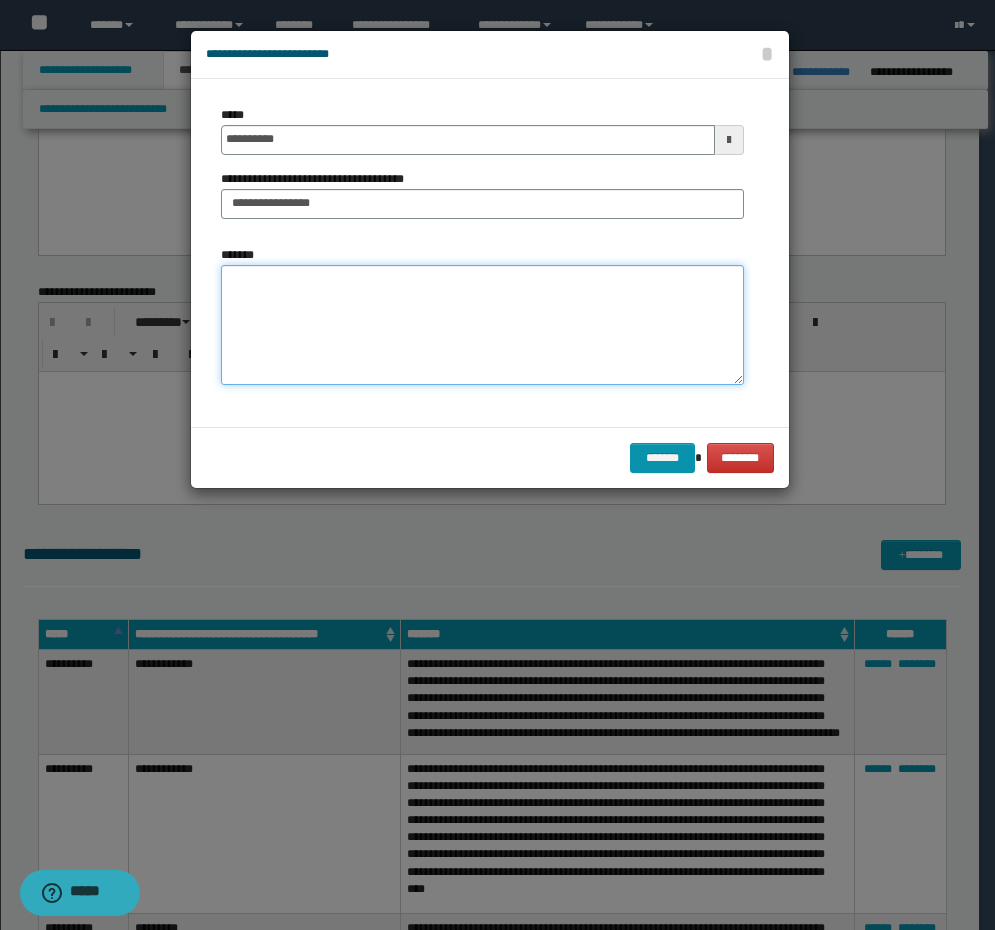 click on "*******" at bounding box center (482, 325) 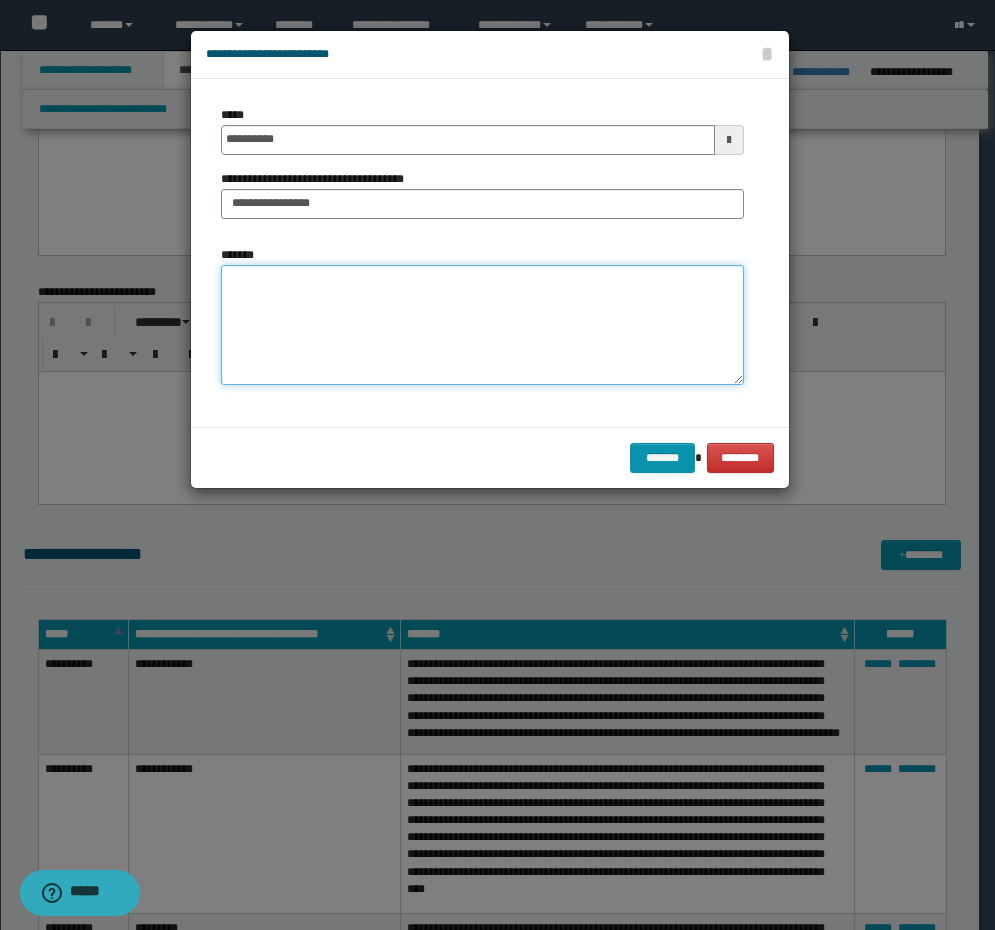 drag, startPoint x: 486, startPoint y: 283, endPoint x: 447, endPoint y: 300, distance: 42.544094 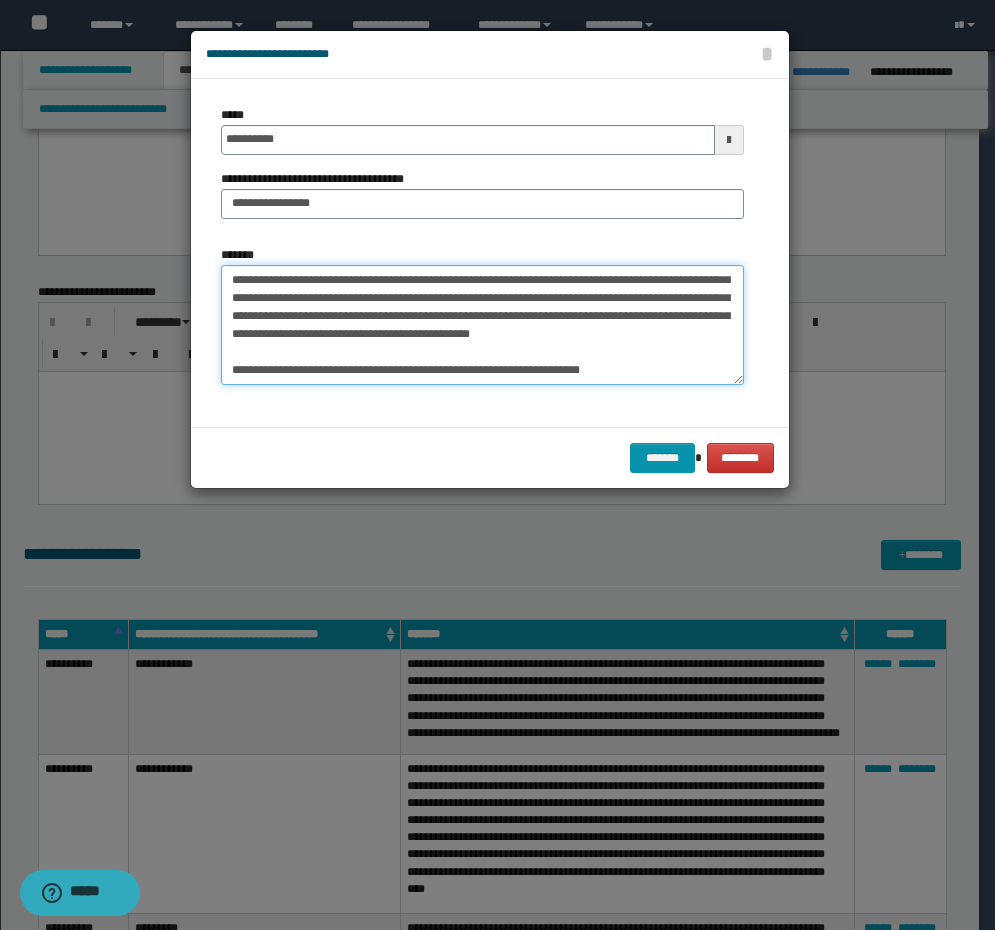 click on "*******" at bounding box center (482, 325) 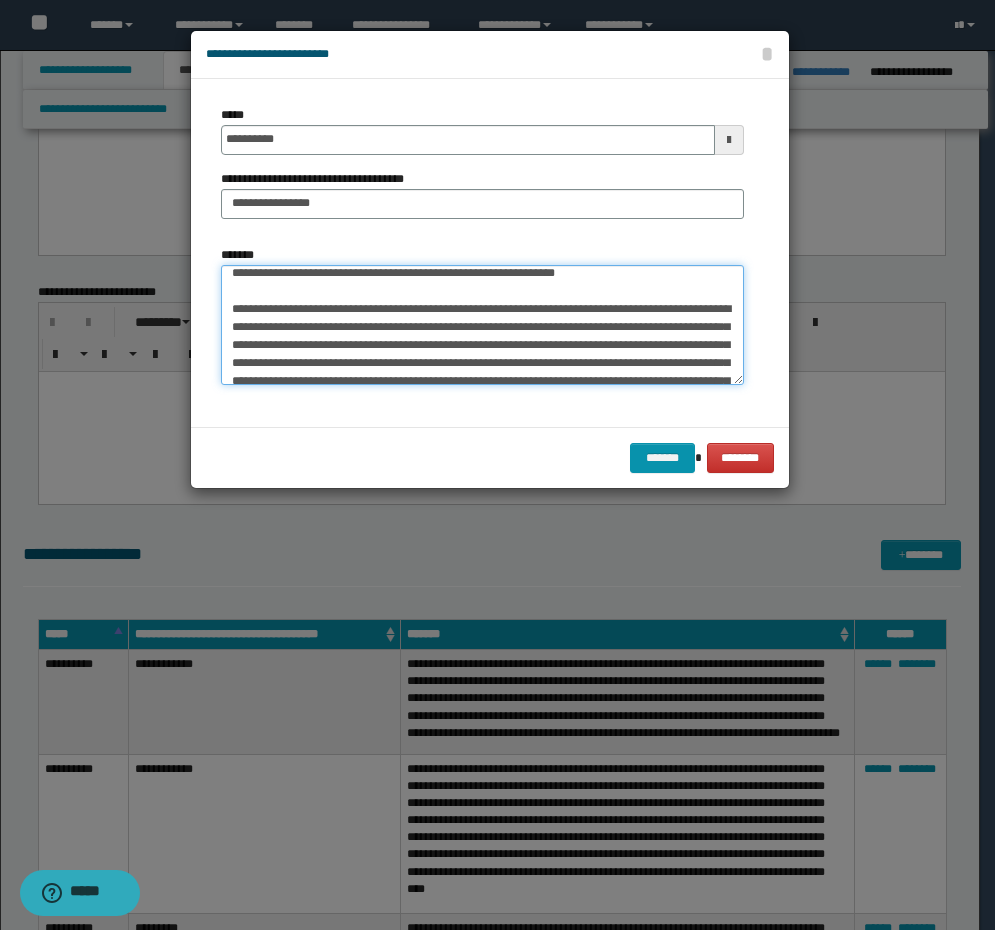 scroll, scrollTop: 0, scrollLeft: 0, axis: both 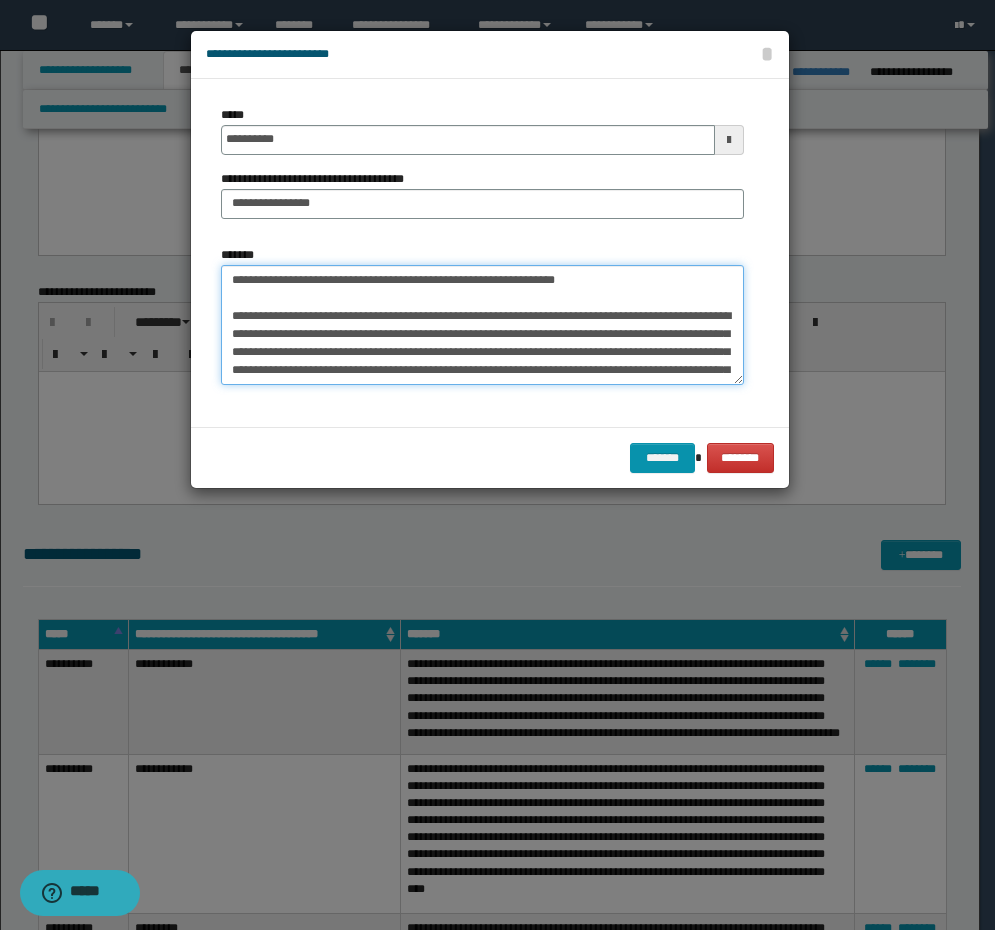 drag, startPoint x: 455, startPoint y: 294, endPoint x: 74, endPoint y: 240, distance: 384.80774 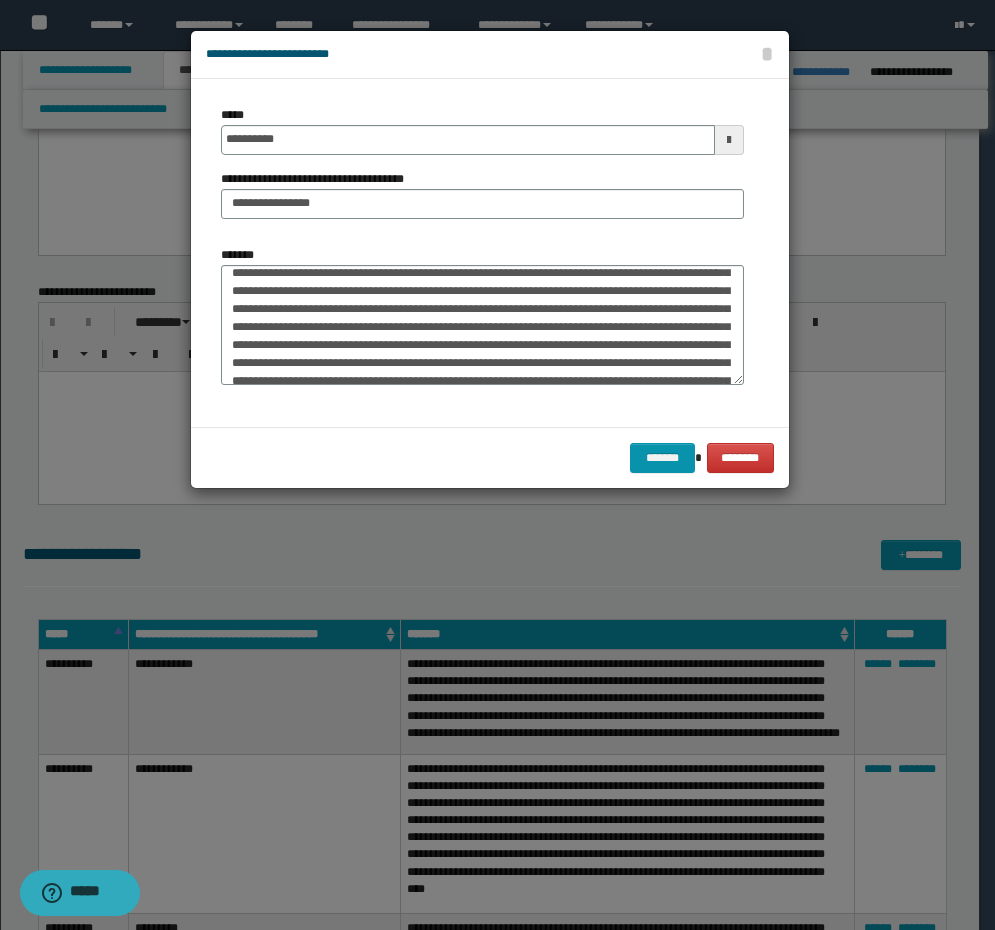 scroll, scrollTop: 306, scrollLeft: 0, axis: vertical 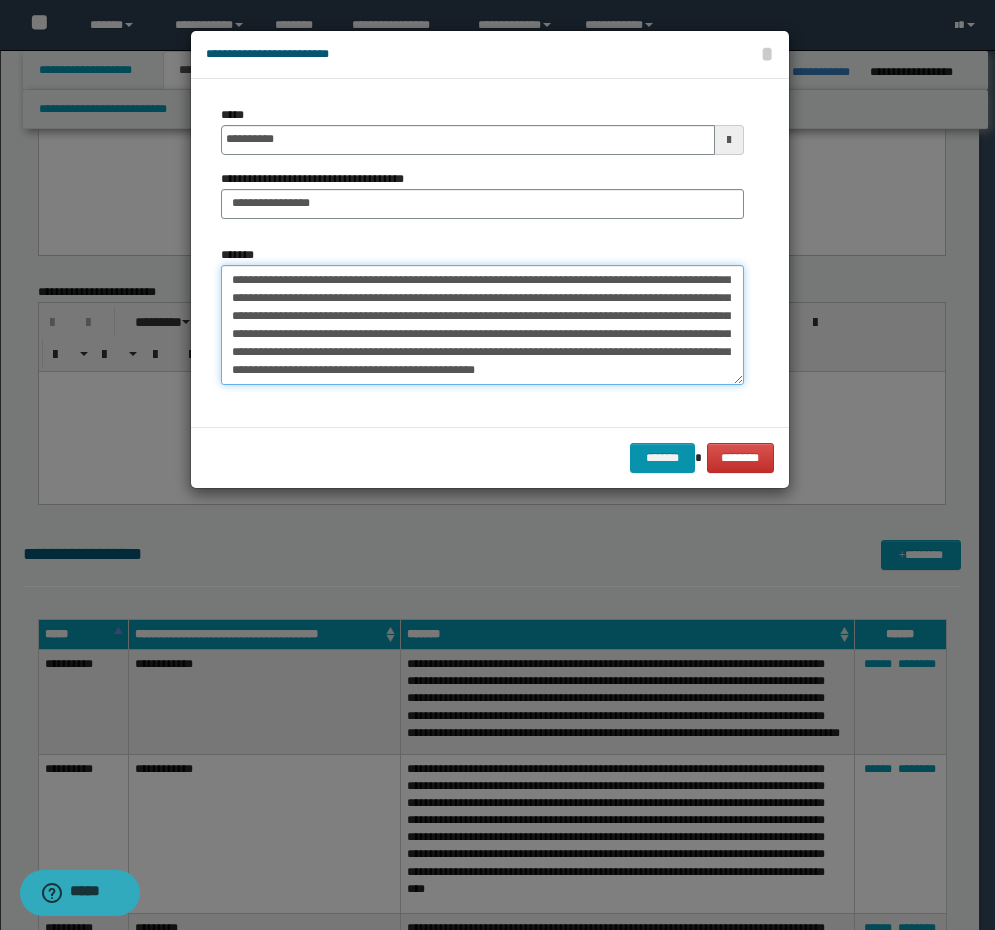 click on "*******" at bounding box center (482, 325) 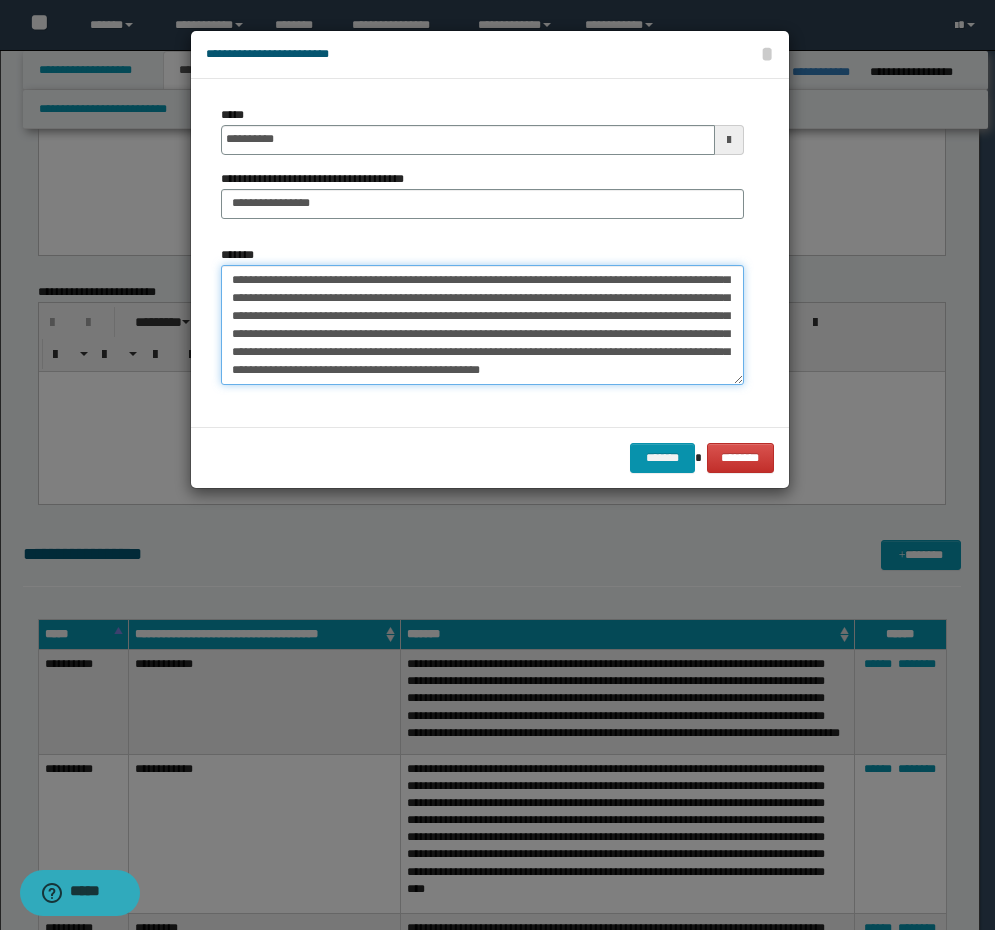paste on "**********" 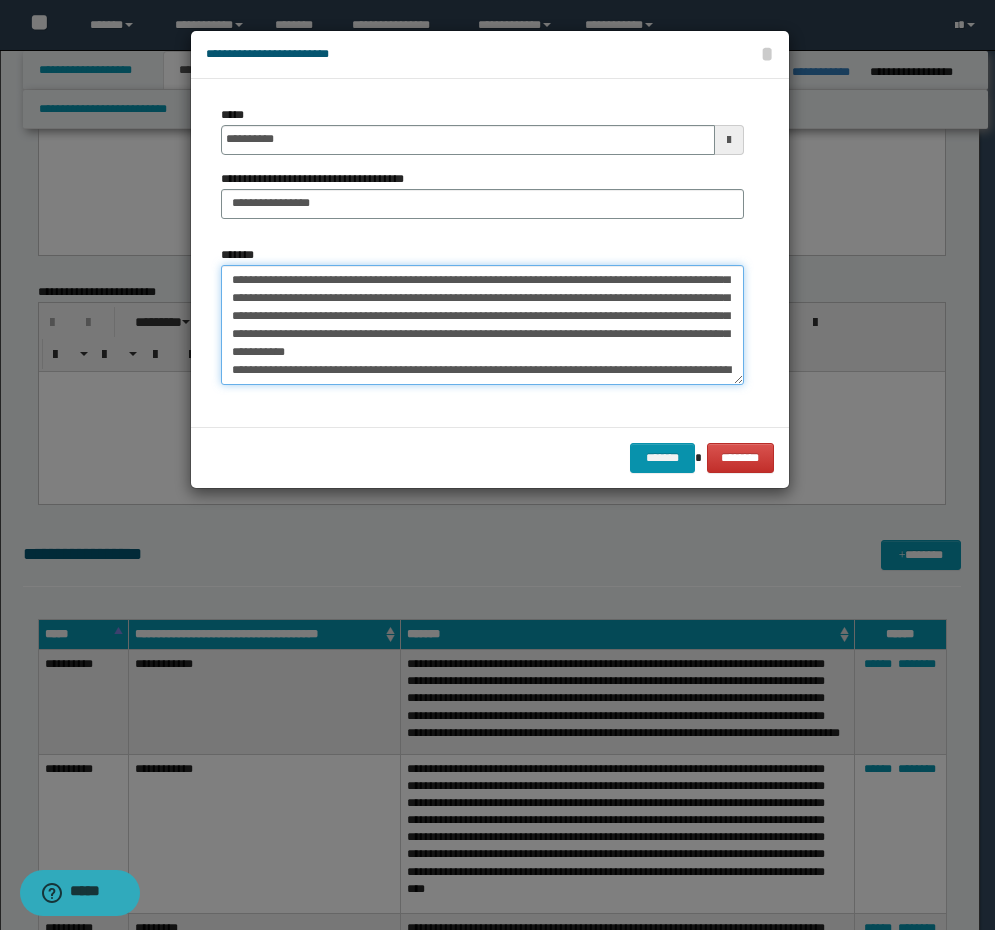 scroll, scrollTop: 408, scrollLeft: 0, axis: vertical 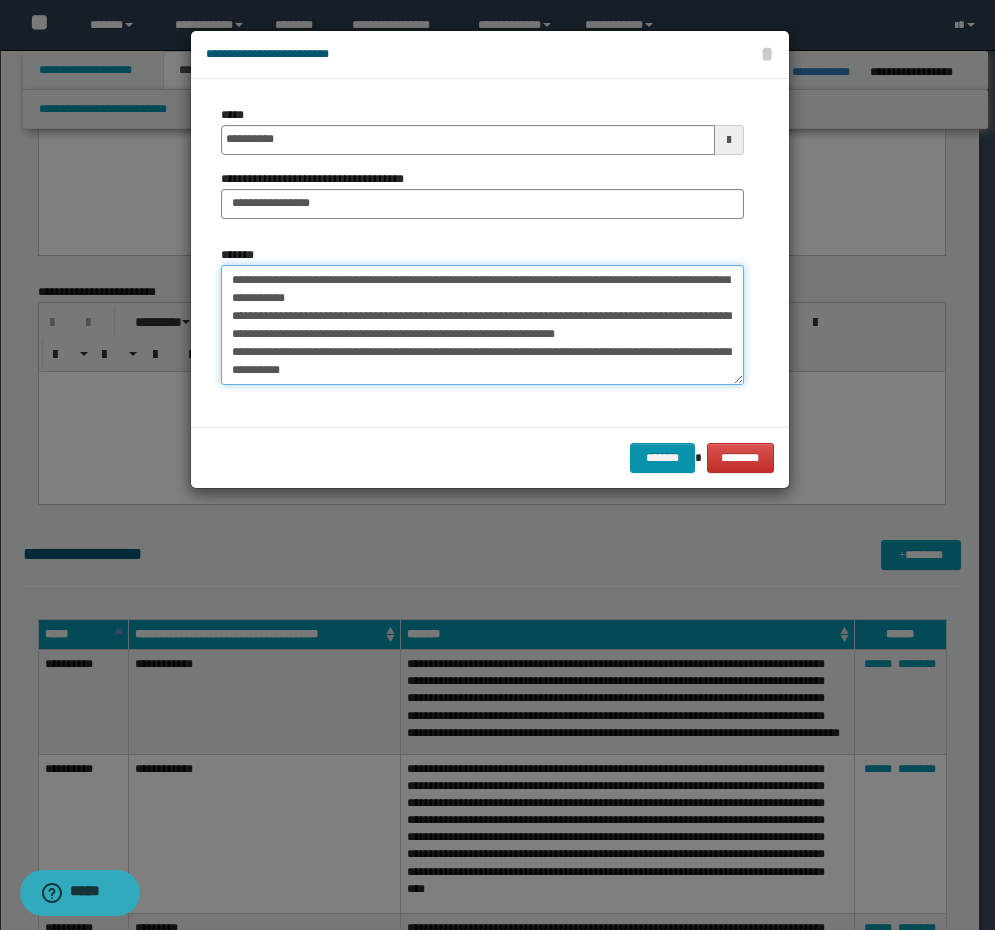 click on "*******" at bounding box center [482, 325] 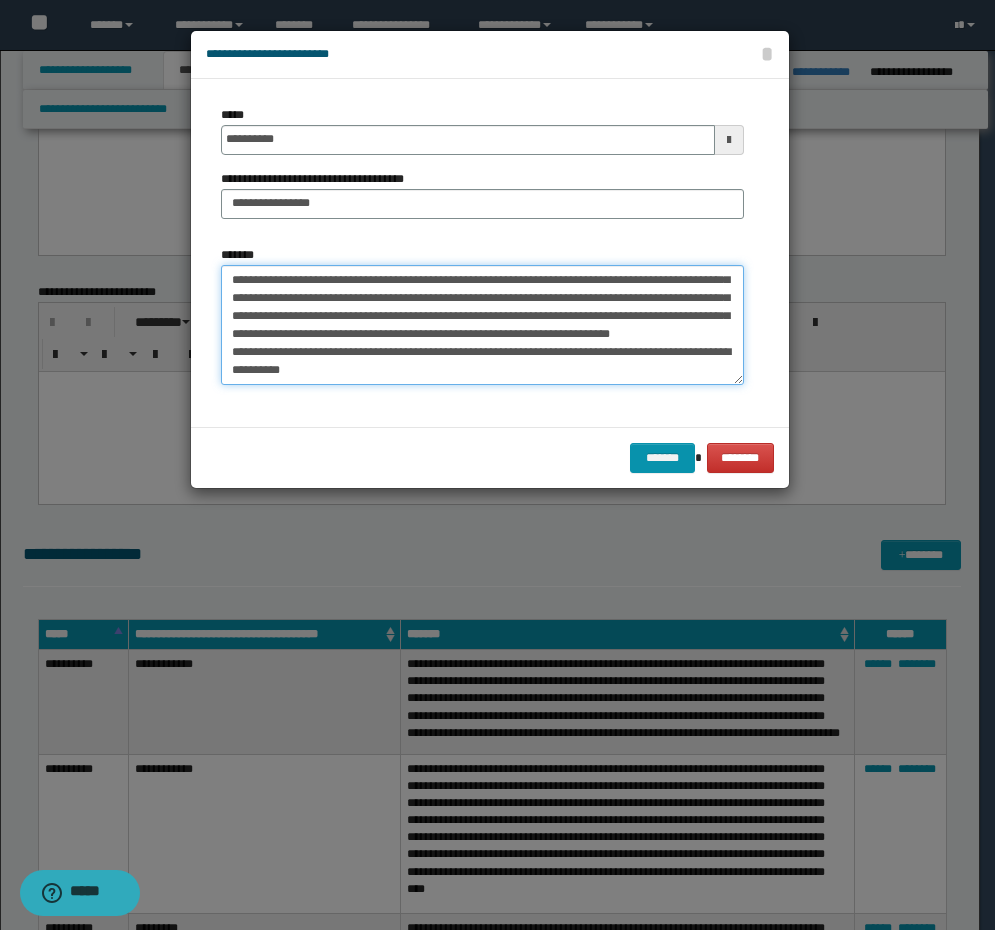 scroll, scrollTop: 390, scrollLeft: 0, axis: vertical 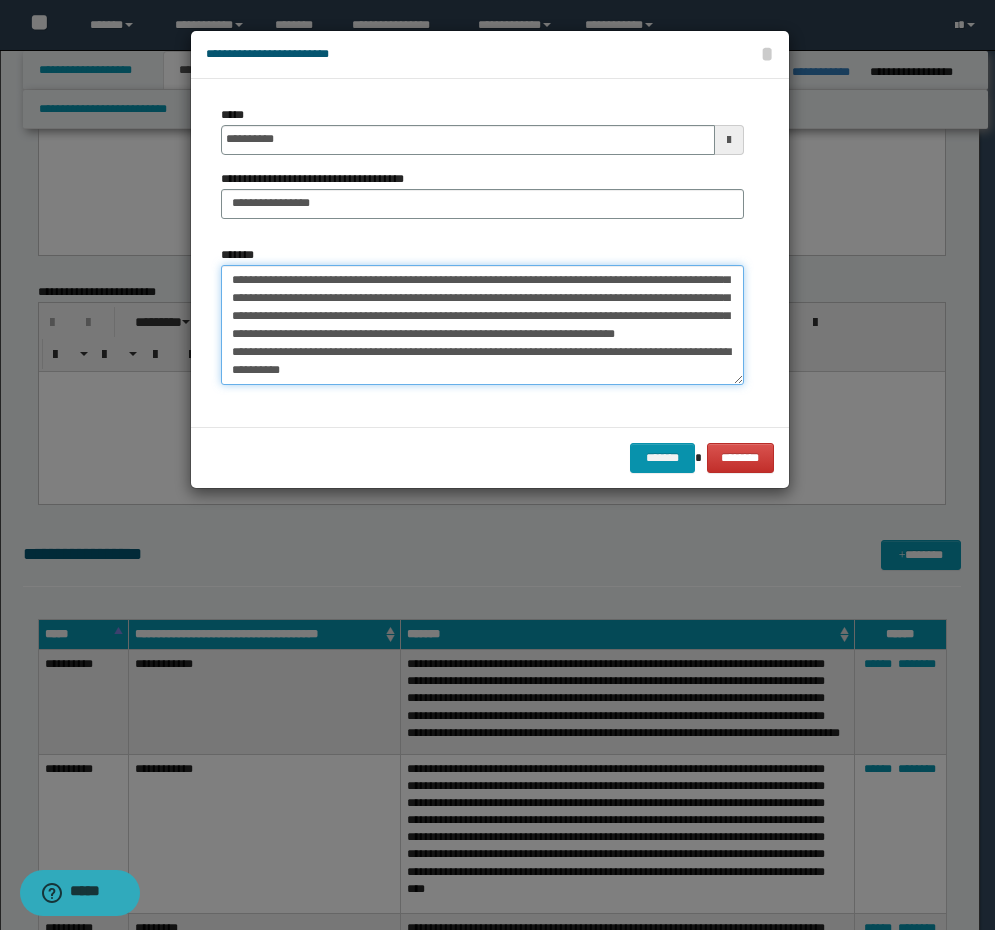 click on "*******" at bounding box center [482, 325] 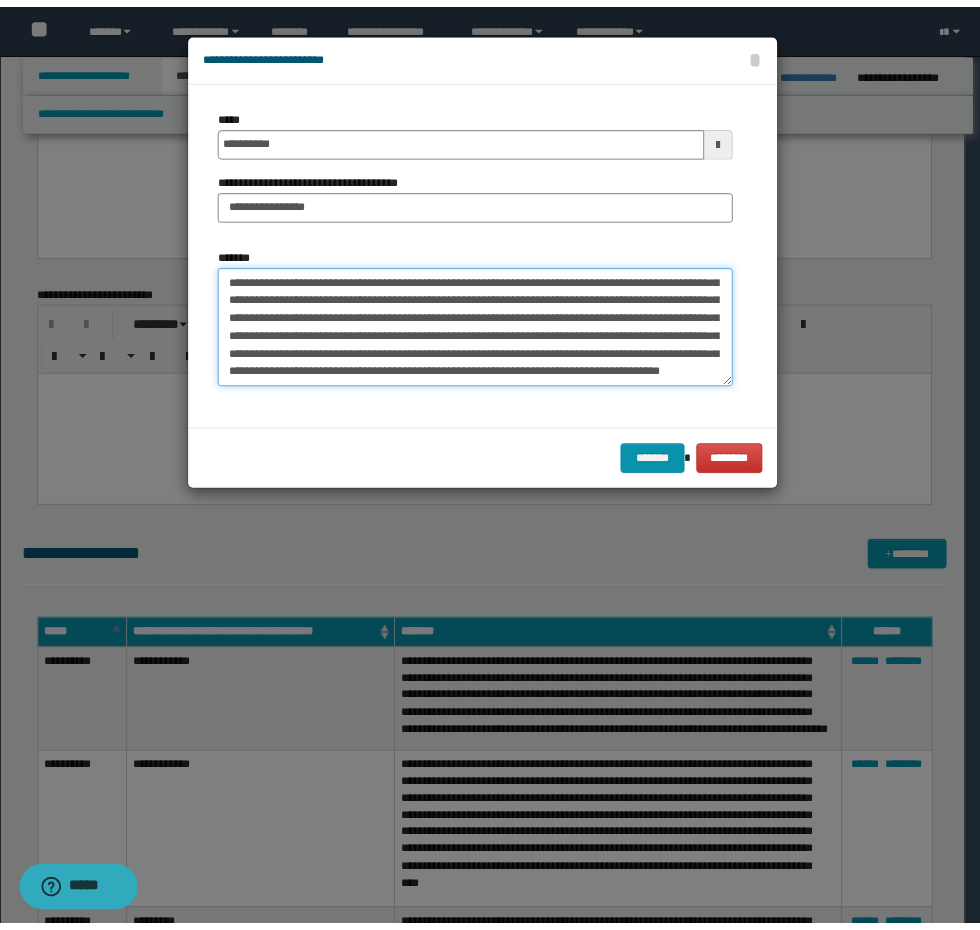 scroll, scrollTop: 396, scrollLeft: 0, axis: vertical 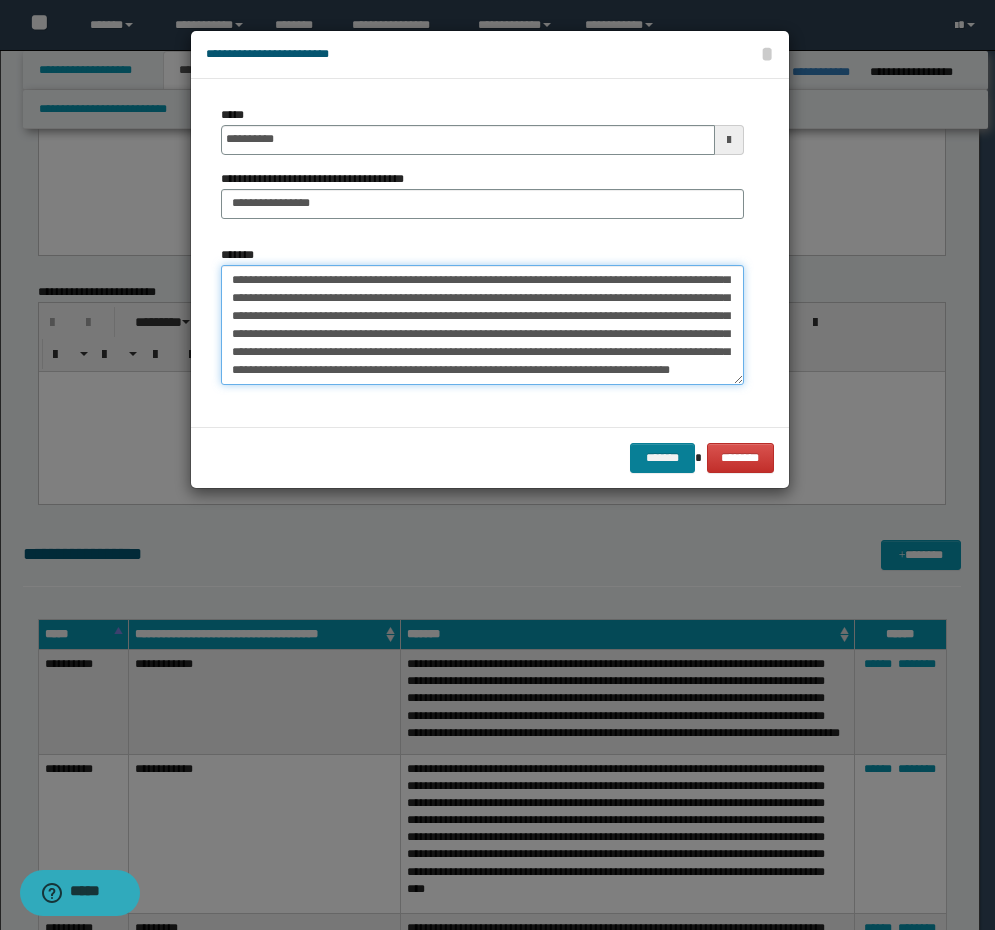 type on "**********" 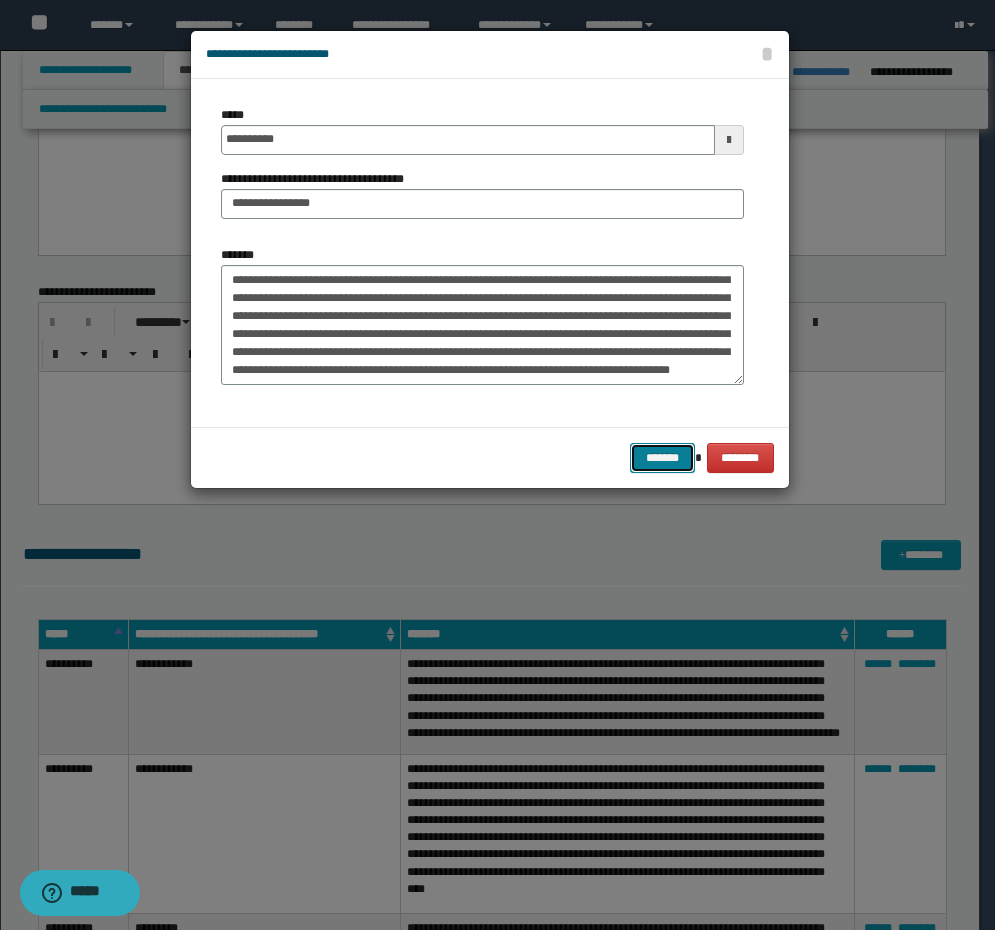 click on "*******" at bounding box center [662, 458] 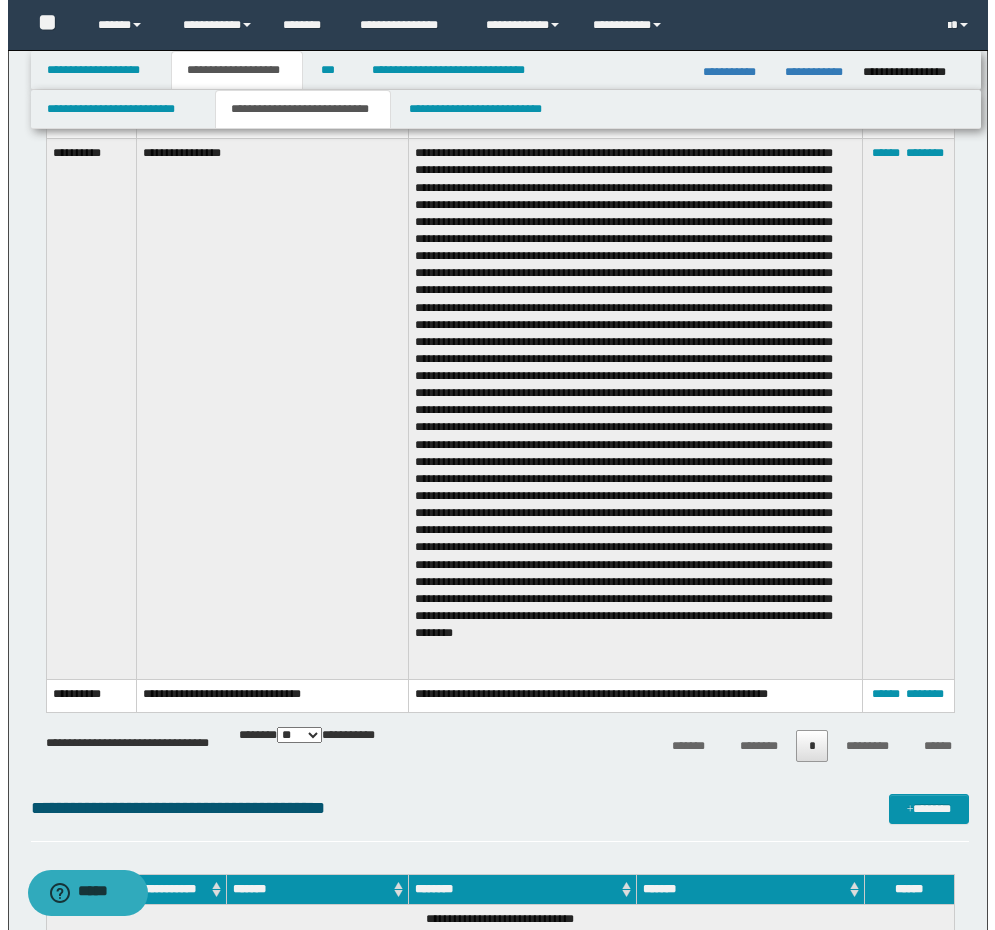 scroll, scrollTop: 6400, scrollLeft: 0, axis: vertical 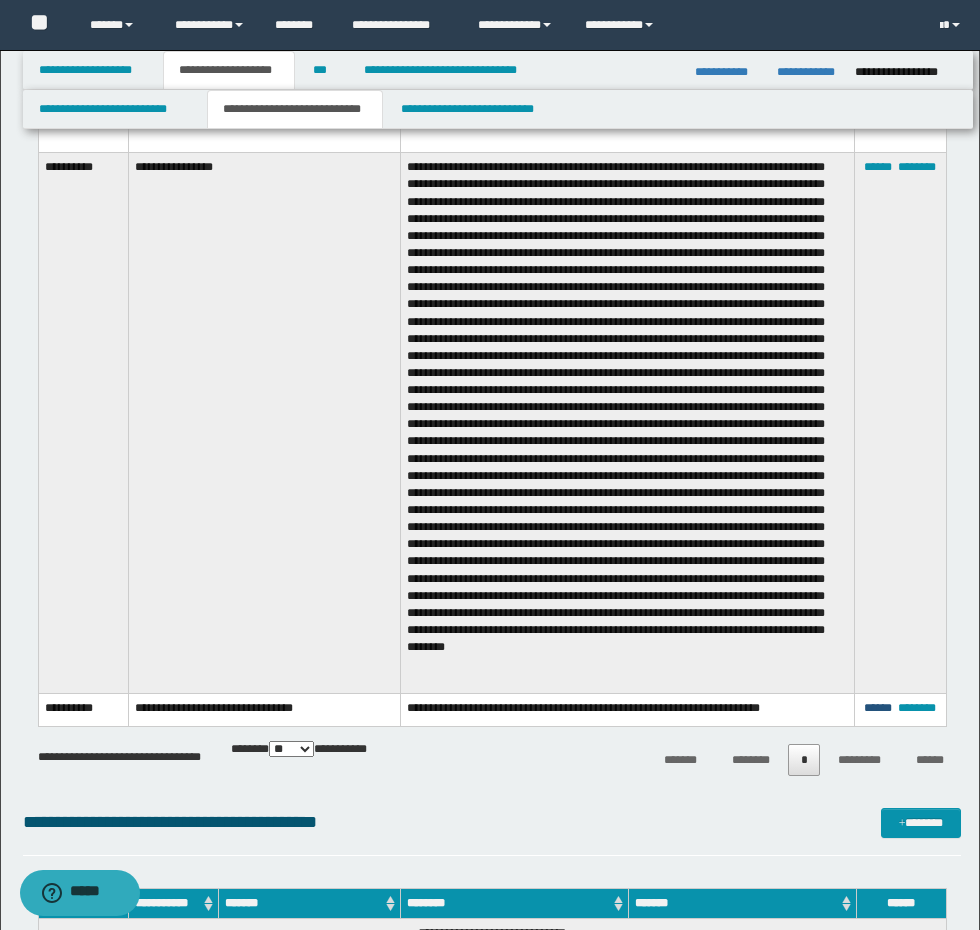 drag, startPoint x: 875, startPoint y: 711, endPoint x: 973, endPoint y: 714, distance: 98.045906 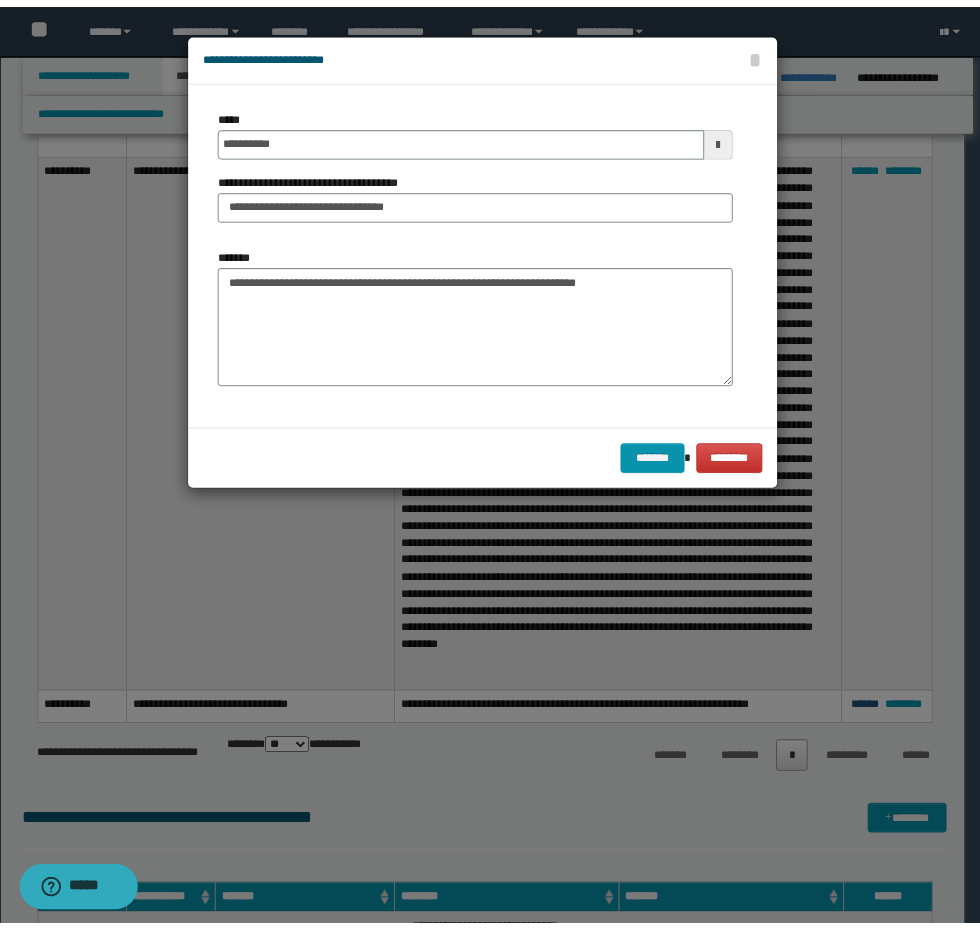 scroll, scrollTop: 0, scrollLeft: 0, axis: both 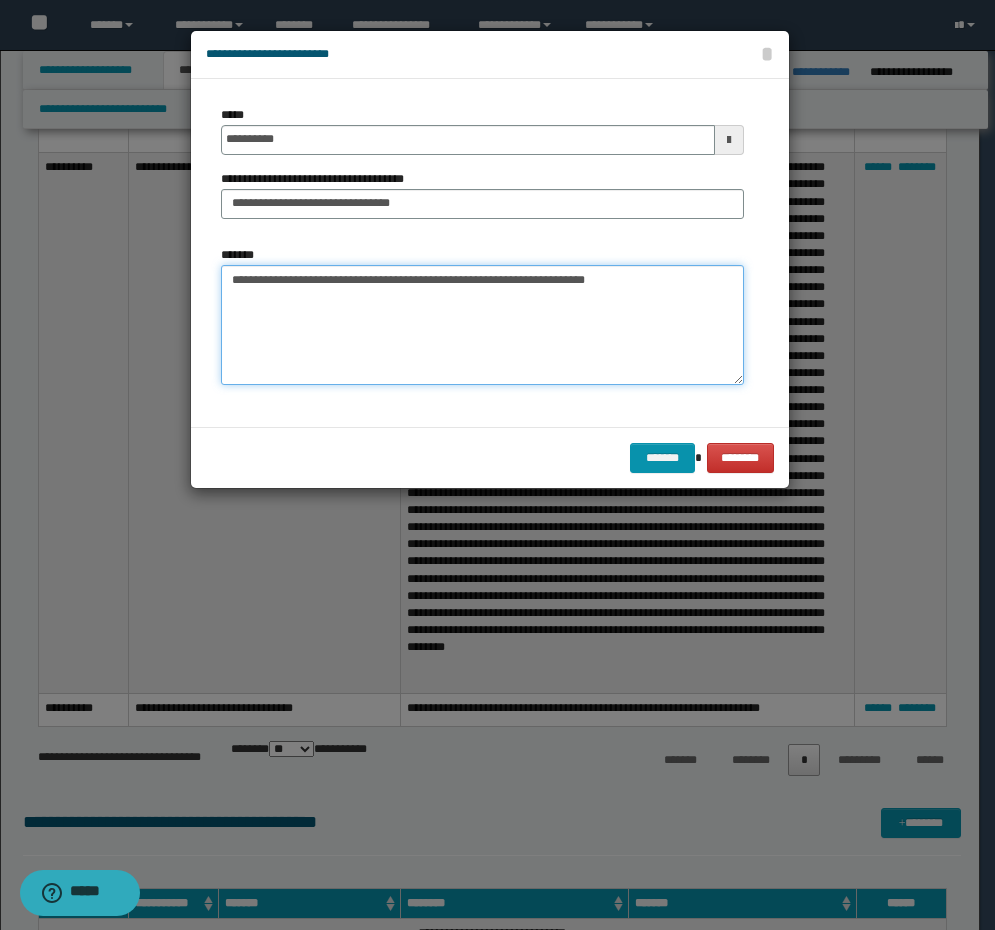 click on "**********" at bounding box center (482, 325) 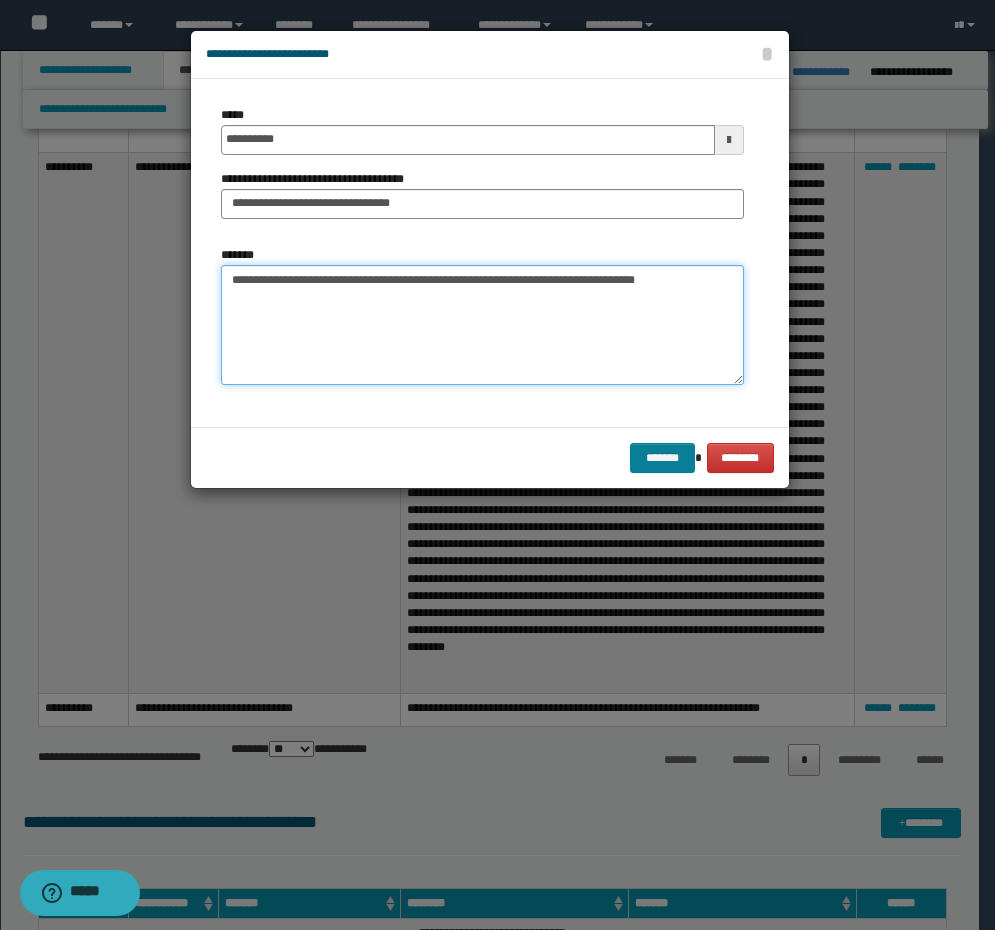 type on "**********" 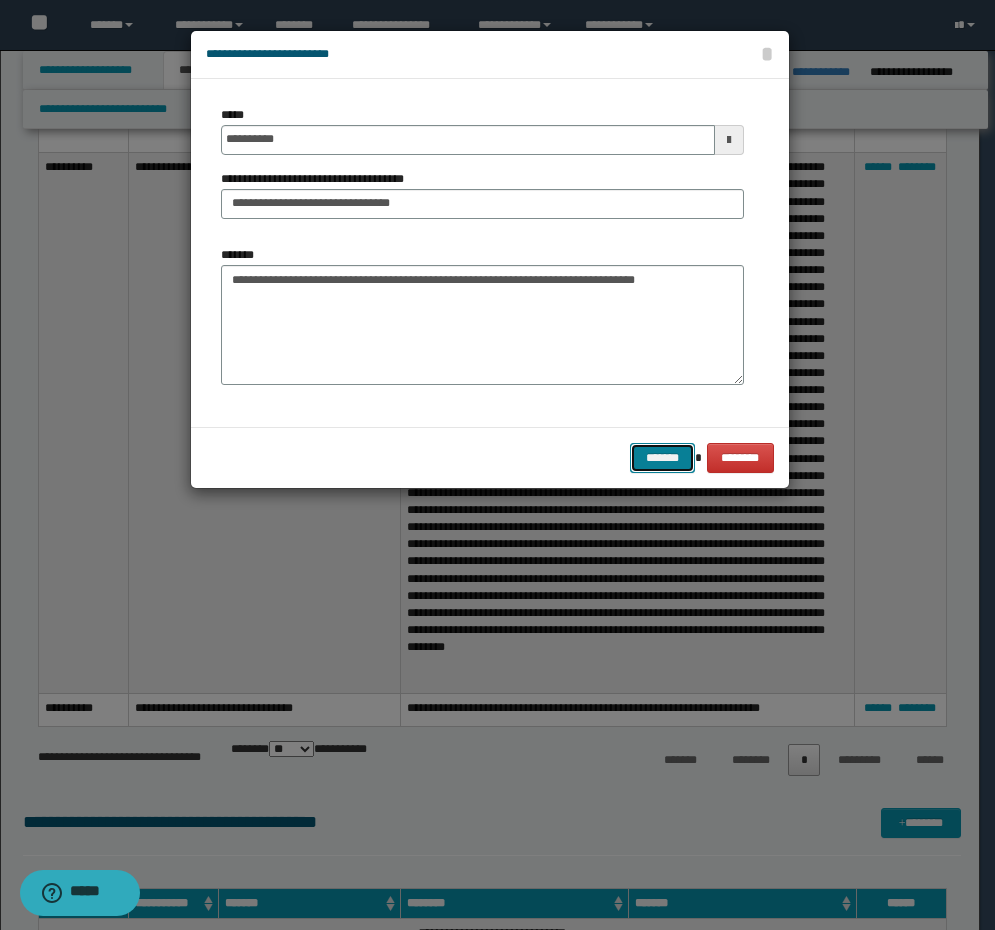 click on "*******" at bounding box center (662, 458) 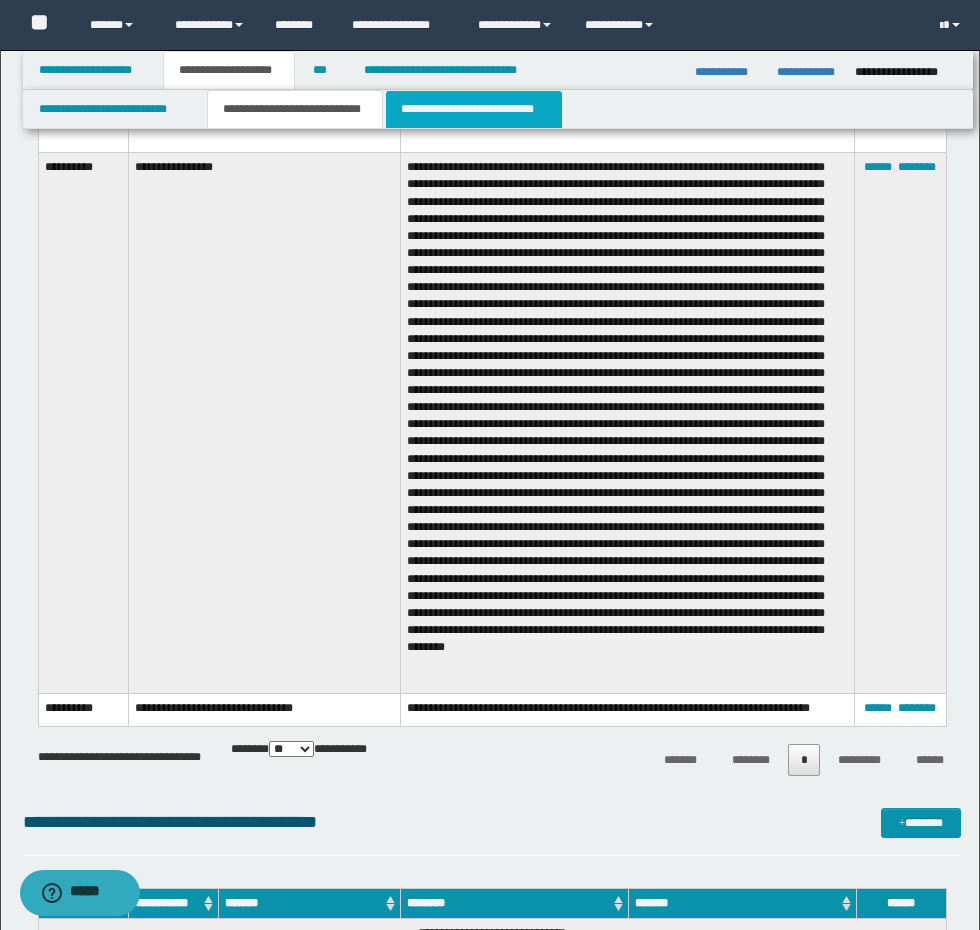 click on "**********" at bounding box center [474, 109] 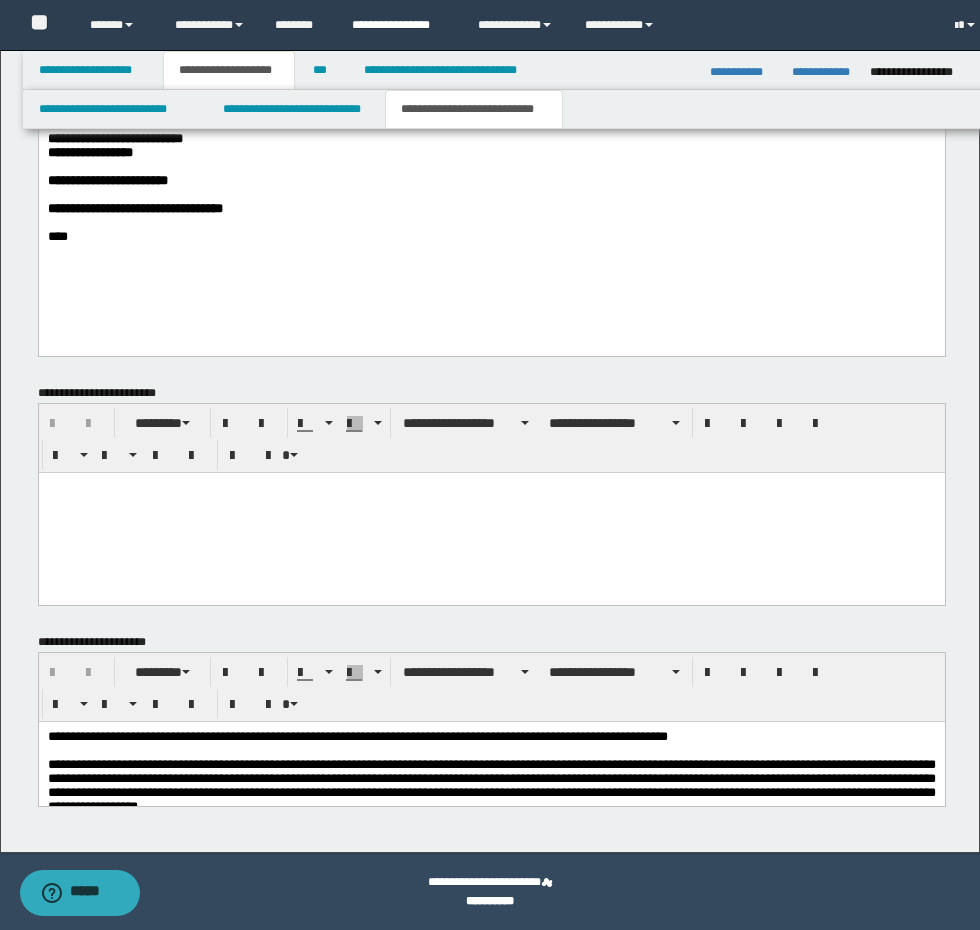 scroll, scrollTop: 2104, scrollLeft: 0, axis: vertical 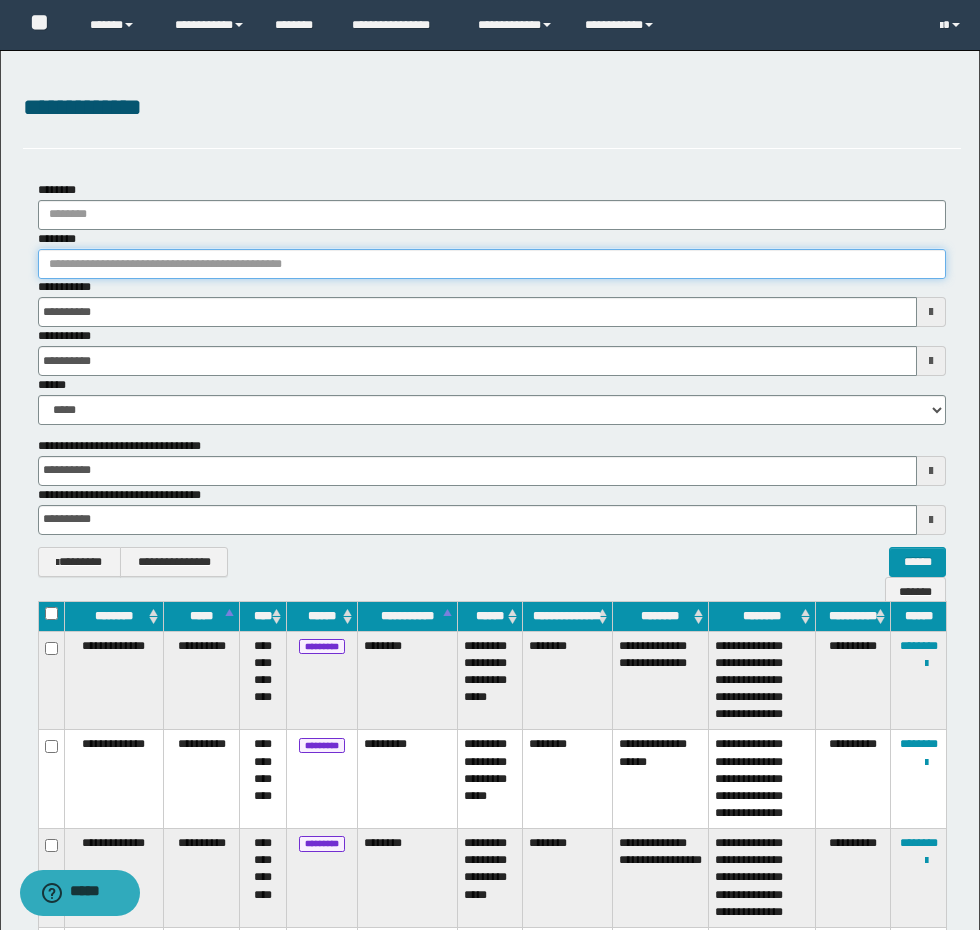 click on "********" at bounding box center (492, 264) 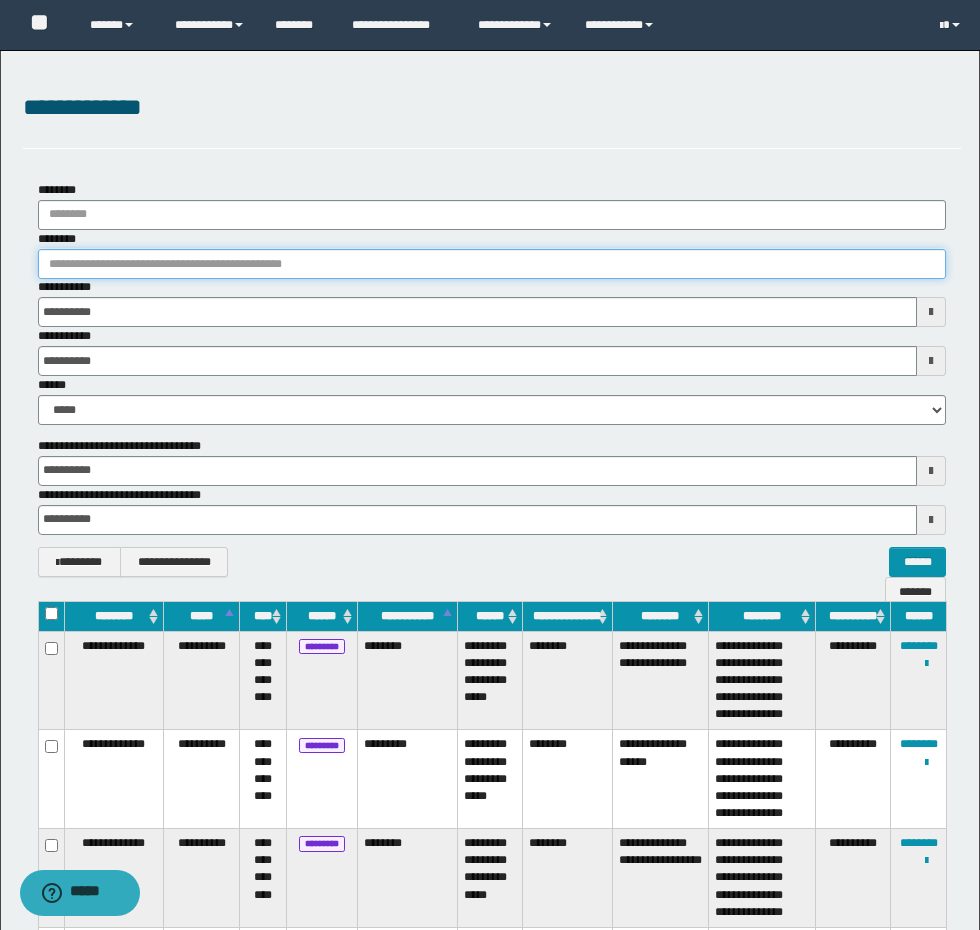 paste on "**********" 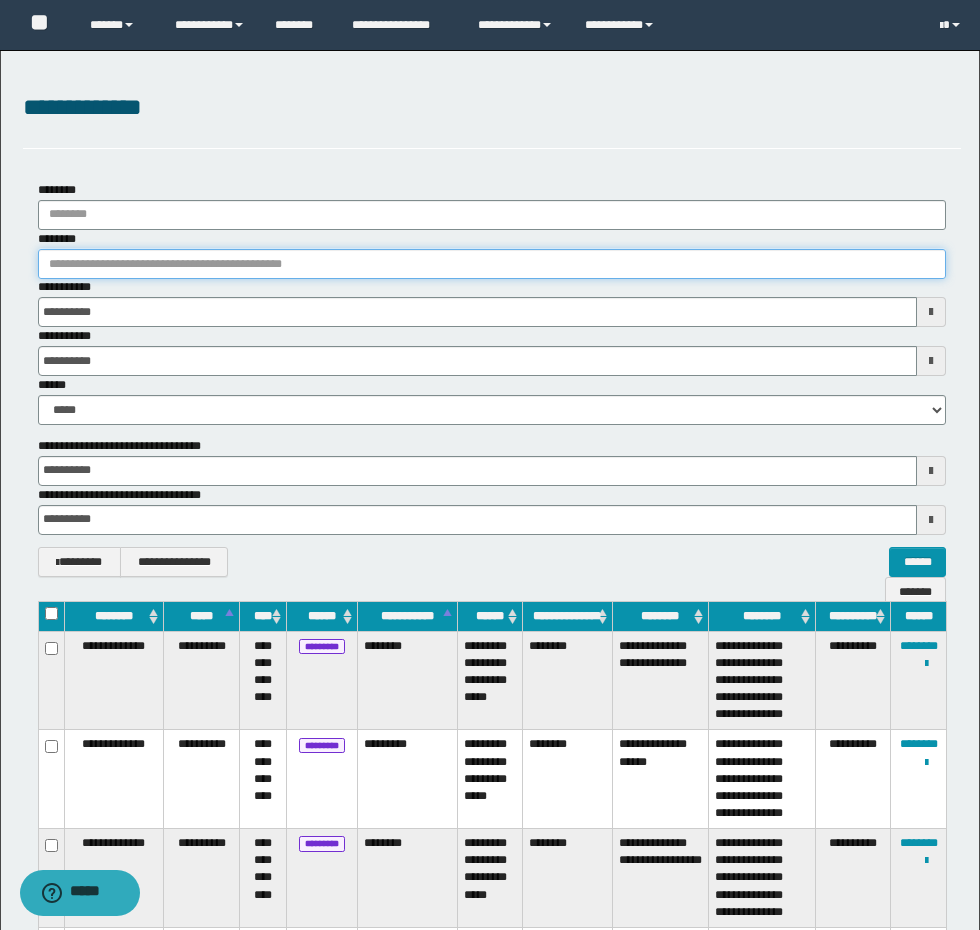 type on "**********" 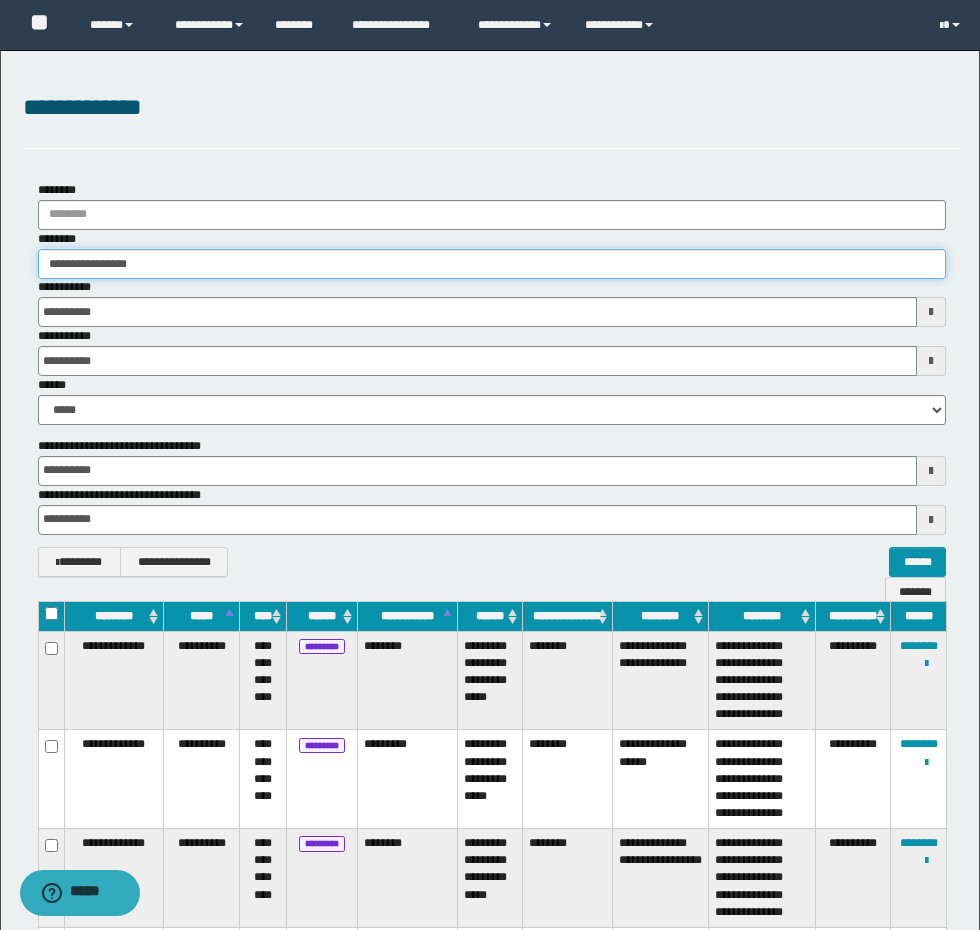 type on "**********" 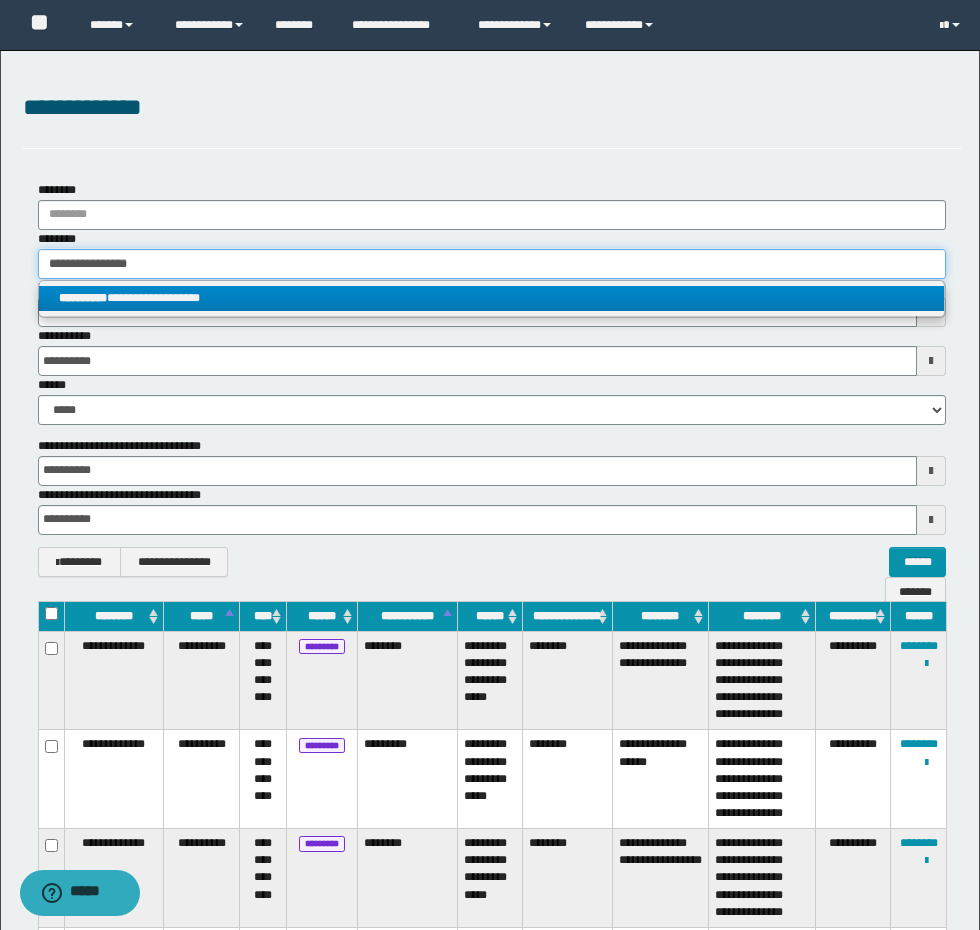 type on "**********" 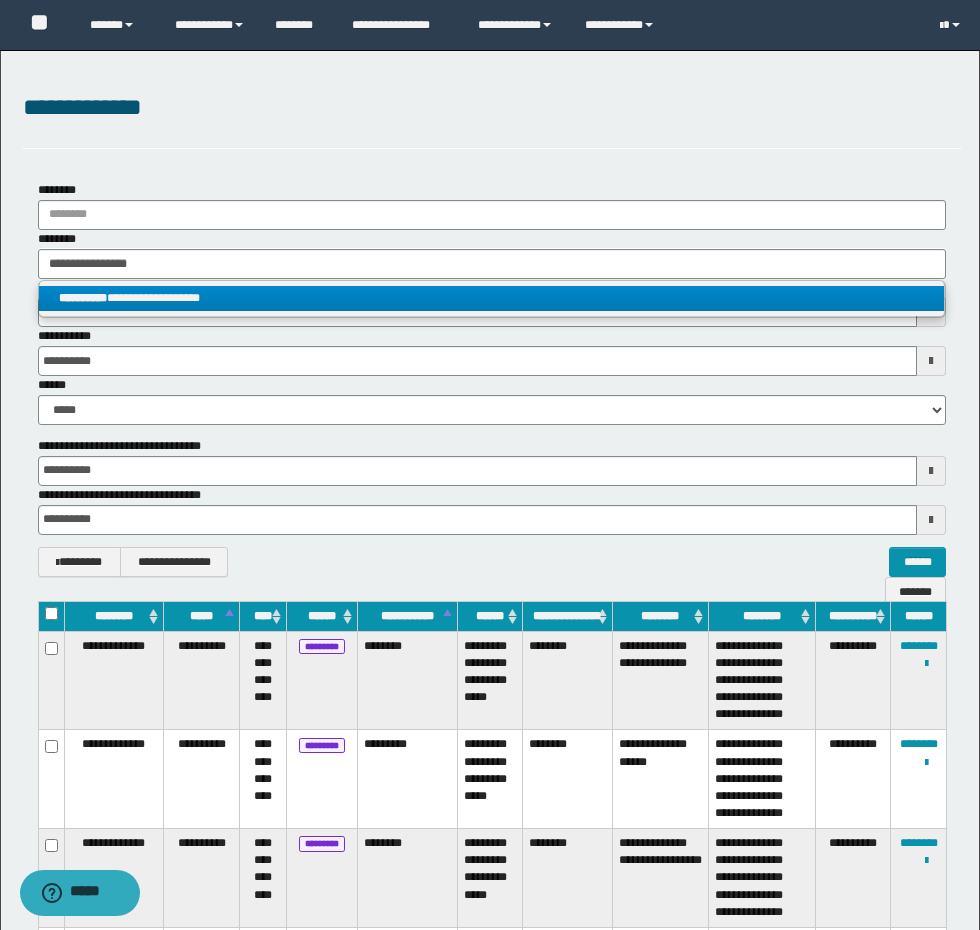 click on "**********" at bounding box center (491, 298) 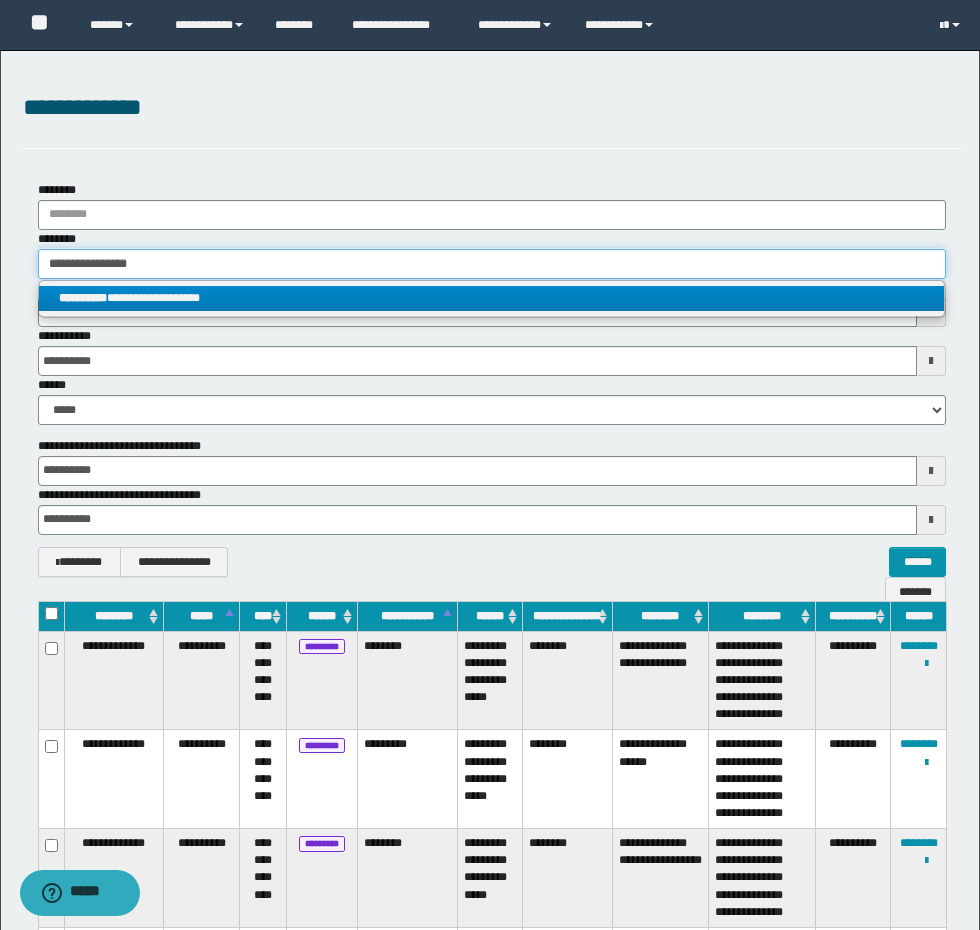 type 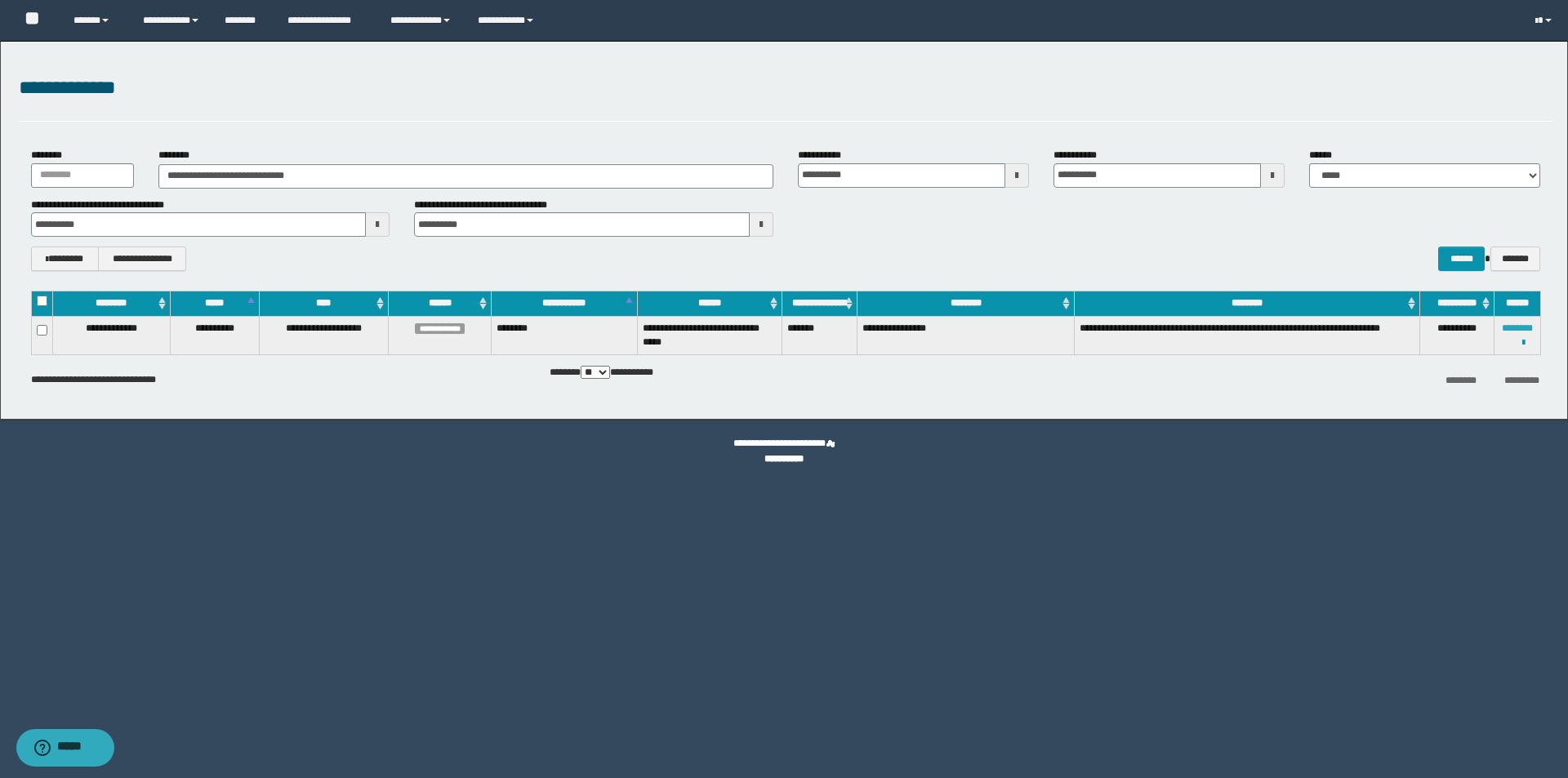 click on "********" at bounding box center (1517, 328) 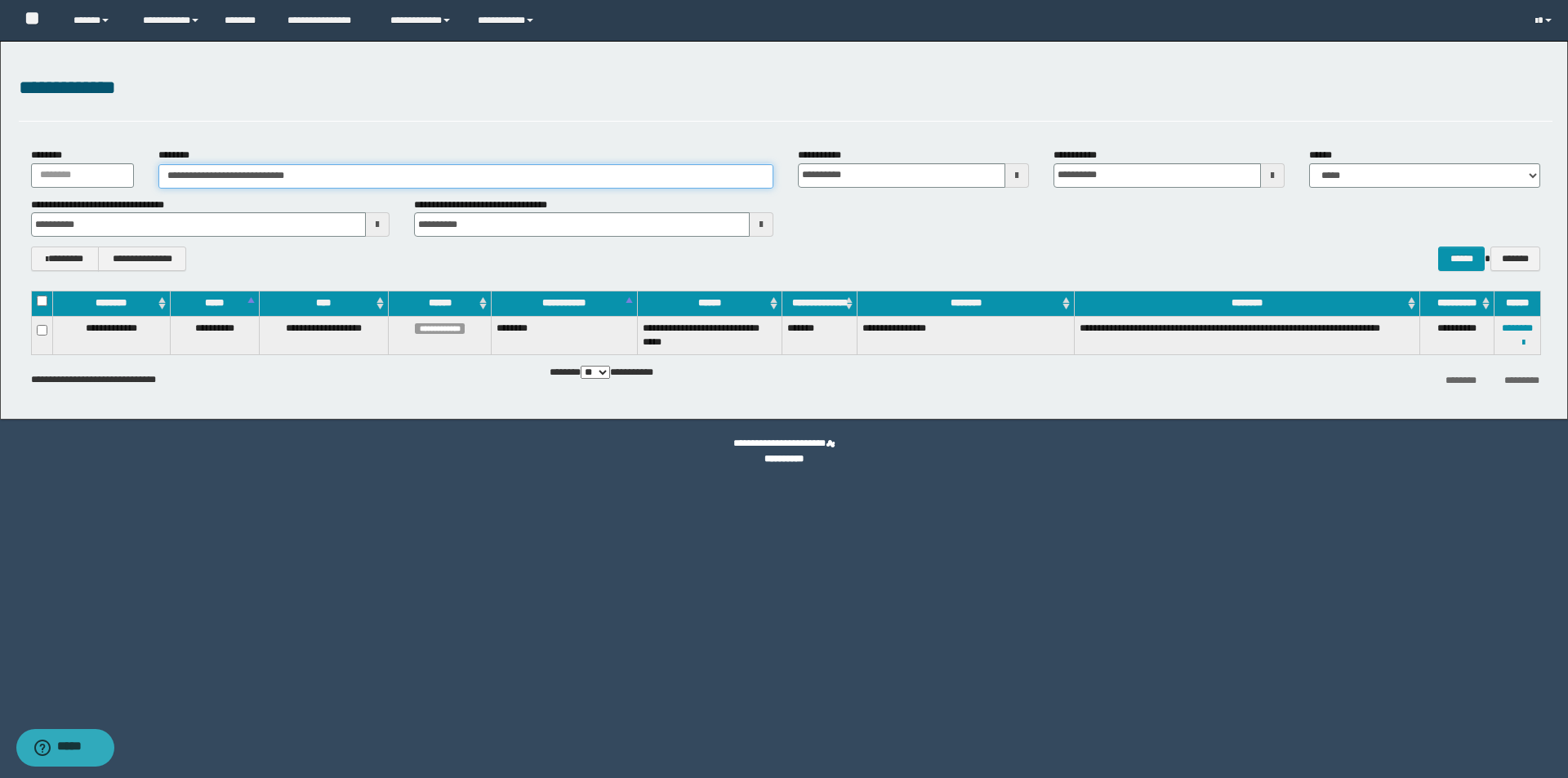click on "**********" at bounding box center (466, 176) 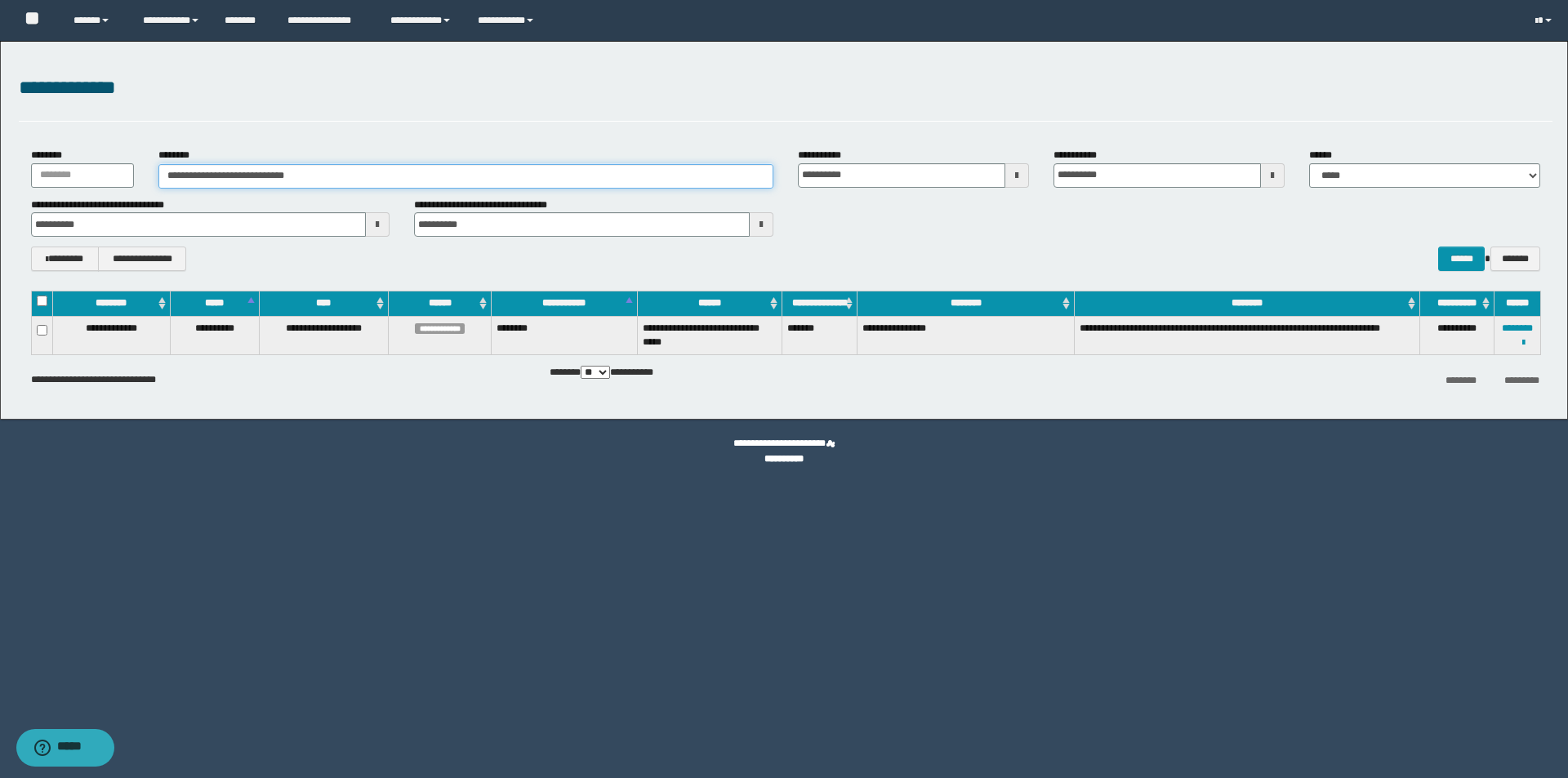 click on "**********" at bounding box center (466, 176) 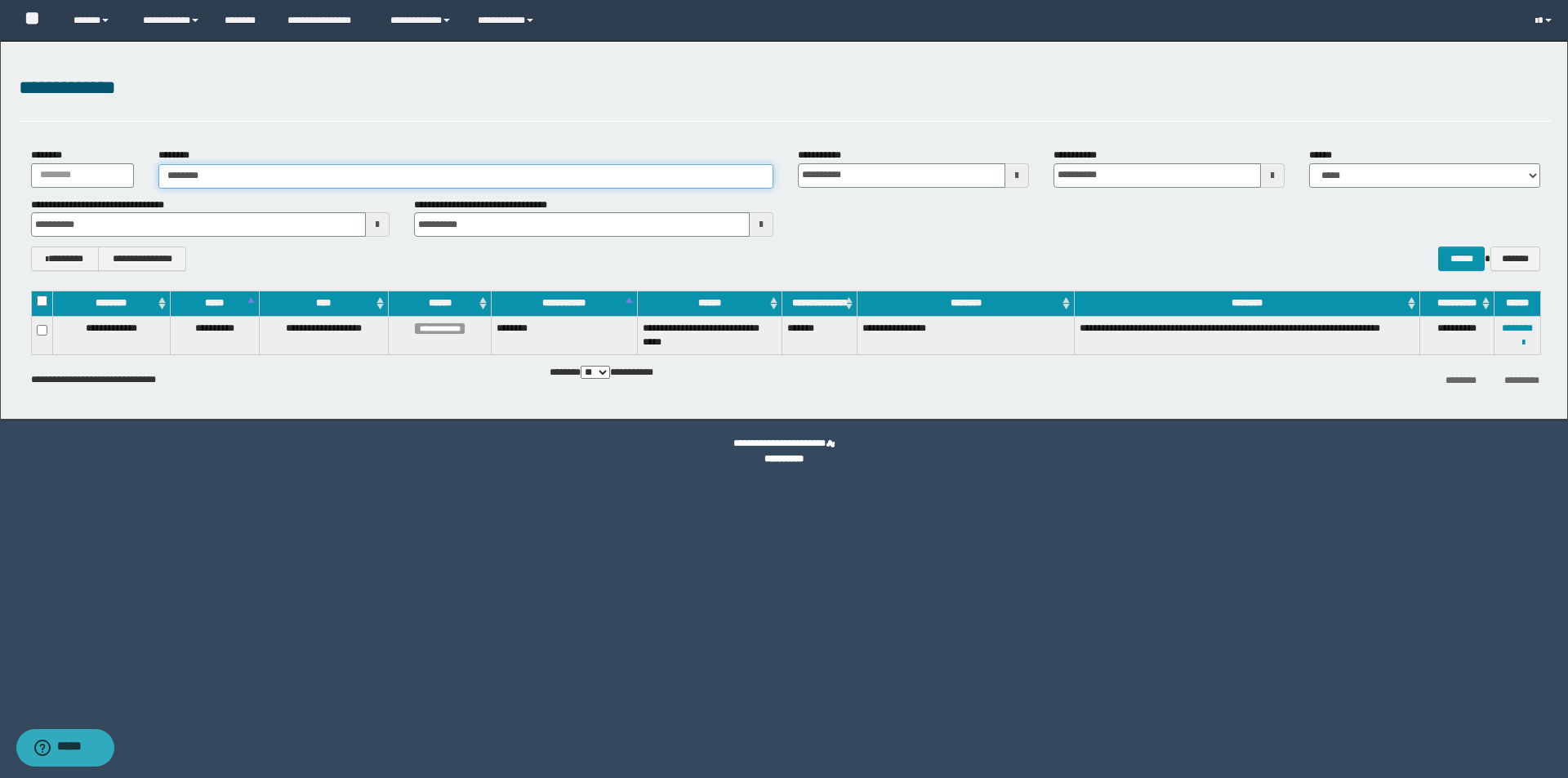 type on "********" 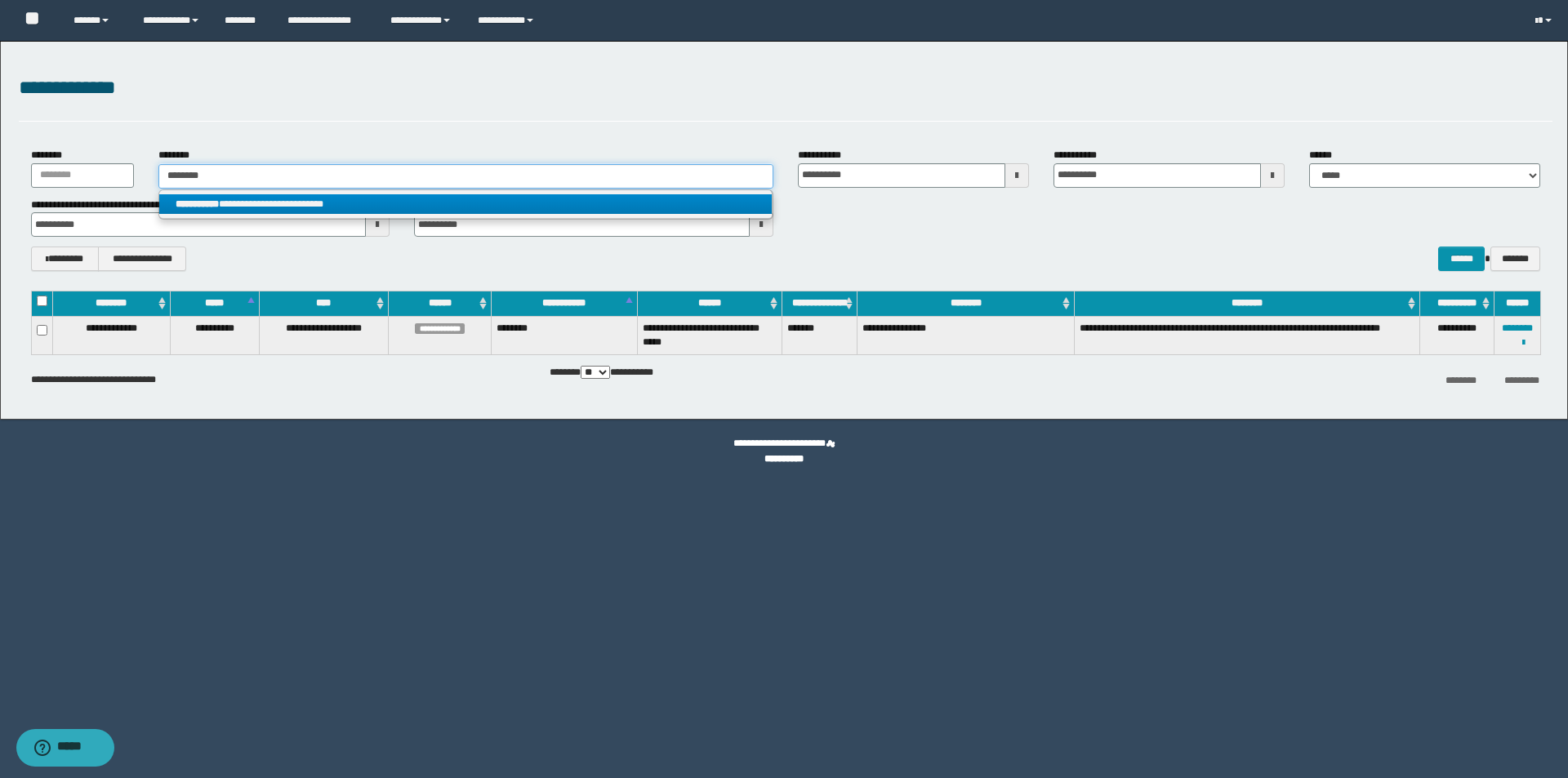 type on "********" 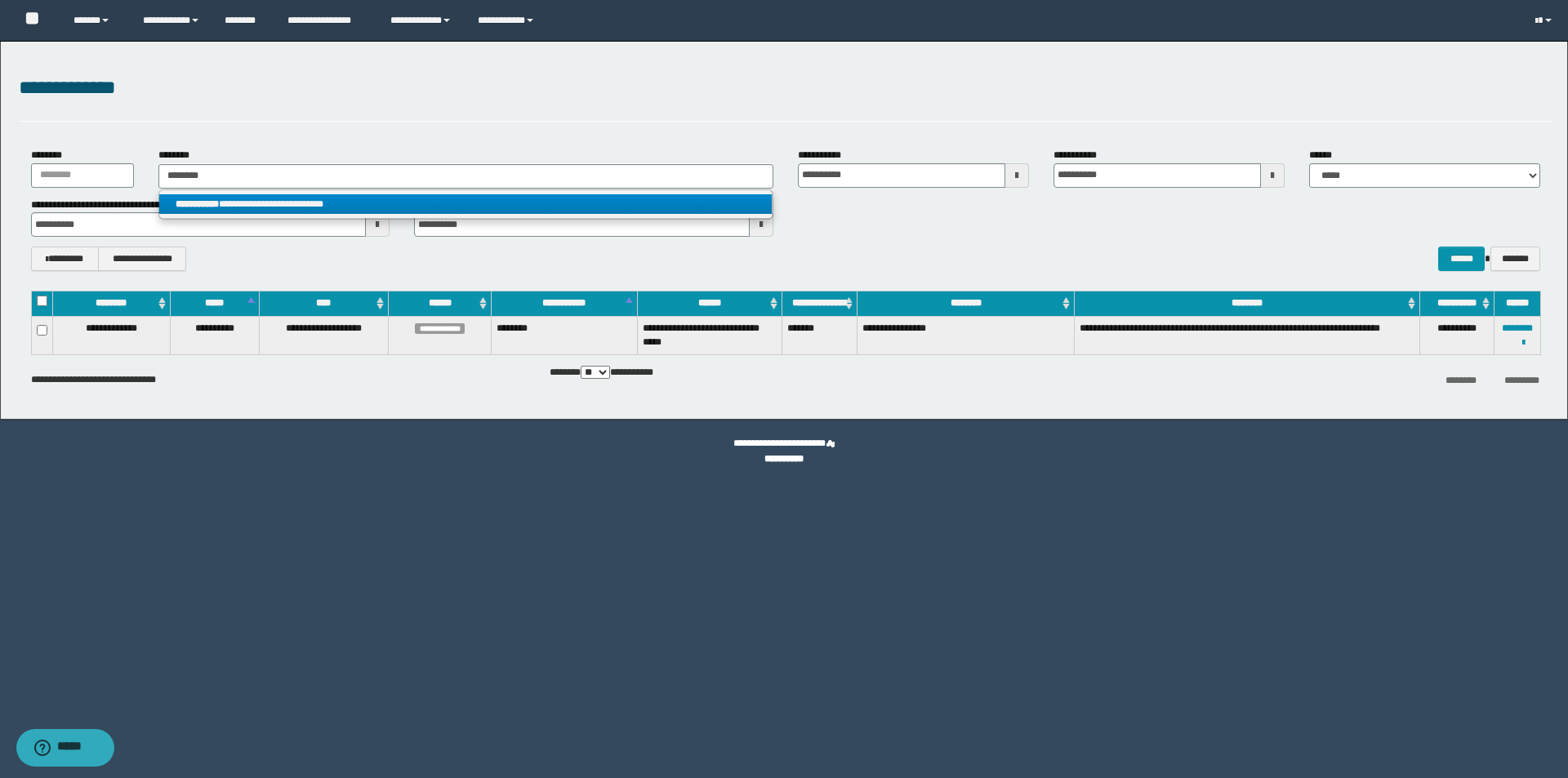 click on "**********" at bounding box center (466, 204) 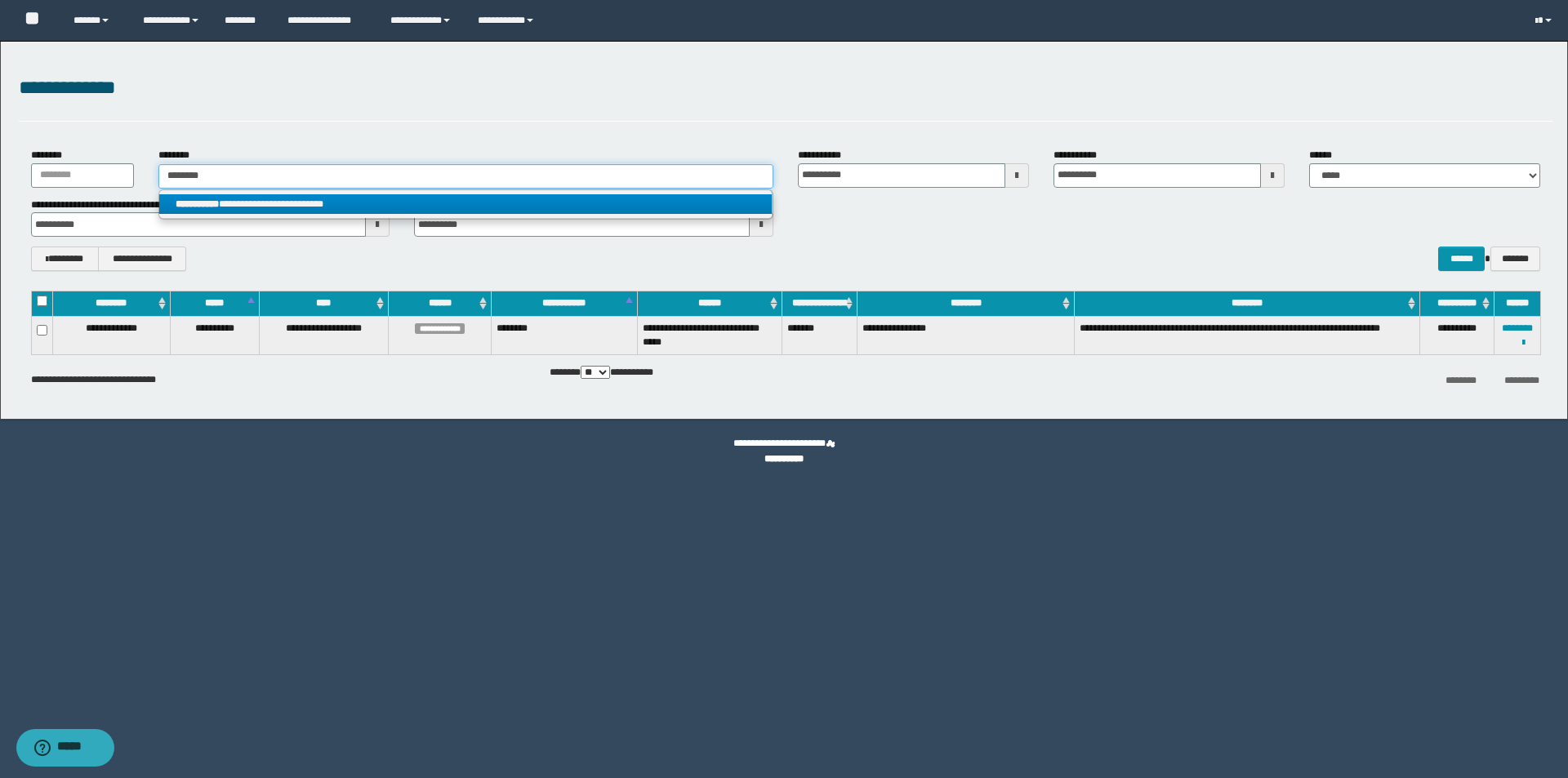 type 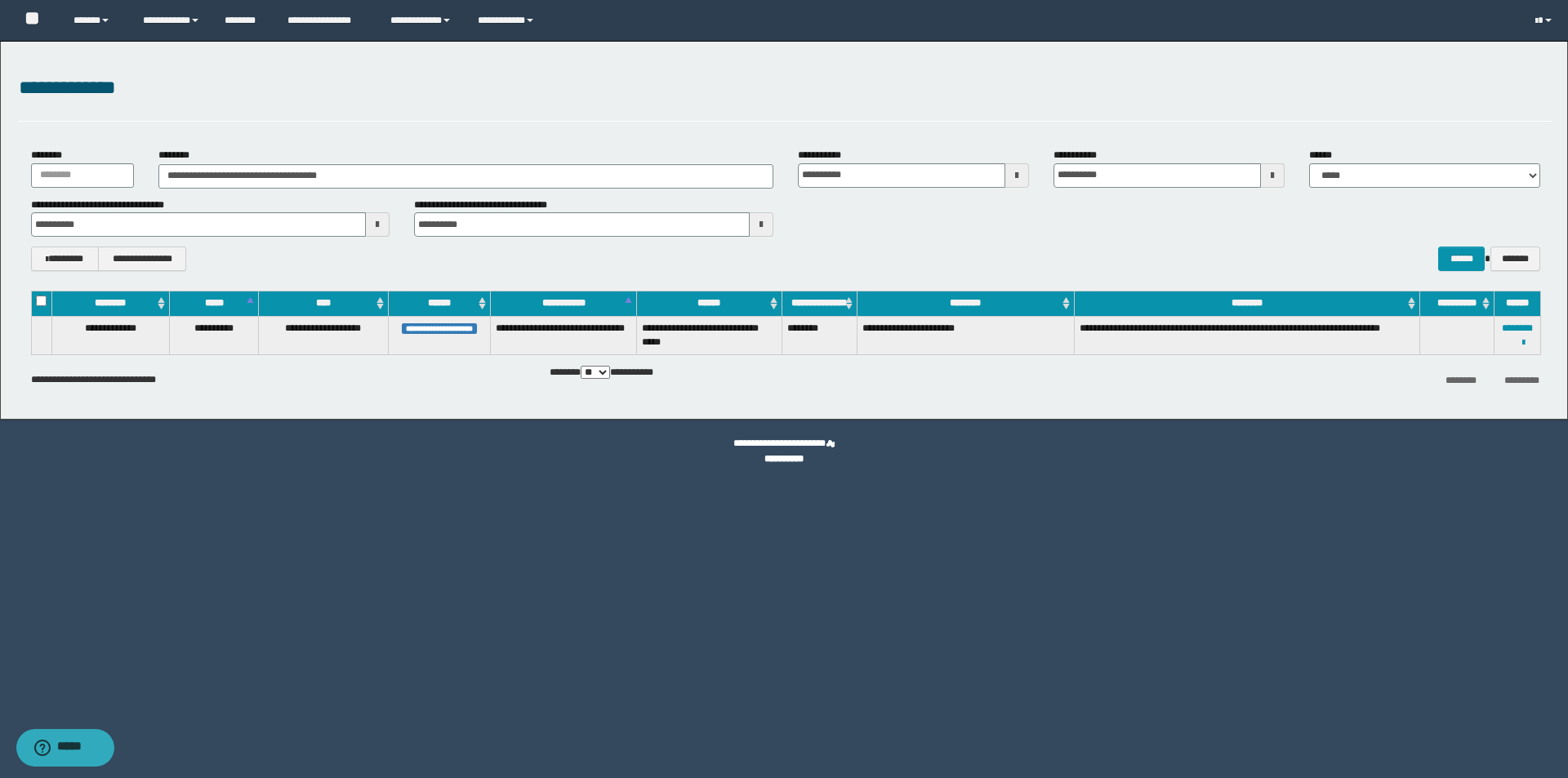 click on "**********" at bounding box center [466, 167] 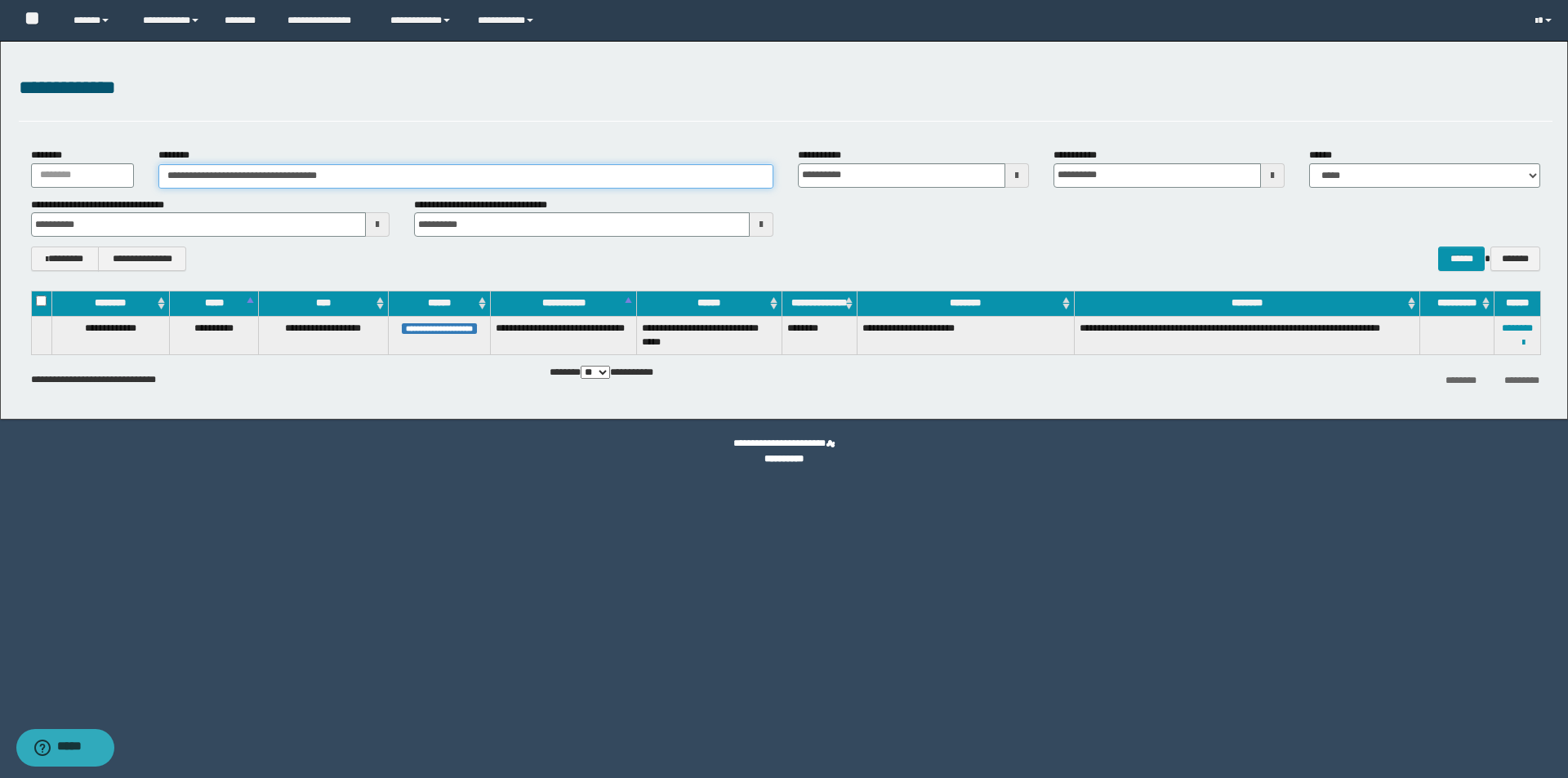 click on "**********" at bounding box center (466, 176) 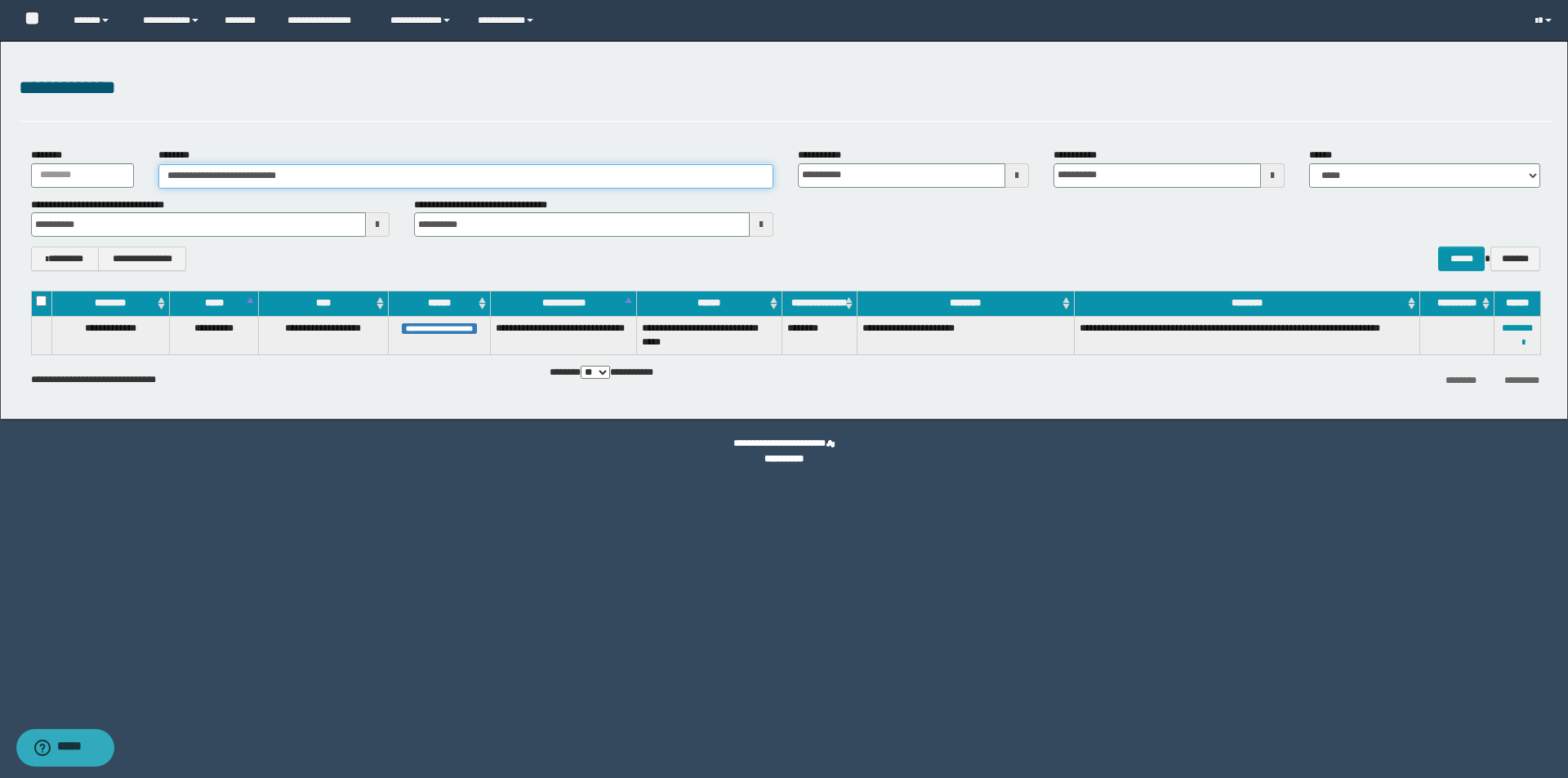 type on "**********" 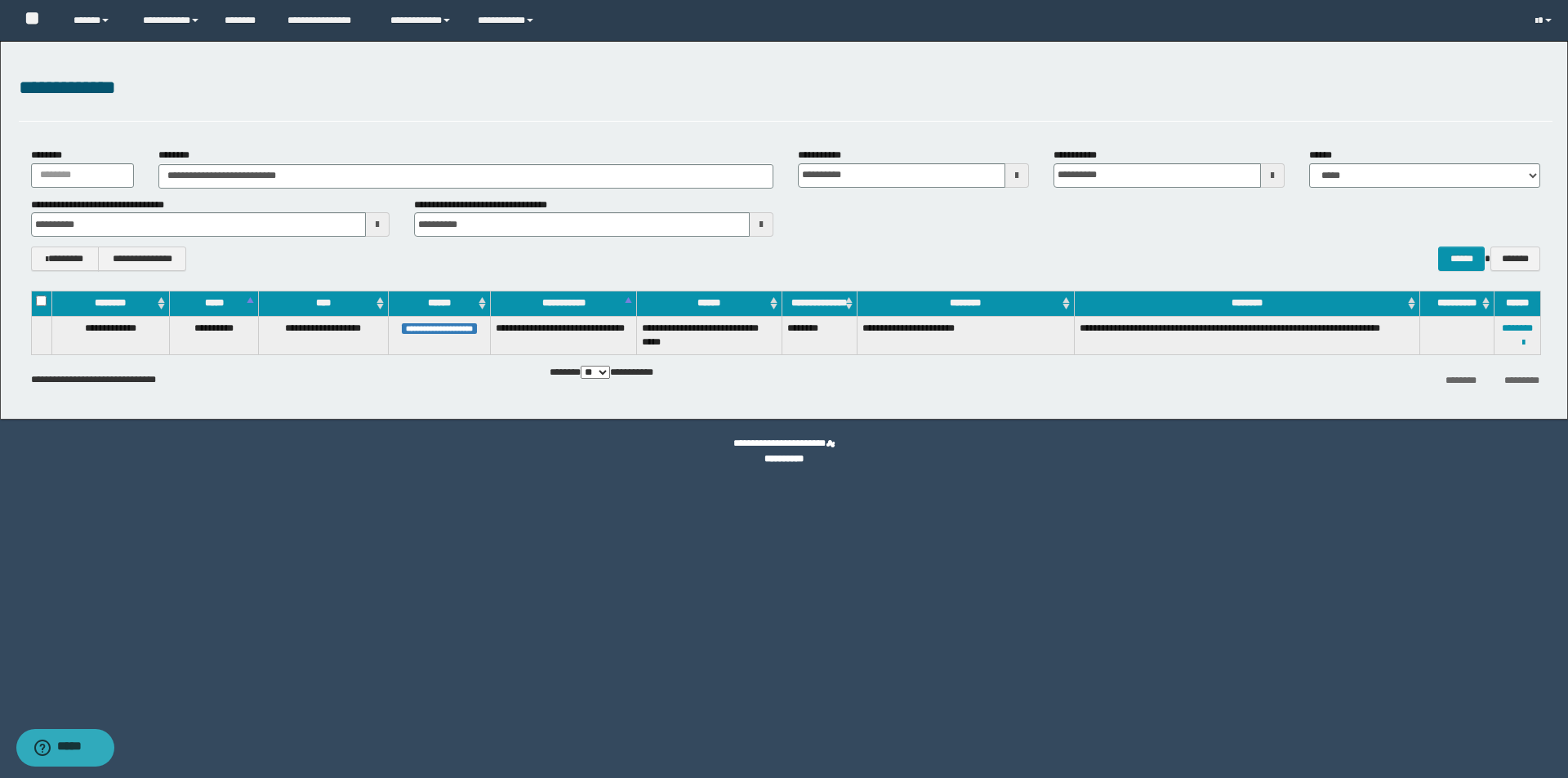 click on "**********" at bounding box center [211, 217] 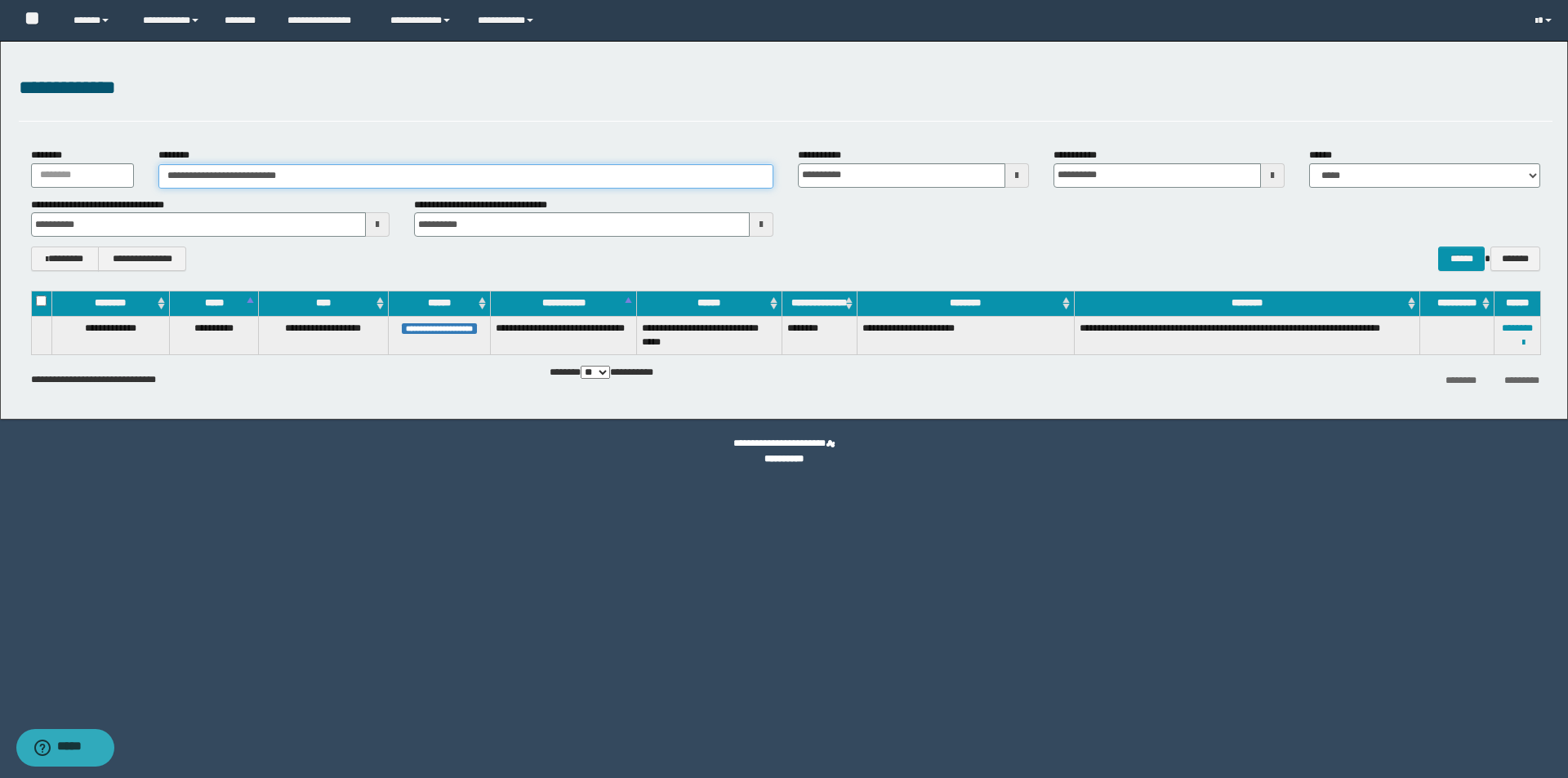 type on "**********" 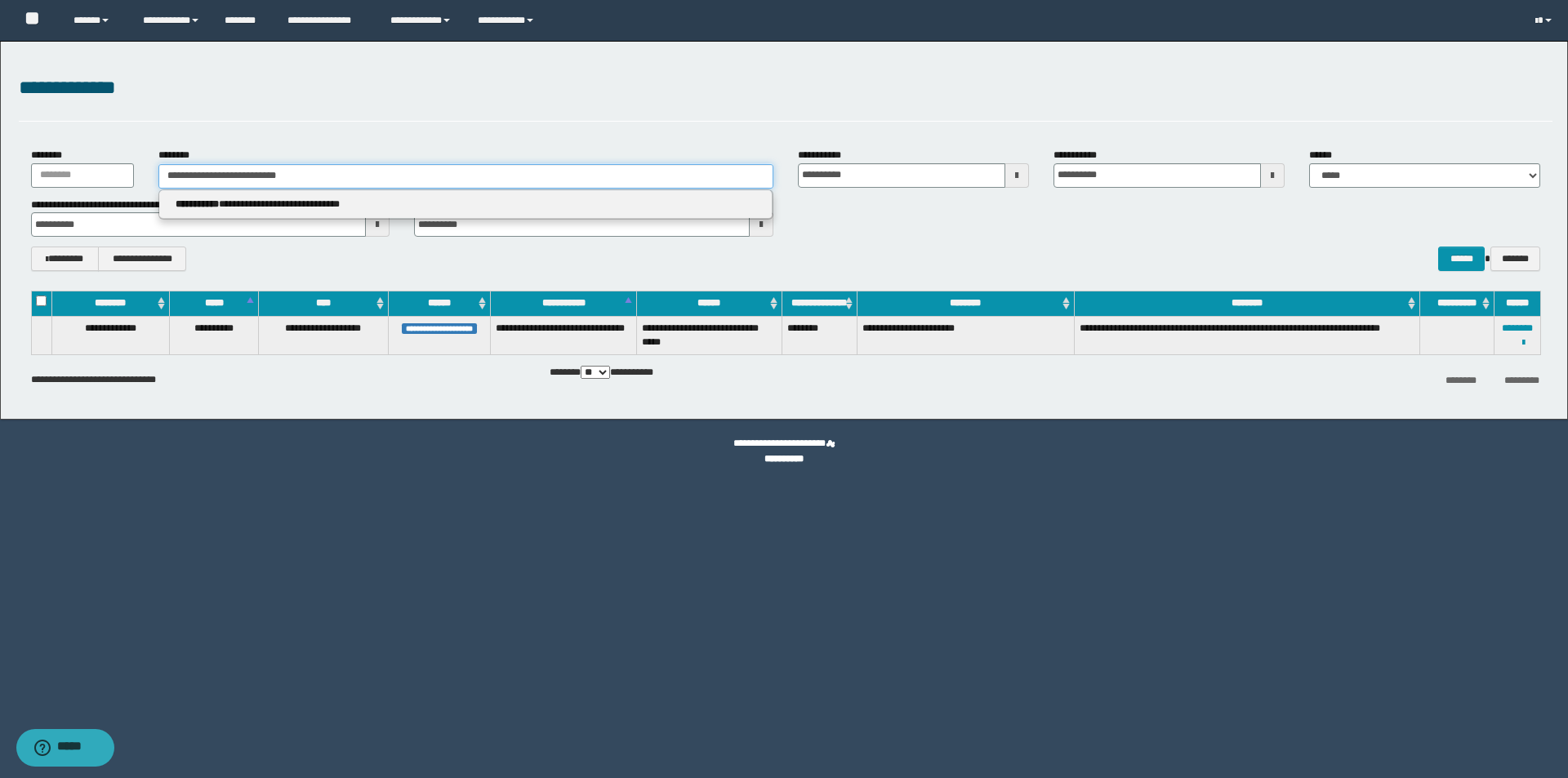 click on "**********" at bounding box center (466, 176) 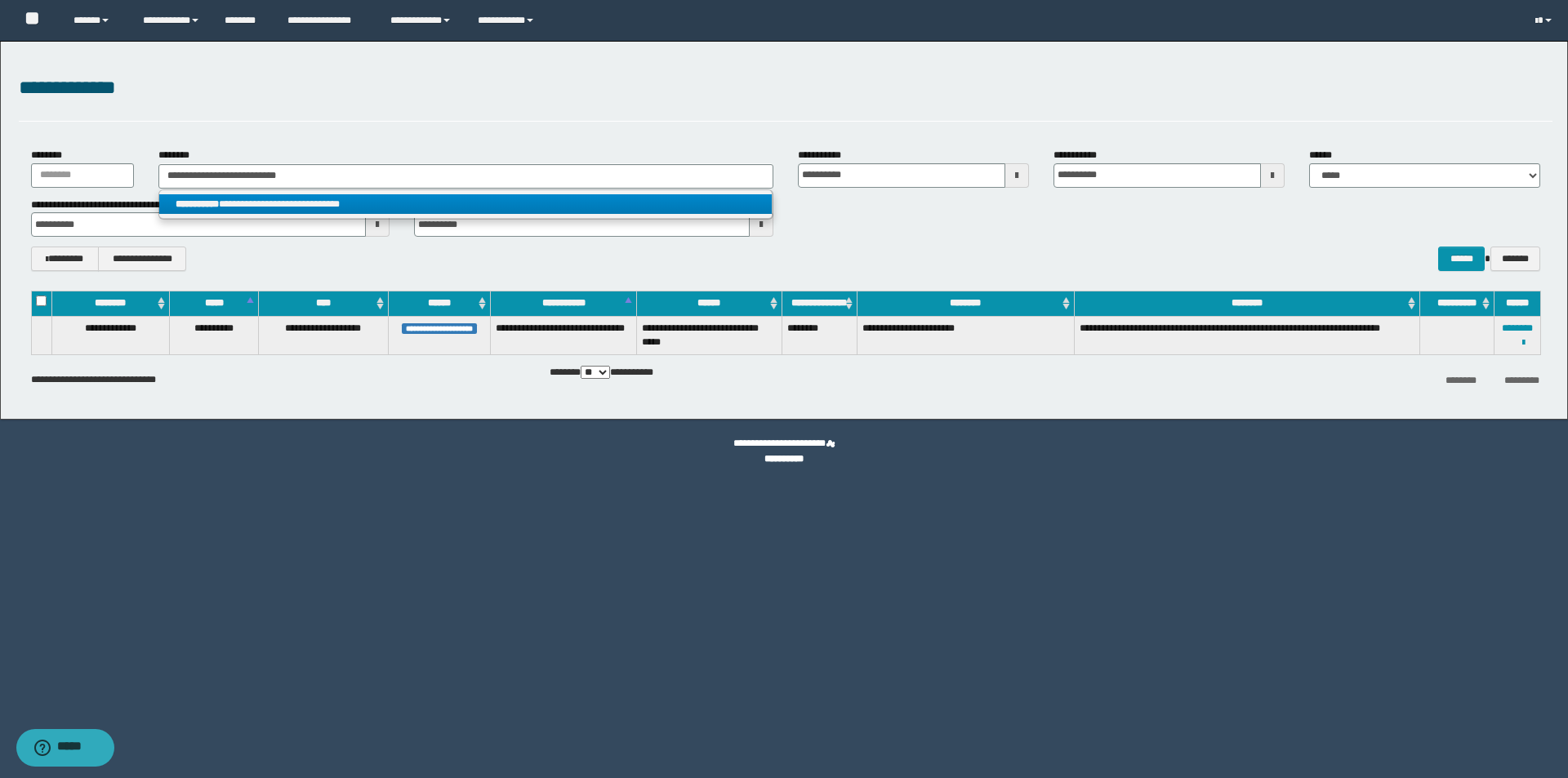 click on "**********" at bounding box center [466, 204] 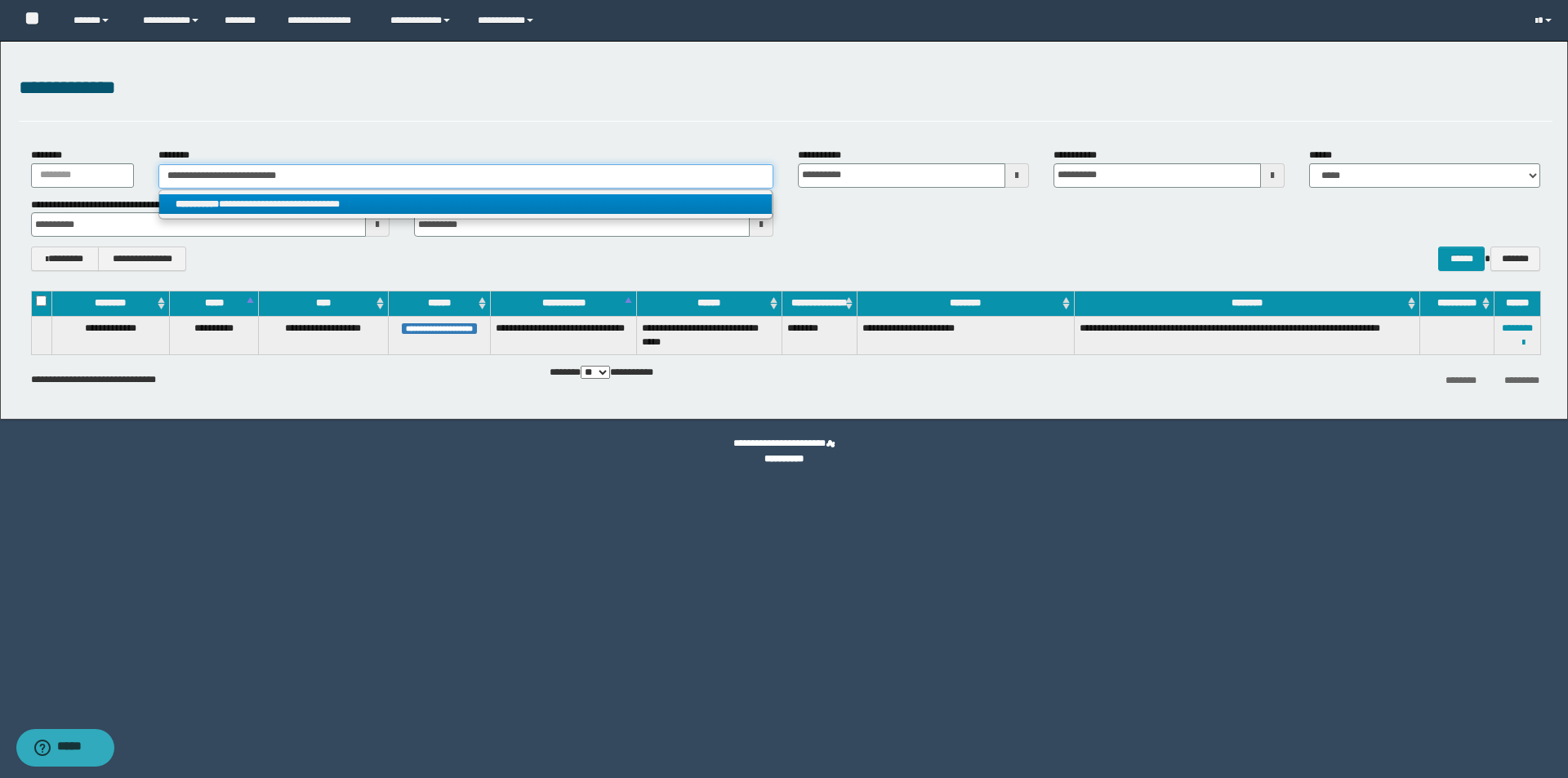 type 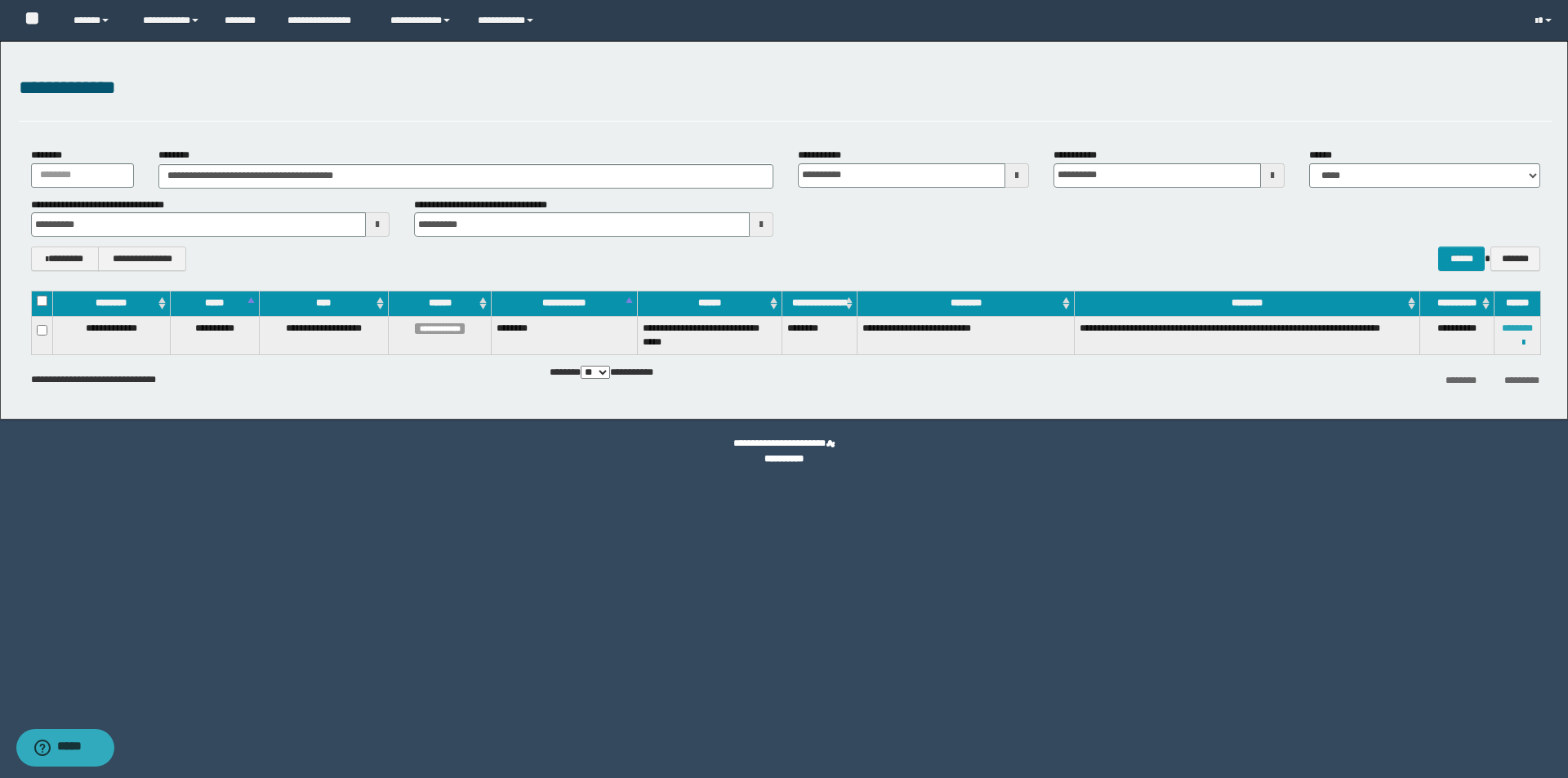 click on "********" at bounding box center [1517, 328] 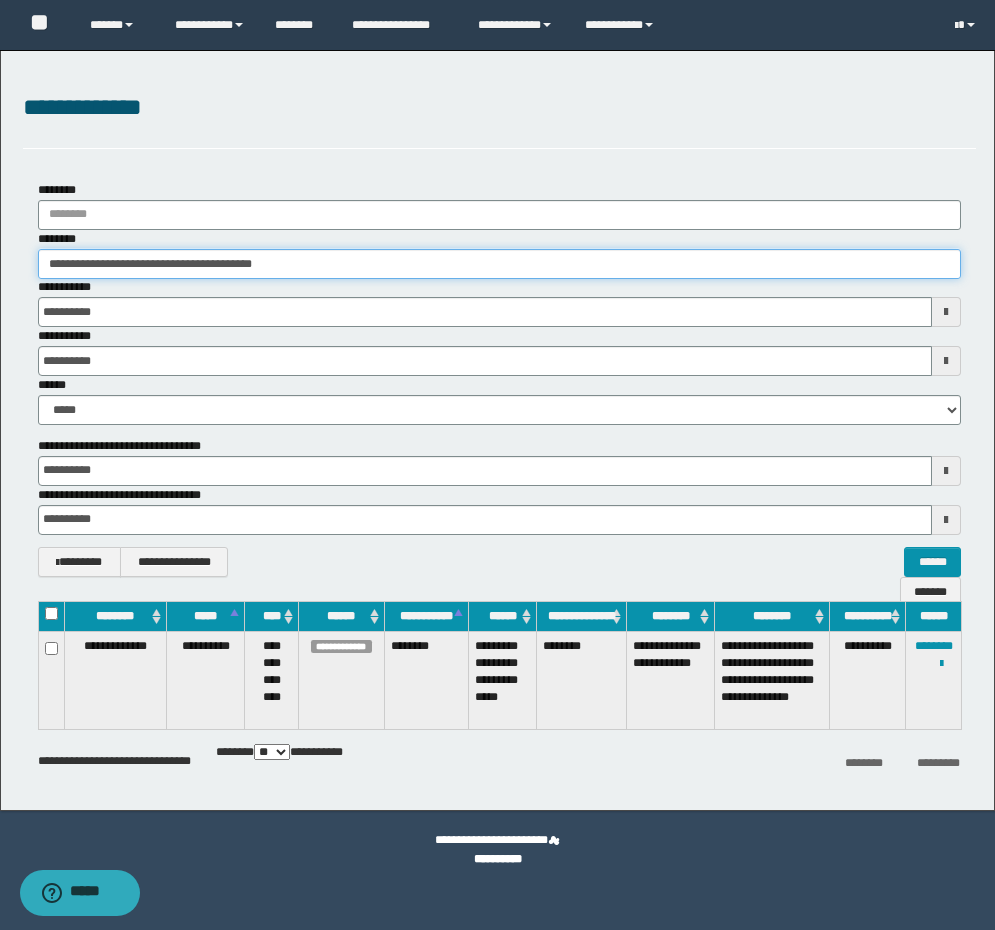 drag, startPoint x: 118, startPoint y: 267, endPoint x: 68, endPoint y: 267, distance: 50 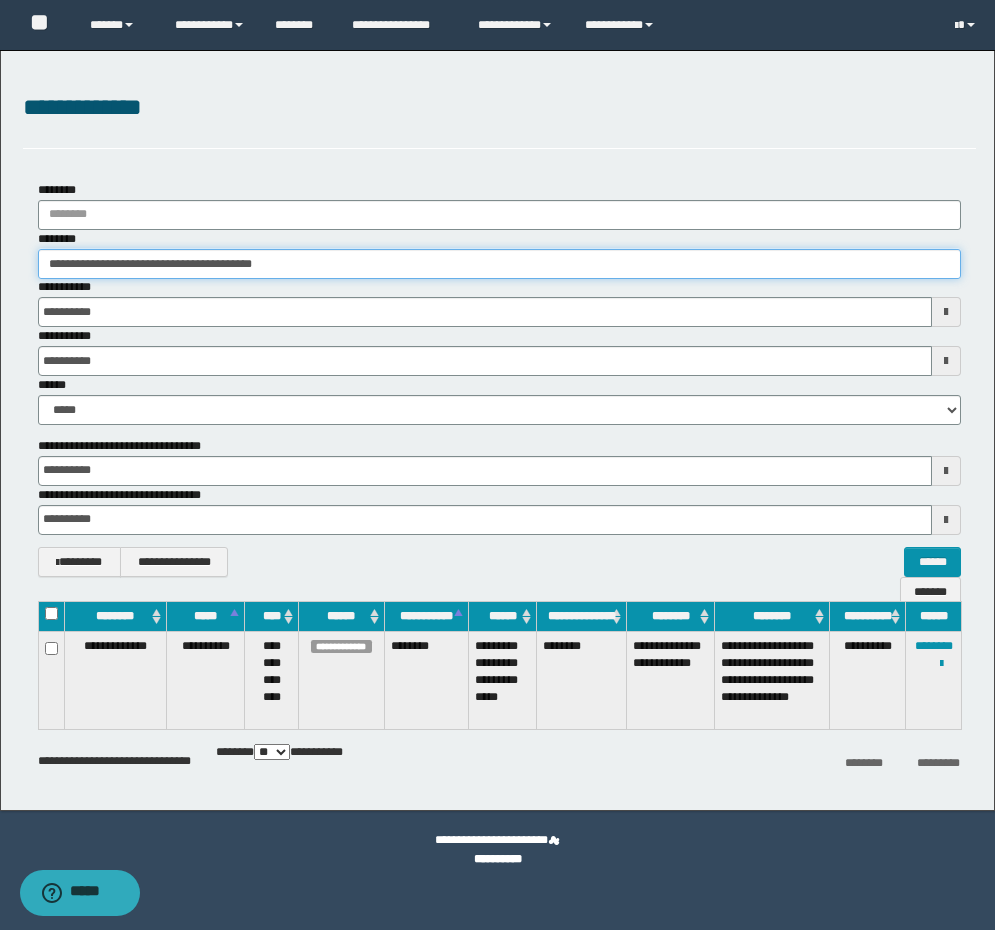 click on "**********" at bounding box center [499, 264] 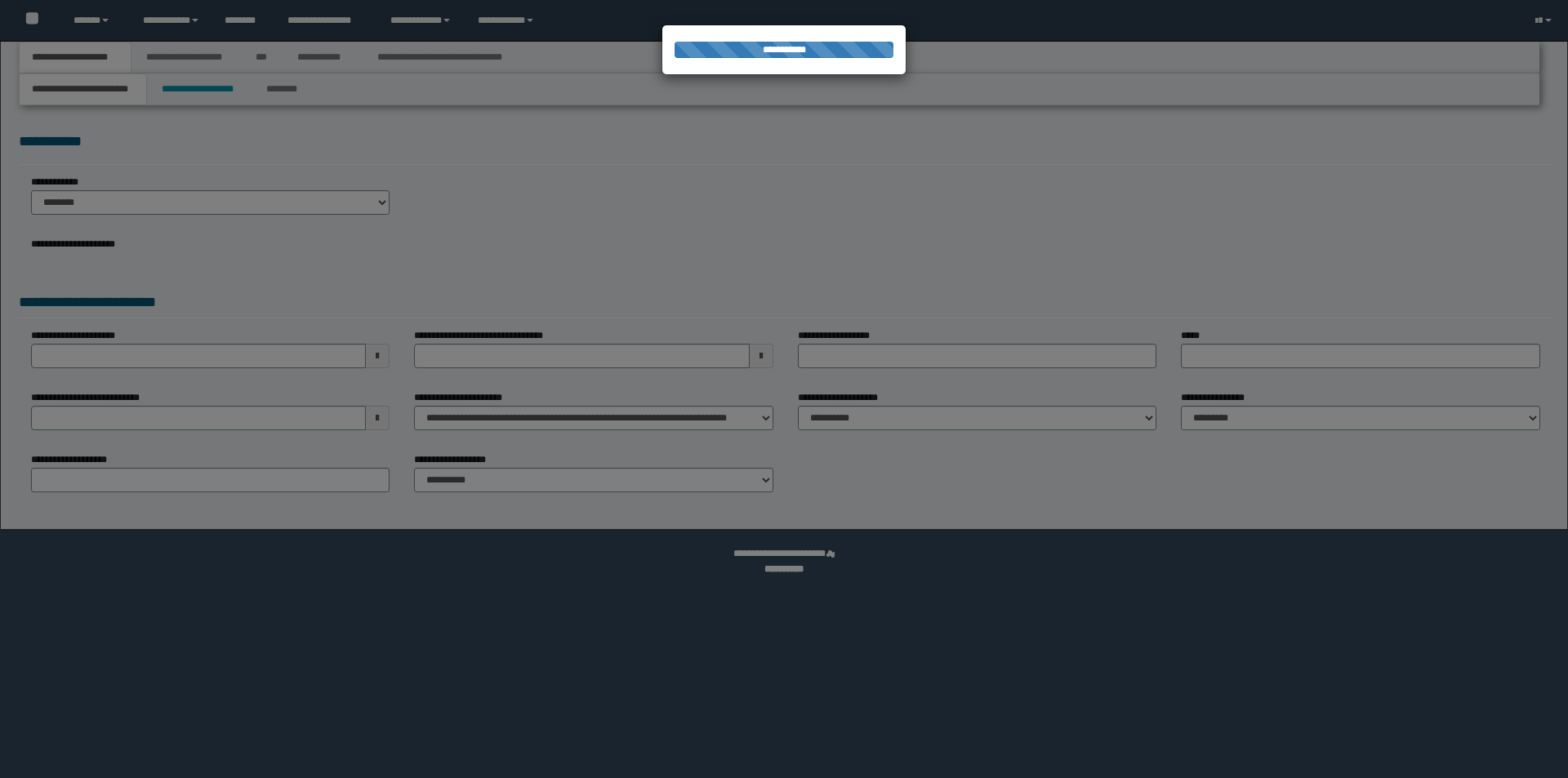 scroll, scrollTop: 0, scrollLeft: 0, axis: both 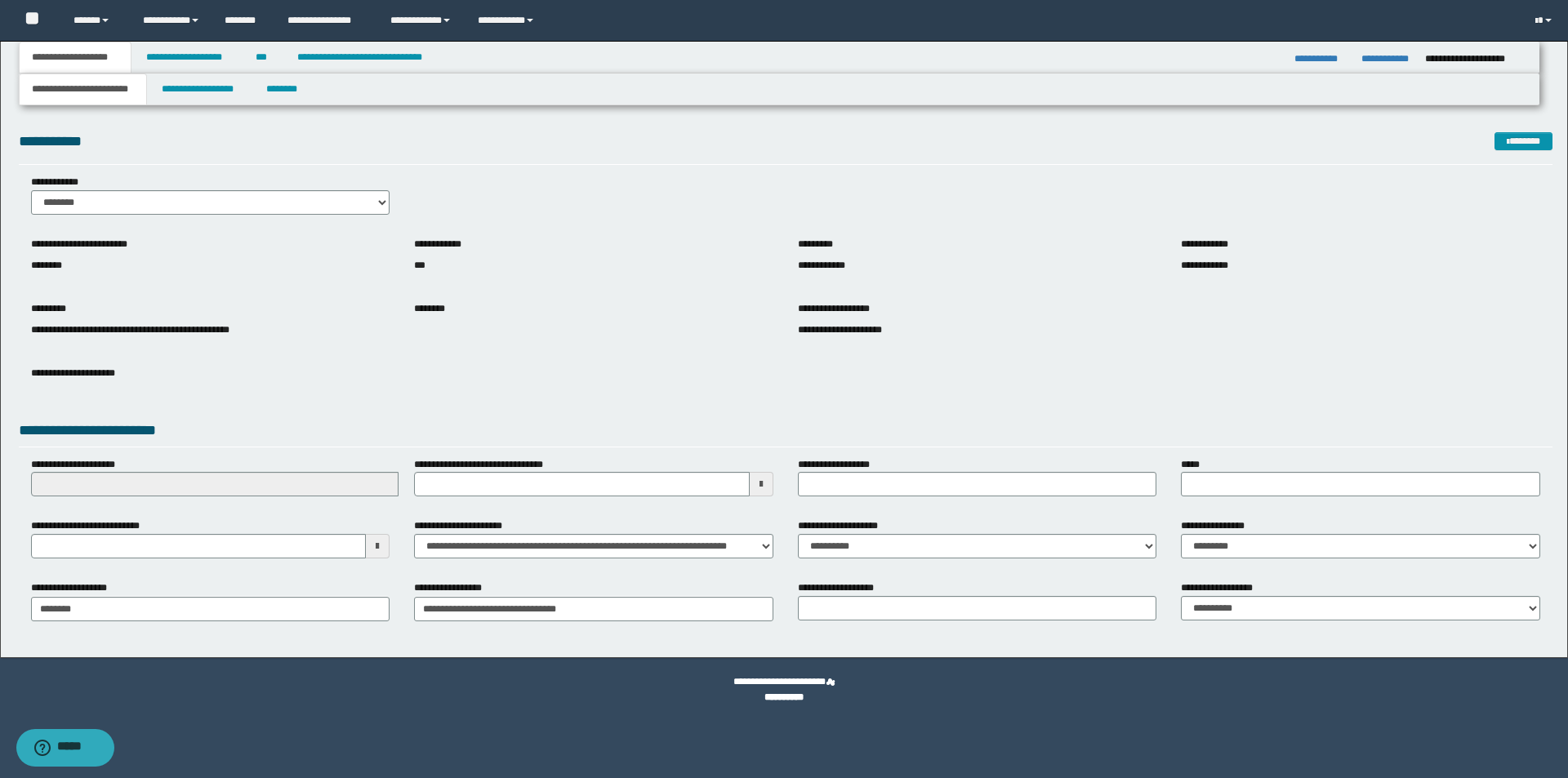 click on "**********" at bounding box center (786, 433) 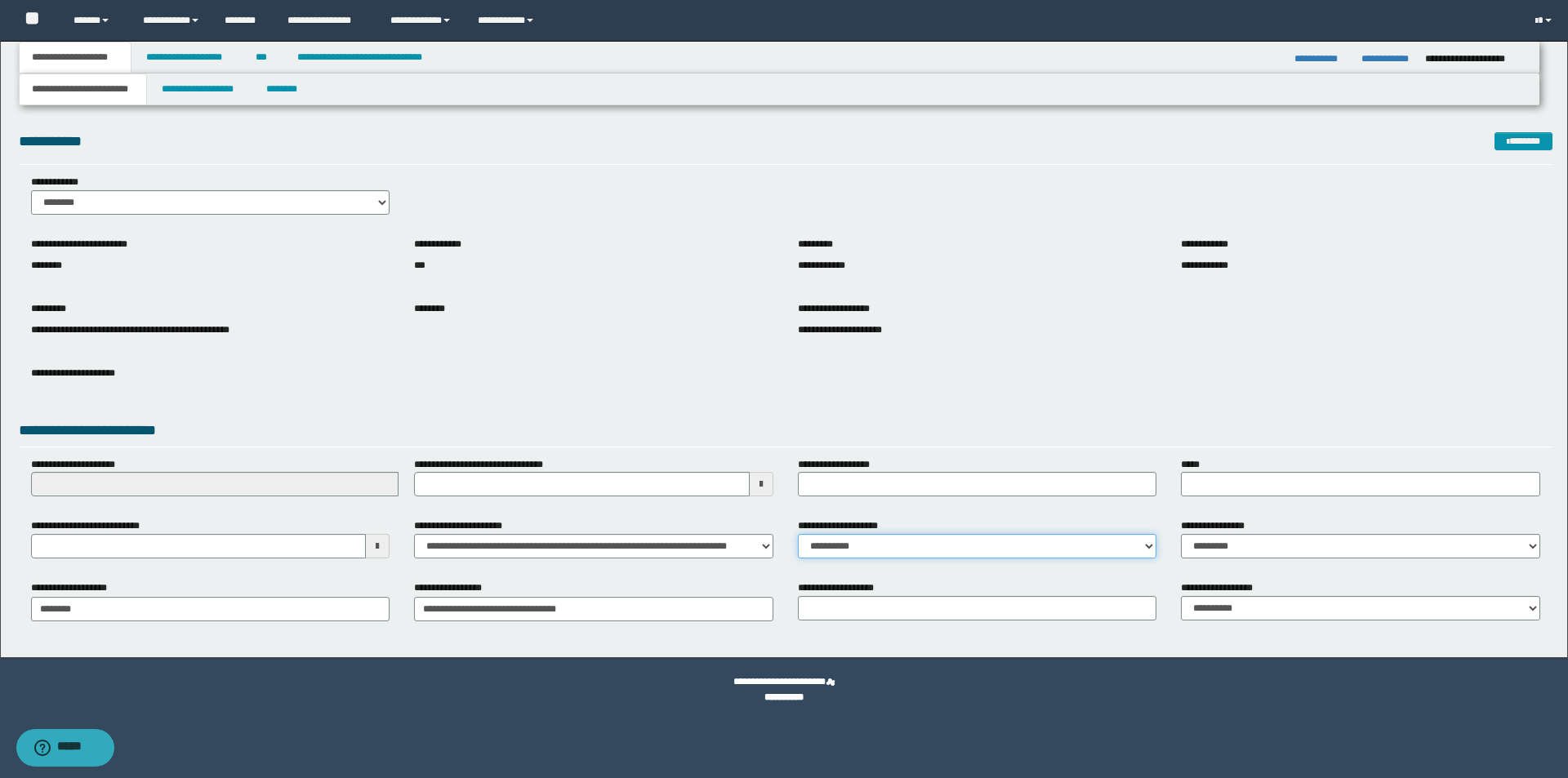 click on "**********" at bounding box center (978, 546) 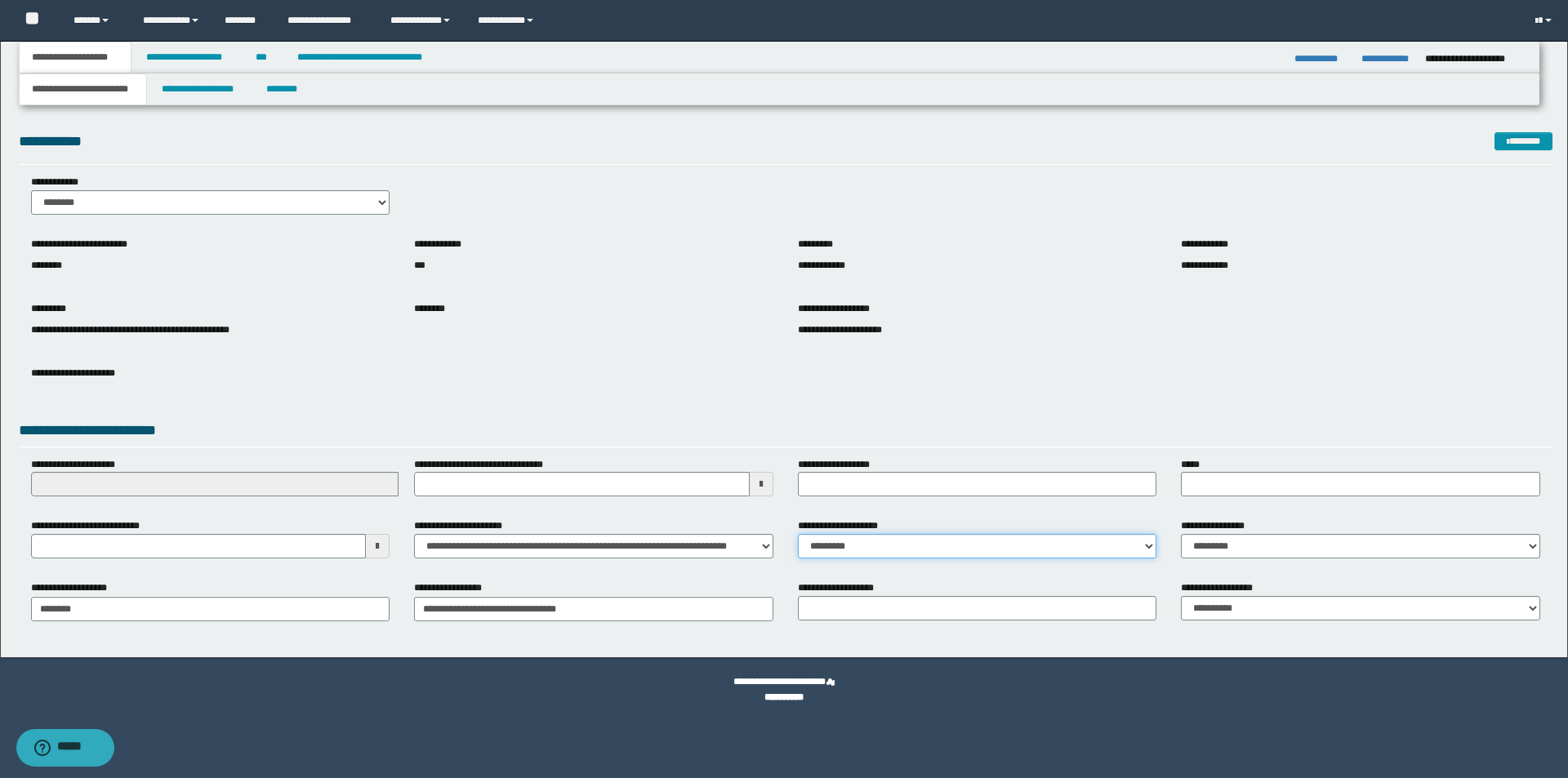 click on "**********" at bounding box center [978, 546] 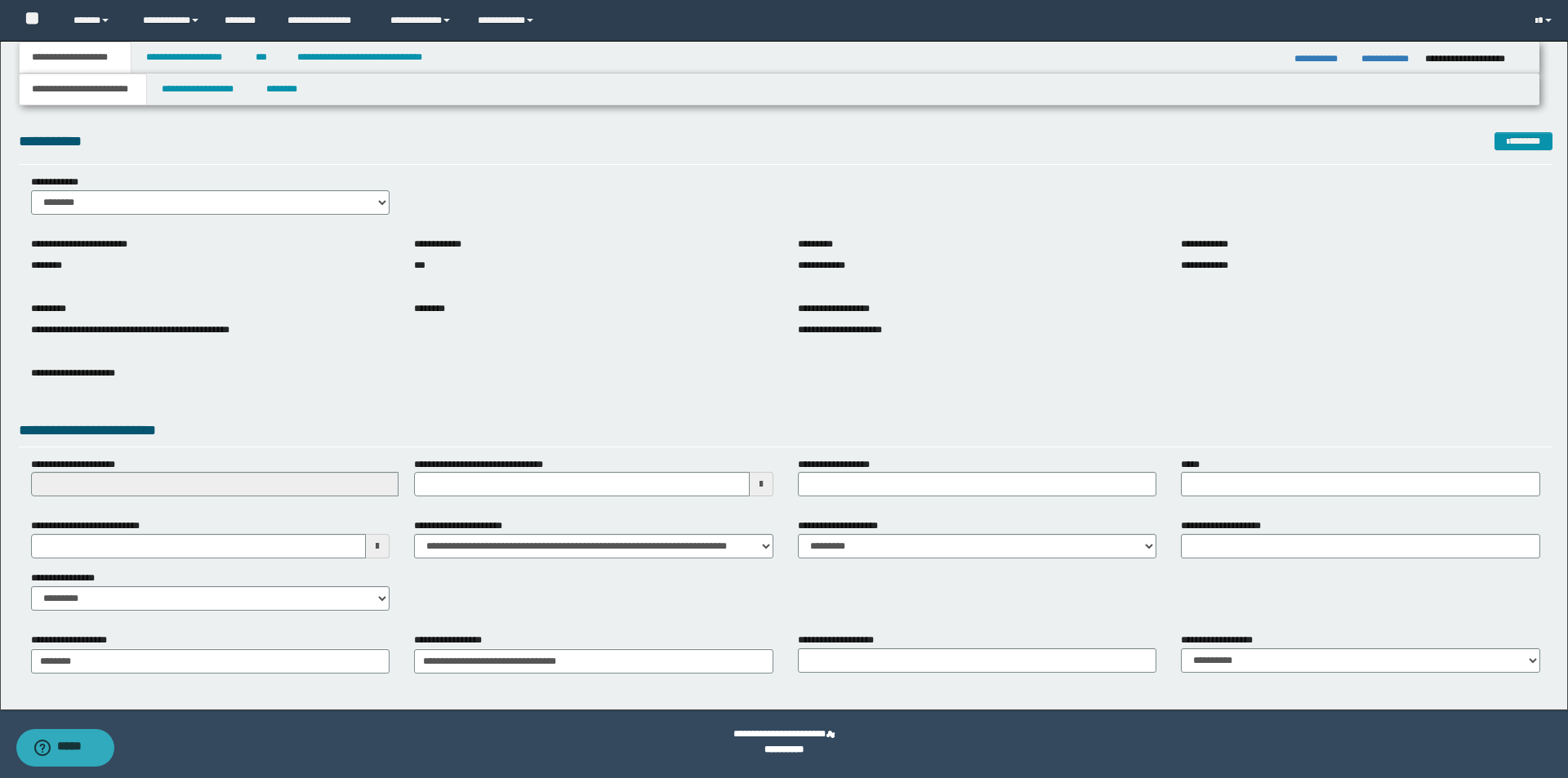 click on "**********" at bounding box center (786, 407) 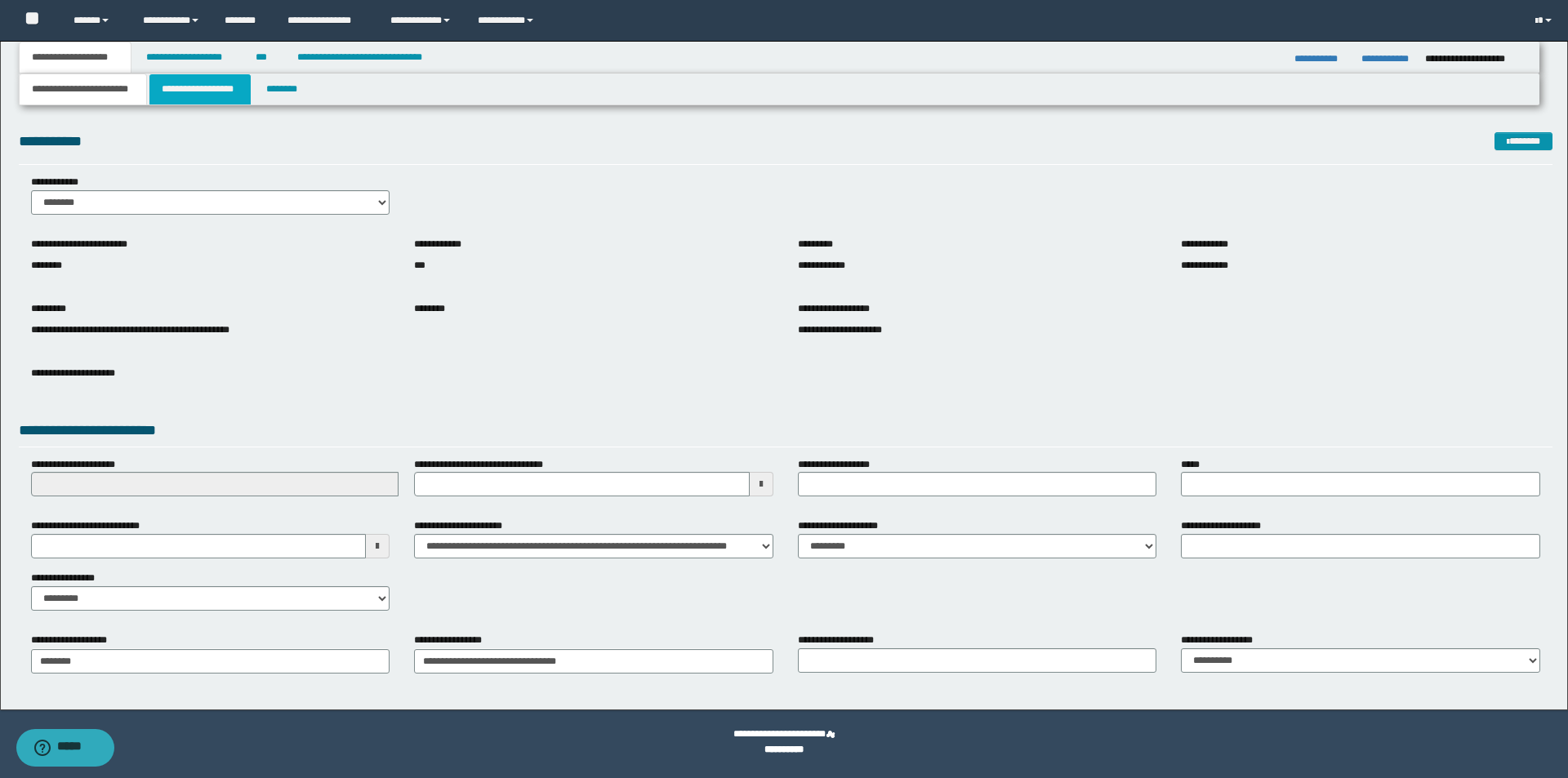 click on "**********" at bounding box center (200, 89) 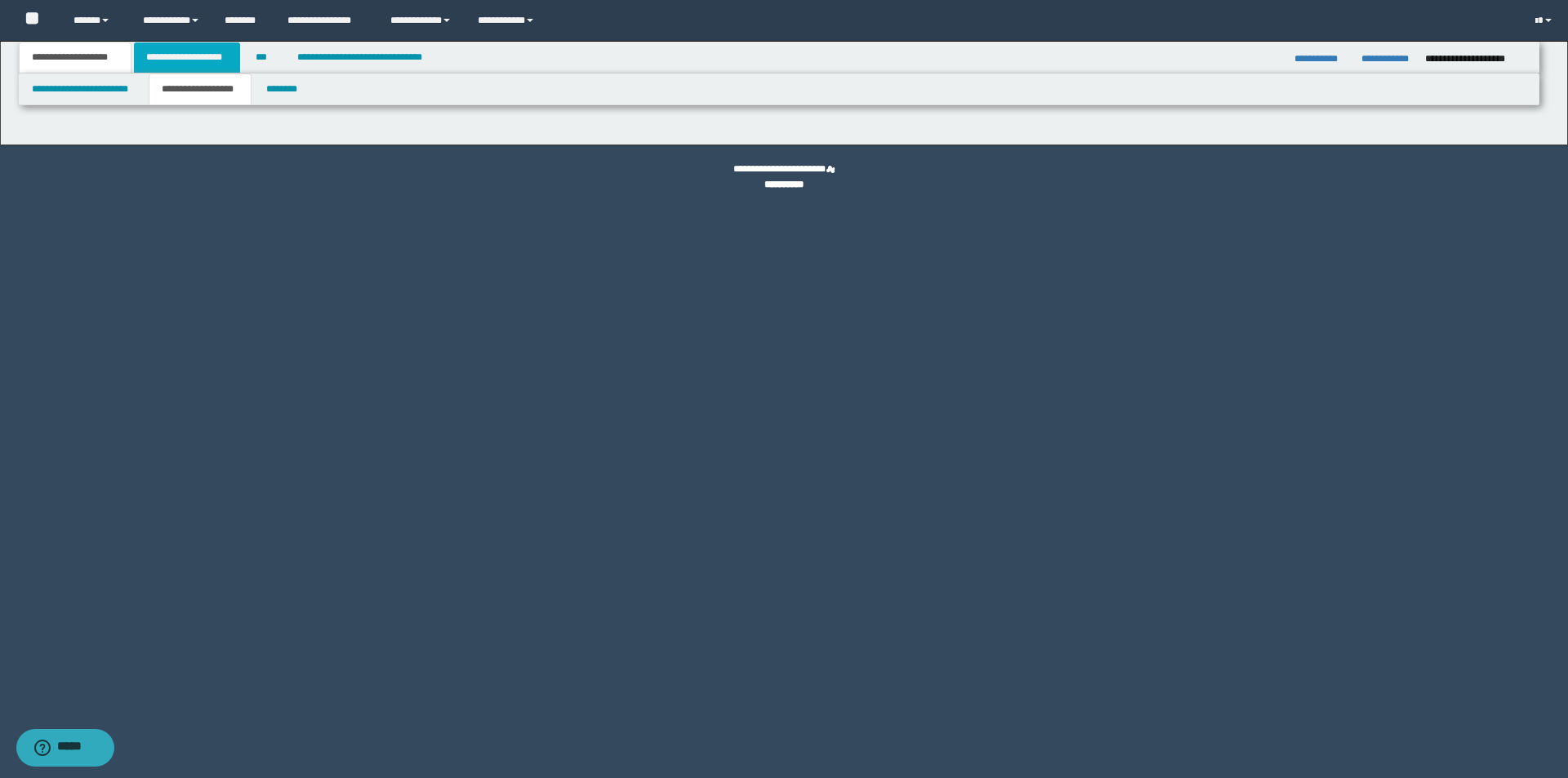 type on "*******" 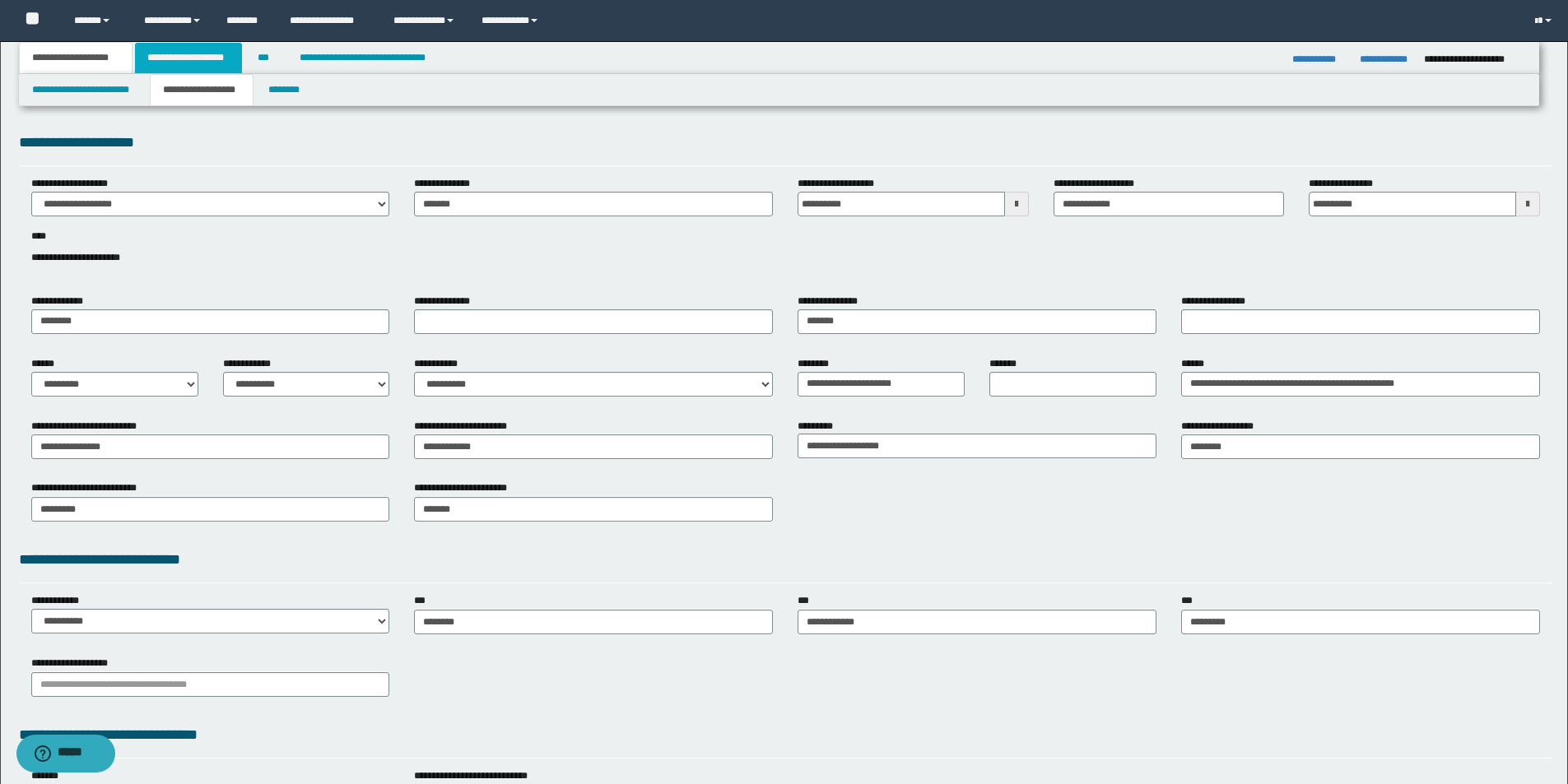 click on "**********" at bounding box center [188, 58] 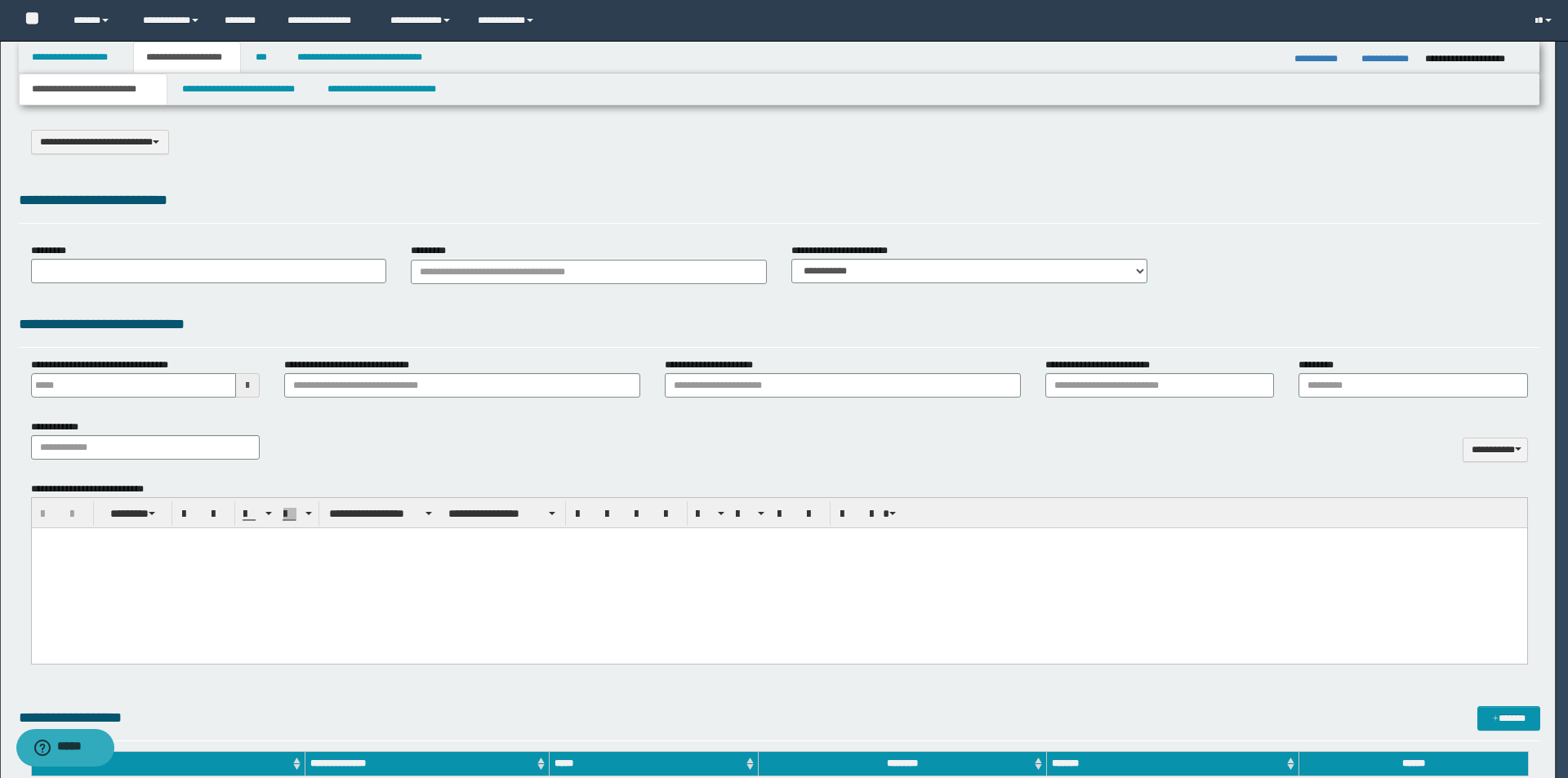 select on "*" 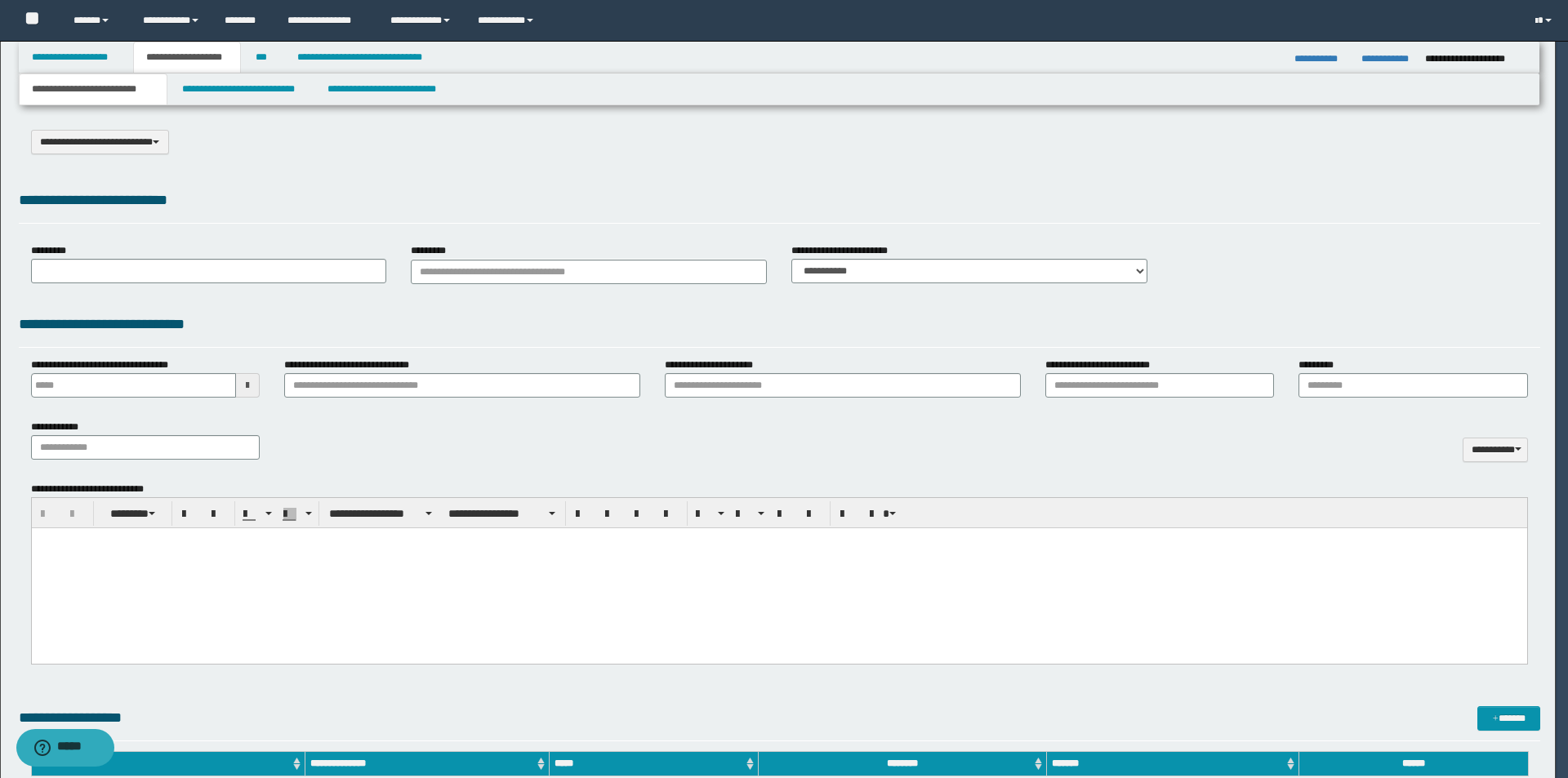 scroll, scrollTop: 0, scrollLeft: 0, axis: both 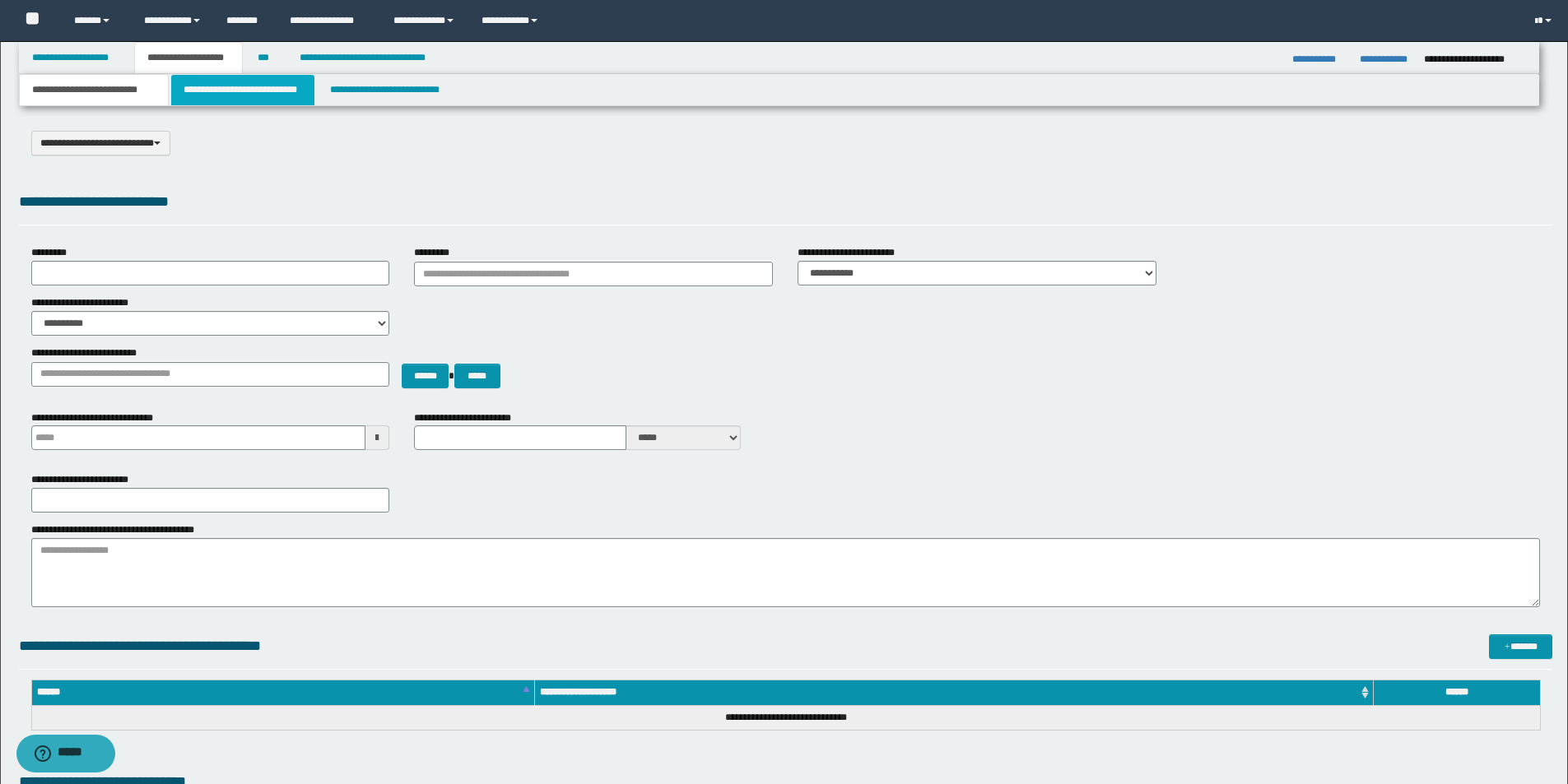 click on "**********" at bounding box center [243, 90] 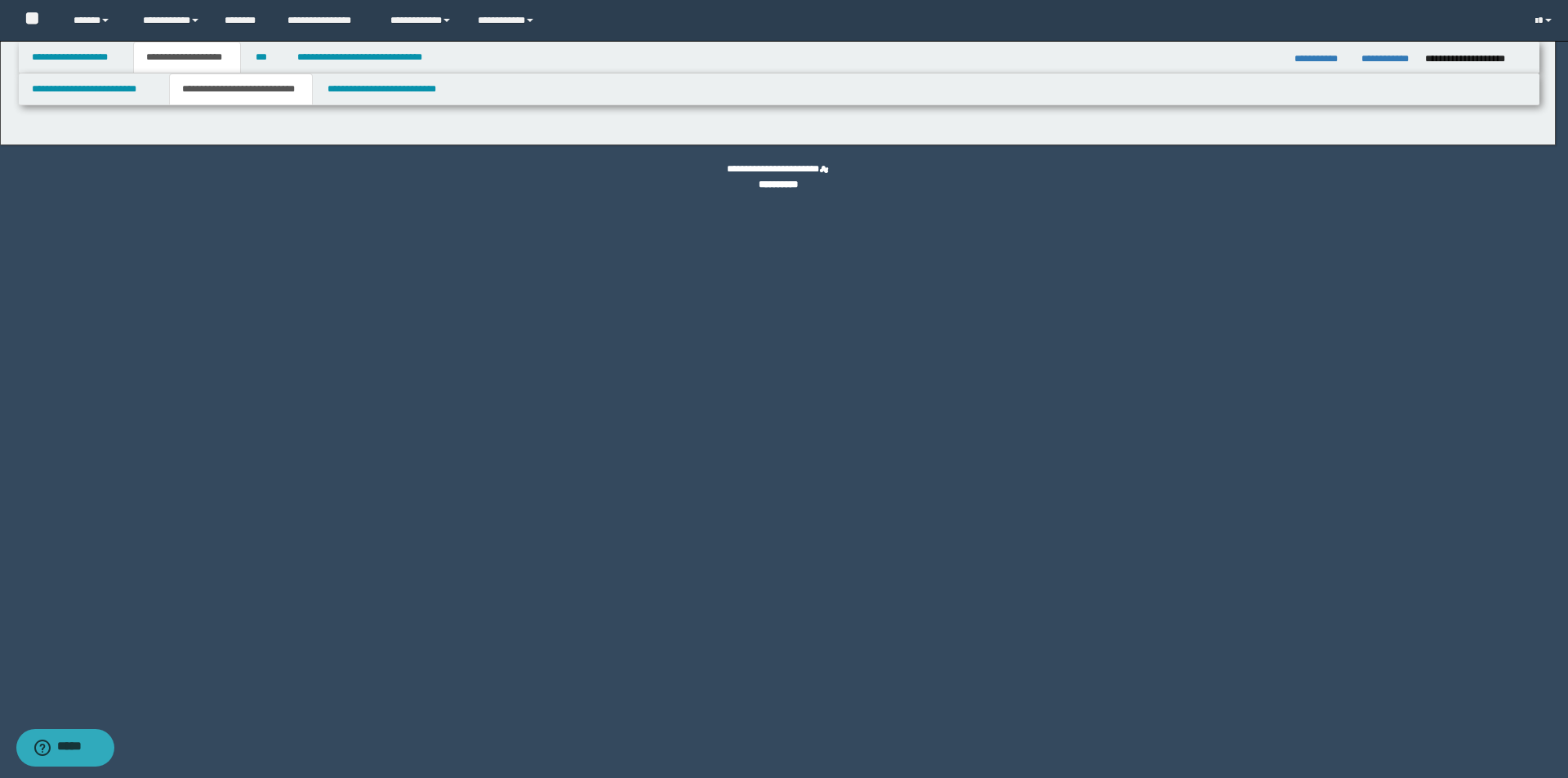 select on "*" 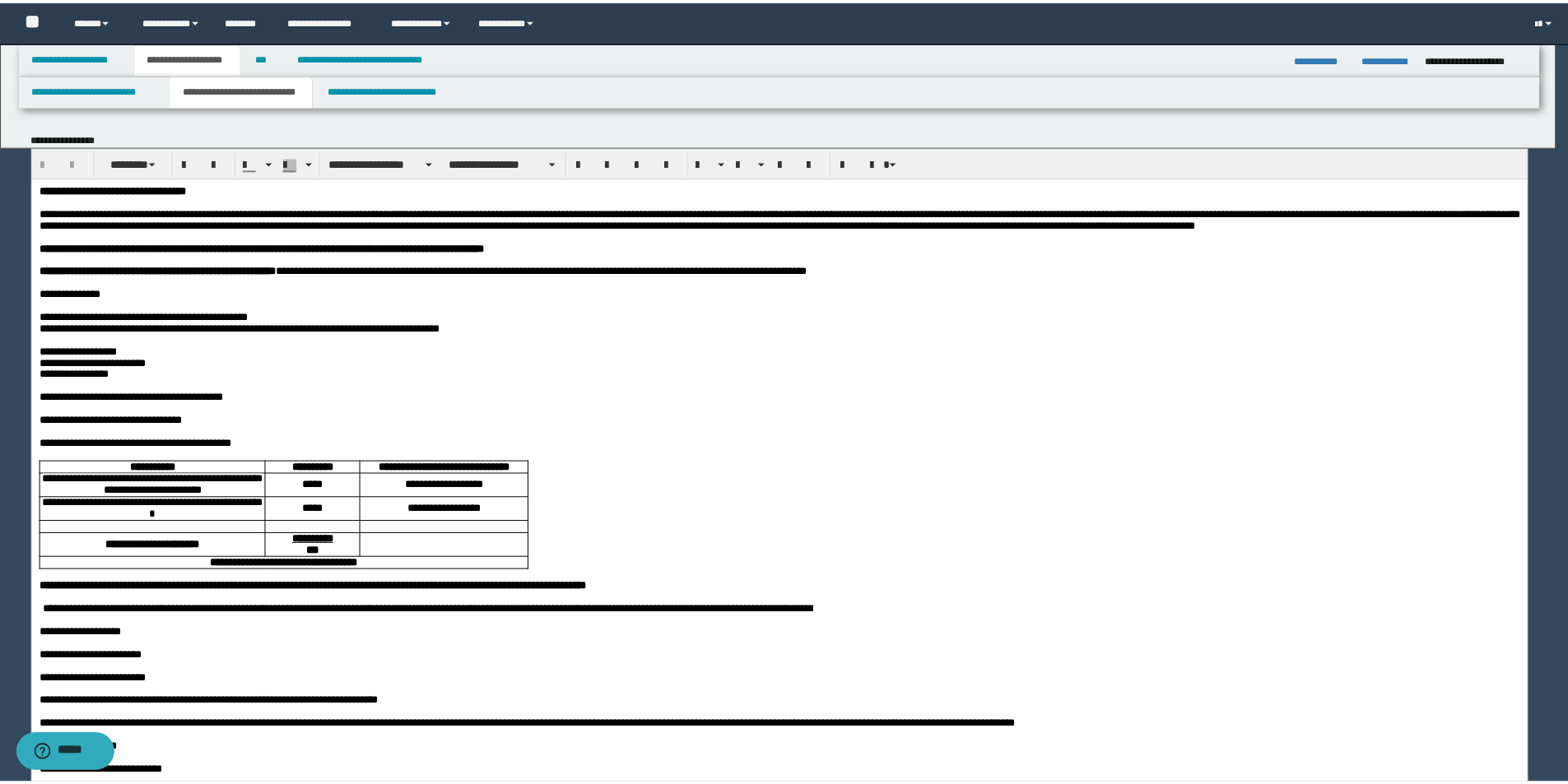 scroll, scrollTop: 0, scrollLeft: 0, axis: both 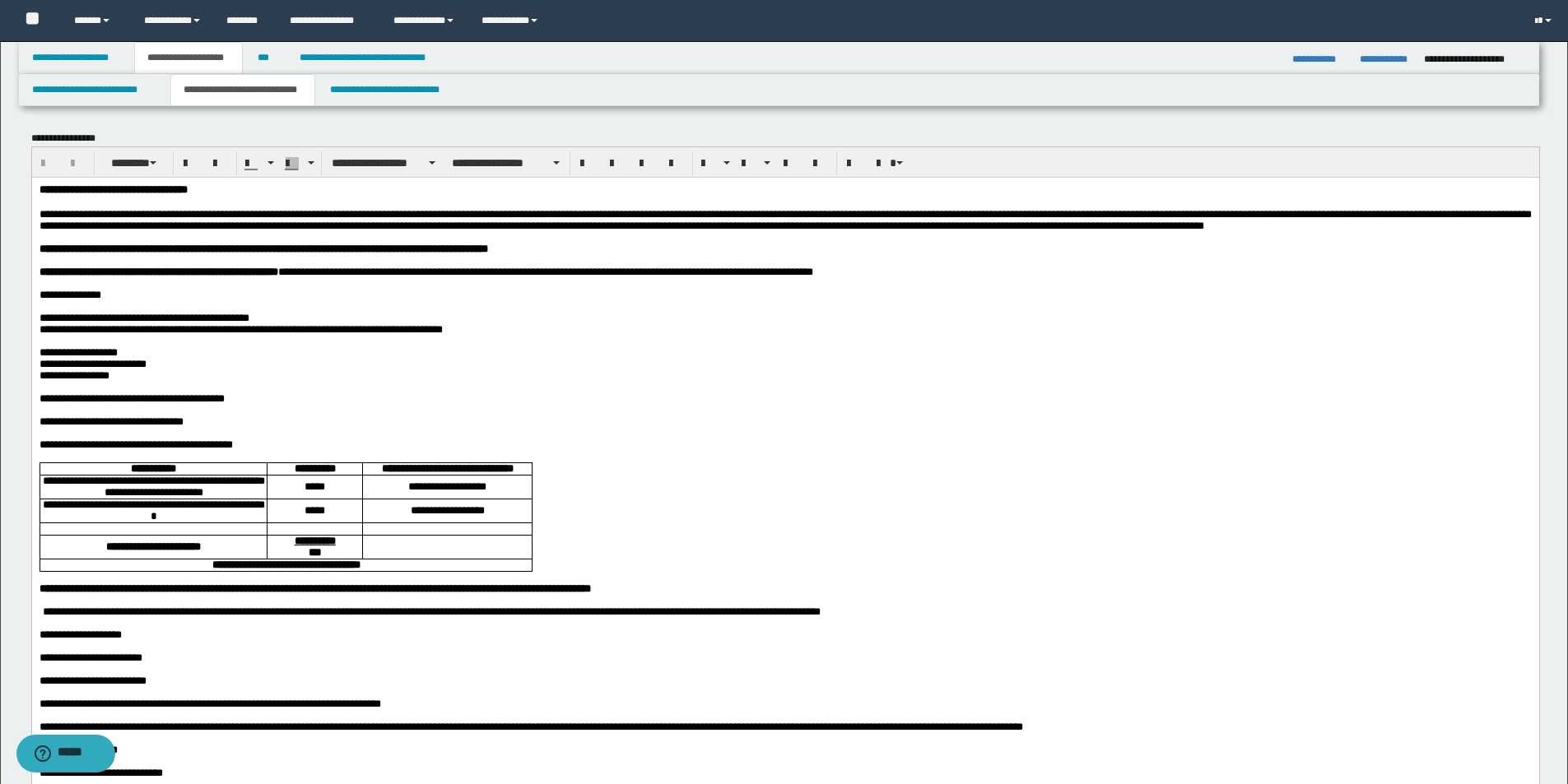 click on "**********" at bounding box center (113, 188) 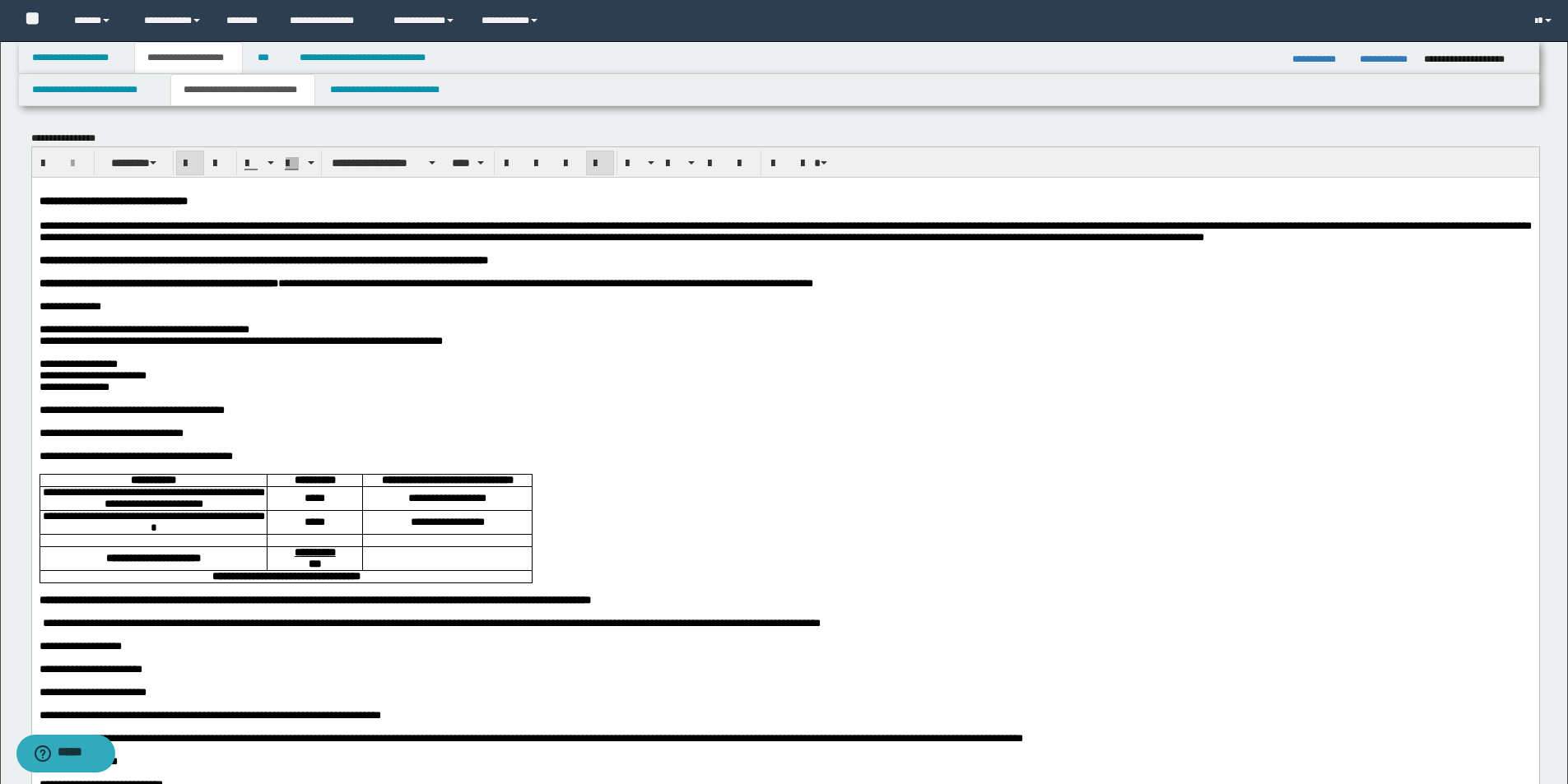 click at bounding box center (784, 444) 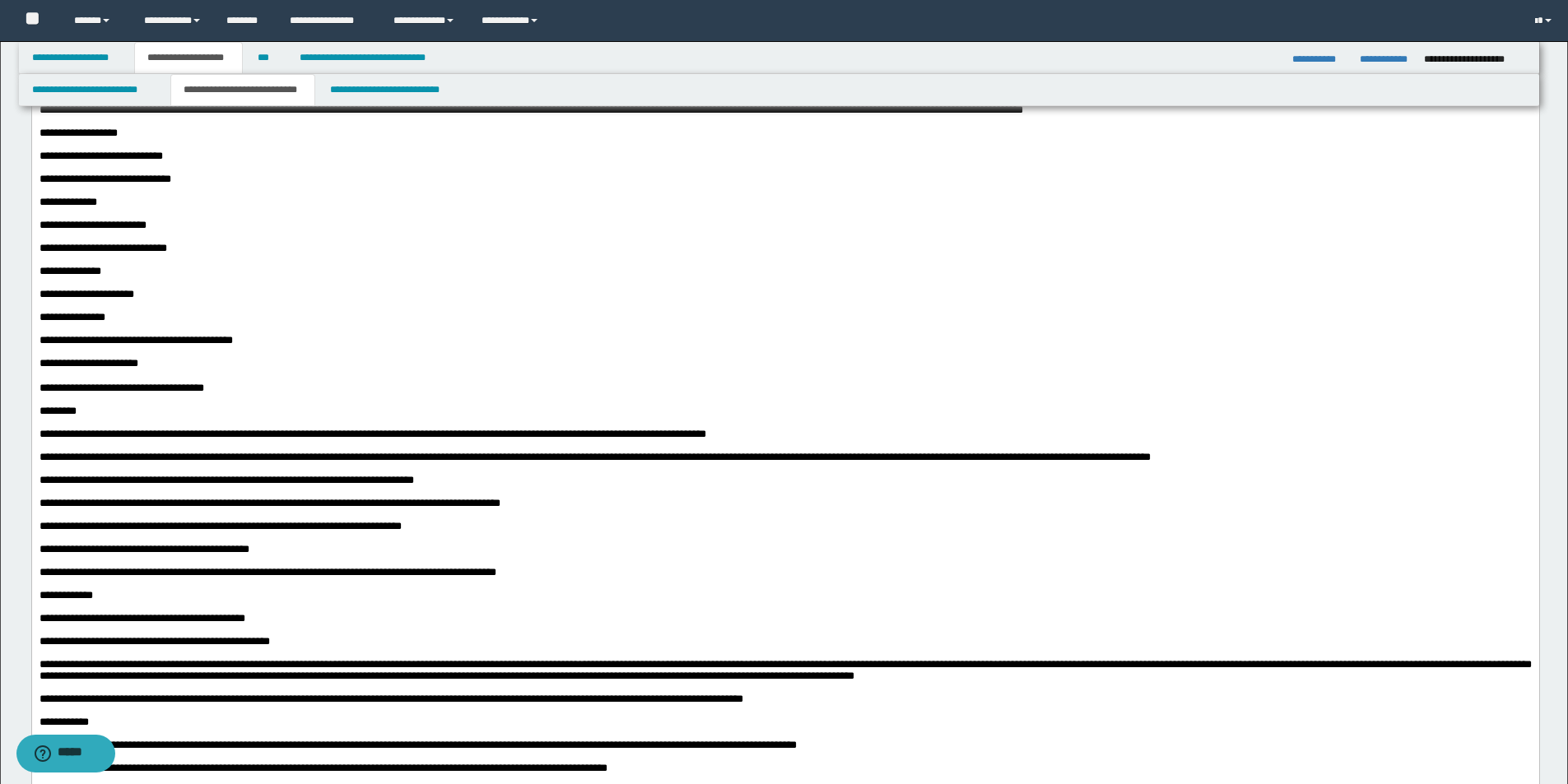 scroll, scrollTop: 494, scrollLeft: 0, axis: vertical 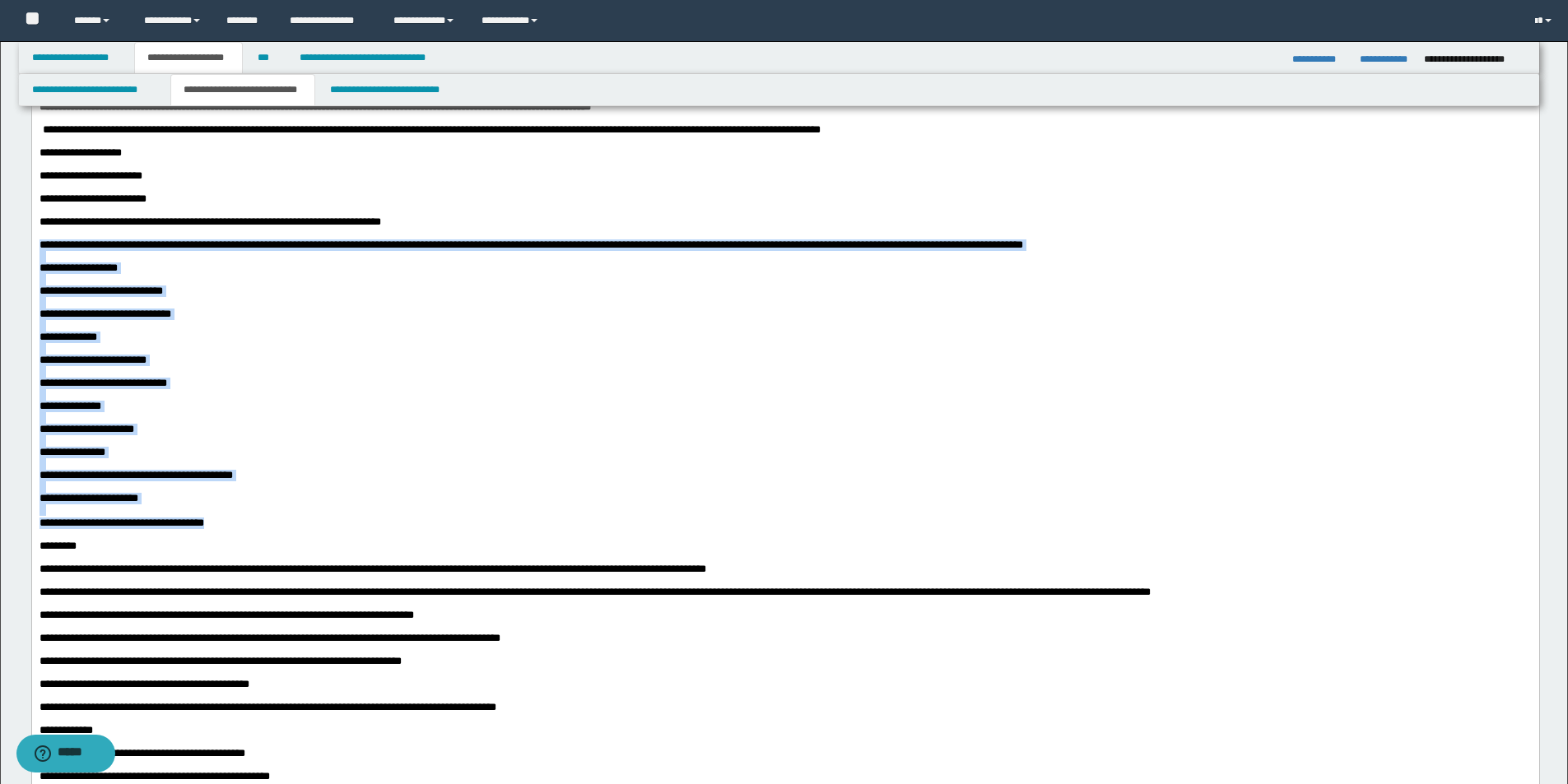 drag, startPoint x: 269, startPoint y: 636, endPoint x: -1, endPoint y: 323, distance: 413.36304 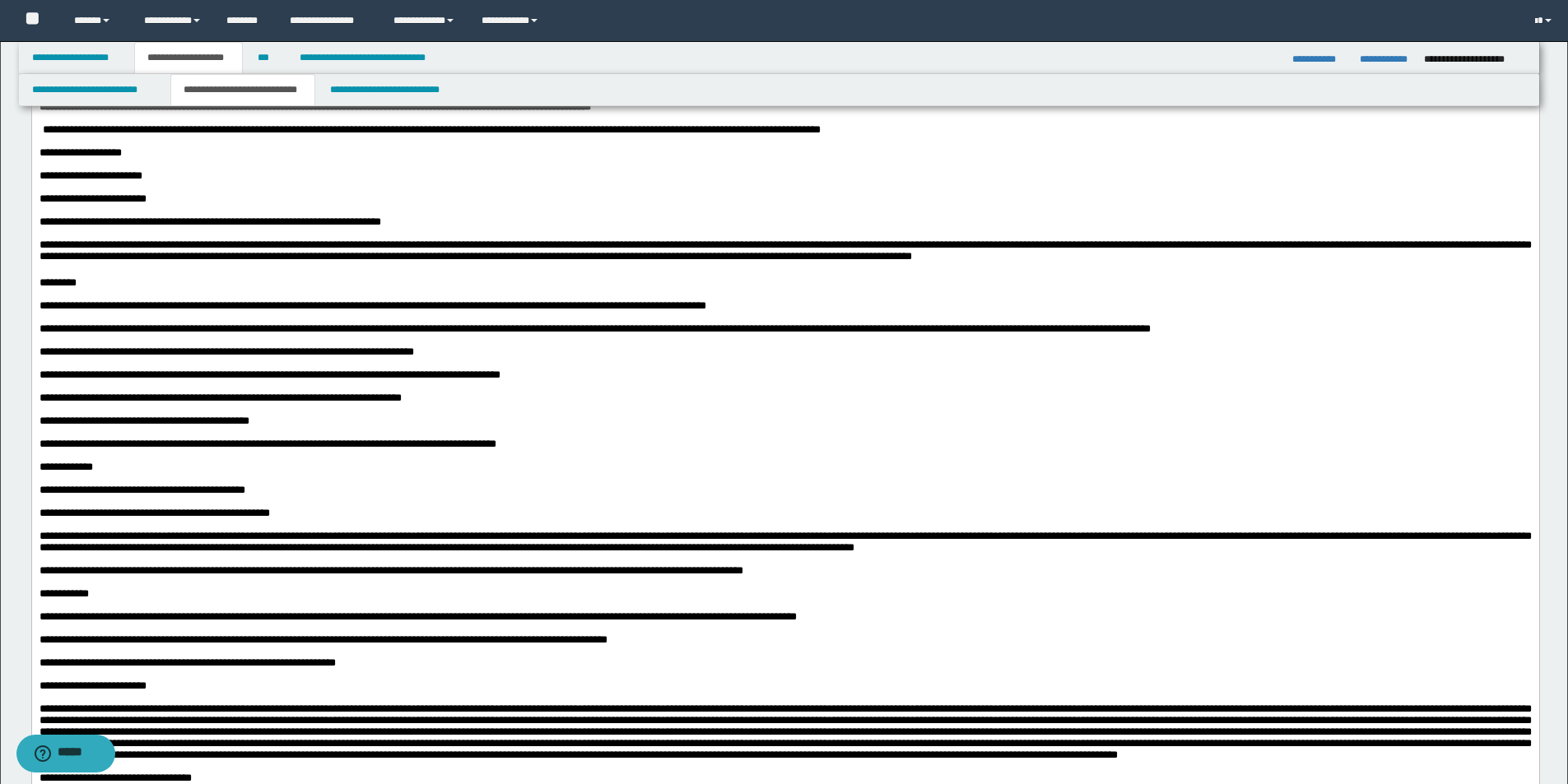 click on "**********" at bounding box center [784, 352] 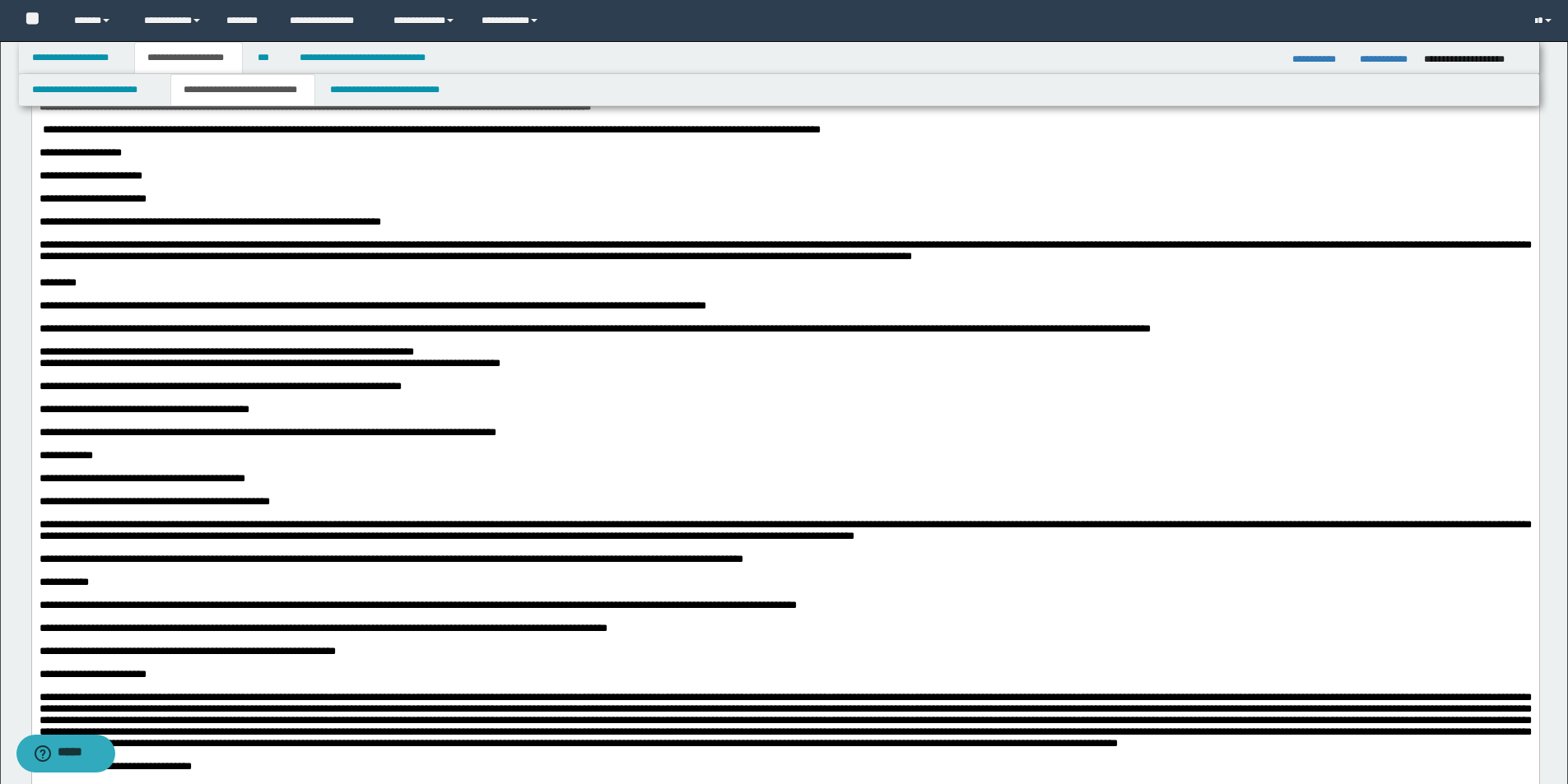 click on "**********" at bounding box center (784, 364) 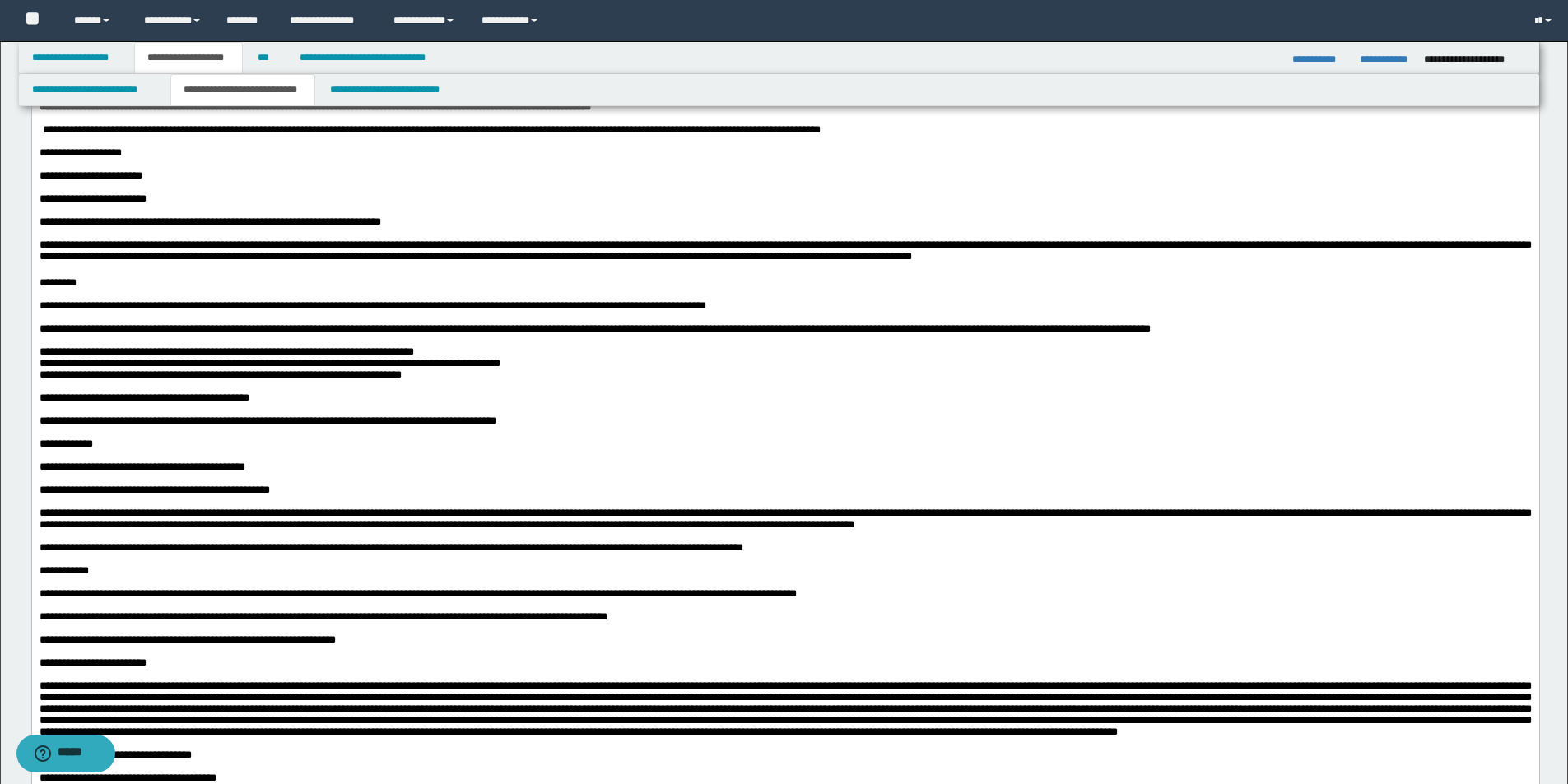 click on "**********" at bounding box center [784, 375] 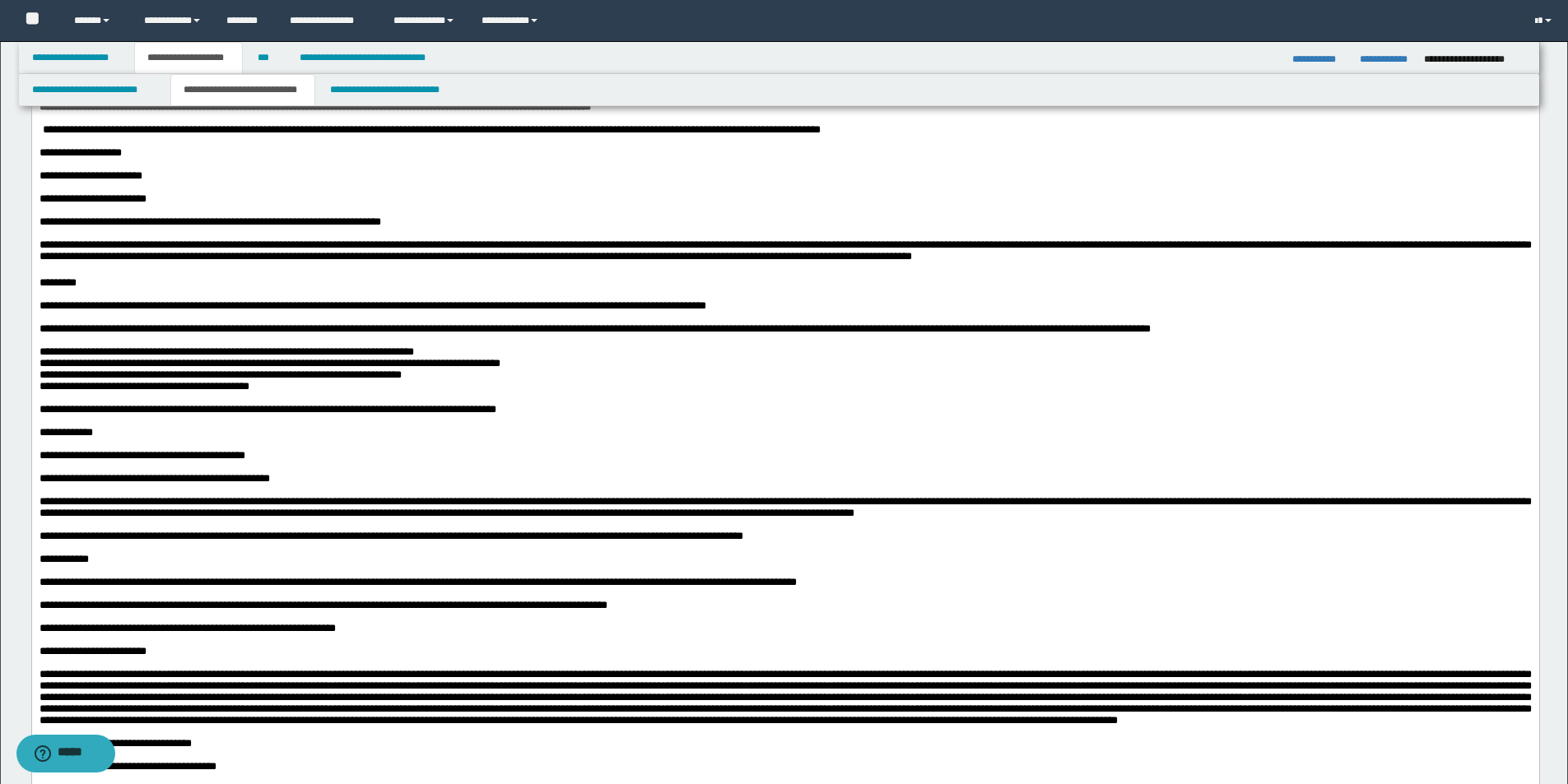 click on "**********" at bounding box center [784, 410] 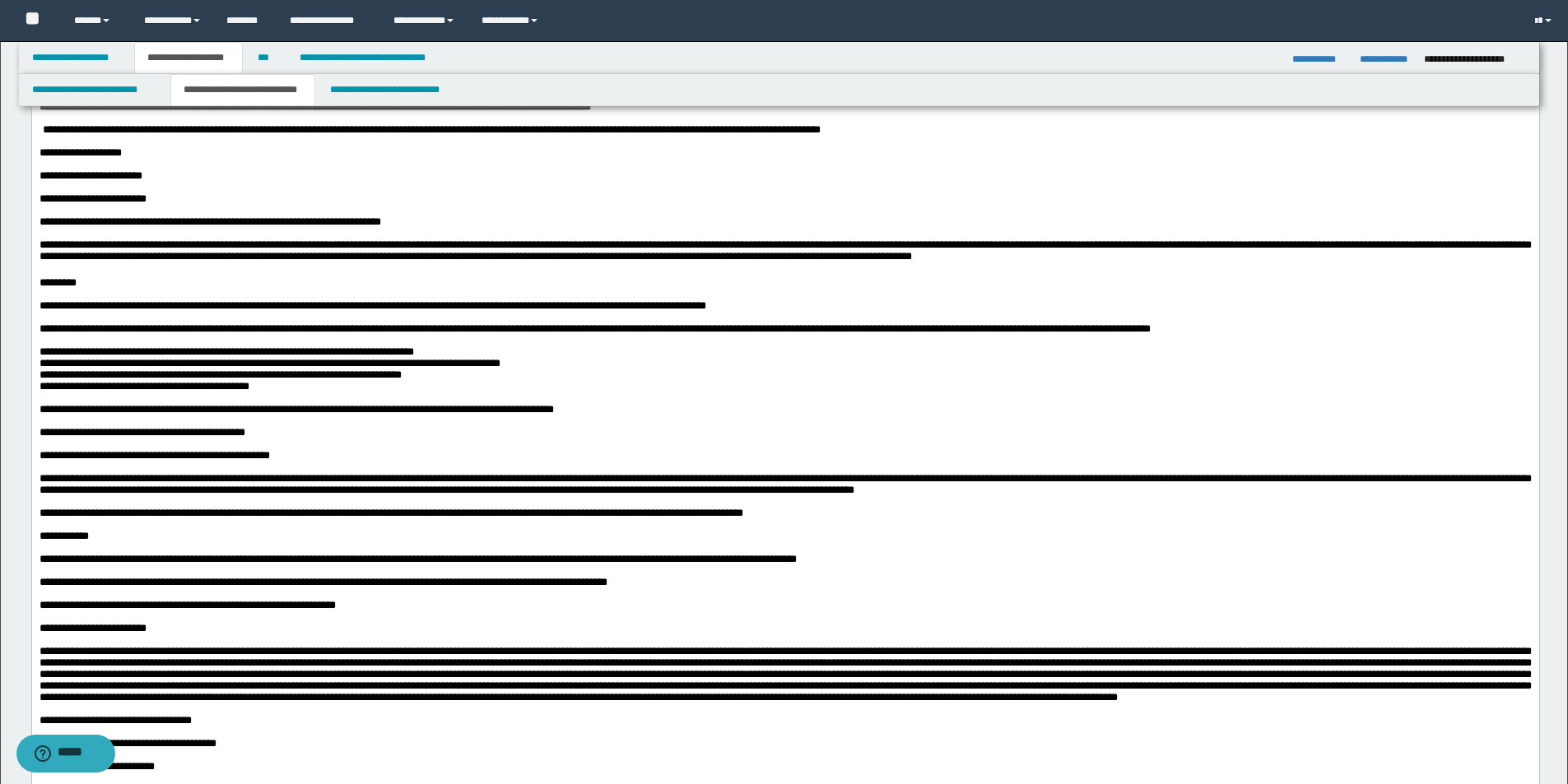 click on "**********" at bounding box center [784, 410] 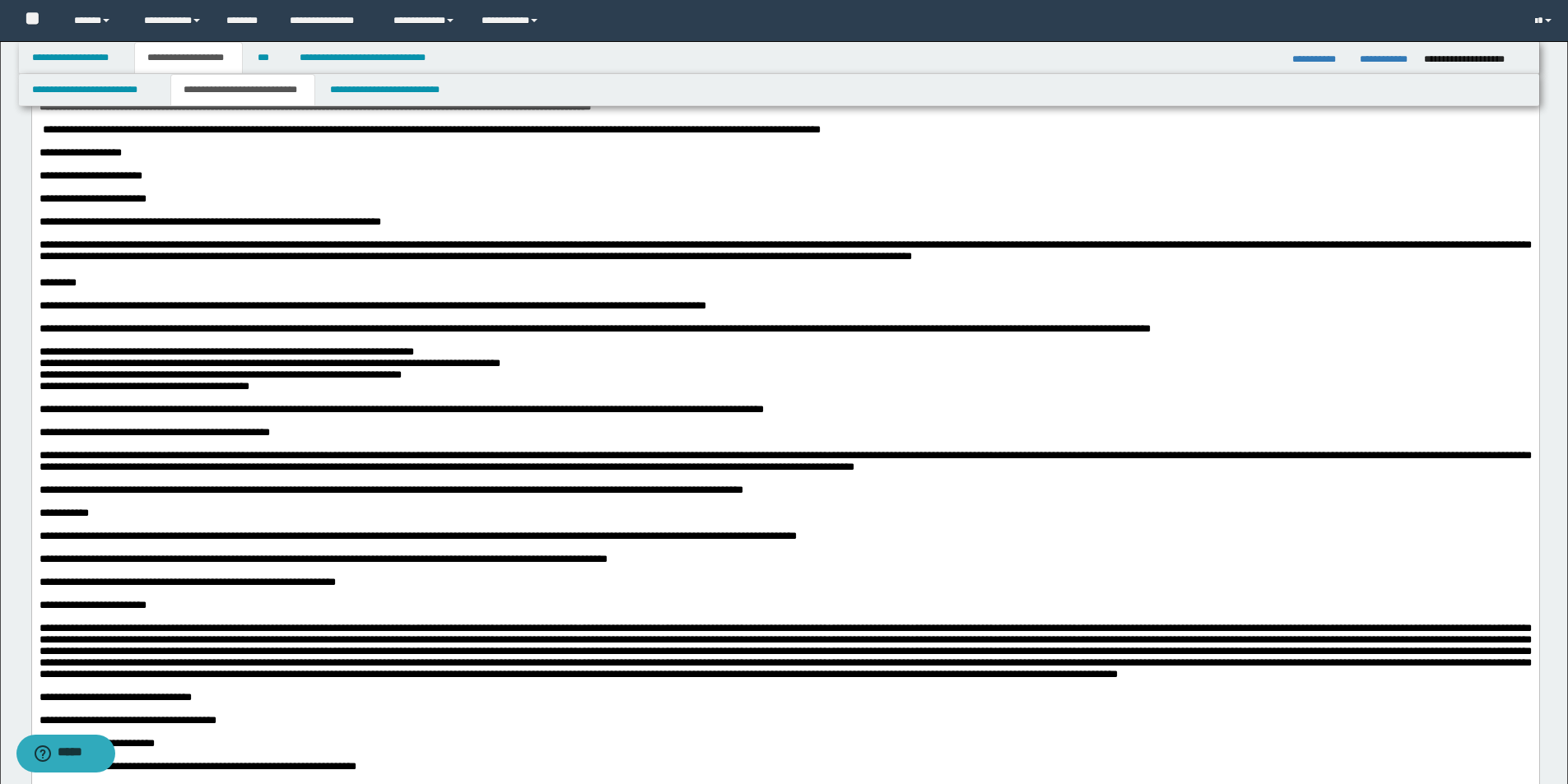 click on "**********" at bounding box center (784, 410) 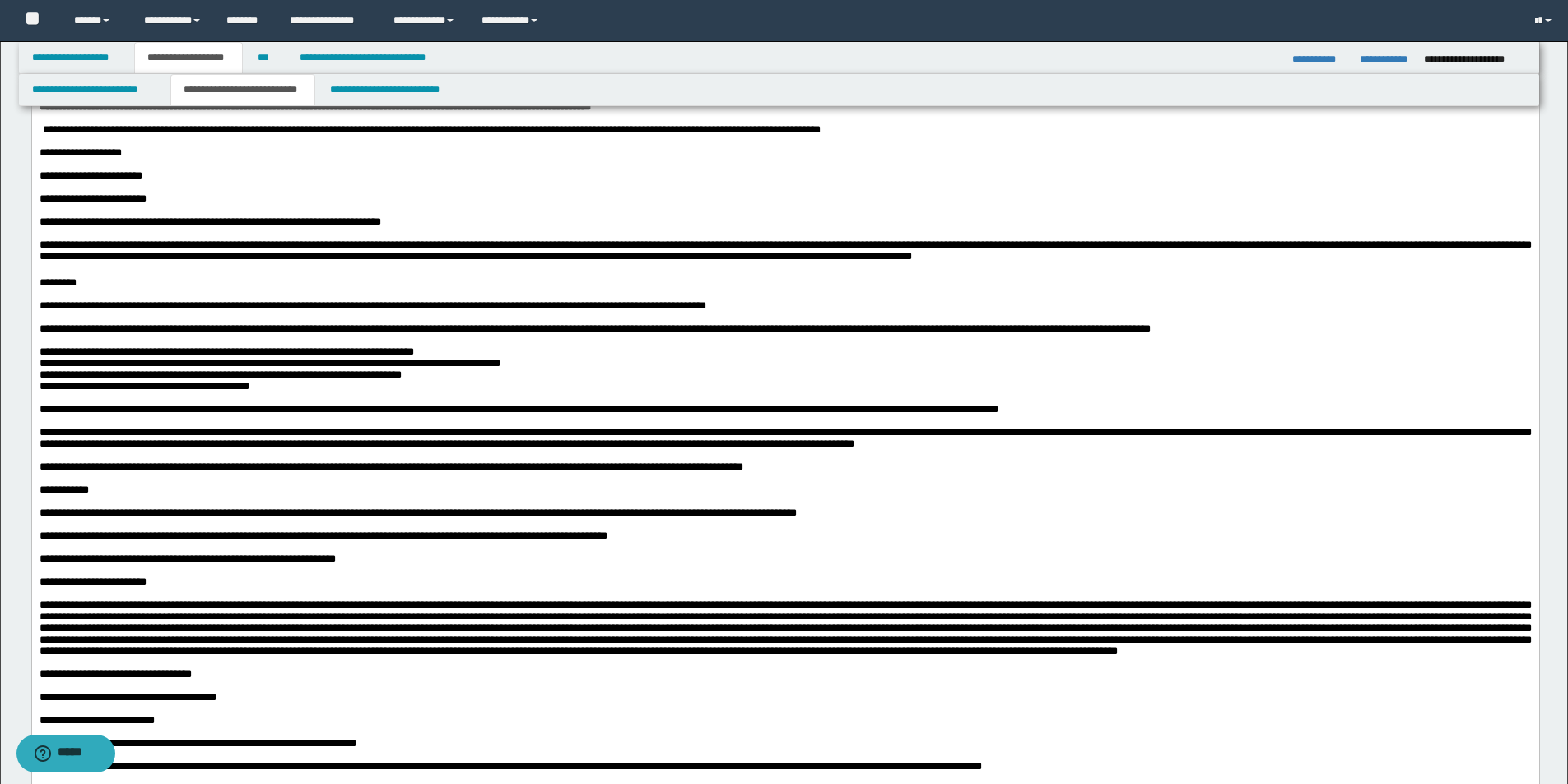 click on "**********" at bounding box center [784, 410] 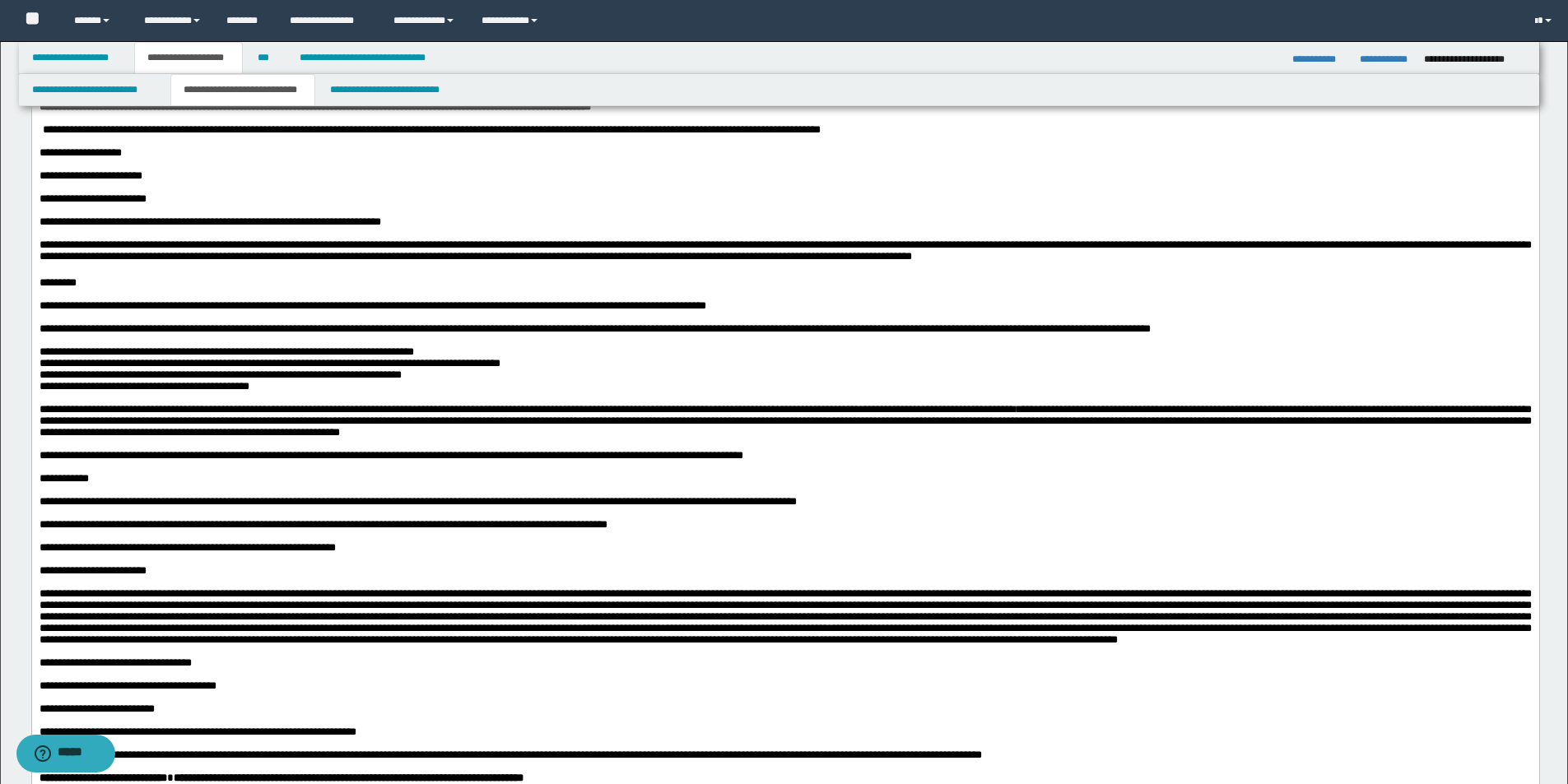 click on "**********" at bounding box center (784, 421) 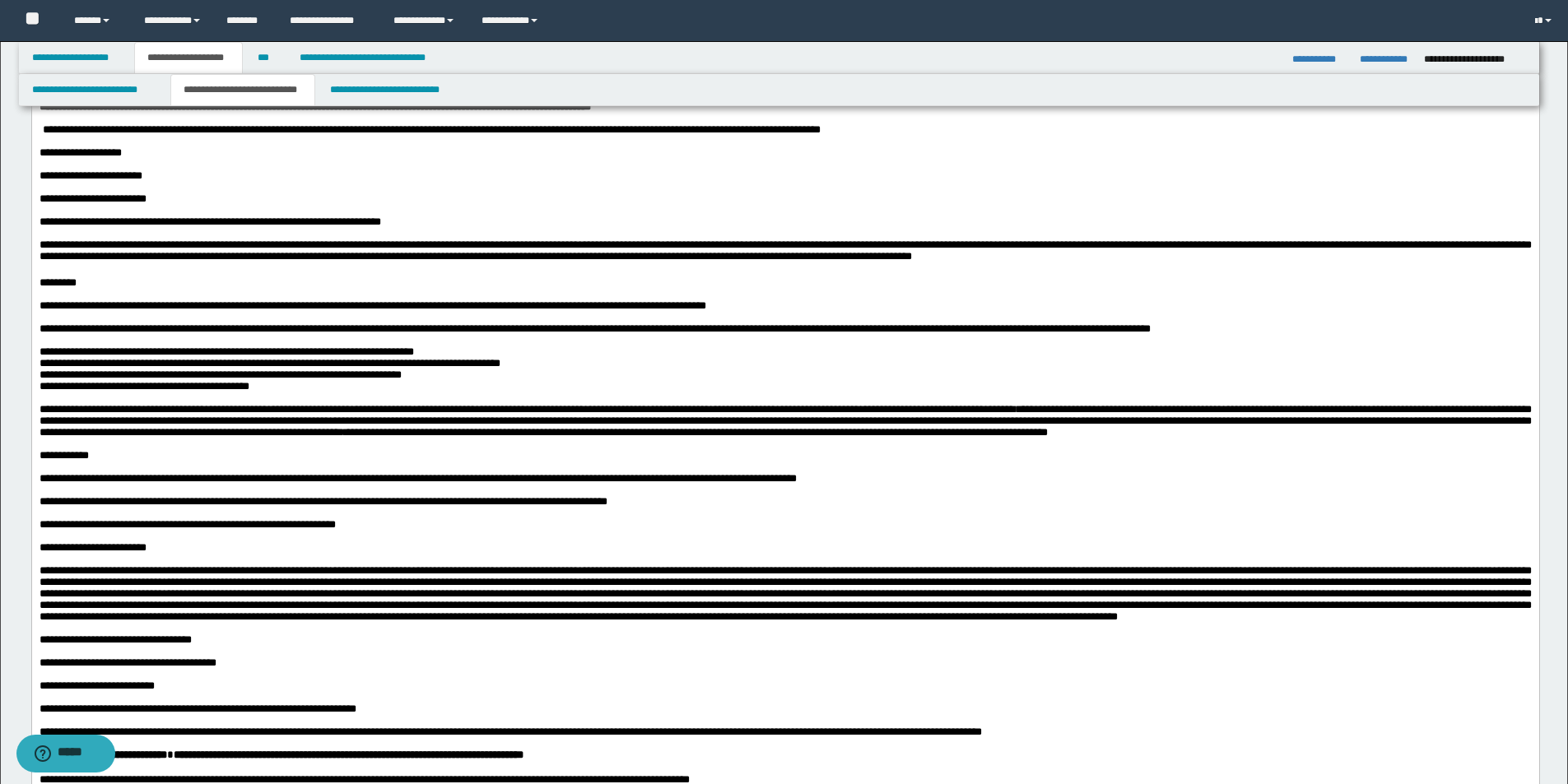 click on "**********" at bounding box center (784, 456) 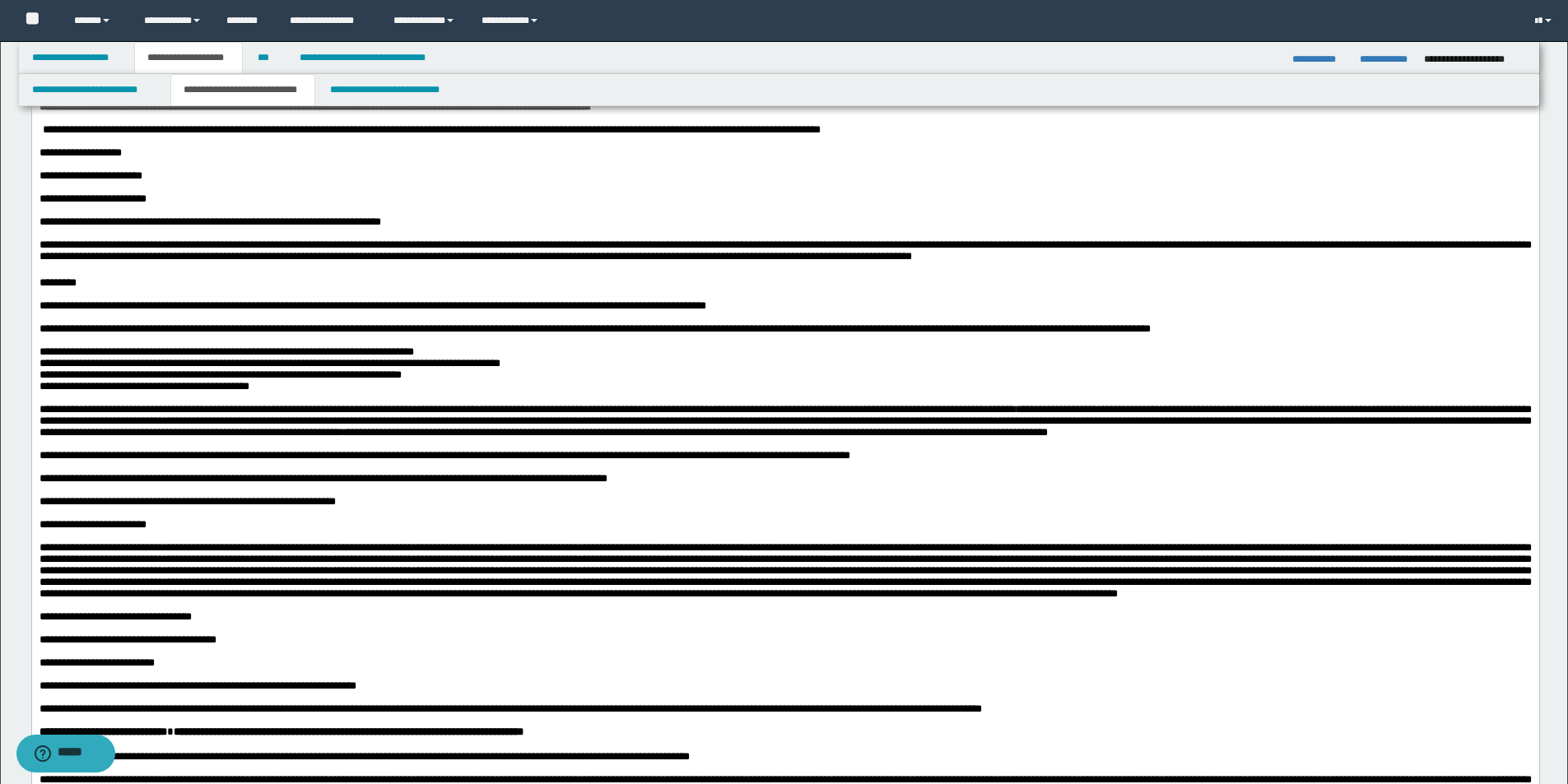 click on "**********" at bounding box center [784, 456] 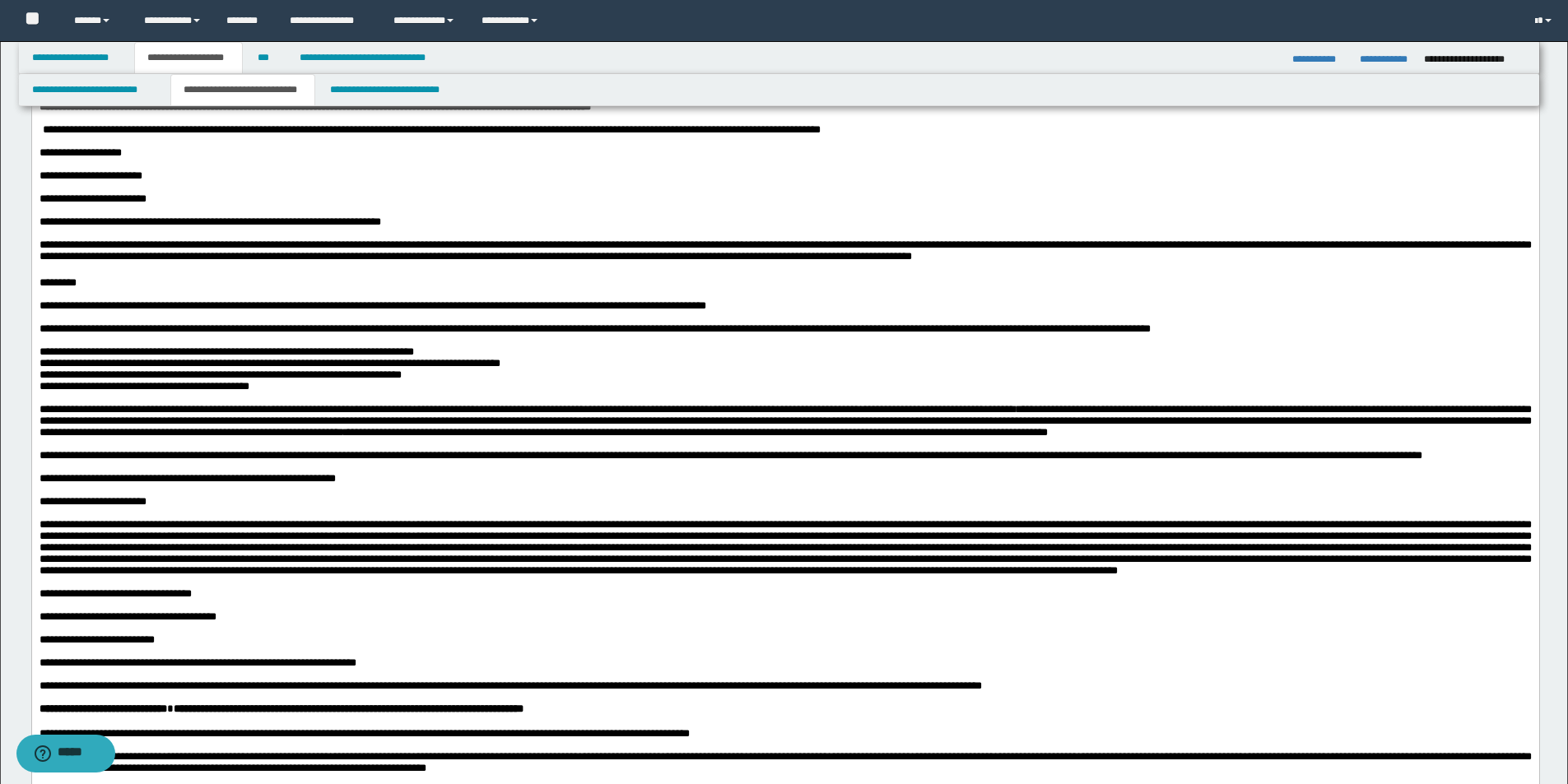 click on "**********" at bounding box center (784, 456) 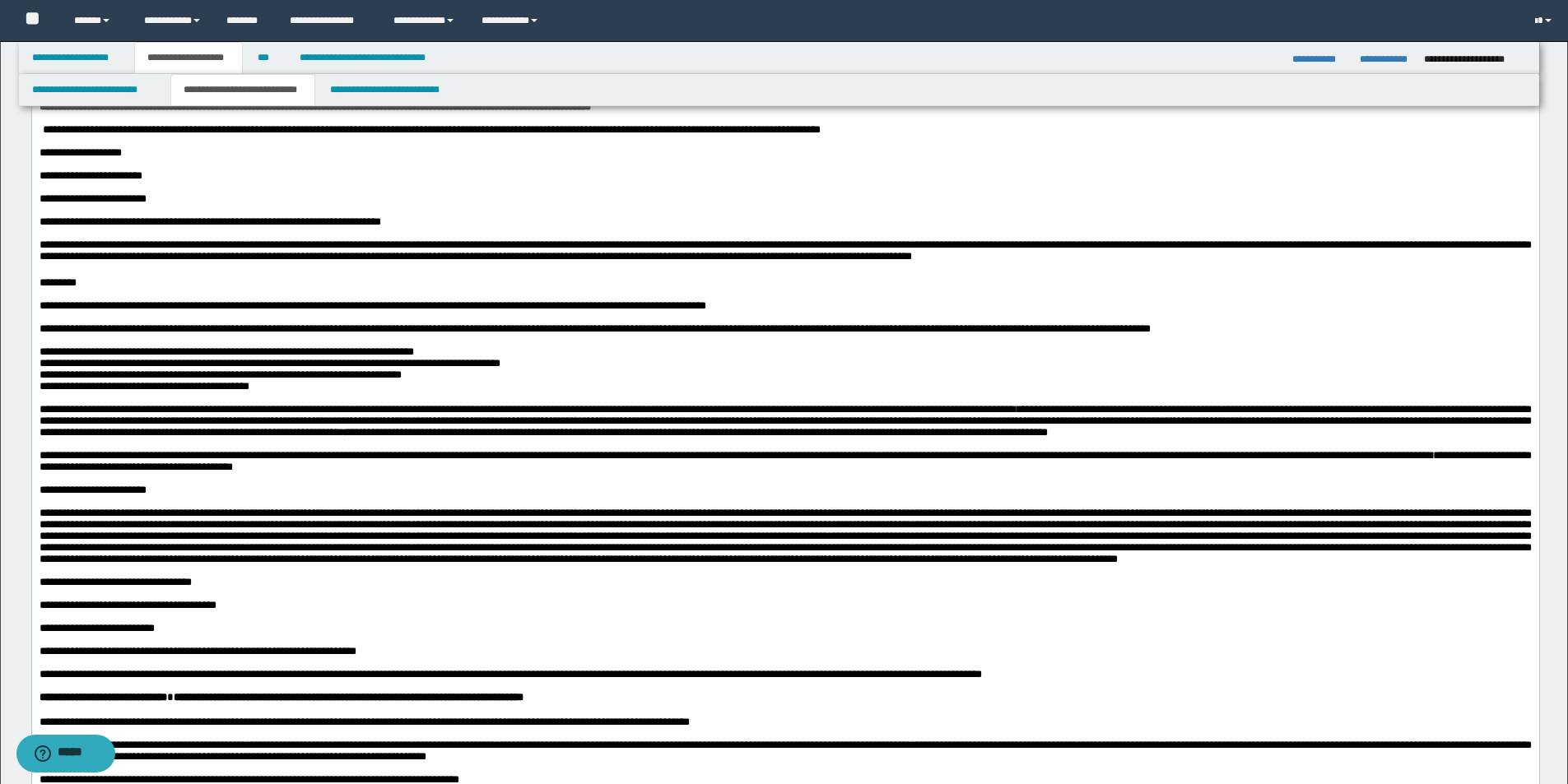 click on "**********" at bounding box center (784, 490) 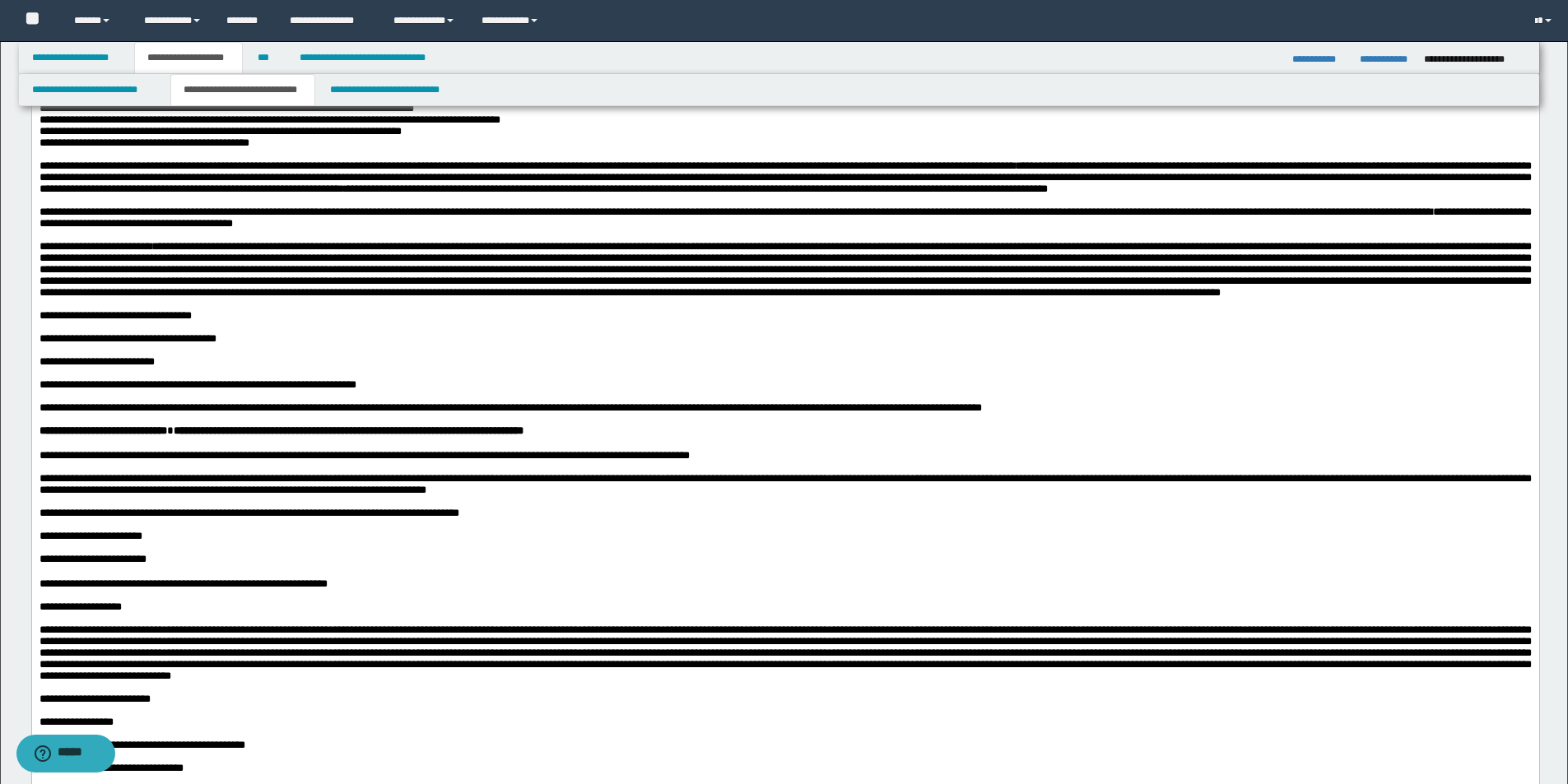 scroll, scrollTop: 740, scrollLeft: 0, axis: vertical 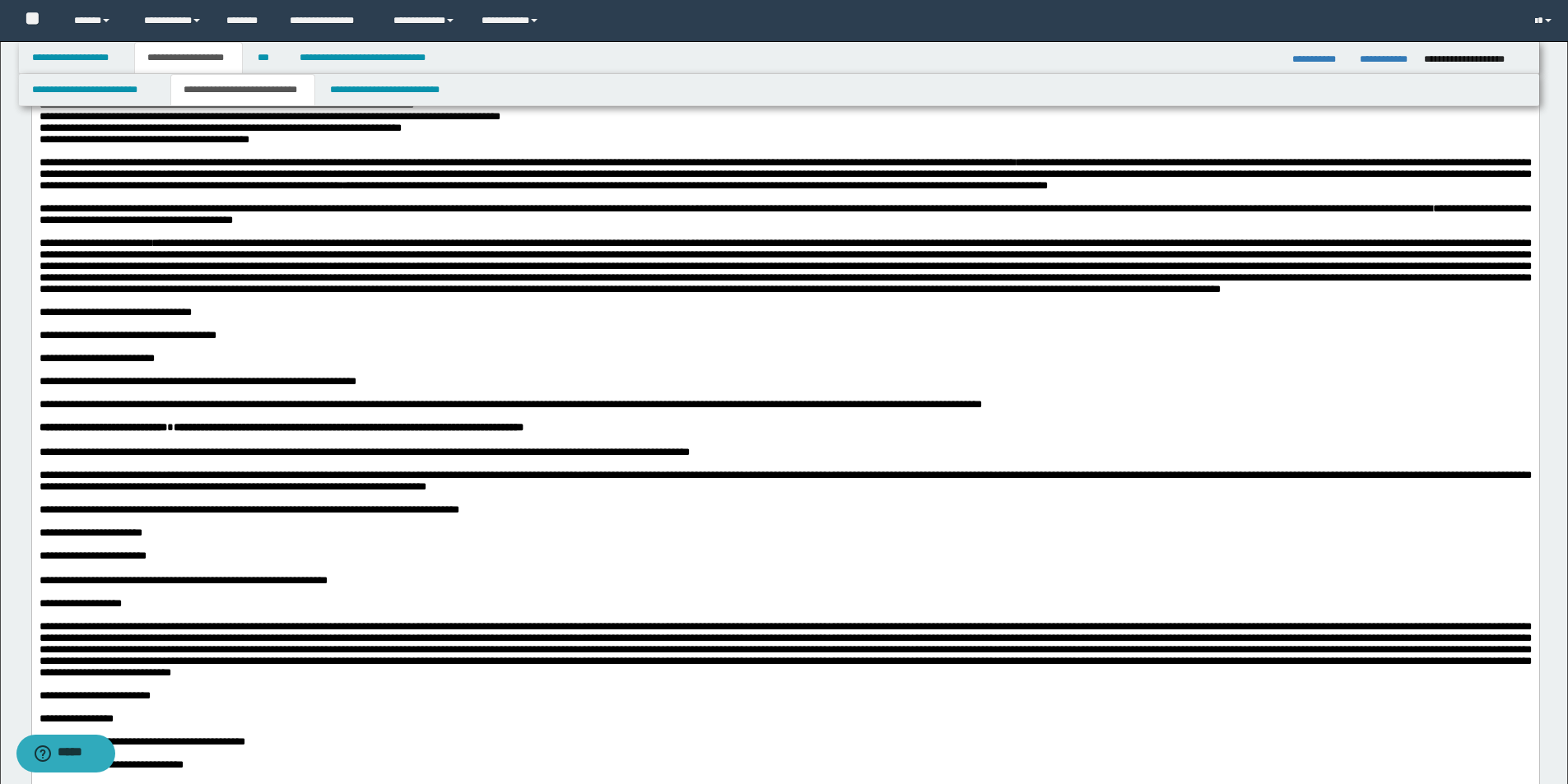 click on "**********" at bounding box center (784, 313) 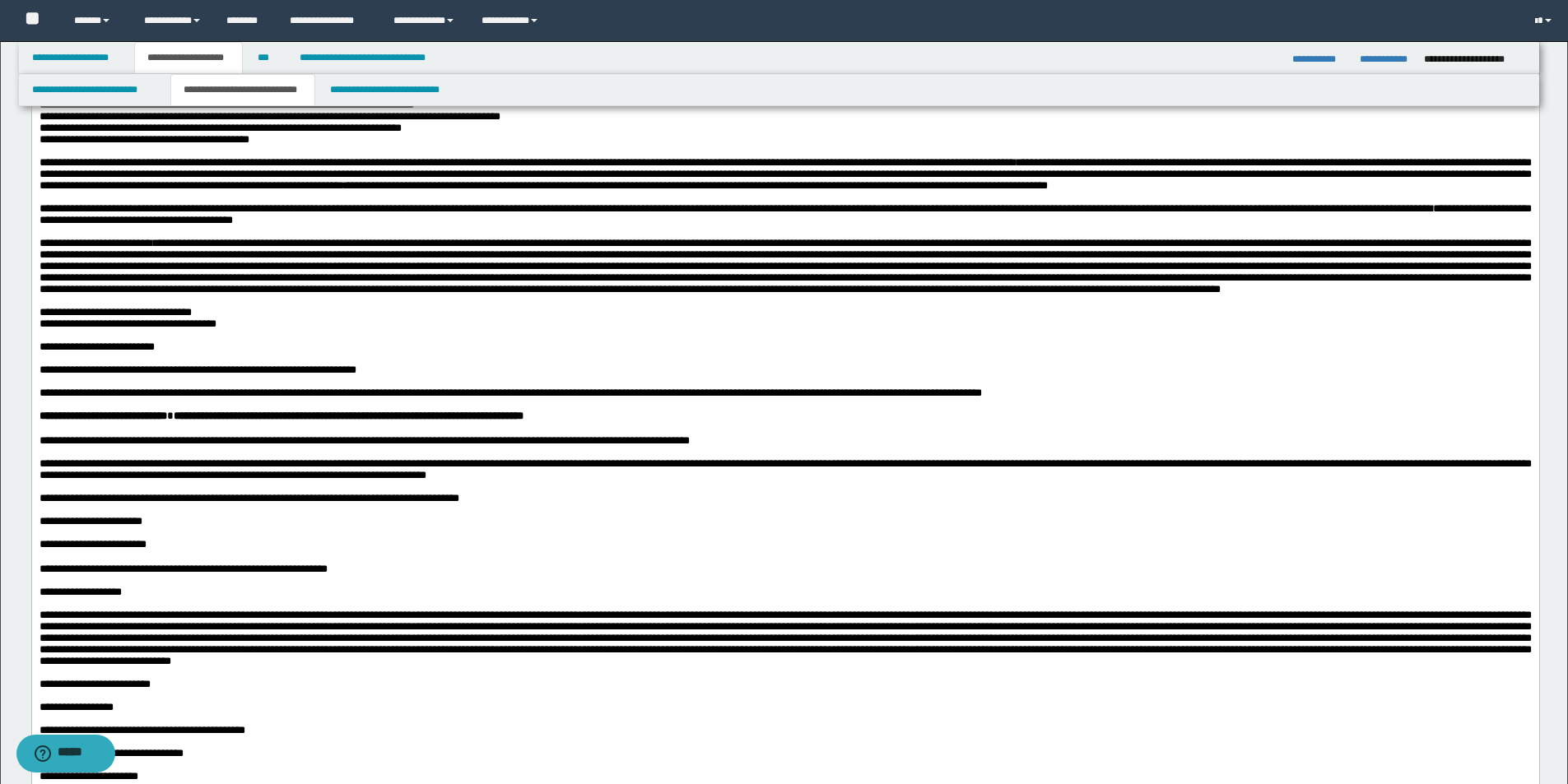 click on "**********" at bounding box center (784, 324) 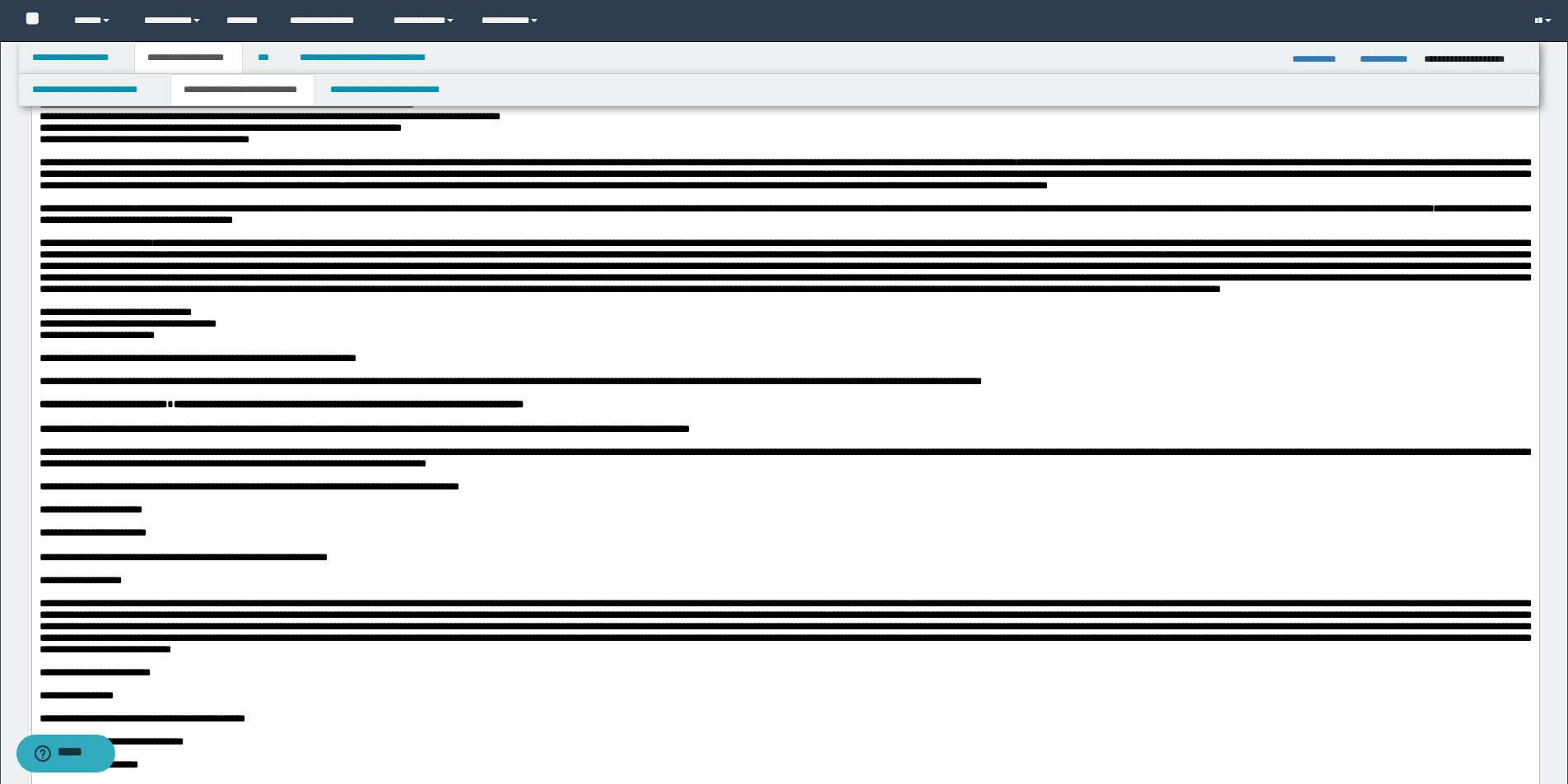 click on "**********" at bounding box center [784, 336] 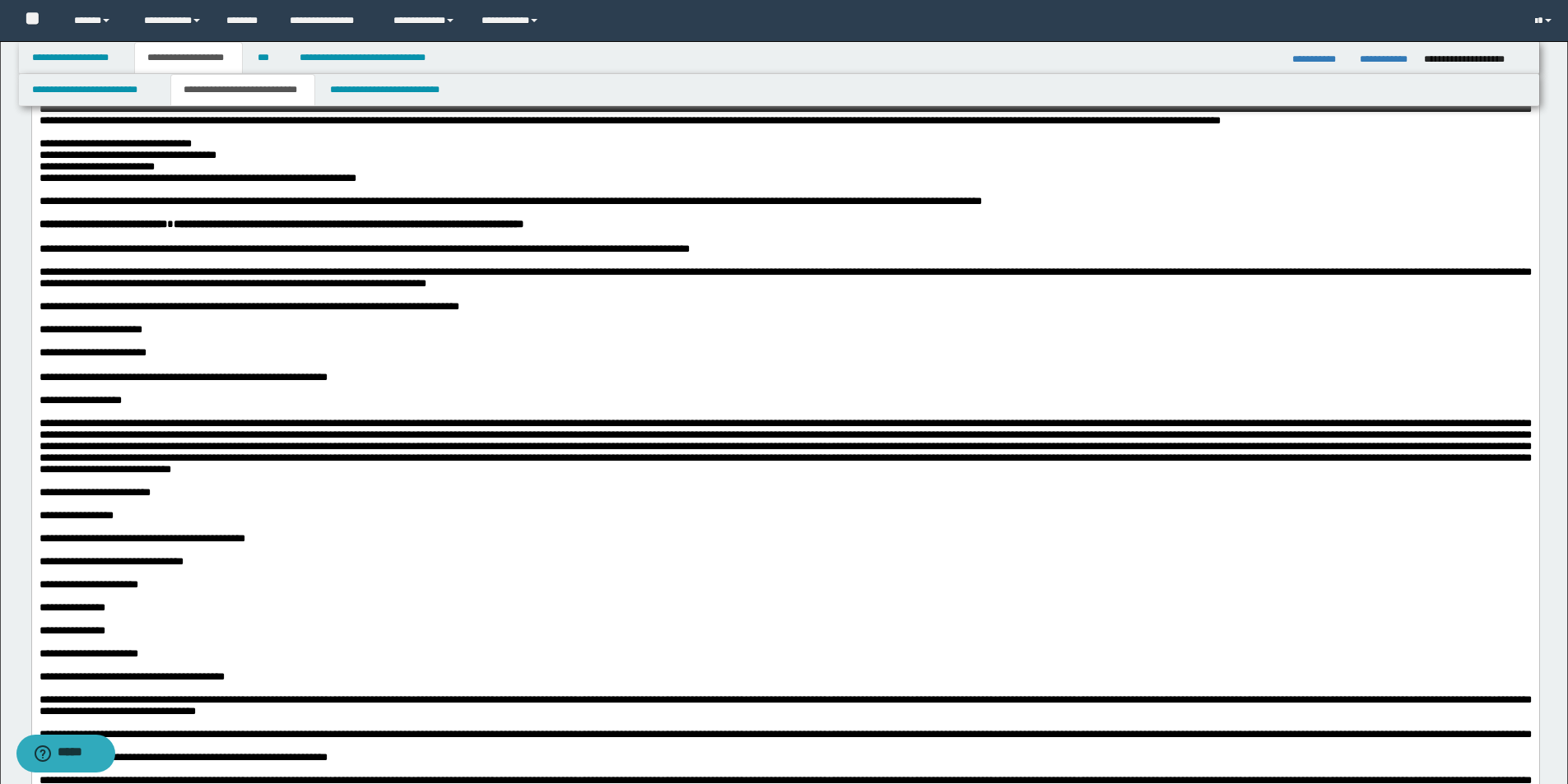 scroll, scrollTop: 987, scrollLeft: 0, axis: vertical 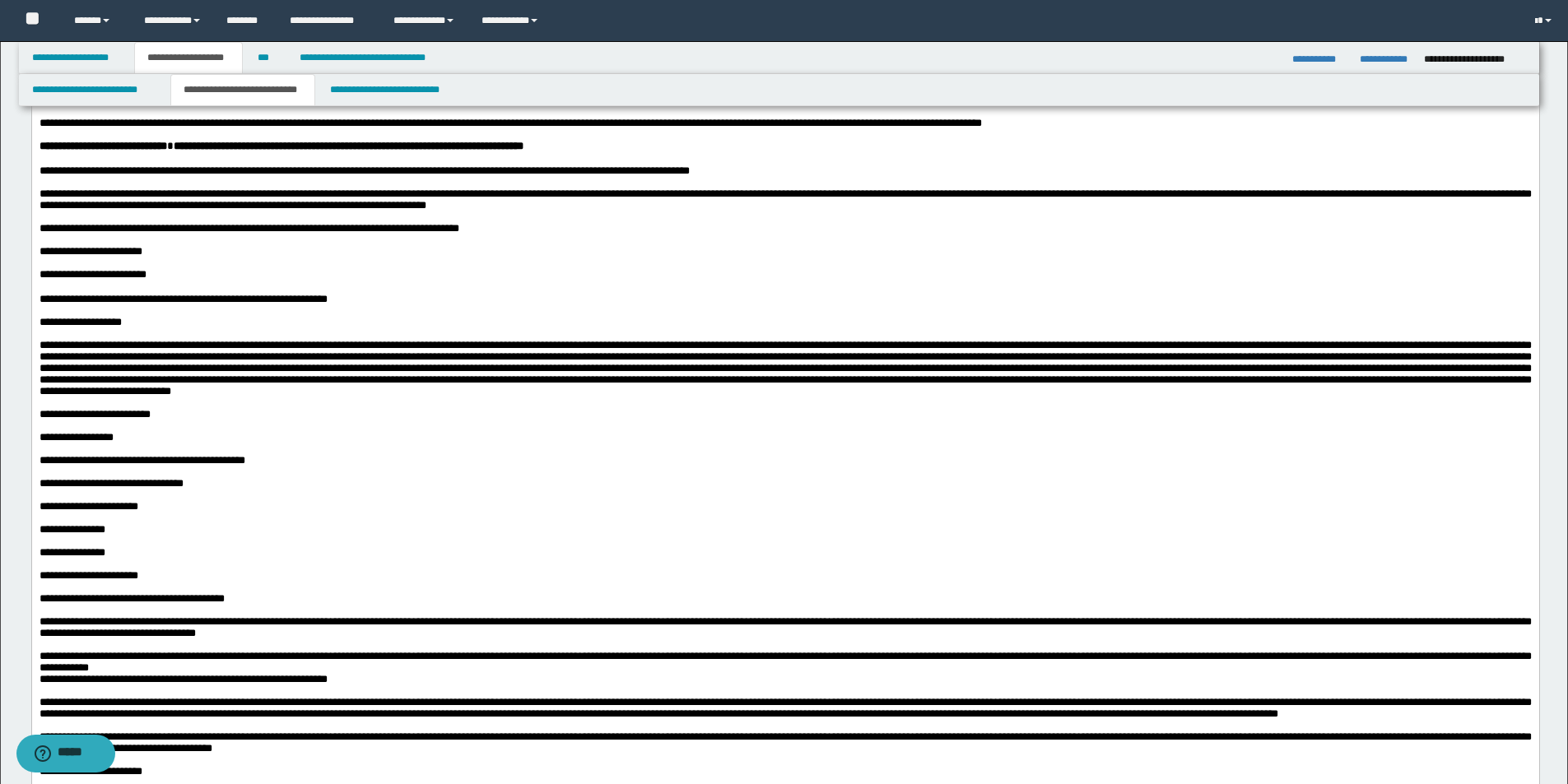 click on "**********" at bounding box center (784, 252) 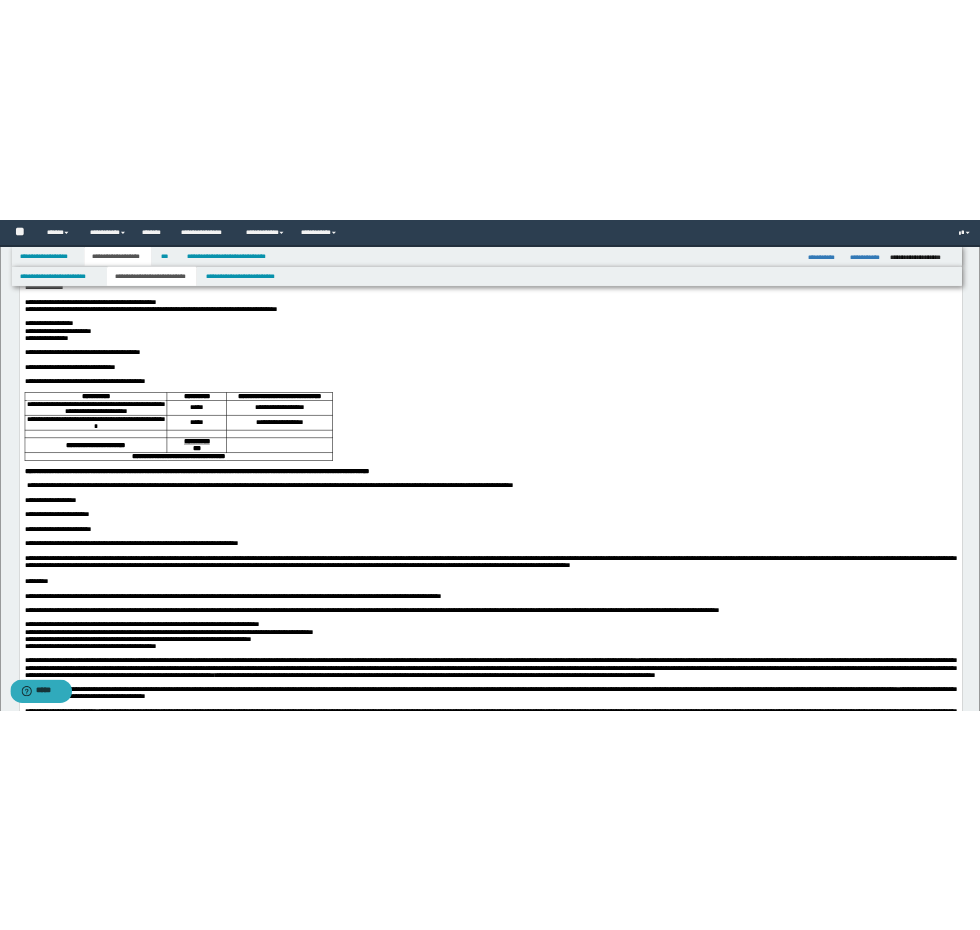 scroll, scrollTop: 0, scrollLeft: 0, axis: both 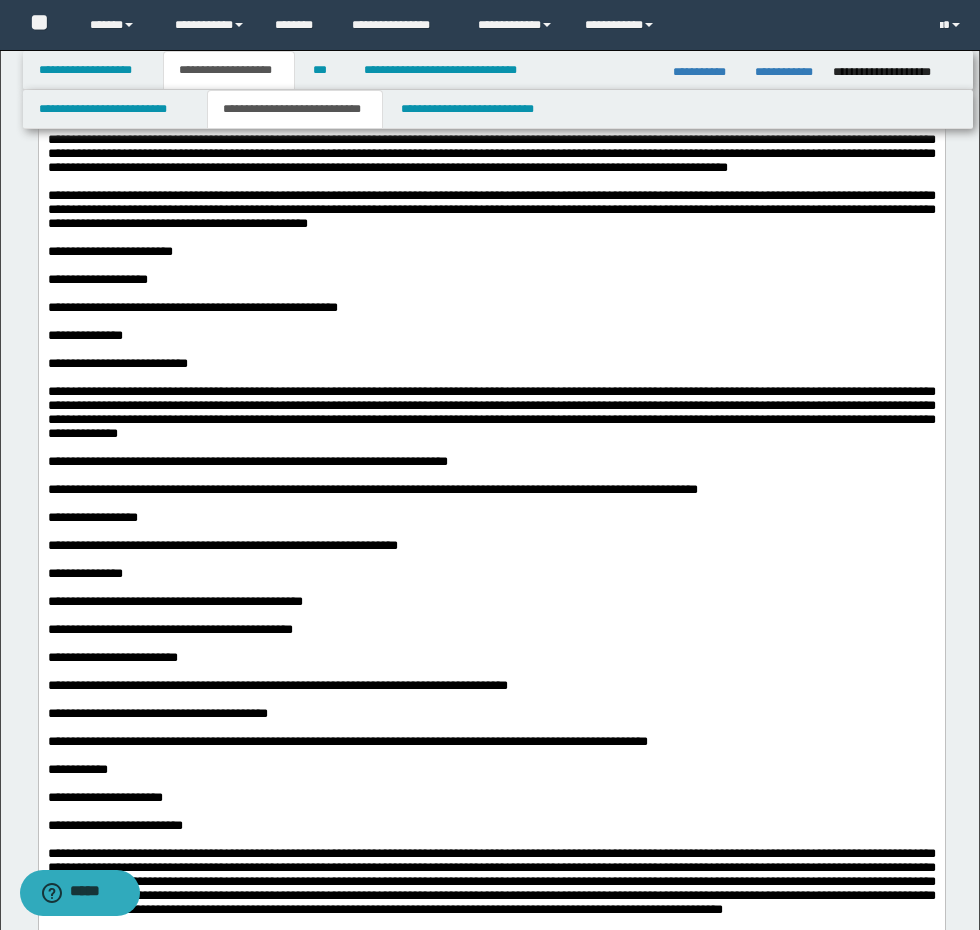 drag, startPoint x: 50, startPoint y: 485, endPoint x: 28, endPoint y: 481, distance: 22.36068 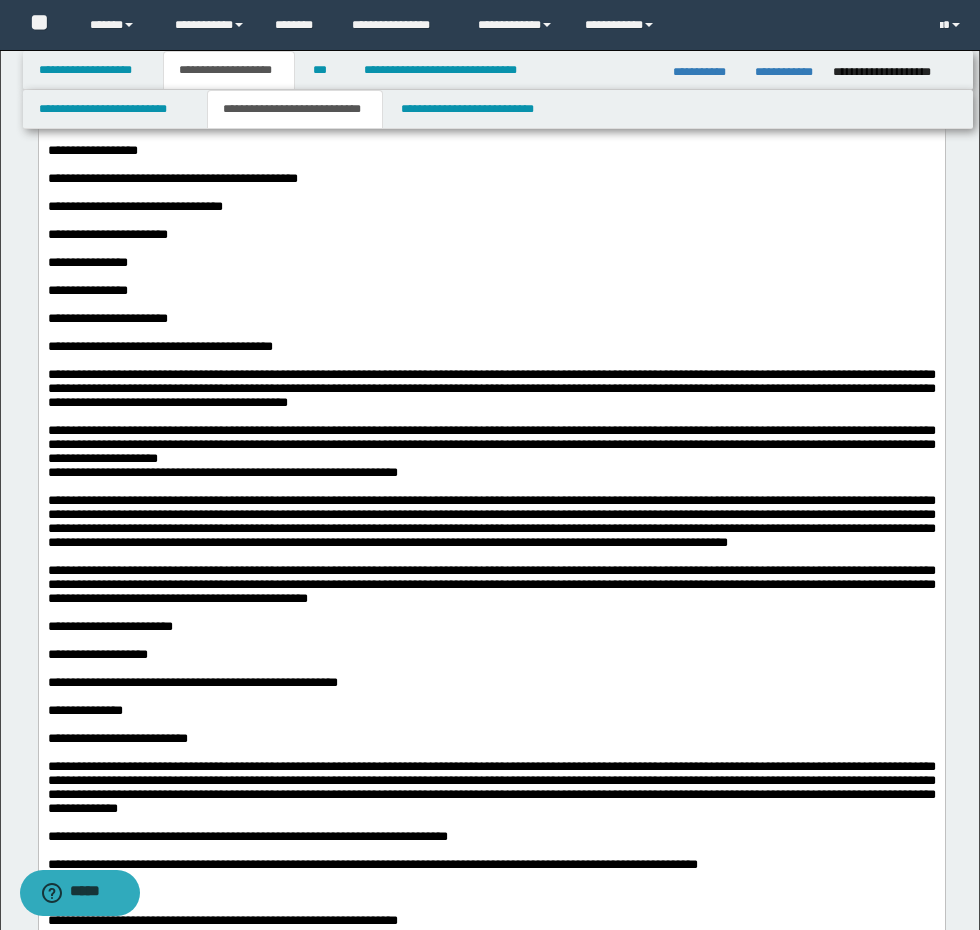 scroll, scrollTop: 1900, scrollLeft: 0, axis: vertical 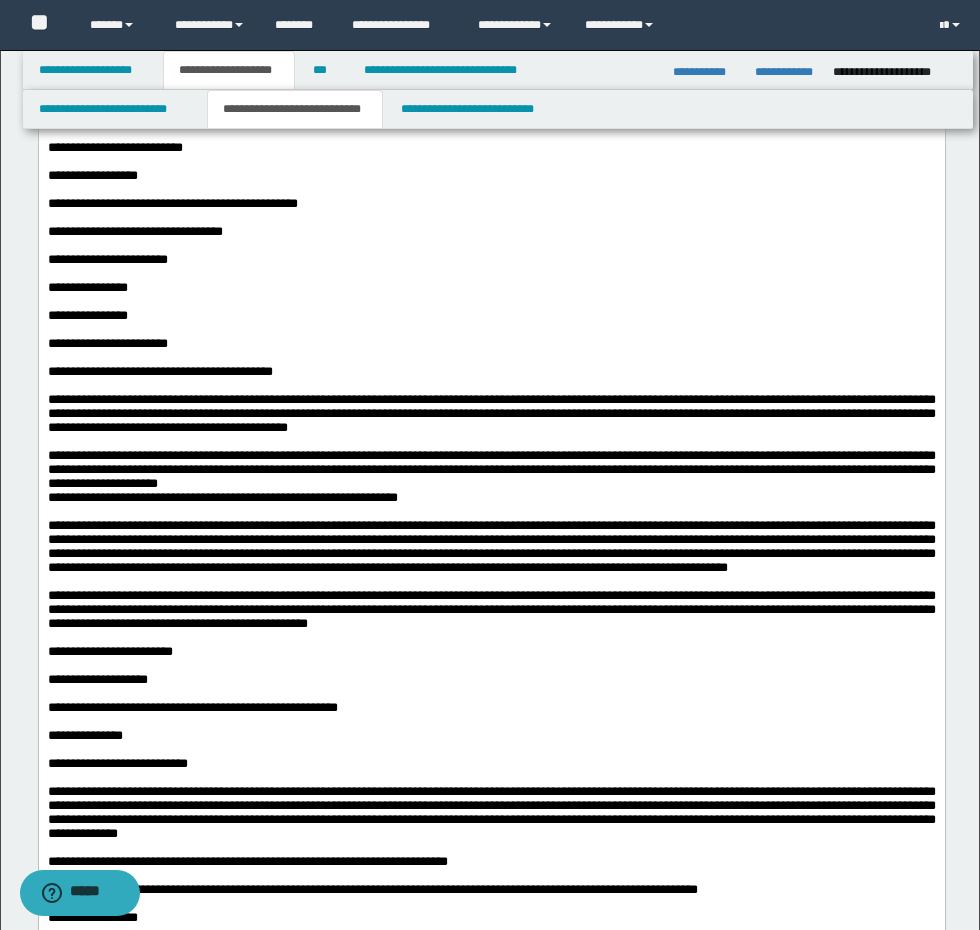click on "**********" at bounding box center [491, 148] 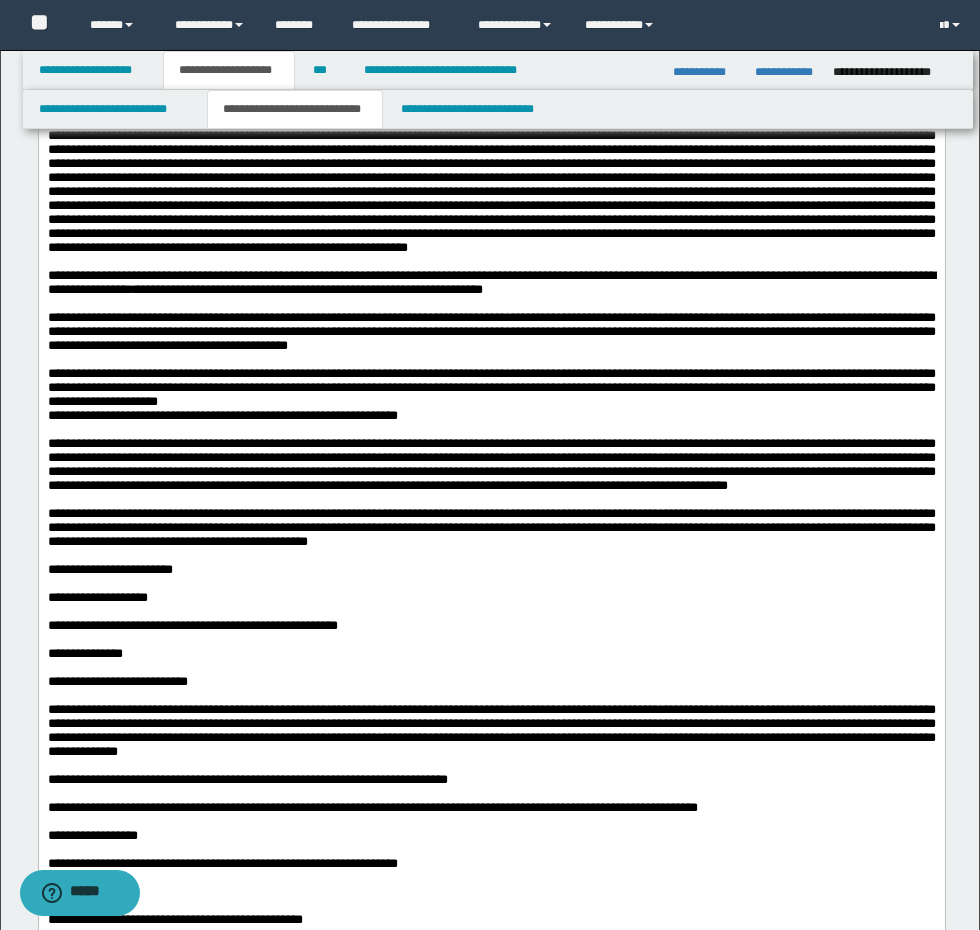 scroll, scrollTop: 1500, scrollLeft: 0, axis: vertical 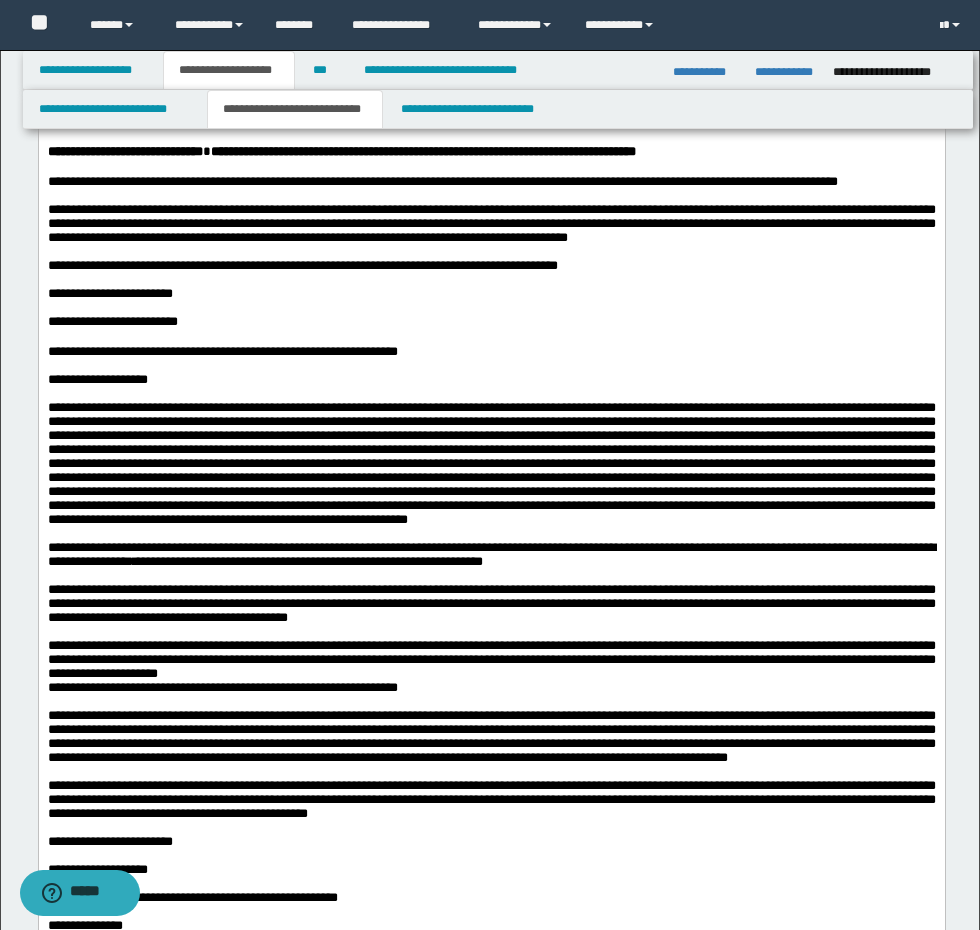 click on "**********" at bounding box center [491, 294] 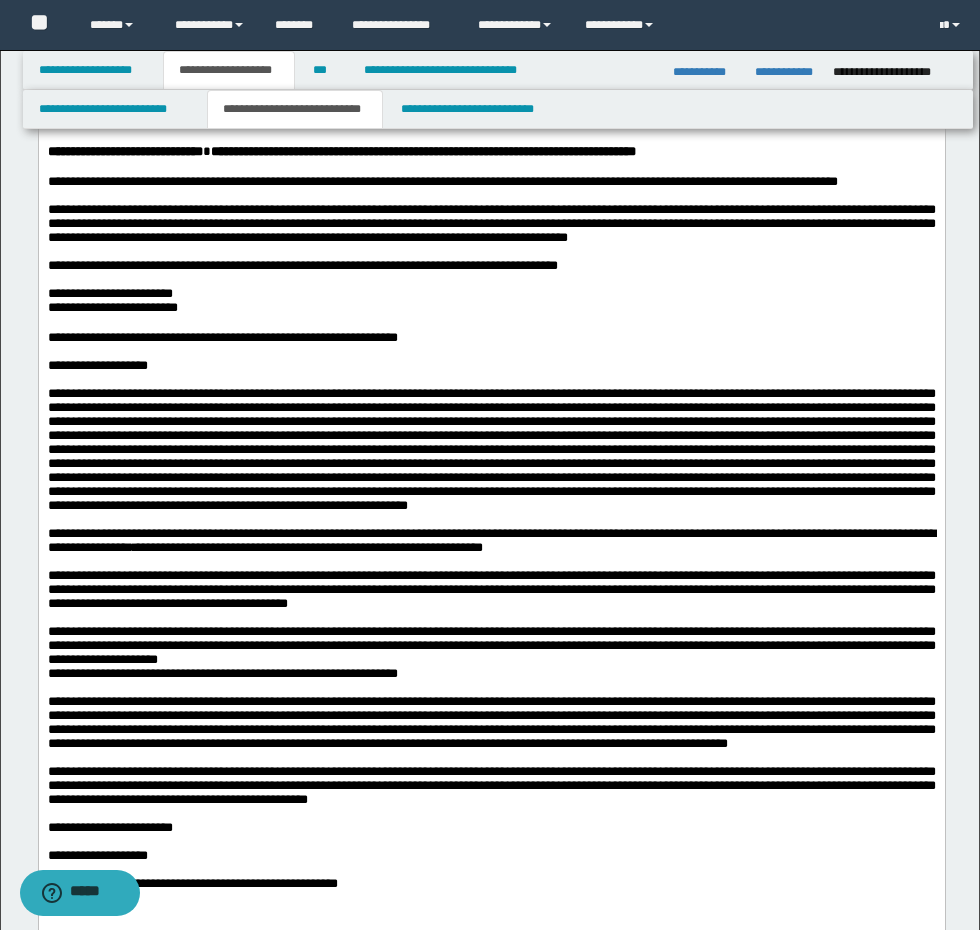 click on "**********" at bounding box center (491, 308) 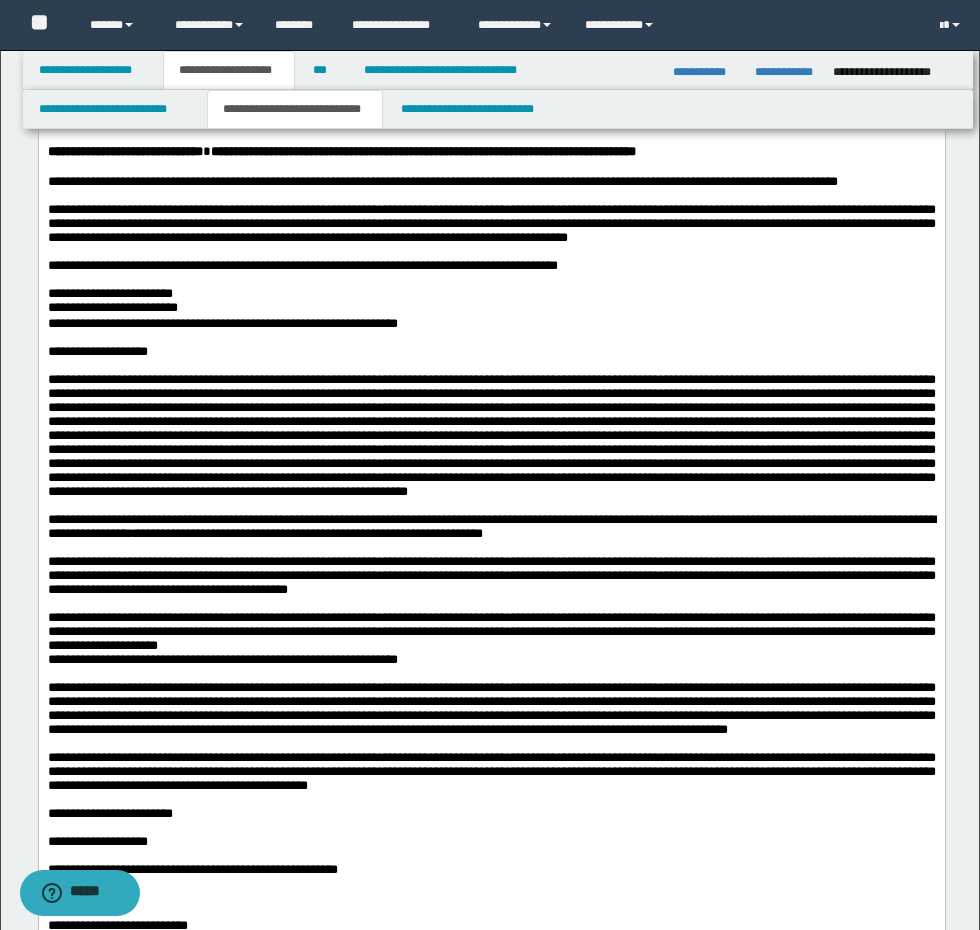 click on "**********" at bounding box center [491, 224] 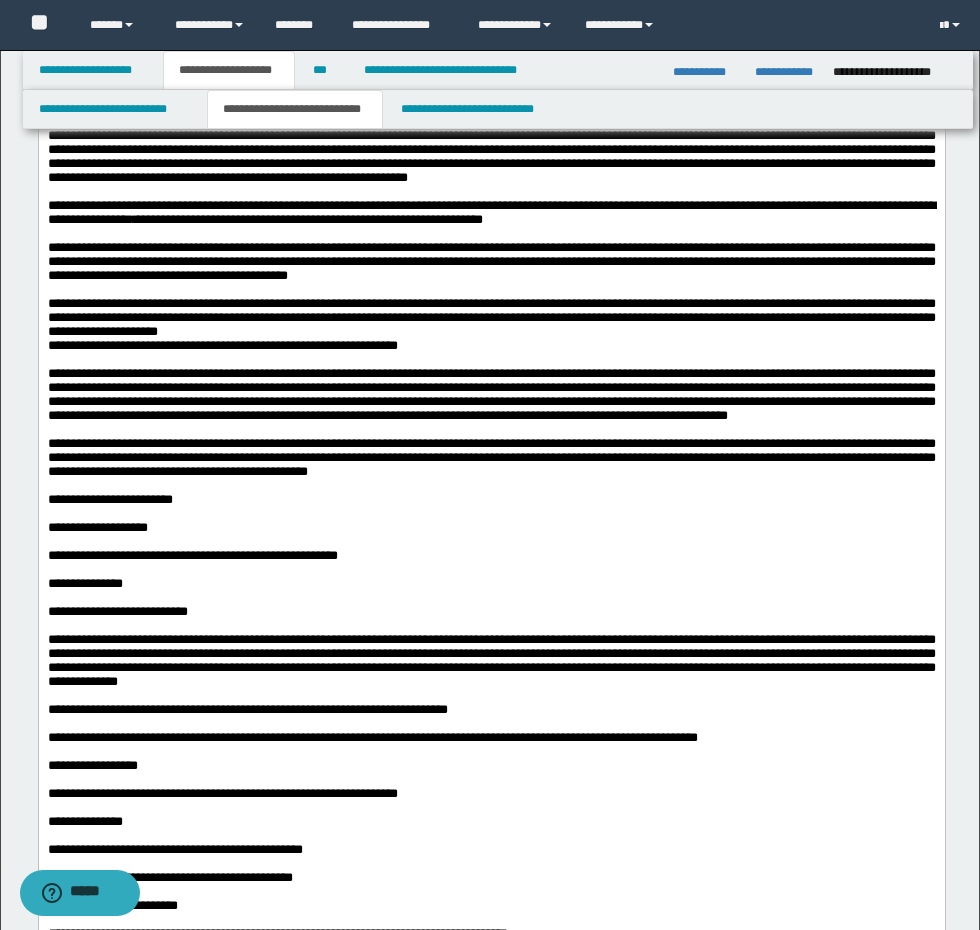 scroll, scrollTop: 2100, scrollLeft: 0, axis: vertical 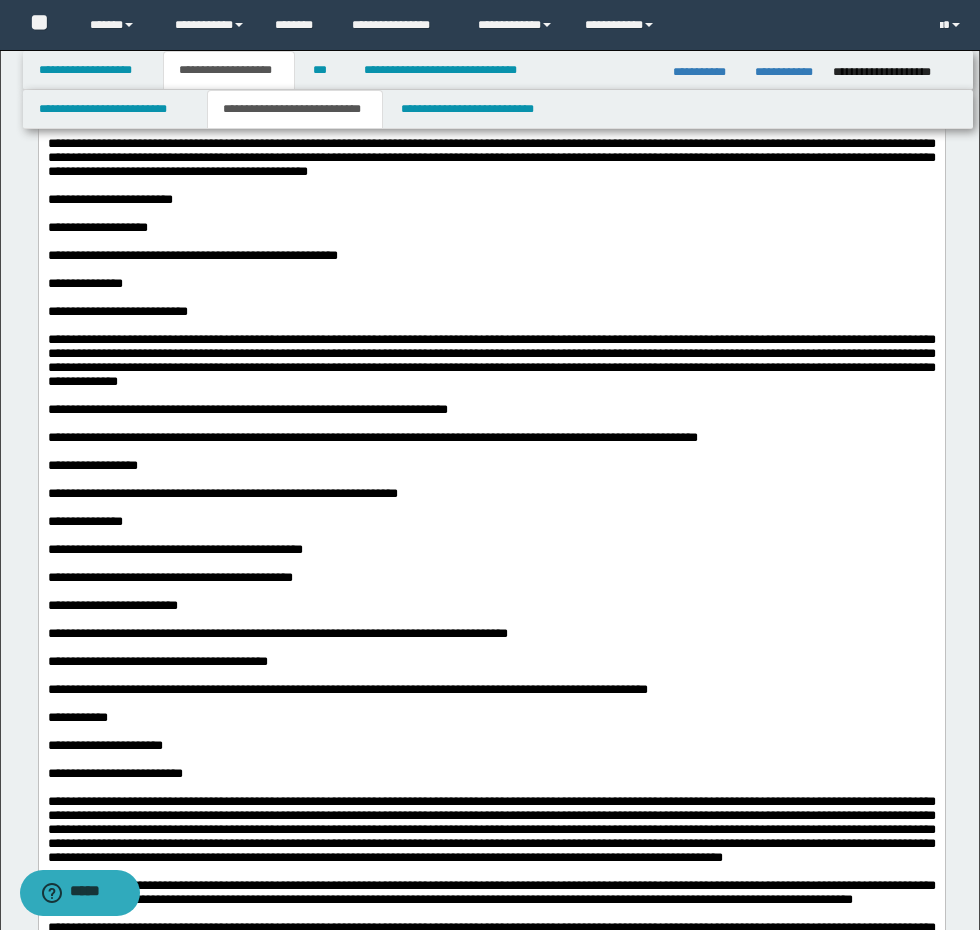 click on "**********" at bounding box center [491, 228] 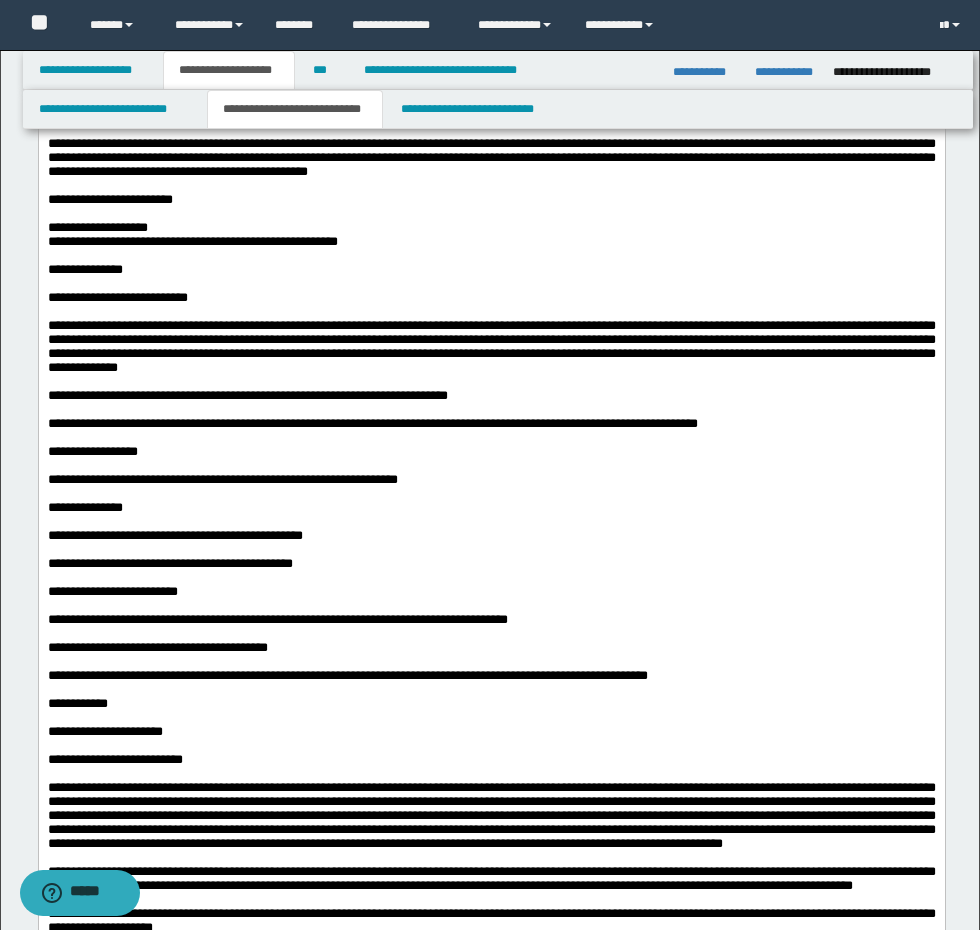 click on "**********" at bounding box center (491, 242) 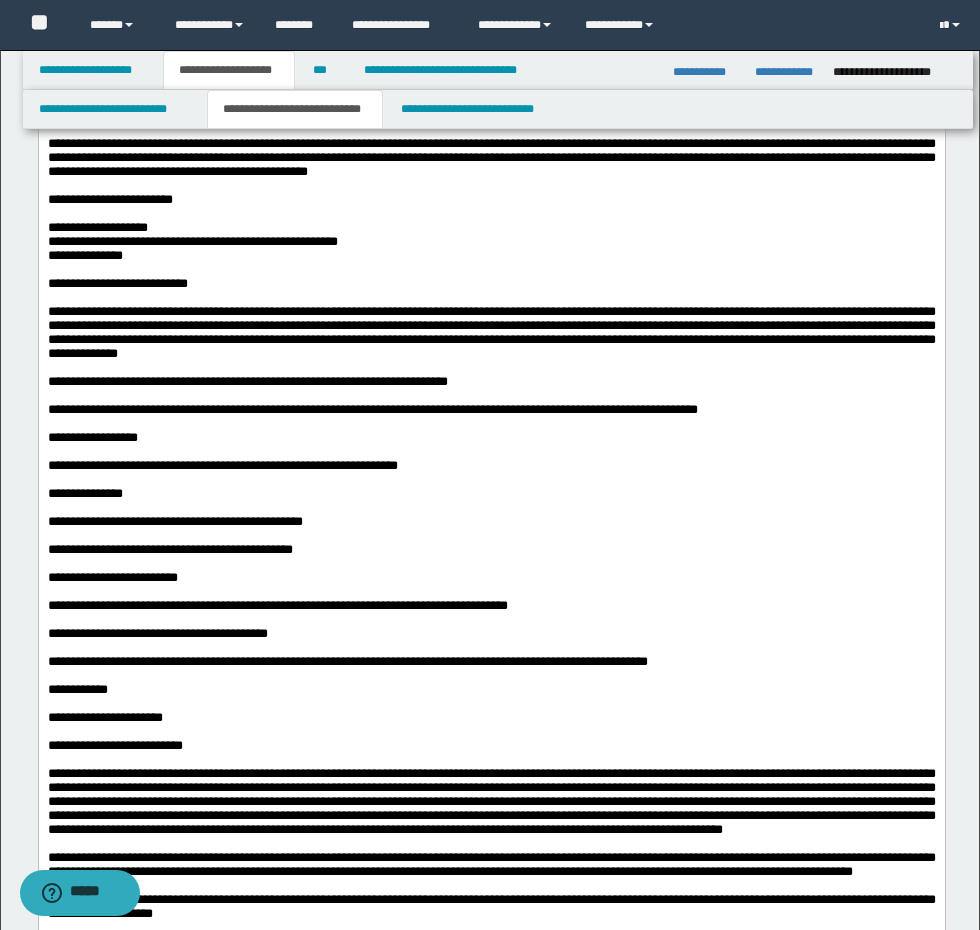 click on "**********" at bounding box center [491, 256] 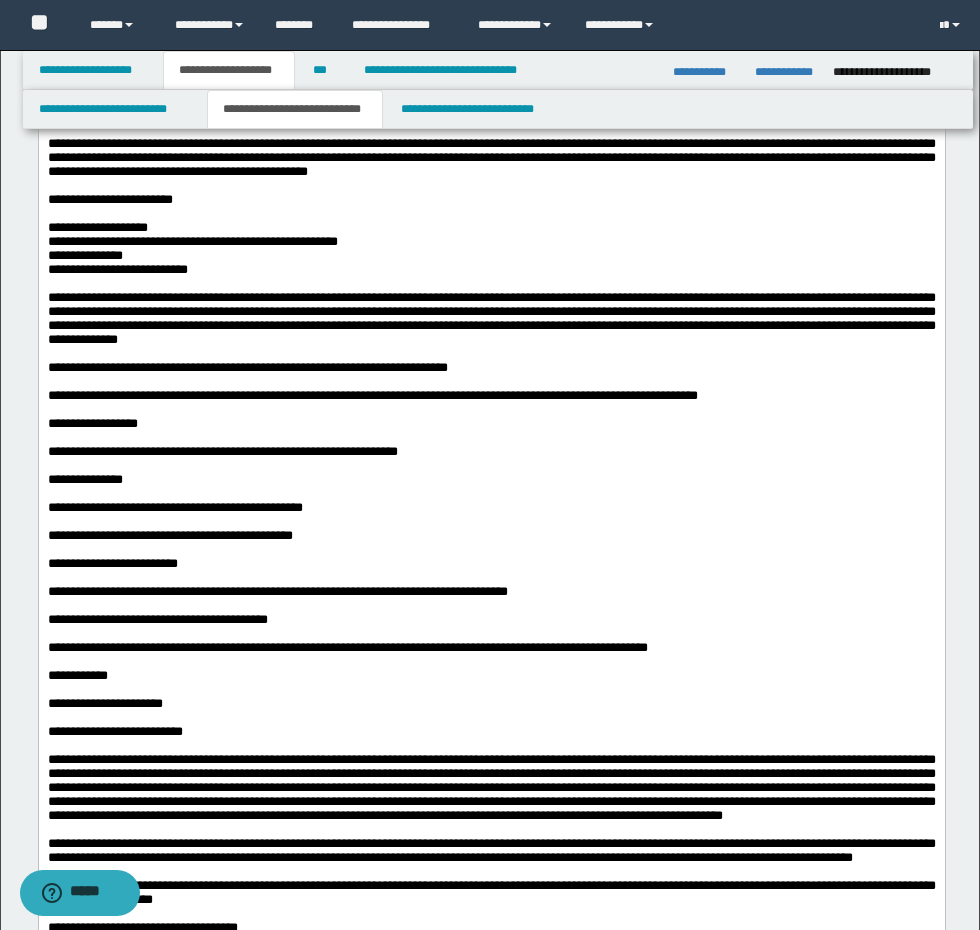 click on "**********" at bounding box center [491, 270] 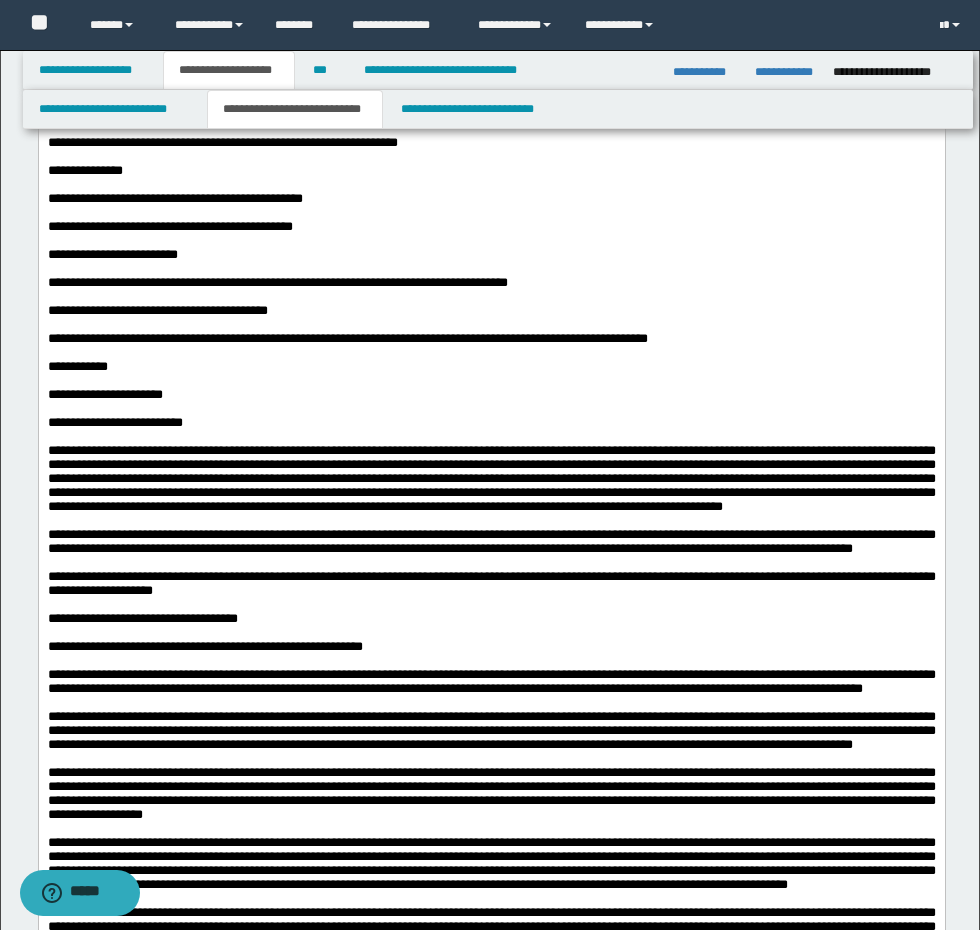 scroll, scrollTop: 2400, scrollLeft: 0, axis: vertical 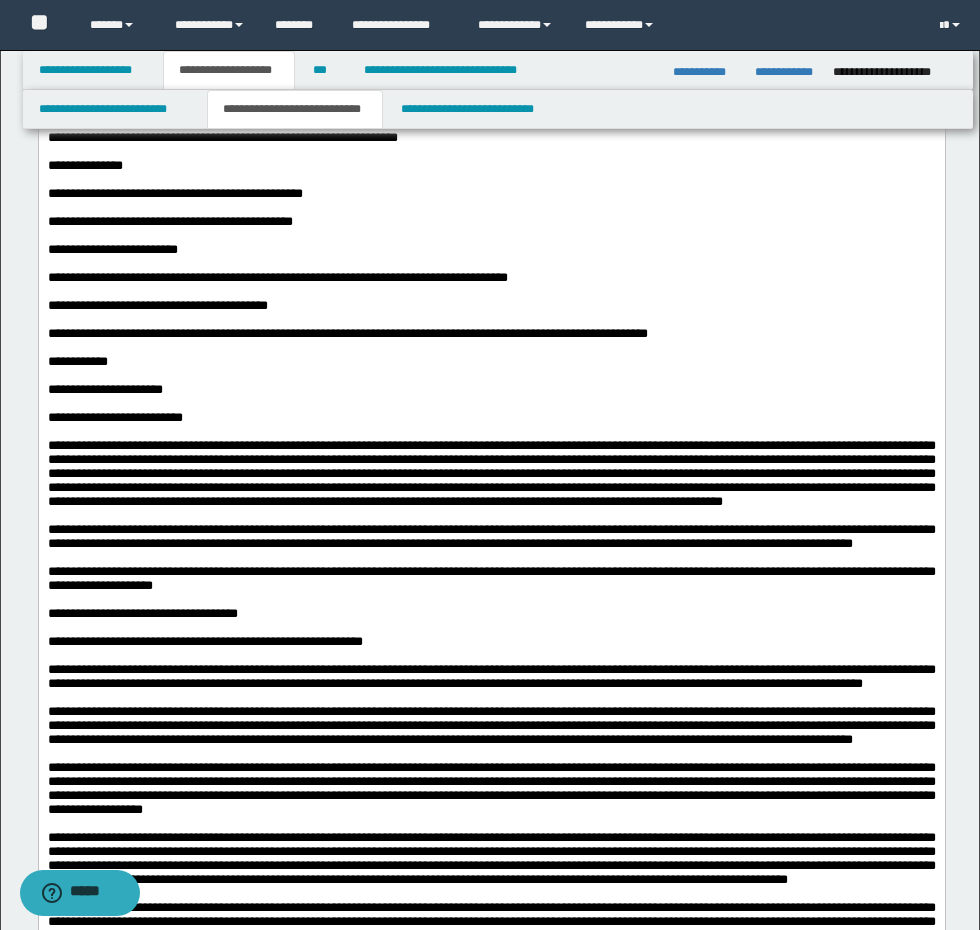 drag, startPoint x: 798, startPoint y: 466, endPoint x: 70, endPoint y: -1858, distance: 2435.3562 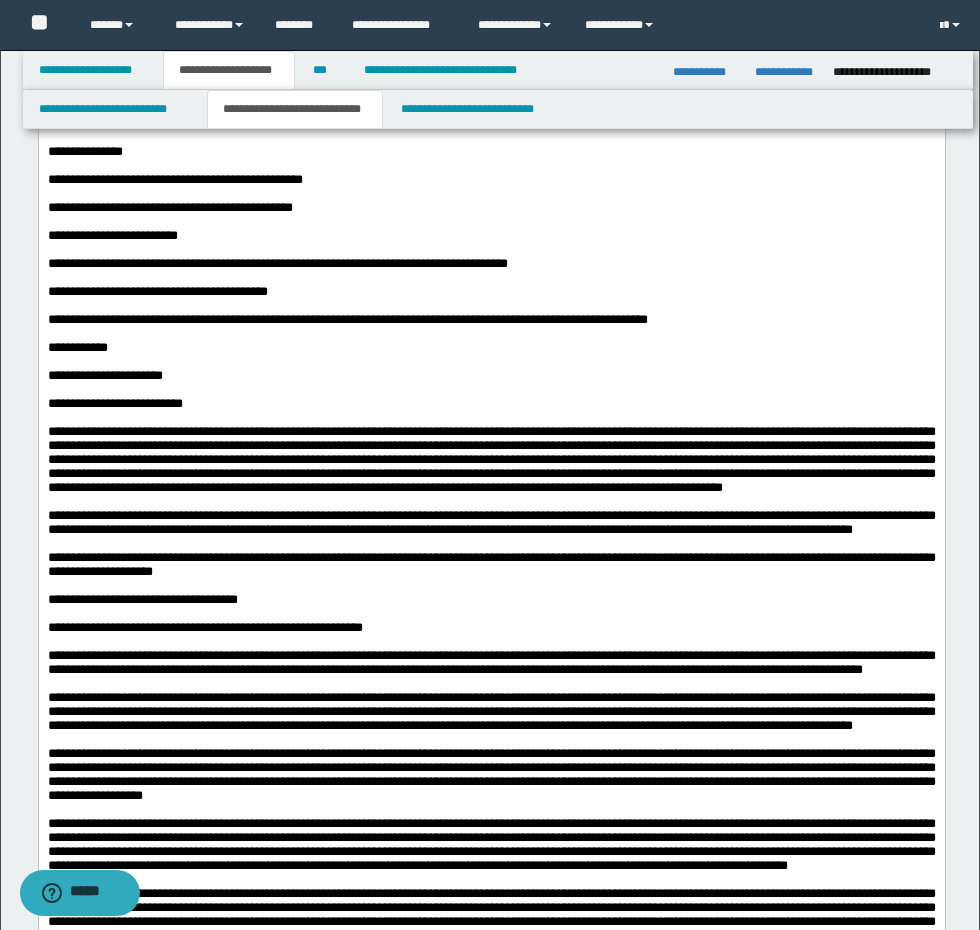 click on "**********" at bounding box center [491, -72] 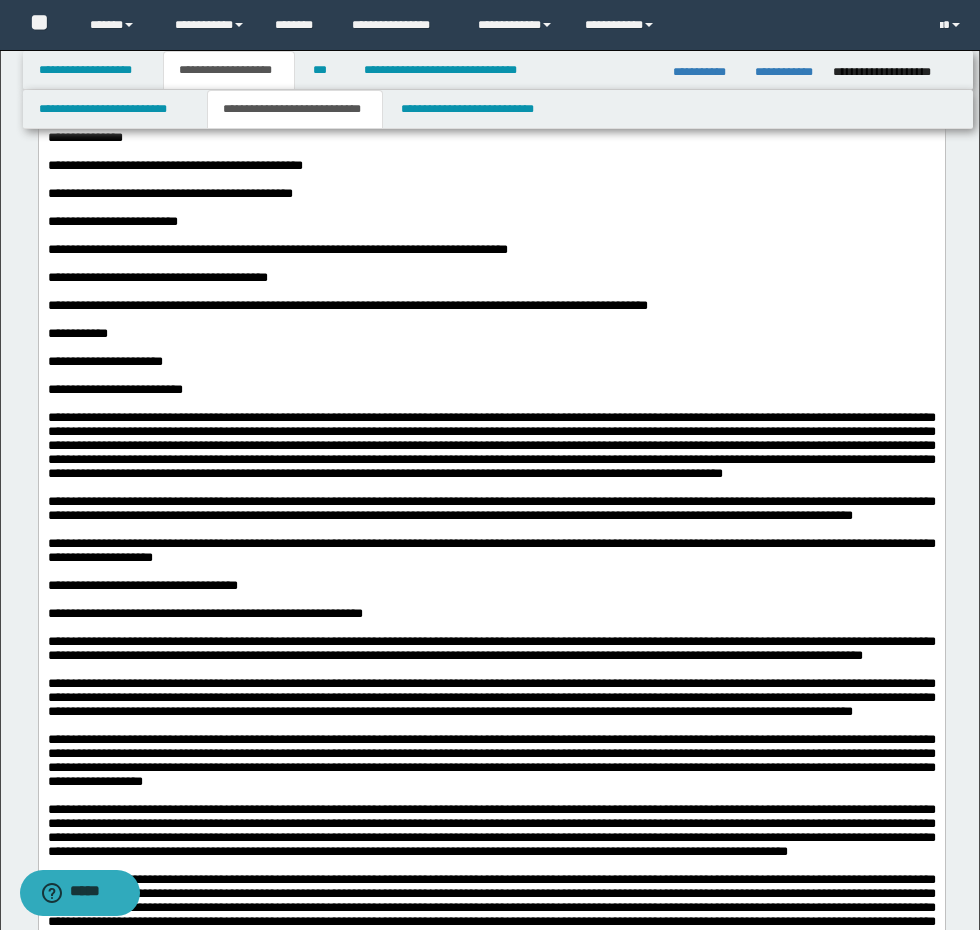 click on "**********" at bounding box center (491, -72) 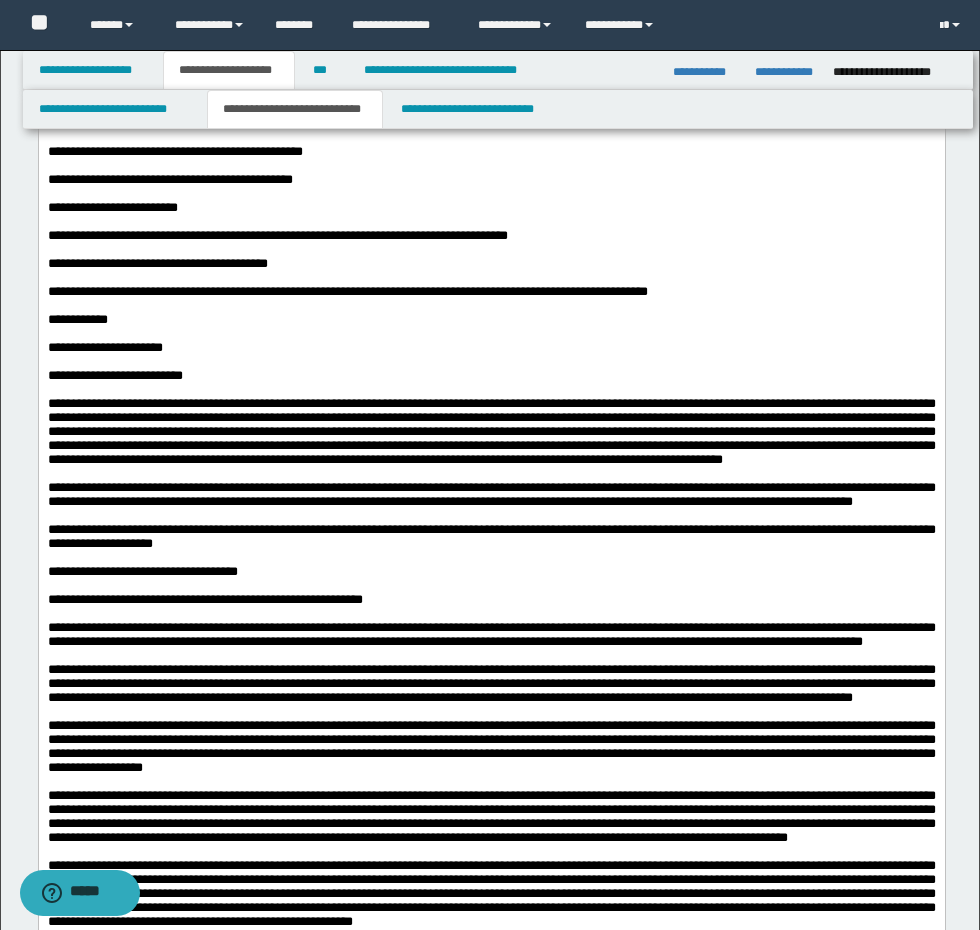 click on "**********" at bounding box center [491, -72] 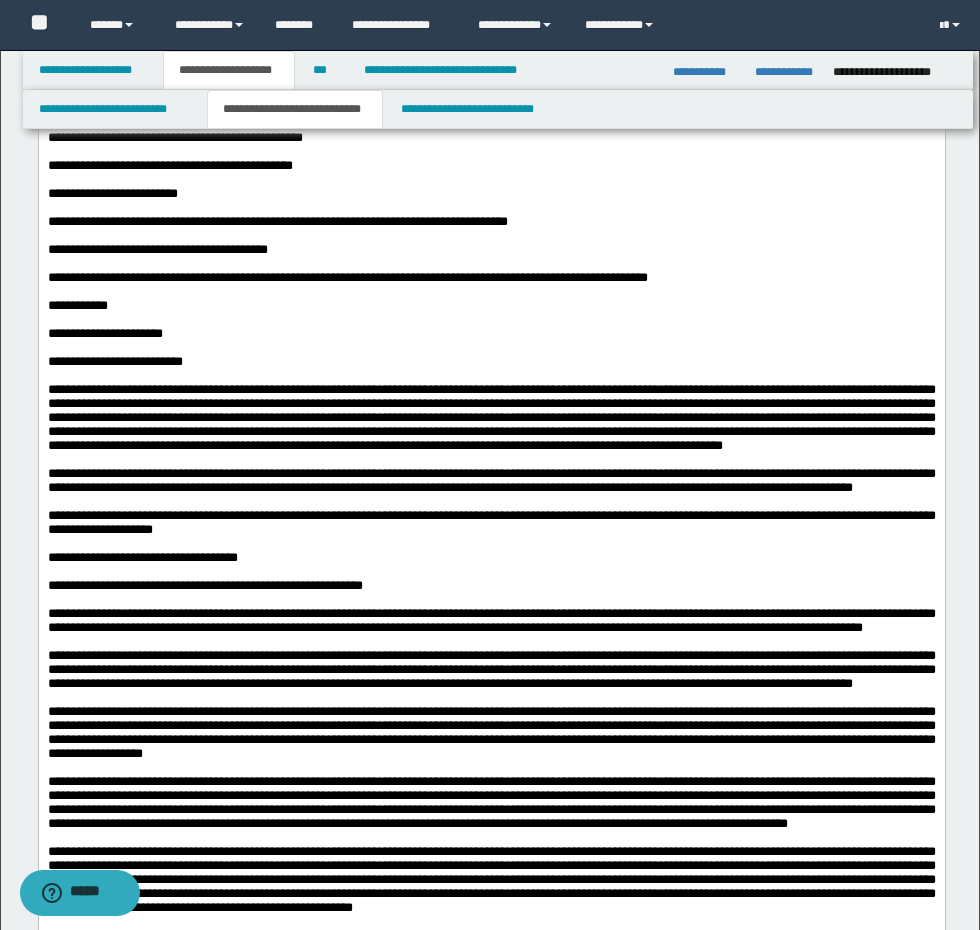 click on "**********" at bounding box center [491, -51] 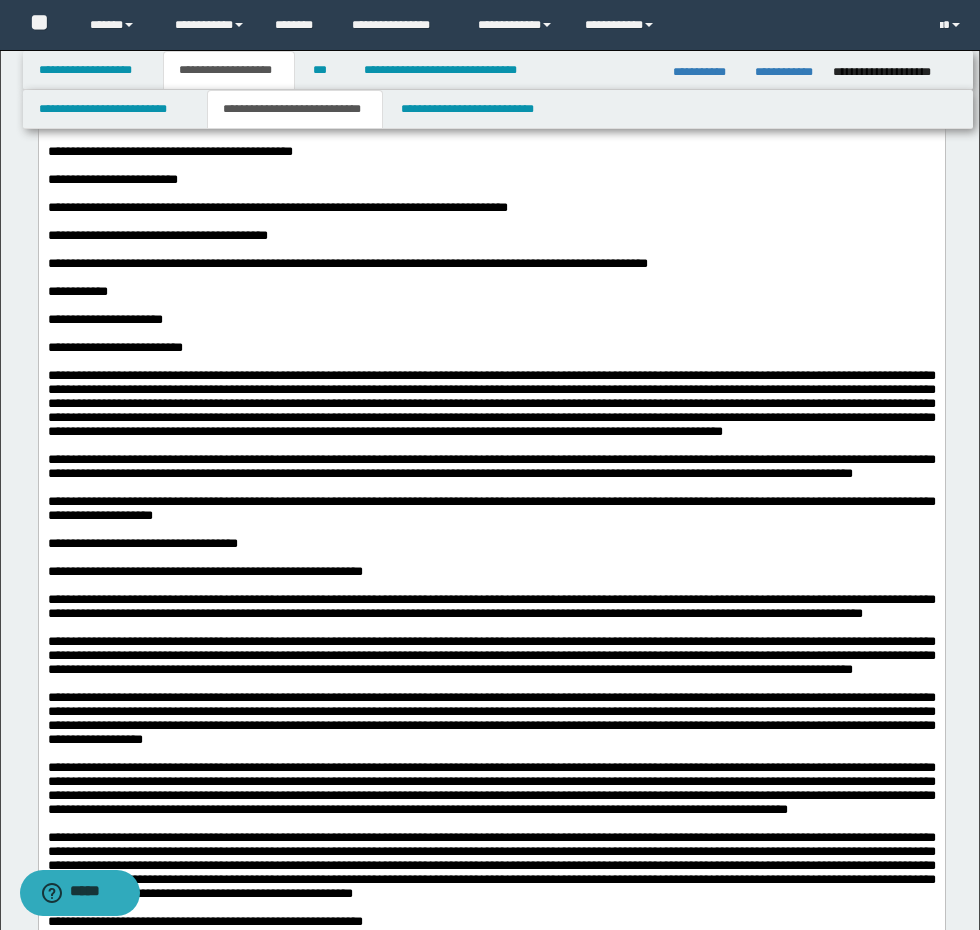 click on "**********" at bounding box center (491, -44) 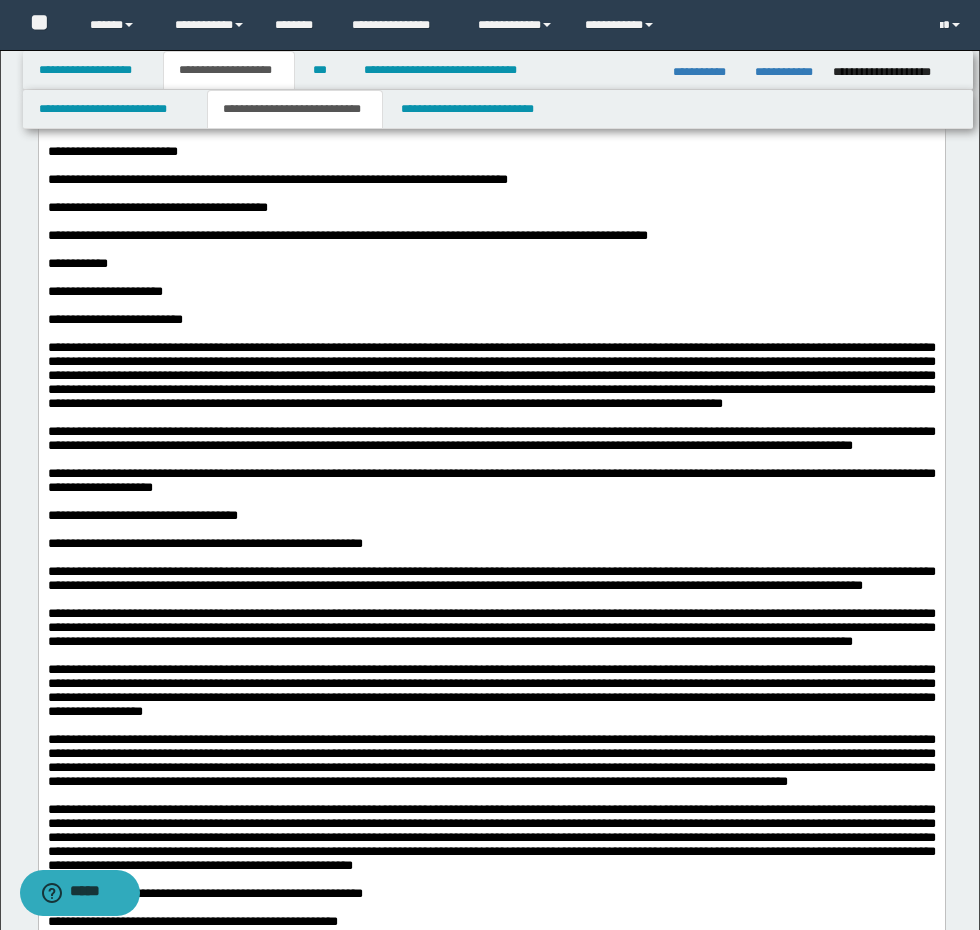 click on "**********" at bounding box center [491, 12] 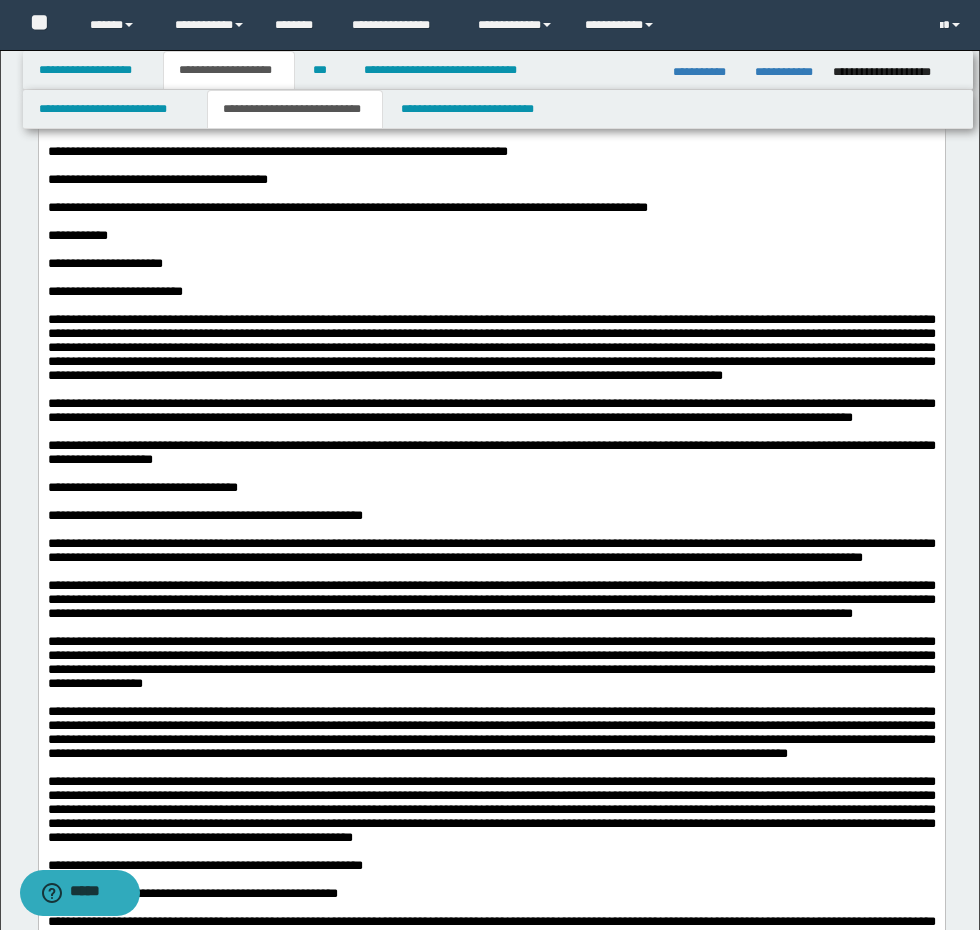 click on "**********" at bounding box center [491, 12] 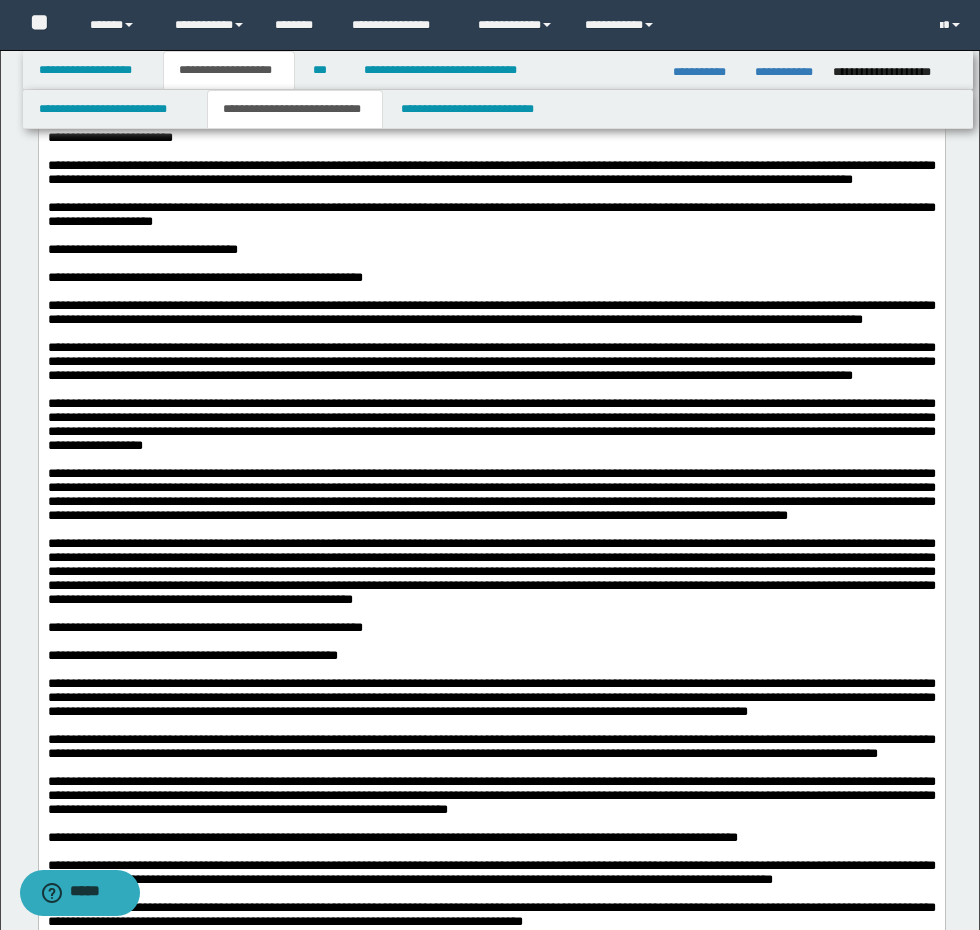click on "**********" at bounding box center [491, 173] 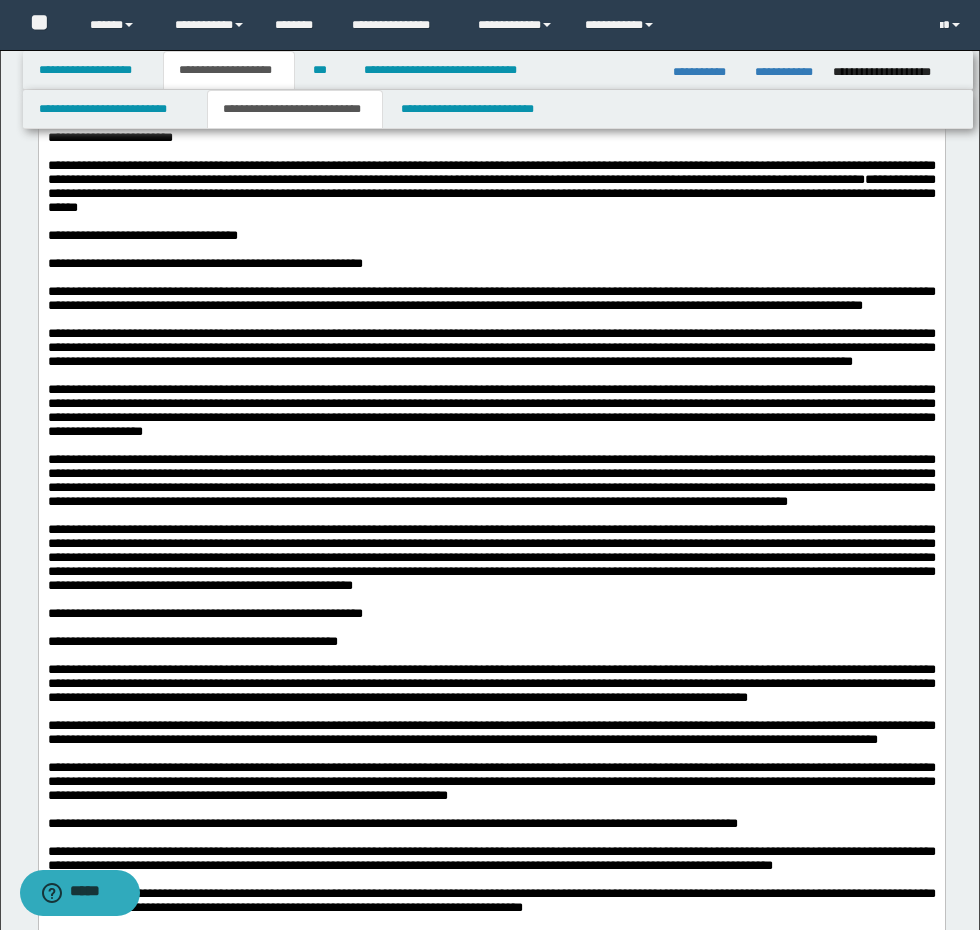 click on "**********" at bounding box center [491, 172] 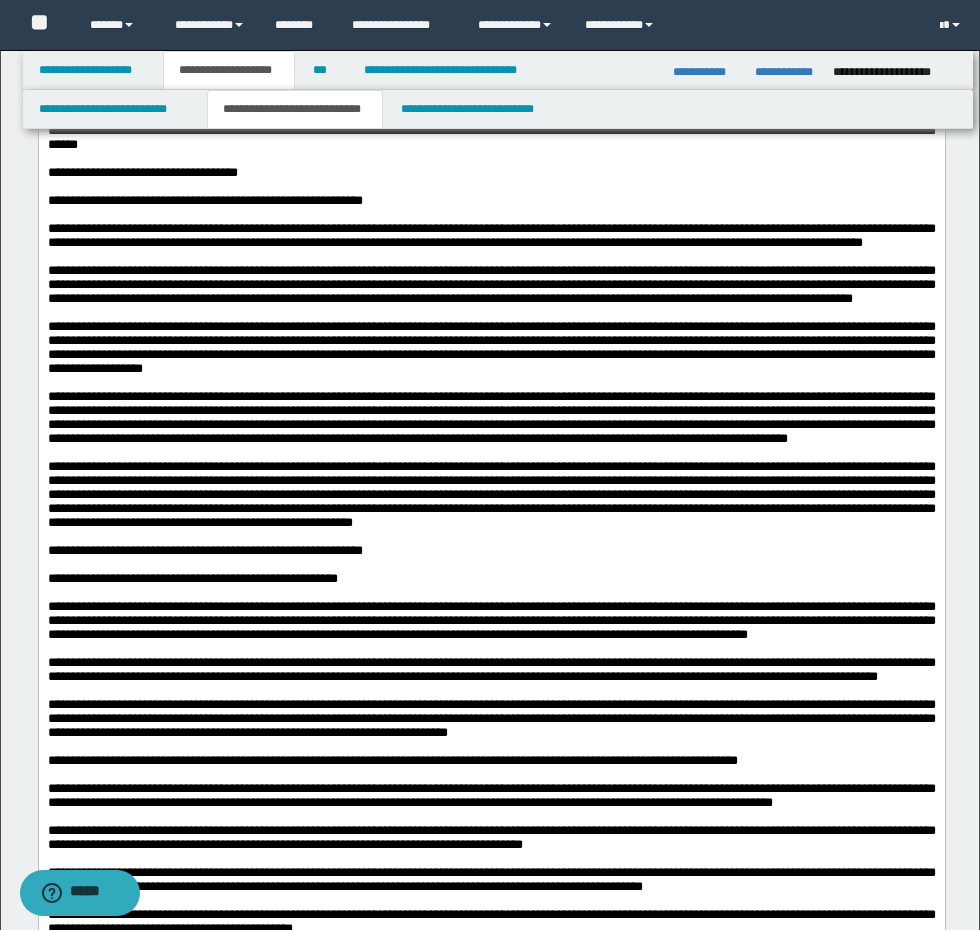 scroll, scrollTop: 2600, scrollLeft: 0, axis: vertical 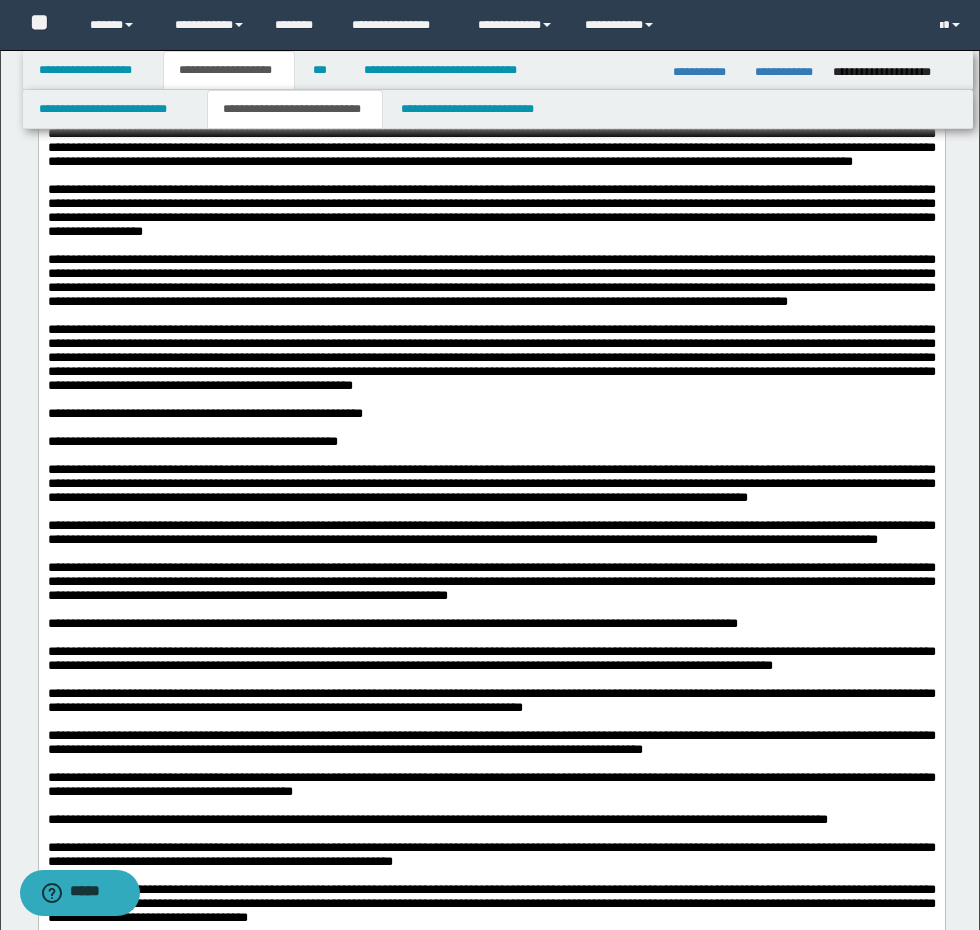 click on "**********" at bounding box center [491, -13] 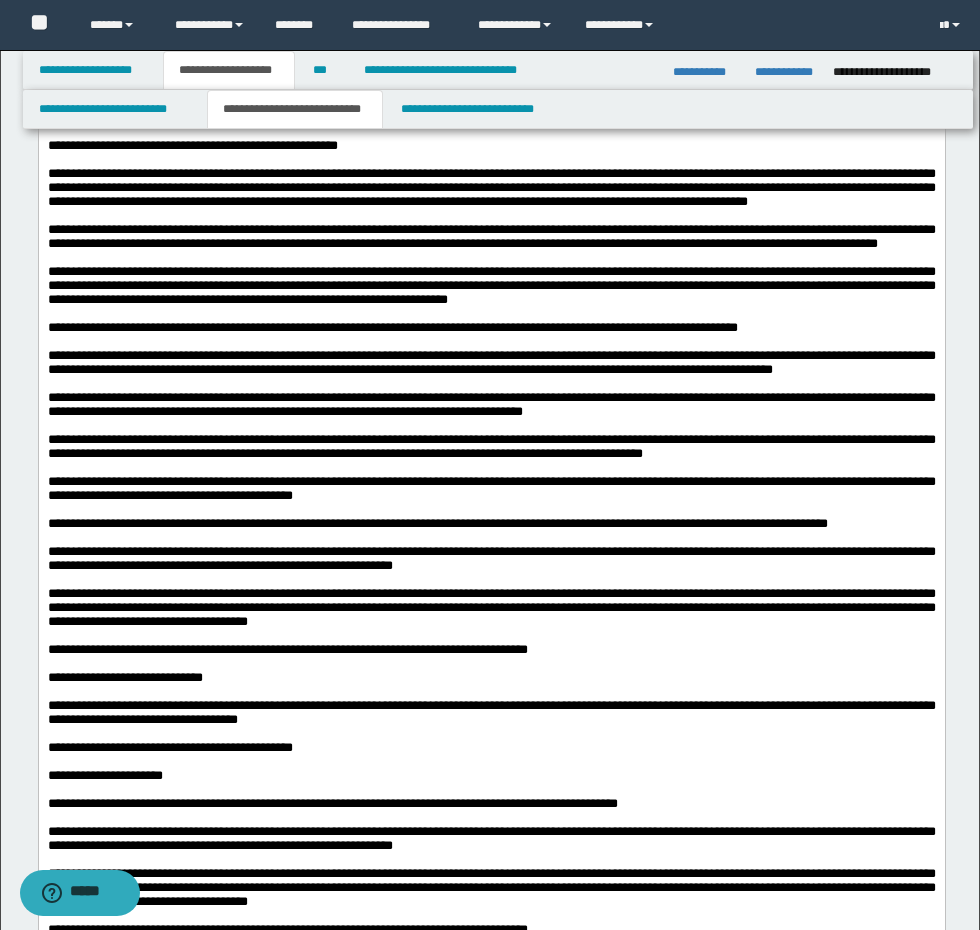 scroll, scrollTop: 2900, scrollLeft: 0, axis: vertical 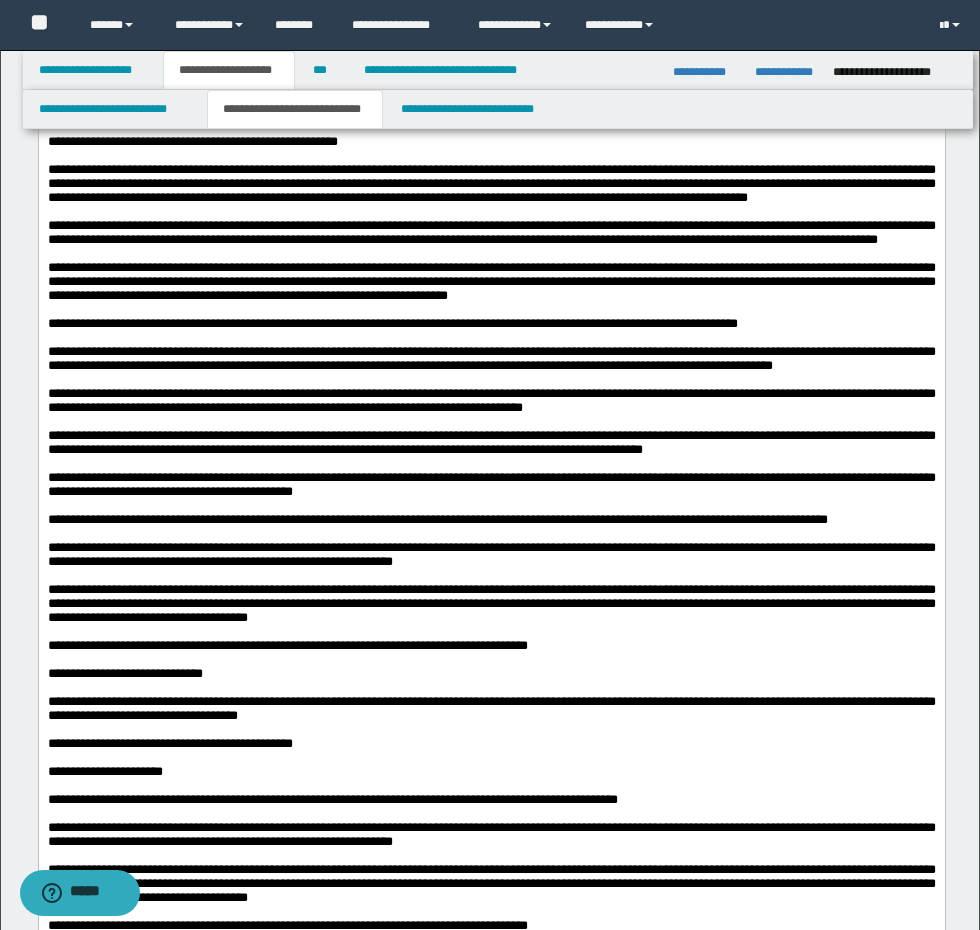 click at bounding box center (491, 16) 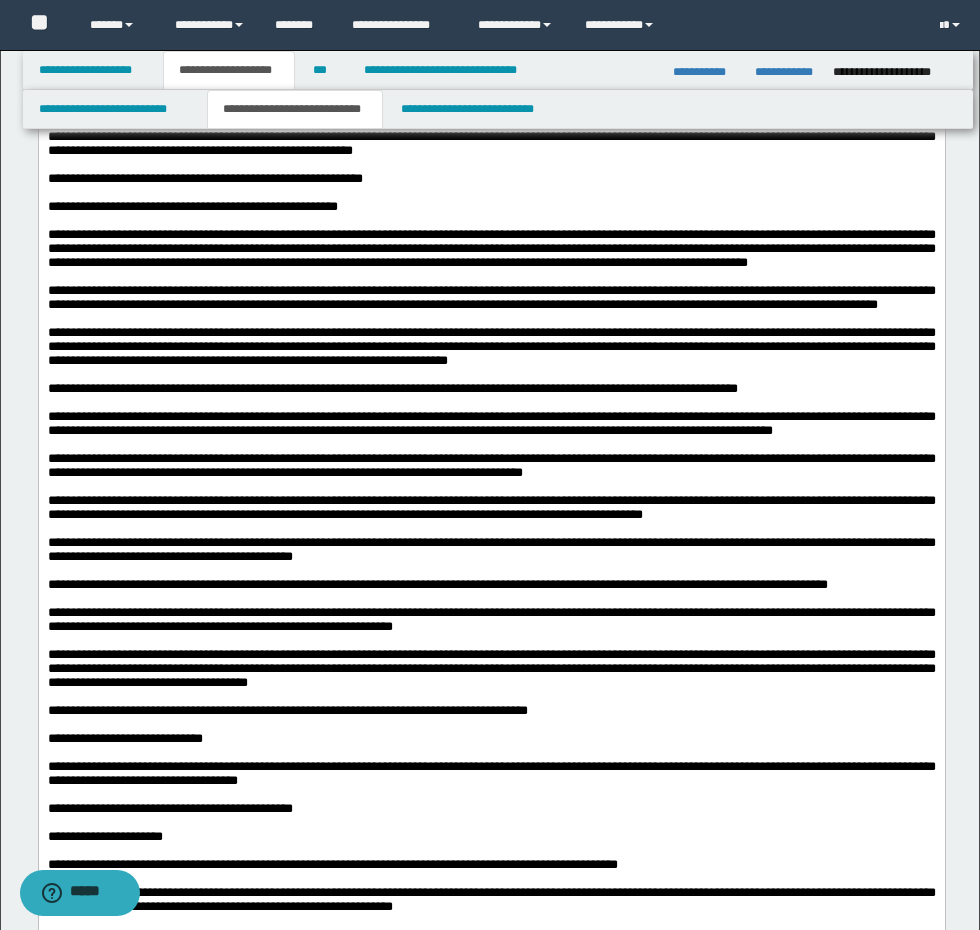 scroll, scrollTop: 2800, scrollLeft: 0, axis: vertical 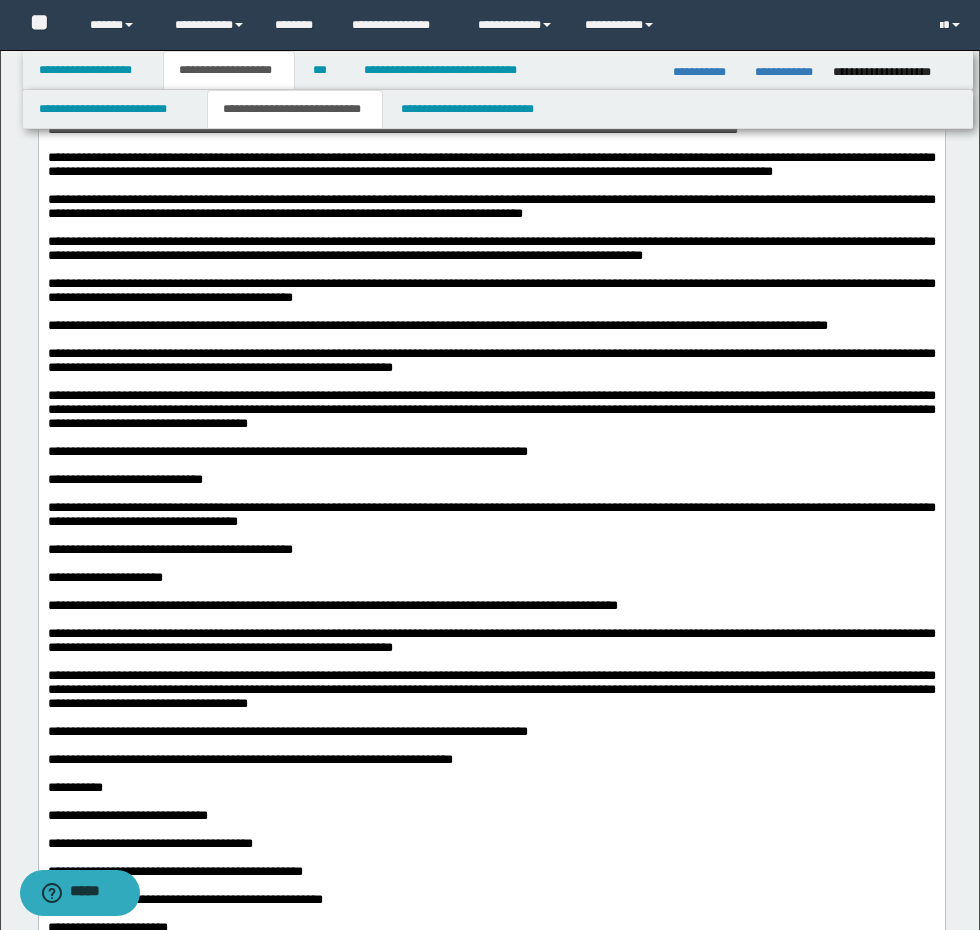 drag, startPoint x: 691, startPoint y: 343, endPoint x: 675, endPoint y: 458, distance: 116.10771 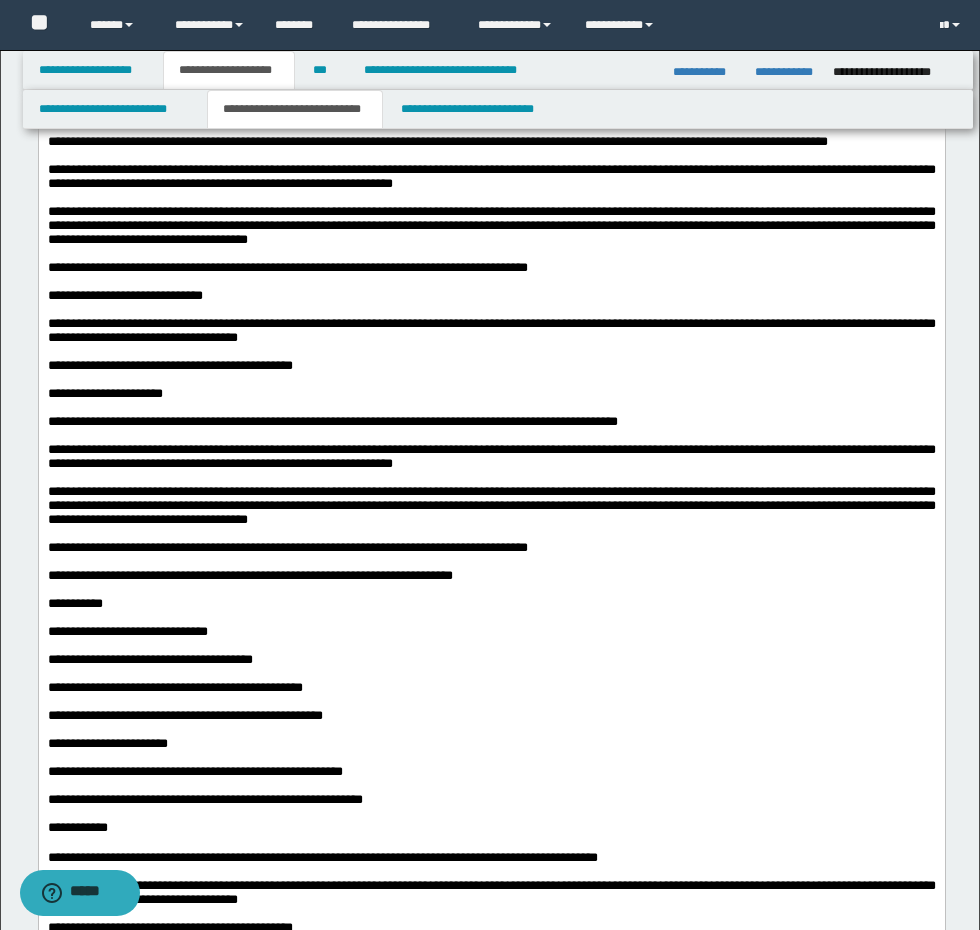 scroll, scrollTop: 3000, scrollLeft: 0, axis: vertical 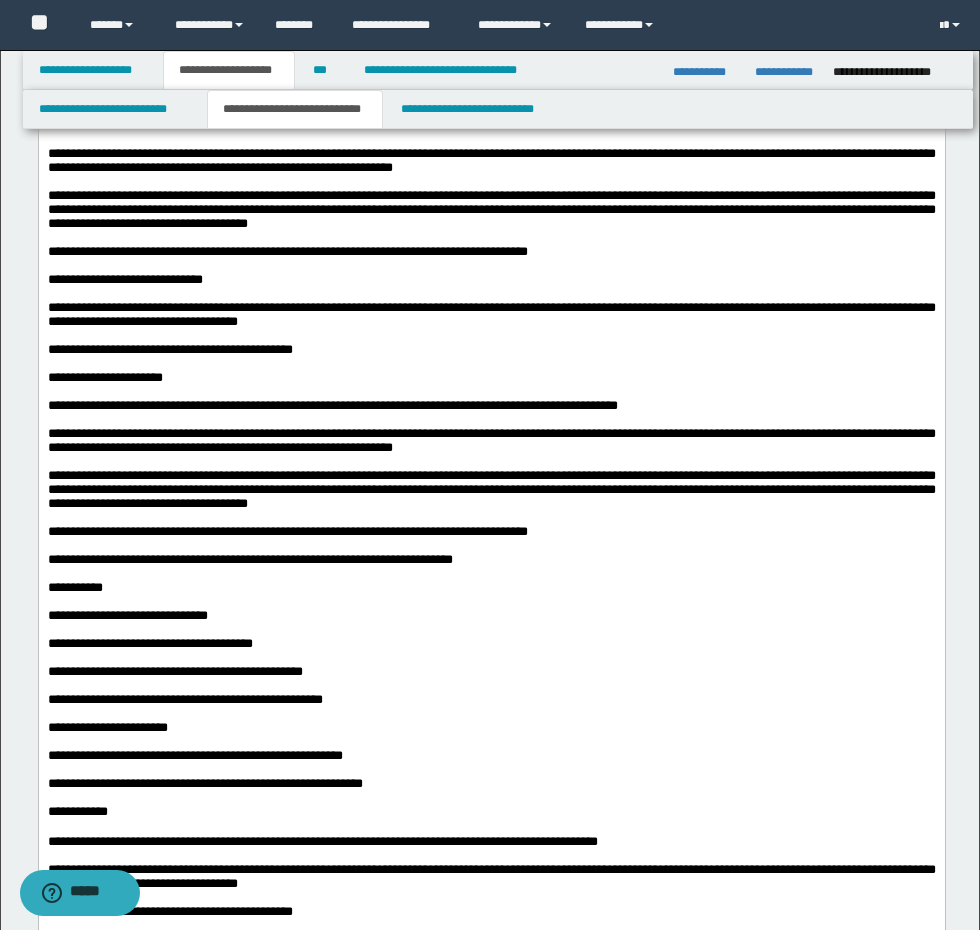 click on "**********" at bounding box center (392, -71) 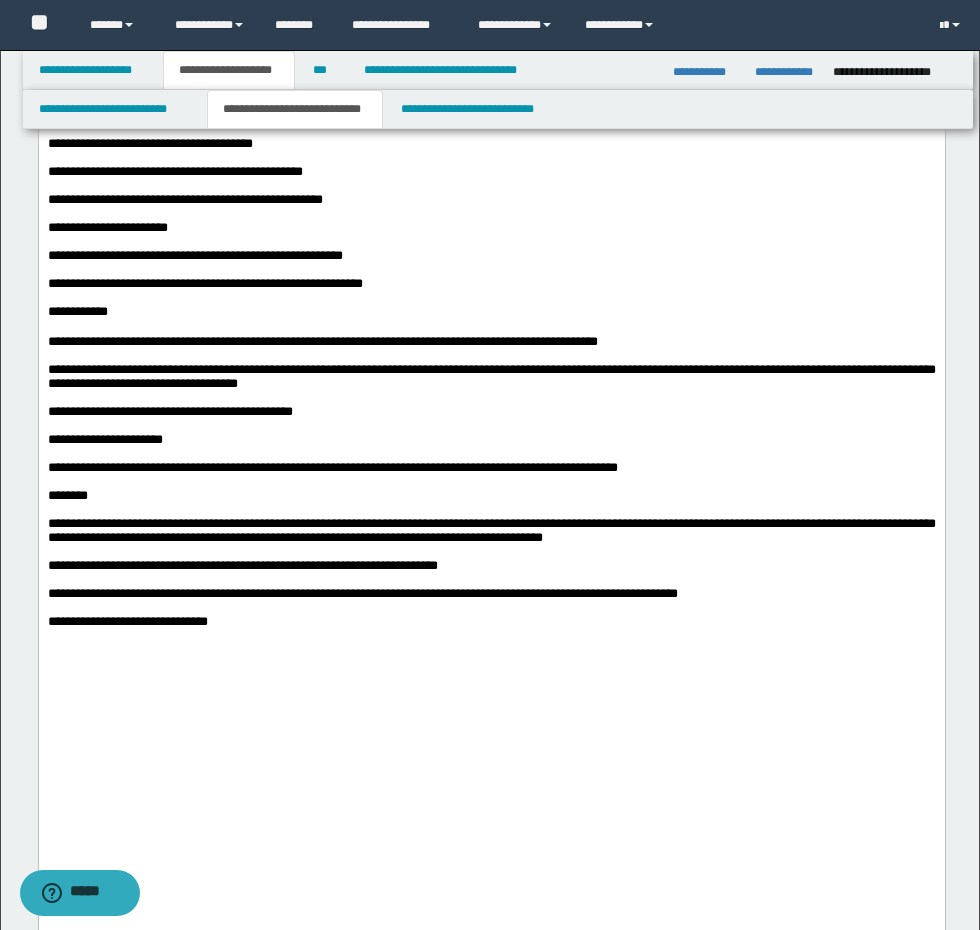 scroll, scrollTop: 3800, scrollLeft: 0, axis: vertical 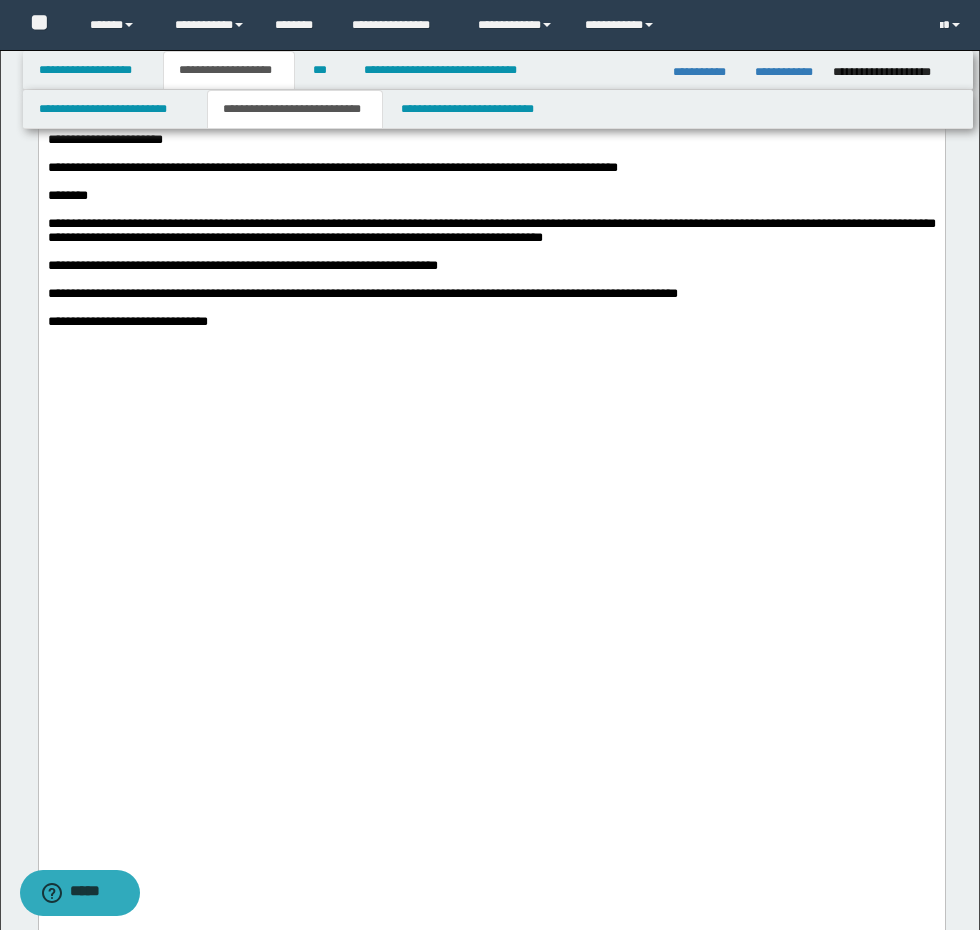 click on "**********" at bounding box center (491, -212) 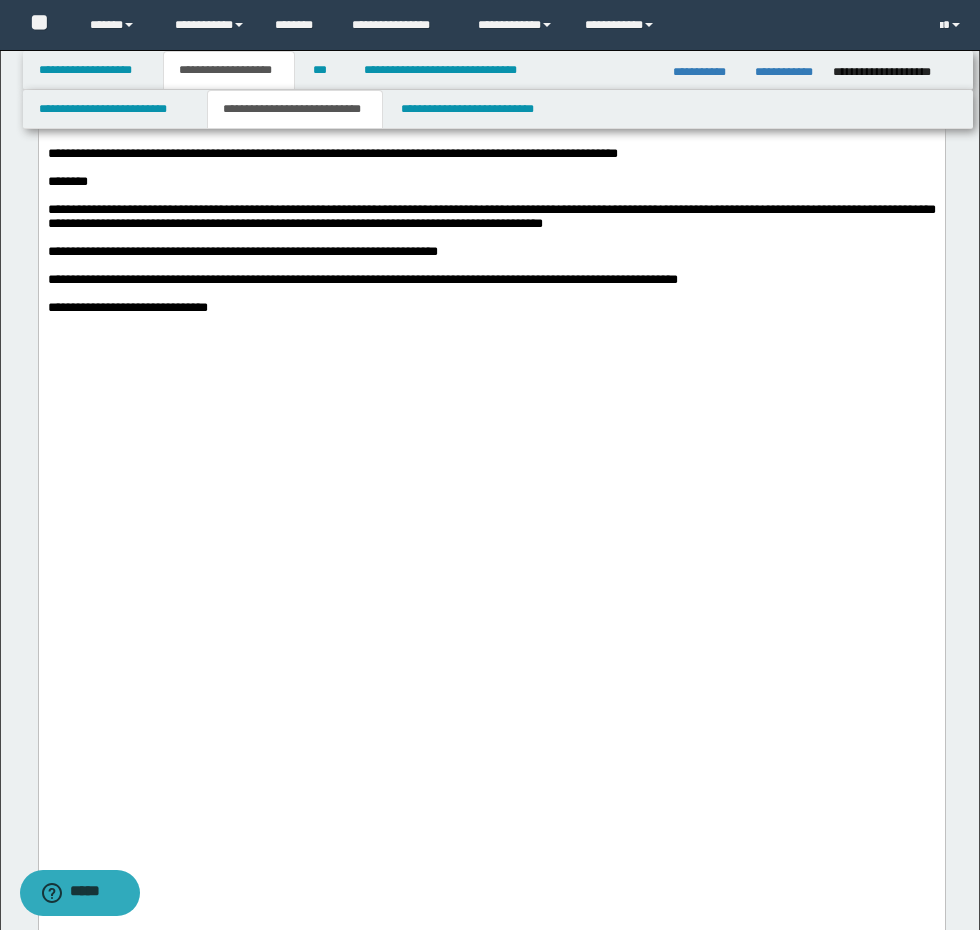 click on "**********" at bounding box center (491, -198) 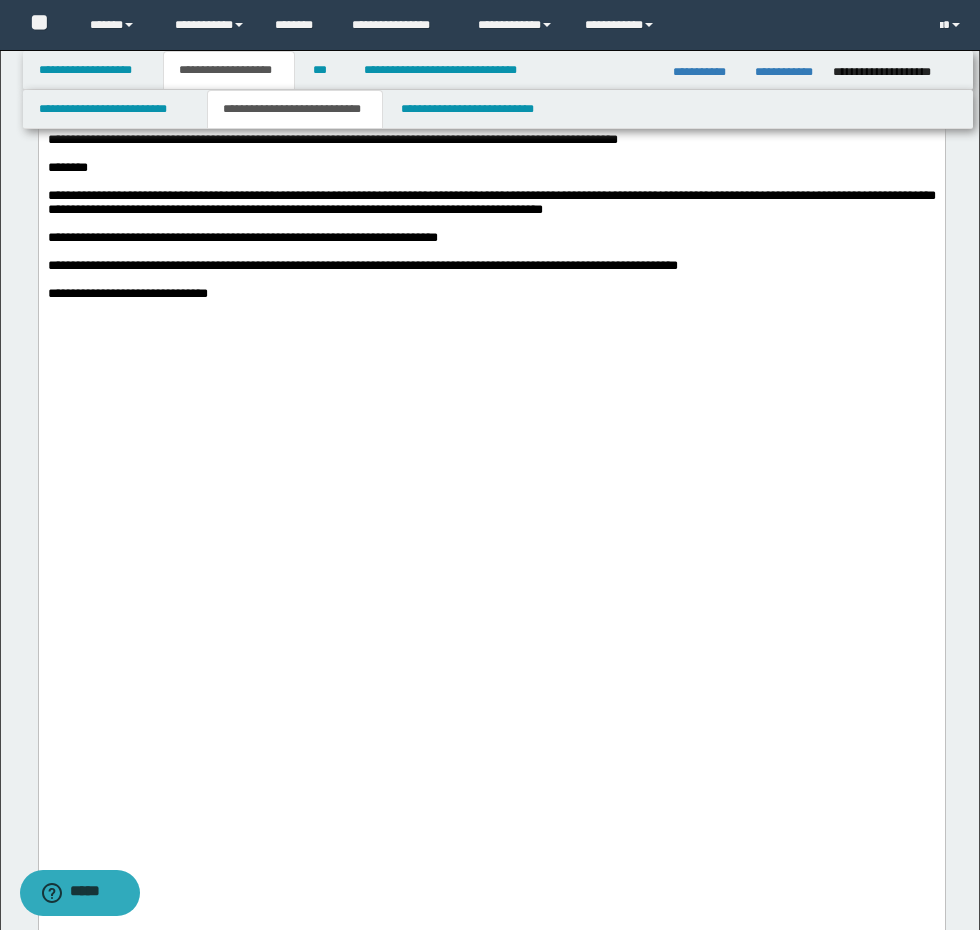 click on "**********" at bounding box center [491, -184] 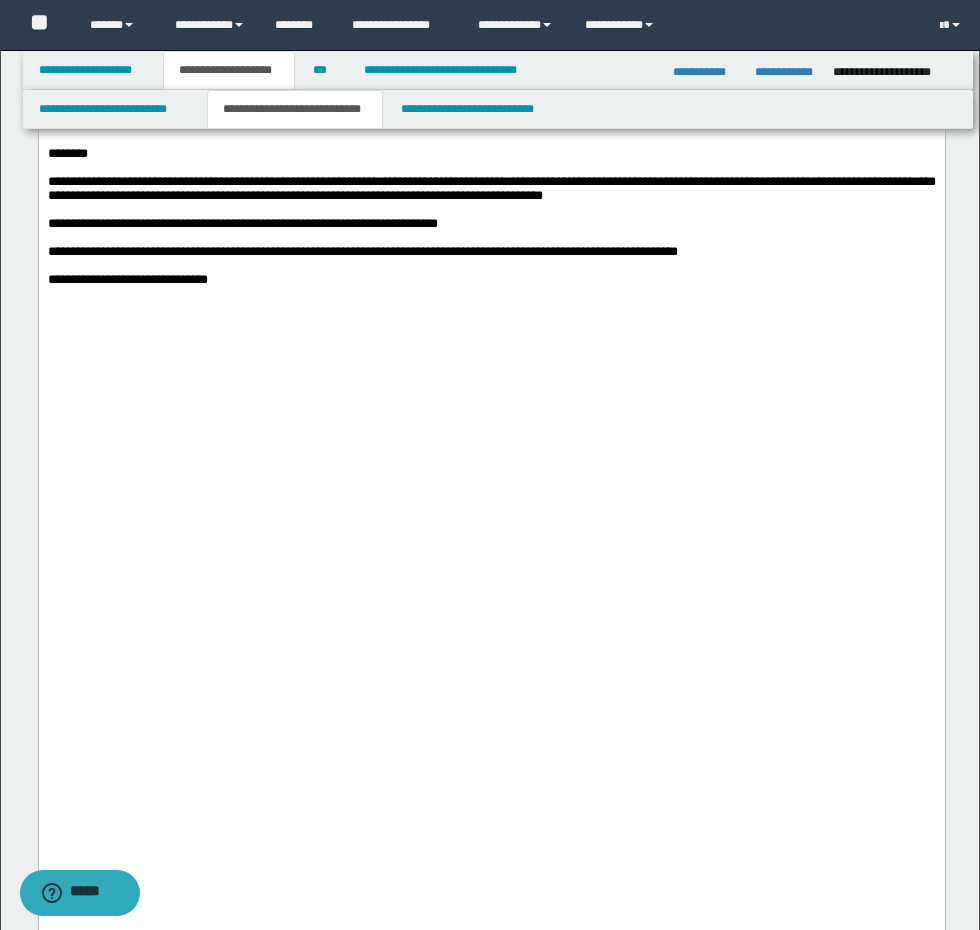 click on "**********" at bounding box center (491, -170) 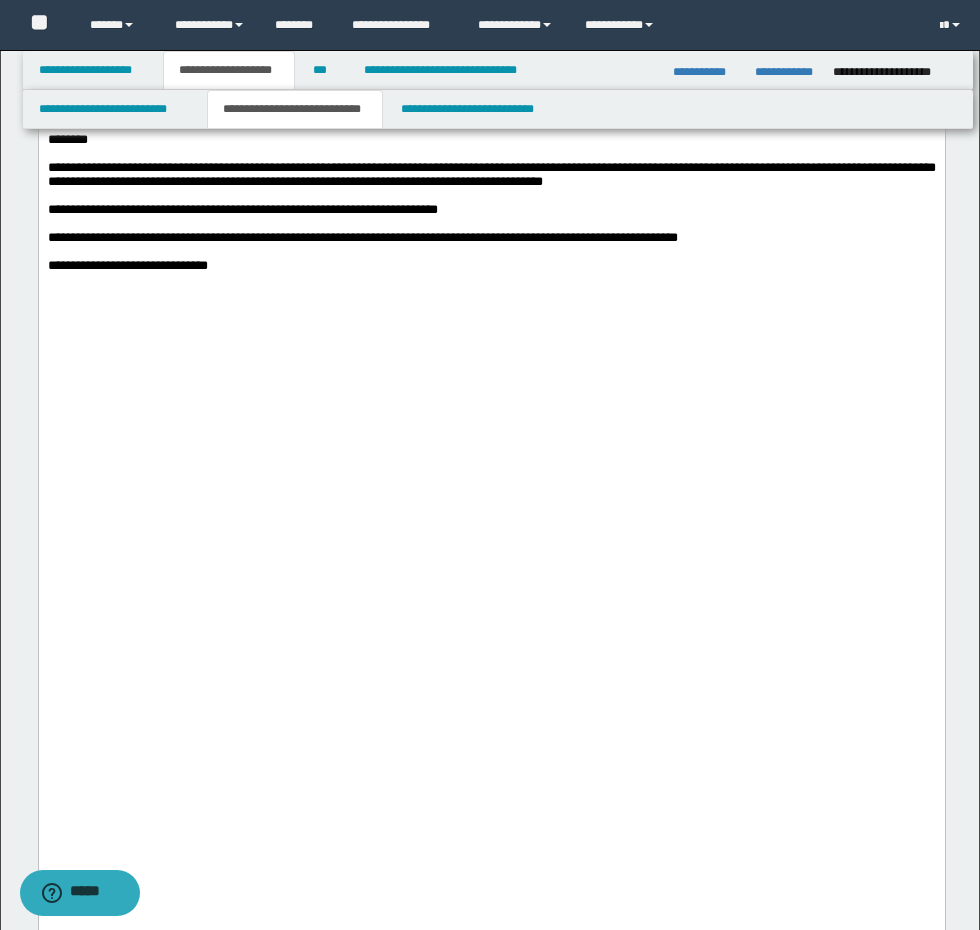 click on "**********" at bounding box center [491, -156] 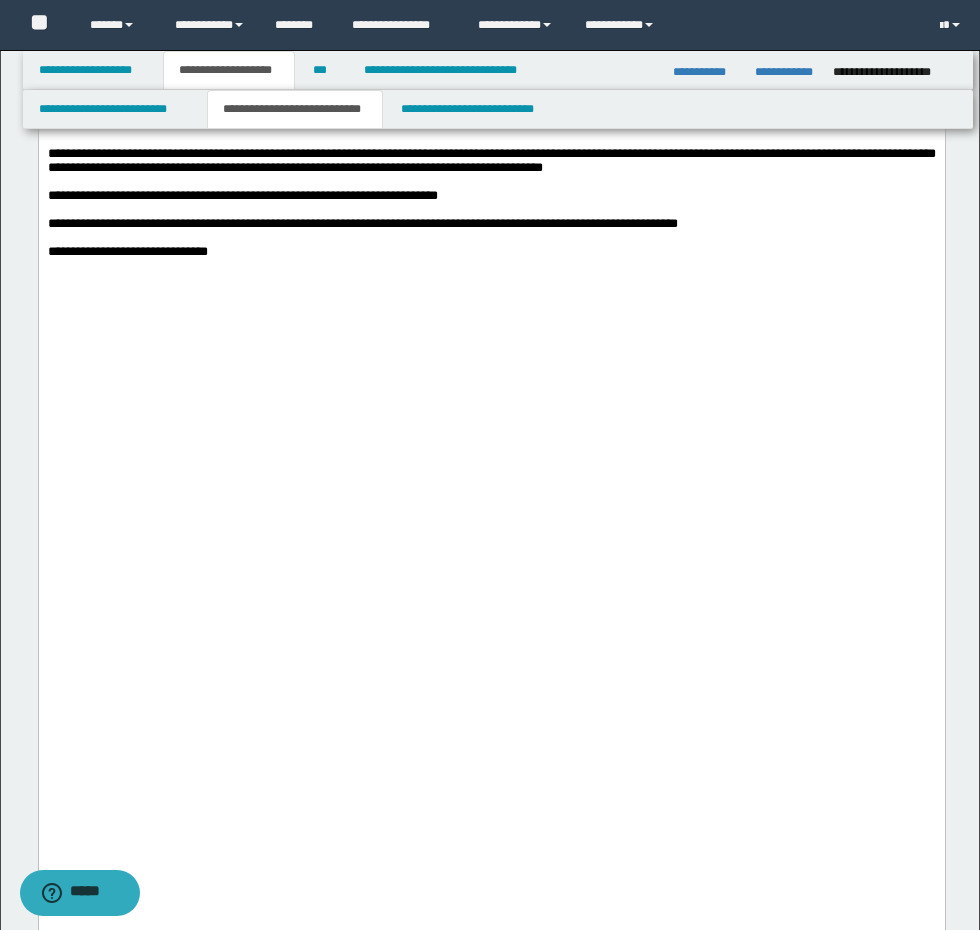 click on "**********" at bounding box center [491, -114] 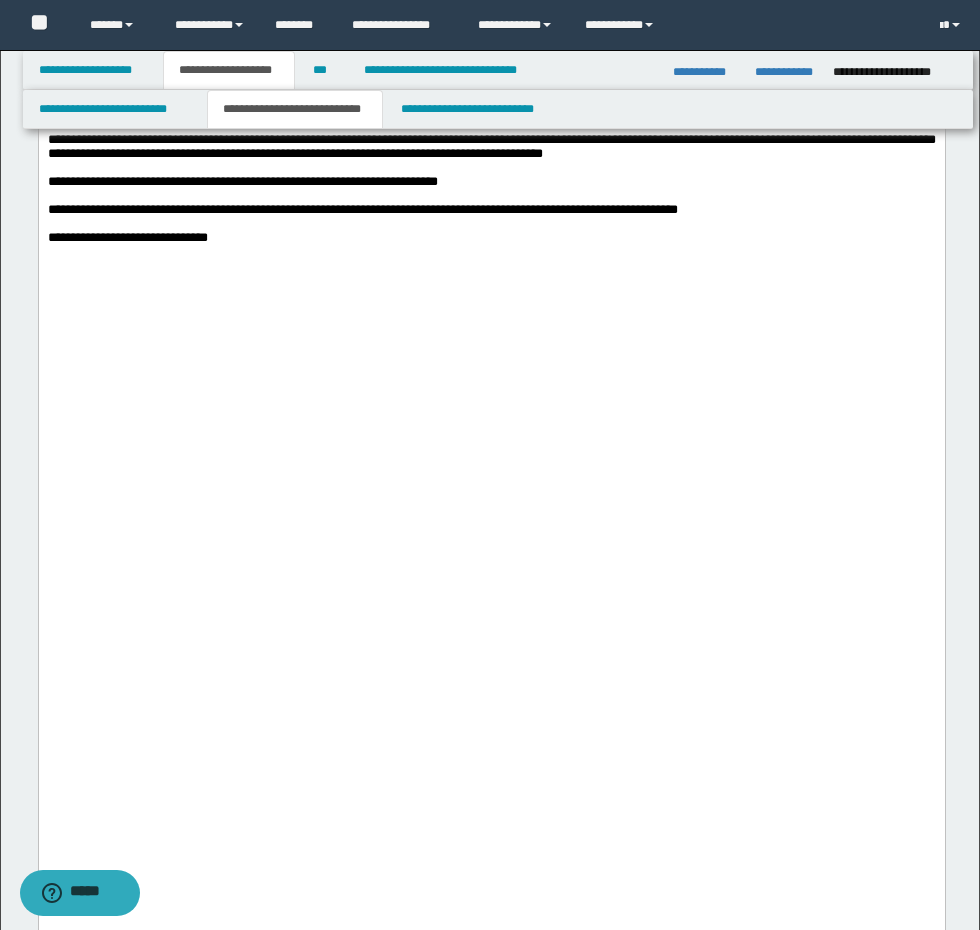 click on "**********" at bounding box center (491, -100) 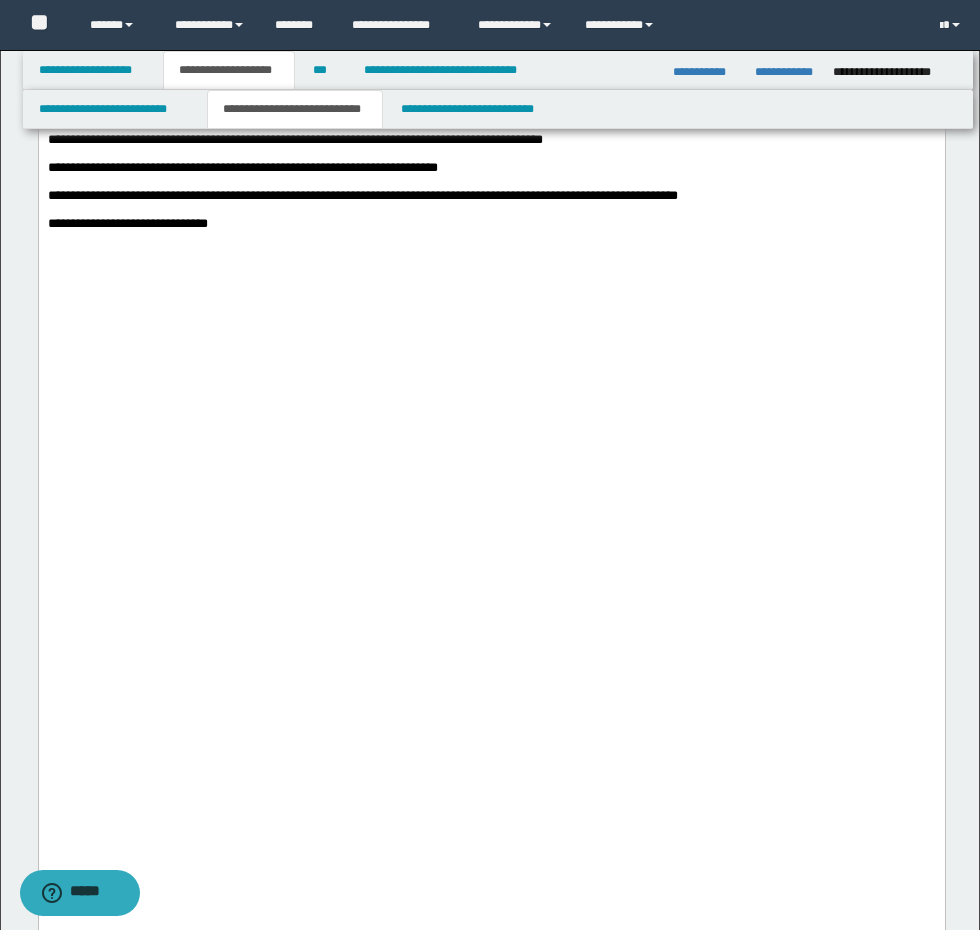 click on "**********" at bounding box center (491, -86) 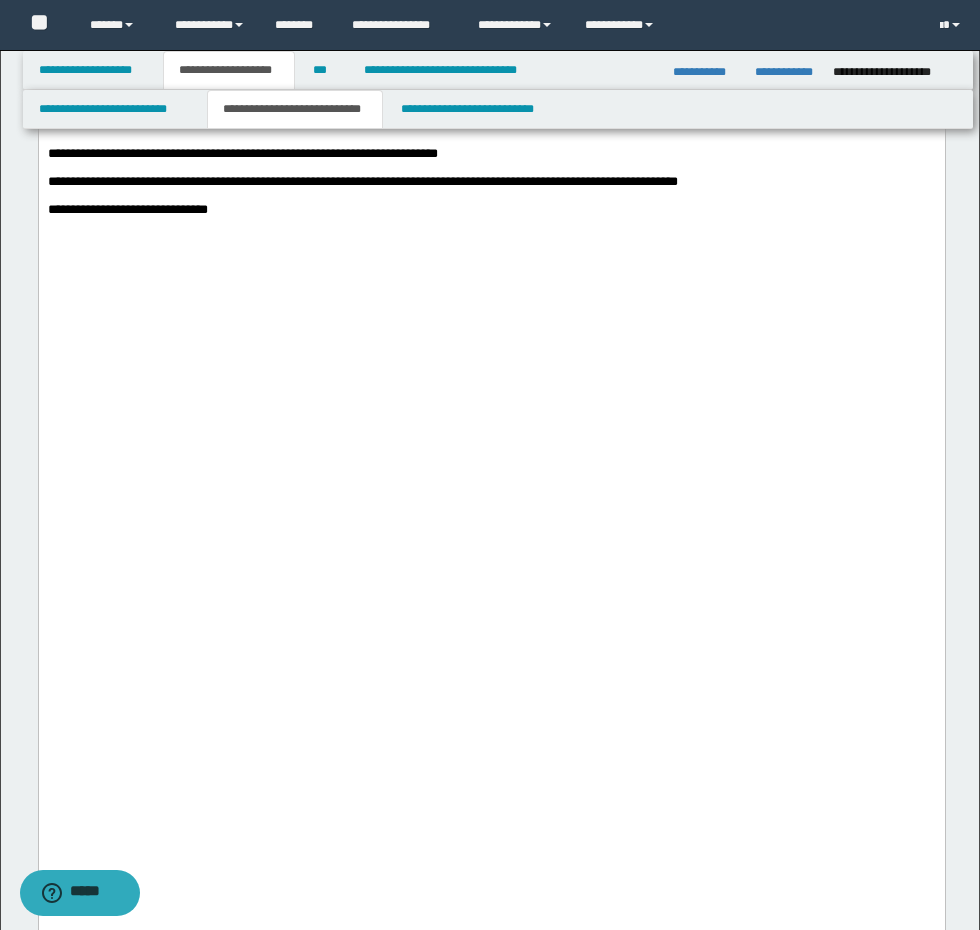 click on "**********" at bounding box center [491, -70] 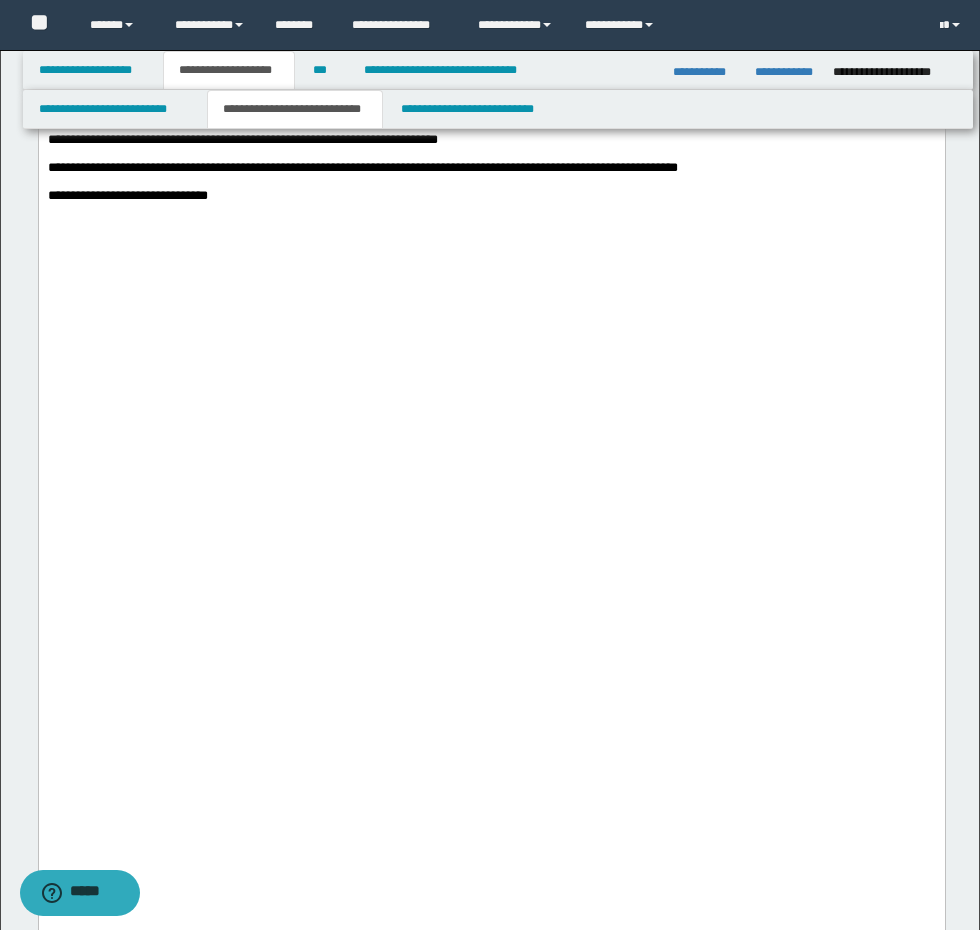 click on "**********" at bounding box center [491, -14] 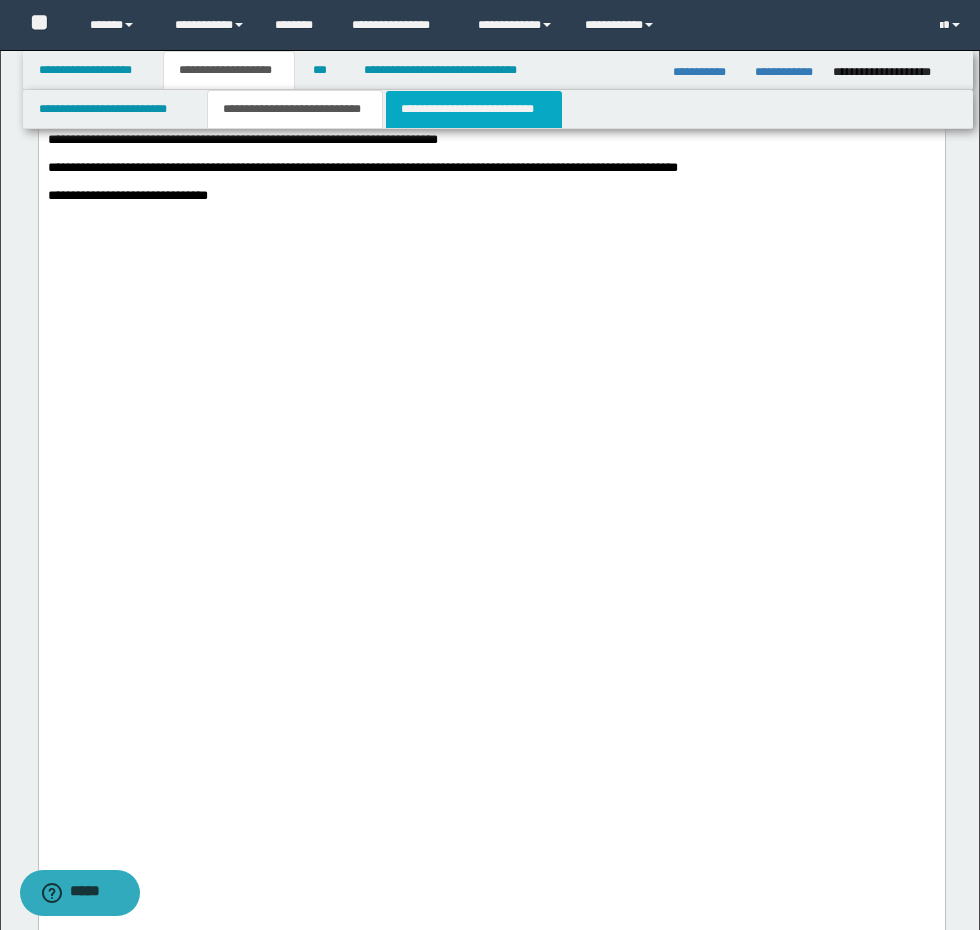 click on "**********" at bounding box center (474, 109) 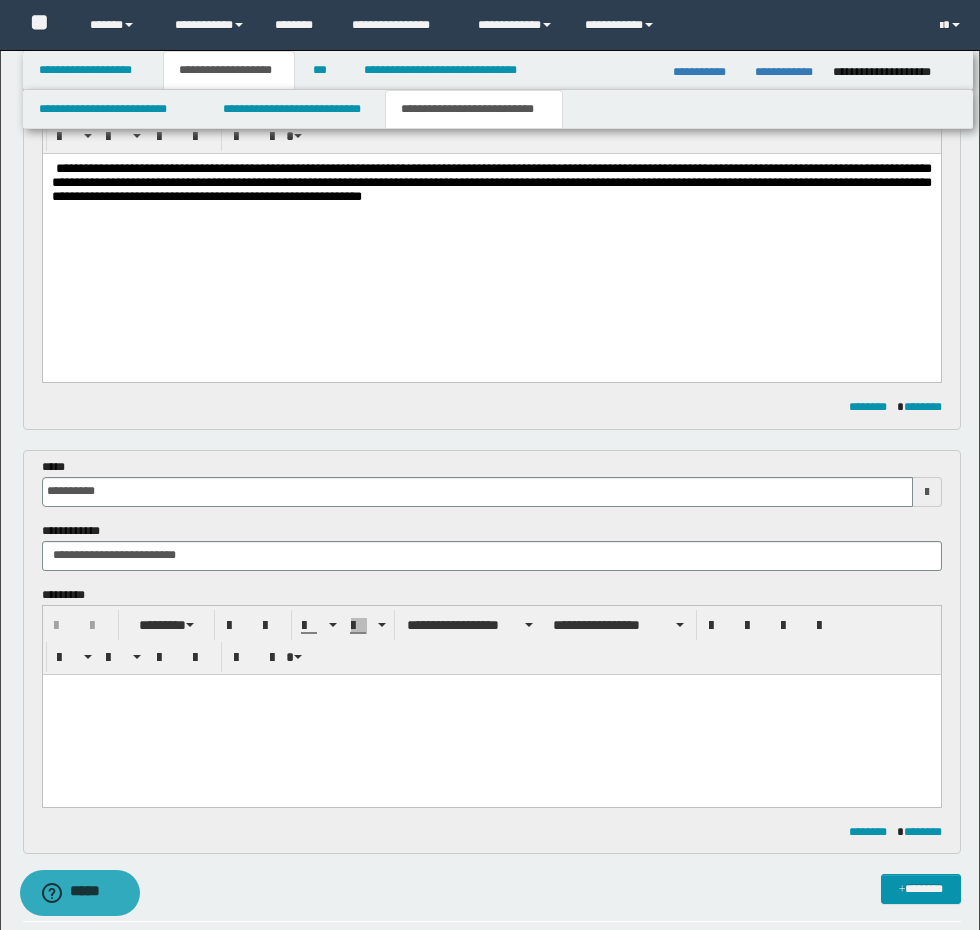 scroll, scrollTop: 300, scrollLeft: 0, axis: vertical 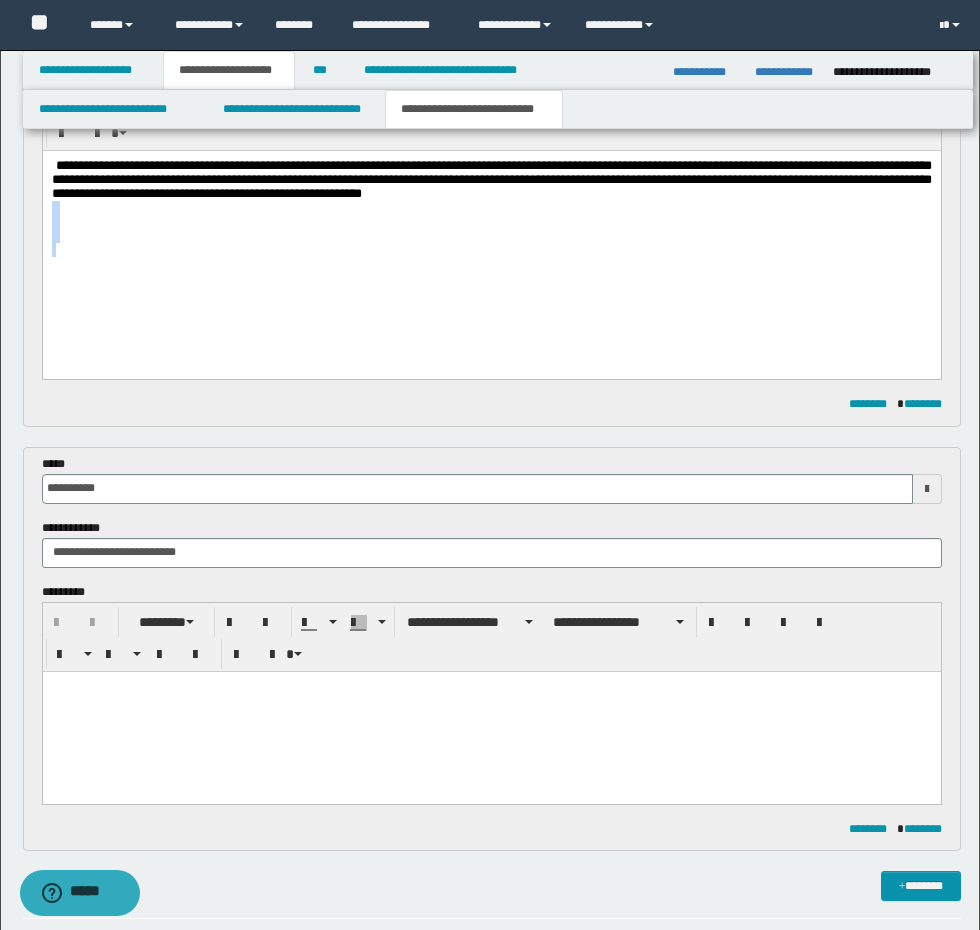 drag, startPoint x: 546, startPoint y: 194, endPoint x: 500, endPoint y: 411, distance: 221.822 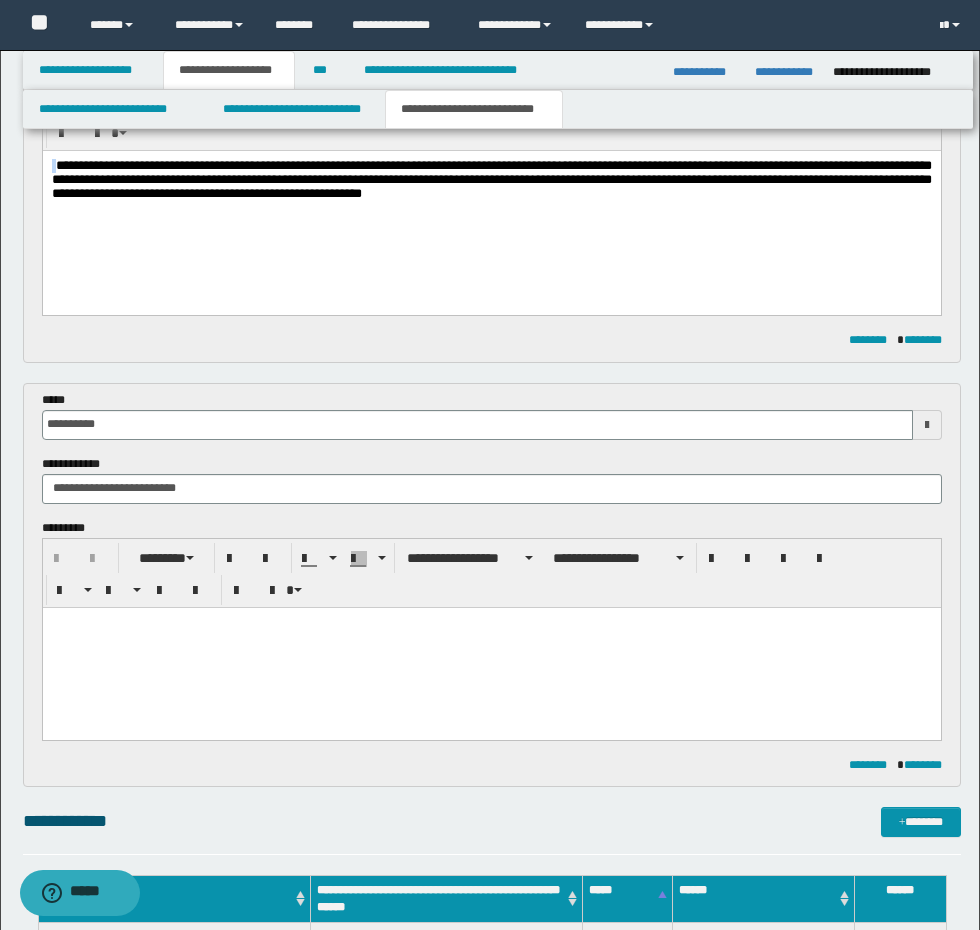 drag, startPoint x: 54, startPoint y: 162, endPoint x: 80, endPoint y: 321, distance: 161.11176 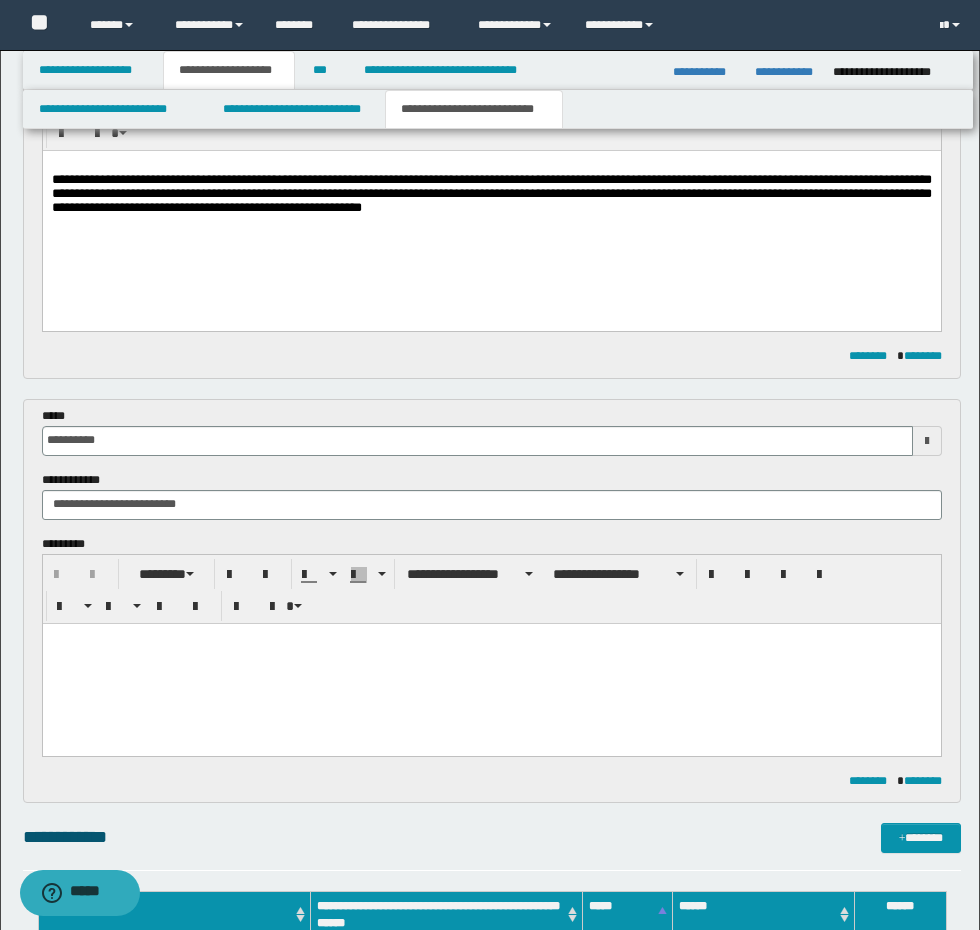 click on "**********" at bounding box center [491, 194] 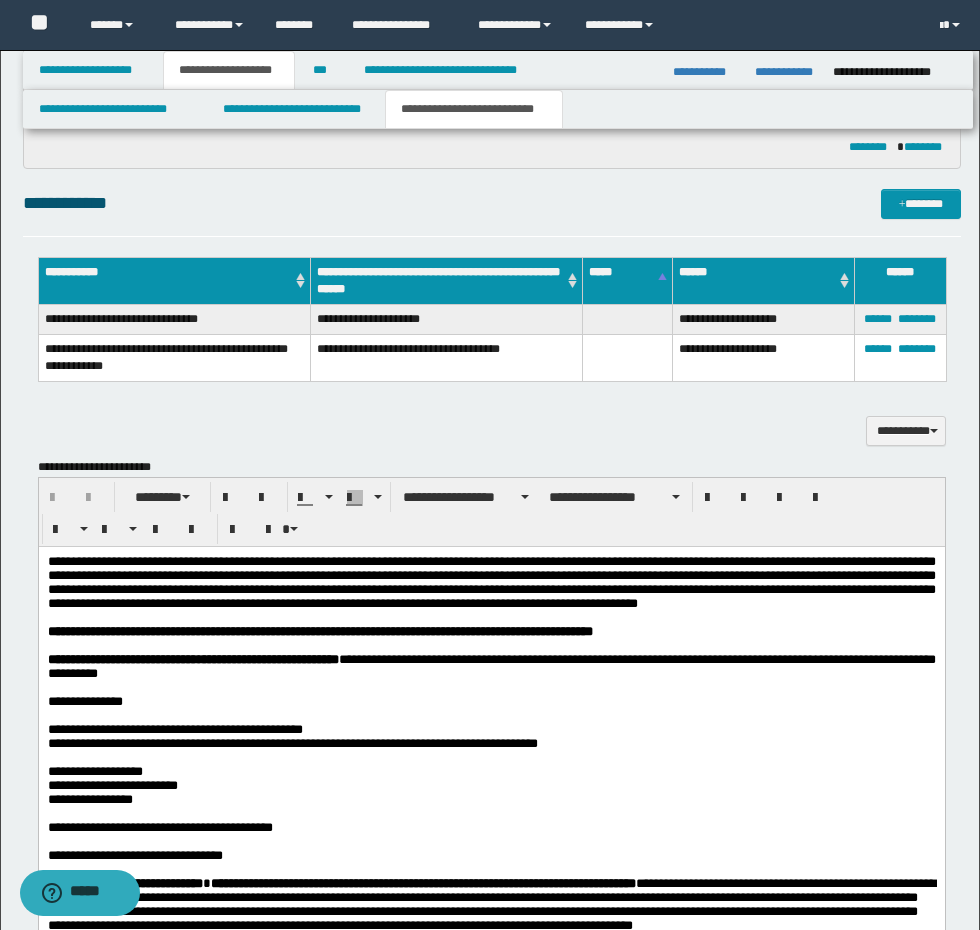 scroll, scrollTop: 1100, scrollLeft: 0, axis: vertical 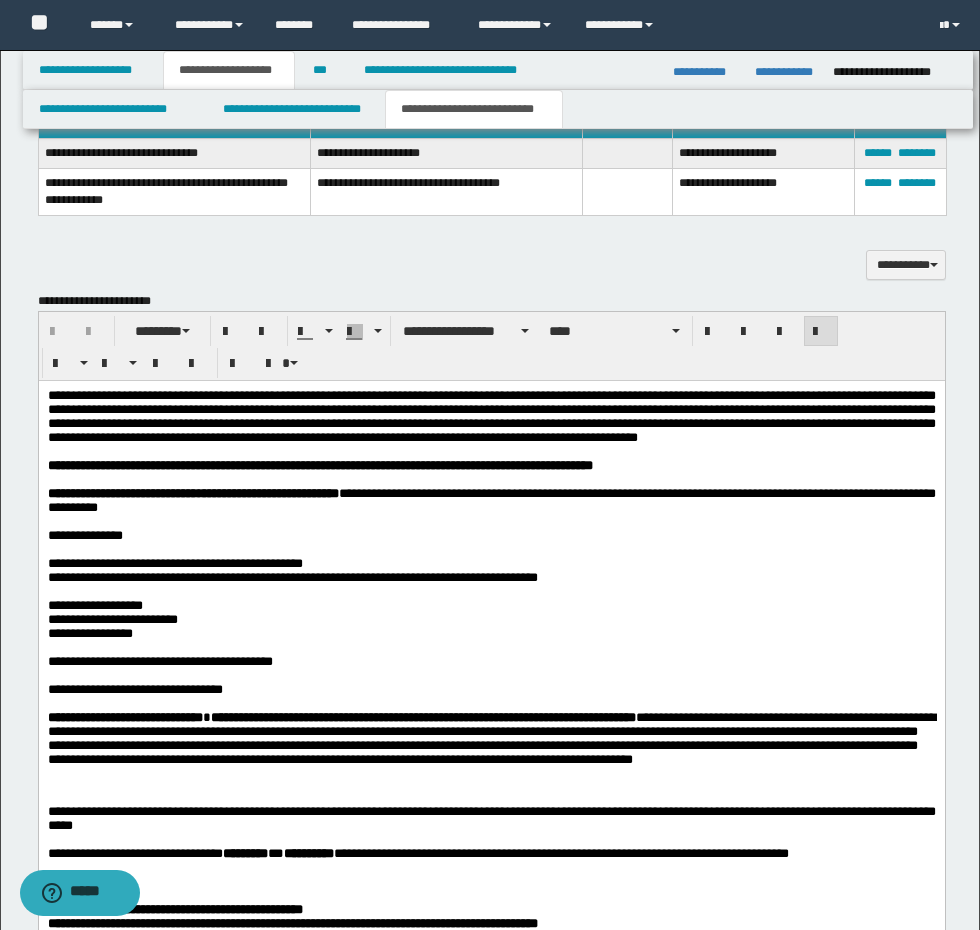 click on "**********" at bounding box center [491, 754] 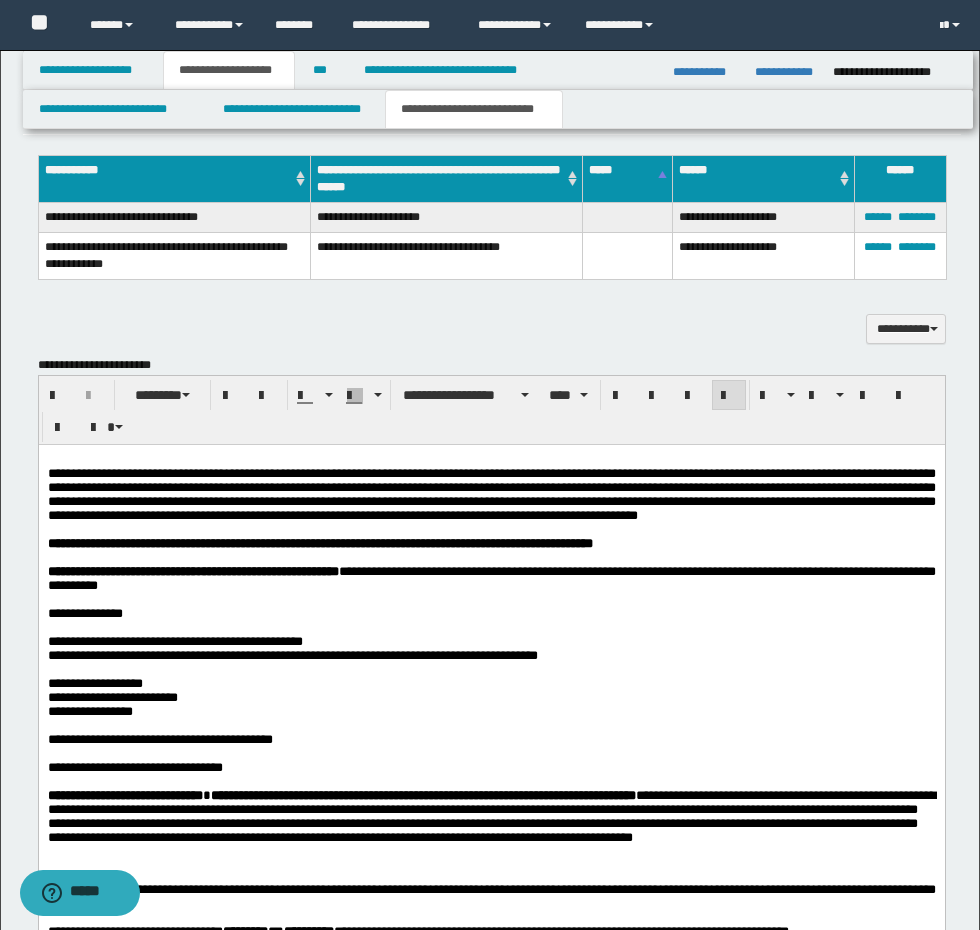scroll, scrollTop: 1000, scrollLeft: 0, axis: vertical 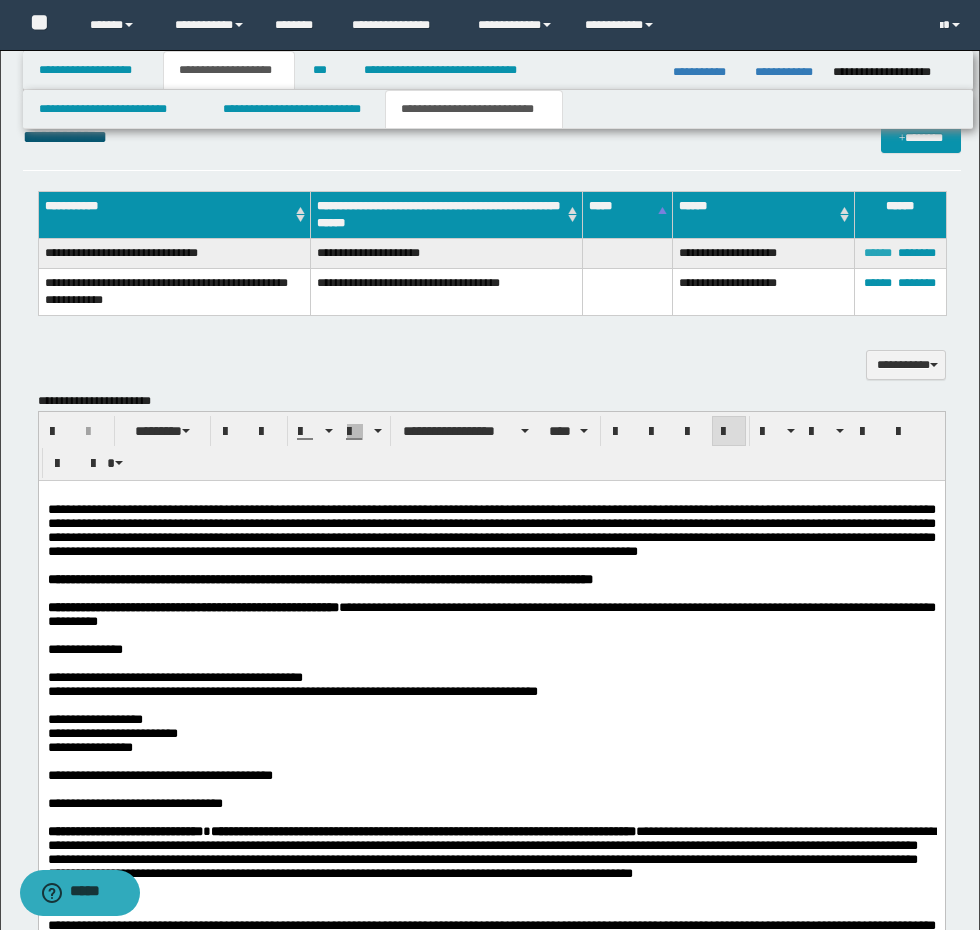 click on "******" at bounding box center (878, 253) 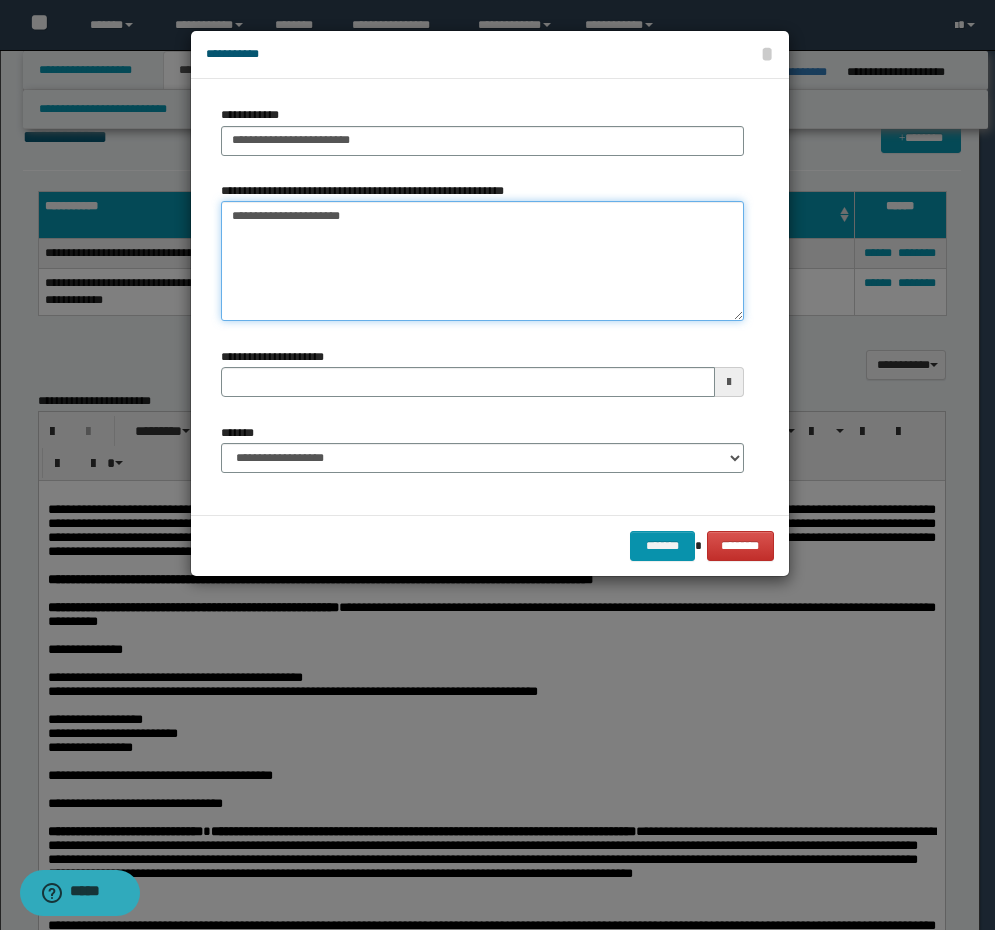 drag, startPoint x: 428, startPoint y: 220, endPoint x: 204, endPoint y: 207, distance: 224.37692 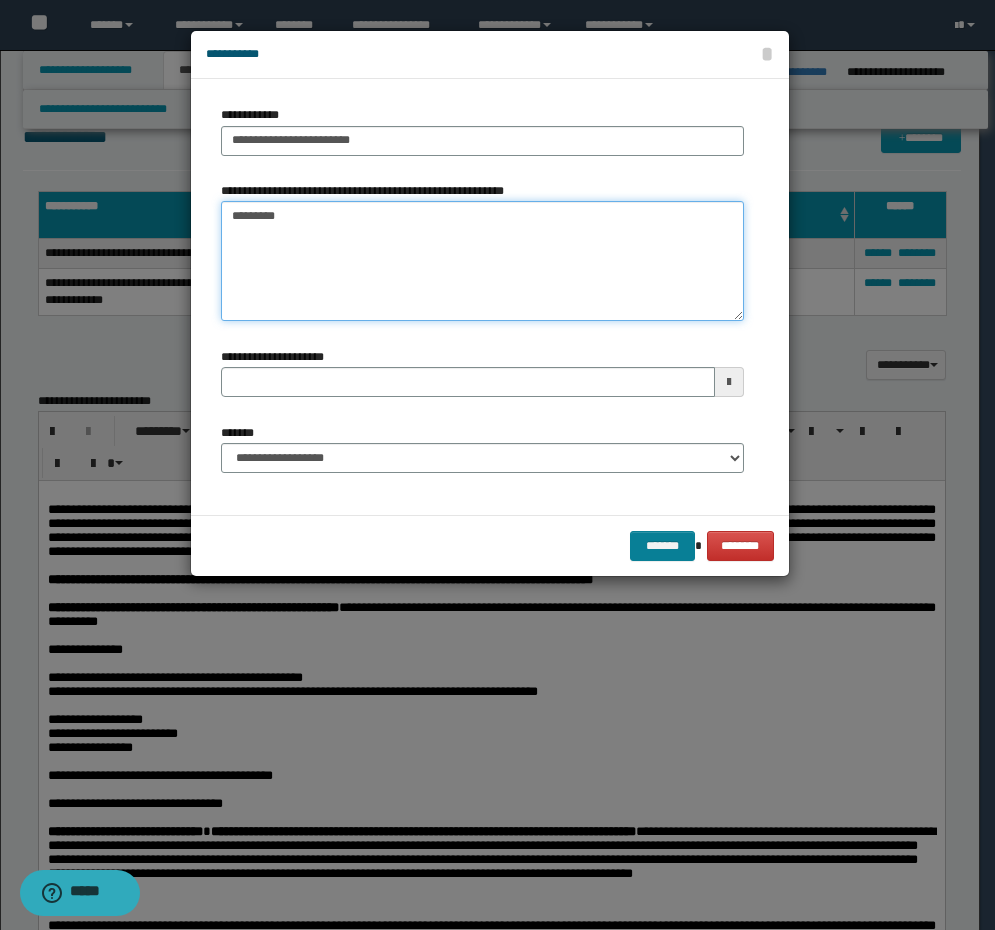 type on "*********" 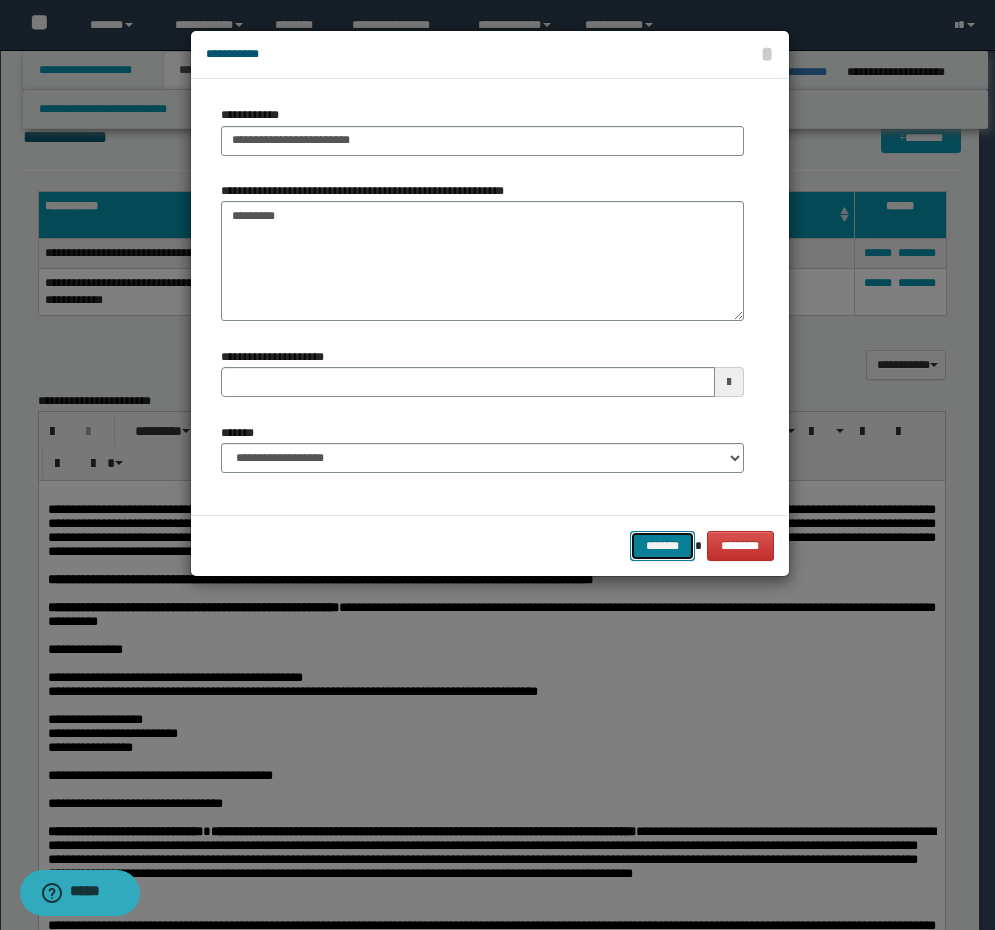 click on "*******" at bounding box center (662, 546) 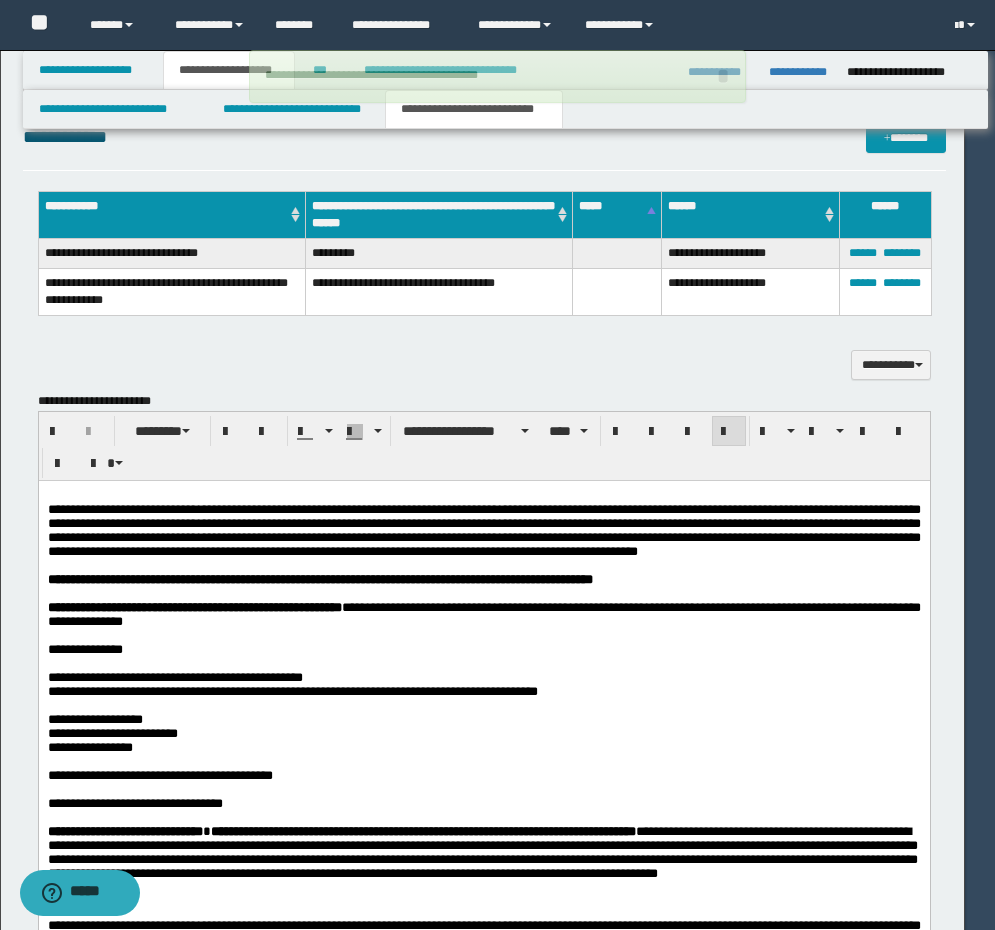 type 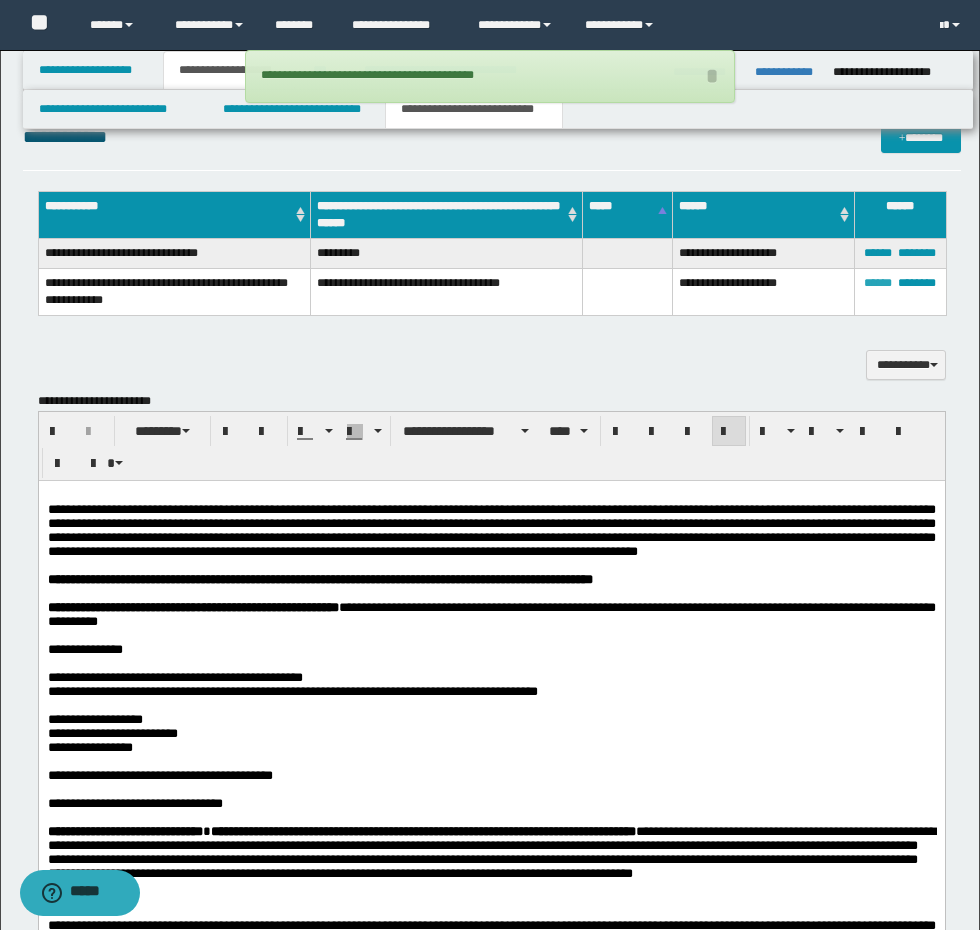 click on "******" at bounding box center [878, 283] 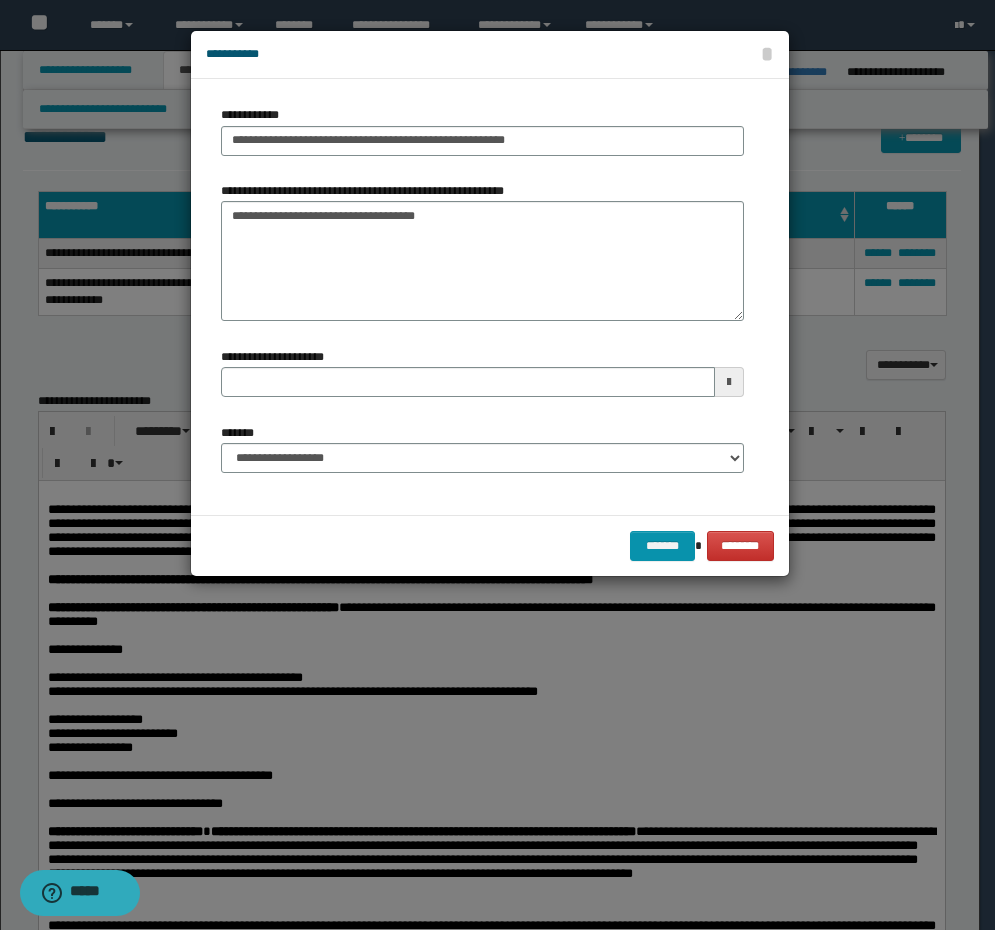 type 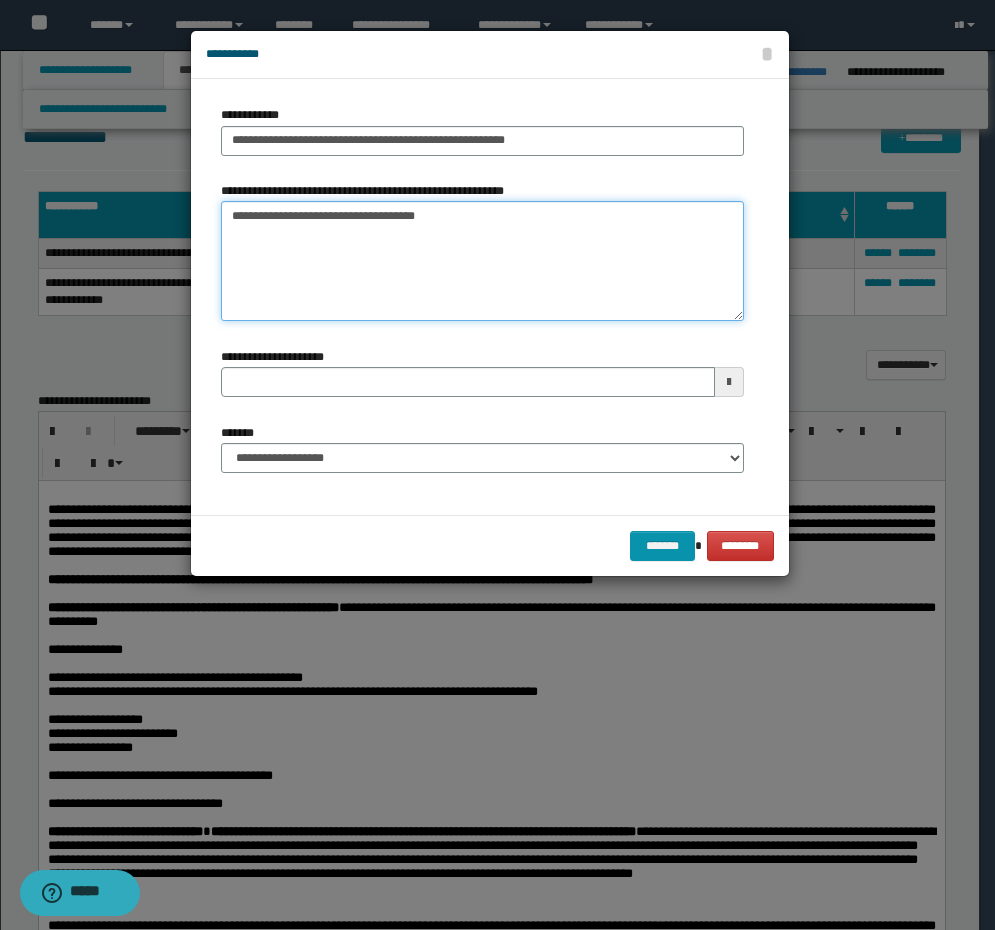 drag, startPoint x: 533, startPoint y: 221, endPoint x: 101, endPoint y: 182, distance: 433.75684 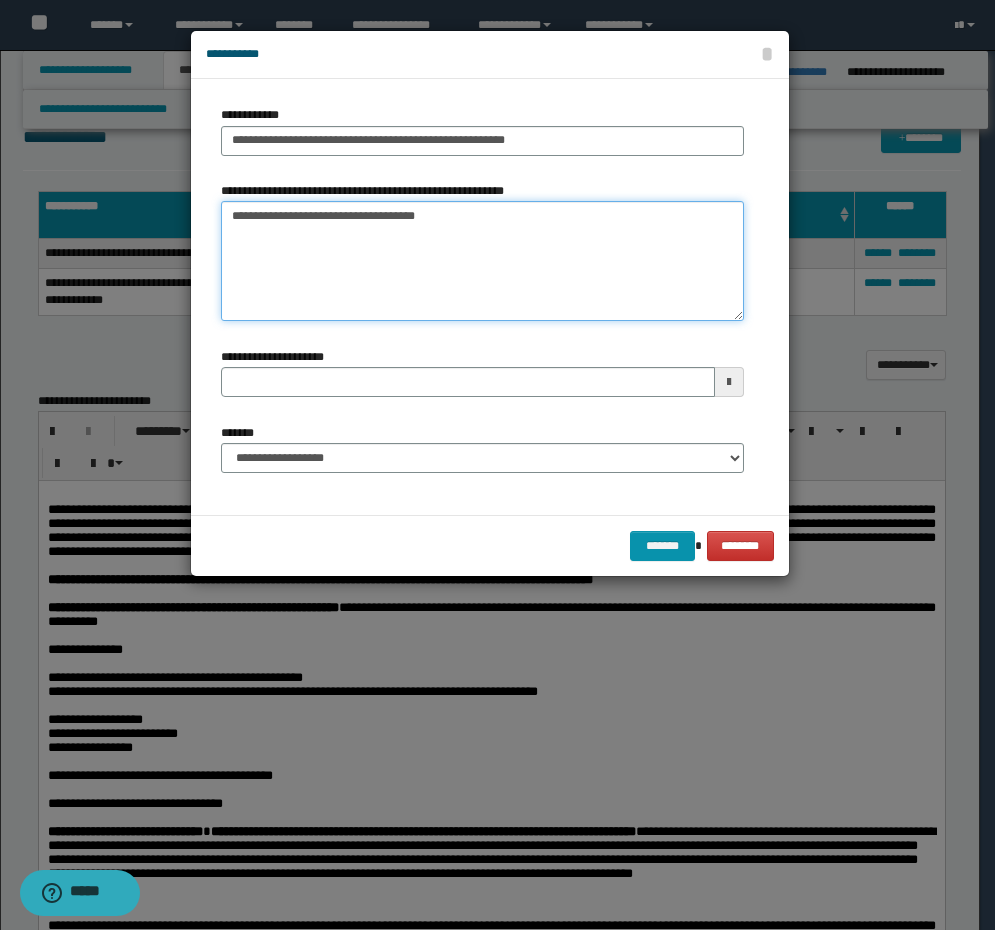 paste 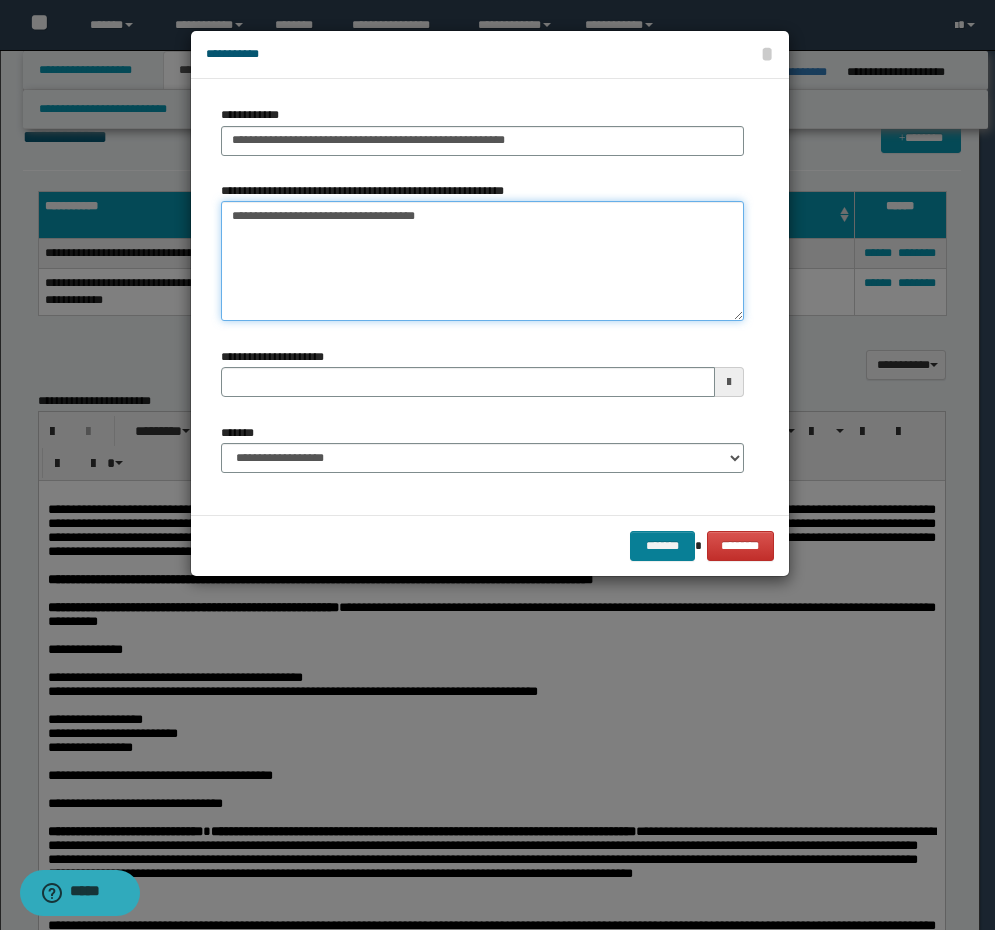 type on "**********" 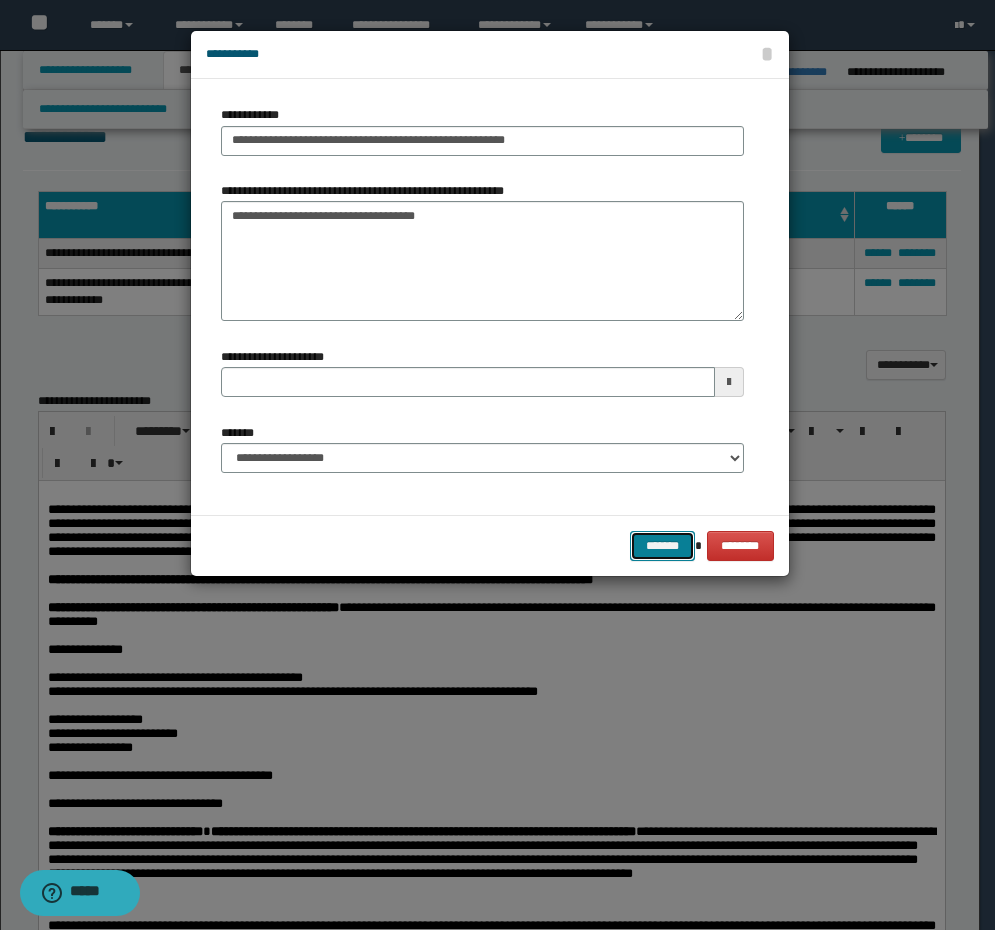 click on "*******" at bounding box center [662, 546] 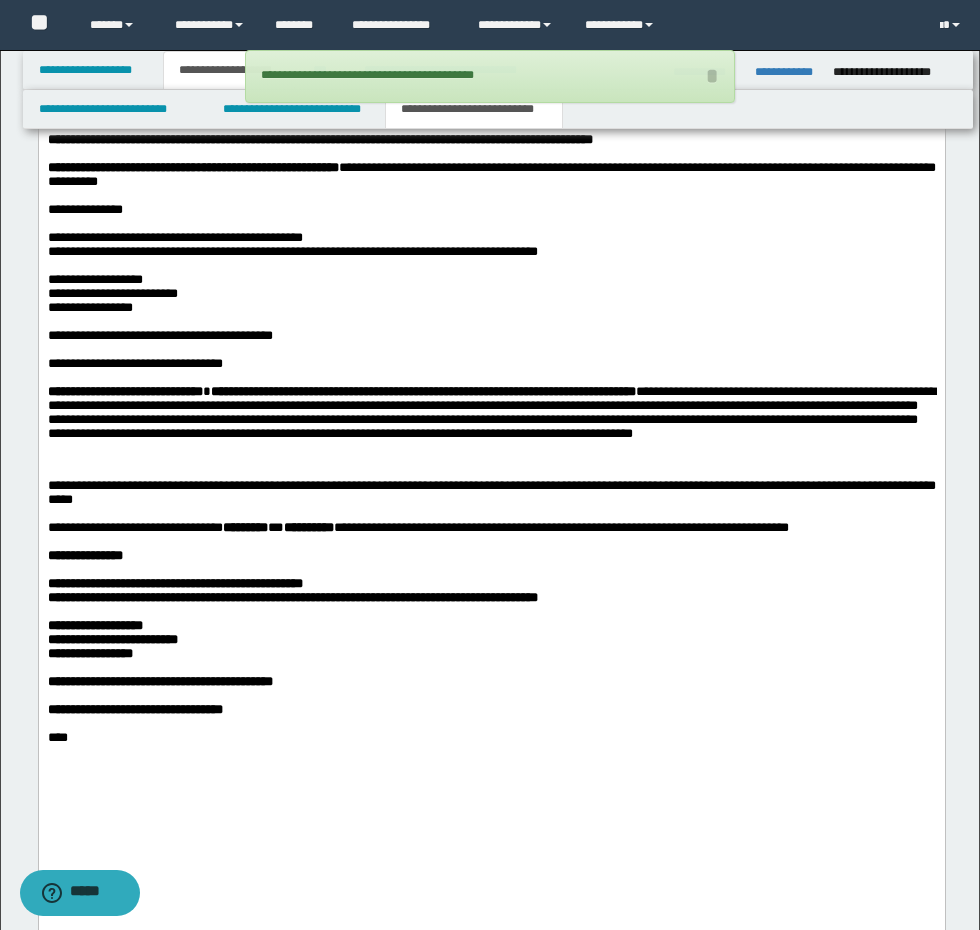 scroll, scrollTop: 1500, scrollLeft: 0, axis: vertical 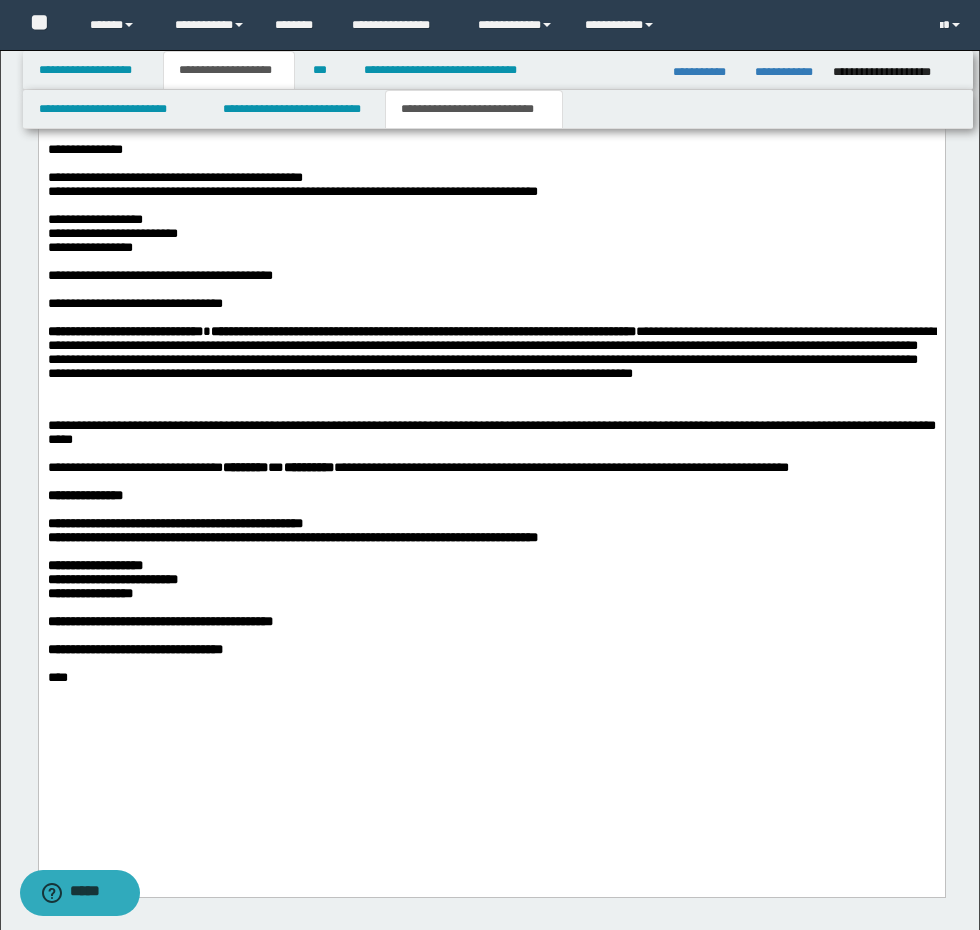 click on "**********" at bounding box center (134, 467) 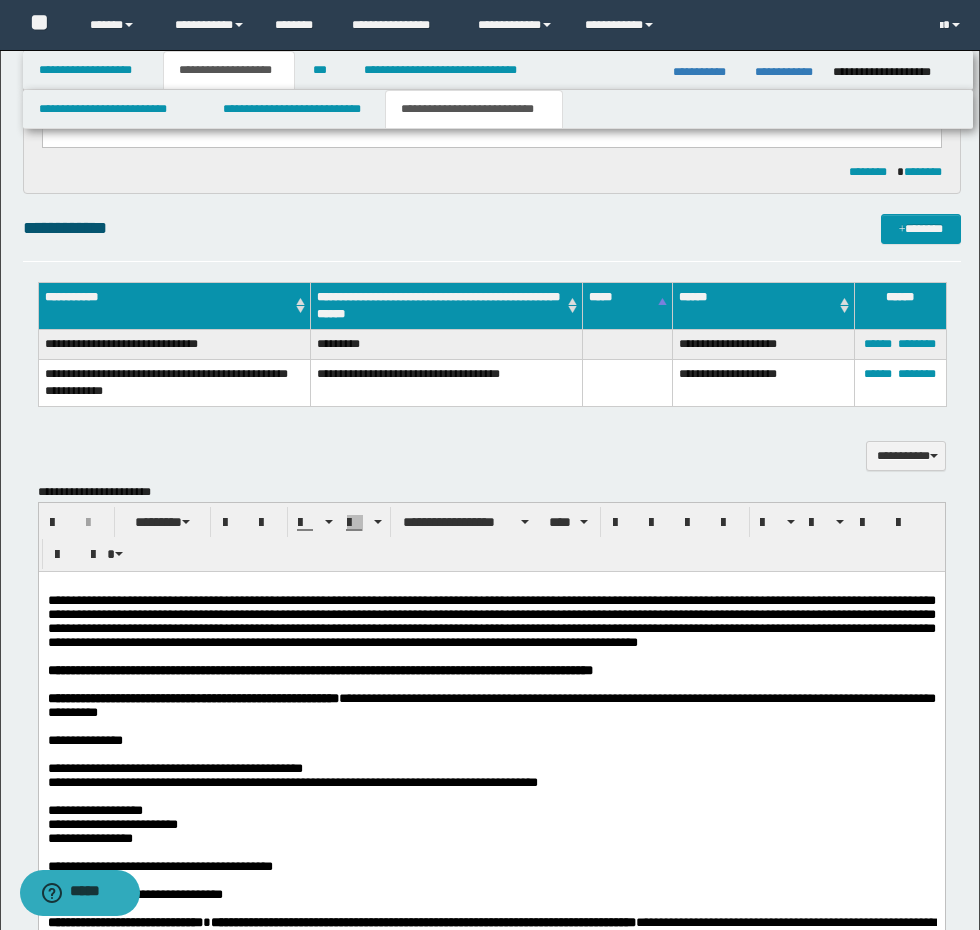 scroll, scrollTop: 900, scrollLeft: 0, axis: vertical 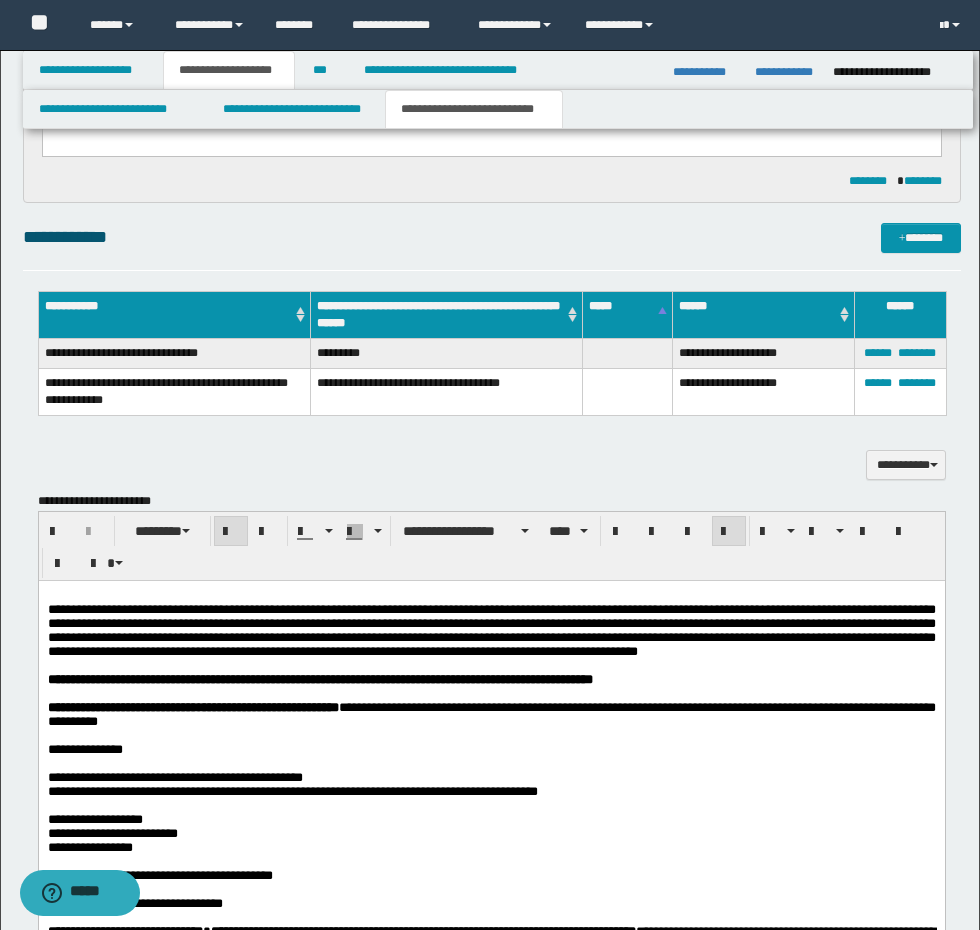 click on "**********" at bounding box center (192, 706) 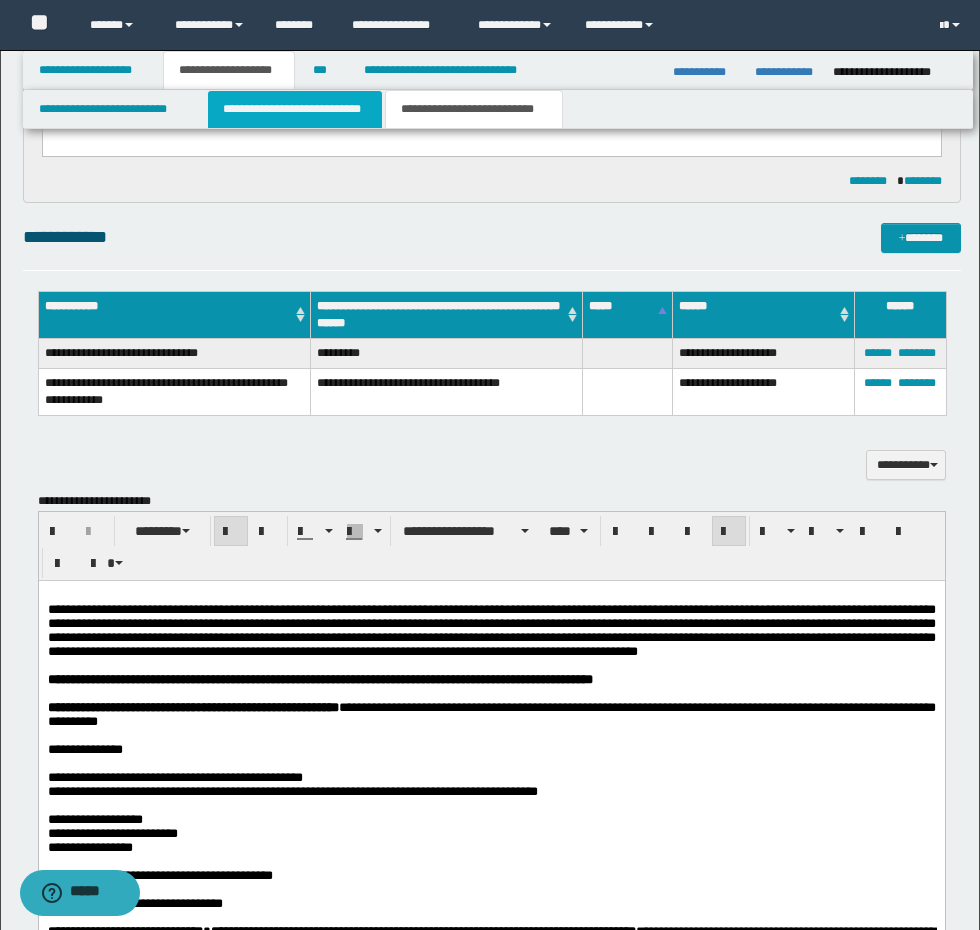 drag, startPoint x: 310, startPoint y: 95, endPoint x: 313, endPoint y: 807, distance: 712.00635 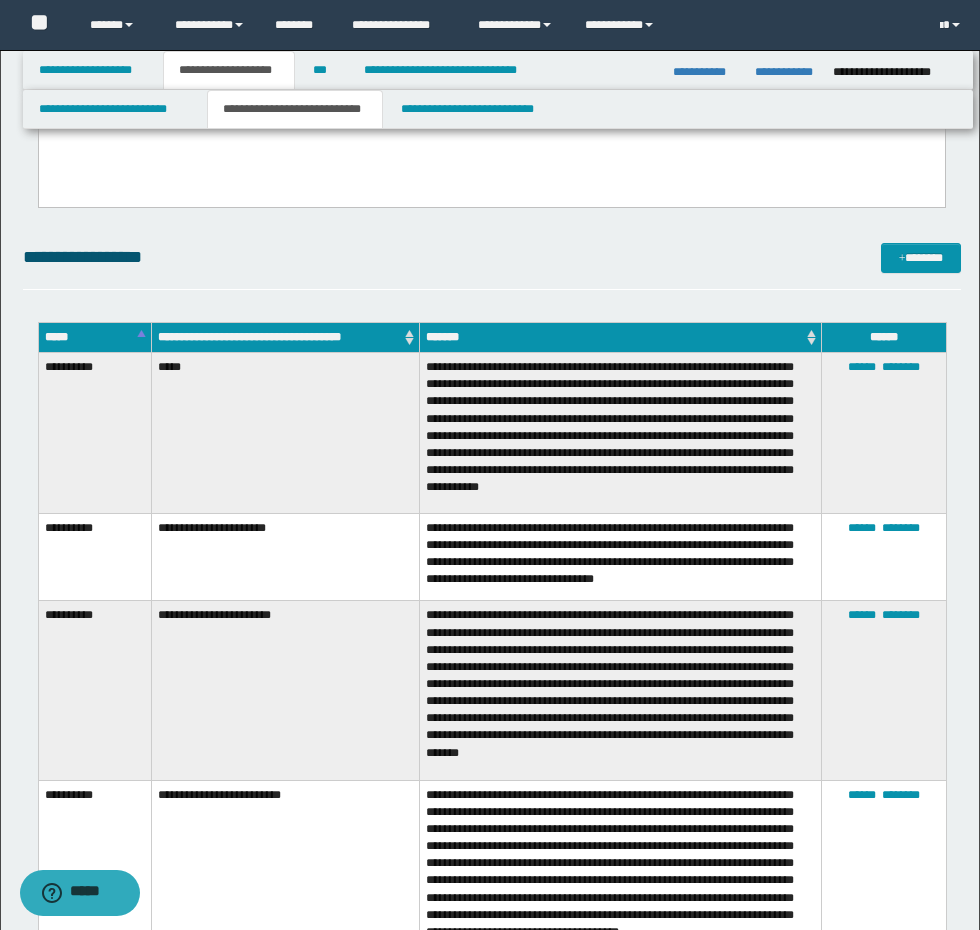scroll, scrollTop: 4800, scrollLeft: 0, axis: vertical 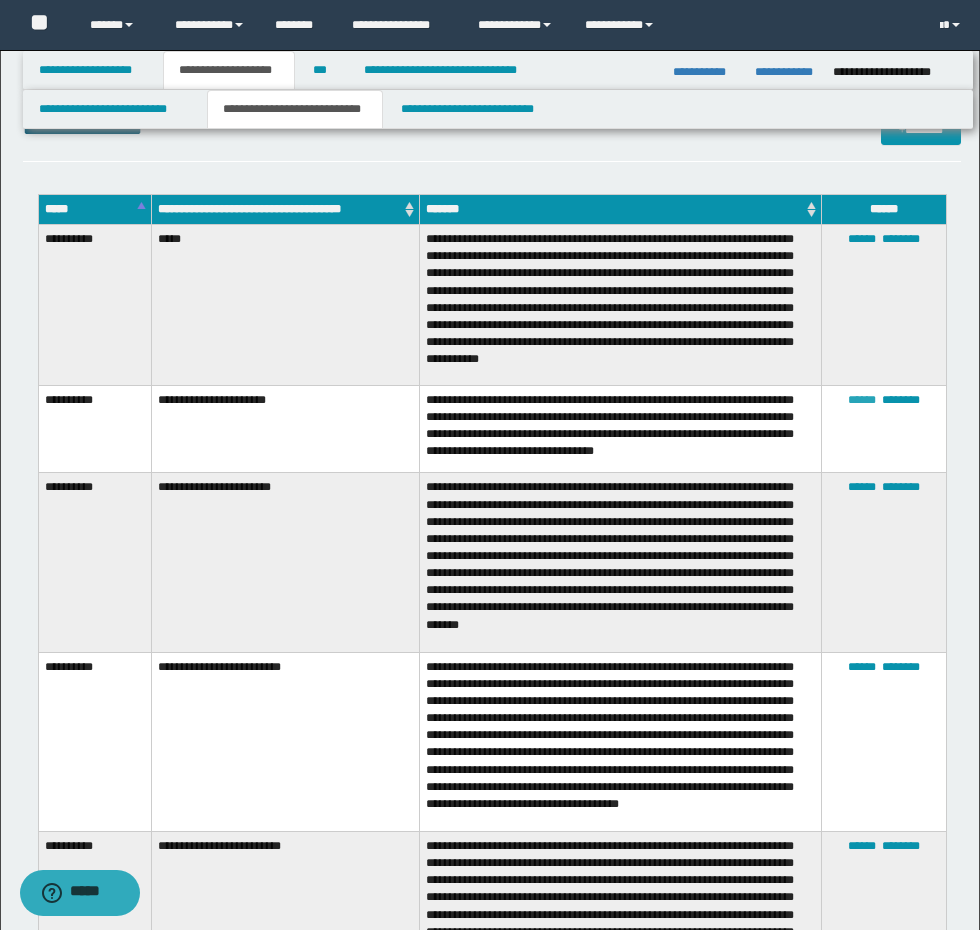 click on "******" at bounding box center [862, 400] 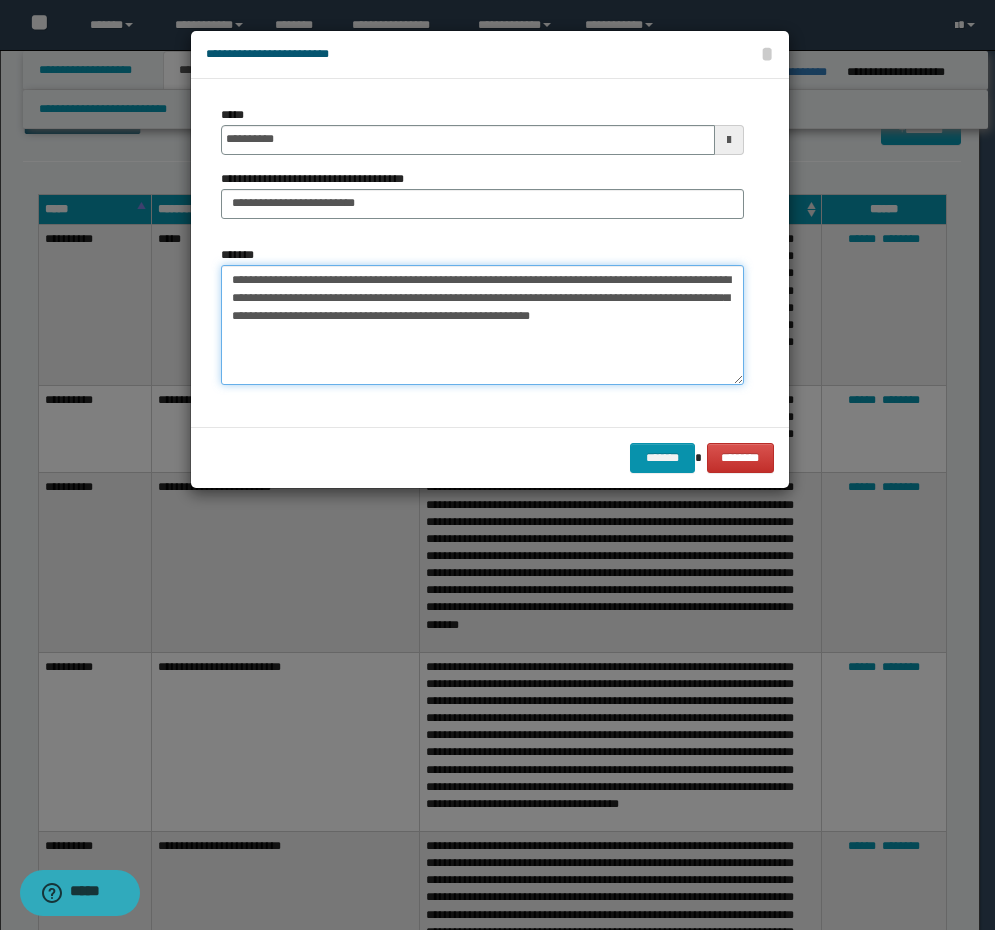 drag, startPoint x: 431, startPoint y: 281, endPoint x: 173, endPoint y: 282, distance: 258.00195 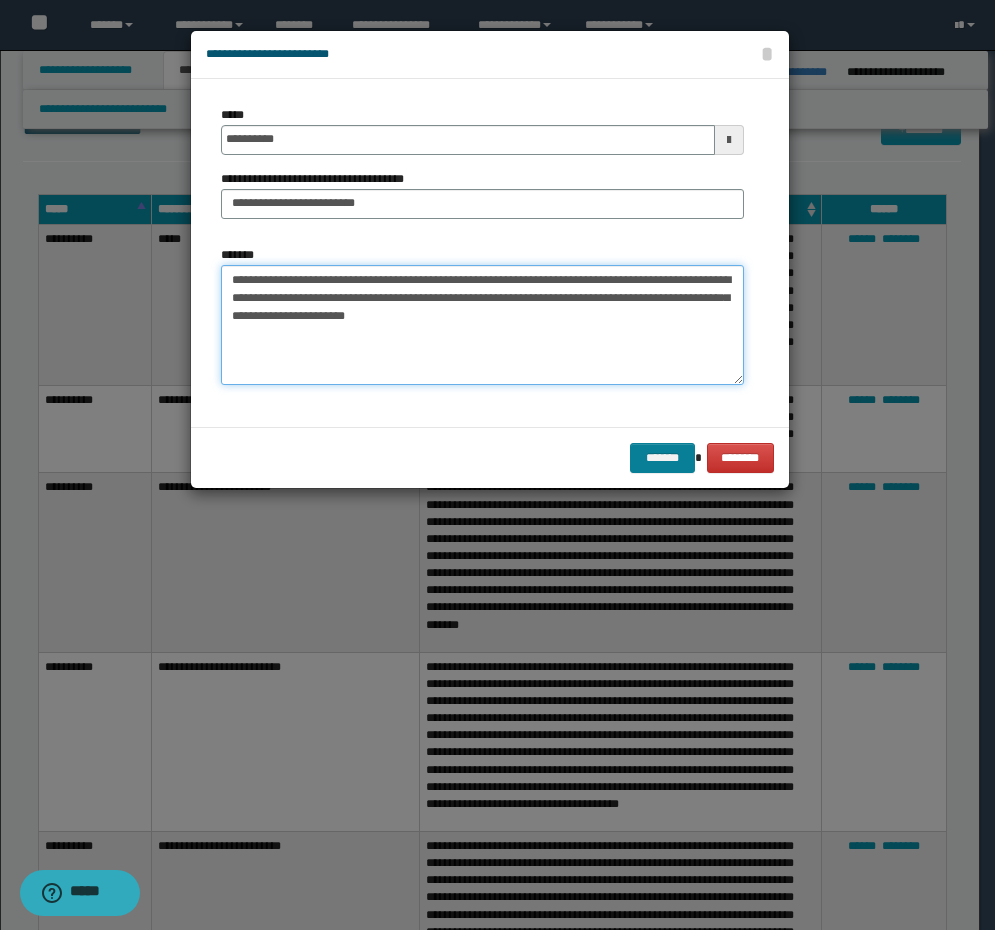 type on "**********" 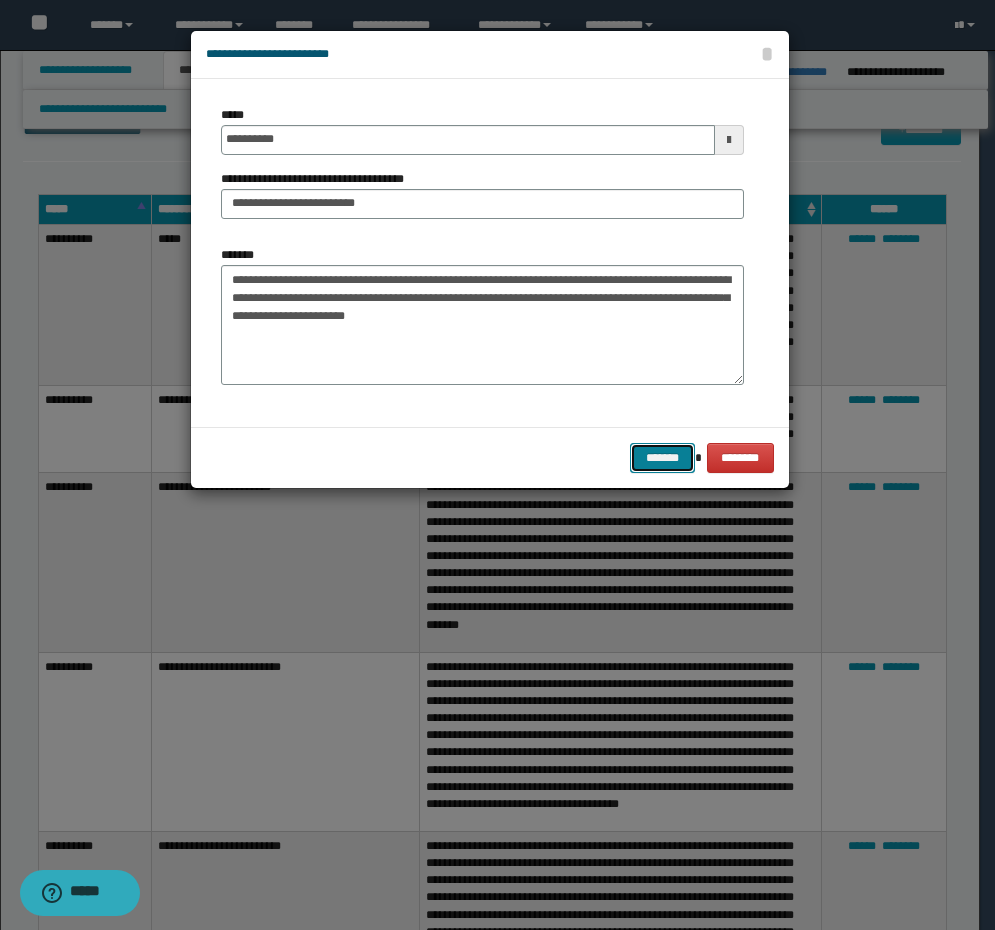 click on "*******" at bounding box center [662, 458] 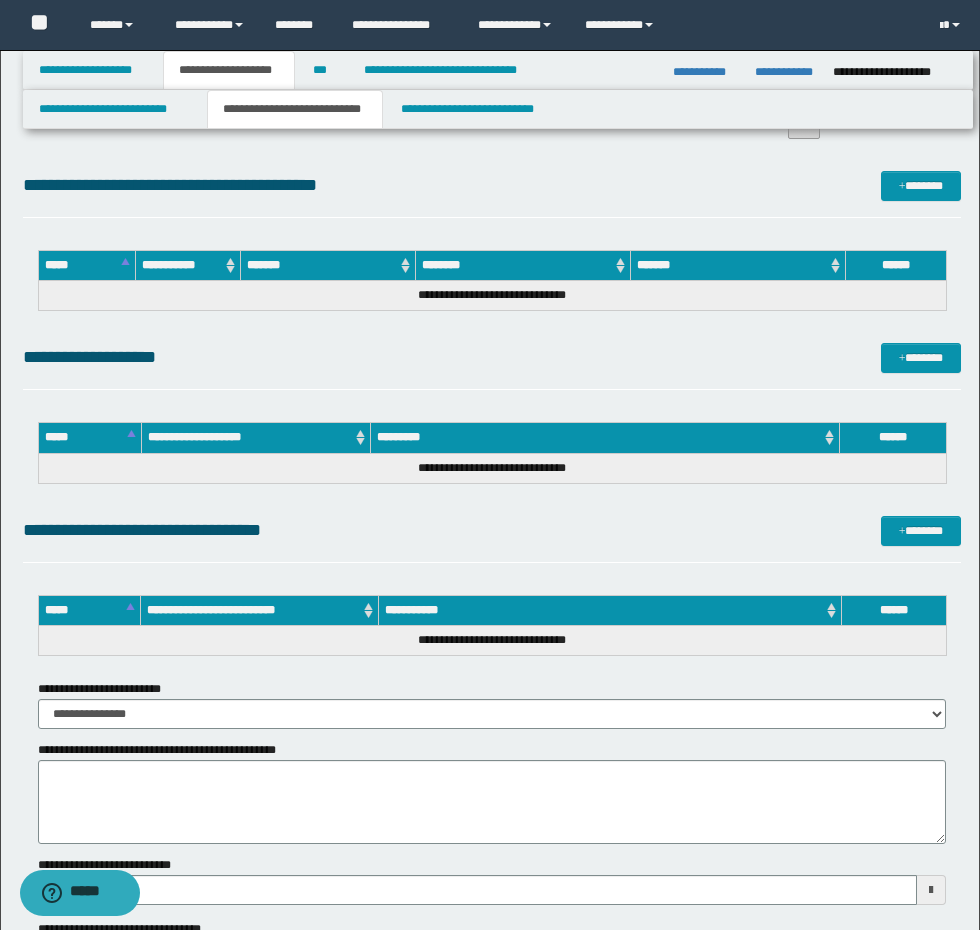 scroll, scrollTop: 8125, scrollLeft: 0, axis: vertical 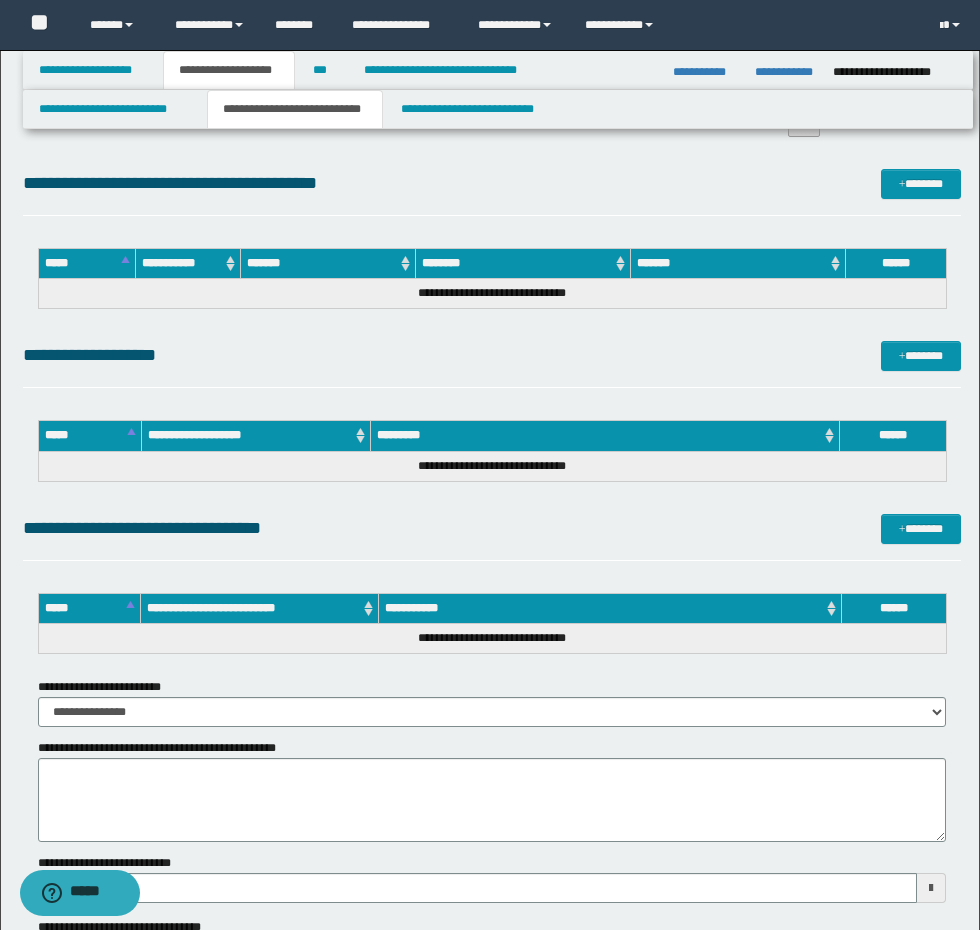 type 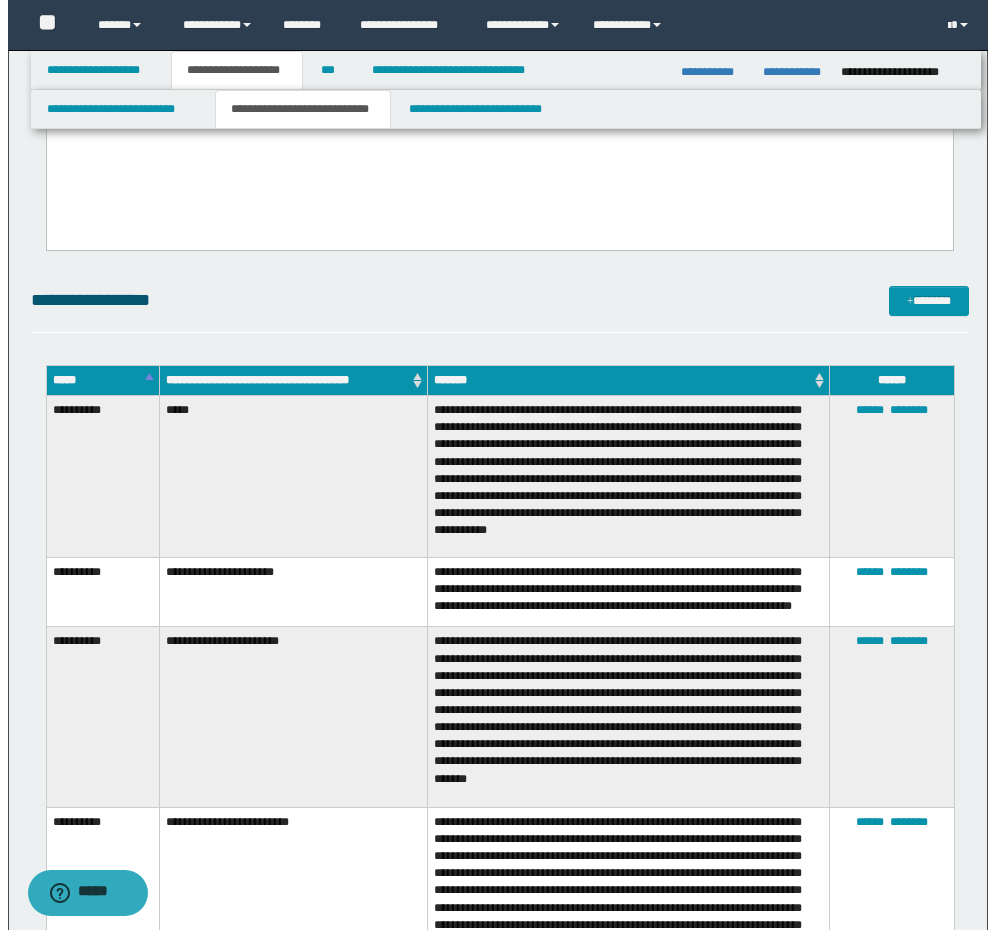 scroll, scrollTop: 4725, scrollLeft: 0, axis: vertical 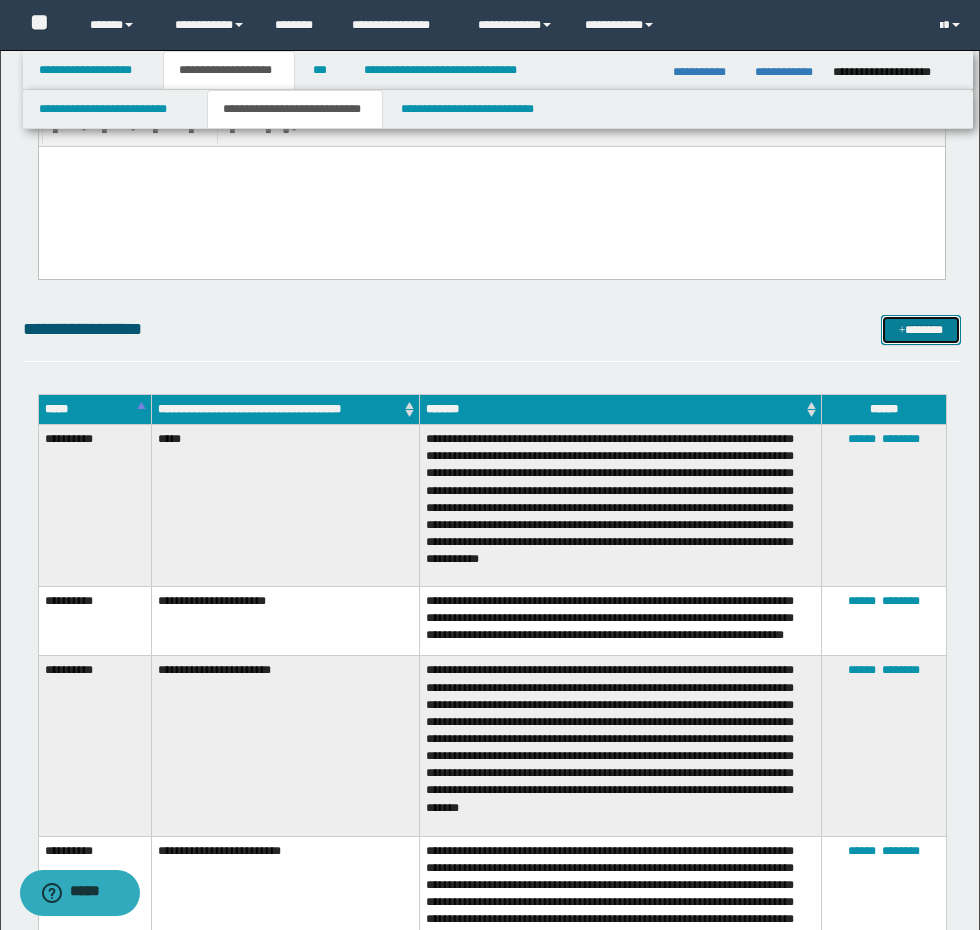 click on "*******" at bounding box center (921, 330) 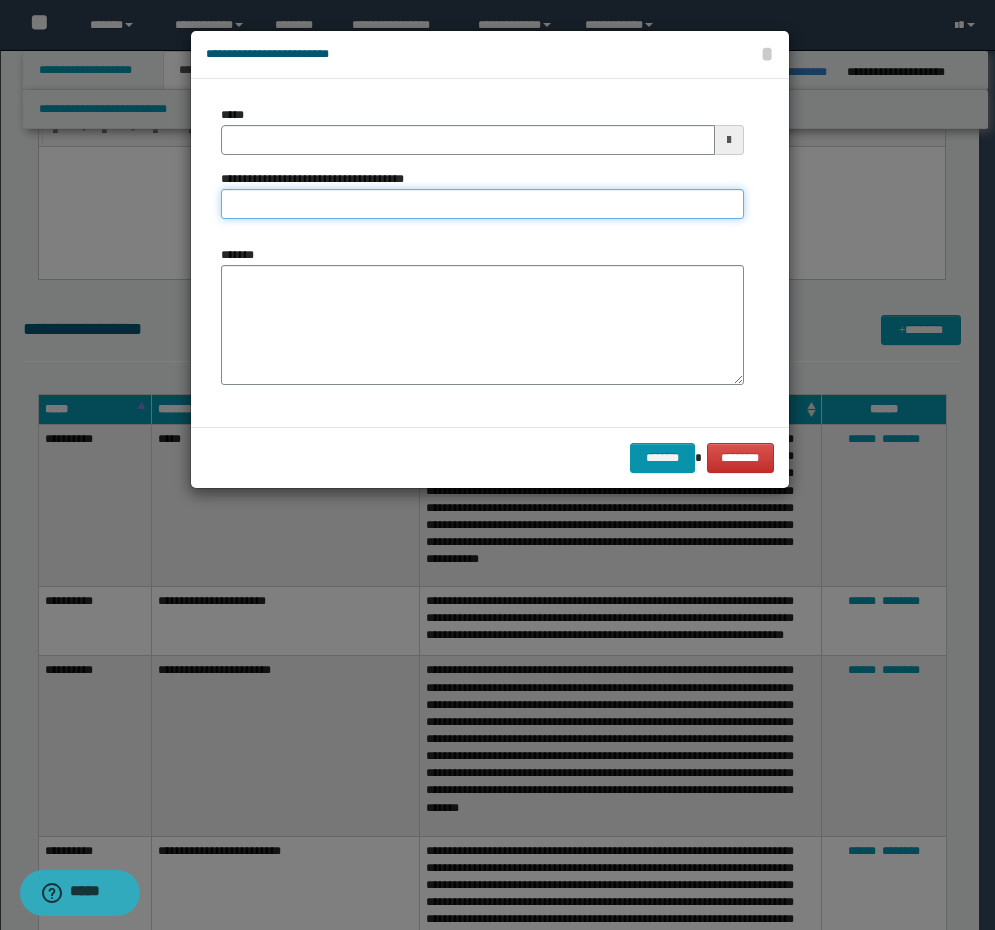 click on "**********" at bounding box center [482, 204] 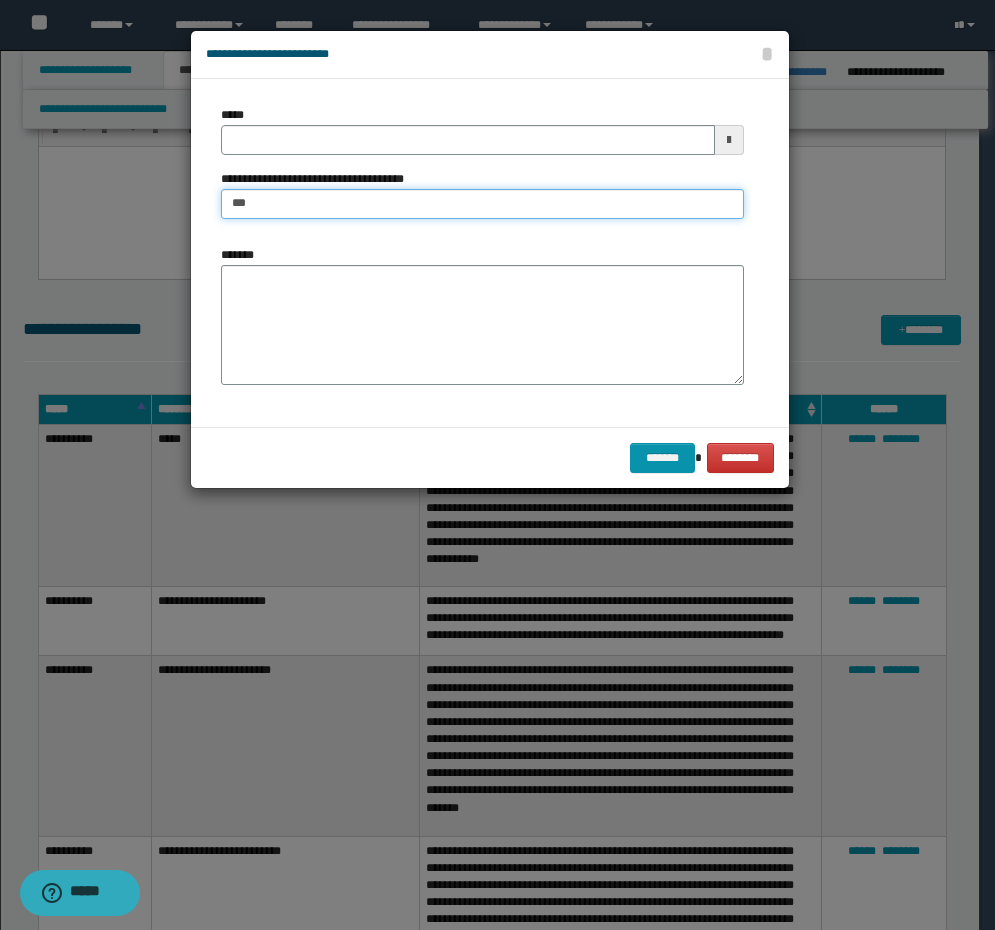 type on "**********" 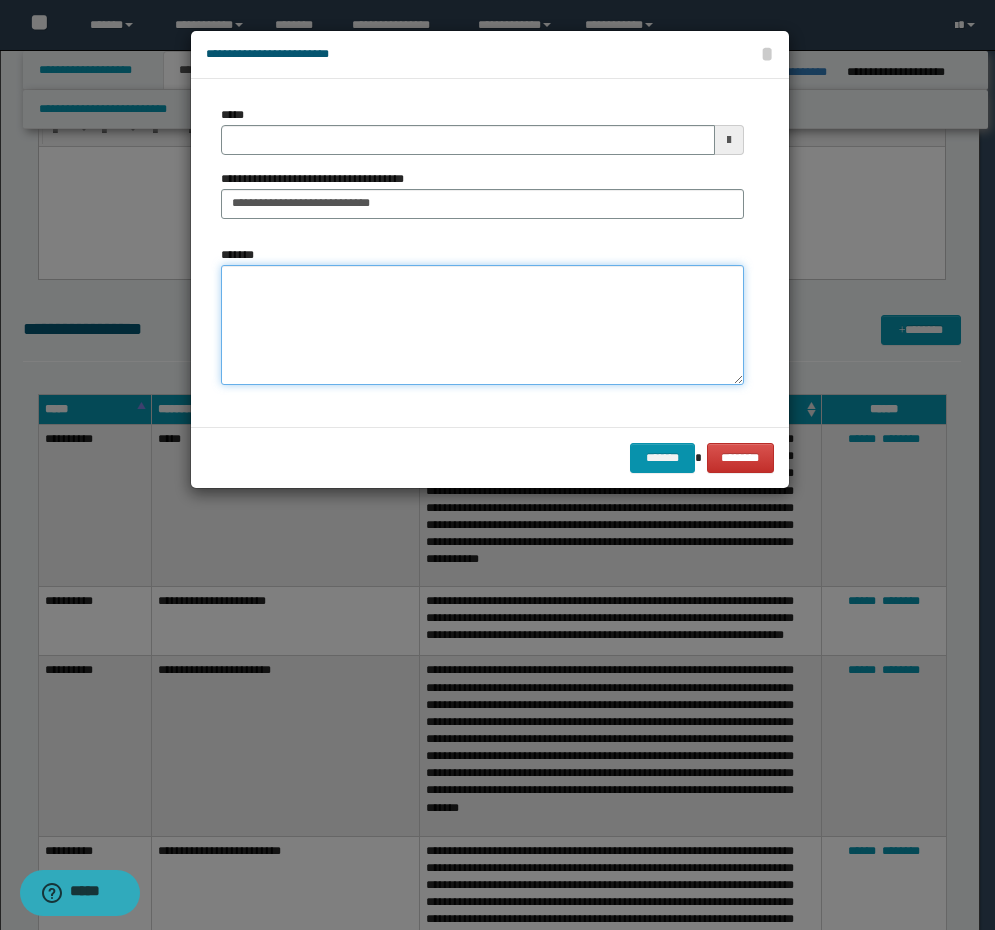 click on "*******" at bounding box center [482, 325] 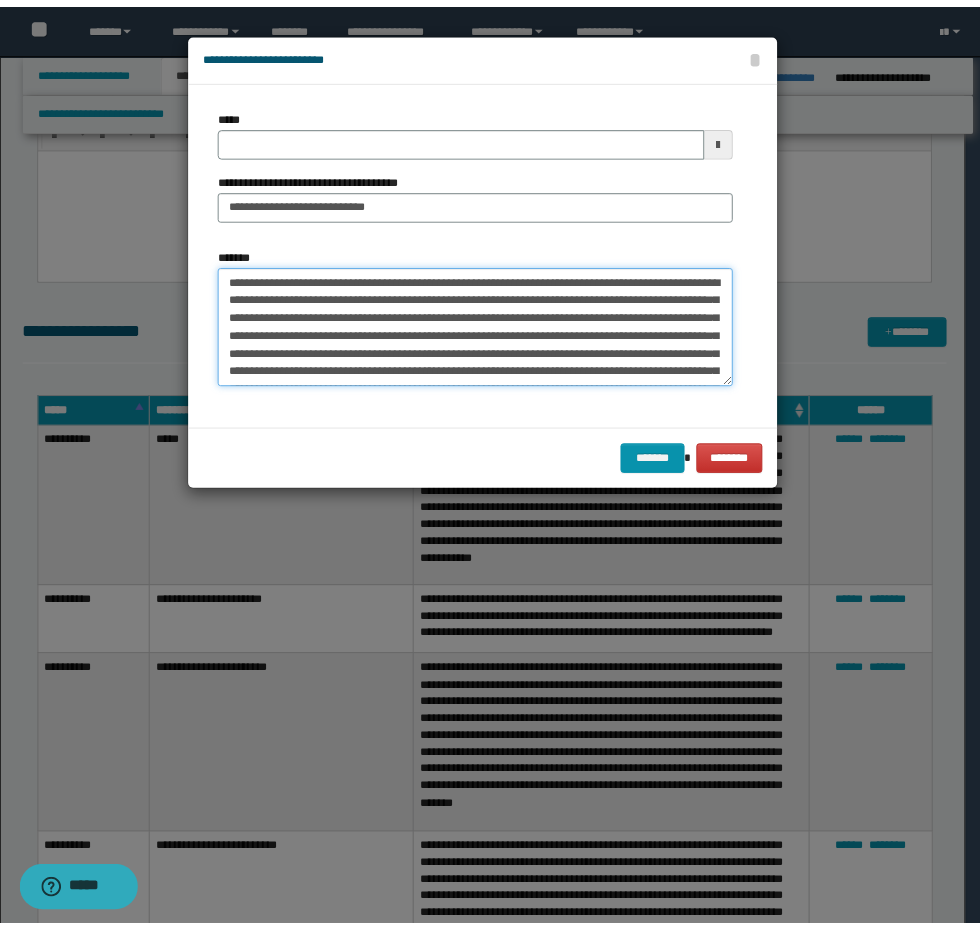 scroll, scrollTop: 714, scrollLeft: 0, axis: vertical 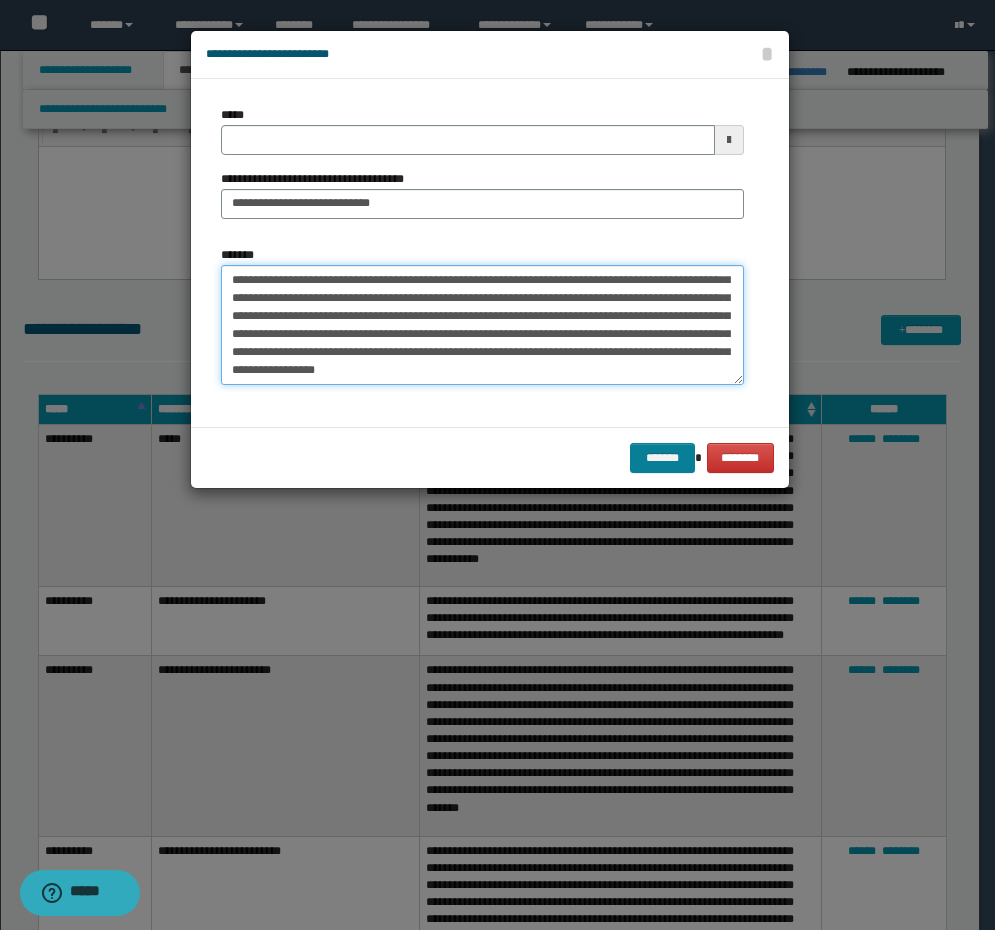 type on "**********" 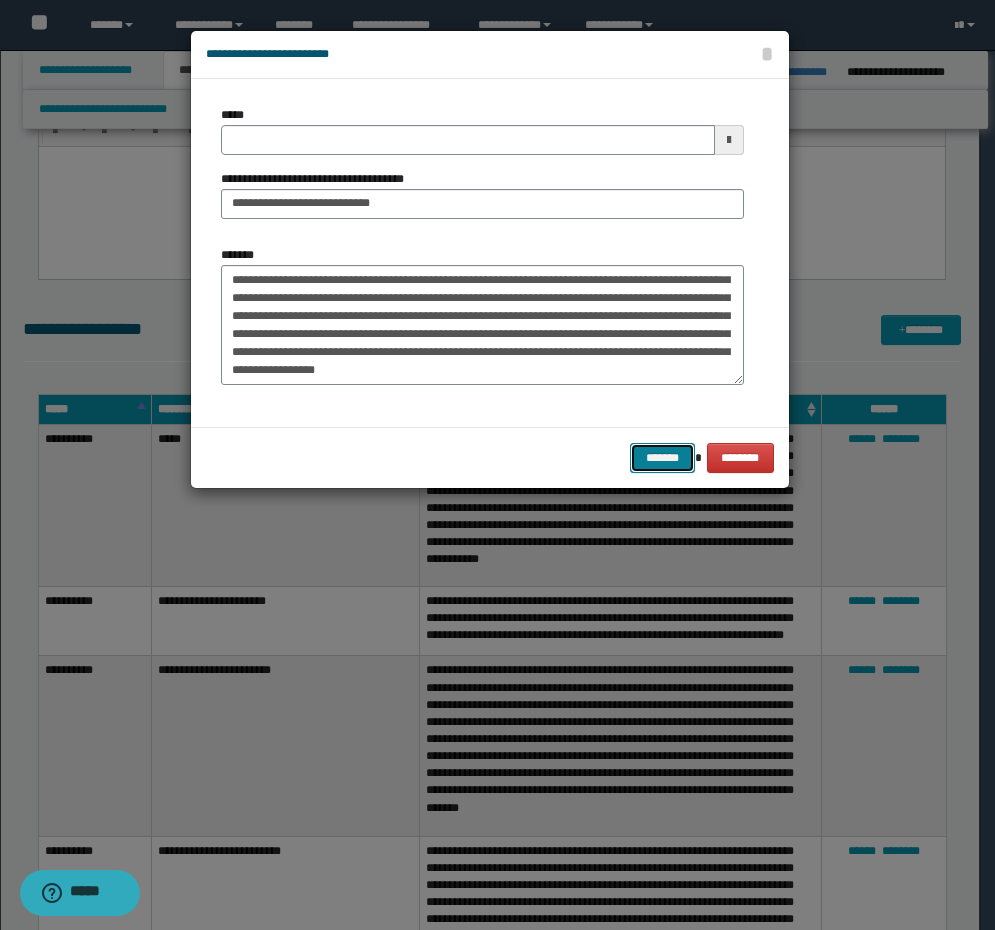 click on "*******" at bounding box center (662, 458) 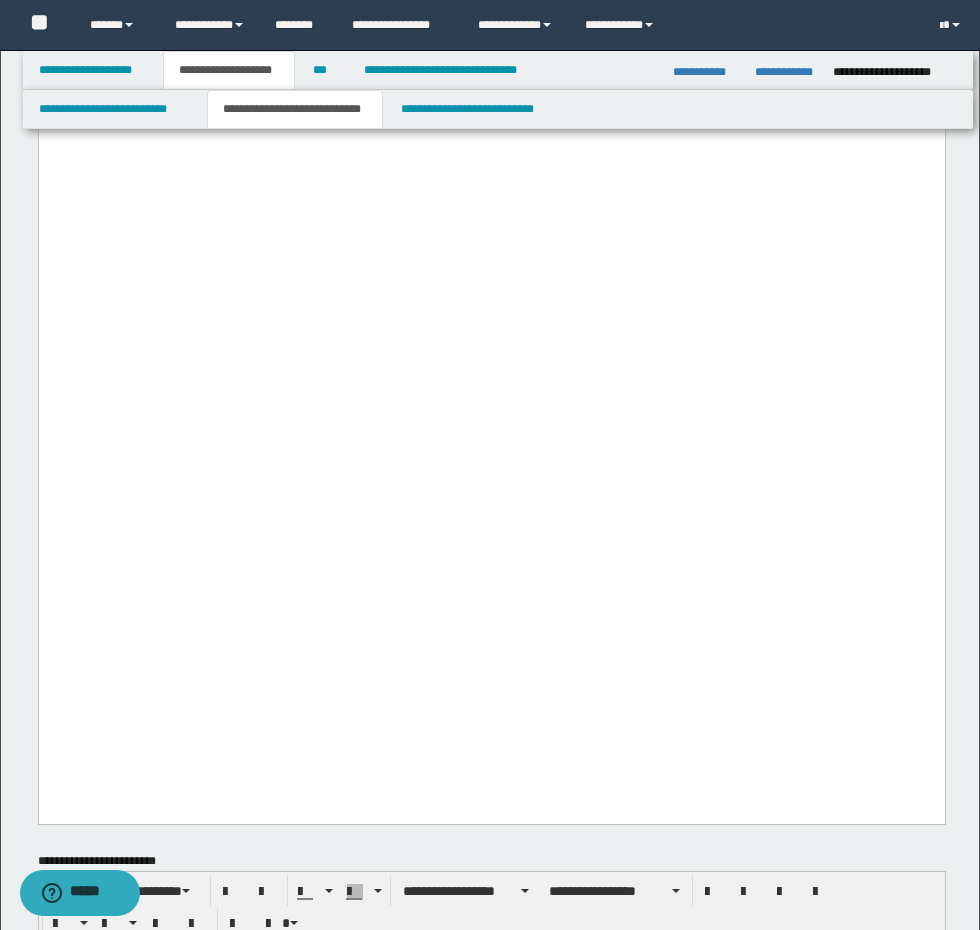 scroll, scrollTop: 3925, scrollLeft: 0, axis: vertical 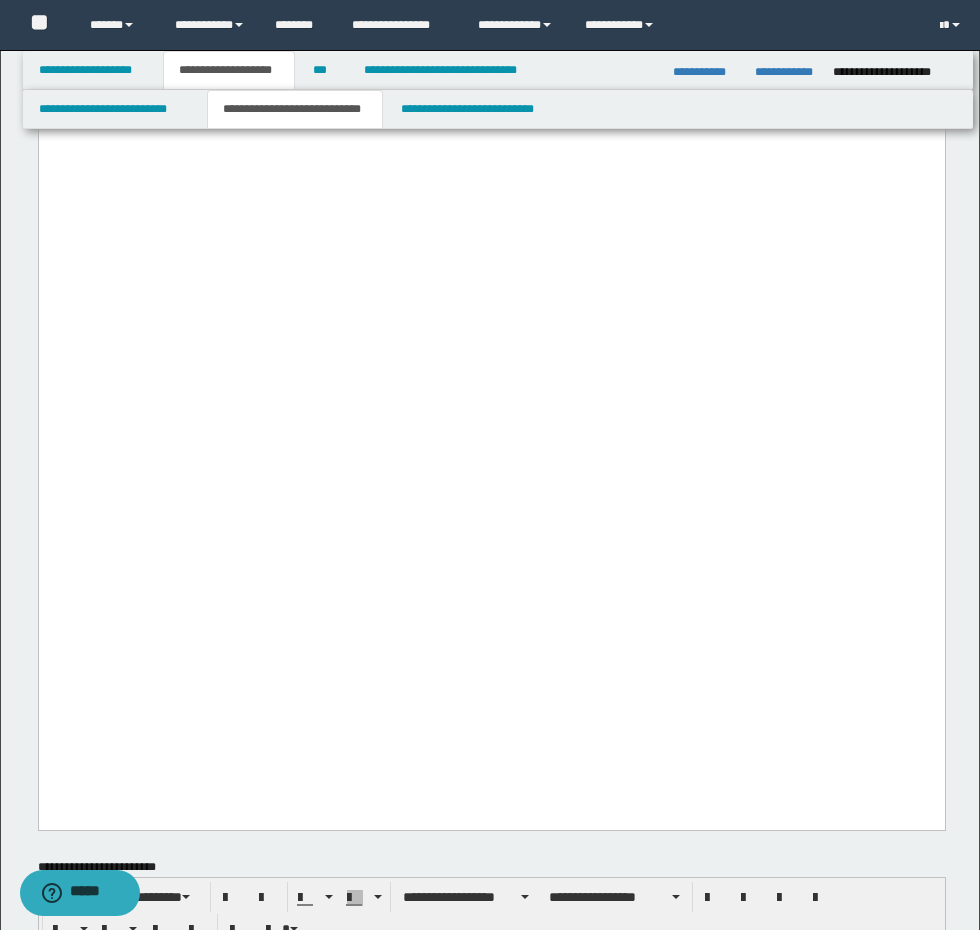 click at bounding box center (491, 1) 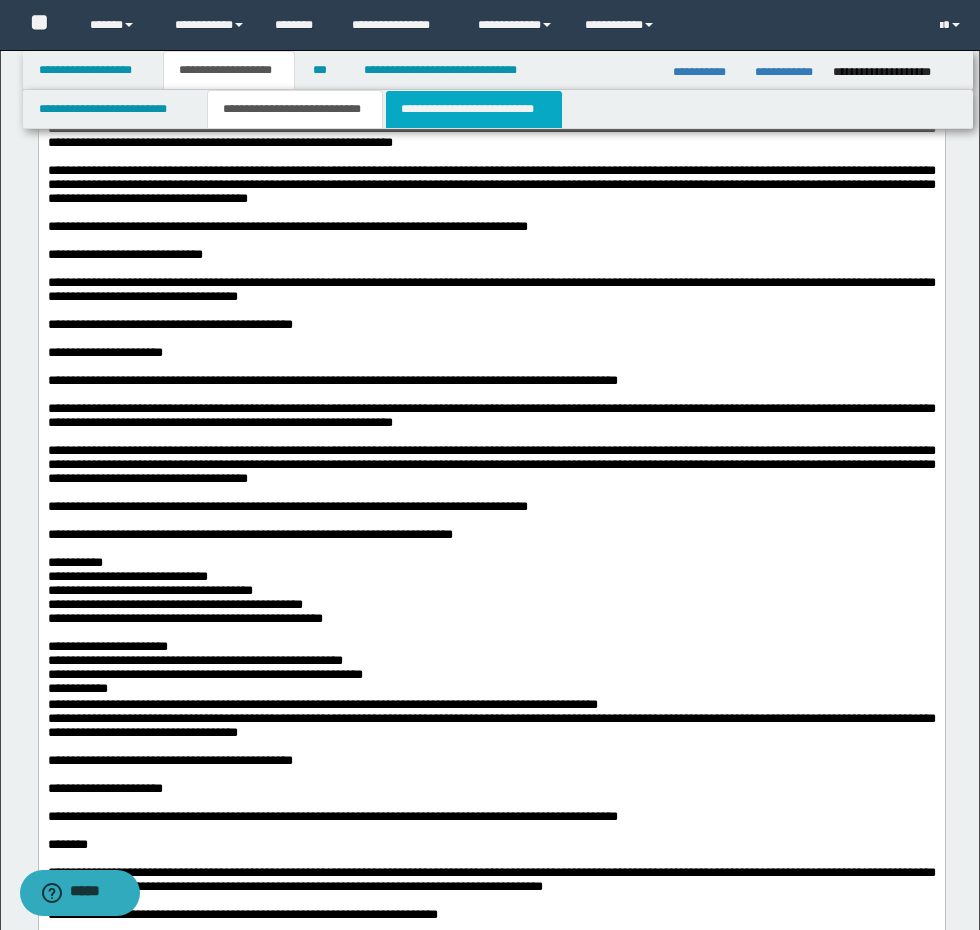 click on "**********" at bounding box center [474, 109] 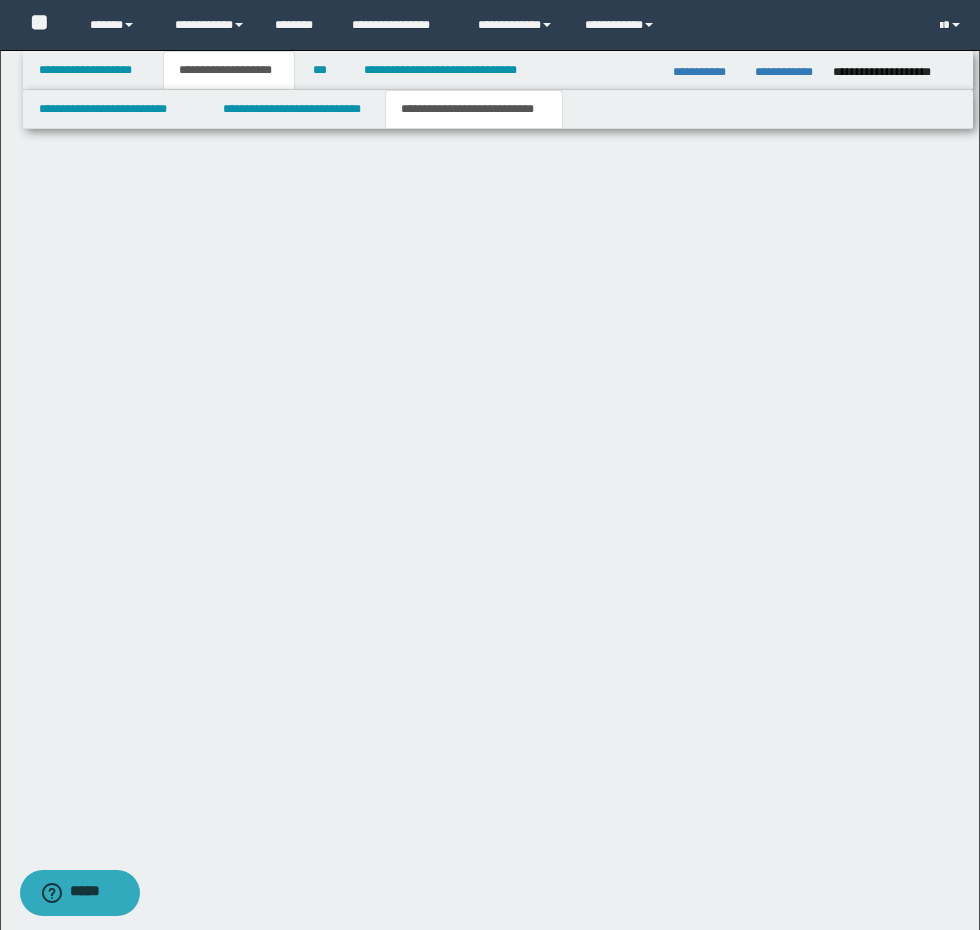 scroll, scrollTop: 2041, scrollLeft: 0, axis: vertical 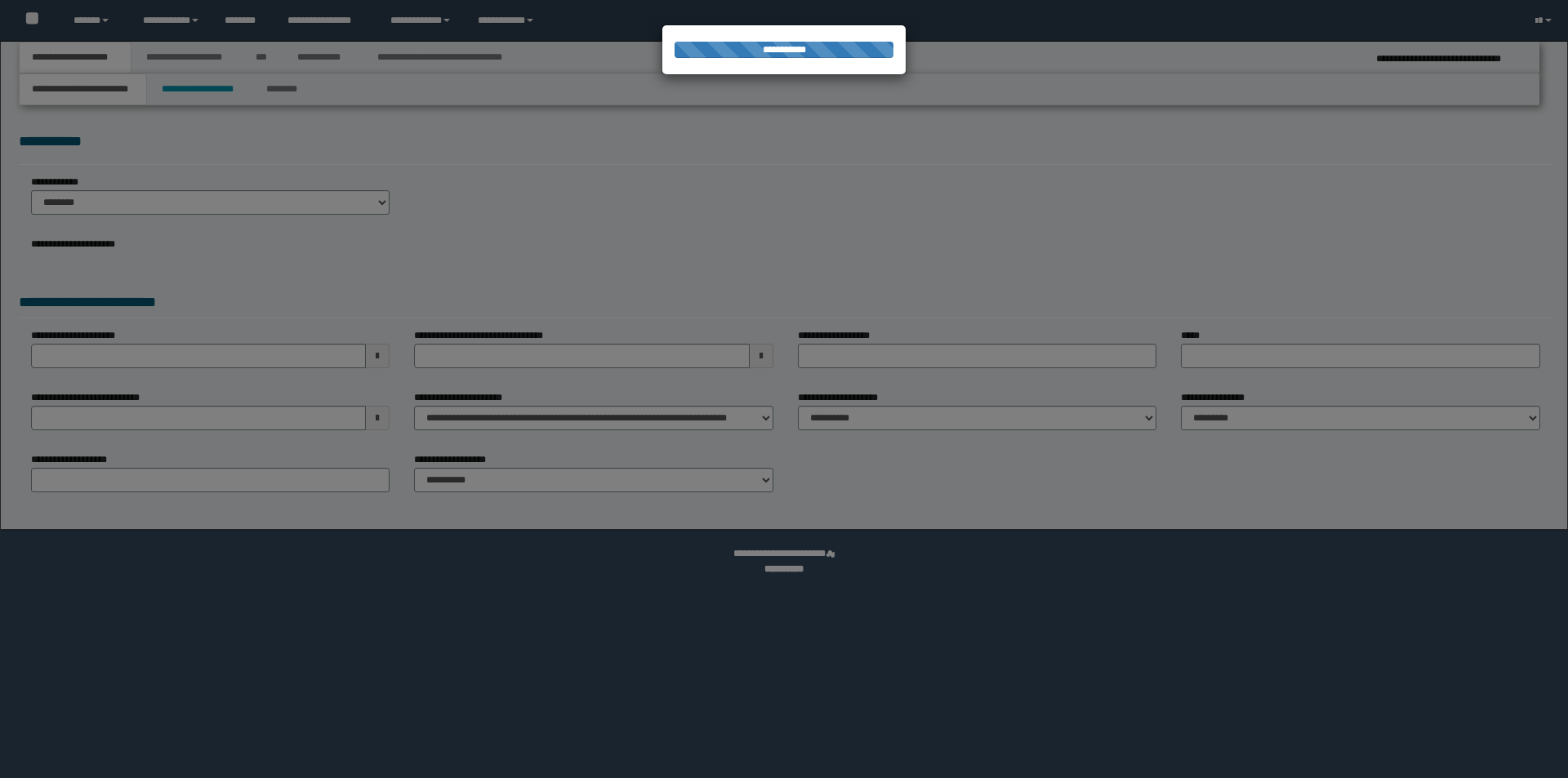 select on "*" 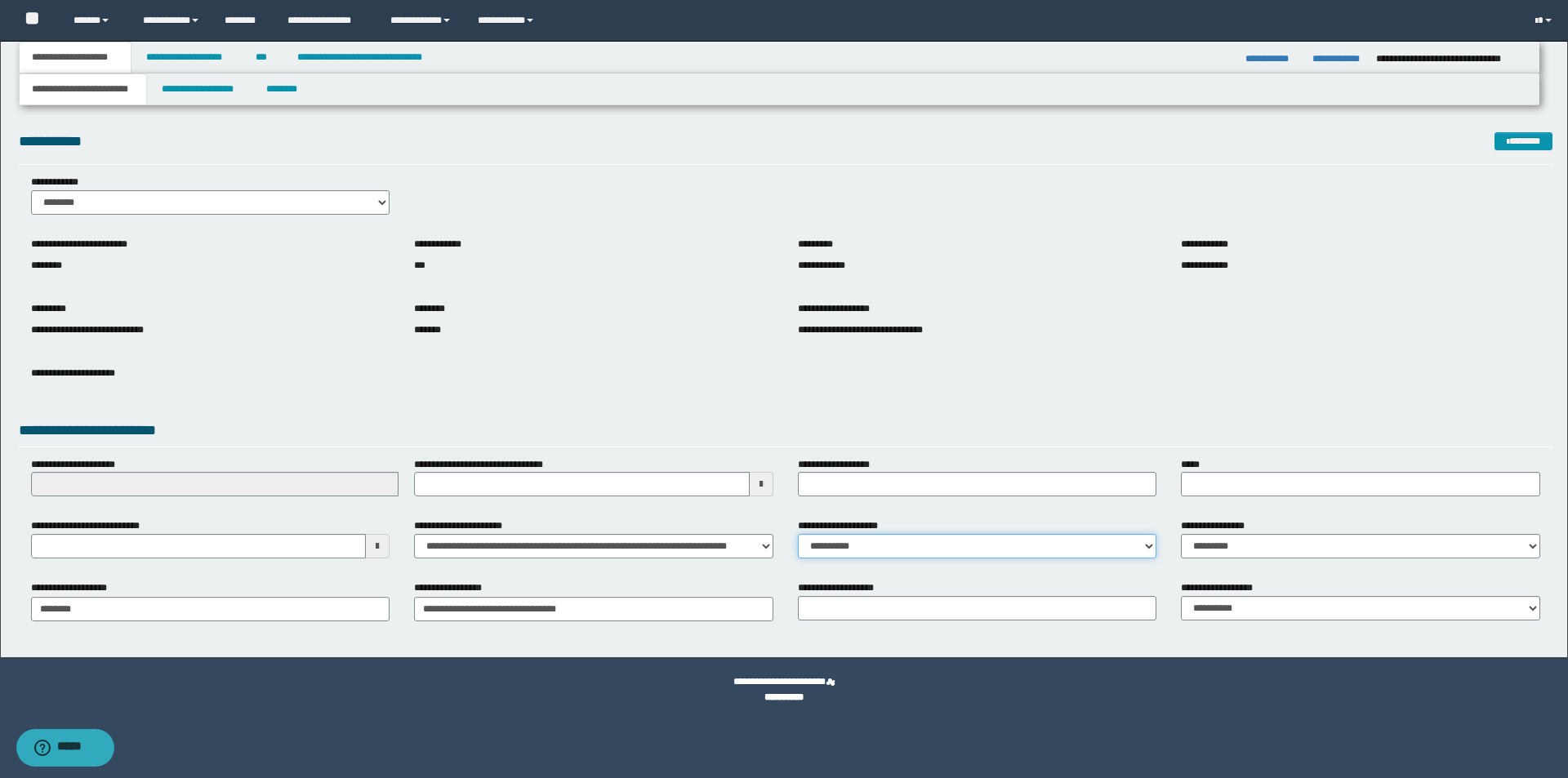 click on "**********" at bounding box center [978, 546] 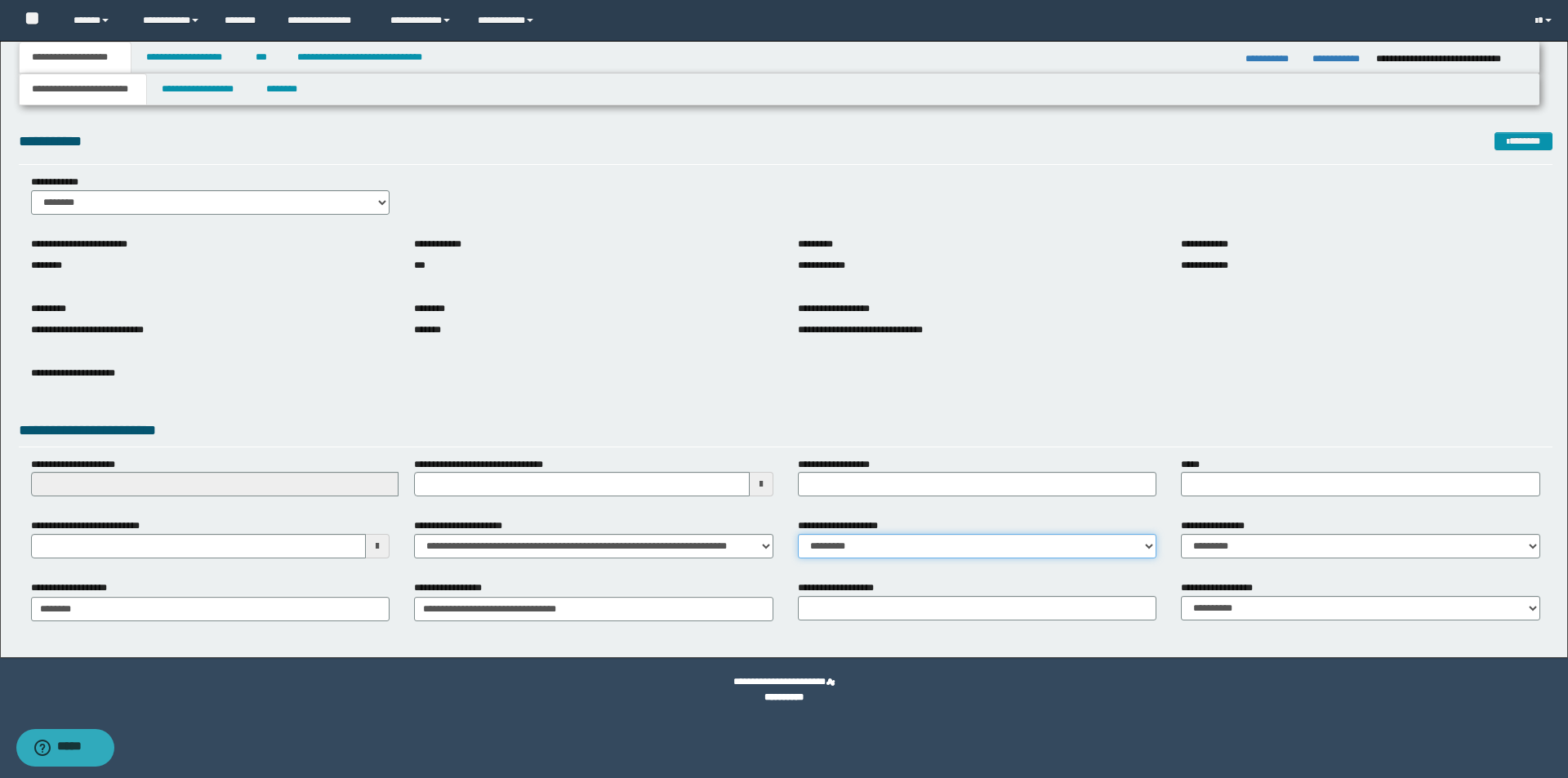 click on "**********" at bounding box center (978, 546) 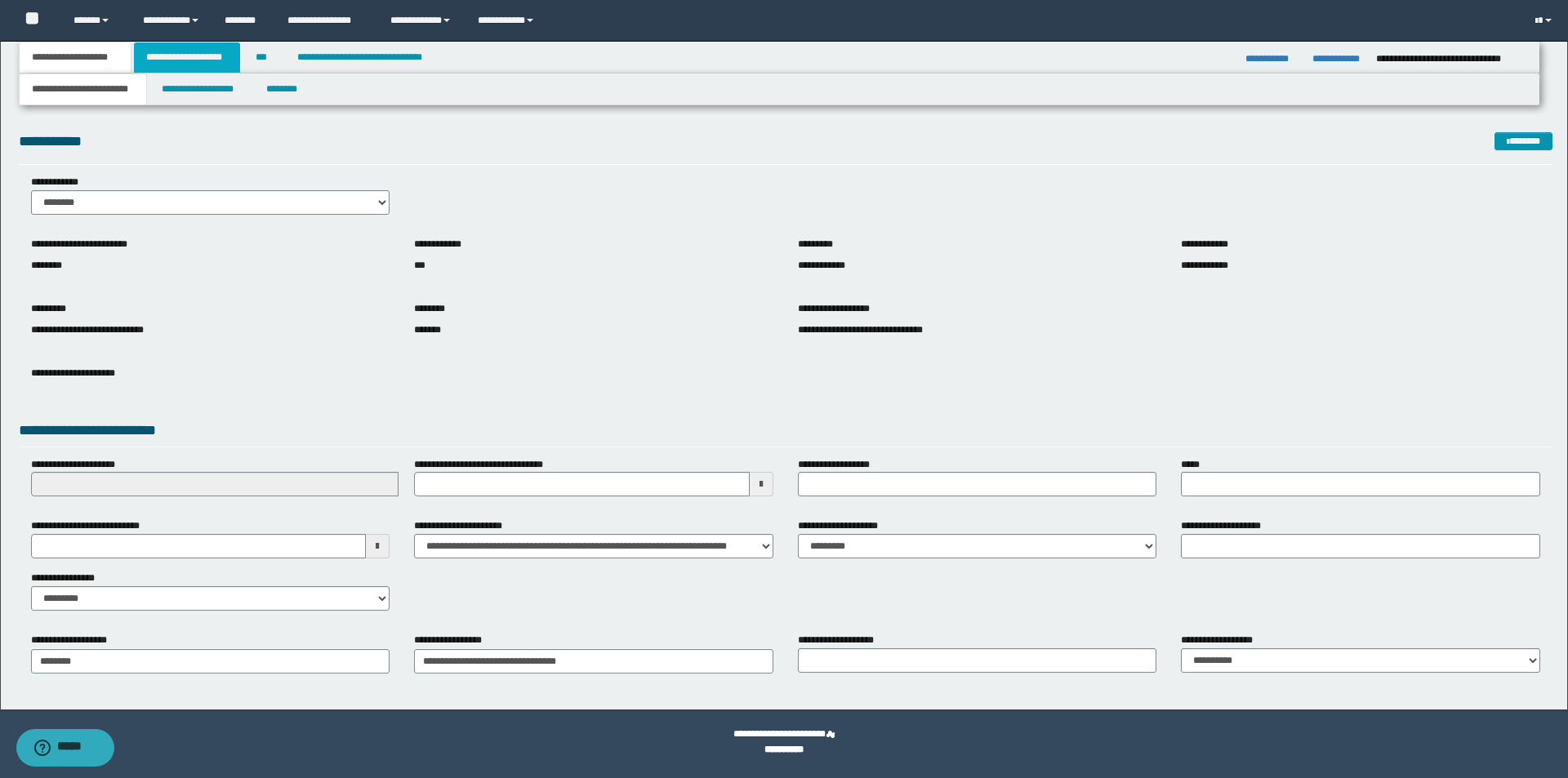 click on "**********" at bounding box center [187, 57] 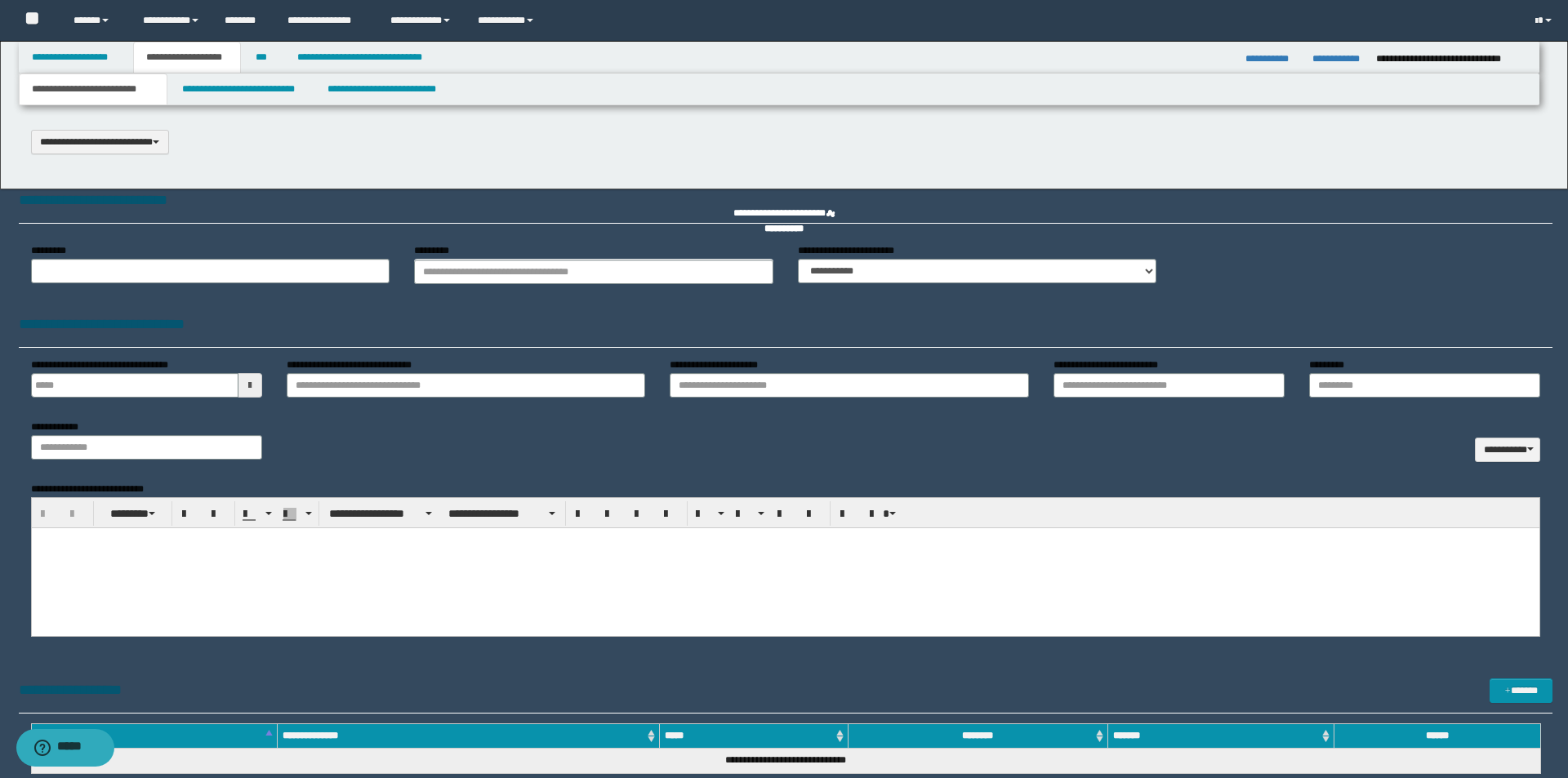 scroll, scrollTop: 0, scrollLeft: 0, axis: both 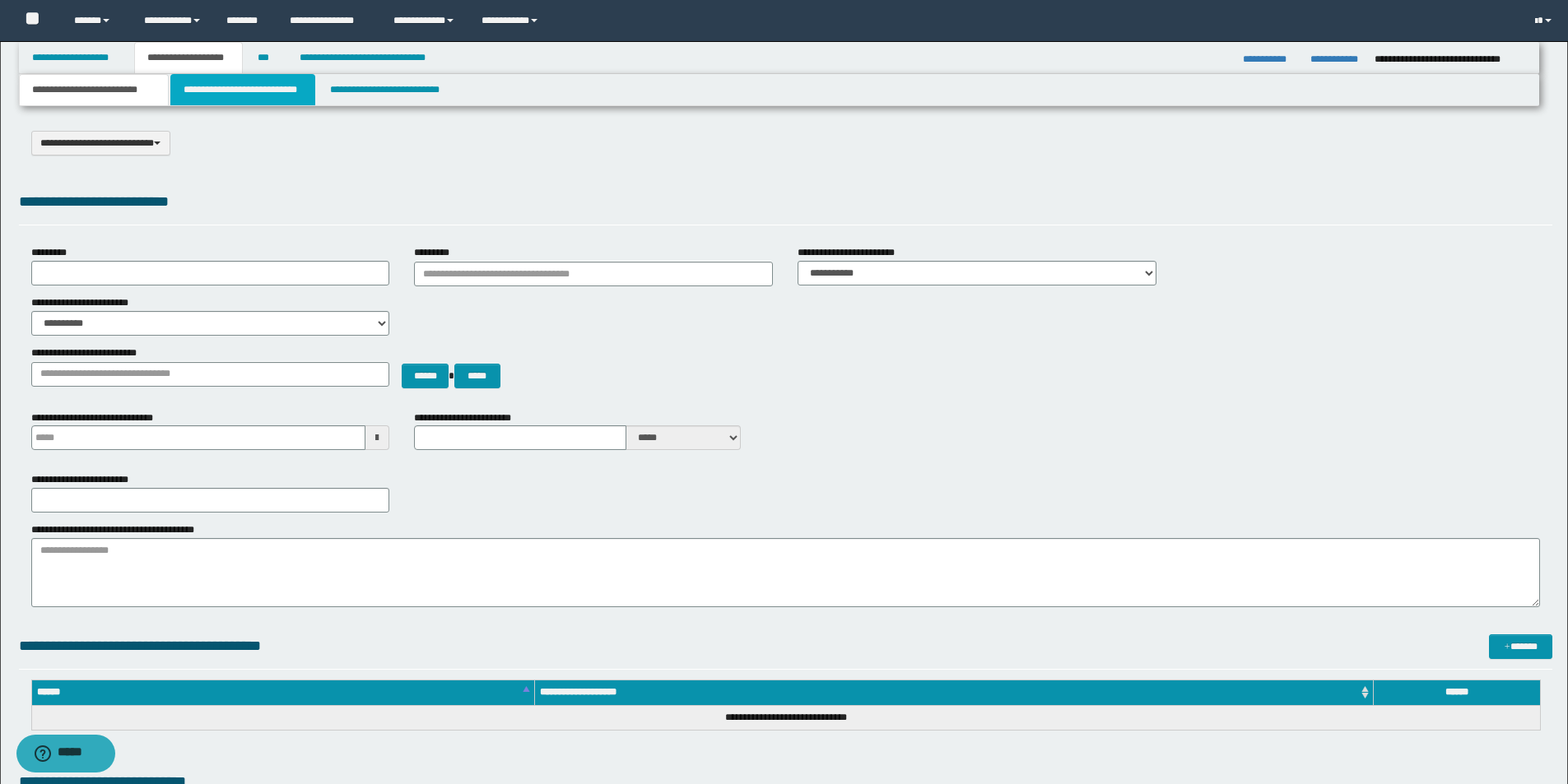 click on "**********" at bounding box center [243, 90] 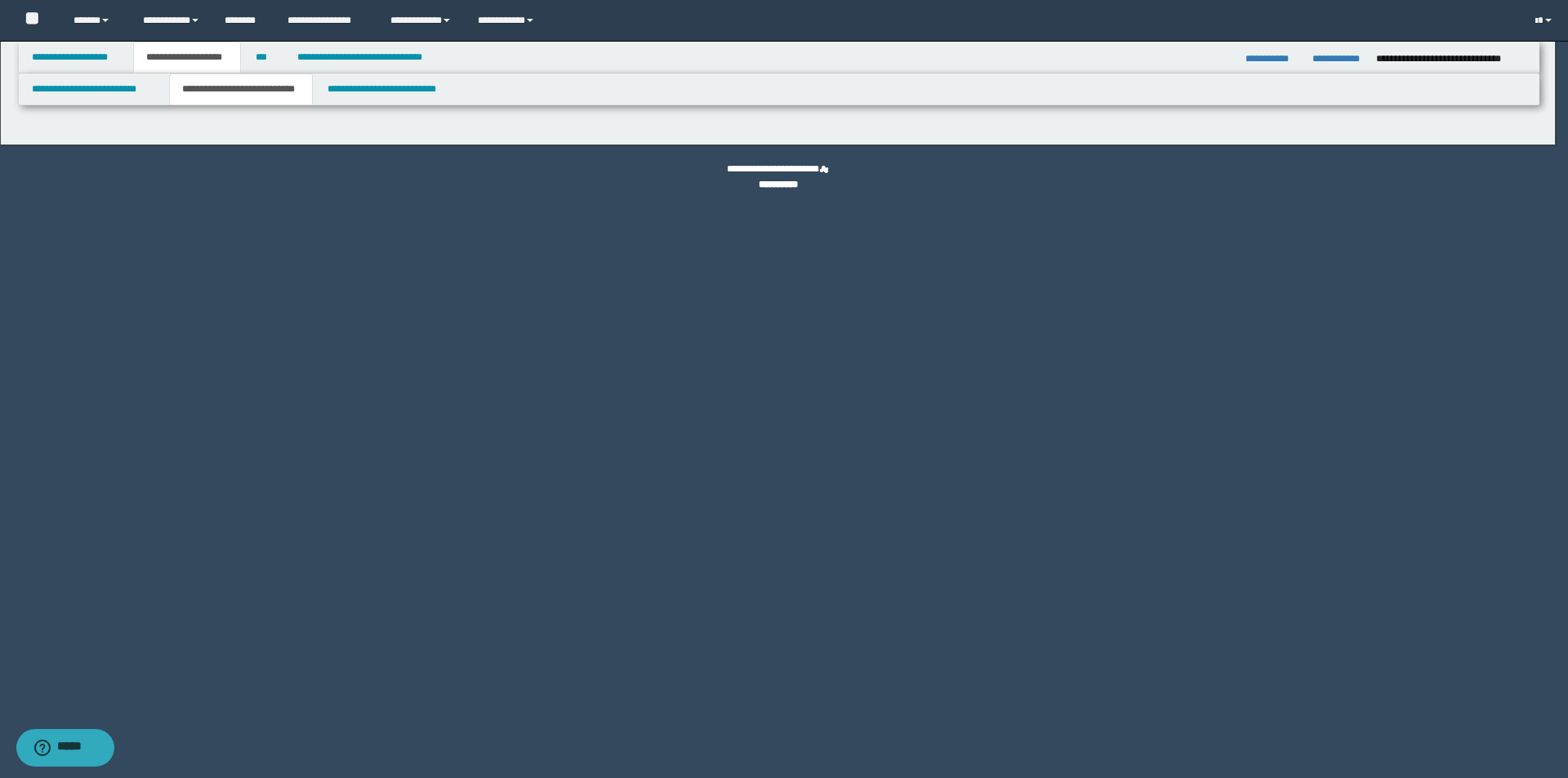 select on "*" 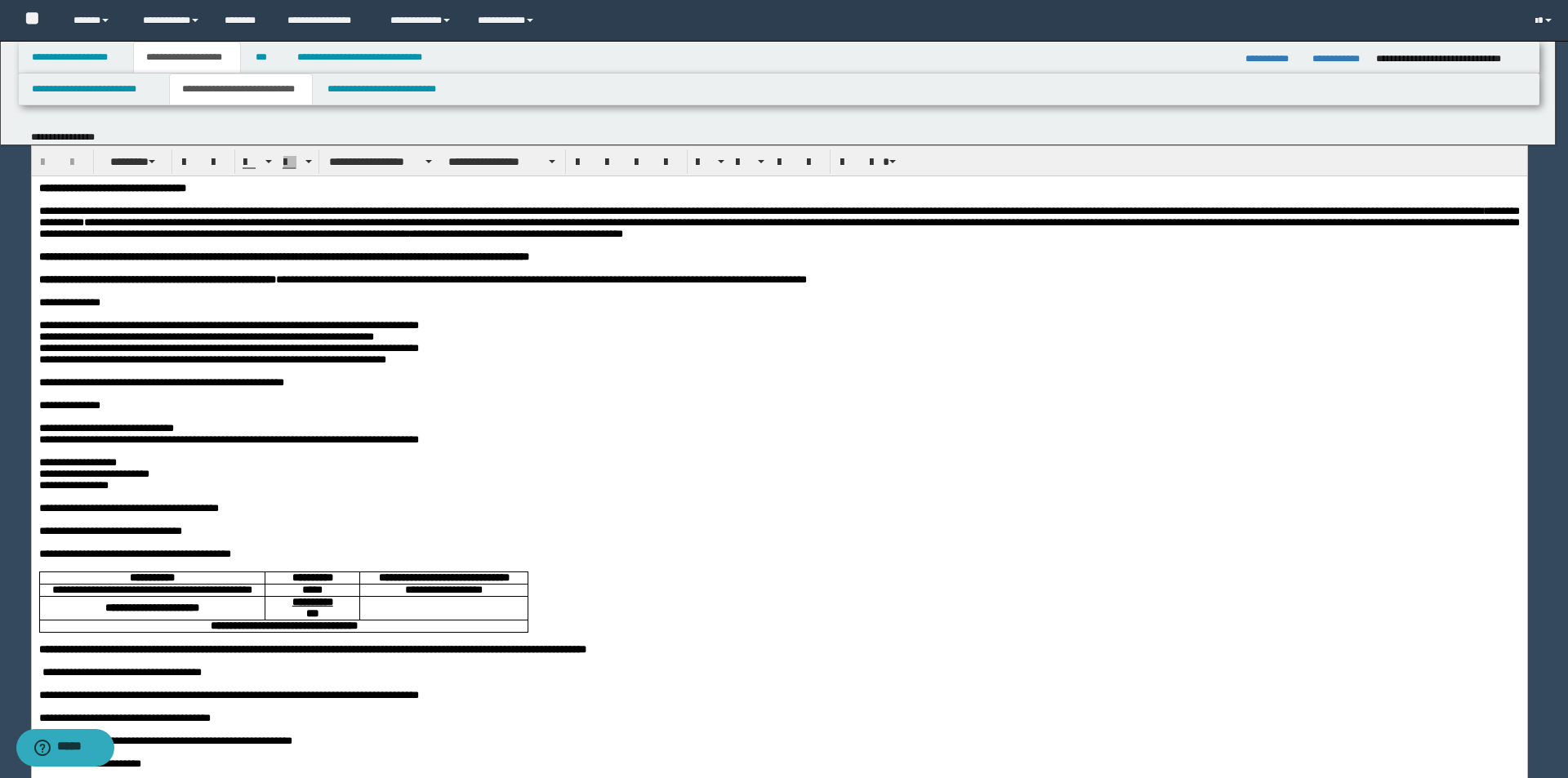 scroll, scrollTop: 0, scrollLeft: 0, axis: both 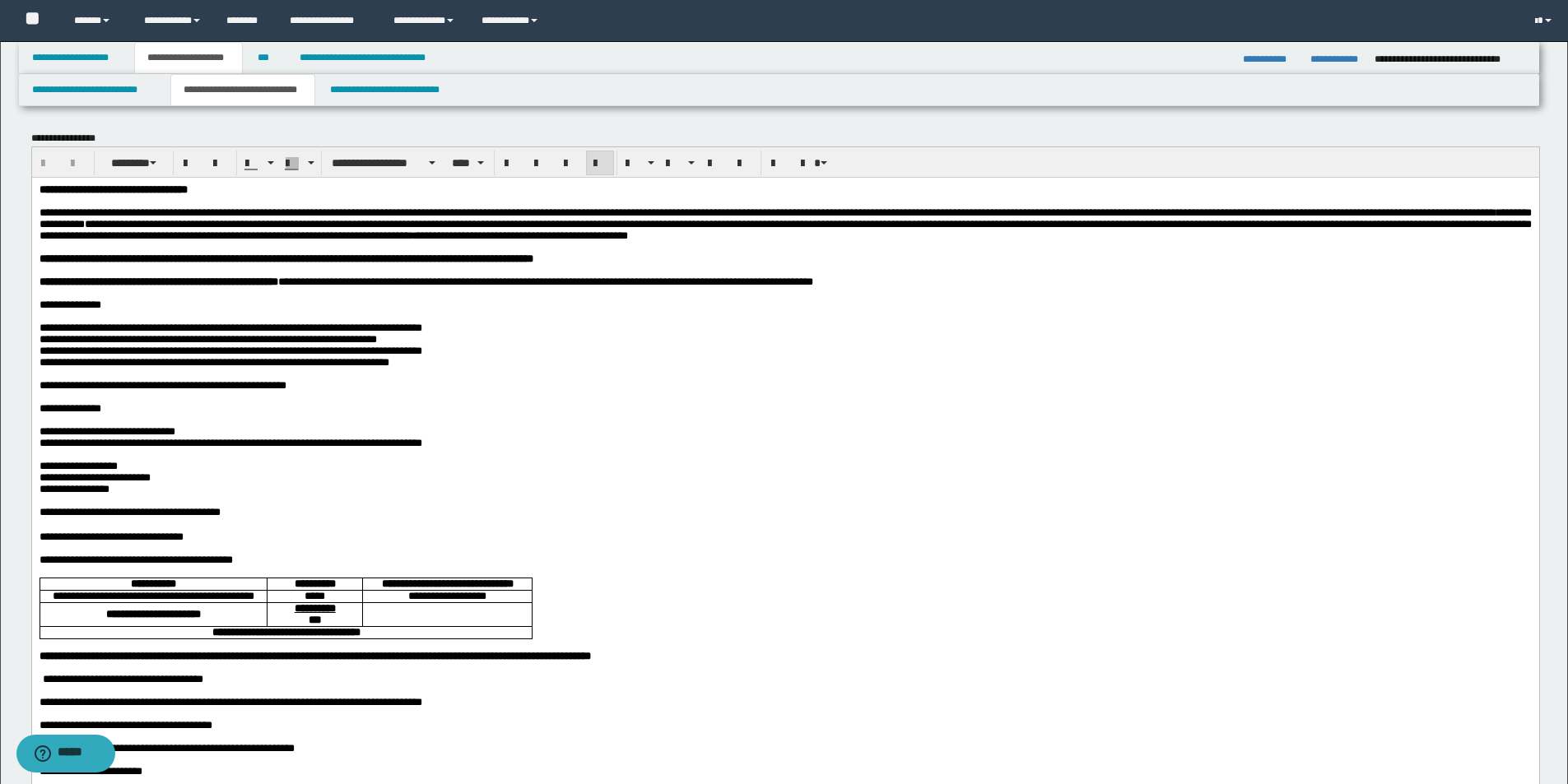 click on "**********" at bounding box center [784, 217] 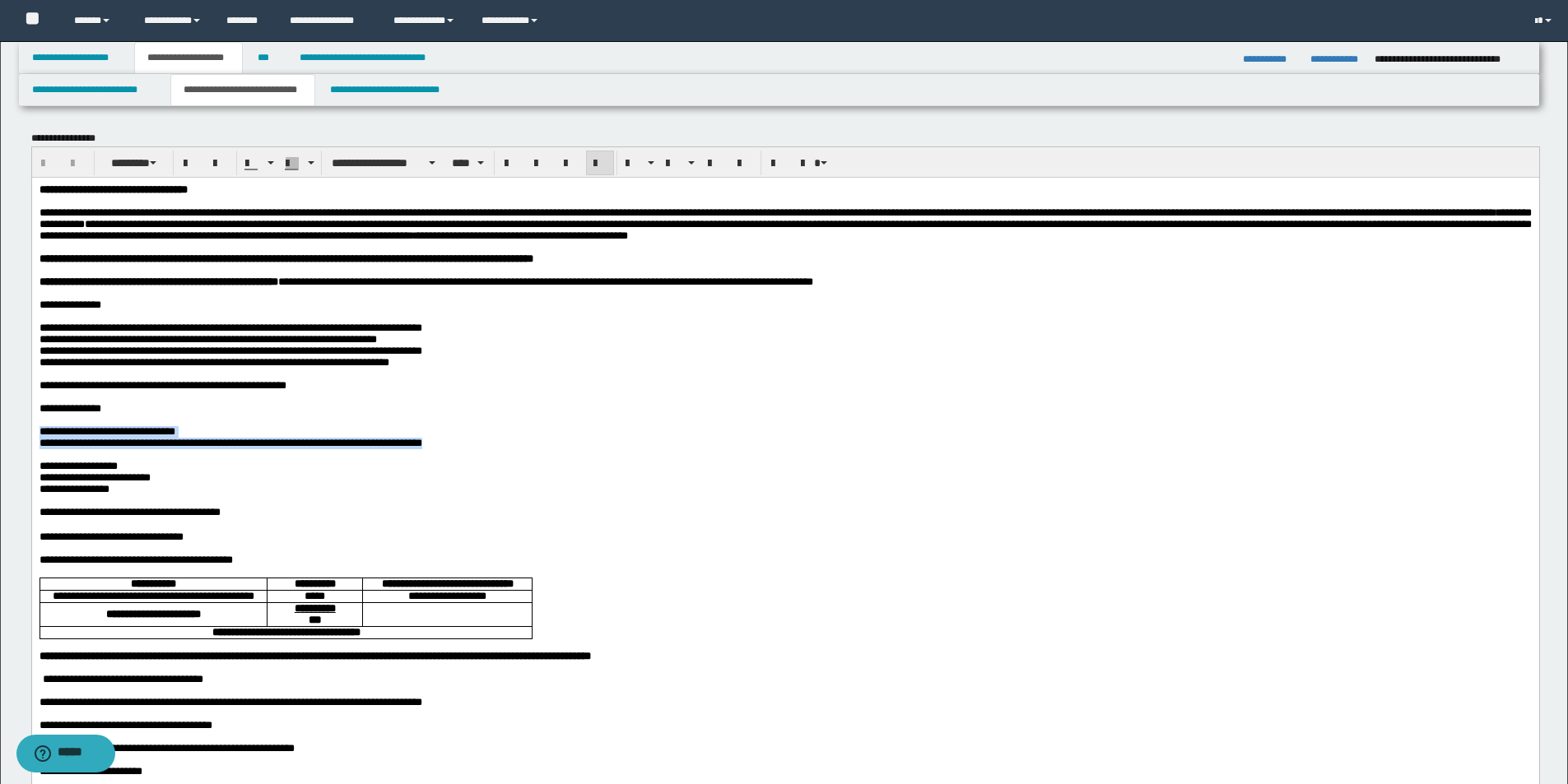 drag, startPoint x: 663, startPoint y: 478, endPoint x: 27, endPoint y: 466, distance: 636.1132 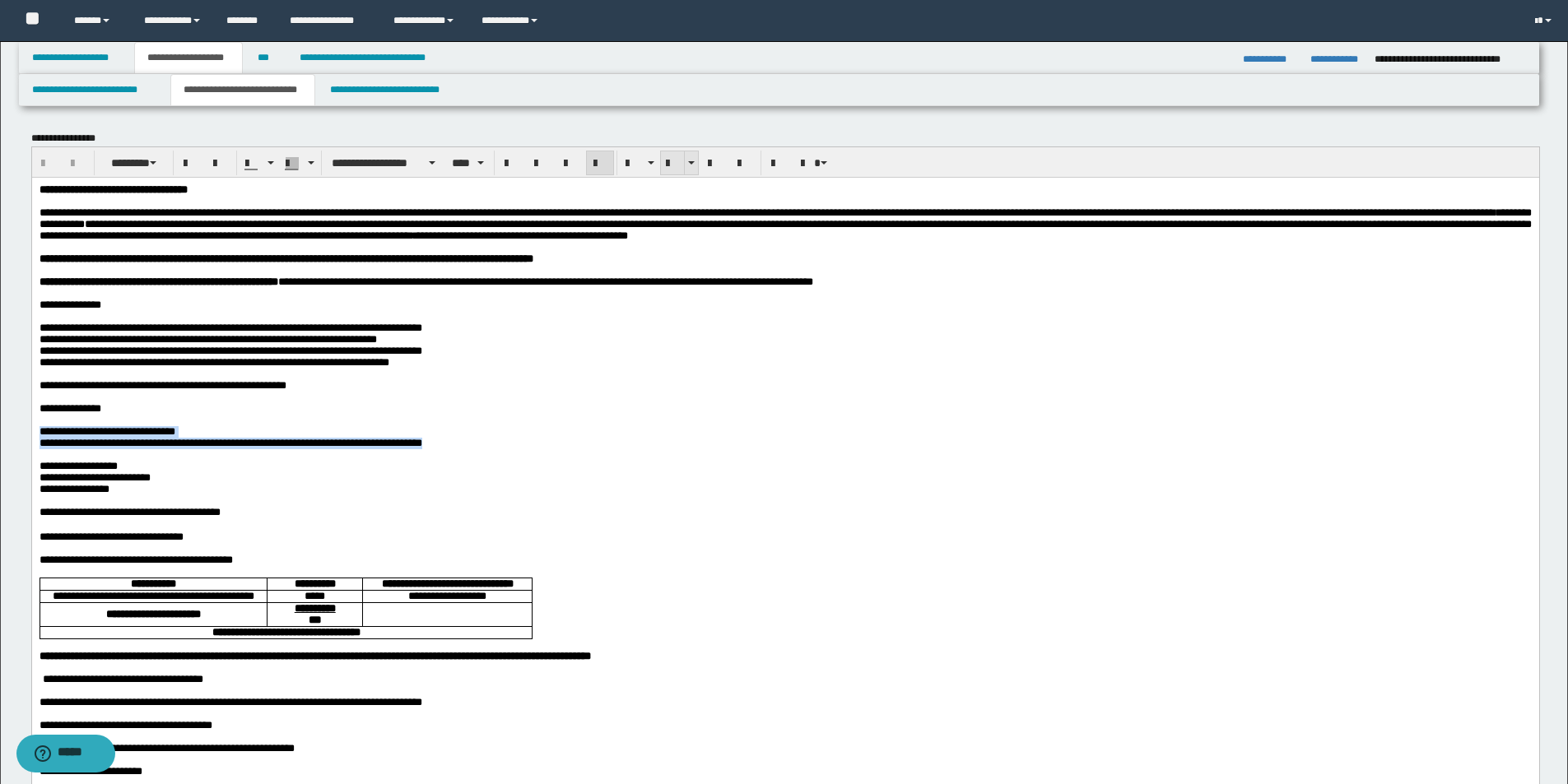 click at bounding box center (672, 164) 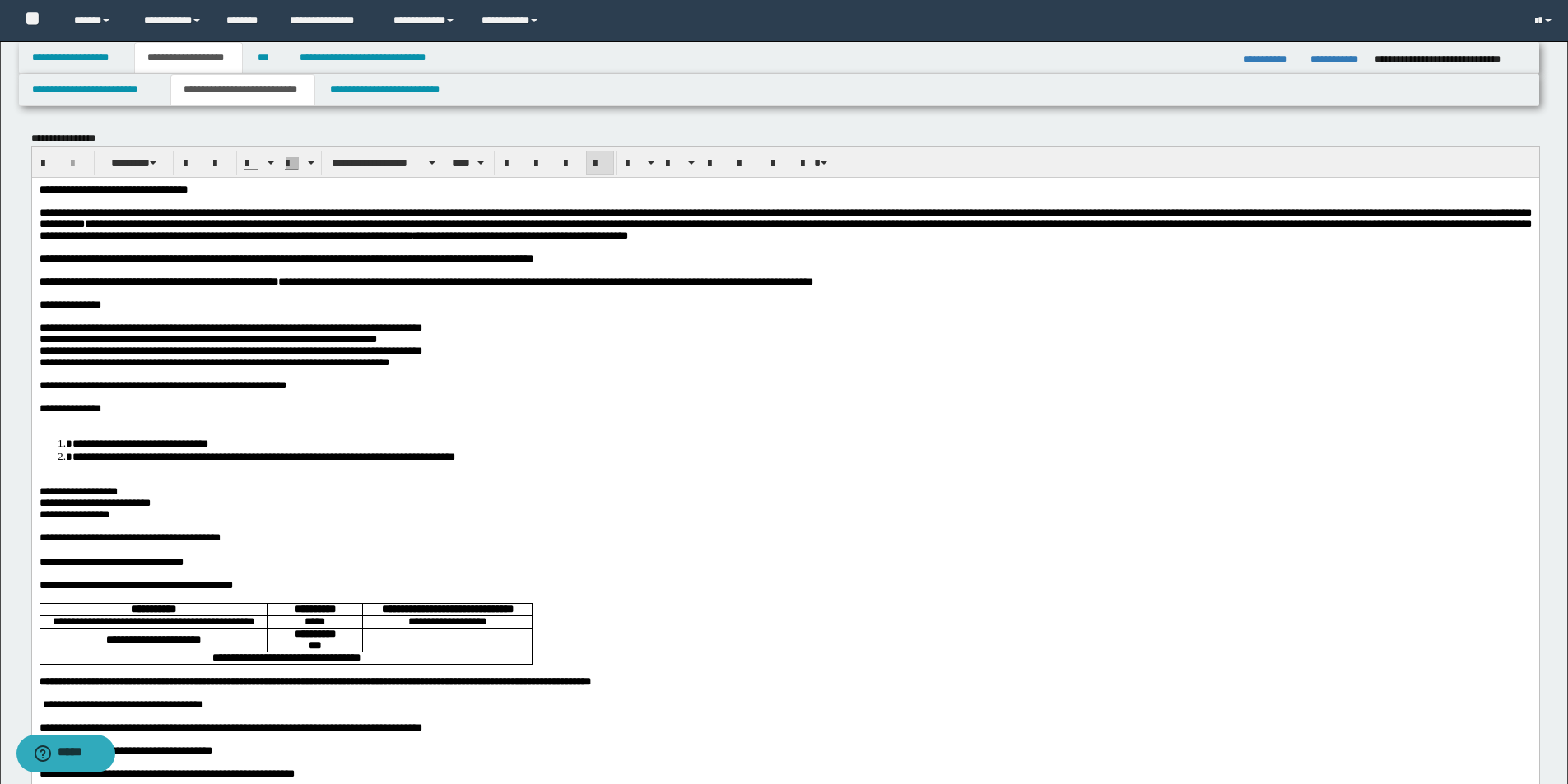 click on "**********" at bounding box center [784, 408] 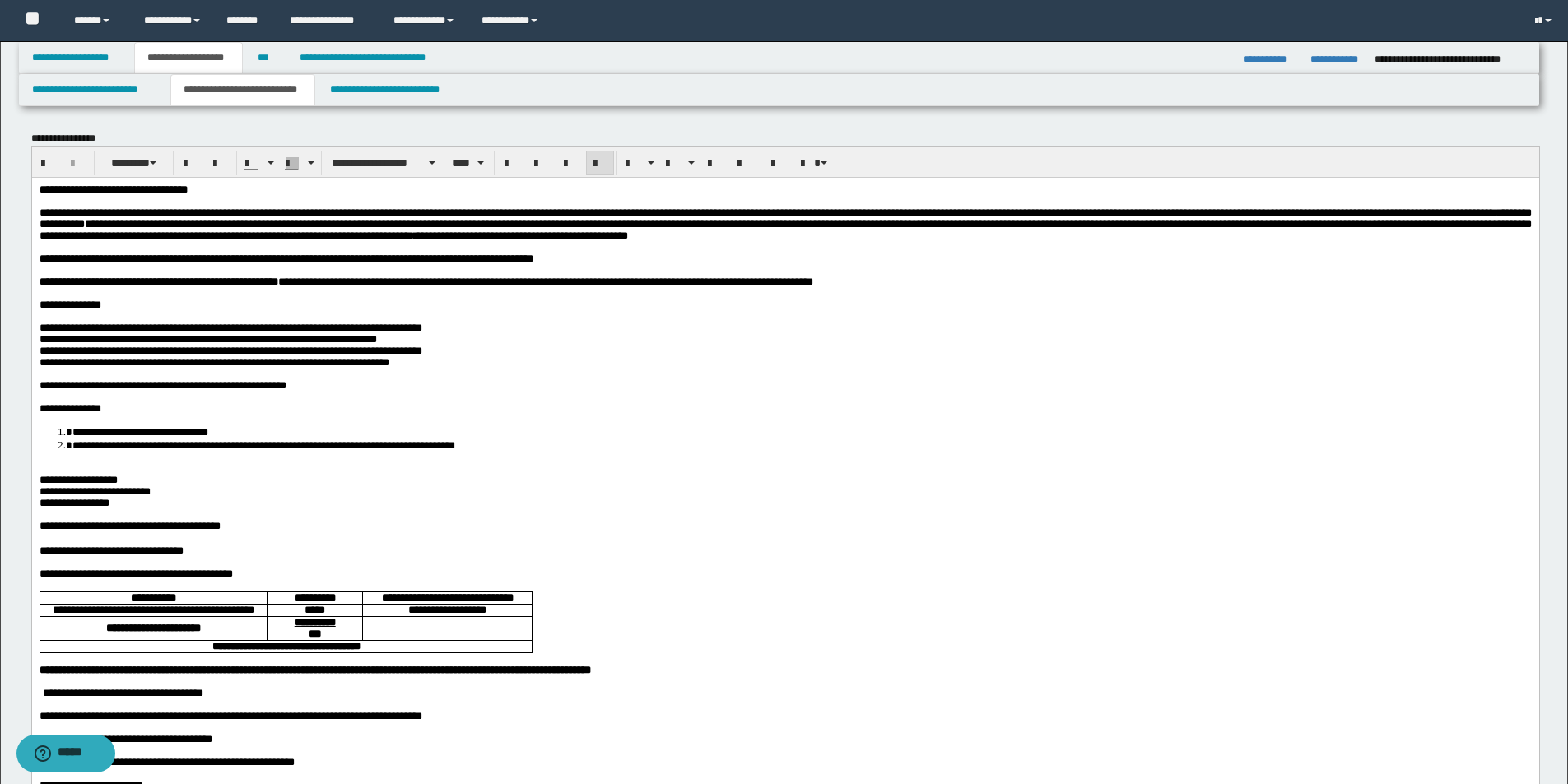 click on "**********" at bounding box center (801, 444) 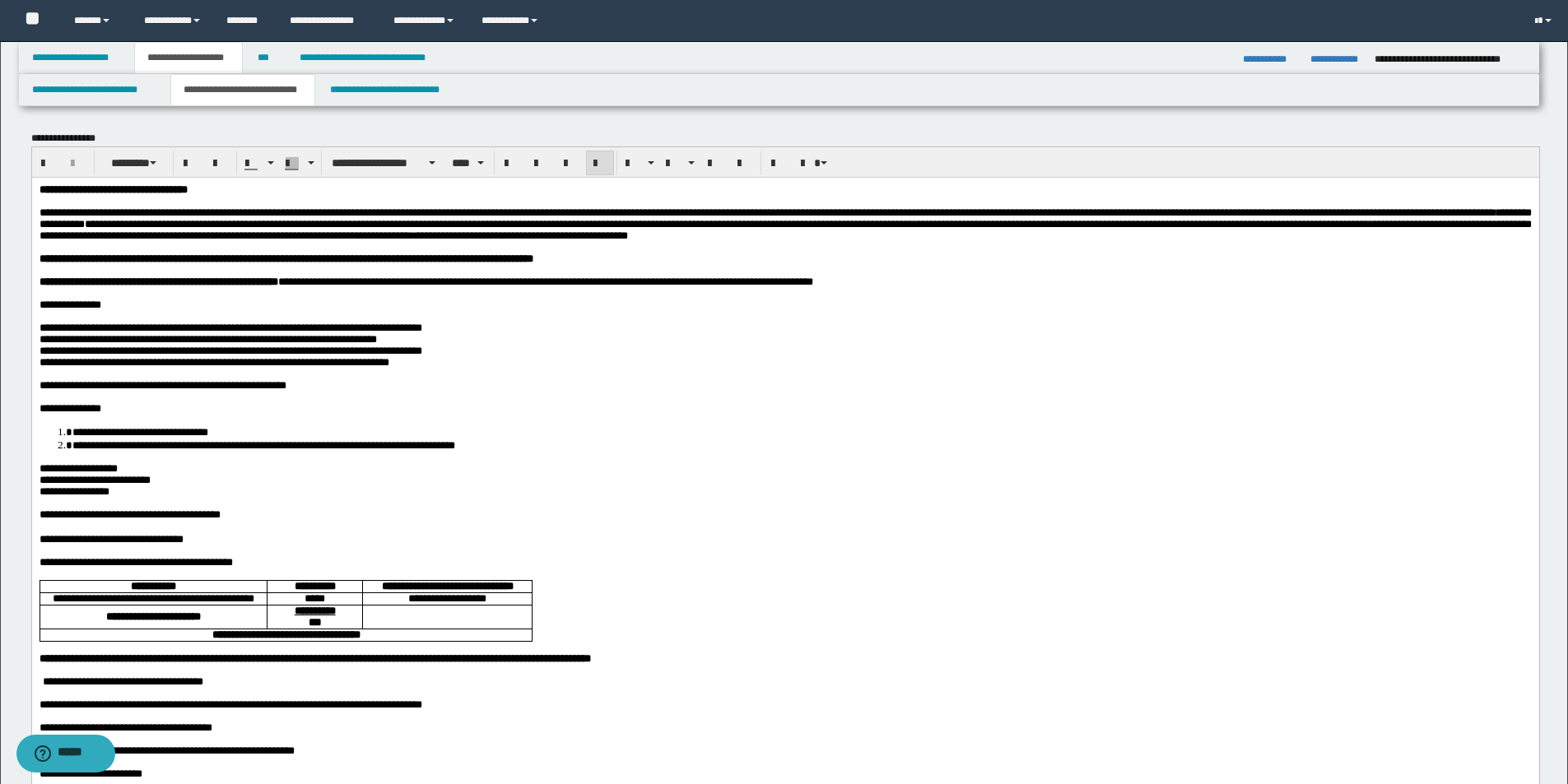 click on "**********" at bounding box center (81, 479) 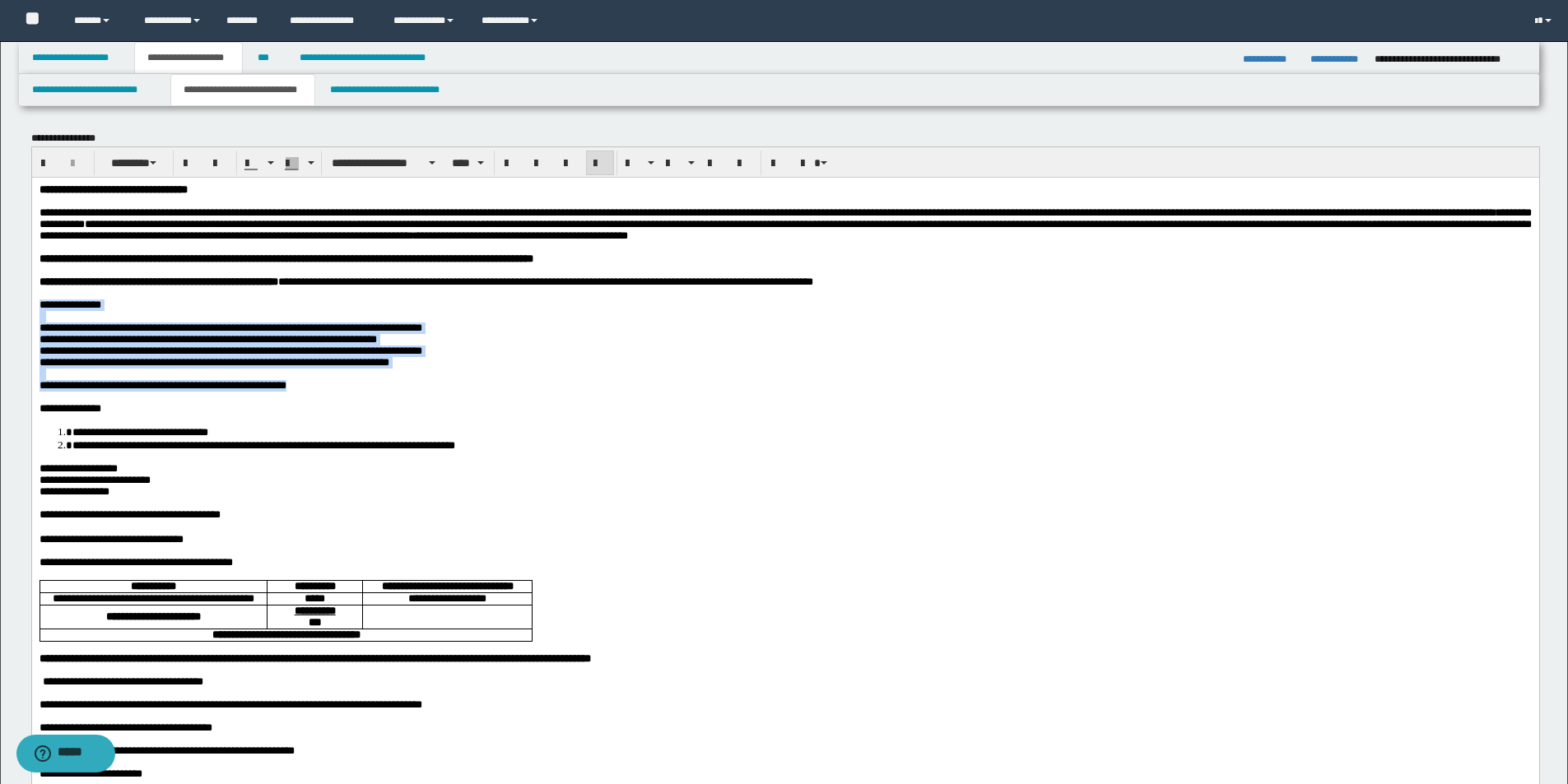 drag, startPoint x: 419, startPoint y: 414, endPoint x: 6, endPoint y: 317, distance: 424.23814 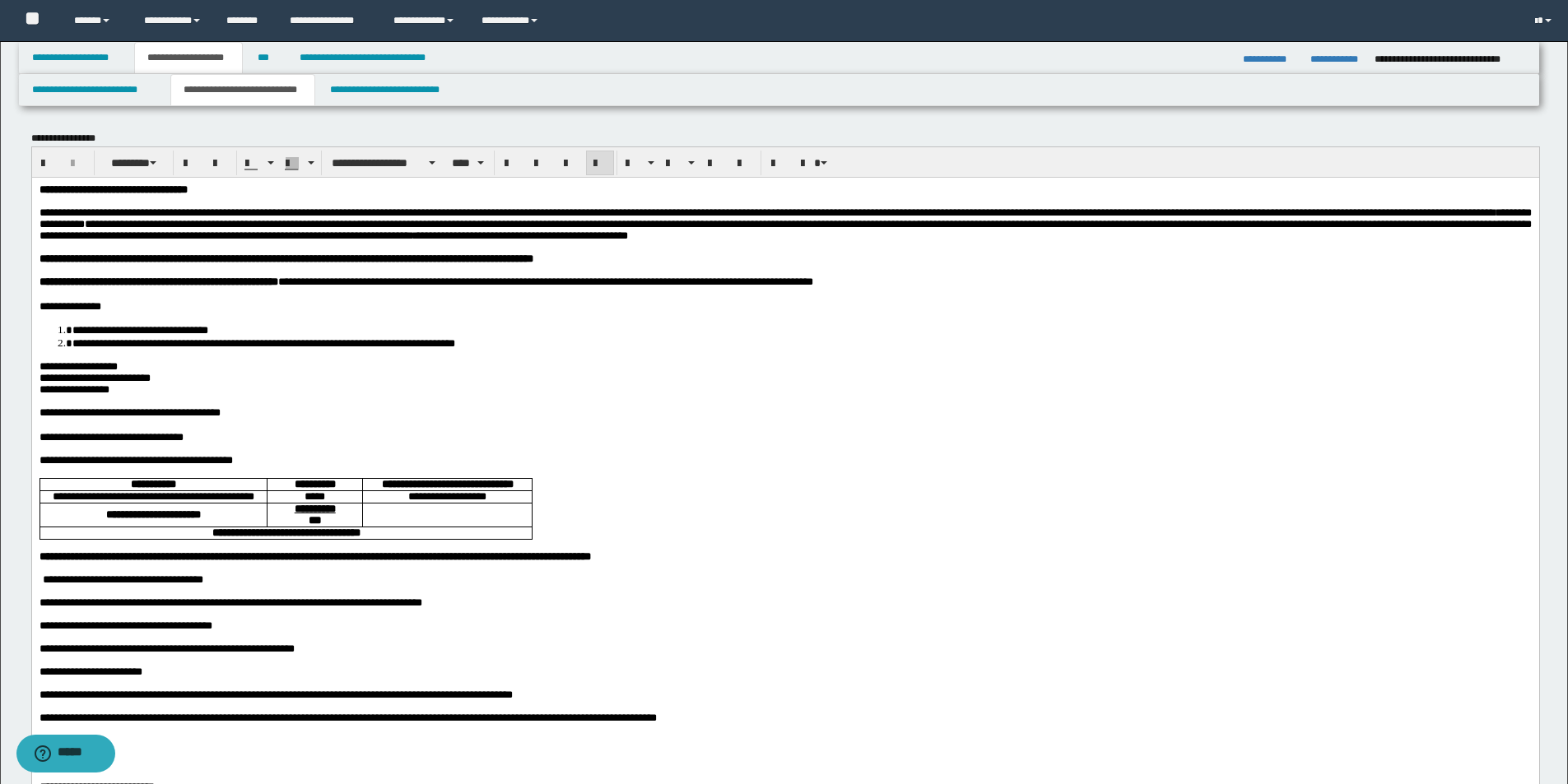 click on "**********" at bounding box center [784, 437] 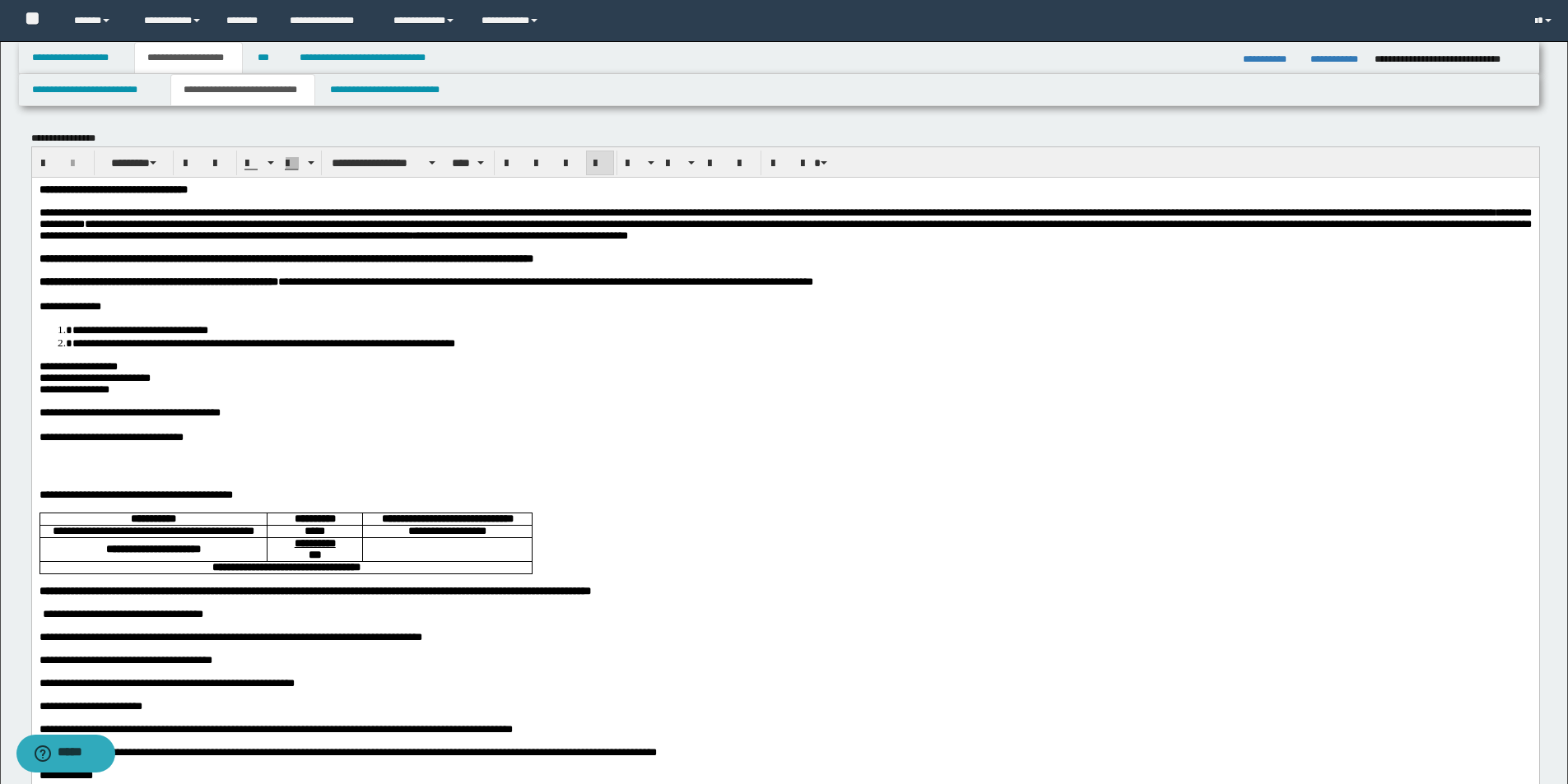 click at bounding box center [784, 460] 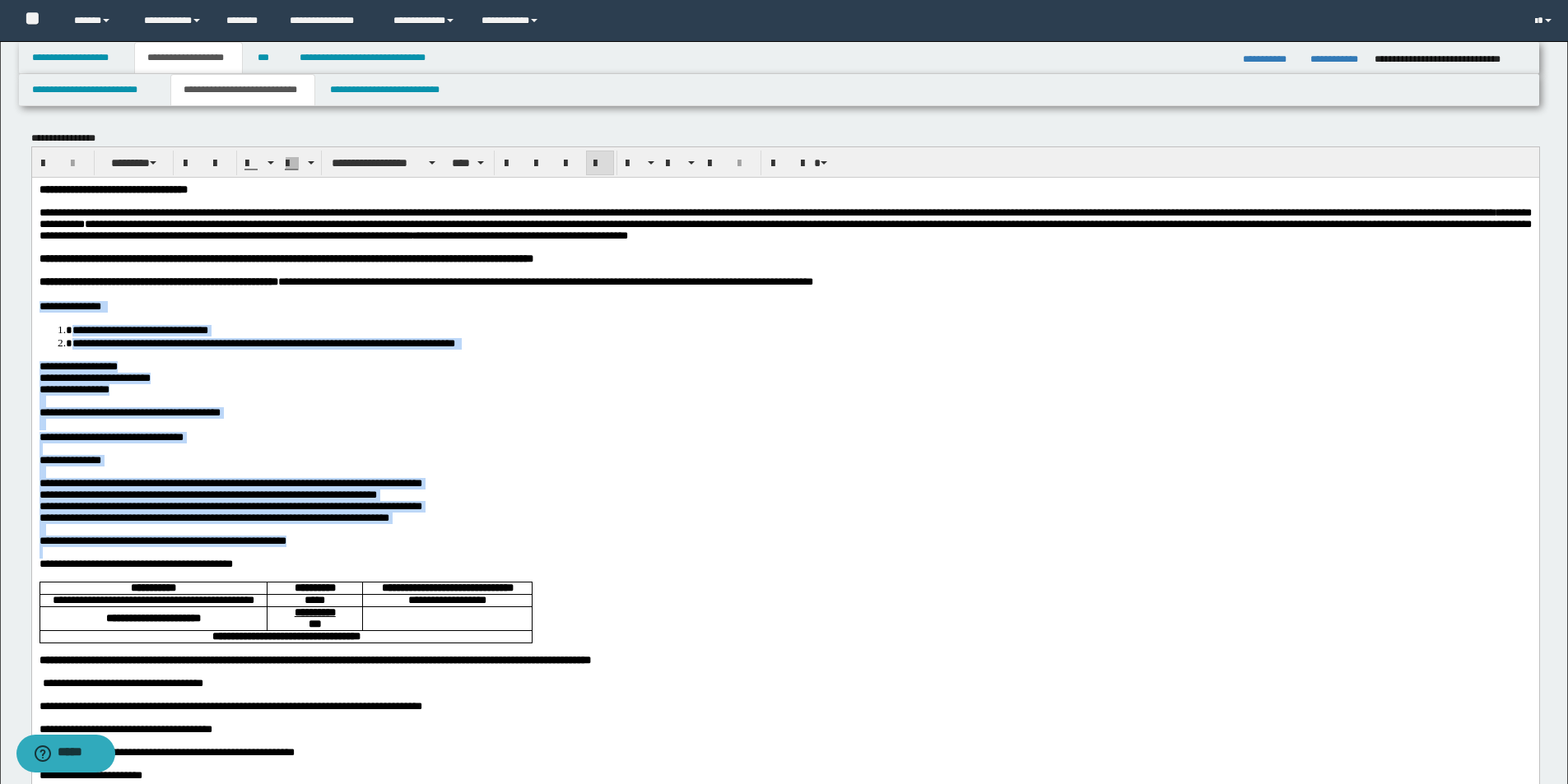 drag, startPoint x: 421, startPoint y: 587, endPoint x: 54, endPoint y: 491, distance: 379.34813 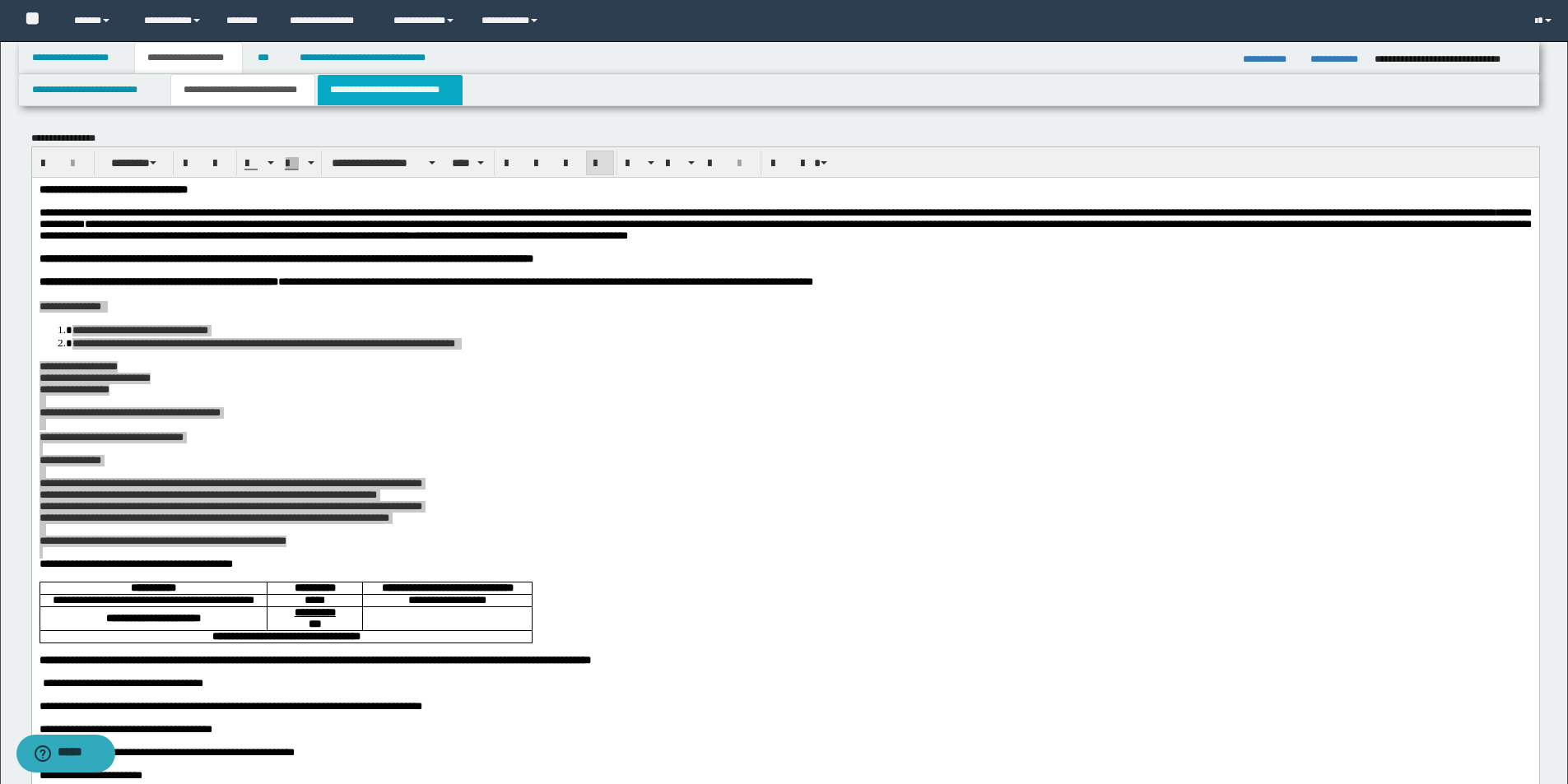 click on "**********" at bounding box center [390, 90] 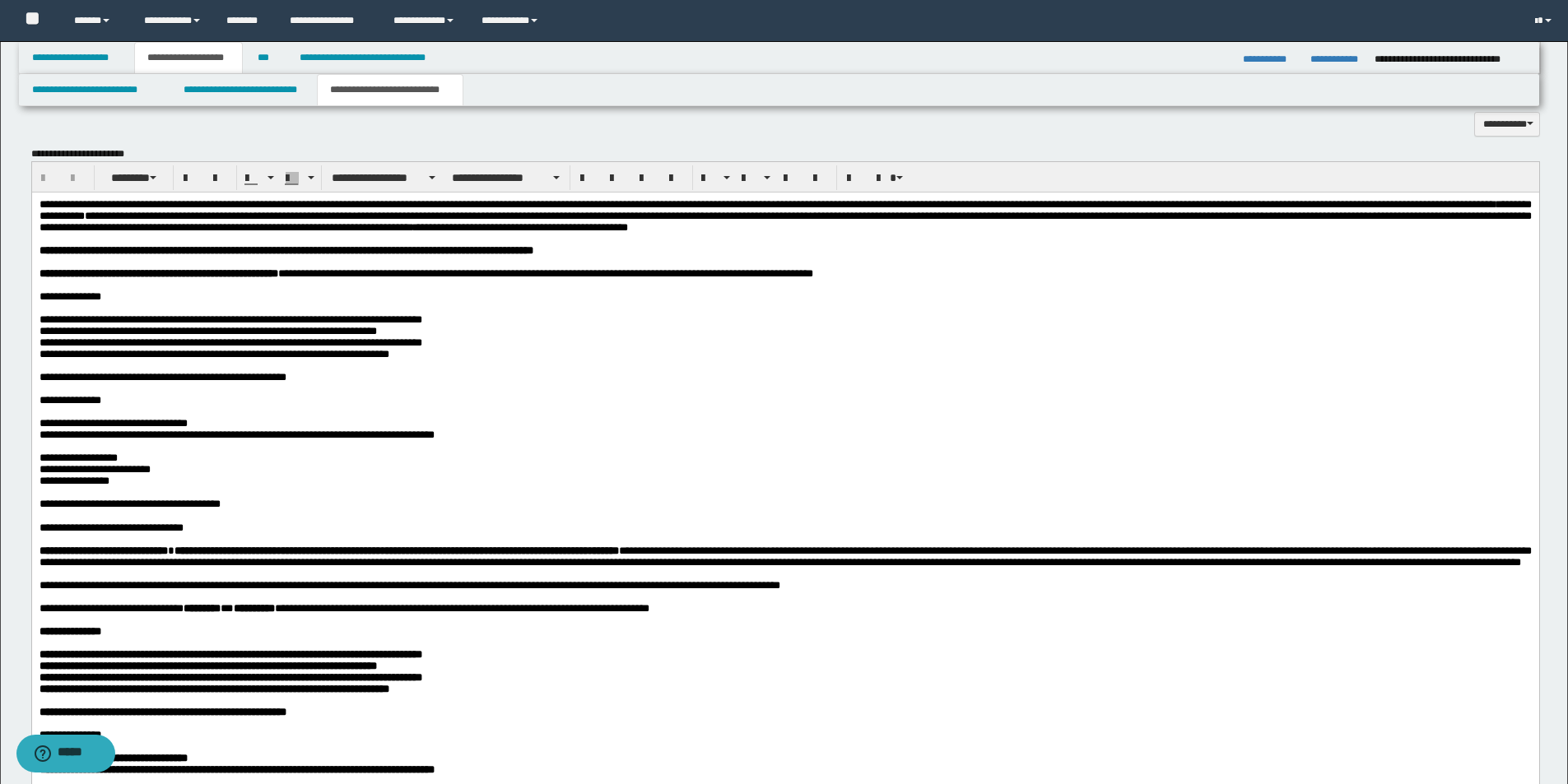 scroll, scrollTop: 987, scrollLeft: 0, axis: vertical 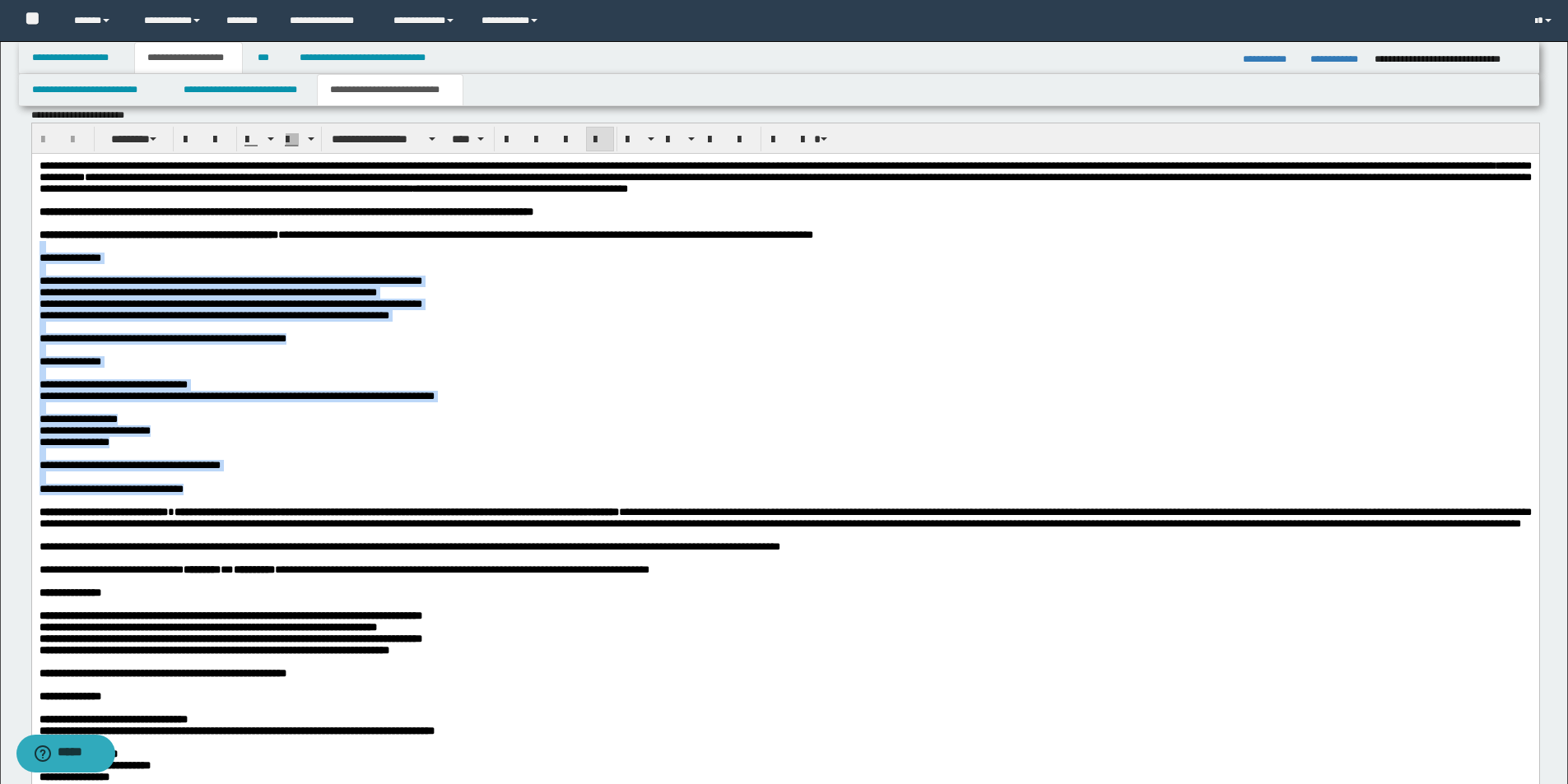 drag, startPoint x: 281, startPoint y: 536, endPoint x: 9, endPoint y: 265, distance: 383.9596 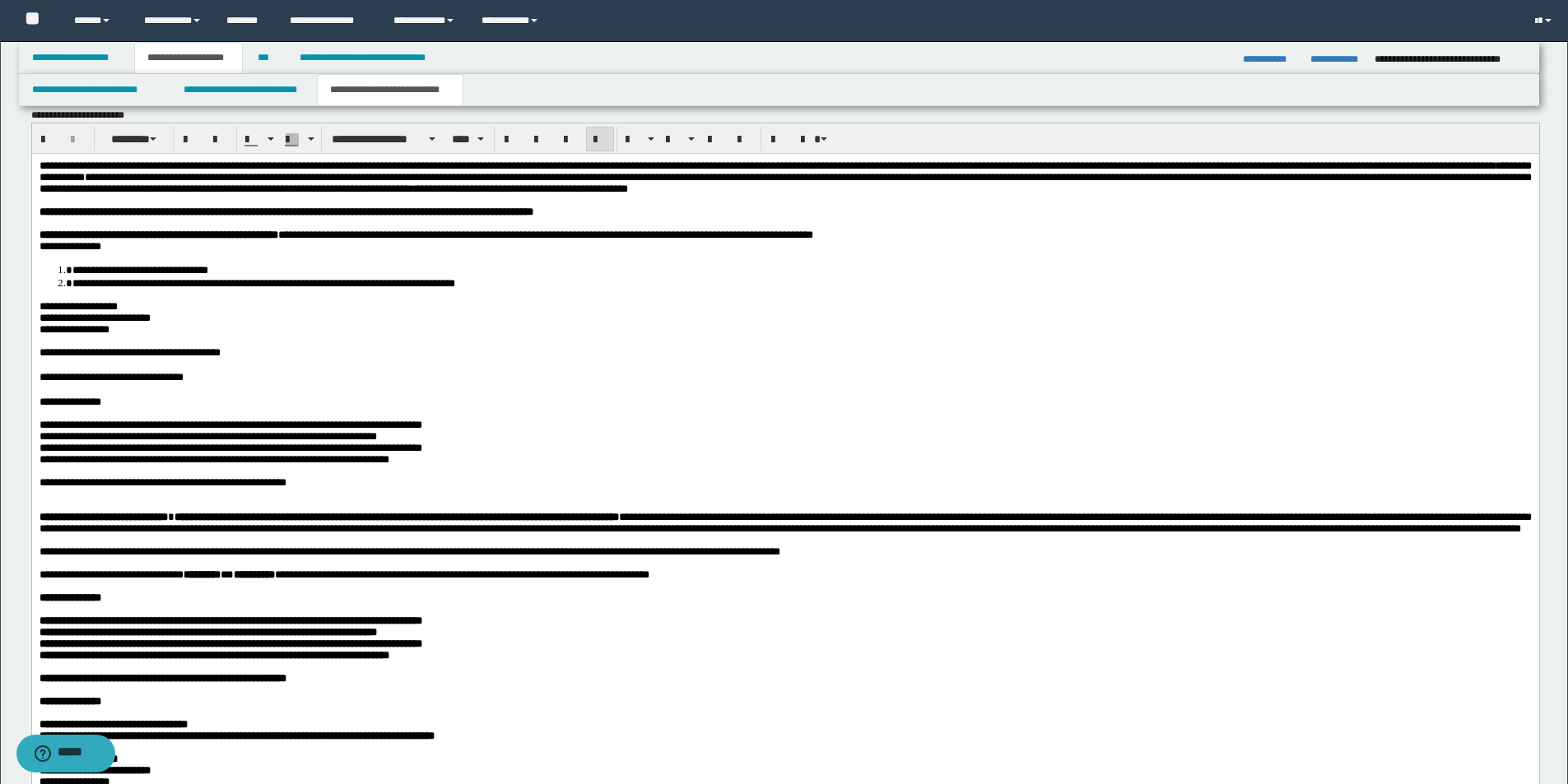 click on "[NUMBER] [STREET], [CITY], [STATE] [ZIP]" at bounding box center (784, 235) 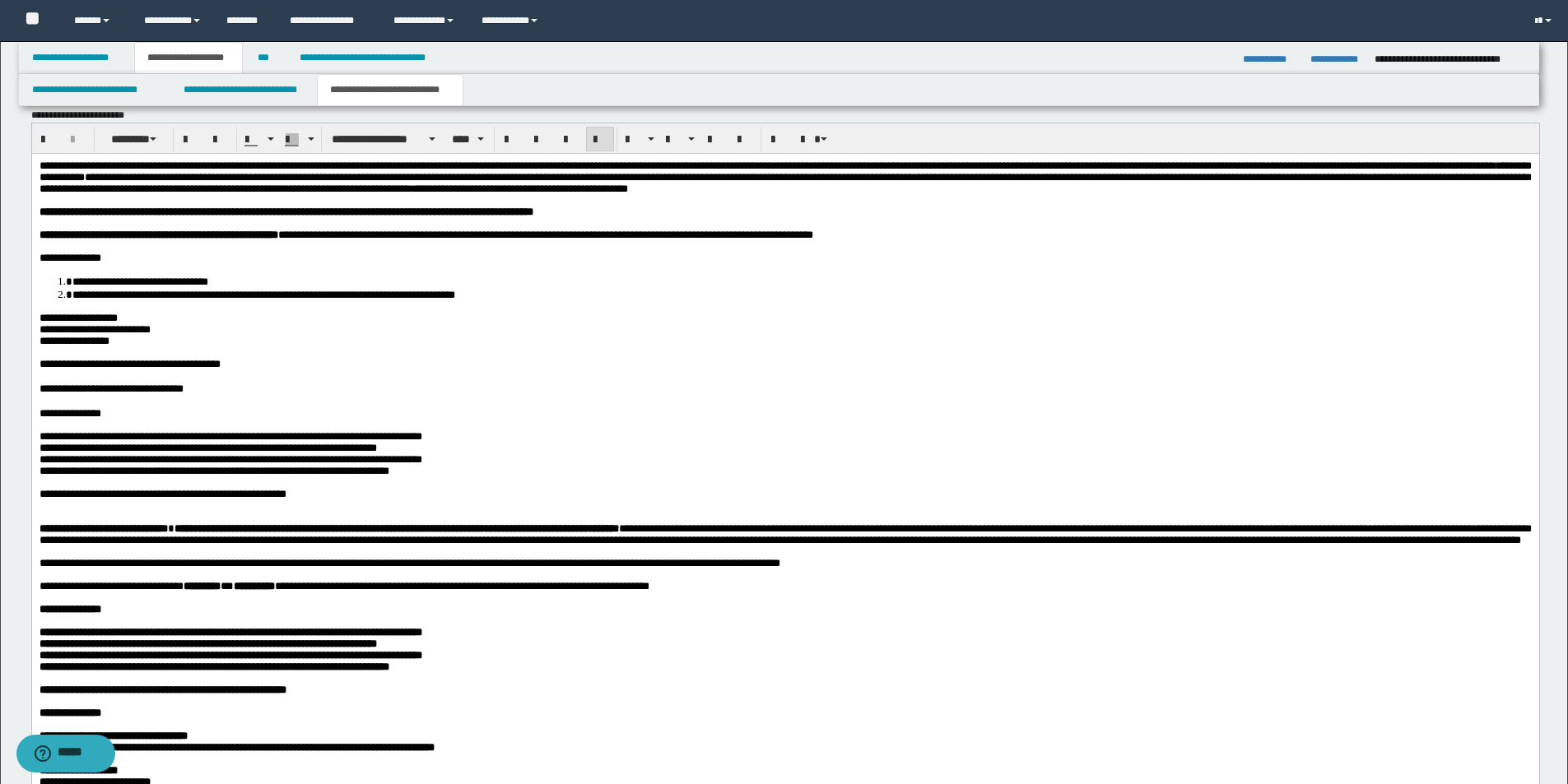 click at bounding box center [784, 506] 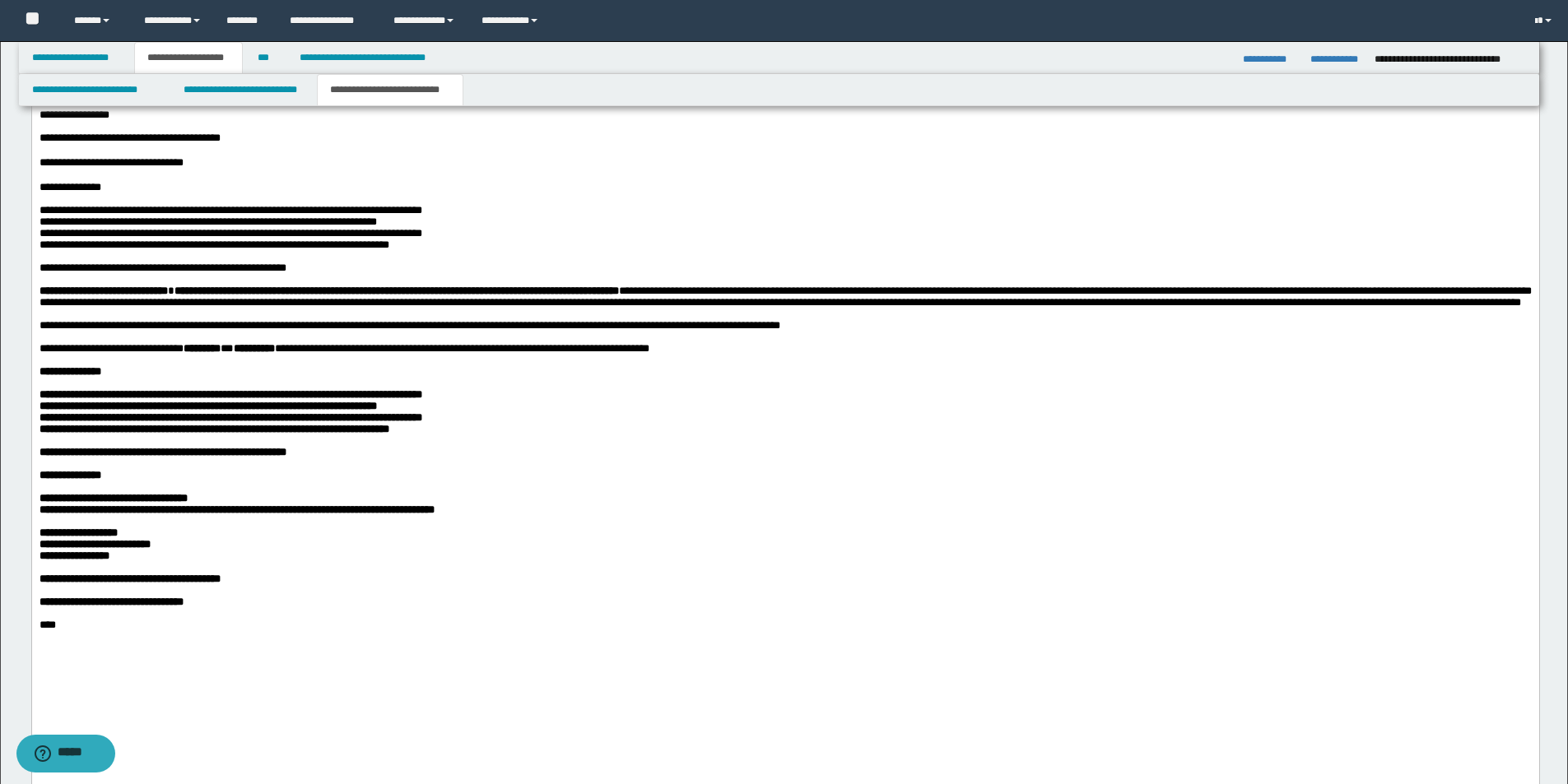 scroll, scrollTop: 1316, scrollLeft: 0, axis: vertical 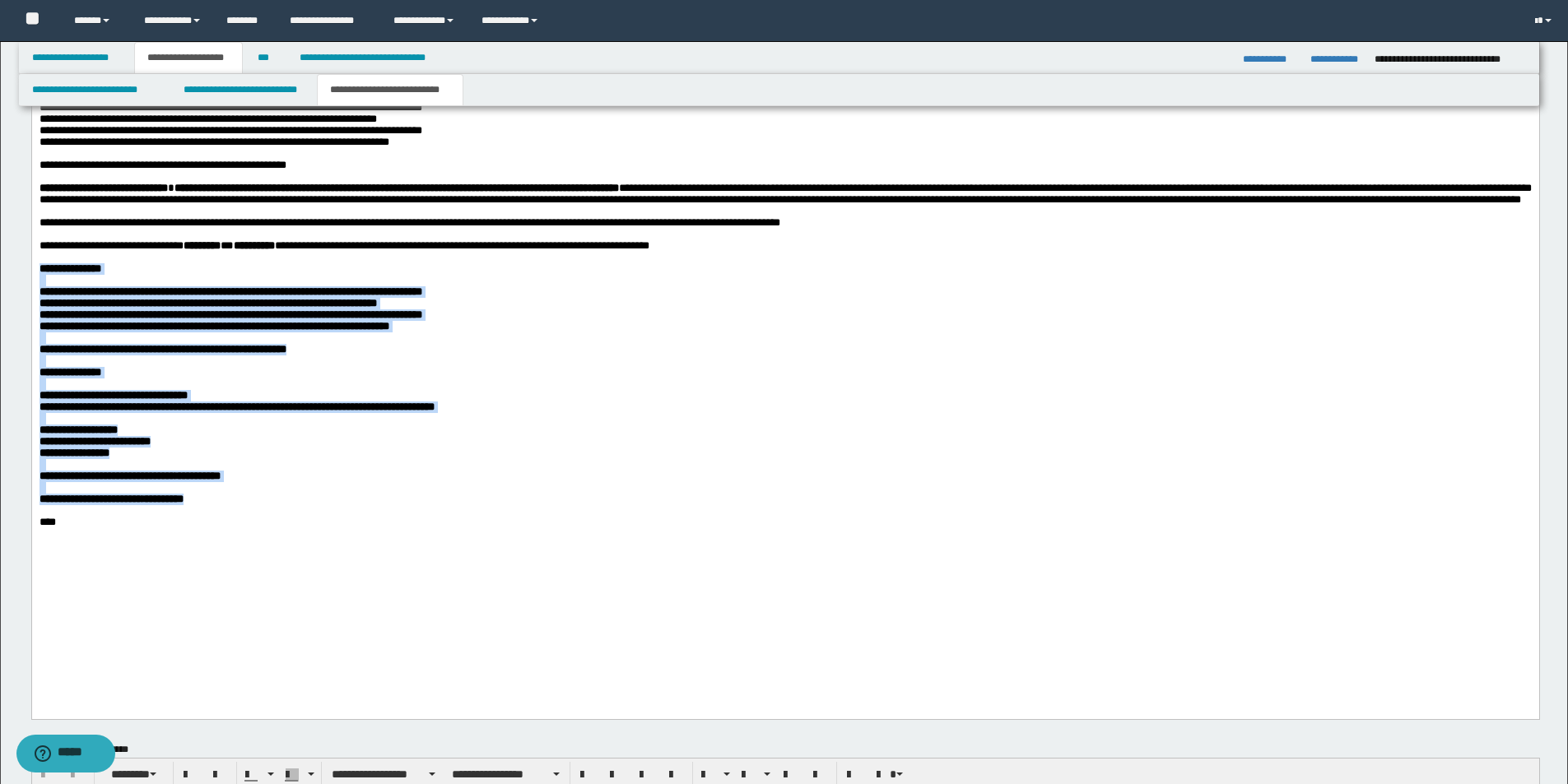 drag, startPoint x: 281, startPoint y: 598, endPoint x: -1, endPoint y: 332, distance: 387.65964 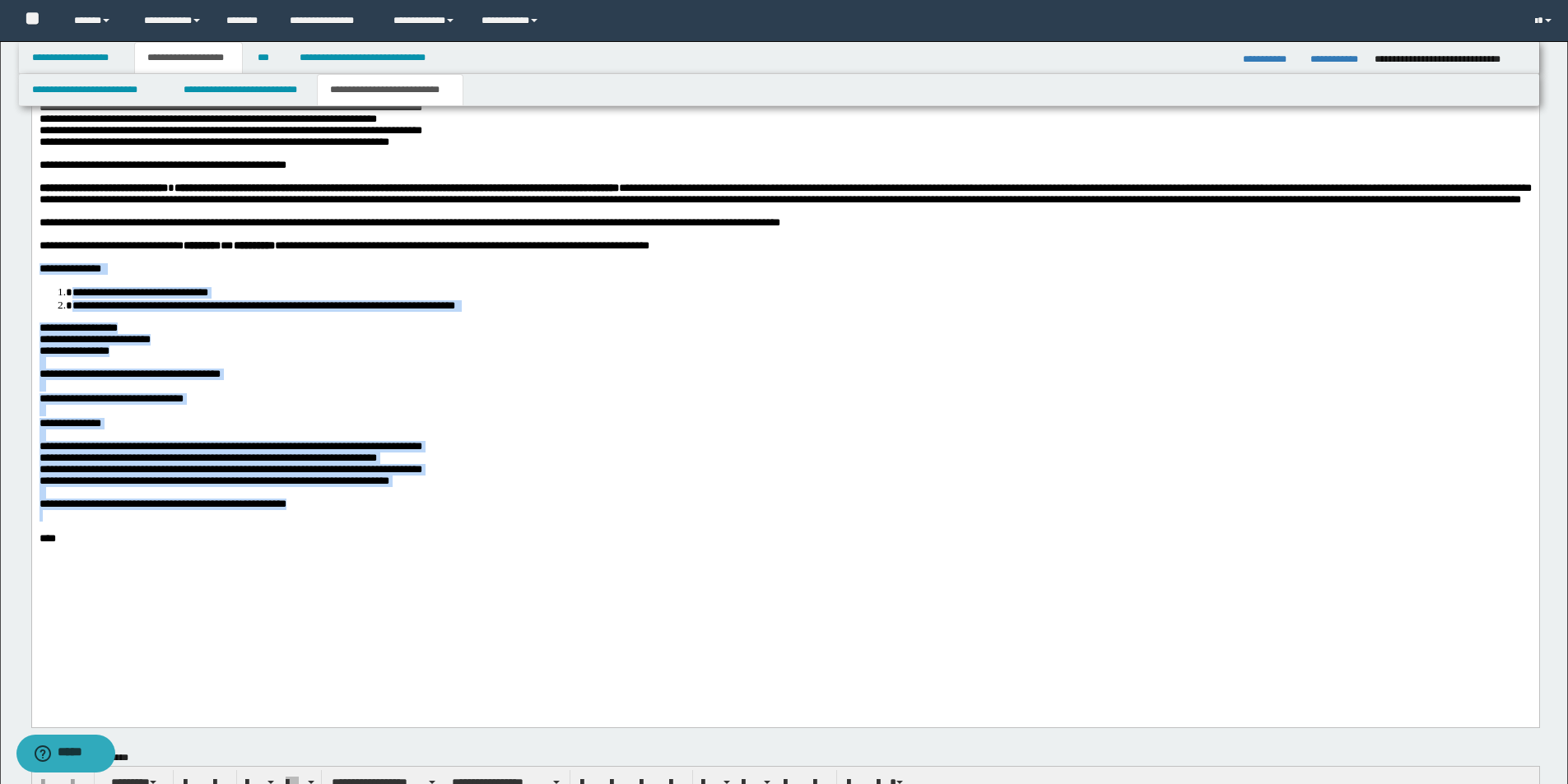 click at bounding box center (784, 258) 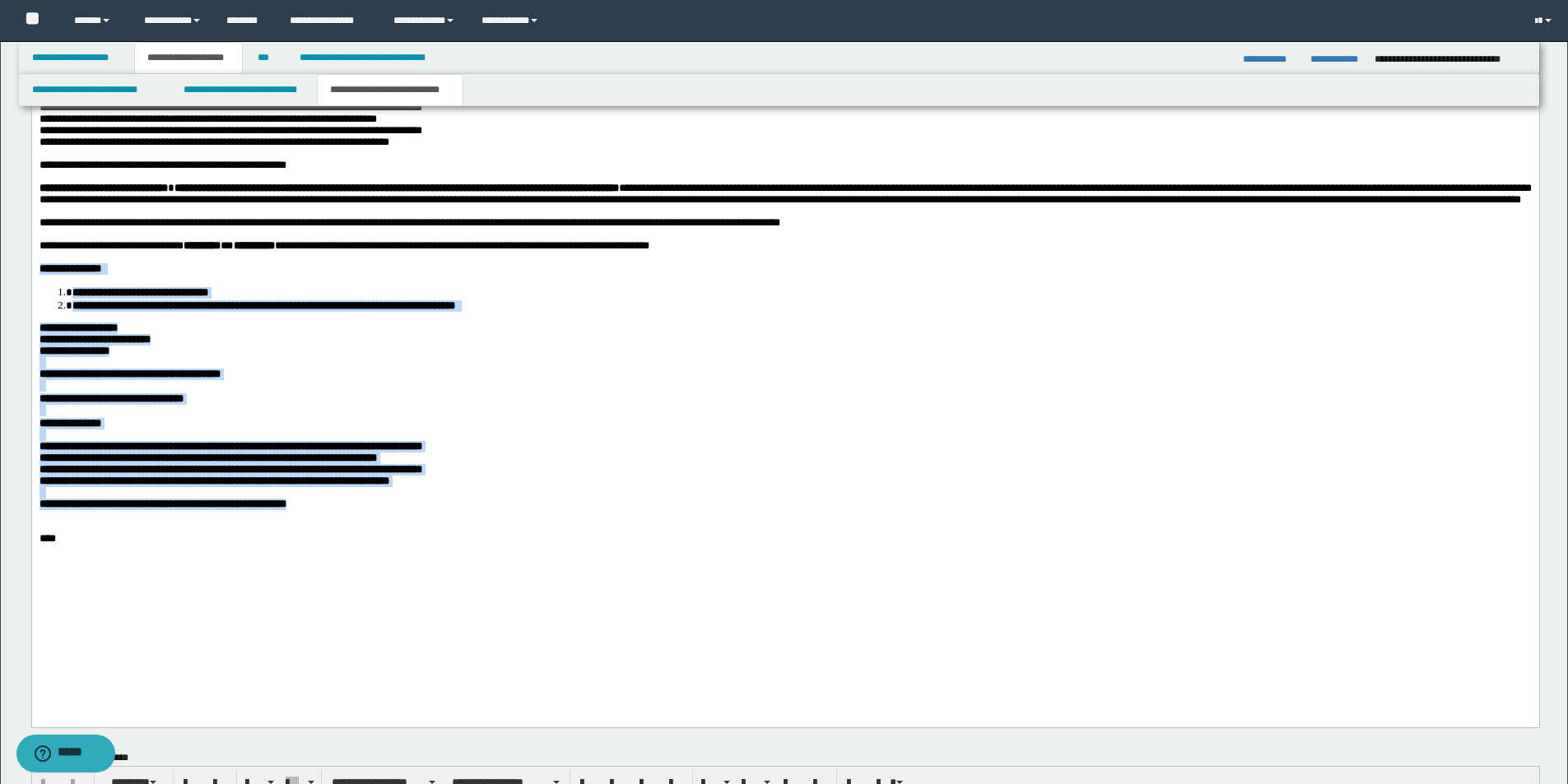 click on "**********" at bounding box center [784, 505] 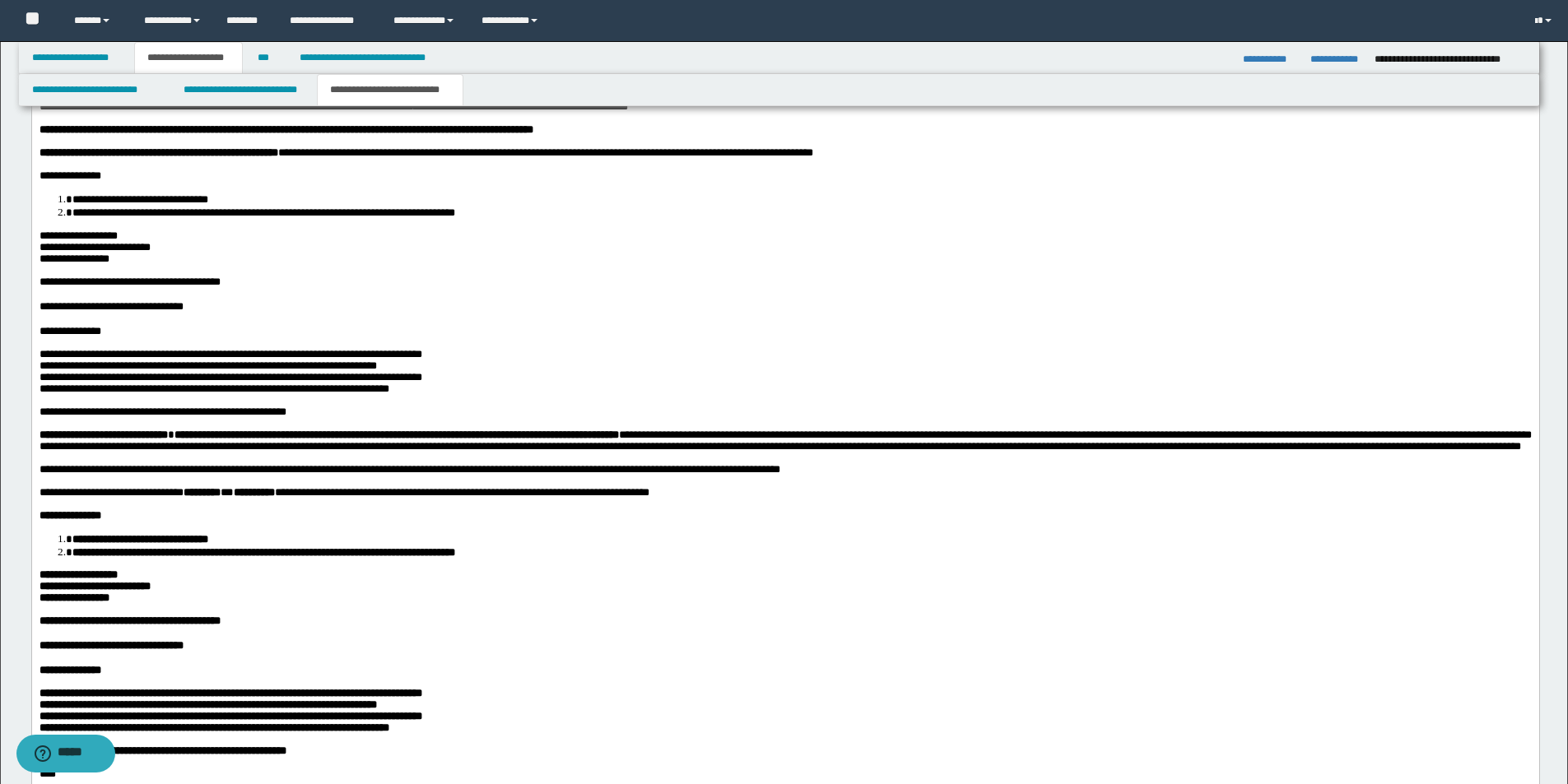 scroll, scrollTop: 658, scrollLeft: 0, axis: vertical 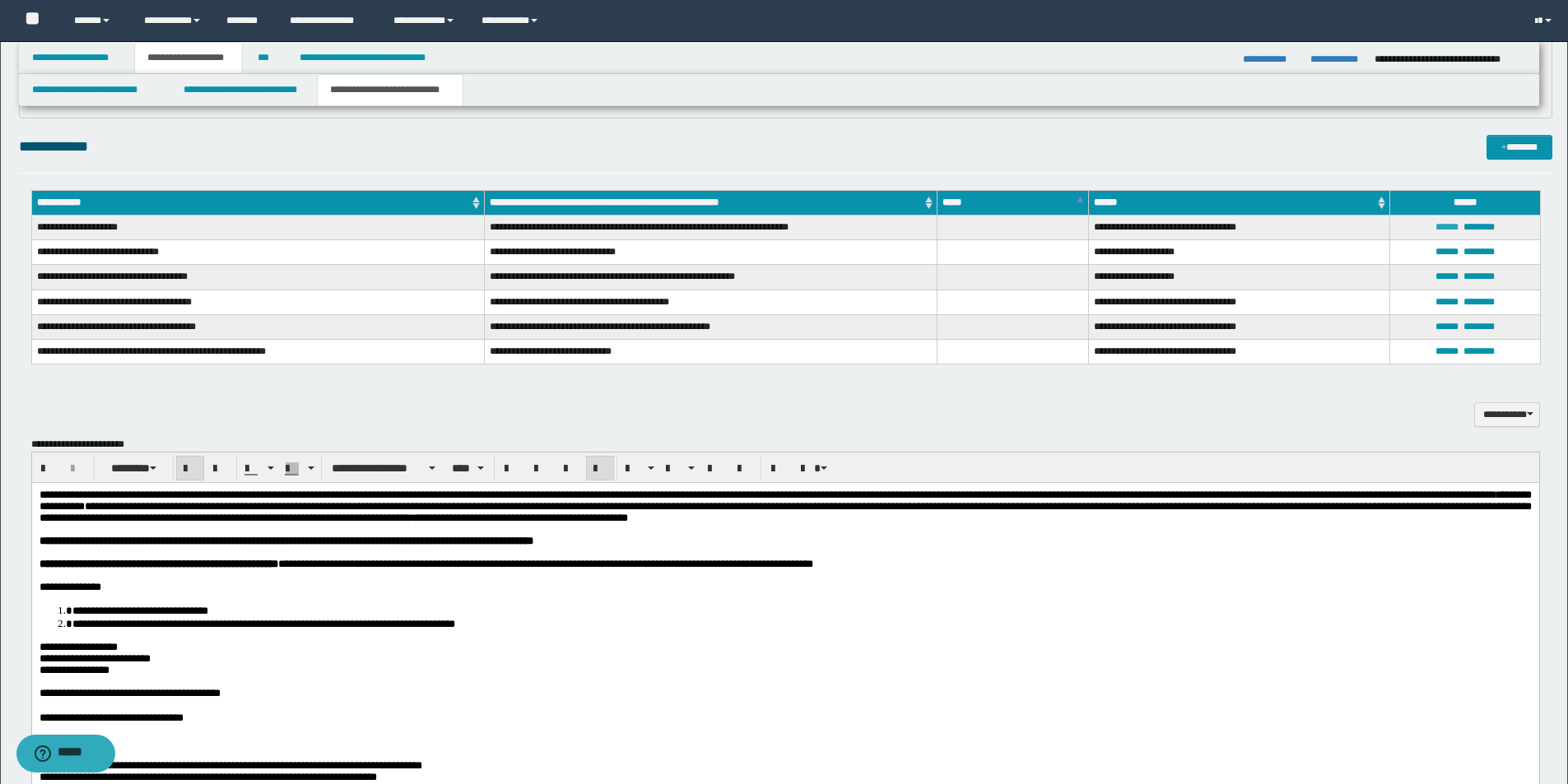 click on "******" at bounding box center (1447, 227) 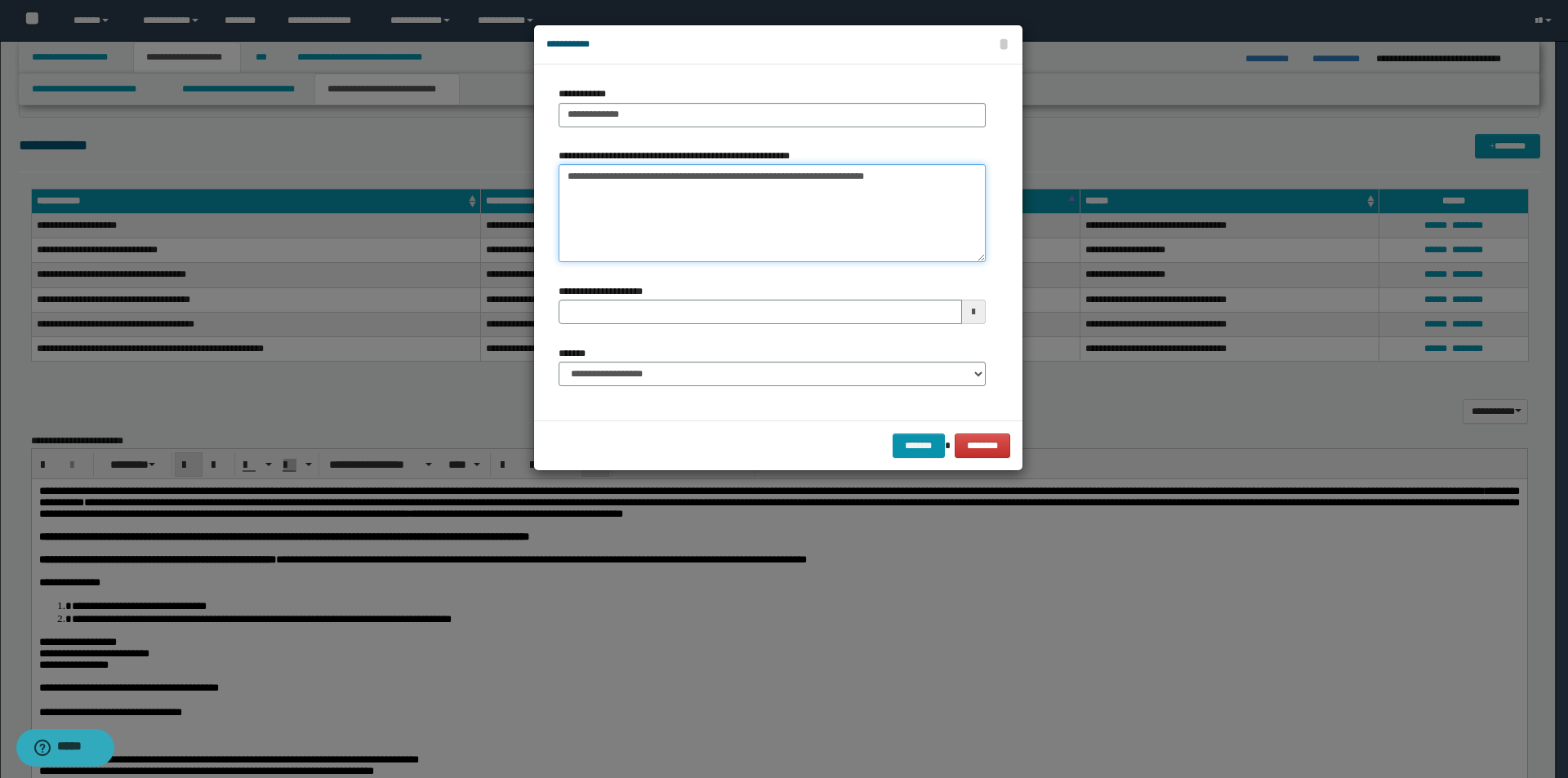 drag, startPoint x: 979, startPoint y: 170, endPoint x: 557, endPoint y: 157, distance: 422.2002 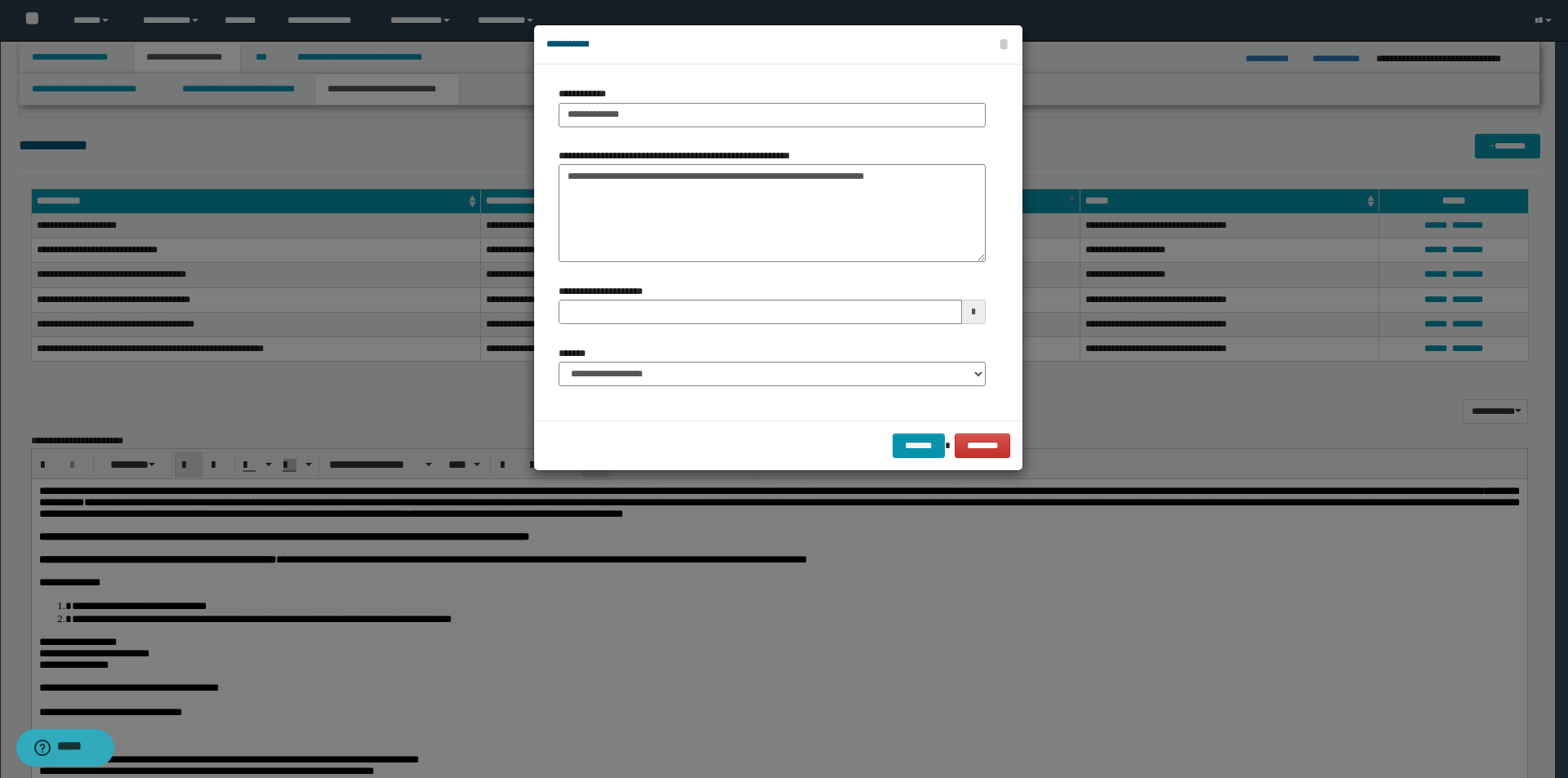 type 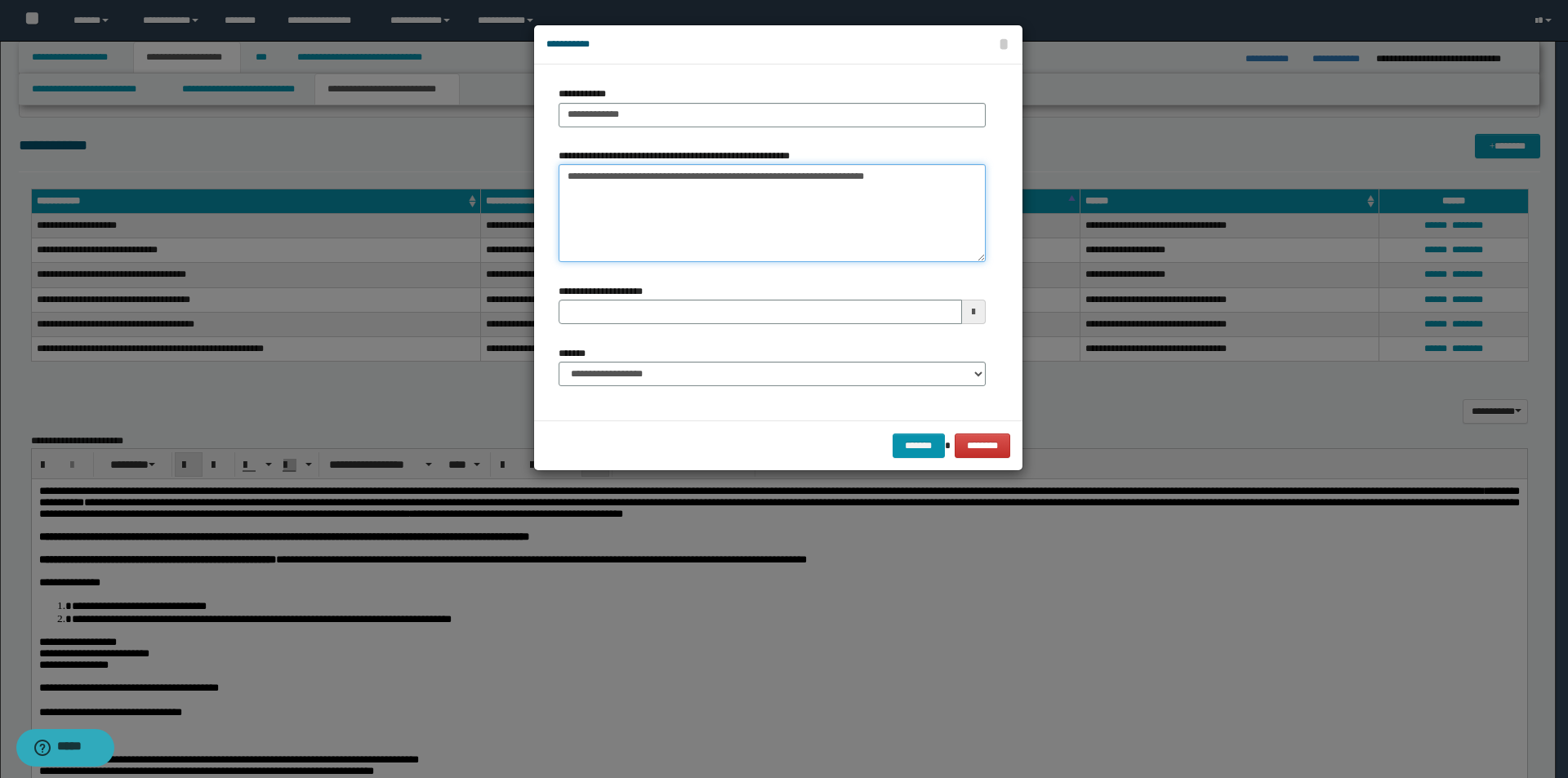 click on "**********" at bounding box center [772, 213] 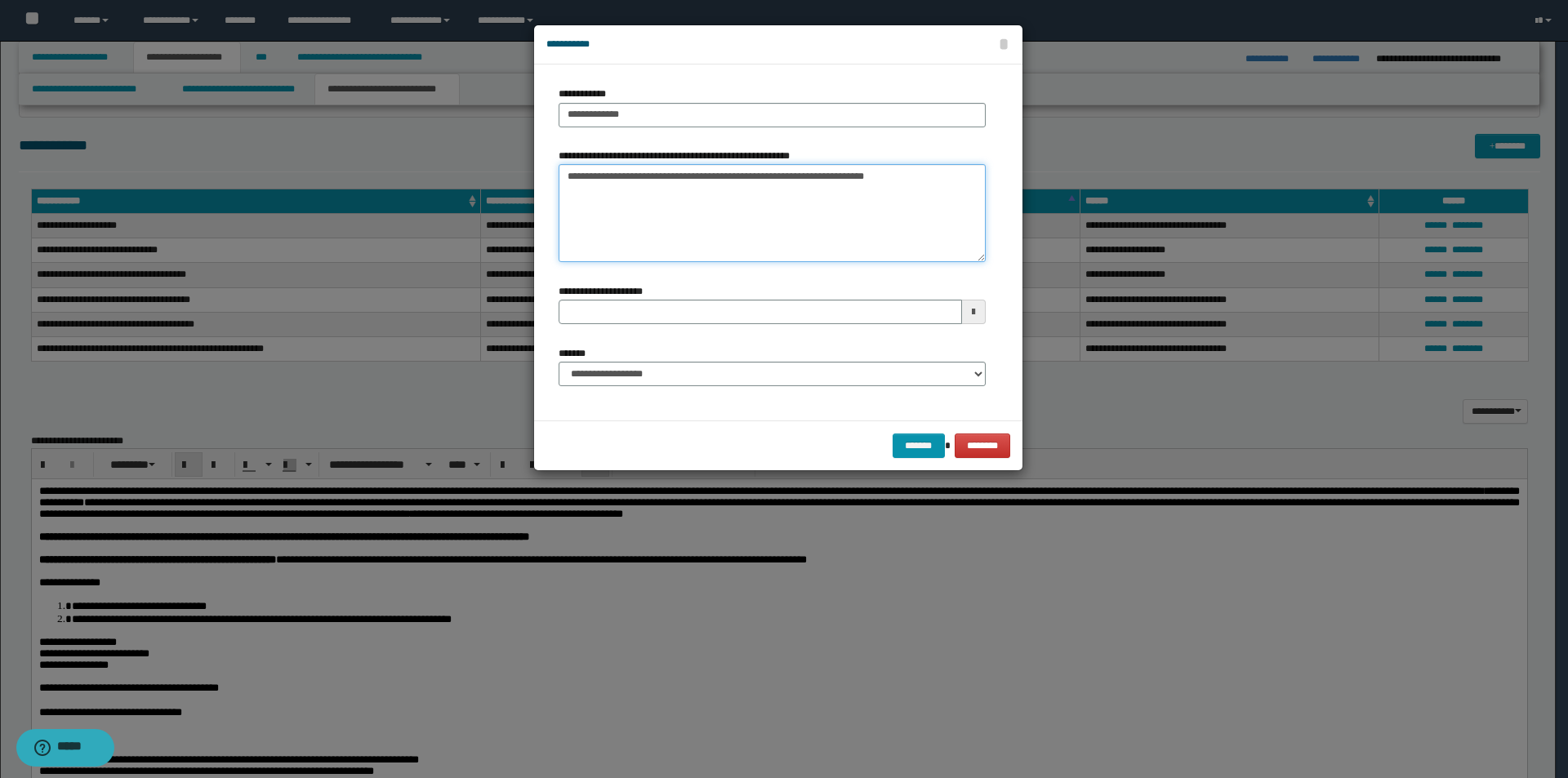 paste 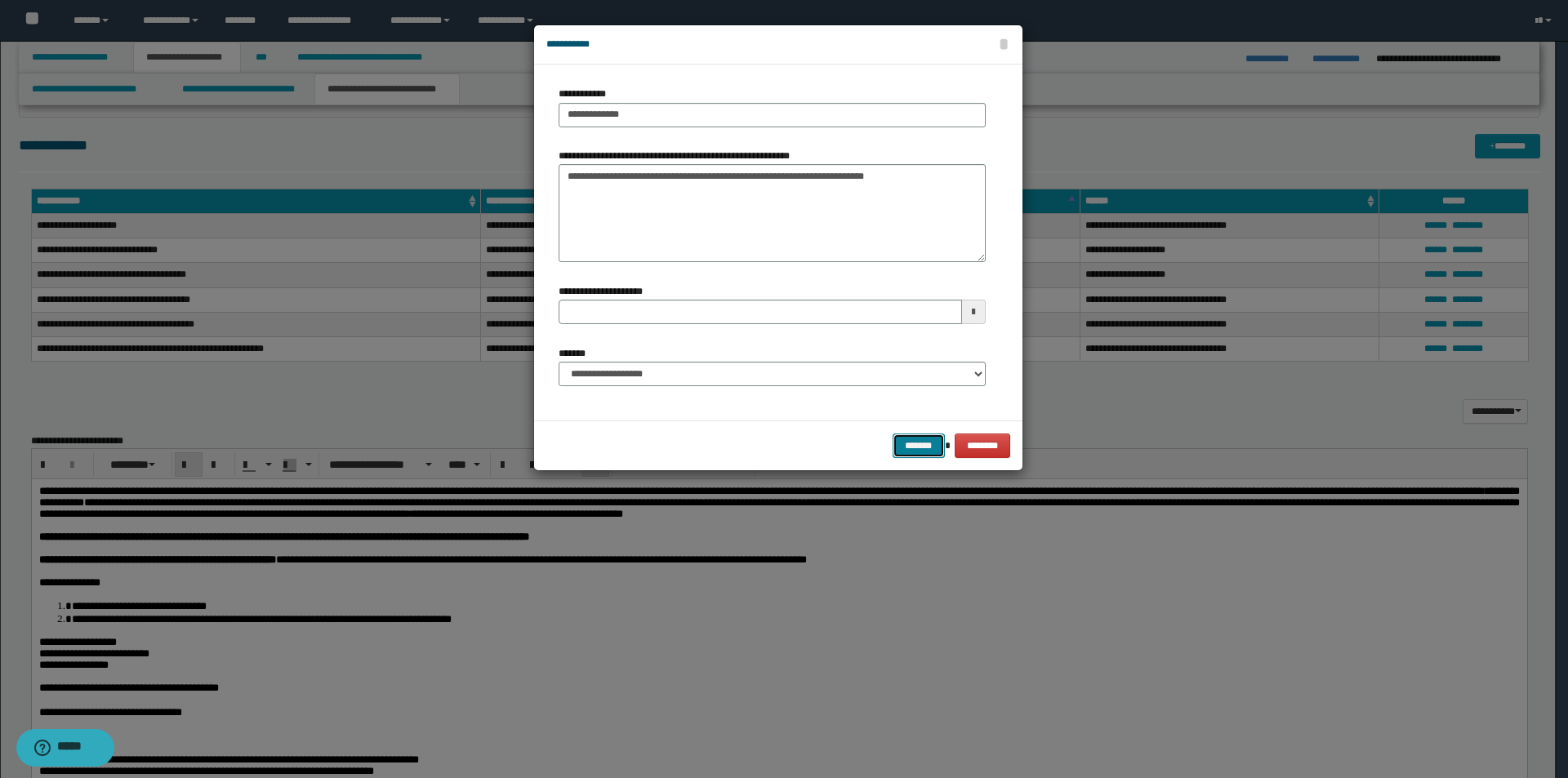 click on "*******" at bounding box center (919, 446) 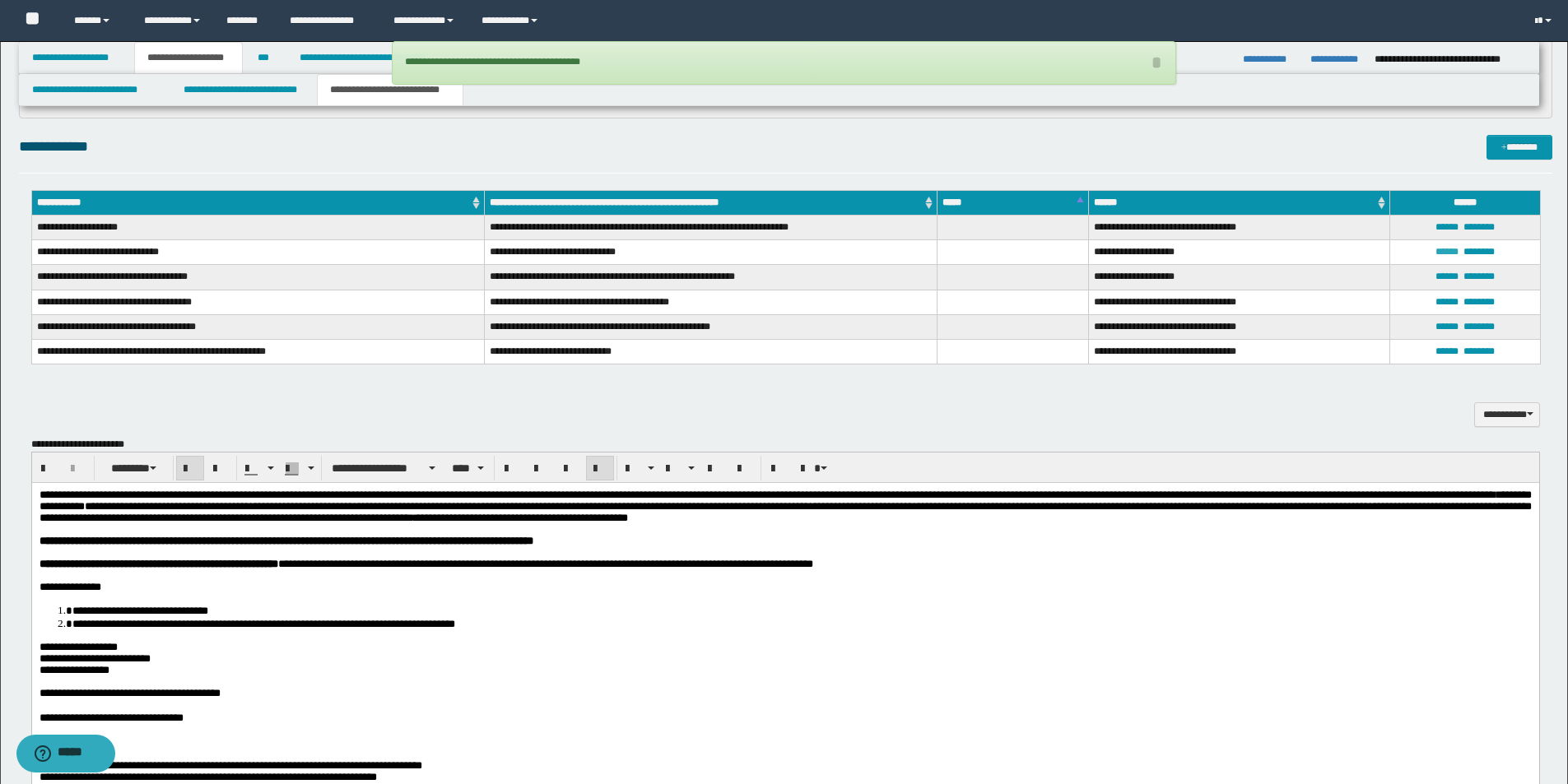 click on "******" at bounding box center (1447, 252) 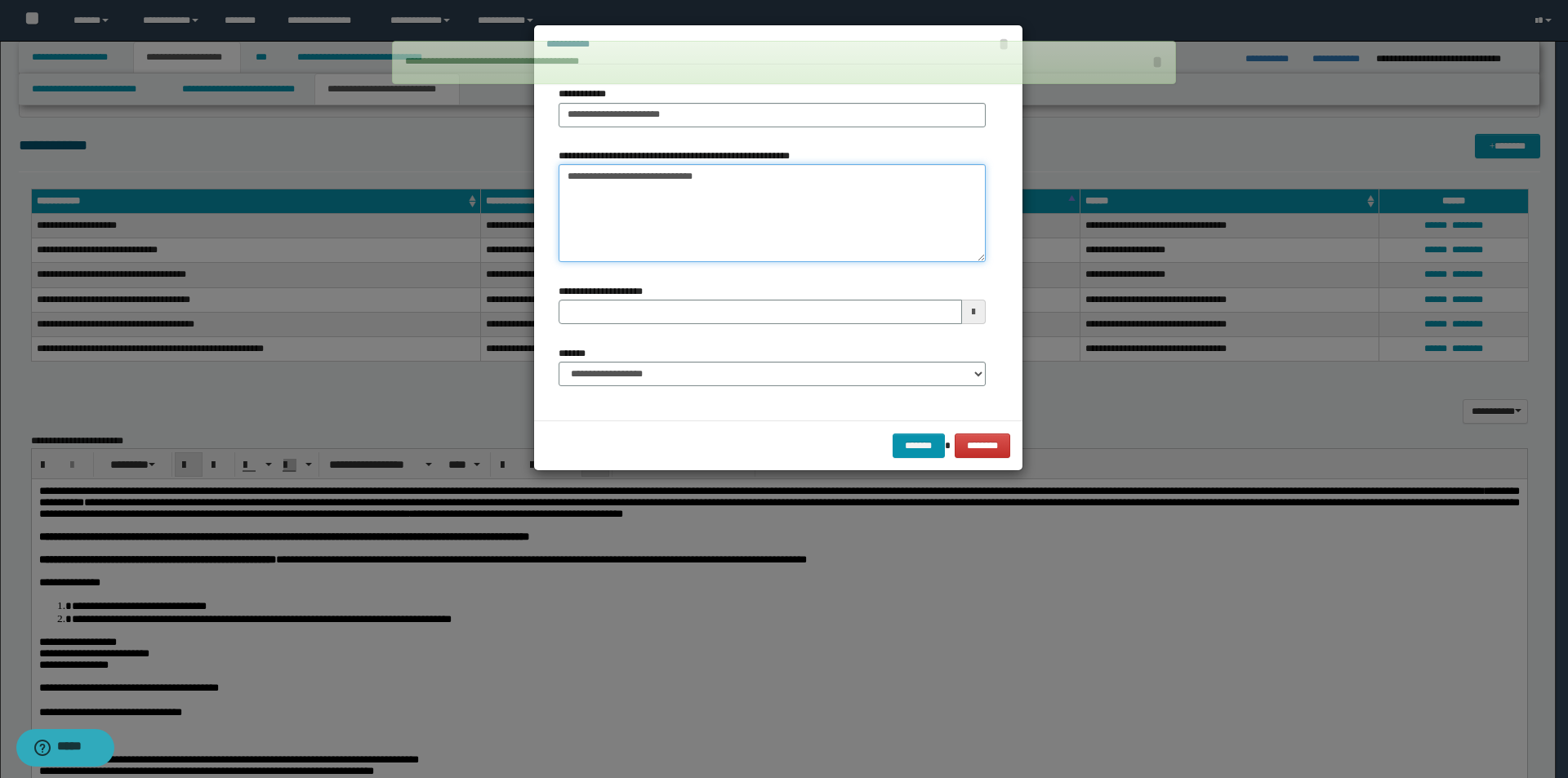 drag, startPoint x: 818, startPoint y: 182, endPoint x: 421, endPoint y: 166, distance: 397.3223 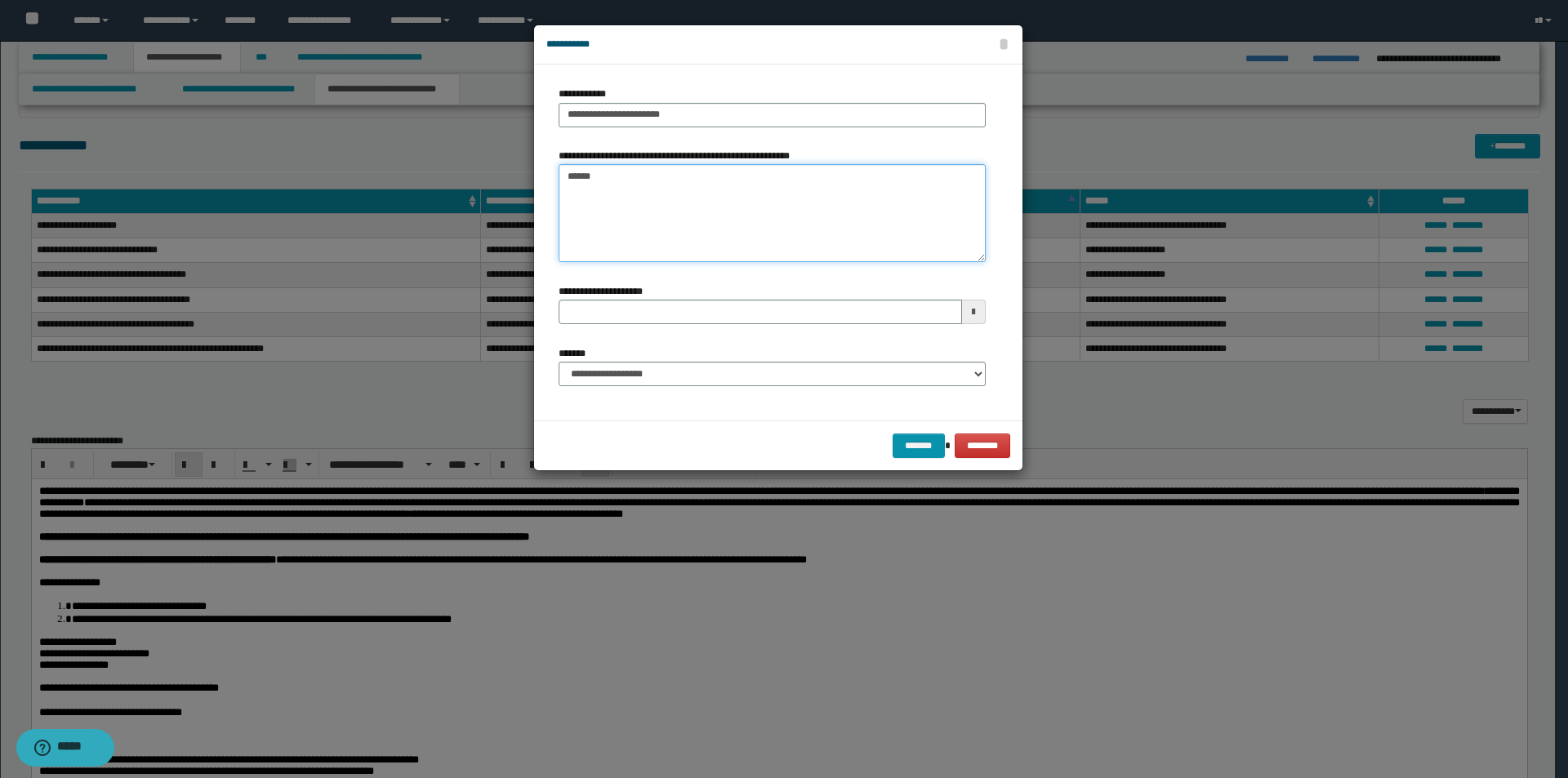 type on "*******" 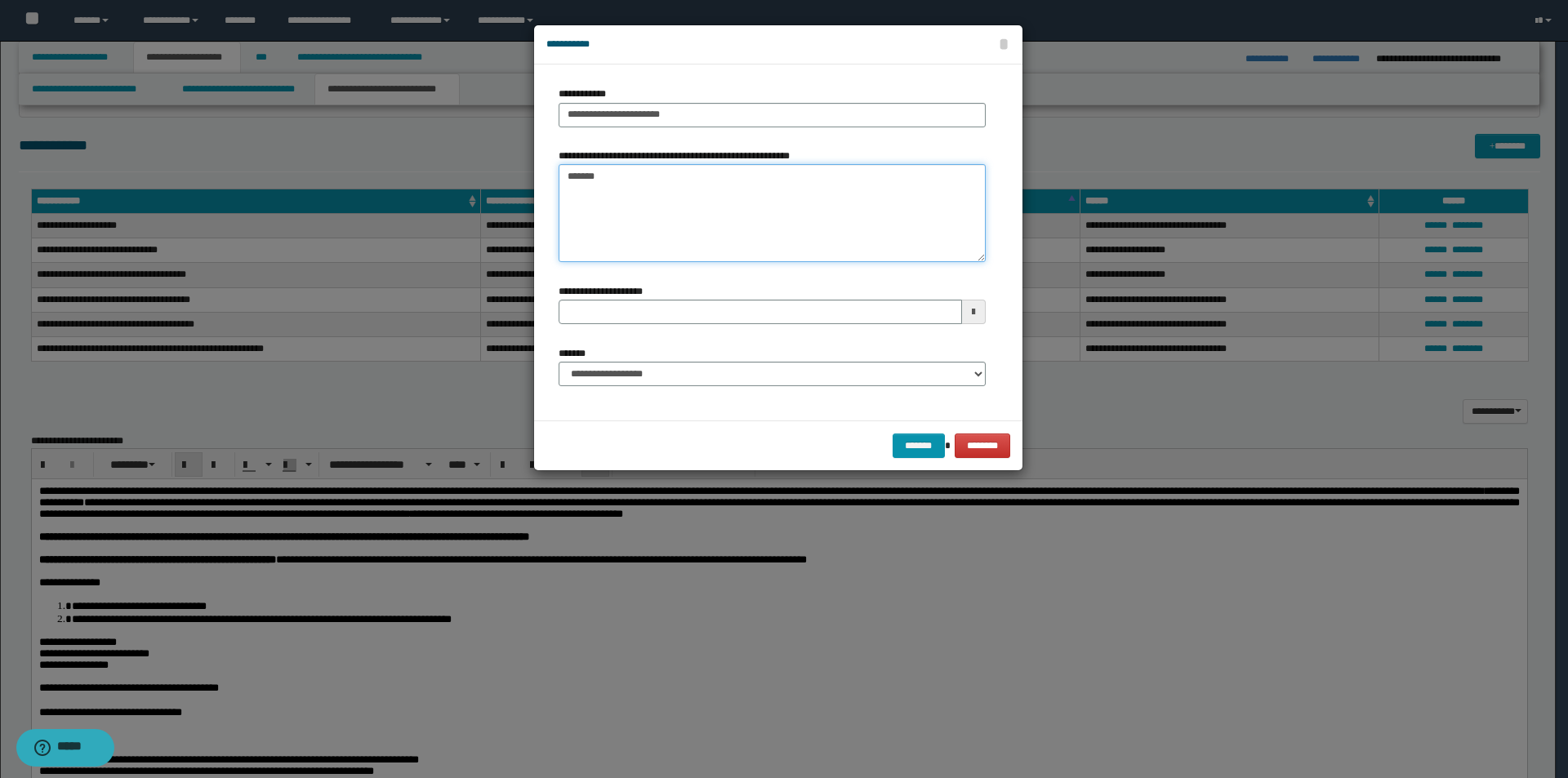 type 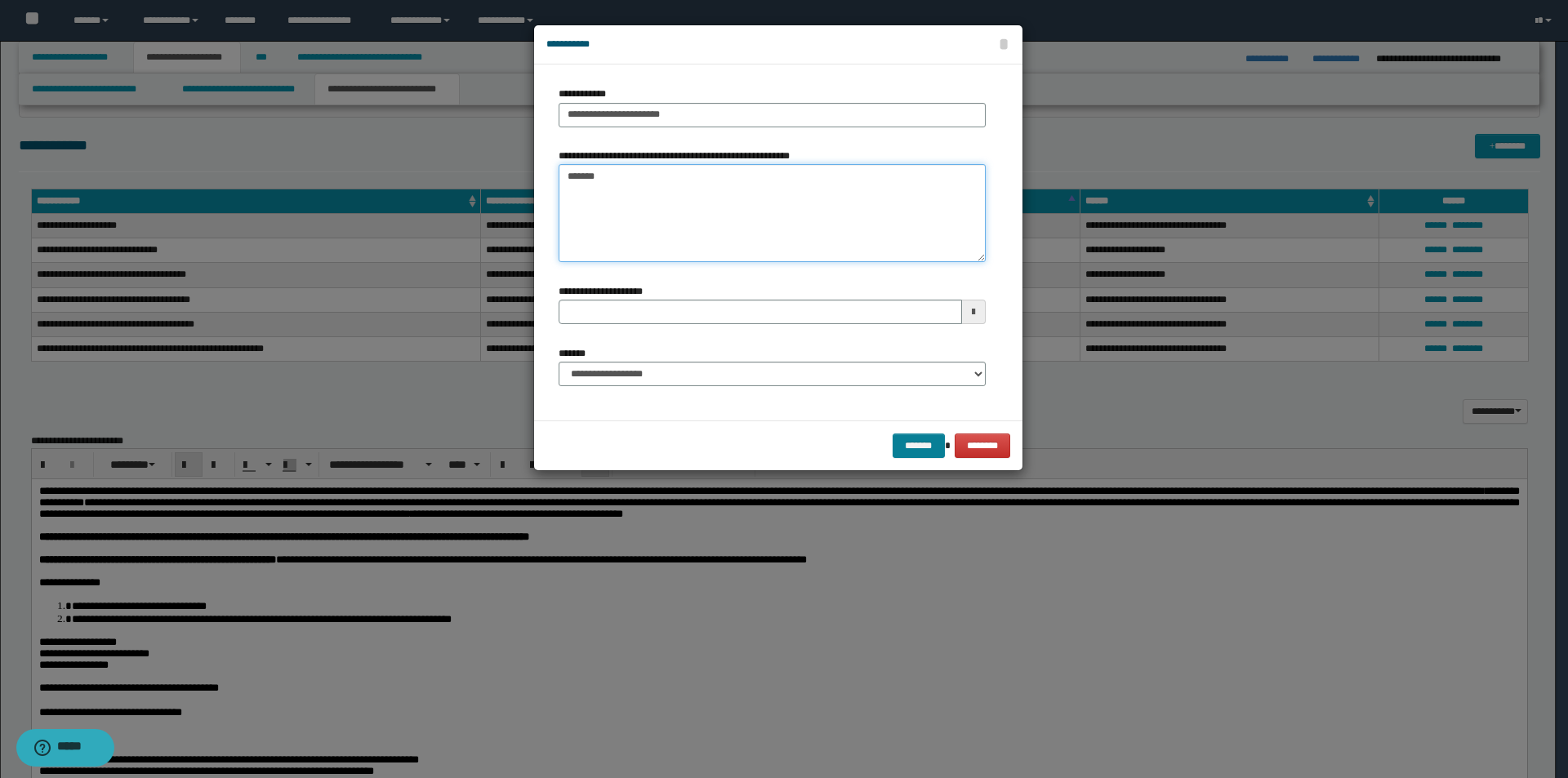 type on "*******" 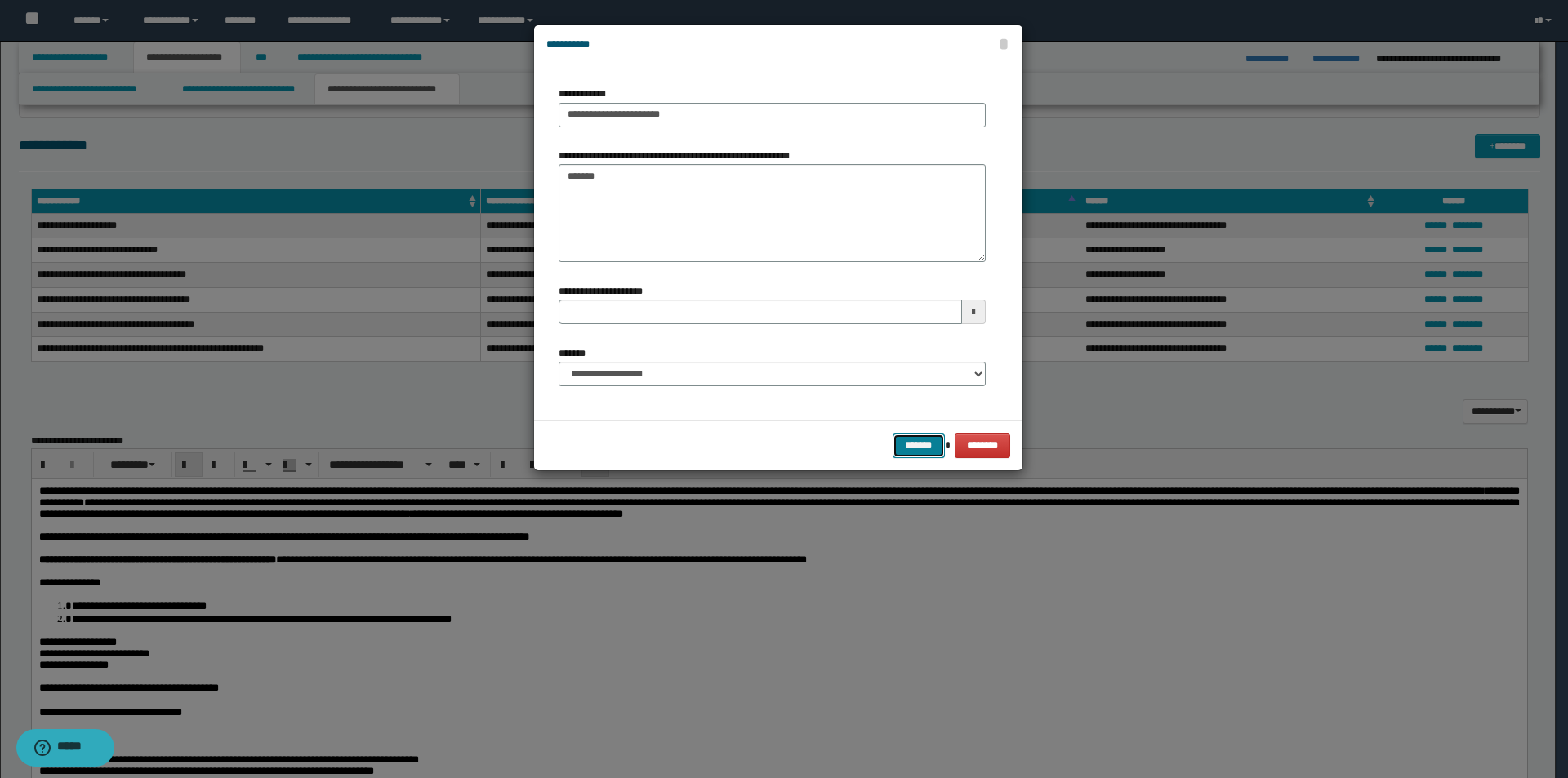 click on "*******" at bounding box center (919, 446) 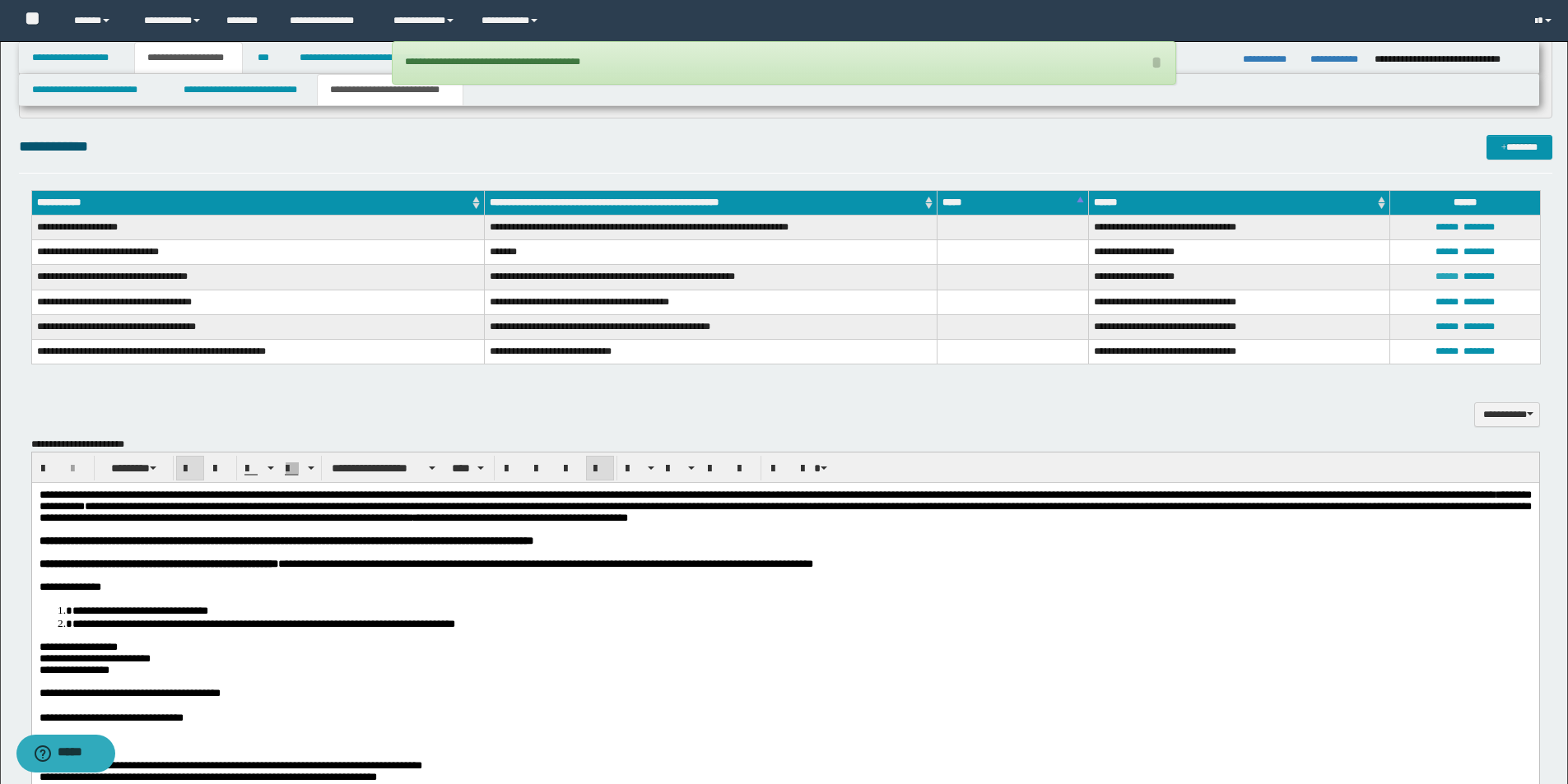 click on "******" at bounding box center (1447, 276) 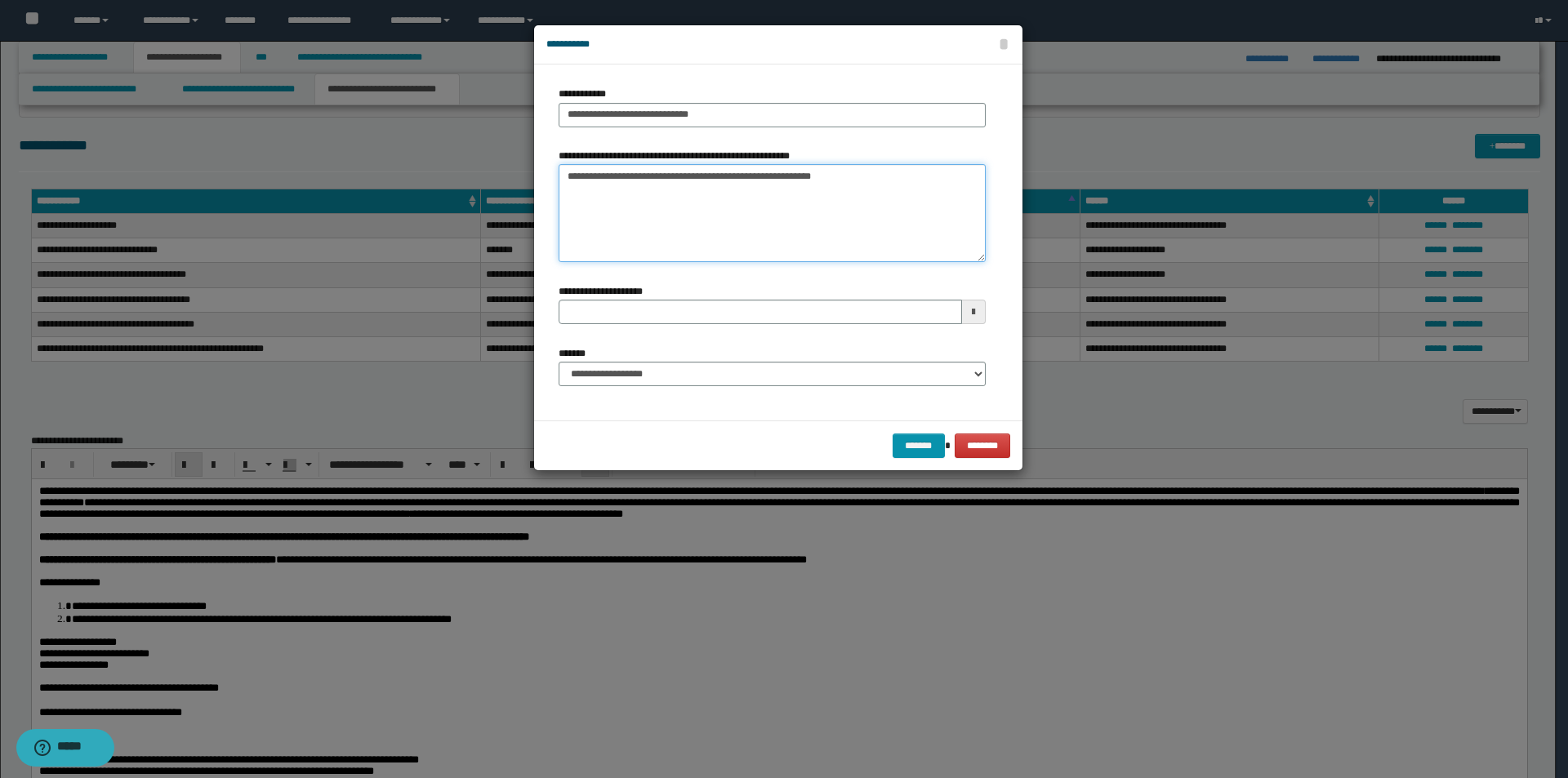 drag, startPoint x: 922, startPoint y: 170, endPoint x: 480, endPoint y: 147, distance: 442.598 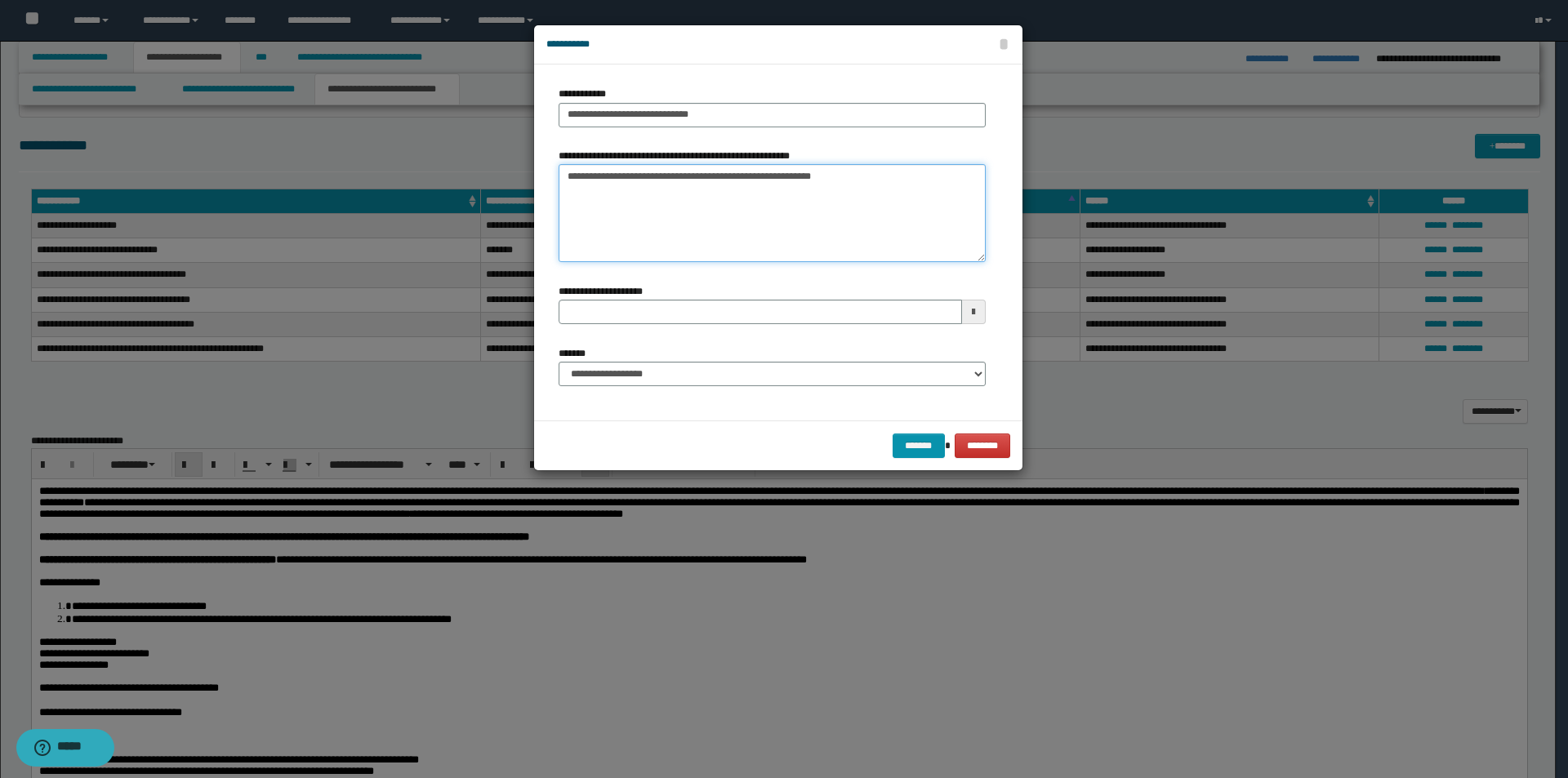 type 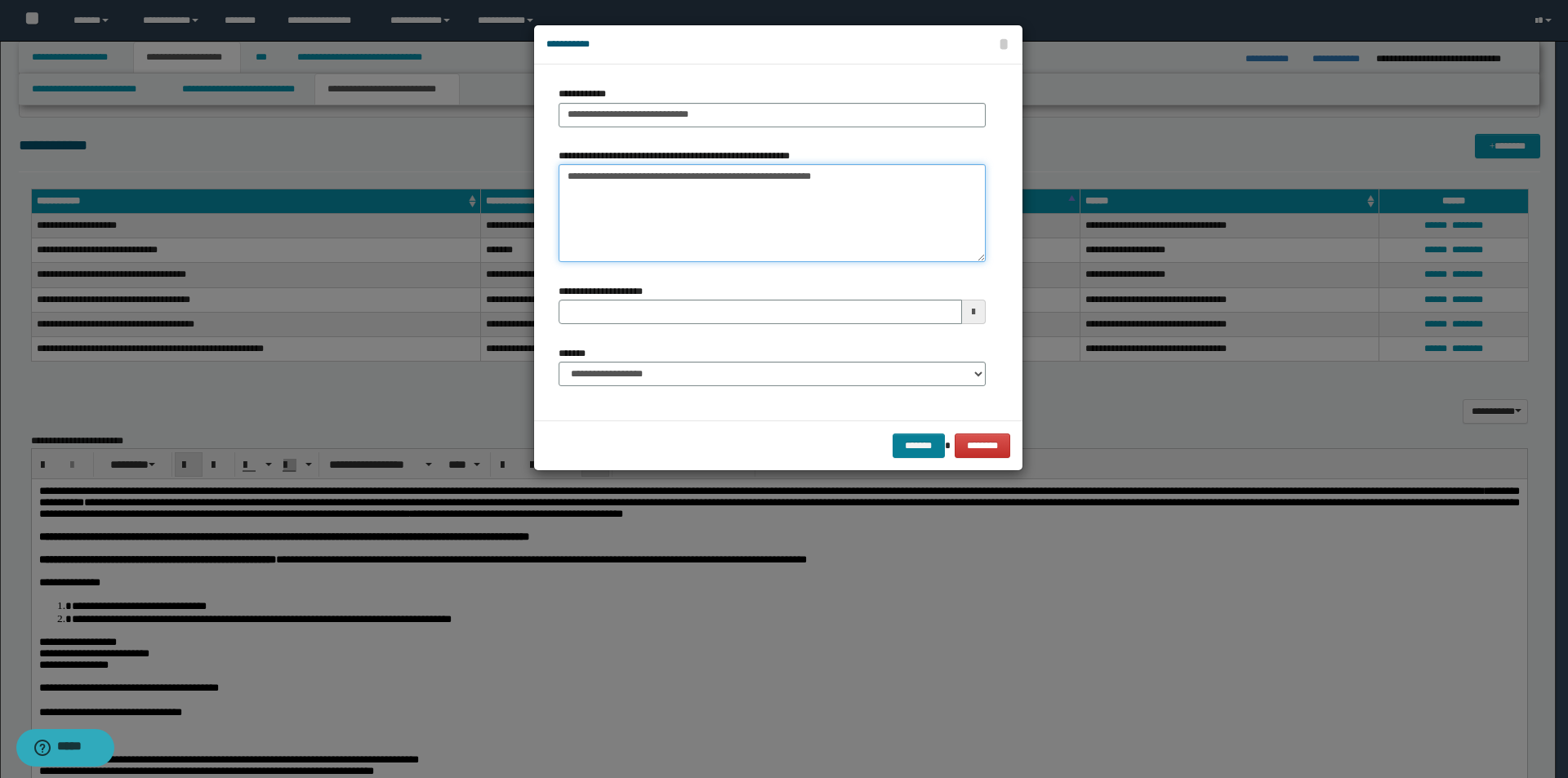 type on "**********" 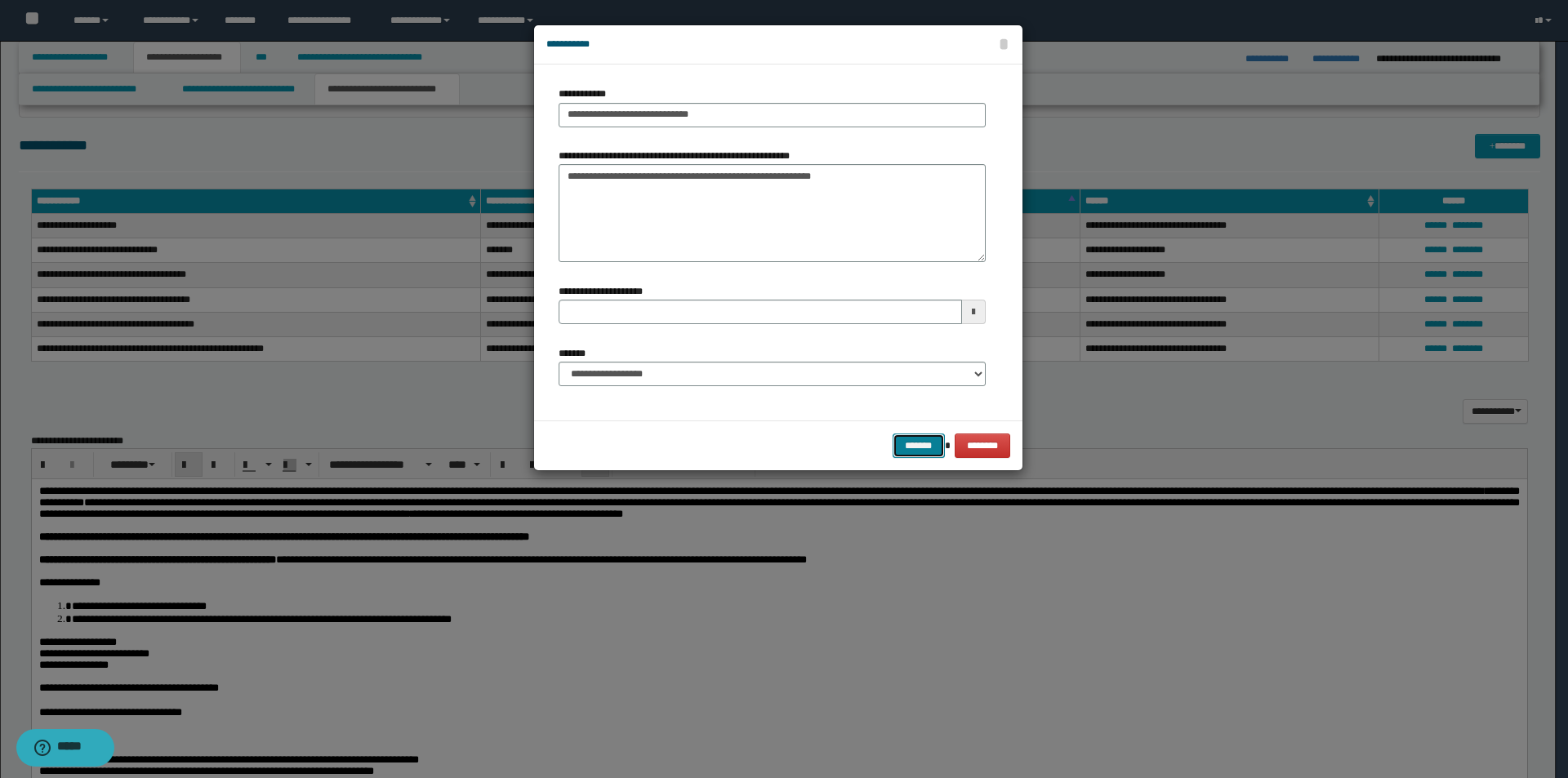 click on "*******" at bounding box center [919, 446] 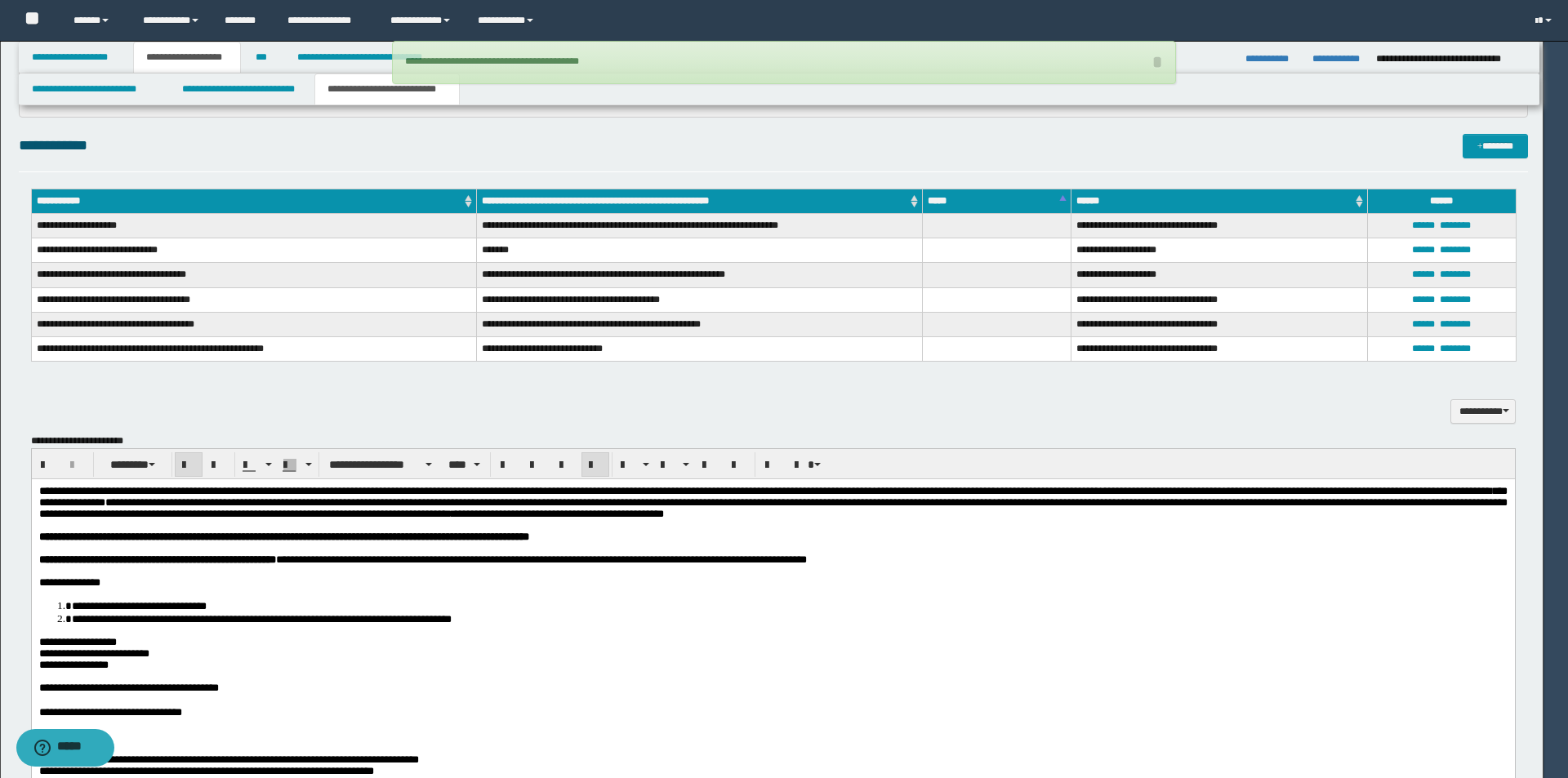 type 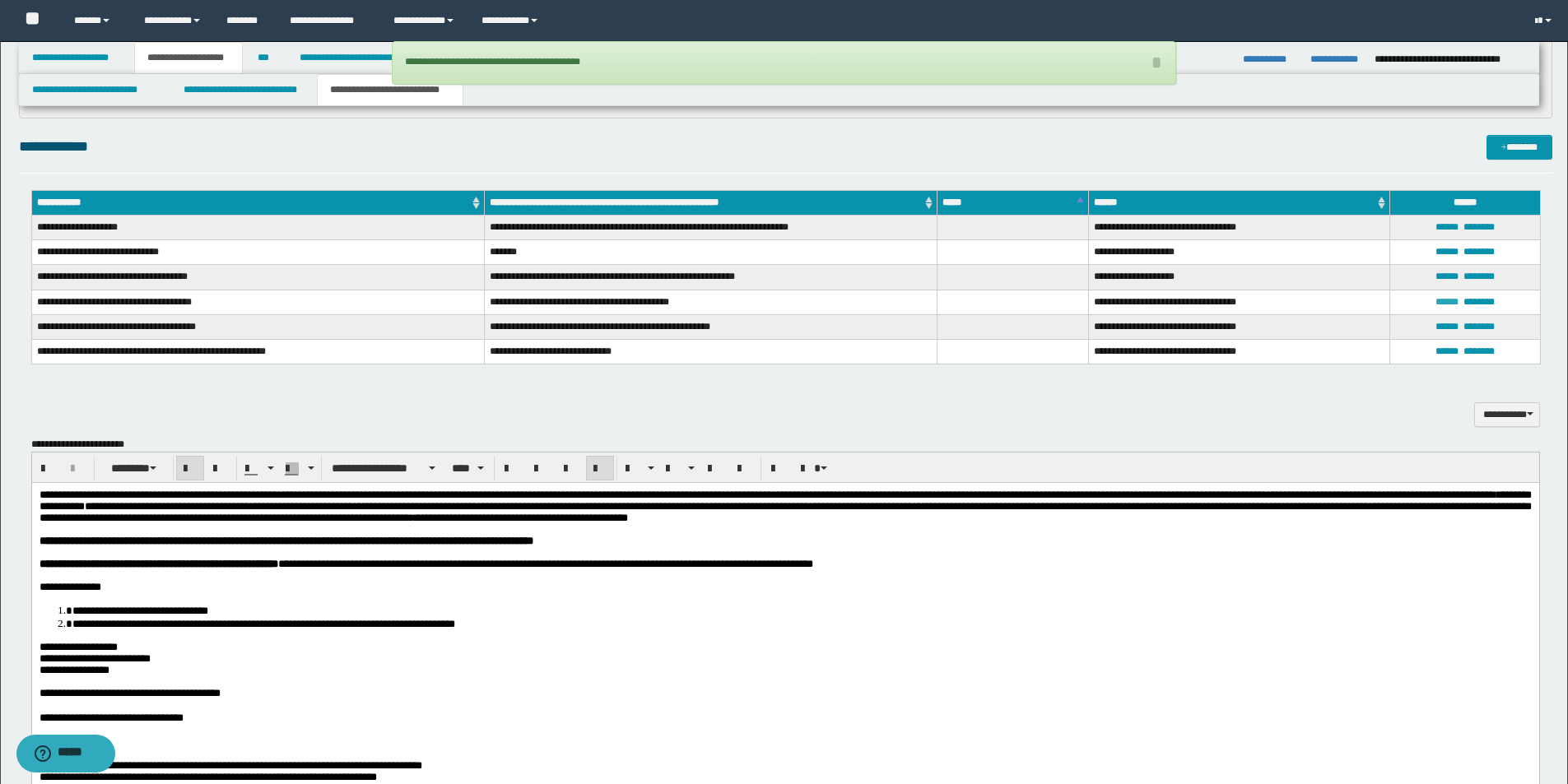 click on "******" at bounding box center [1447, 302] 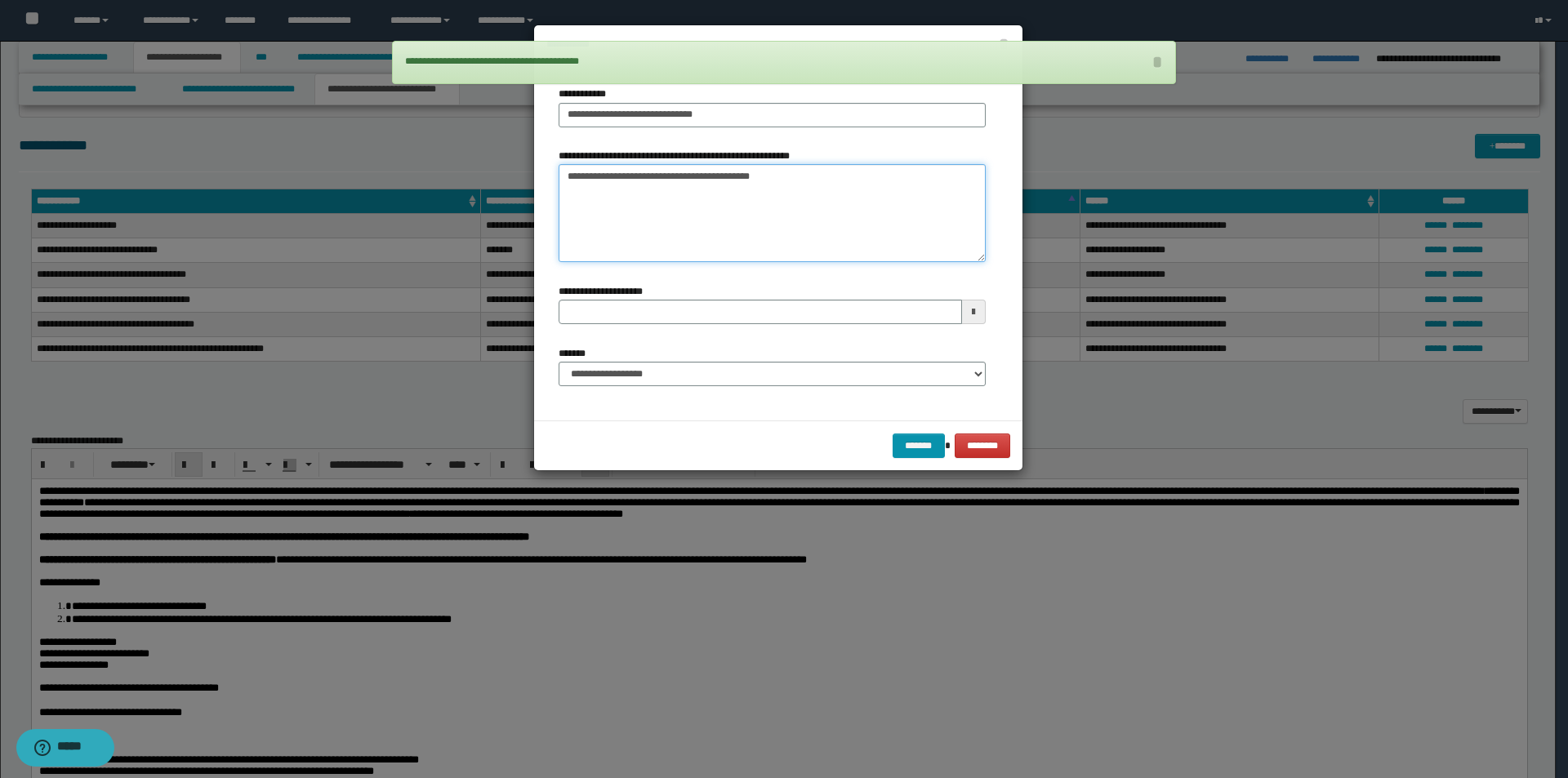 drag, startPoint x: 658, startPoint y: 171, endPoint x: 337, endPoint y: 136, distance: 322.90246 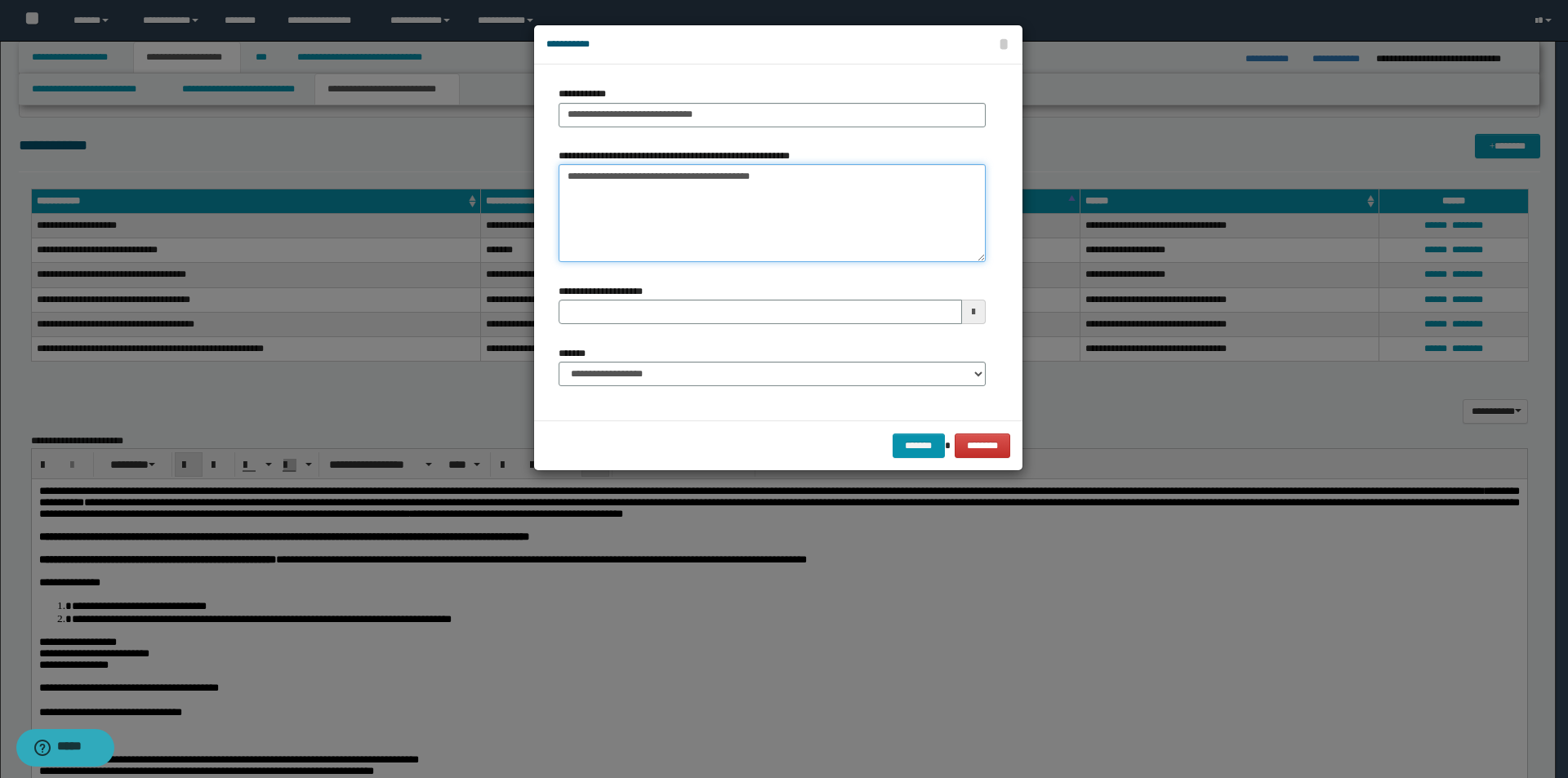 click on "**********" at bounding box center (772, 213) 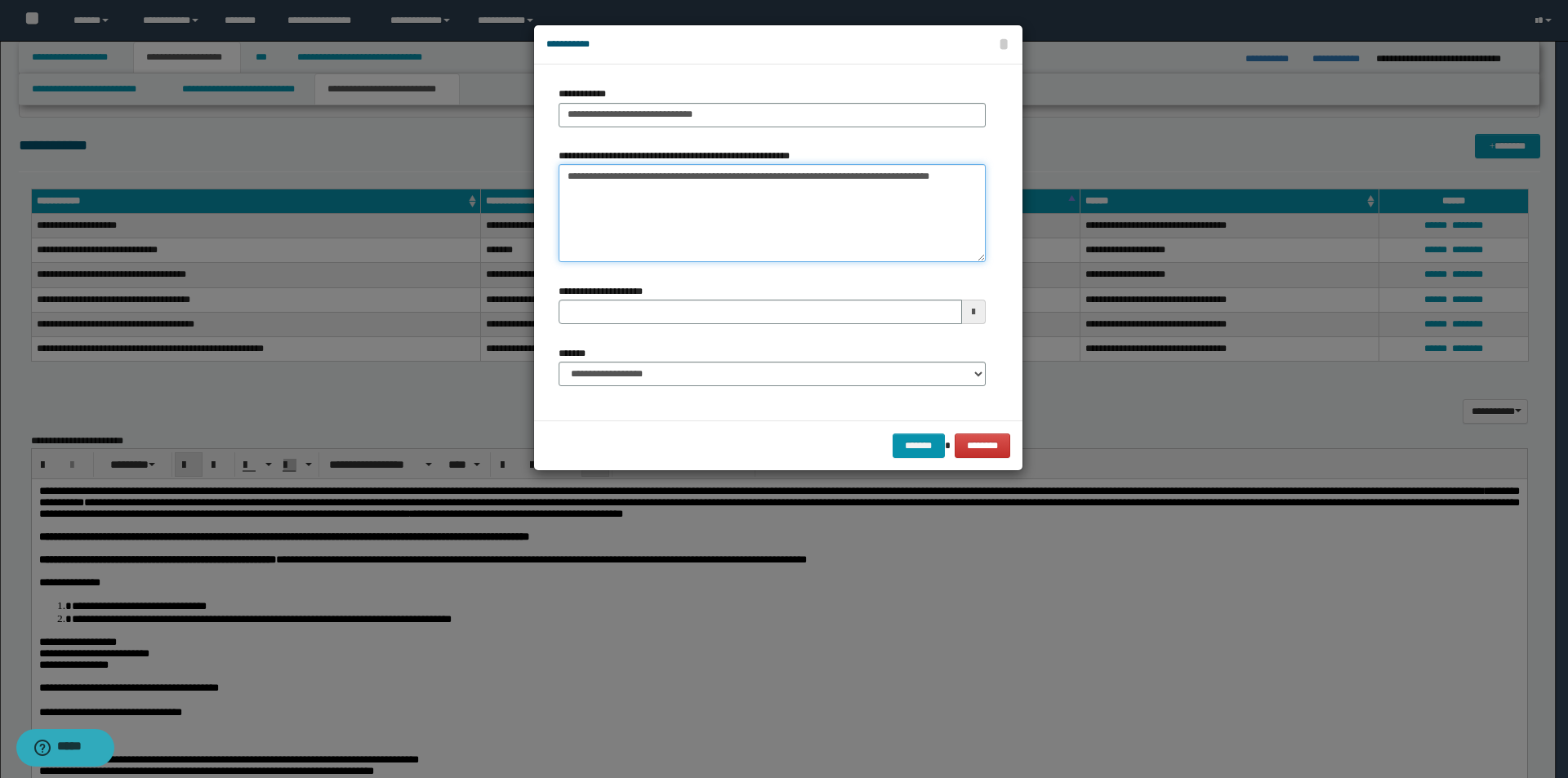 click on "**********" at bounding box center (772, 213) 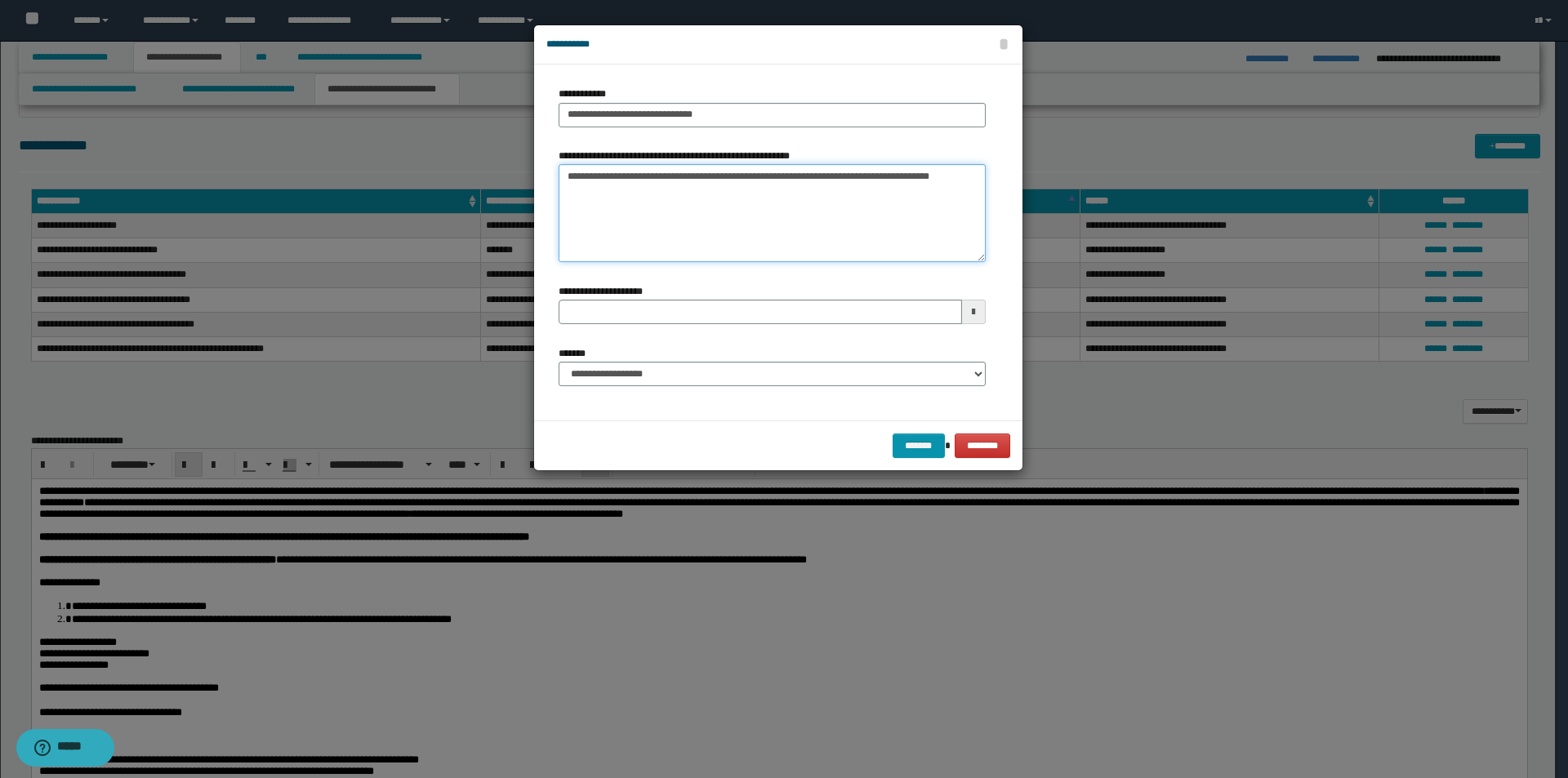 drag, startPoint x: 725, startPoint y: 241, endPoint x: 477, endPoint y: 162, distance: 260.2787 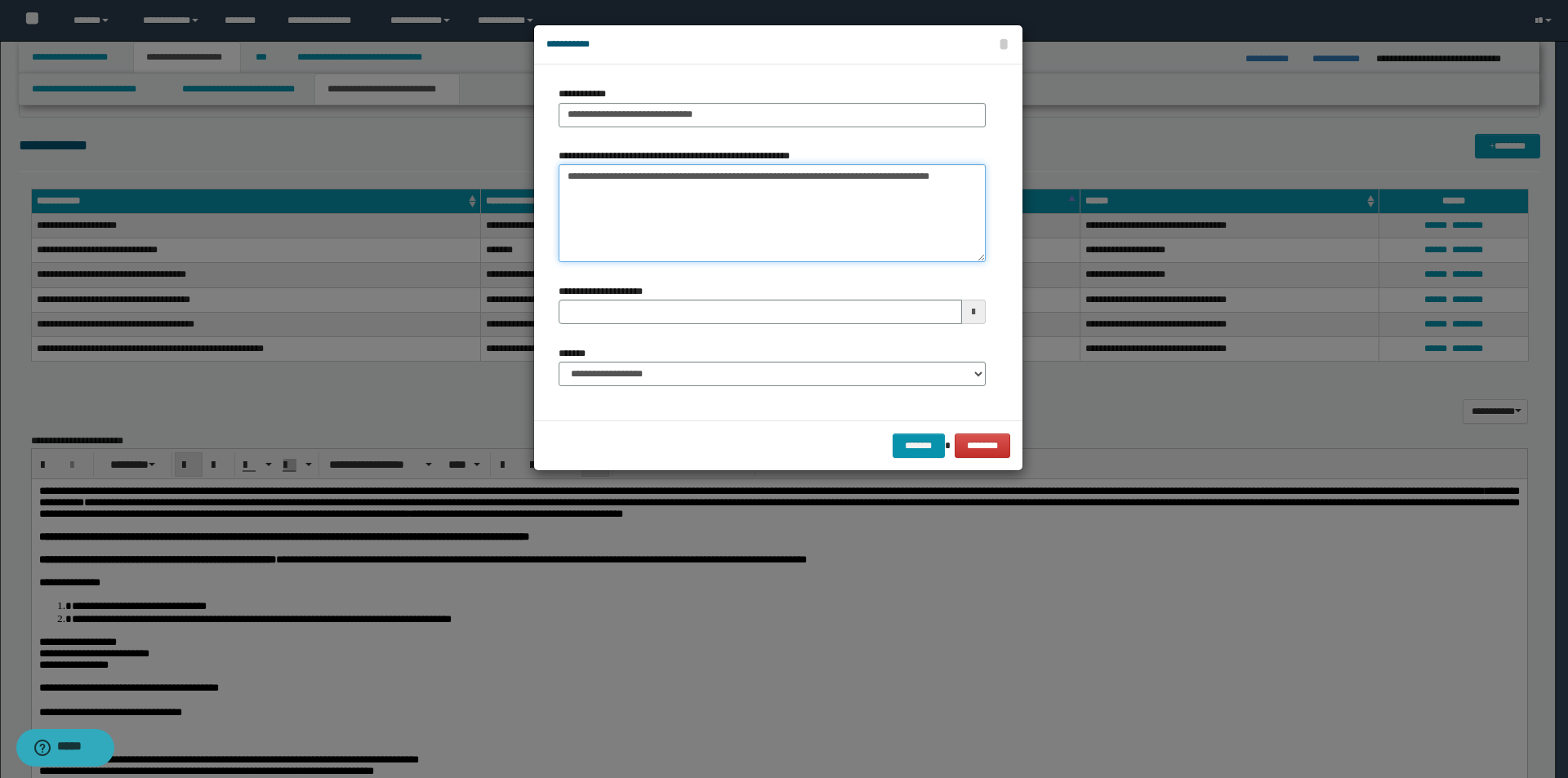 type 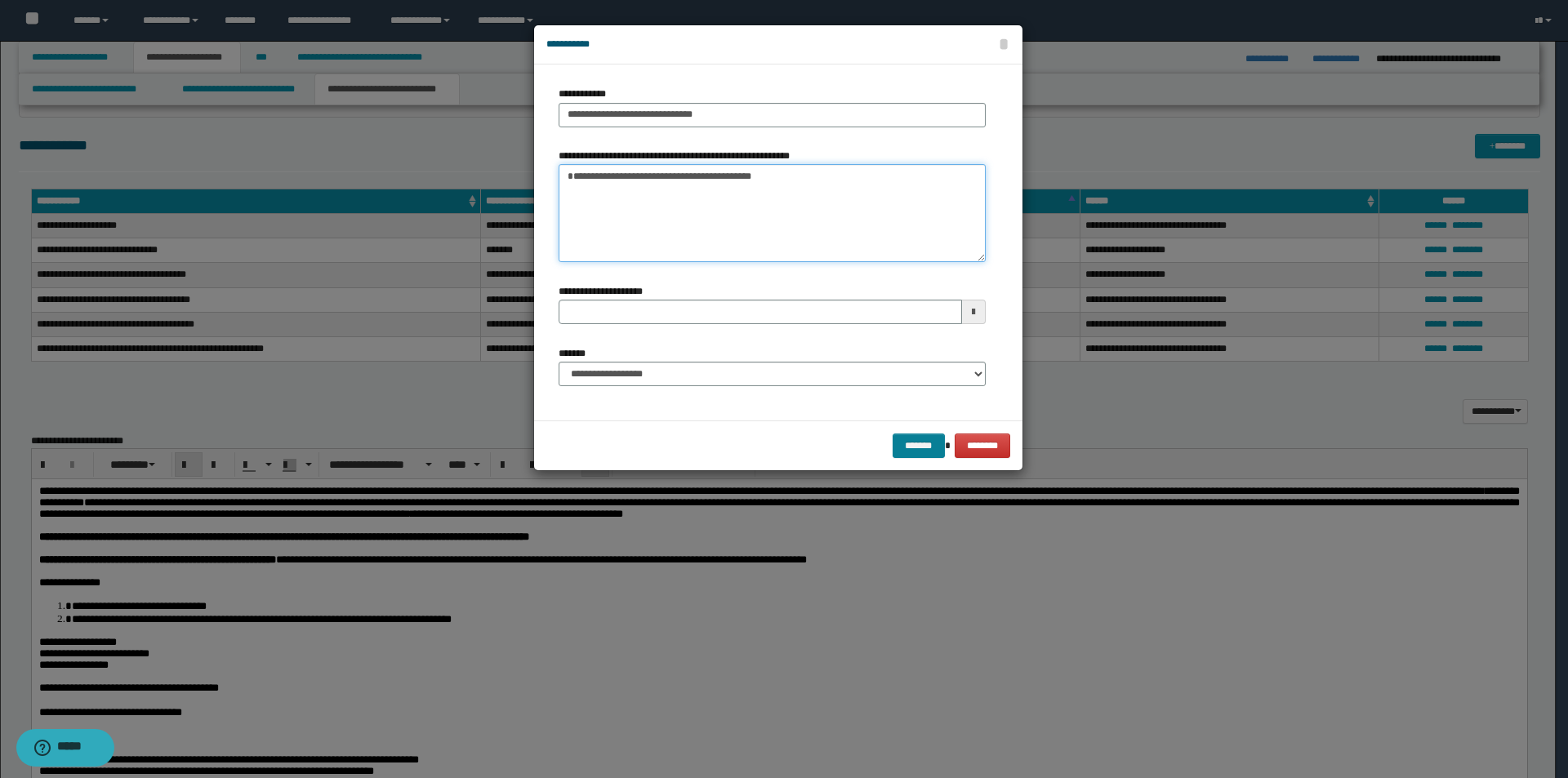 type on "**********" 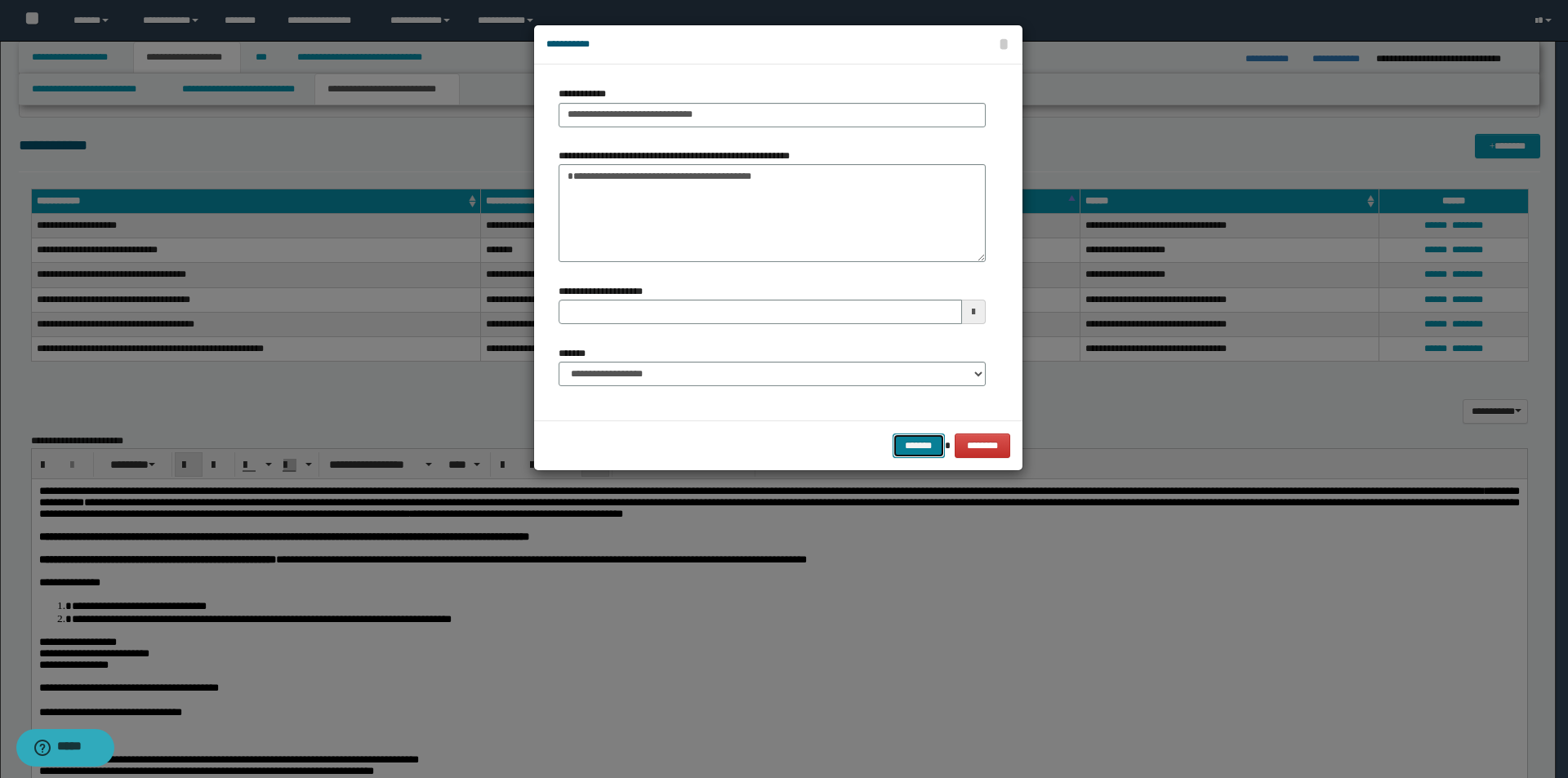 click on "*******" at bounding box center (919, 446) 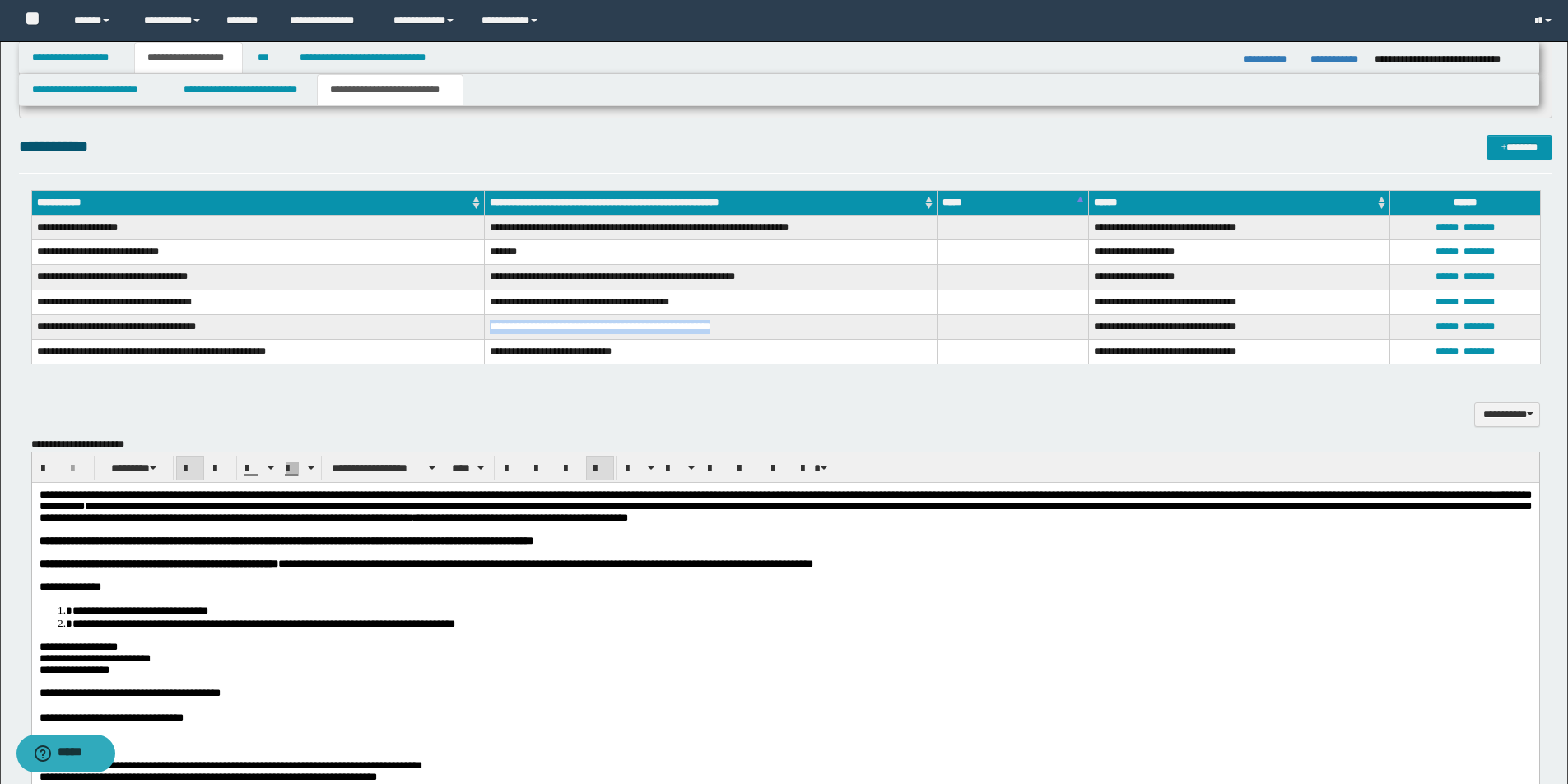 drag, startPoint x: 792, startPoint y: 326, endPoint x: 486, endPoint y: 329, distance: 306.01471 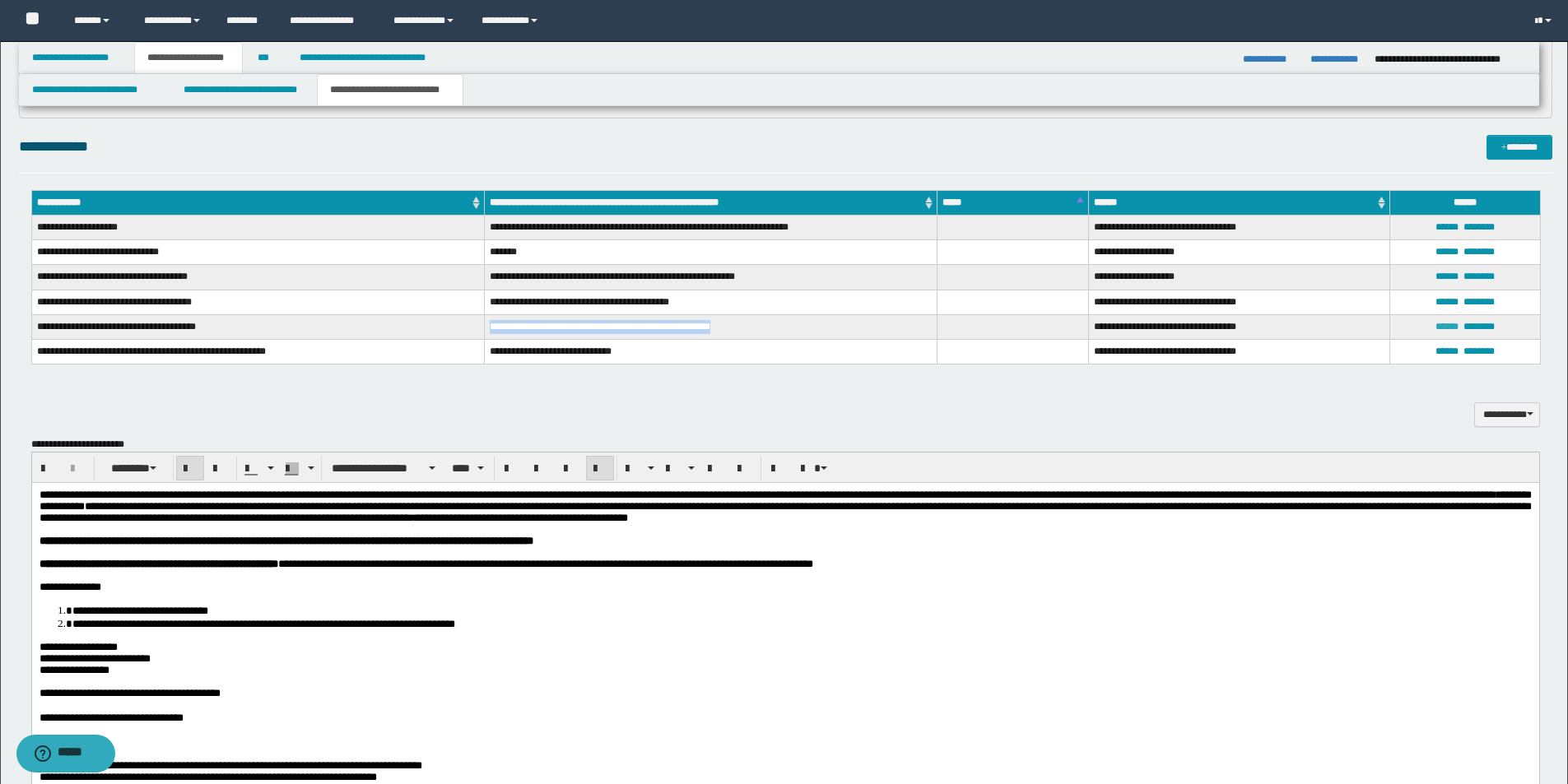 click on "******" at bounding box center [1447, 327] 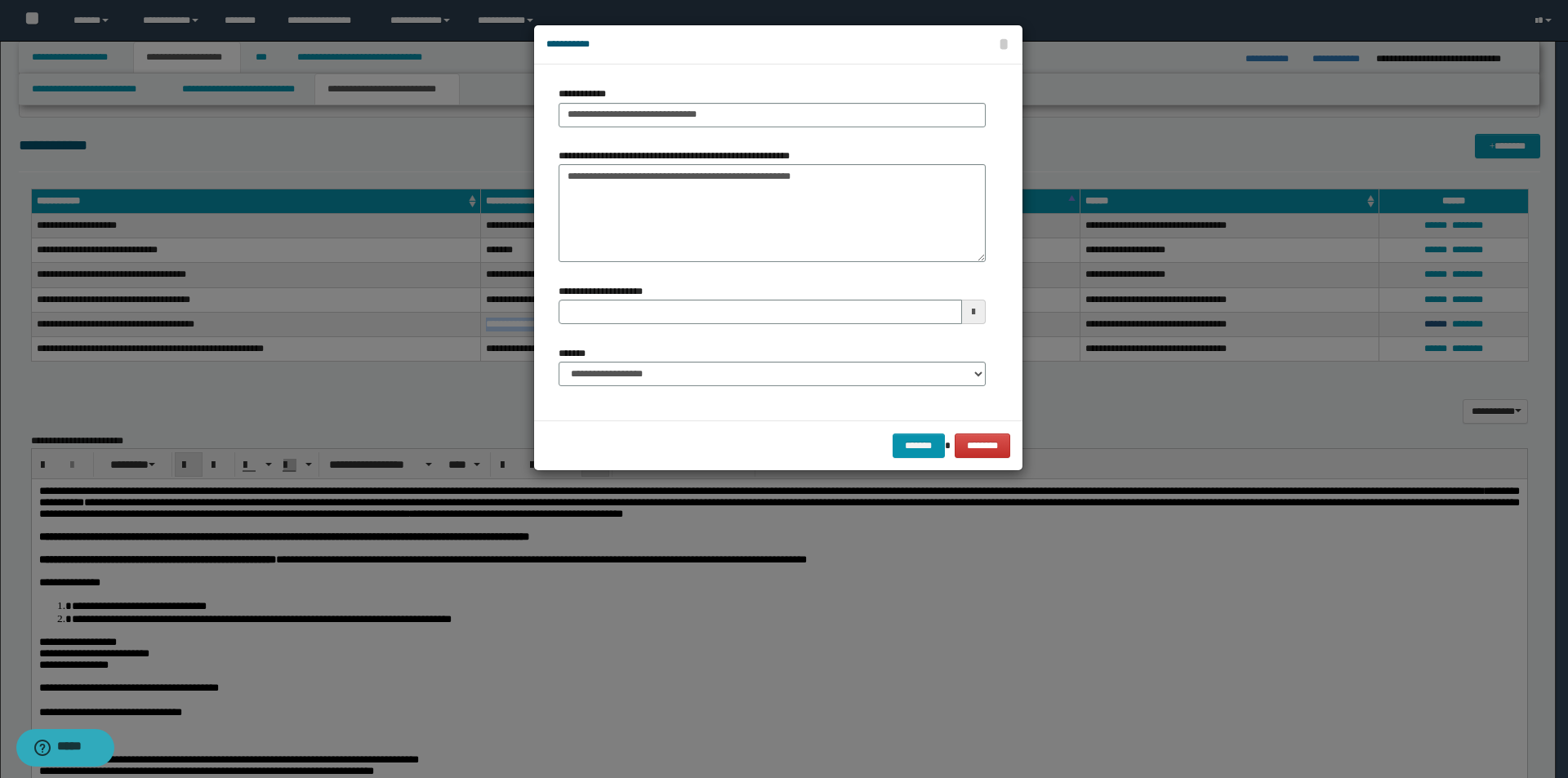 type 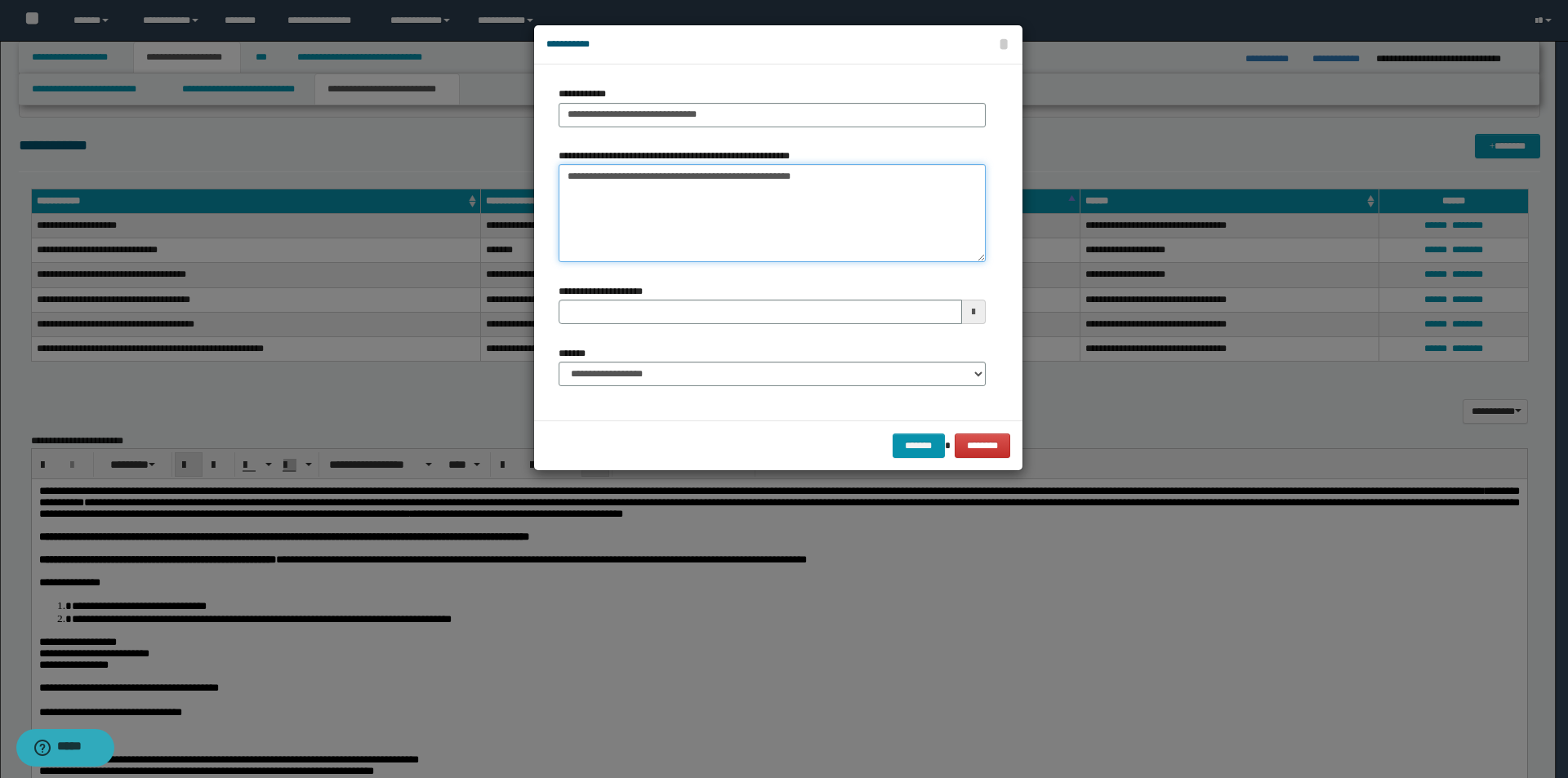 drag, startPoint x: 900, startPoint y: 189, endPoint x: 373, endPoint y: 158, distance: 527.91098 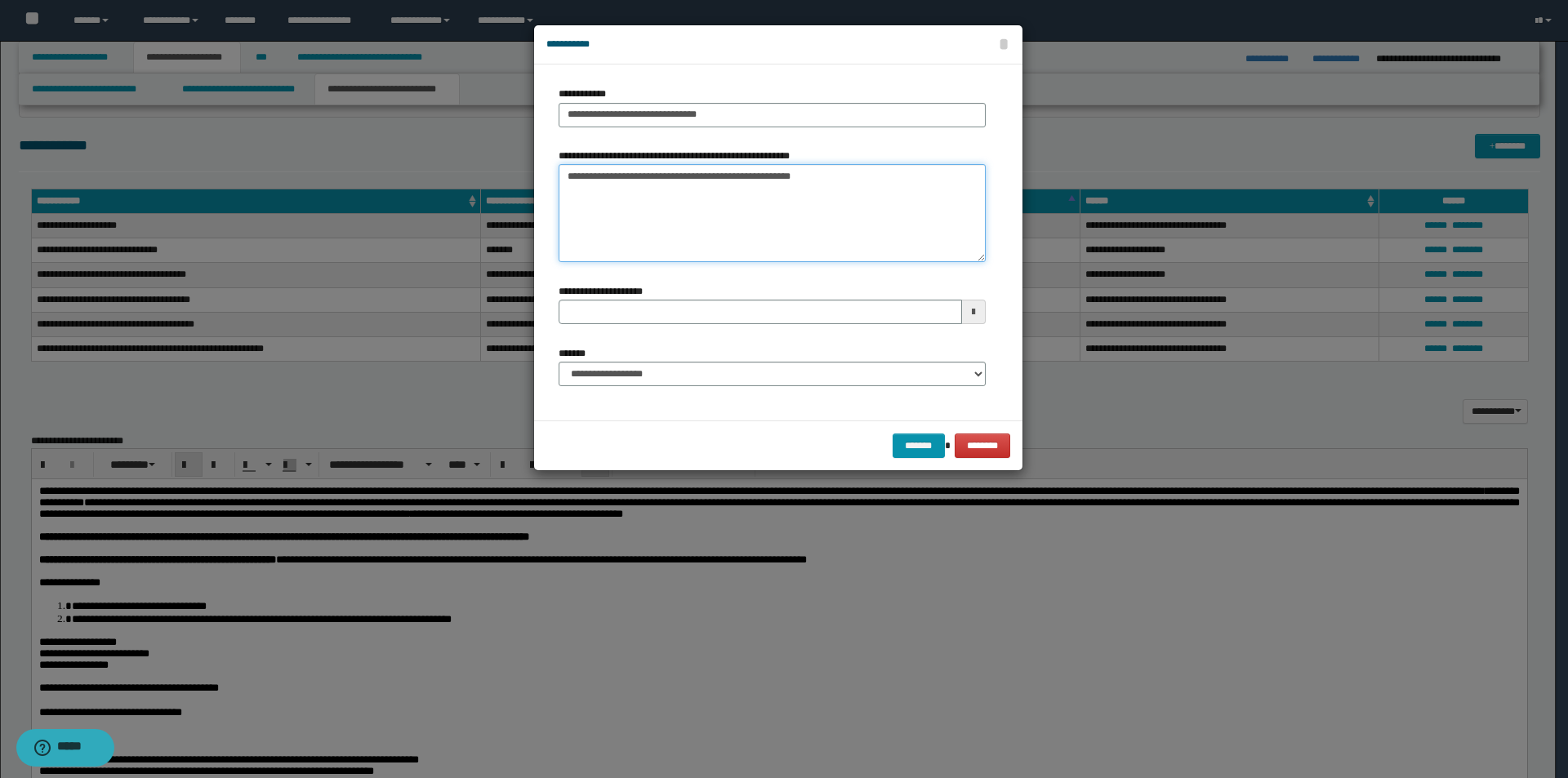 paste 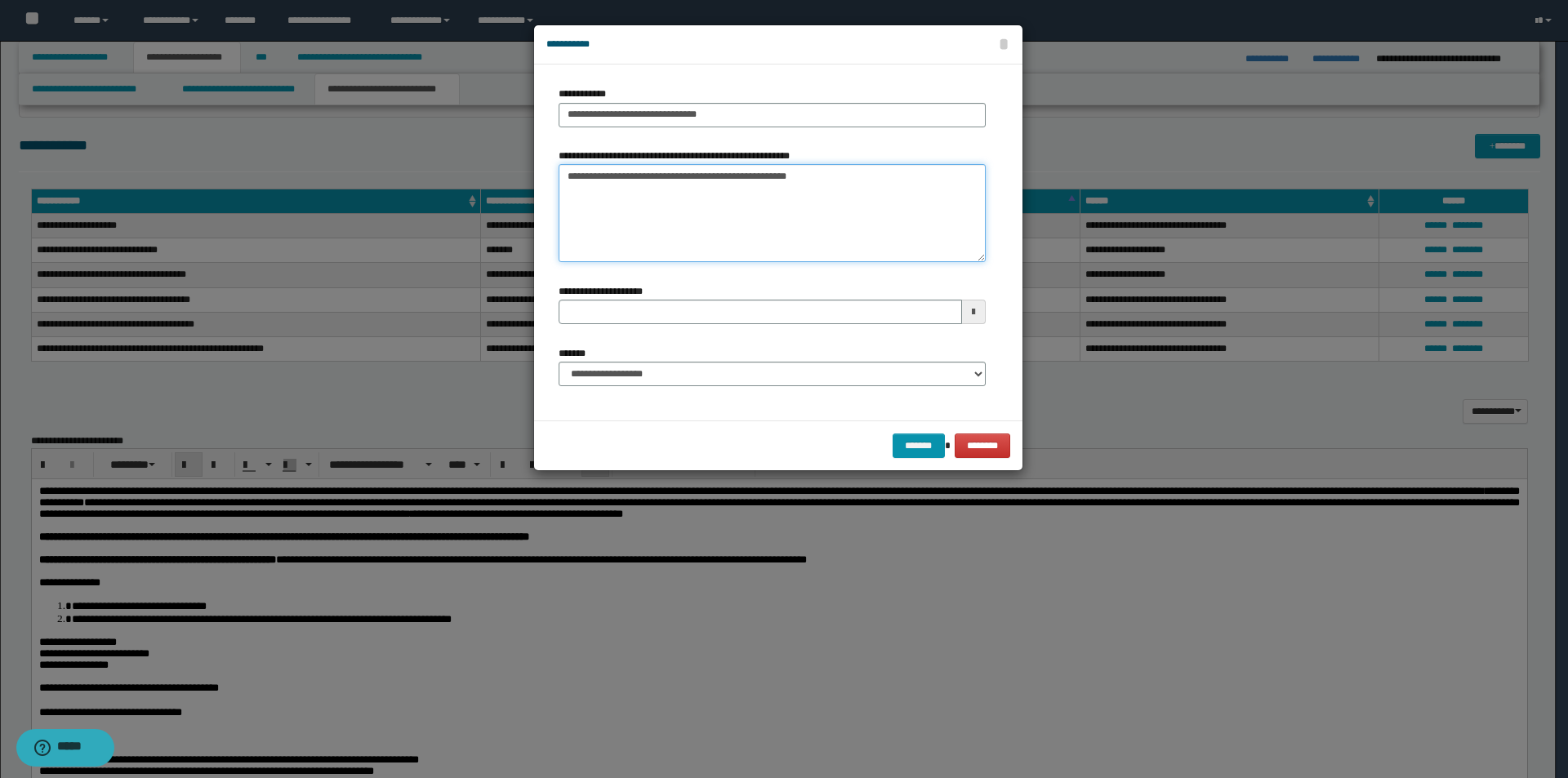 type 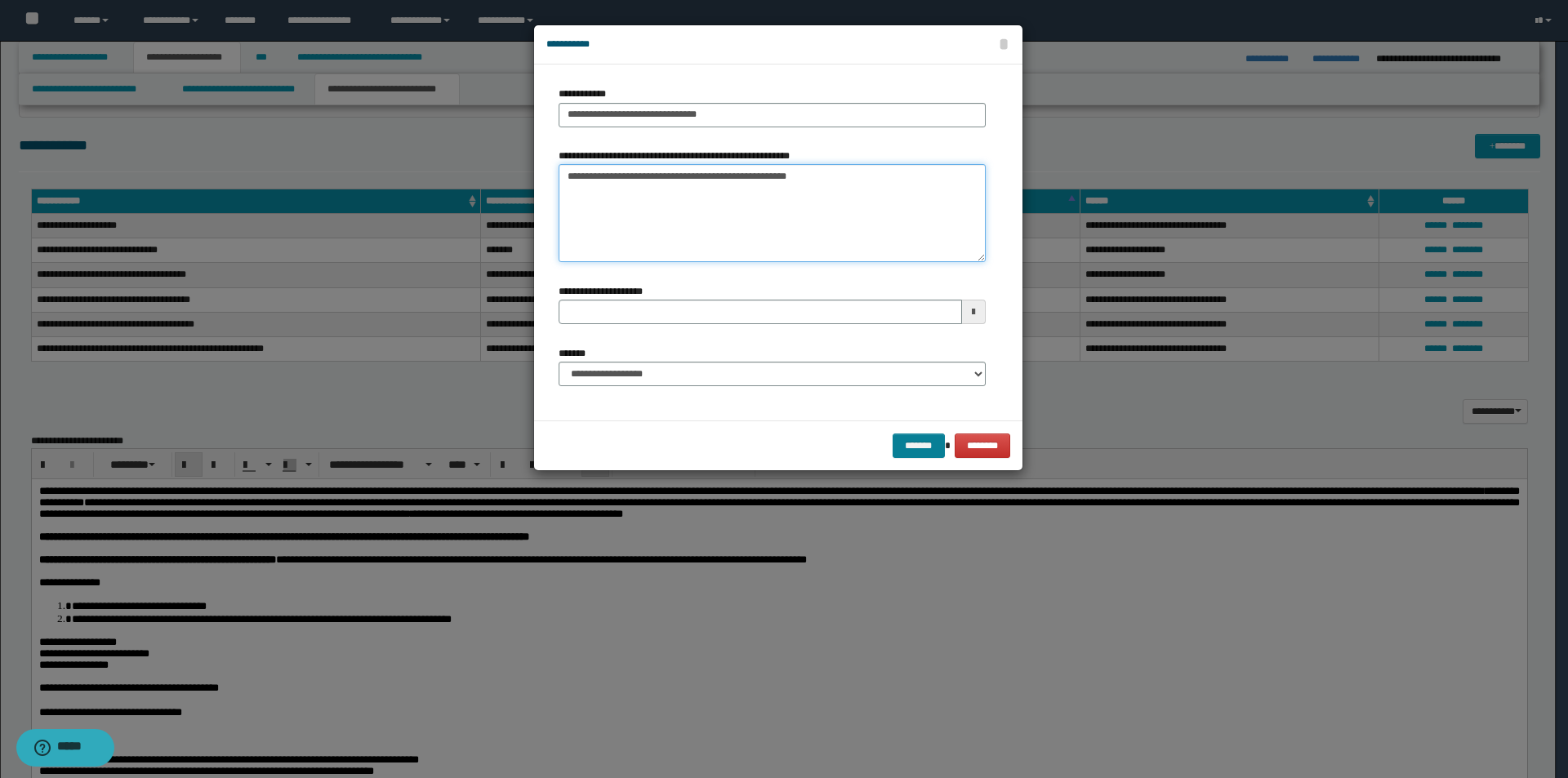 type on "**********" 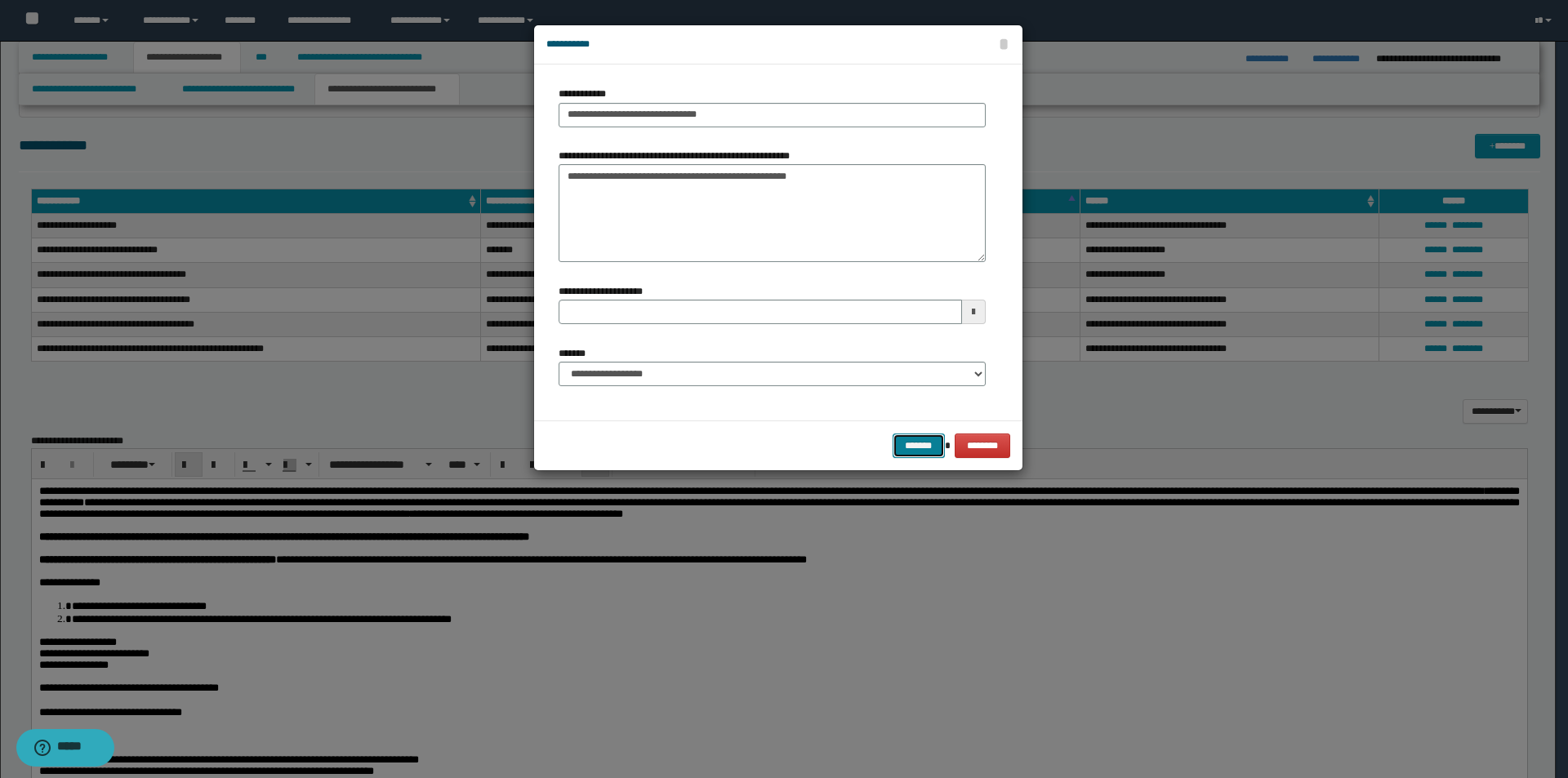 click on "*******" at bounding box center (919, 446) 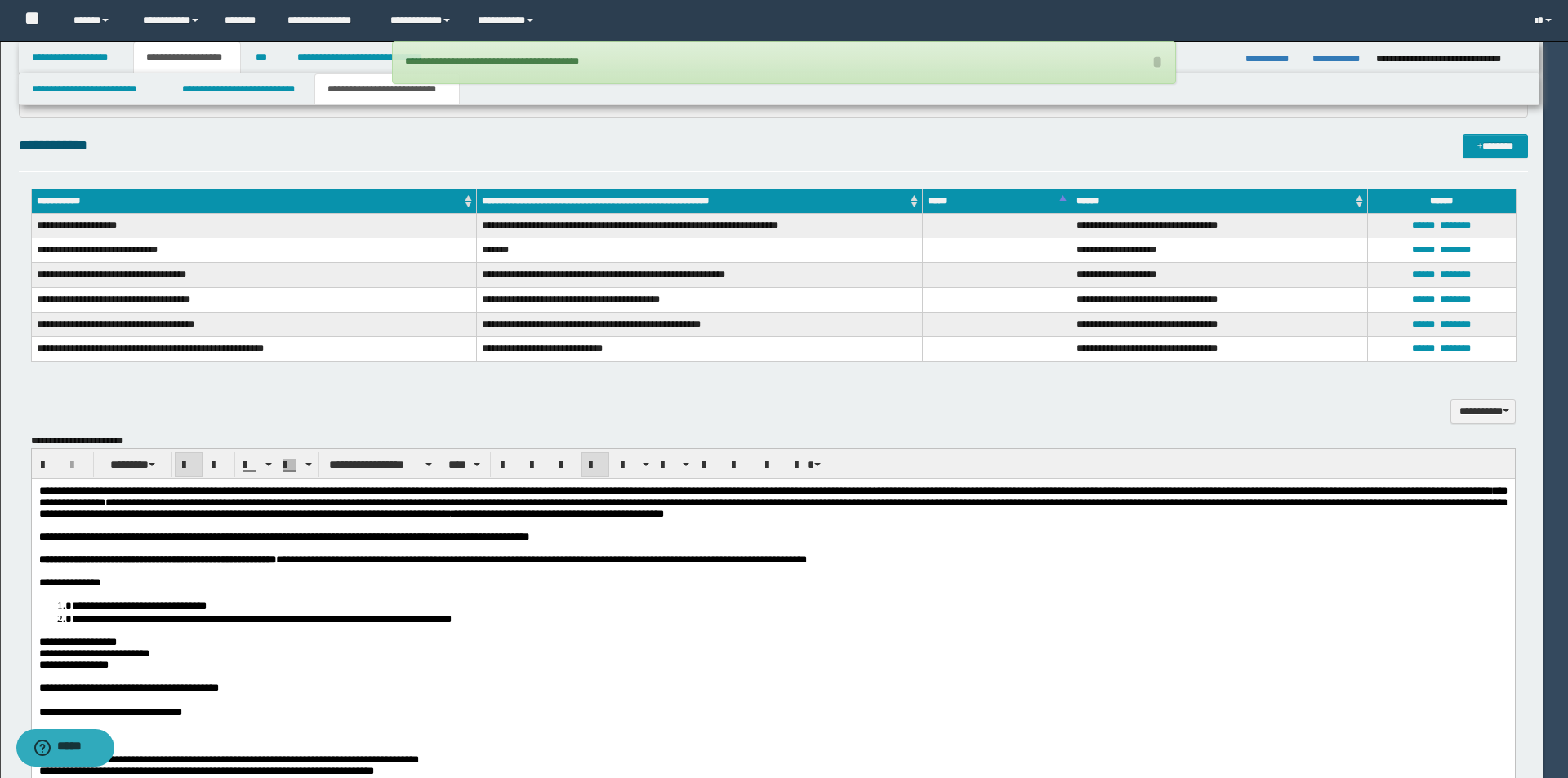 type 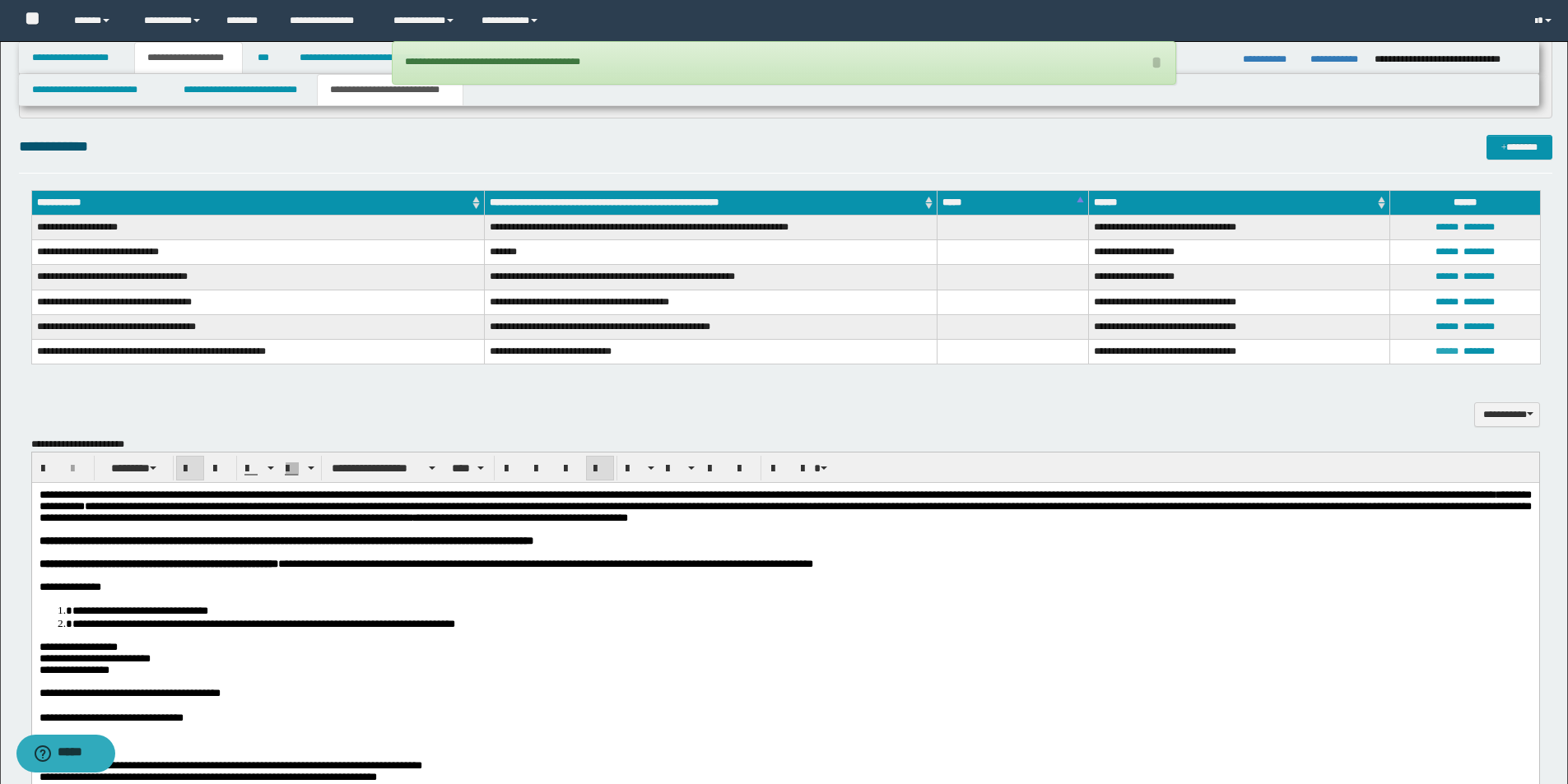 click on "******" at bounding box center [1447, 351] 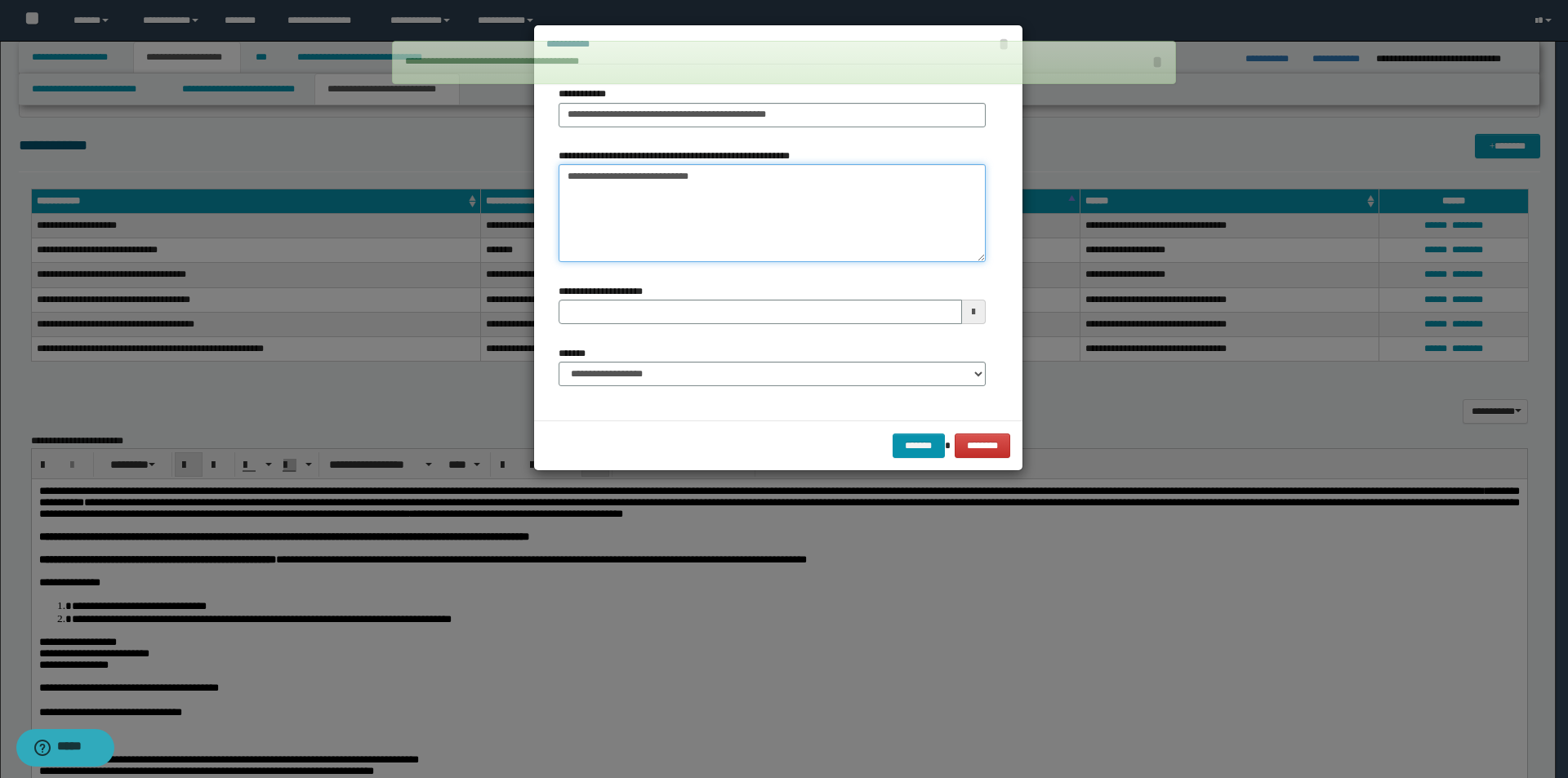 drag, startPoint x: 784, startPoint y: 184, endPoint x: 431, endPoint y: 161, distance: 353.7485 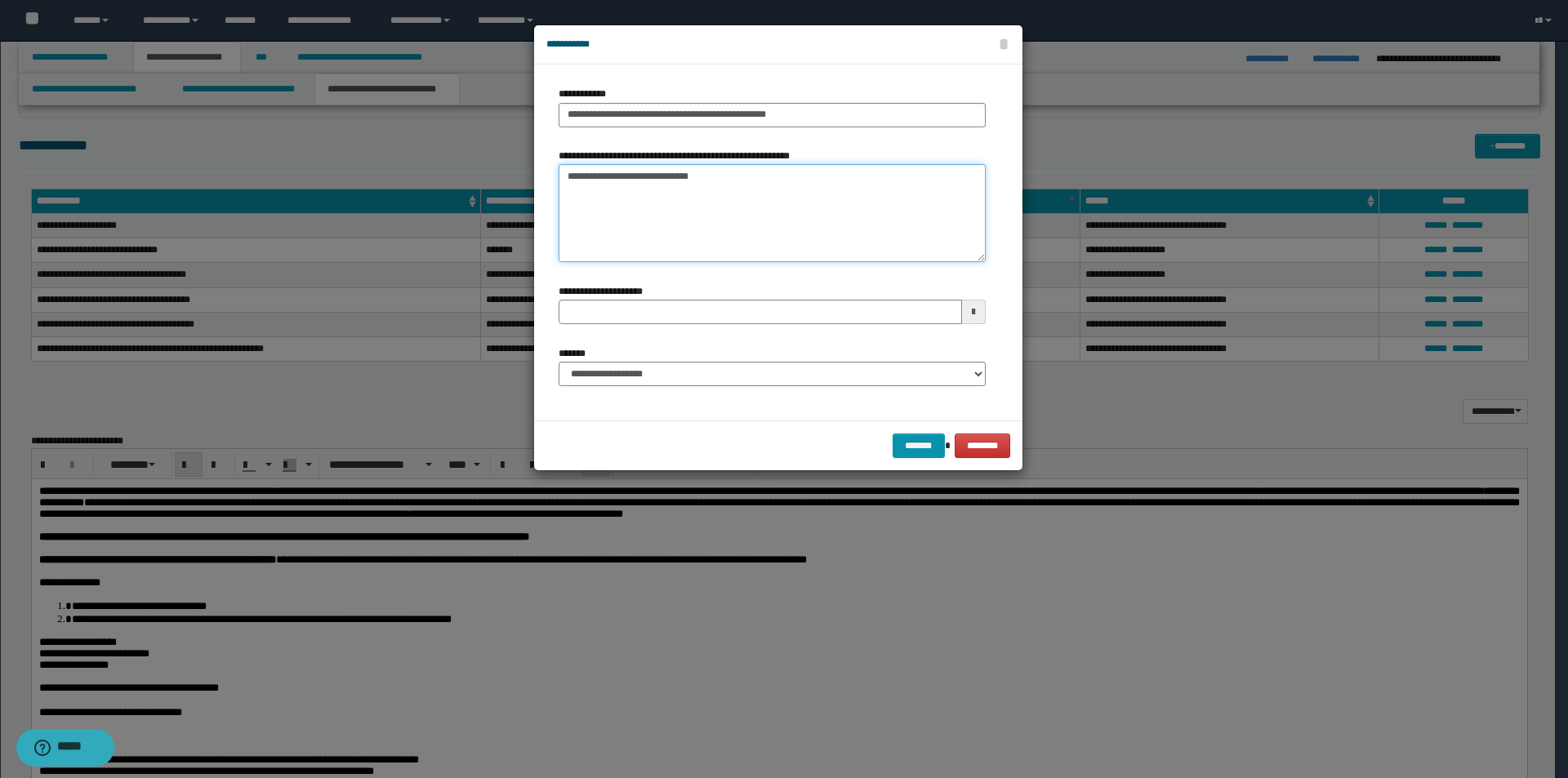 click on "**********" at bounding box center [772, 213] 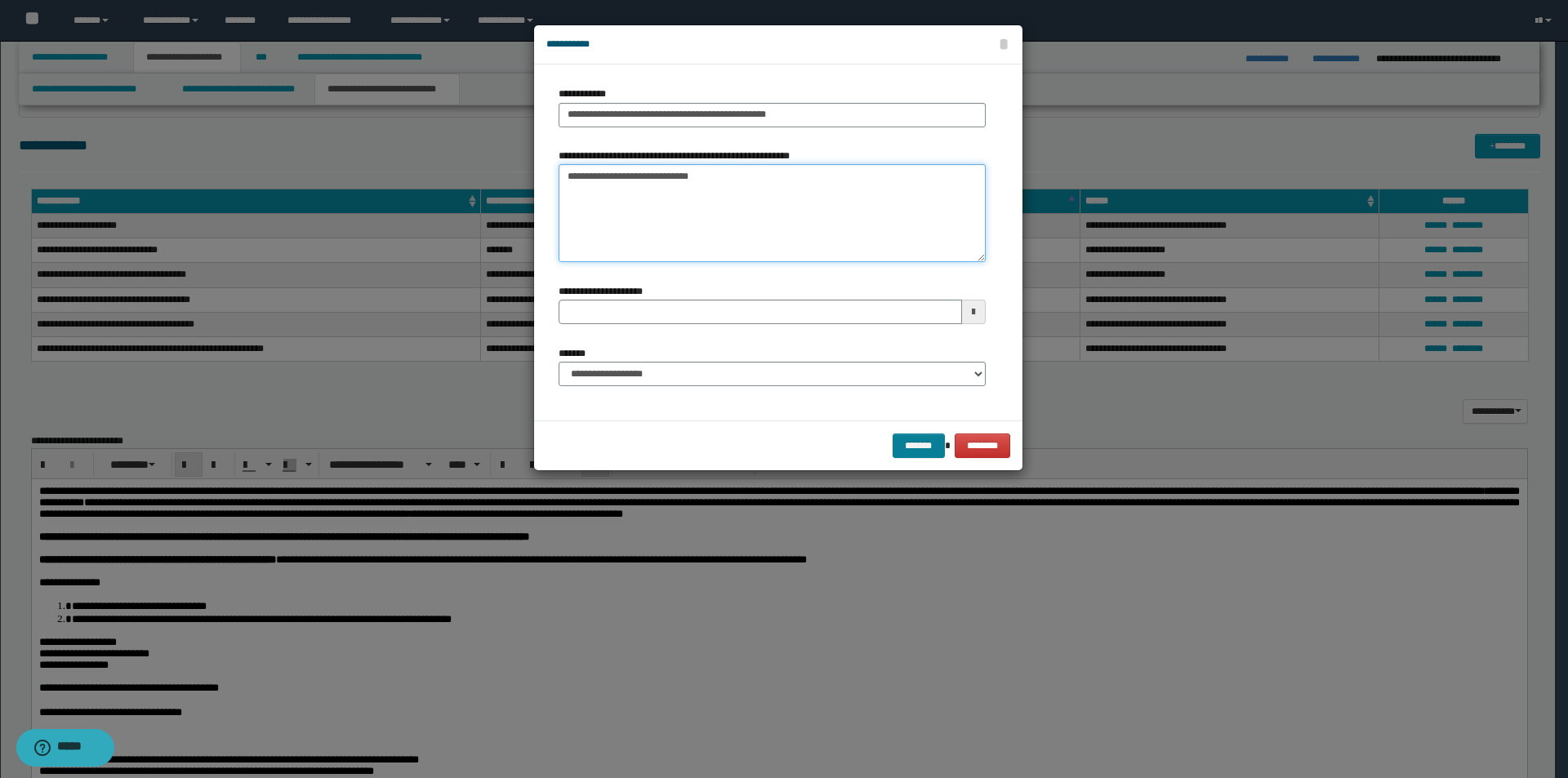 paste 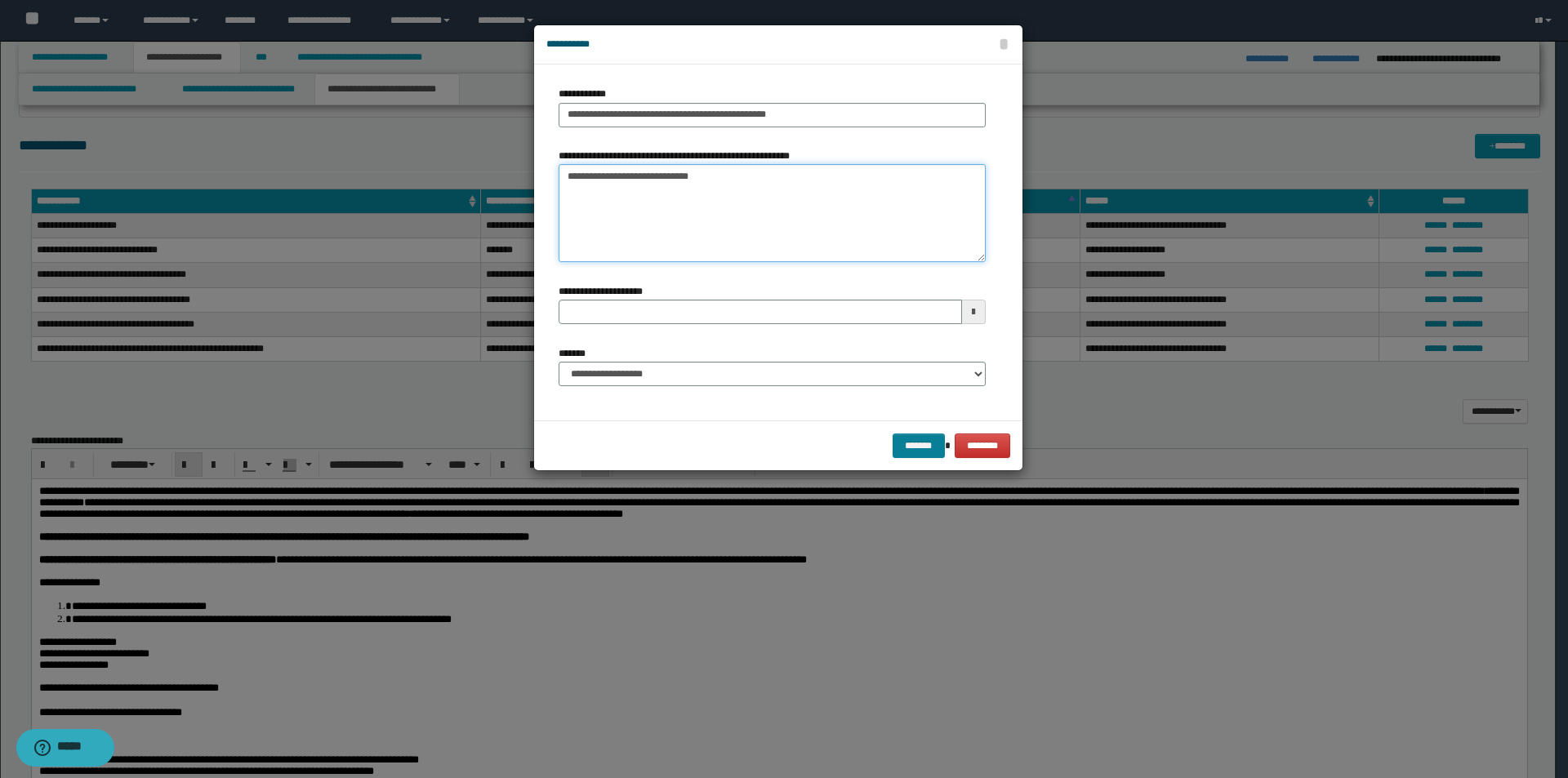 type on "**********" 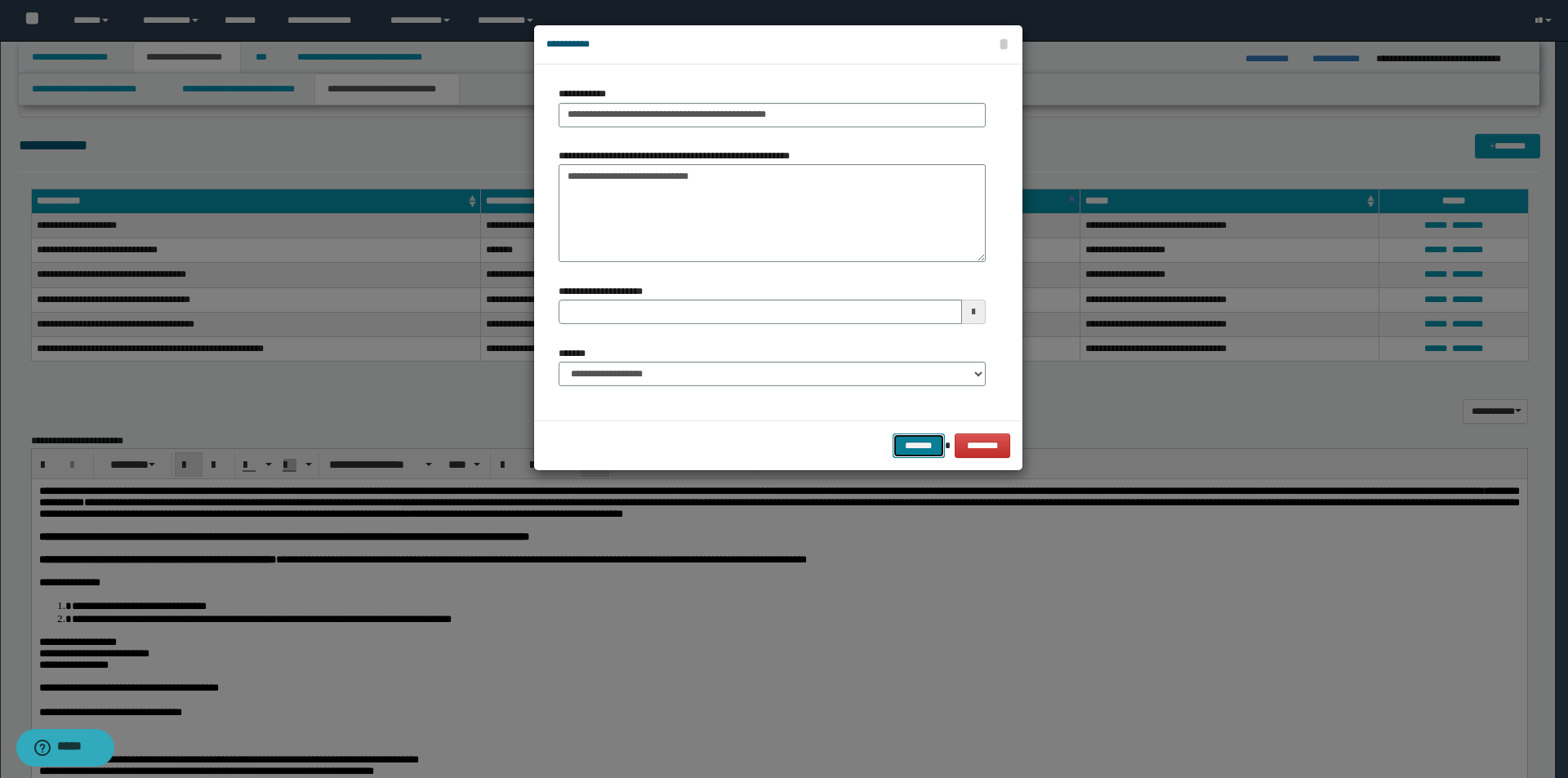 click on "*******" at bounding box center (919, 446) 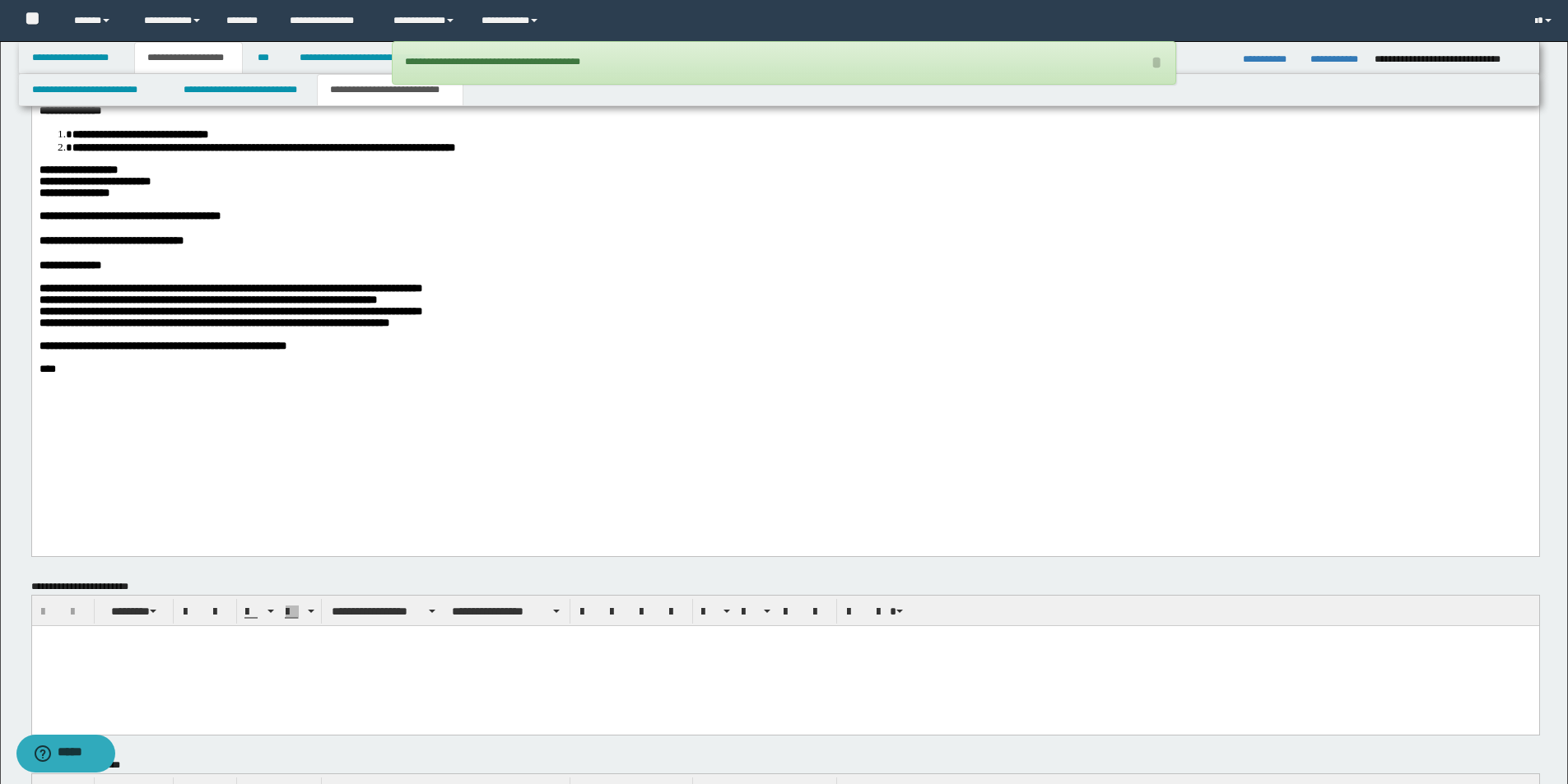 scroll, scrollTop: 1481, scrollLeft: 0, axis: vertical 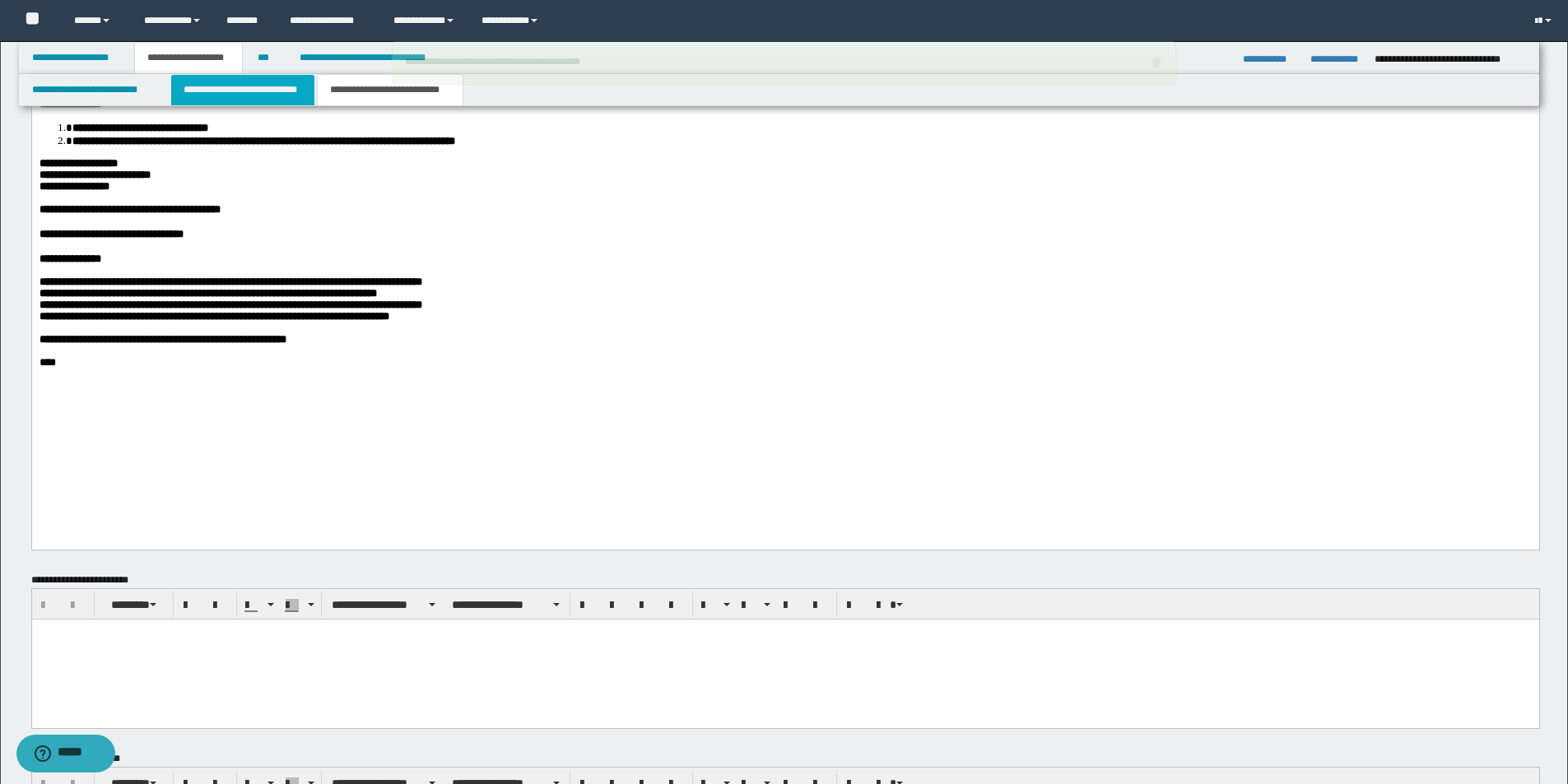 click on "**********" at bounding box center [243, 90] 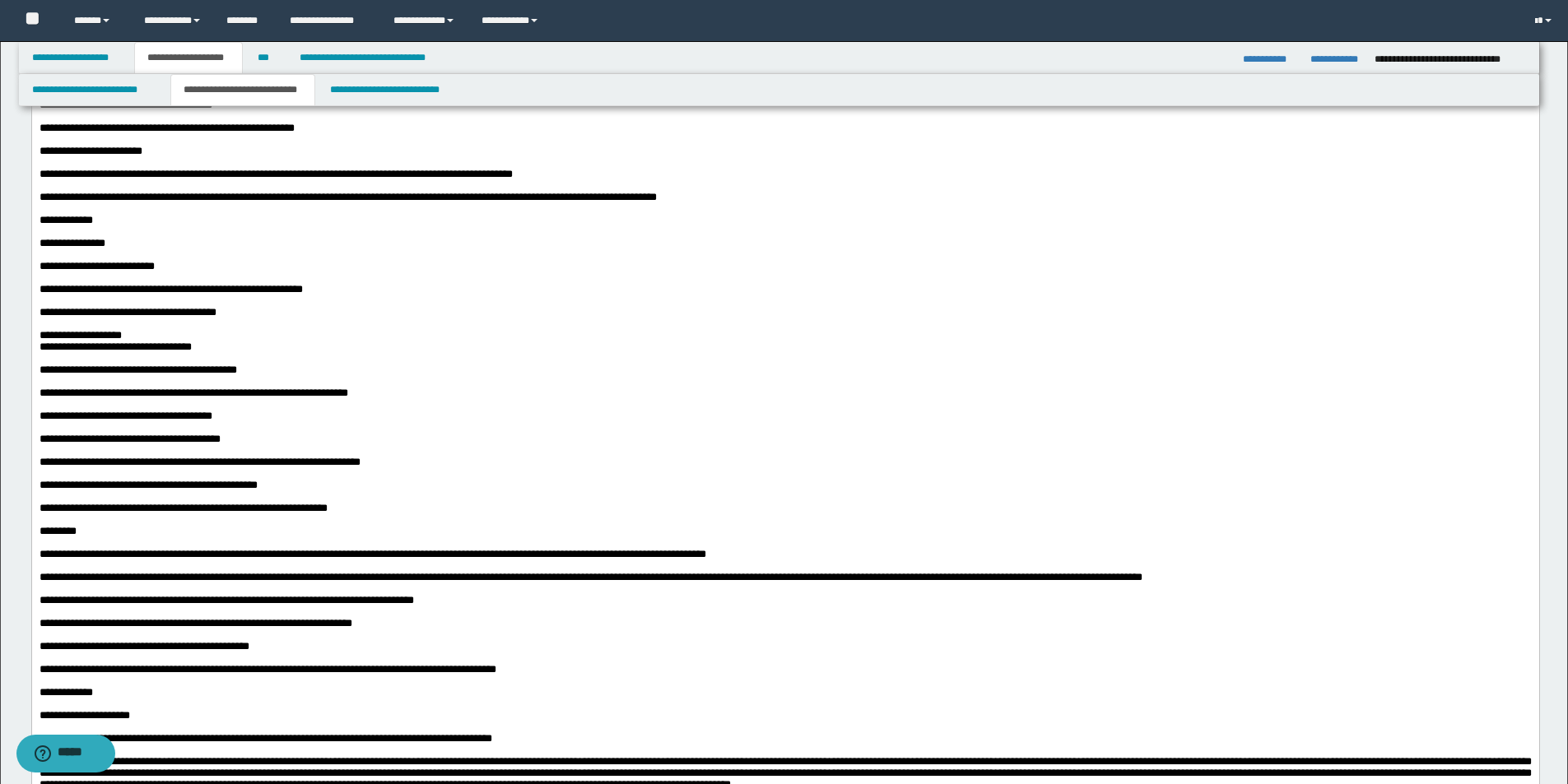 scroll, scrollTop: 576, scrollLeft: 0, axis: vertical 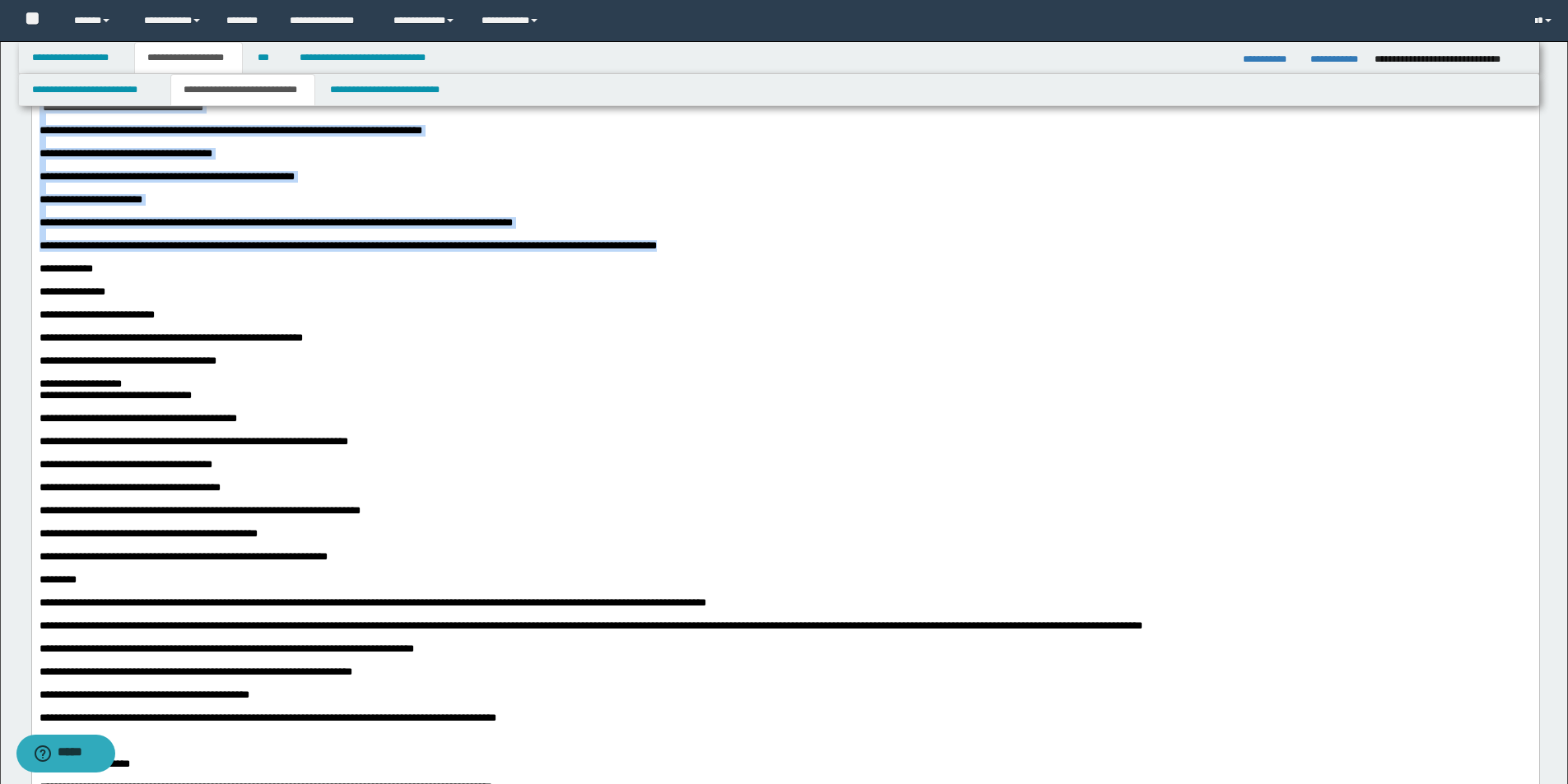 drag, startPoint x: 373, startPoint y: 684, endPoint x: 31, endPoint y: -66, distance: 824.29606 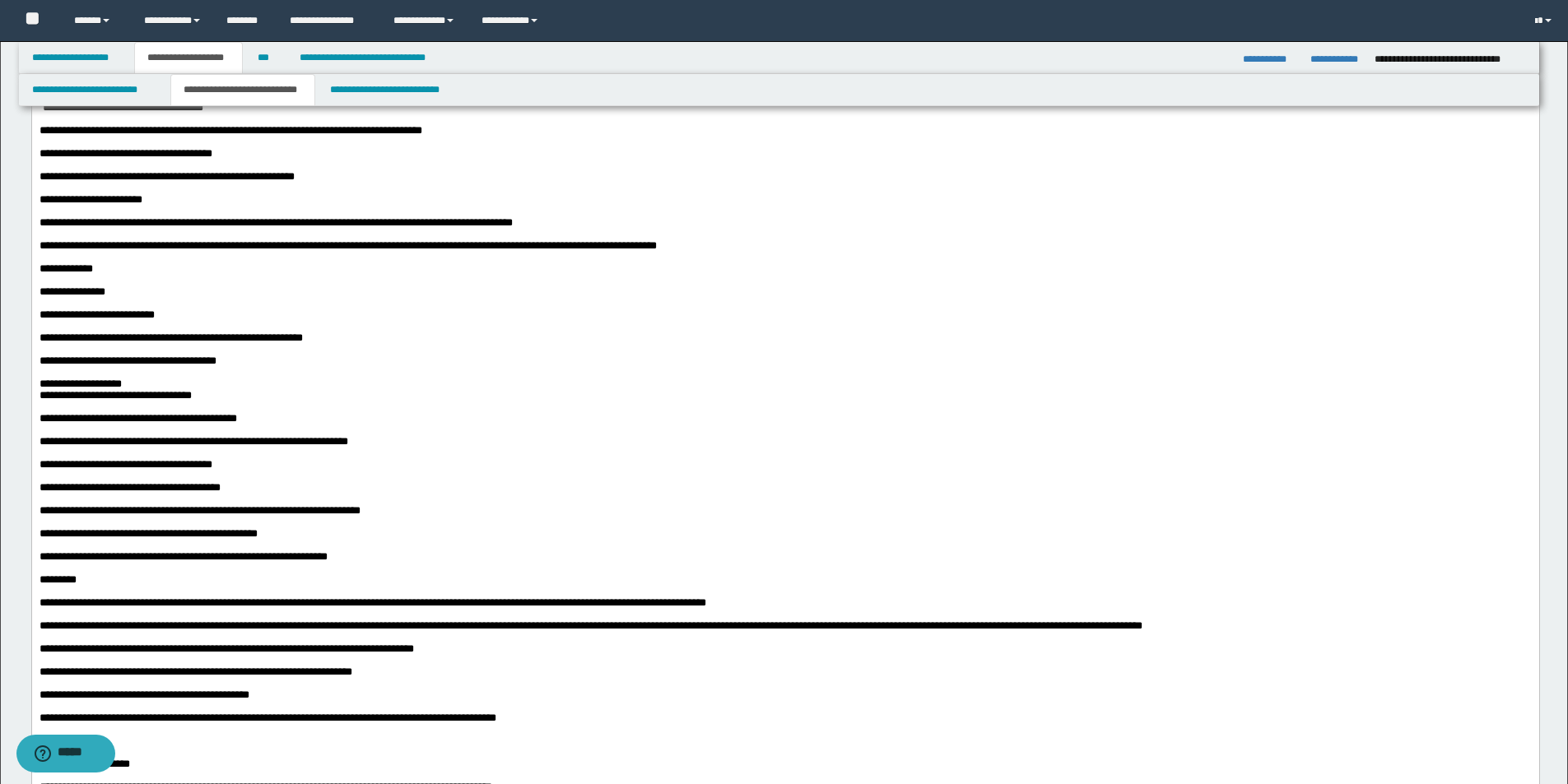 click at bounding box center [784, 281] 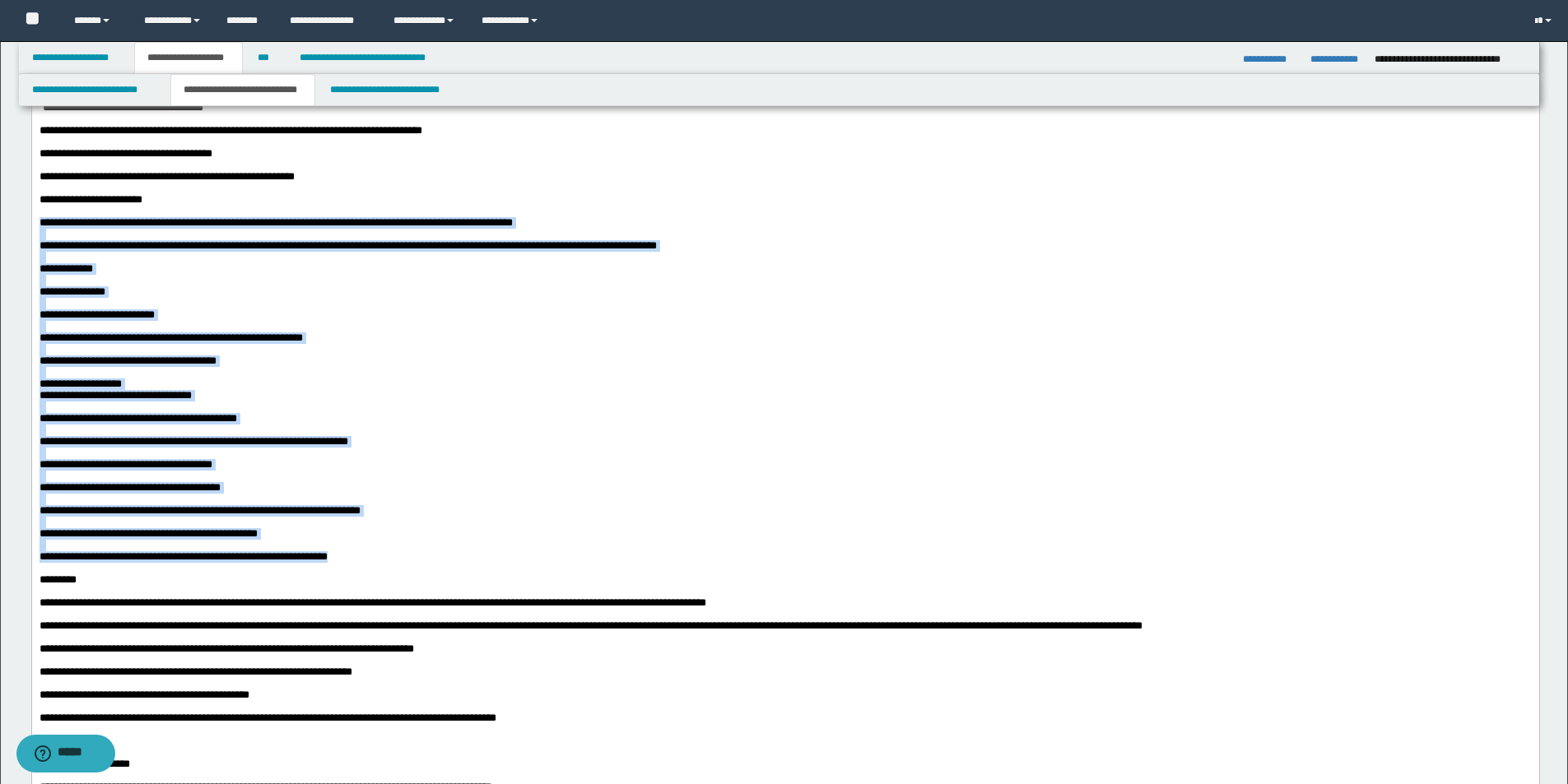 drag, startPoint x: 361, startPoint y: 680, endPoint x: 11, endPoint y: 300, distance: 516.62365 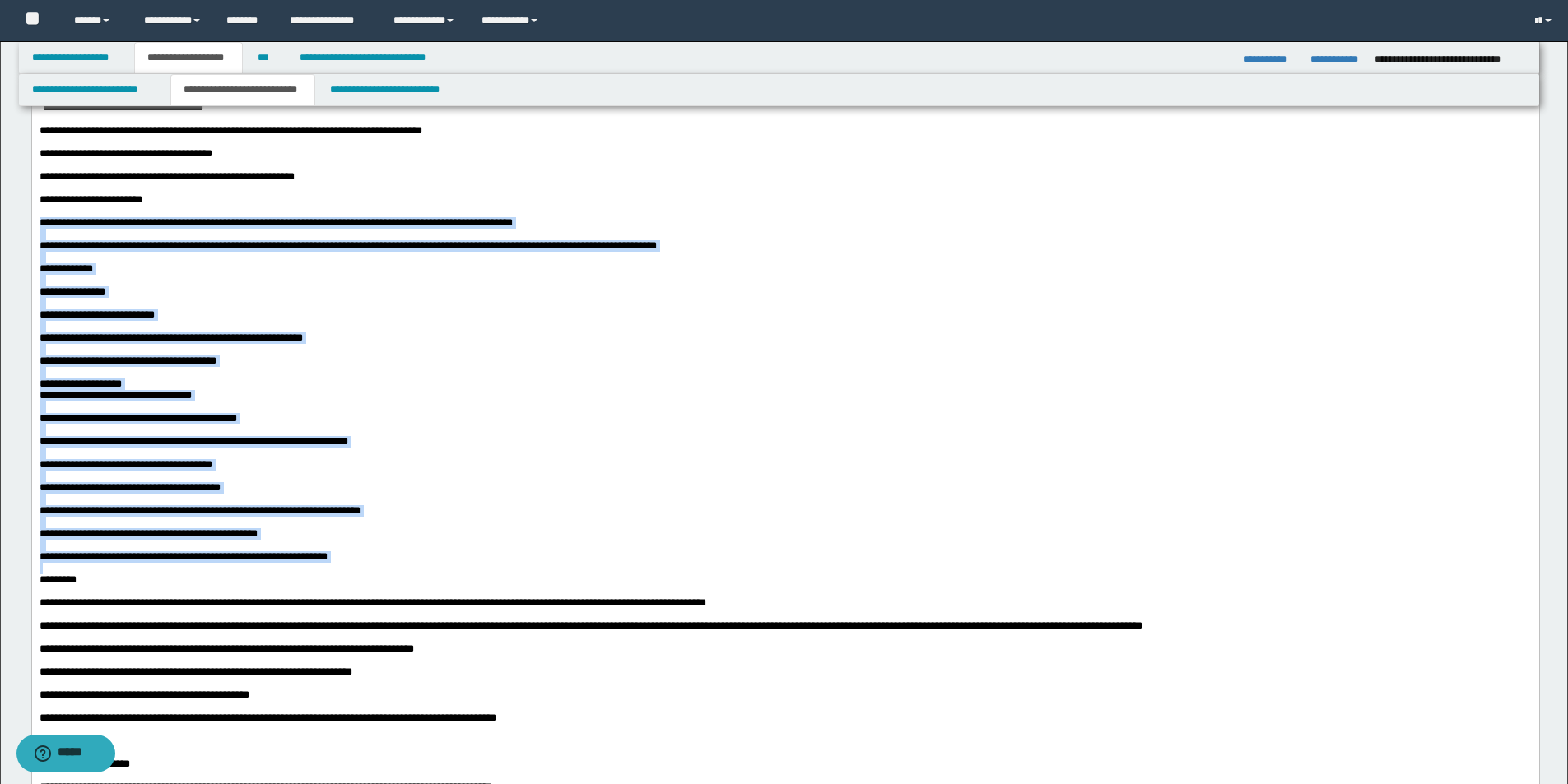 drag, startPoint x: 372, startPoint y: 688, endPoint x: 31, endPoint y: -97, distance: 855.8656 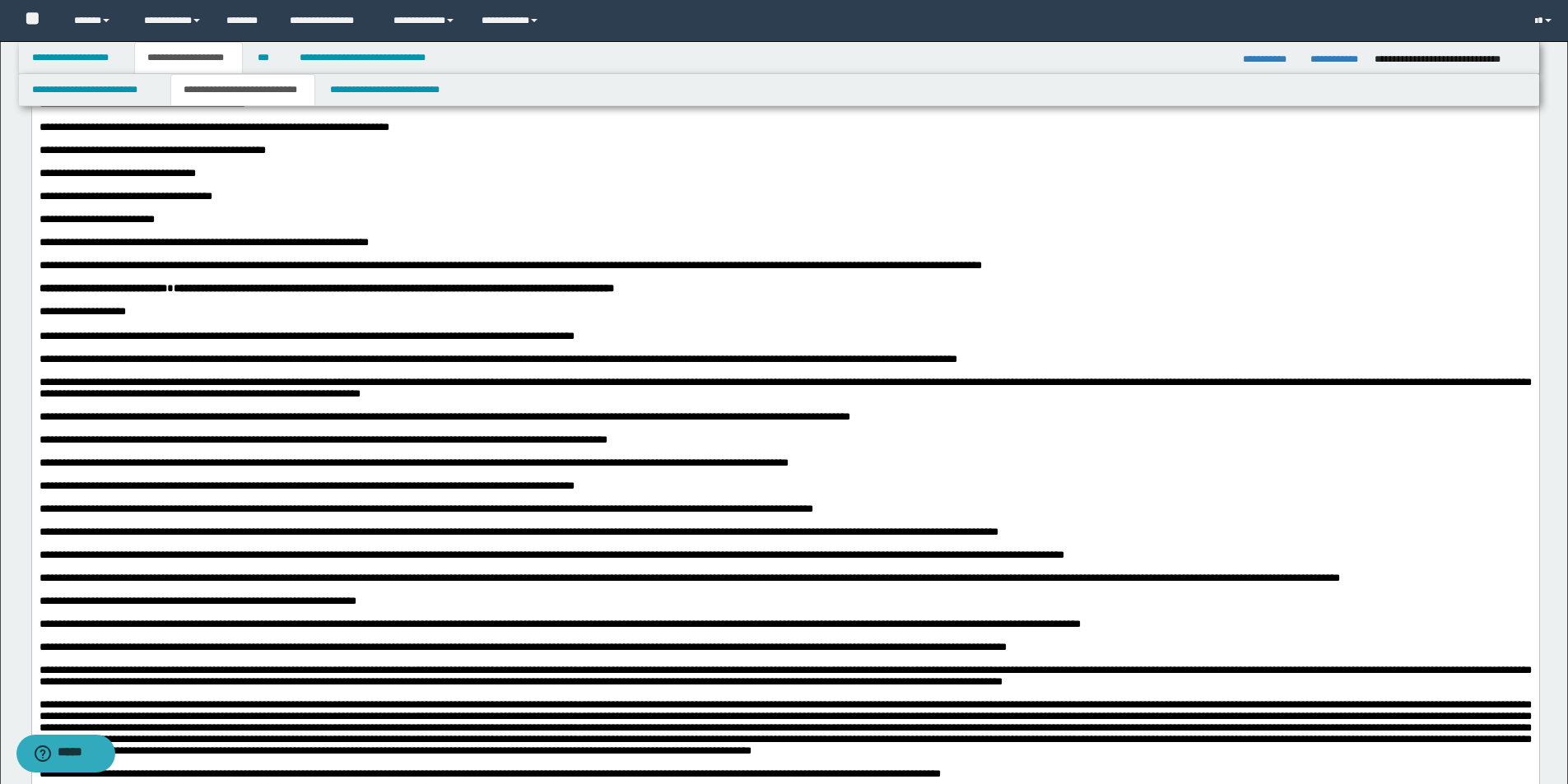 scroll, scrollTop: 1069, scrollLeft: 0, axis: vertical 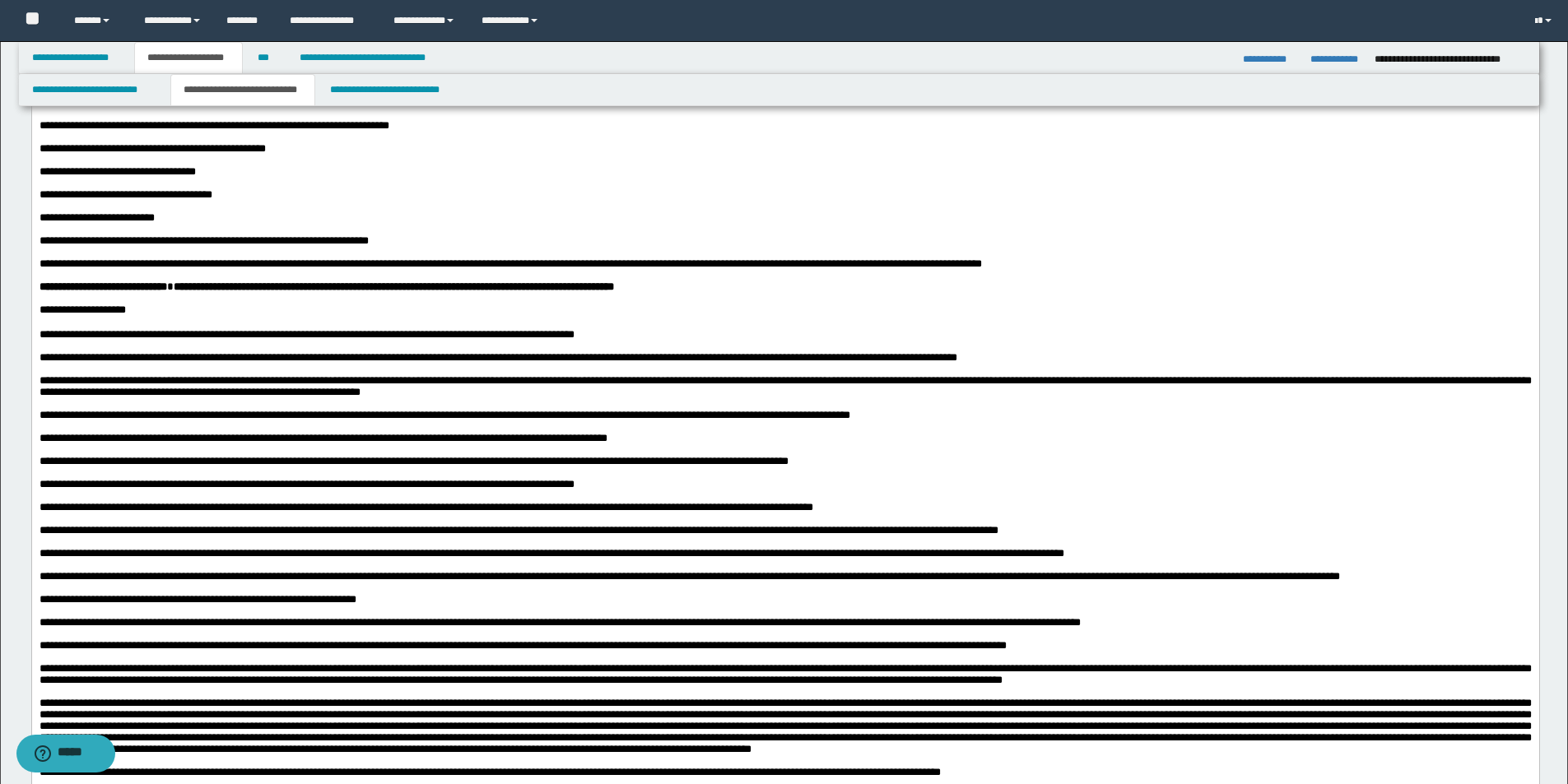 click on "**********" at bounding box center (784, 80) 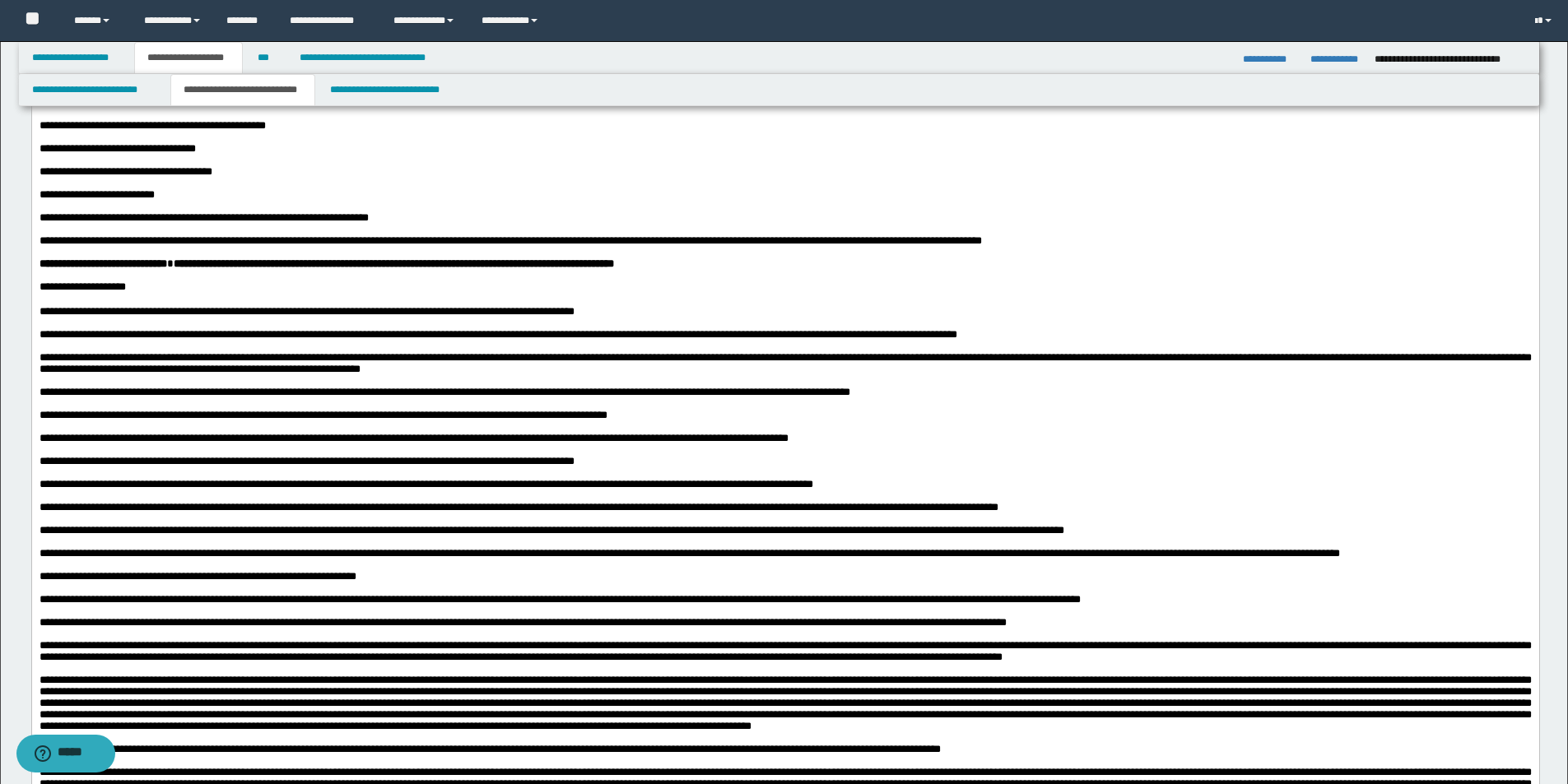 click on "**********" at bounding box center (784, 80) 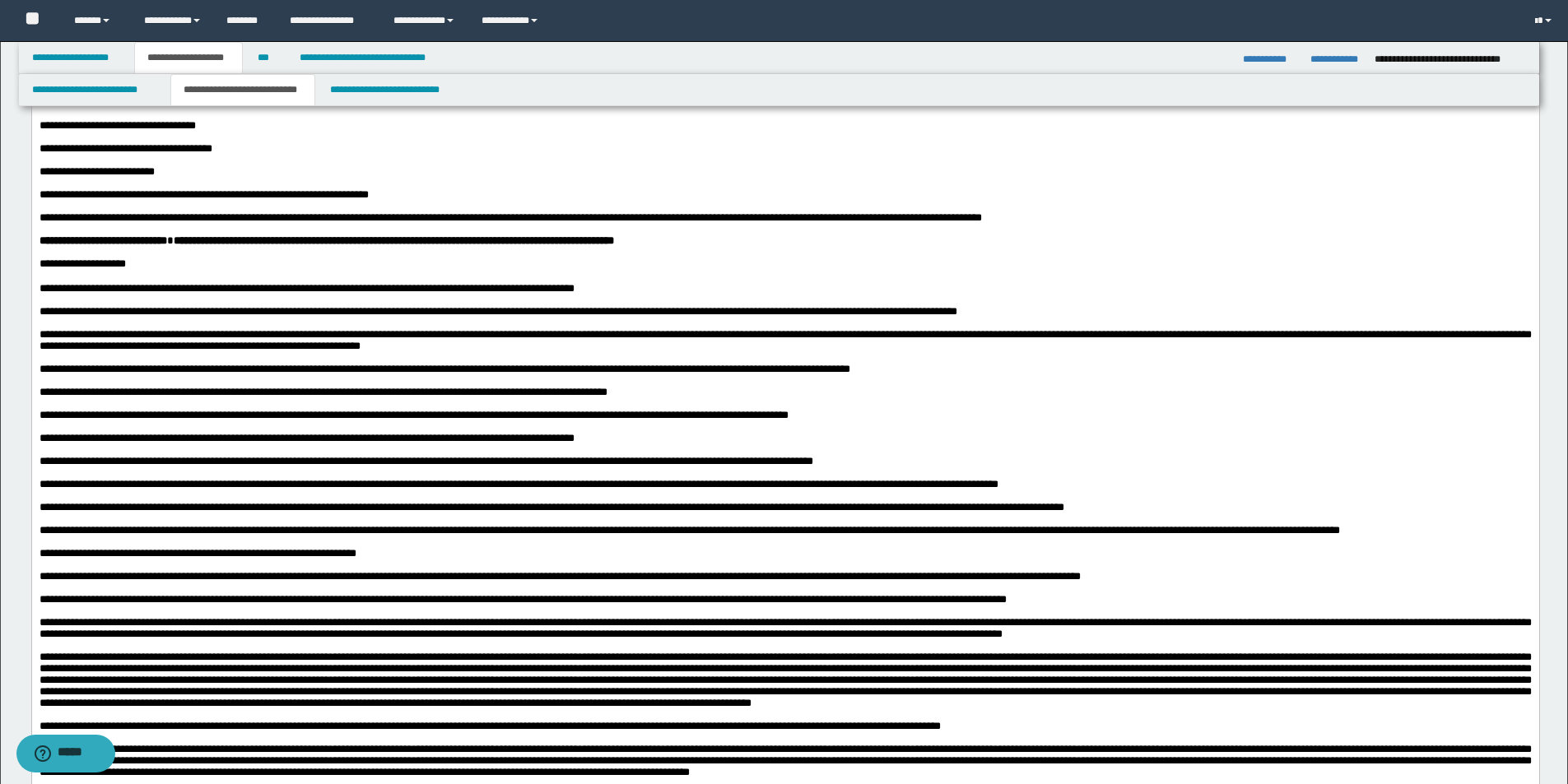 click on "[FIRST] [LAST] [ADDRESS] [CITY]" at bounding box center [784, 80] 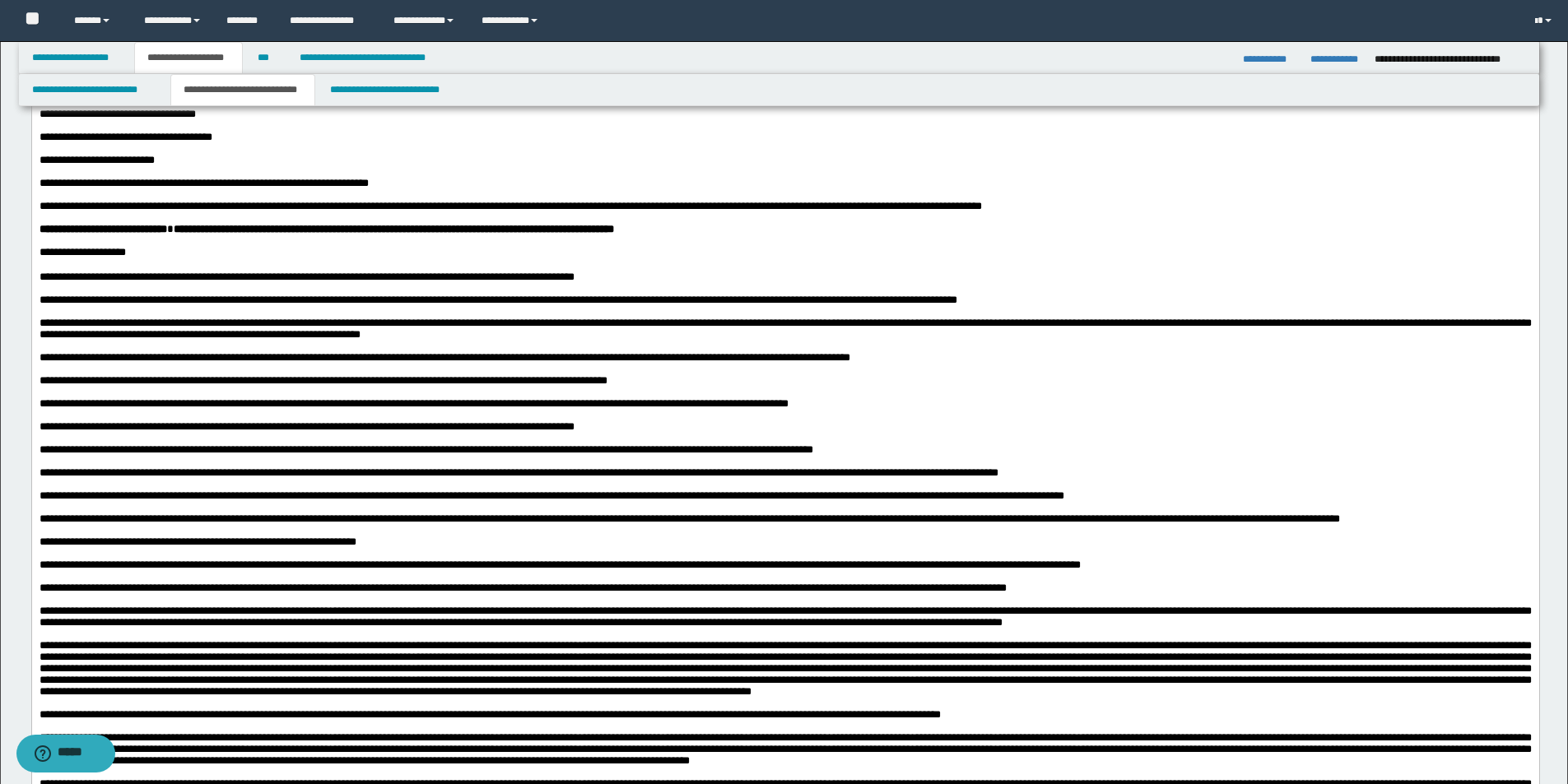 click on "[FIRST] [LAST] [ADDRESS] [CITY]" at bounding box center [784, 80] 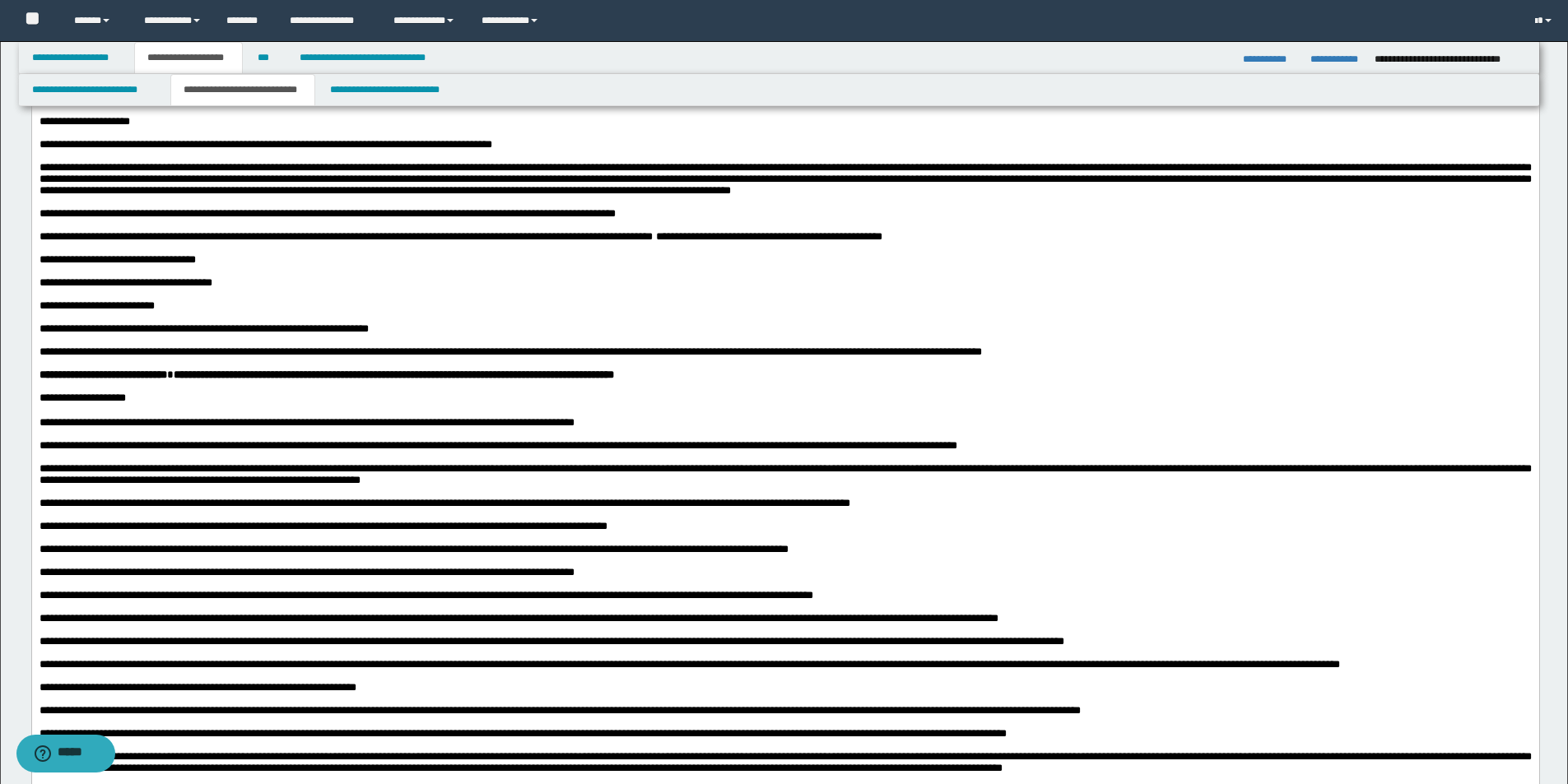 scroll, scrollTop: 905, scrollLeft: 0, axis: vertical 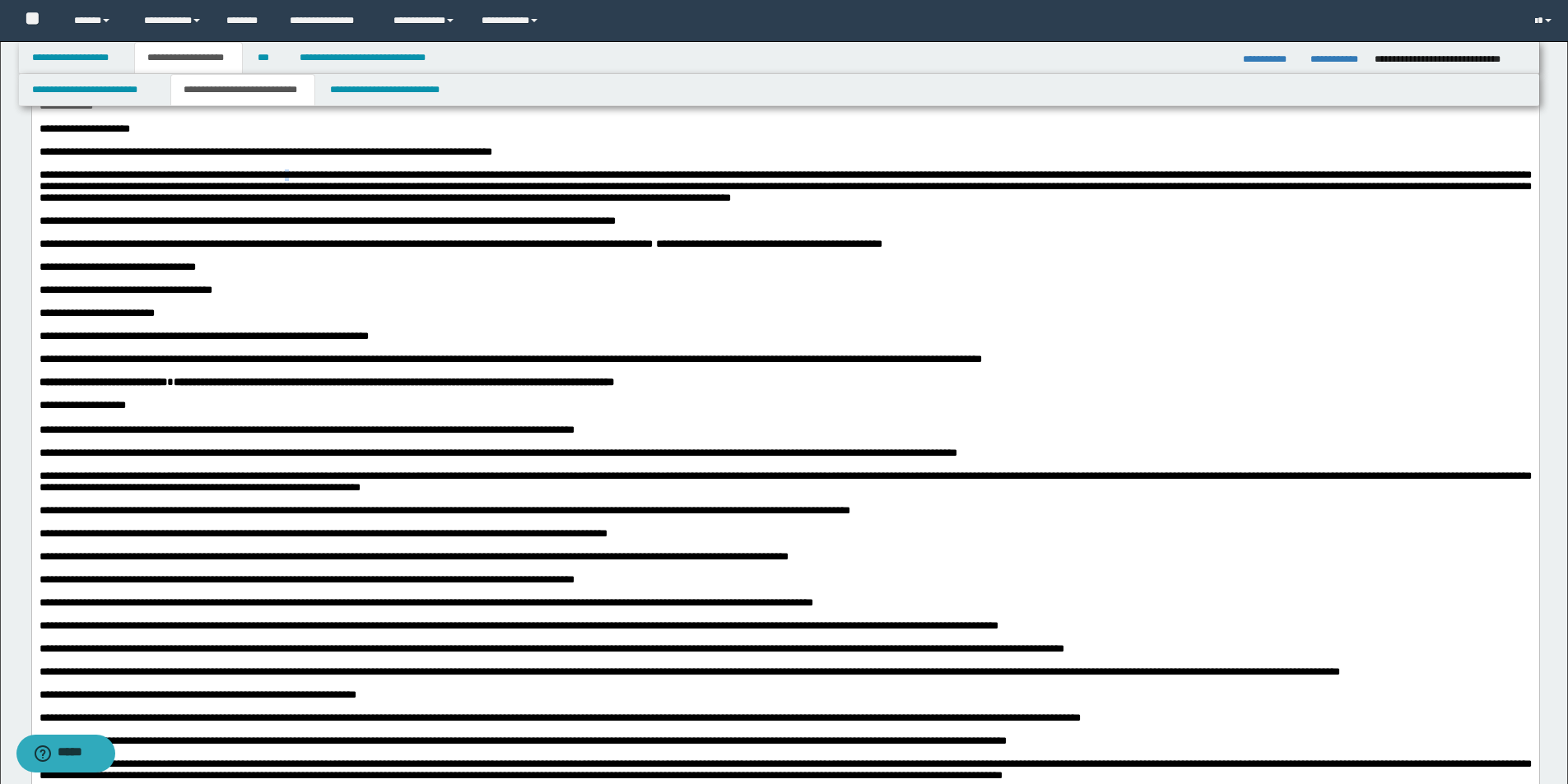 click on "**********" at bounding box center [784, 186] 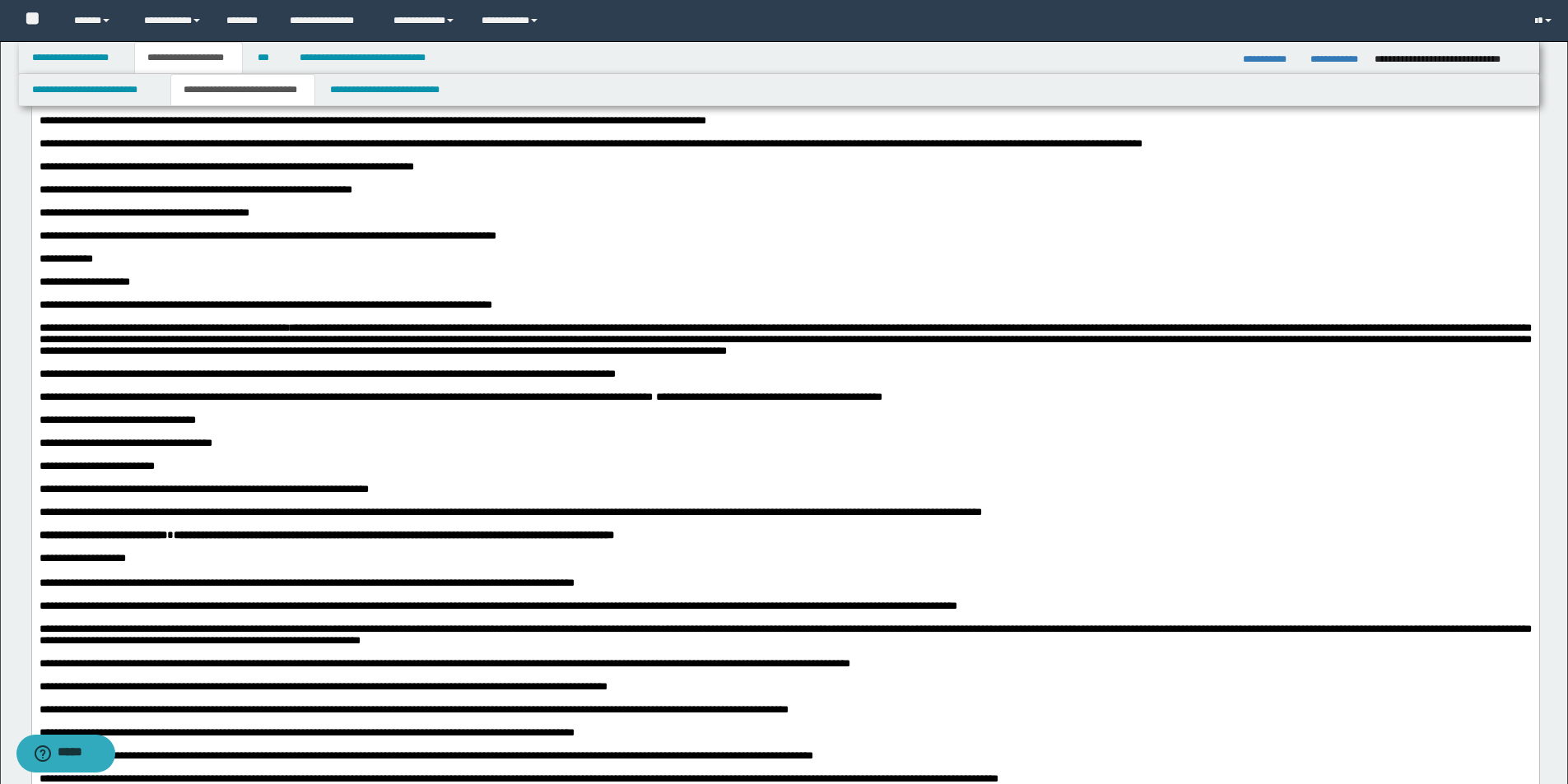scroll, scrollTop: 740, scrollLeft: 0, axis: vertical 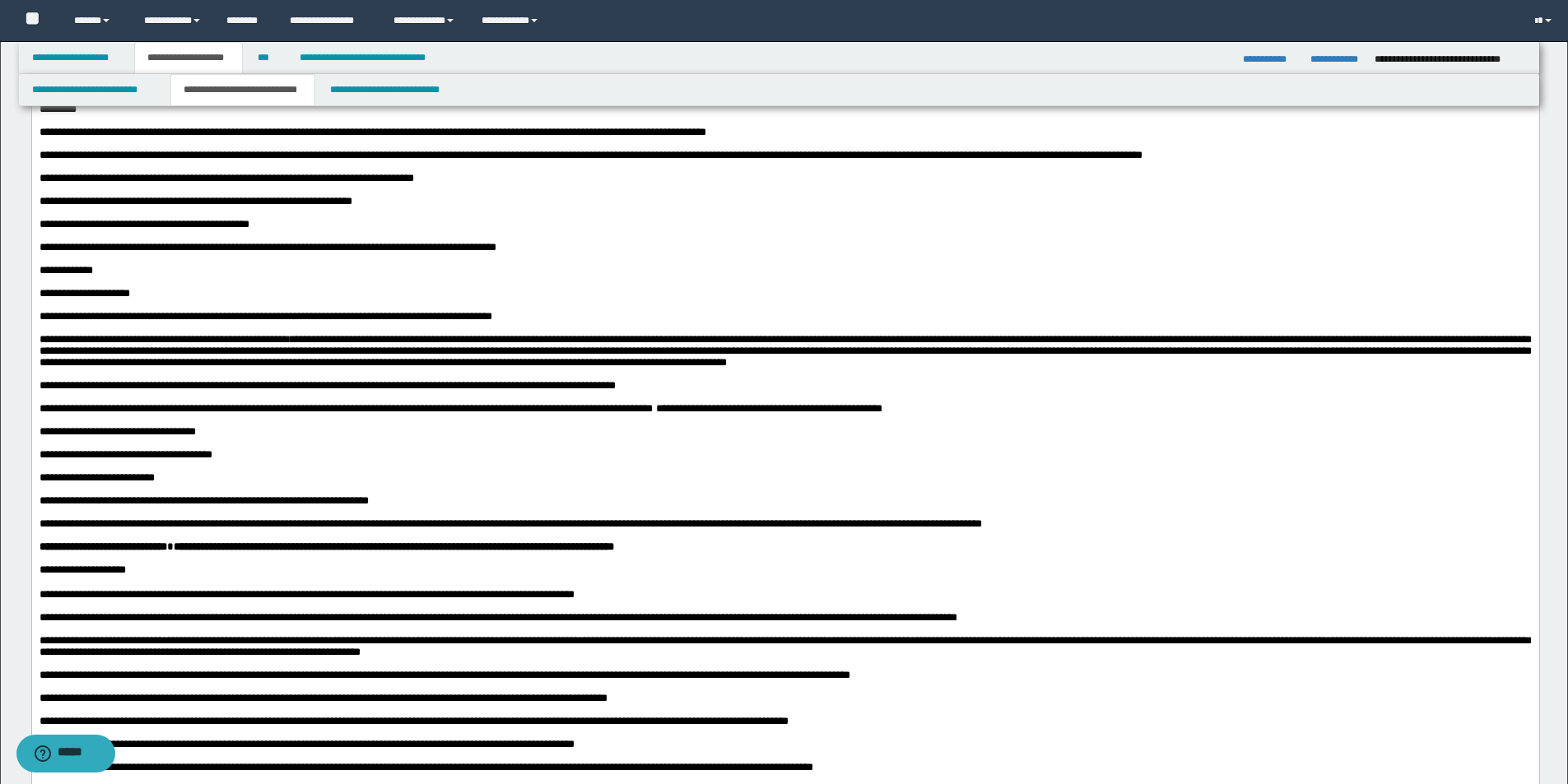 click on "**********" at bounding box center (784, 248) 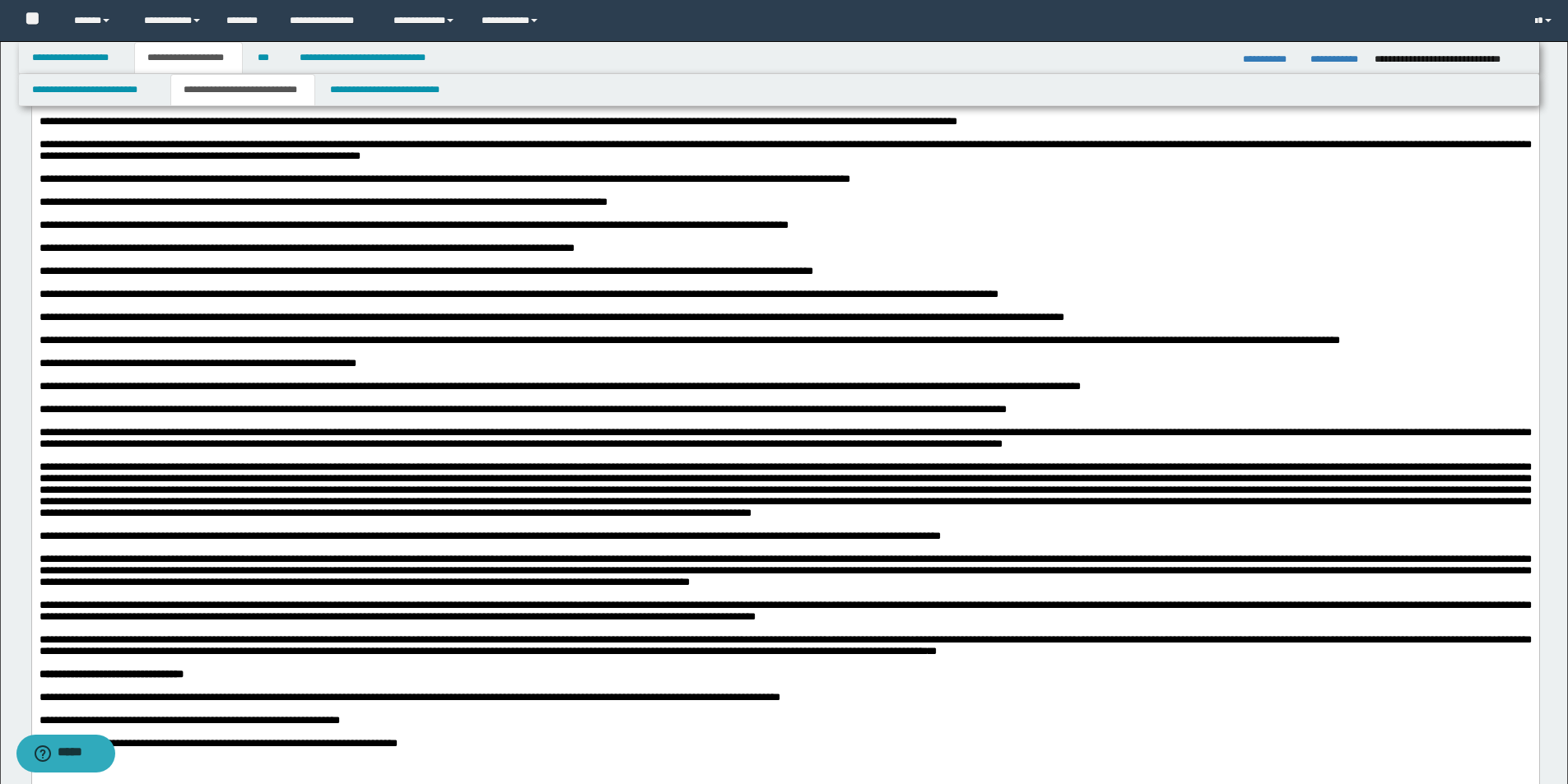scroll, scrollTop: 1152, scrollLeft: 0, axis: vertical 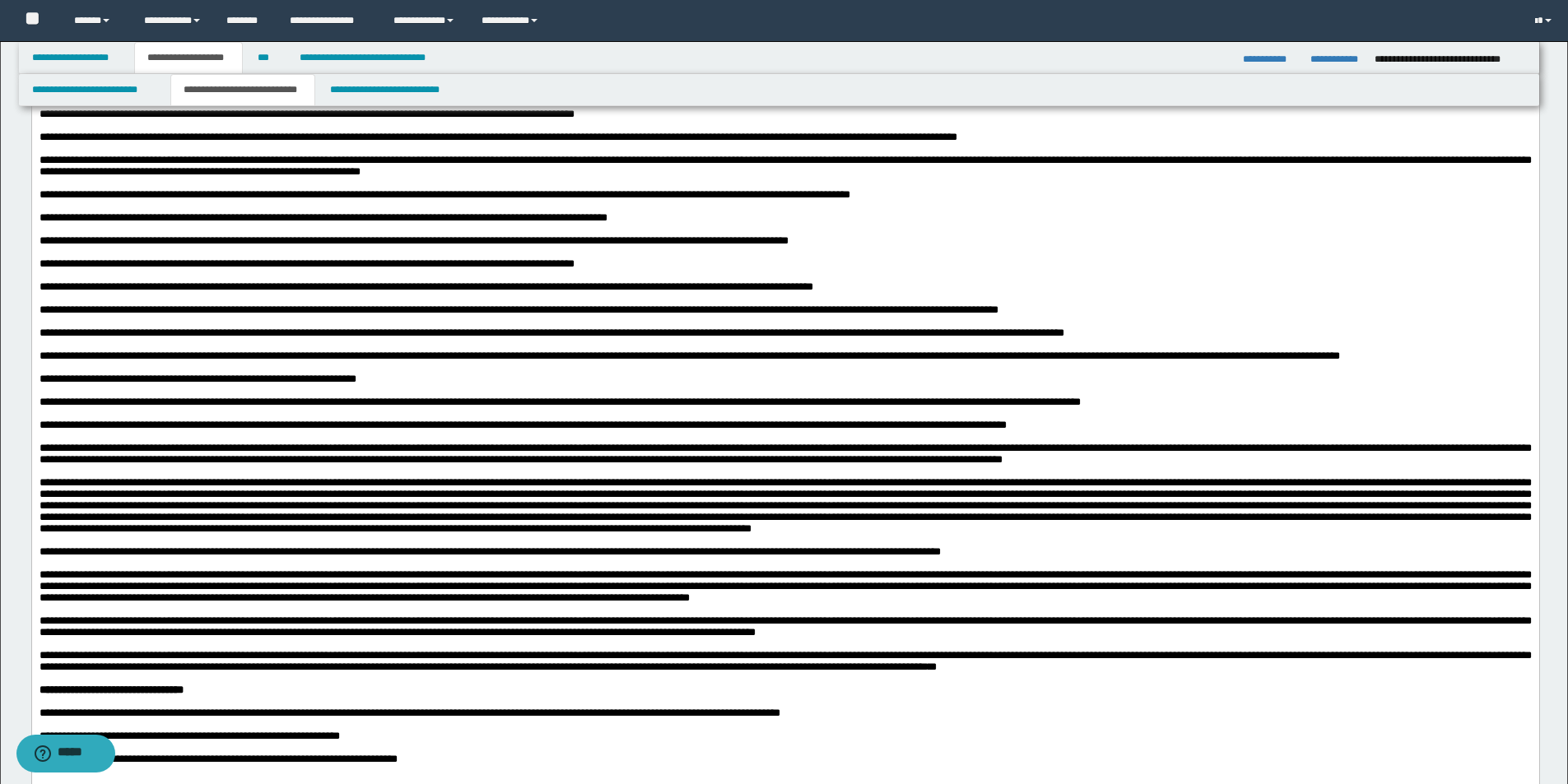 drag, startPoint x: 209, startPoint y: 229, endPoint x: 56, endPoint y: 222, distance: 153.16005 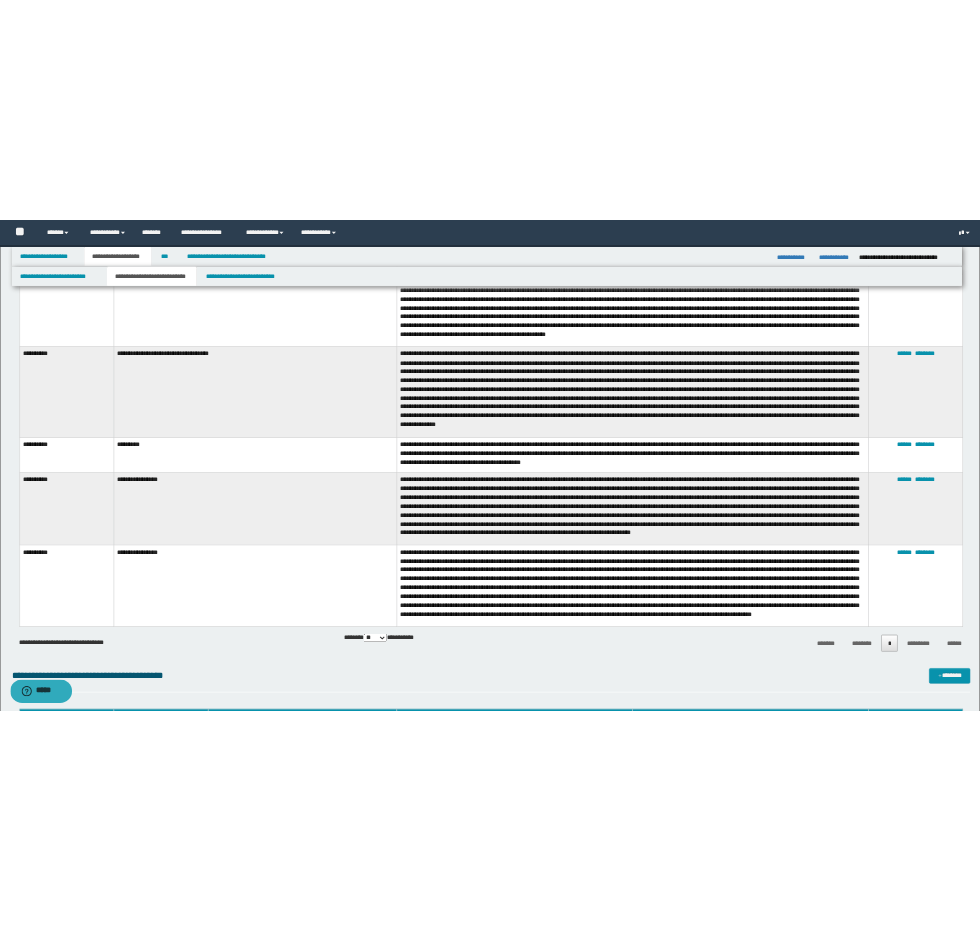 scroll, scrollTop: 3827, scrollLeft: 0, axis: vertical 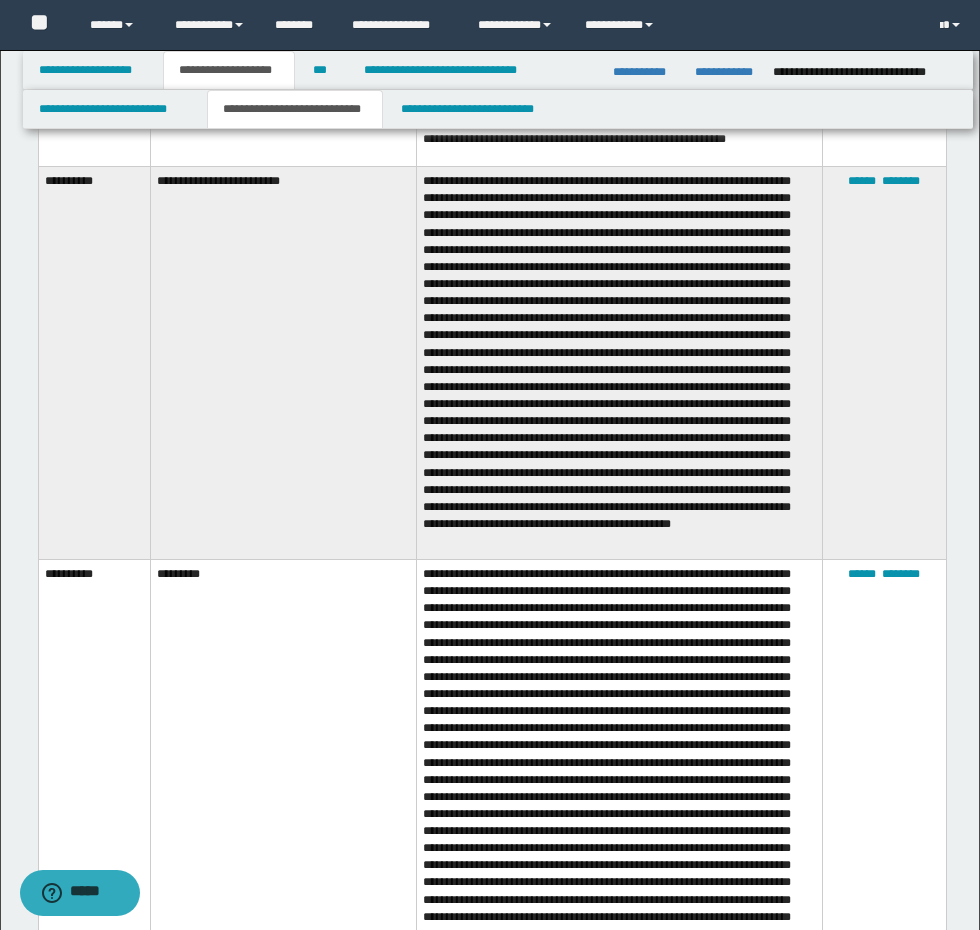 click on "**********" at bounding box center [283, 363] 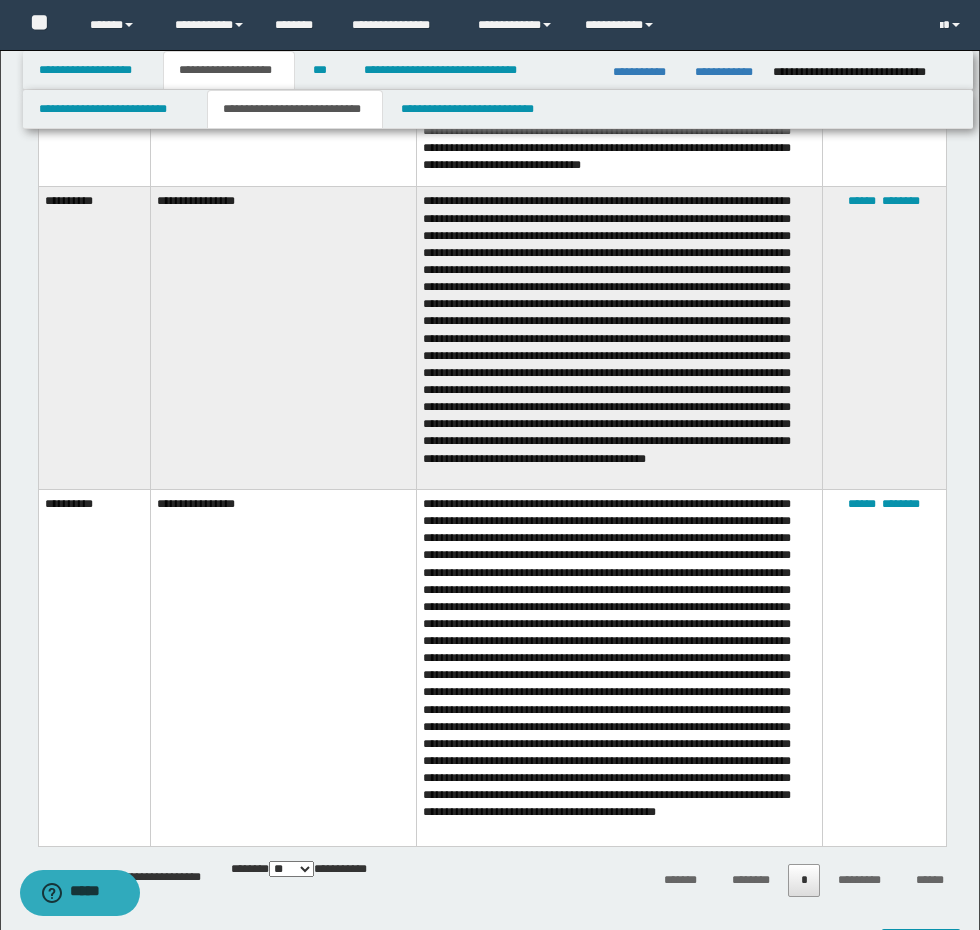 scroll, scrollTop: 6583, scrollLeft: 0, axis: vertical 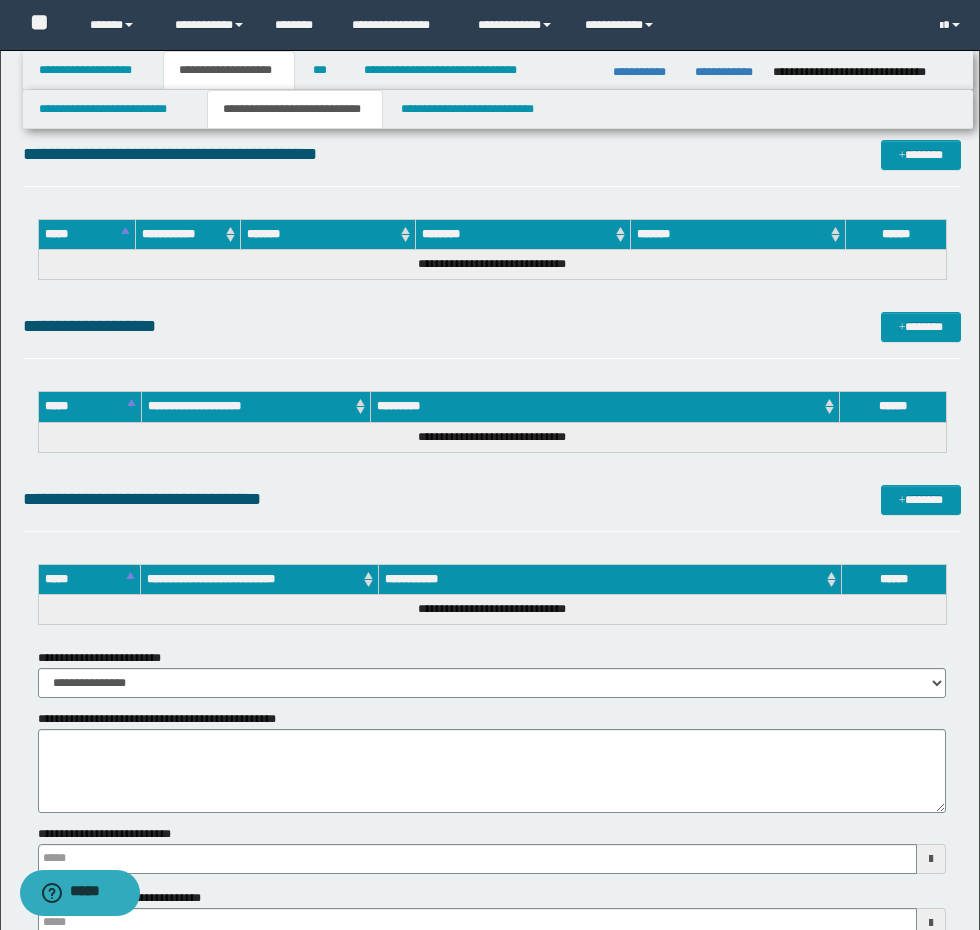 type 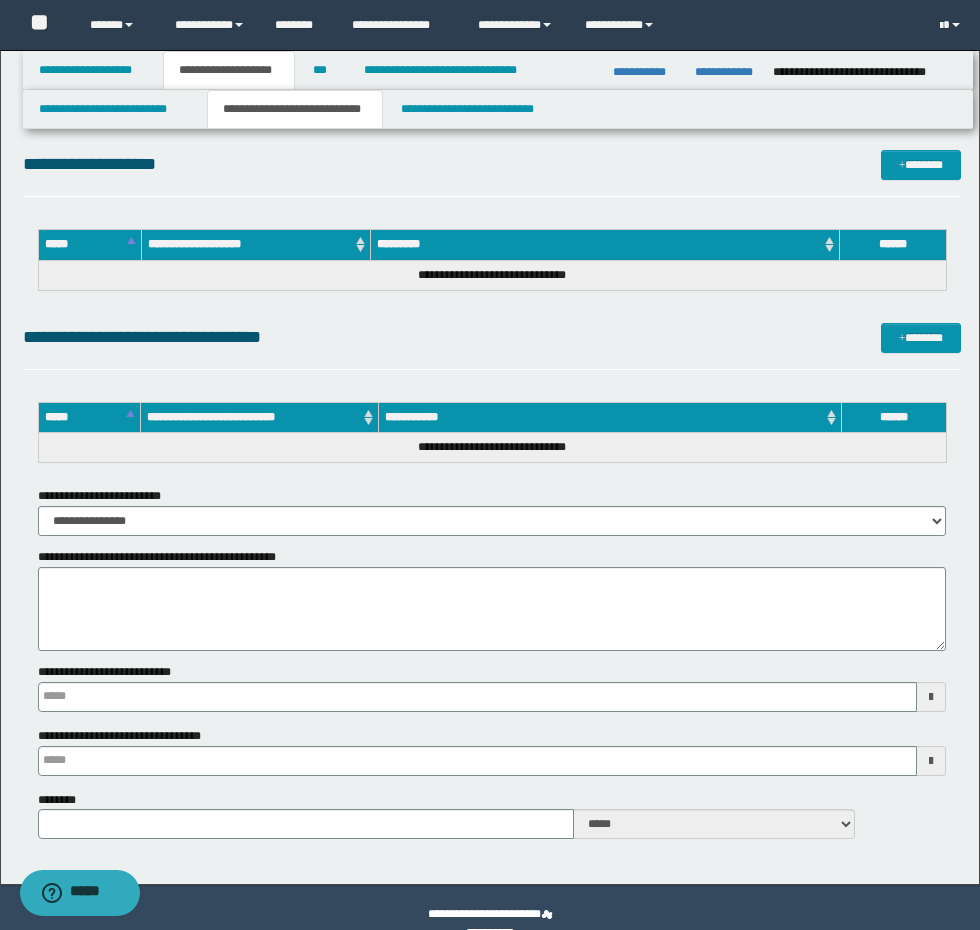 type 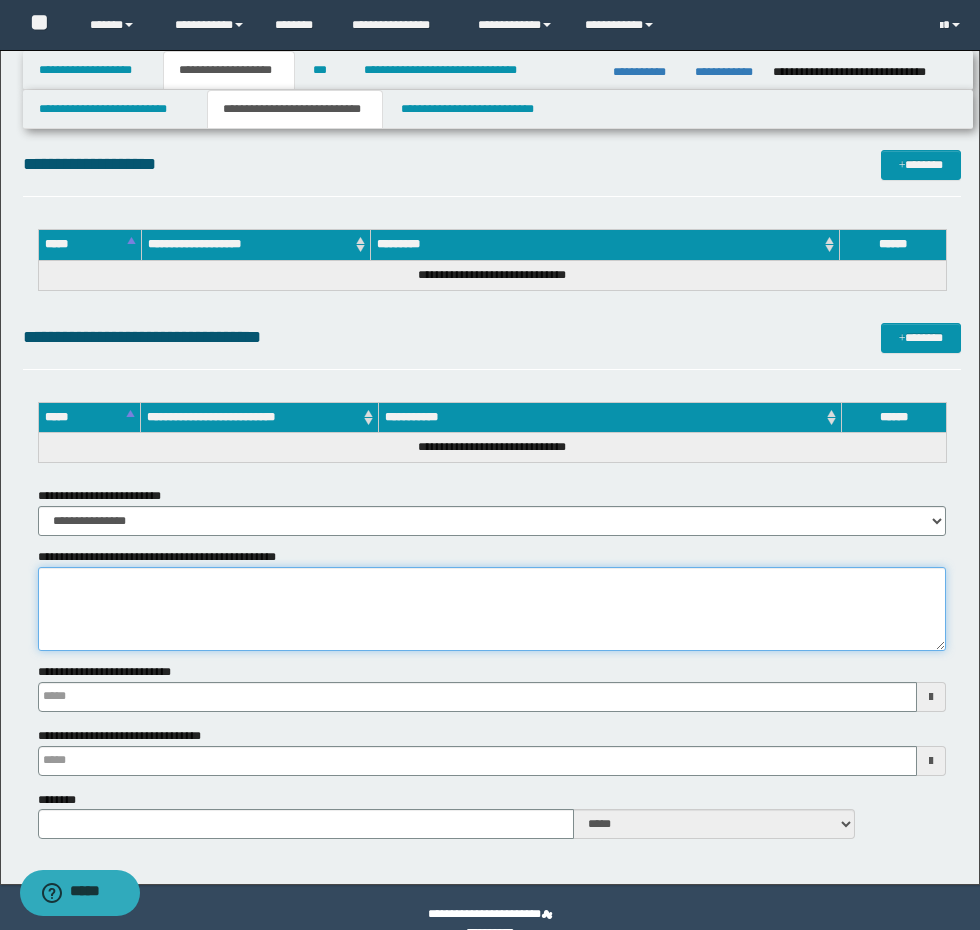 click on "**********" at bounding box center [492, 609] 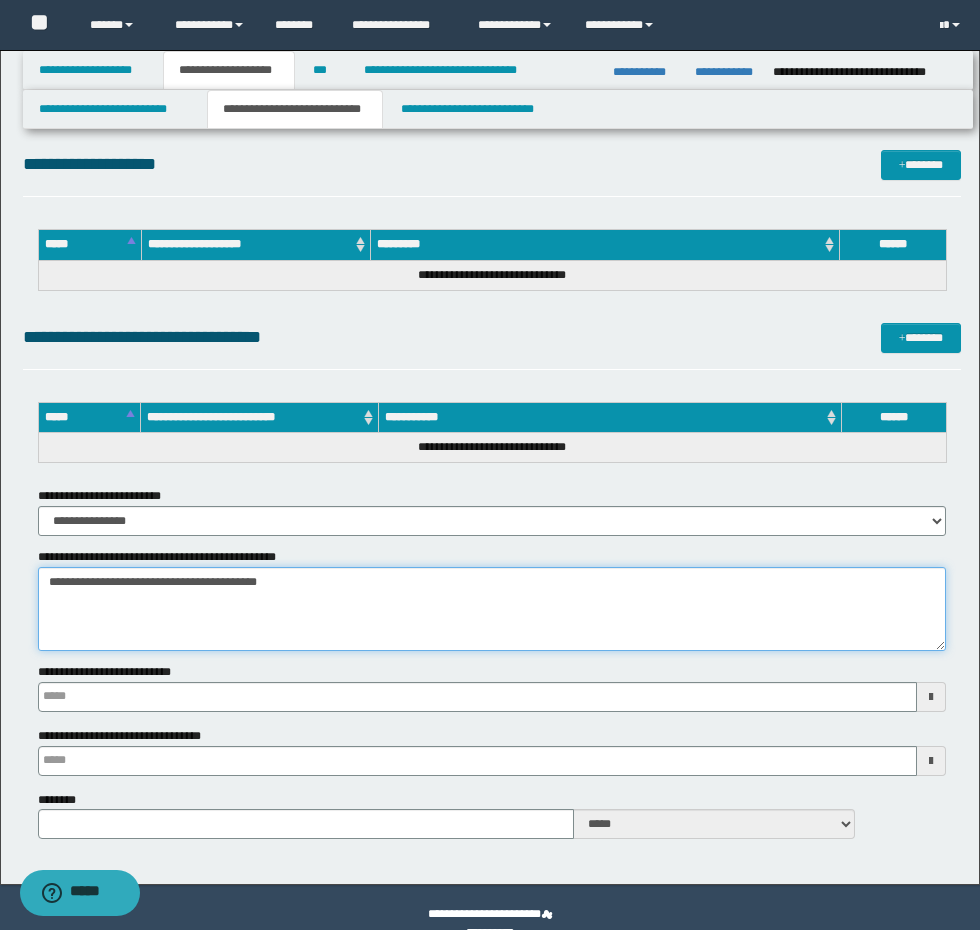 click on "**********" at bounding box center (492, 609) 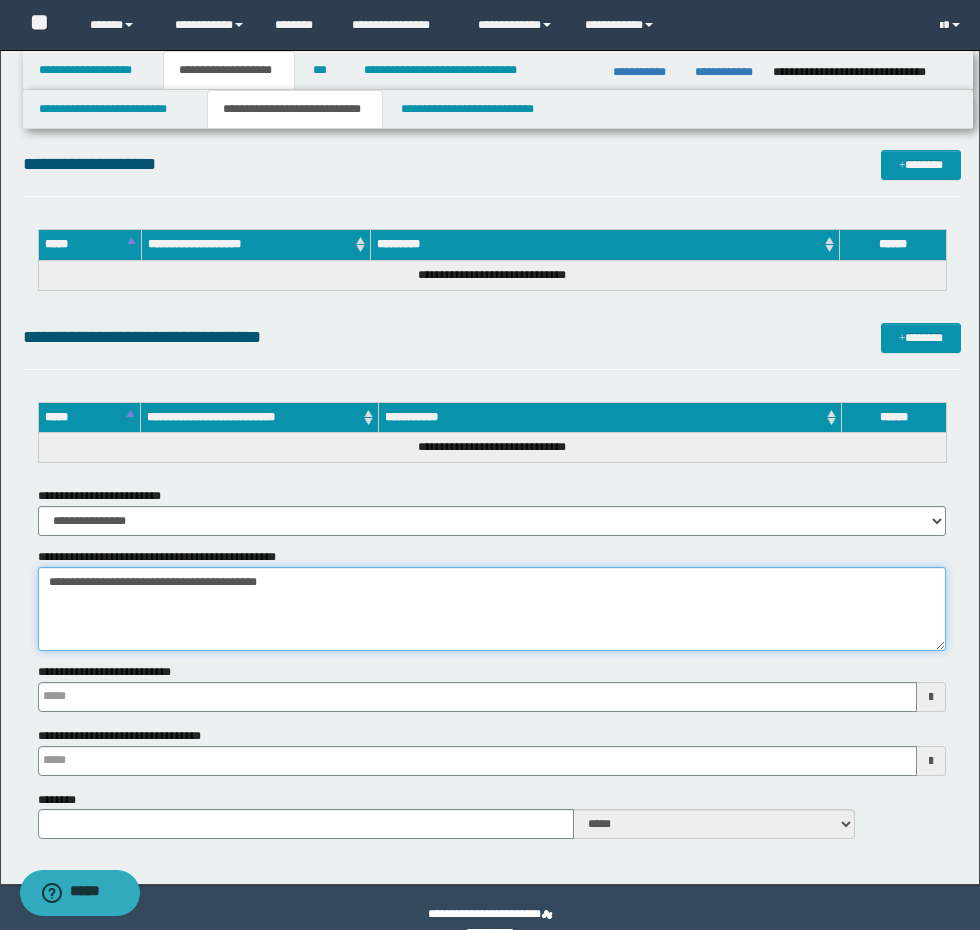 drag, startPoint x: 383, startPoint y: 592, endPoint x: 0, endPoint y: 580, distance: 383.18796 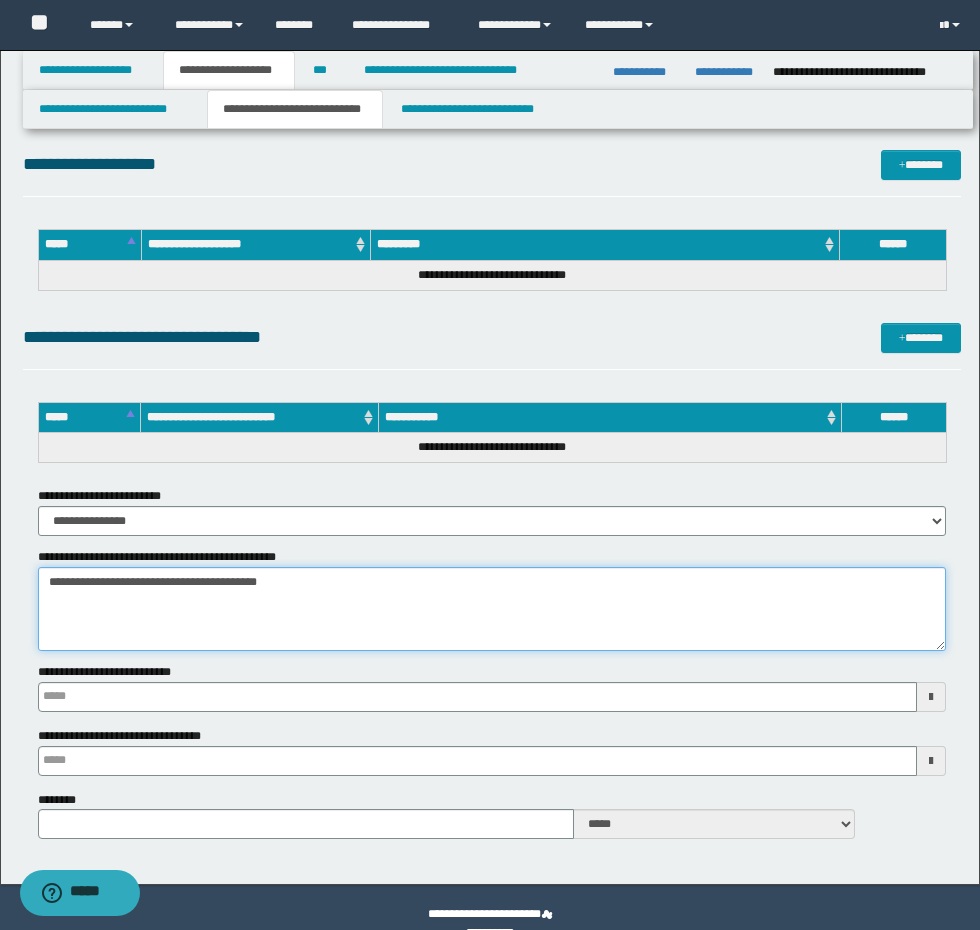 type 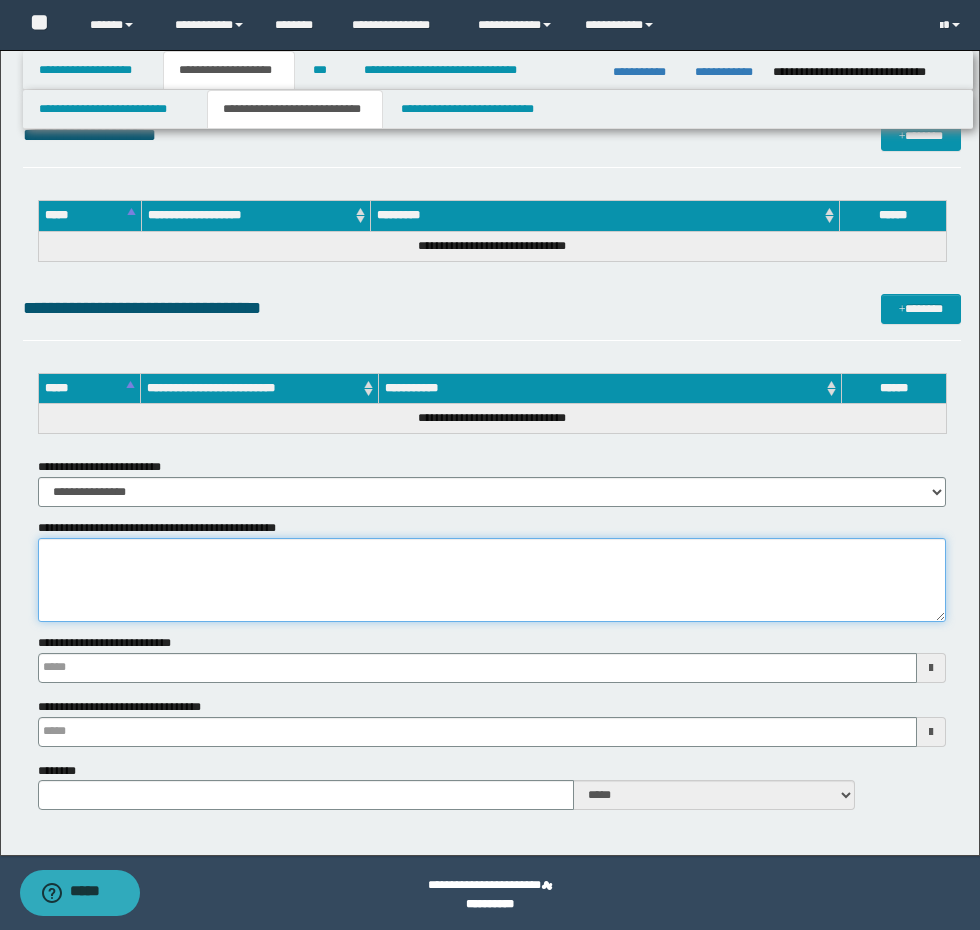 scroll, scrollTop: 7316, scrollLeft: 0, axis: vertical 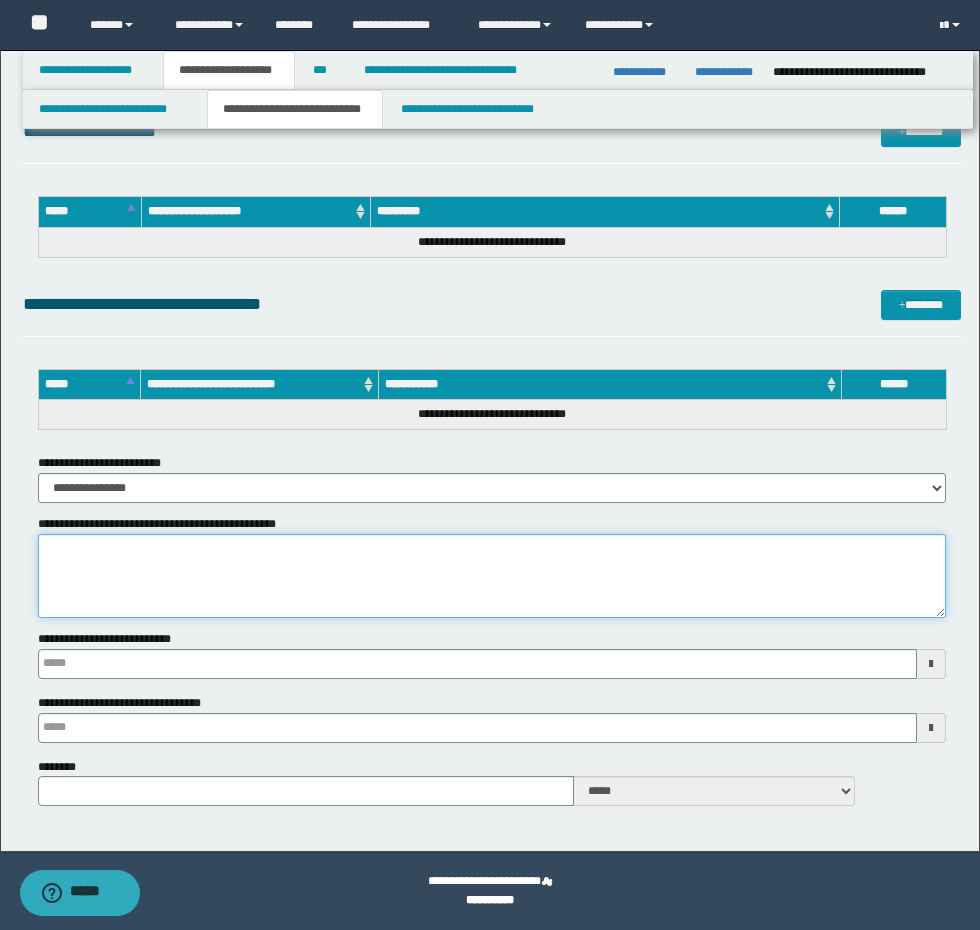 type 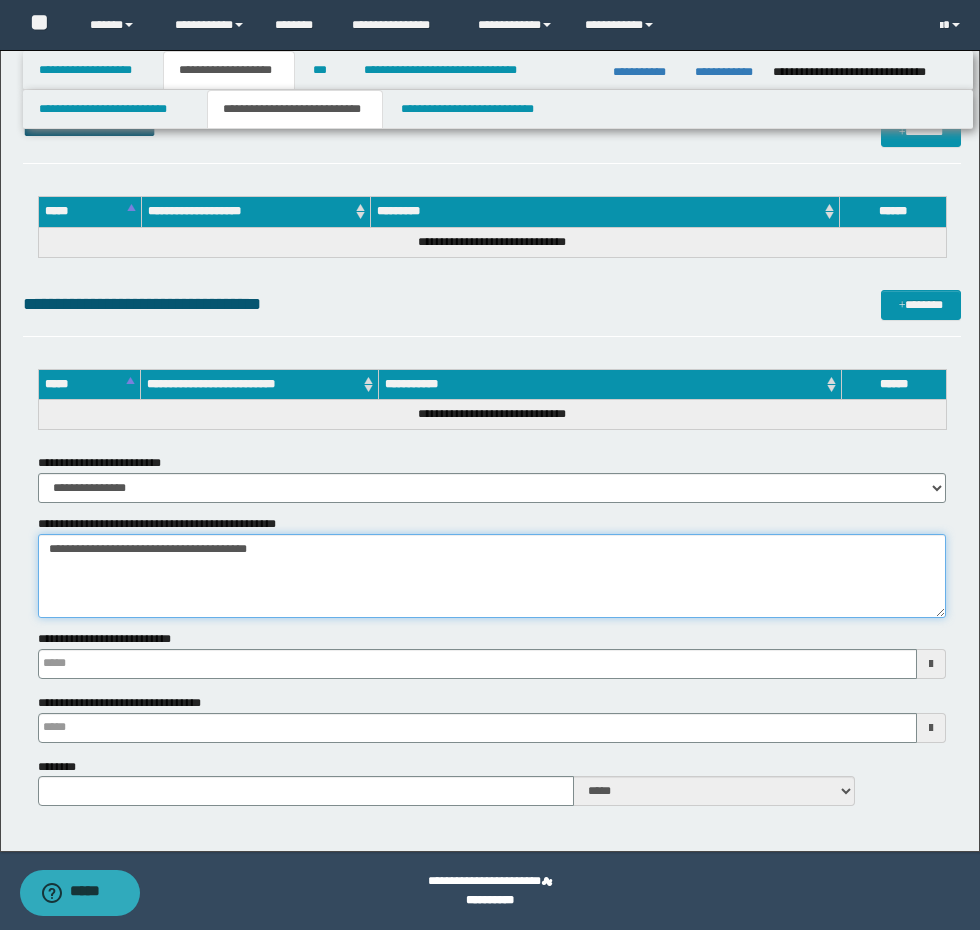 type on "**********" 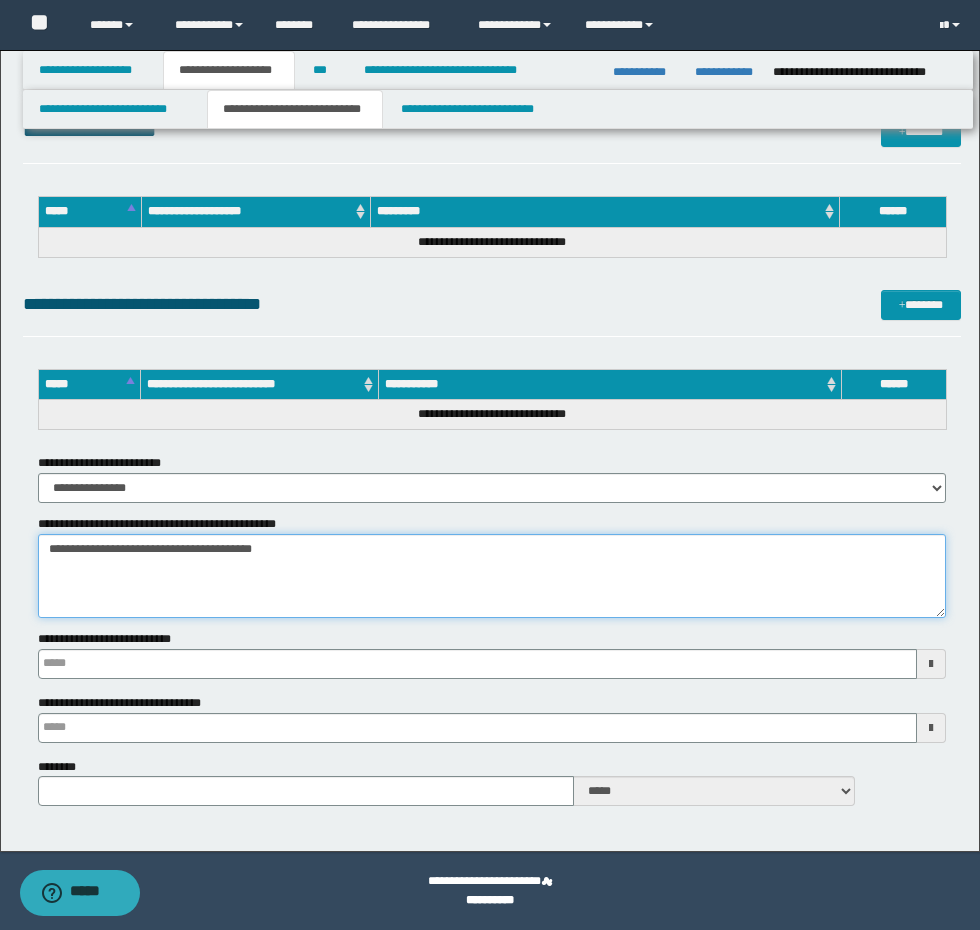 type 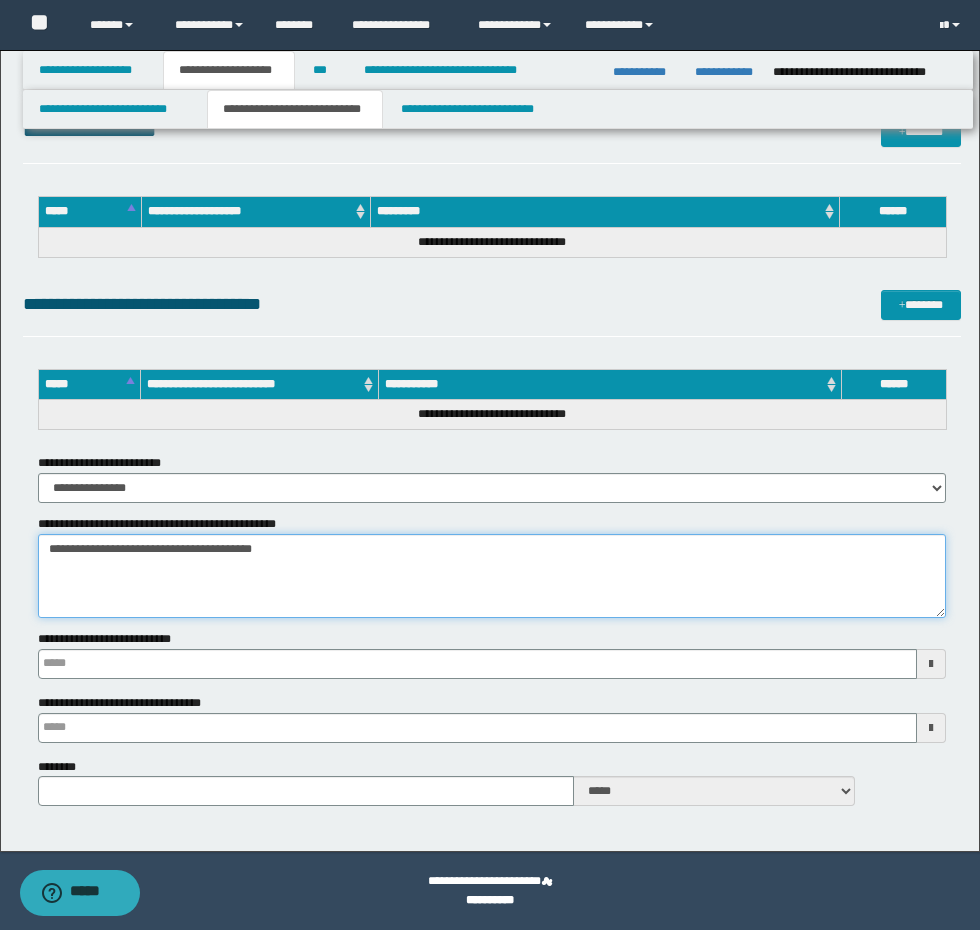 type on "**********" 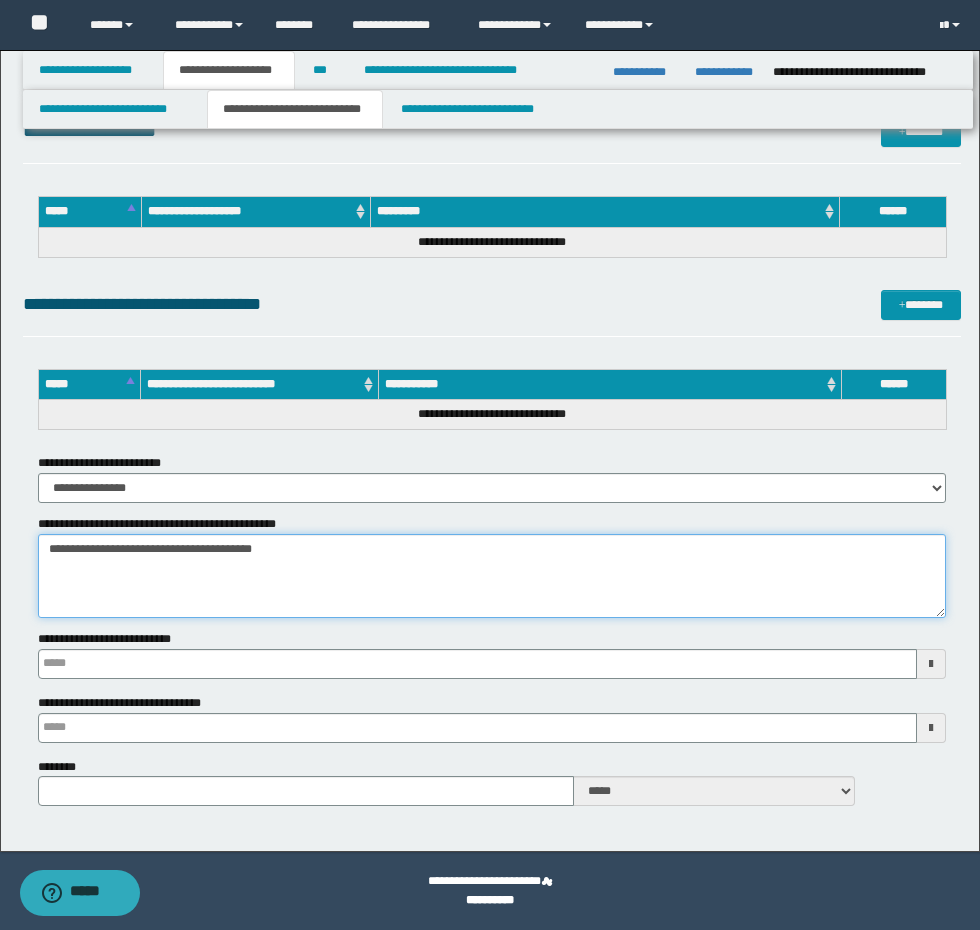 drag, startPoint x: 375, startPoint y: 562, endPoint x: 0, endPoint y: 507, distance: 379.01187 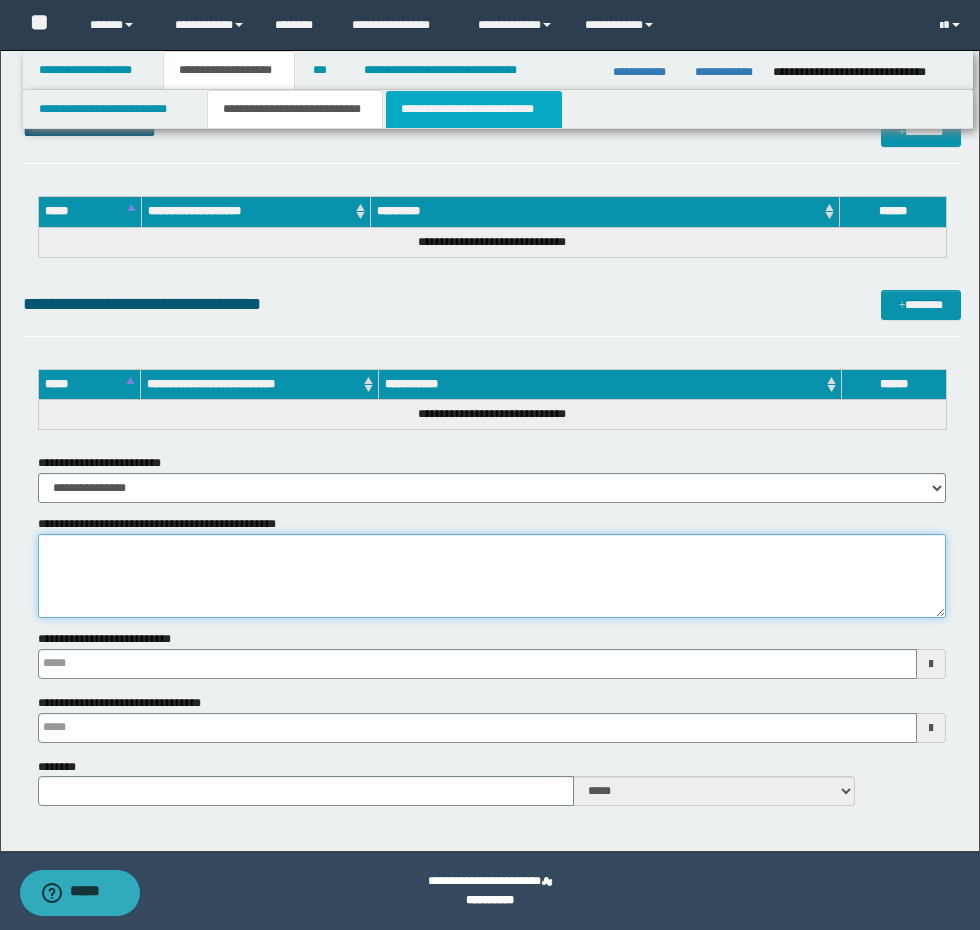 type 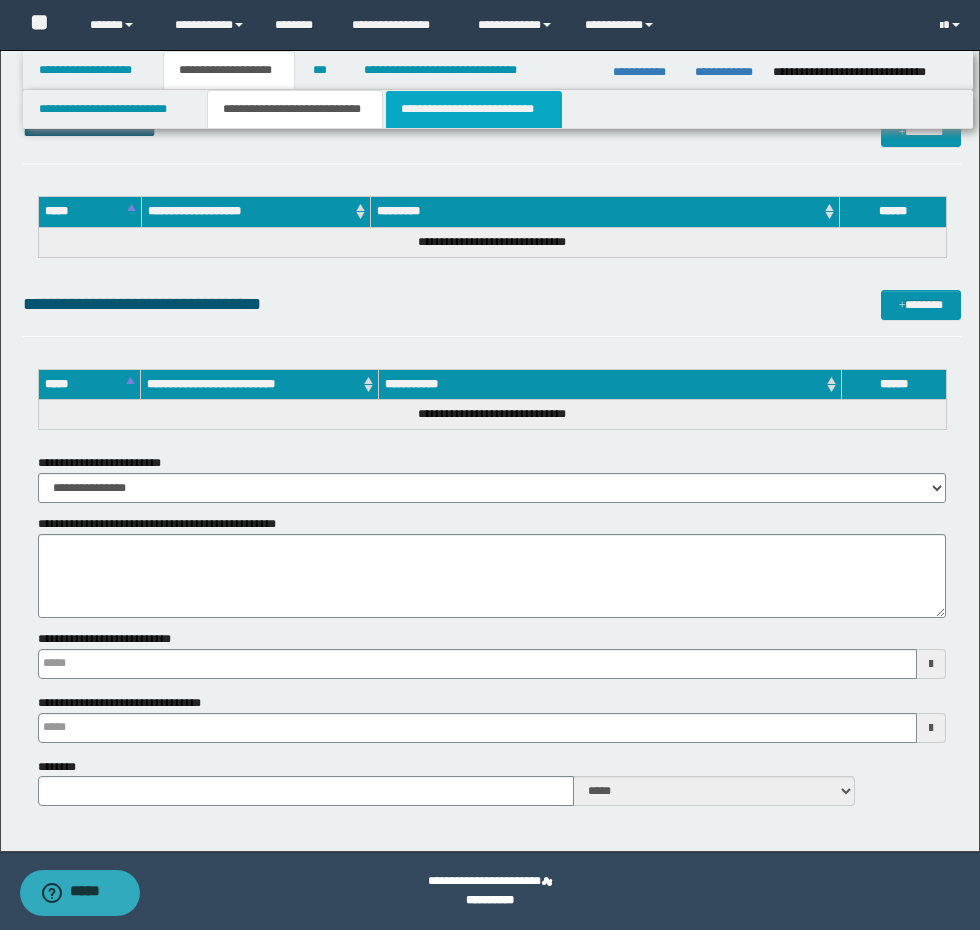 click on "**********" at bounding box center (474, 109) 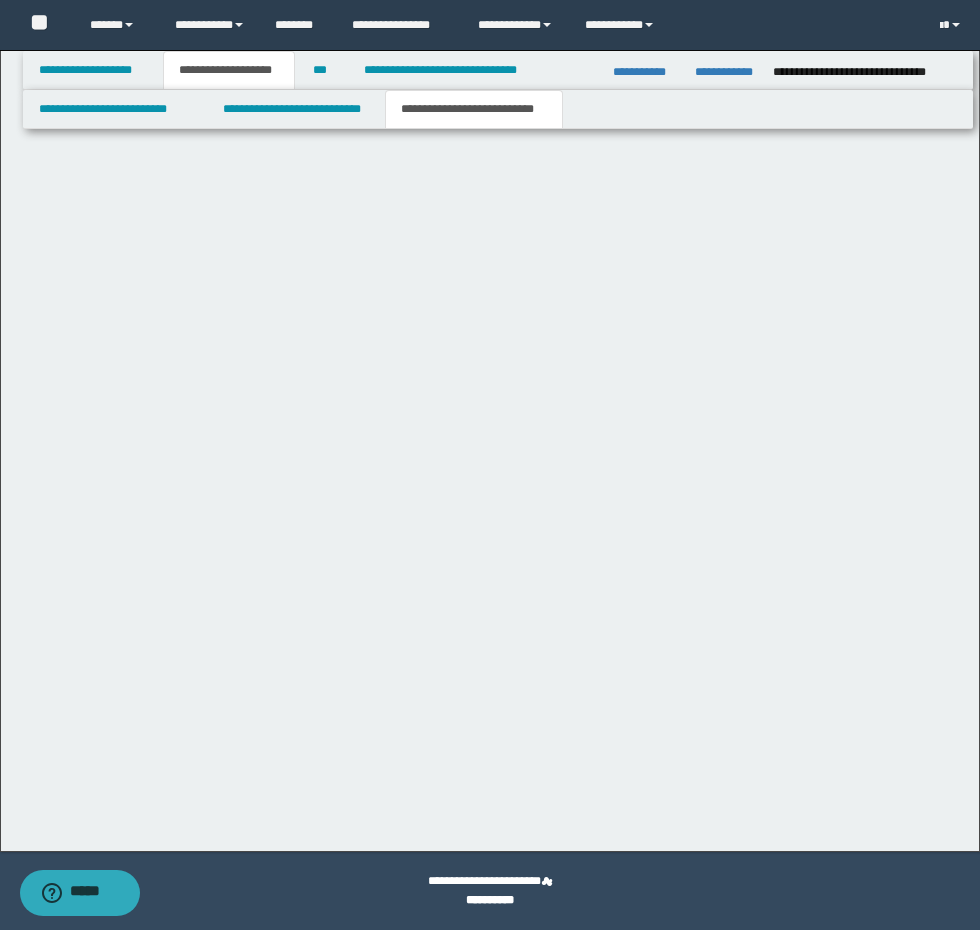 scroll, scrollTop: 2444, scrollLeft: 0, axis: vertical 